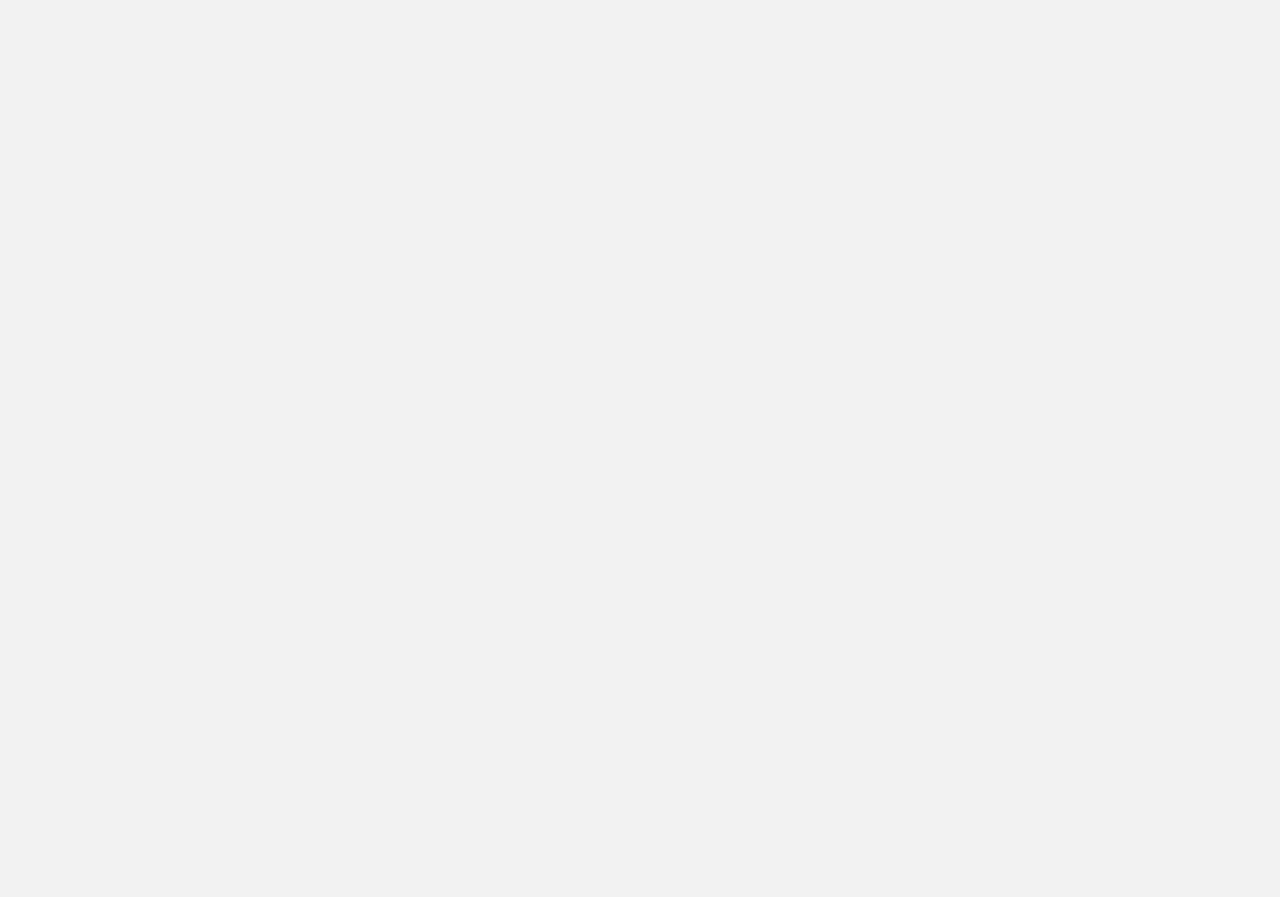 scroll, scrollTop: 0, scrollLeft: 0, axis: both 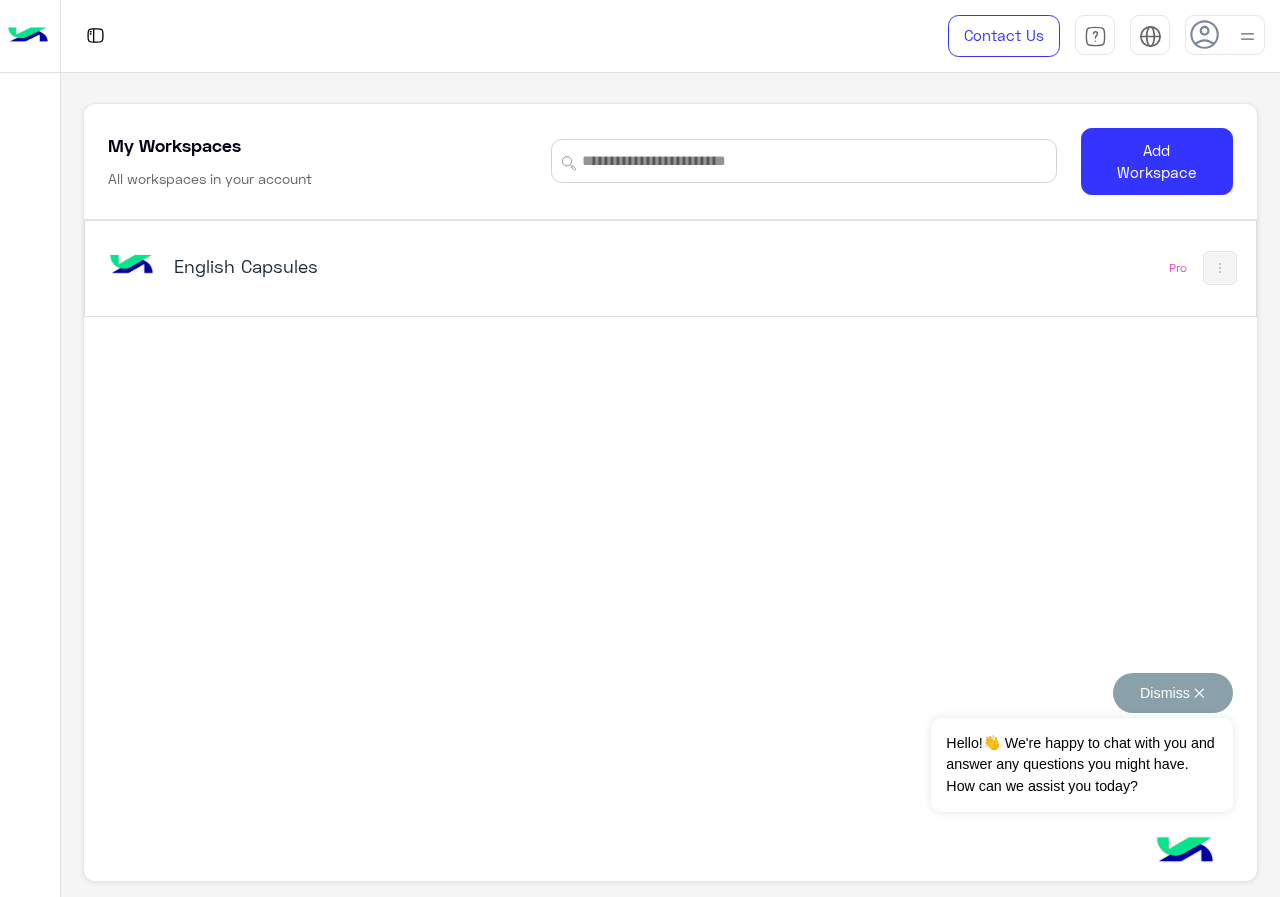 click on "Dismiss ✕" at bounding box center (1173, 693) 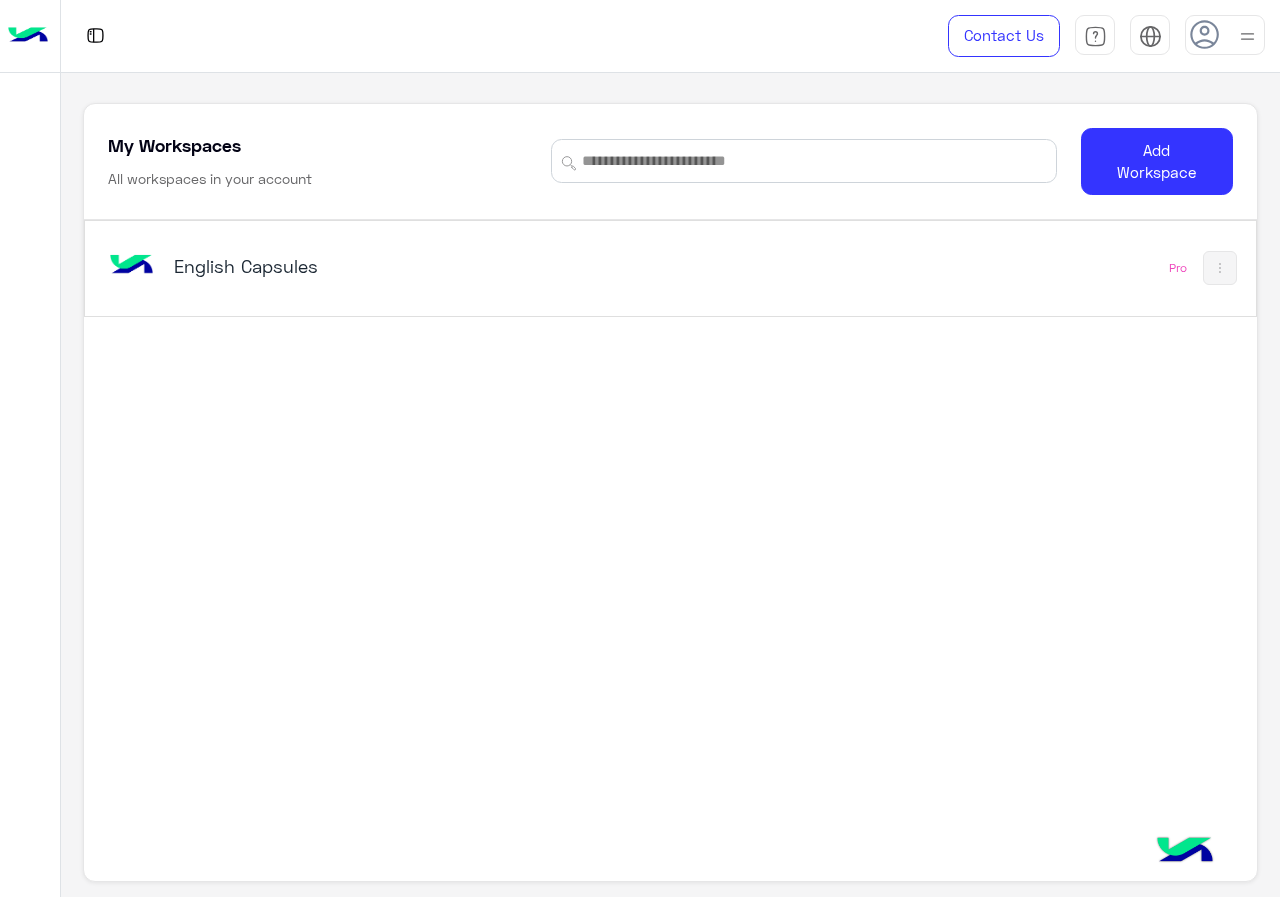 click on "English Capsules   Pro" 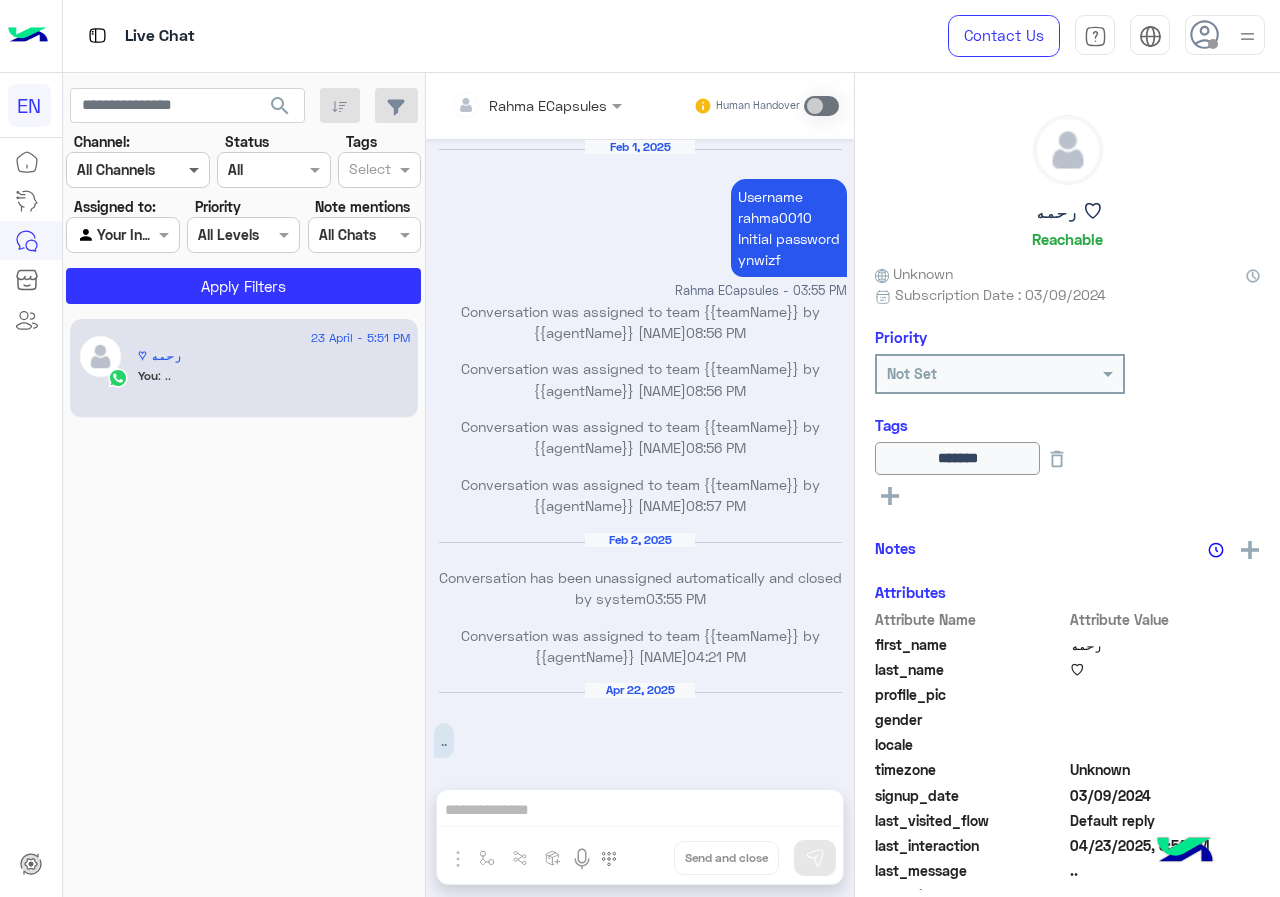 scroll, scrollTop: 826, scrollLeft: 0, axis: vertical 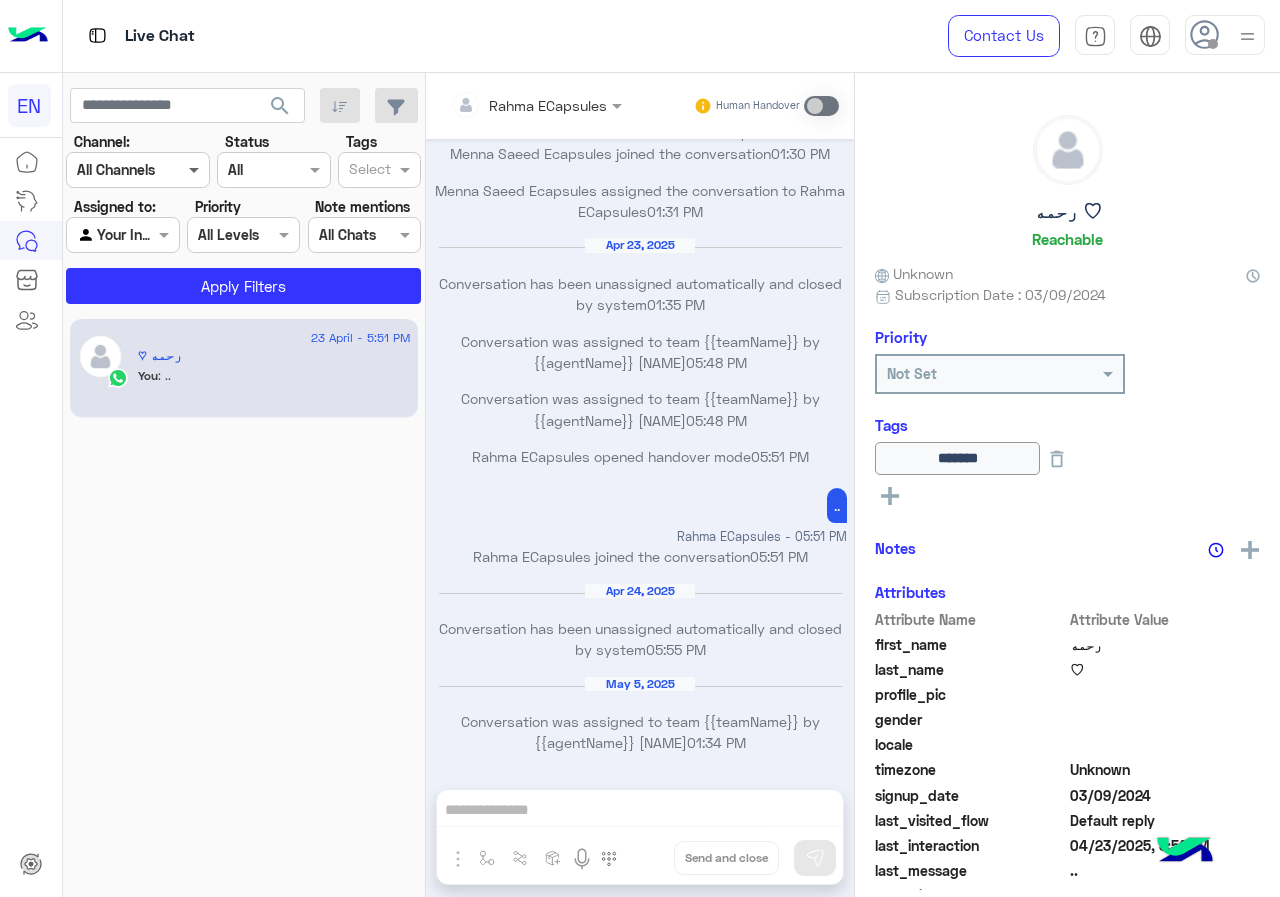 click at bounding box center [196, 169] 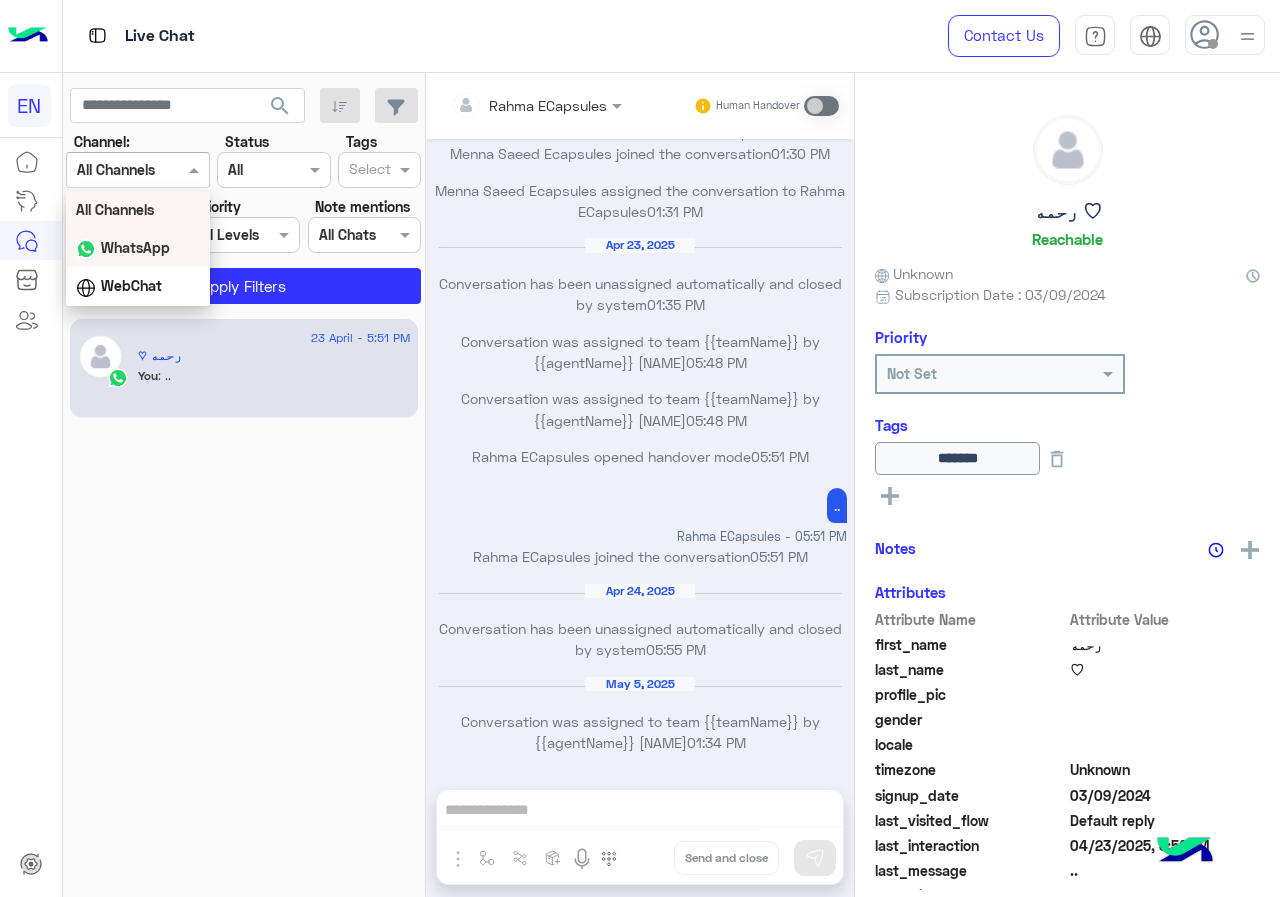click on "WhatsApp" at bounding box center (138, 248) 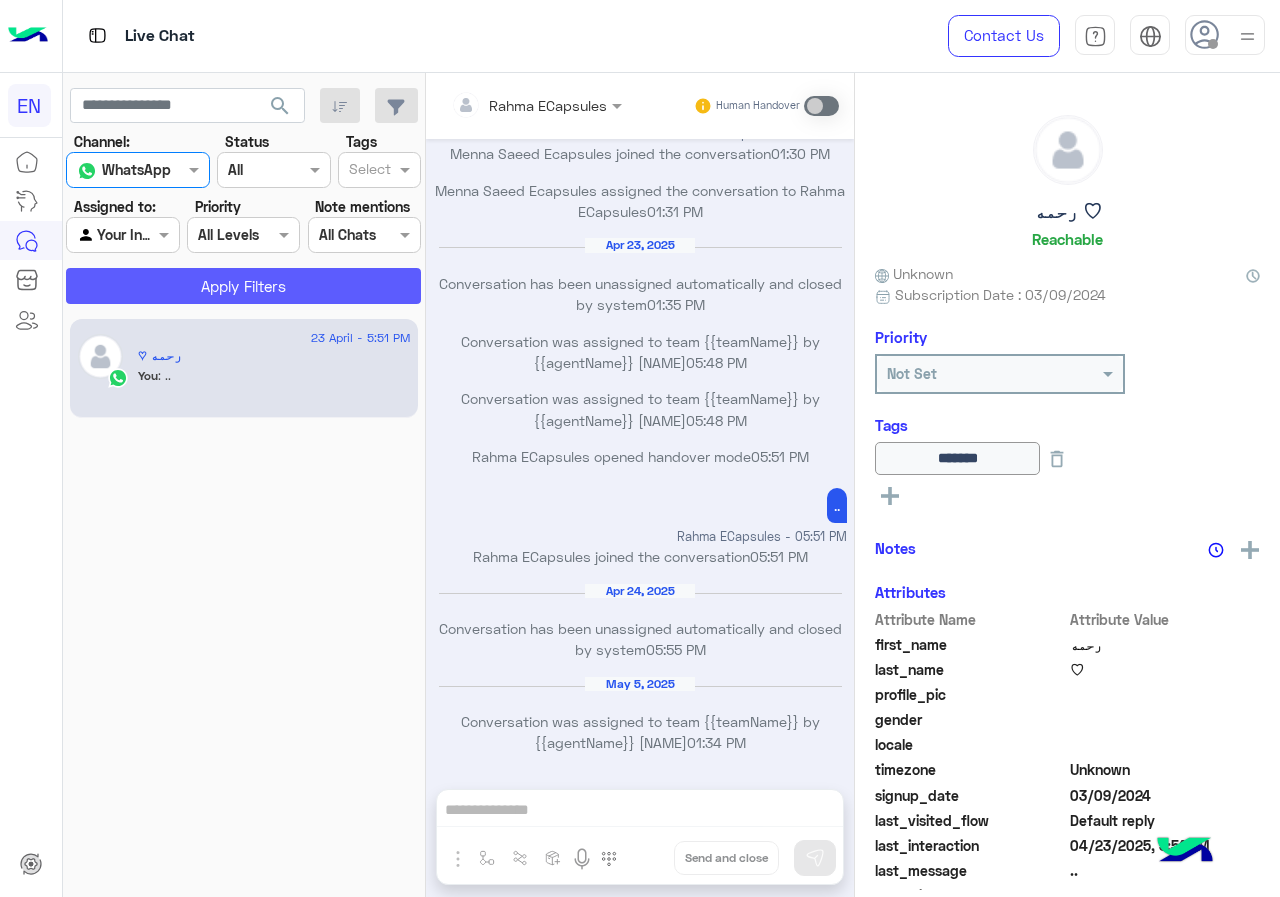 click on "Apply Filters" 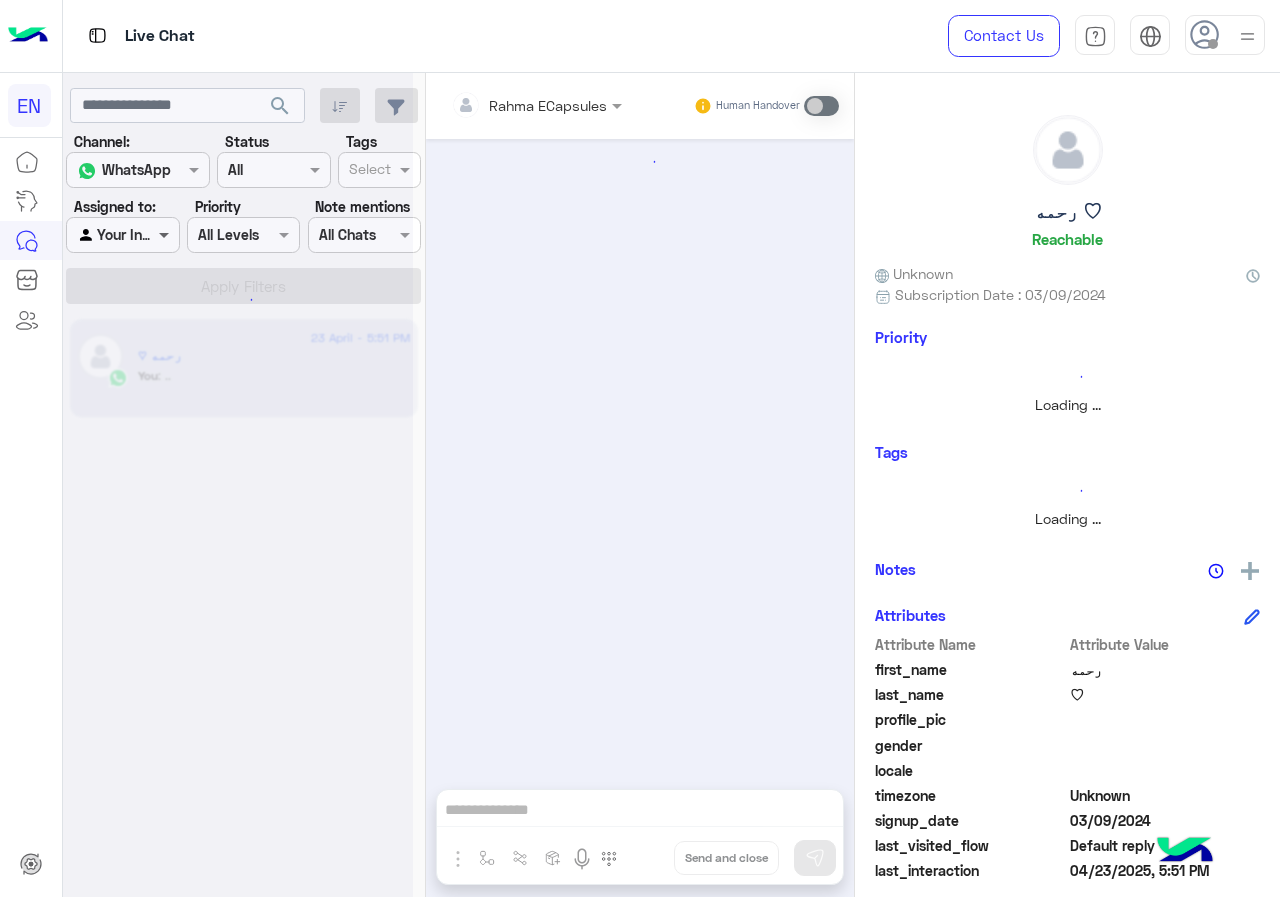scroll, scrollTop: 826, scrollLeft: 0, axis: vertical 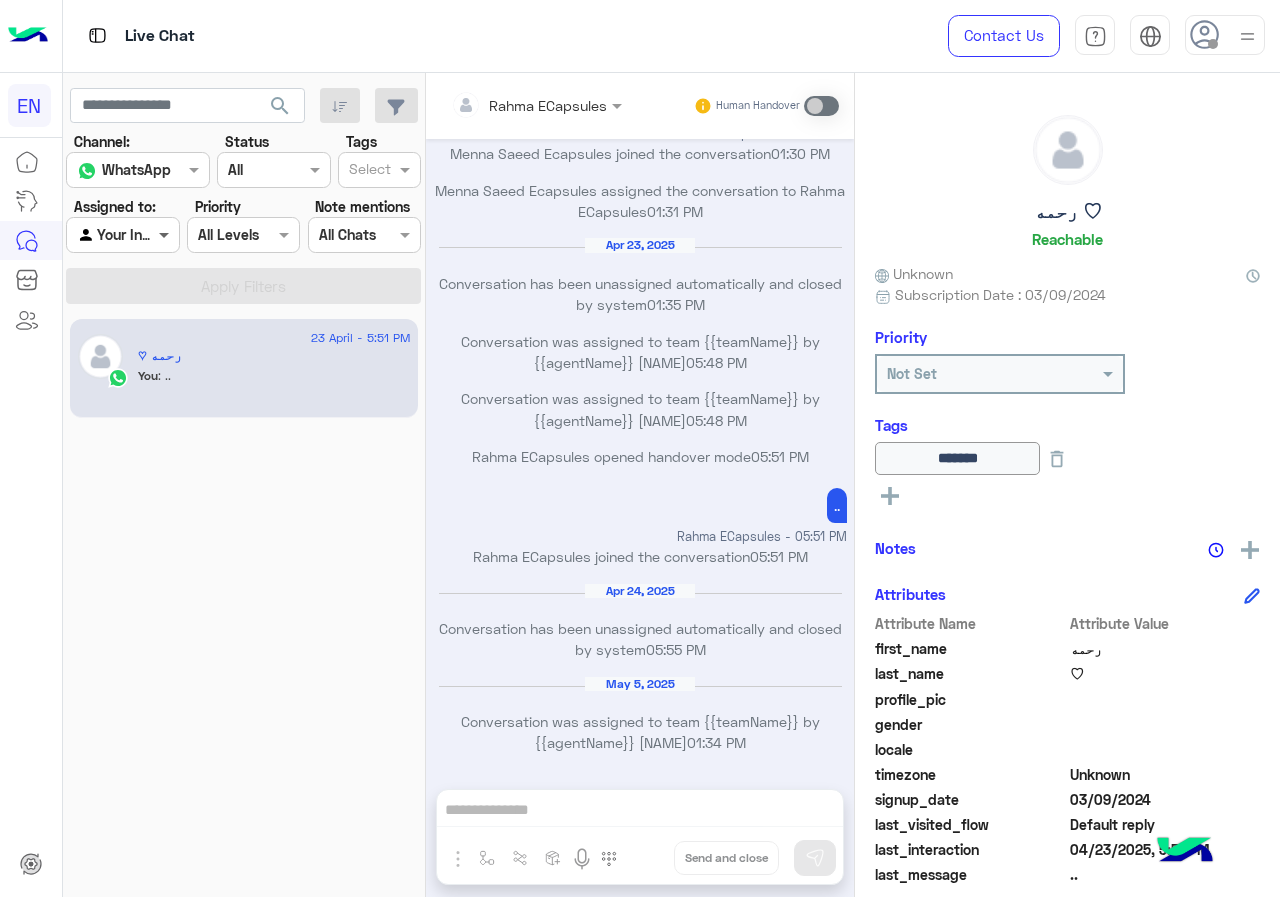 click at bounding box center (166, 234) 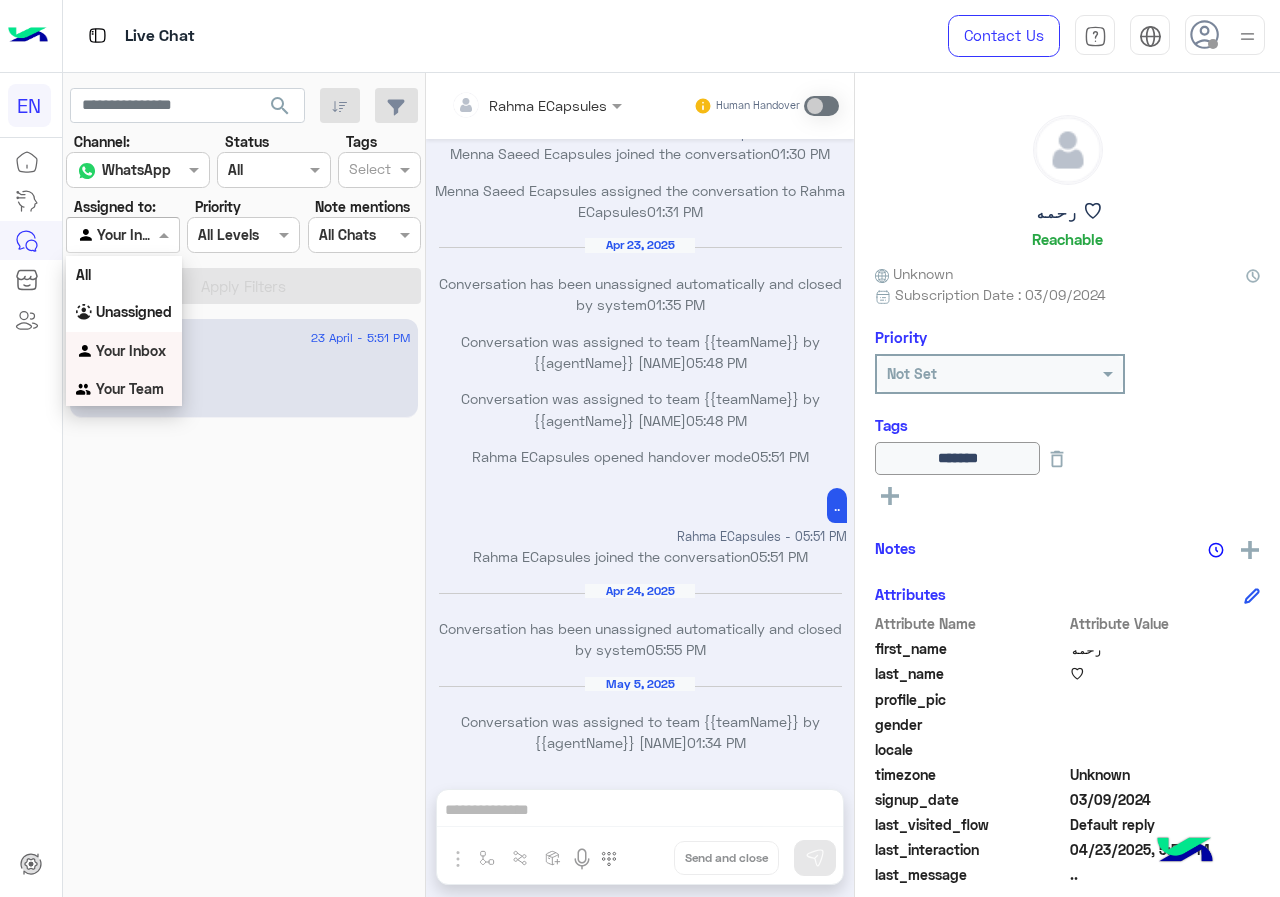click on "Your Team" at bounding box center (130, 388) 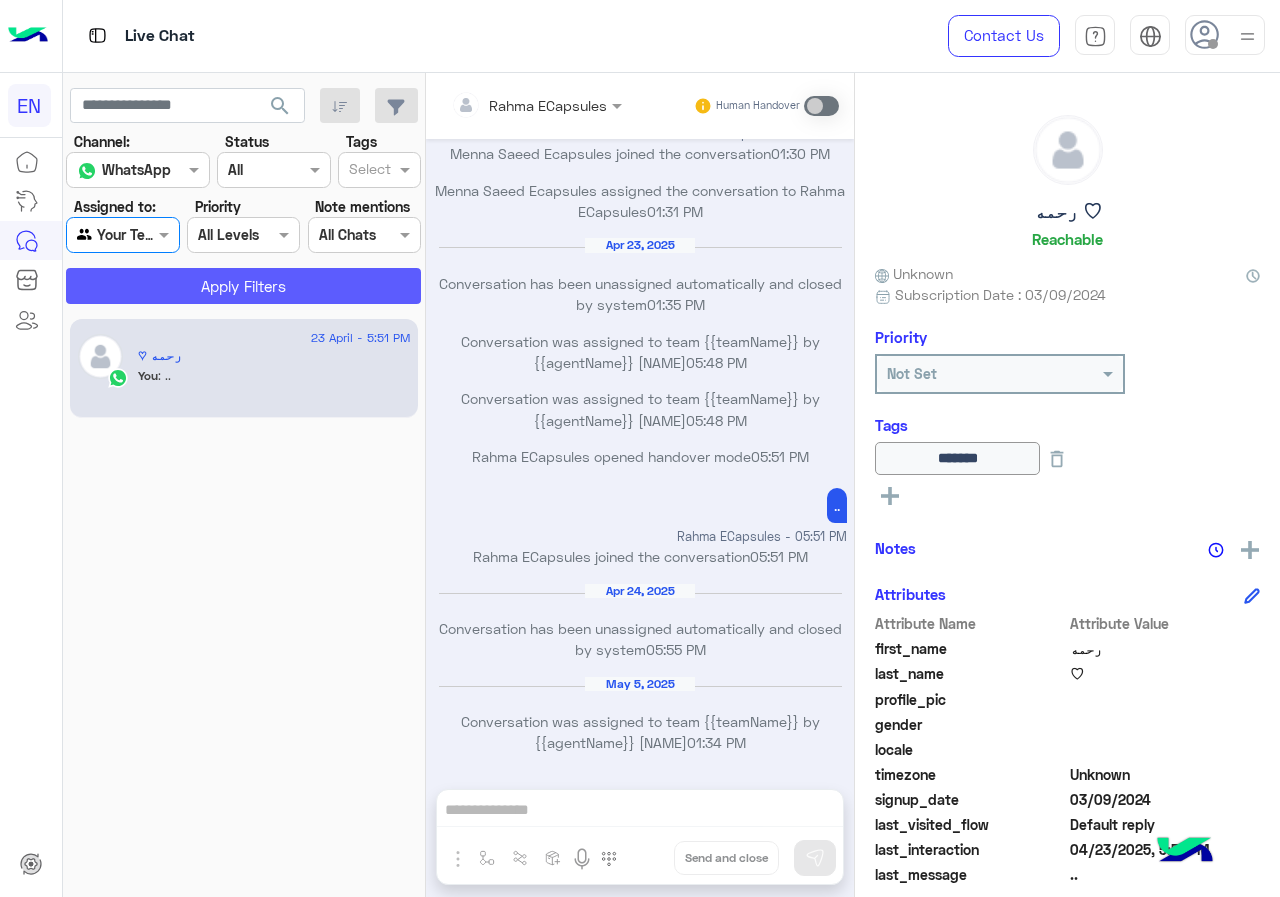 click on "Apply Filters" 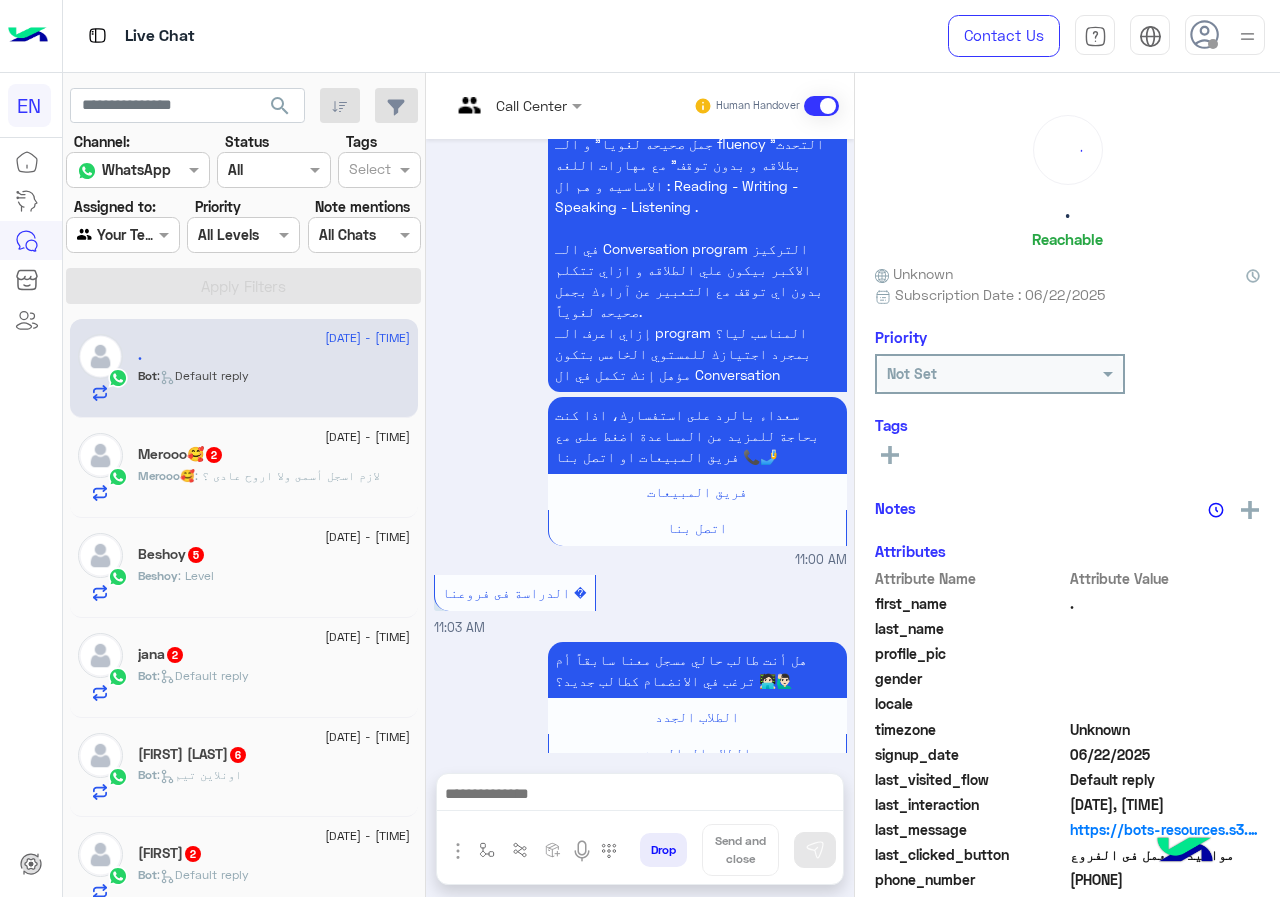 scroll, scrollTop: 3068, scrollLeft: 0, axis: vertical 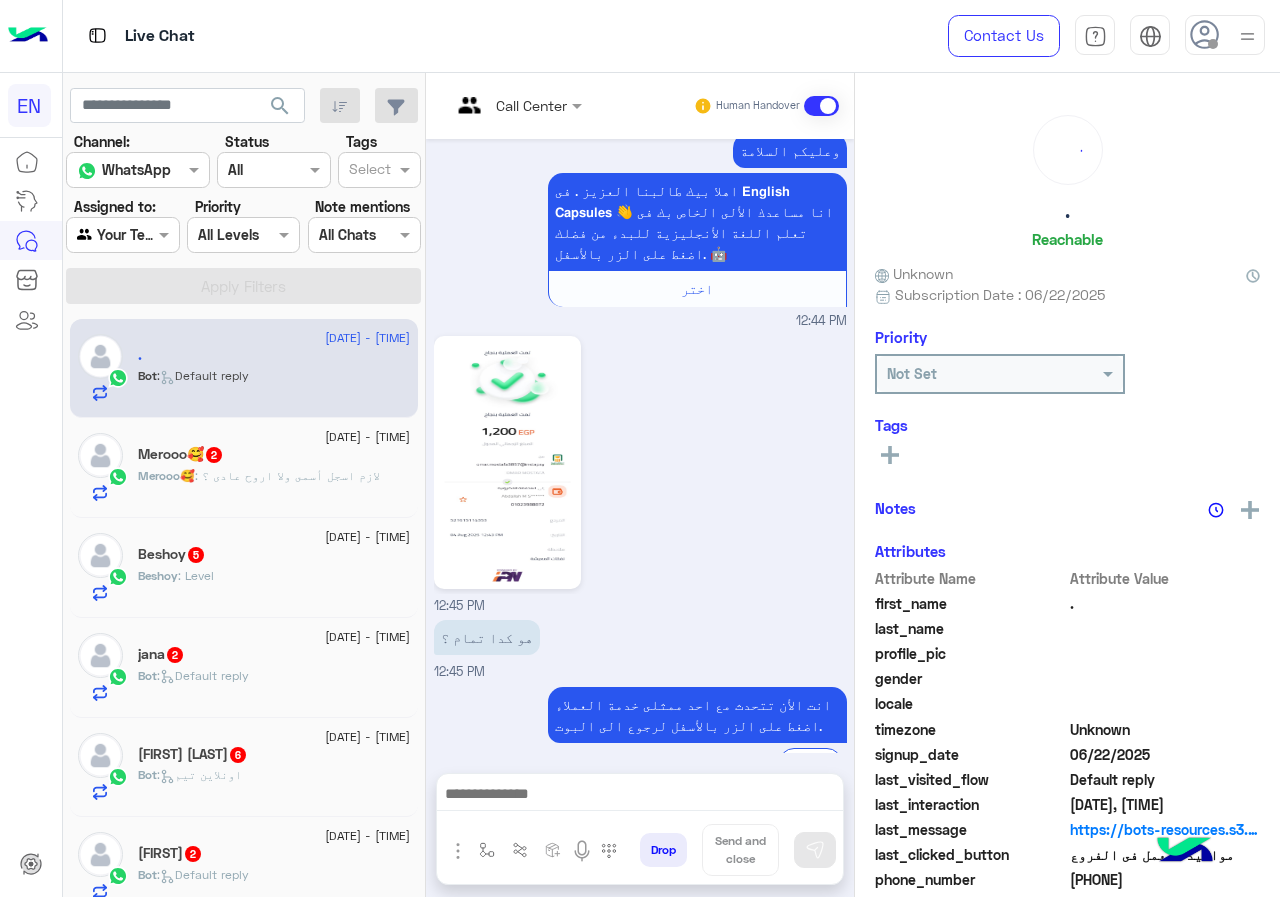 click at bounding box center [122, 234] 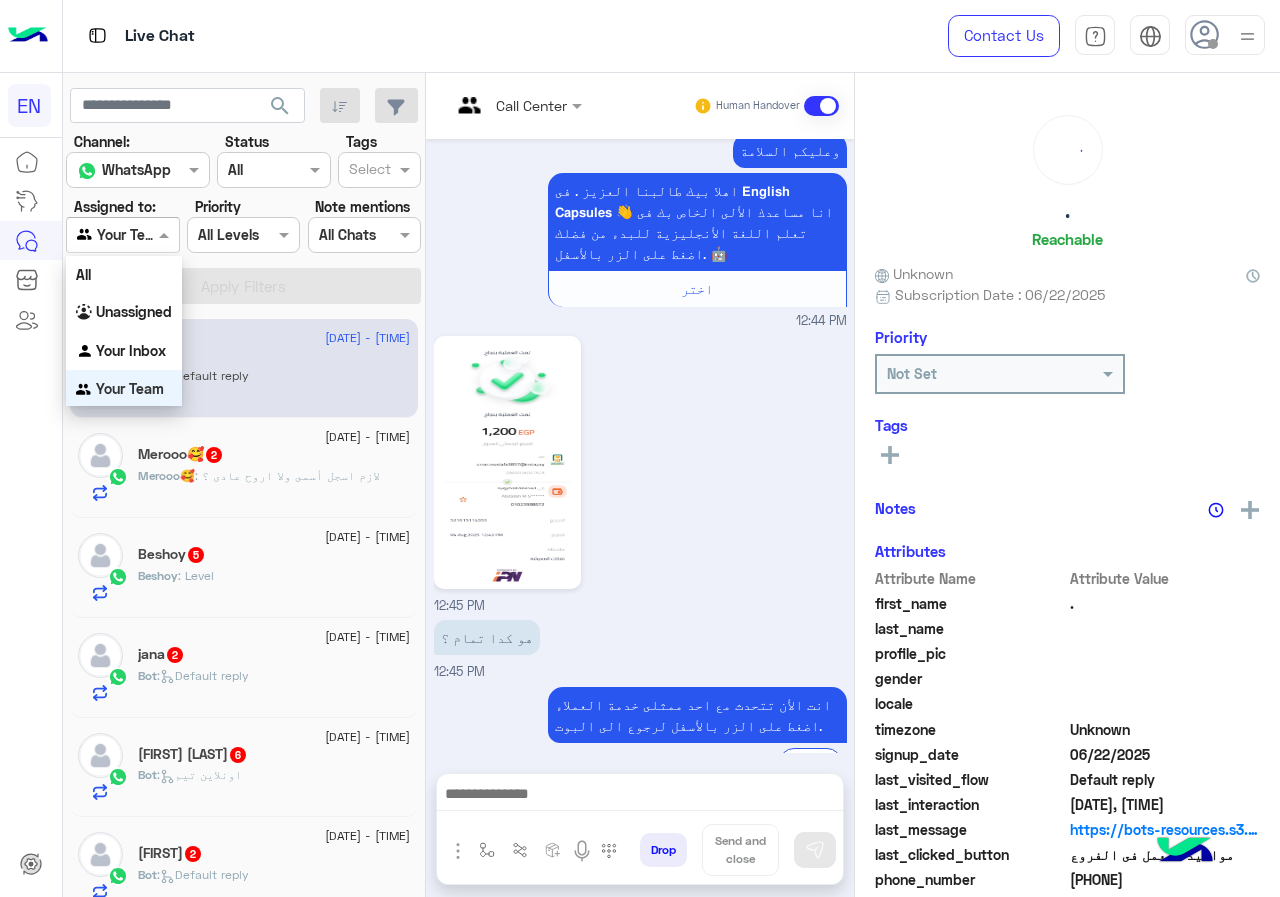 scroll, scrollTop: 3, scrollLeft: 0, axis: vertical 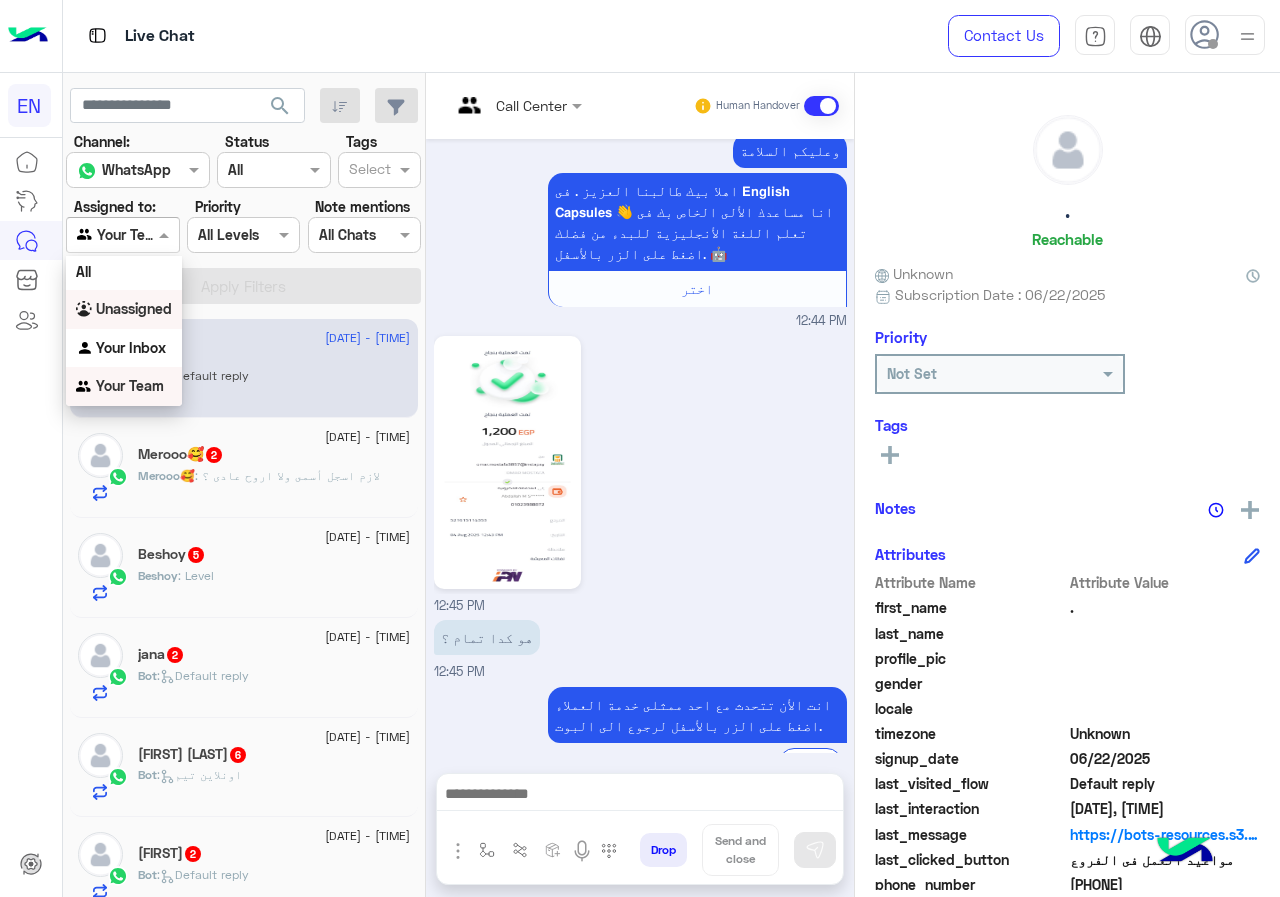 click on "Unassigned" at bounding box center (124, 309) 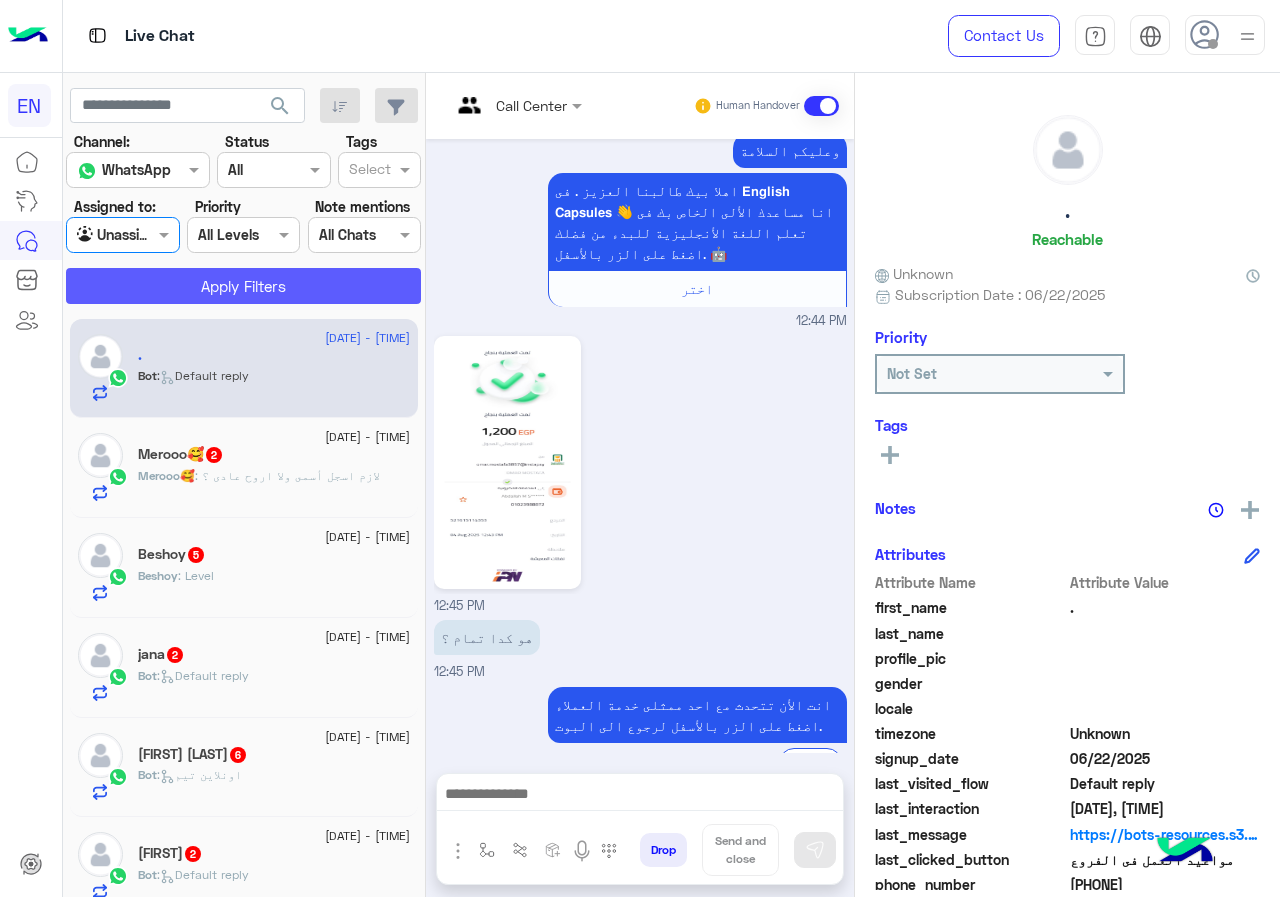 click on "Apply Filters" 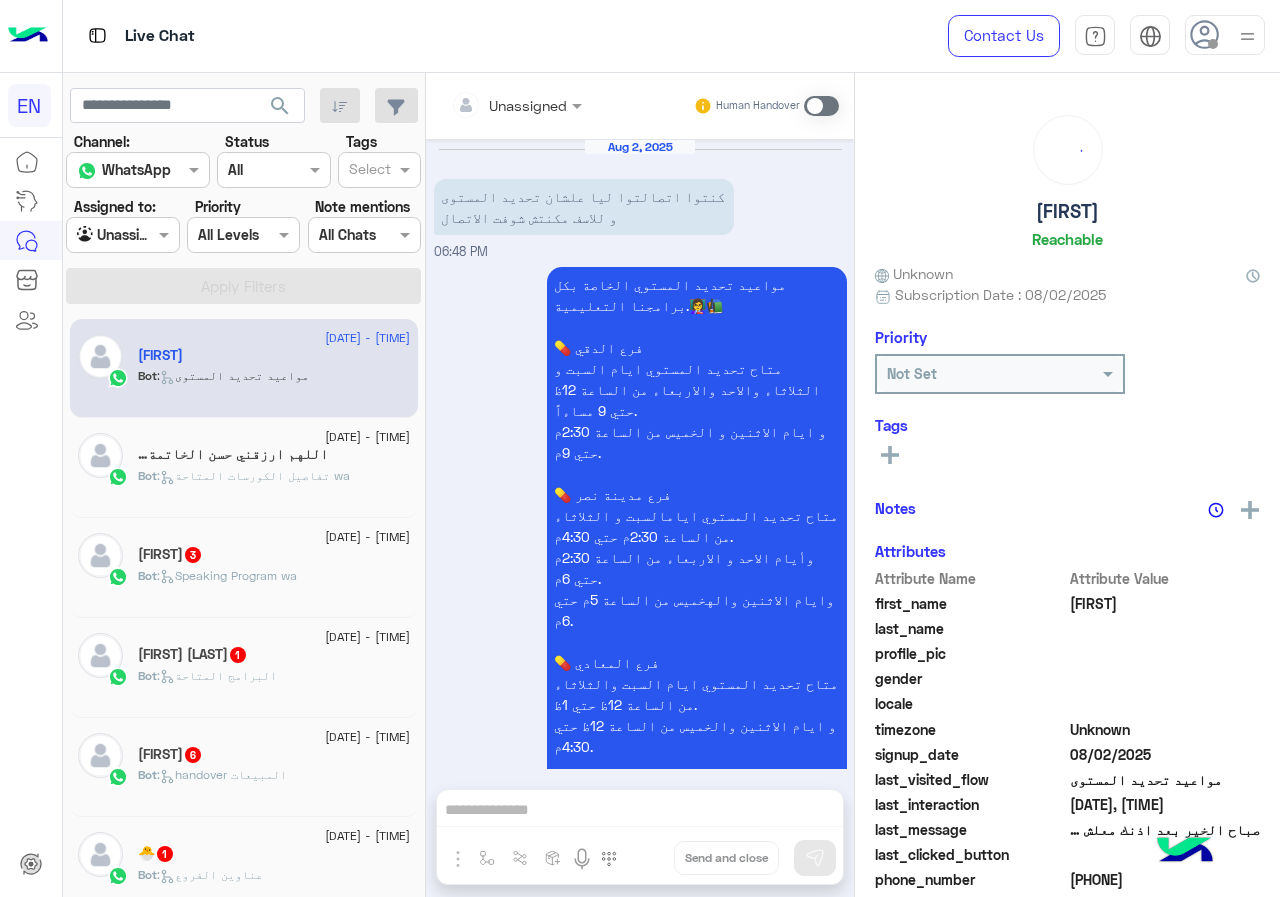 scroll, scrollTop: 1630, scrollLeft: 0, axis: vertical 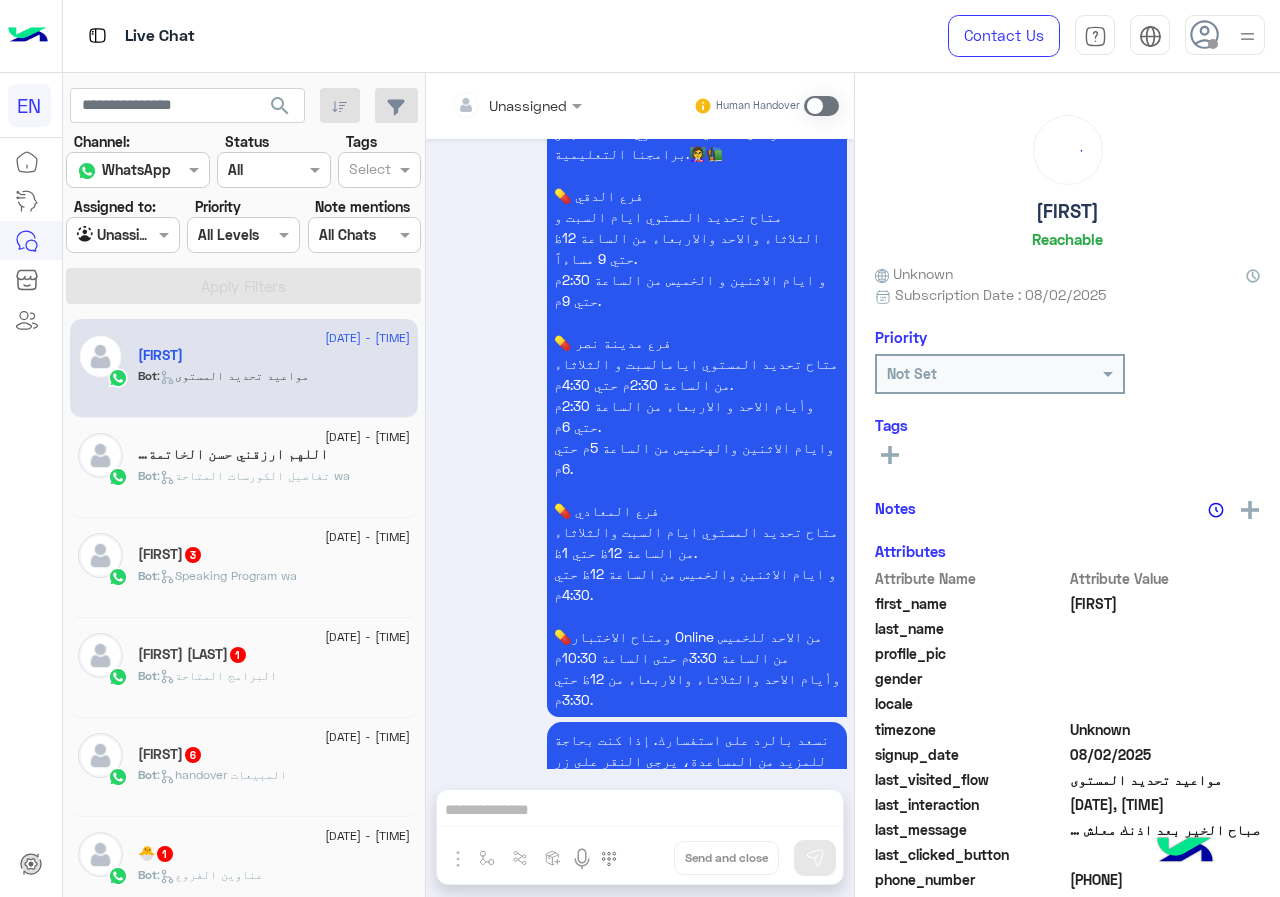 click at bounding box center (122, 234) 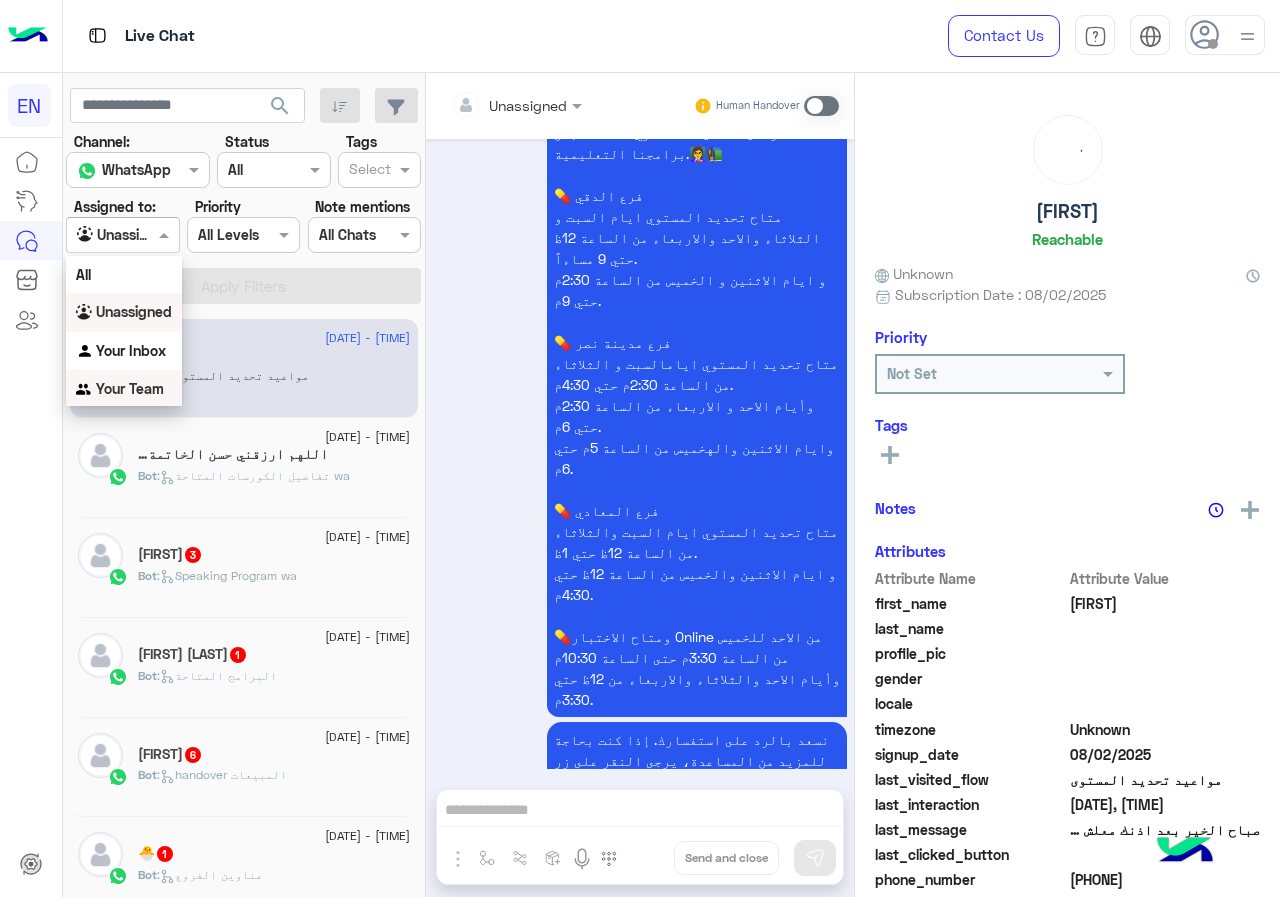 click on "Your Team" at bounding box center (130, 388) 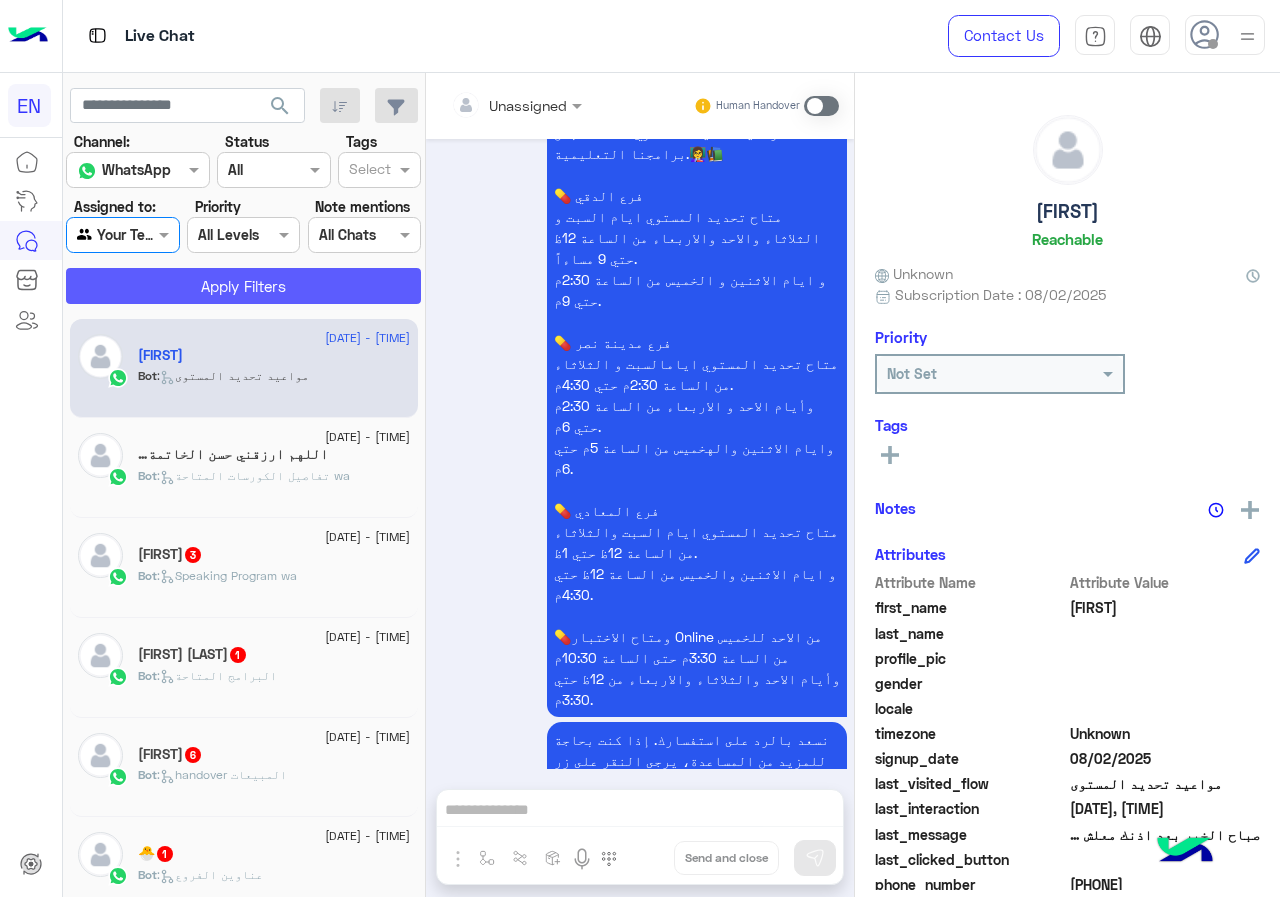 click on "Apply Filters" 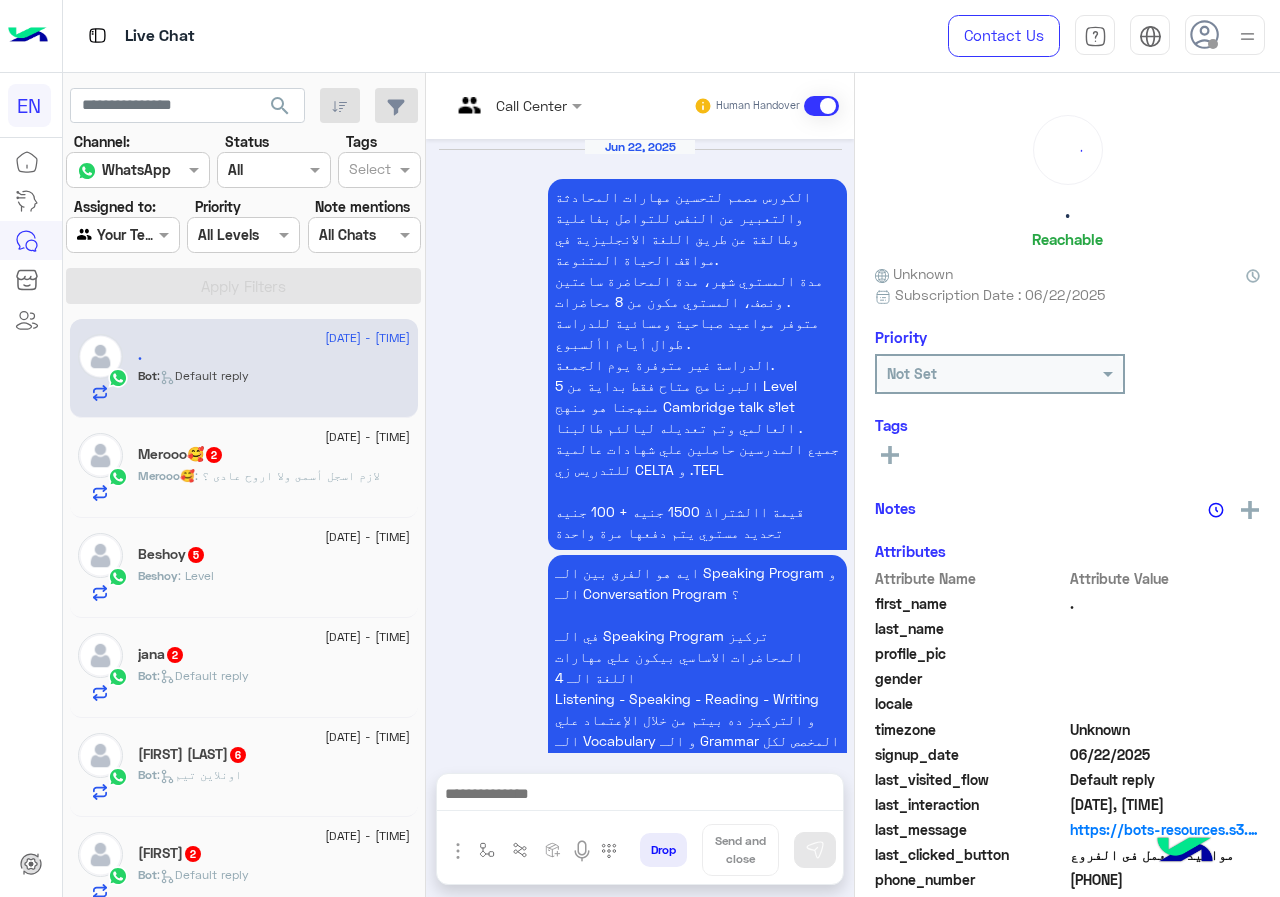 scroll, scrollTop: 3068, scrollLeft: 0, axis: vertical 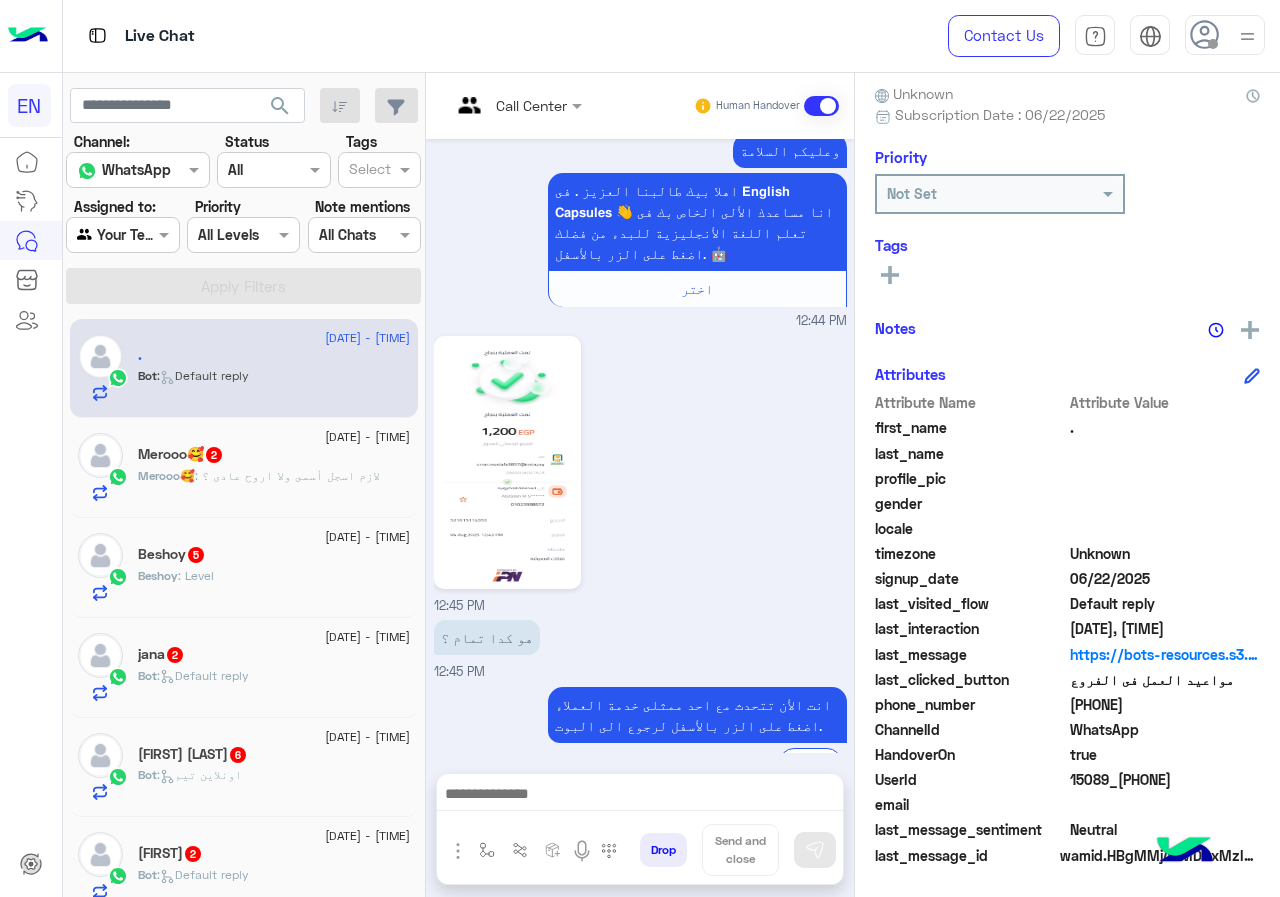 drag, startPoint x: 1072, startPoint y: 705, endPoint x: 1190, endPoint y: 697, distance: 118.270874 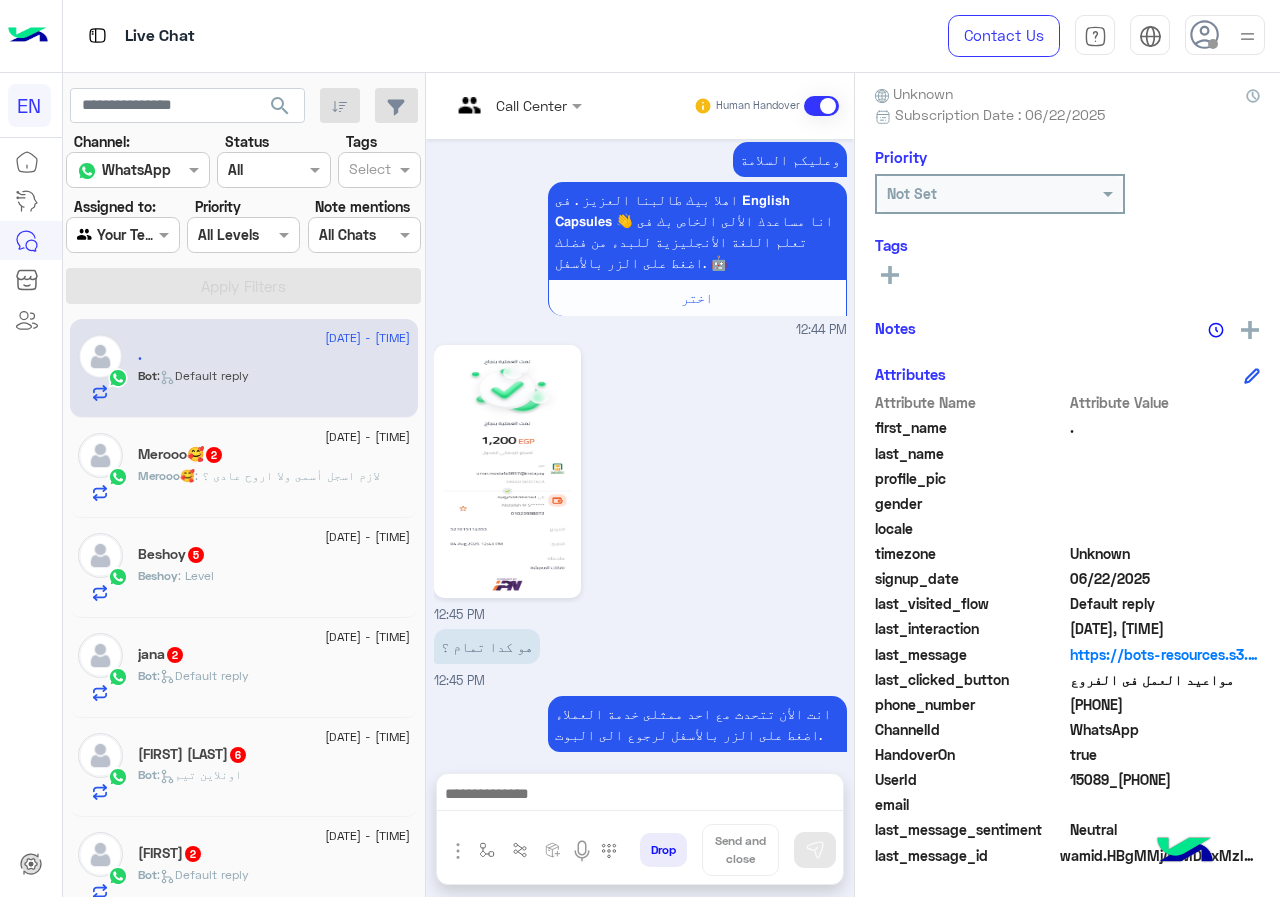 scroll, scrollTop: 3067, scrollLeft: 0, axis: vertical 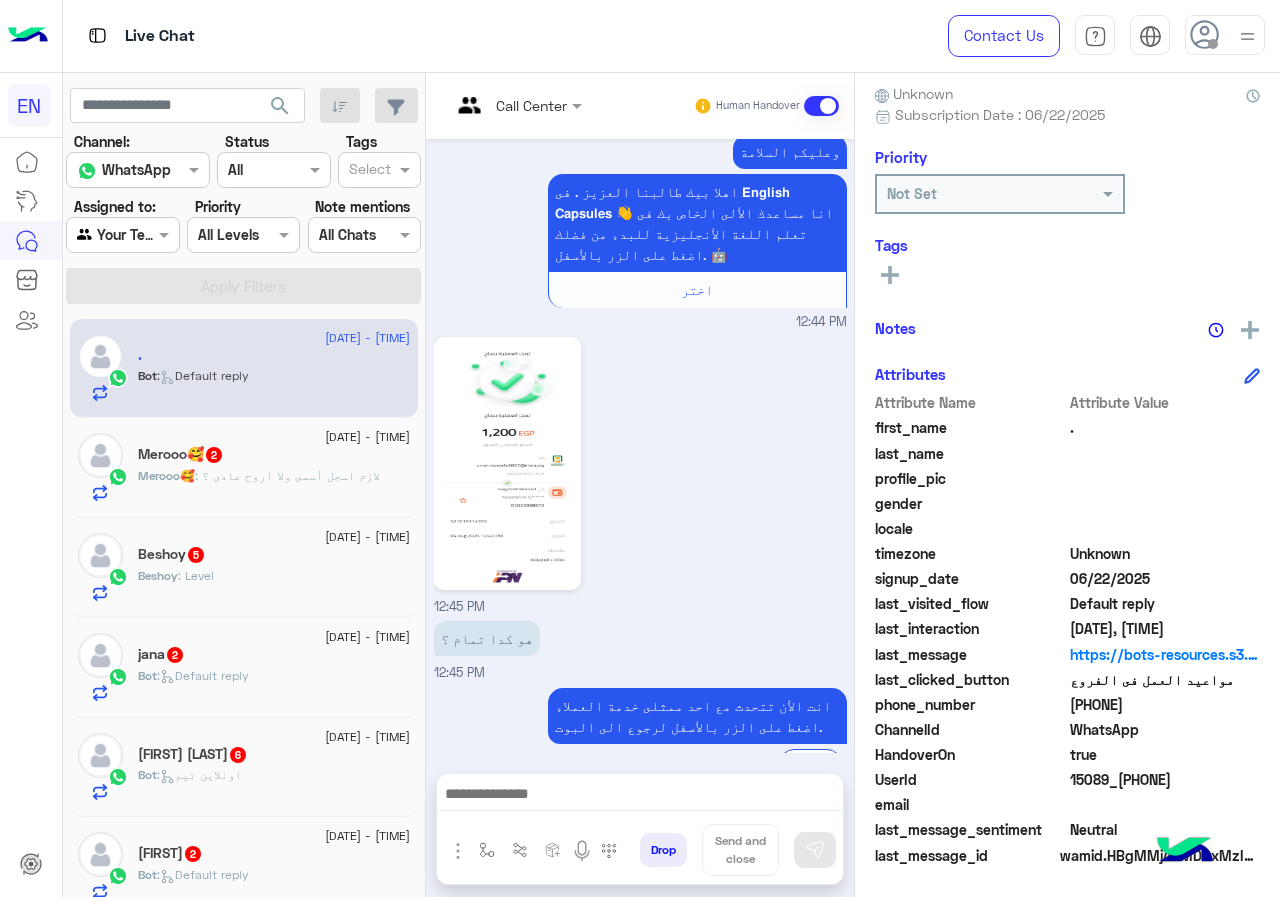 click on "12:45 PM" at bounding box center [640, 474] 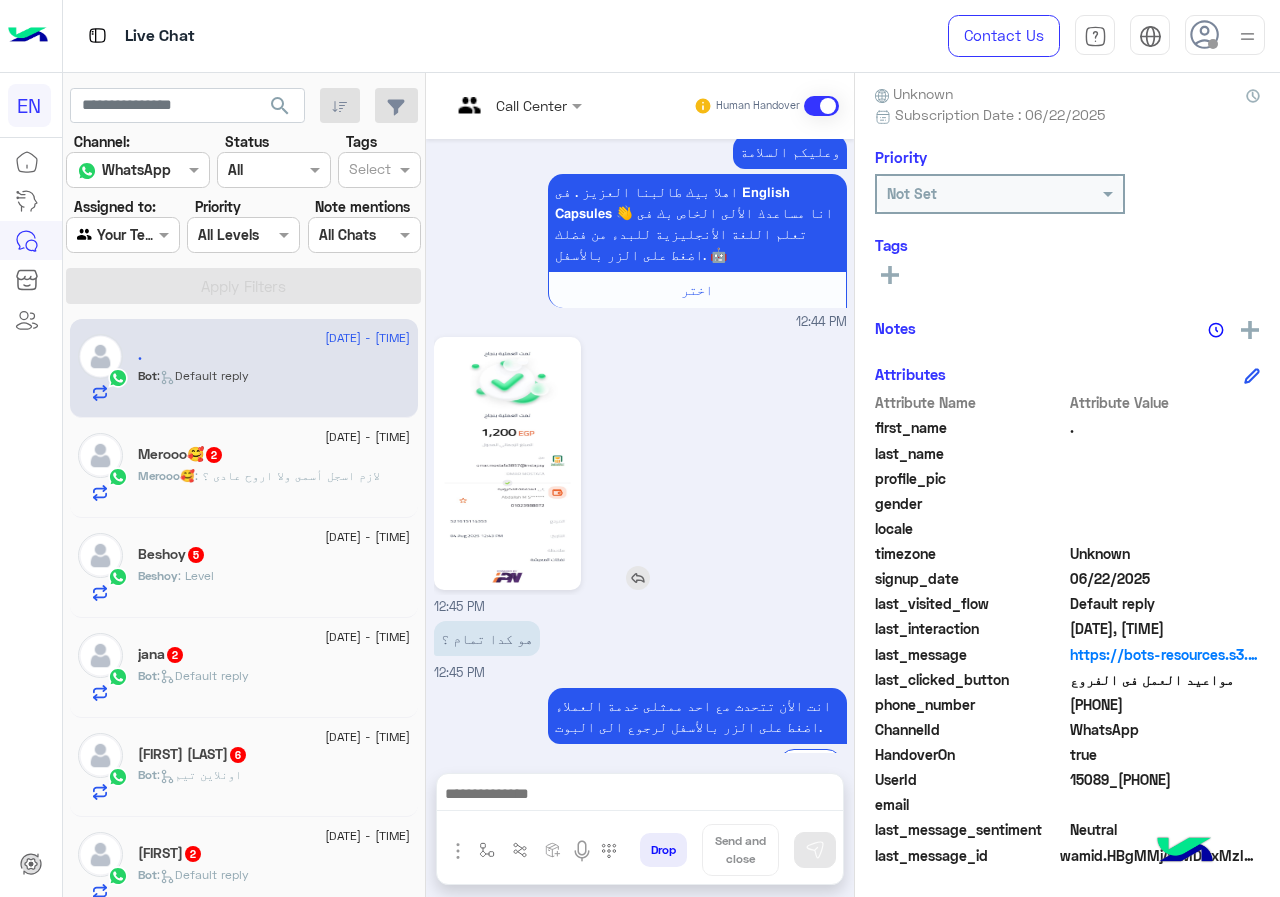 click 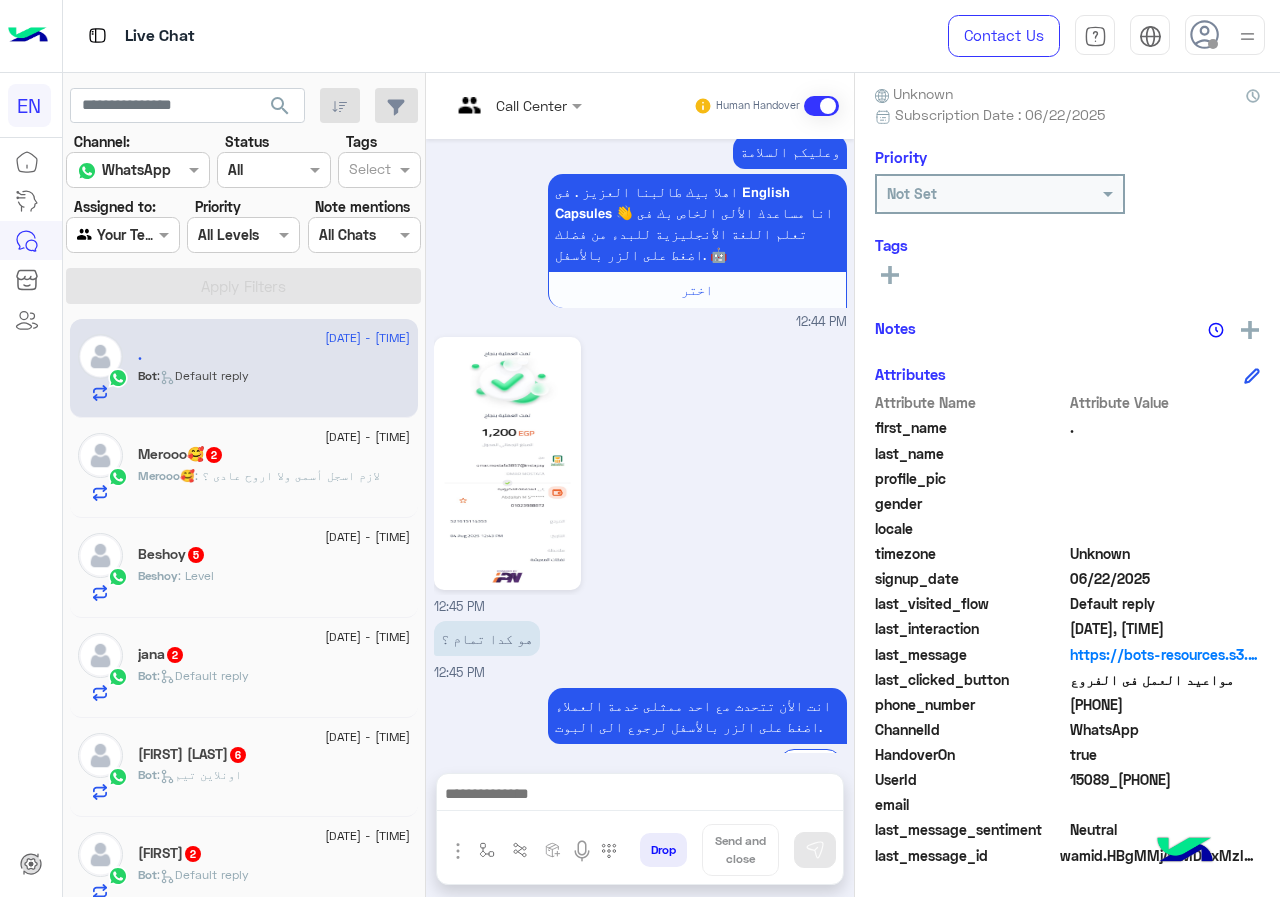 click at bounding box center [640, 799] 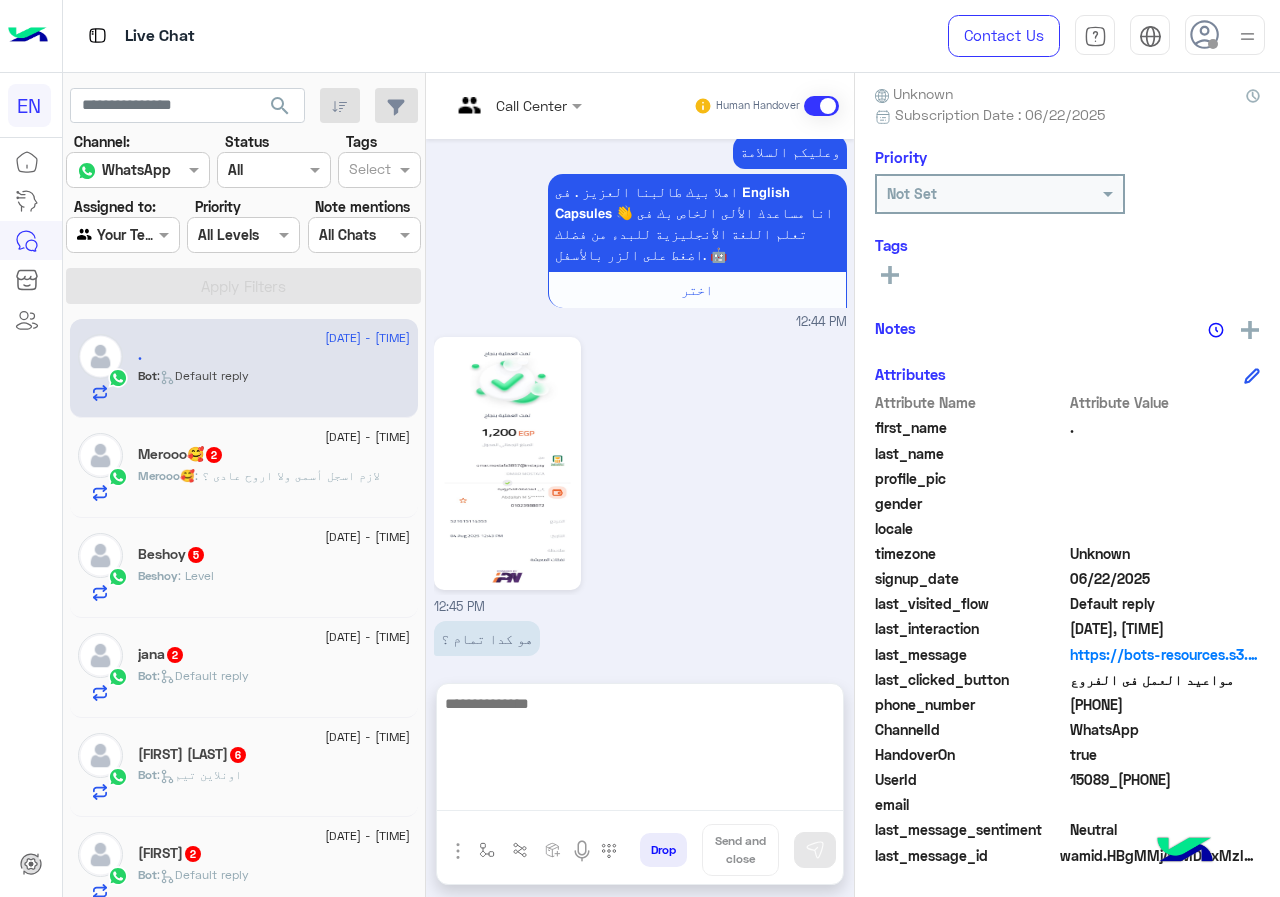 click at bounding box center (640, 751) 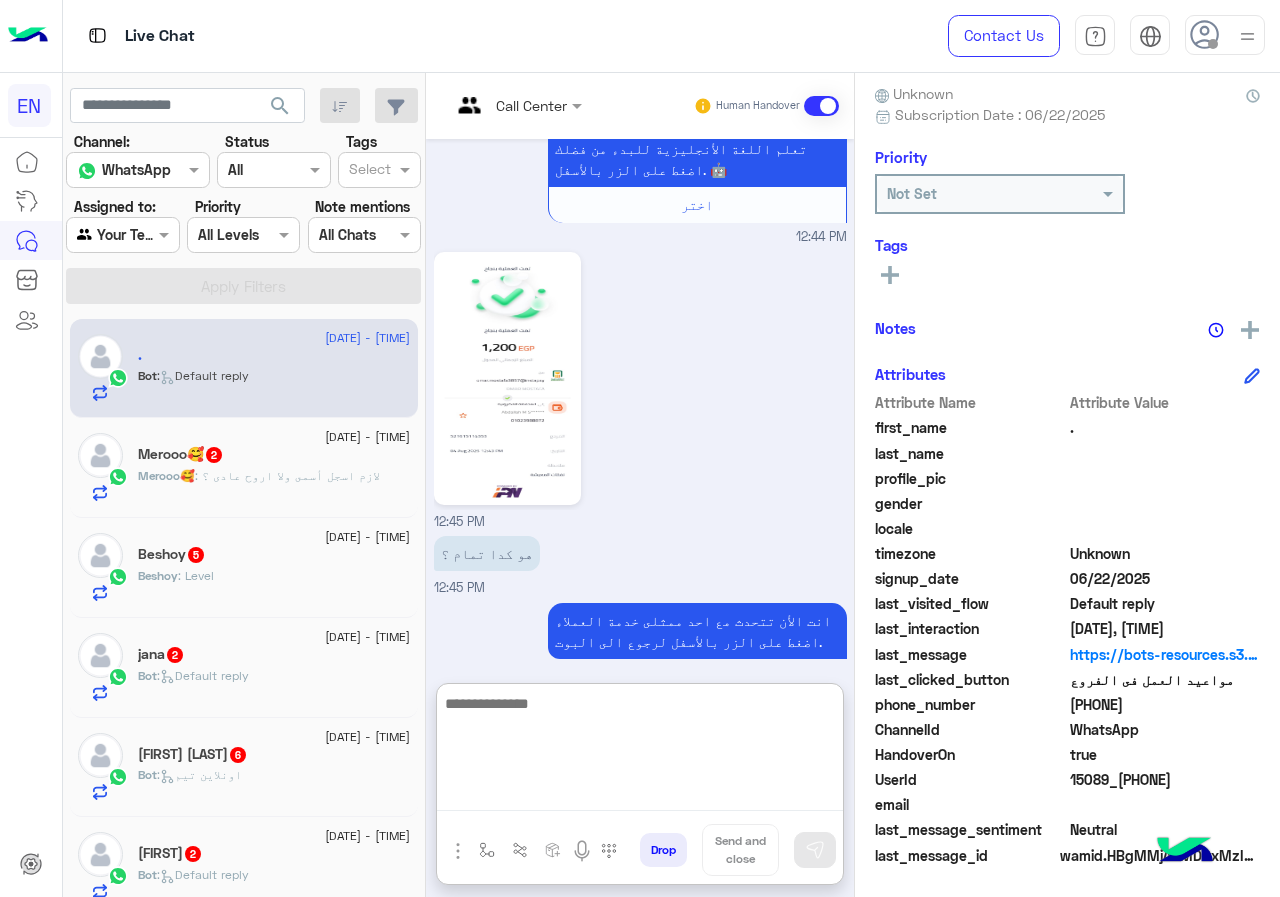 scroll, scrollTop: 3153, scrollLeft: 0, axis: vertical 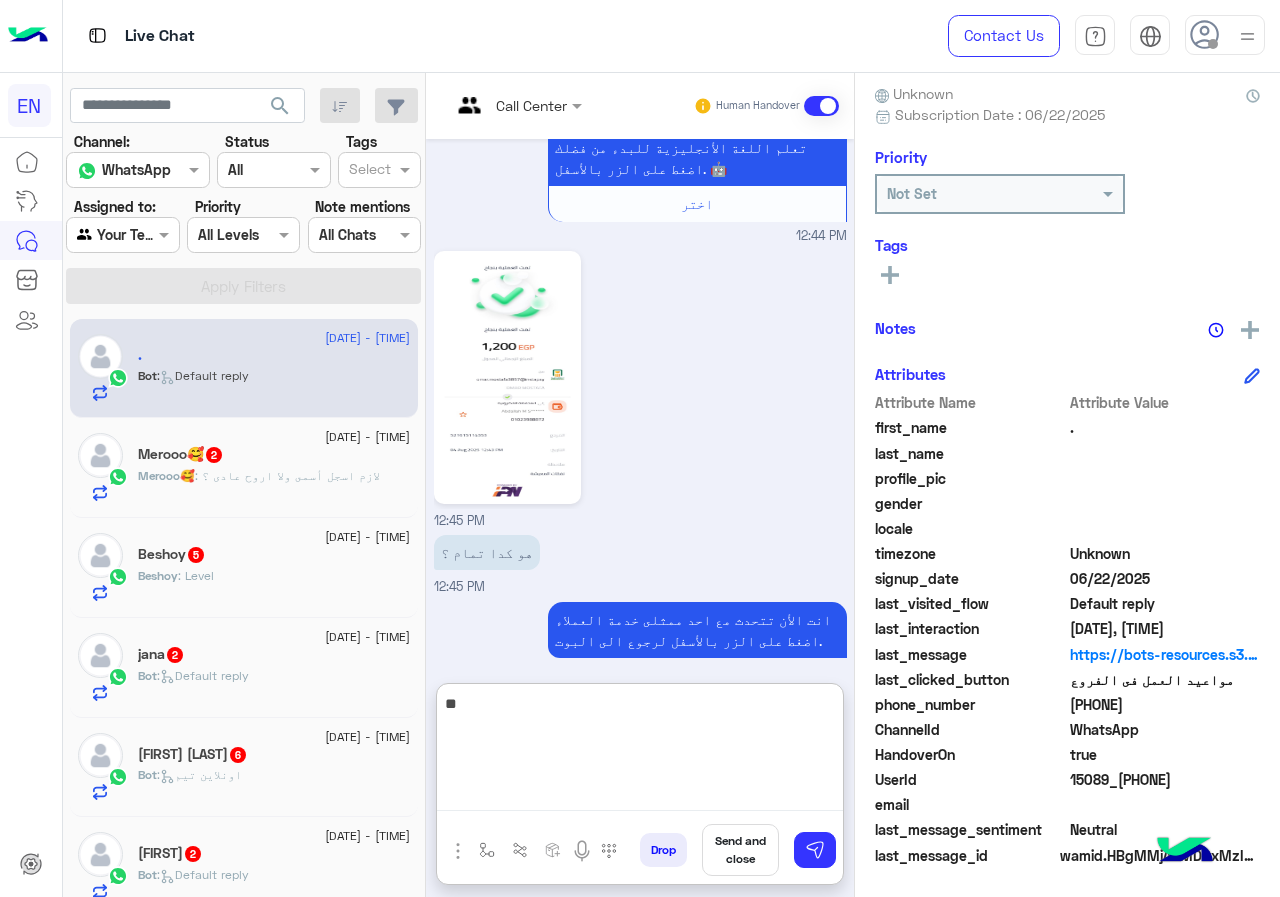 type on "*" 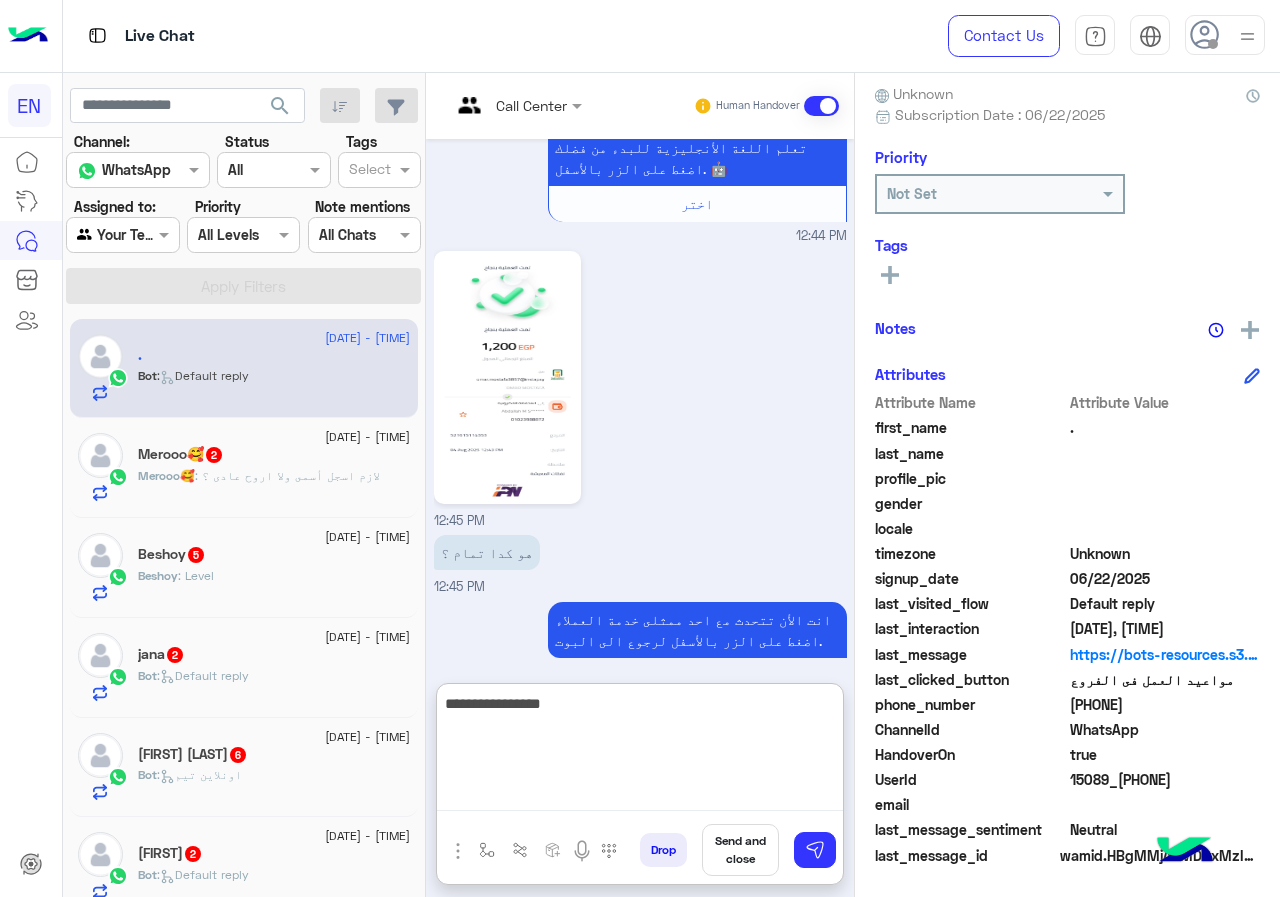 type on "**********" 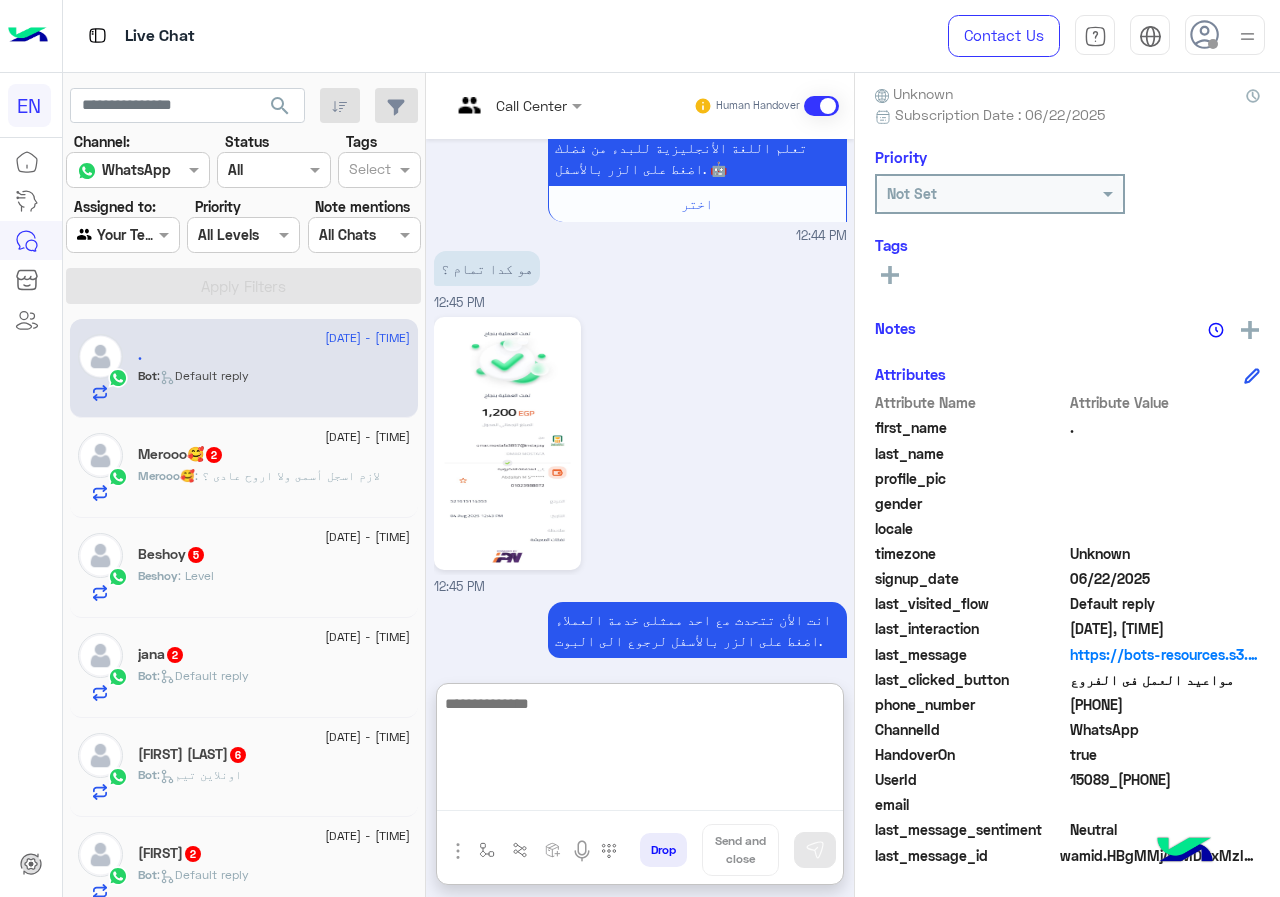 scroll, scrollTop: 3221, scrollLeft: 0, axis: vertical 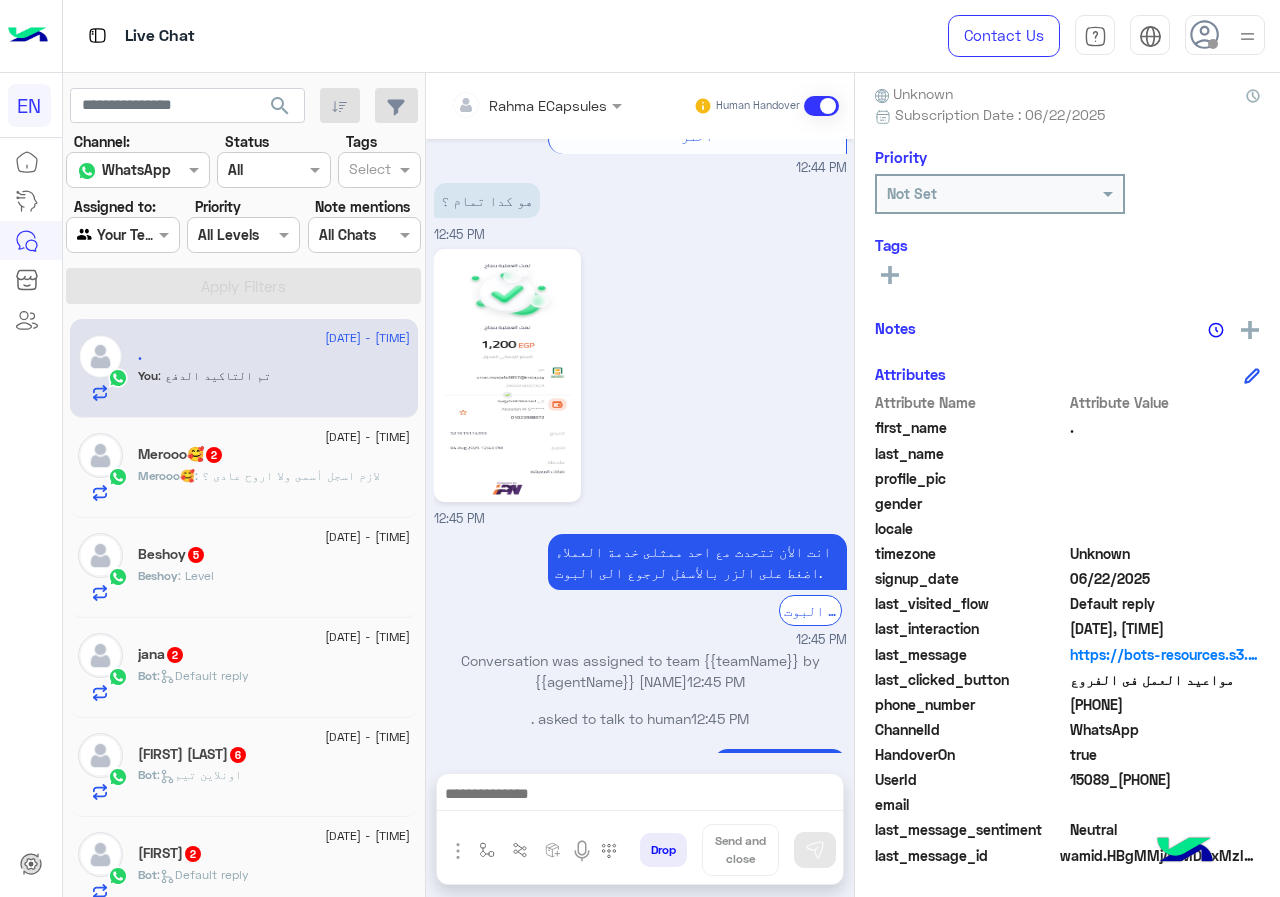 click on ": لازم اسجل أسمى ولا اروح عادى ؟" 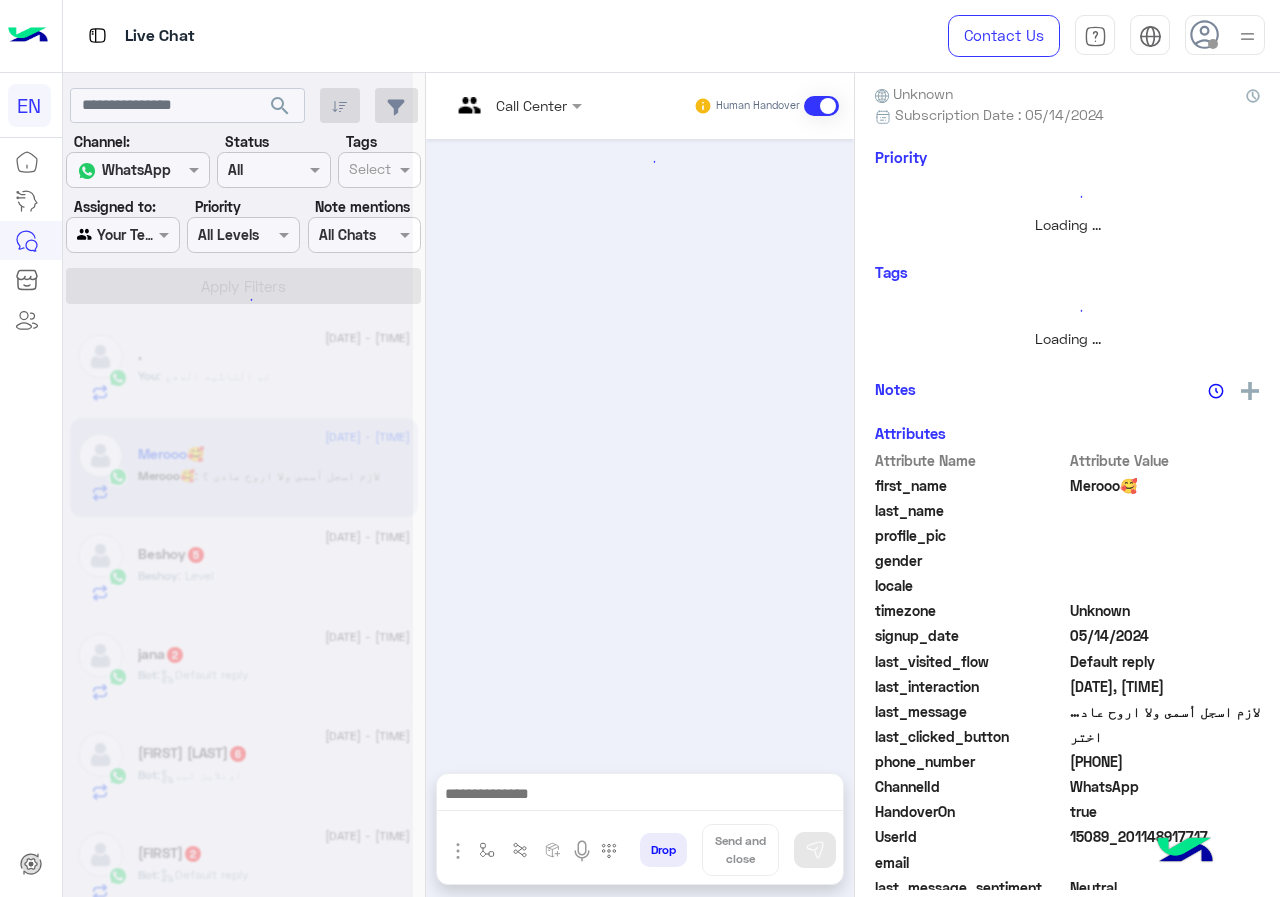 scroll, scrollTop: 137, scrollLeft: 0, axis: vertical 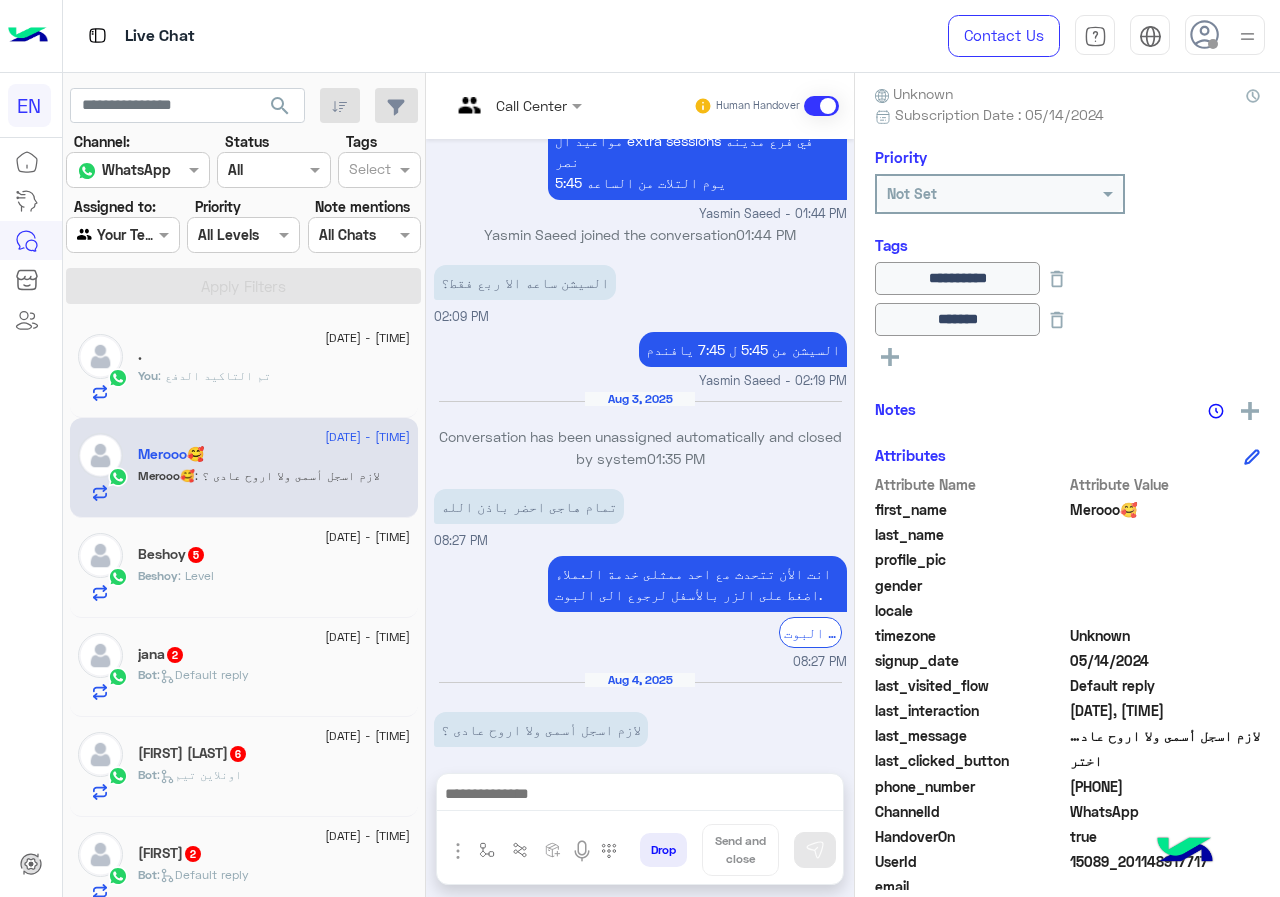 drag, startPoint x: 1074, startPoint y: 784, endPoint x: 1177, endPoint y: 784, distance: 103 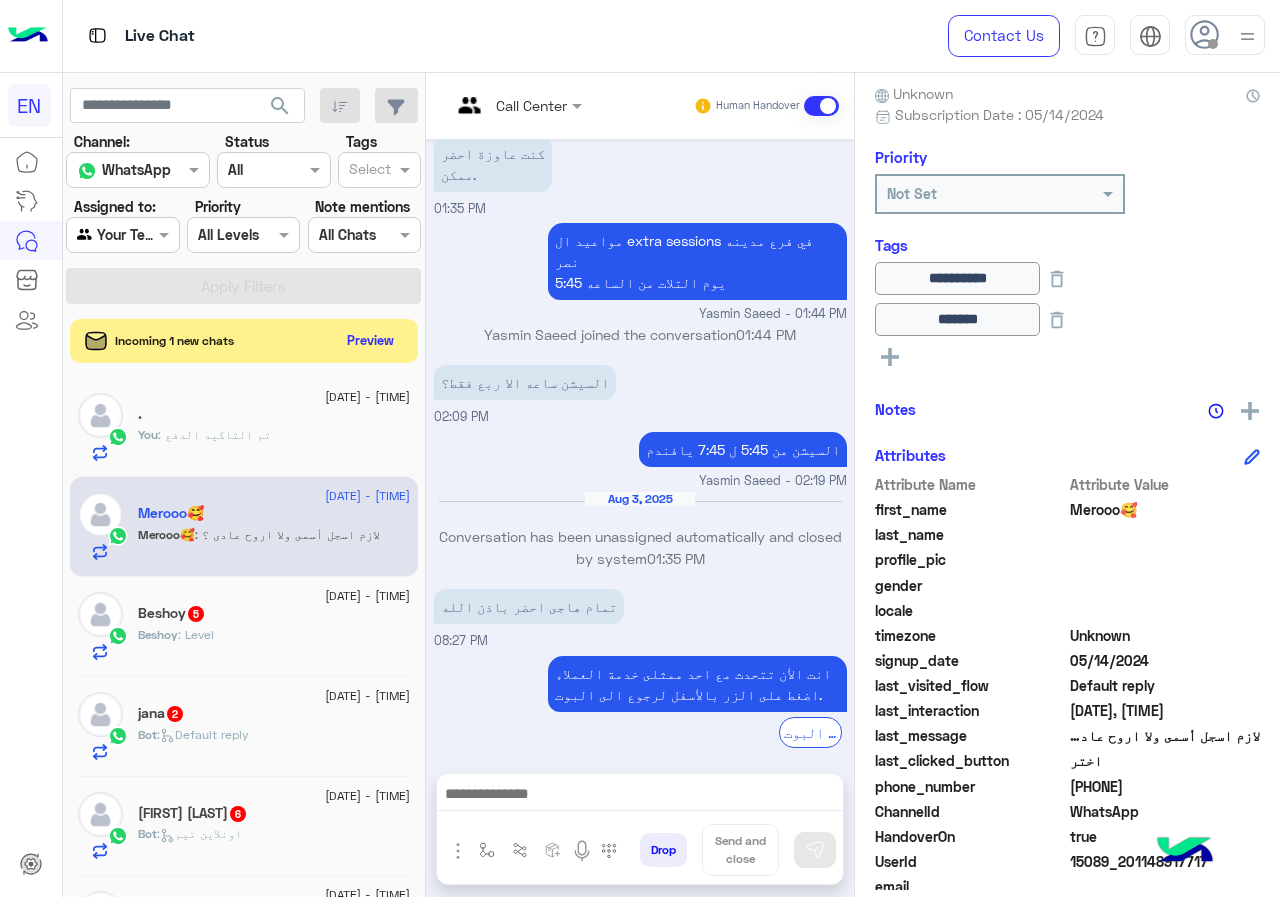 scroll, scrollTop: 1105, scrollLeft: 0, axis: vertical 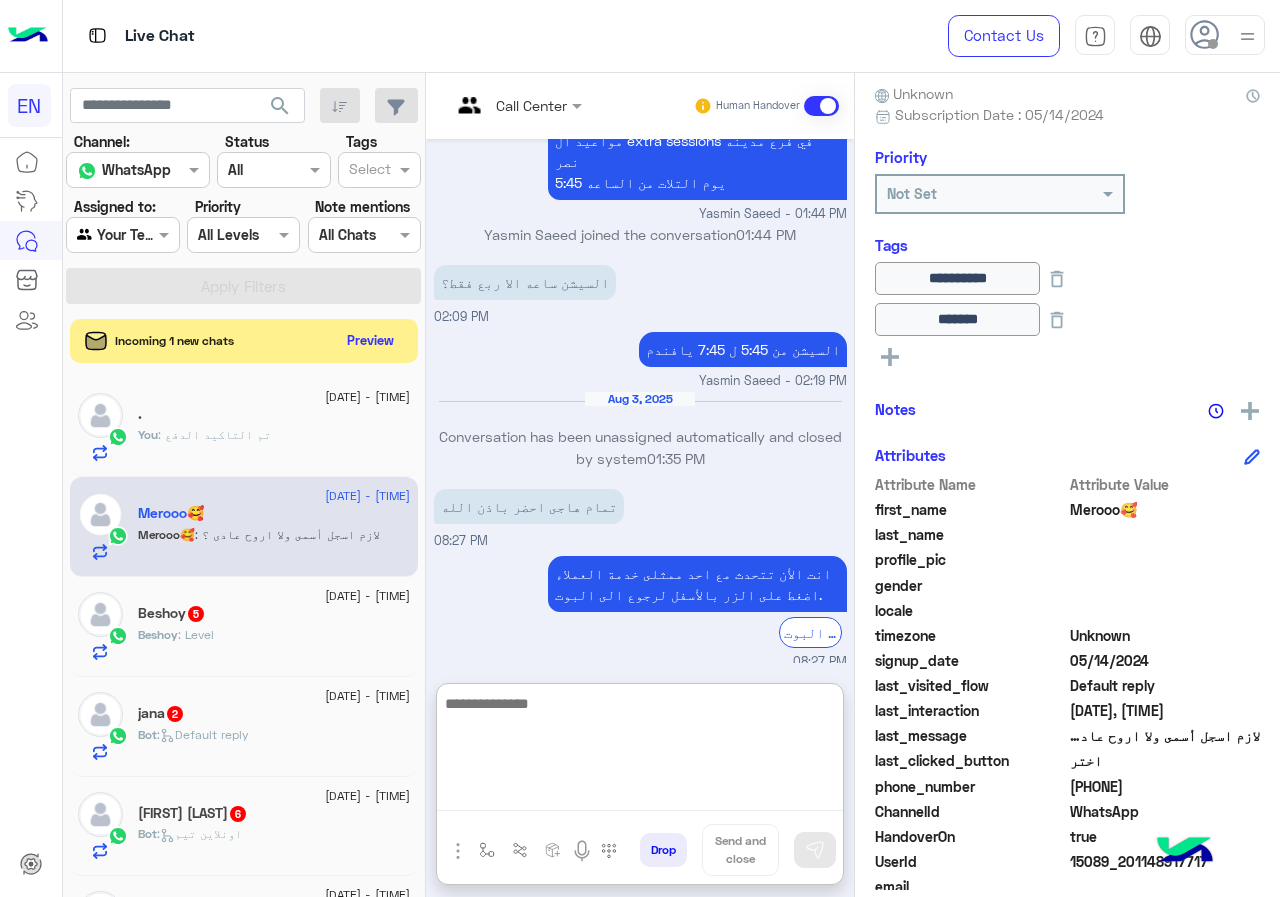 click at bounding box center (640, 751) 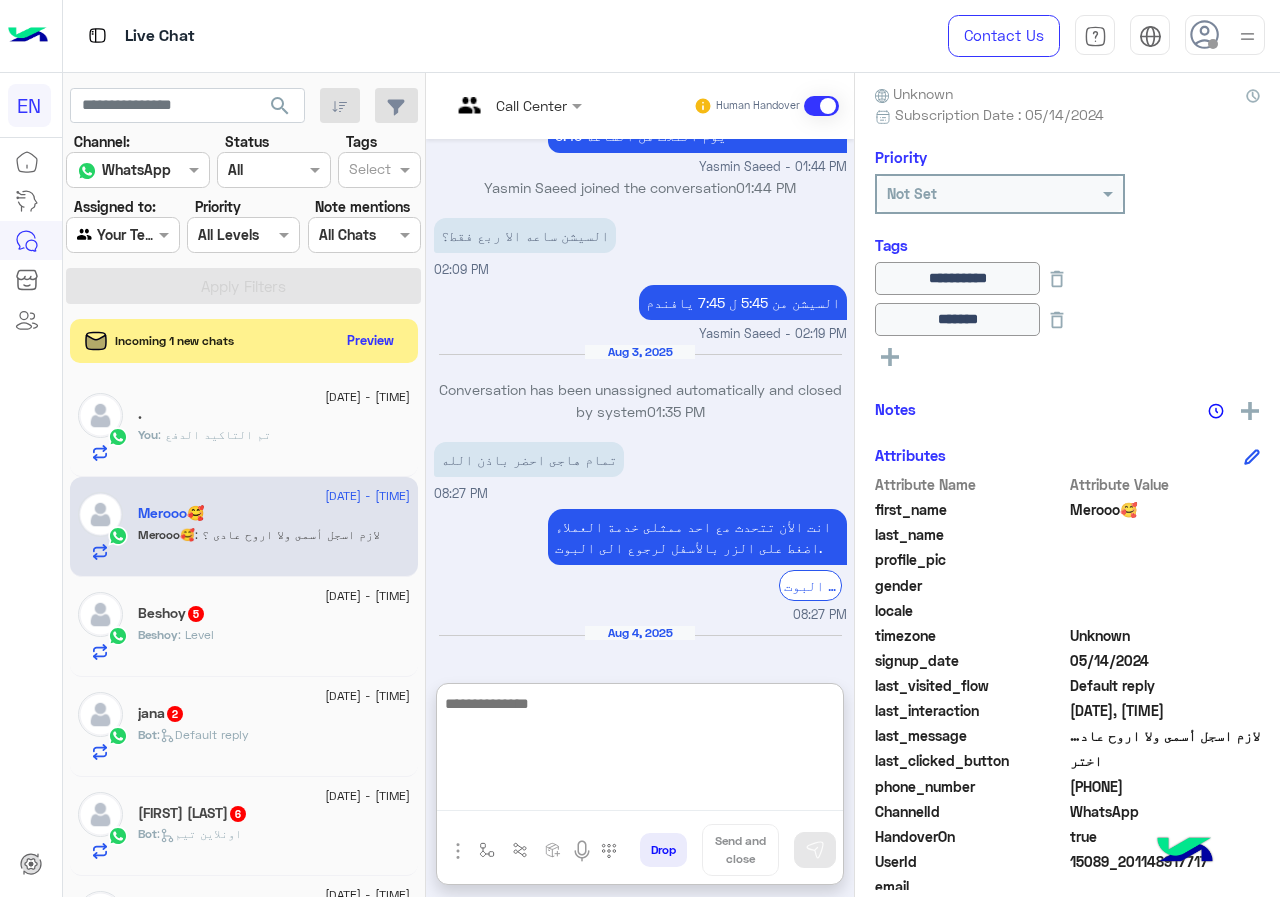 scroll, scrollTop: 1195, scrollLeft: 0, axis: vertical 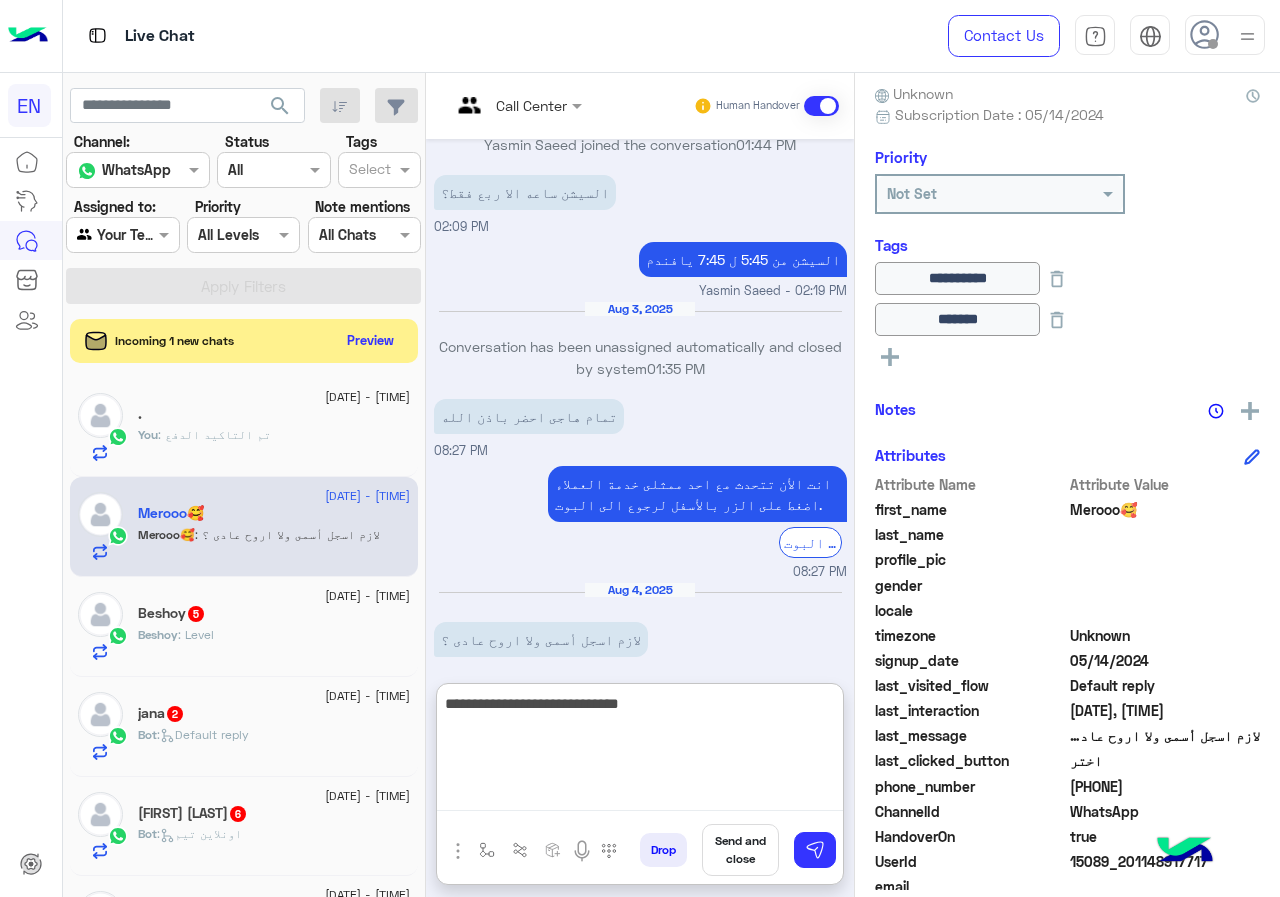type on "**********" 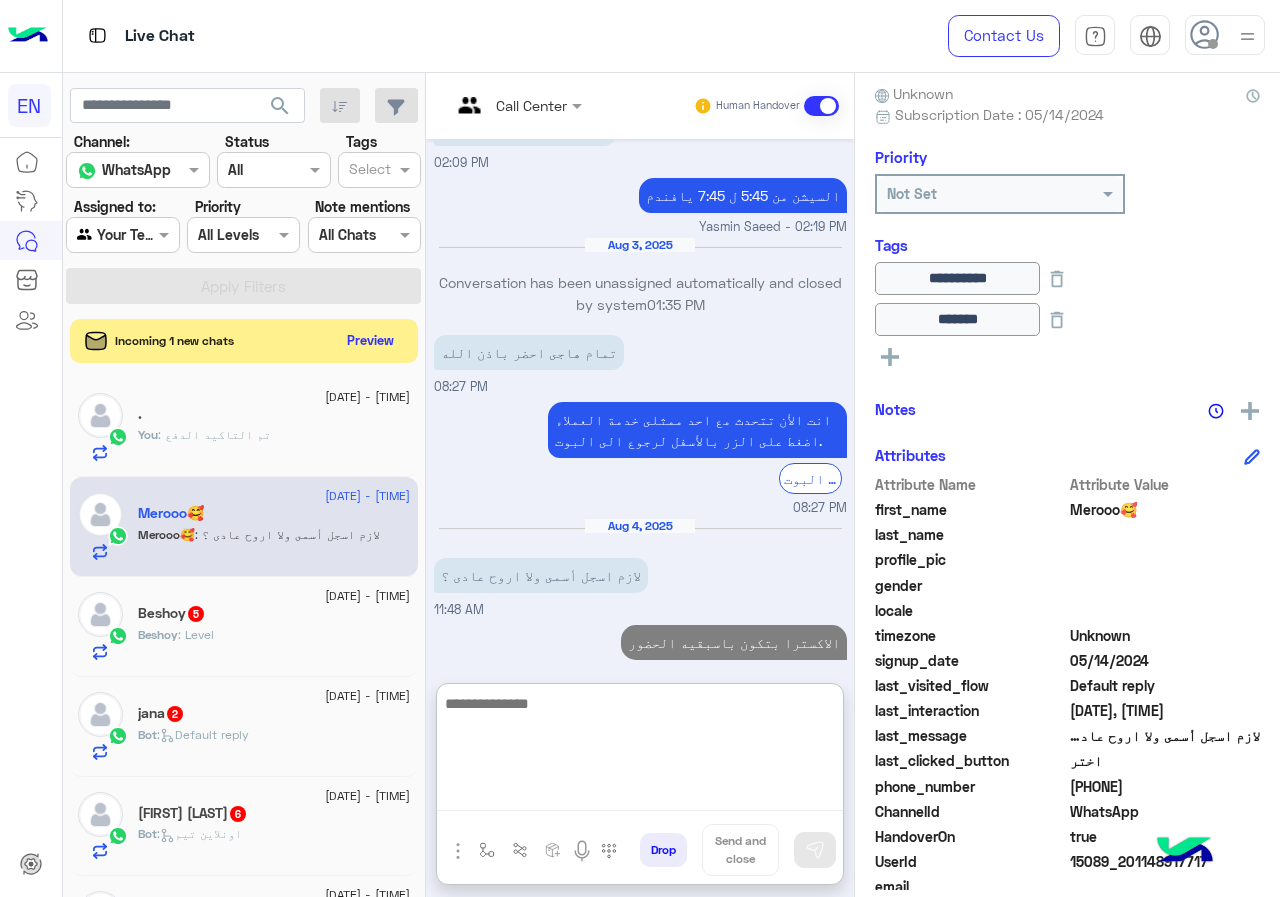 scroll, scrollTop: 1295, scrollLeft: 0, axis: vertical 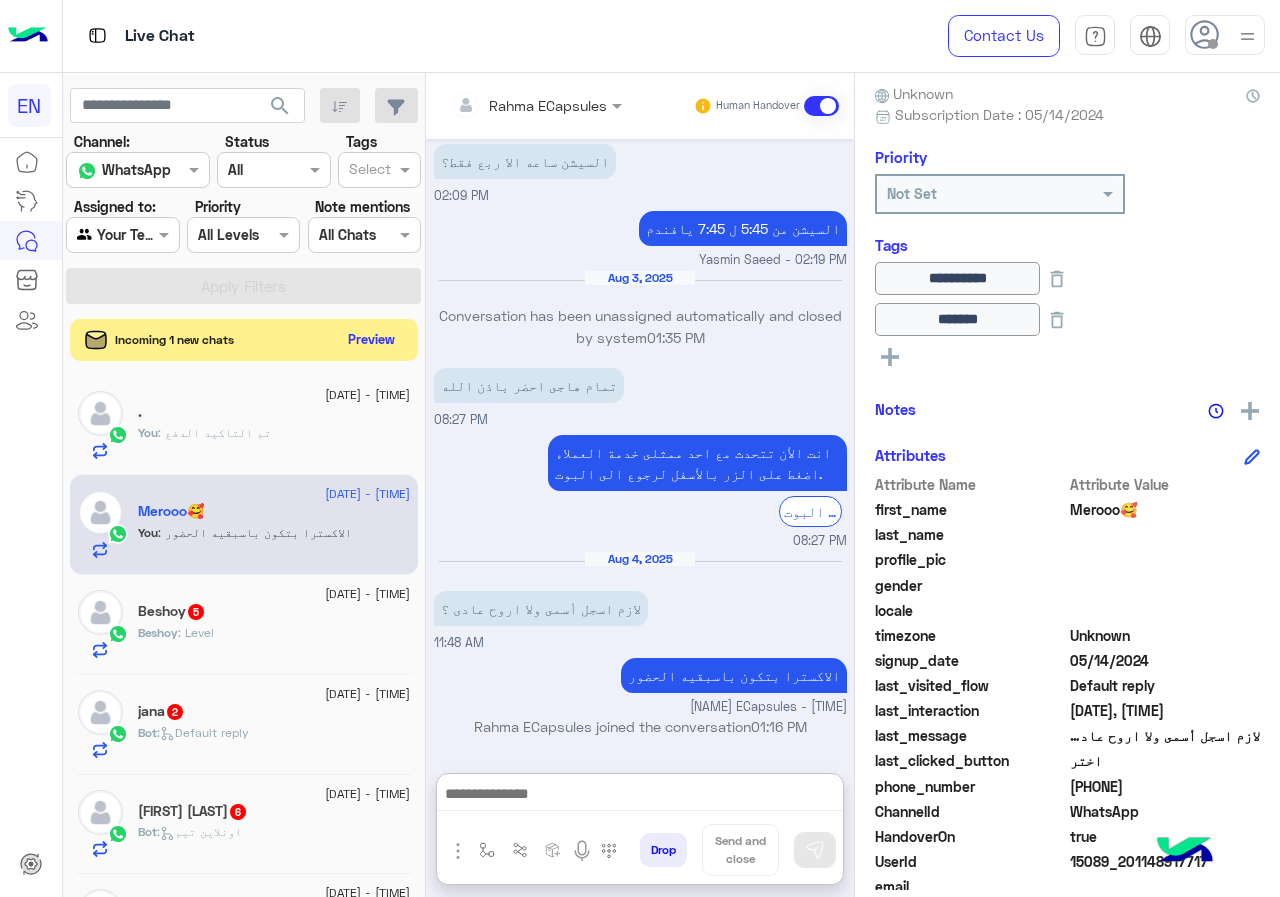 click on "Preview" 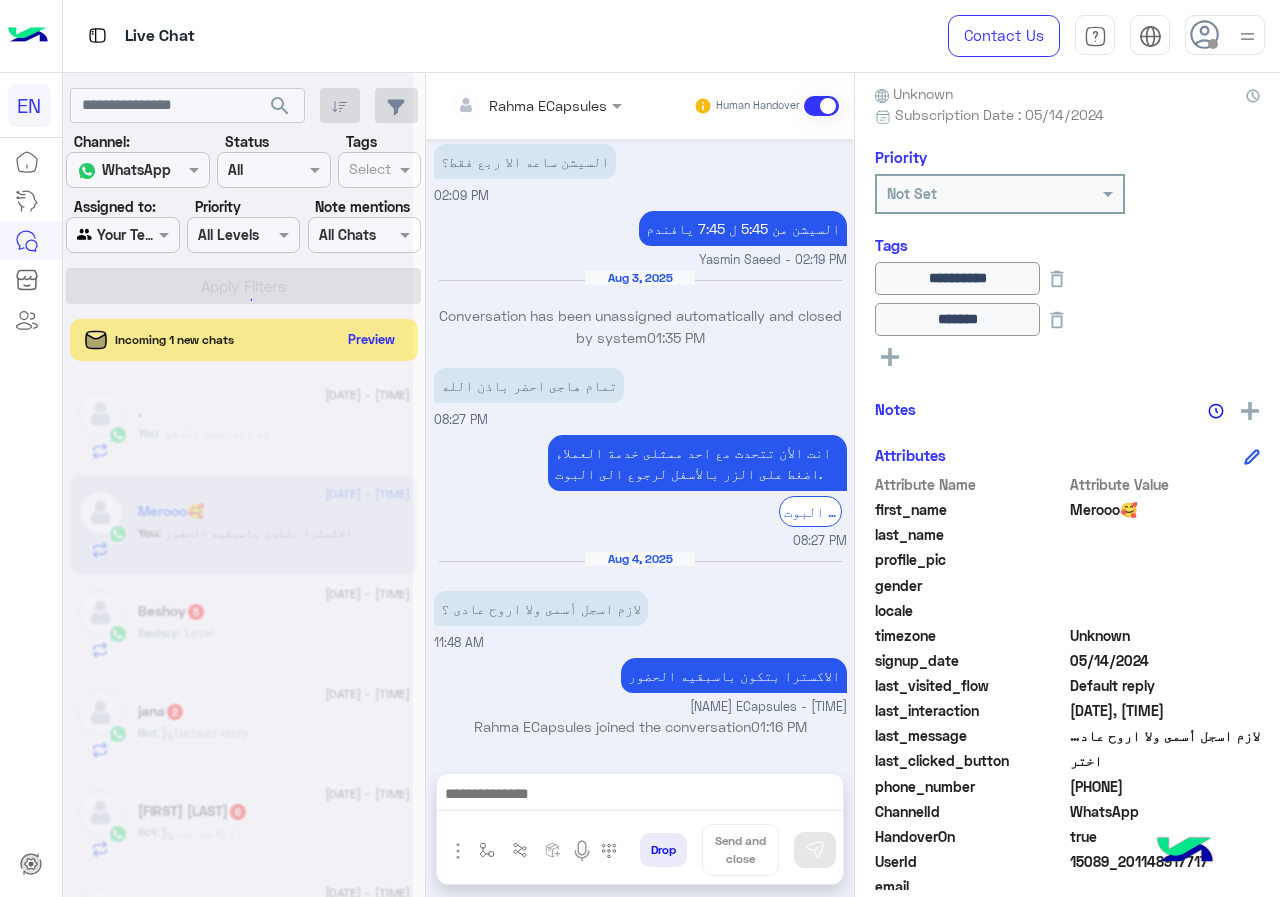 scroll, scrollTop: 1205, scrollLeft: 0, axis: vertical 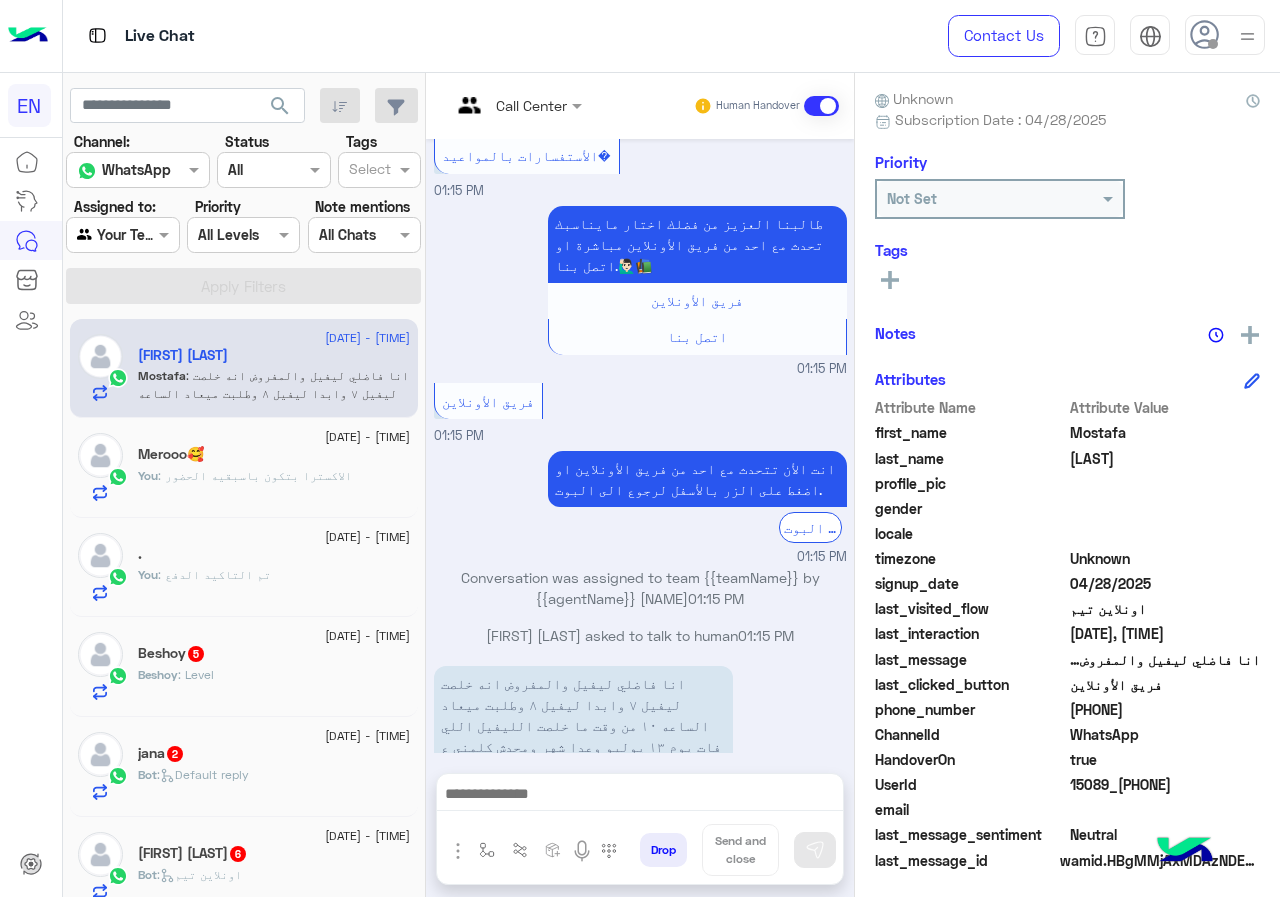 drag, startPoint x: 1074, startPoint y: 708, endPoint x: 1177, endPoint y: 708, distance: 103 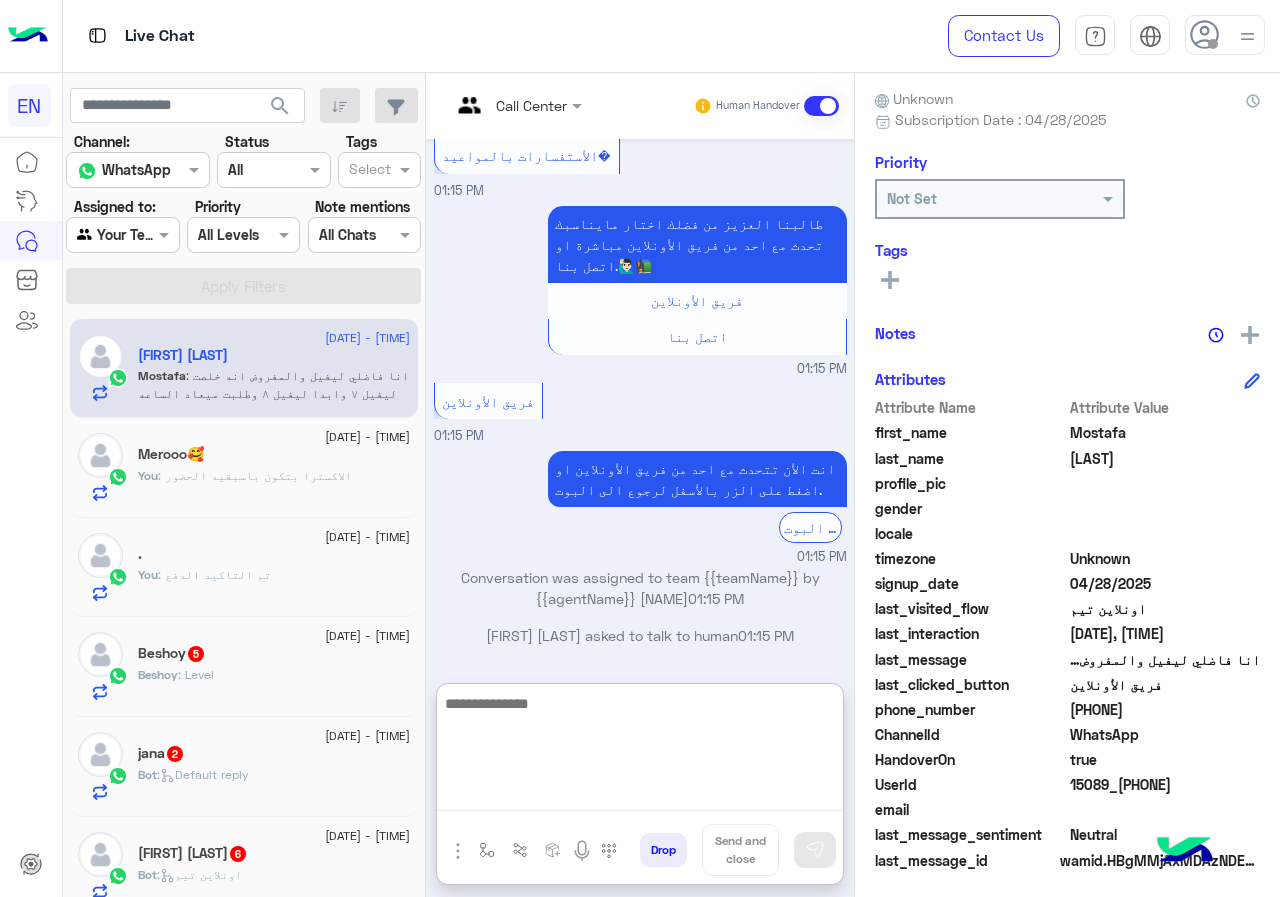 click at bounding box center [640, 751] 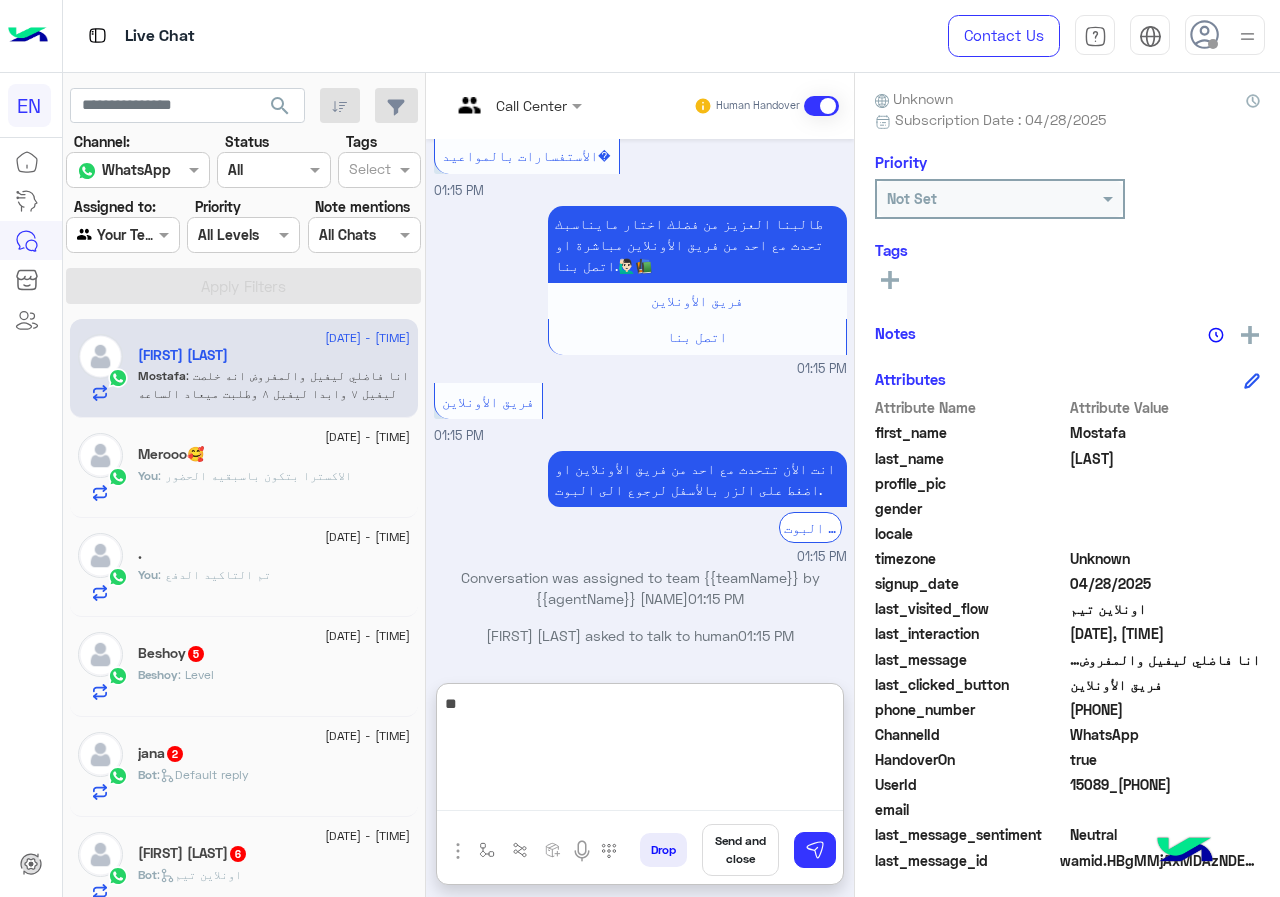 type on "*" 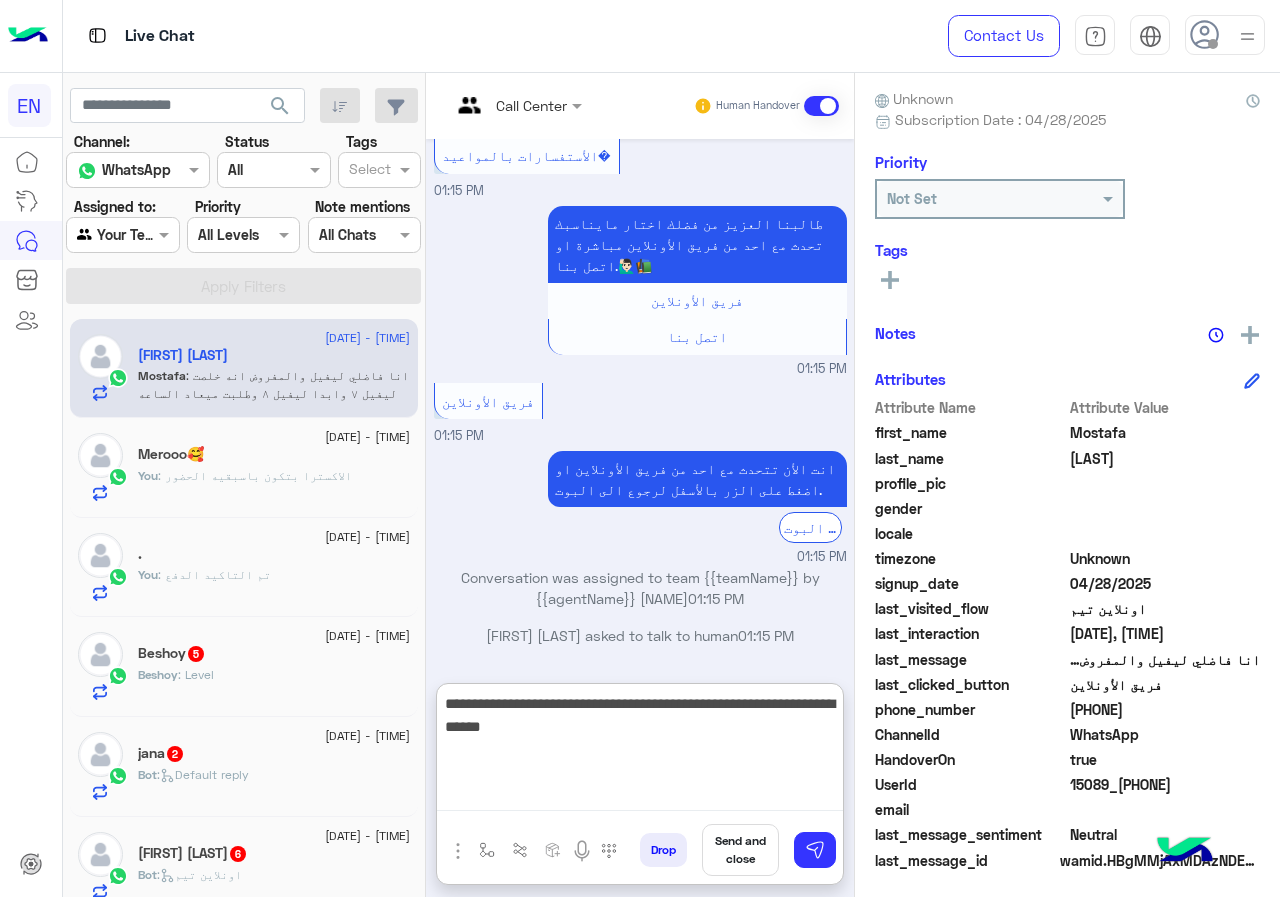 click on "**********" at bounding box center [640, 751] 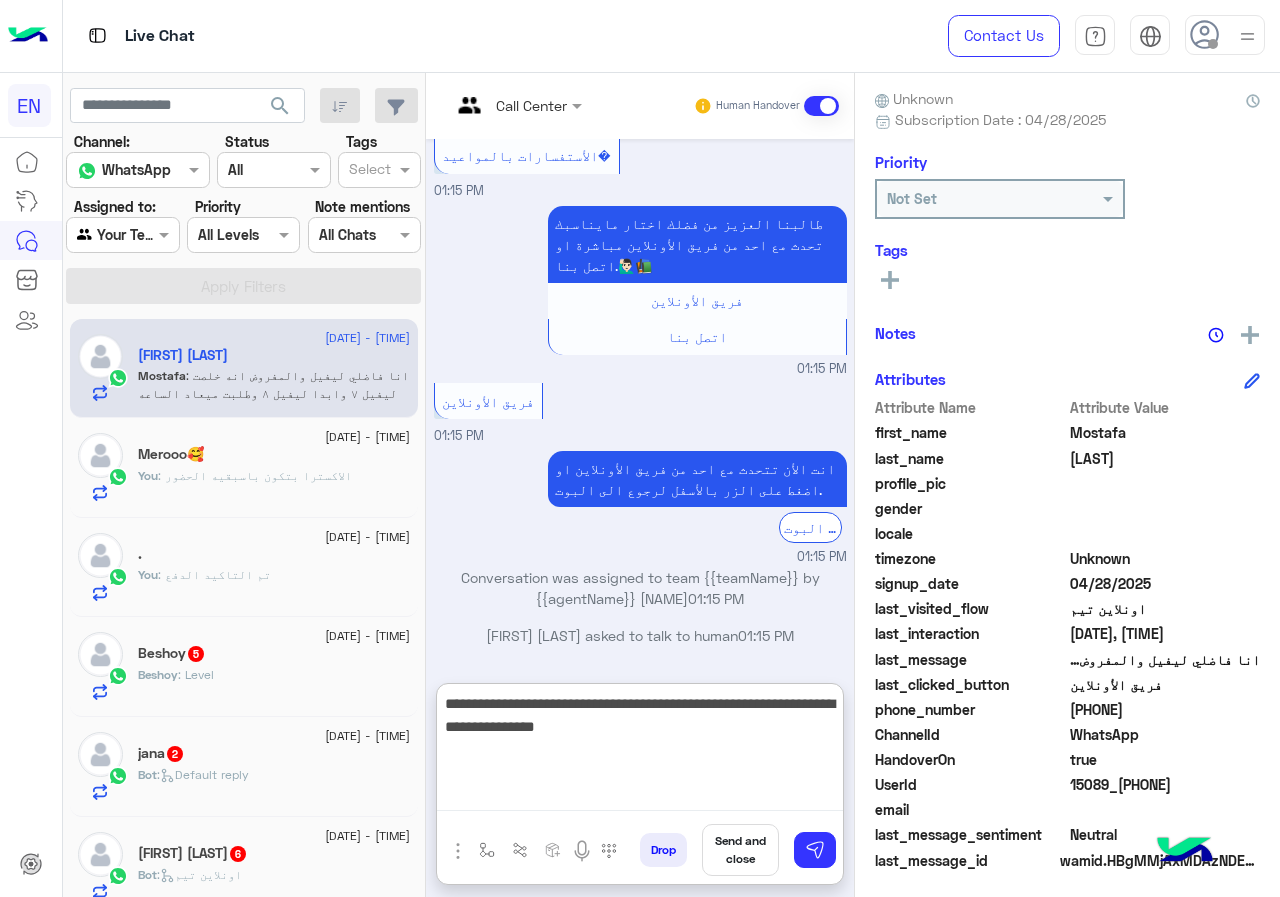click on "**********" at bounding box center (640, 751) 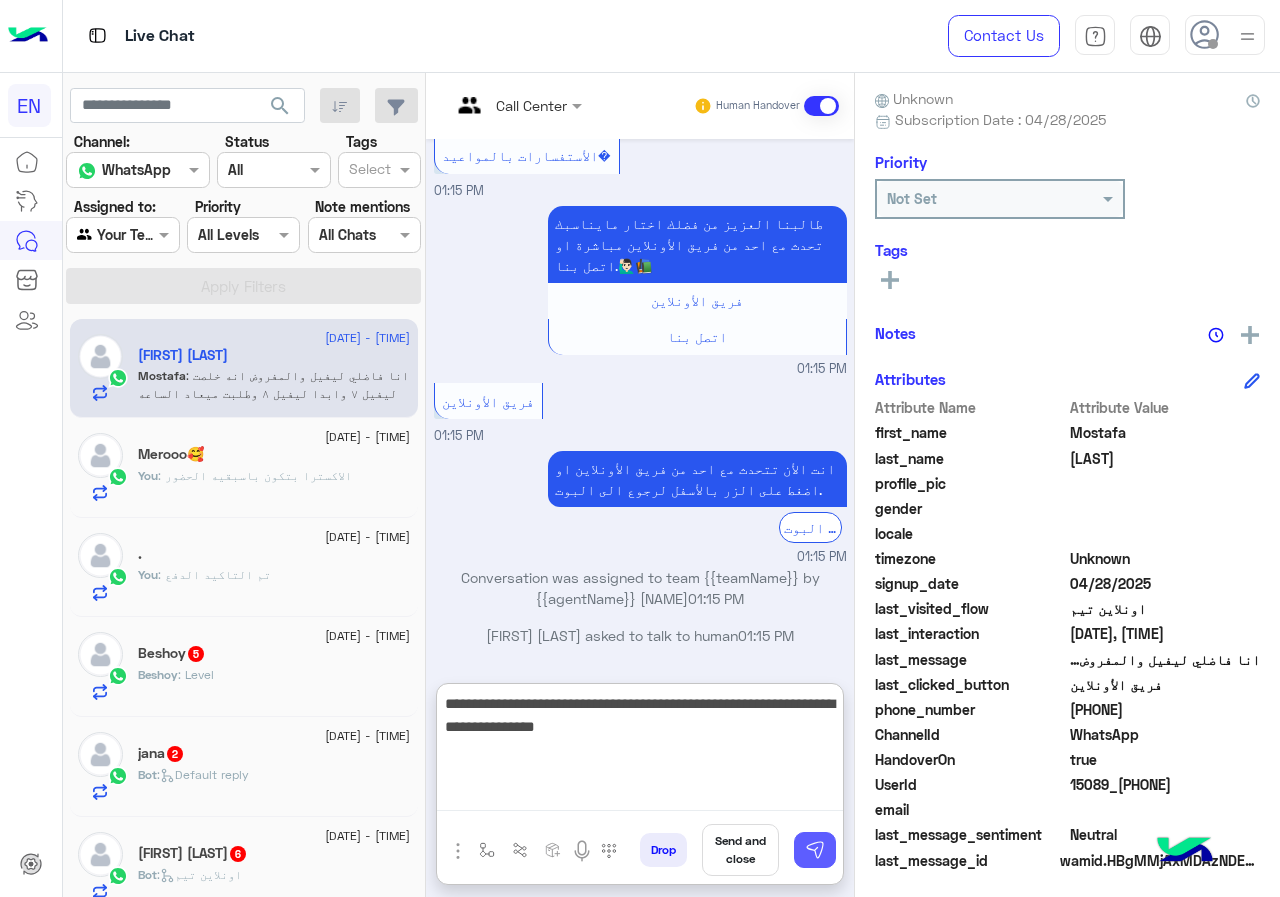 type on "**********" 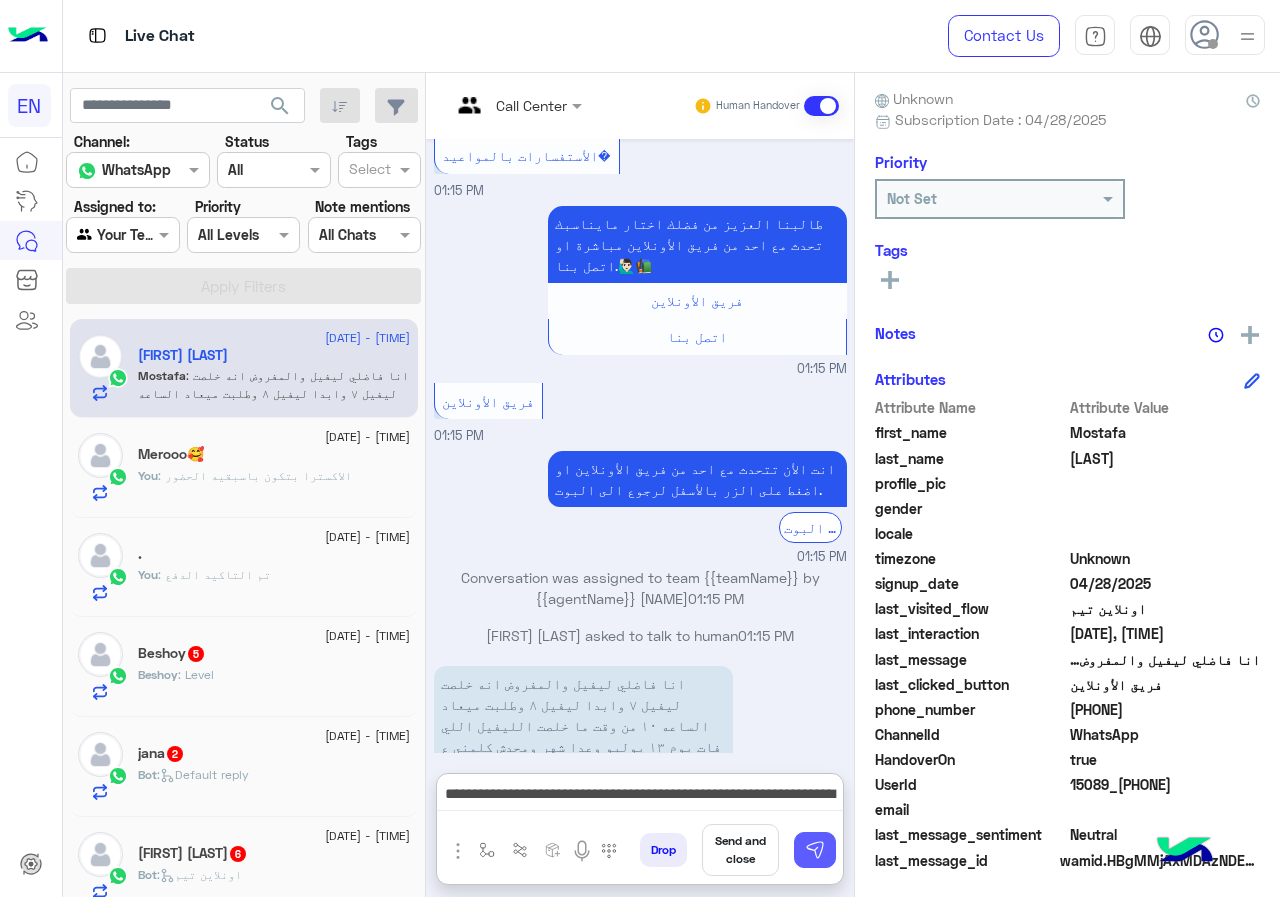 click at bounding box center [815, 850] 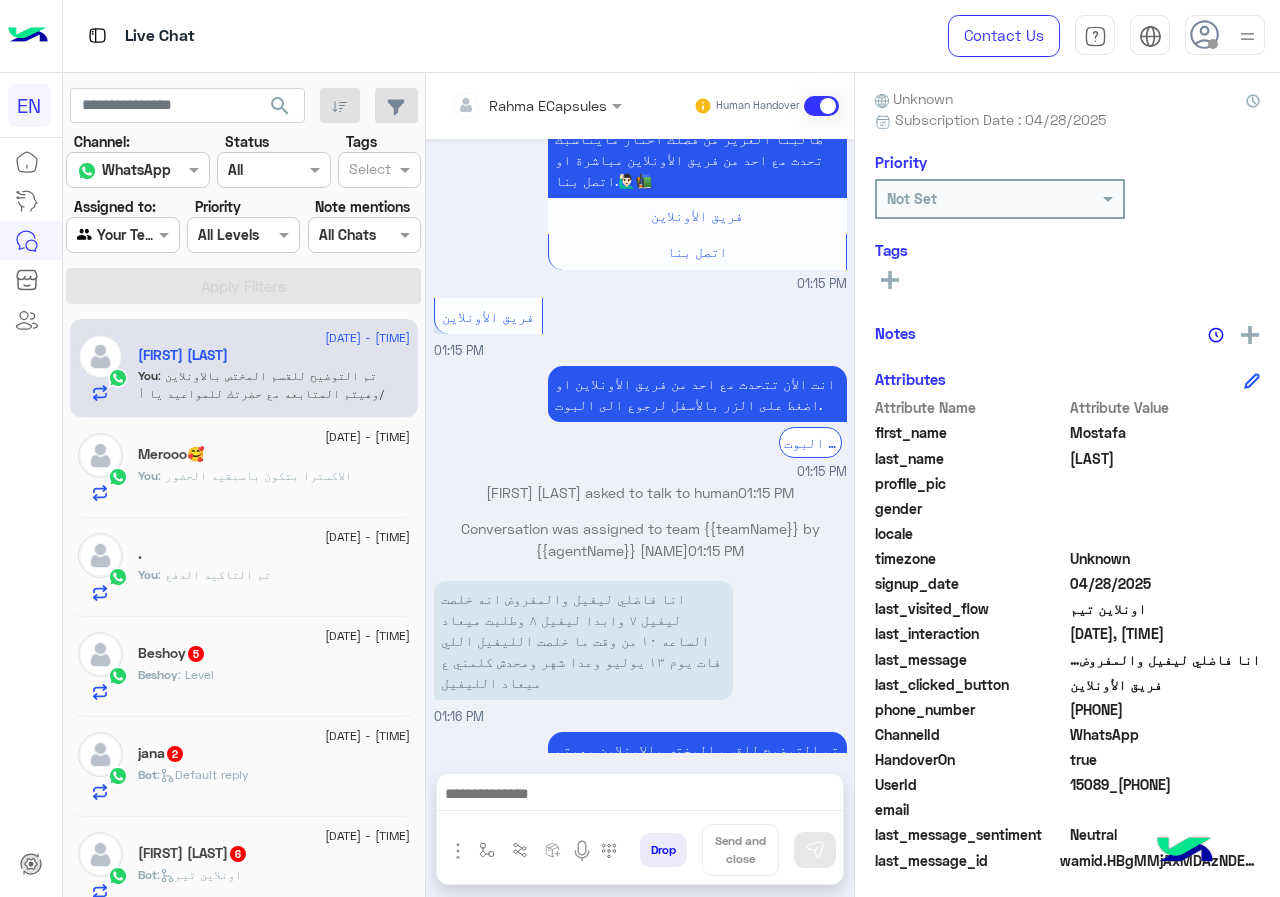 scroll, scrollTop: 1480, scrollLeft: 0, axis: vertical 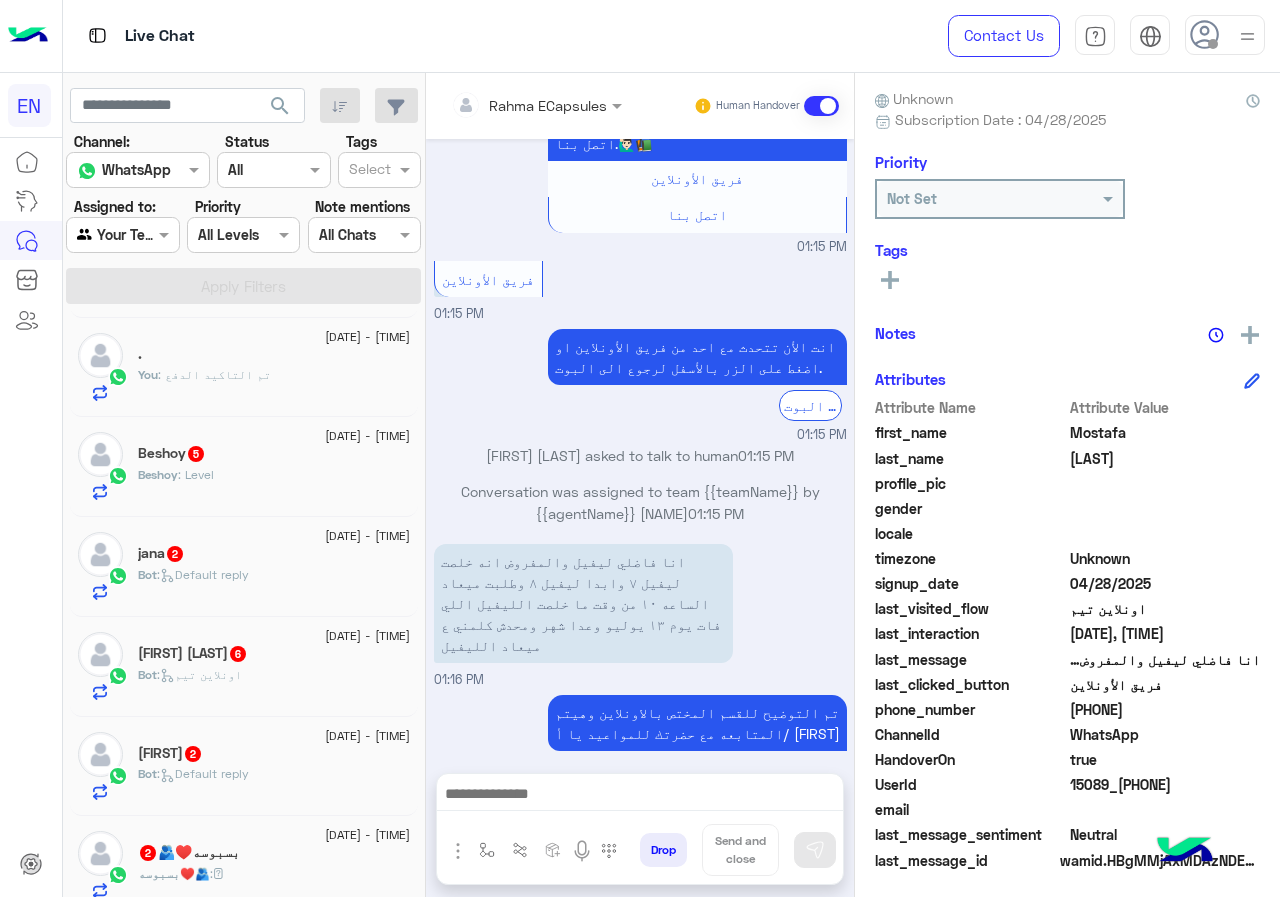 click on "Beshoy : Level" 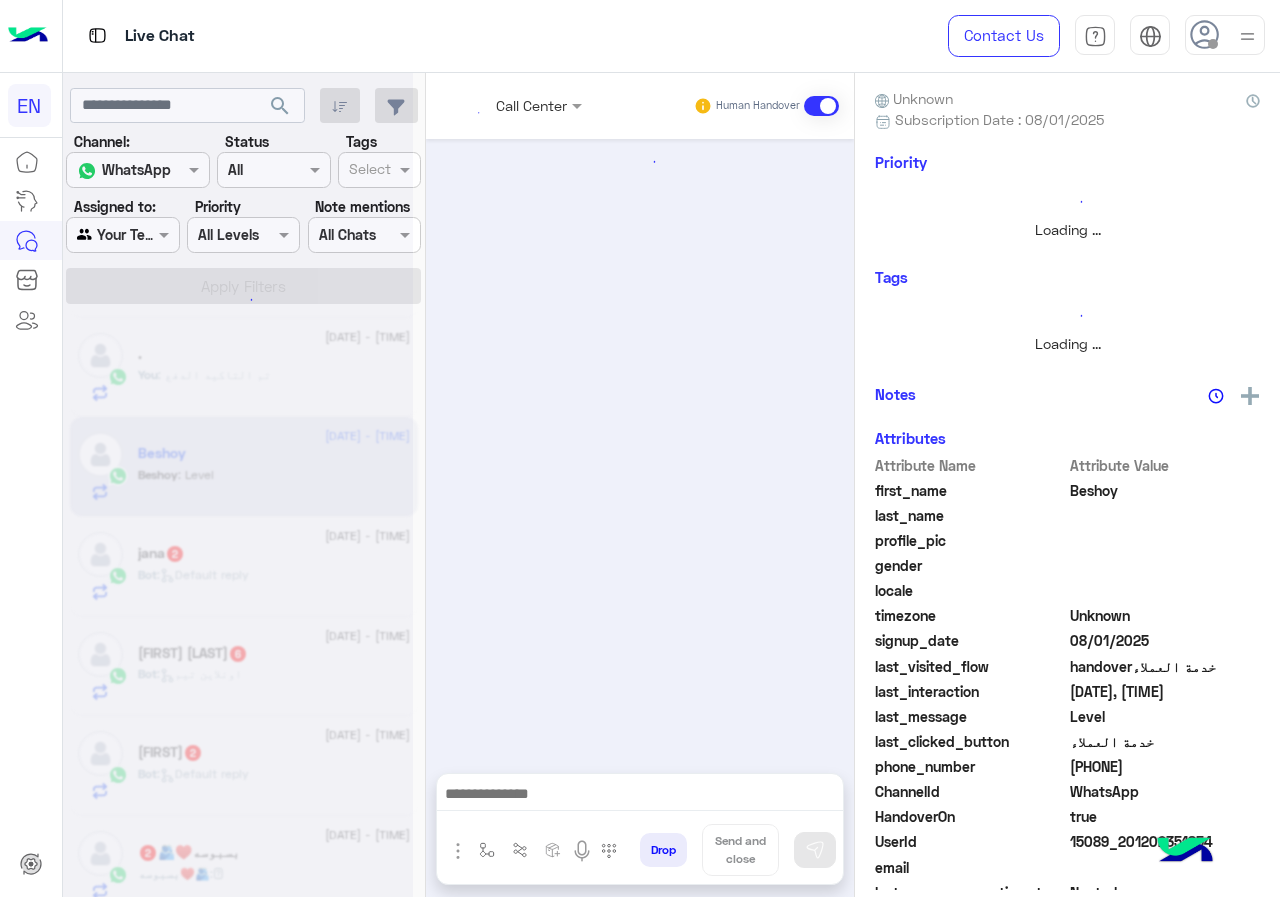 scroll, scrollTop: 0, scrollLeft: 0, axis: both 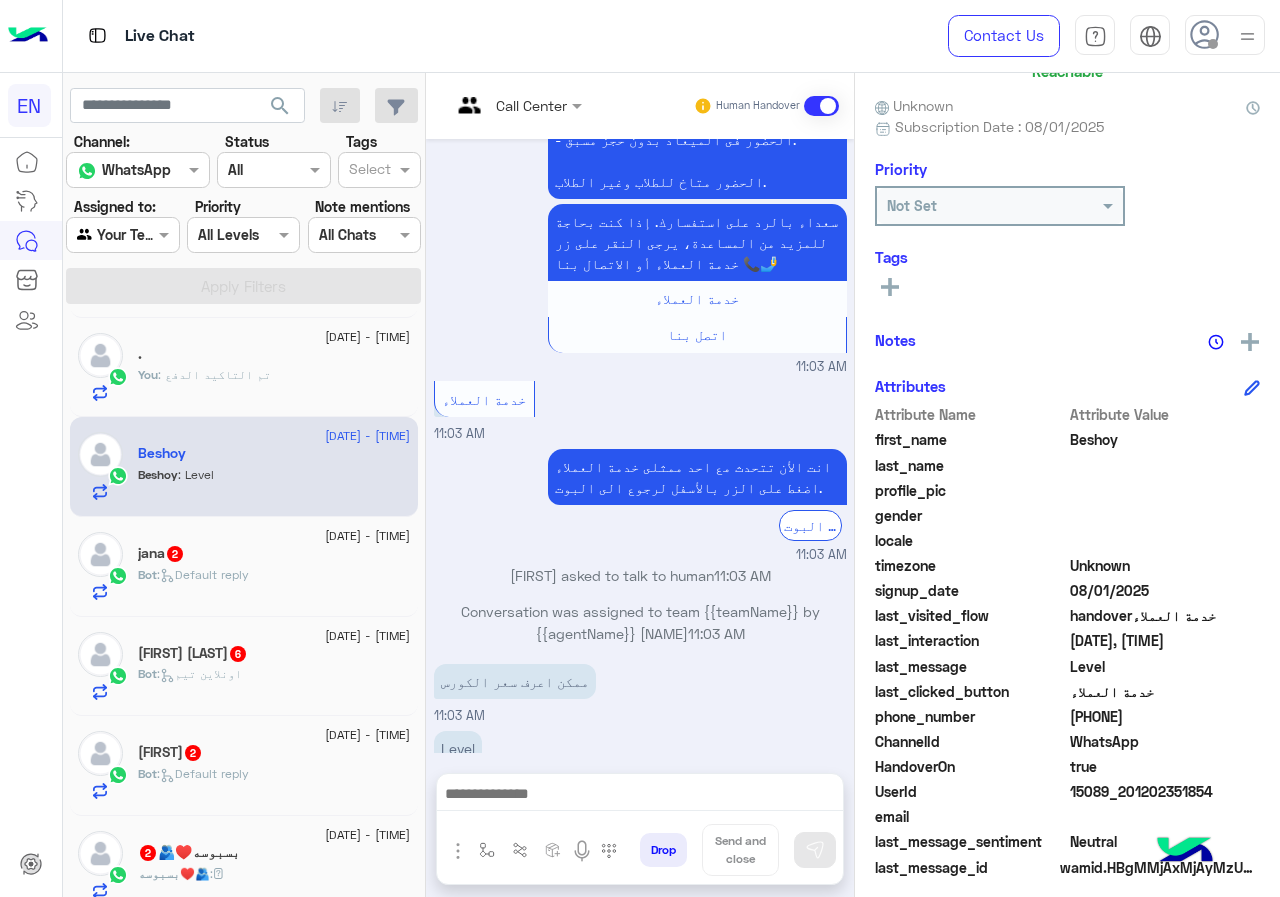 drag, startPoint x: 1072, startPoint y: 704, endPoint x: 1186, endPoint y: 704, distance: 114 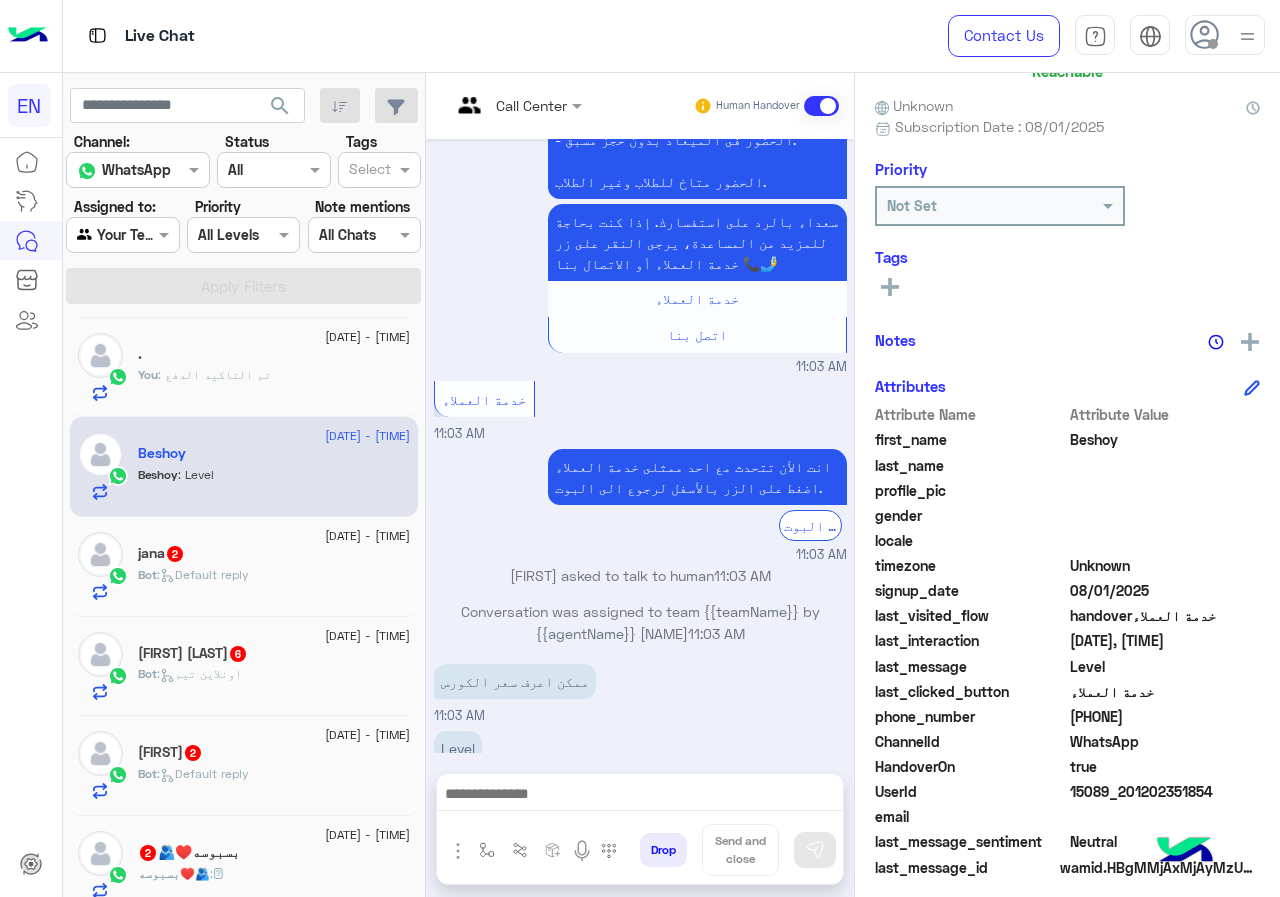 click on "Call Center" at bounding box center [509, 106] 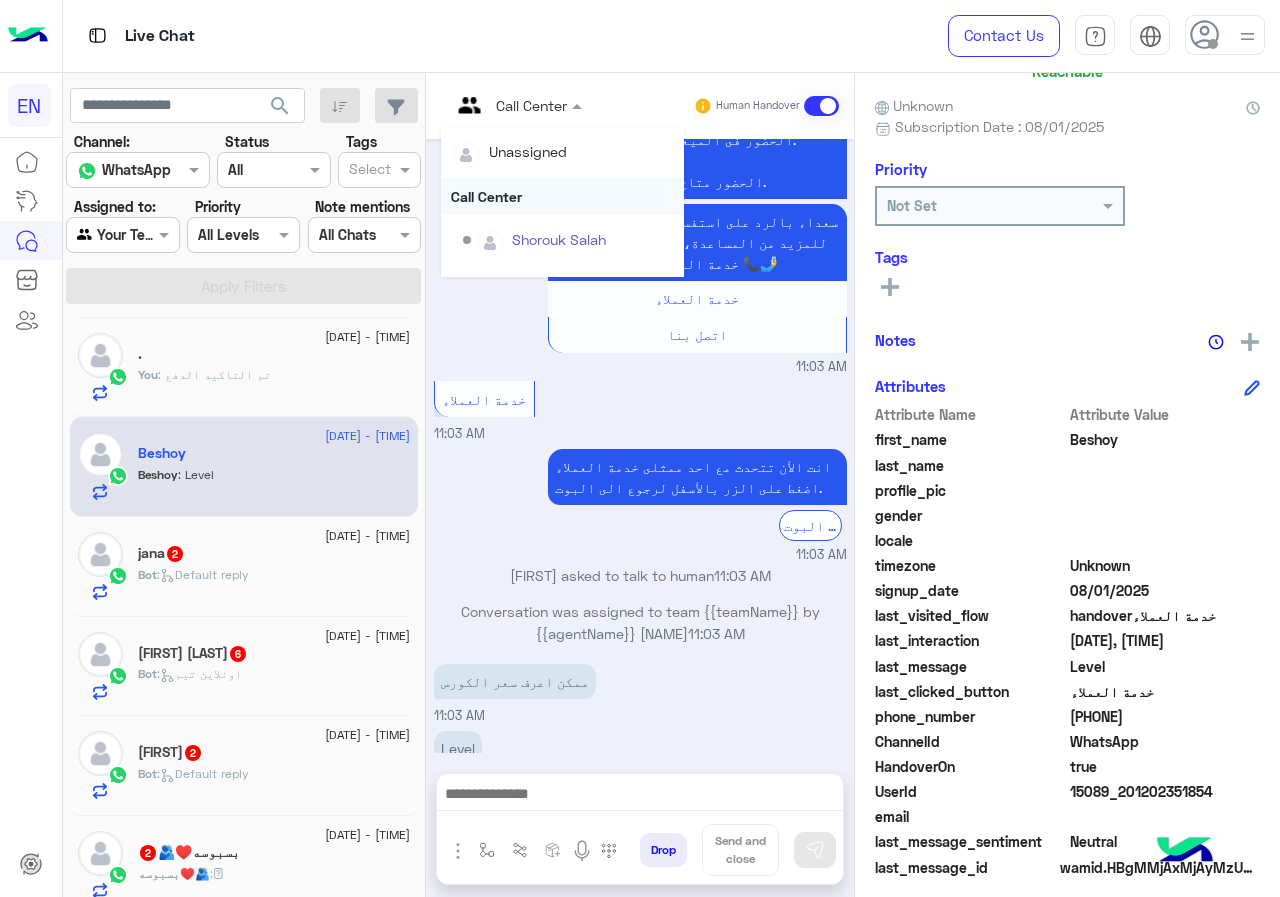 scroll, scrollTop: 332, scrollLeft: 0, axis: vertical 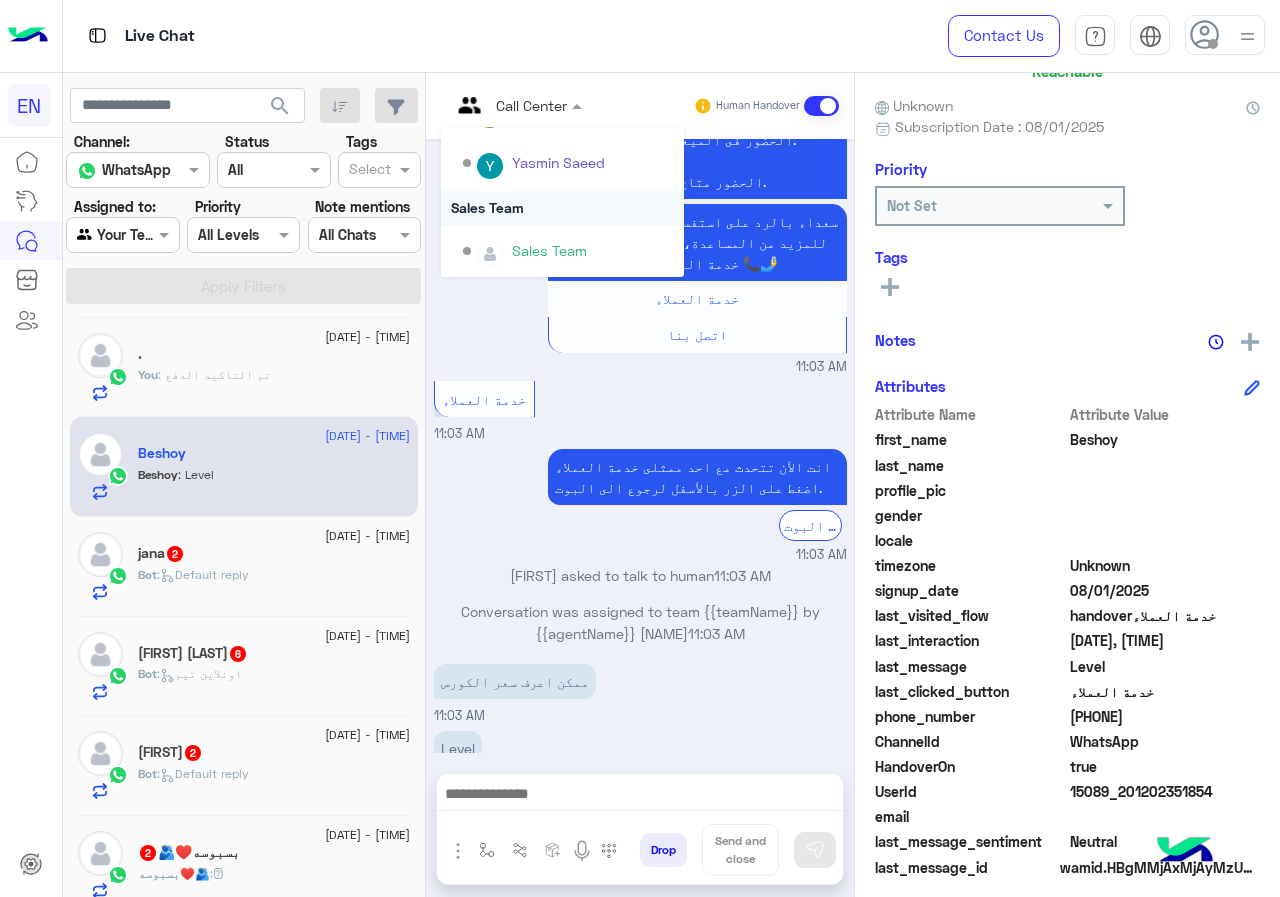click on "Sales Team" at bounding box center [562, 207] 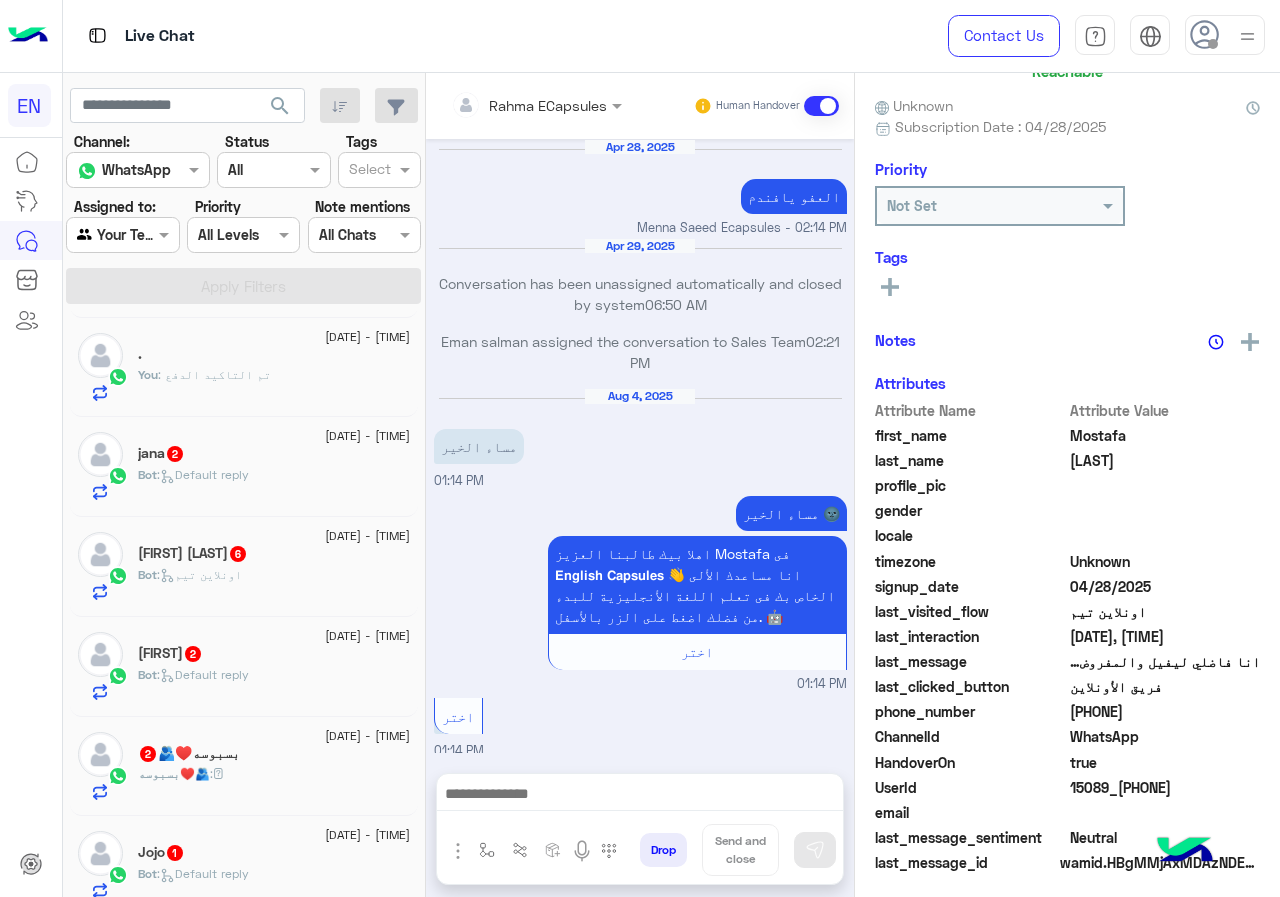 scroll, scrollTop: 1349, scrollLeft: 0, axis: vertical 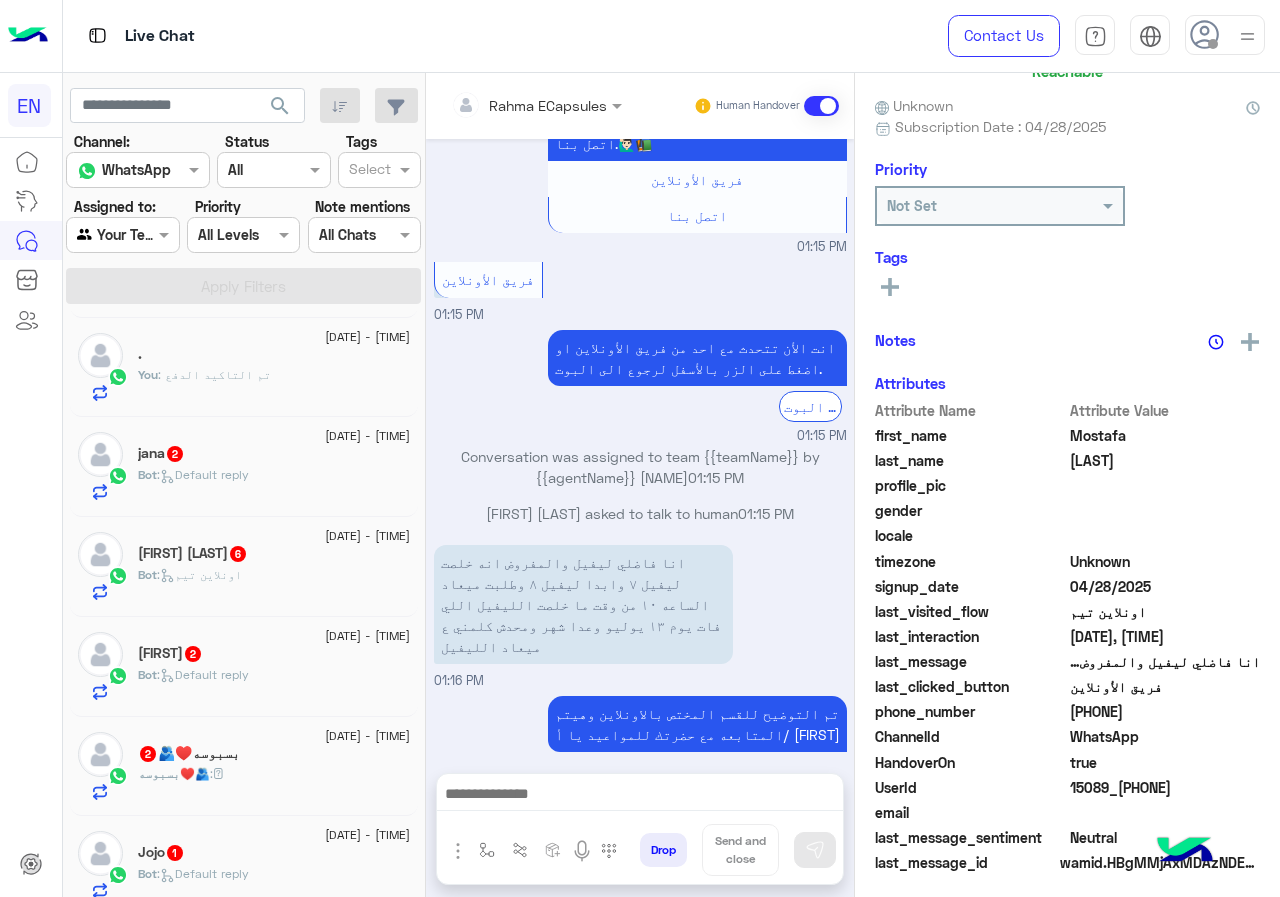 click on "jana   2" 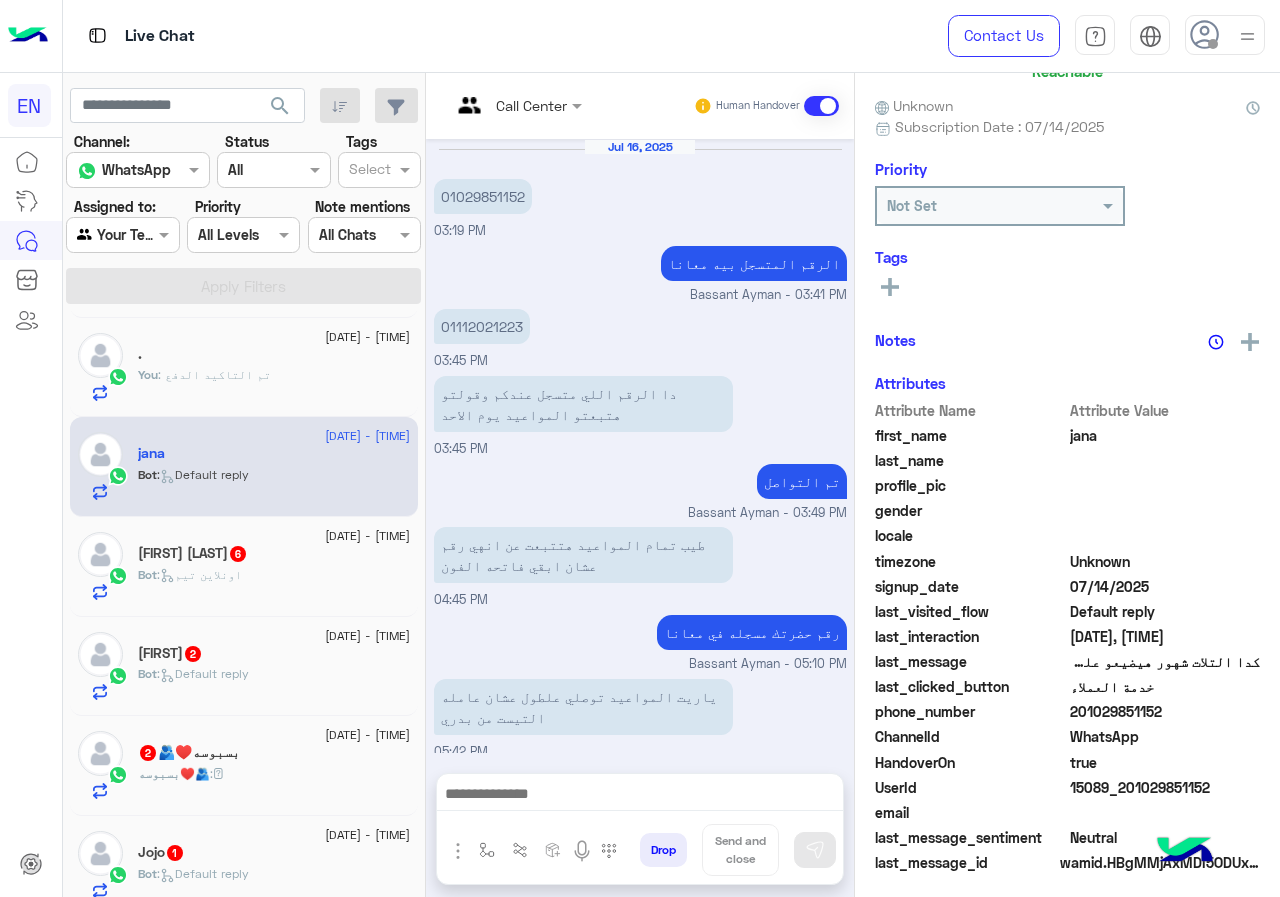 scroll, scrollTop: 1335, scrollLeft: 0, axis: vertical 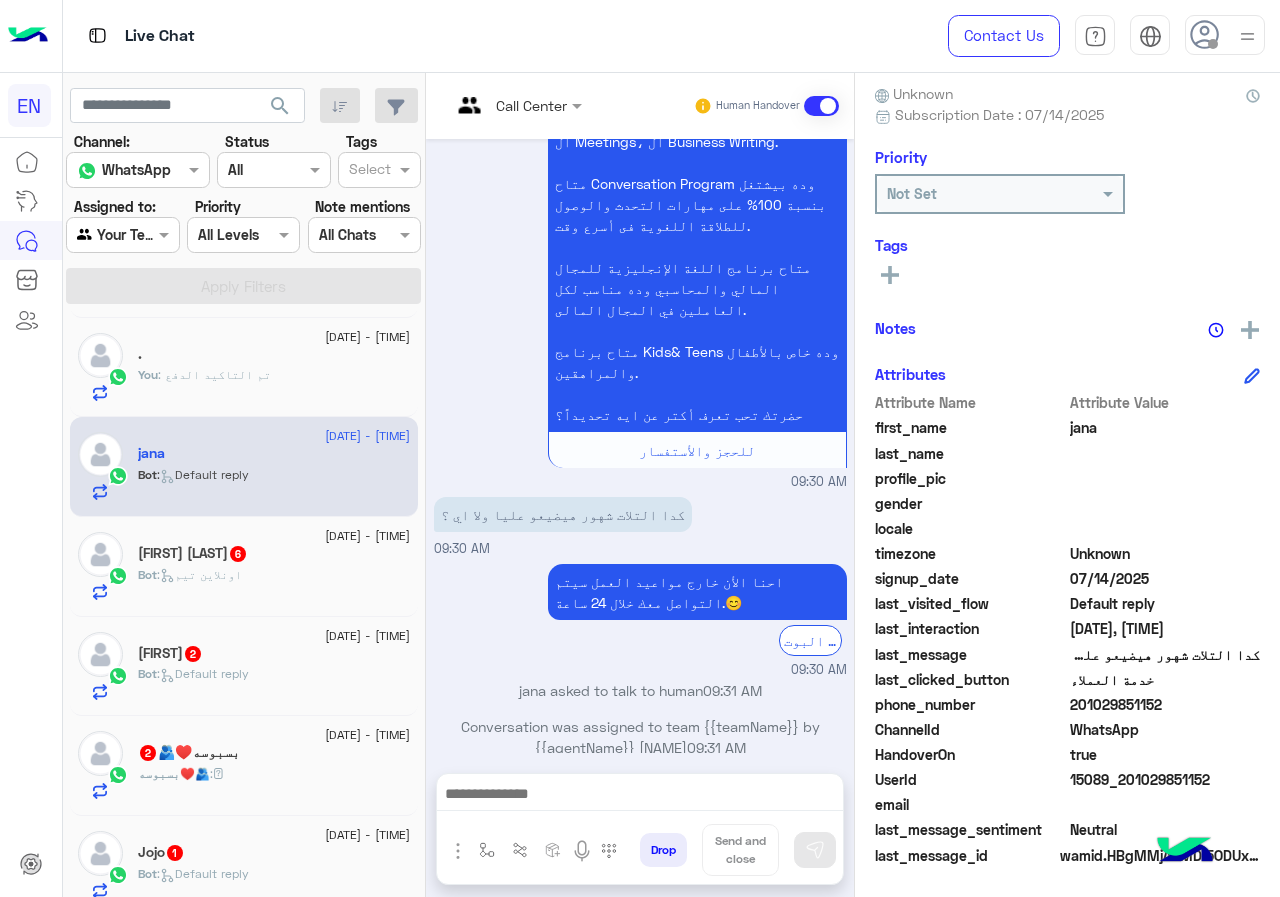 drag, startPoint x: 1074, startPoint y: 703, endPoint x: 1197, endPoint y: 699, distance: 123.065025 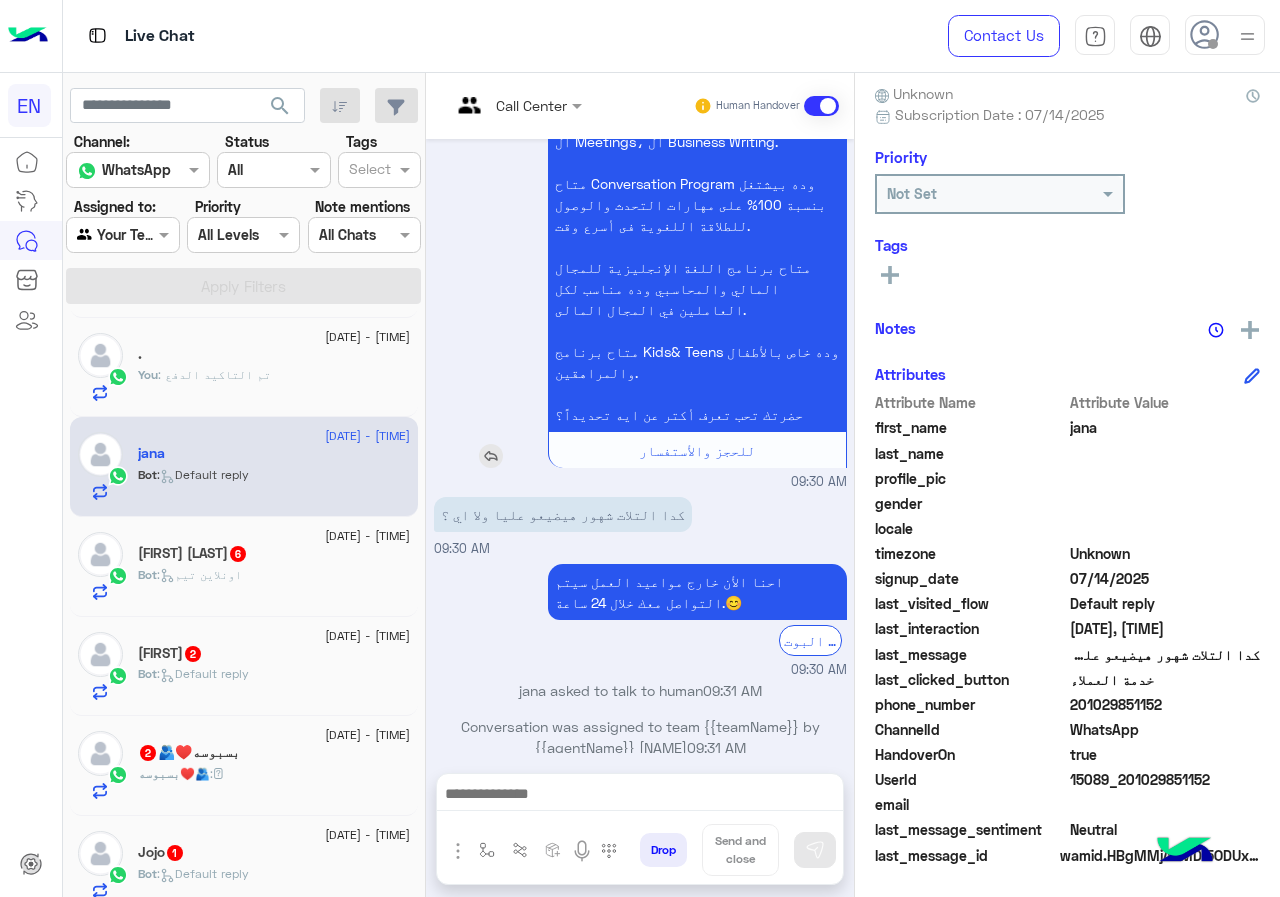 scroll, scrollTop: 1335, scrollLeft: 0, axis: vertical 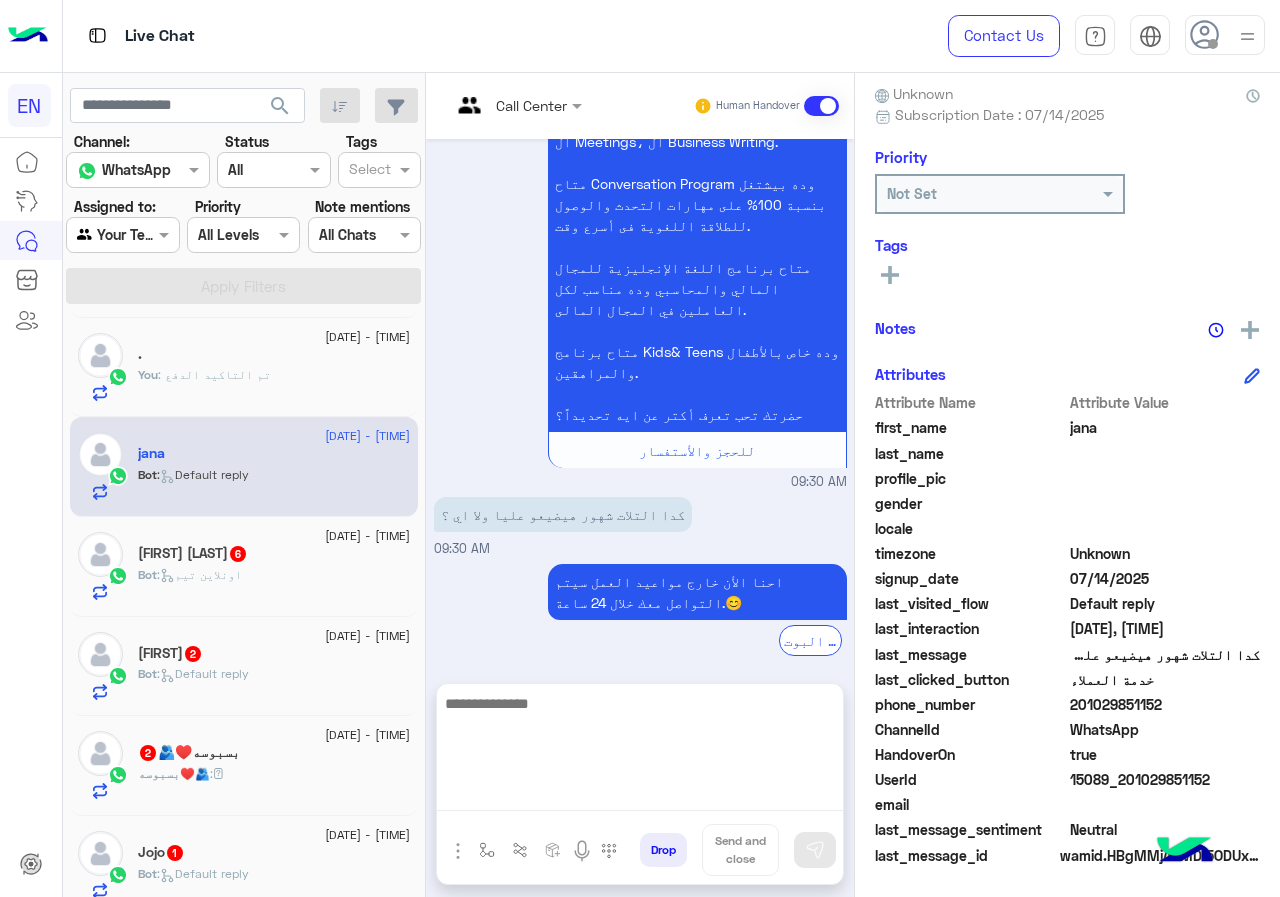 click at bounding box center [640, 751] 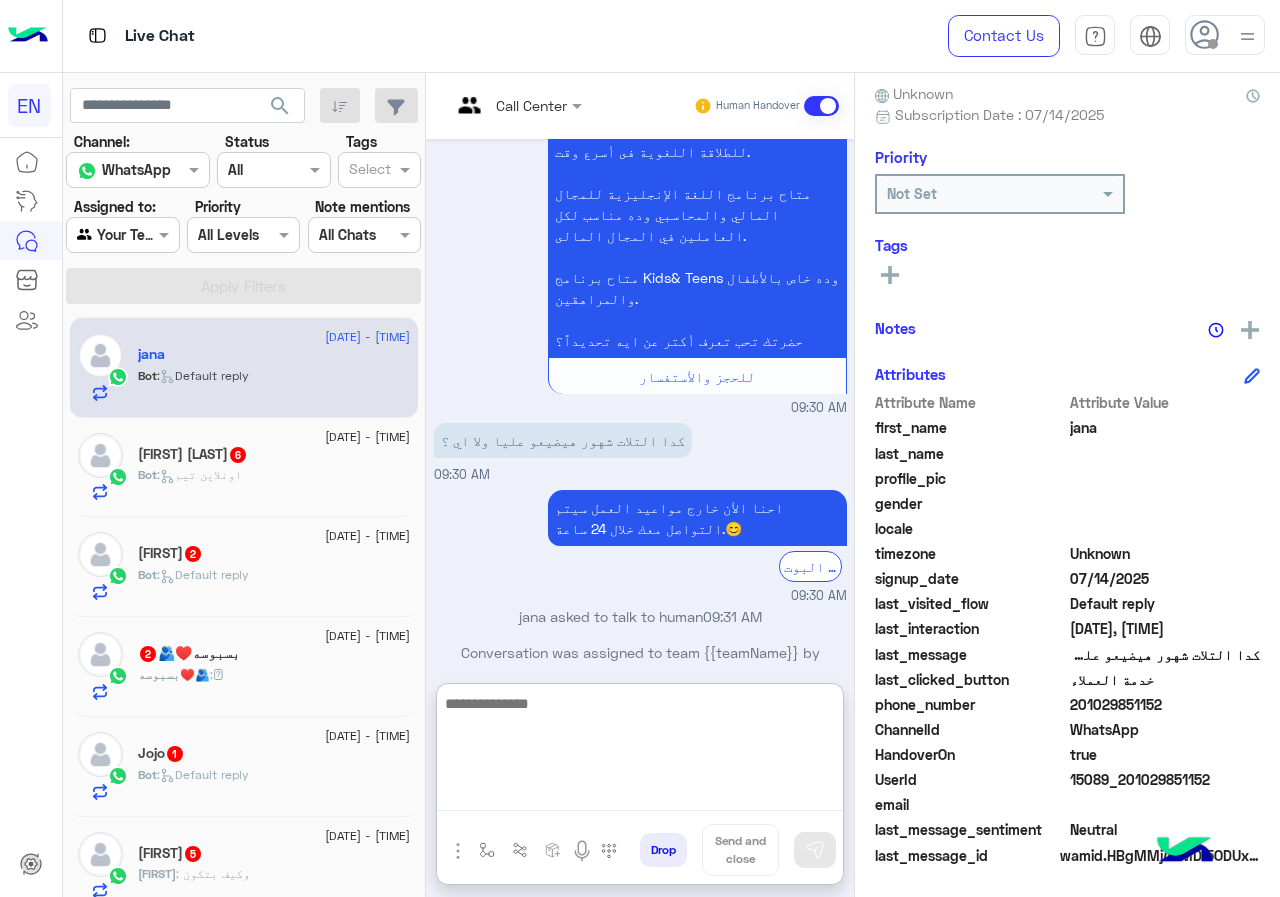 scroll, scrollTop: 1425, scrollLeft: 0, axis: vertical 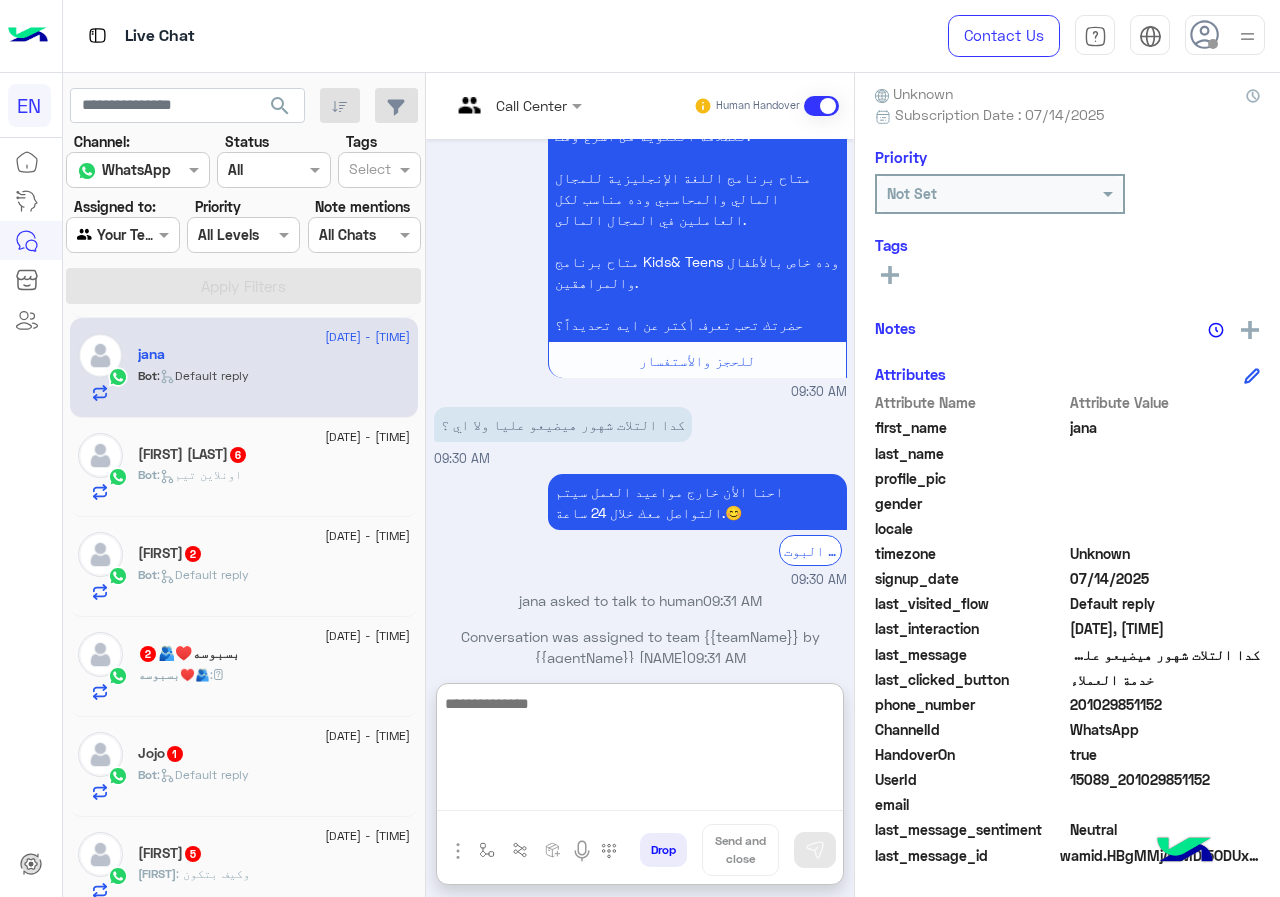 click at bounding box center [640, 751] 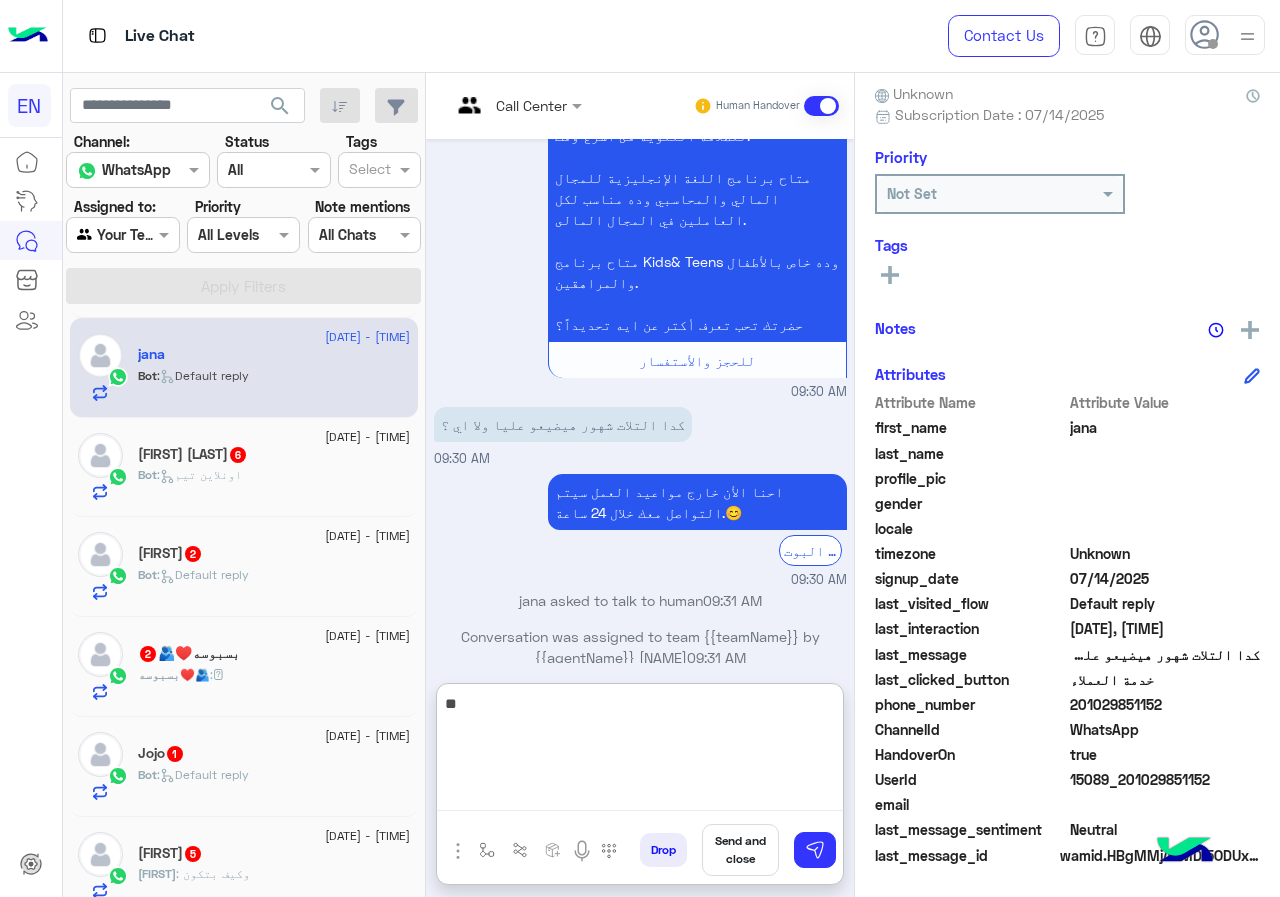 type on "*" 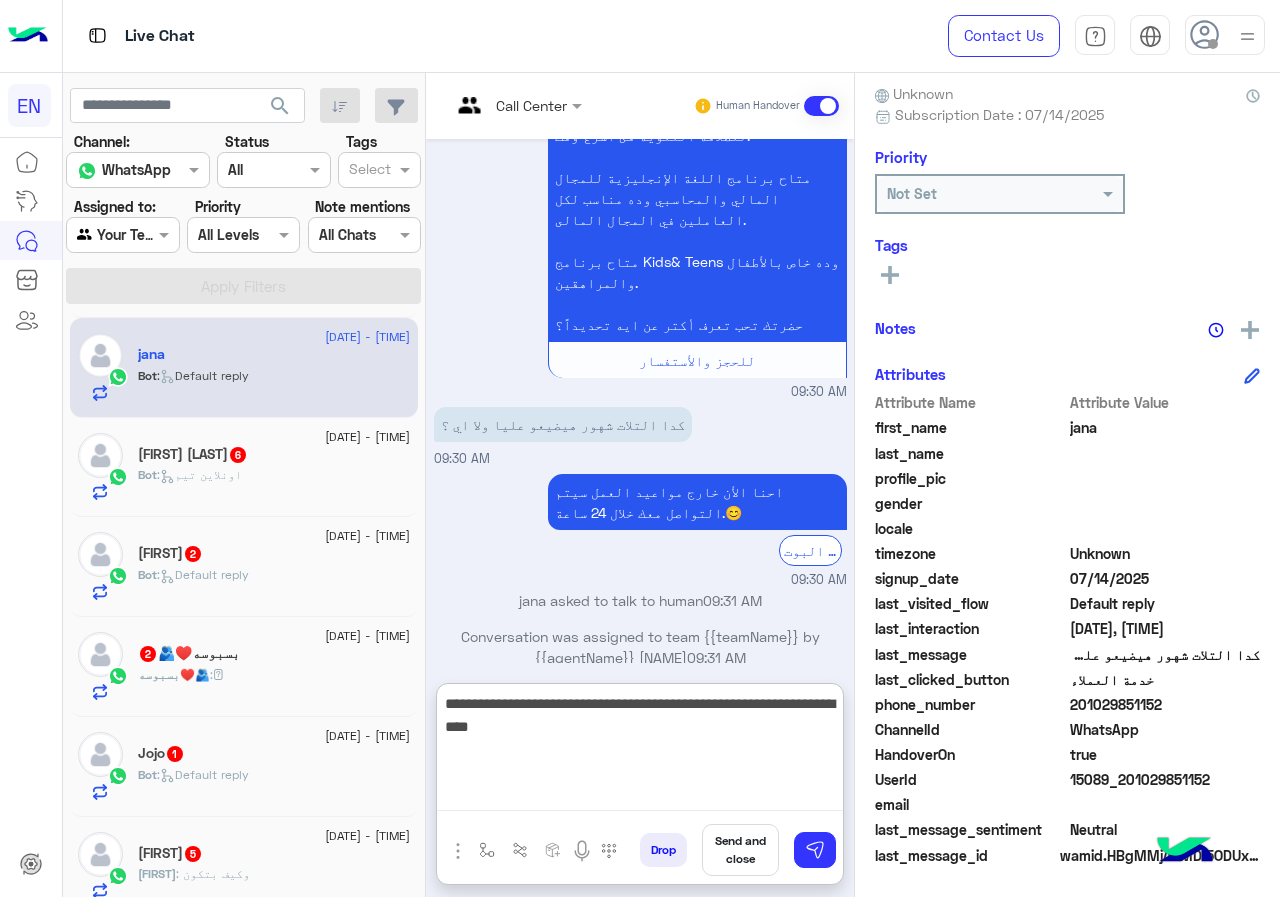 type on "**********" 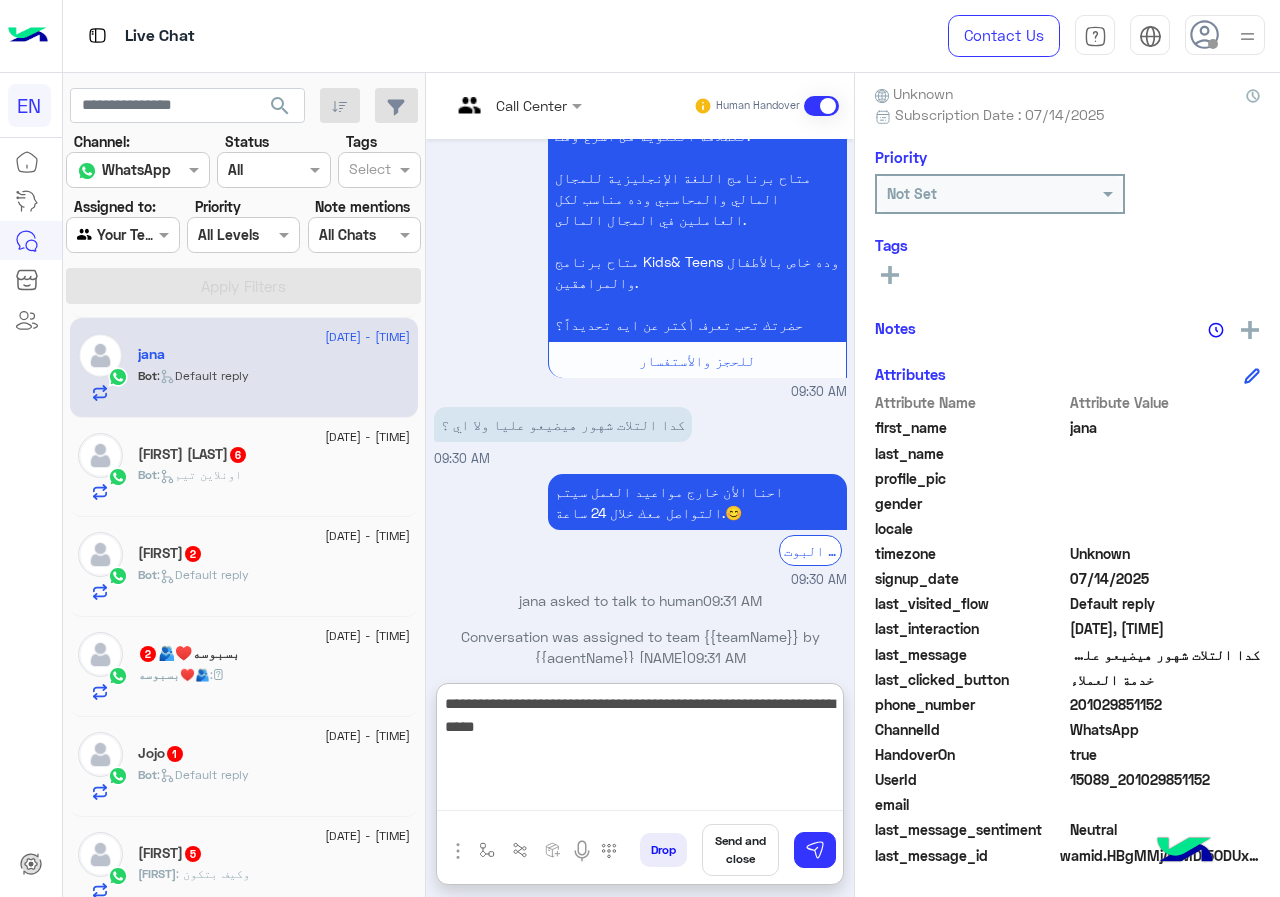 type 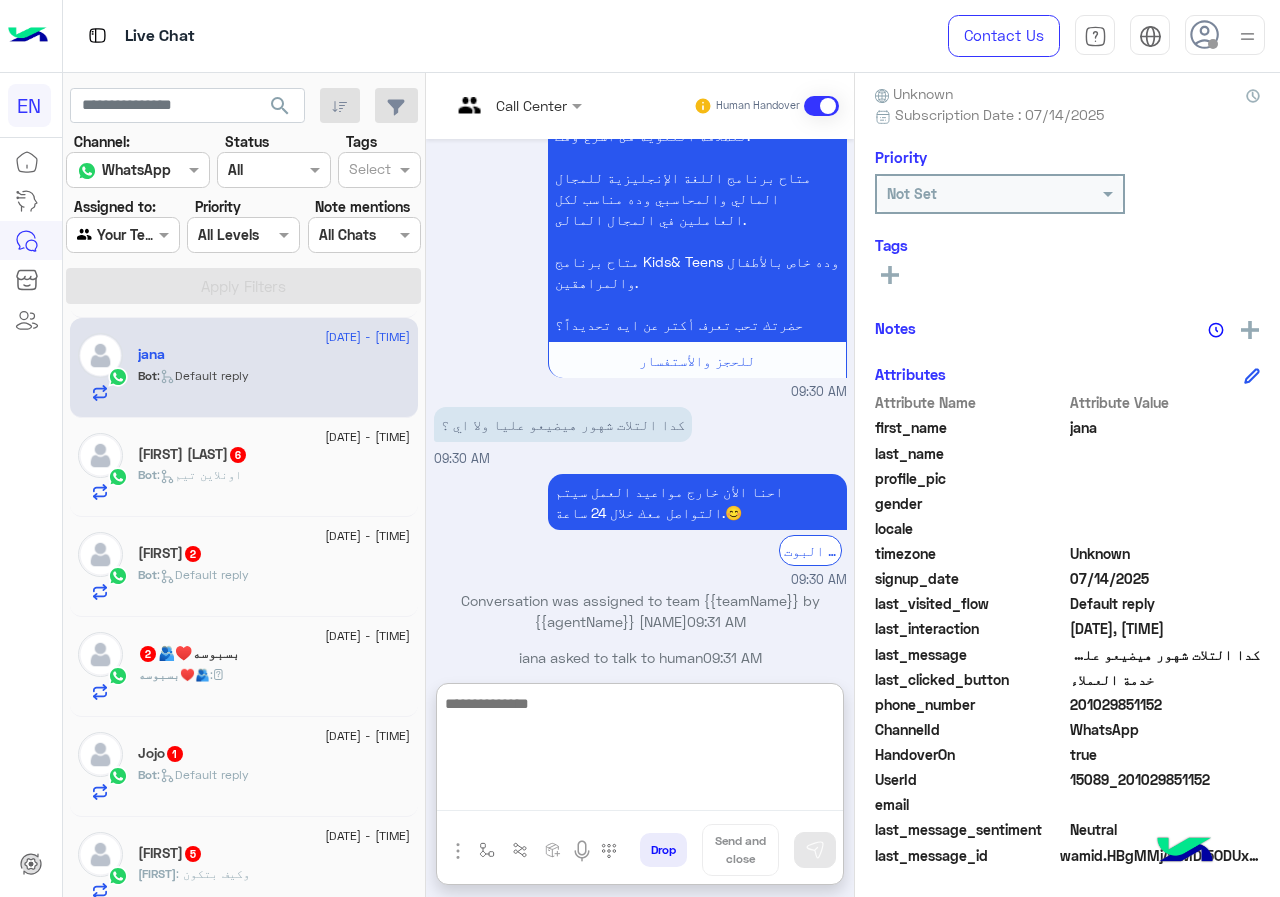 scroll, scrollTop: 1510, scrollLeft: 0, axis: vertical 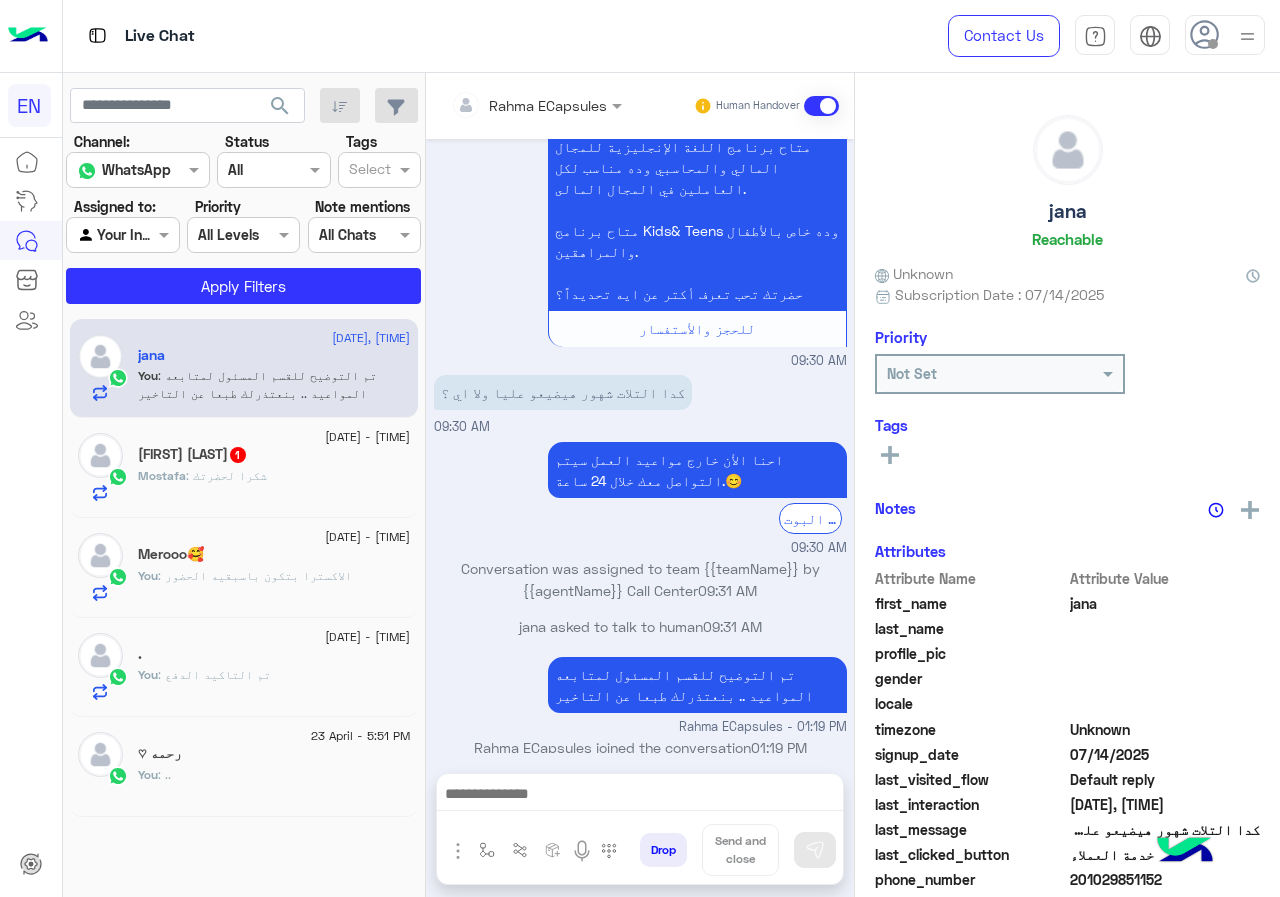 click on "Live Chat" at bounding box center [469, 36] 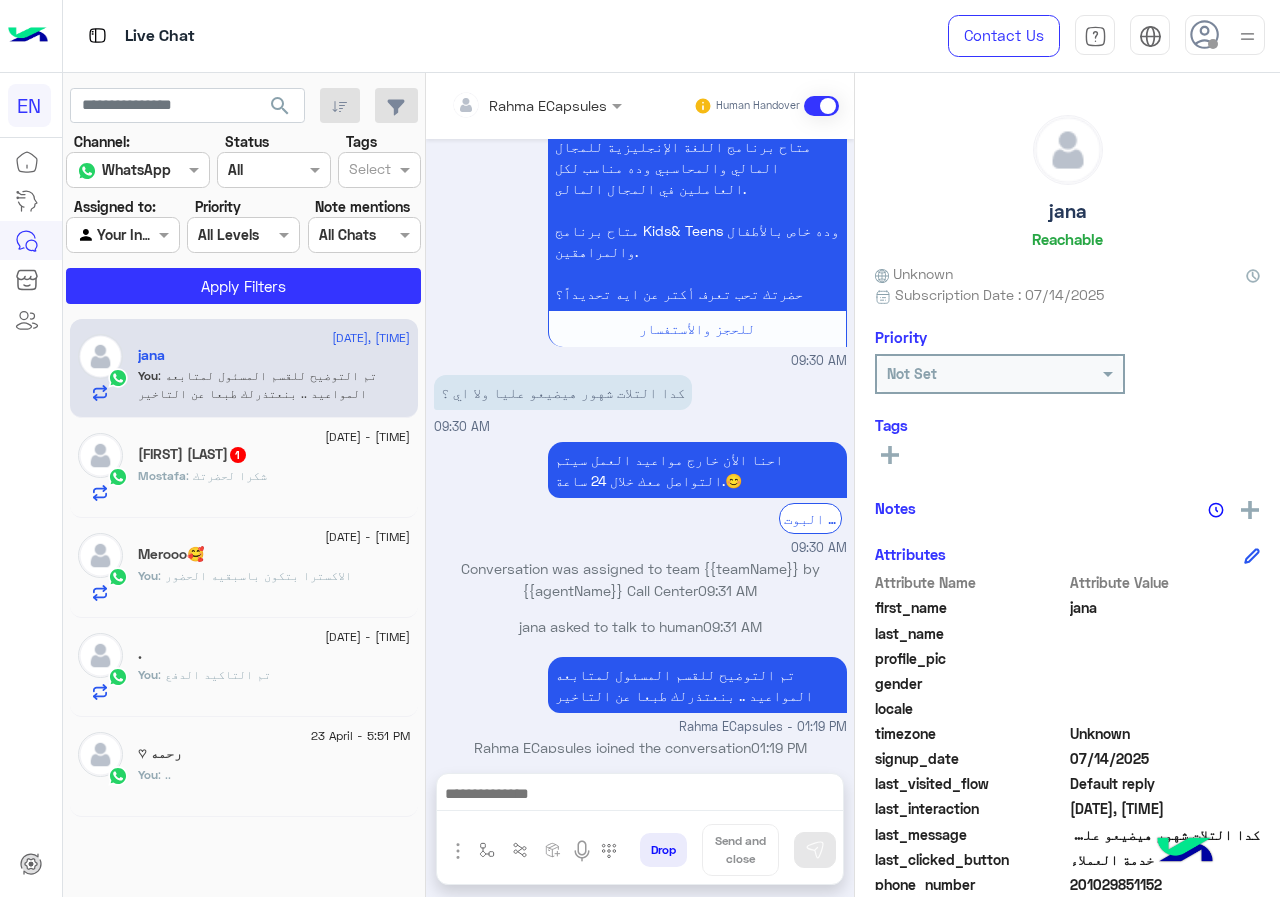 click on "Mostafa : شكرا لحضرتك" 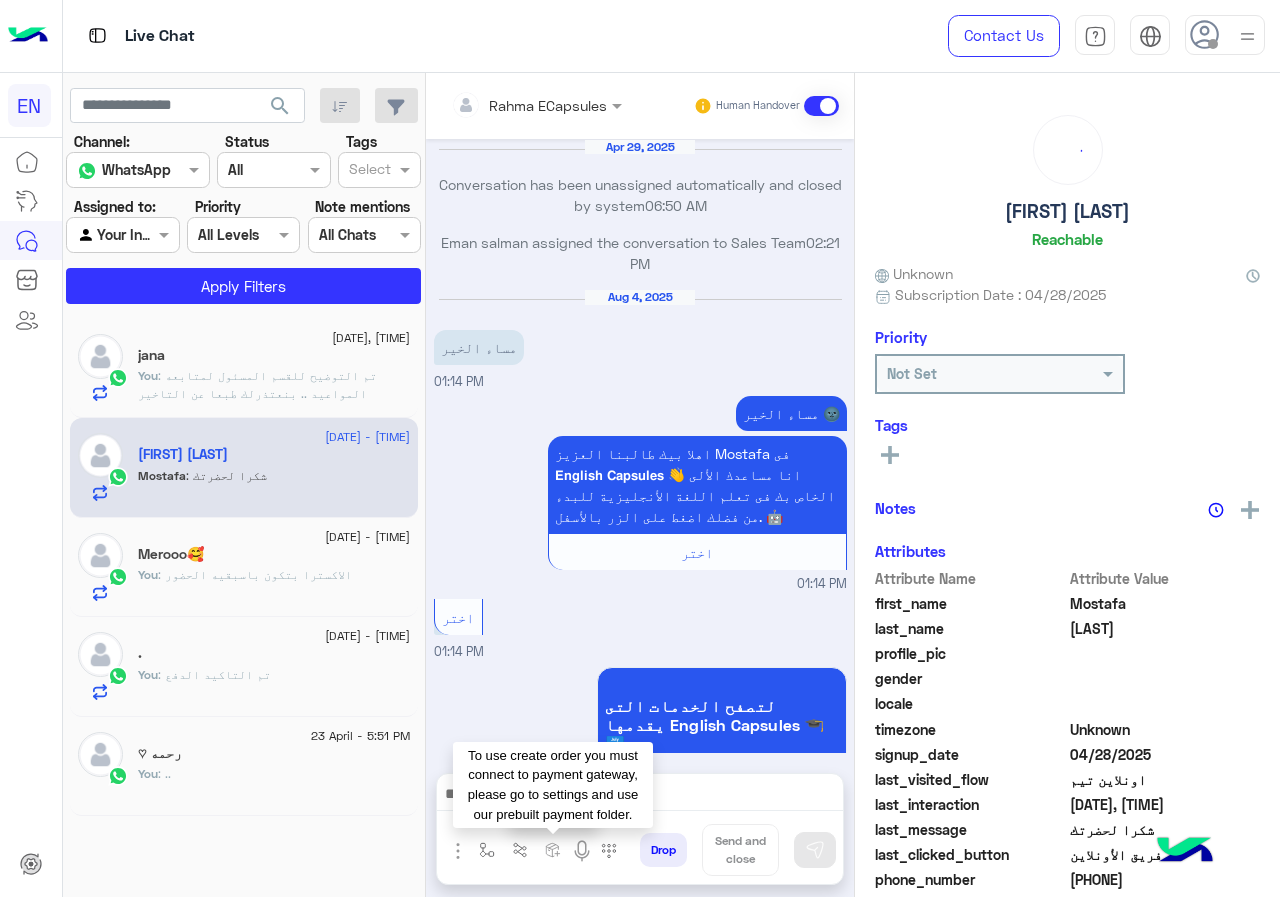 scroll, scrollTop: 1317, scrollLeft: 0, axis: vertical 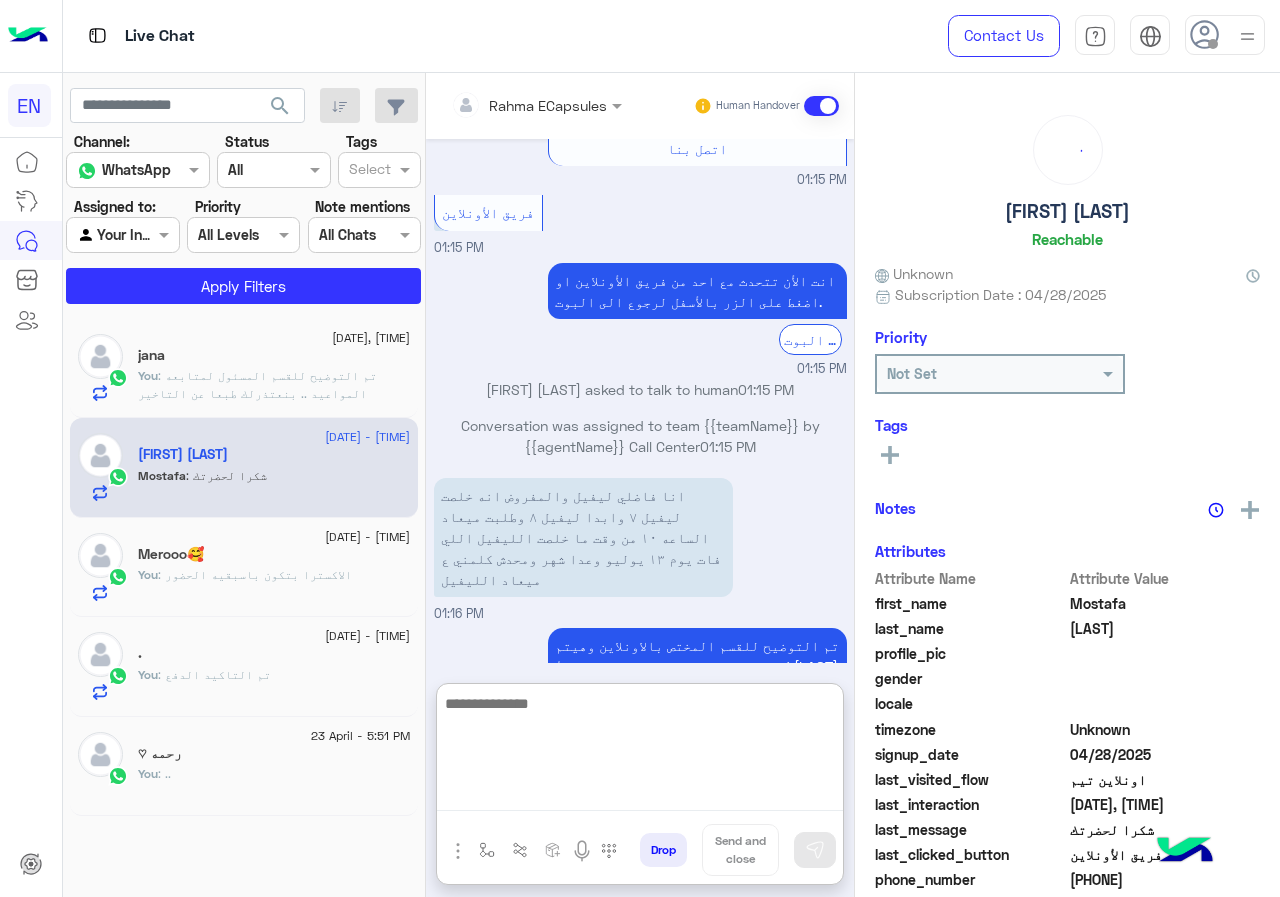 click at bounding box center [640, 751] 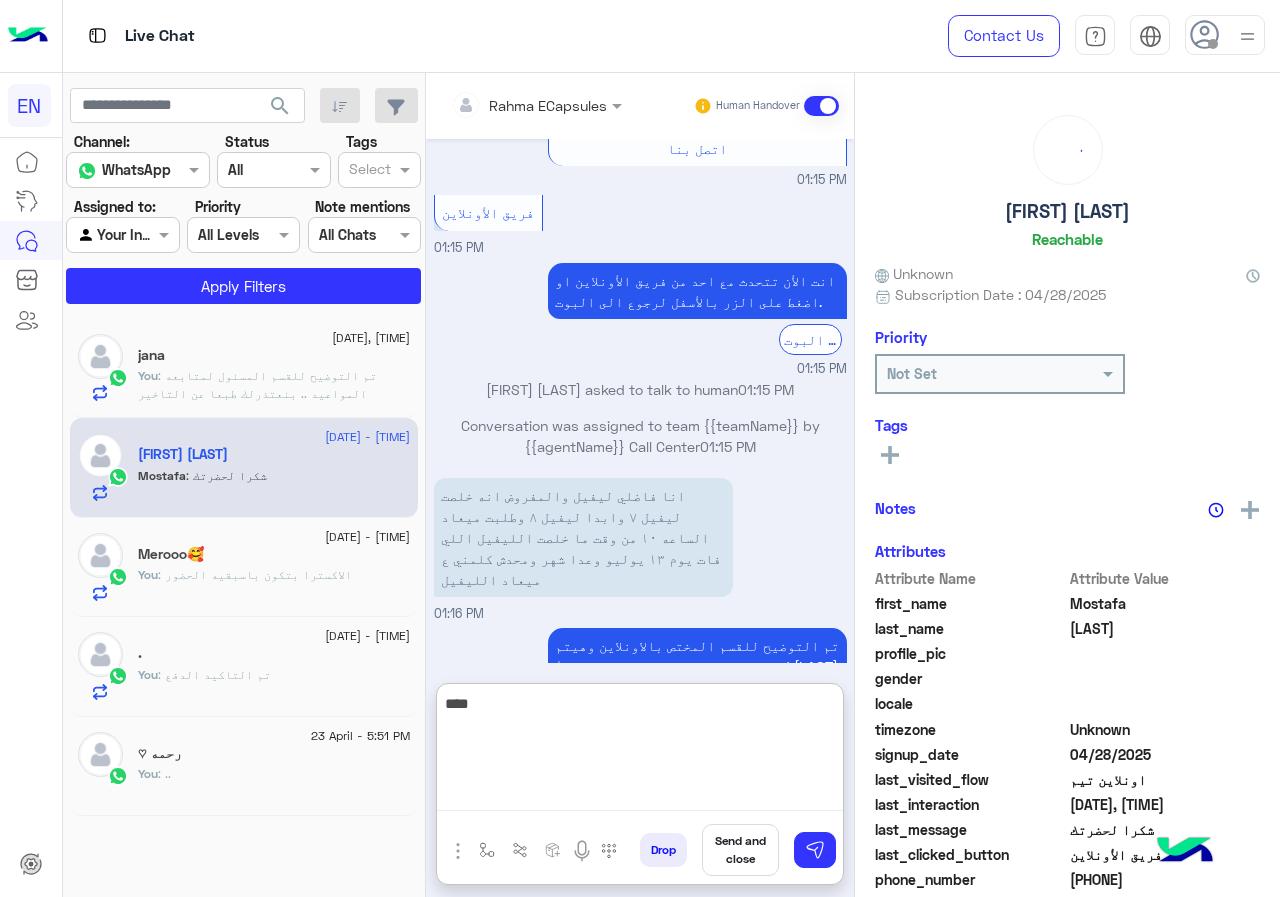 type on "****" 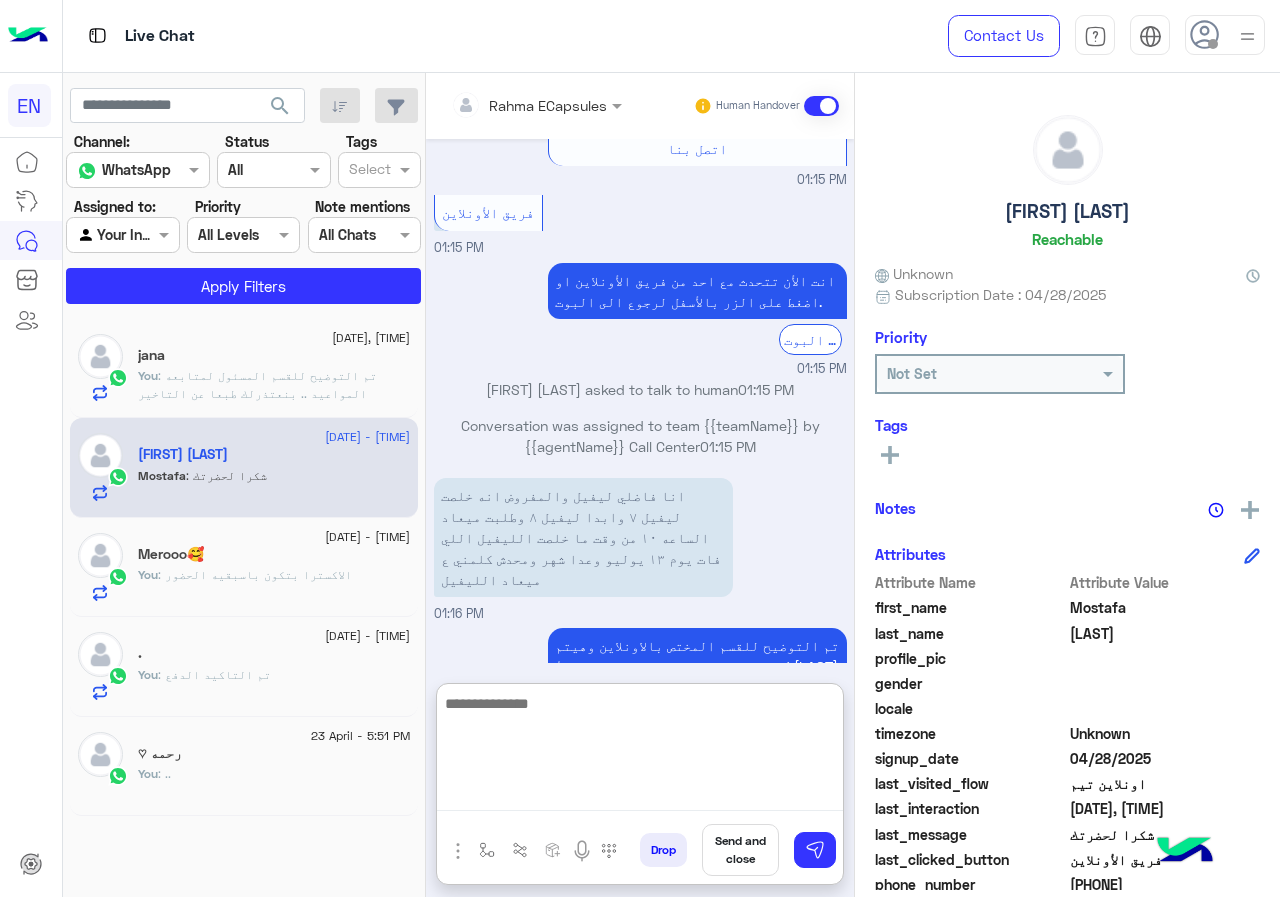 scroll, scrollTop: 1470, scrollLeft: 0, axis: vertical 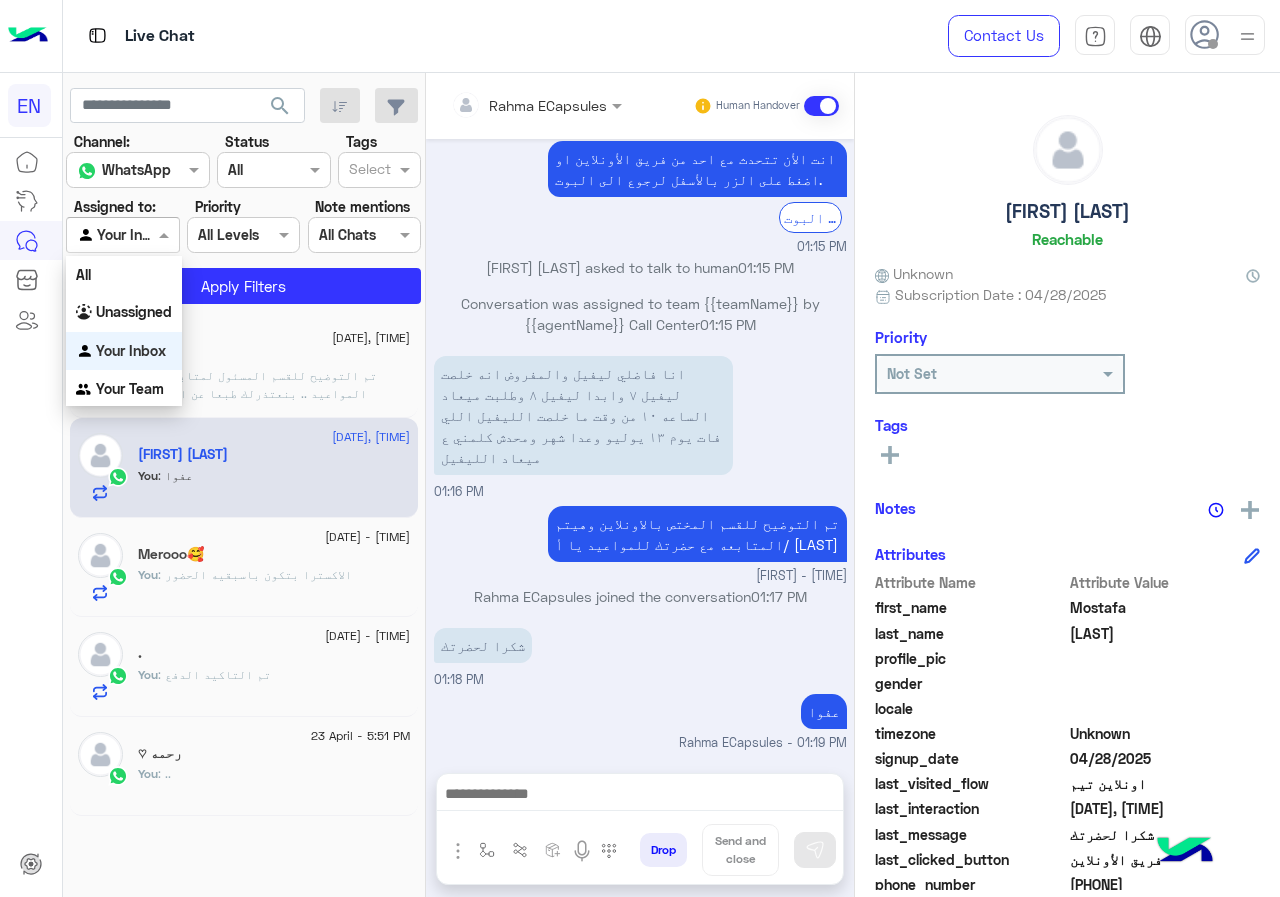 click at bounding box center (166, 234) 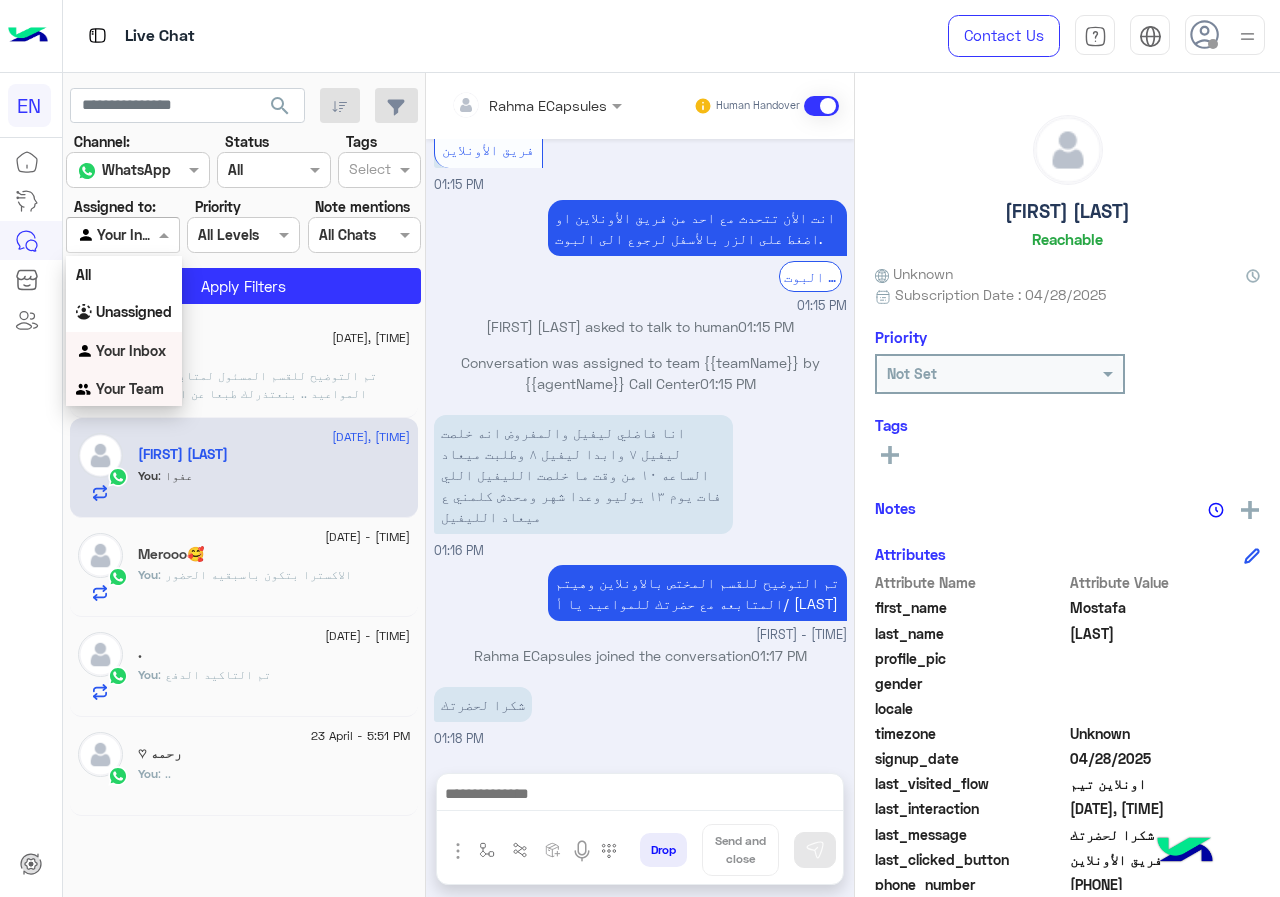 click on "Your Team" at bounding box center [130, 388] 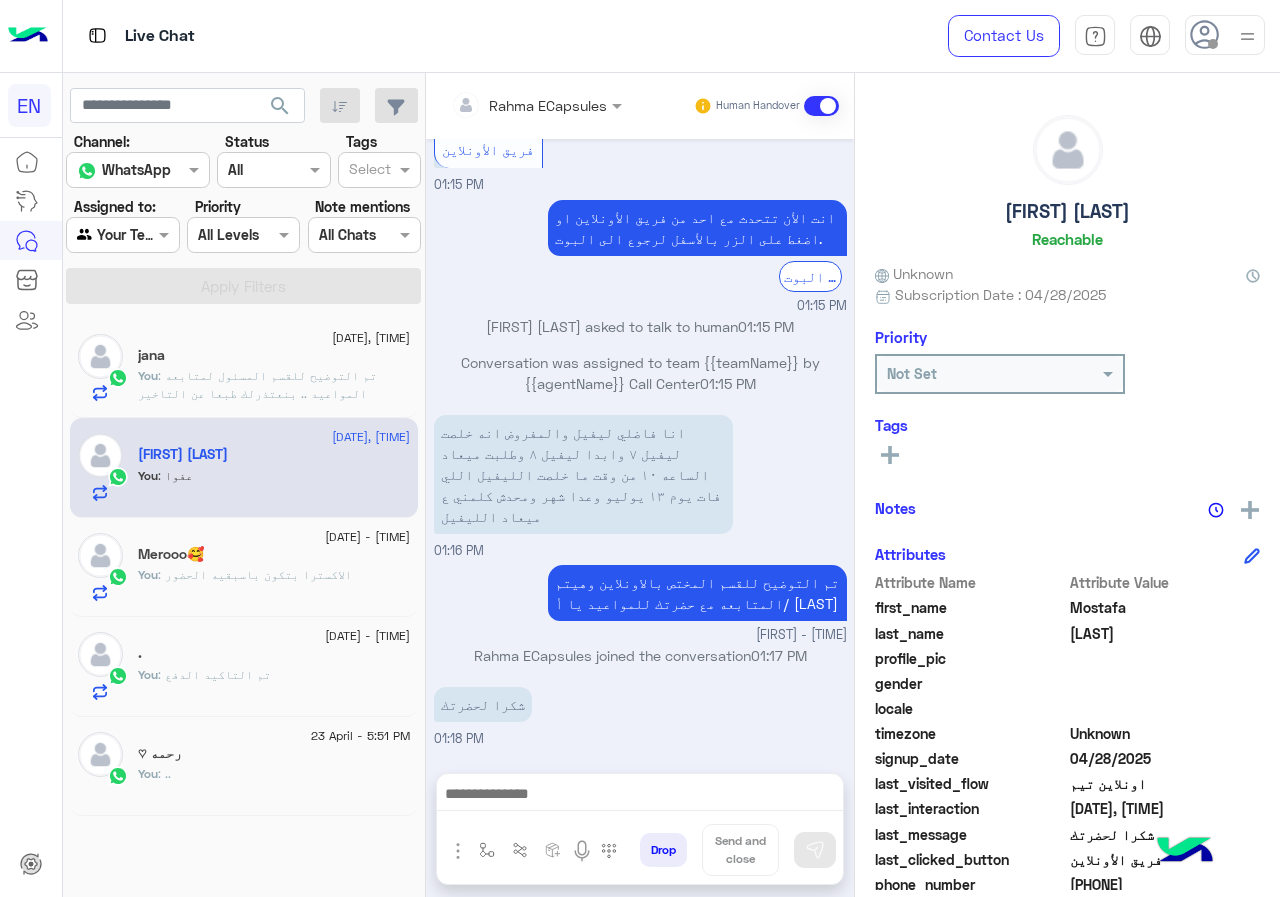 click on "search" 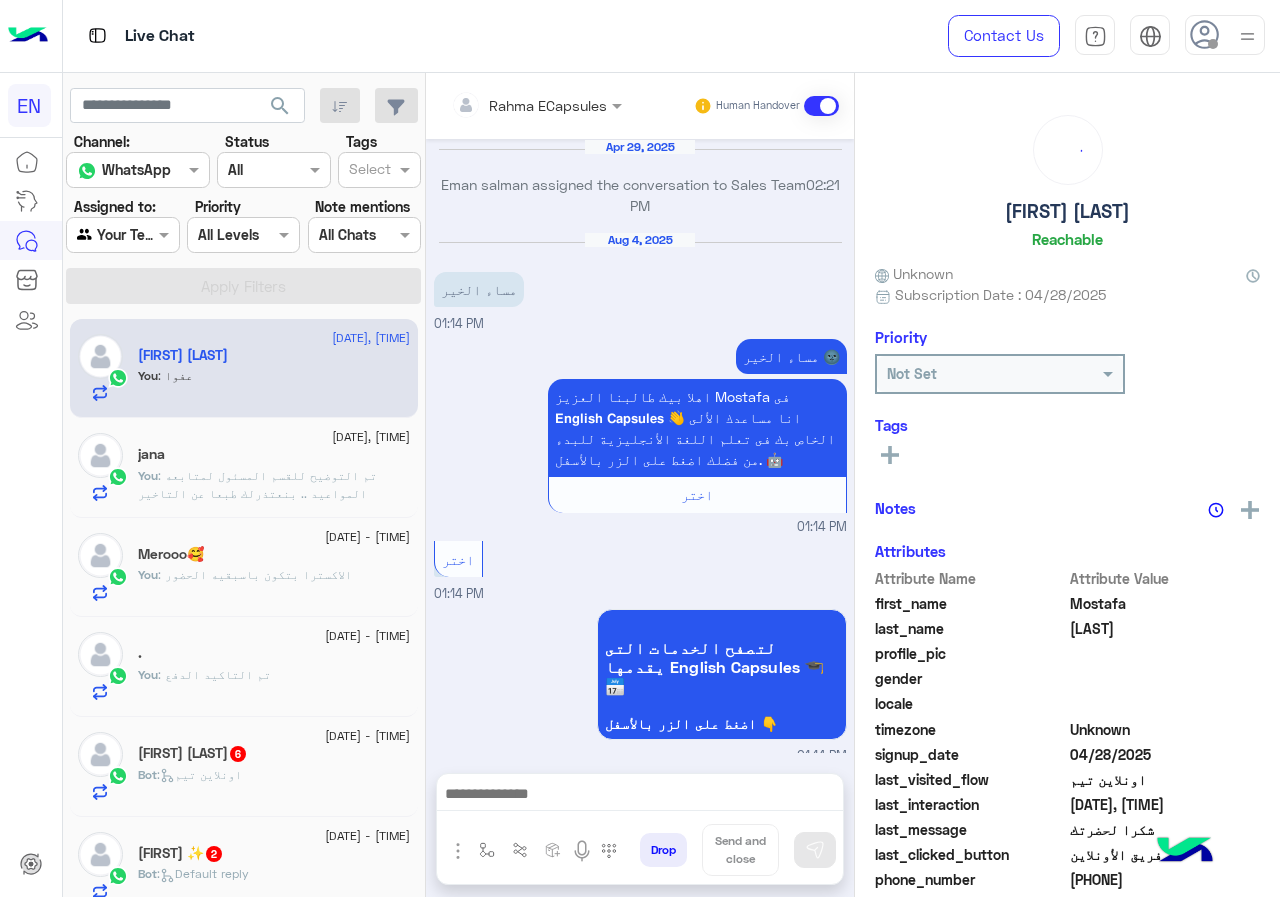 scroll, scrollTop: 1323, scrollLeft: 0, axis: vertical 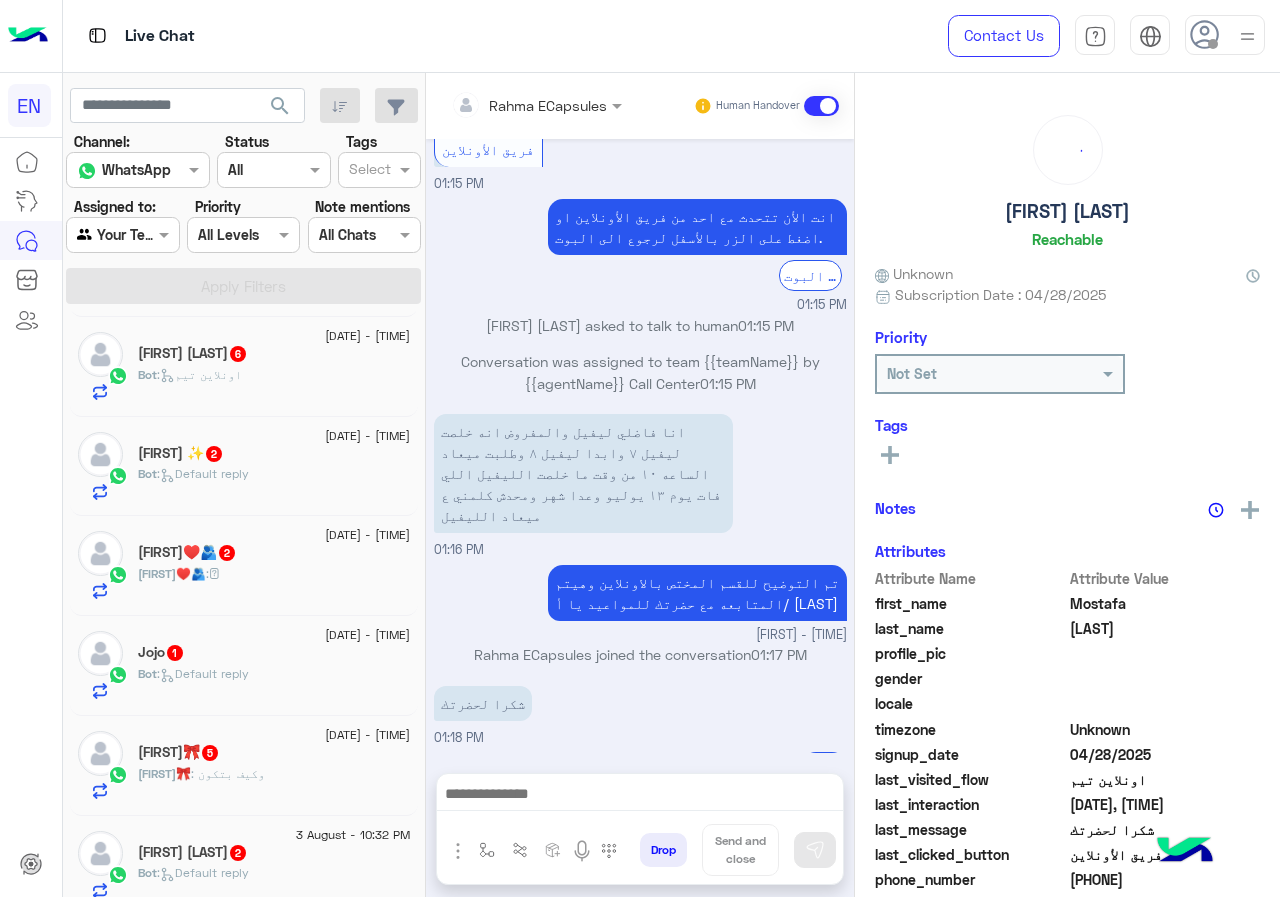 click on "4 August - 9:02 AM" 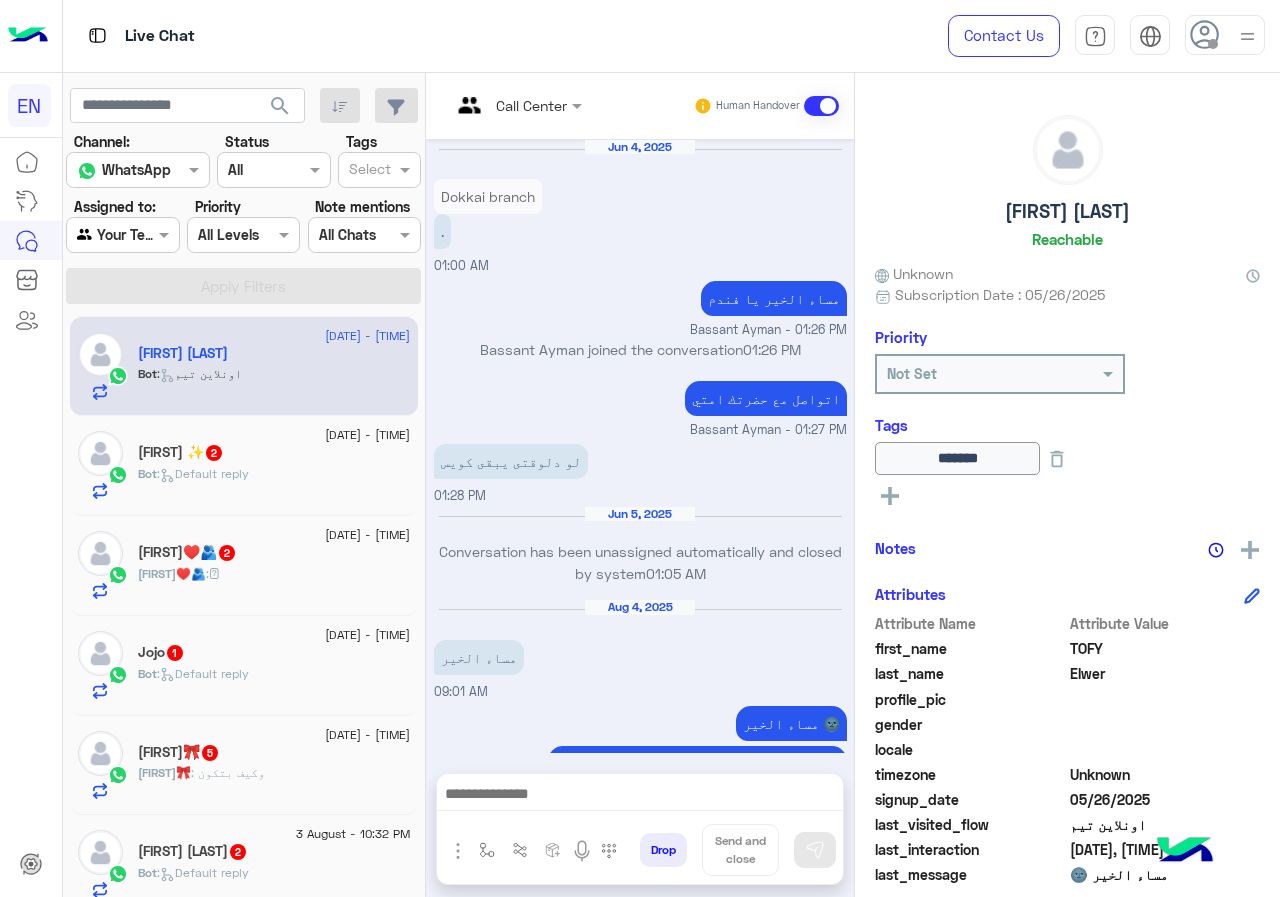 scroll, scrollTop: 1309, scrollLeft: 0, axis: vertical 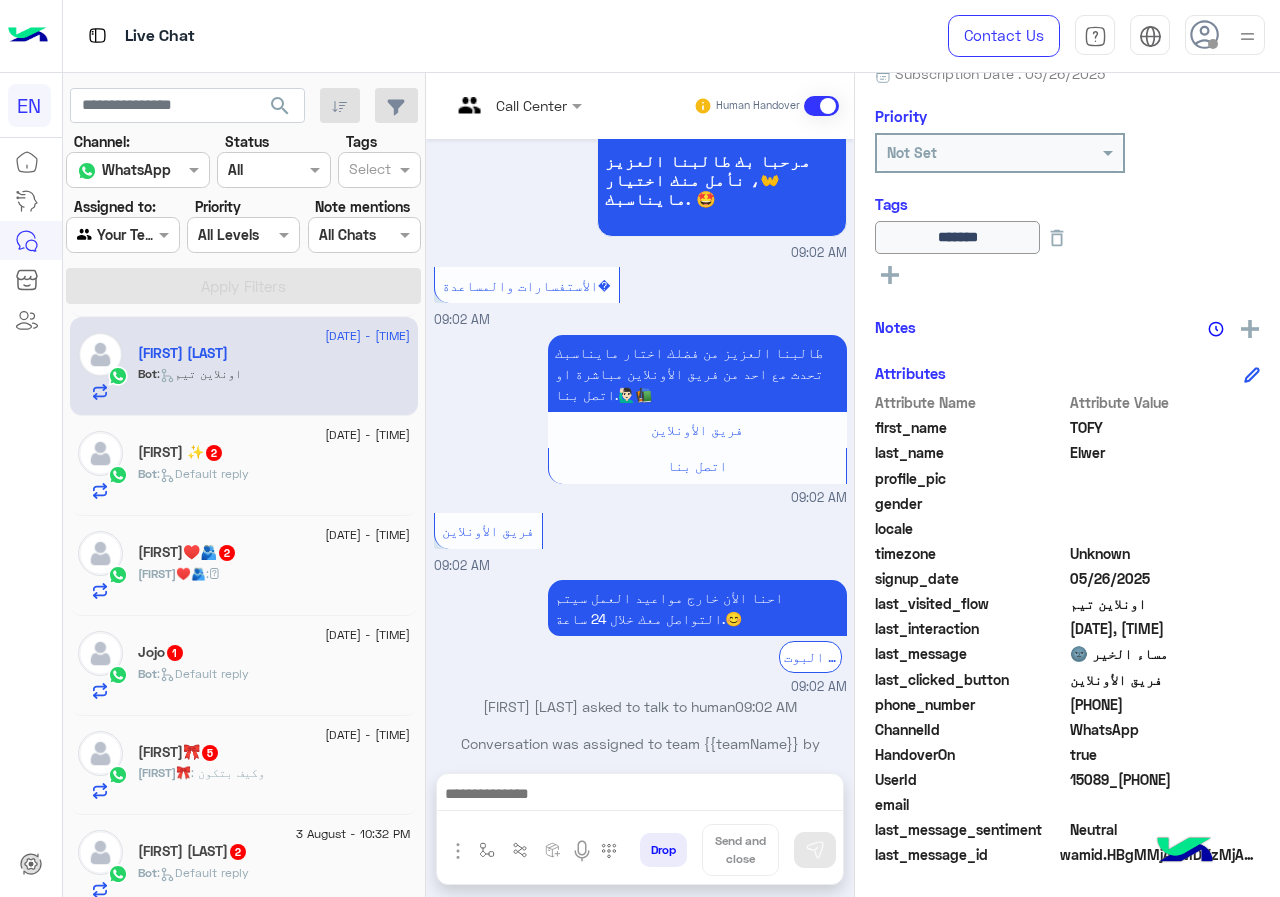 drag, startPoint x: 1073, startPoint y: 702, endPoint x: 1205, endPoint y: 704, distance: 132.01515 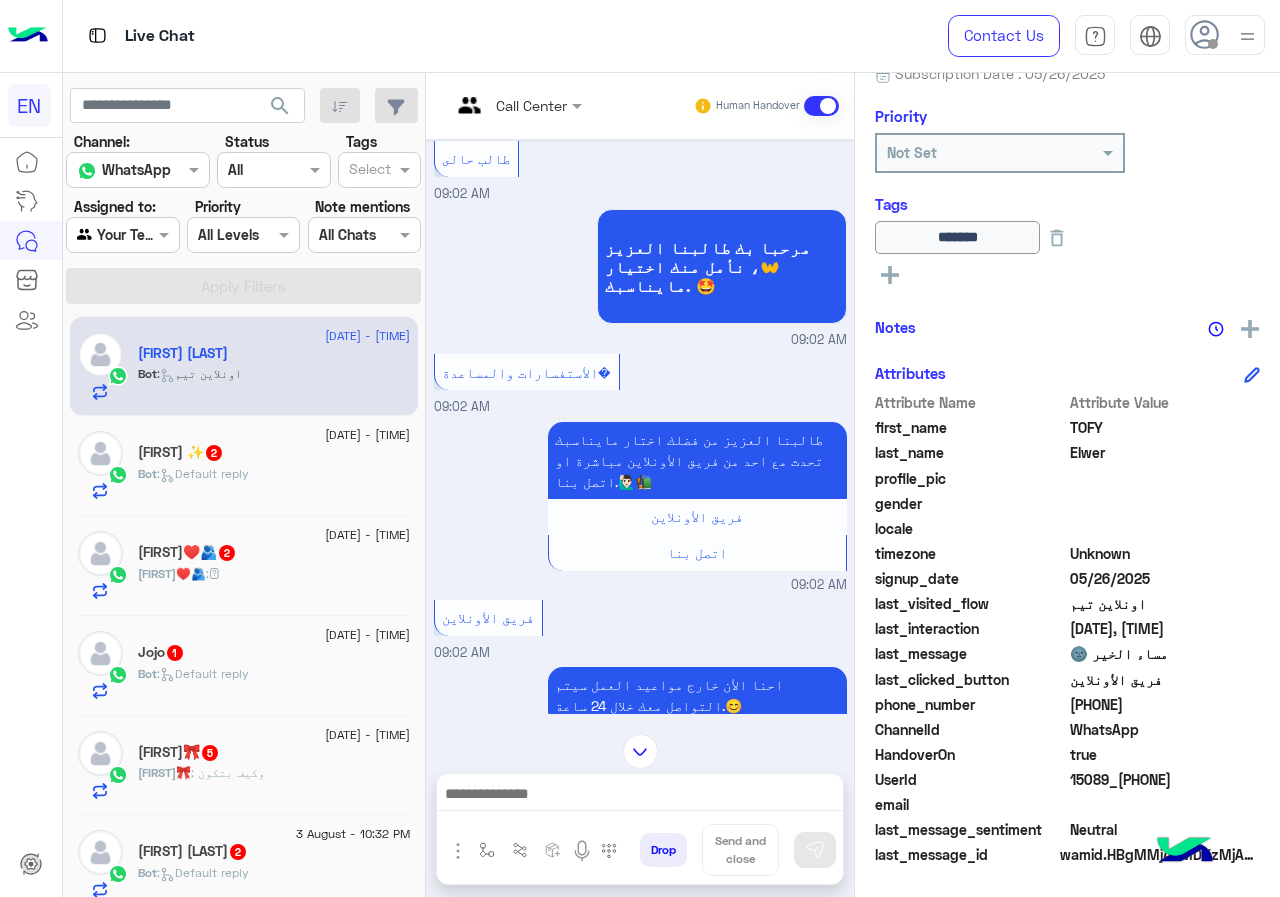 scroll, scrollTop: 1309, scrollLeft: 0, axis: vertical 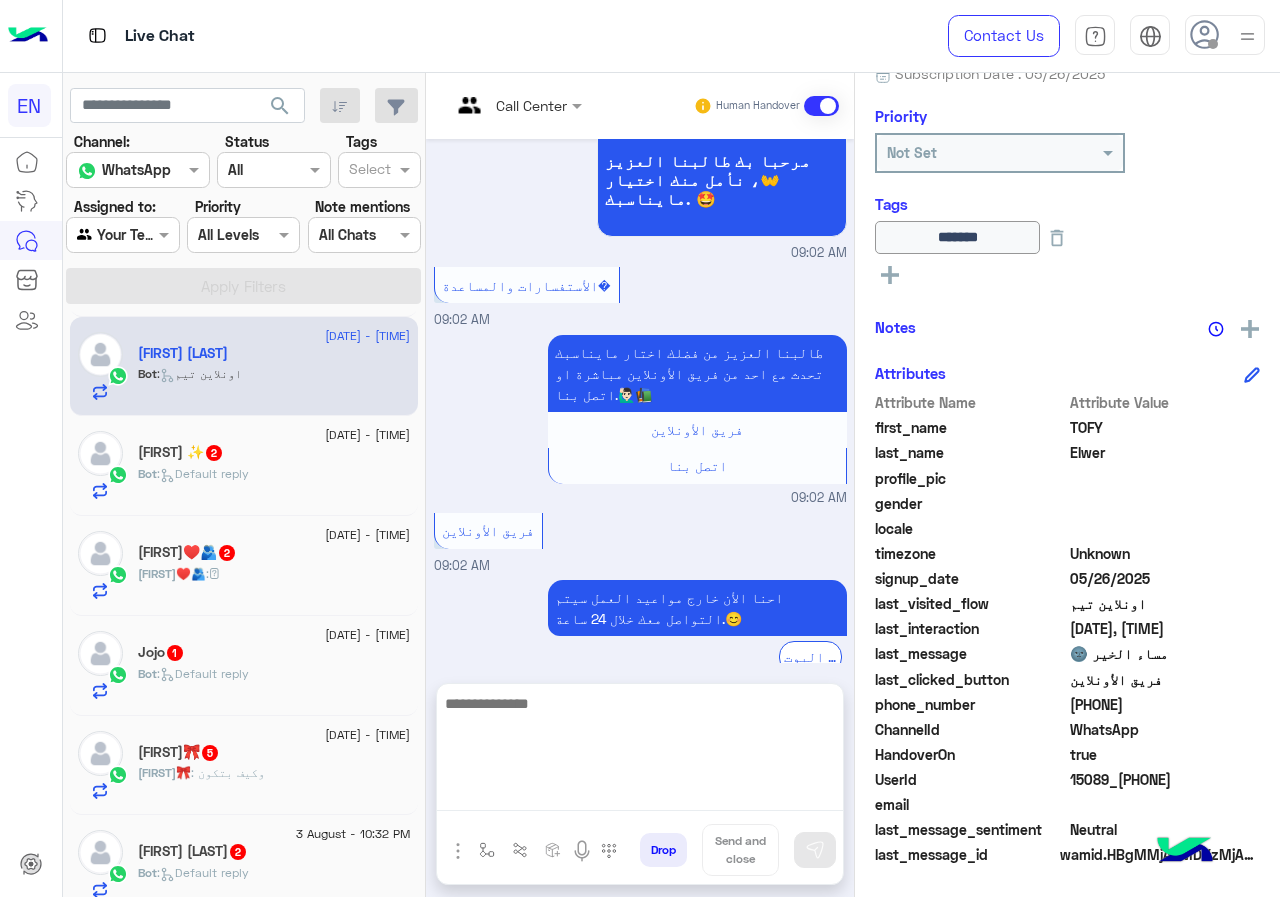 click at bounding box center (640, 751) 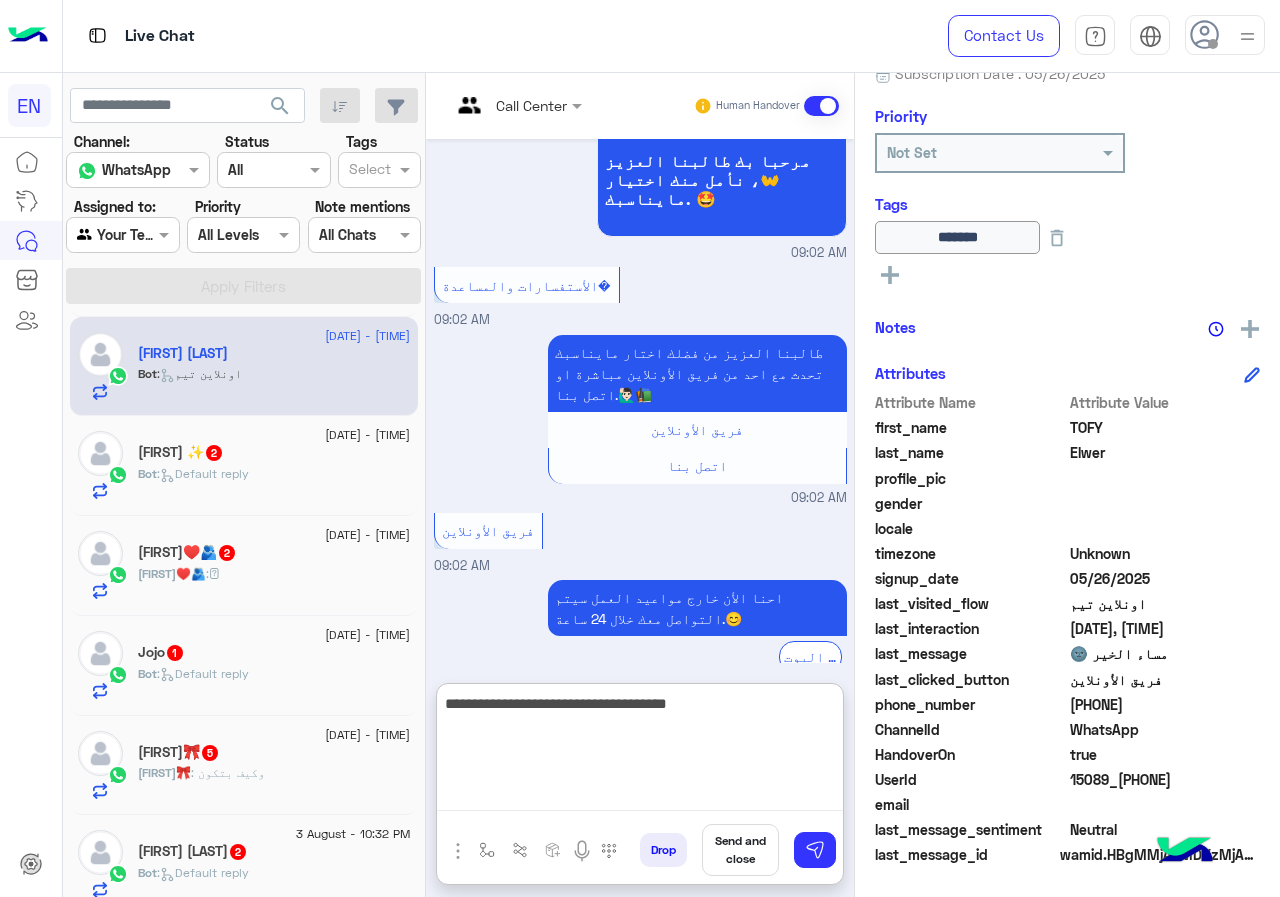 type on "**********" 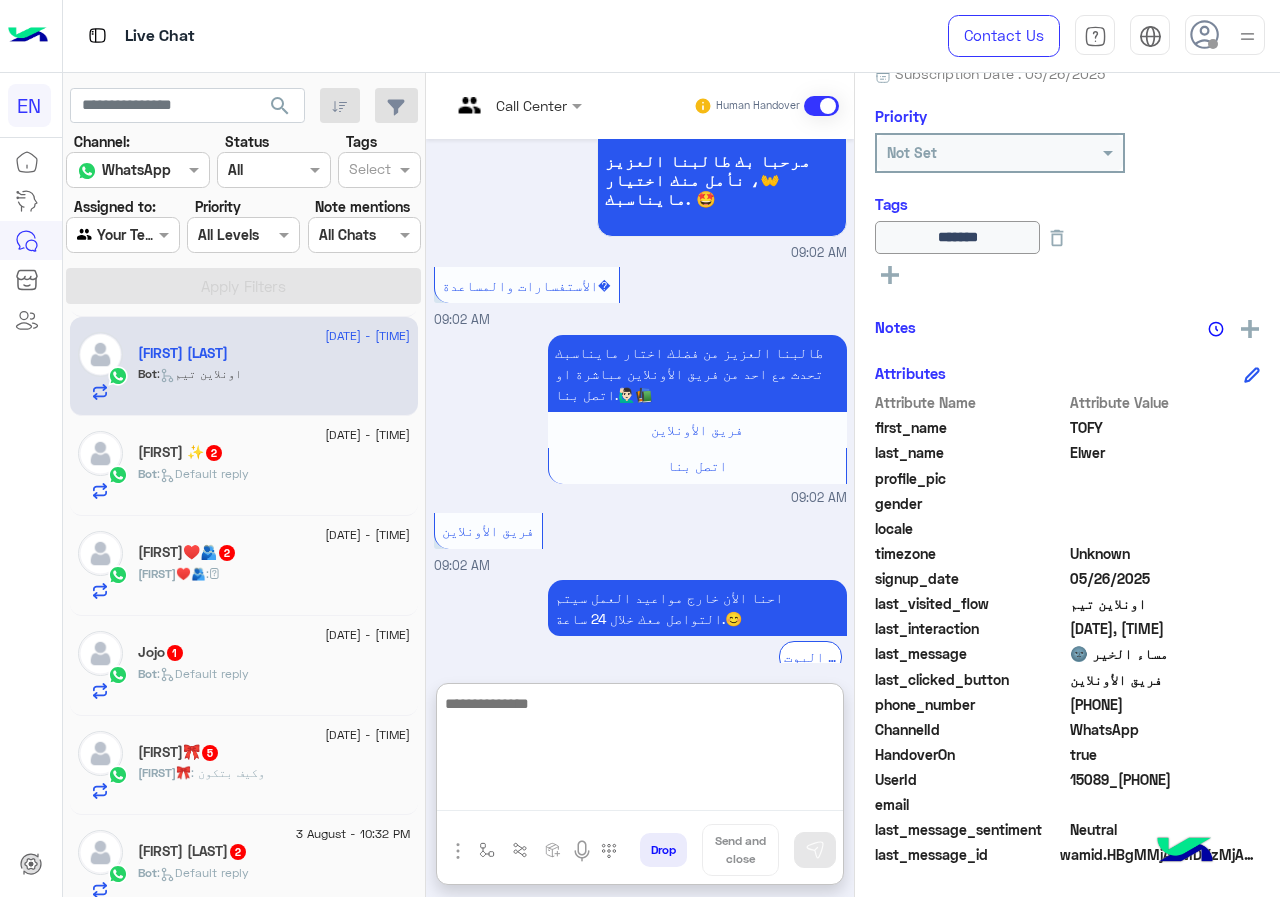 scroll, scrollTop: 1463, scrollLeft: 0, axis: vertical 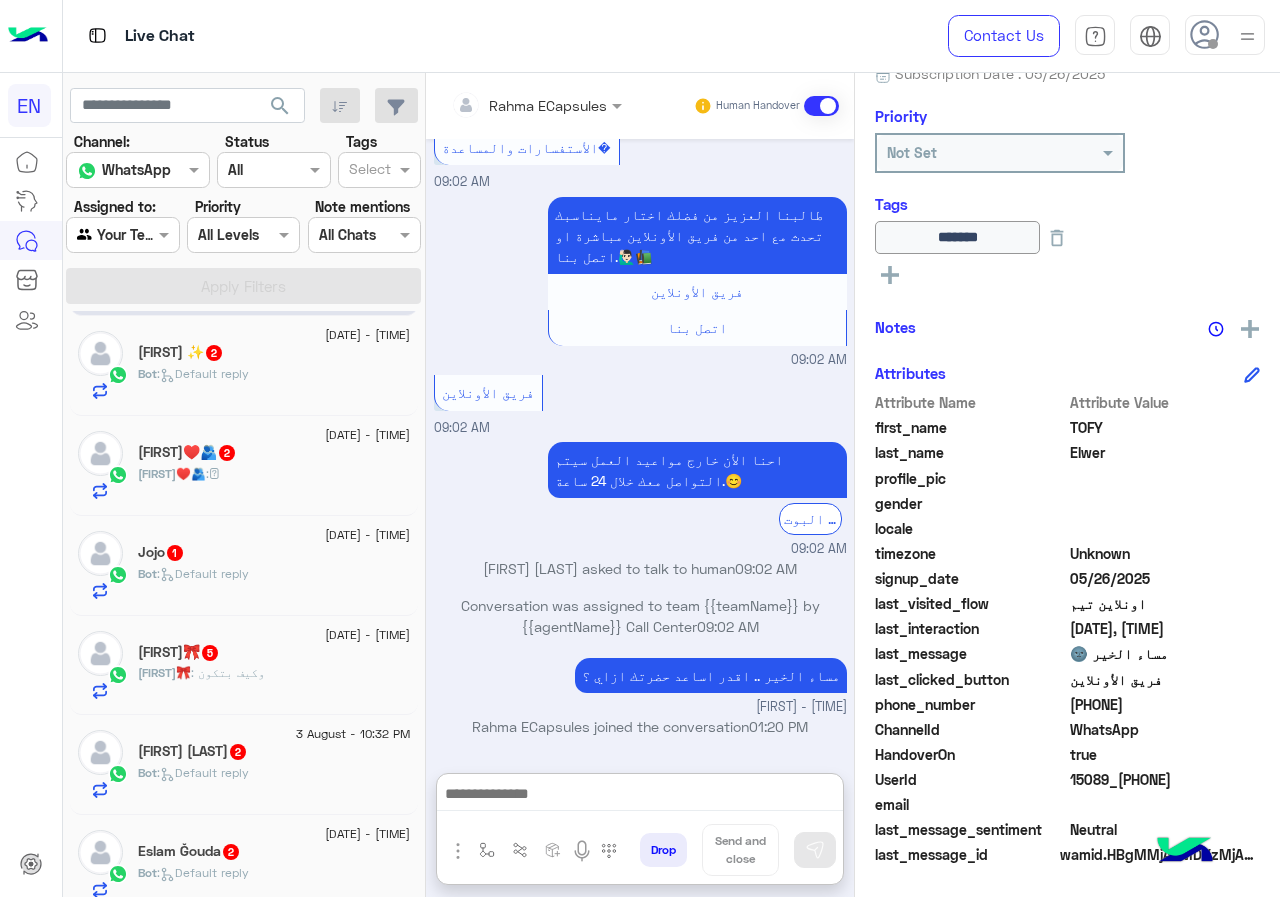 click on "Bot :   Default reply" 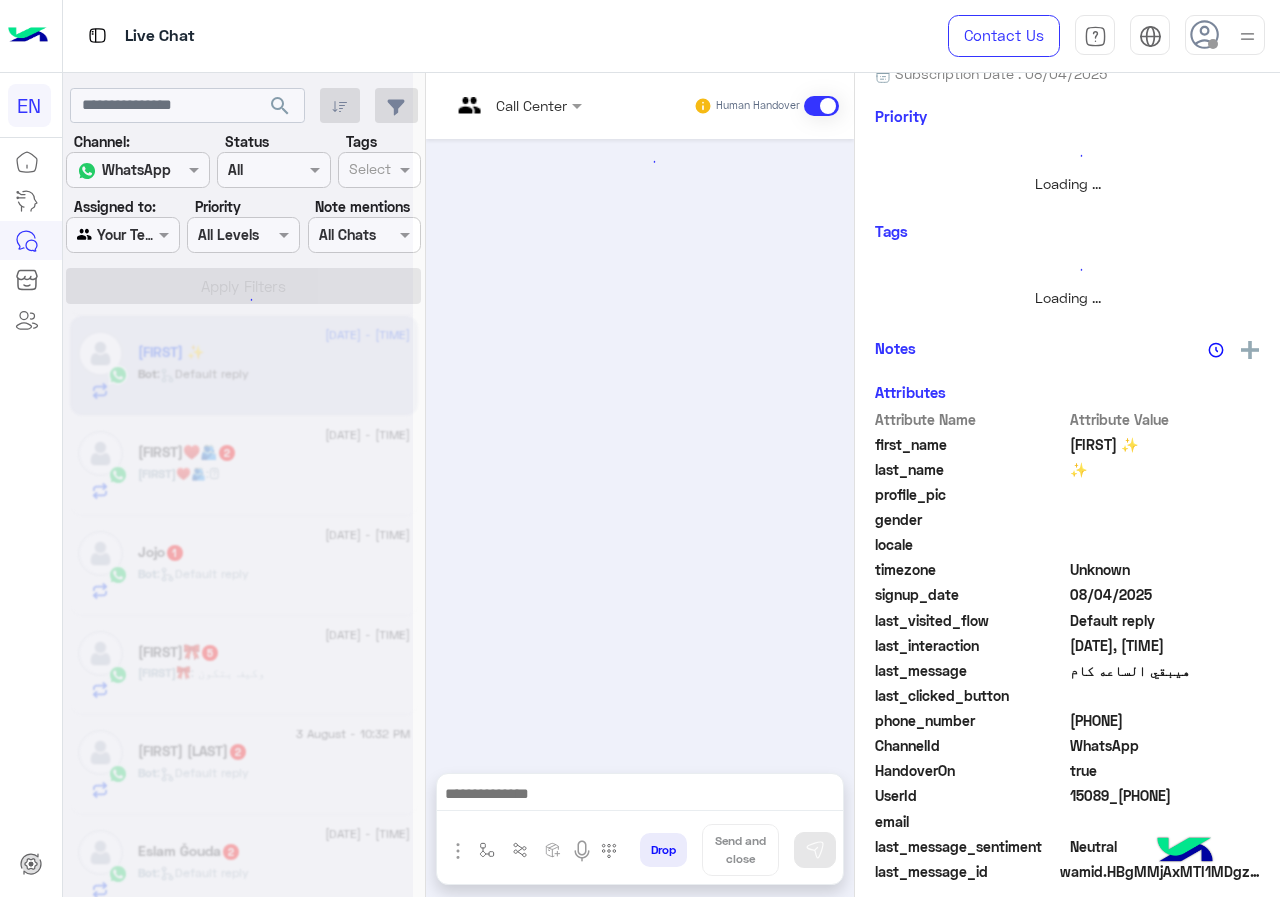 scroll, scrollTop: 0, scrollLeft: 0, axis: both 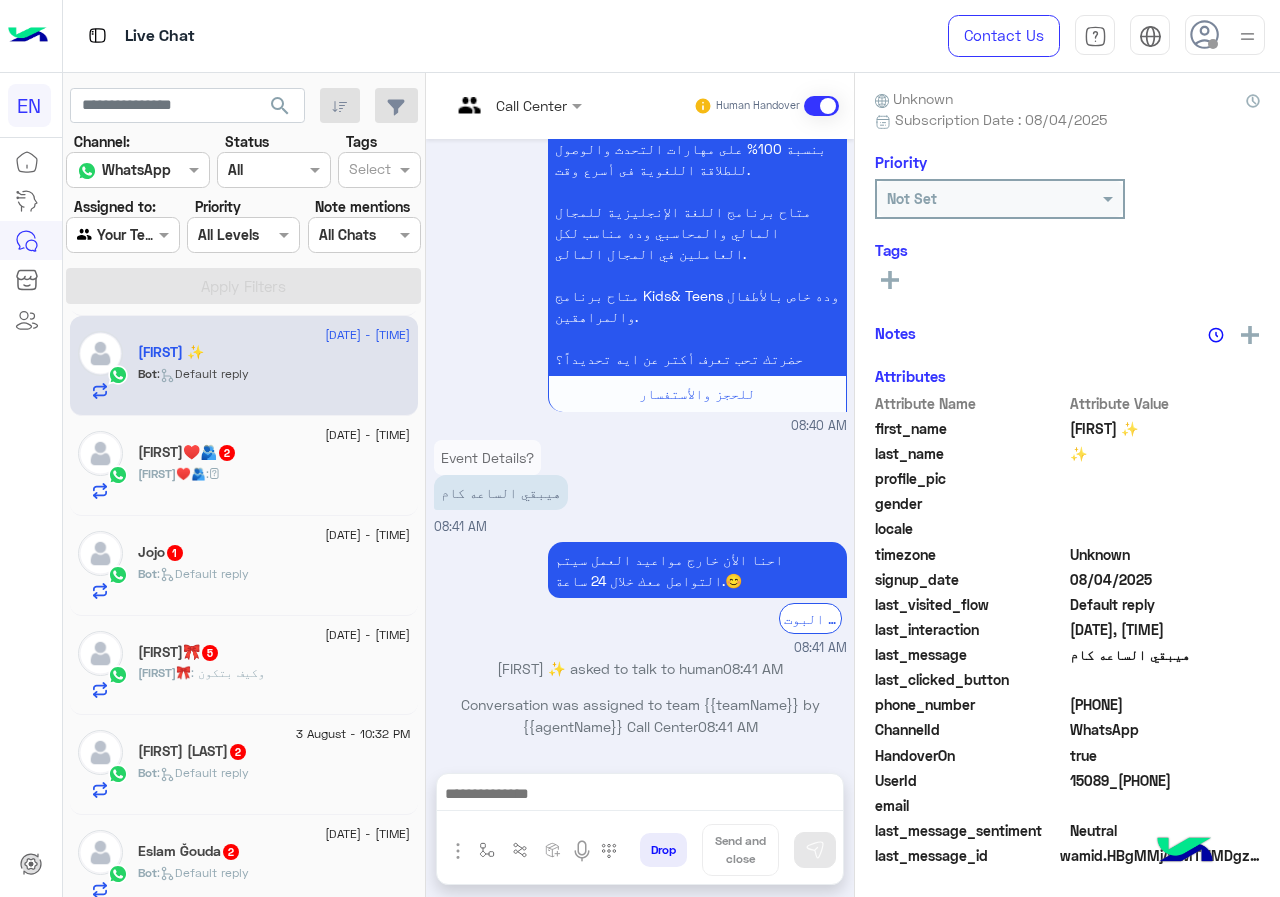drag, startPoint x: 1075, startPoint y: 706, endPoint x: 1218, endPoint y: 707, distance: 143.0035 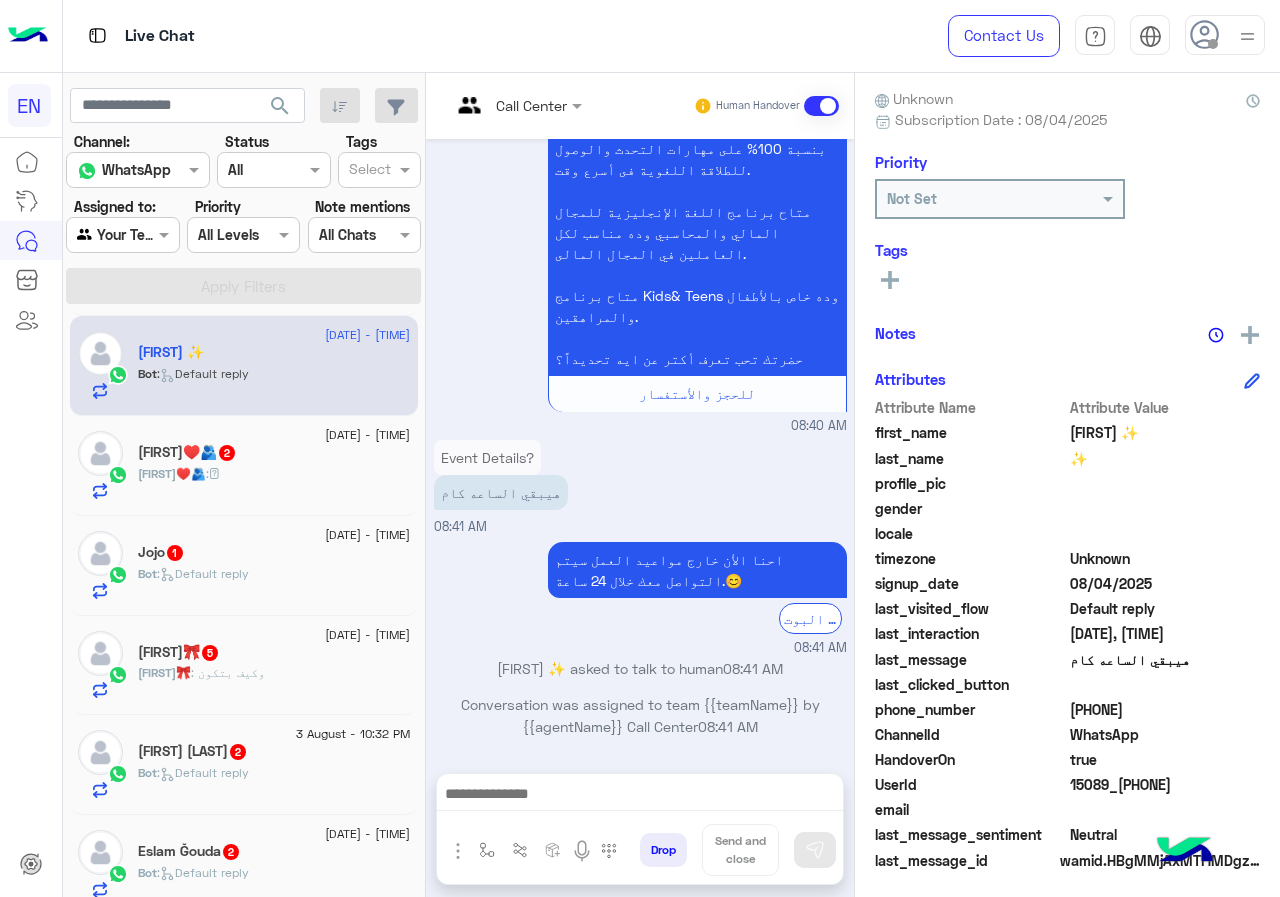 copy on "01125083648" 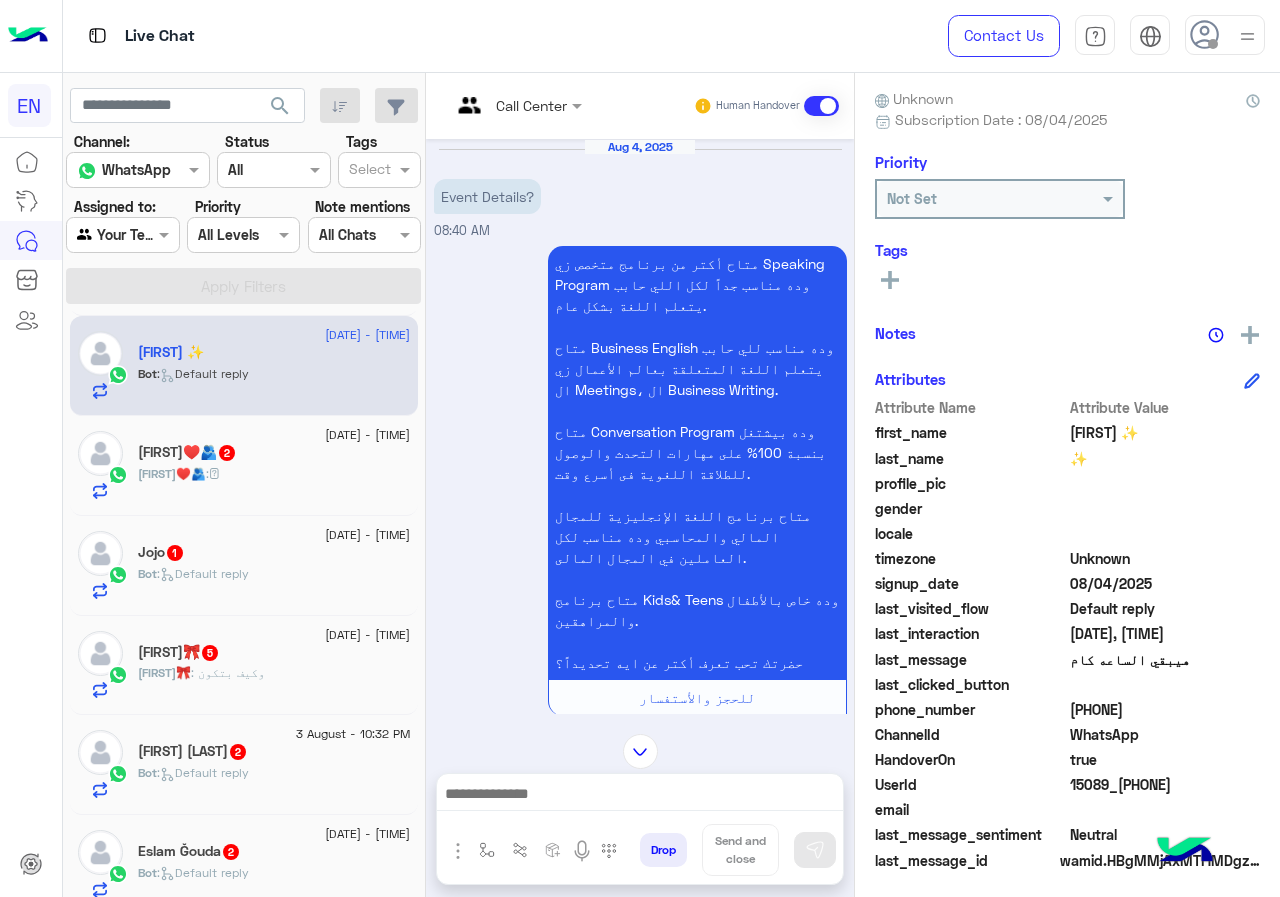 scroll, scrollTop: 303, scrollLeft: 0, axis: vertical 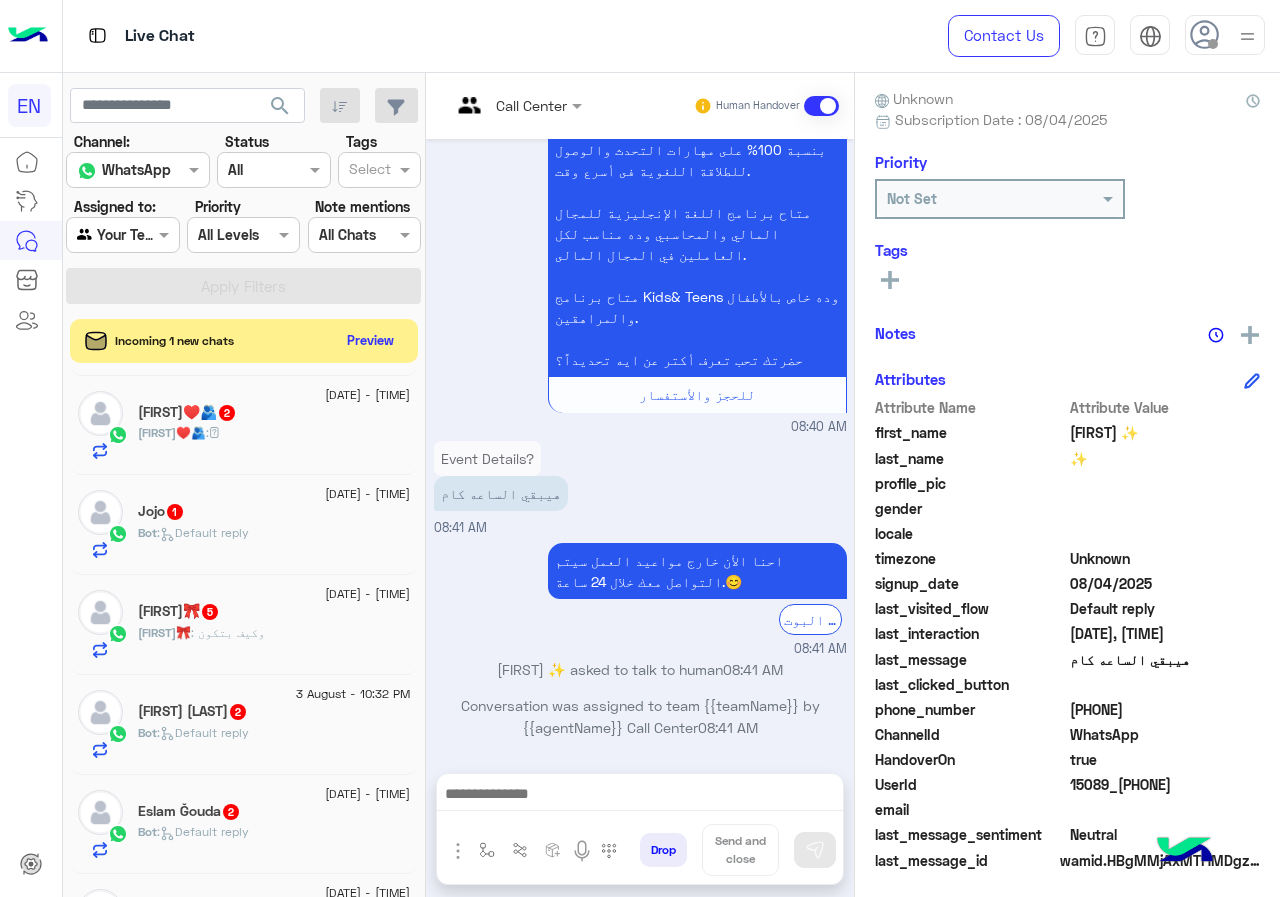 click at bounding box center (640, 799) 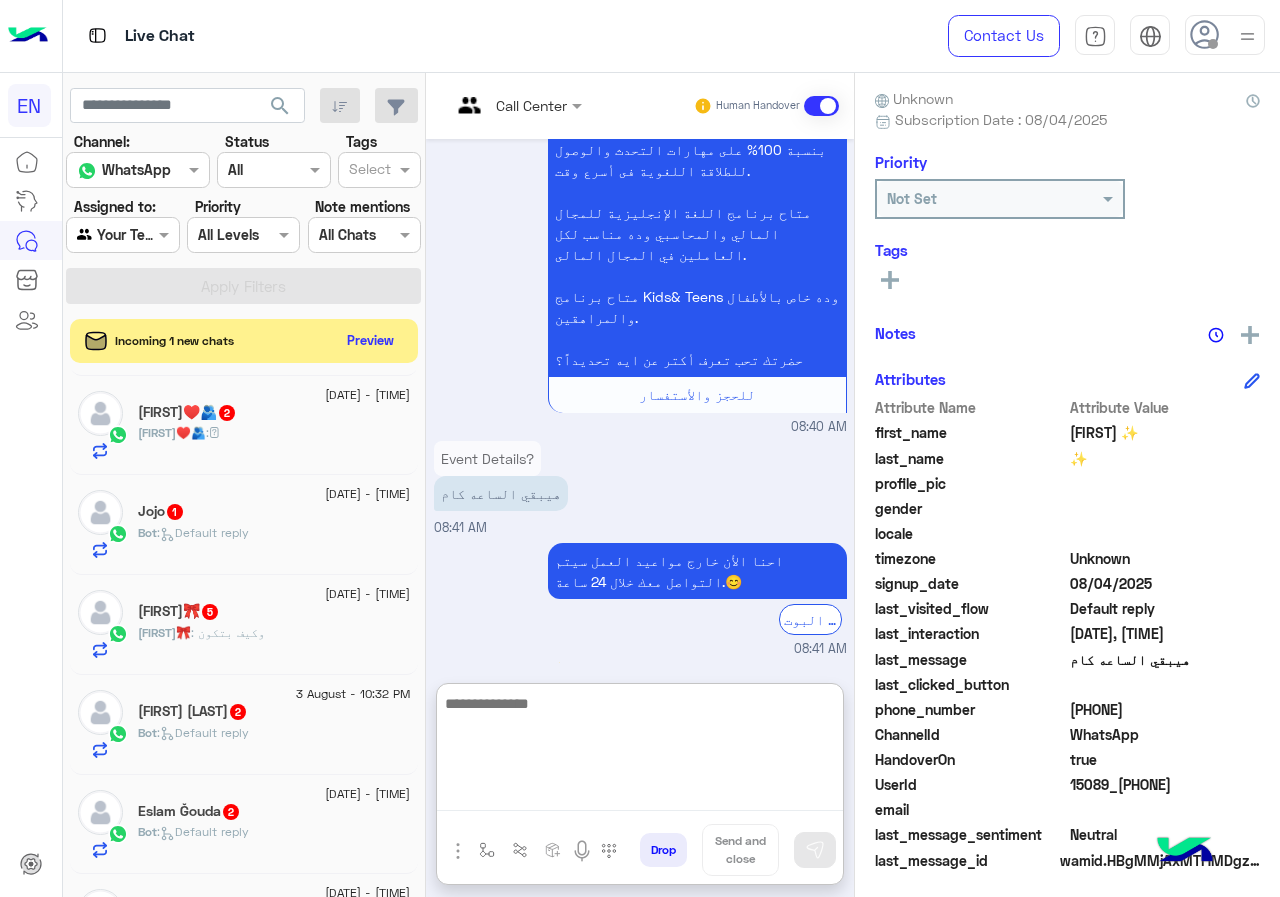 click at bounding box center [640, 751] 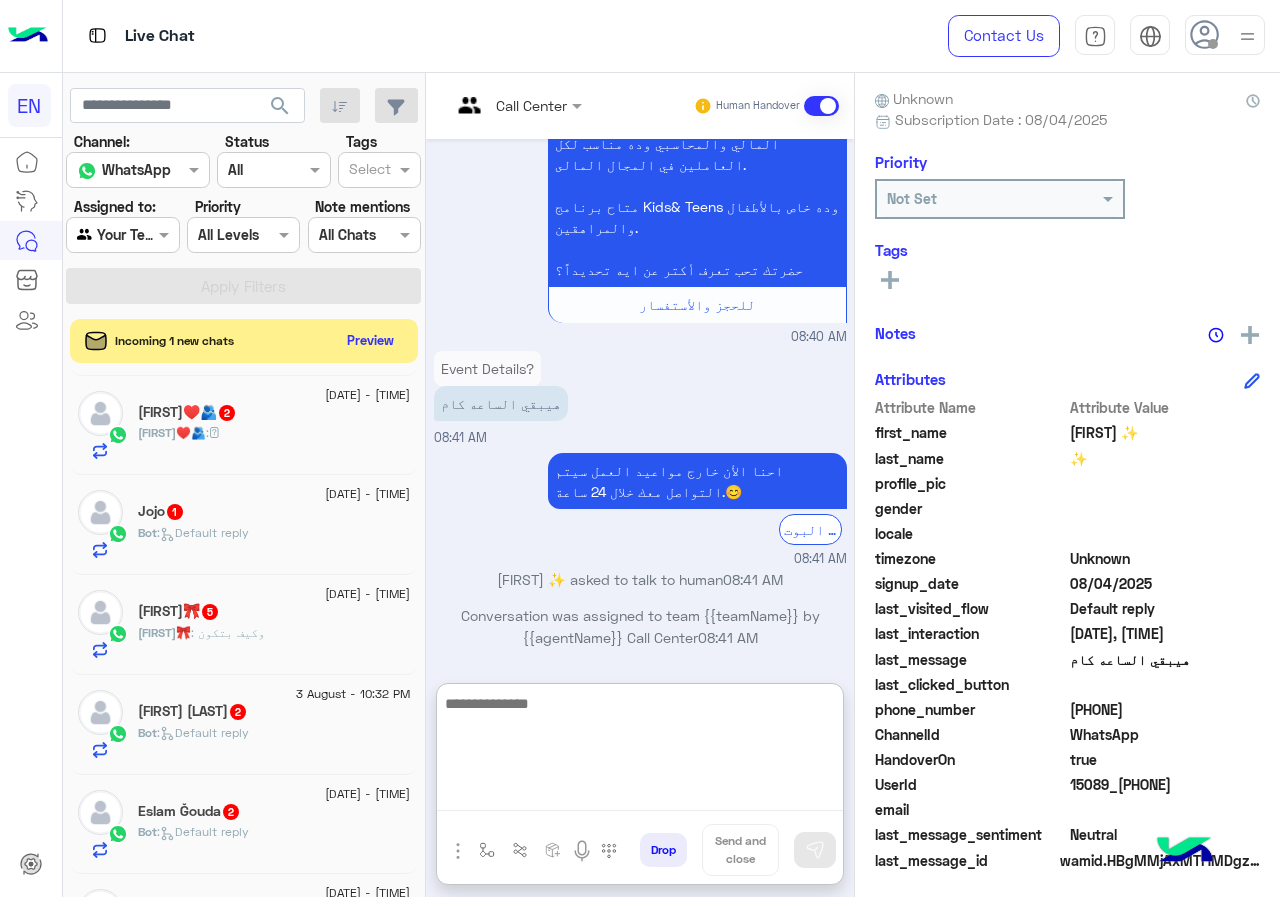 click at bounding box center [640, 751] 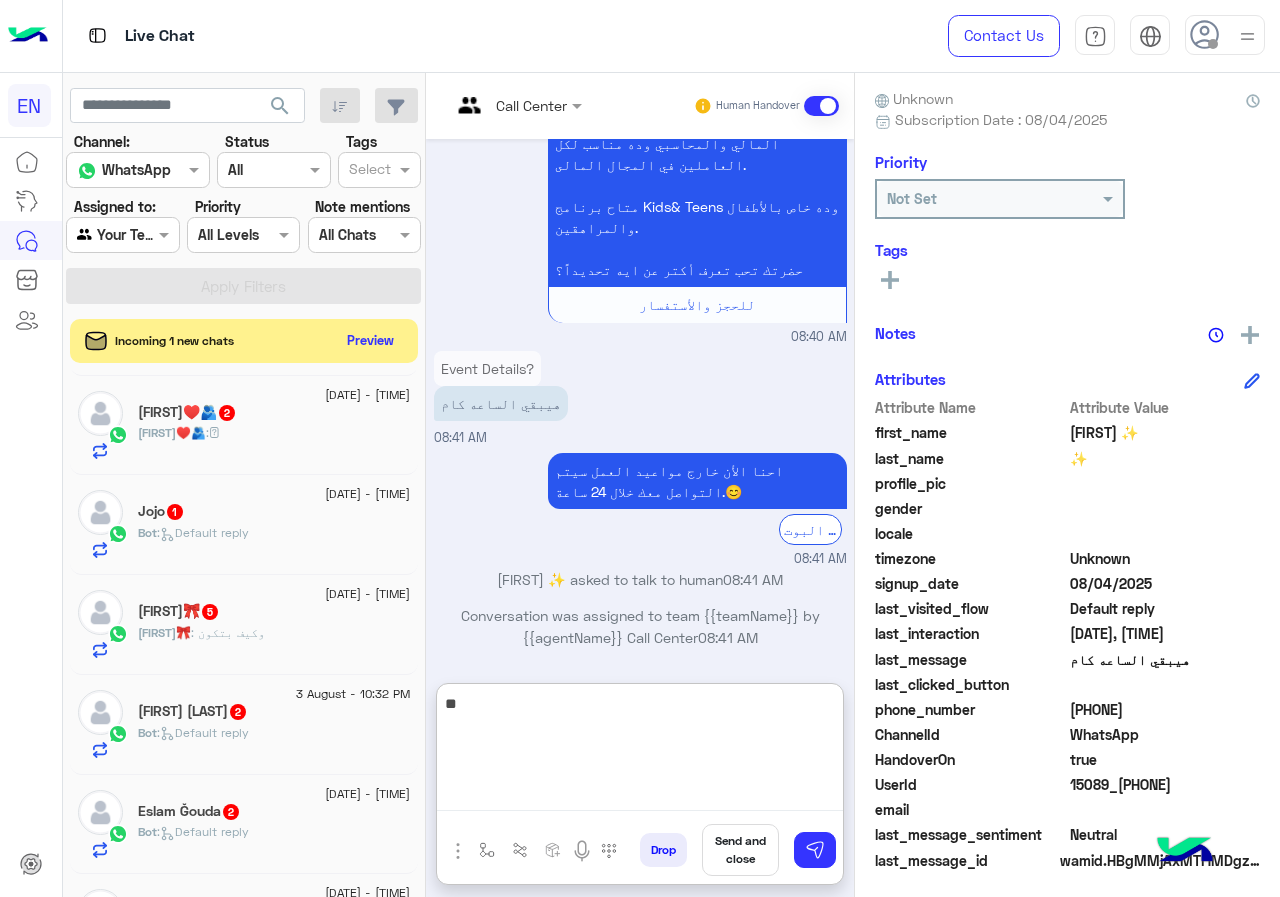 type on "*" 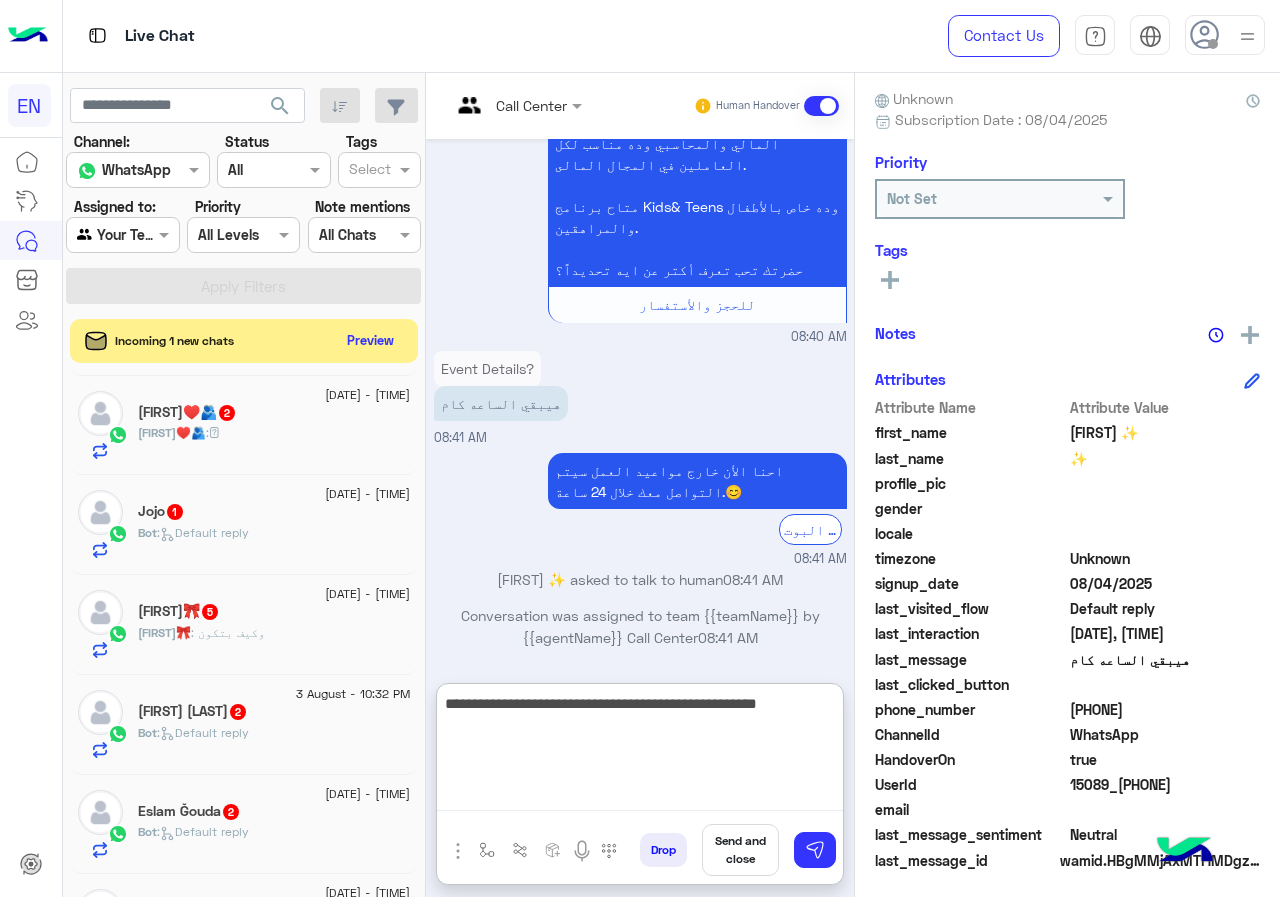 type on "**********" 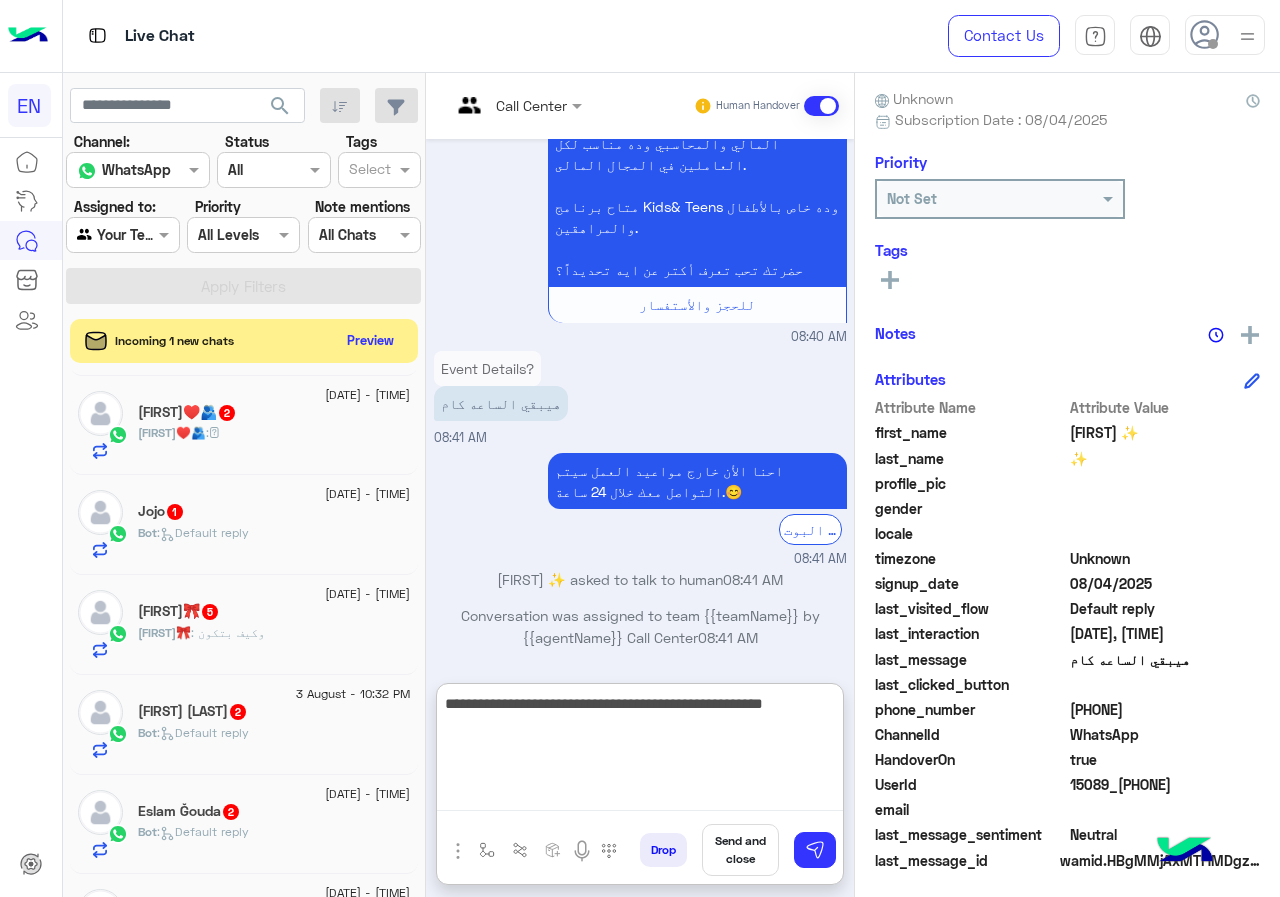 type 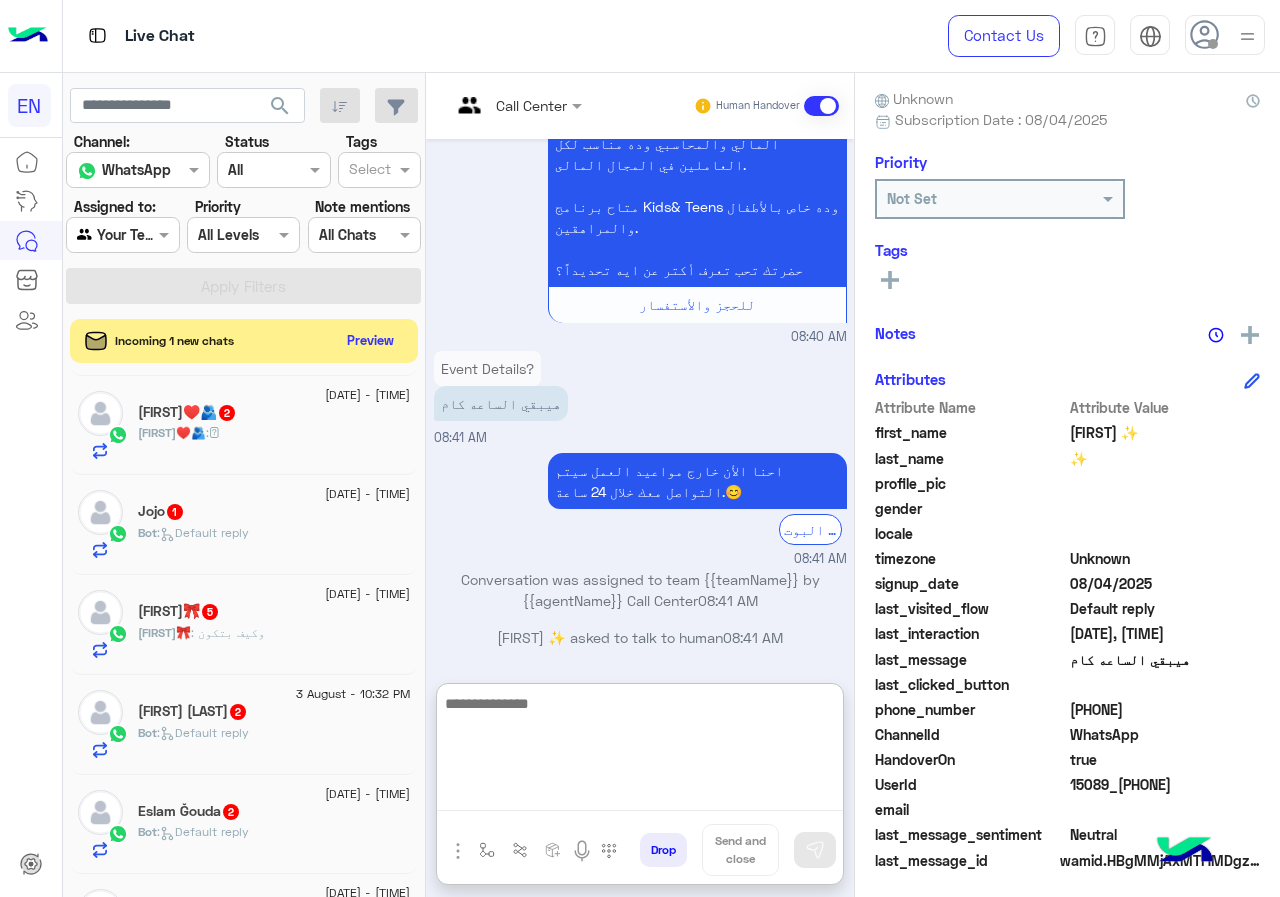 scroll, scrollTop: 478, scrollLeft: 0, axis: vertical 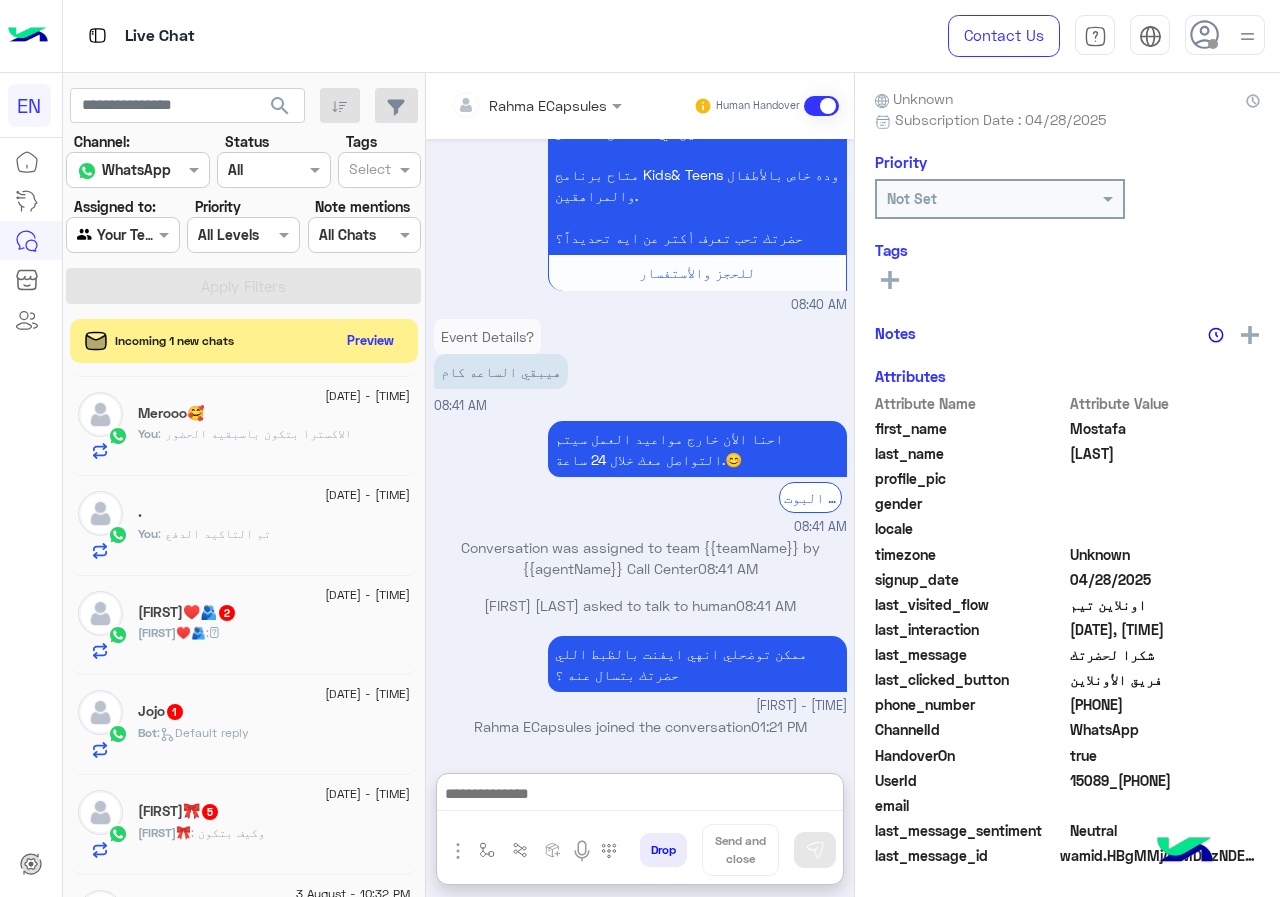 click on "بسبوسه♥️🫂 : ً" 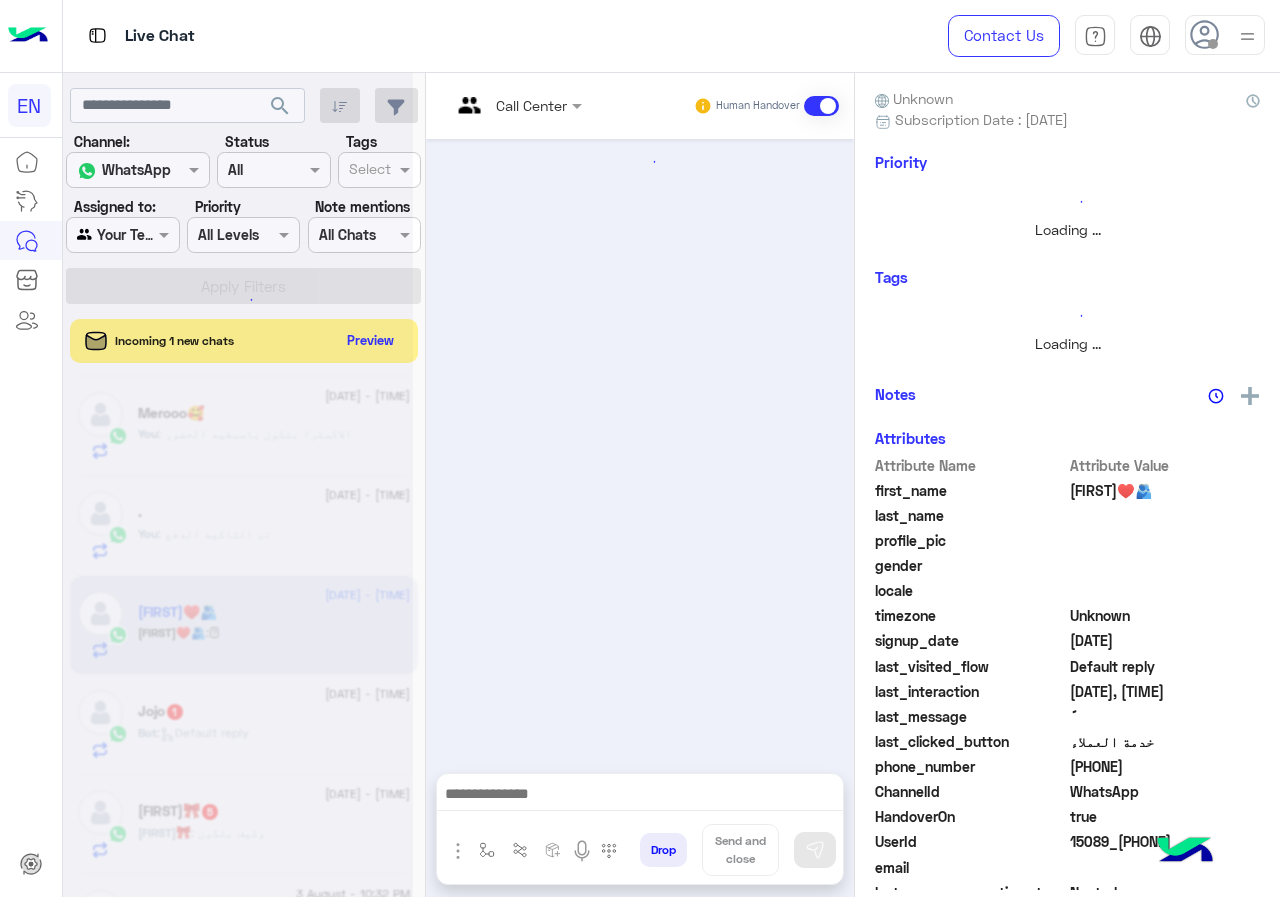scroll, scrollTop: 0, scrollLeft: 0, axis: both 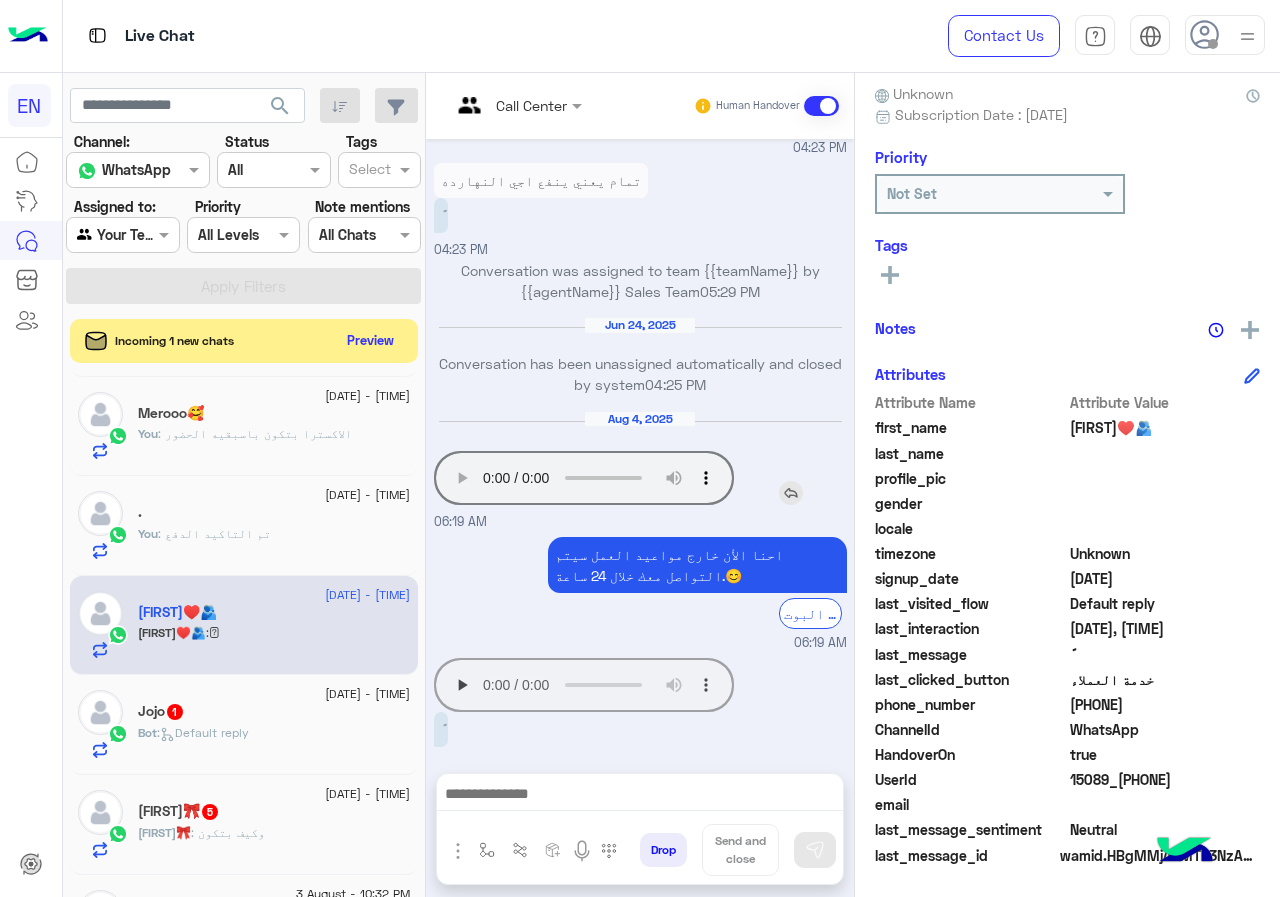 type 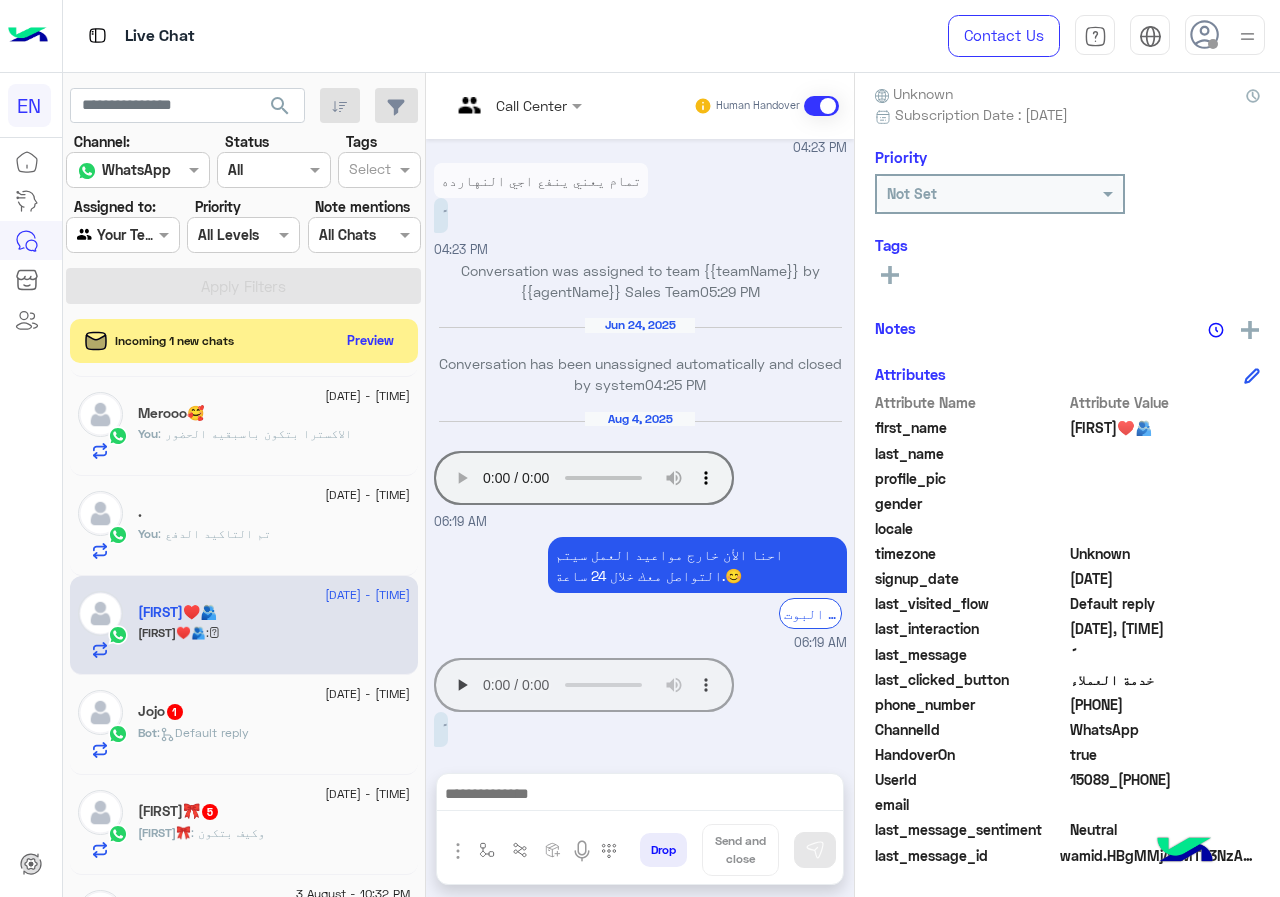 drag, startPoint x: 1075, startPoint y: 701, endPoint x: 1200, endPoint y: 701, distance: 125 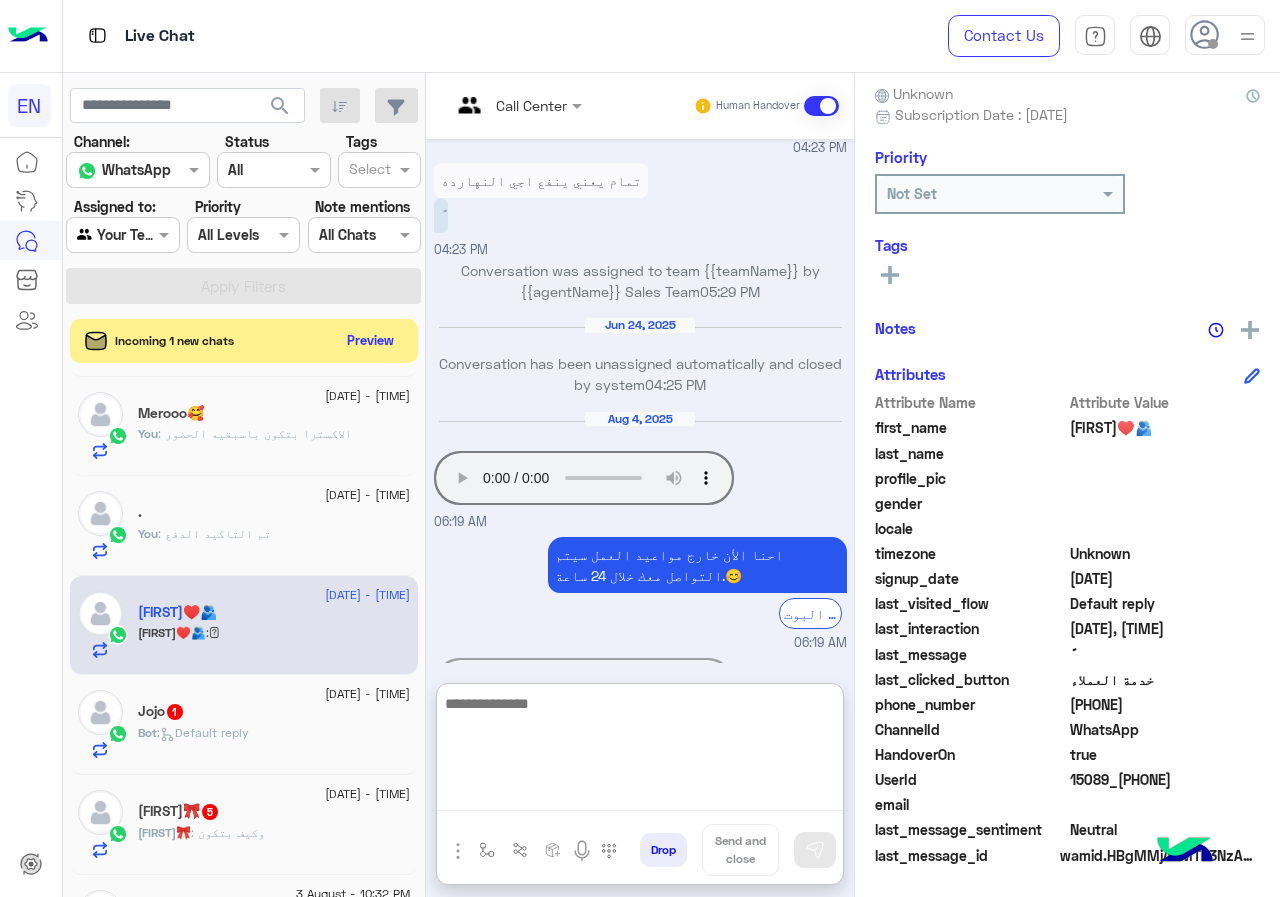 paste on "**********" 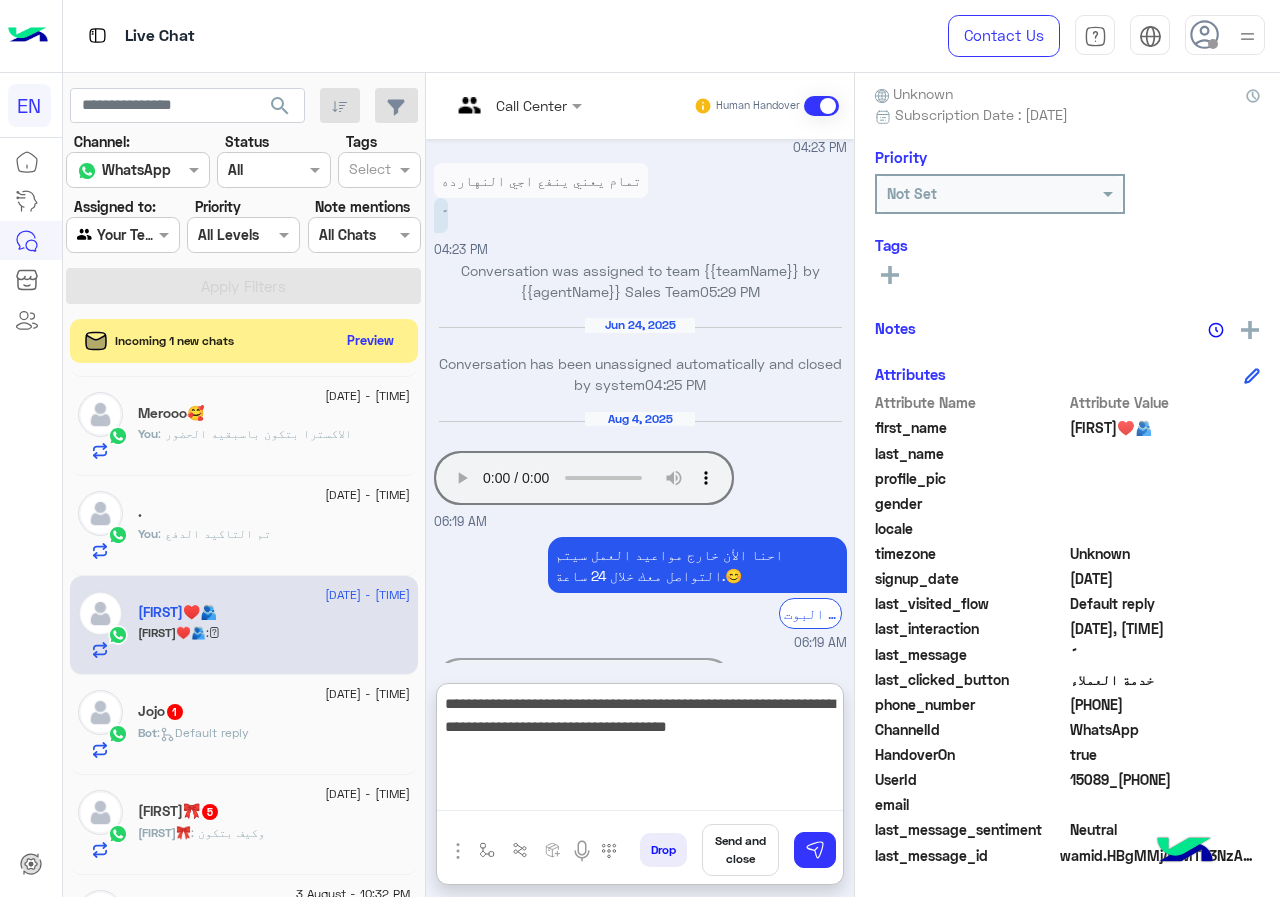 type on "**********" 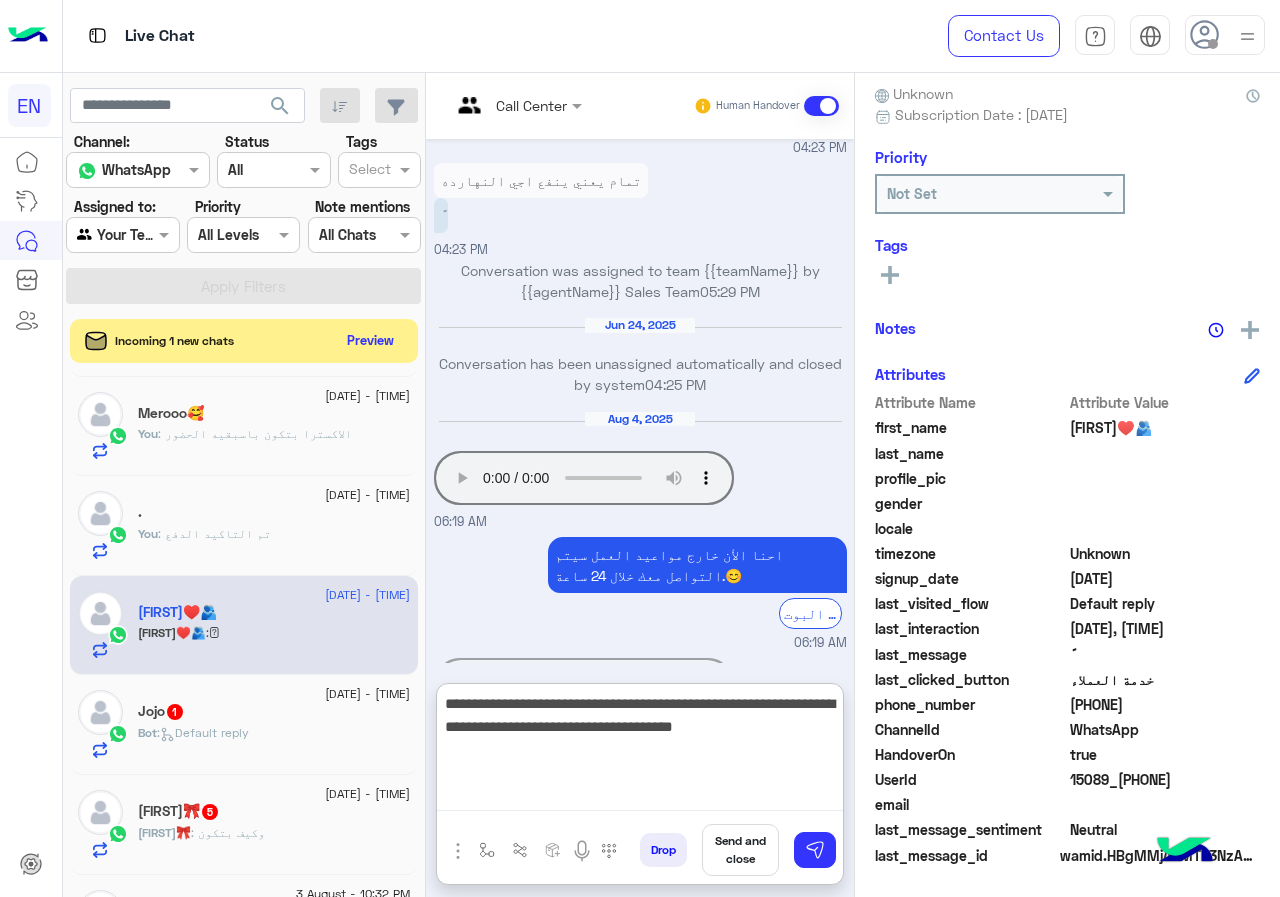 type 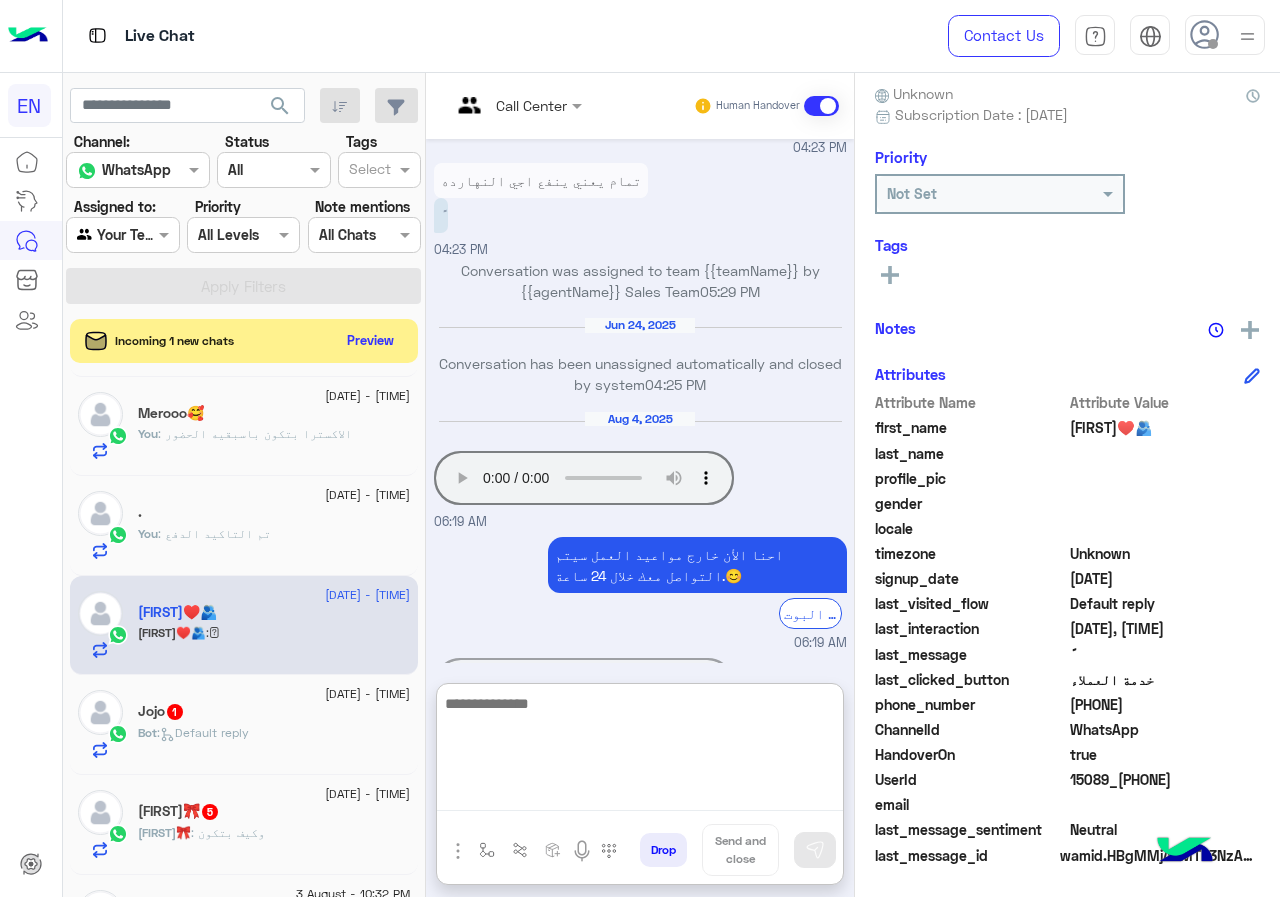 scroll, scrollTop: 1633, scrollLeft: 0, axis: vertical 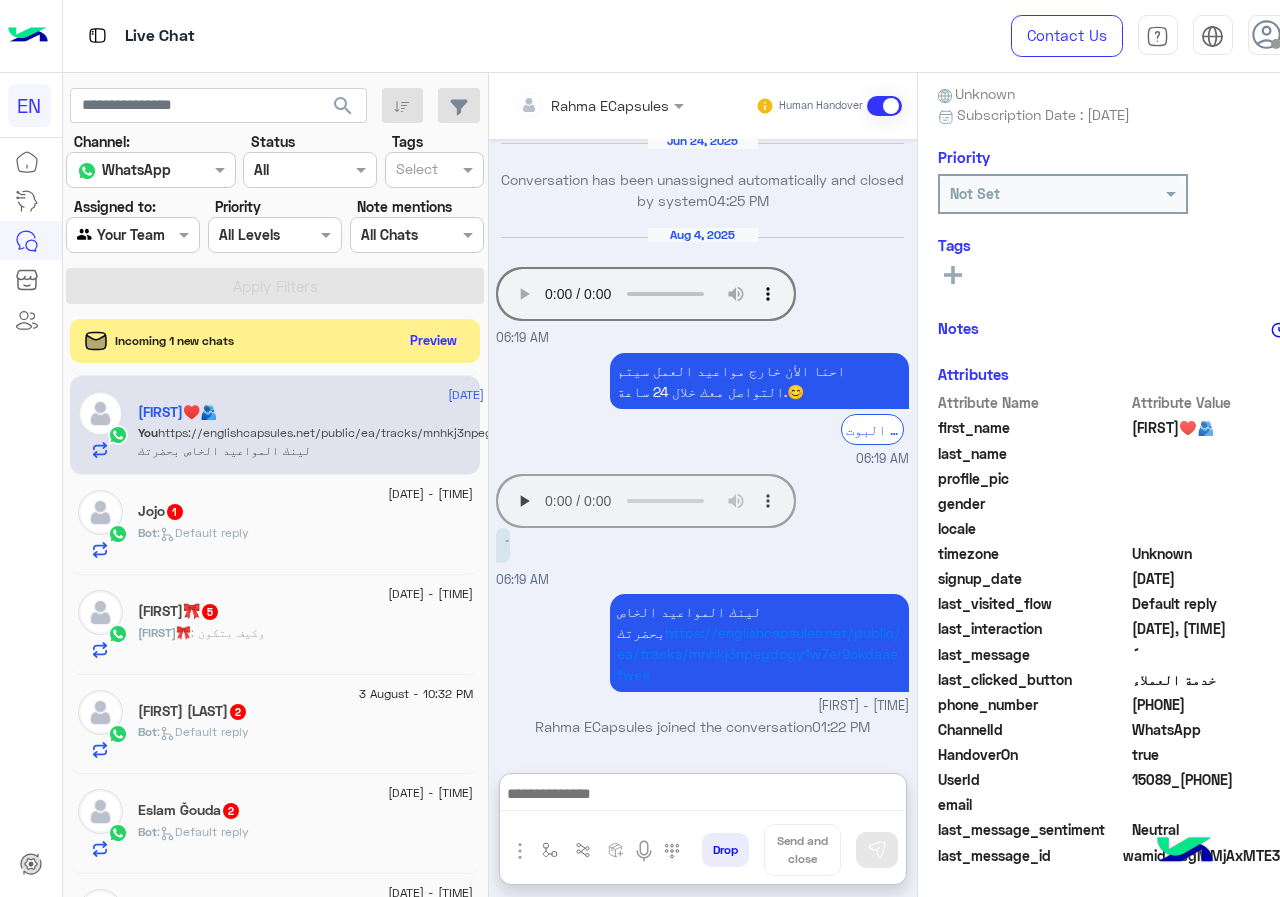 click on "Jojo   1" 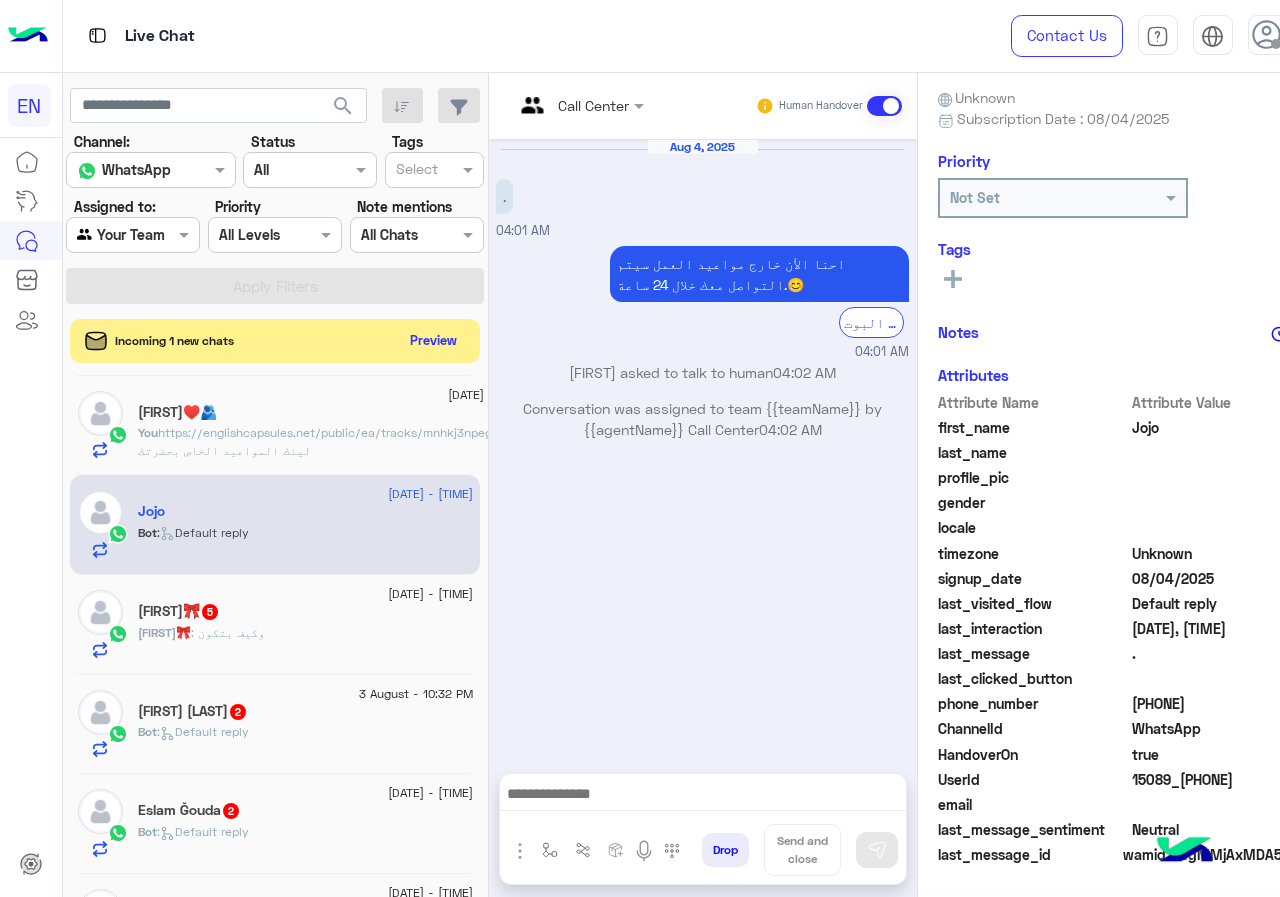 scroll, scrollTop: 175, scrollLeft: 0, axis: vertical 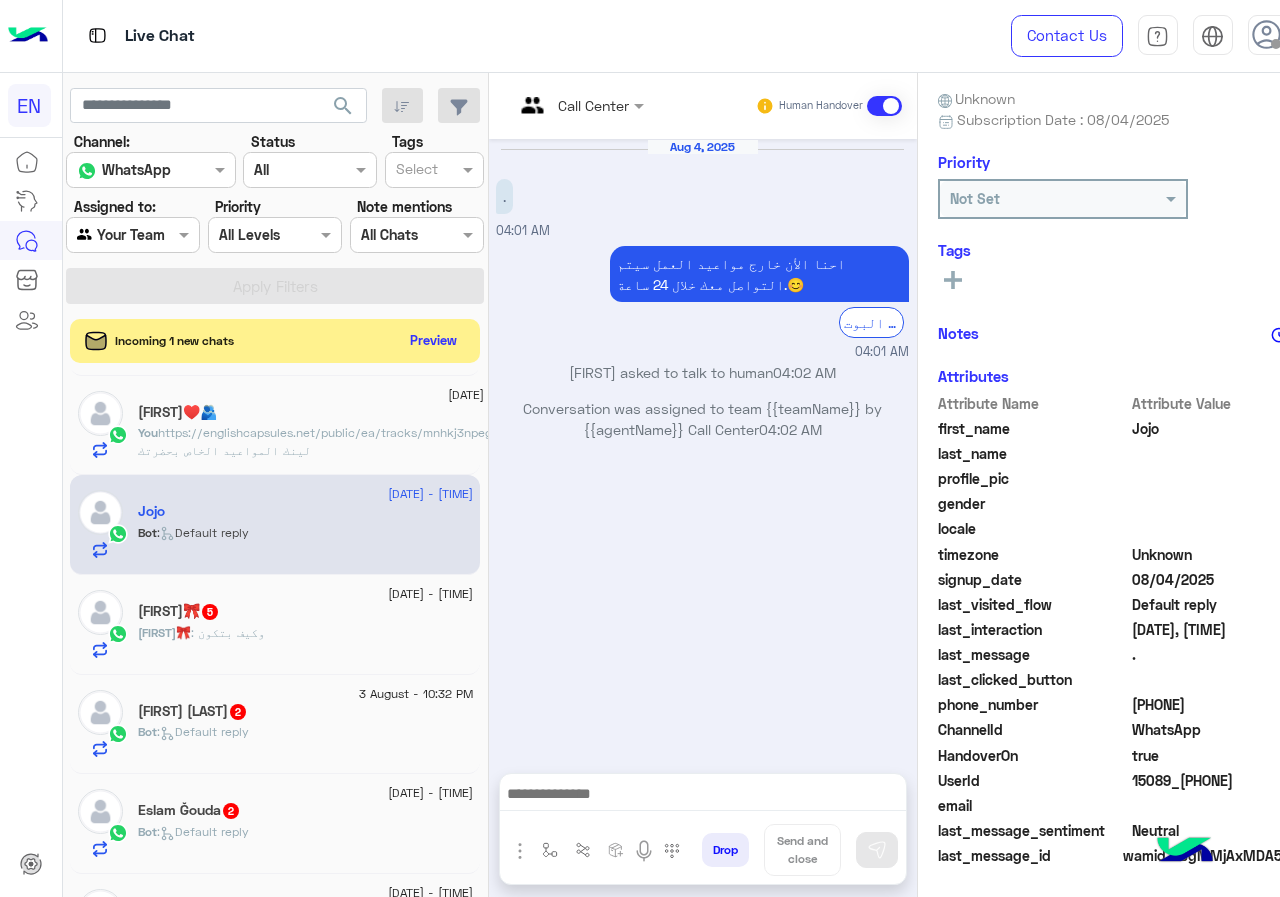 drag, startPoint x: 1138, startPoint y: 706, endPoint x: 1279, endPoint y: 699, distance: 141.17365 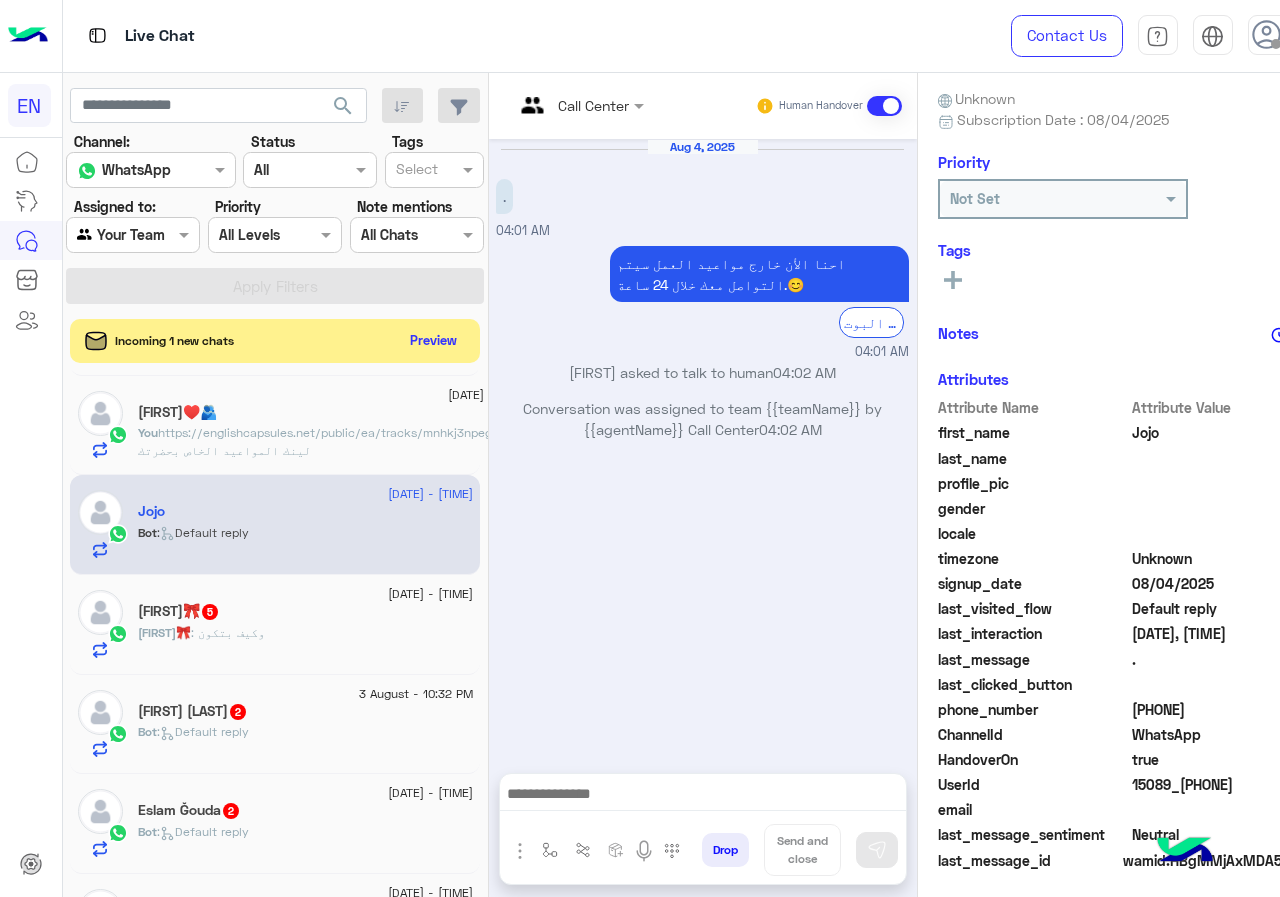 copy on "01009853525" 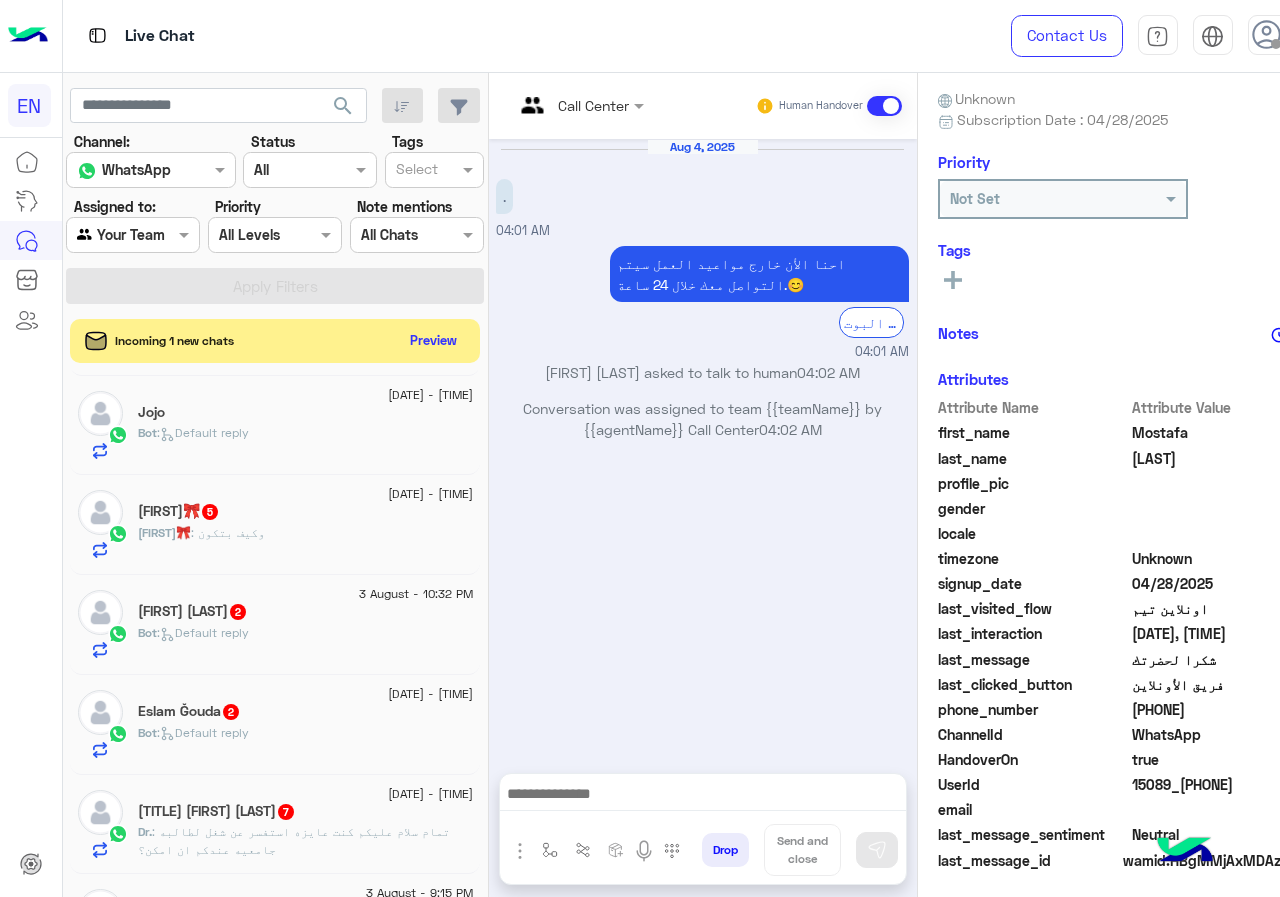 scroll, scrollTop: 180, scrollLeft: 0, axis: vertical 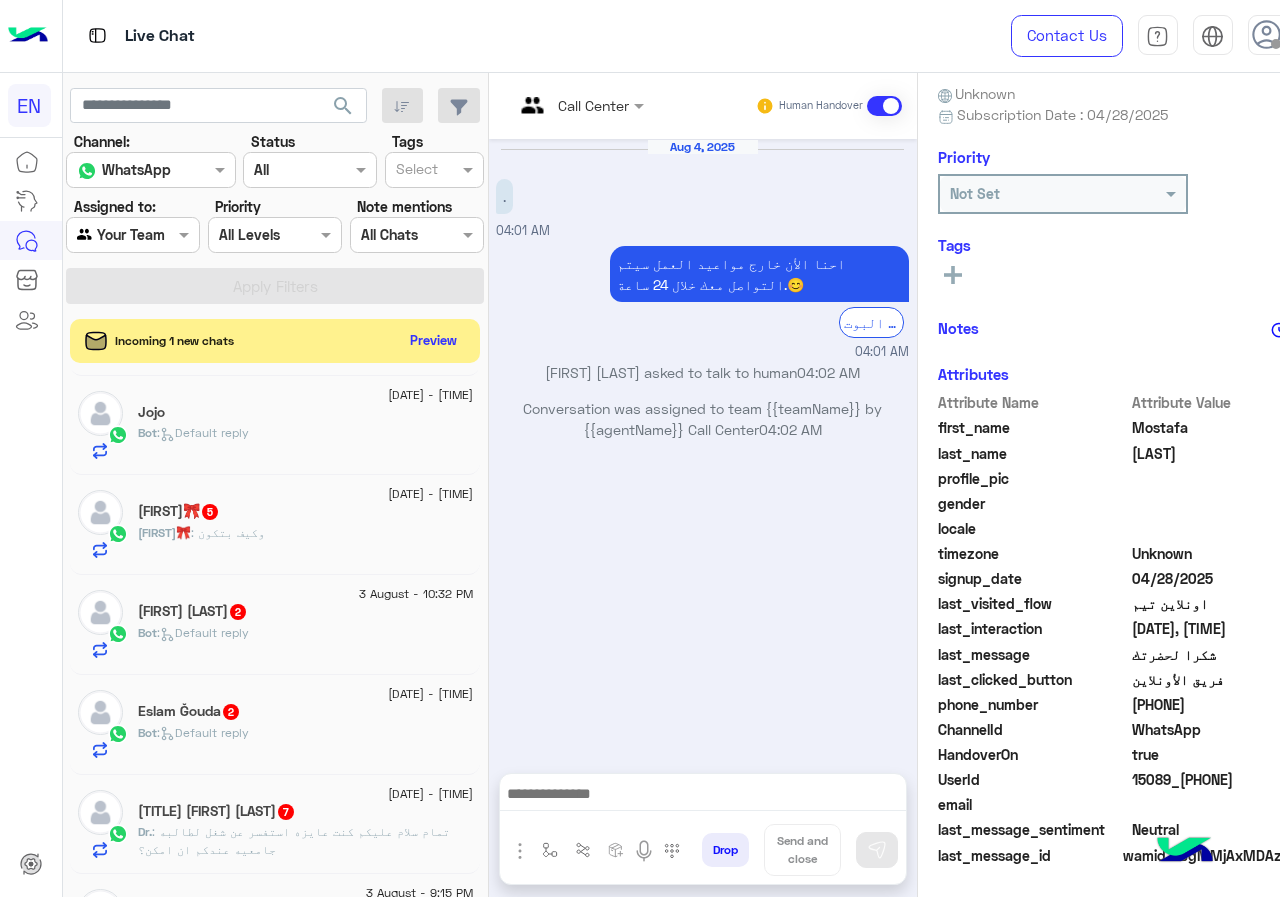 drag, startPoint x: 1140, startPoint y: 703, endPoint x: 1258, endPoint y: 713, distance: 118.42297 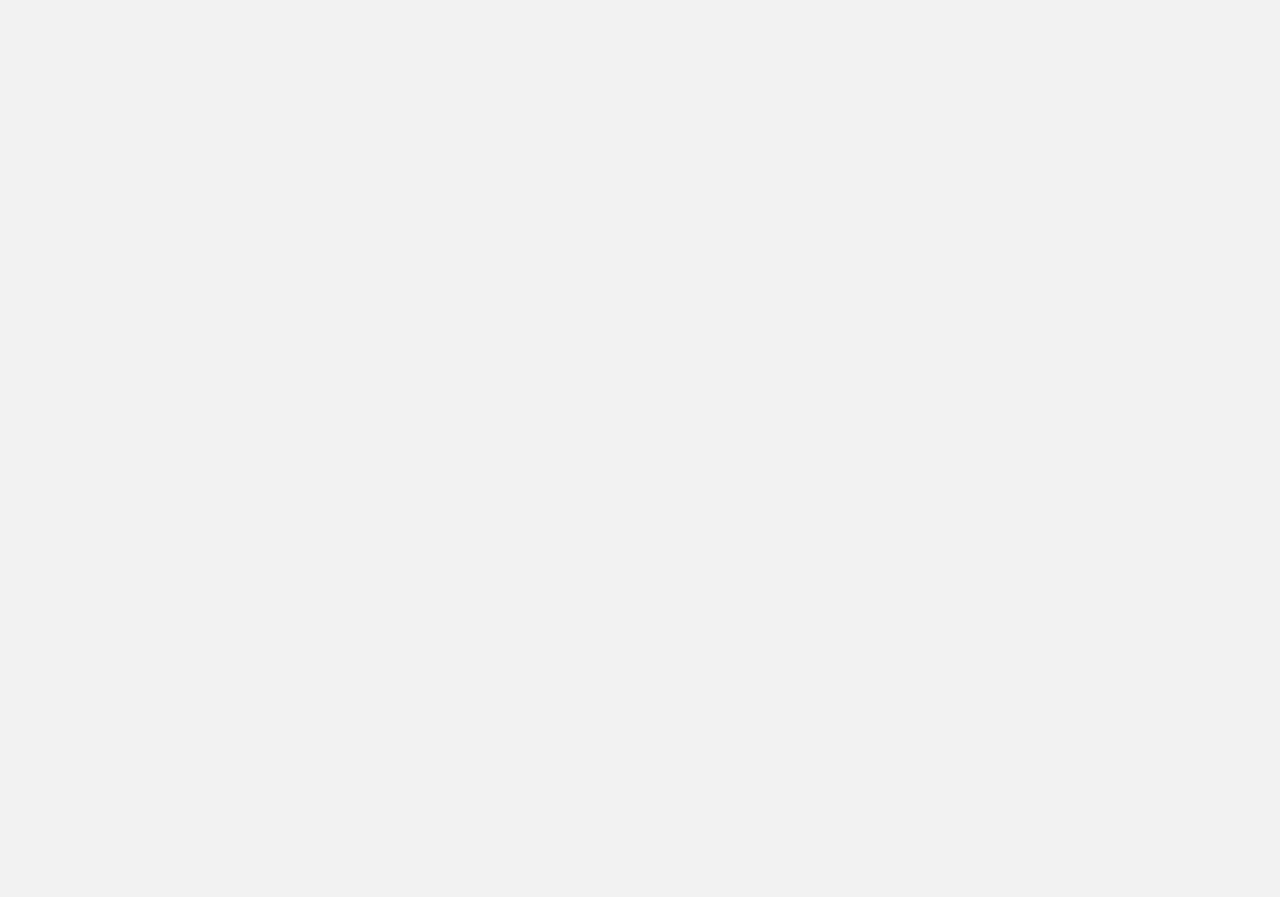 scroll, scrollTop: 0, scrollLeft: 0, axis: both 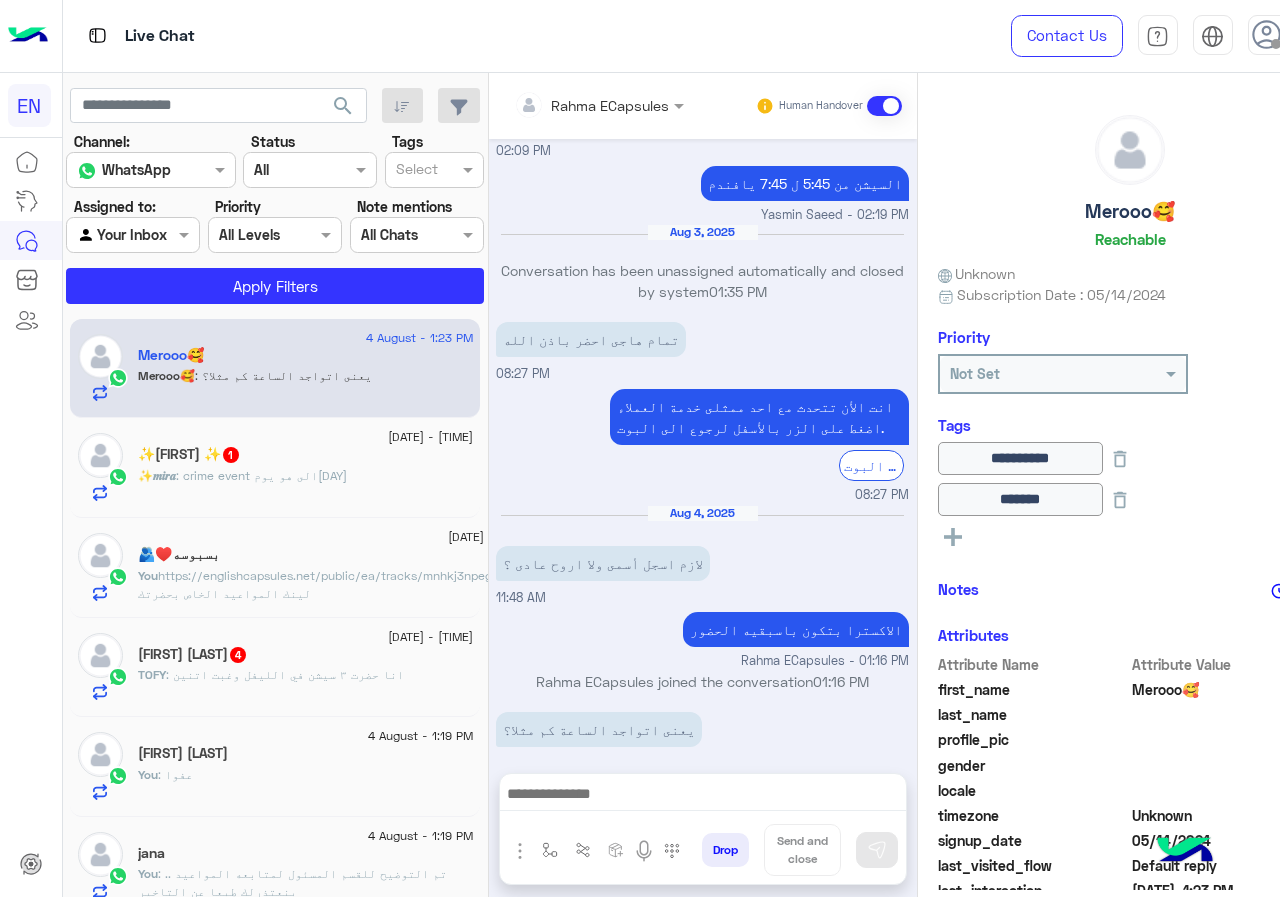 click at bounding box center [703, 799] 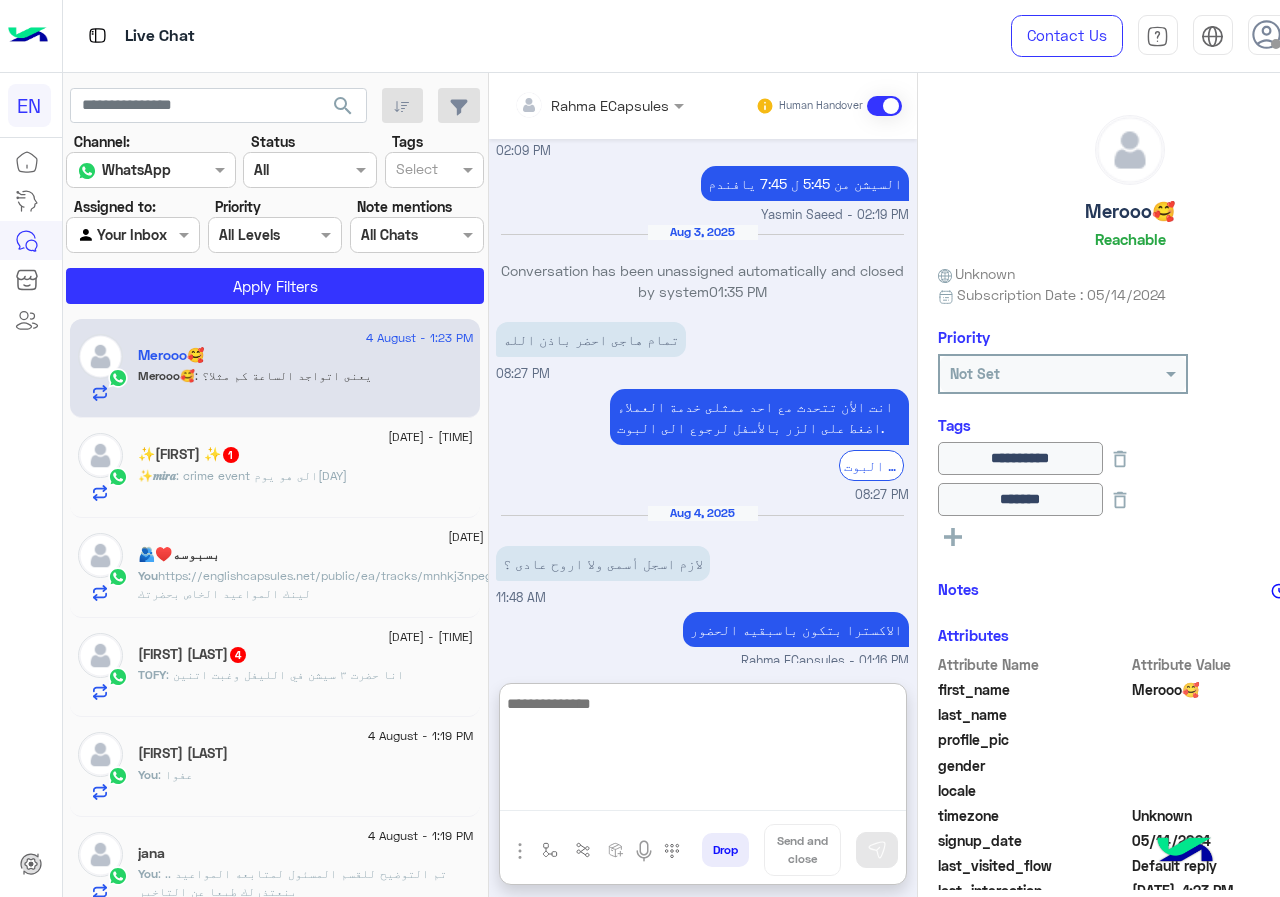 click at bounding box center [703, 751] 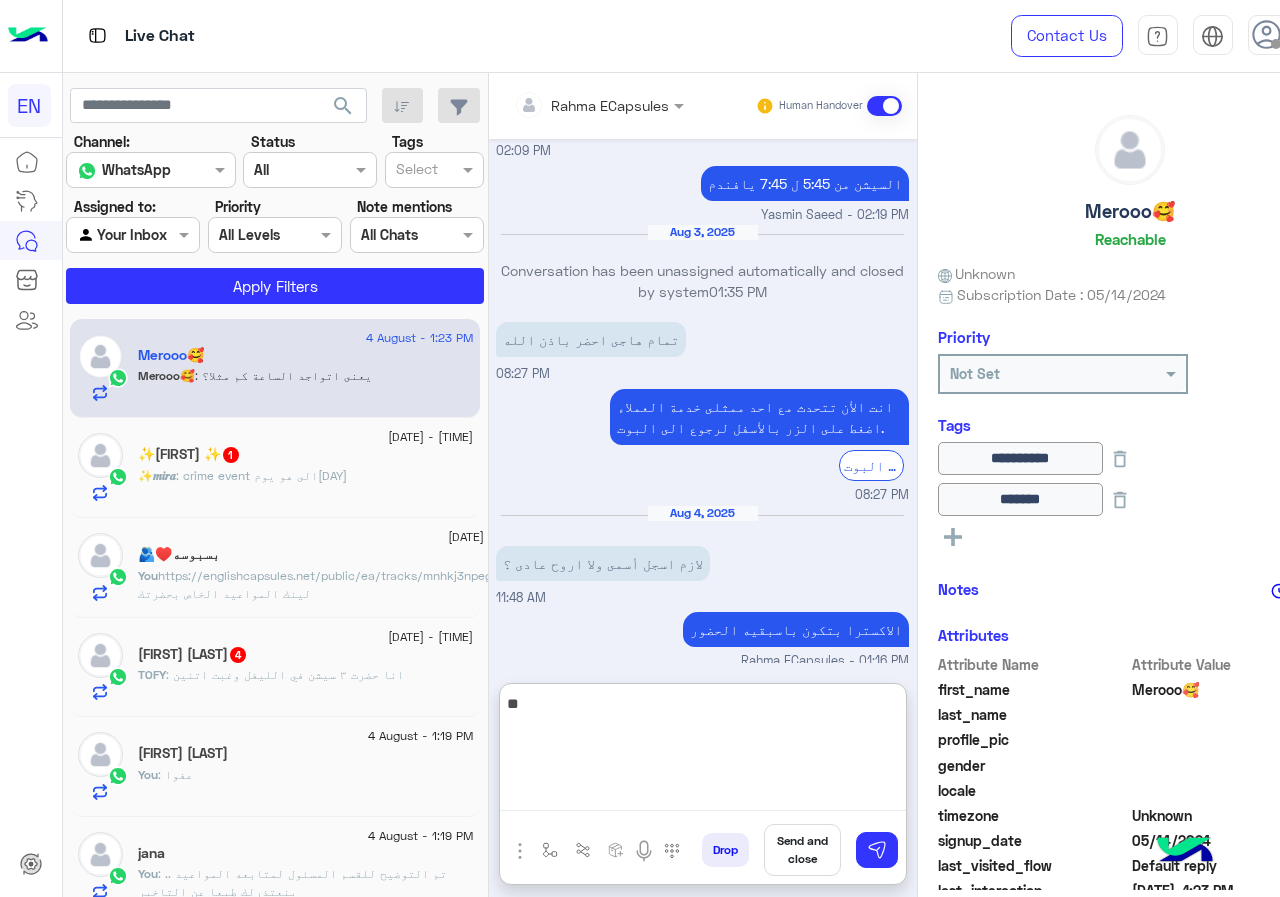 type on "*" 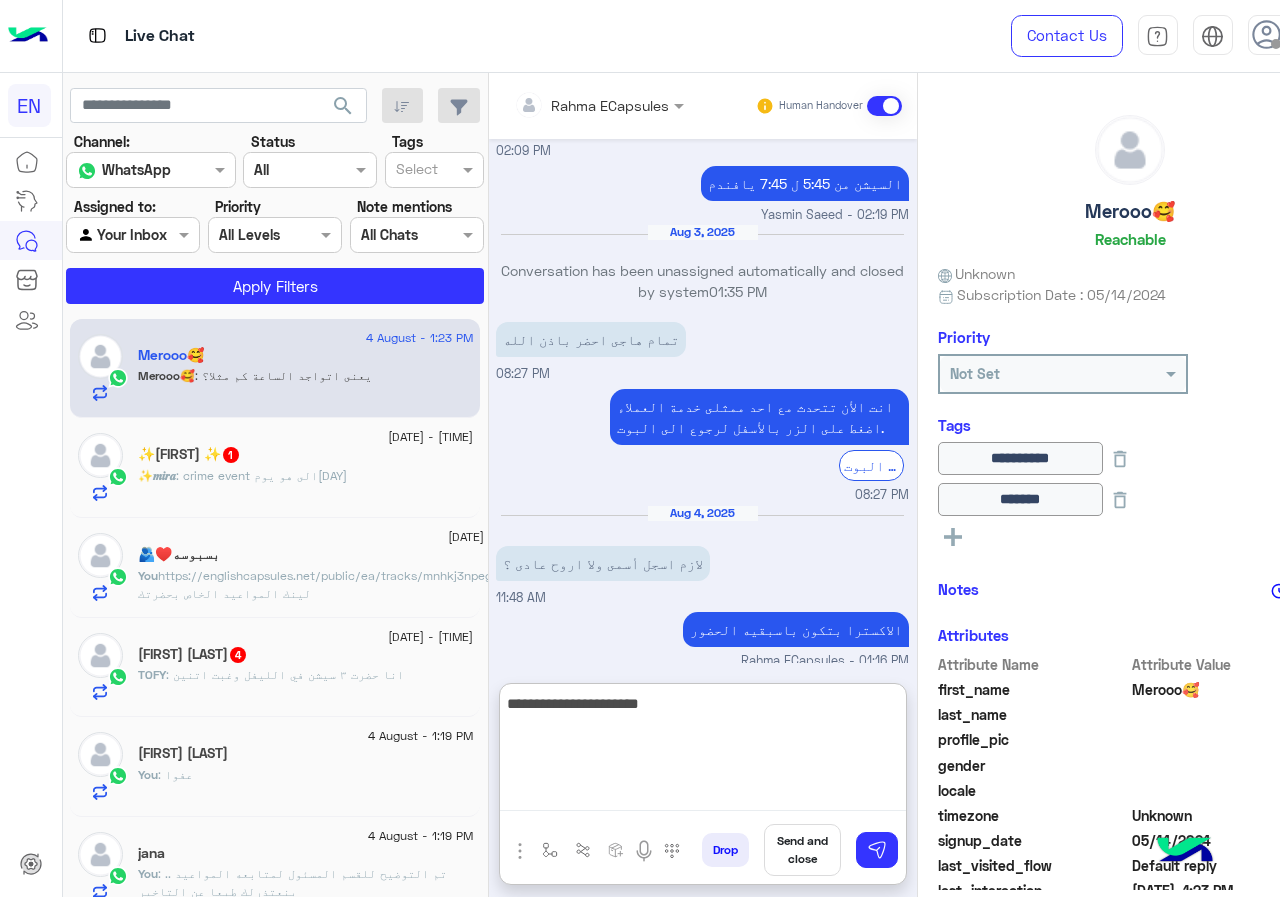 type on "**********" 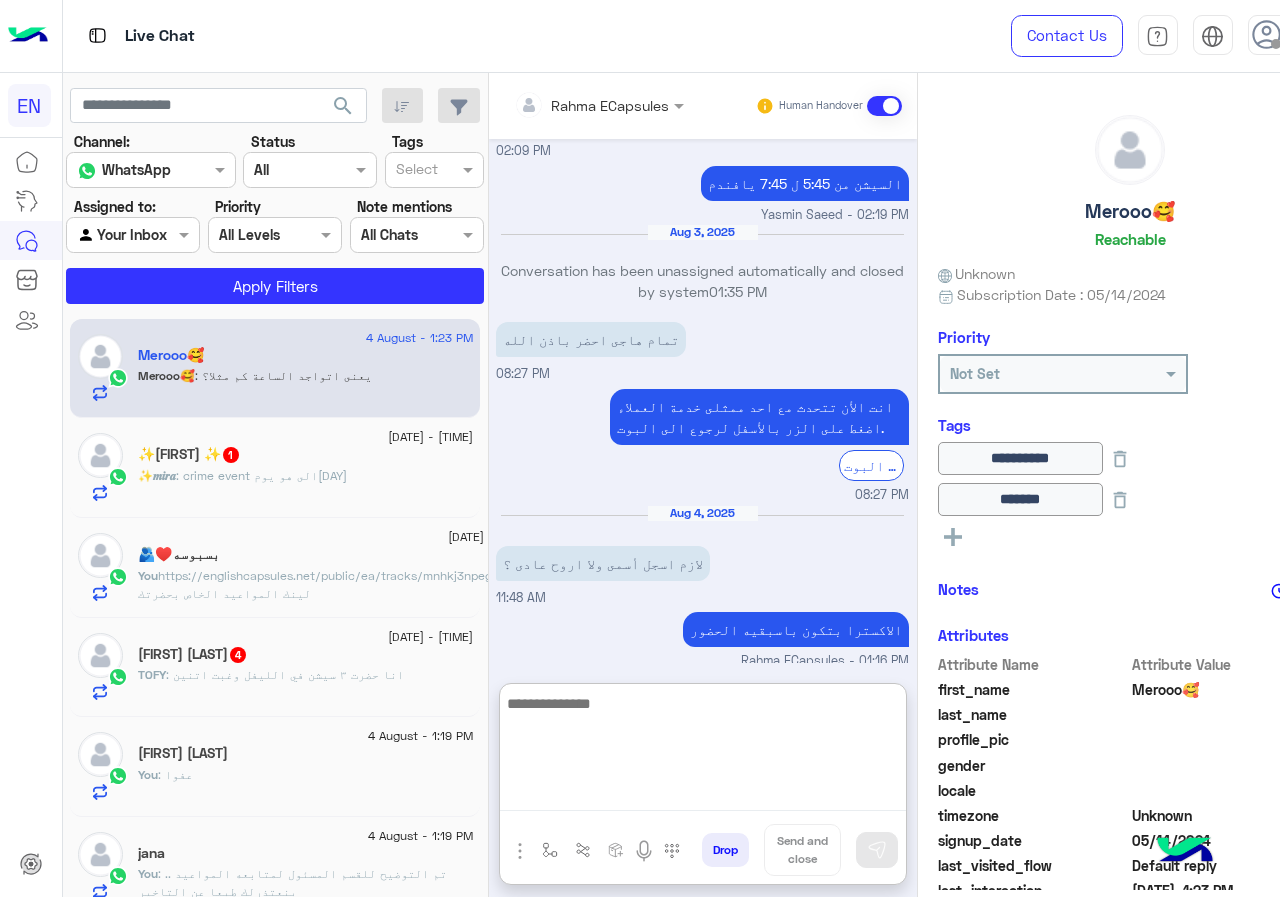 scroll, scrollTop: 1175, scrollLeft: 0, axis: vertical 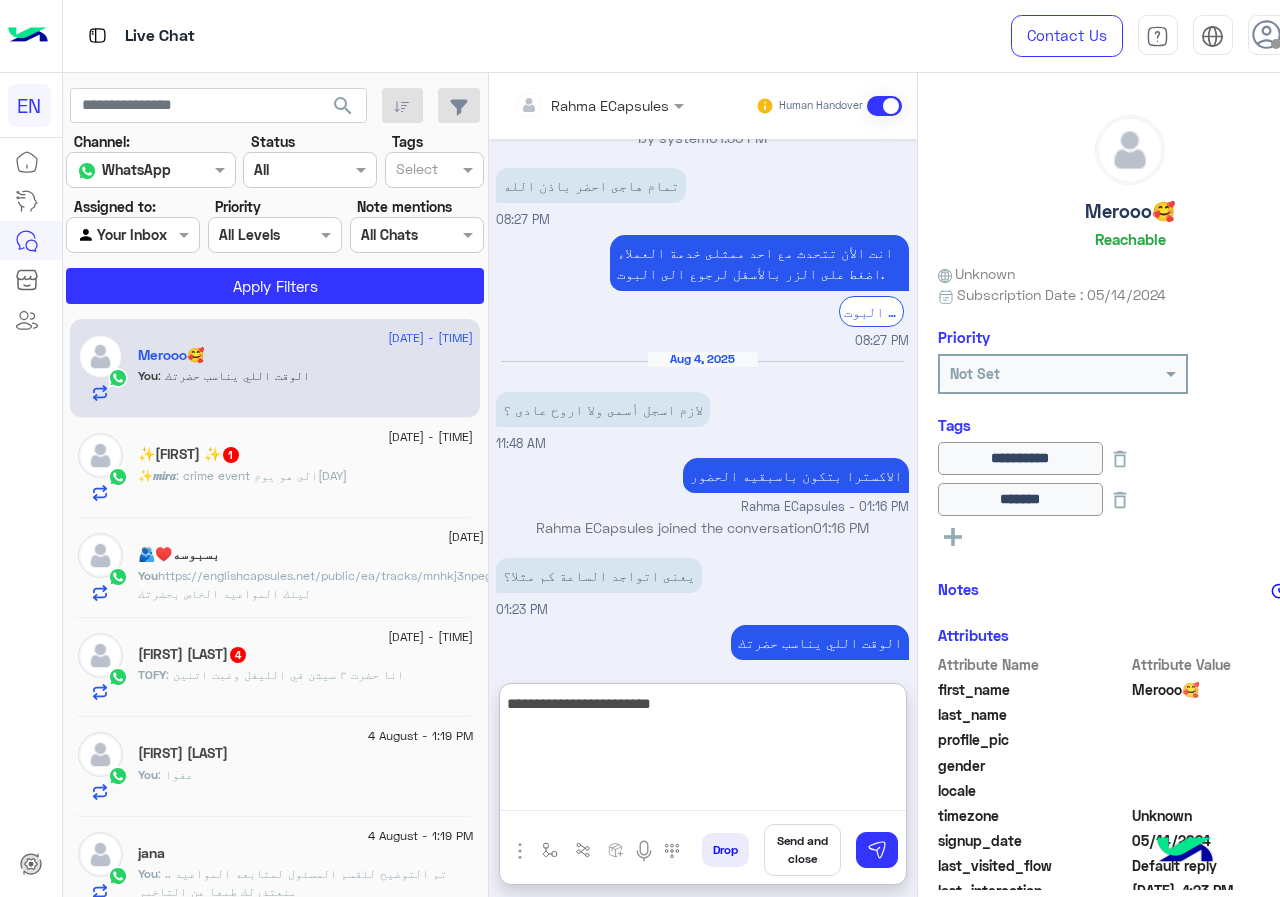 type on "**********" 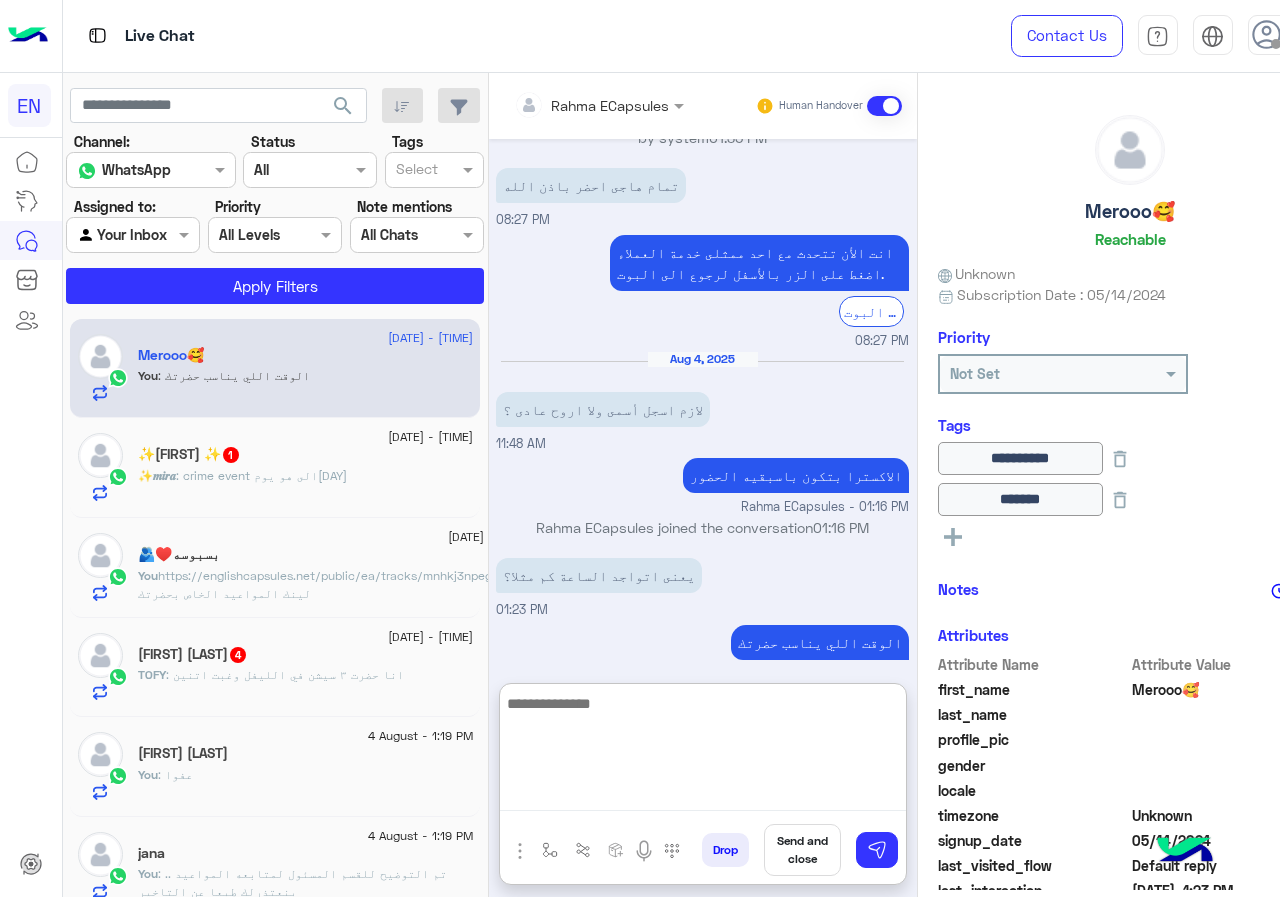 scroll, scrollTop: 1239, scrollLeft: 0, axis: vertical 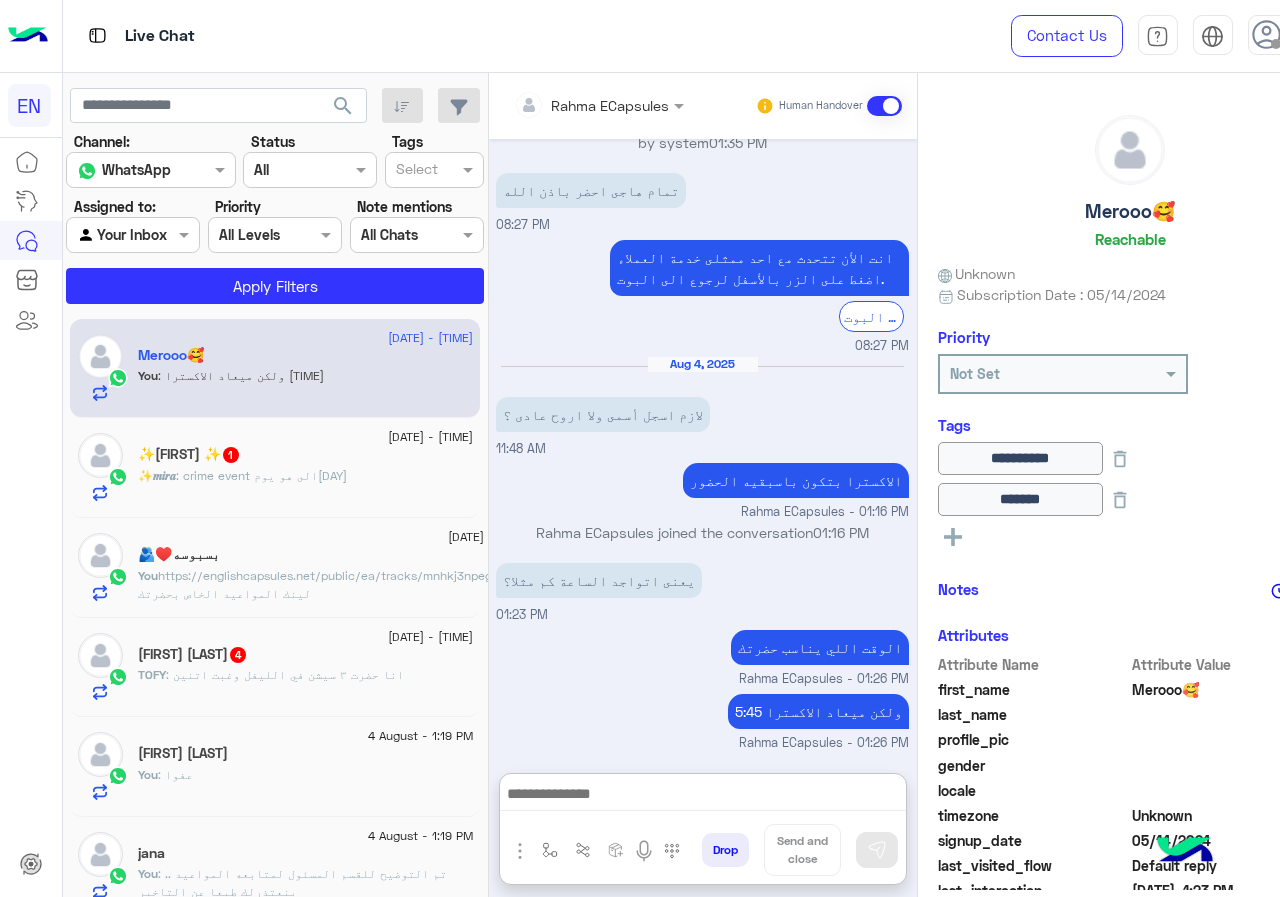 click on "TOFY Elwer  4" 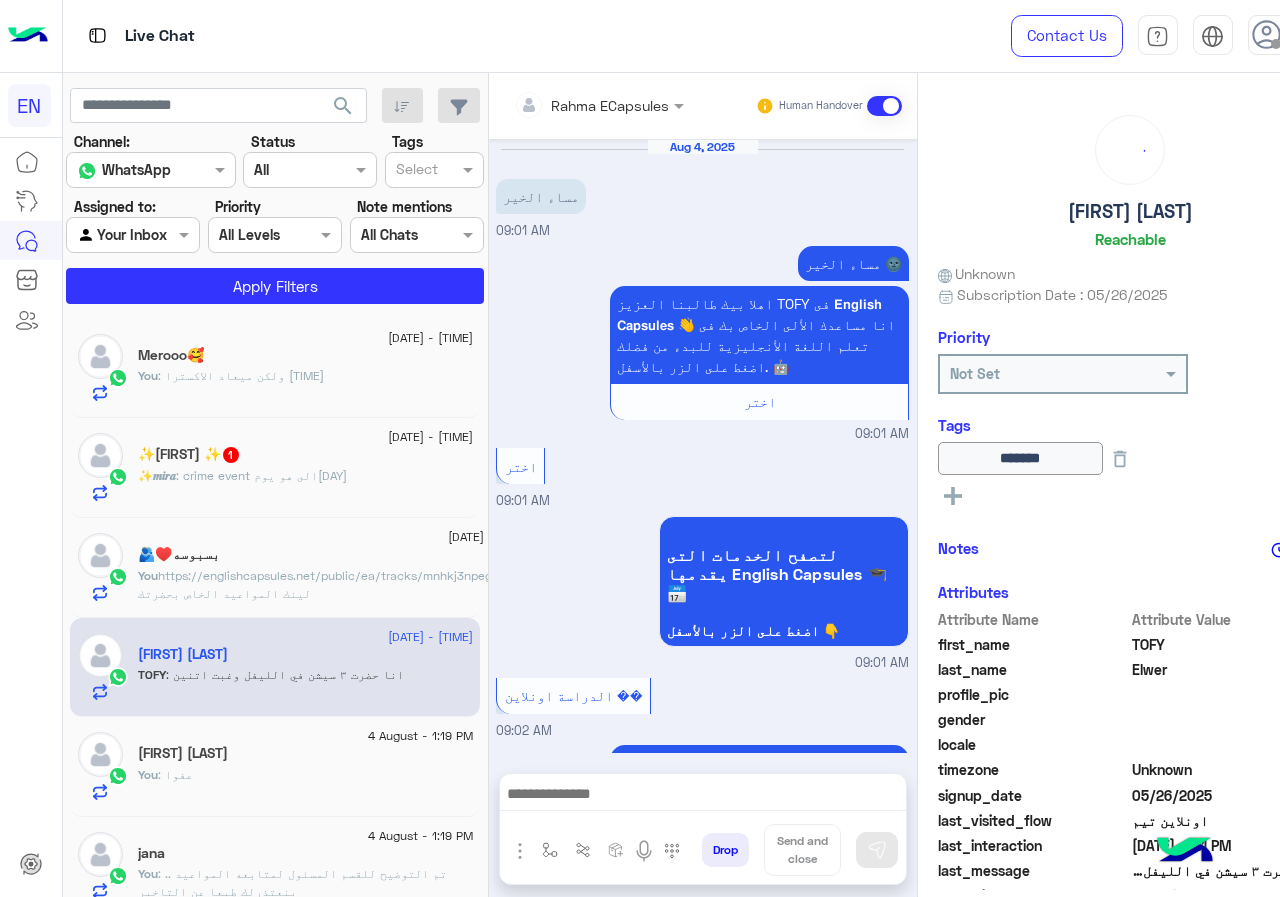 scroll, scrollTop: 1236, scrollLeft: 0, axis: vertical 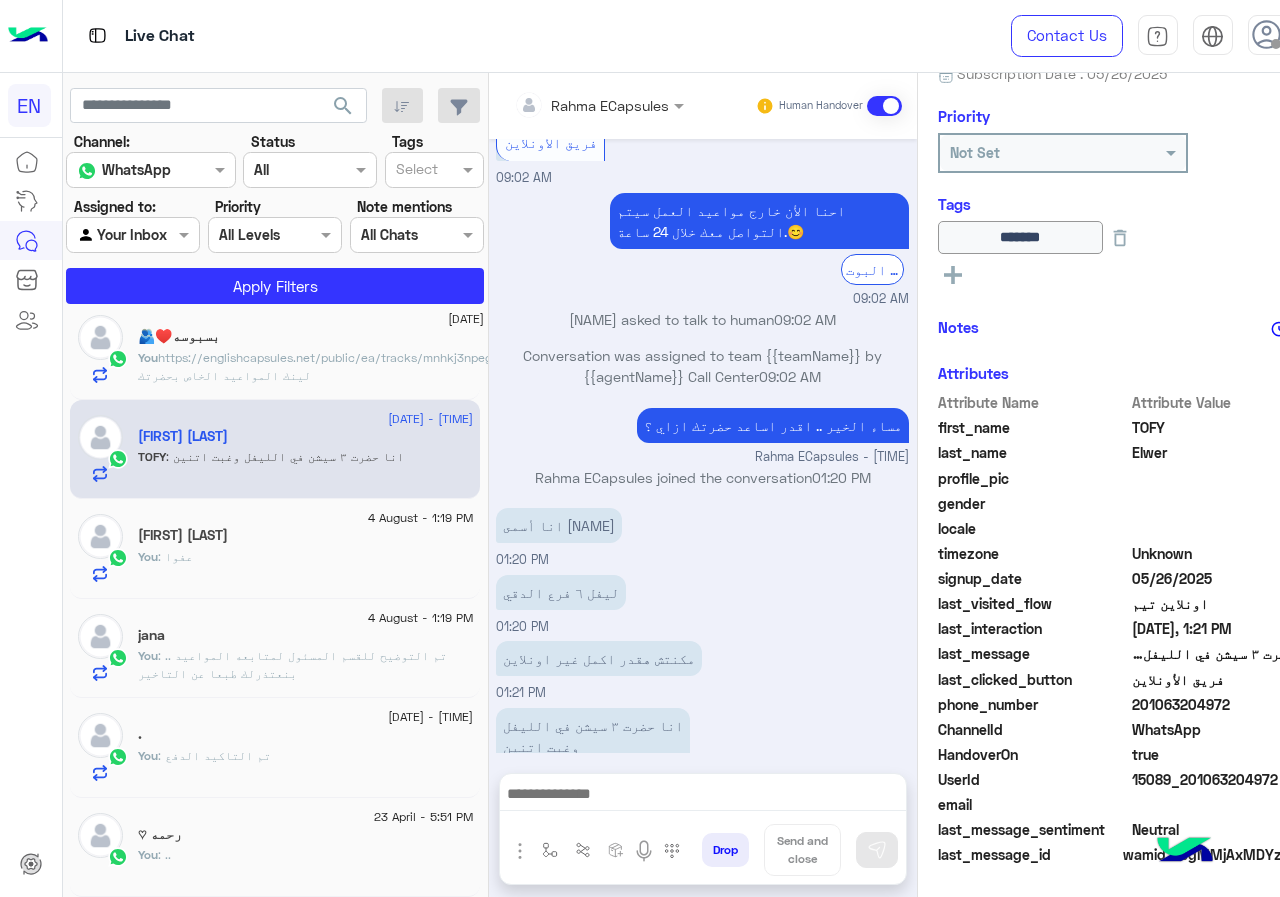 click at bounding box center (133, 234) 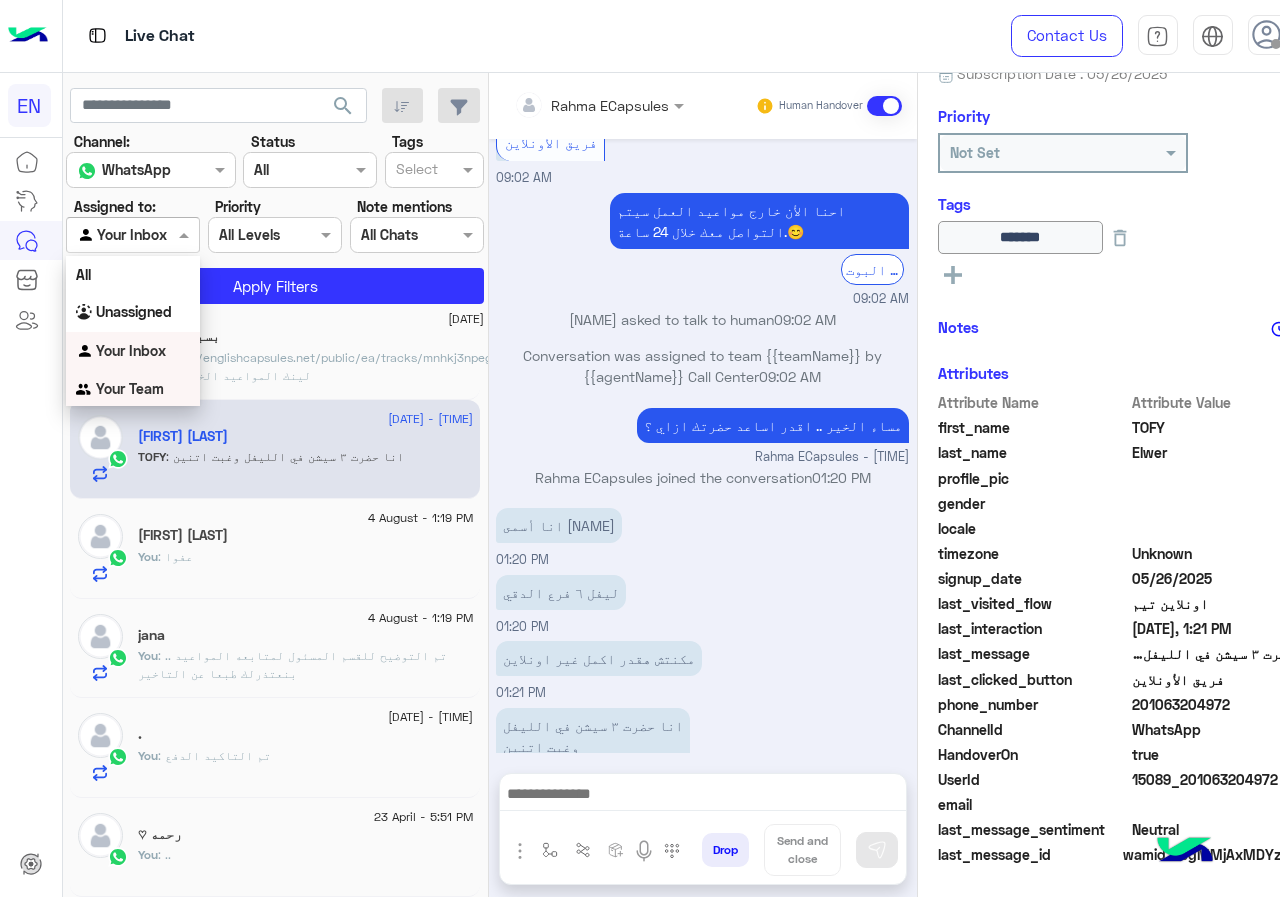 click on "Your Team" at bounding box center [130, 388] 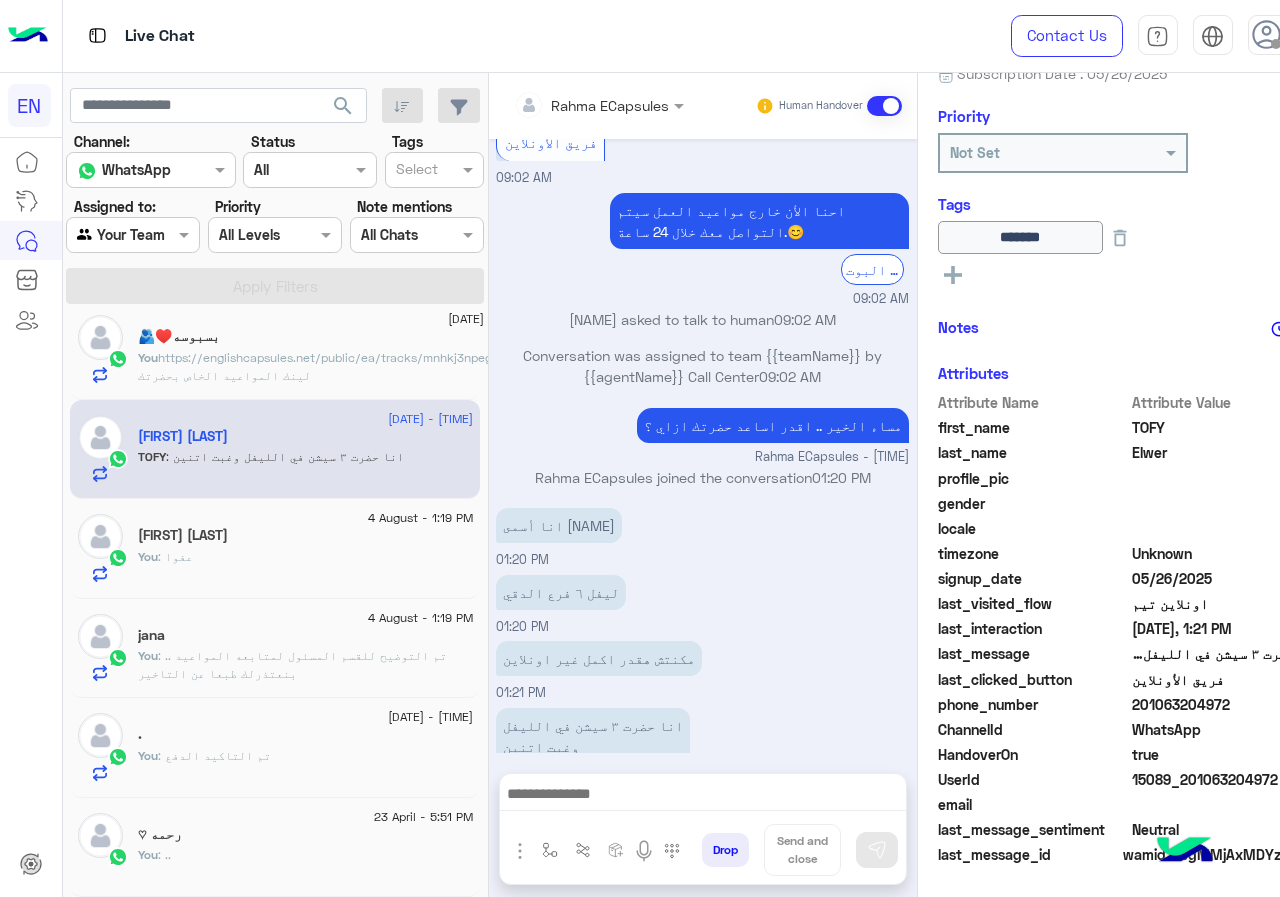 click on "search" 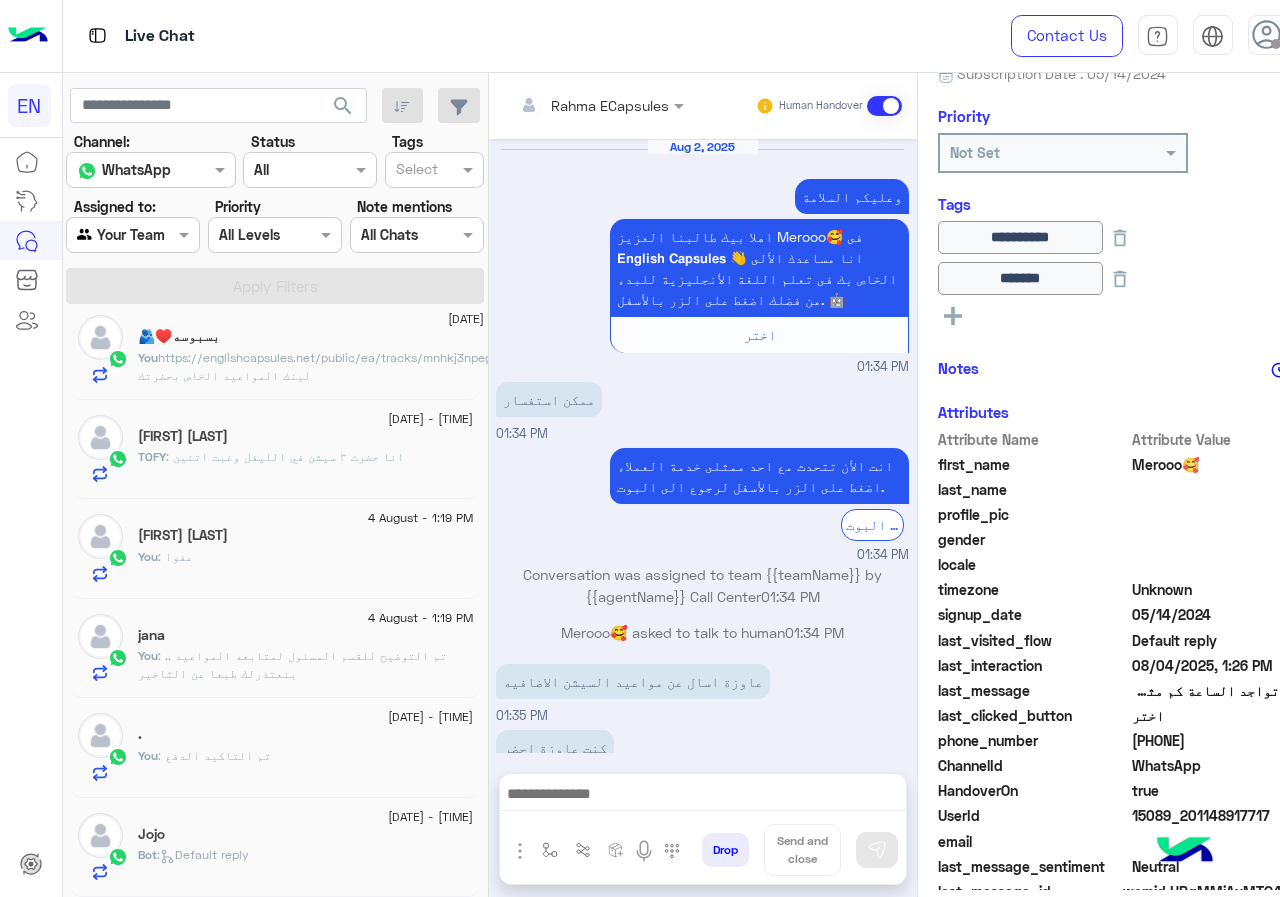 scroll, scrollTop: 989, scrollLeft: 0, axis: vertical 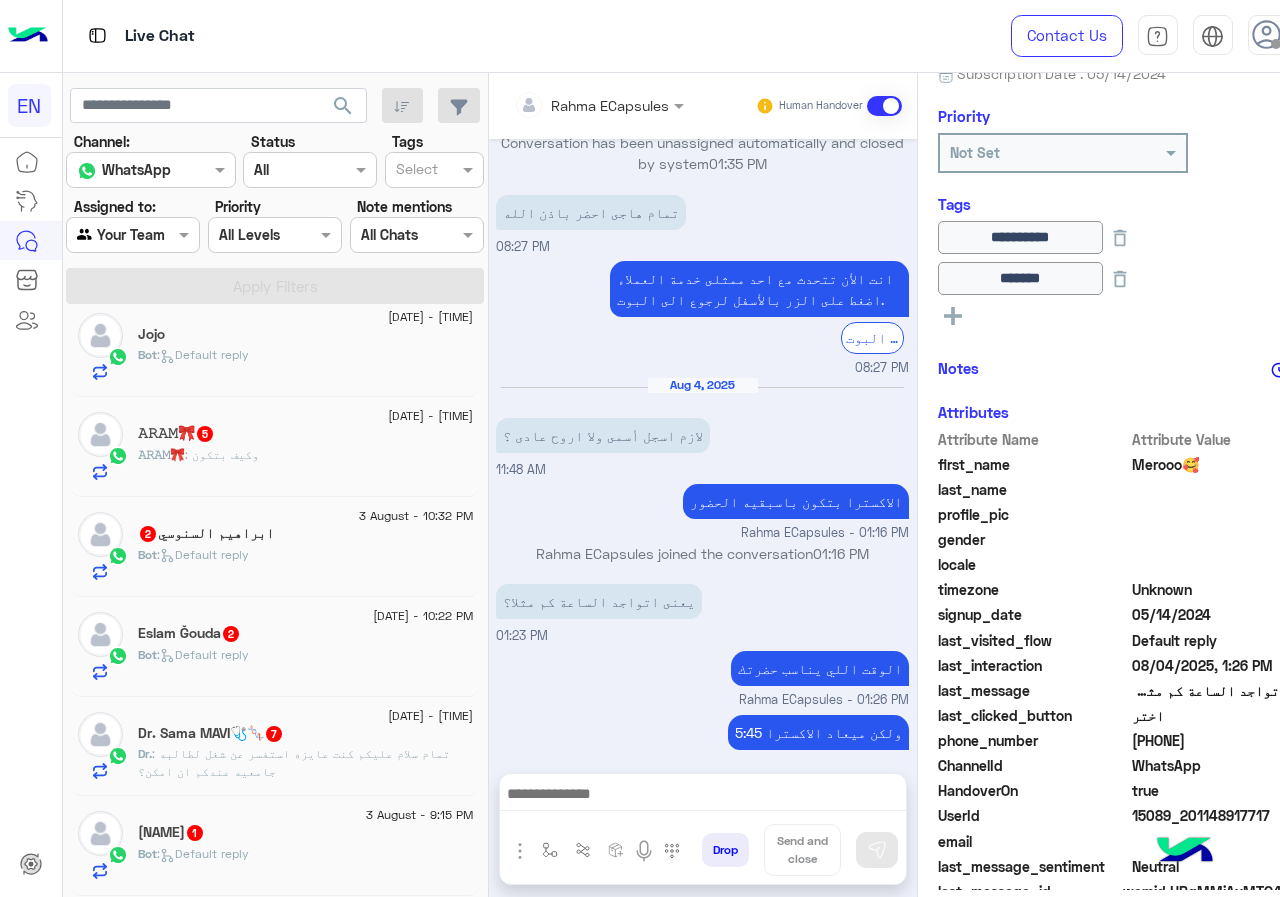 click on "𝙰𝚁𝙰𝙼🎀 : وكيف بتكون" 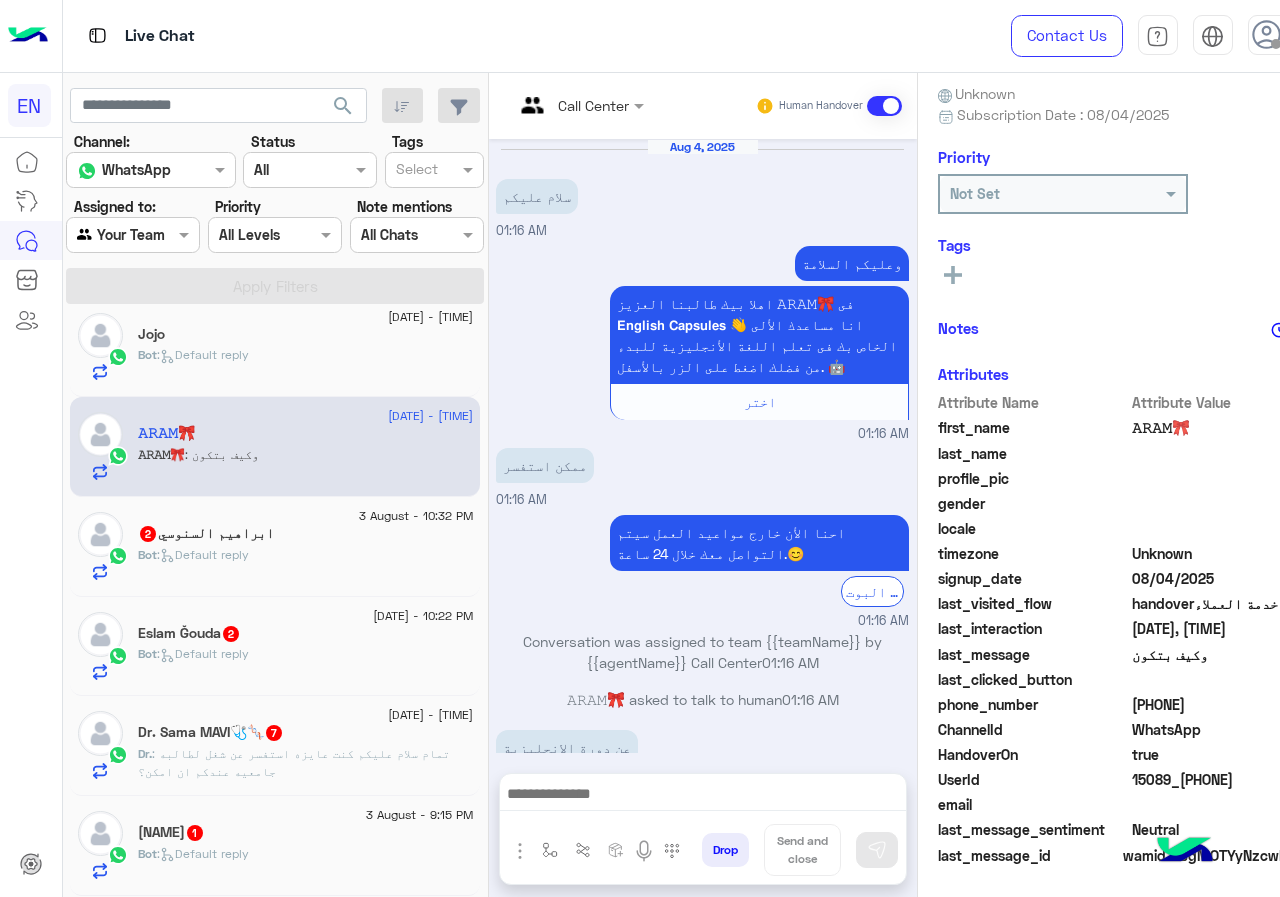 scroll, scrollTop: 173, scrollLeft: 0, axis: vertical 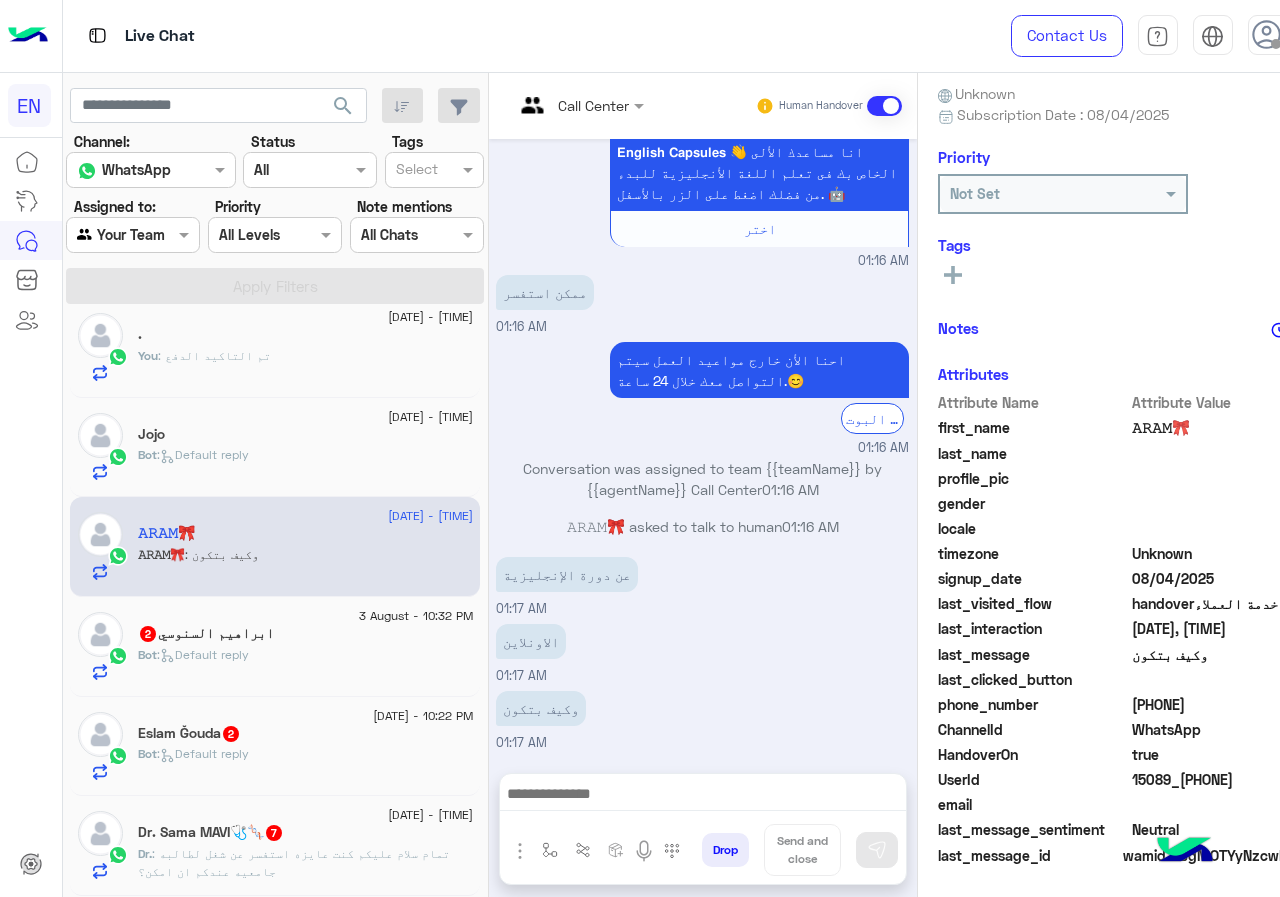 click on "Bot :   Default reply" 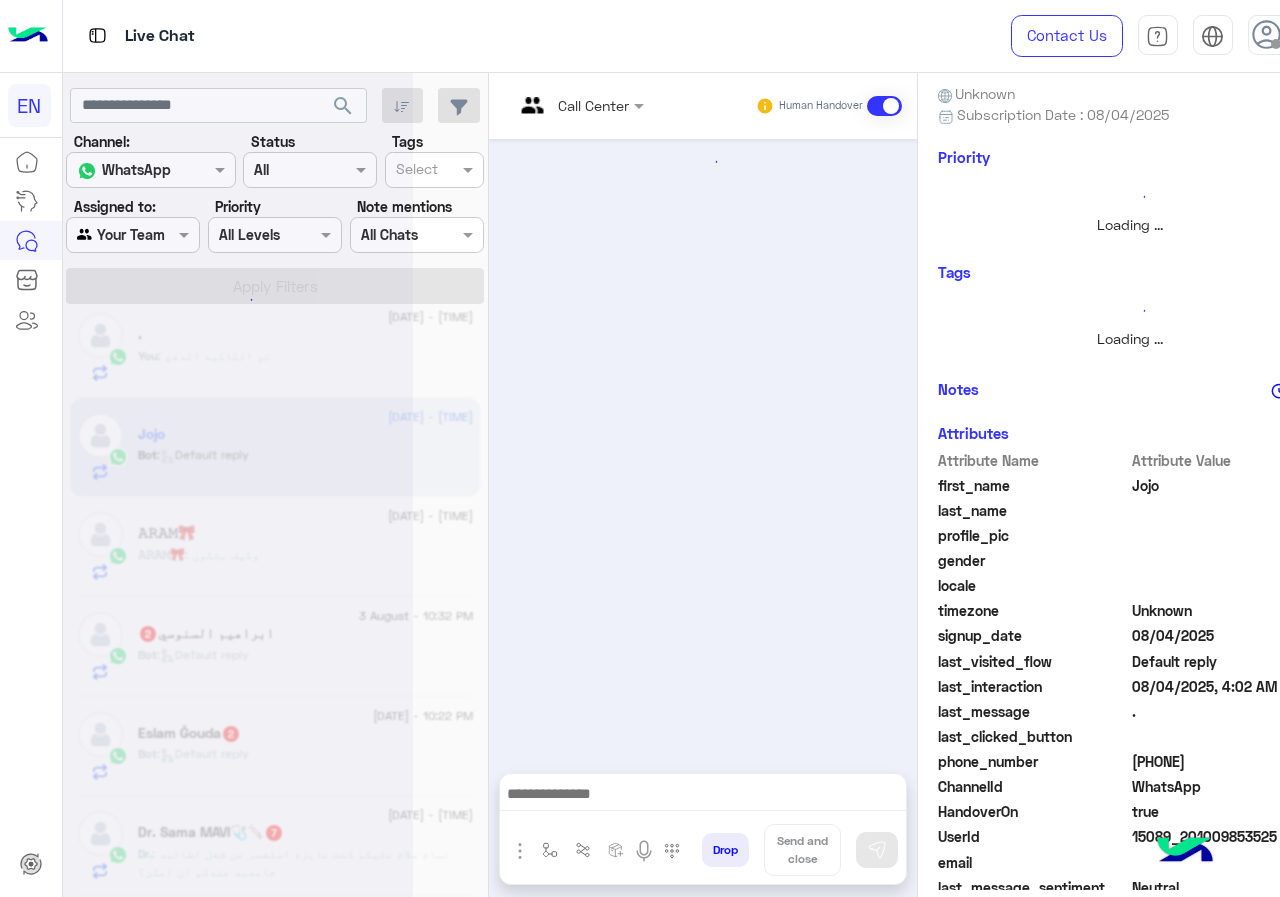 scroll, scrollTop: 221, scrollLeft: 0, axis: vertical 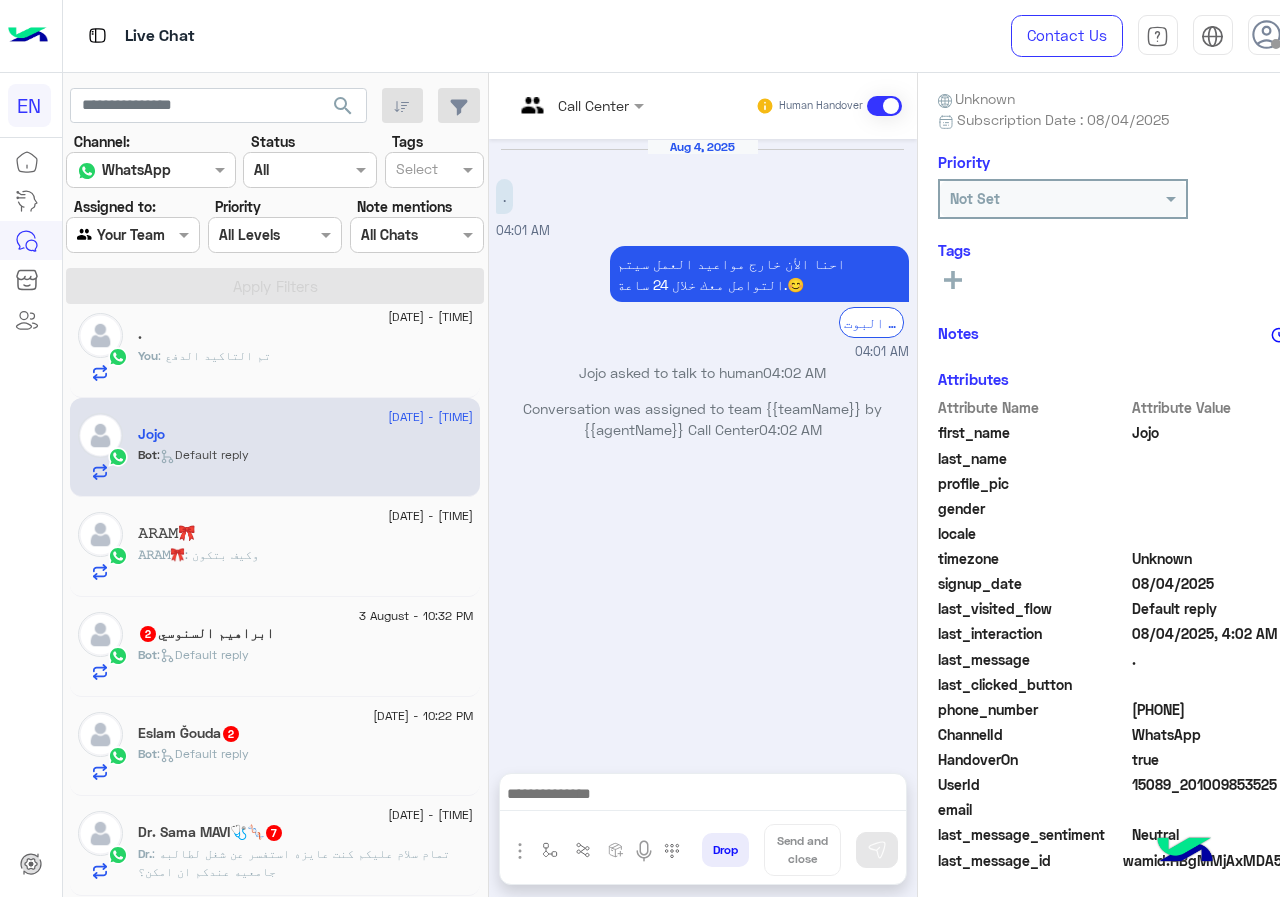 drag, startPoint x: 1130, startPoint y: 711, endPoint x: 1279, endPoint y: 711, distance: 149 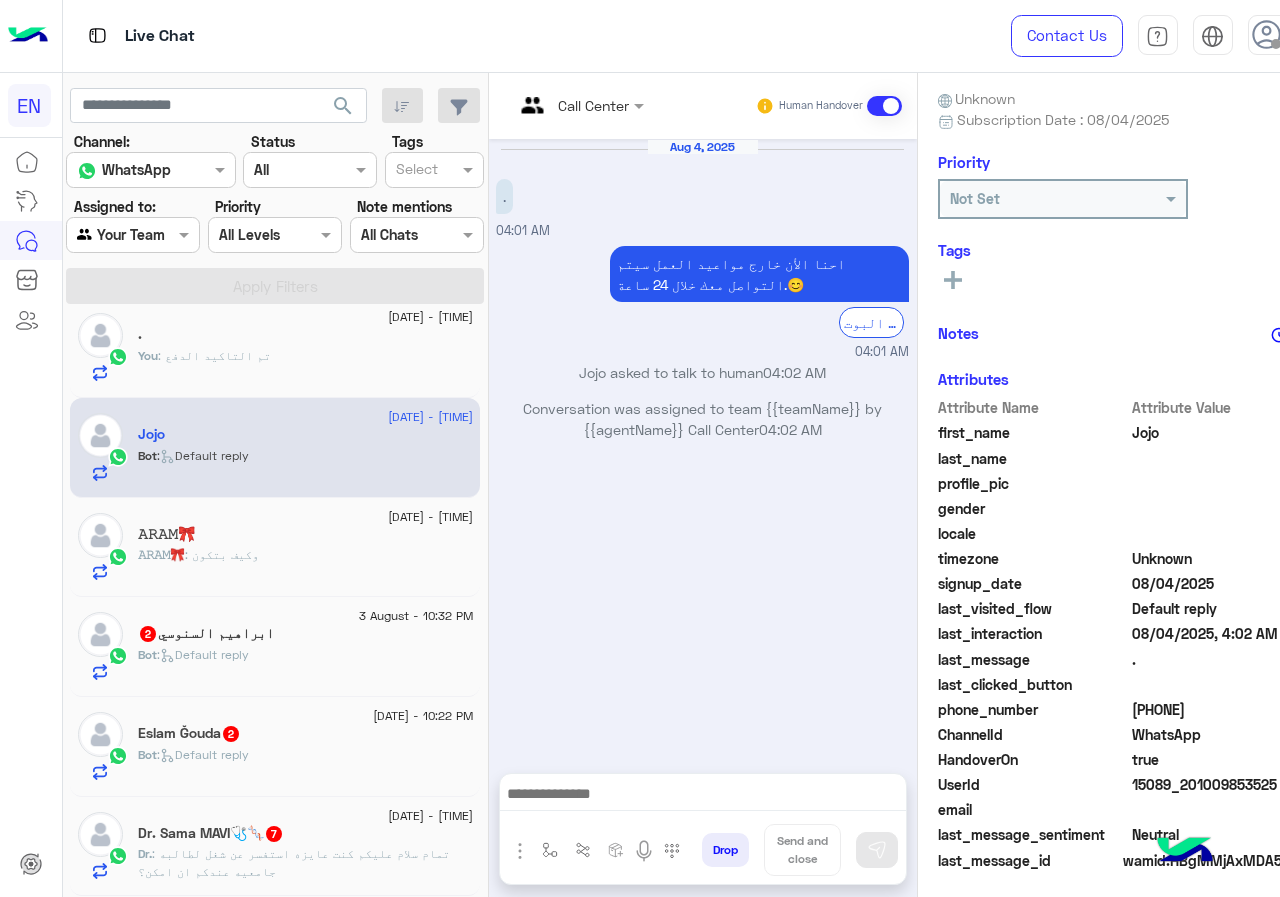click at bounding box center [554, 105] 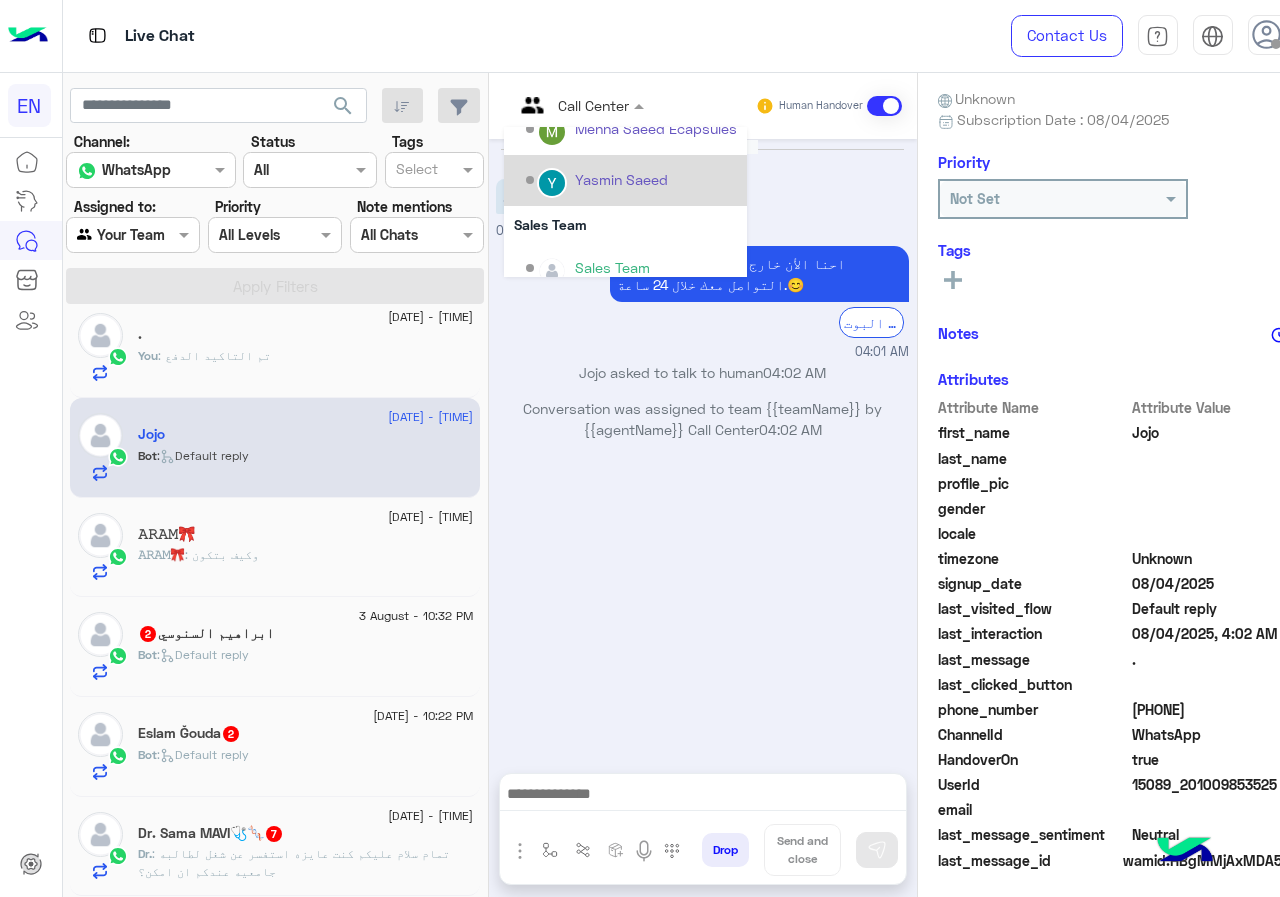 scroll, scrollTop: 332, scrollLeft: 0, axis: vertical 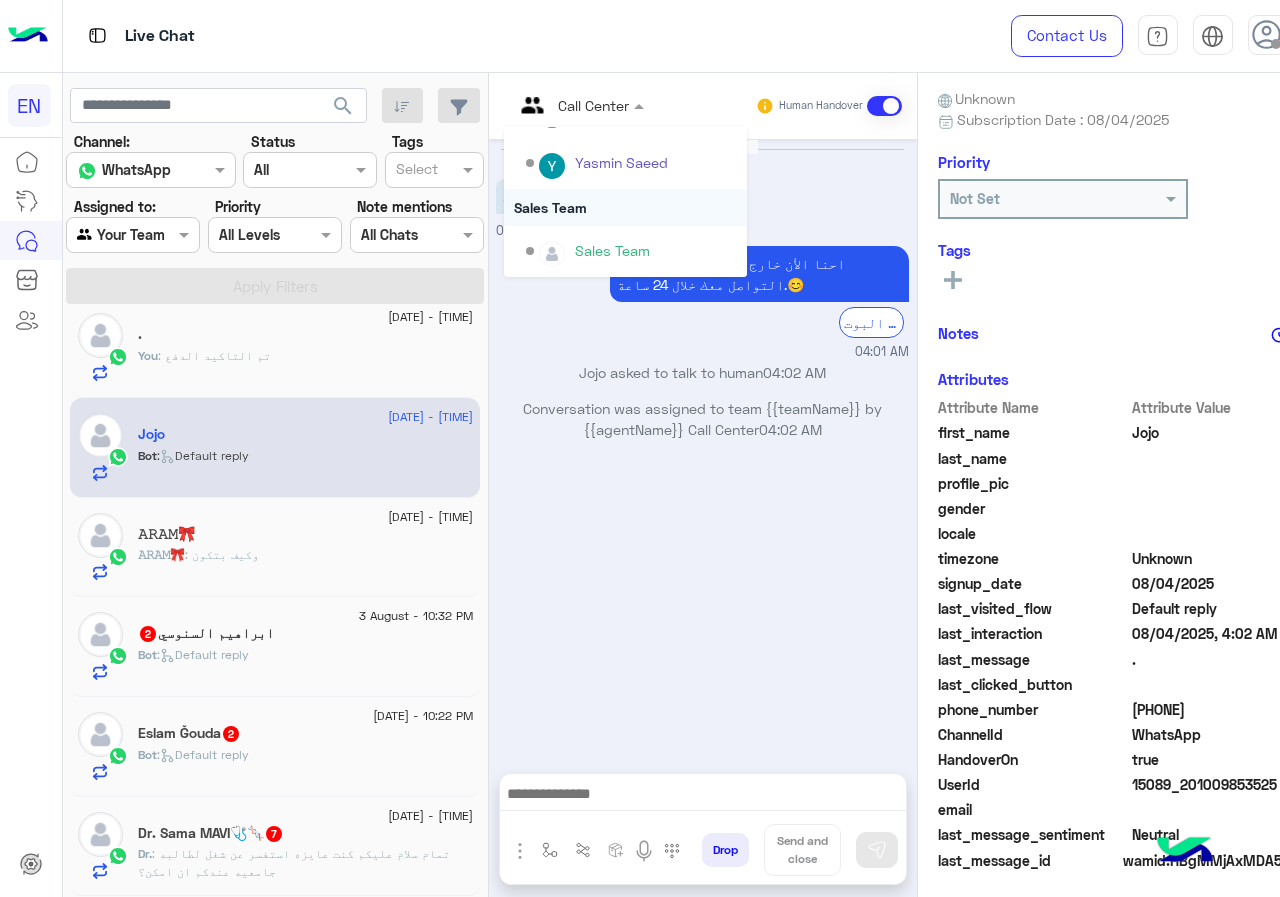 click on "Sales Team" at bounding box center (625, 207) 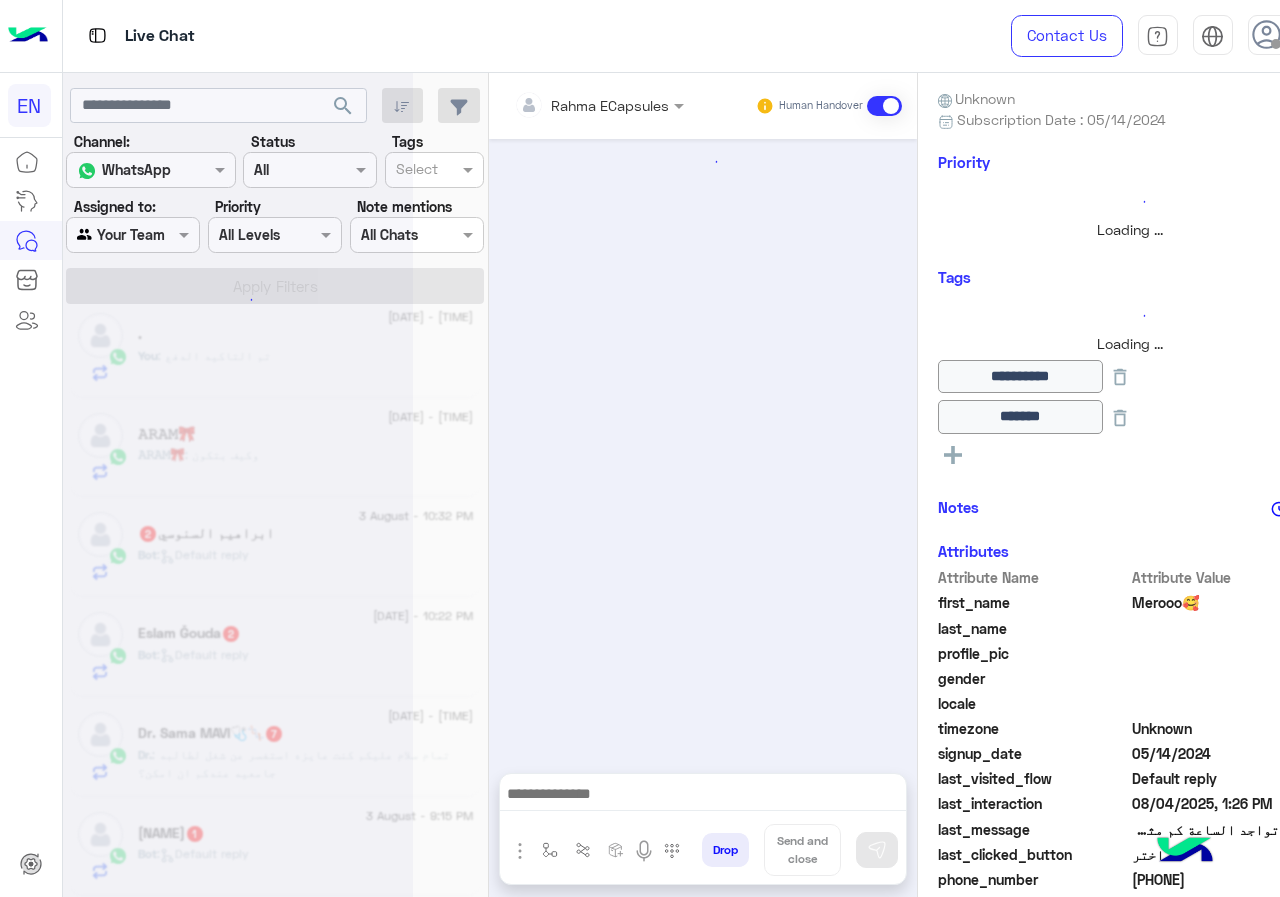 click 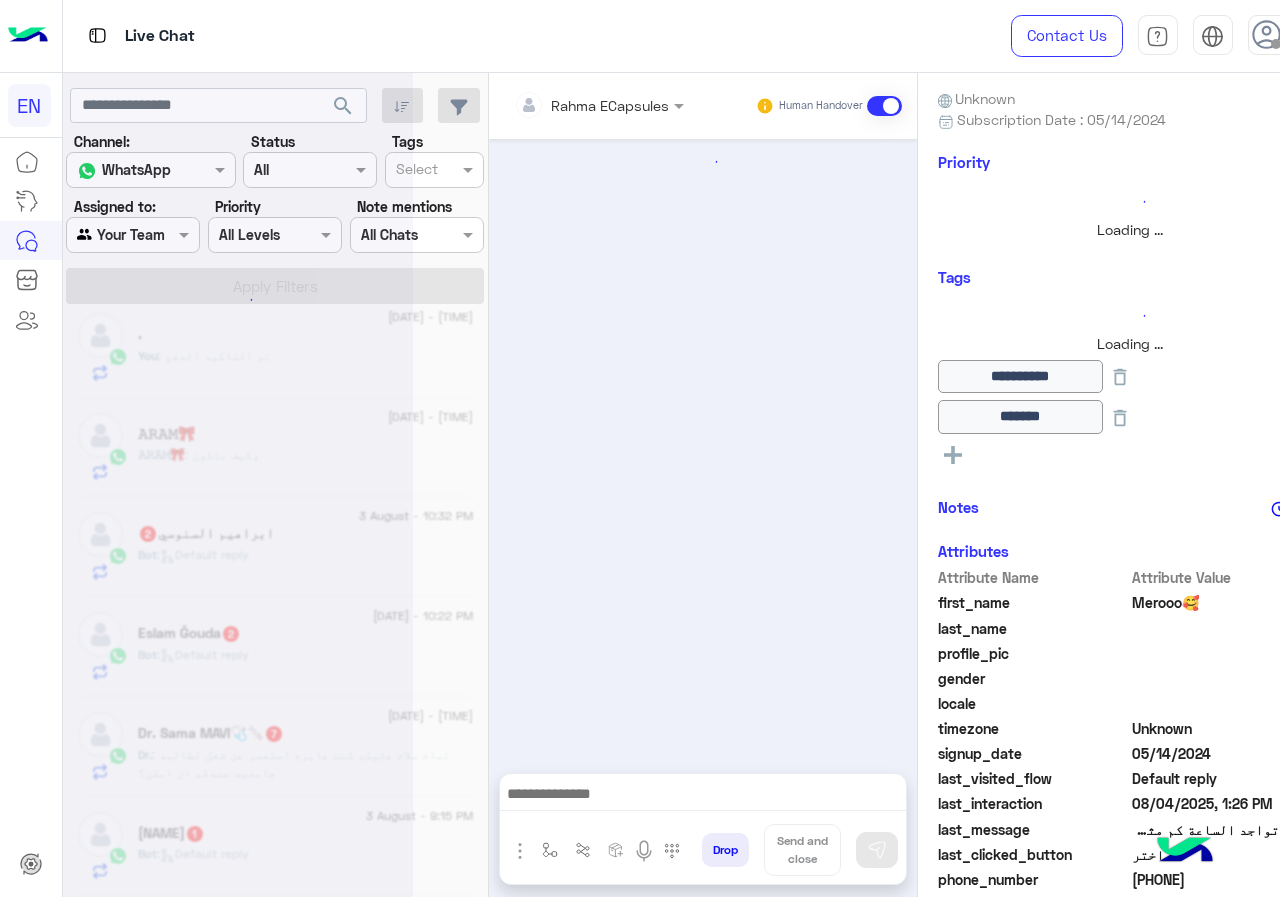 scroll, scrollTop: 853, scrollLeft: 0, axis: vertical 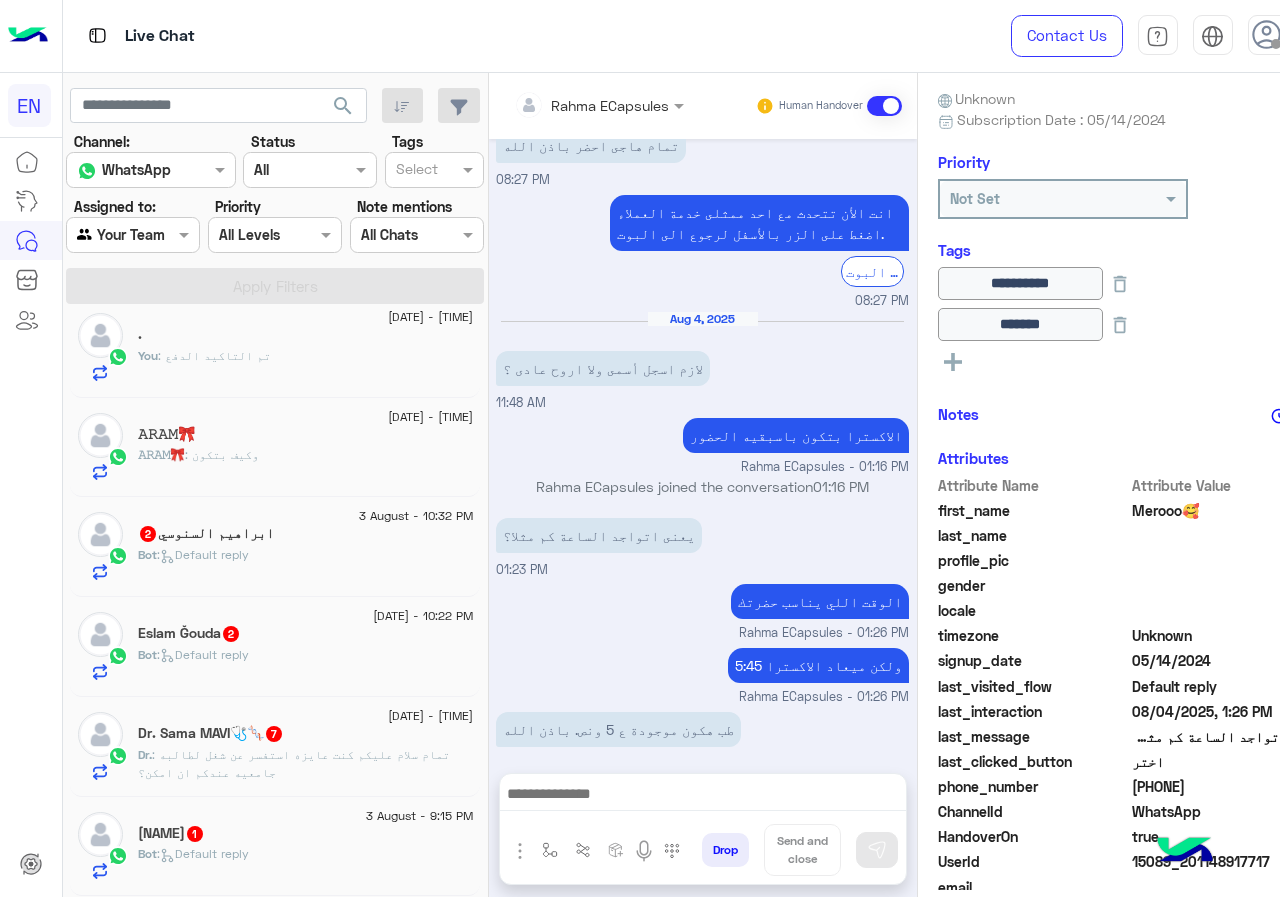 click on "𝙰𝚁𝙰𝙼🎀 : وكيف بتكون" 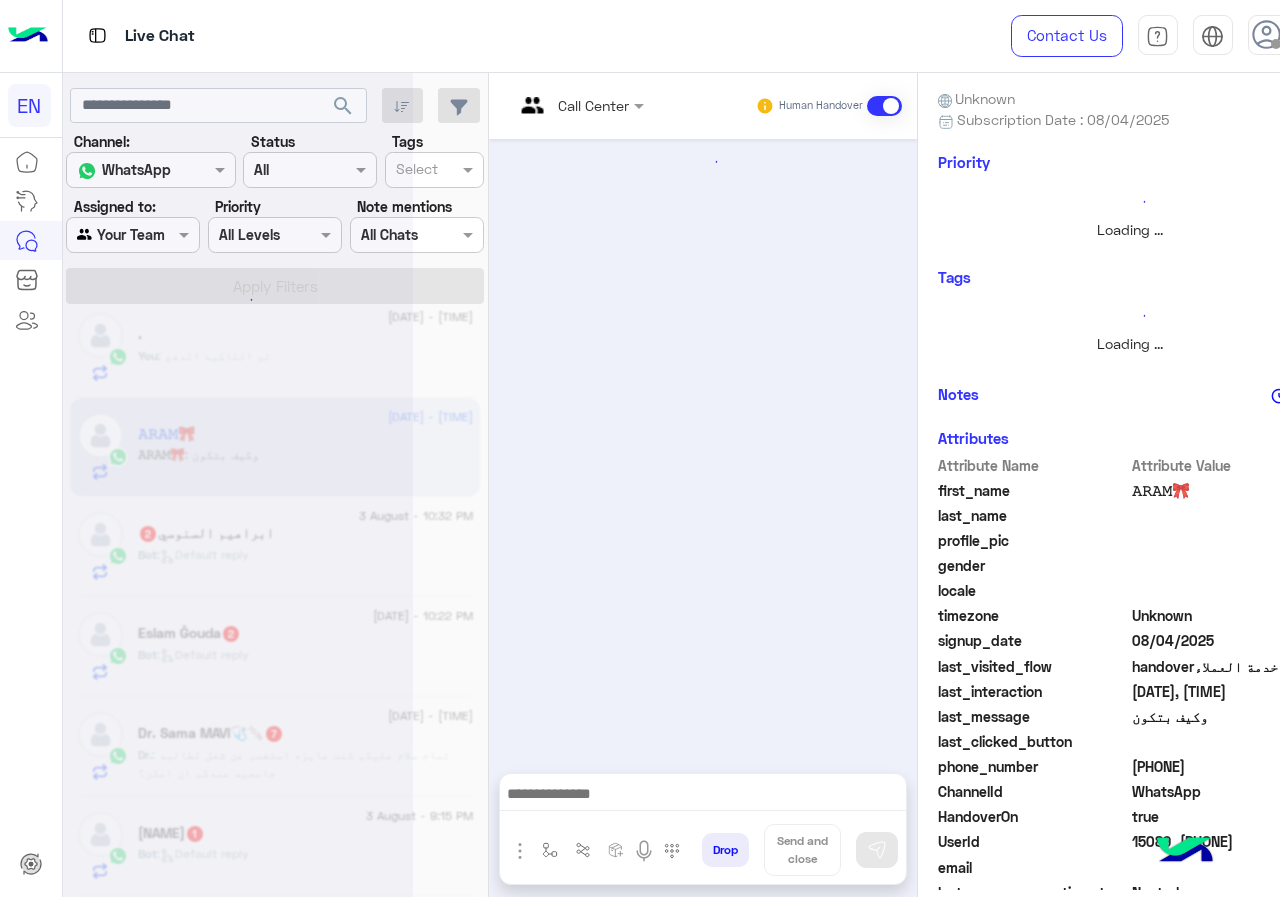 scroll, scrollTop: 173, scrollLeft: 0, axis: vertical 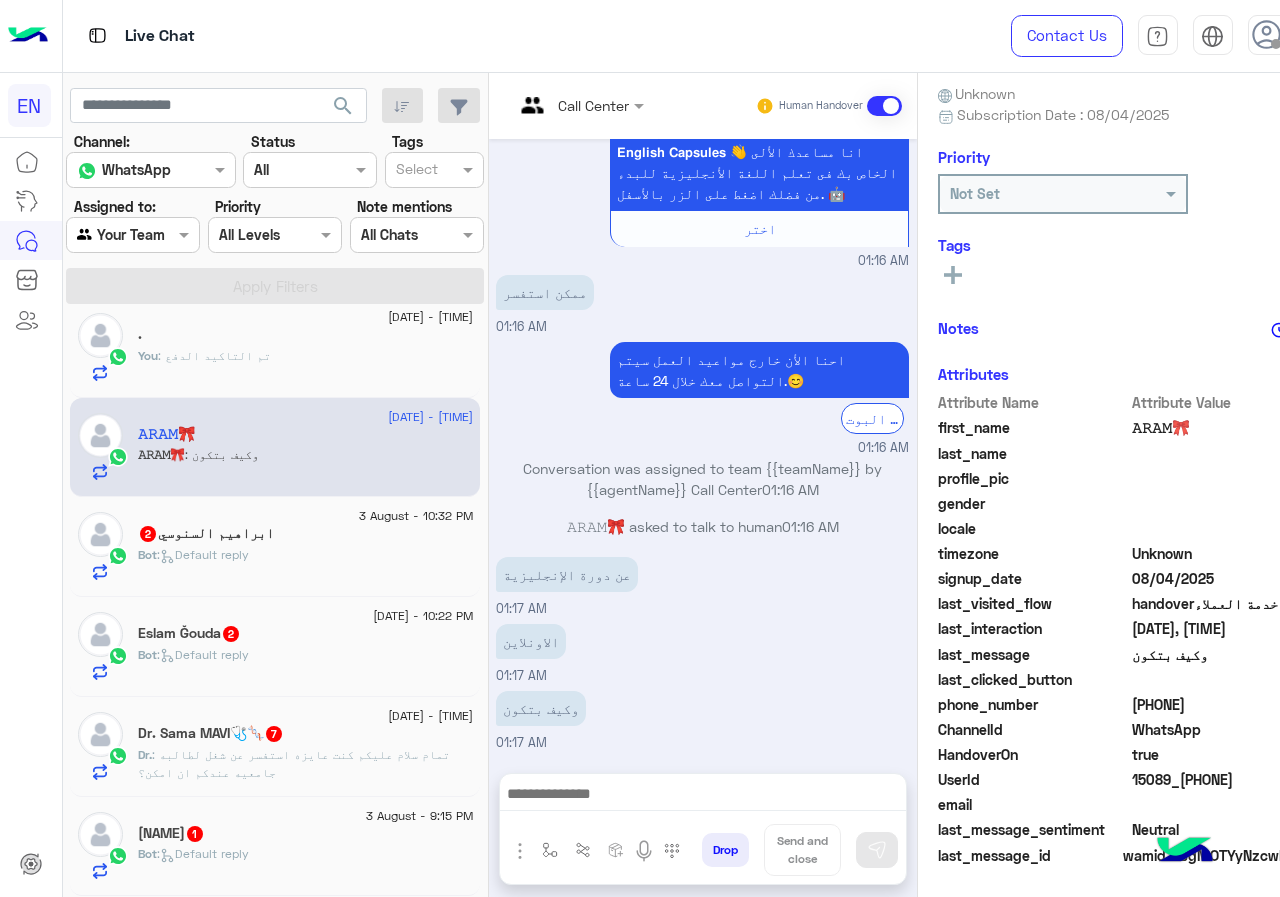 click on "962770441841" 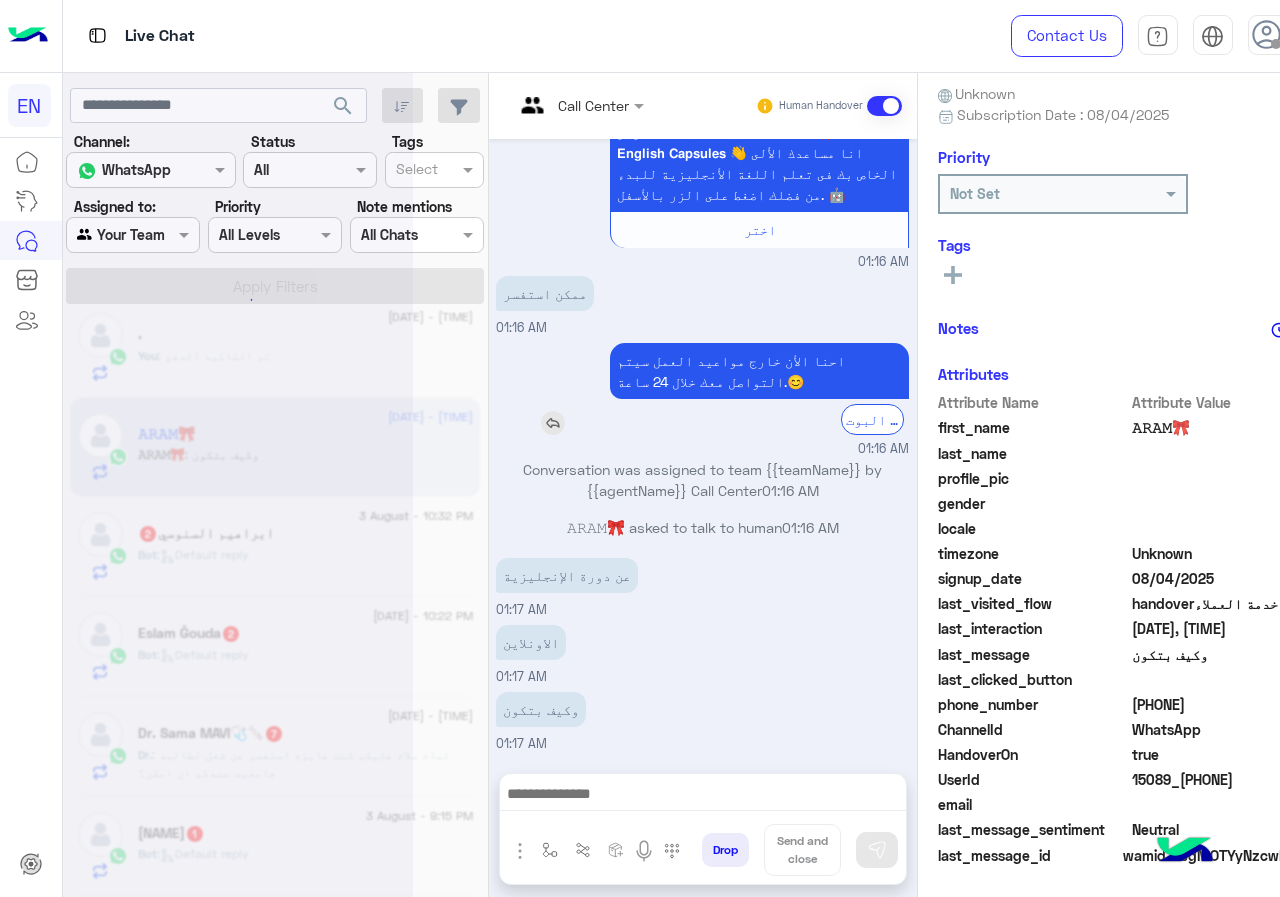scroll, scrollTop: 172, scrollLeft: 0, axis: vertical 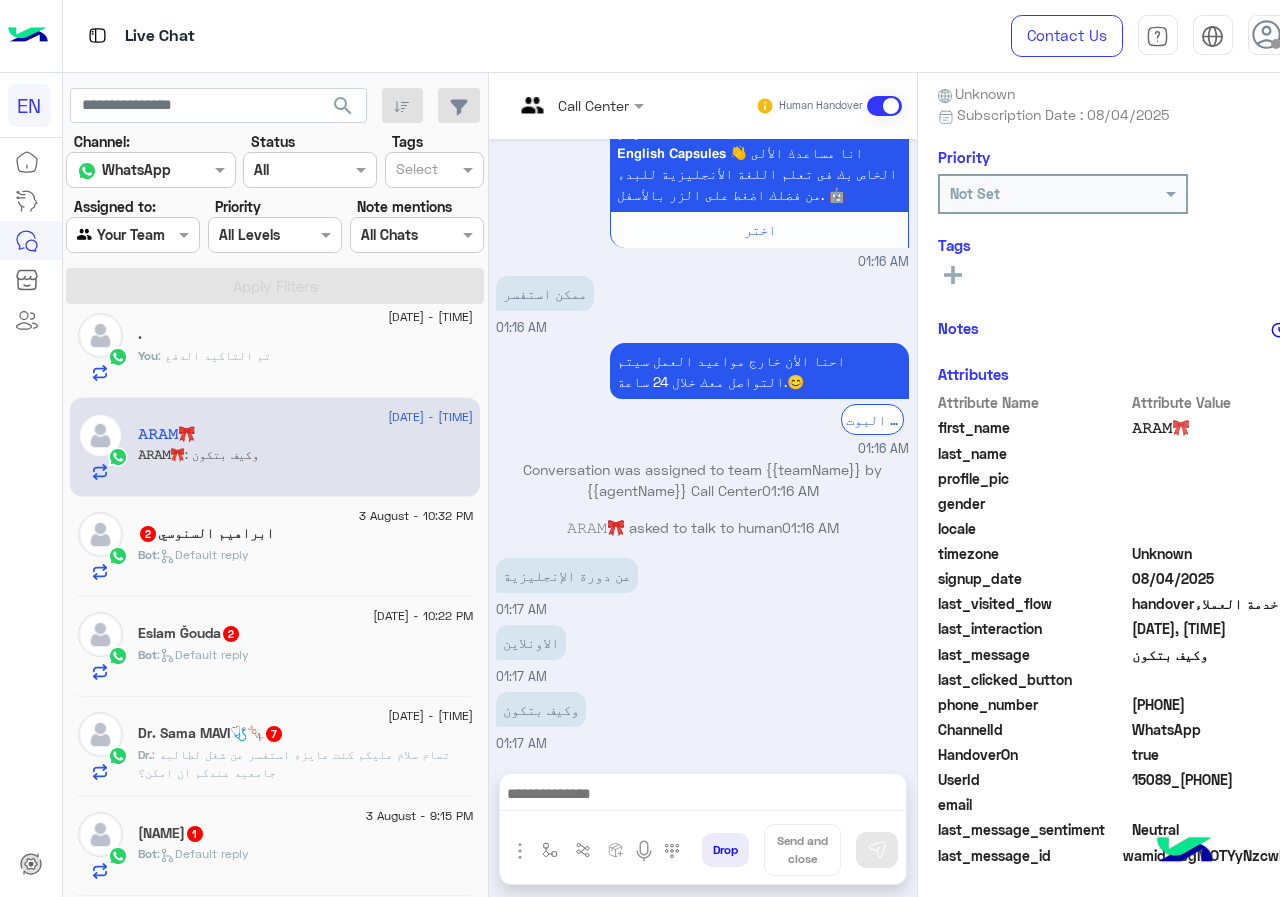 click at bounding box center (554, 105) 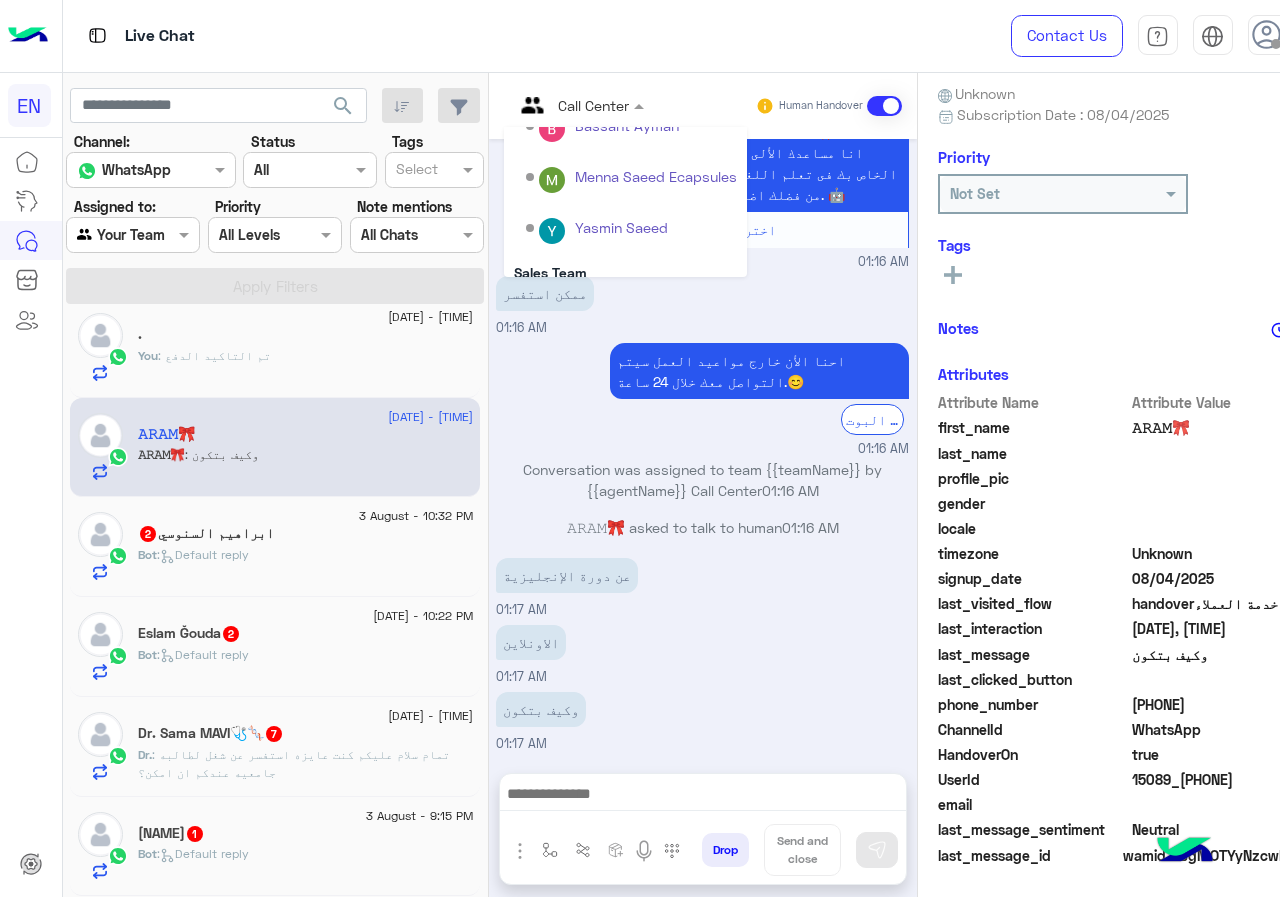 scroll, scrollTop: 332, scrollLeft: 0, axis: vertical 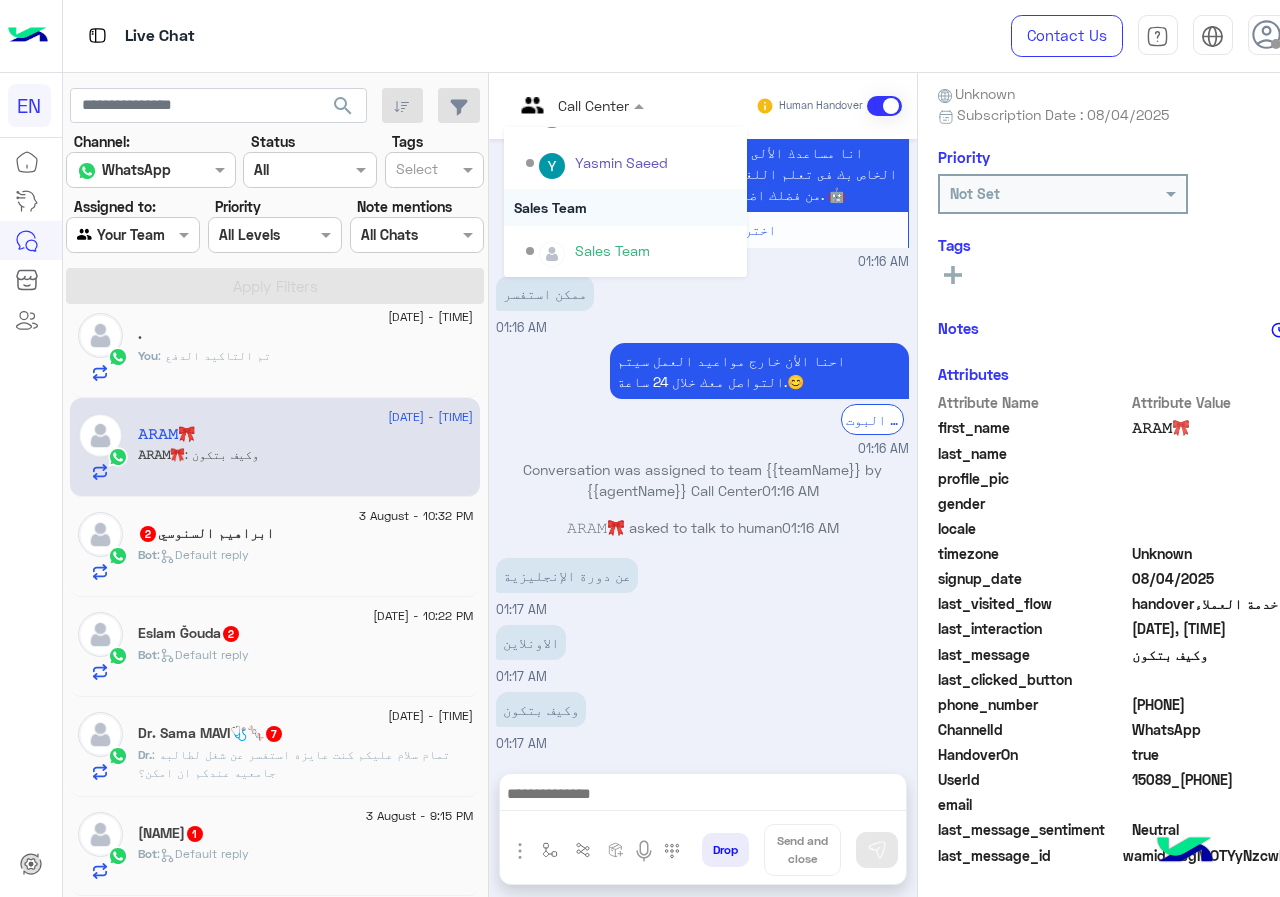 click on "Sales Team" at bounding box center (625, 207) 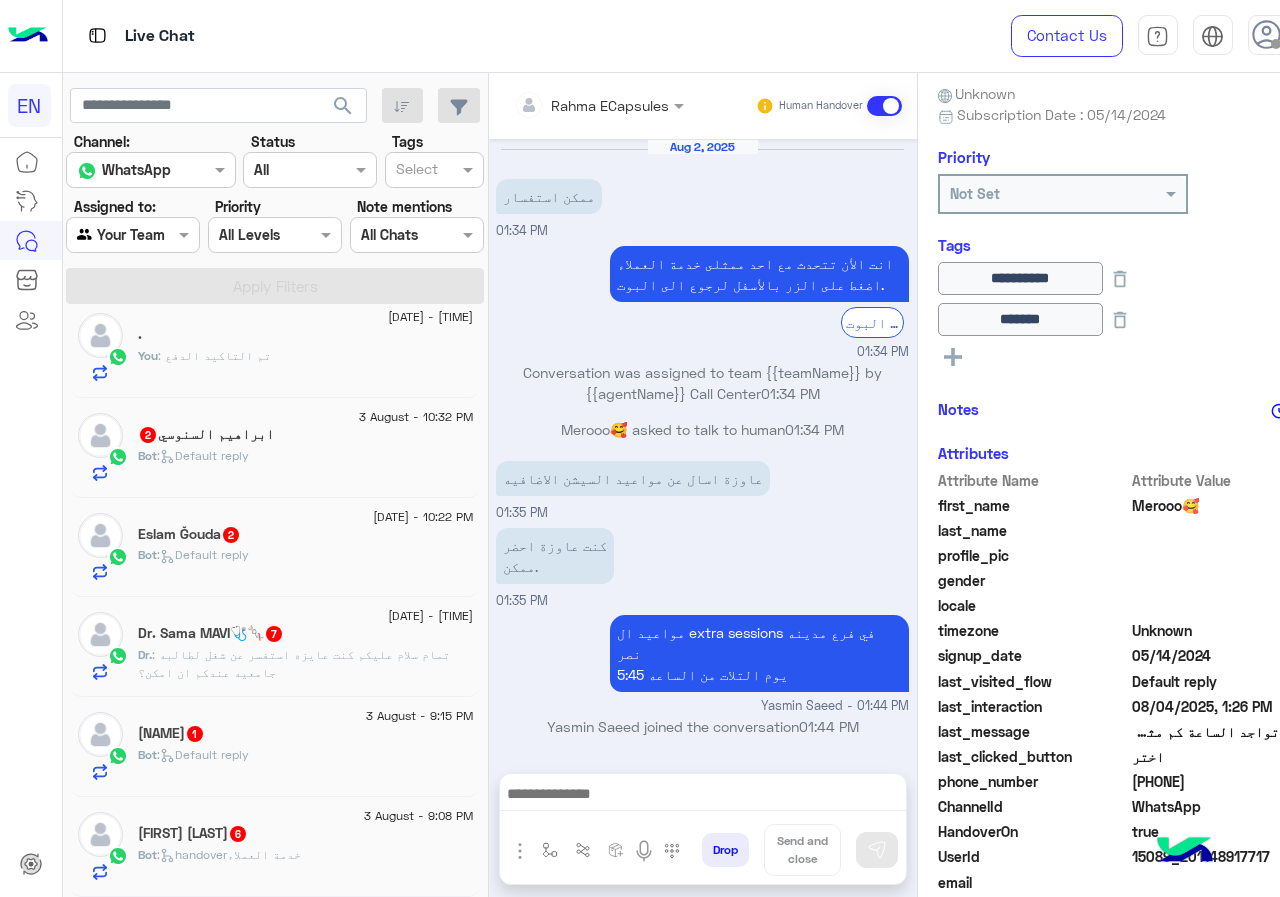 scroll, scrollTop: 853, scrollLeft: 0, axis: vertical 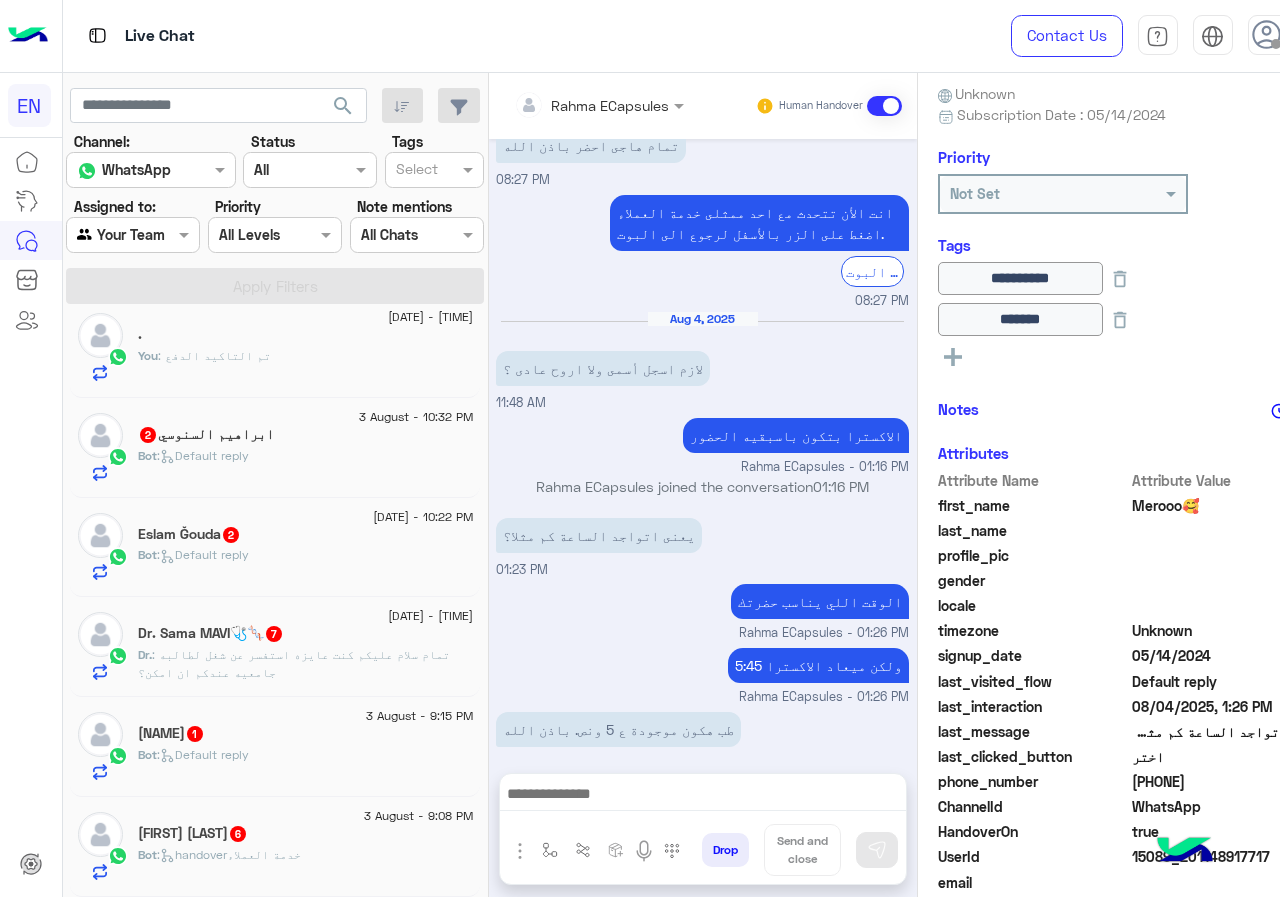 click on "Bot :   Default reply" 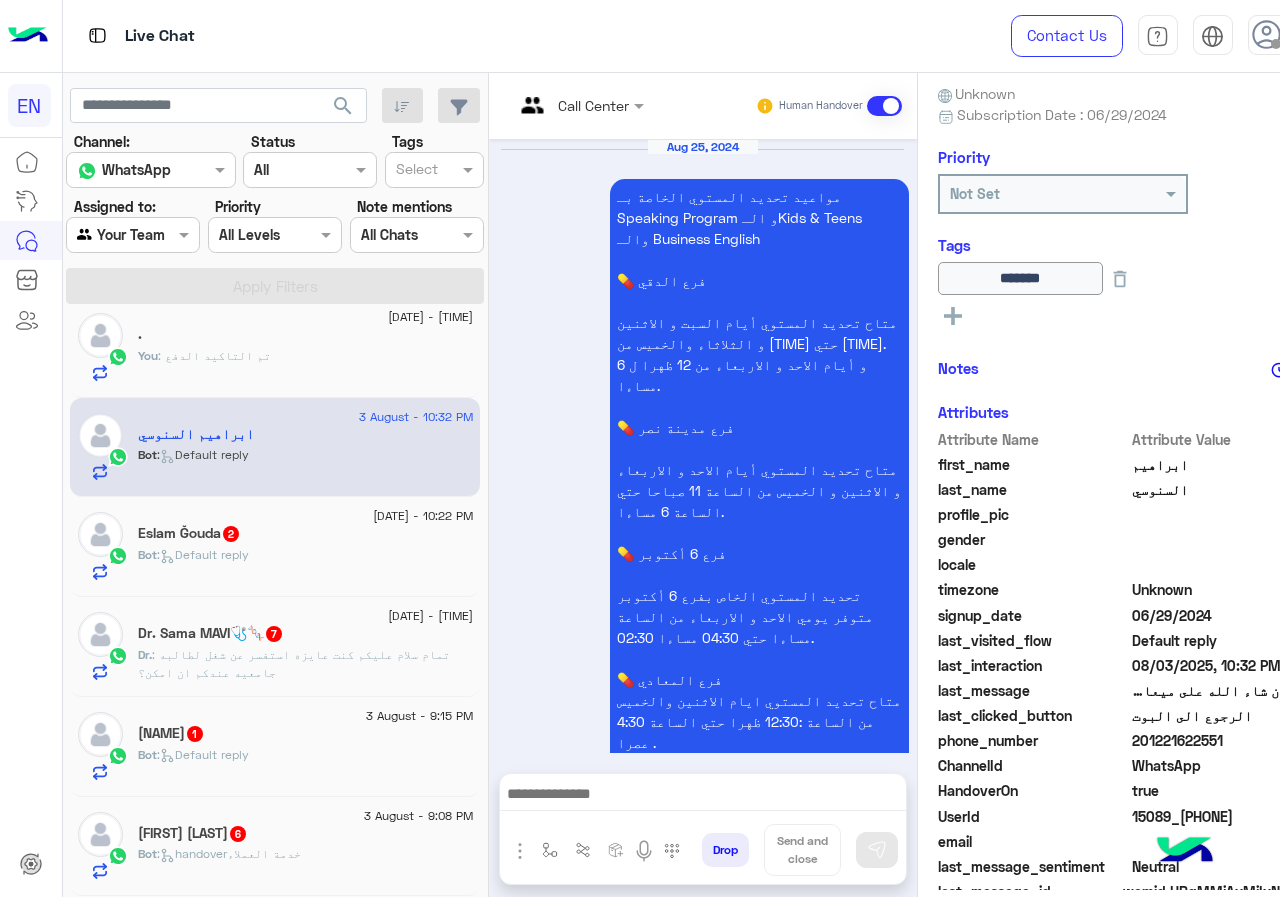 scroll, scrollTop: 180, scrollLeft: 0, axis: vertical 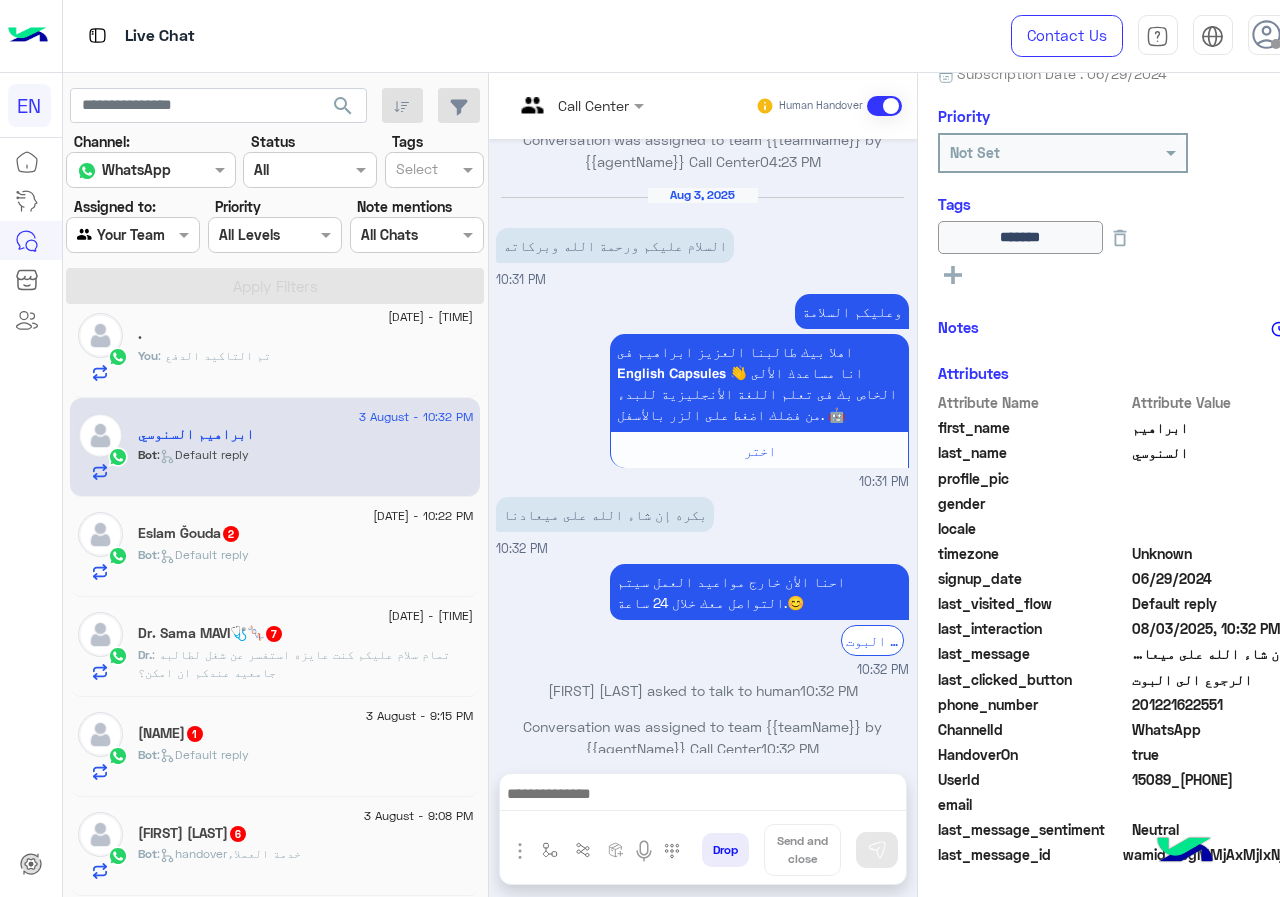 drag, startPoint x: 1137, startPoint y: 706, endPoint x: 1279, endPoint y: 703, distance: 142.0317 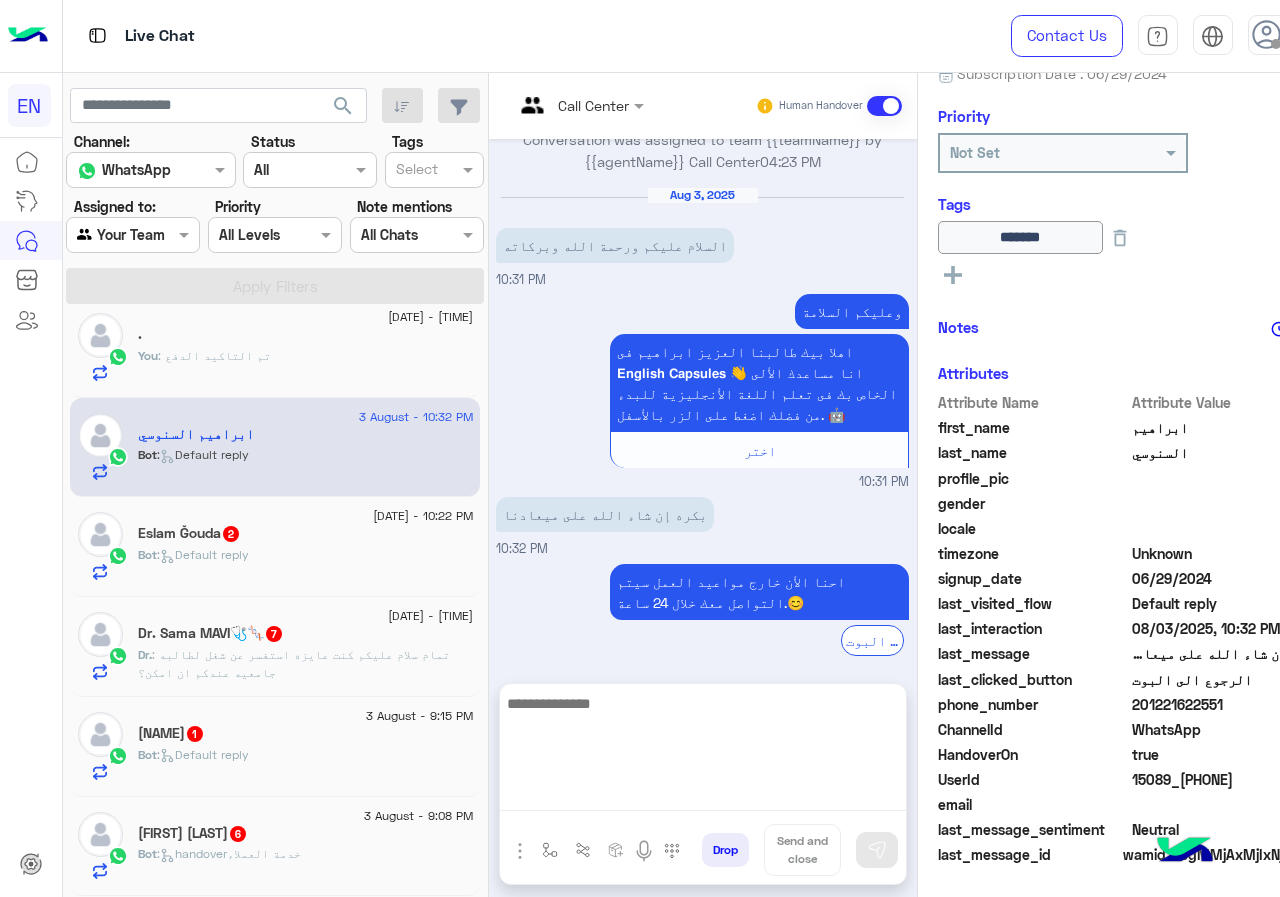 click at bounding box center (703, 751) 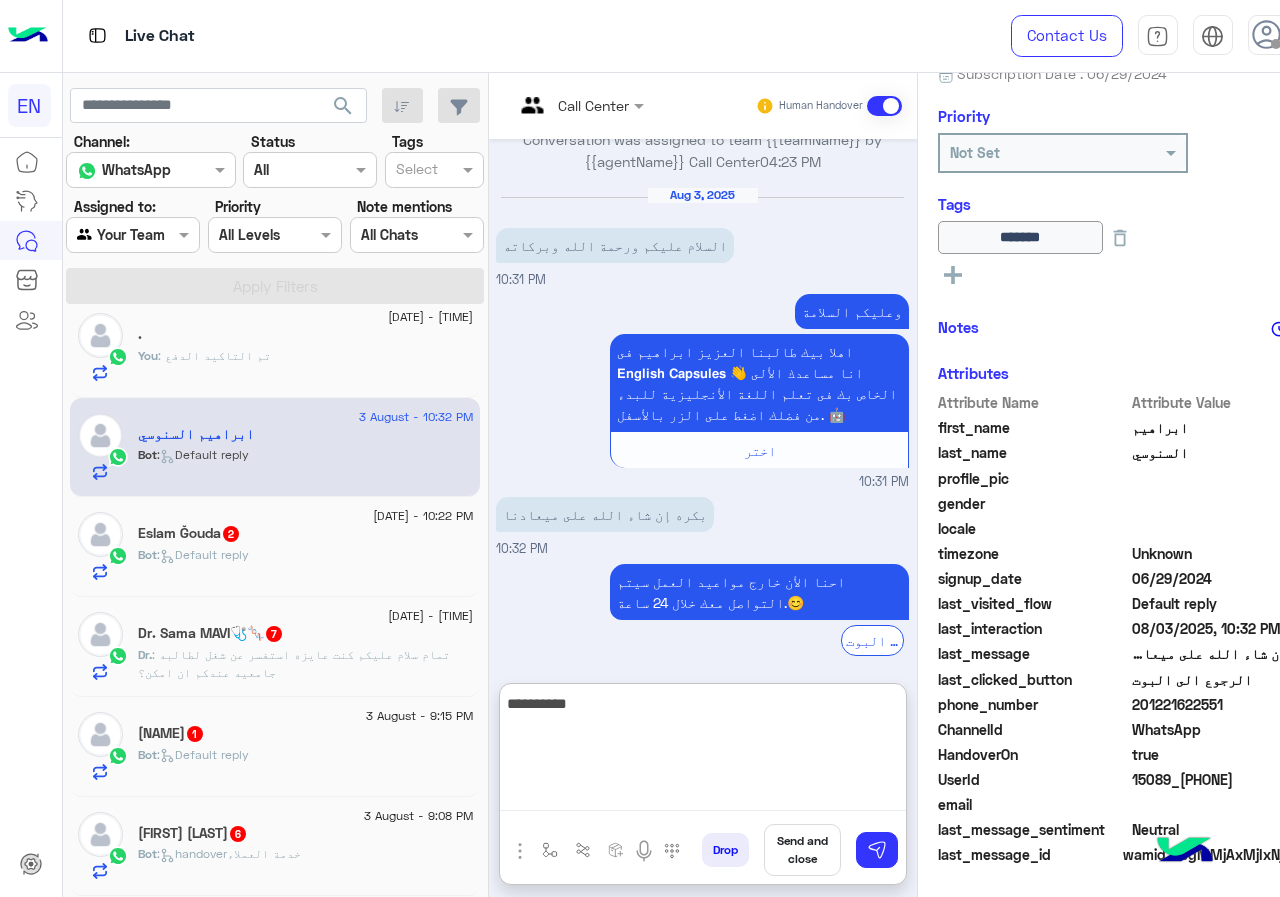 type on "**********" 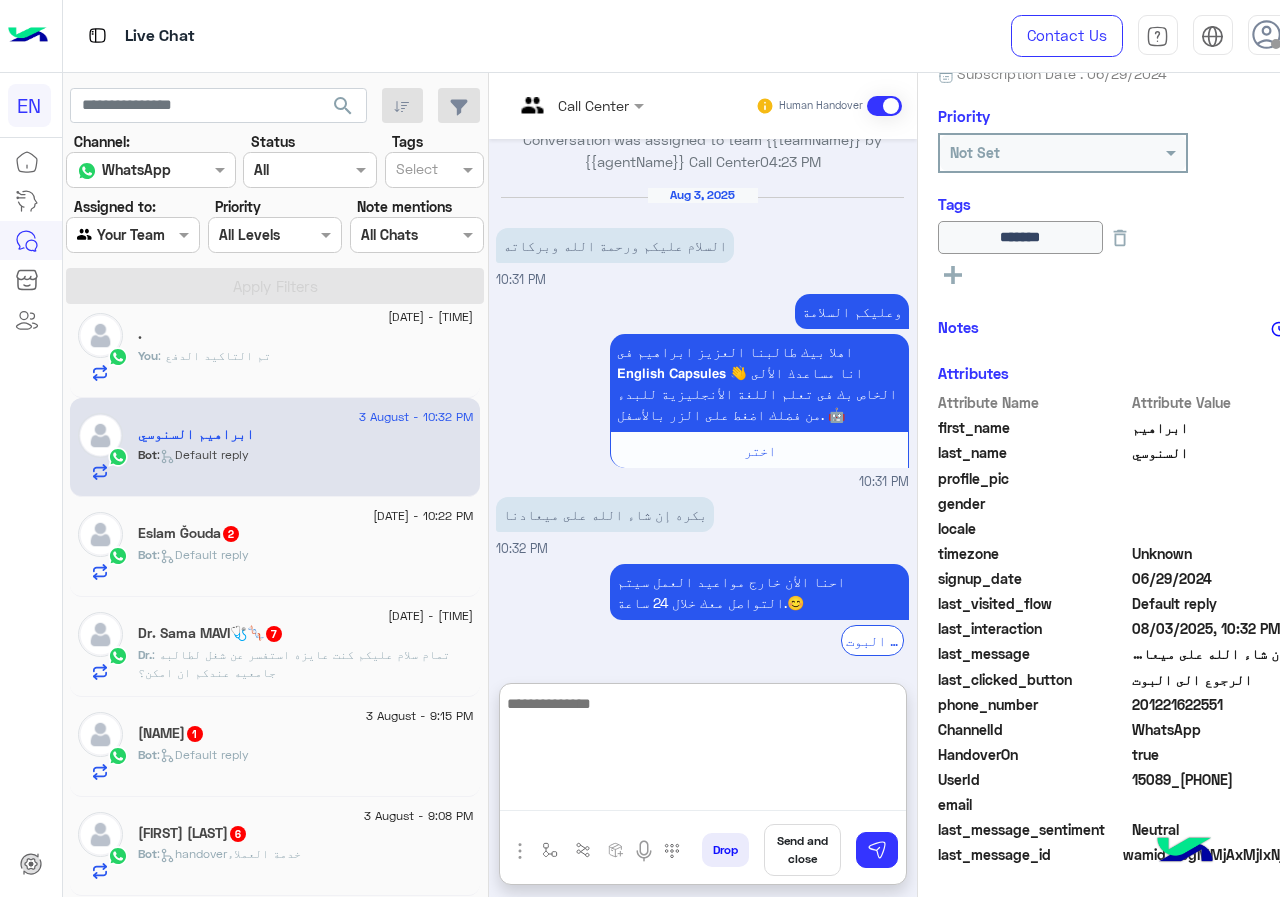 scroll, scrollTop: 2255, scrollLeft: 0, axis: vertical 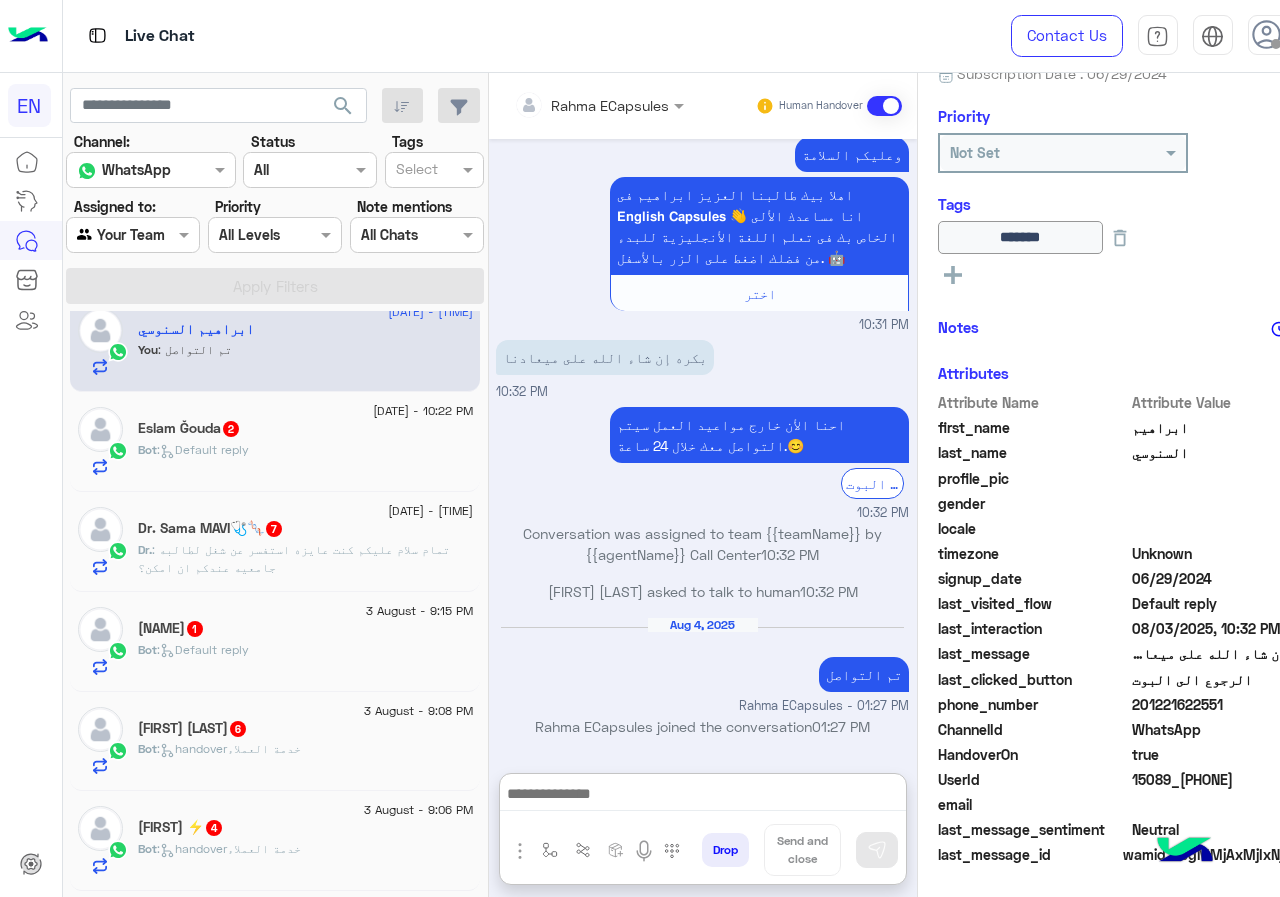 click on "Bot :   Default reply" 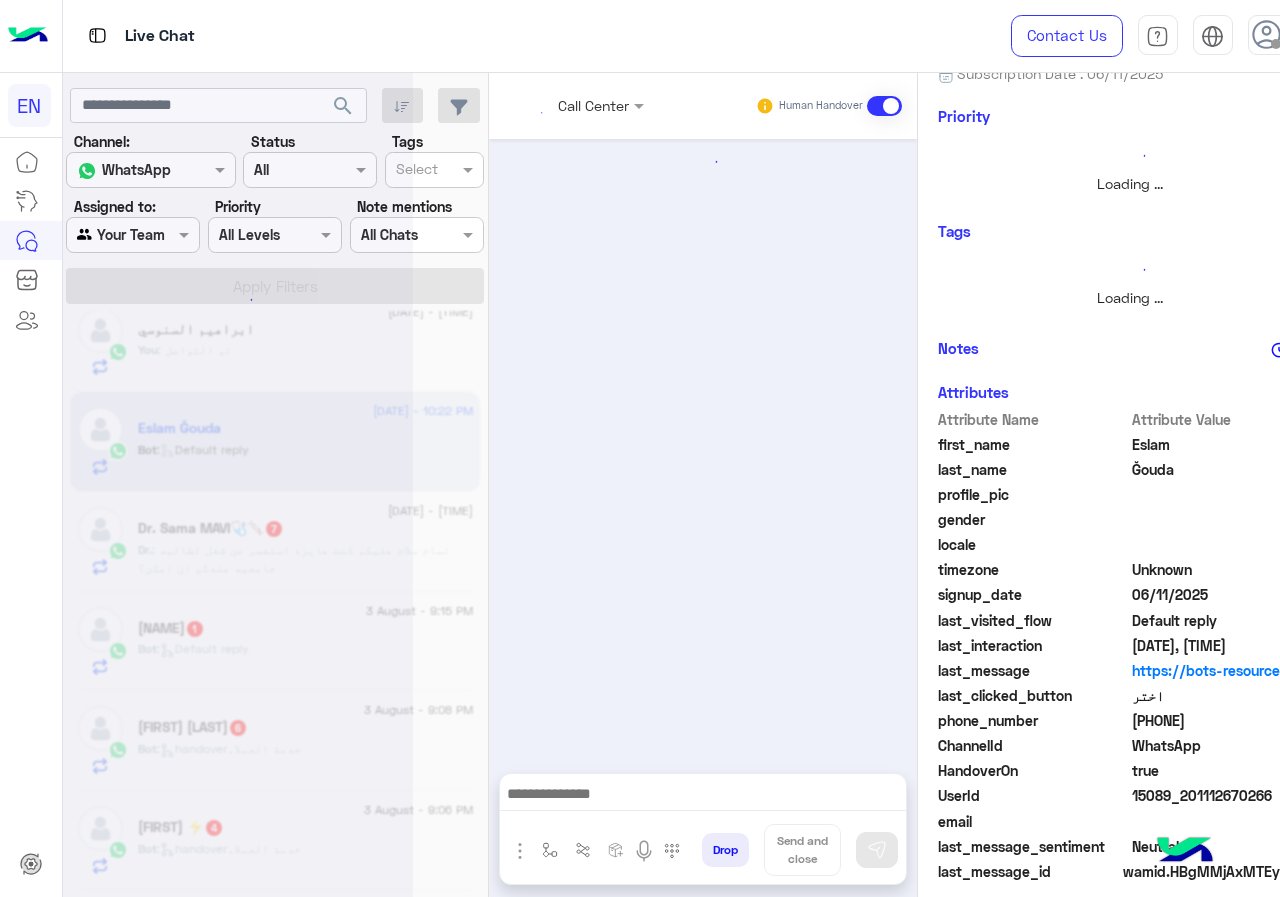 scroll, scrollTop: 0, scrollLeft: 0, axis: both 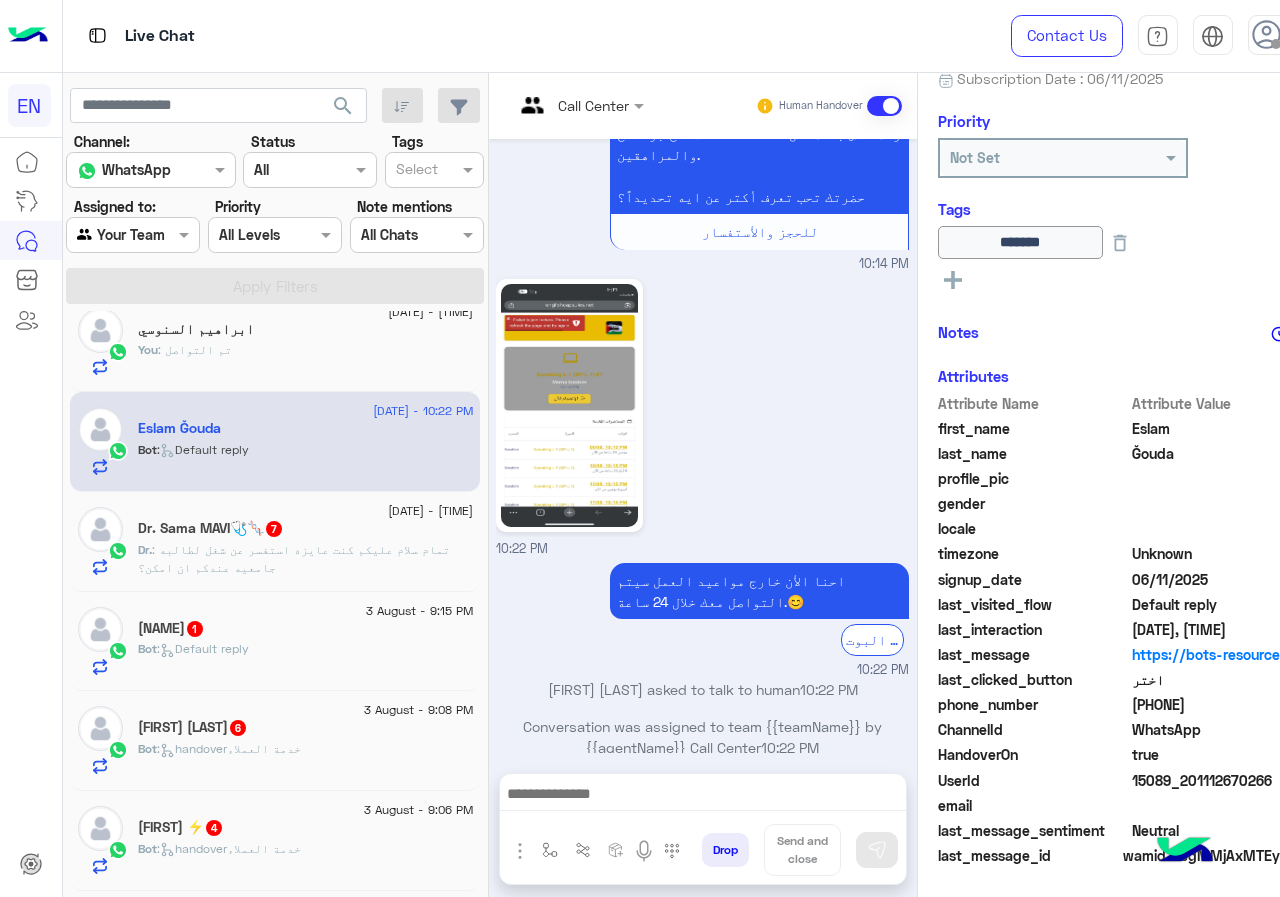 drag, startPoint x: 1142, startPoint y: 708, endPoint x: 1257, endPoint y: 698, distance: 115.43397 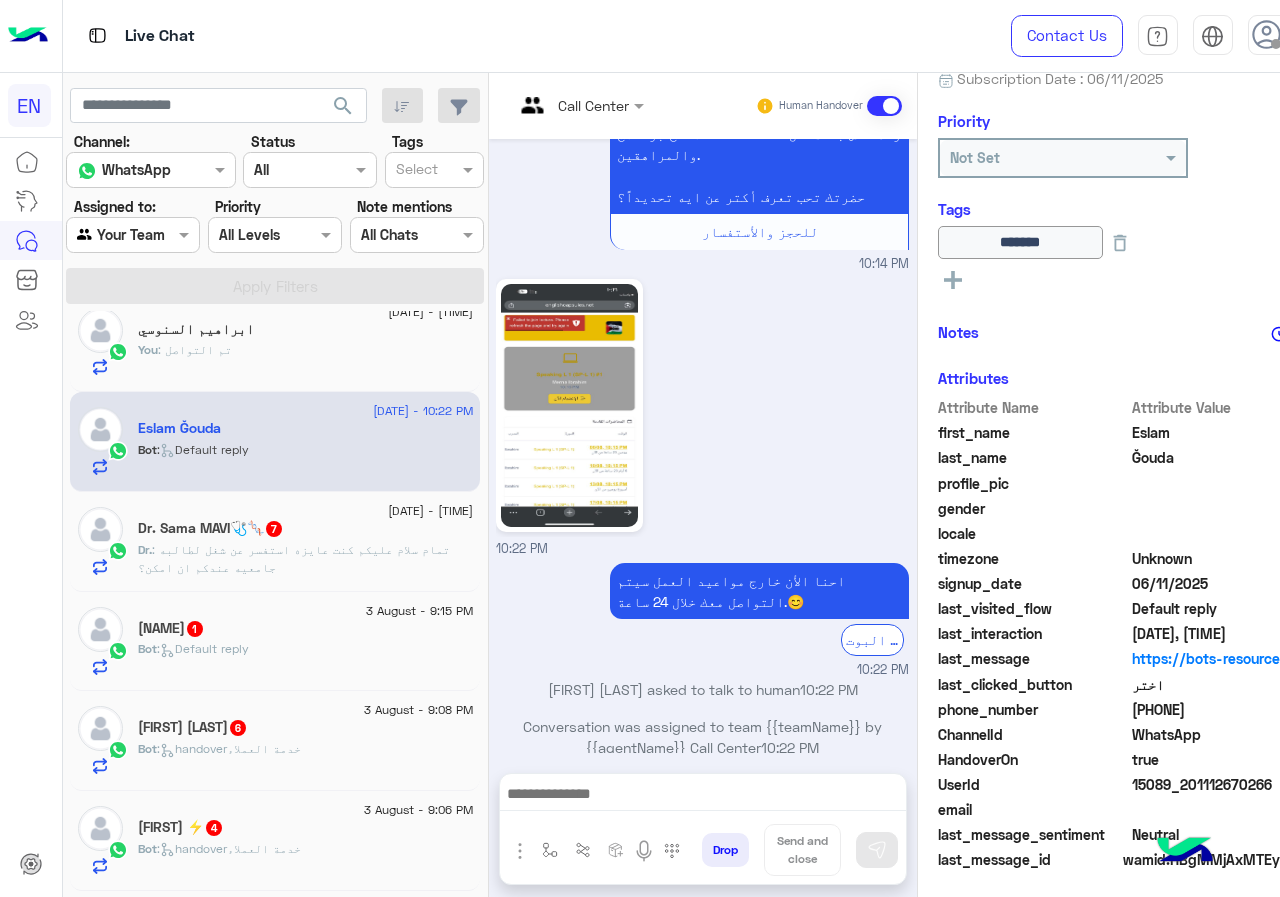 drag, startPoint x: 1138, startPoint y: 715, endPoint x: 1245, endPoint y: 709, distance: 107.16809 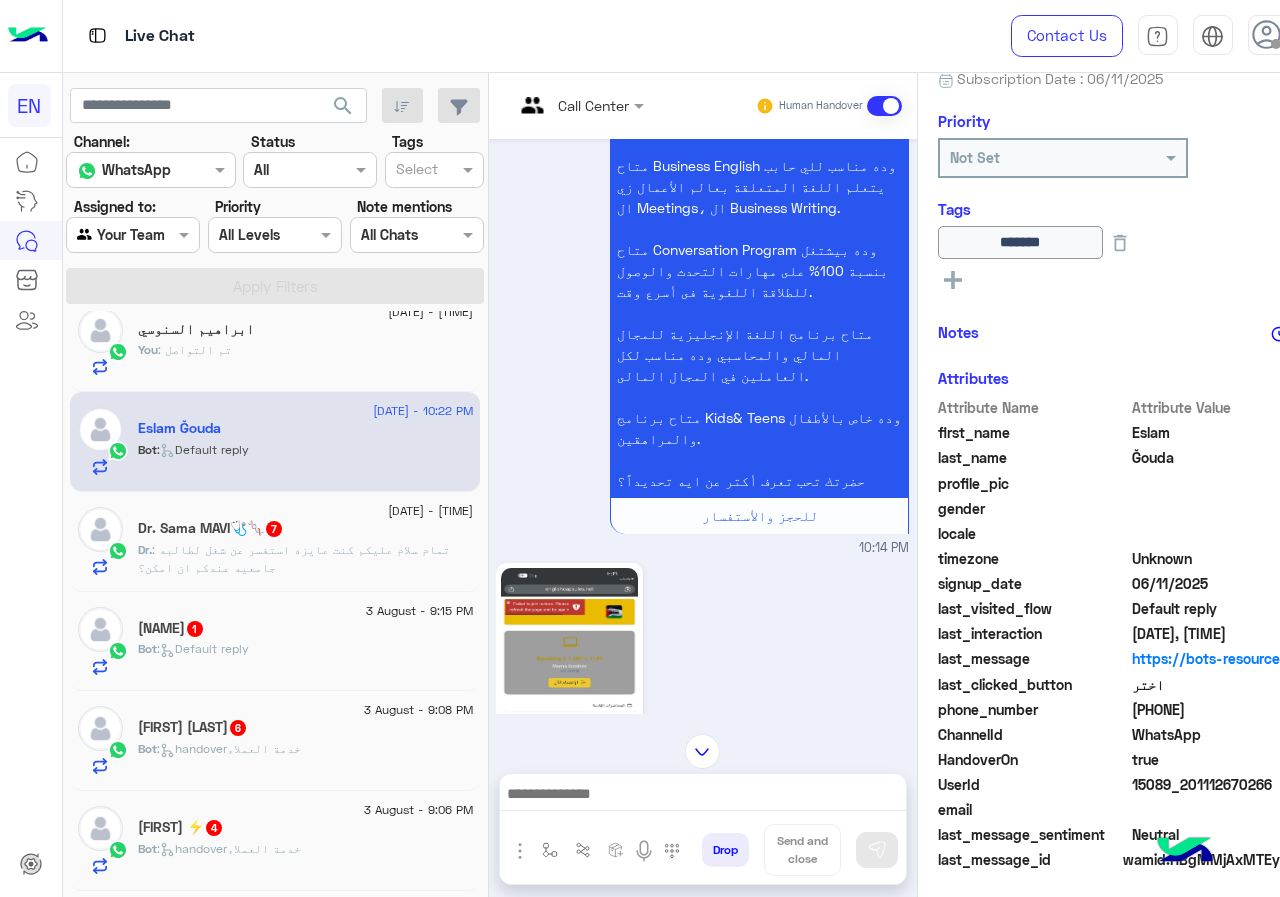 scroll, scrollTop: 2009, scrollLeft: 0, axis: vertical 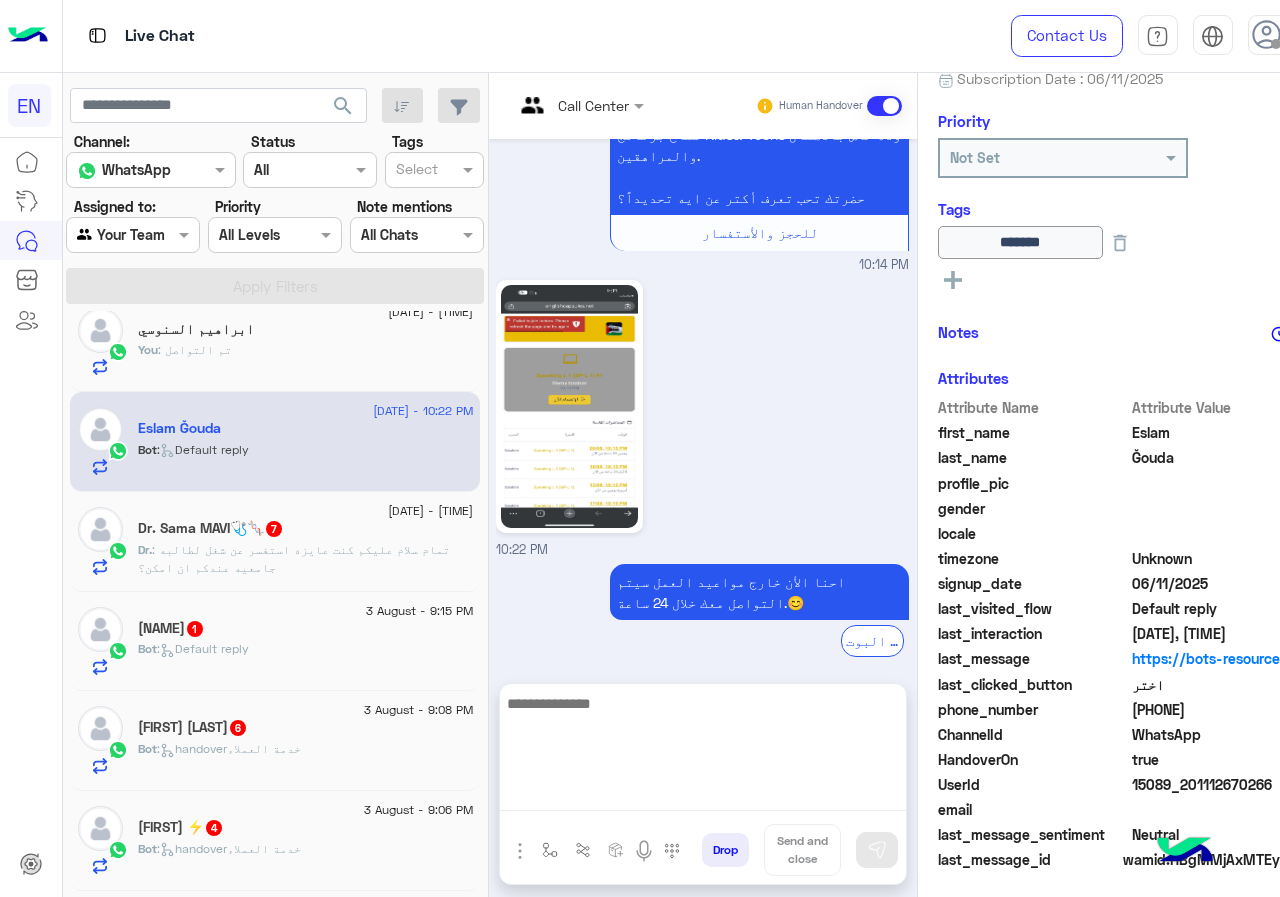 click at bounding box center [703, 751] 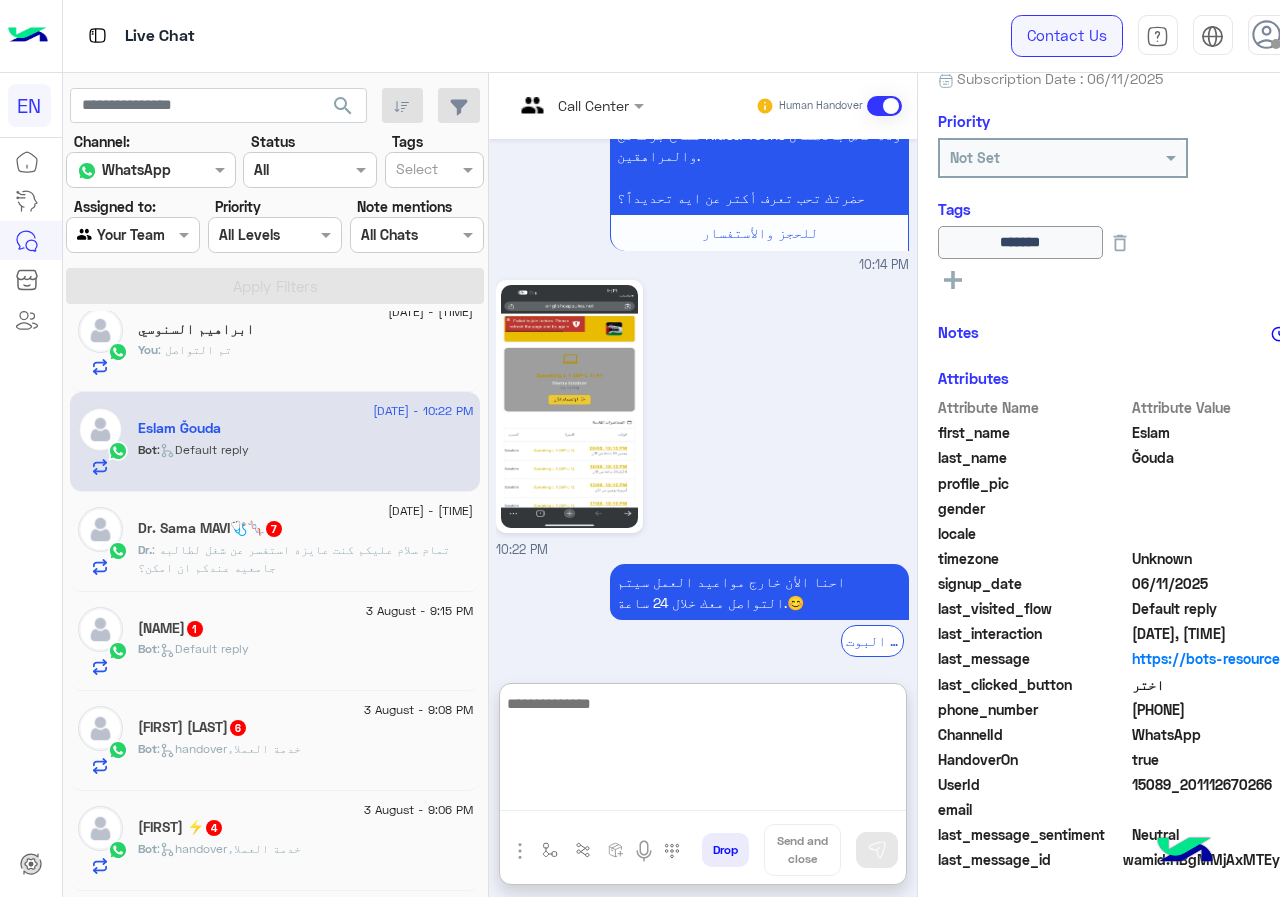 type on "*" 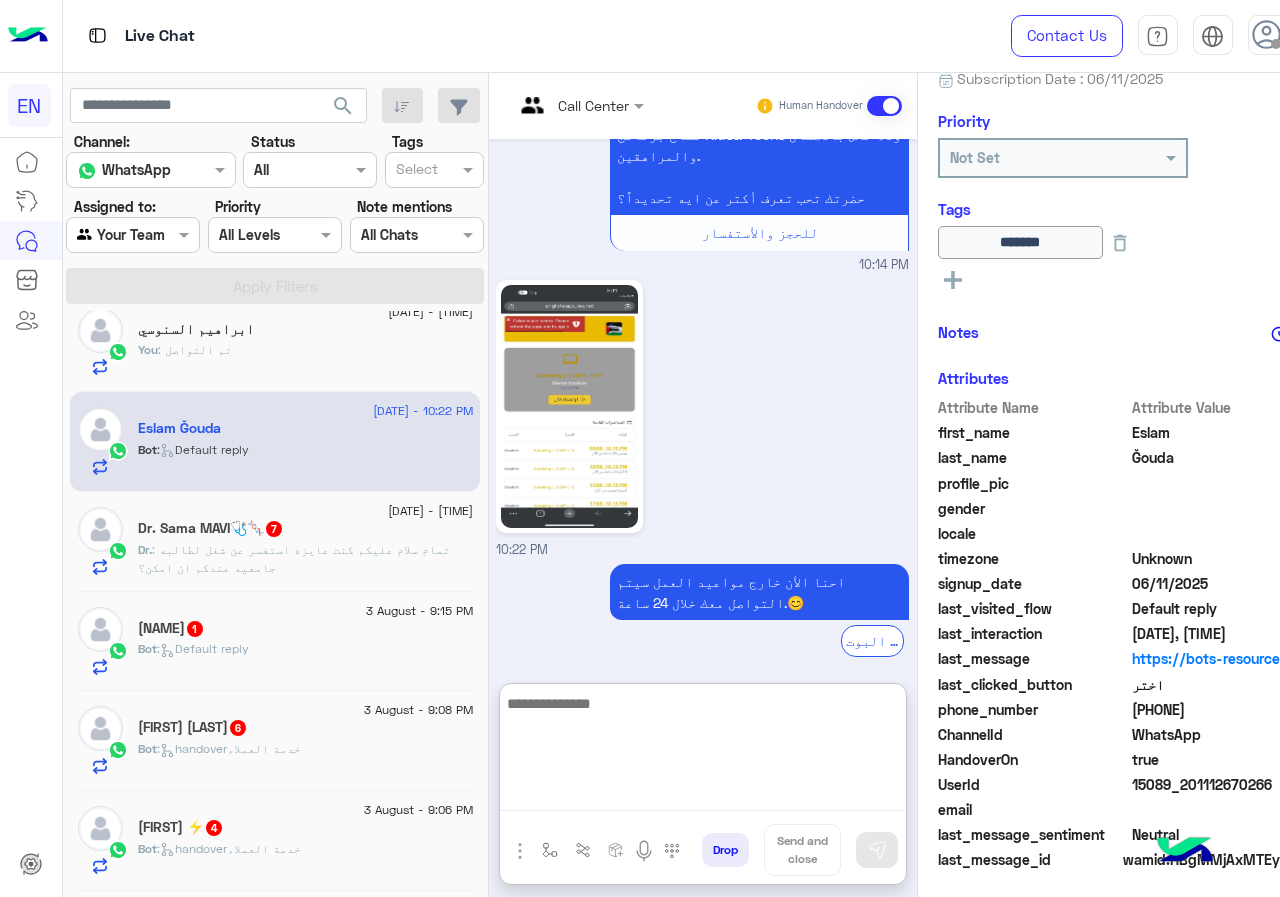 click at bounding box center [703, 751] 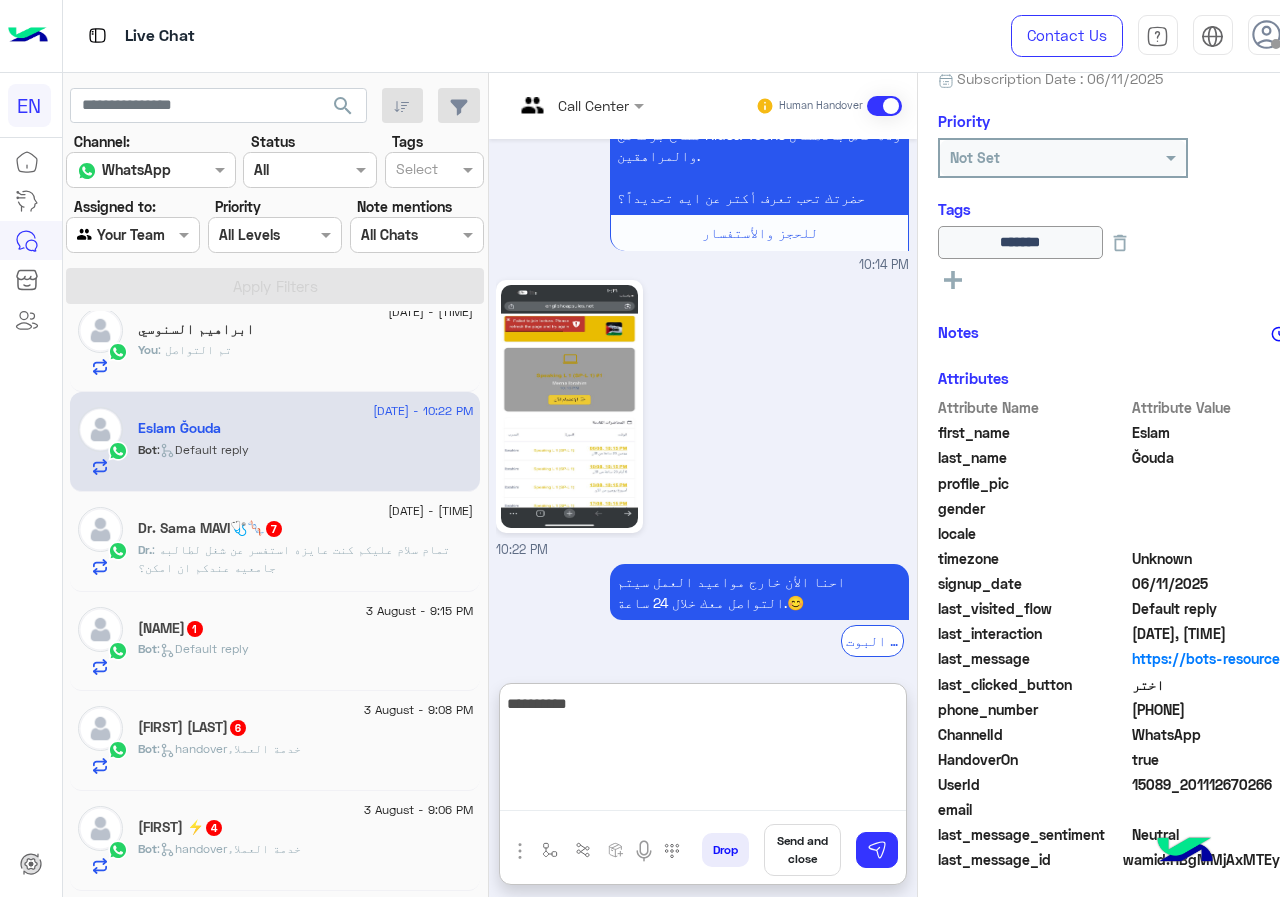 type on "**********" 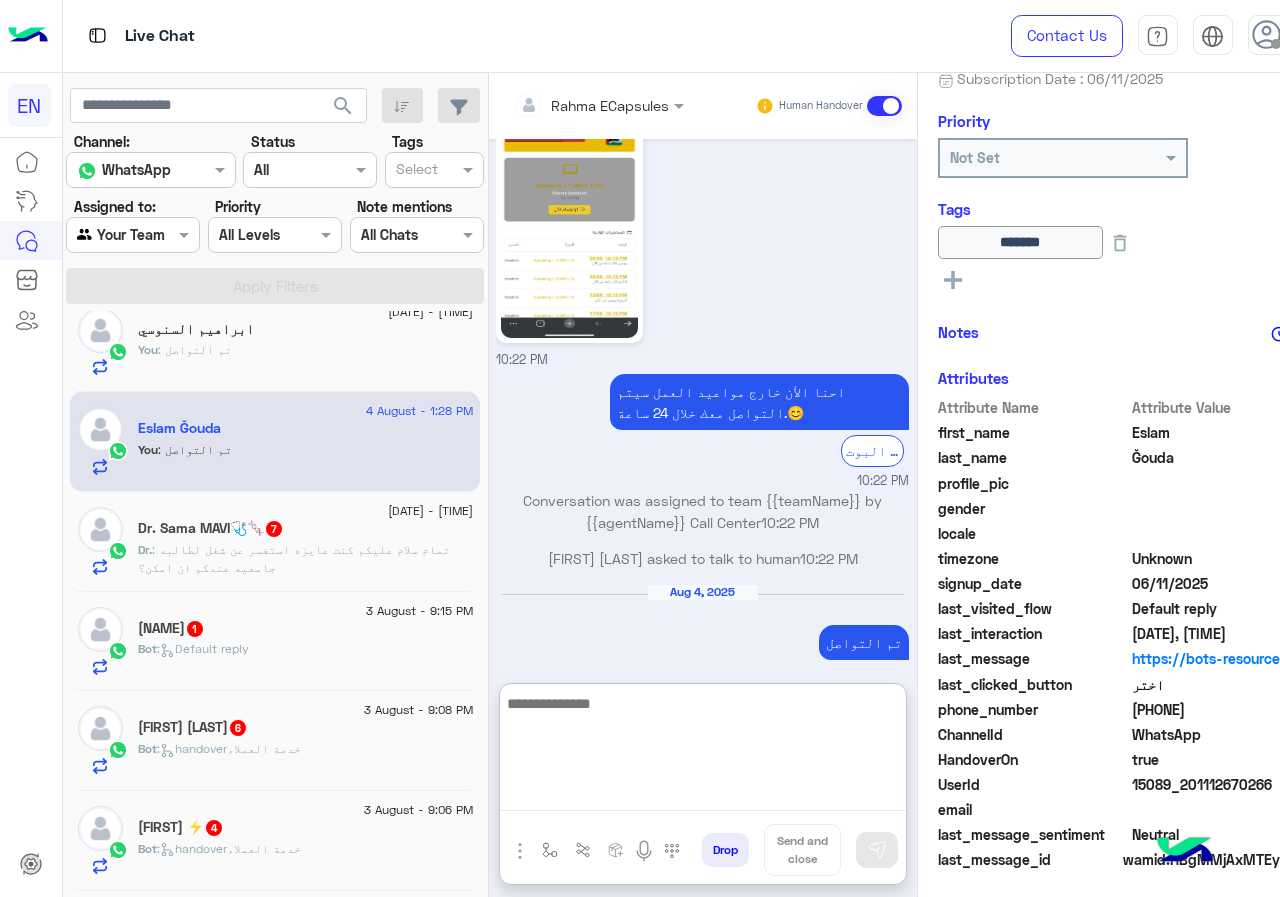 scroll, scrollTop: 2235, scrollLeft: 0, axis: vertical 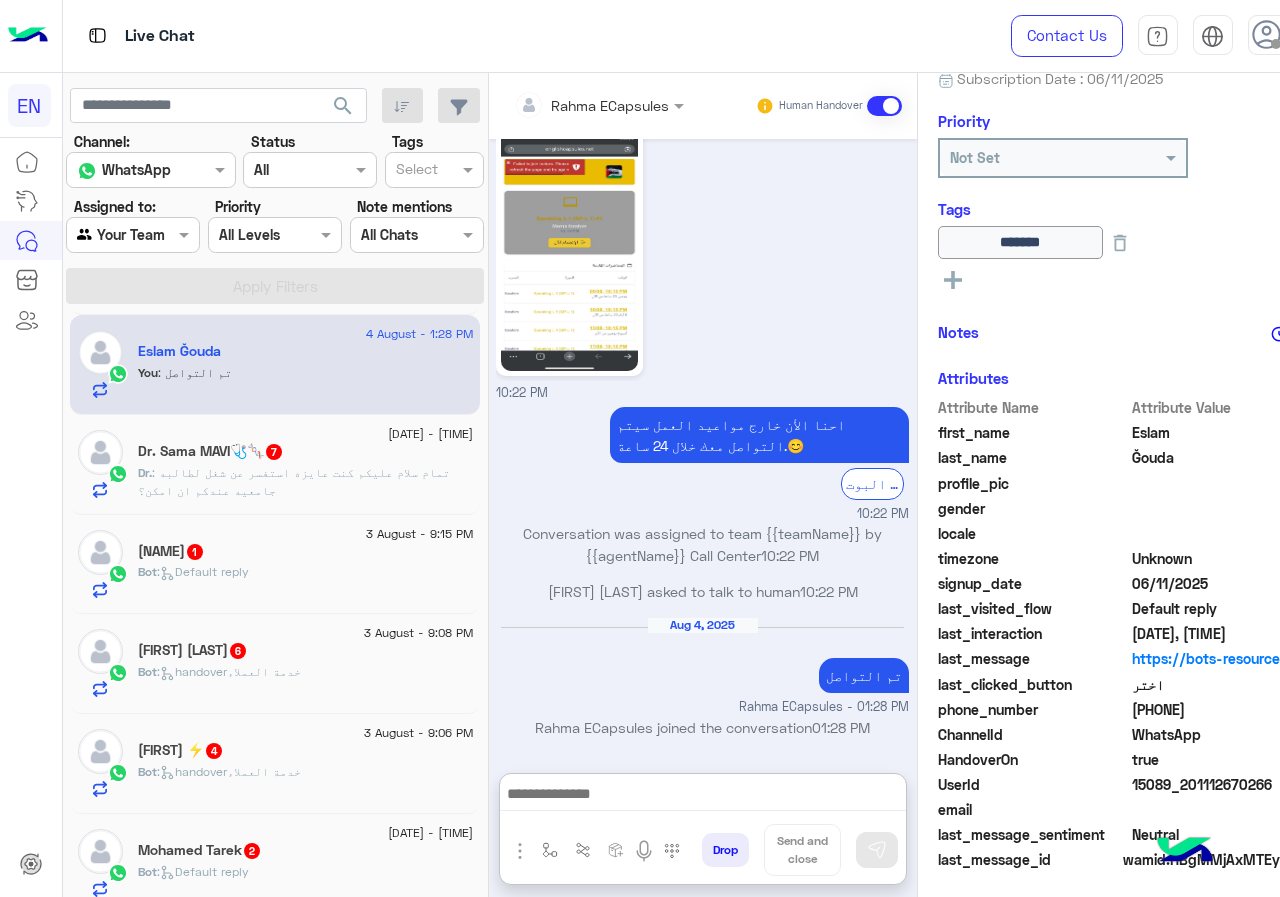 click on "Dr. : تمام سلام عليكم كنت عايزه استفسر عن شغل لطالبه جامعيه عندكم ان امكن؟" 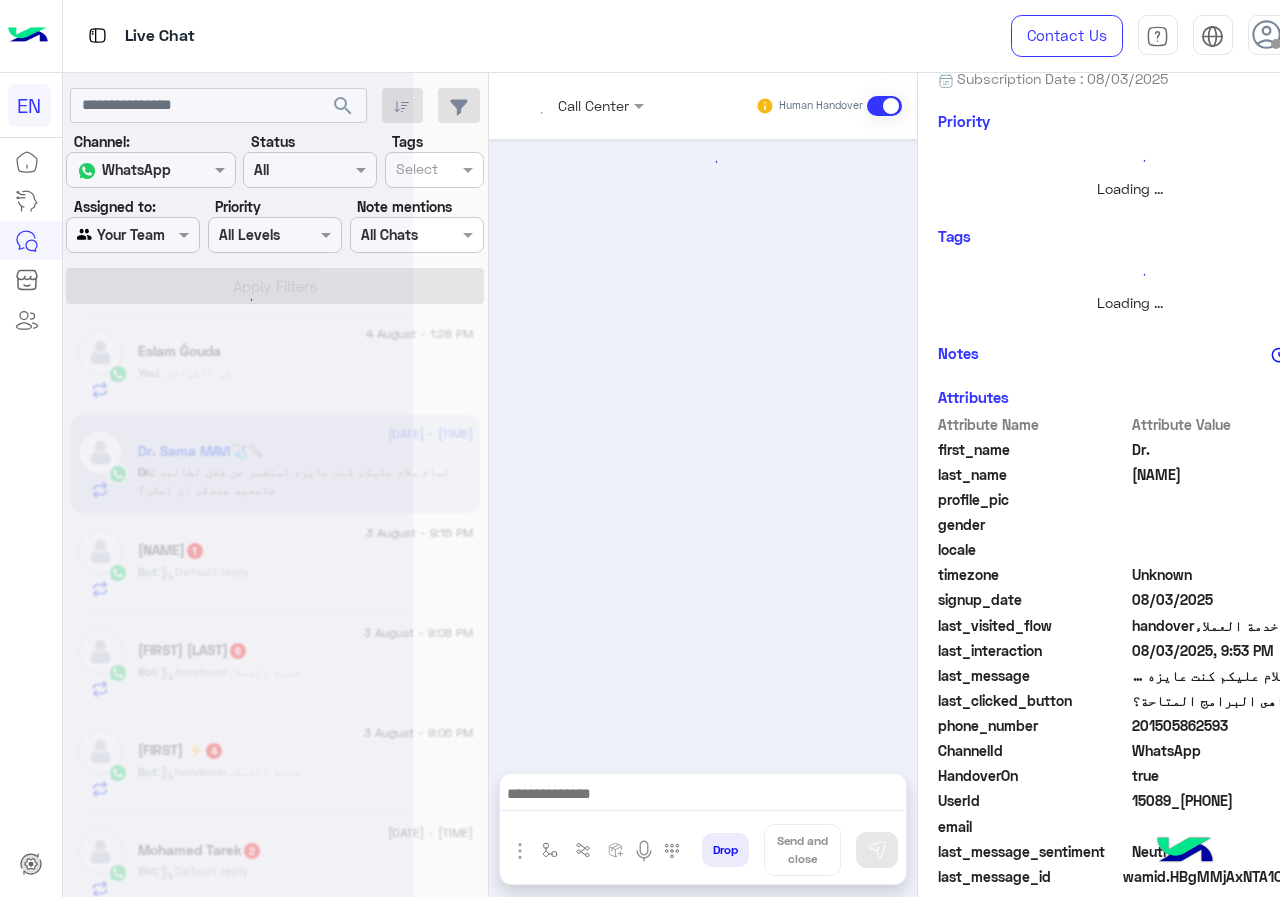 scroll, scrollTop: 0, scrollLeft: 0, axis: both 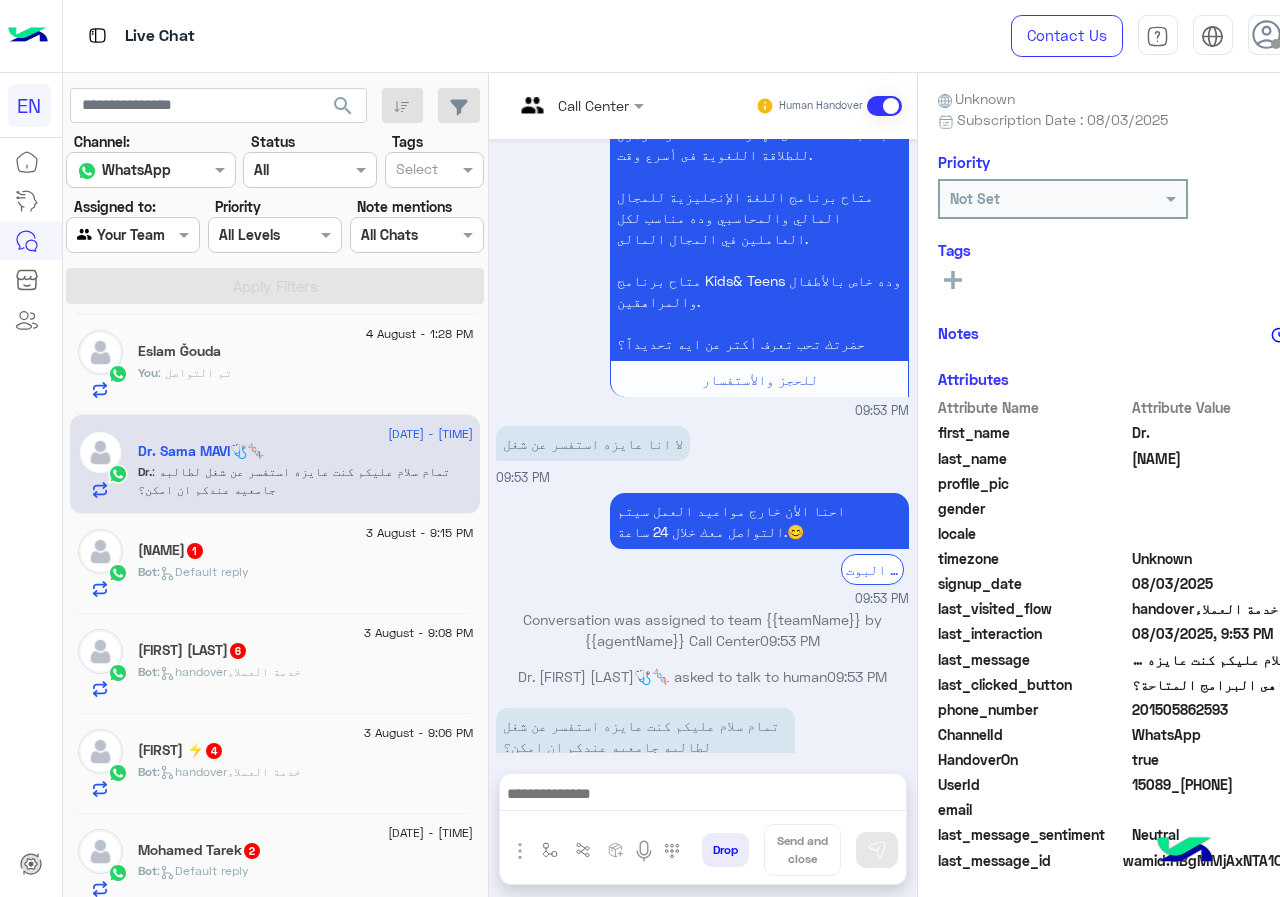 drag, startPoint x: 1139, startPoint y: 707, endPoint x: 1279, endPoint y: 711, distance: 140.05713 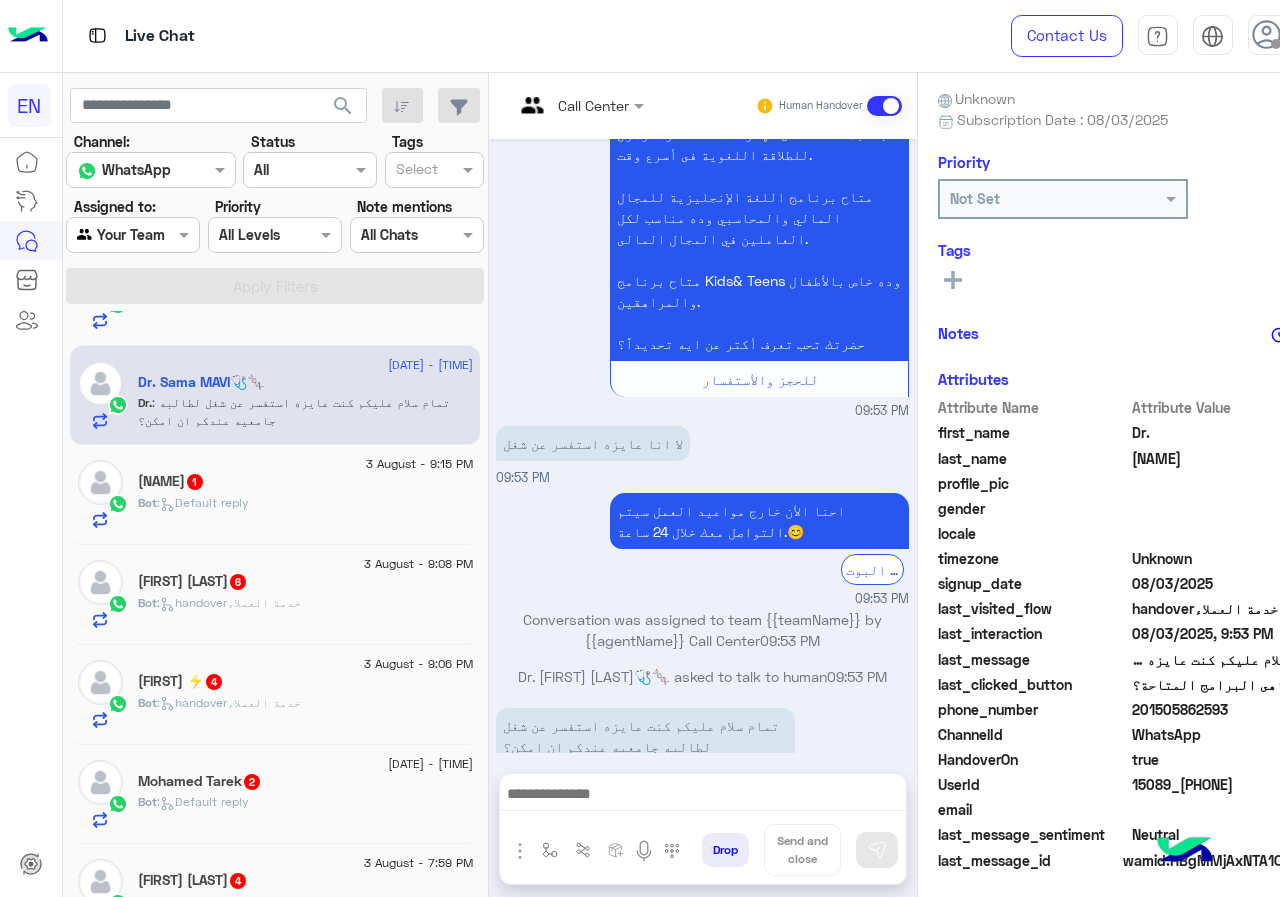 scroll, scrollTop: 896, scrollLeft: 0, axis: vertical 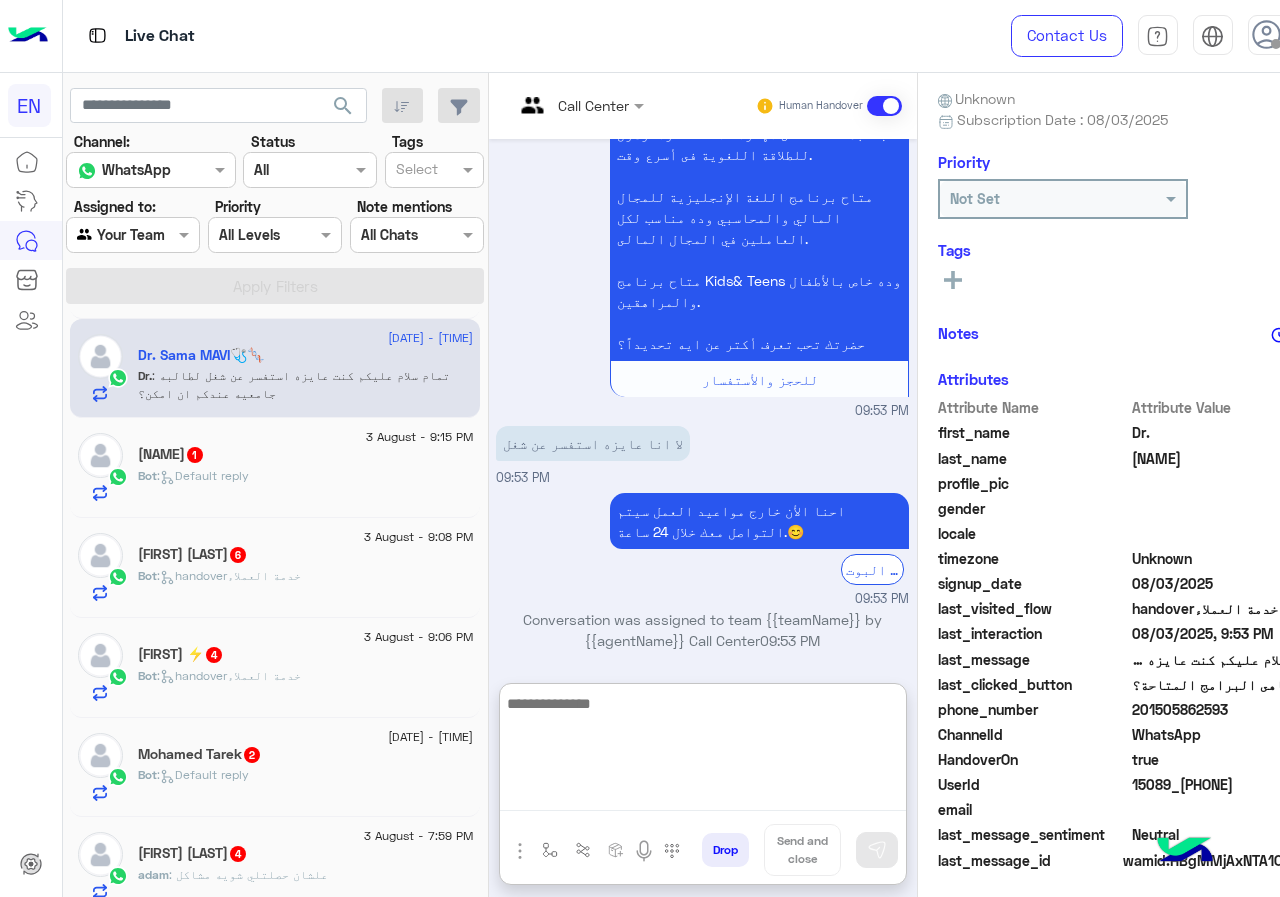 click at bounding box center (703, 751) 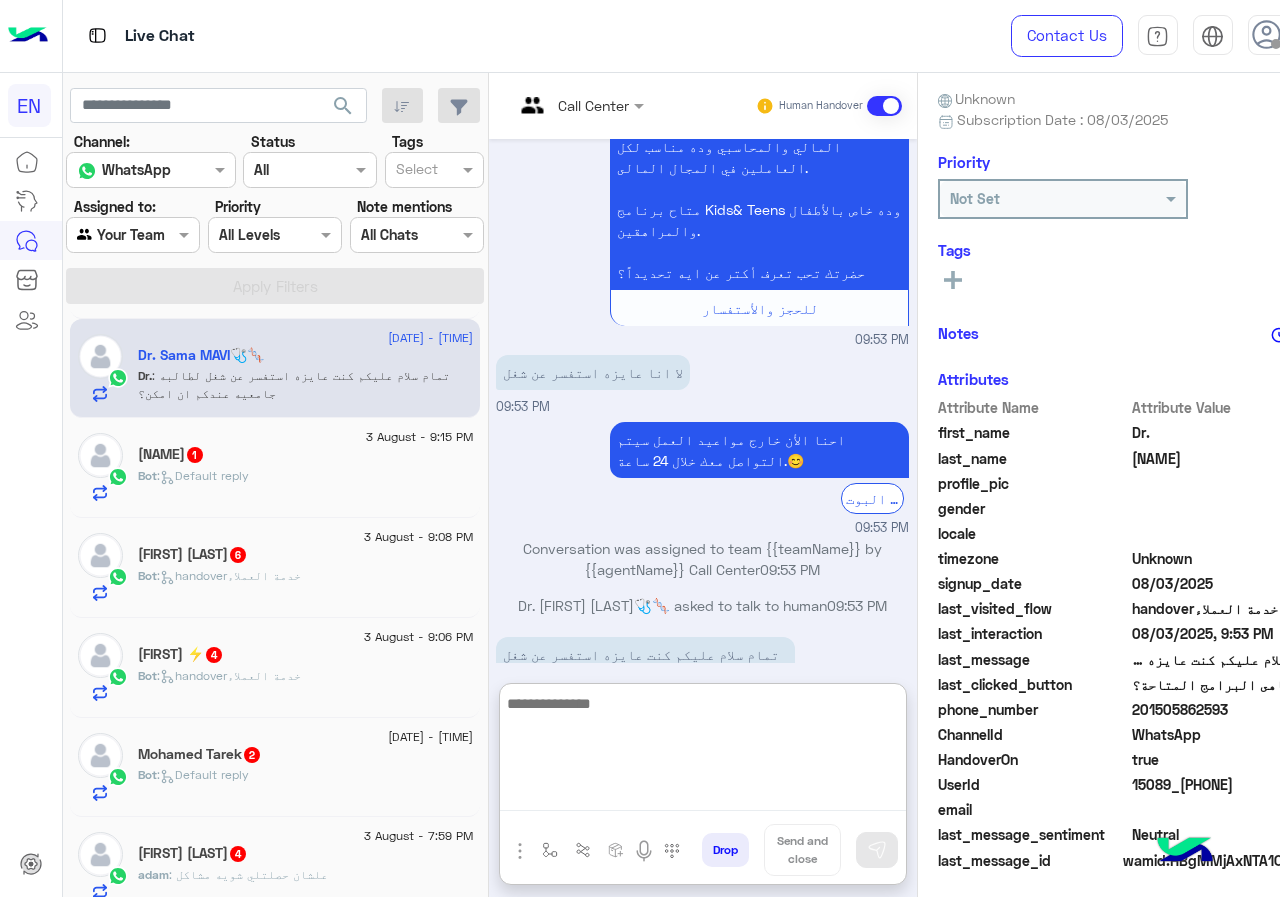 scroll, scrollTop: 1433, scrollLeft: 0, axis: vertical 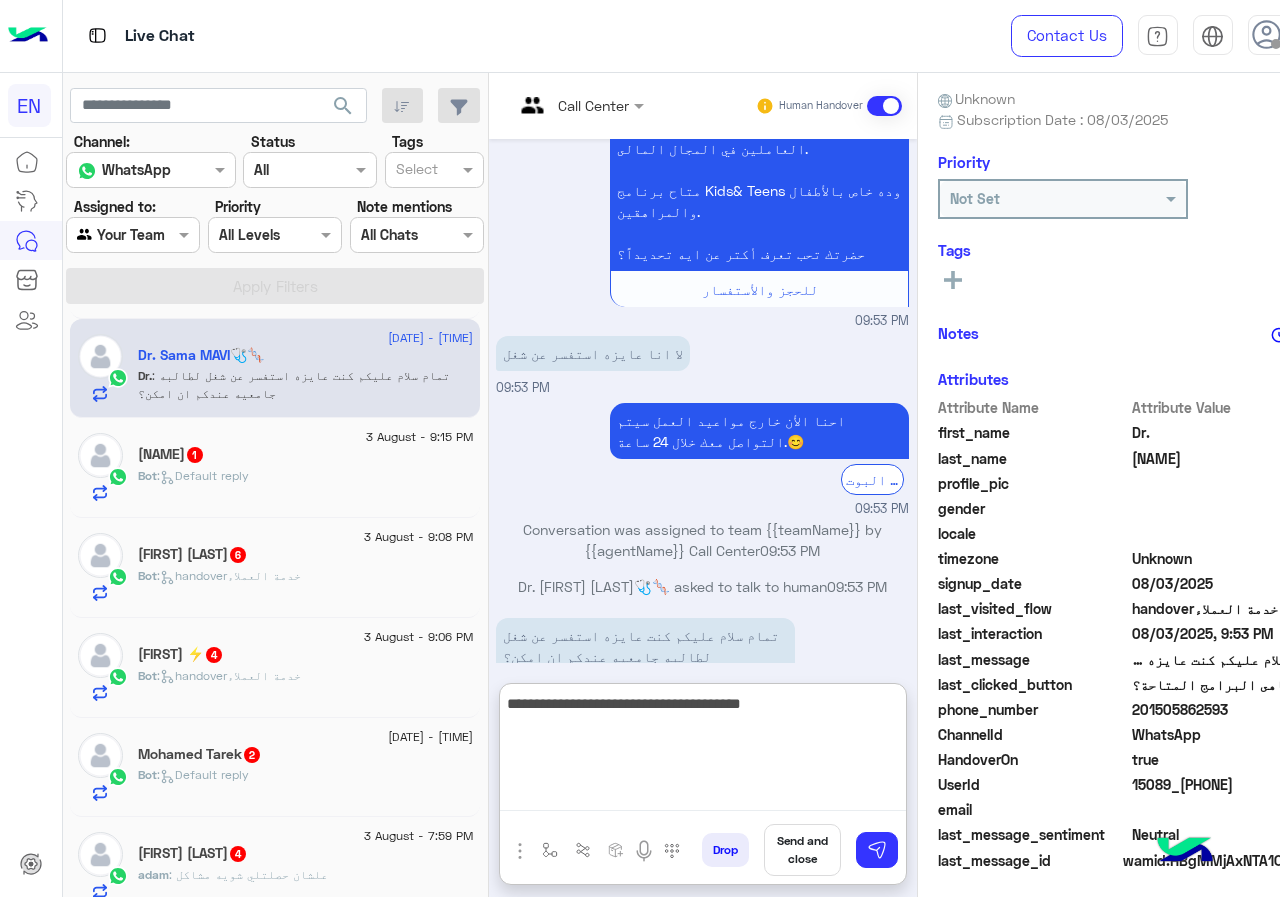 type on "**********" 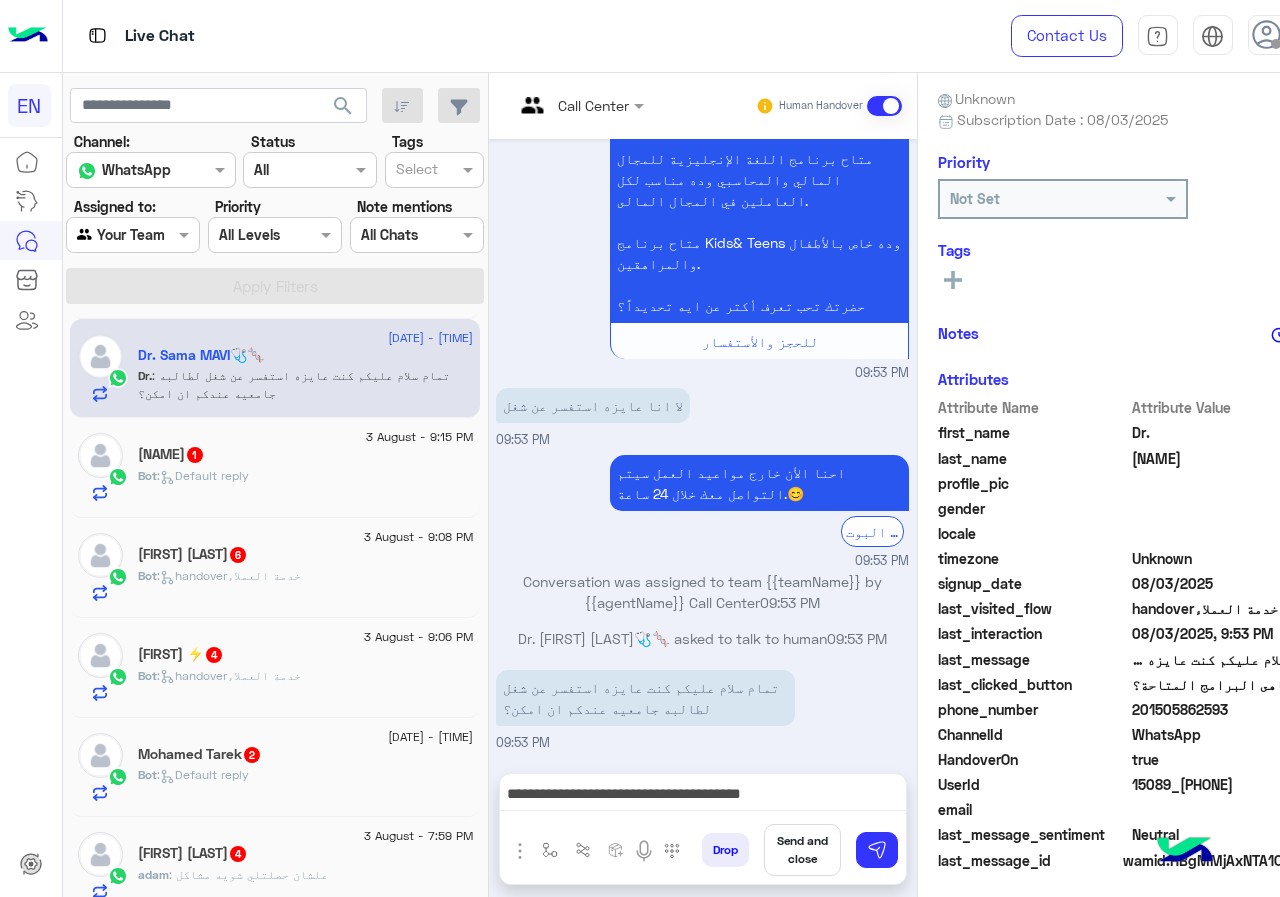 type 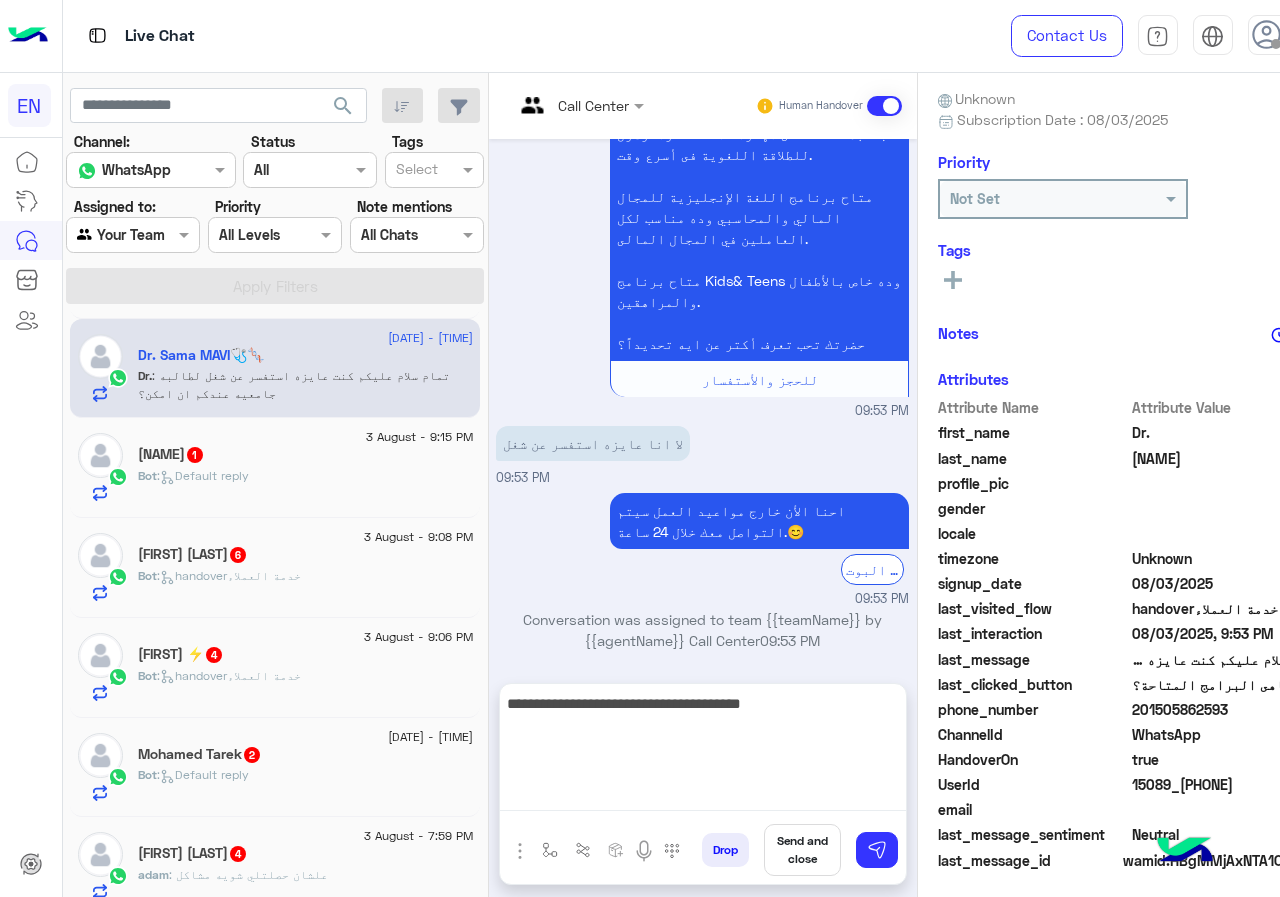 click on "**********" at bounding box center (703, 751) 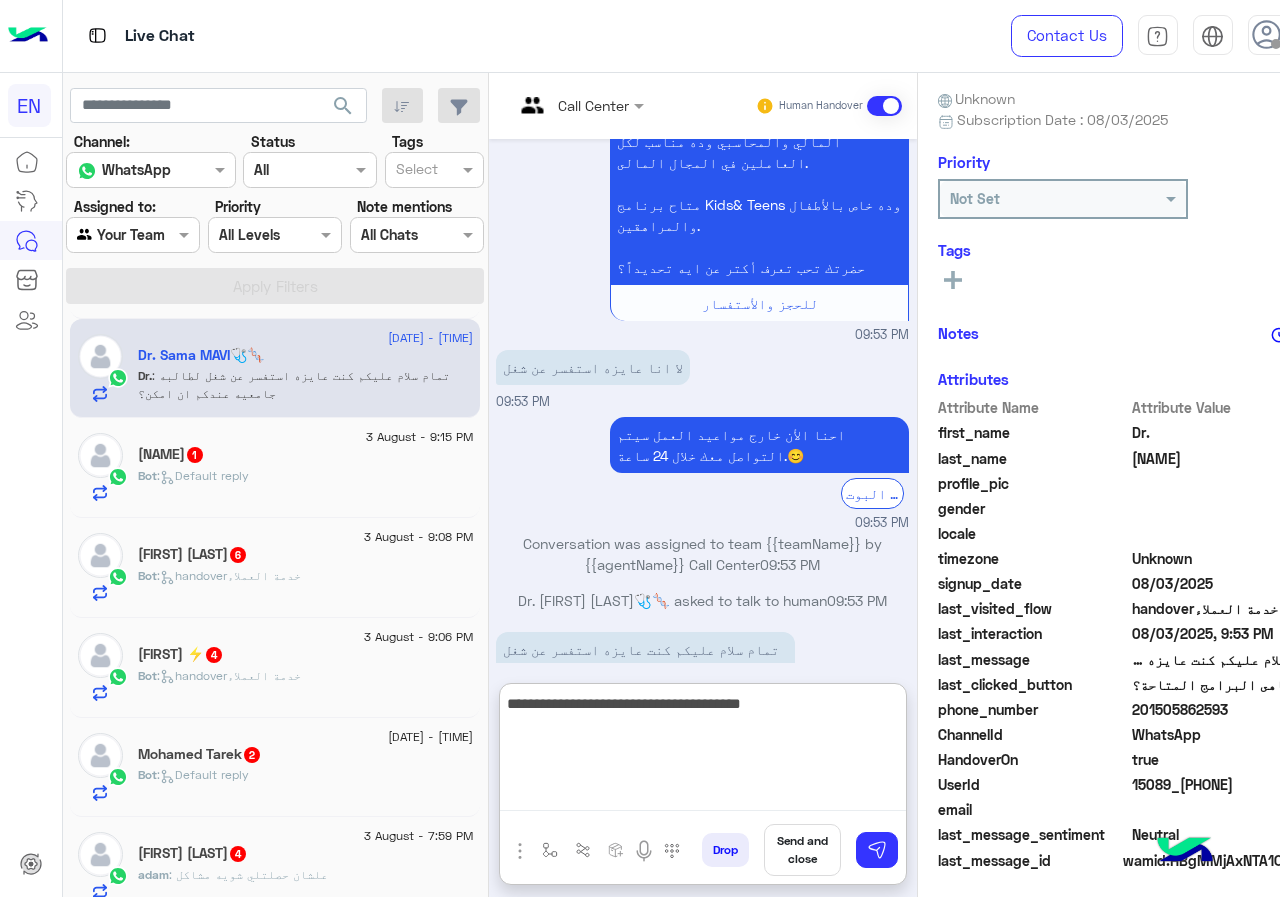 scroll, scrollTop: 1433, scrollLeft: 0, axis: vertical 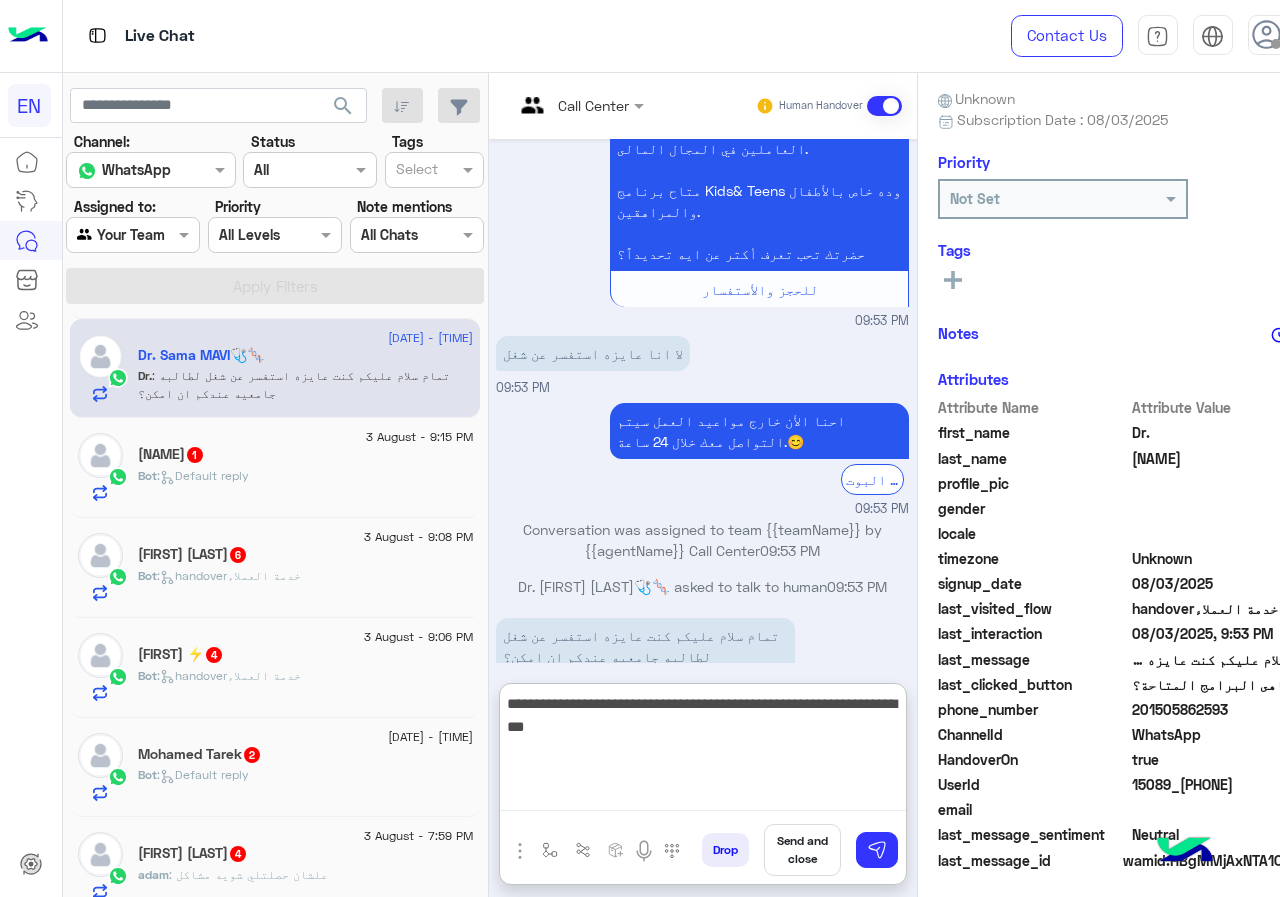 type on "**********" 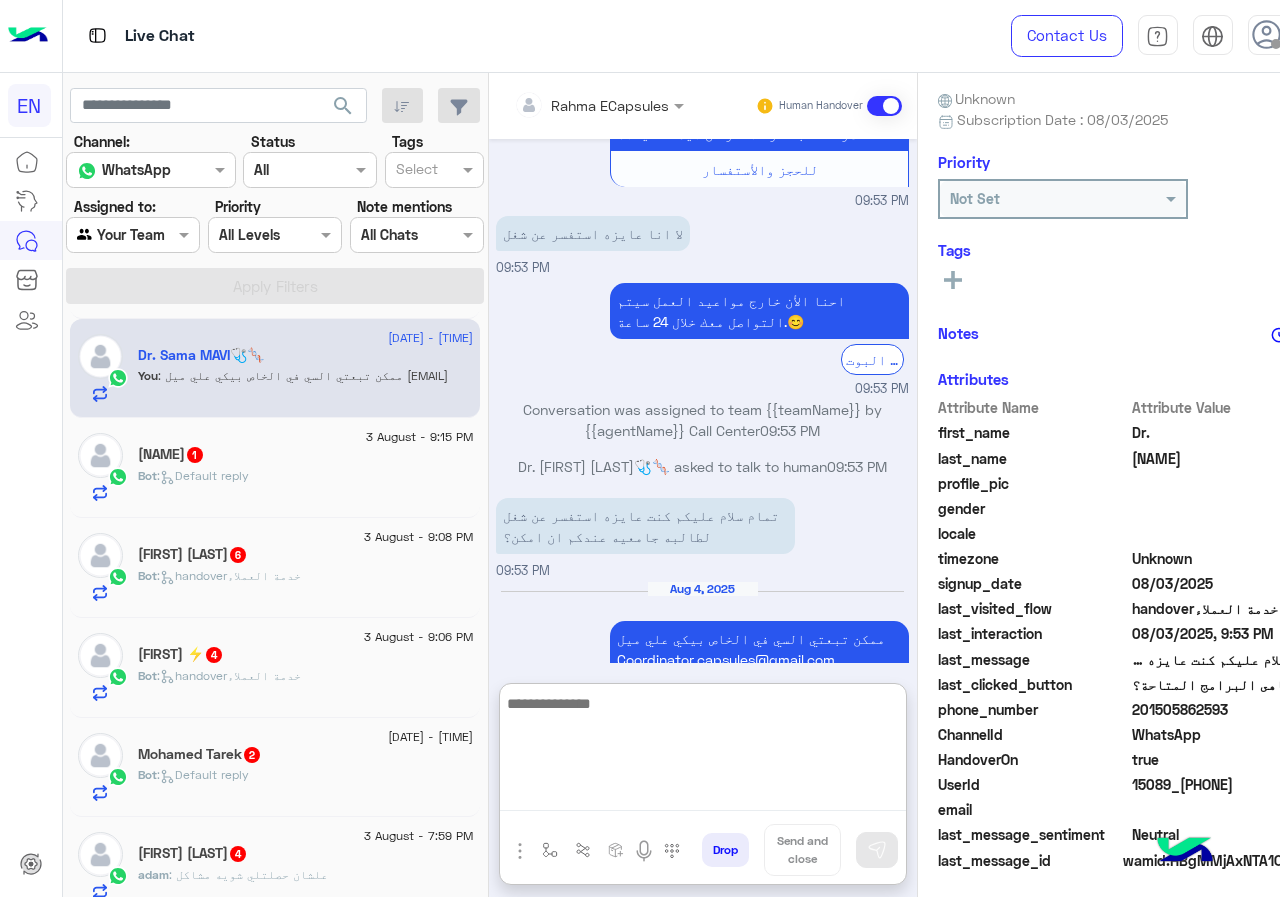 scroll, scrollTop: 1590, scrollLeft: 0, axis: vertical 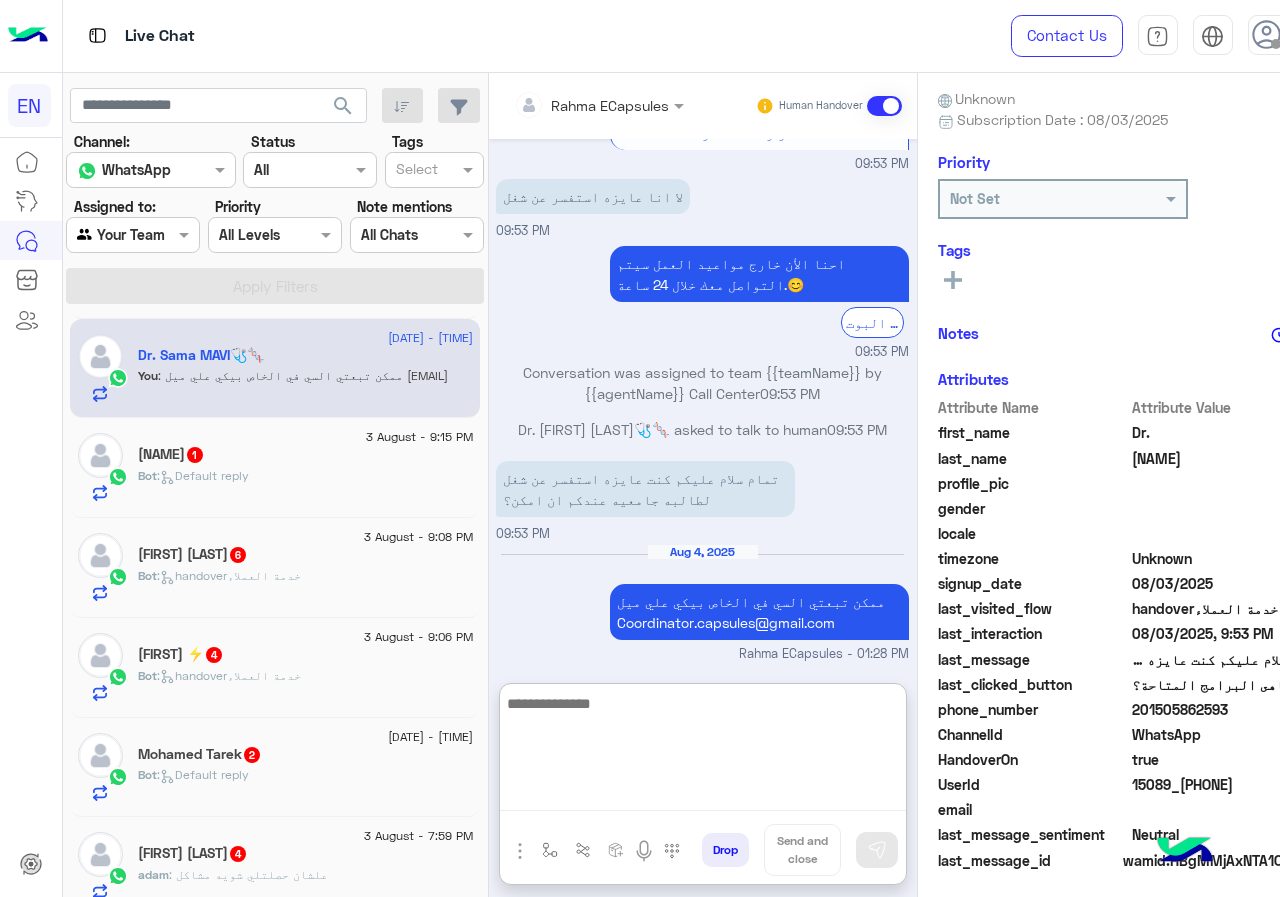 click at bounding box center (703, 751) 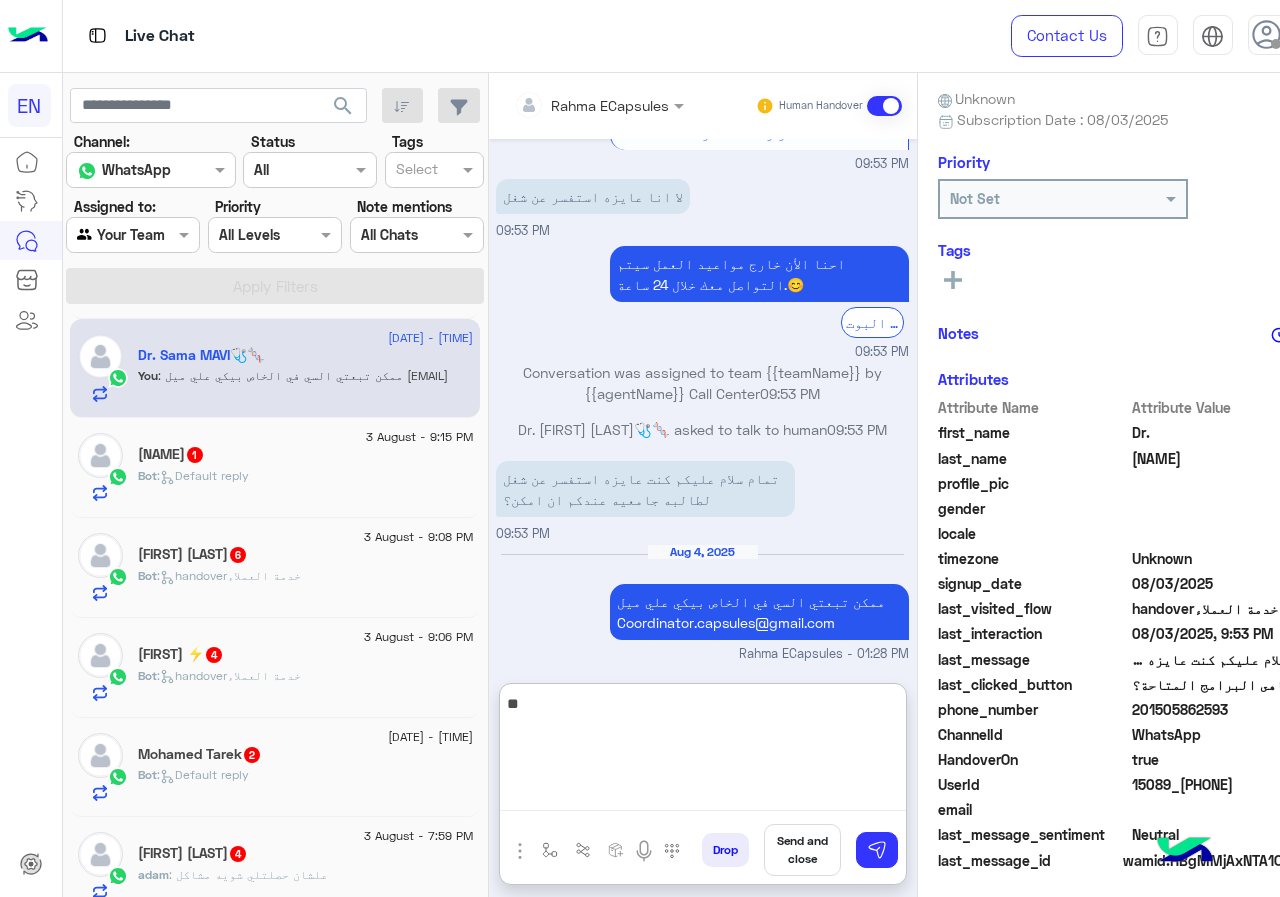 type on "*" 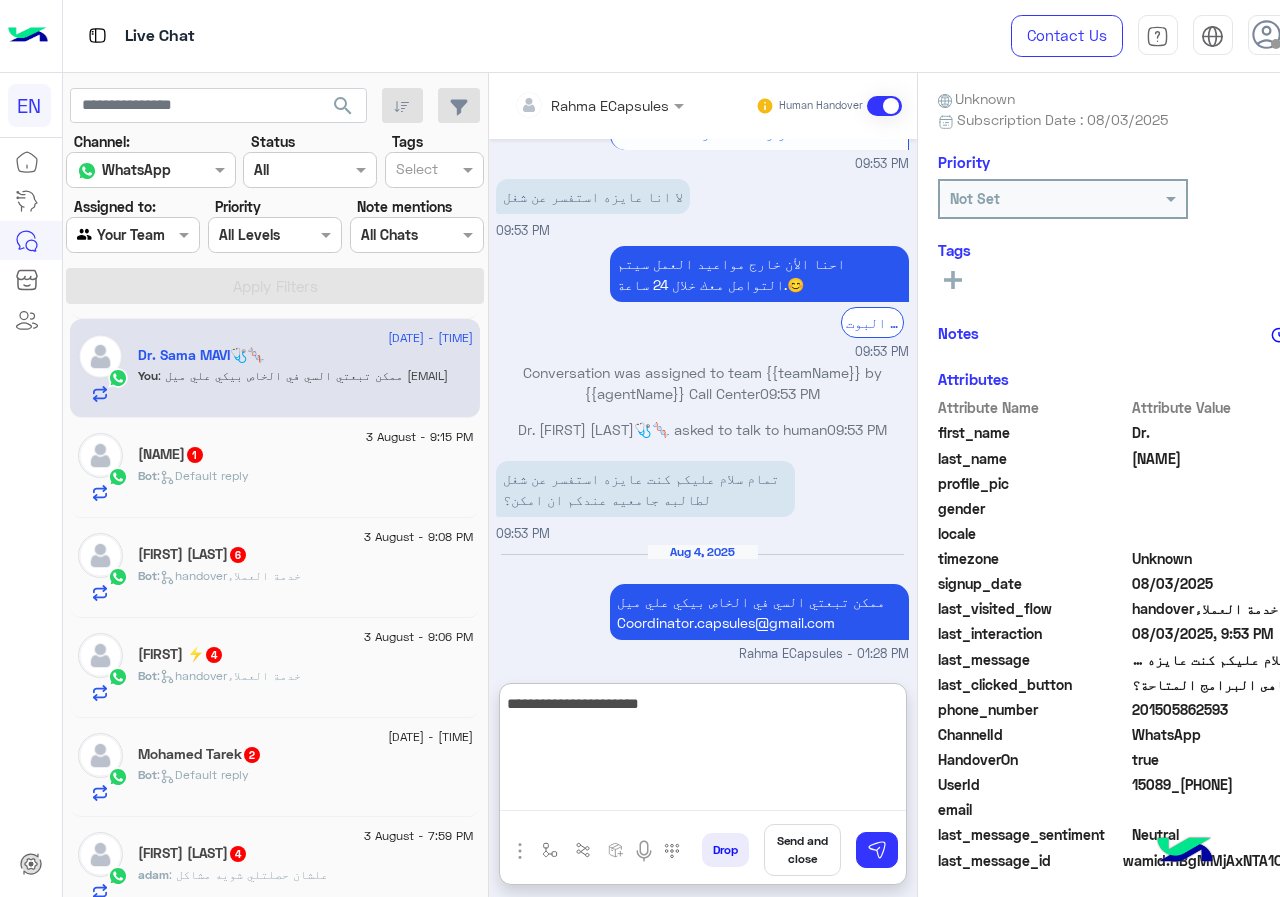 scroll, scrollTop: 0, scrollLeft: 0, axis: both 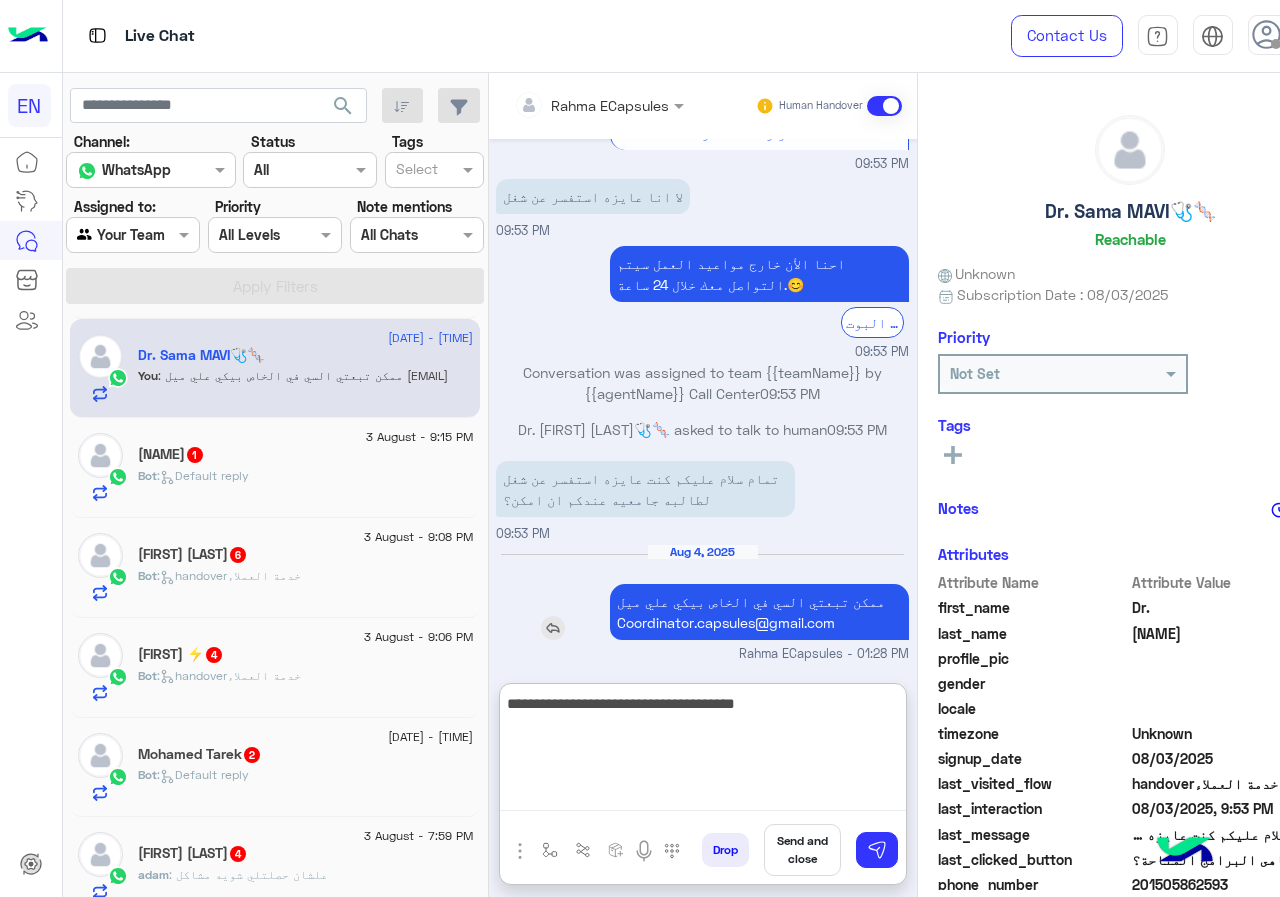type on "**********" 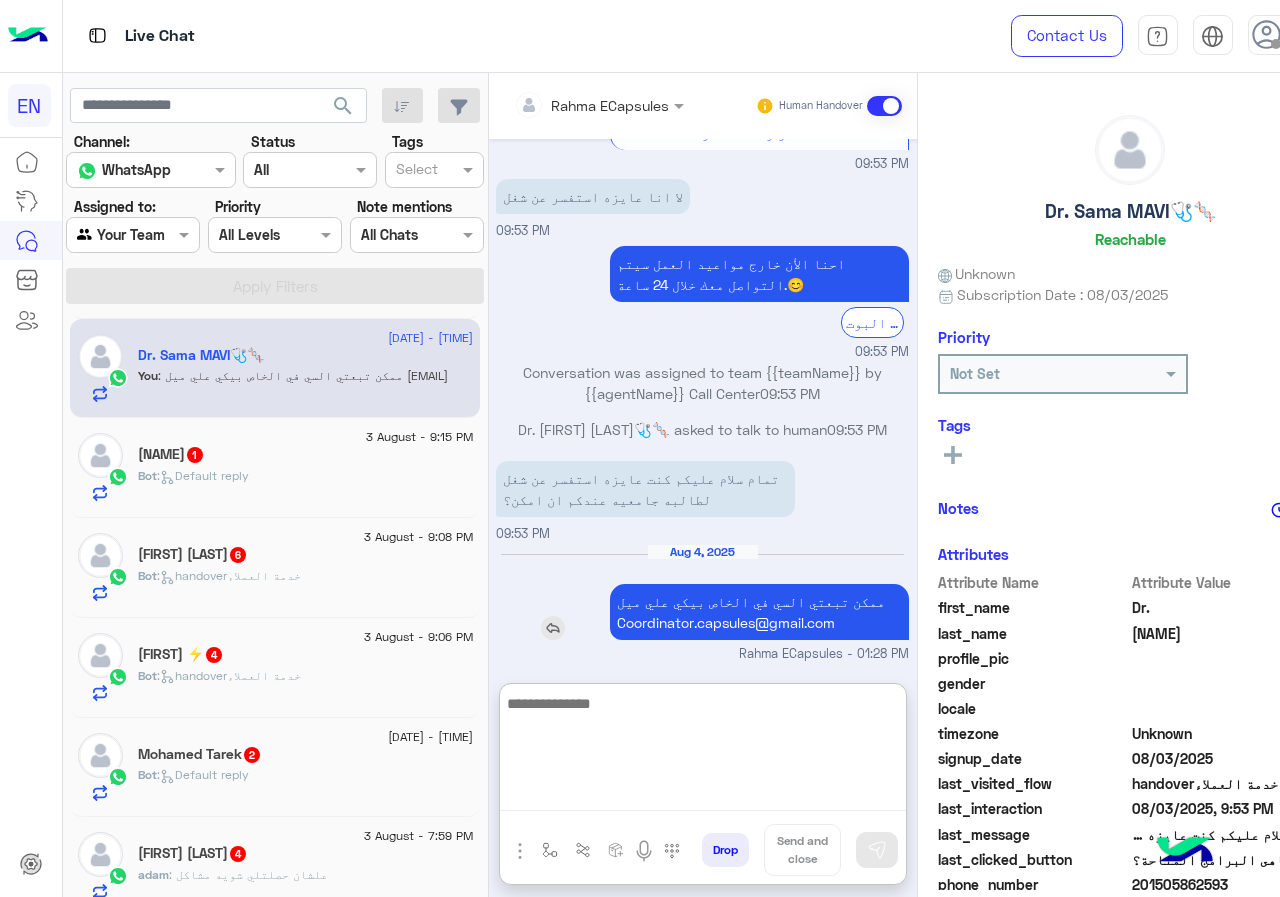 scroll, scrollTop: 1653, scrollLeft: 0, axis: vertical 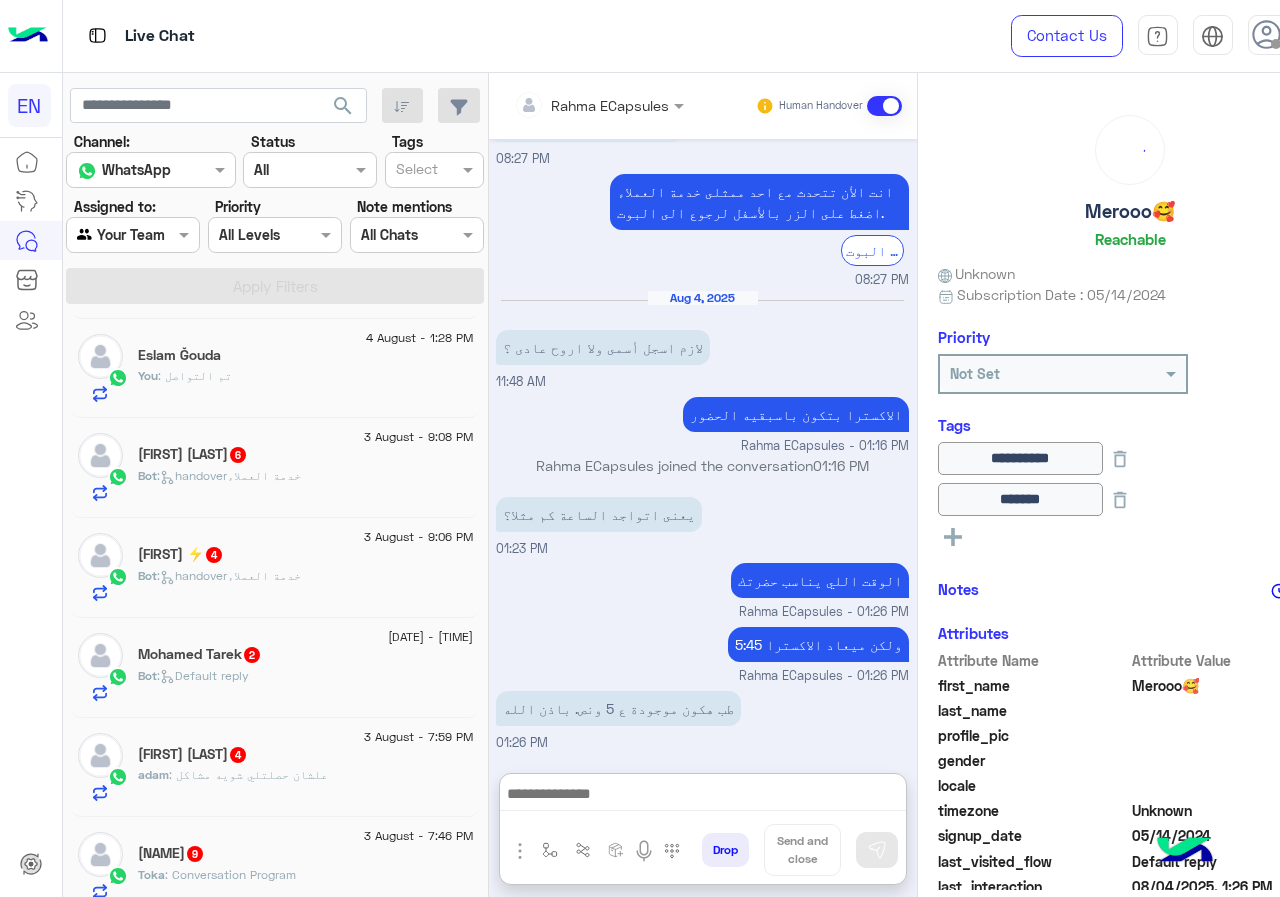 click on "Bot :   handoverخدمة العملاء" 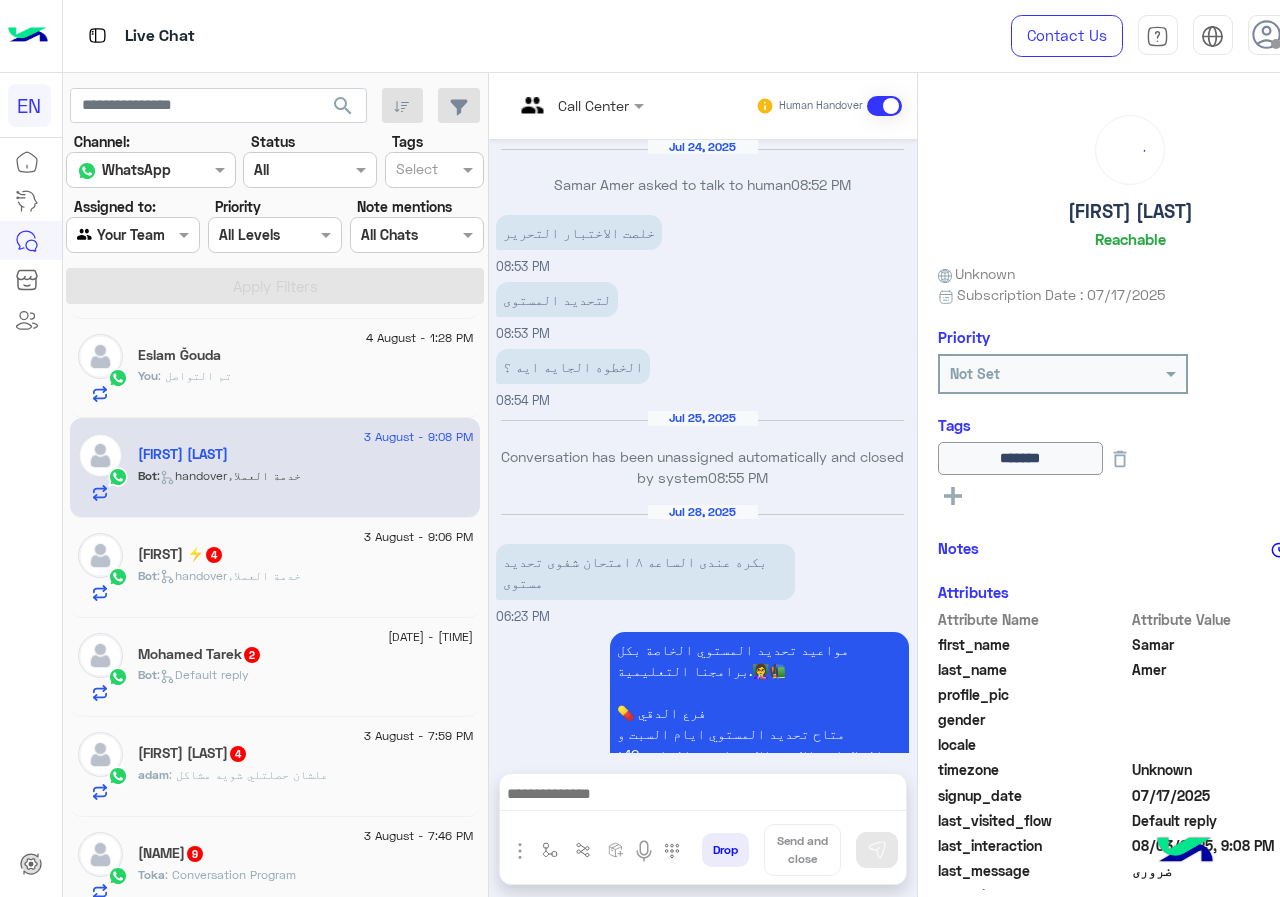 scroll, scrollTop: 1987, scrollLeft: 0, axis: vertical 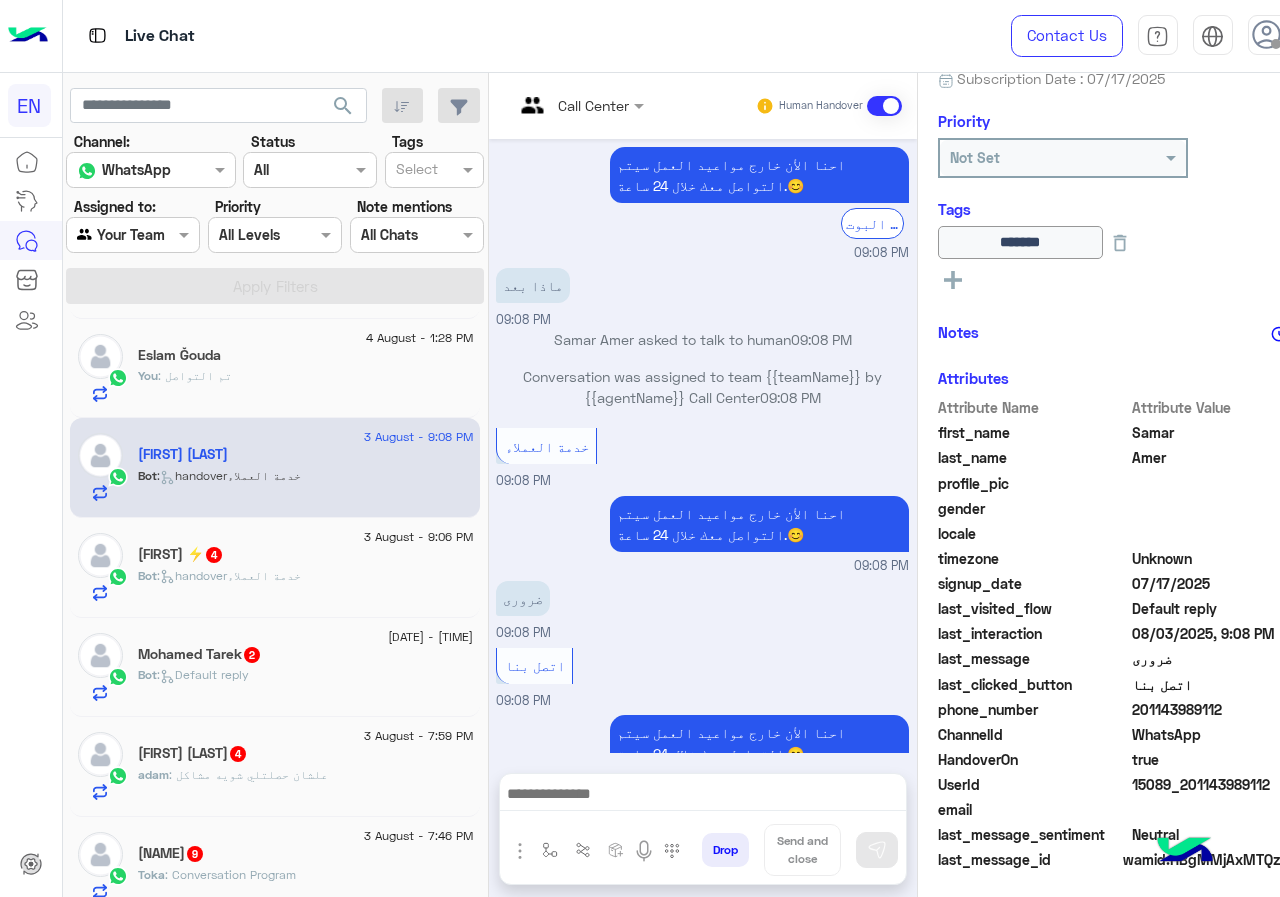 drag, startPoint x: 1139, startPoint y: 710, endPoint x: 1237, endPoint y: 705, distance: 98.12747 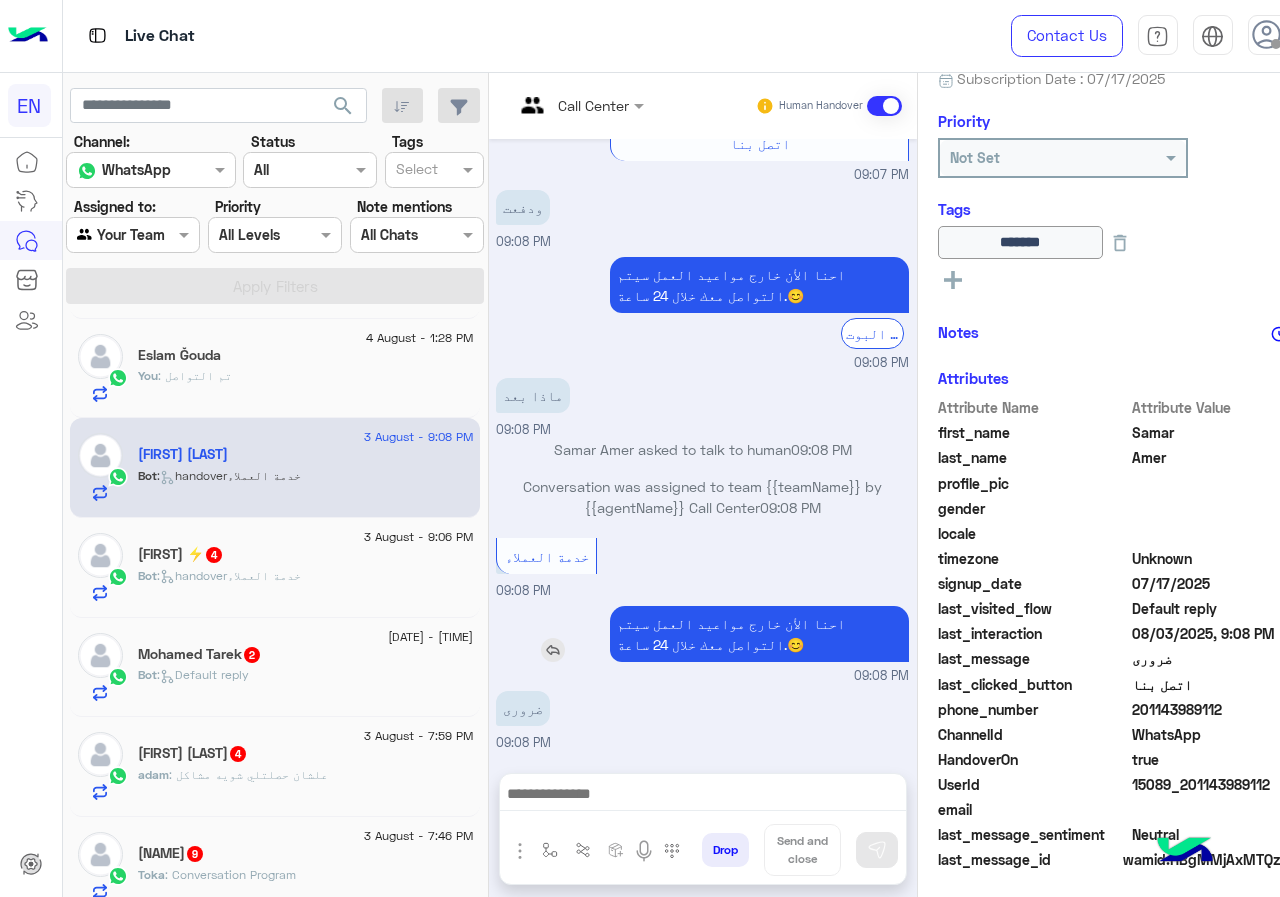 scroll, scrollTop: 1987, scrollLeft: 0, axis: vertical 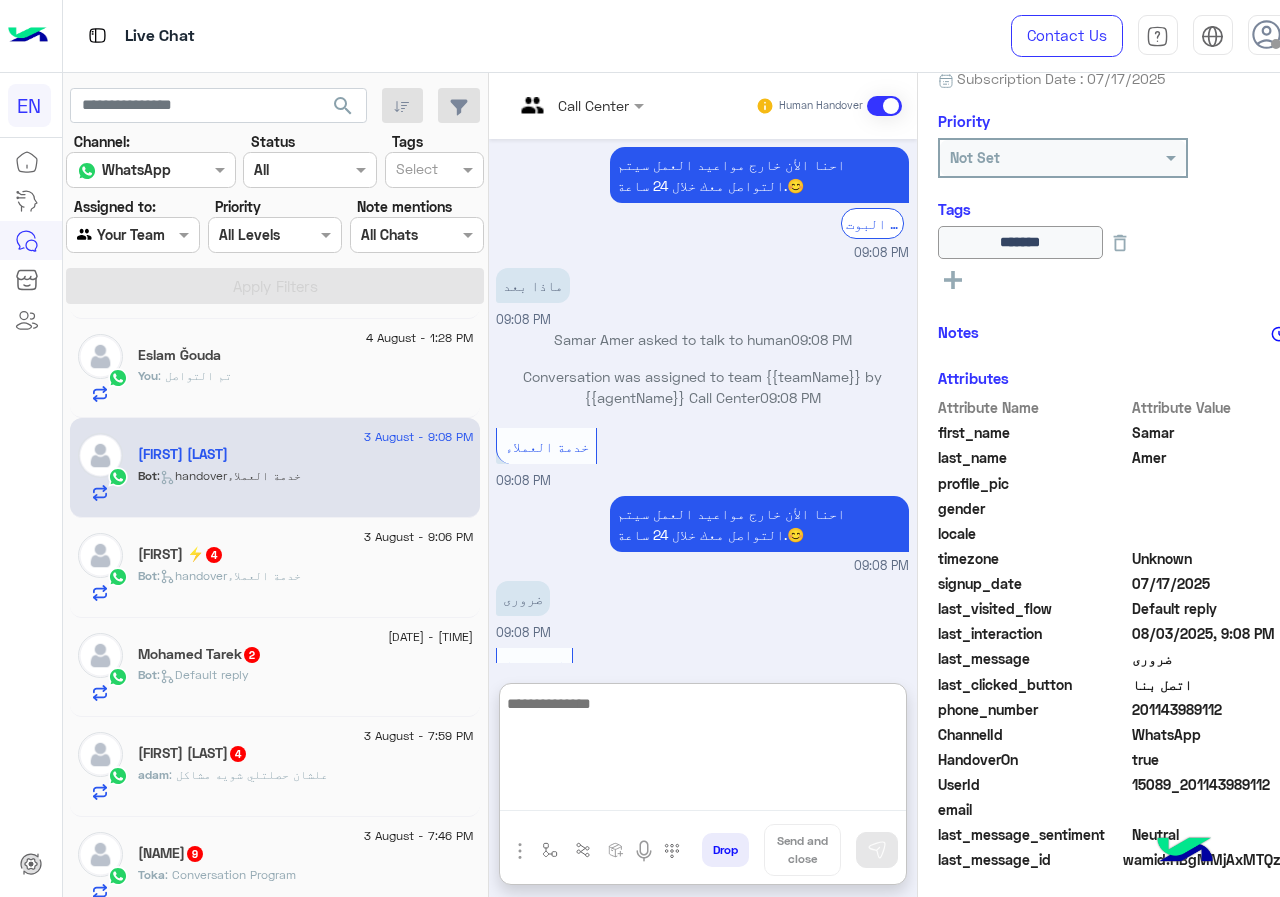 click at bounding box center [703, 751] 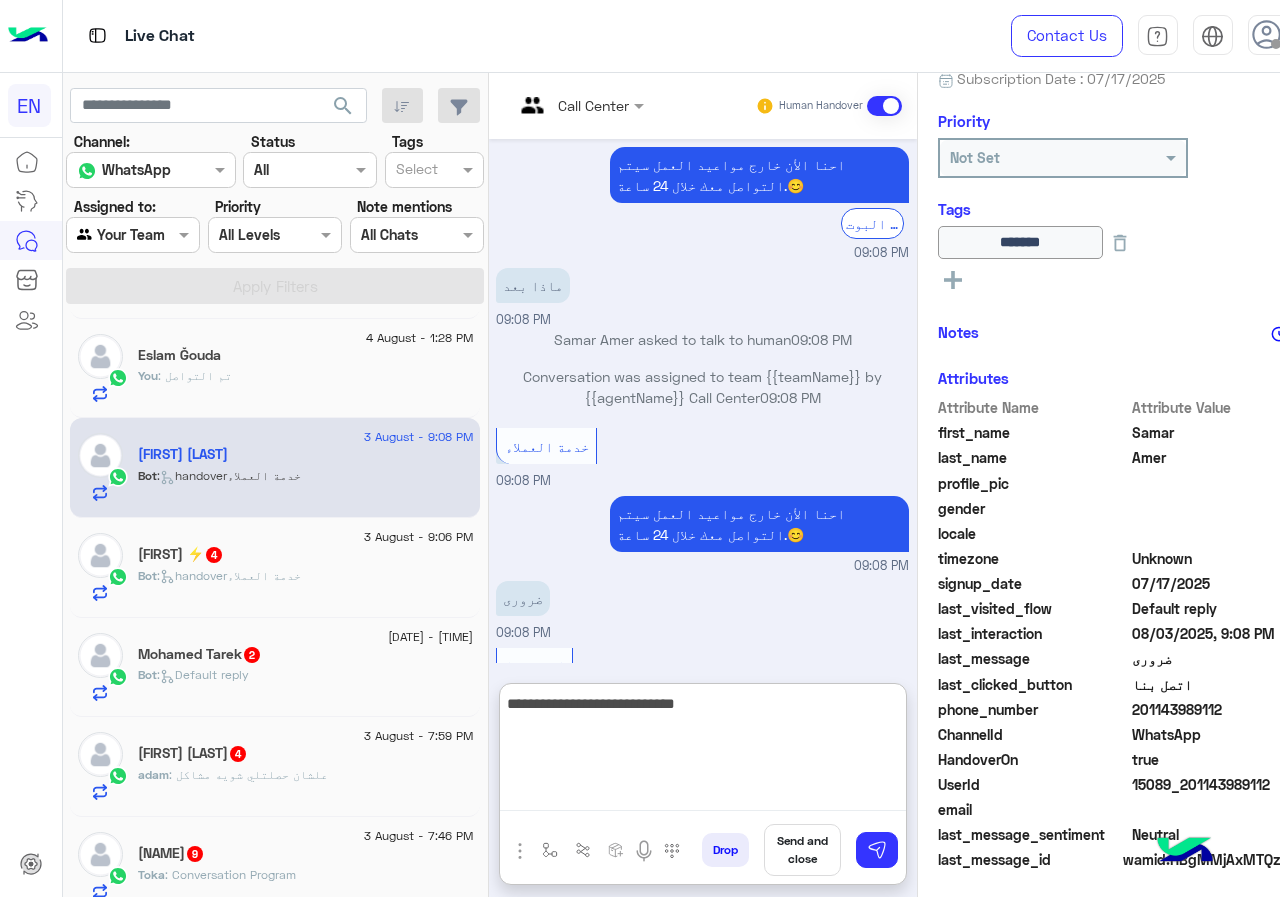 paste on "**********" 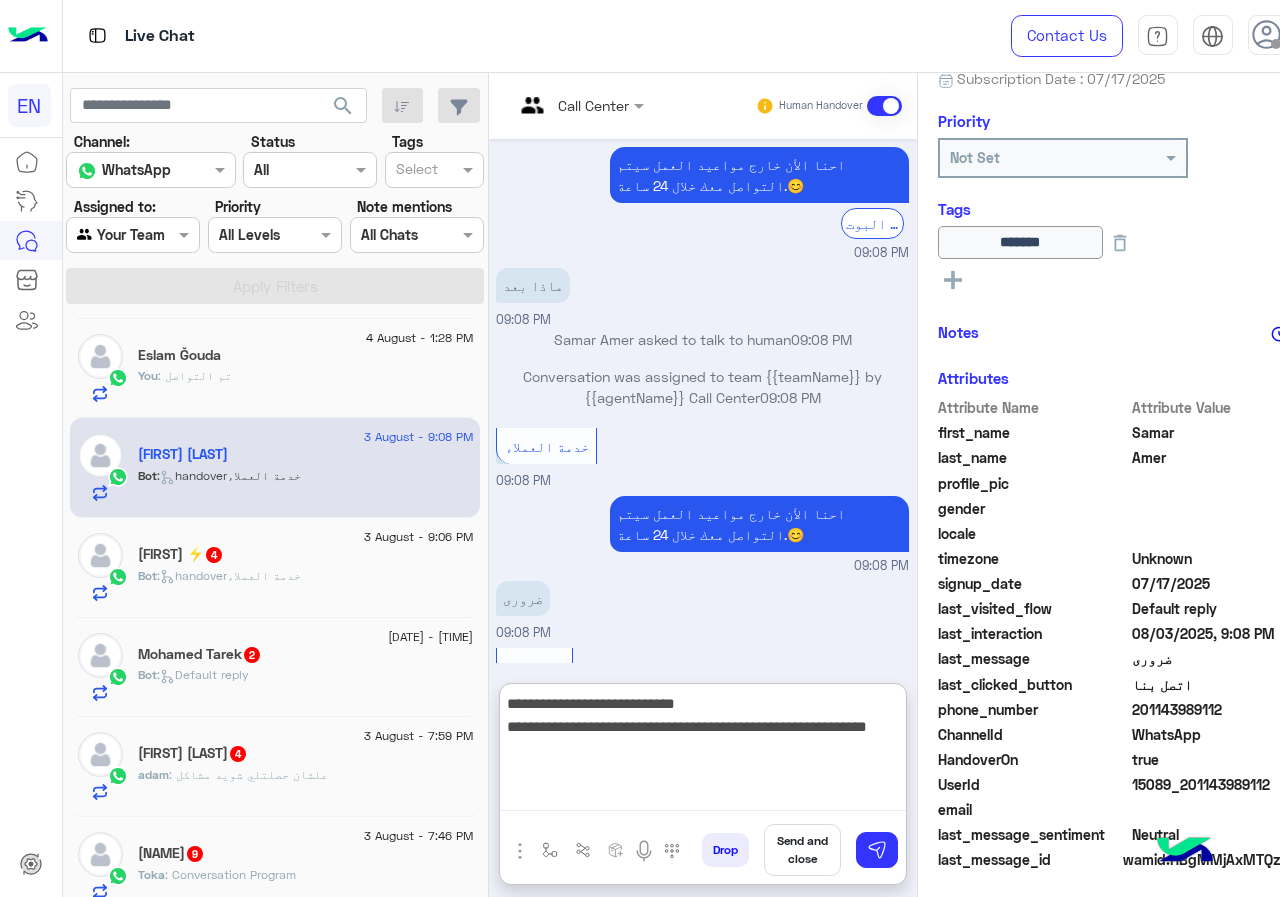 drag, startPoint x: 500, startPoint y: 722, endPoint x: 649, endPoint y: 732, distance: 149.33519 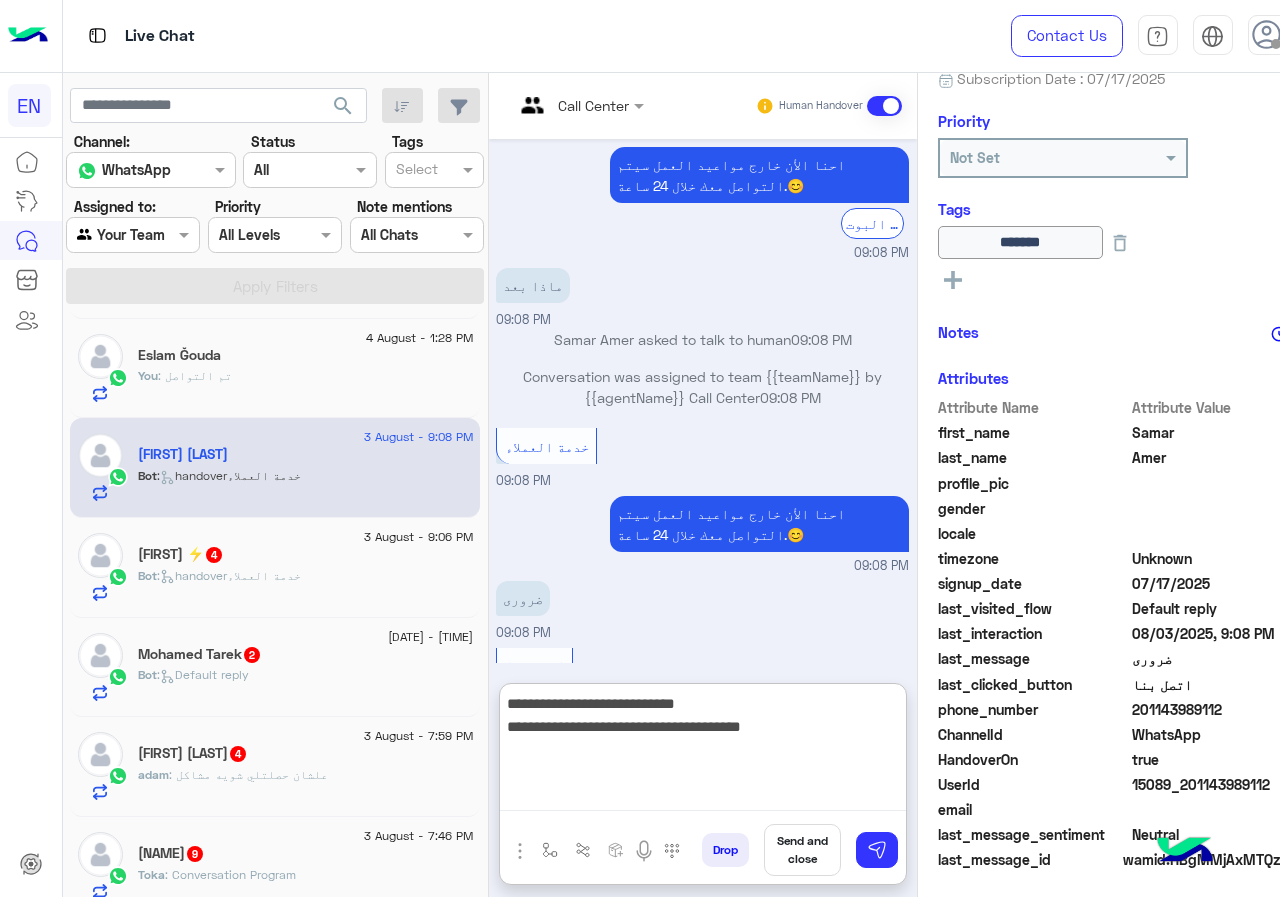 drag, startPoint x: 560, startPoint y: 723, endPoint x: 583, endPoint y: 723, distance: 23 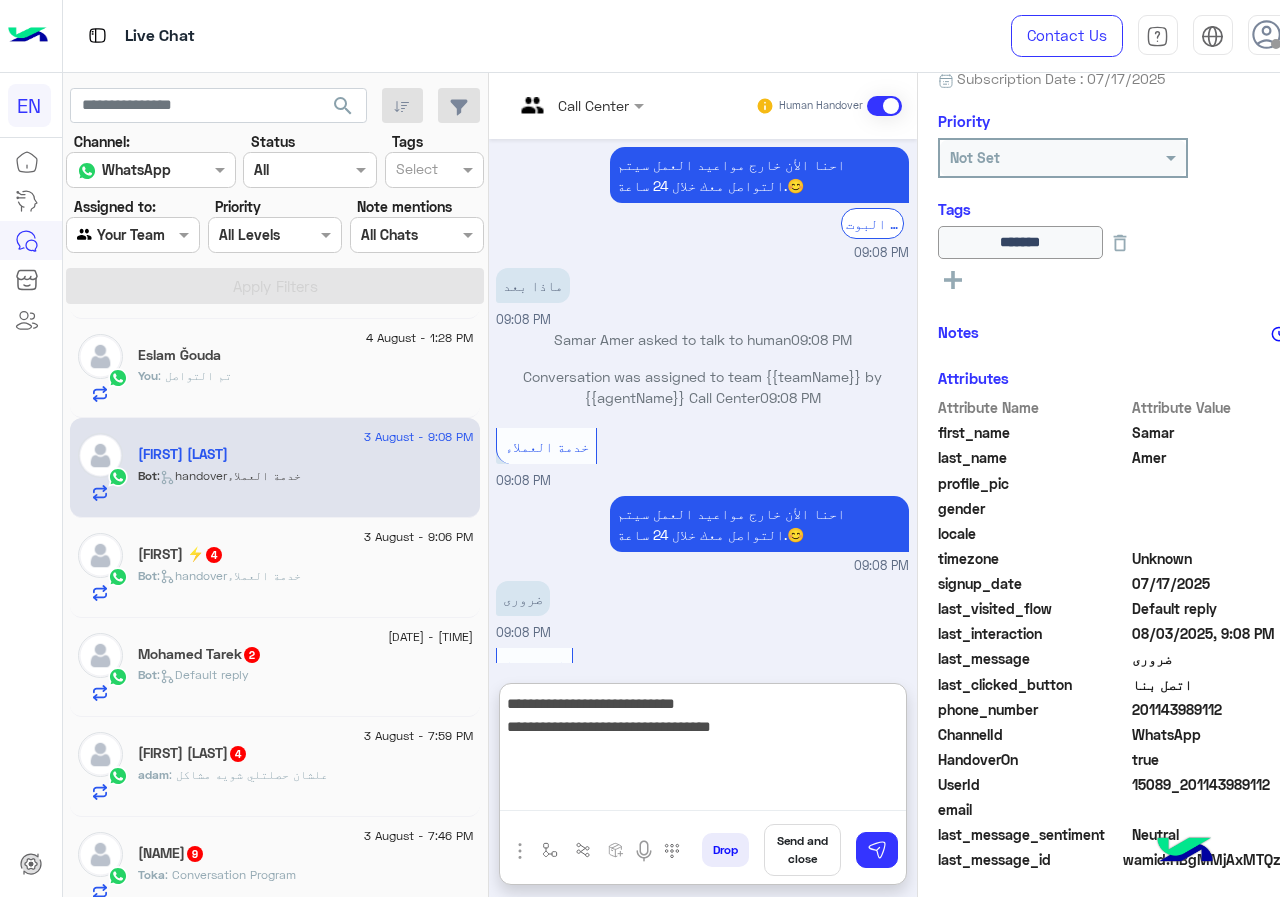 click on "**********" at bounding box center [703, 751] 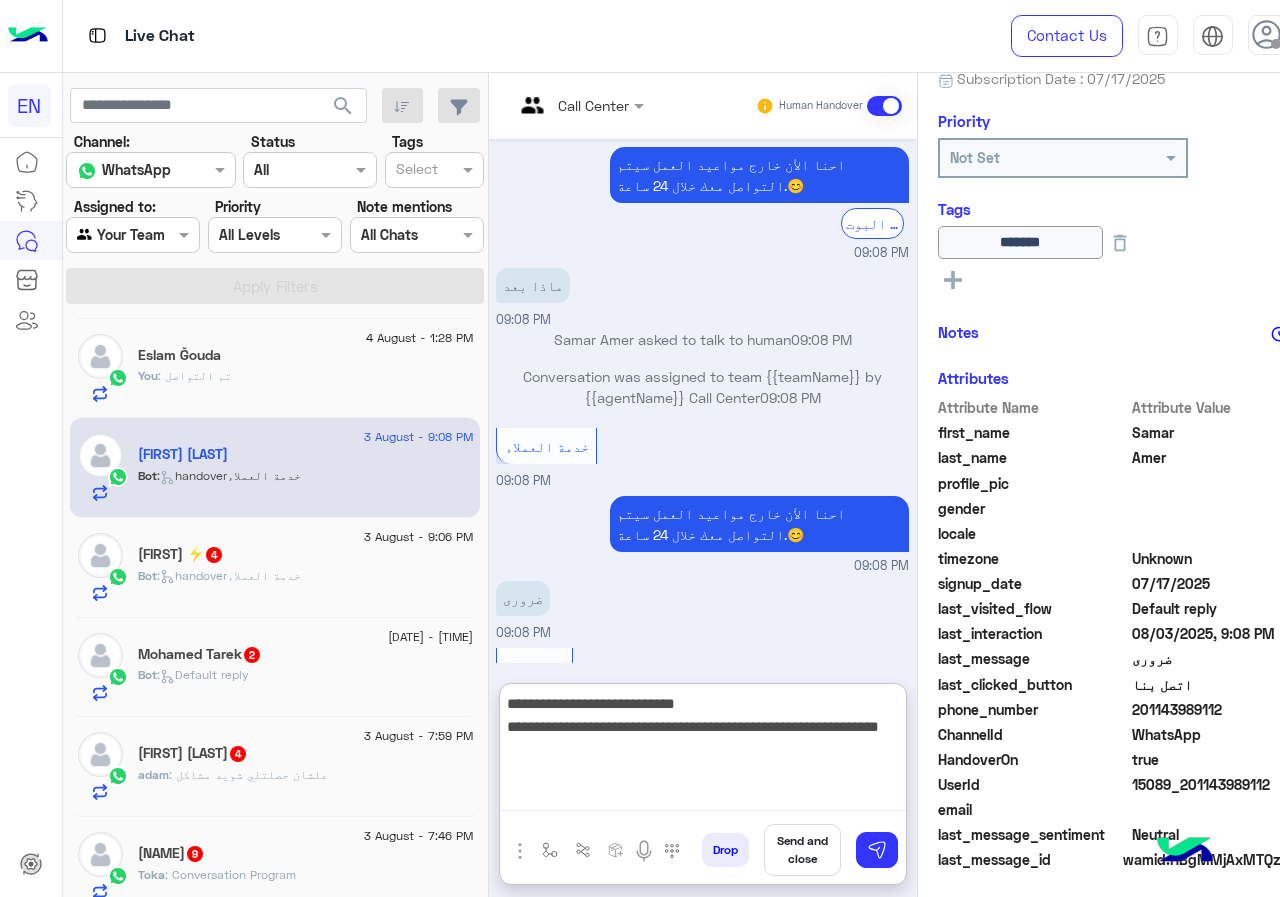 type on "**********" 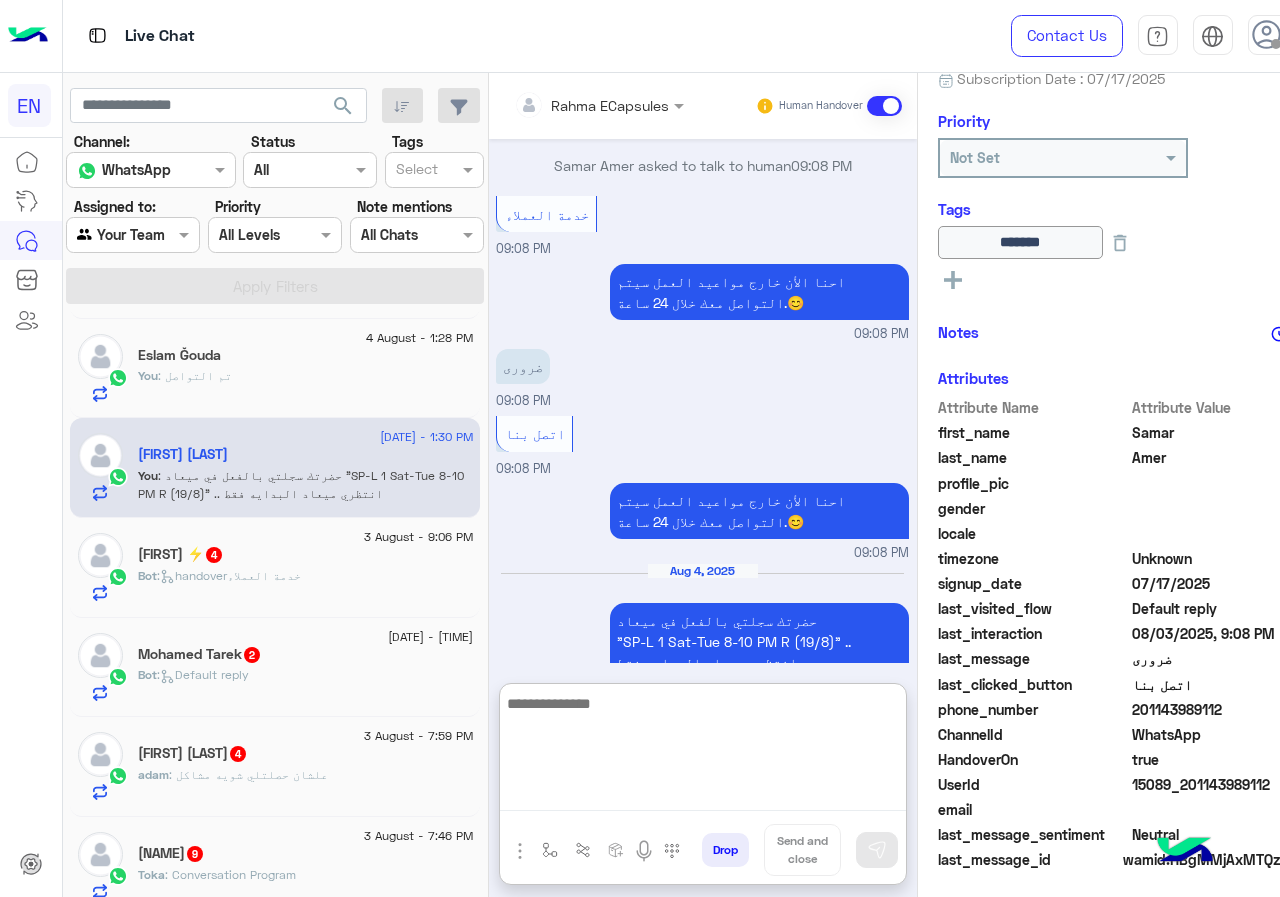 scroll, scrollTop: 2255, scrollLeft: 0, axis: vertical 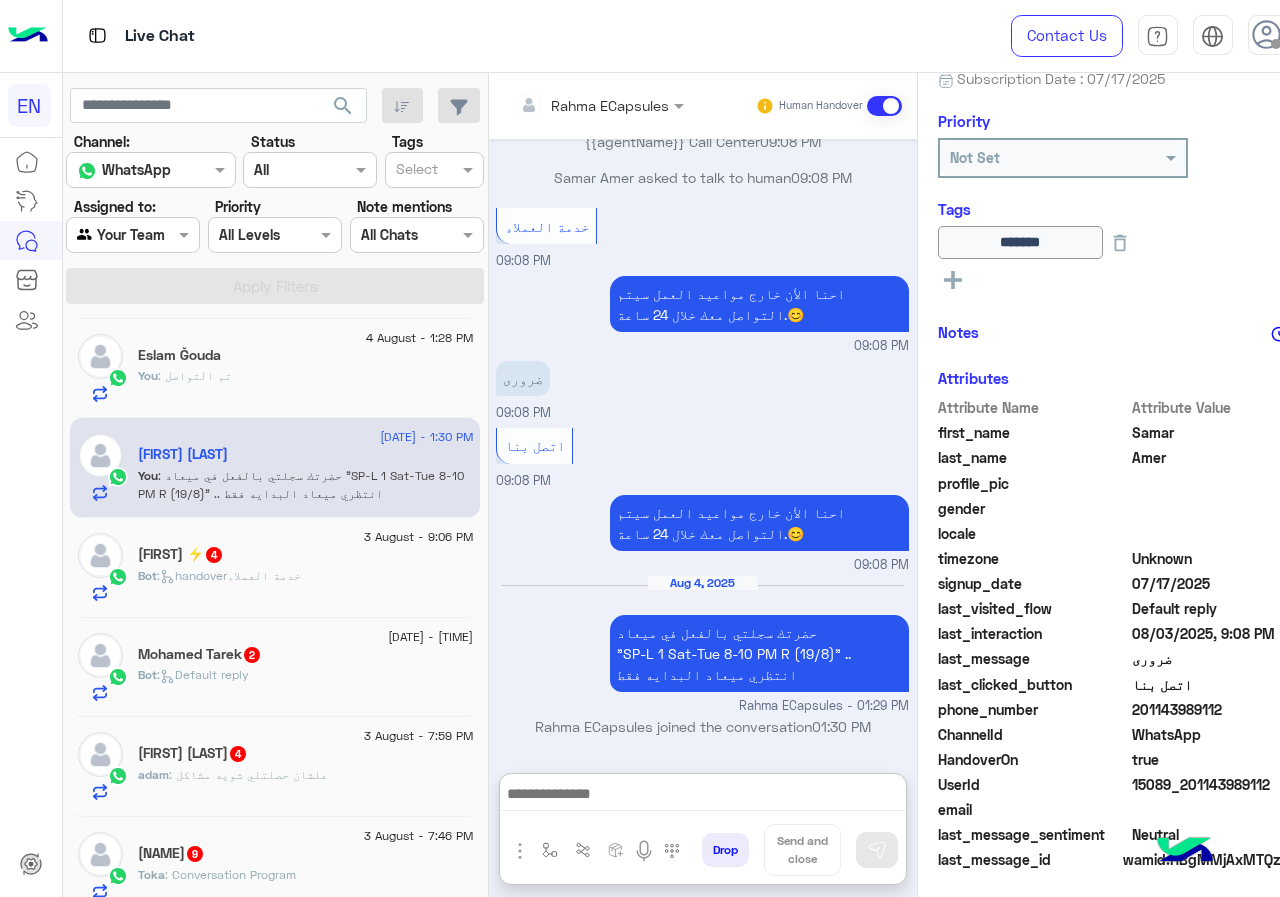 click on ":   handoverخدمة العملاء" 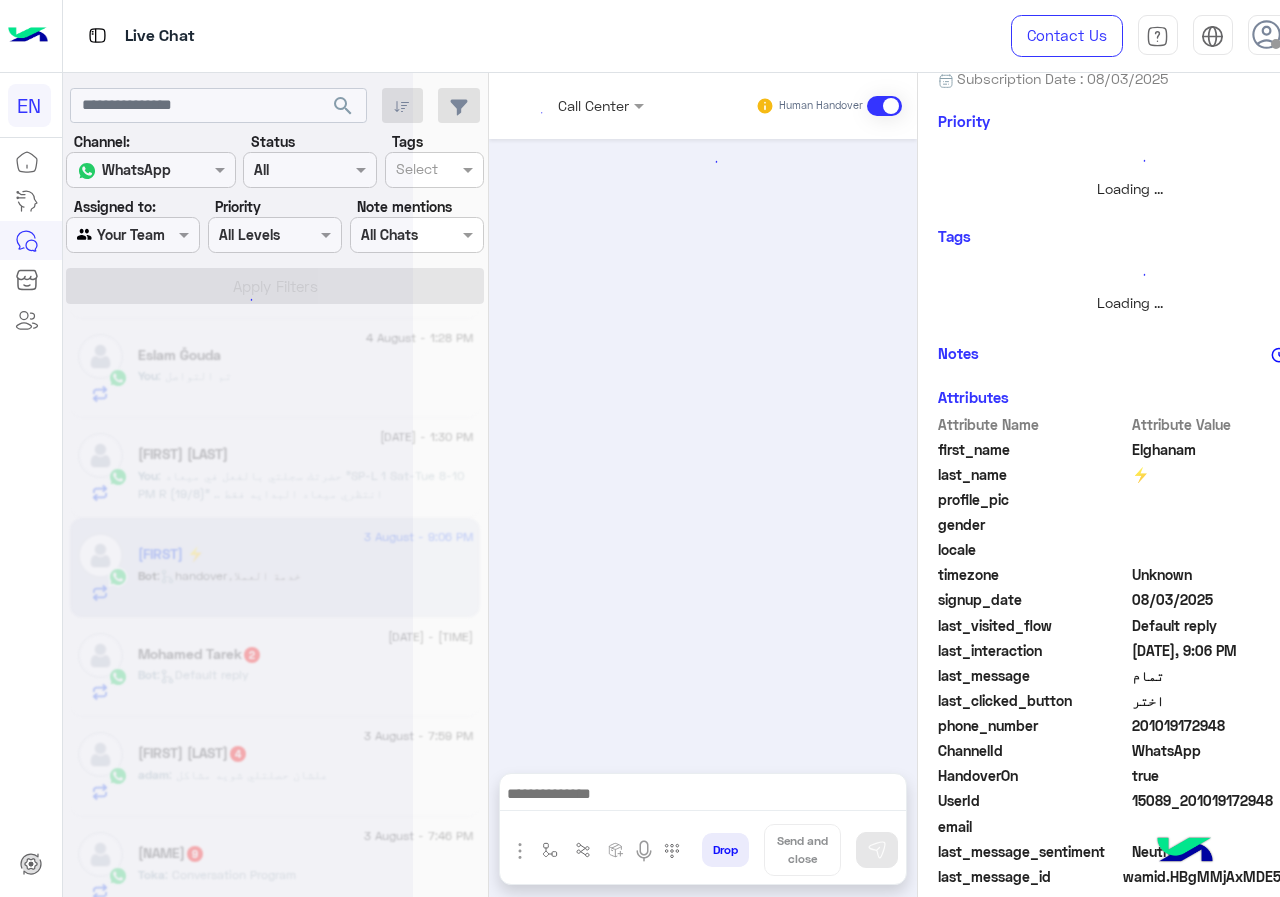 scroll, scrollTop: 0, scrollLeft: 0, axis: both 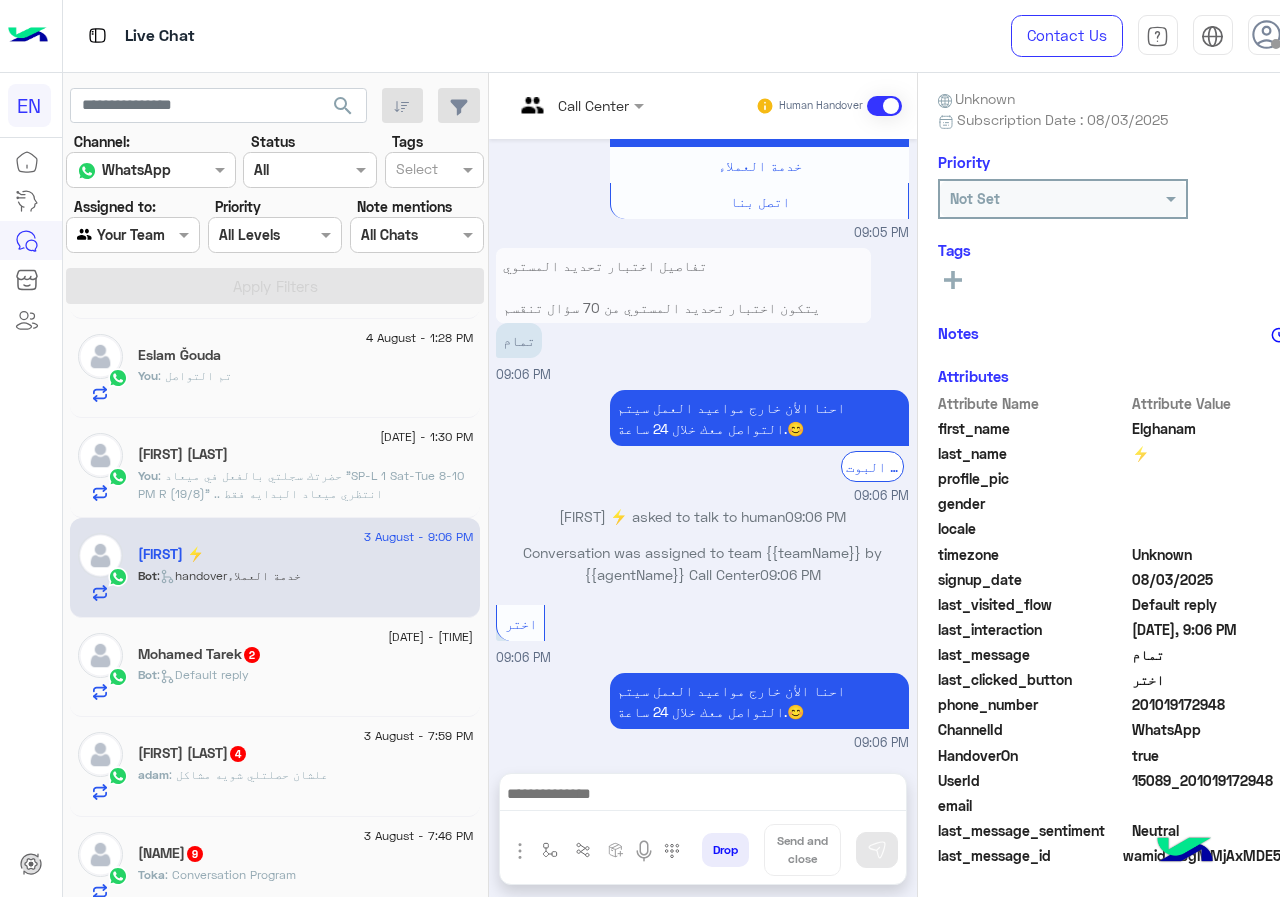 drag, startPoint x: 1134, startPoint y: 712, endPoint x: 1254, endPoint y: 707, distance: 120.10412 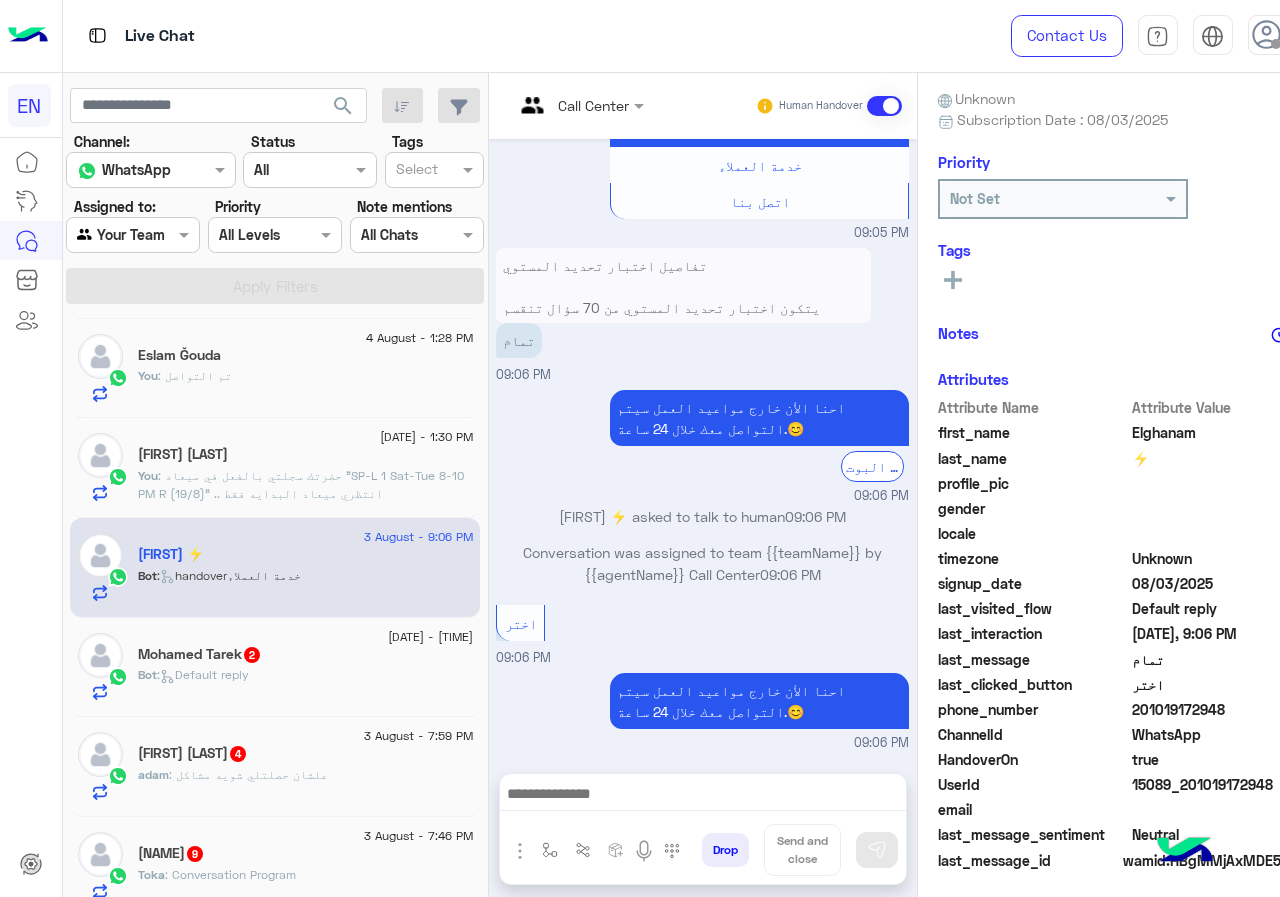 copy on "01019172948" 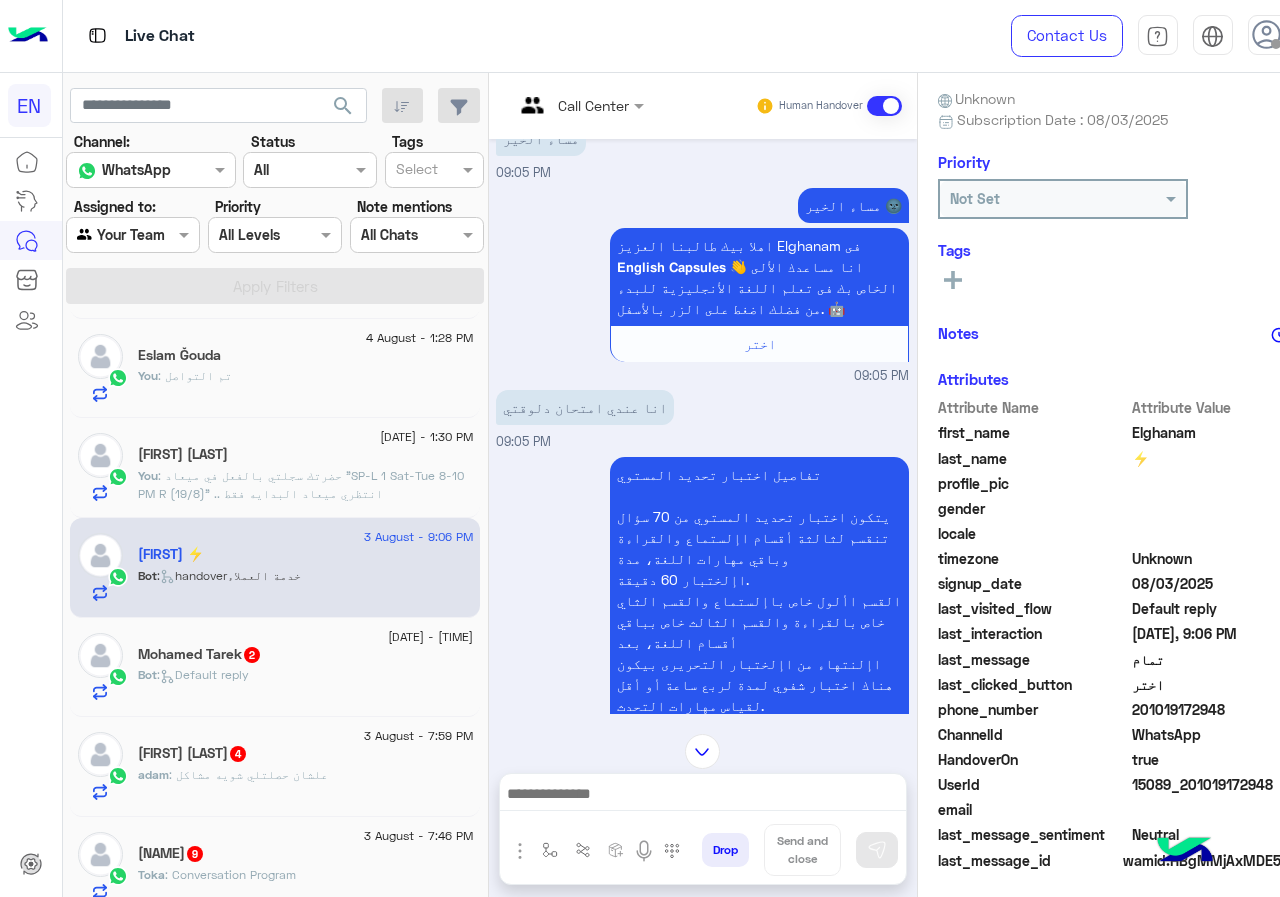 scroll, scrollTop: 0, scrollLeft: 0, axis: both 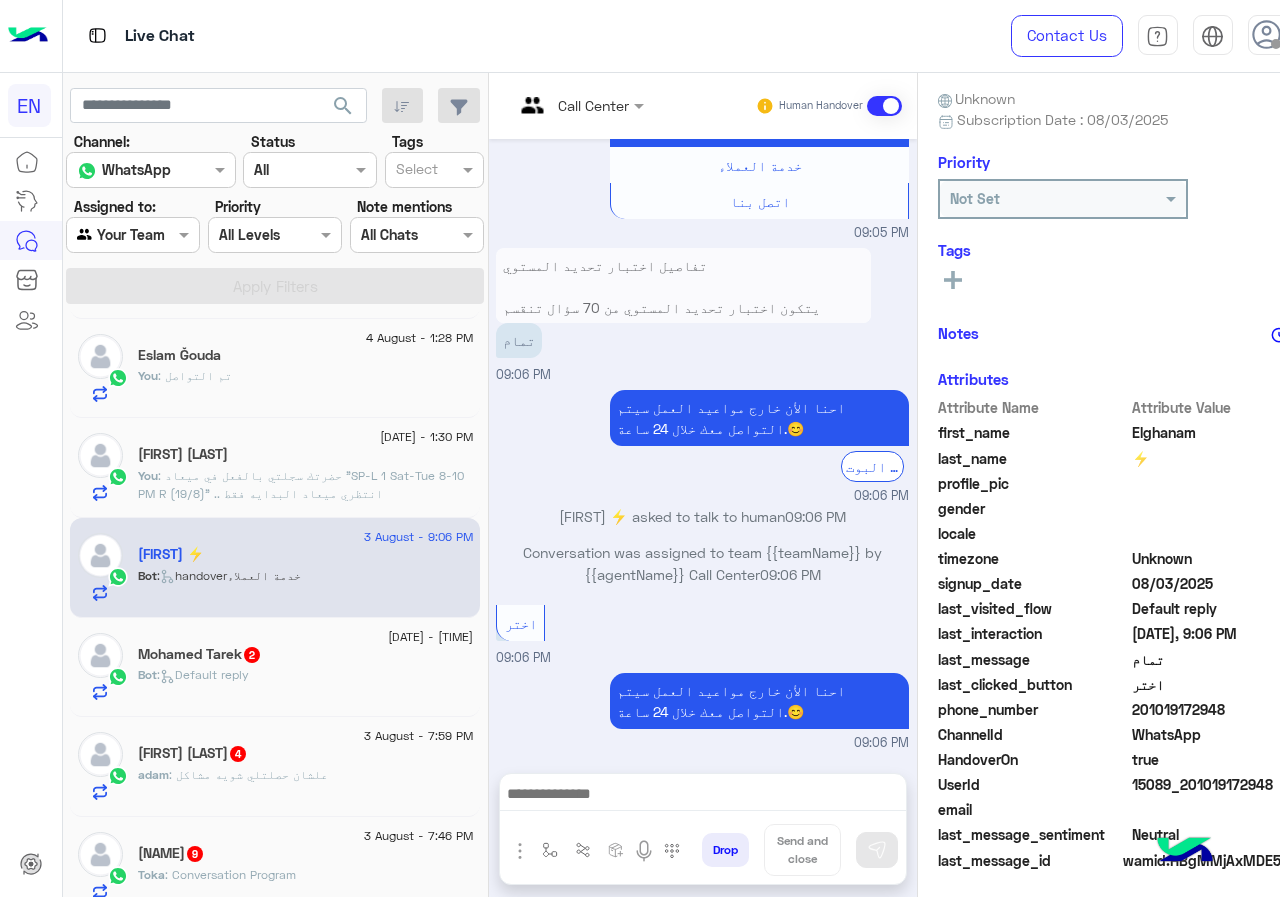 click on "تفاصيل اختبار تحديد المستوي   يتكون اختبار تحديد المستوي من 70 سؤال تنقسم لثالثة أقسام اإلستماع والقراءة وباقي مهارات اللغة، مدة اإلختبار 60 دقيقة. القسم األول خاص باإلستماع والقسم الثاي خاص بالقراءة والقسم الثالث خاص بباقي أقسام اللغة، بعد اإلنتهاء من اإلختبار التحريرى بيكون هناك اختبار شفوي لمدة لربع ساعة أو أقل لقياس مهارات التحدث. تكلفة اختبار تحديد المستوى 100 جنيه." at bounding box center (683, 391) 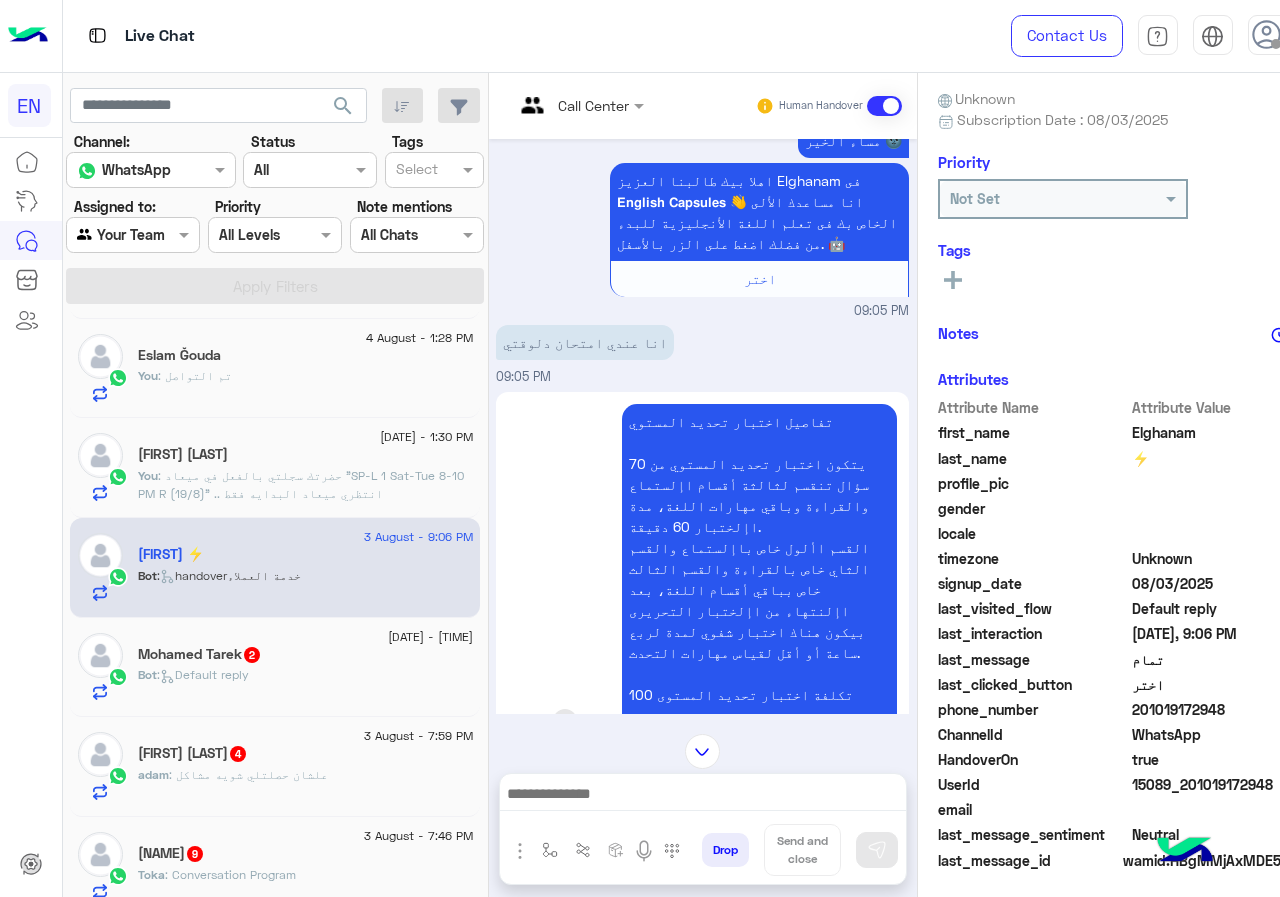 scroll, scrollTop: 223, scrollLeft: 0, axis: vertical 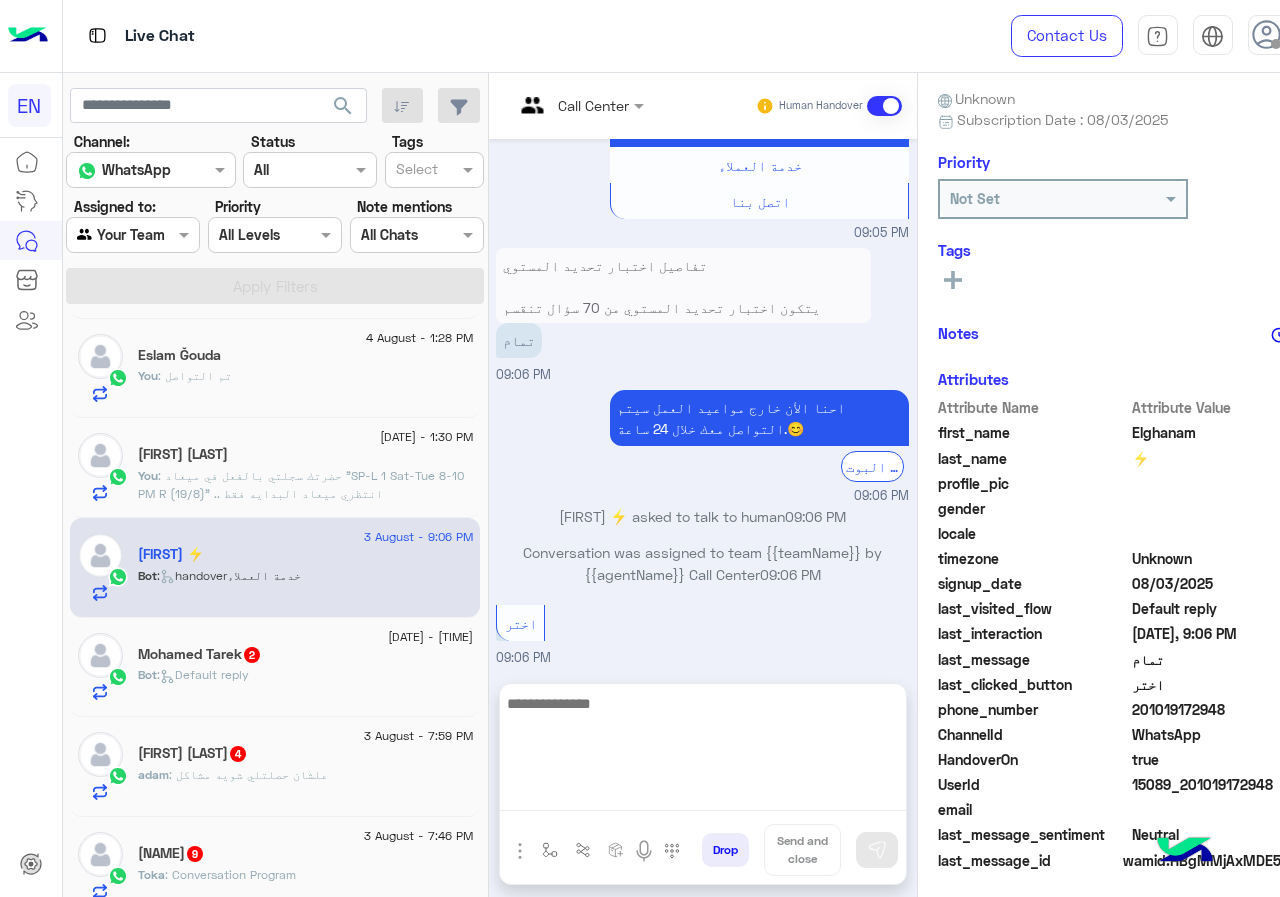 click at bounding box center (703, 751) 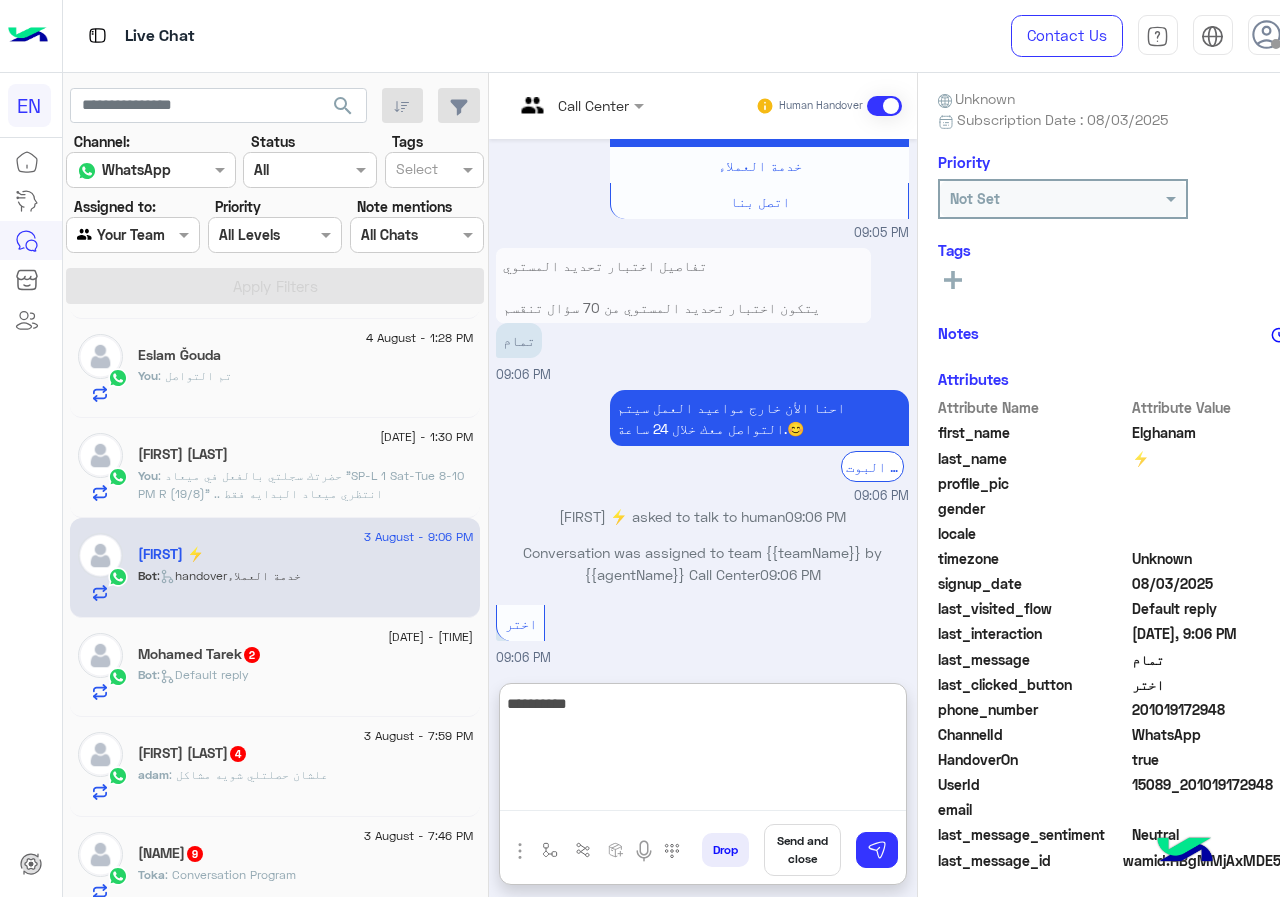 type on "**********" 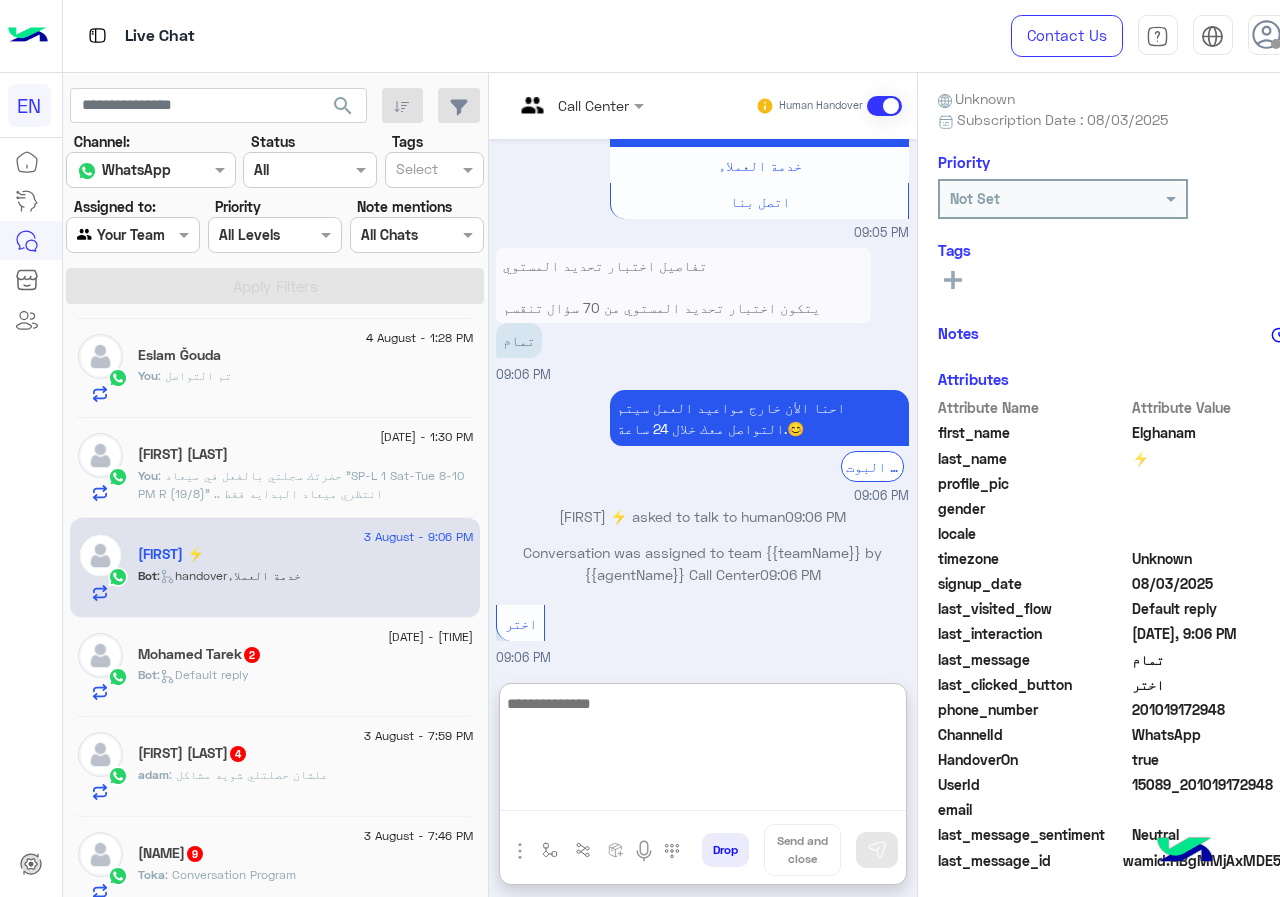 scroll, scrollTop: 947, scrollLeft: 0, axis: vertical 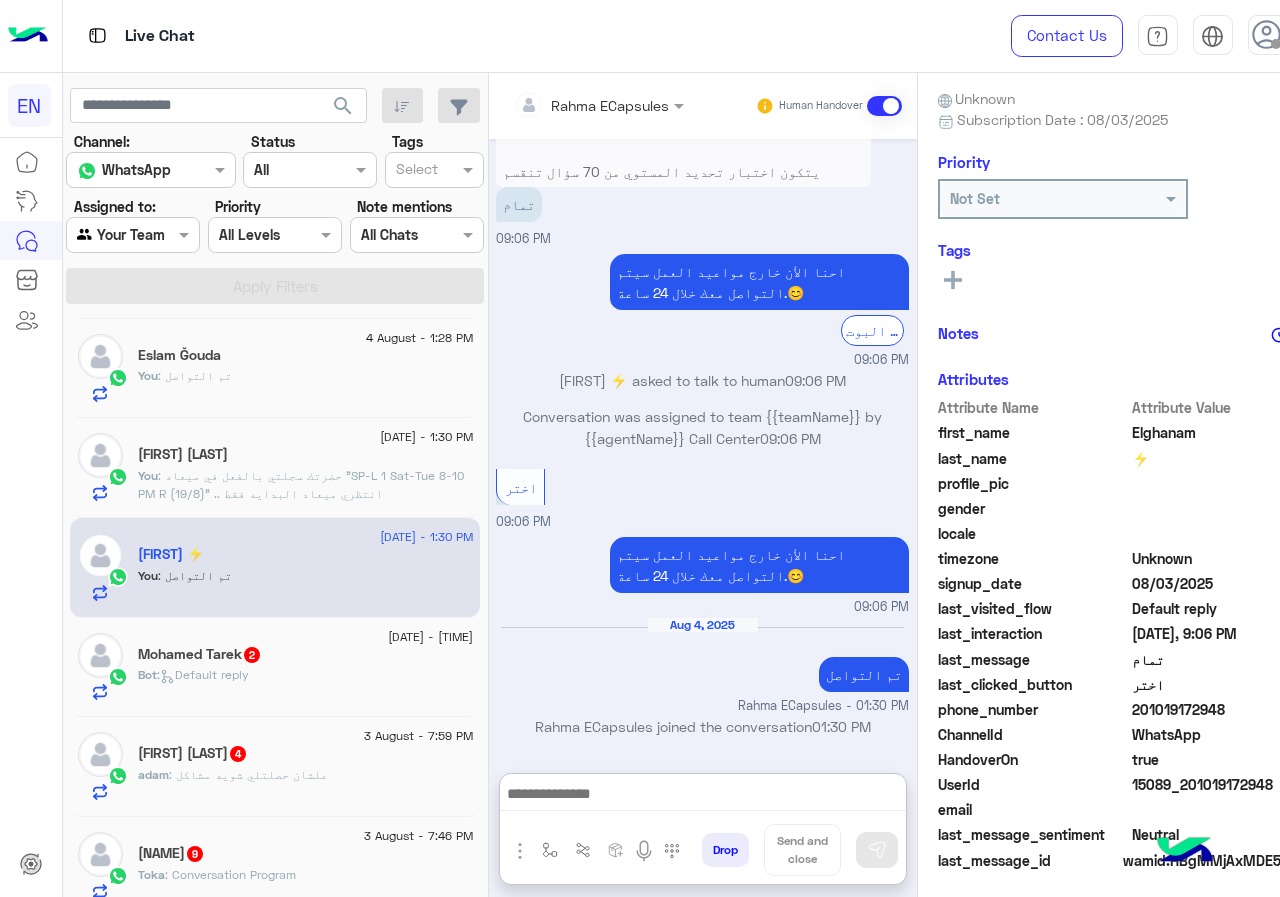 click on "Mohamed Tarek  2" 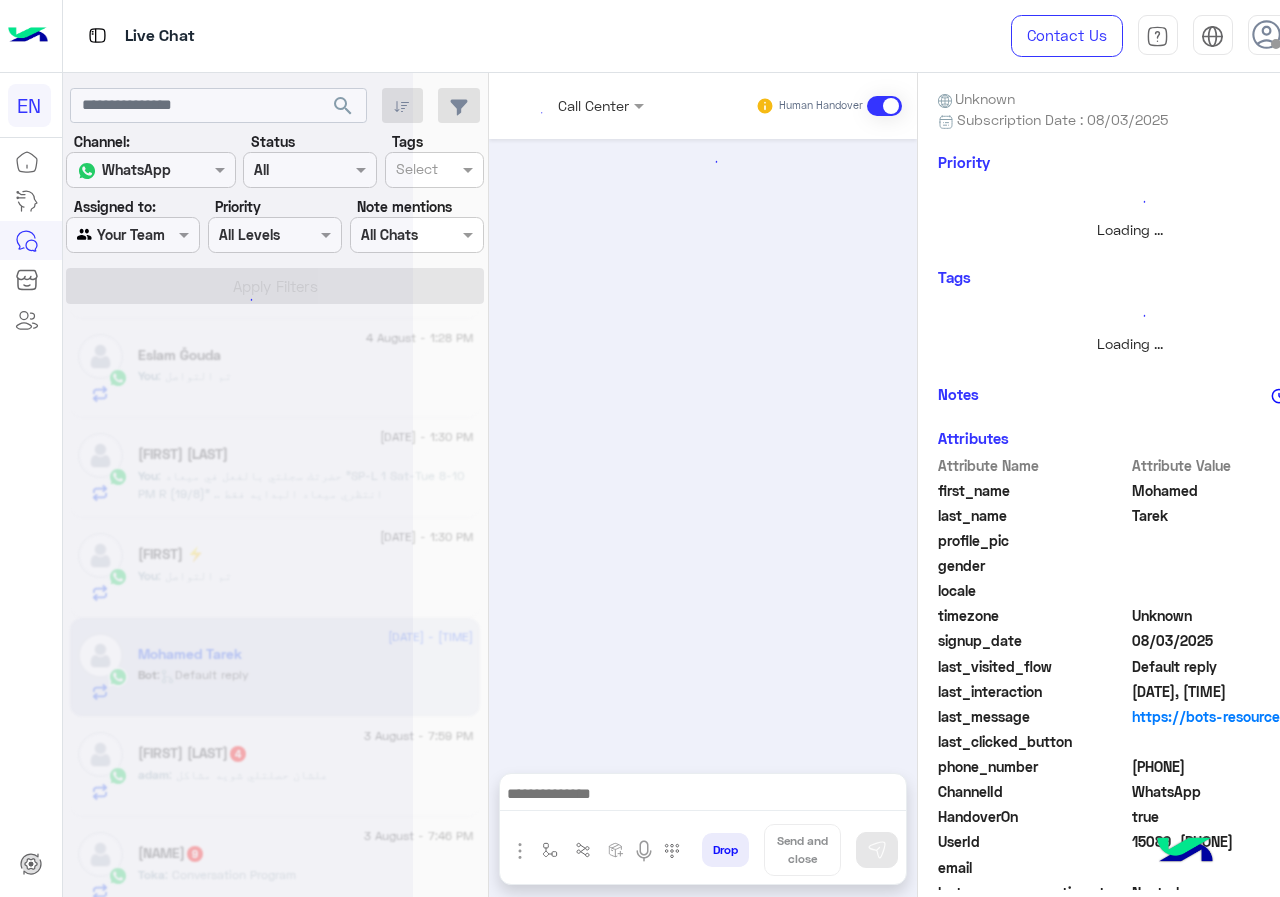scroll, scrollTop: 0, scrollLeft: 0, axis: both 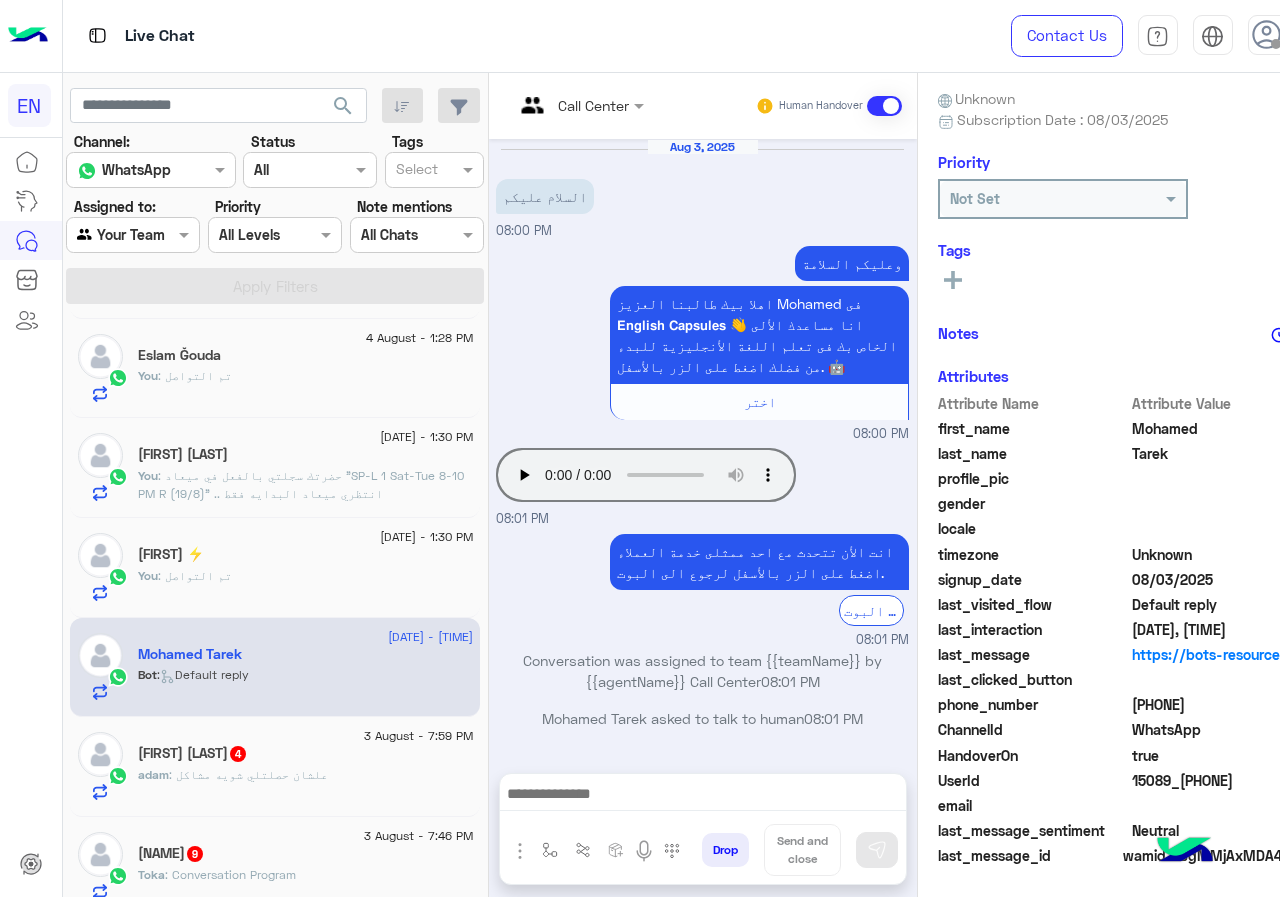 drag, startPoint x: 1134, startPoint y: 708, endPoint x: 1264, endPoint y: 704, distance: 130.06152 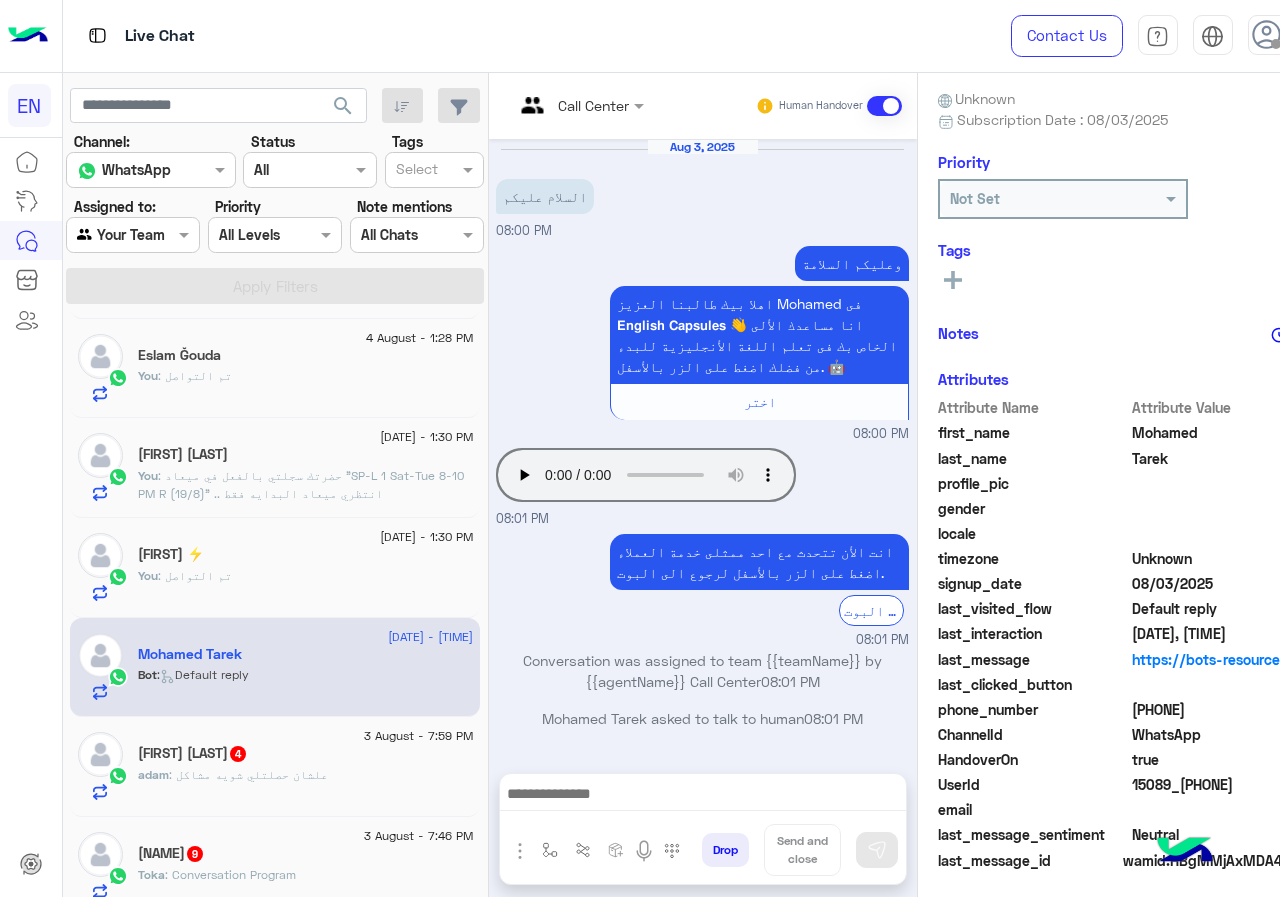 copy on "01008161980" 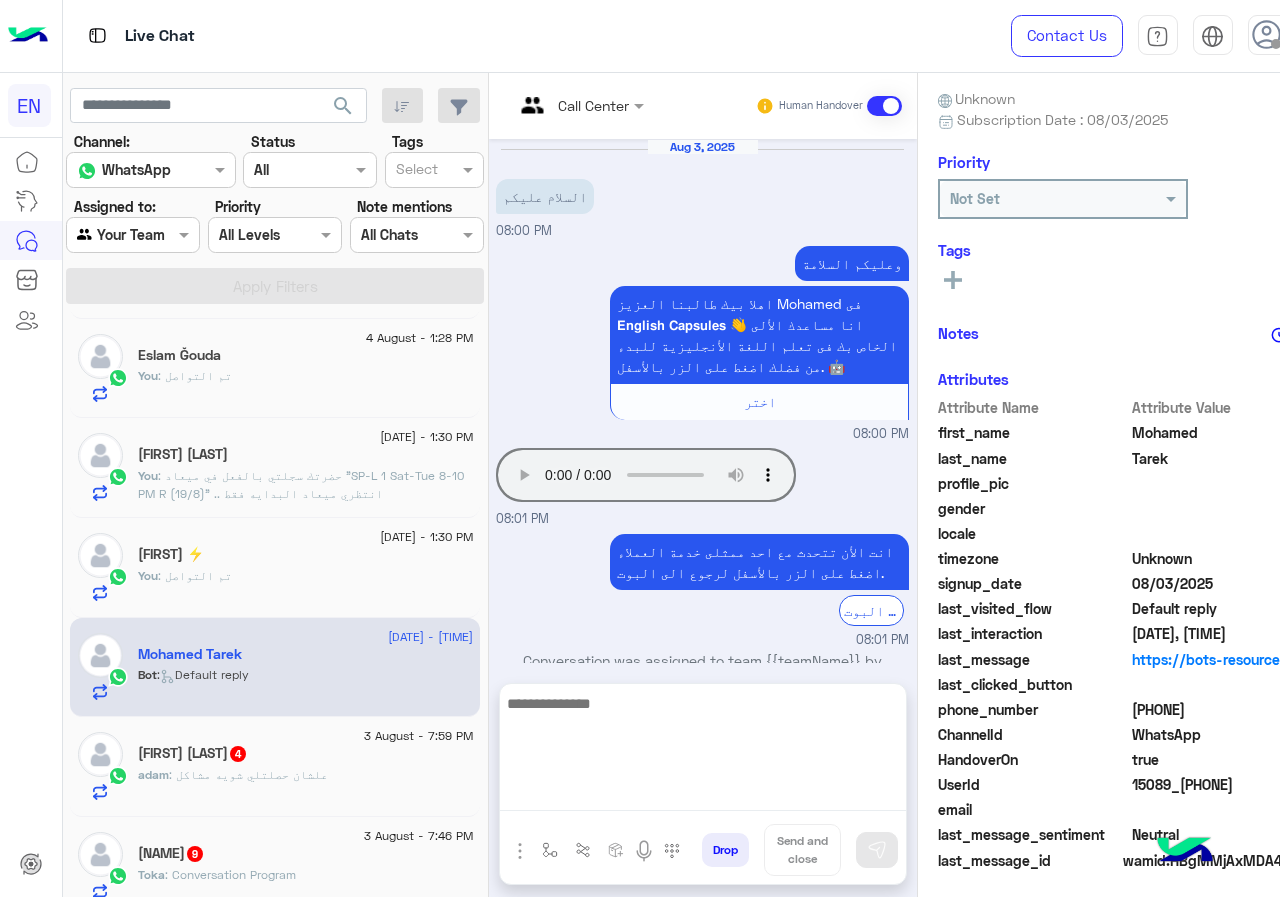 click at bounding box center [703, 751] 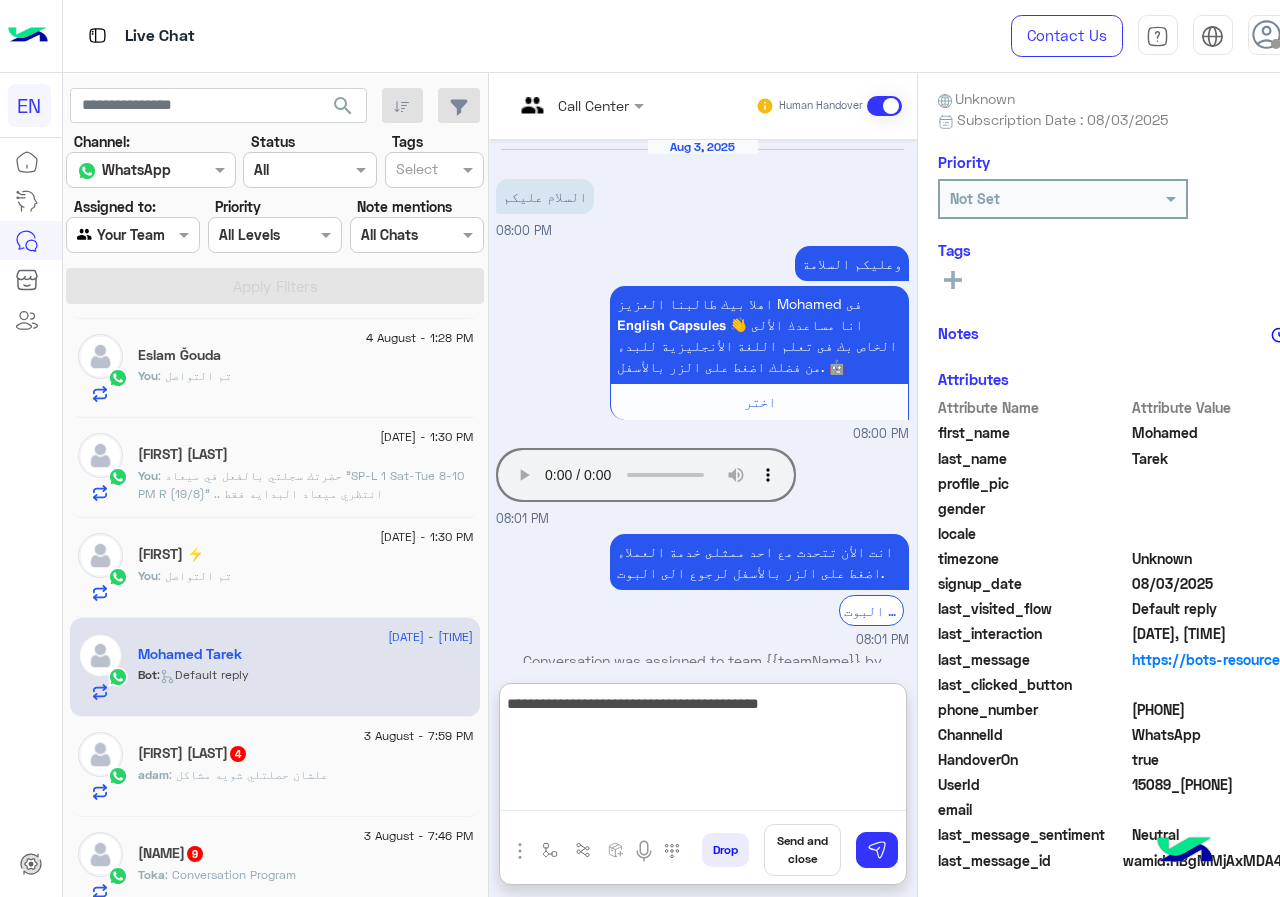 drag, startPoint x: 712, startPoint y: 716, endPoint x: 784, endPoint y: 715, distance: 72.00694 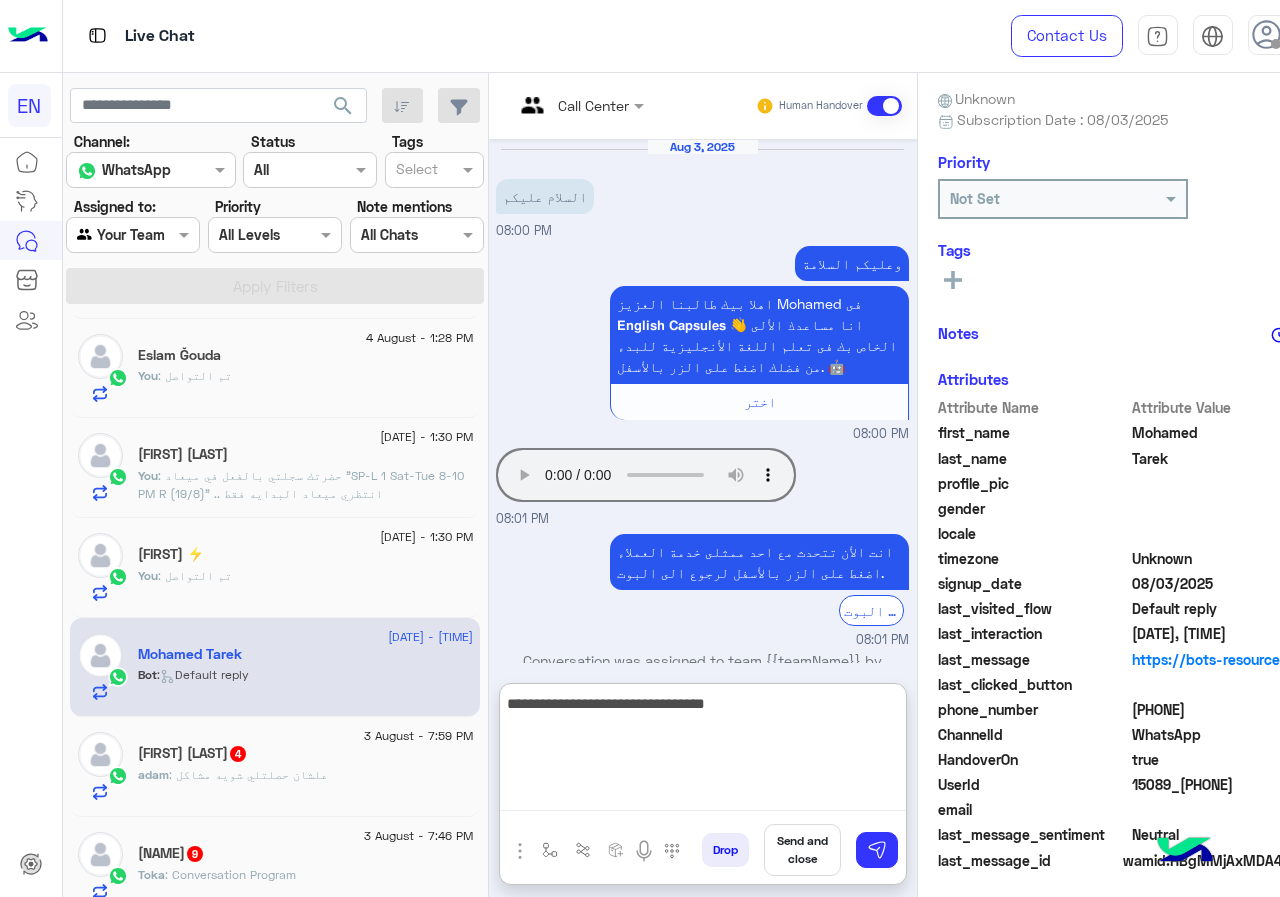 type on "**********" 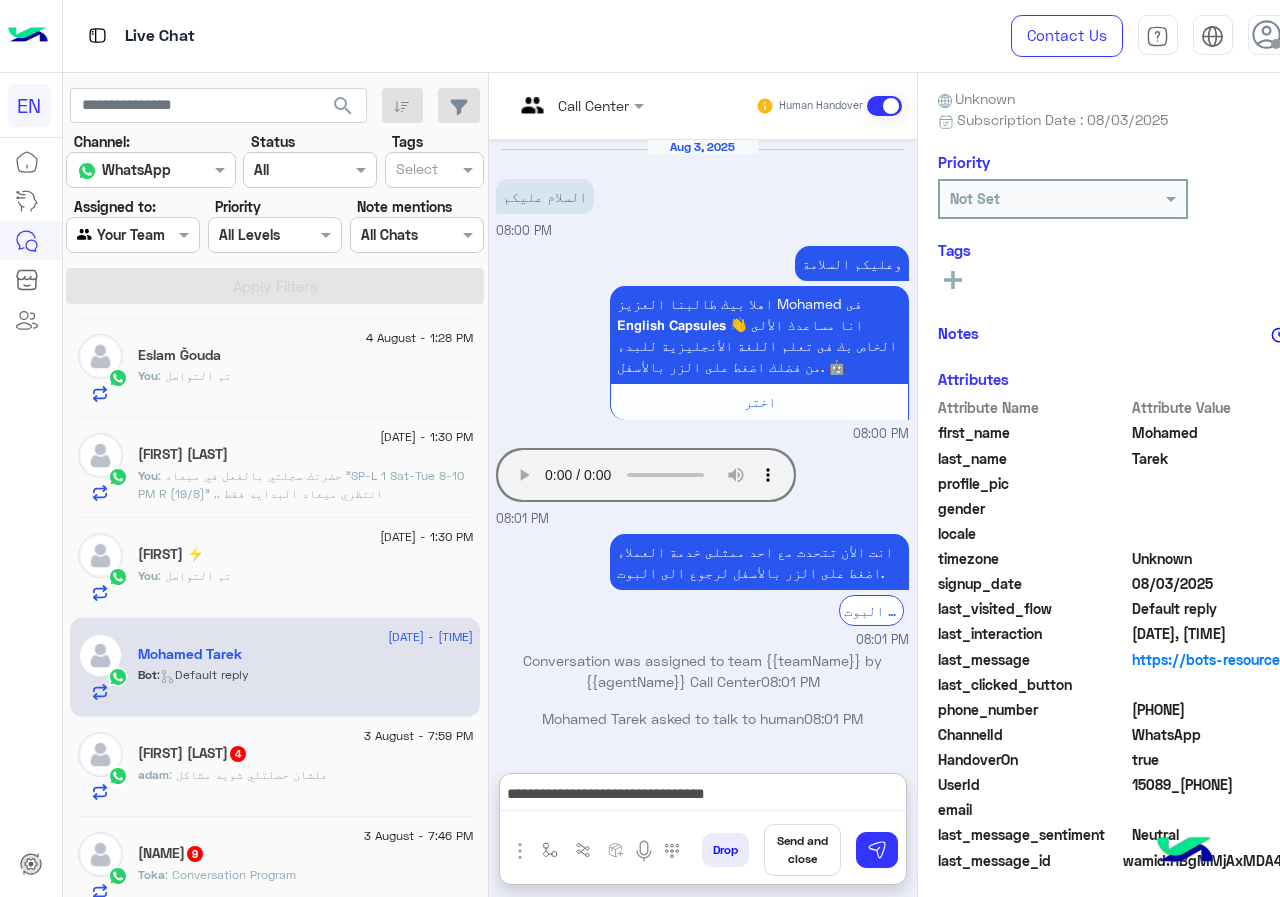 click on "Drop   Send and close" at bounding box center (800, 854) 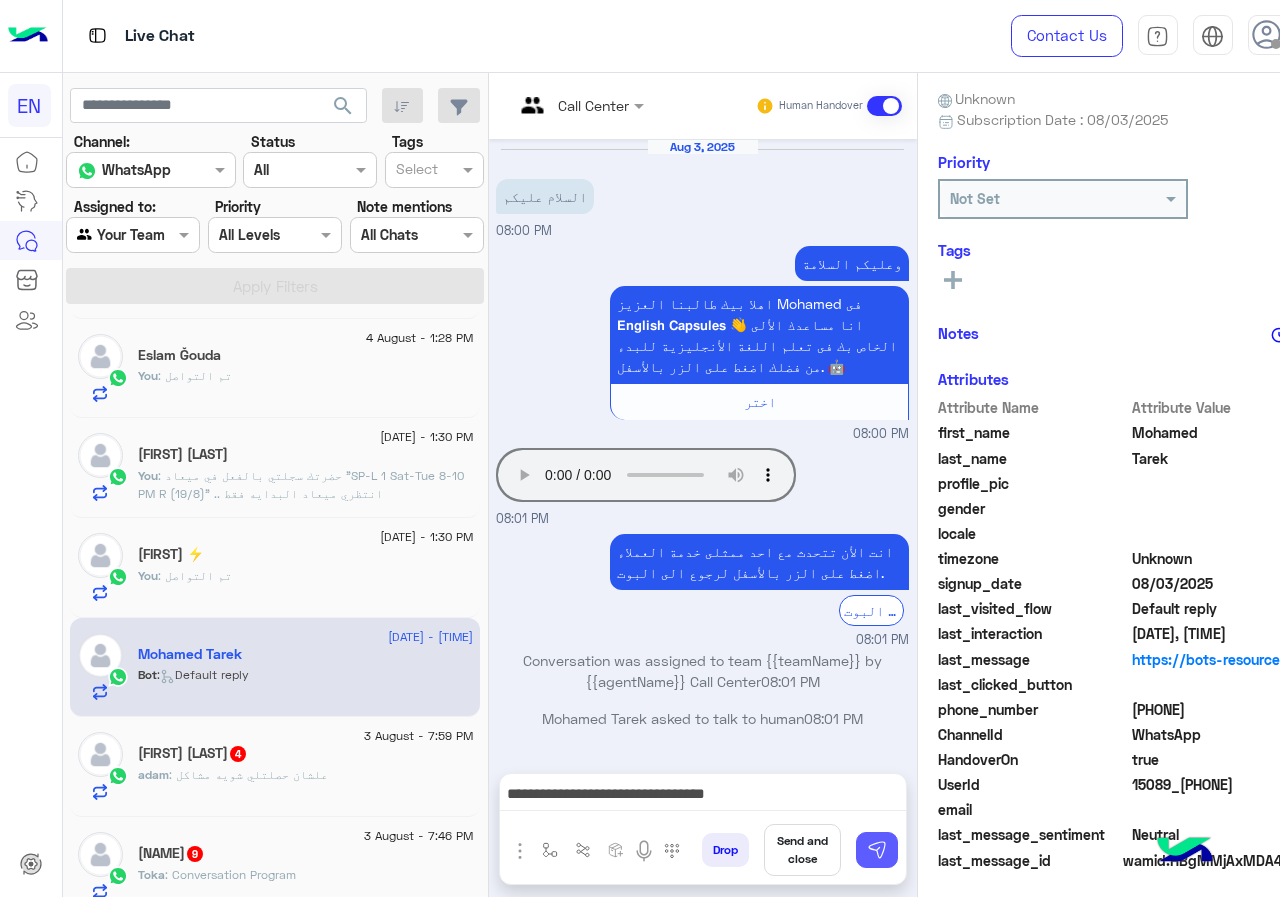 click at bounding box center [877, 850] 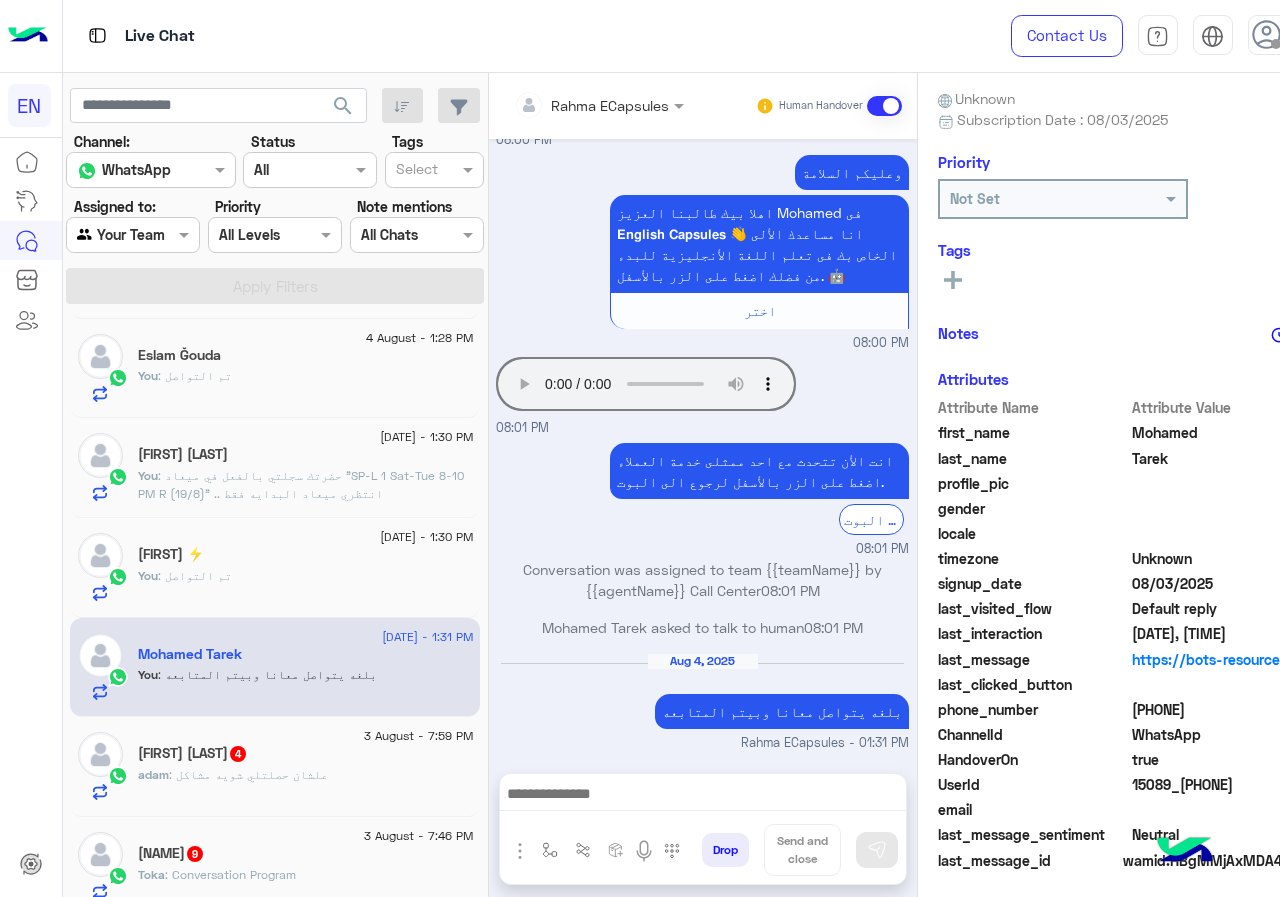 scroll, scrollTop: 127, scrollLeft: 0, axis: vertical 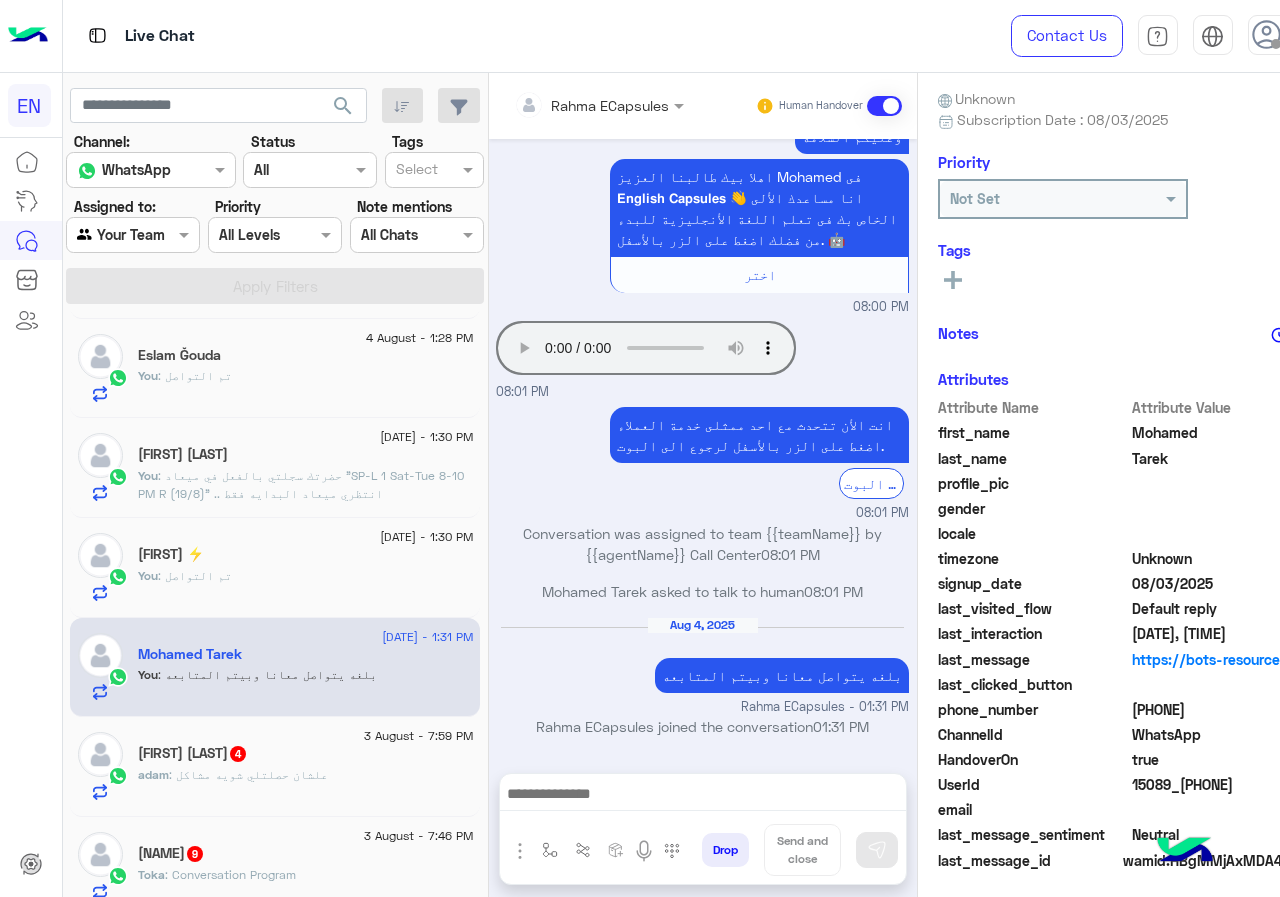 click on "adam Mahmoud  4" 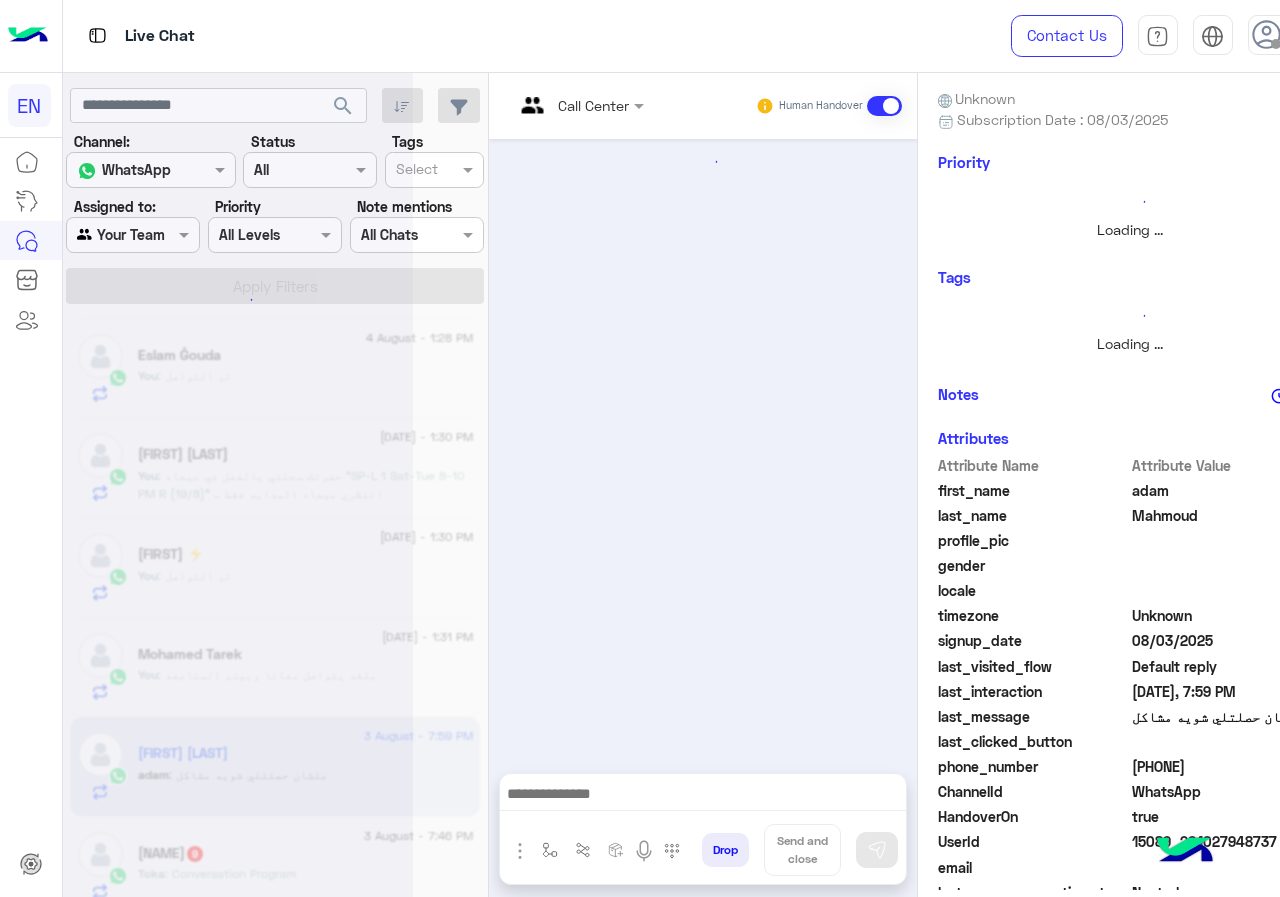 scroll, scrollTop: 0, scrollLeft: 0, axis: both 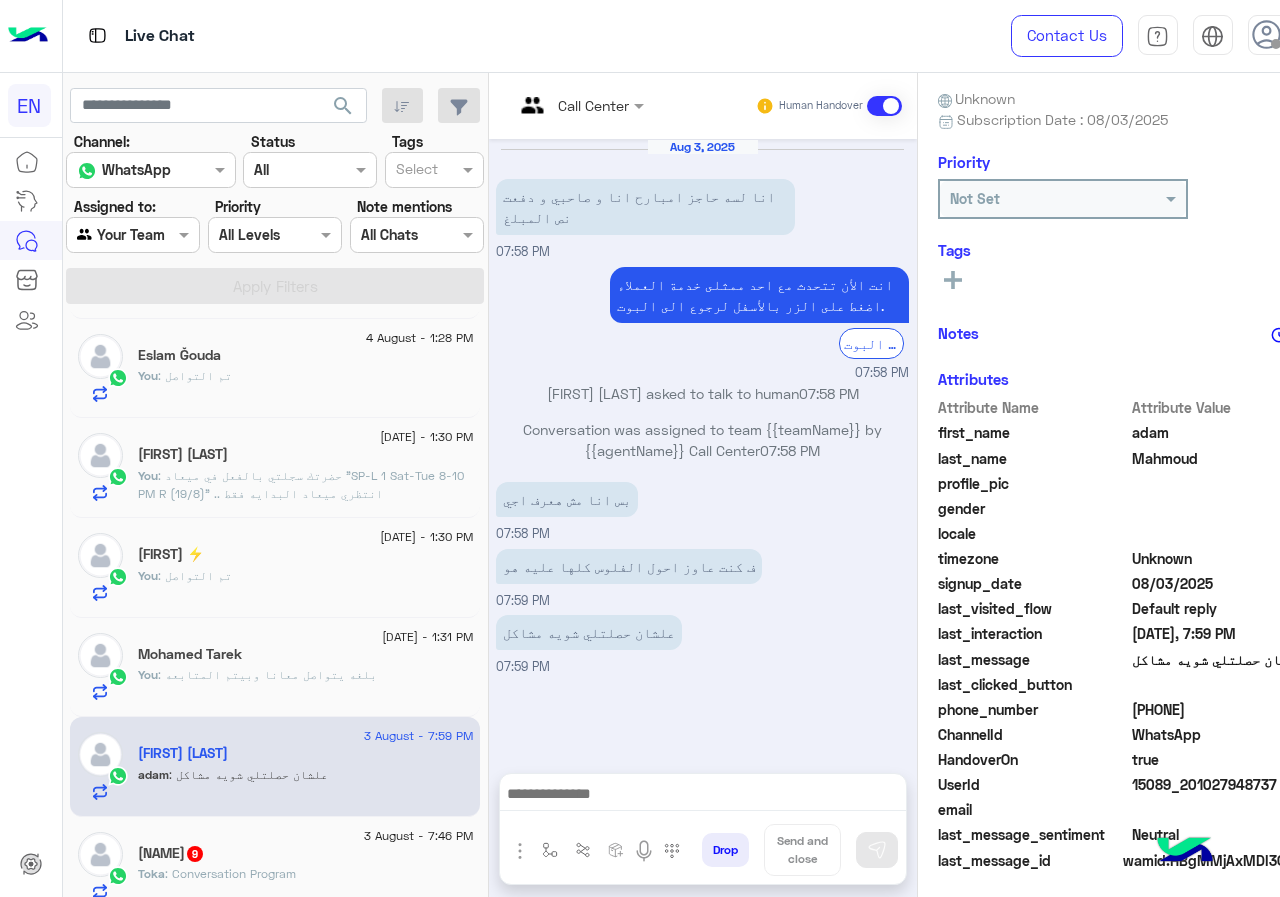 drag, startPoint x: 1136, startPoint y: 712, endPoint x: 1239, endPoint y: 710, distance: 103.01942 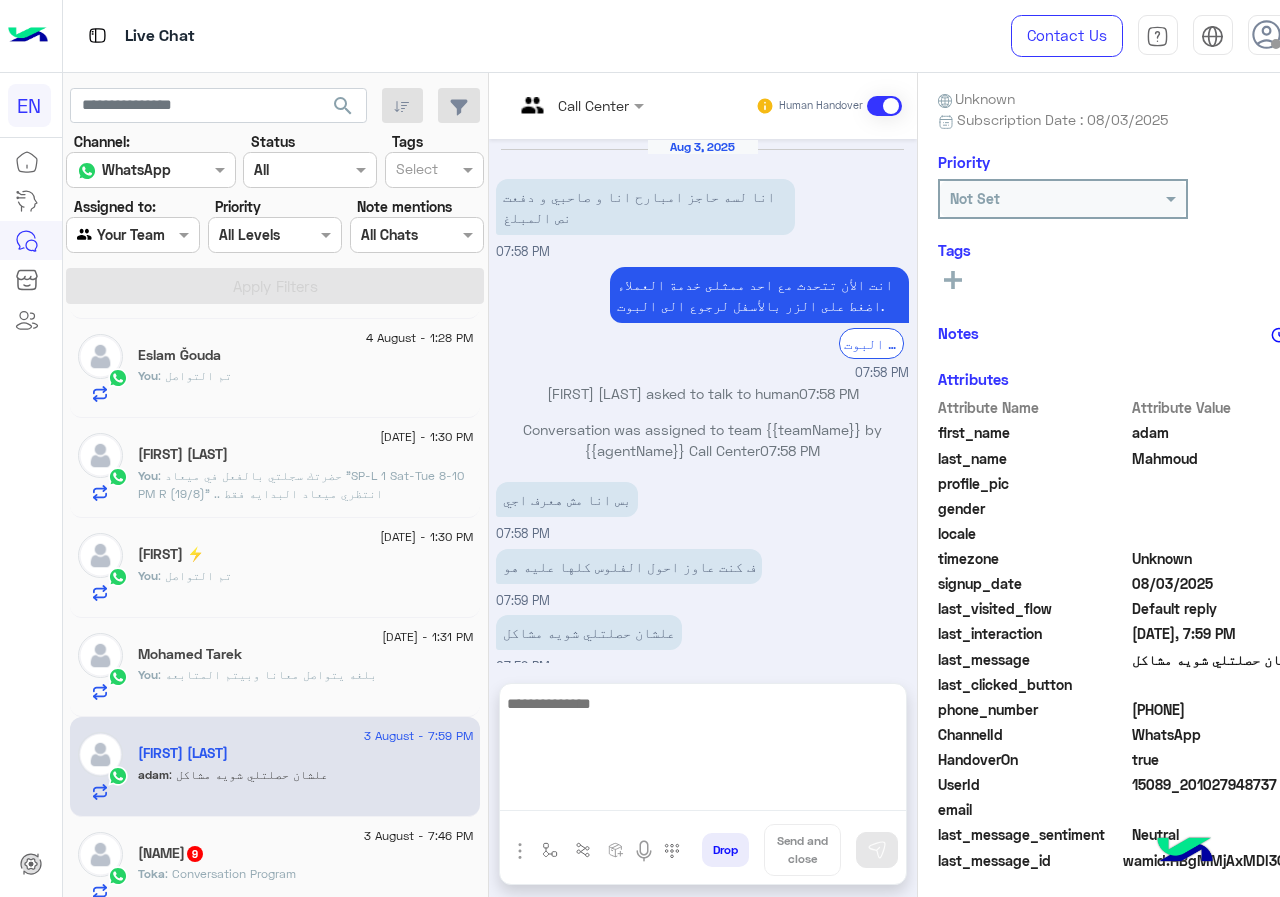 click at bounding box center [703, 751] 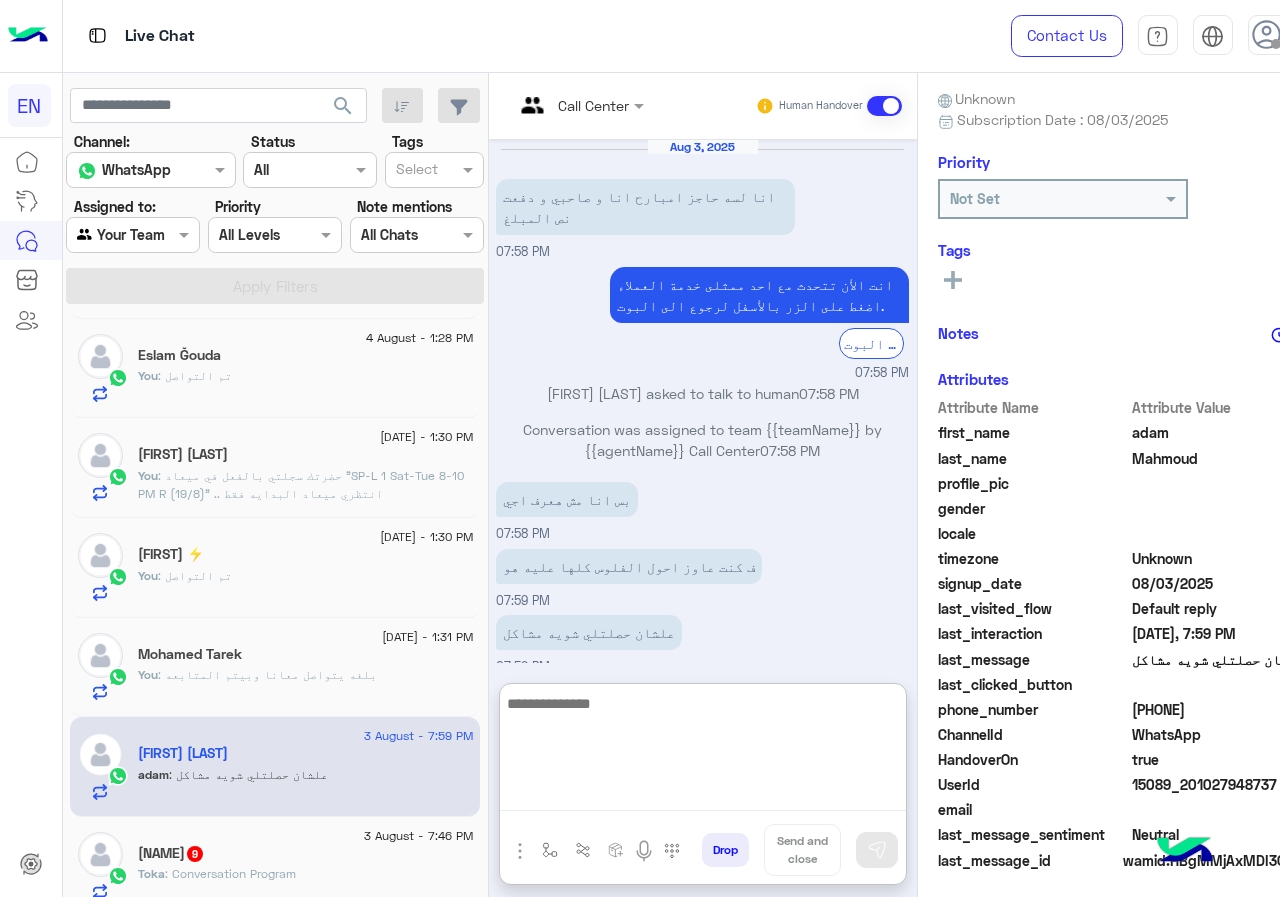 scroll, scrollTop: 14, scrollLeft: 0, axis: vertical 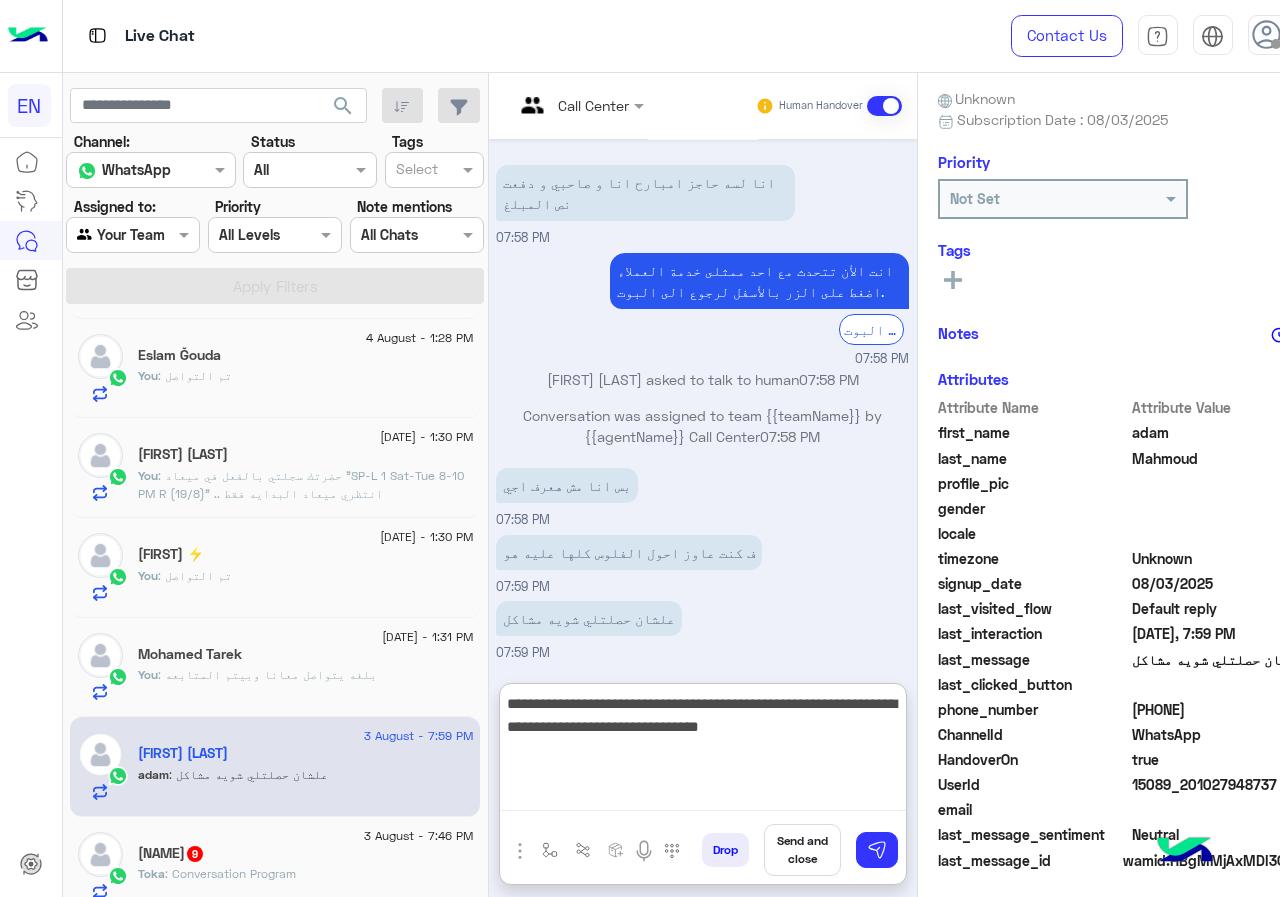 type on "**********" 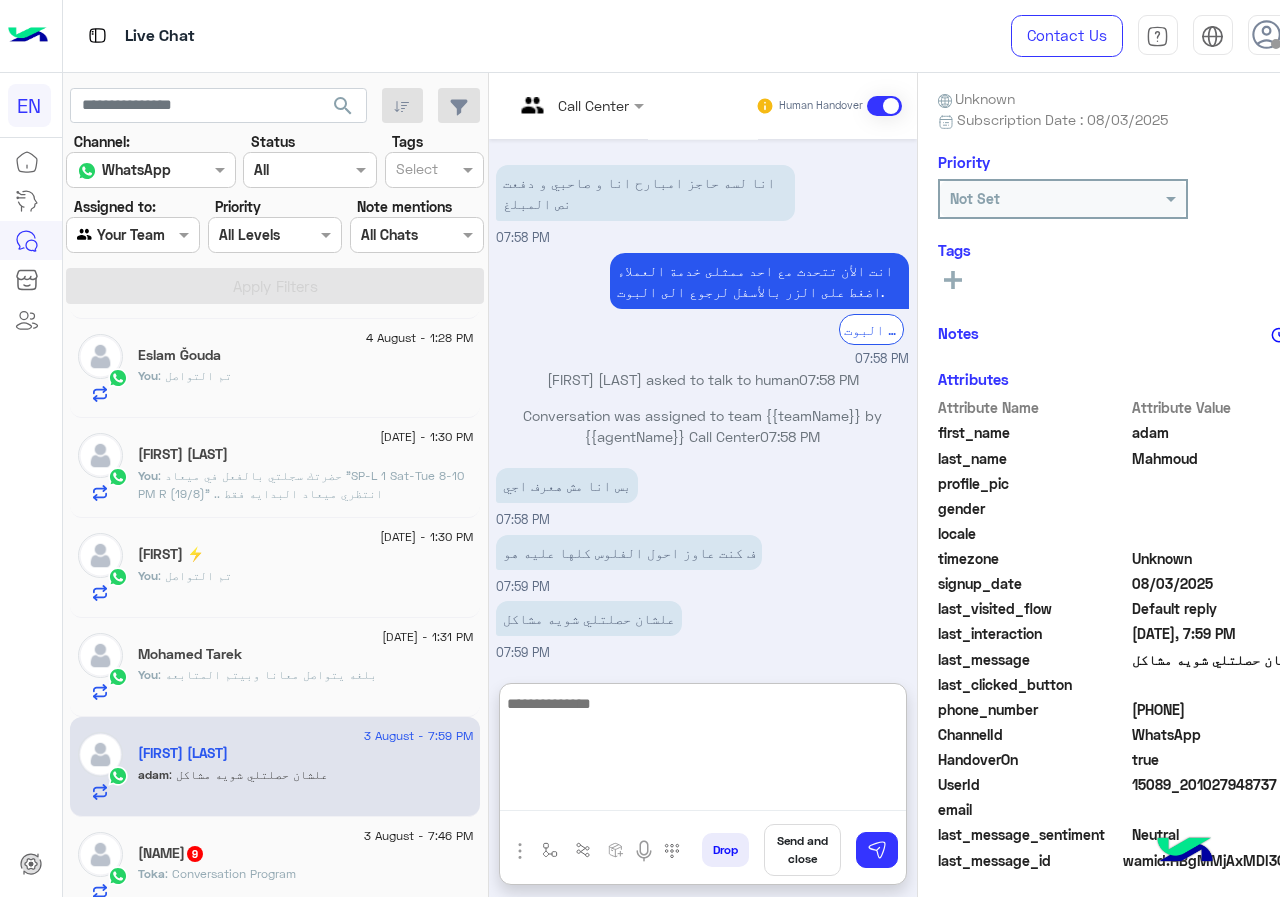 scroll, scrollTop: 156, scrollLeft: 0, axis: vertical 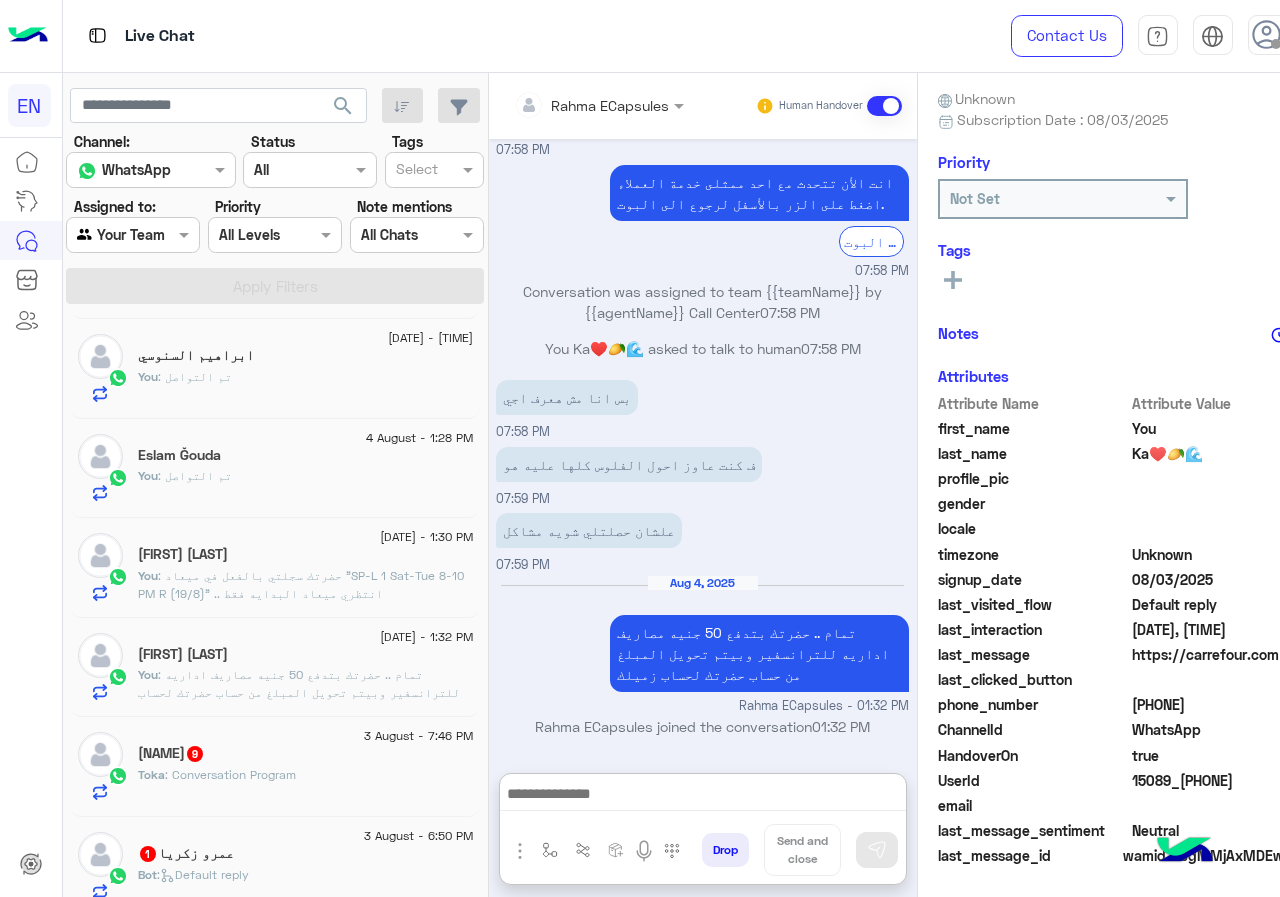 click on "Toka : Conversation Program" 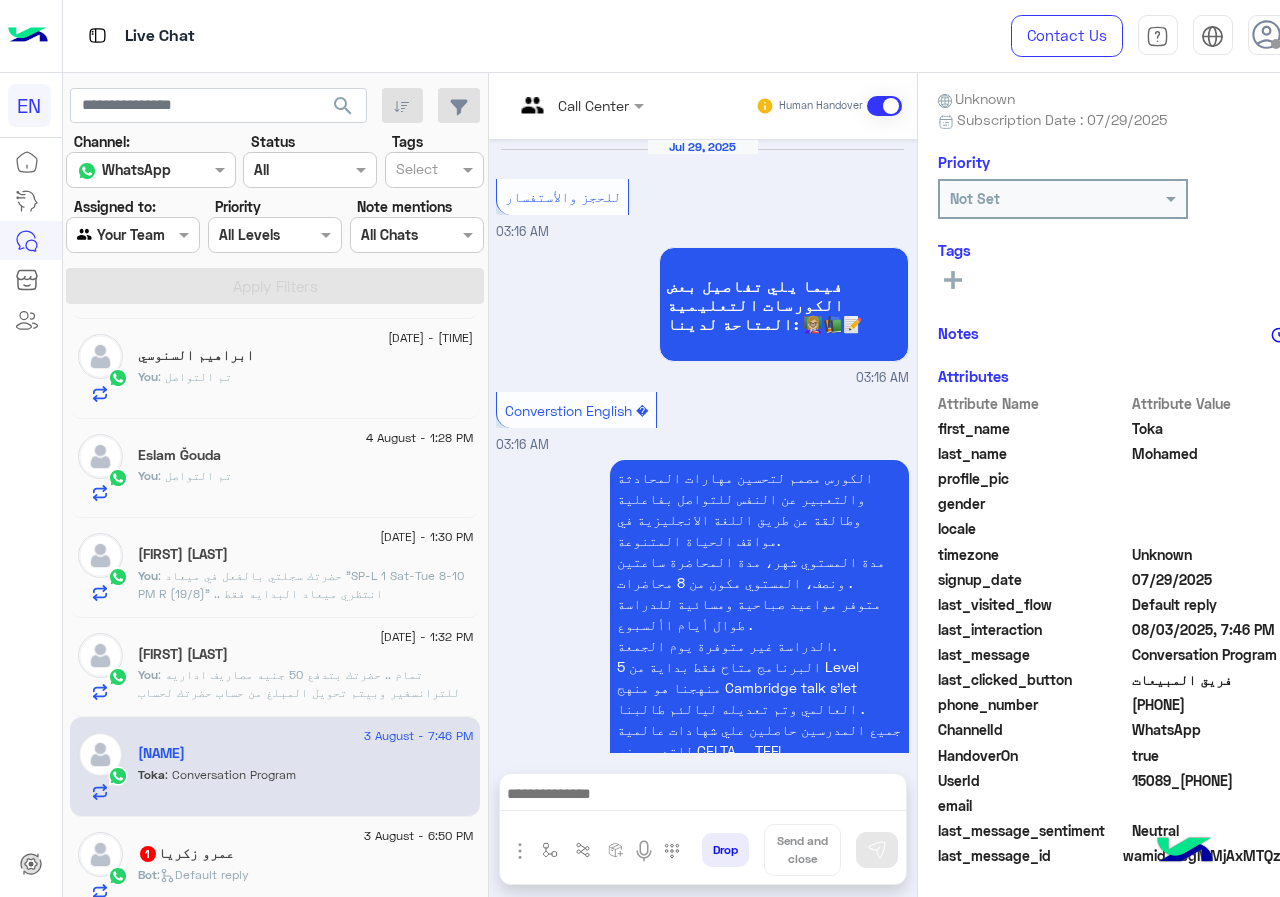 scroll, scrollTop: 3698, scrollLeft: 0, axis: vertical 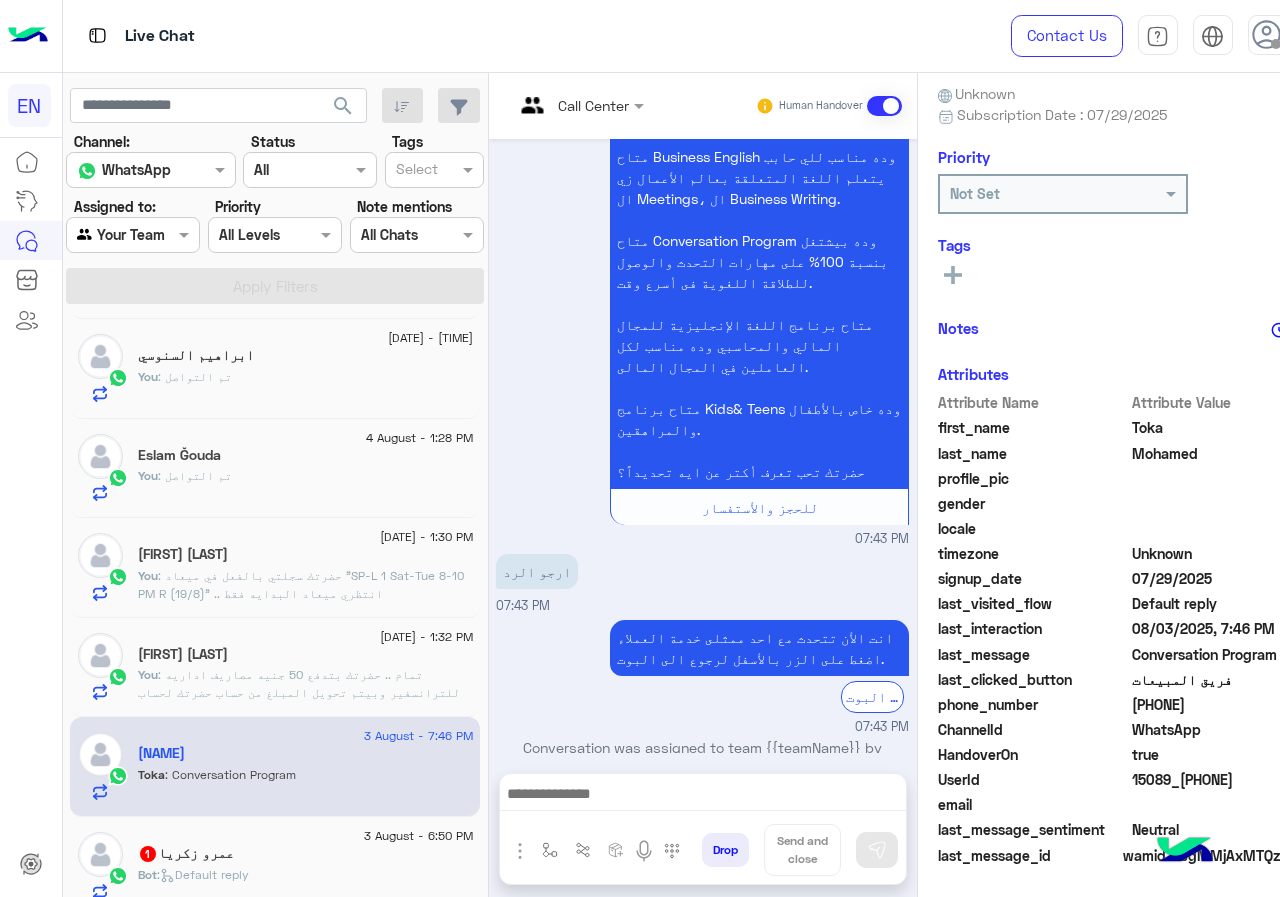 drag, startPoint x: 1135, startPoint y: 704, endPoint x: 1255, endPoint y: 701, distance: 120.03749 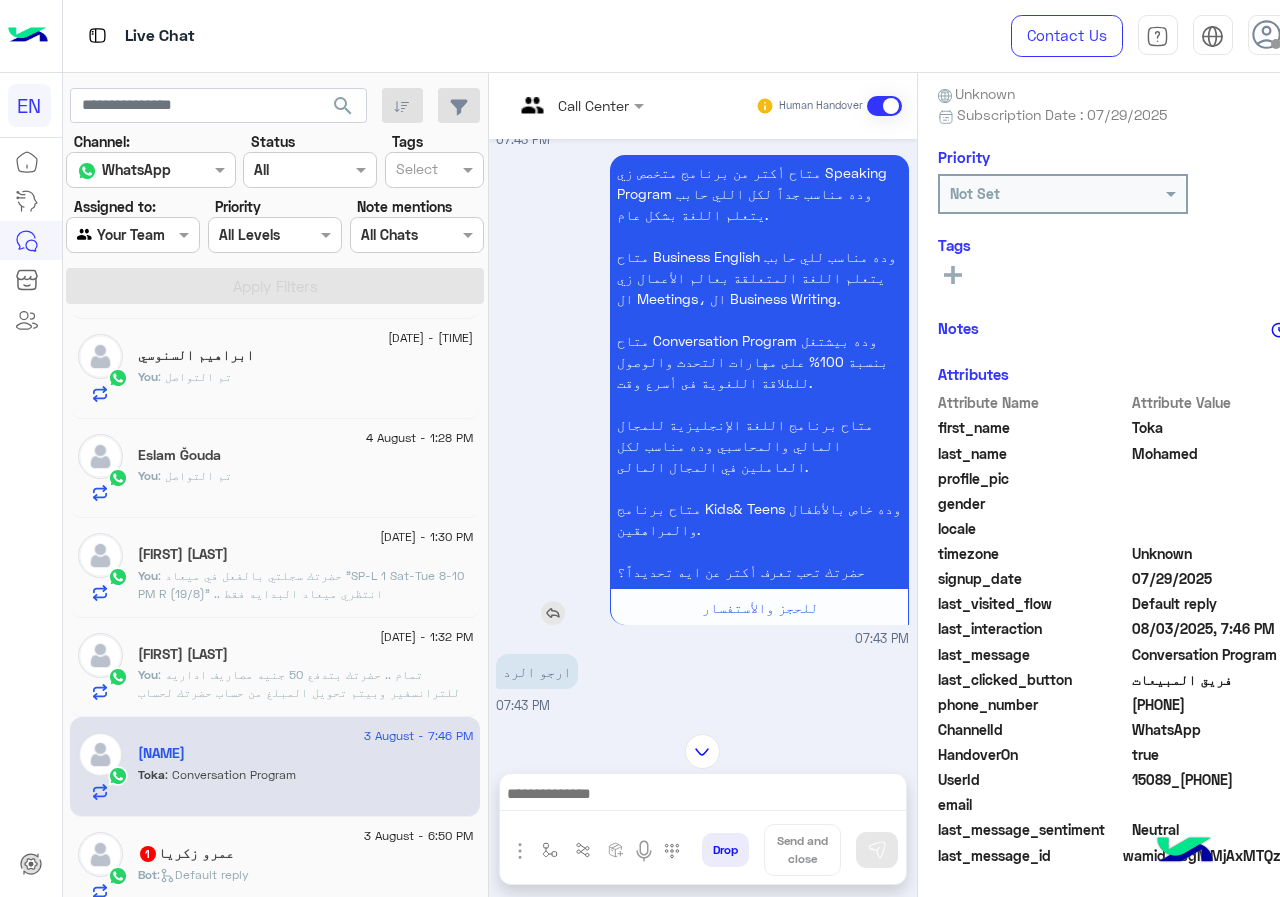 scroll, scrollTop: 3697, scrollLeft: 0, axis: vertical 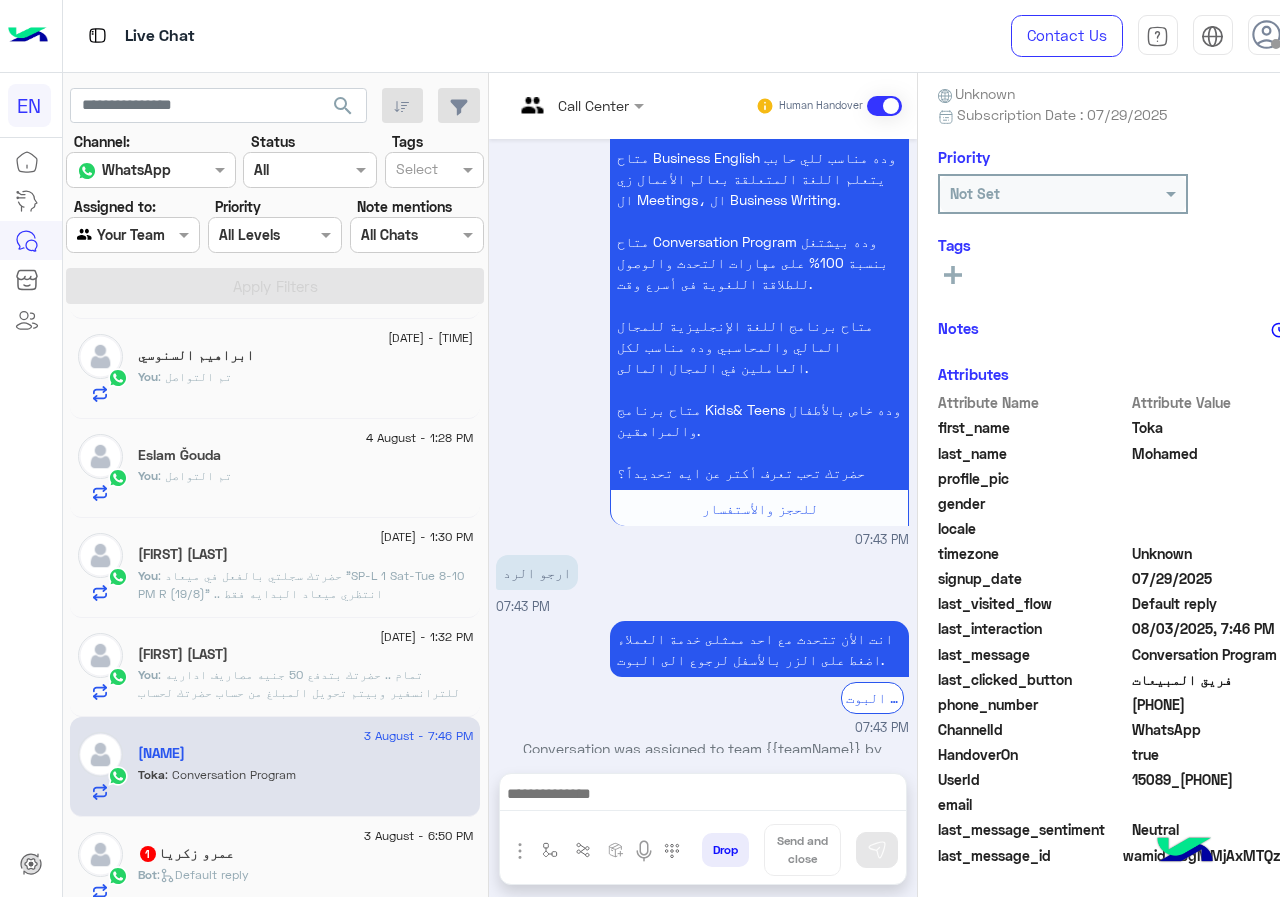 click at bounding box center (532, 113) 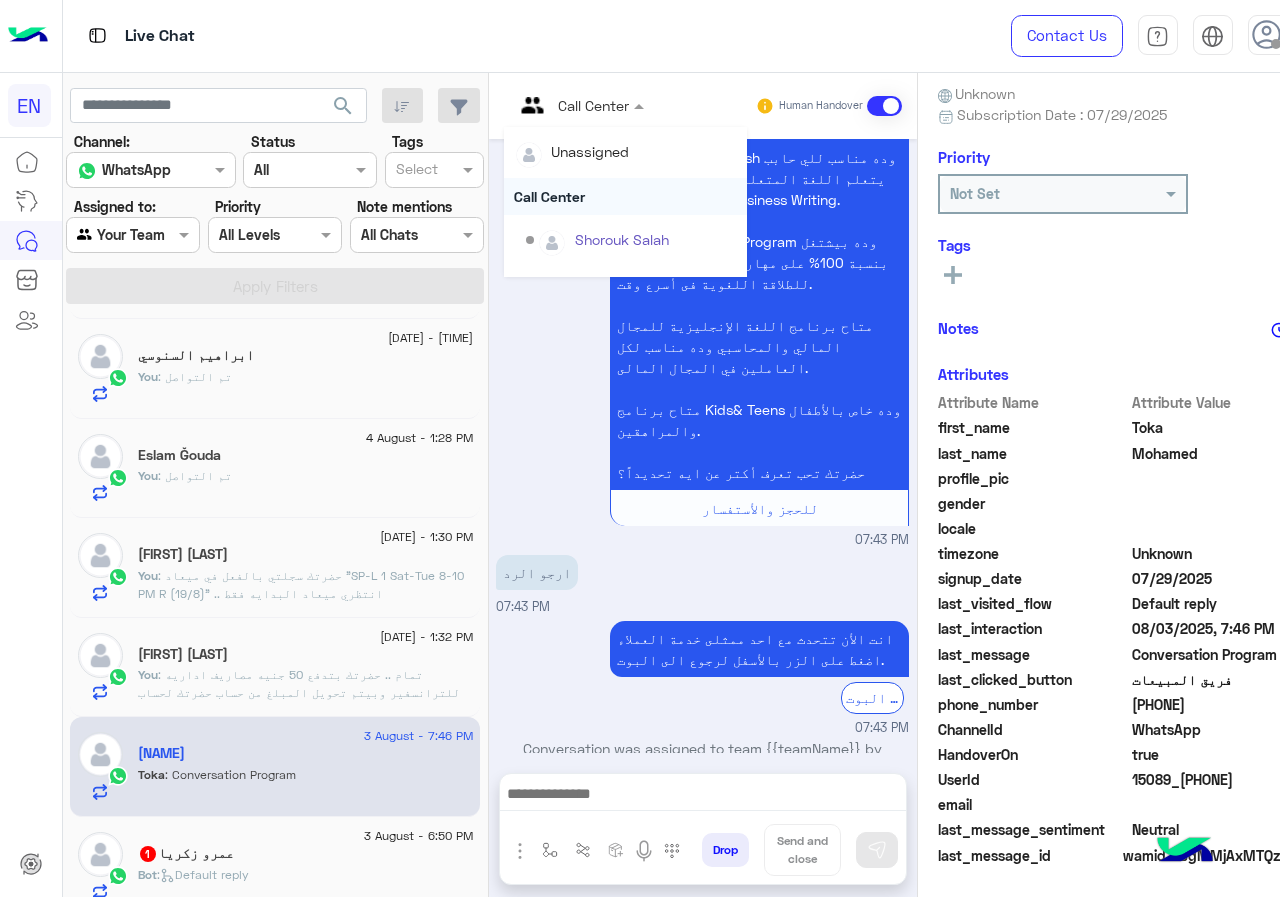 scroll, scrollTop: 332, scrollLeft: 0, axis: vertical 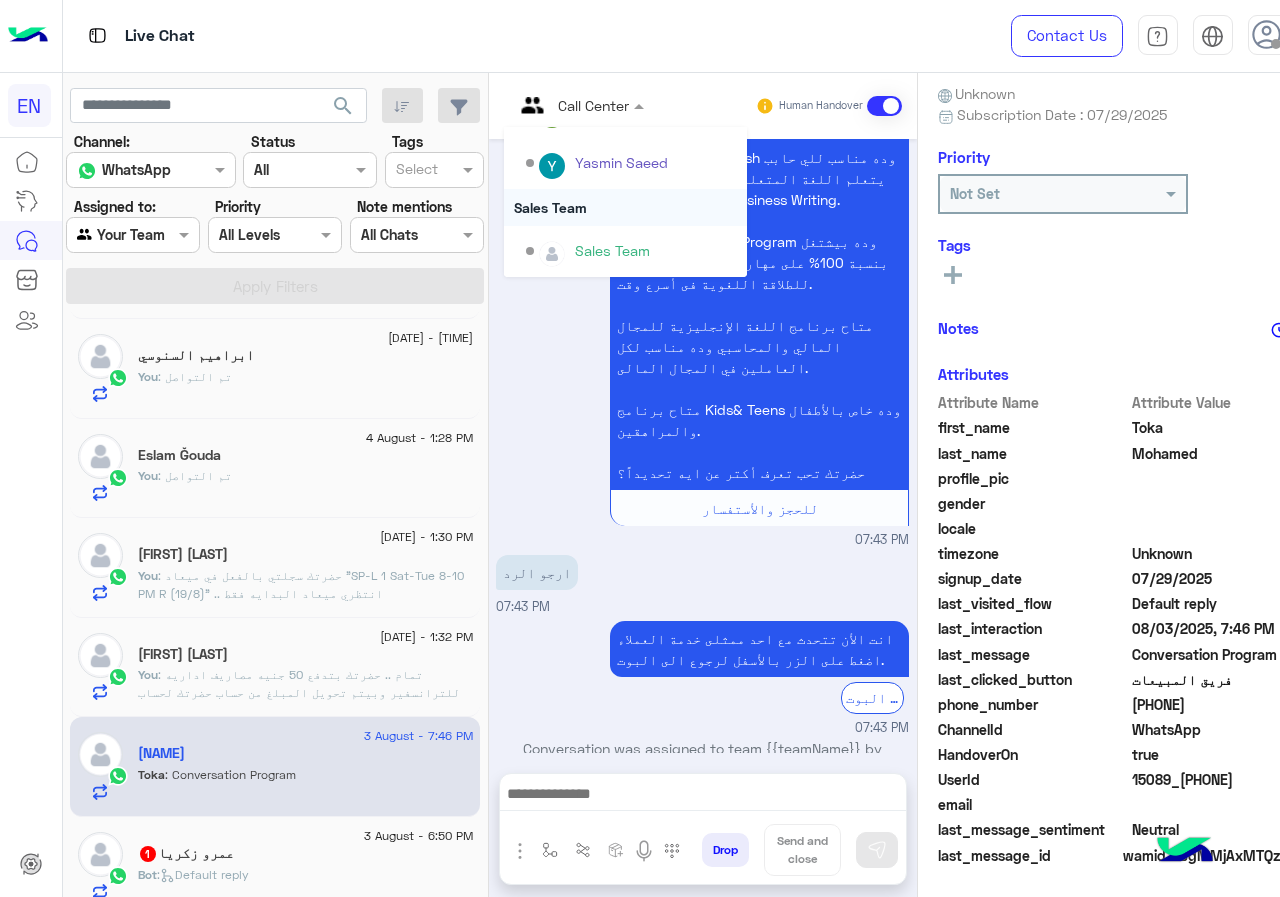 click on "Sales Team" at bounding box center (625, 207) 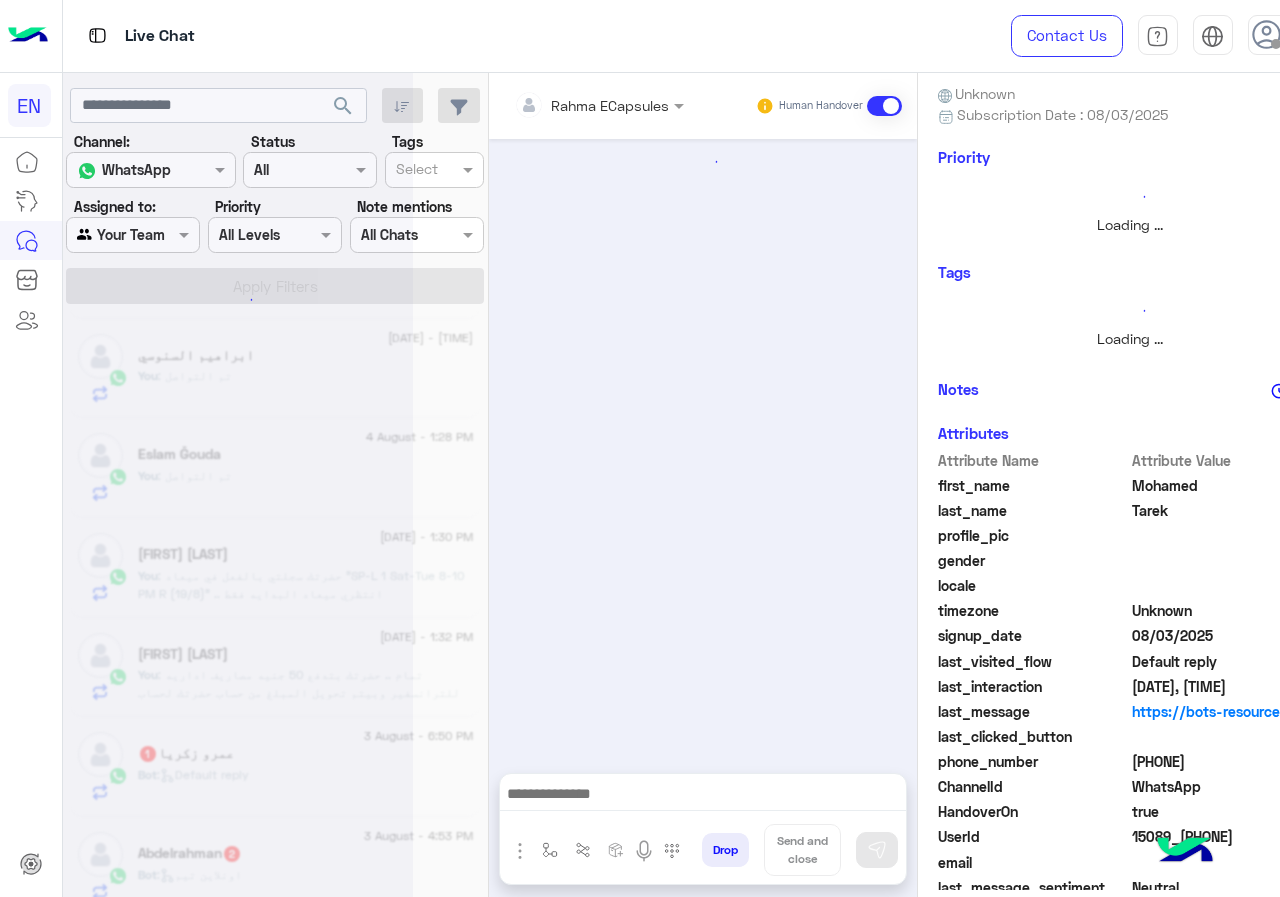 scroll, scrollTop: 0, scrollLeft: 0, axis: both 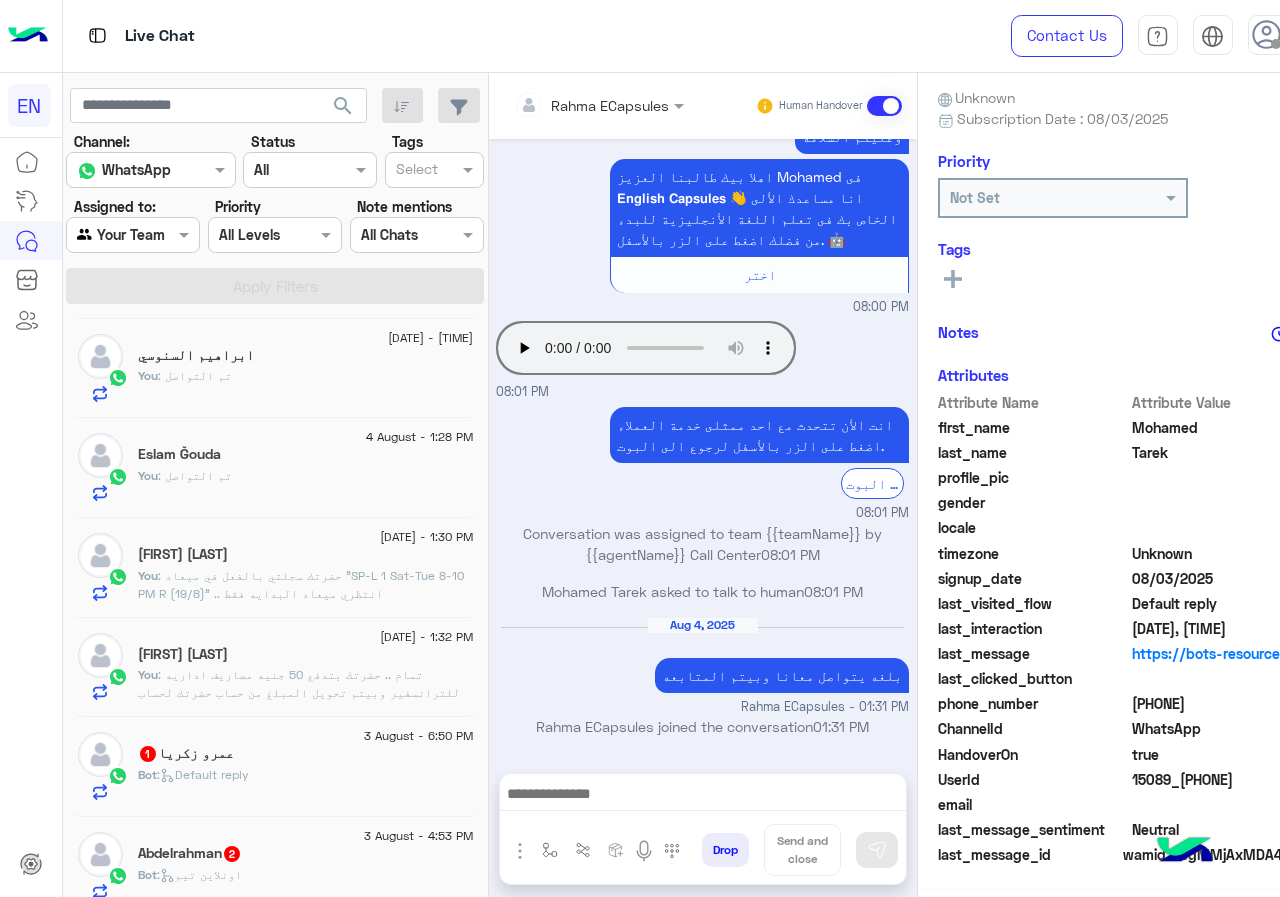 click on "Bot :   Default reply" 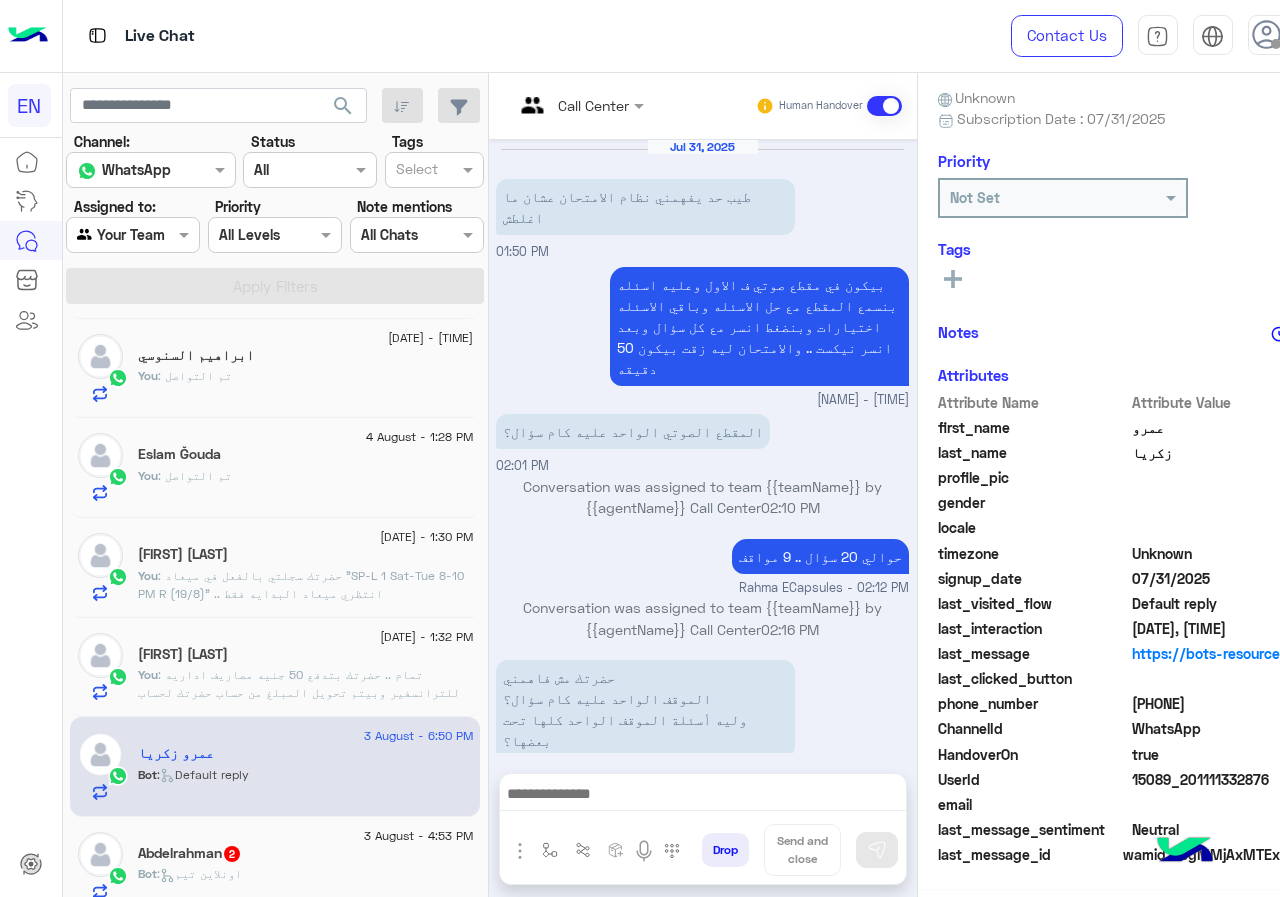 scroll, scrollTop: 1209, scrollLeft: 0, axis: vertical 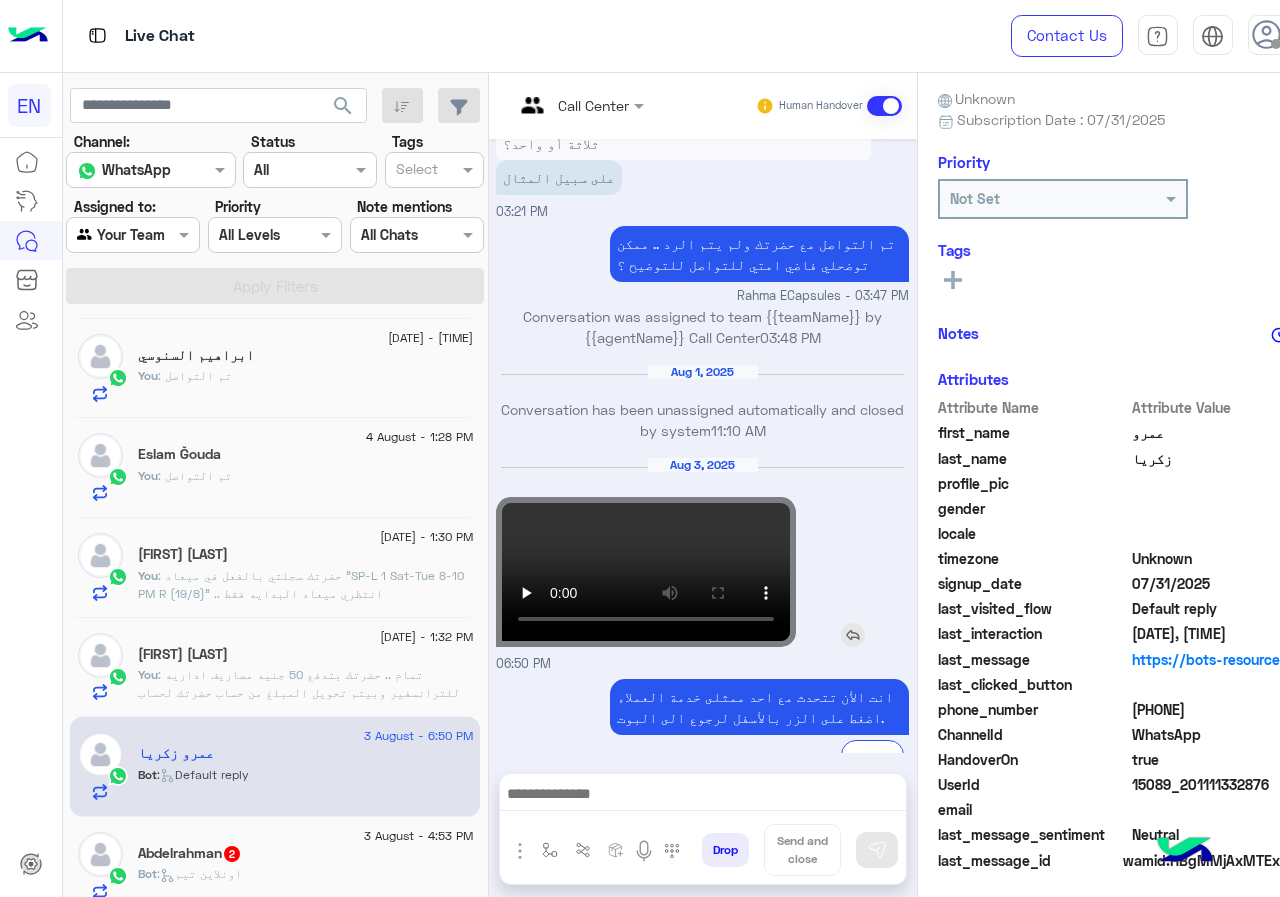 click 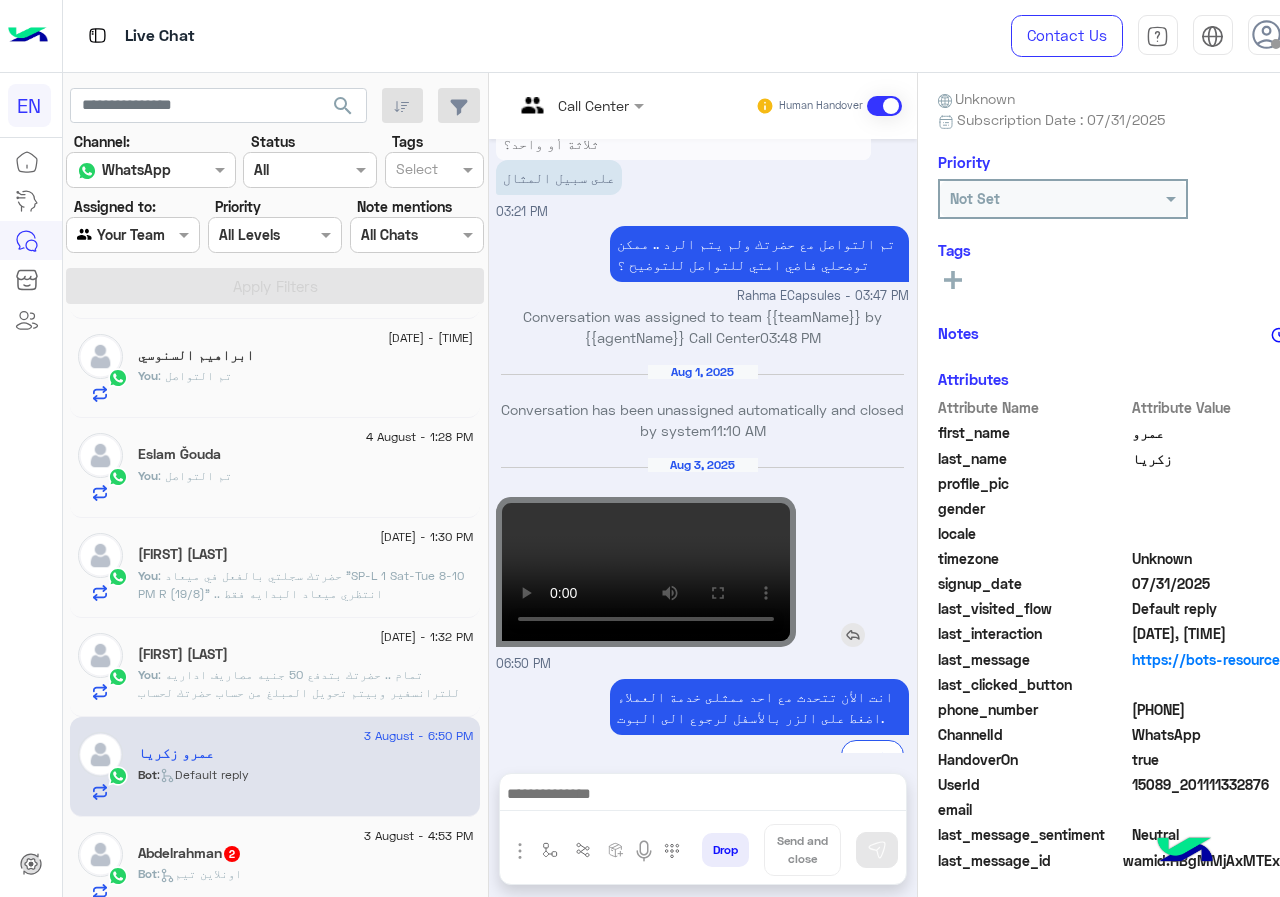 click 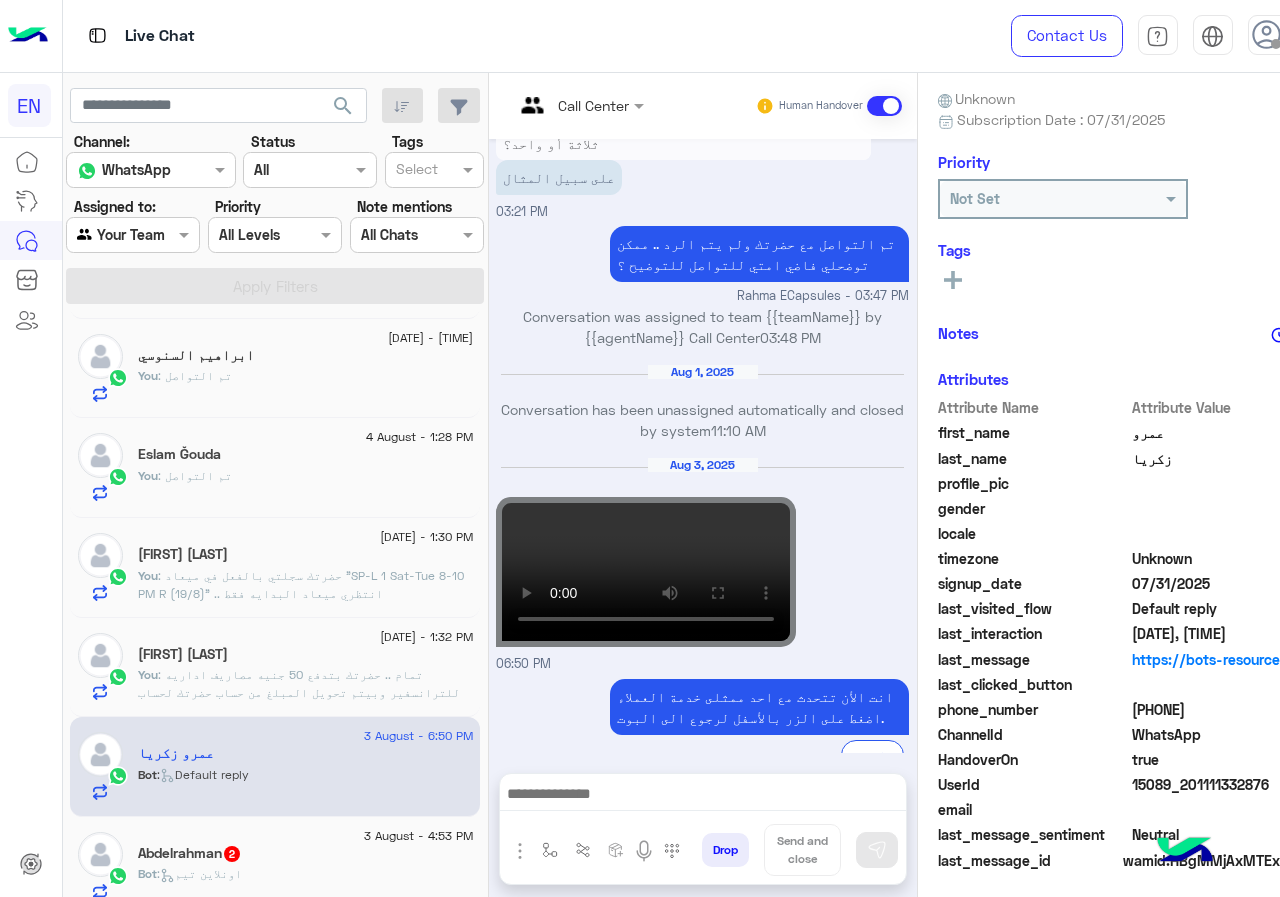drag, startPoint x: 1137, startPoint y: 712, endPoint x: 1271, endPoint y: 713, distance: 134.00374 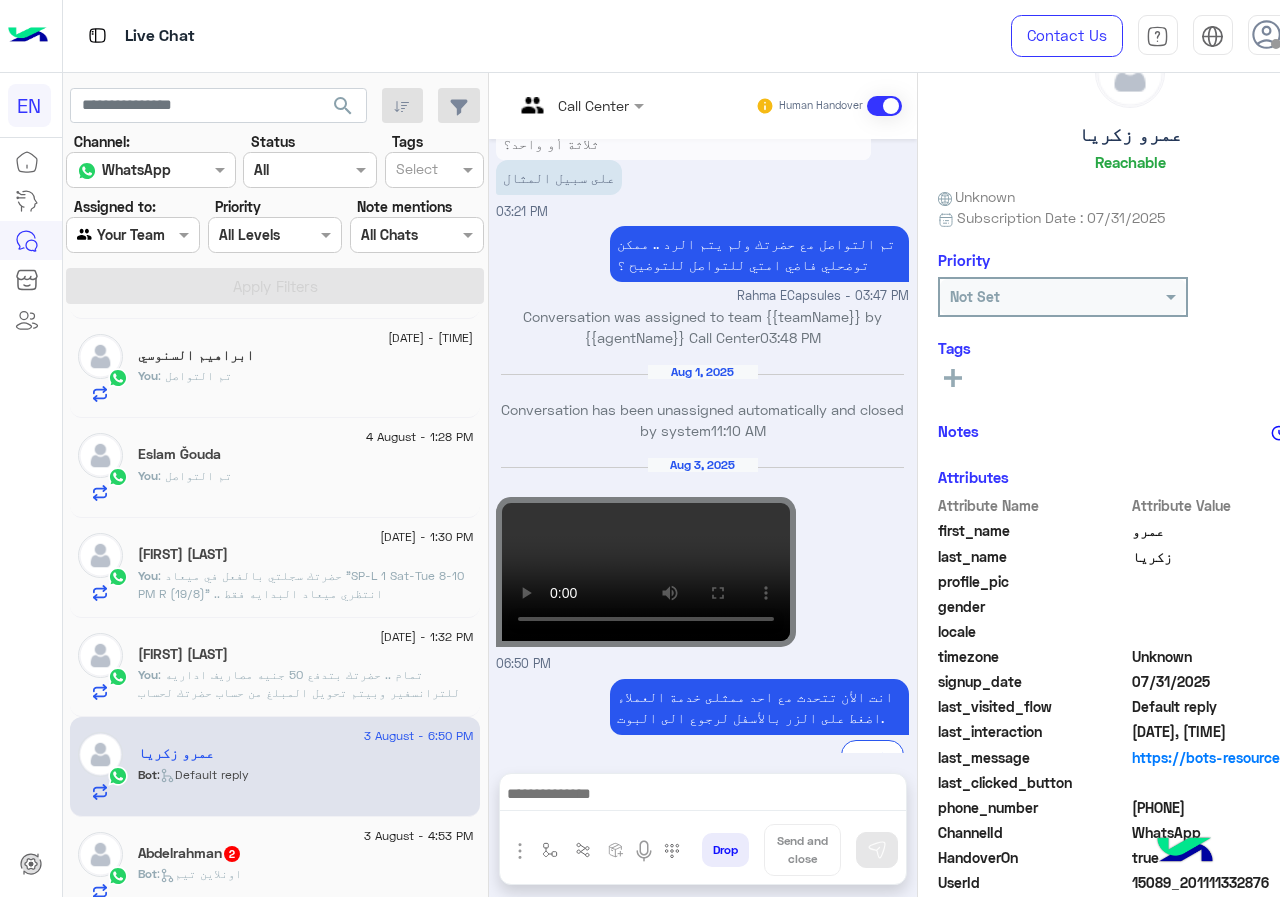 scroll, scrollTop: 180, scrollLeft: 0, axis: vertical 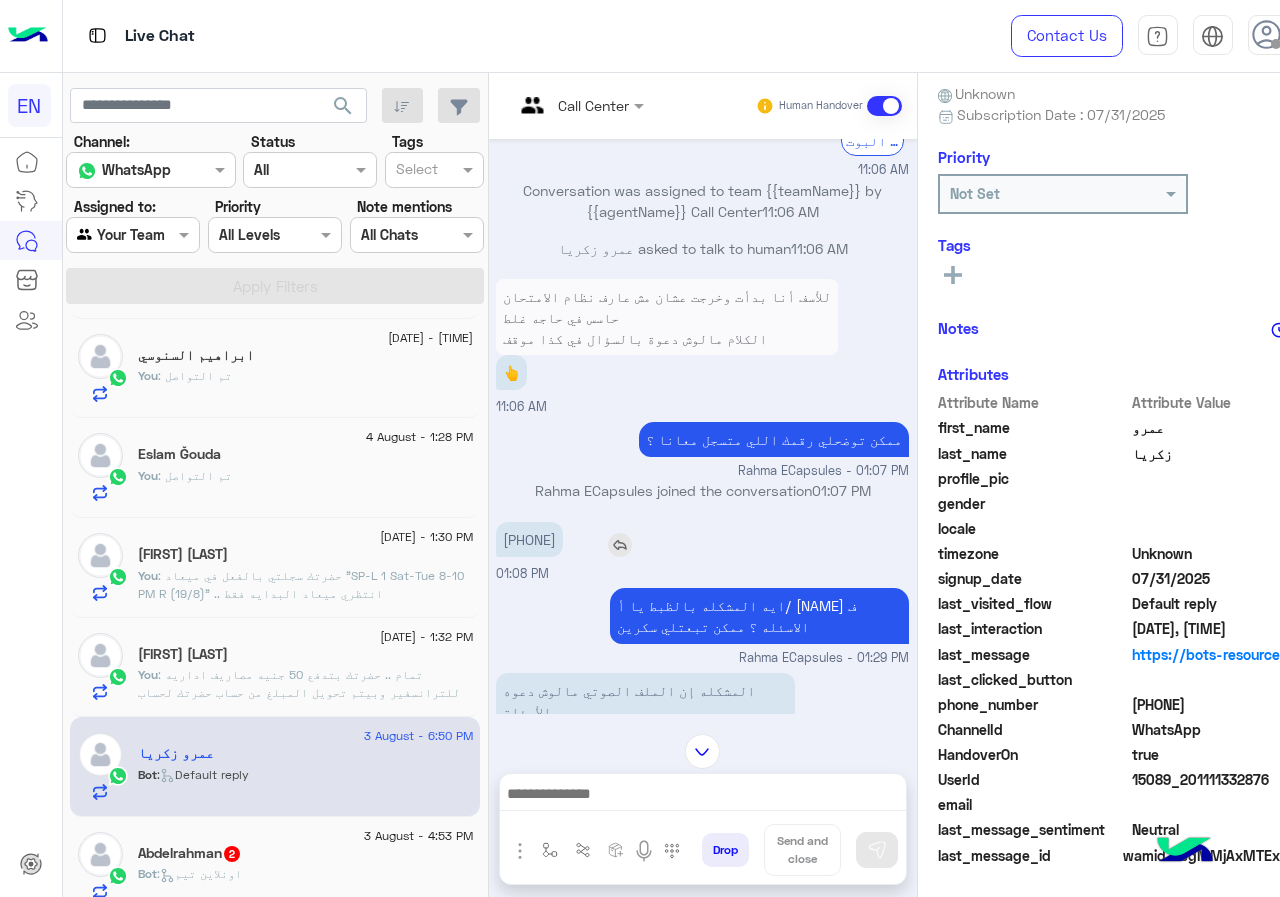 click on "01002994229" at bounding box center [529, 539] 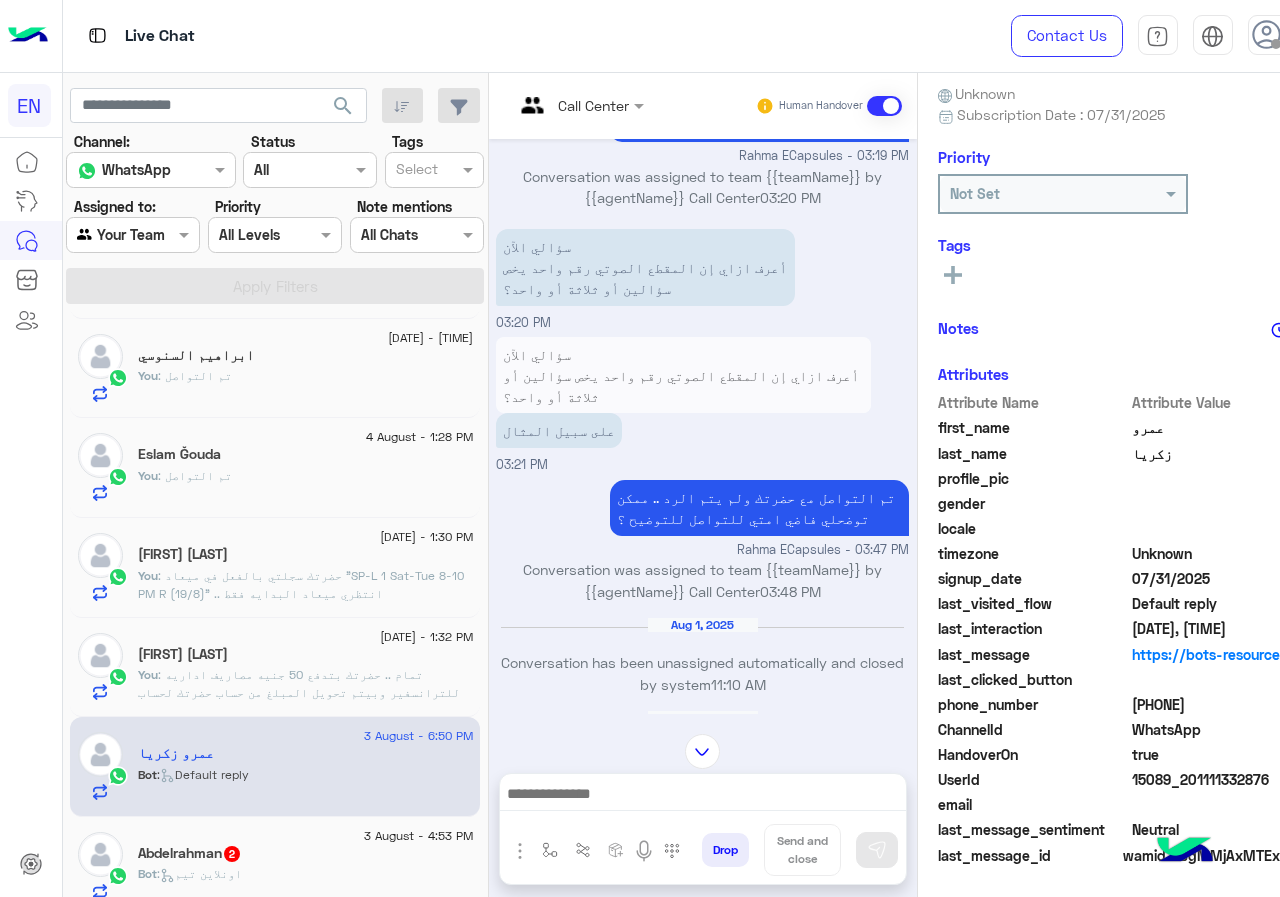scroll, scrollTop: 2767, scrollLeft: 0, axis: vertical 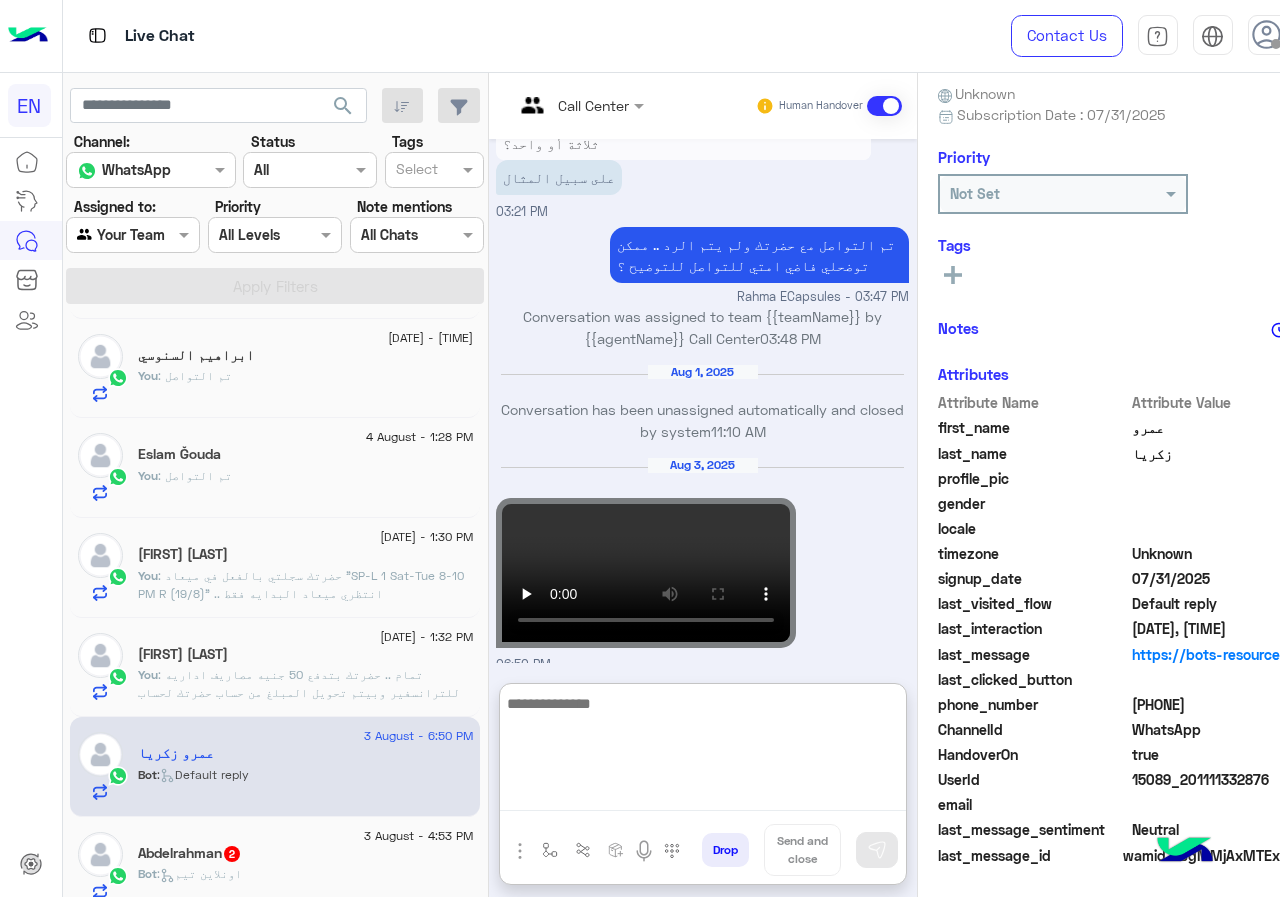 click at bounding box center (703, 751) 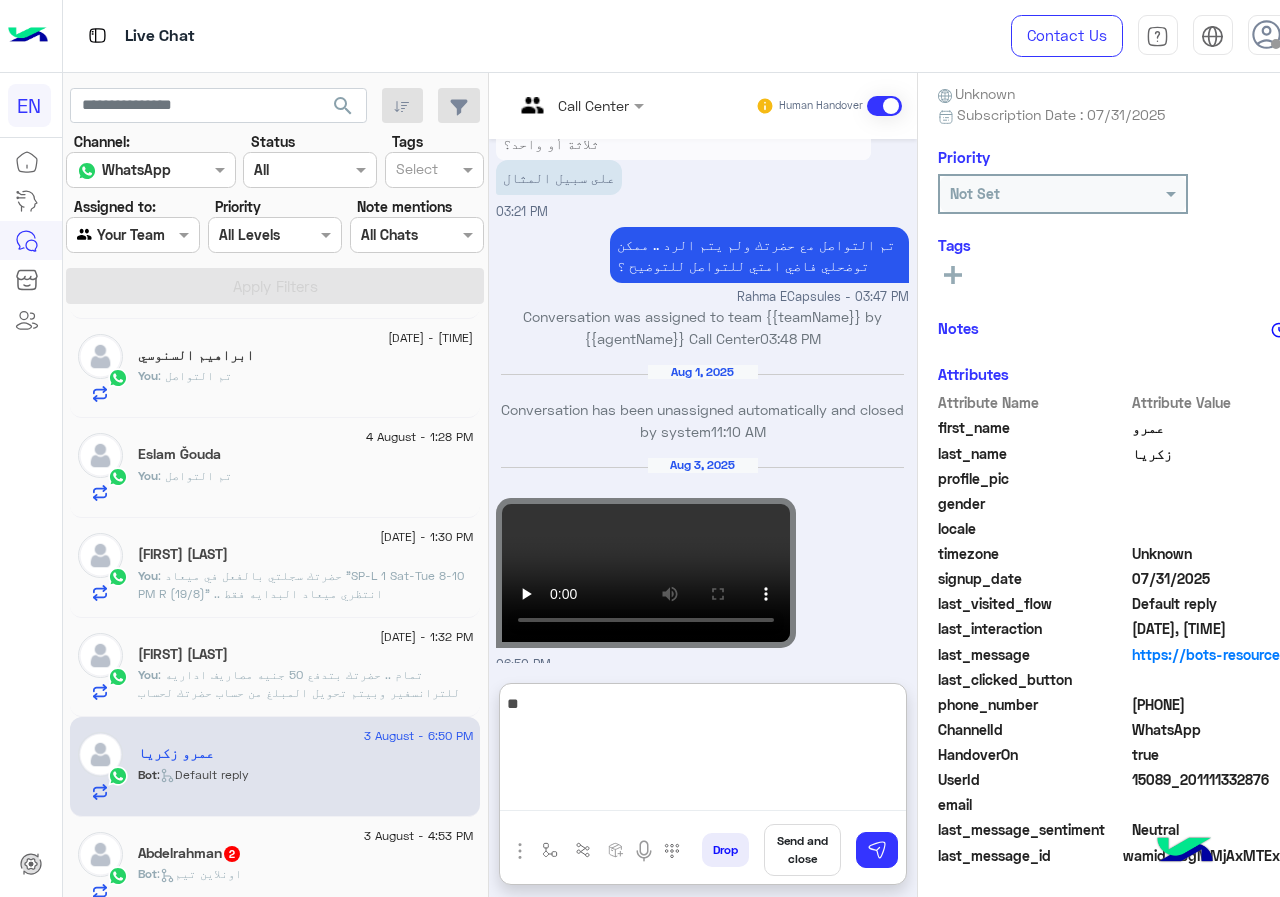 type on "*" 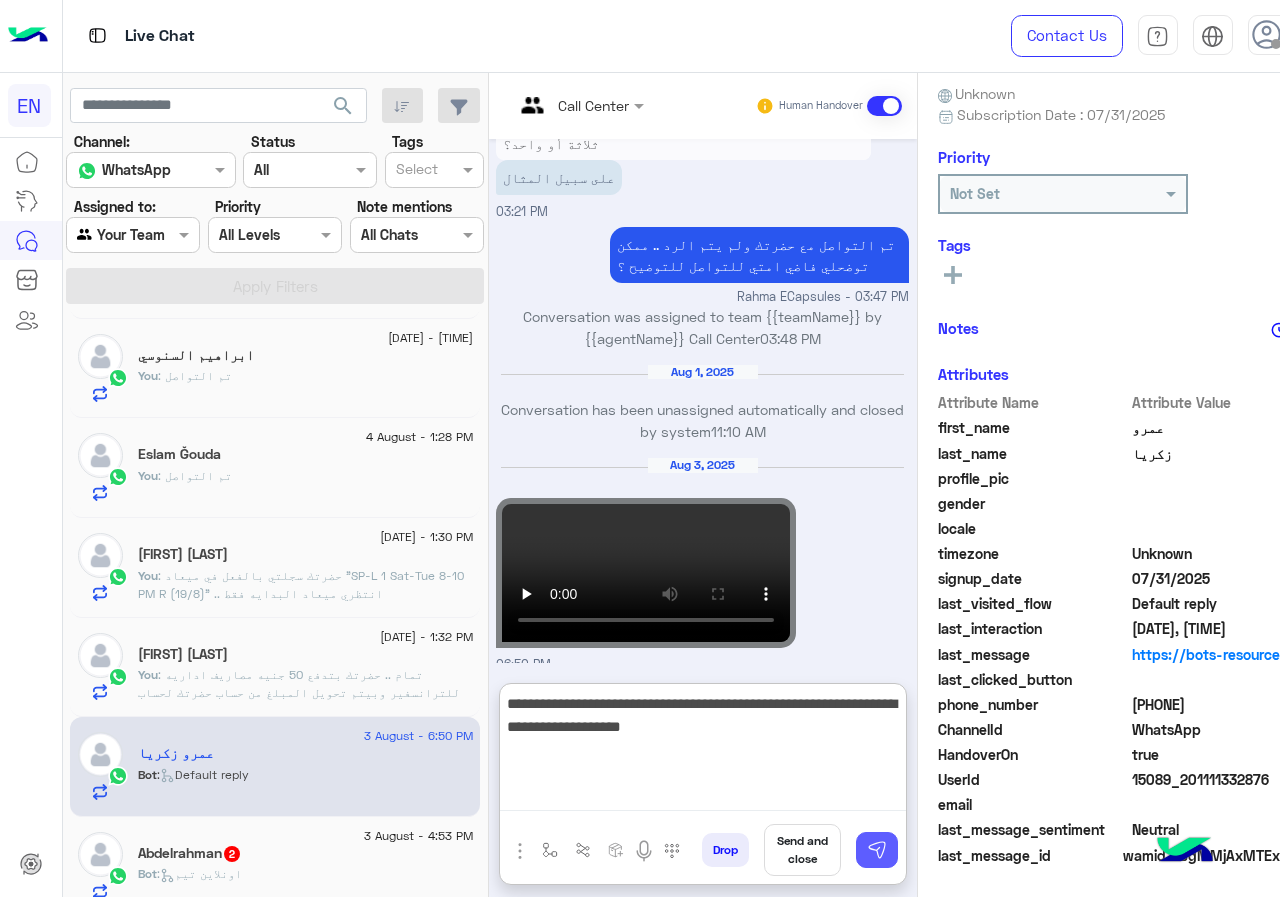 type on "**********" 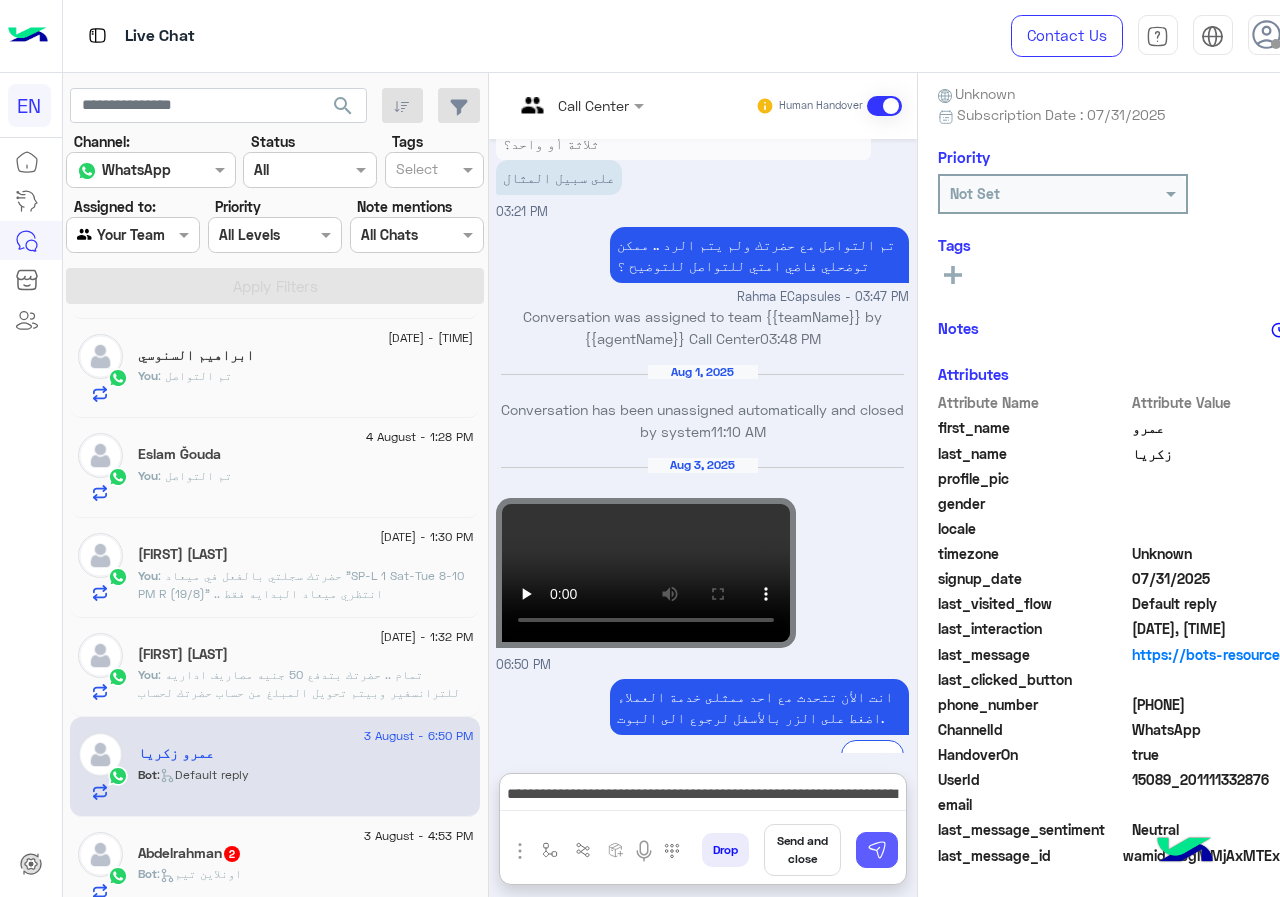 click at bounding box center (877, 850) 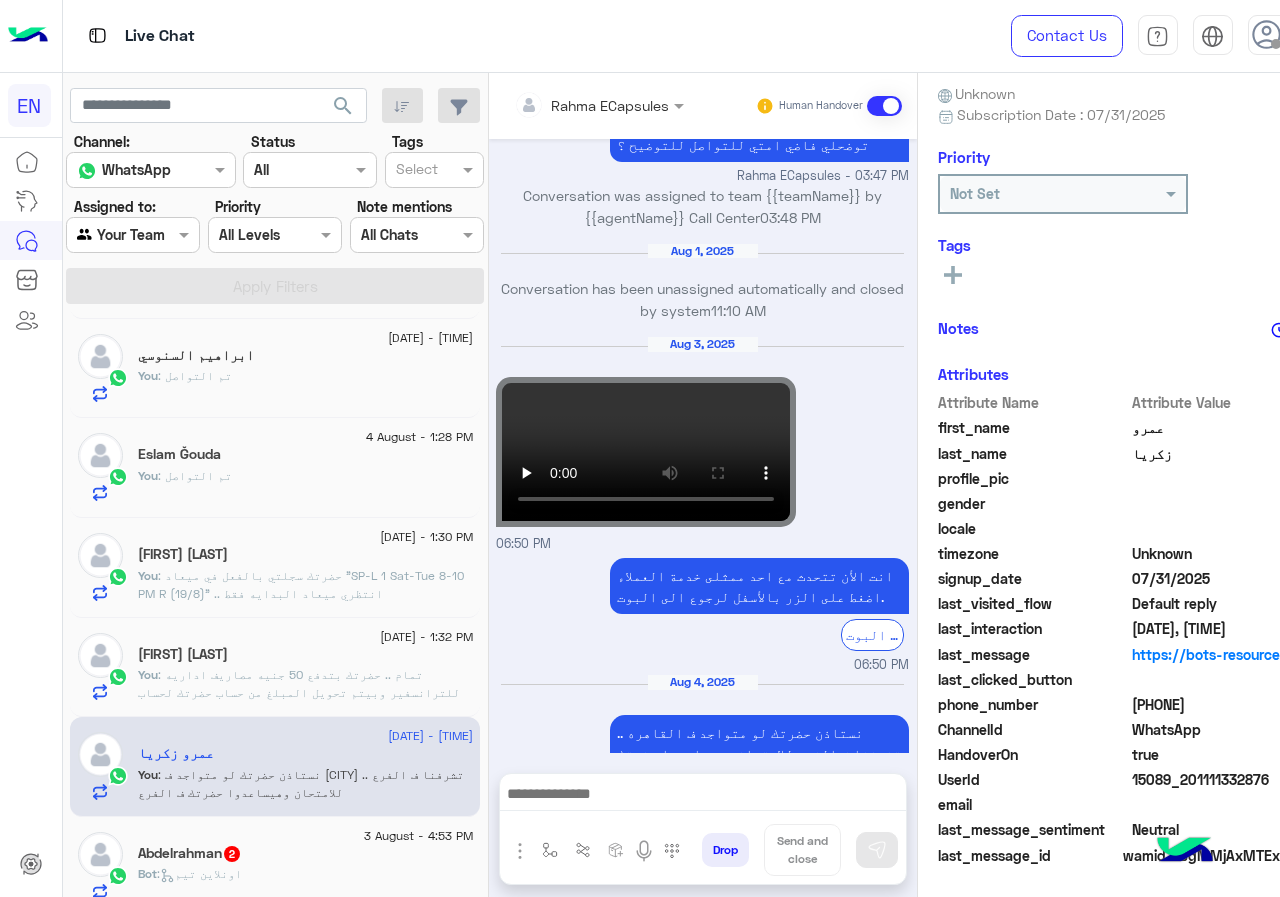 scroll, scrollTop: 2924, scrollLeft: 0, axis: vertical 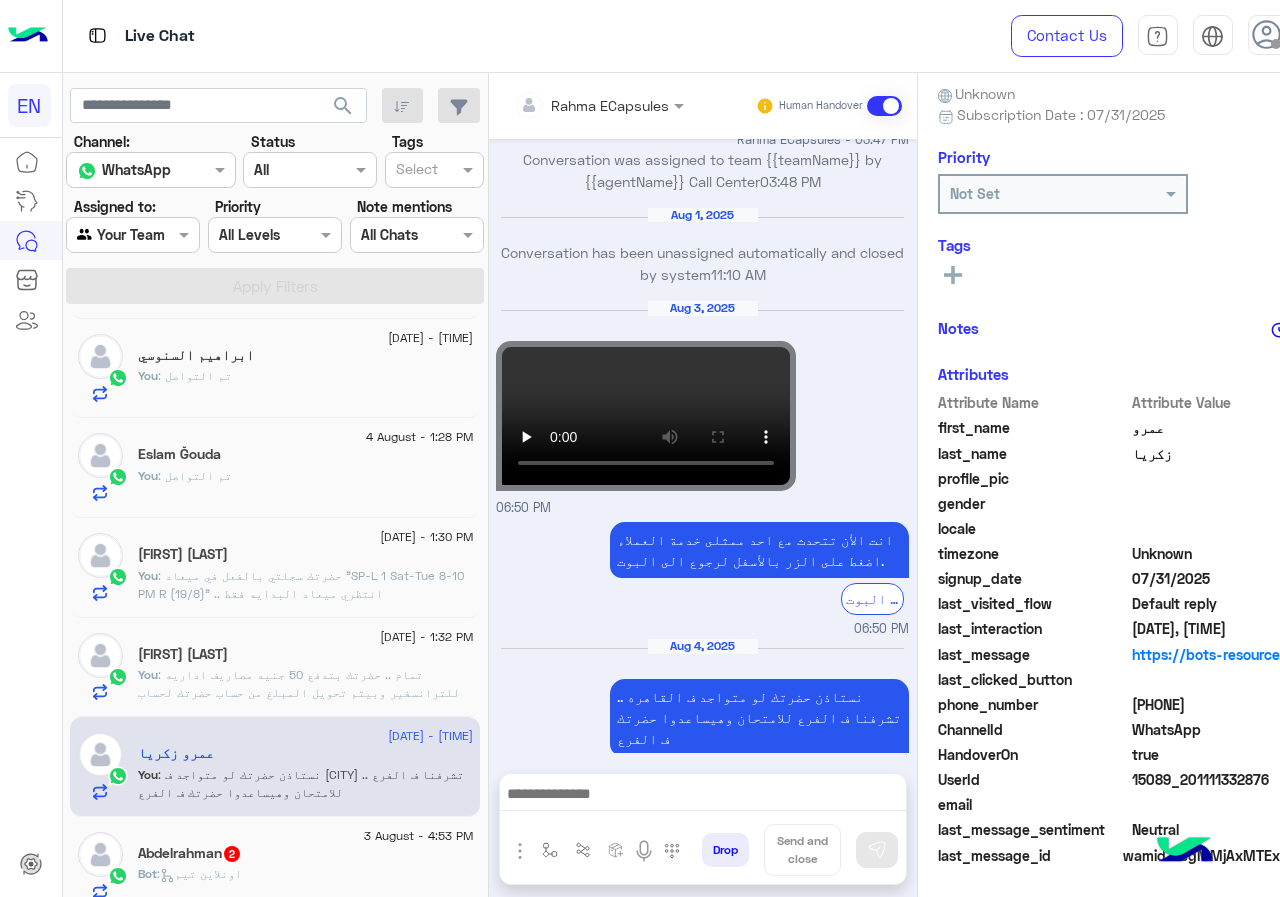 click on "3 August - 4:53 PM" 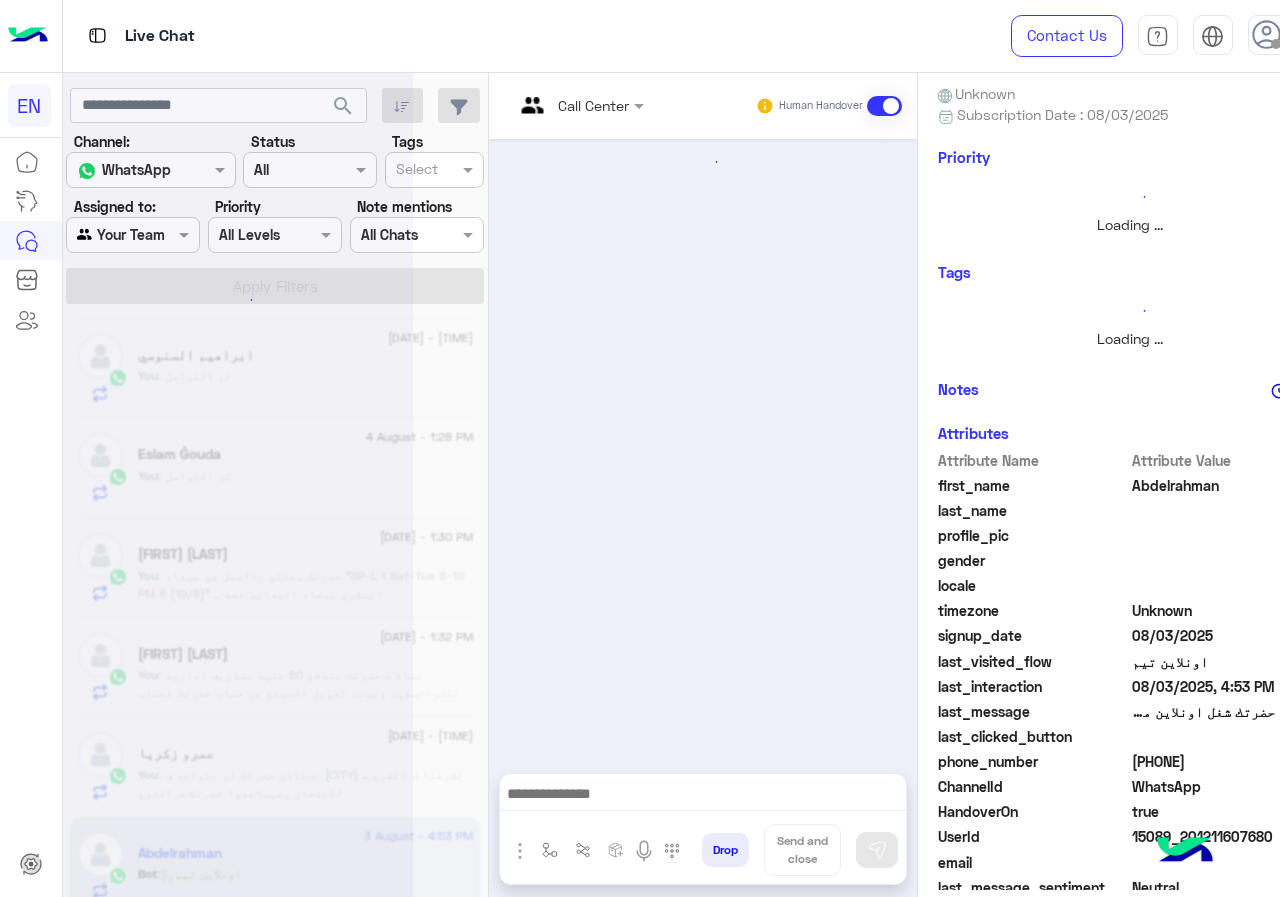 scroll, scrollTop: 0, scrollLeft: 0, axis: both 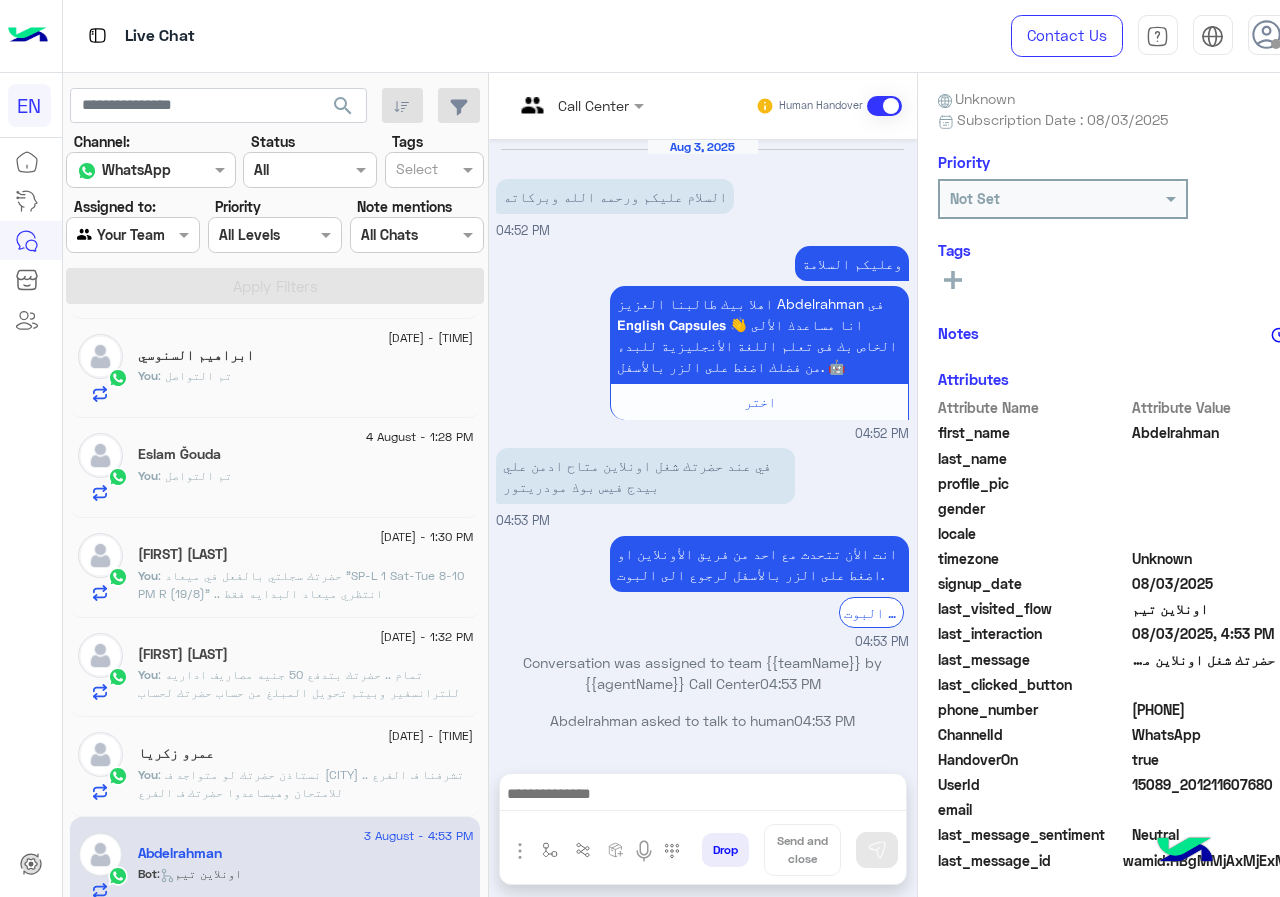 drag, startPoint x: 1136, startPoint y: 701, endPoint x: 1259, endPoint y: 705, distance: 123.065025 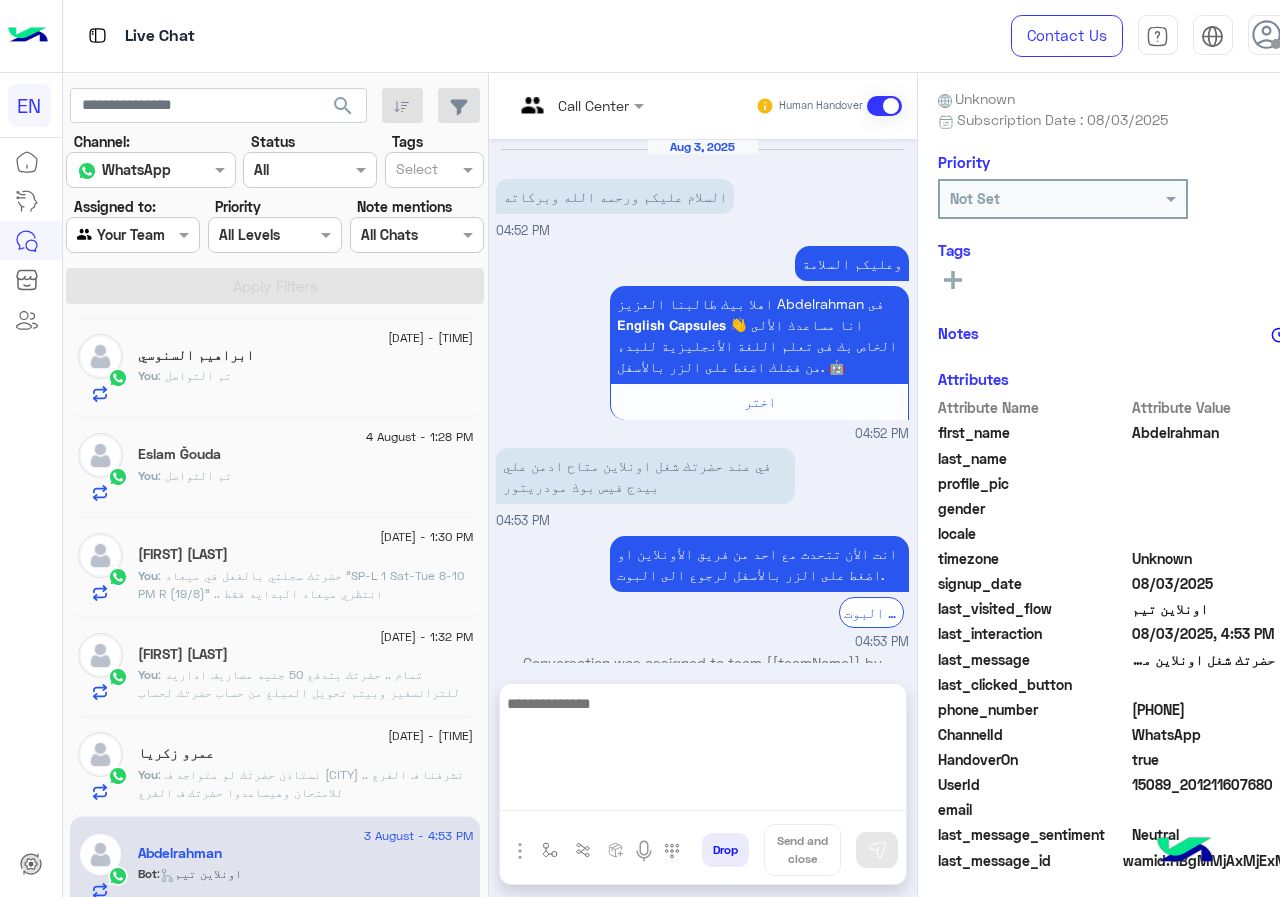 click at bounding box center (703, 751) 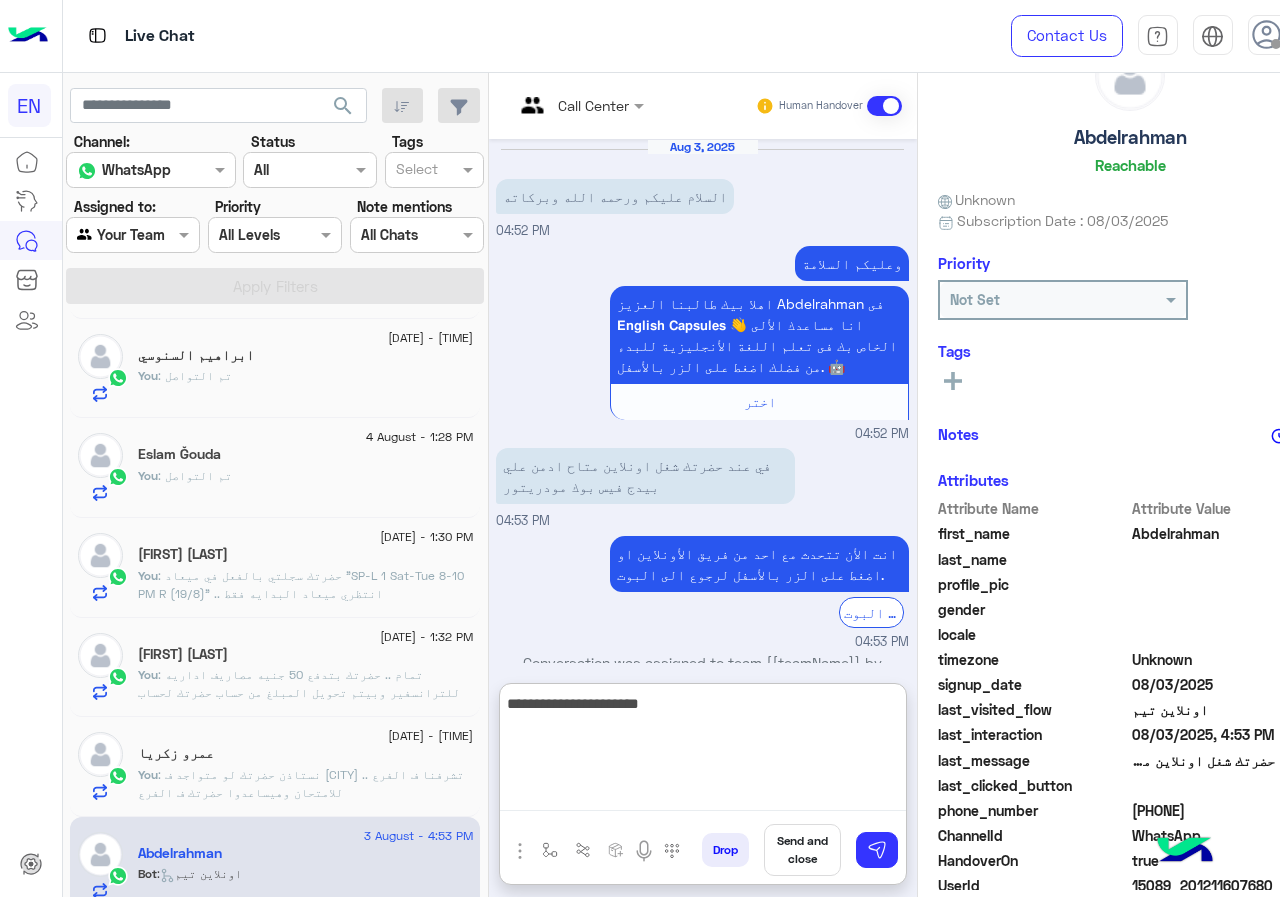 scroll, scrollTop: 0, scrollLeft: 0, axis: both 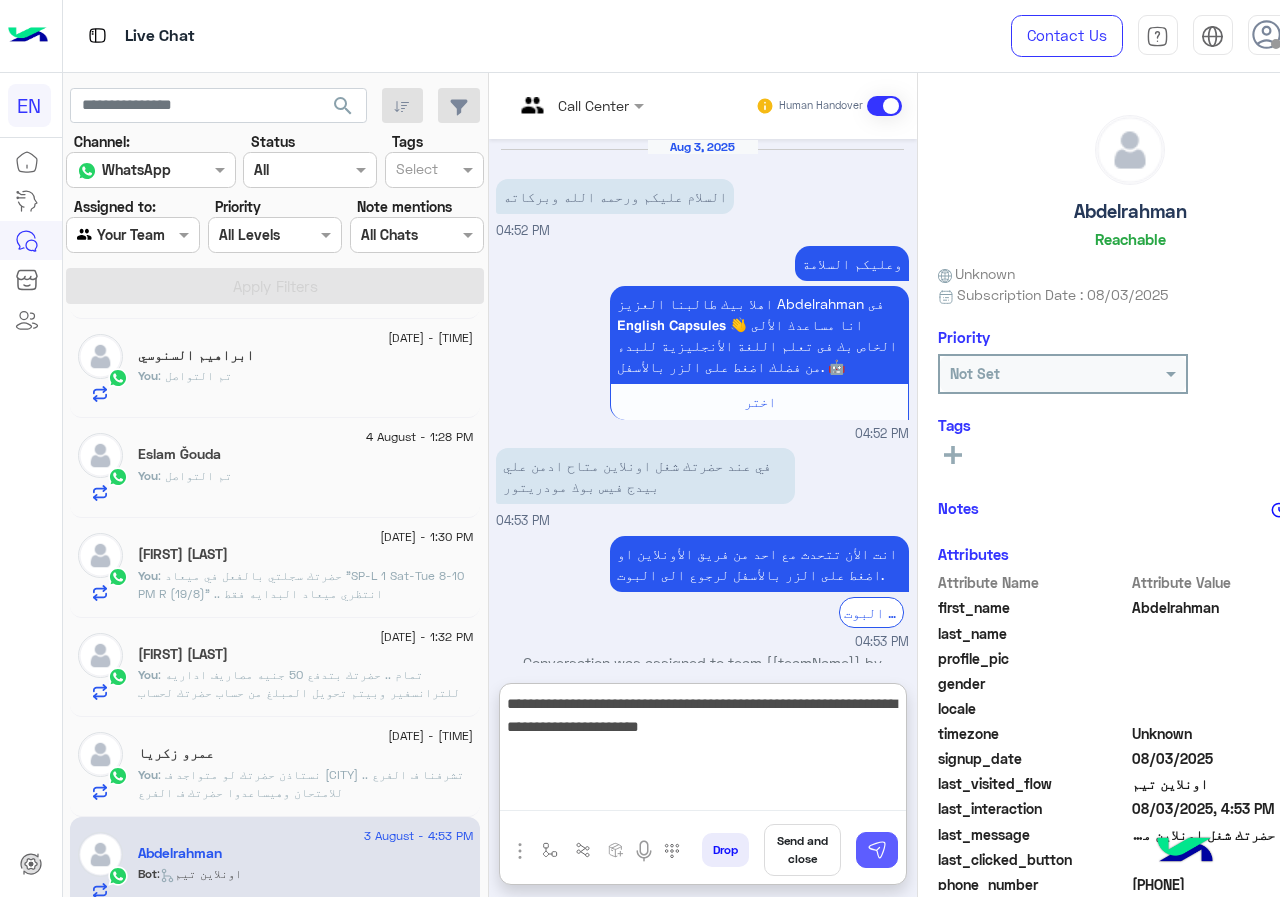 type on "**********" 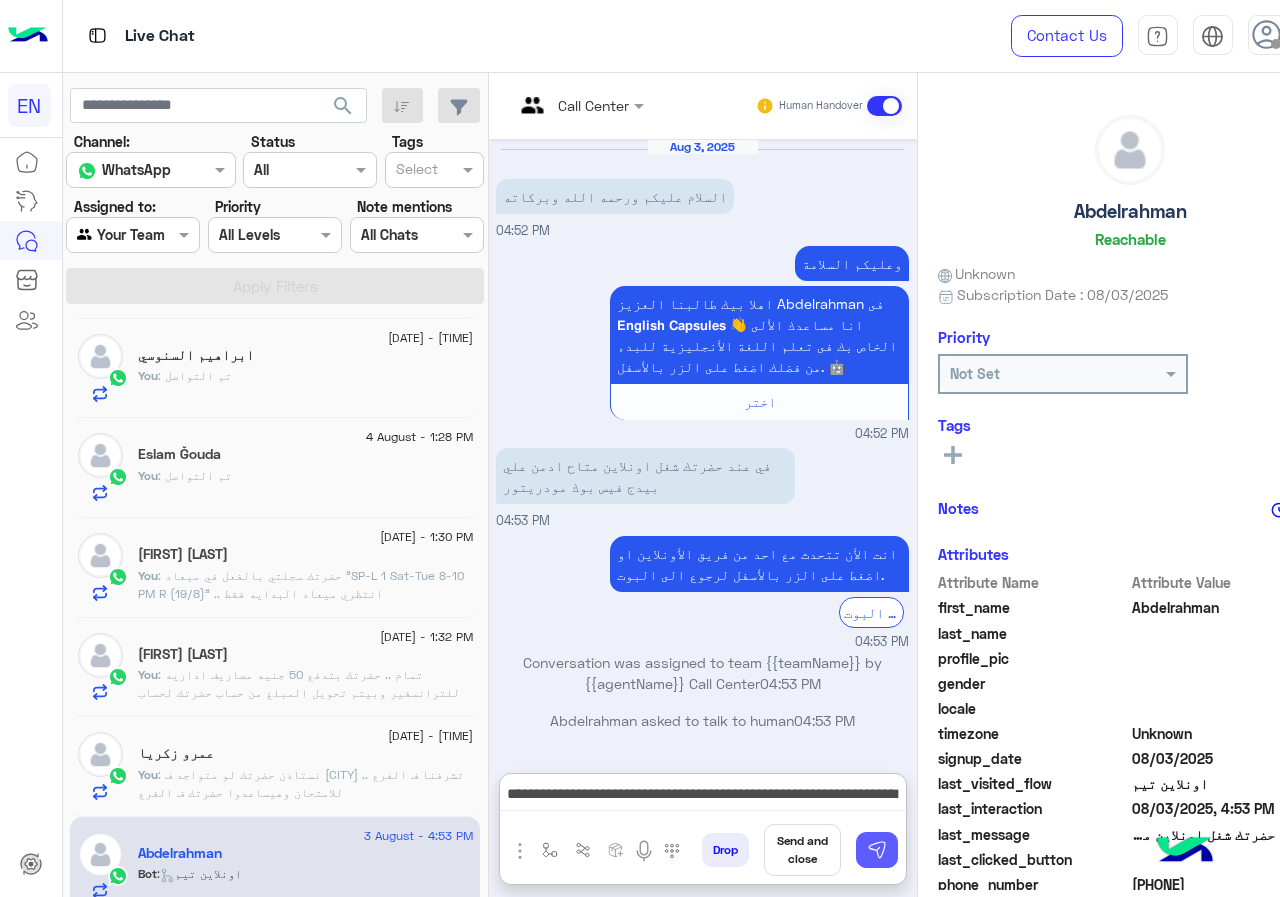 click at bounding box center (877, 850) 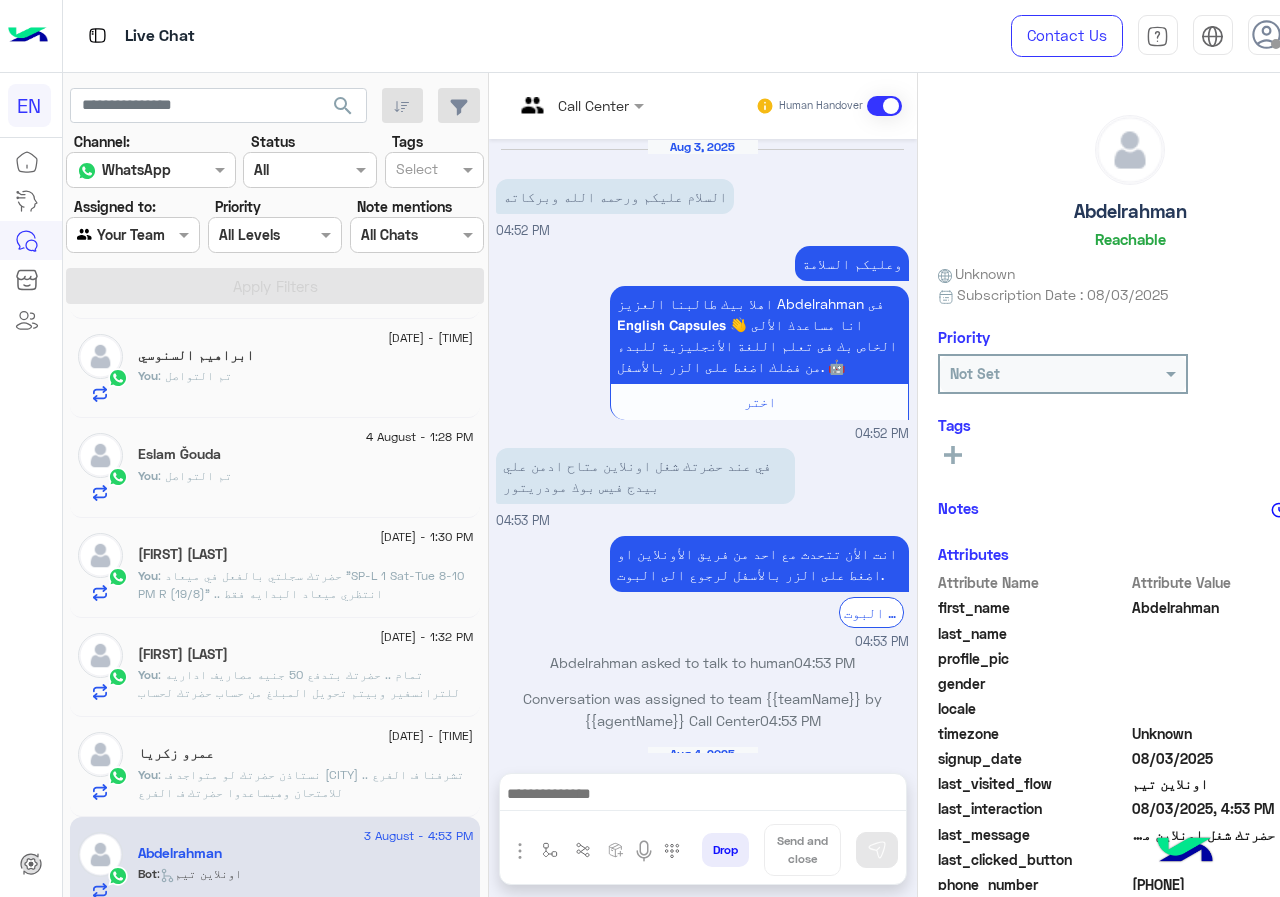 scroll, scrollTop: 135, scrollLeft: 0, axis: vertical 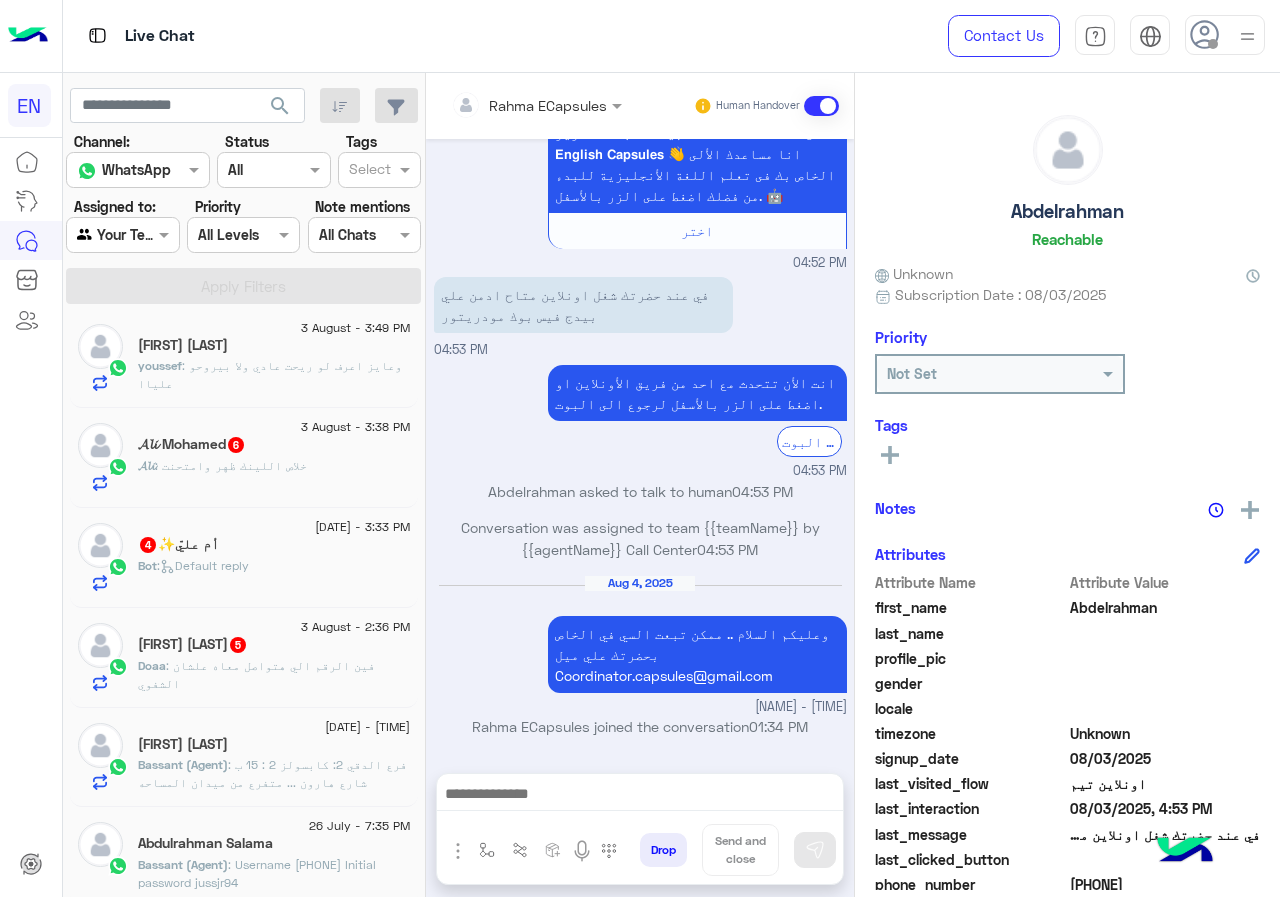 click on ": وعايز اعرف لو ريحت عادي ولا بيروحو علياا" 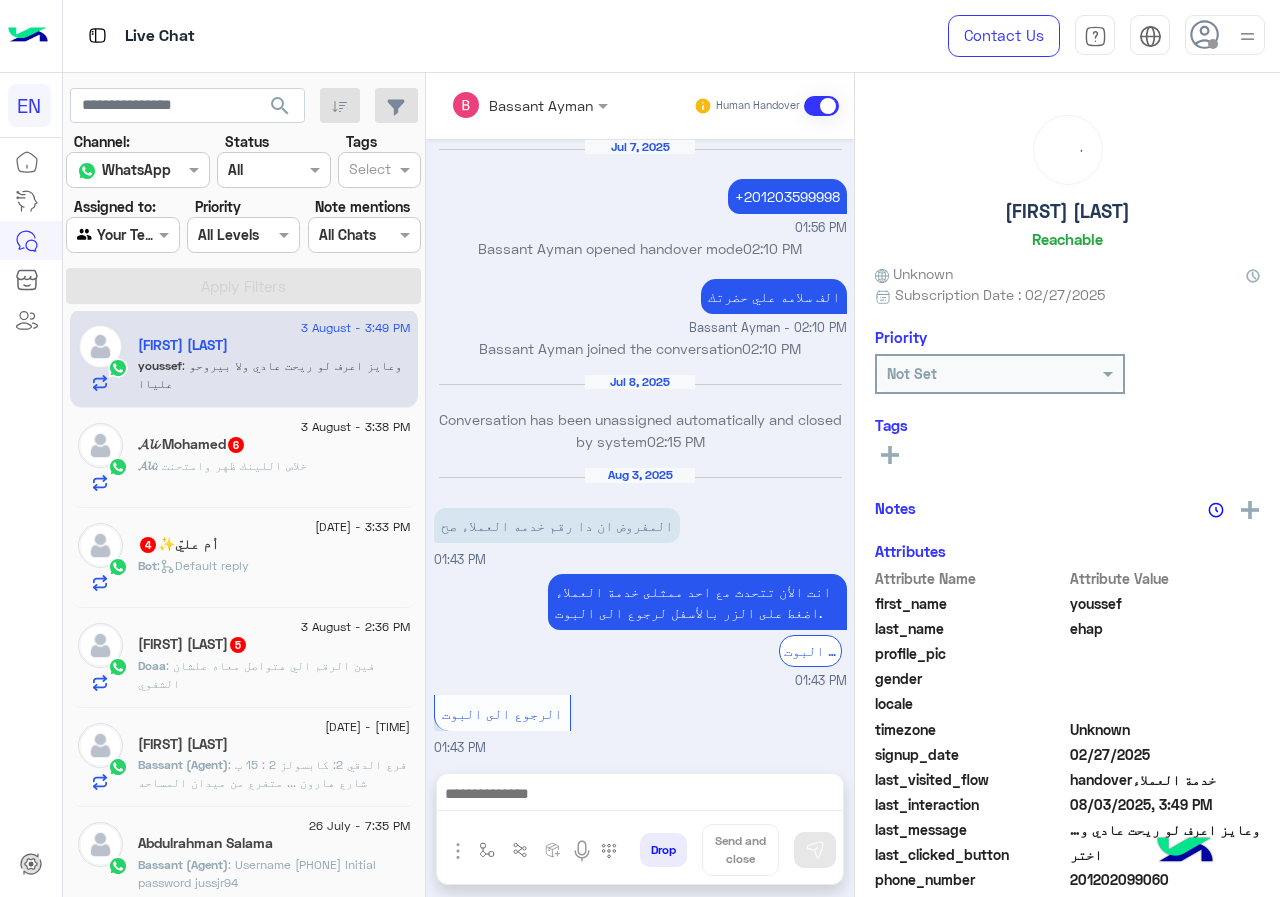 scroll, scrollTop: 930, scrollLeft: 0, axis: vertical 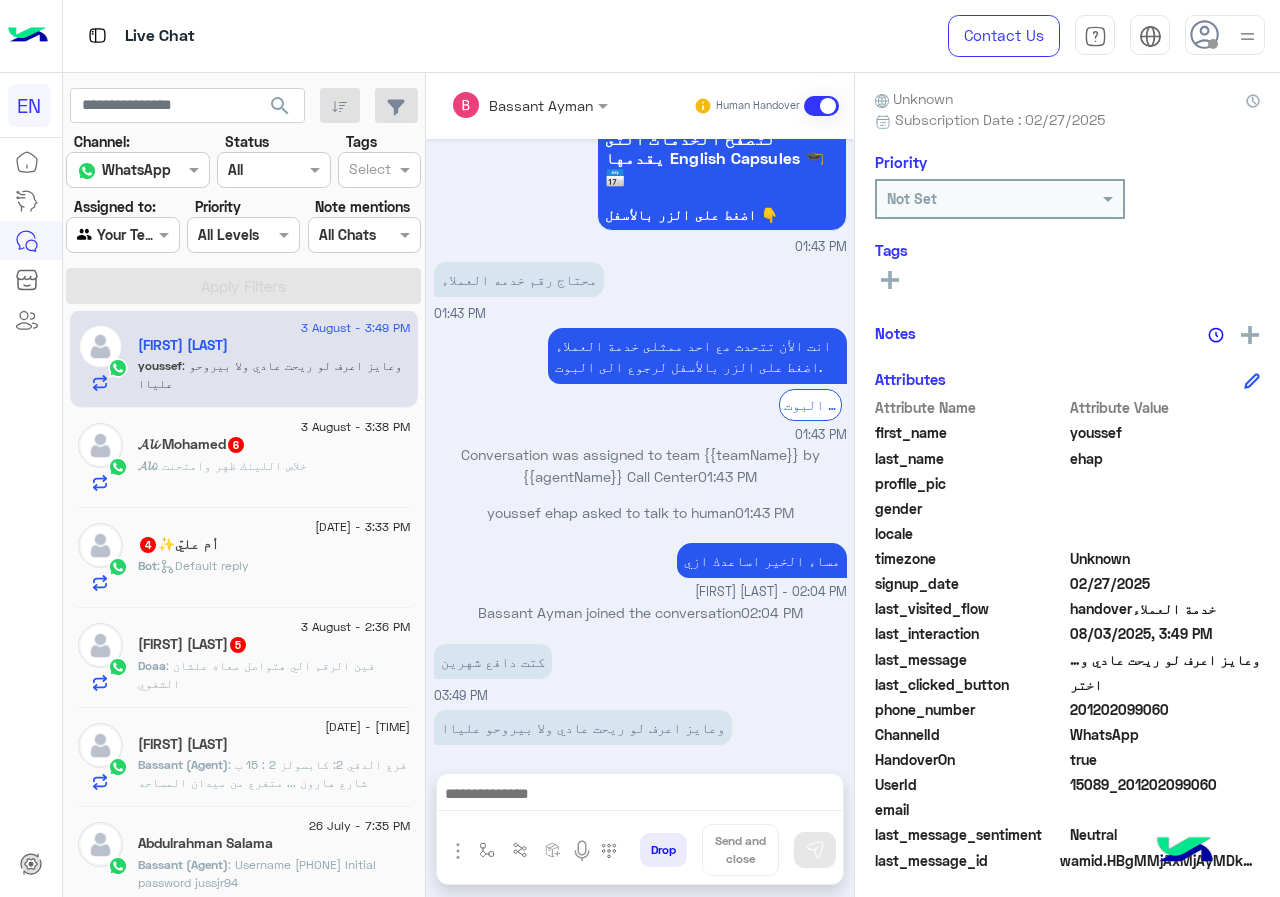 drag, startPoint x: 1074, startPoint y: 702, endPoint x: 1221, endPoint y: 702, distance: 147 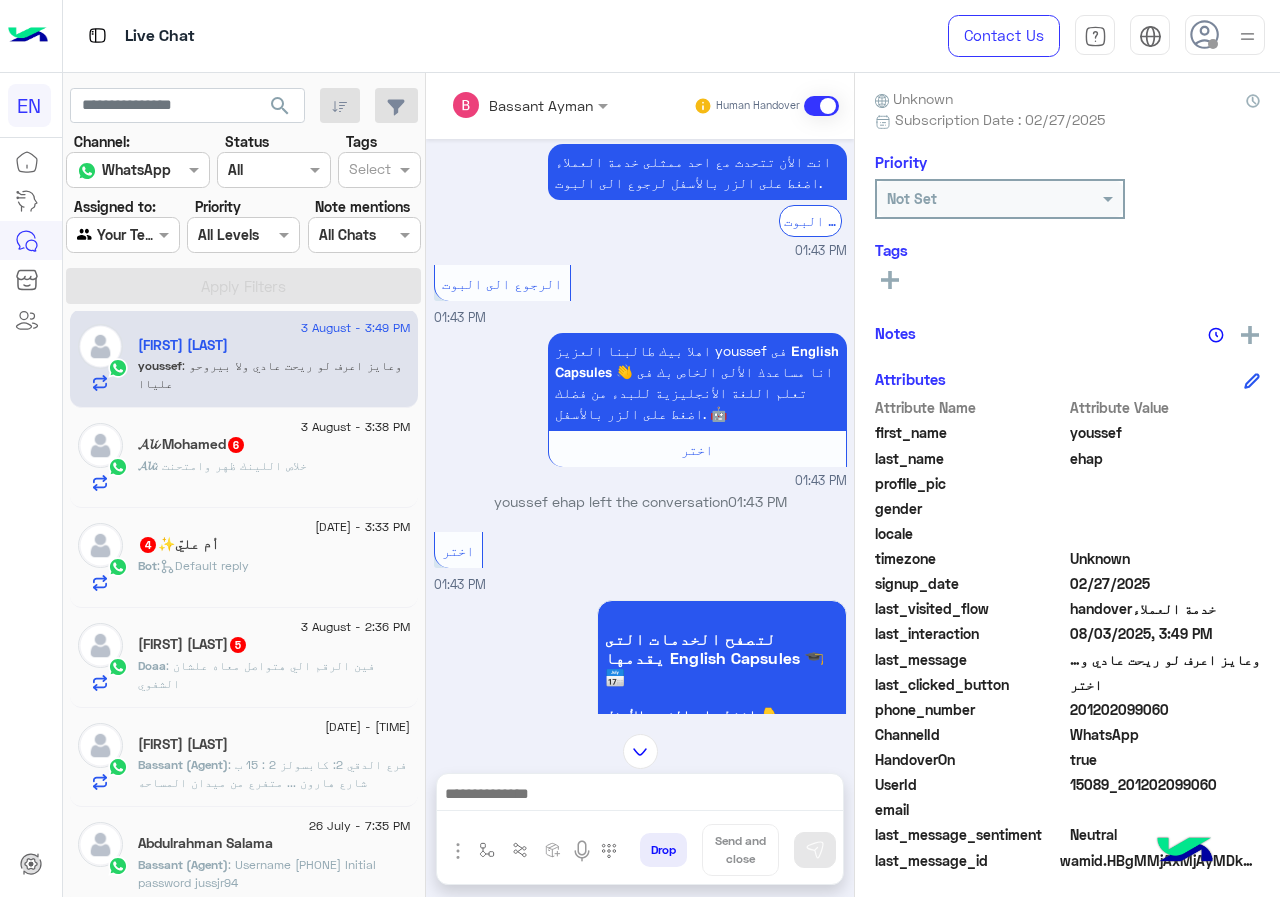 scroll, scrollTop: 930, scrollLeft: 0, axis: vertical 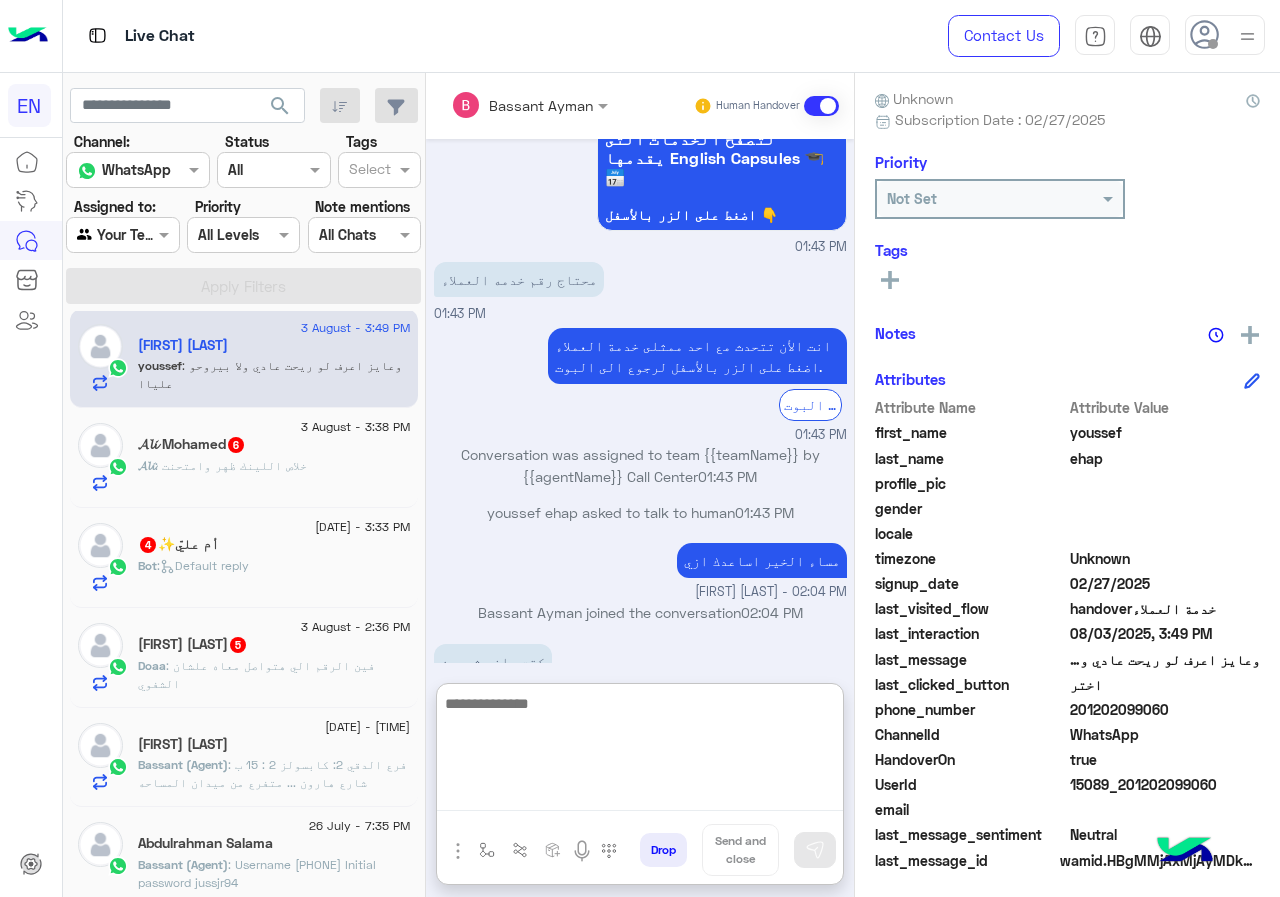 click at bounding box center (640, 751) 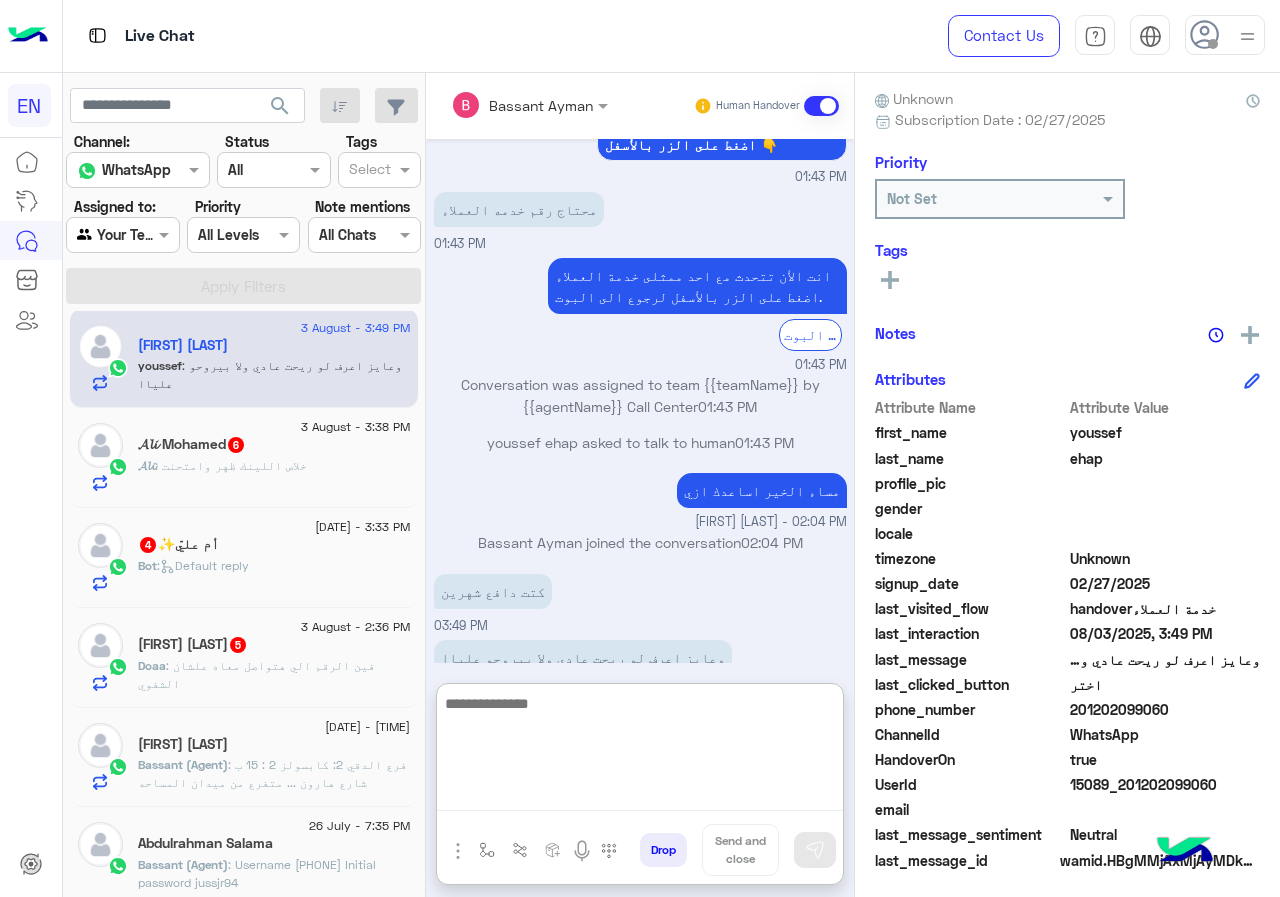 scroll, scrollTop: 1020, scrollLeft: 0, axis: vertical 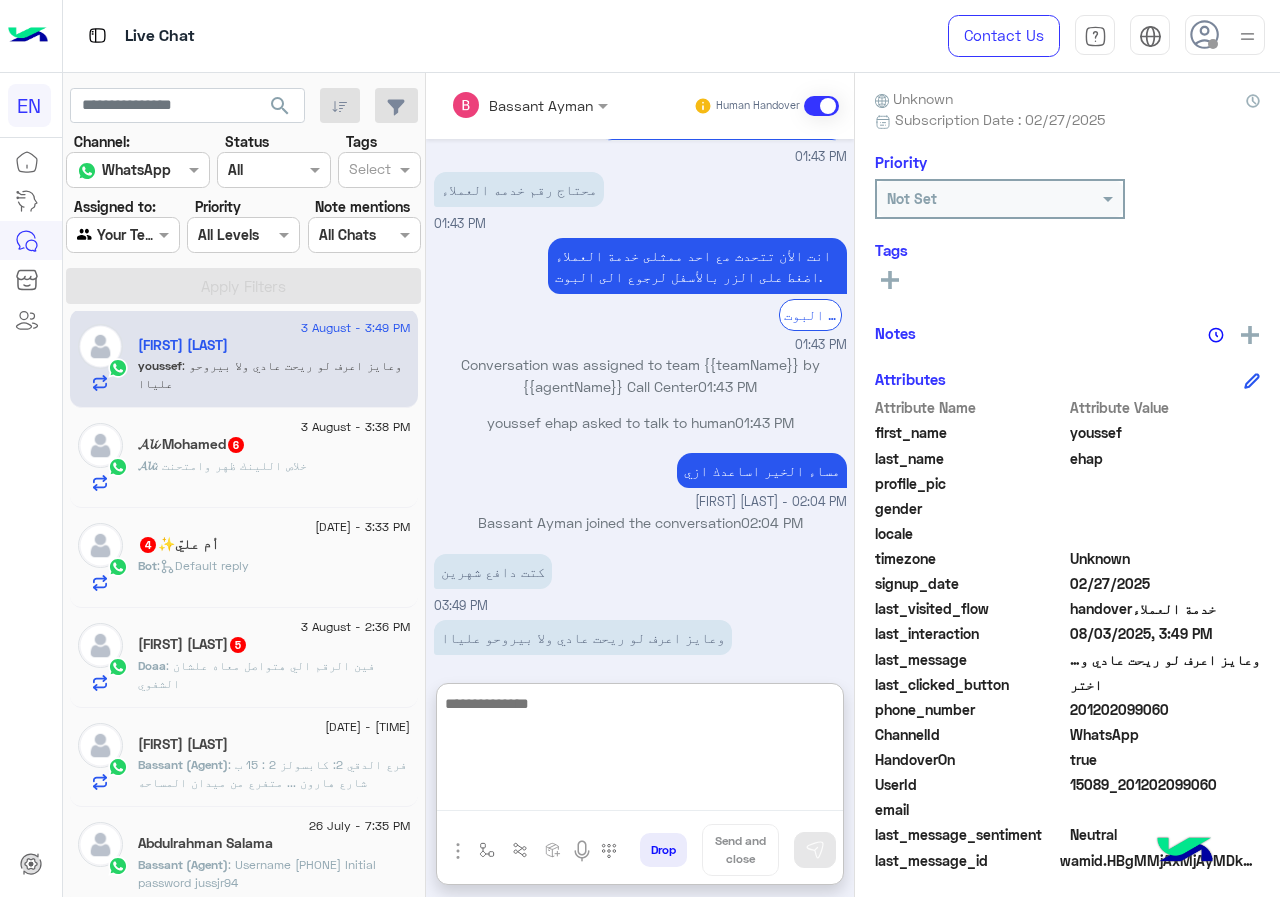 click at bounding box center (640, 751) 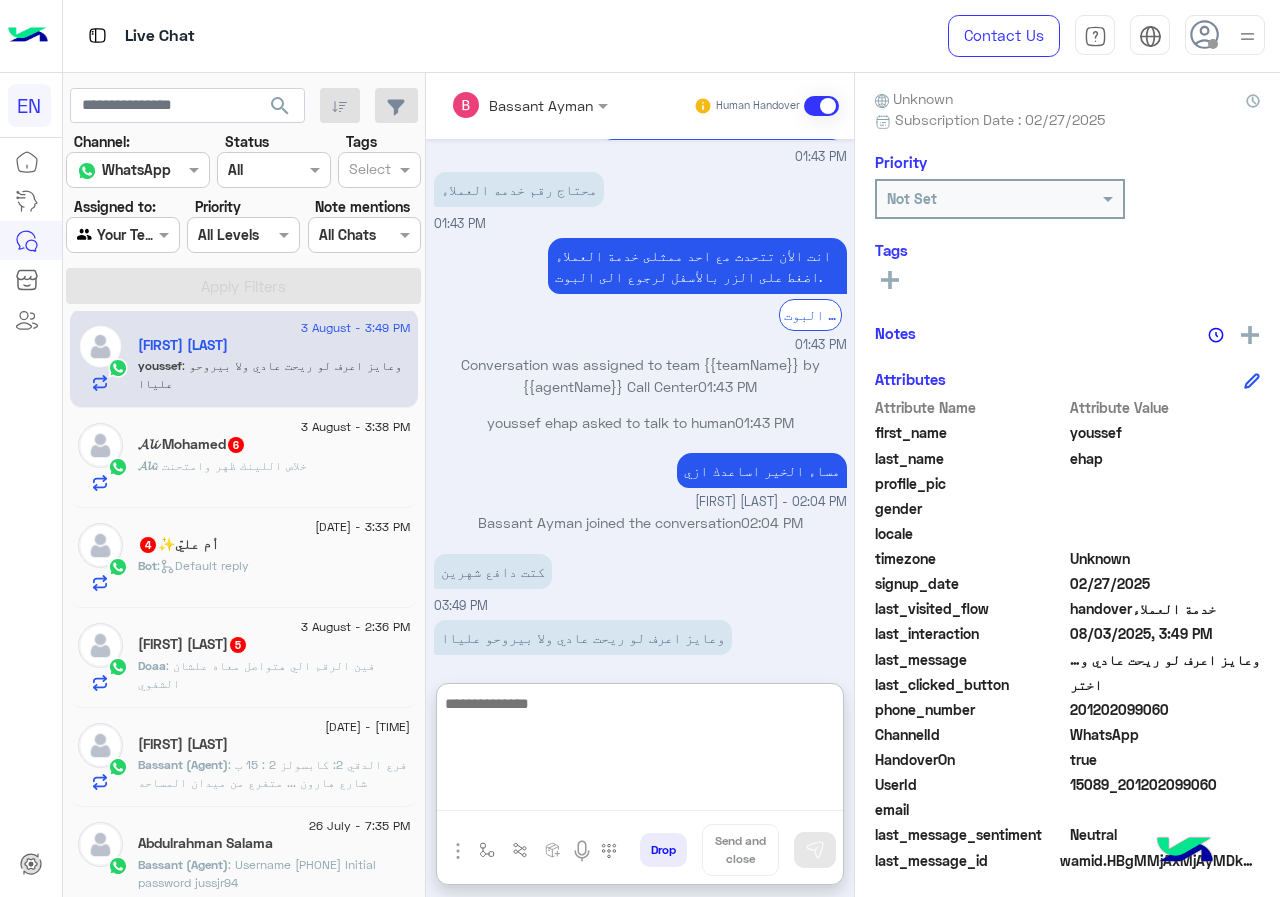 click at bounding box center [640, 751] 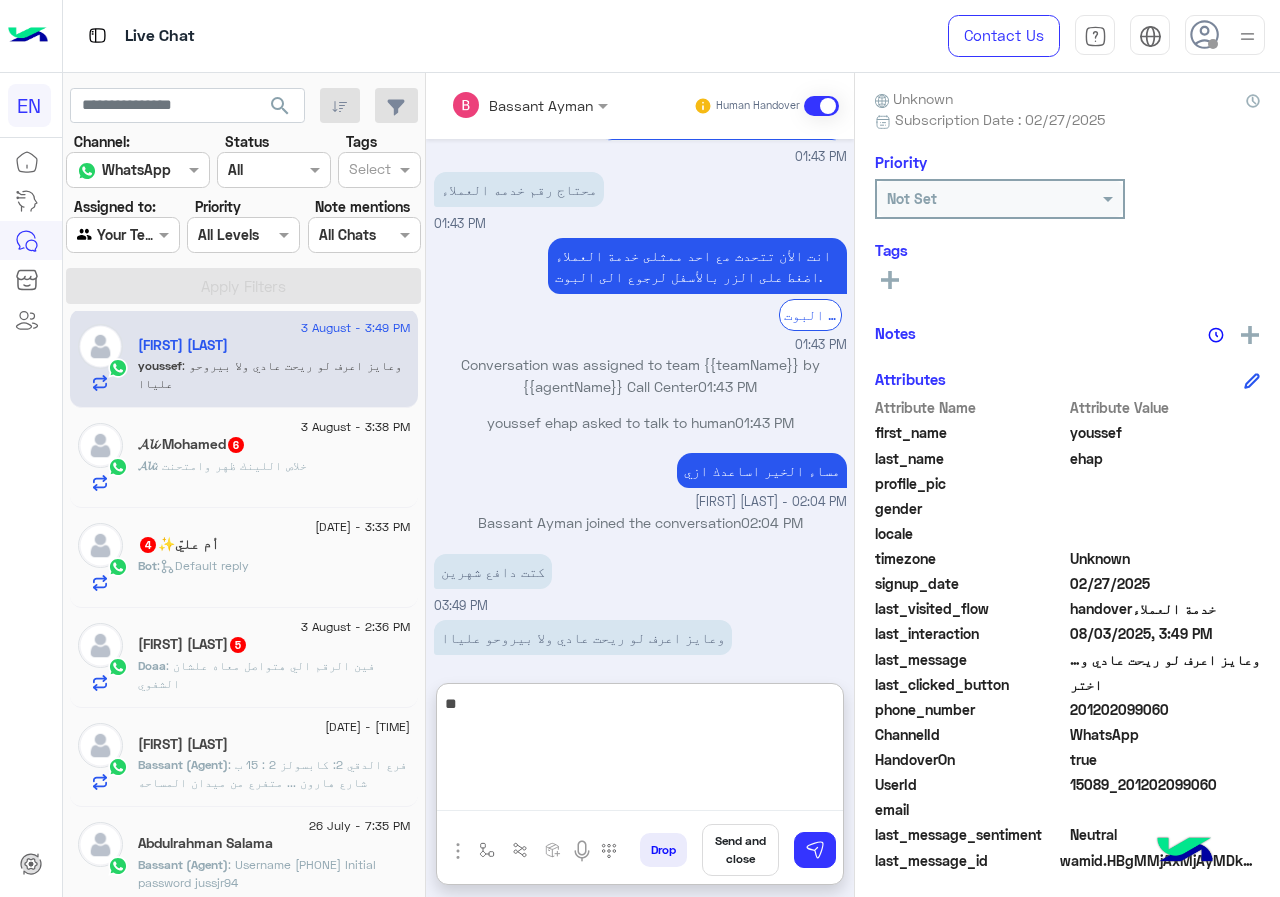 type on "*" 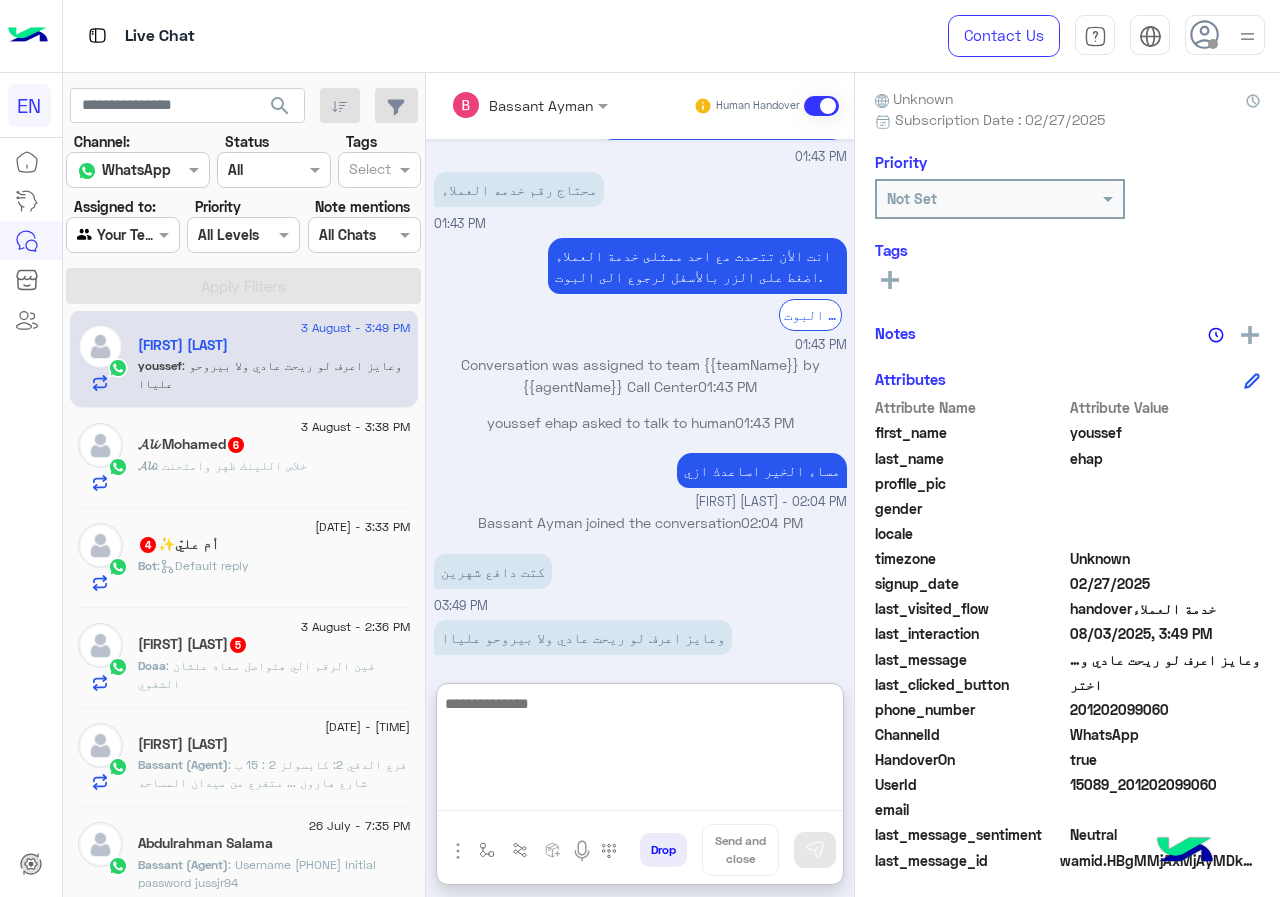 type on "*" 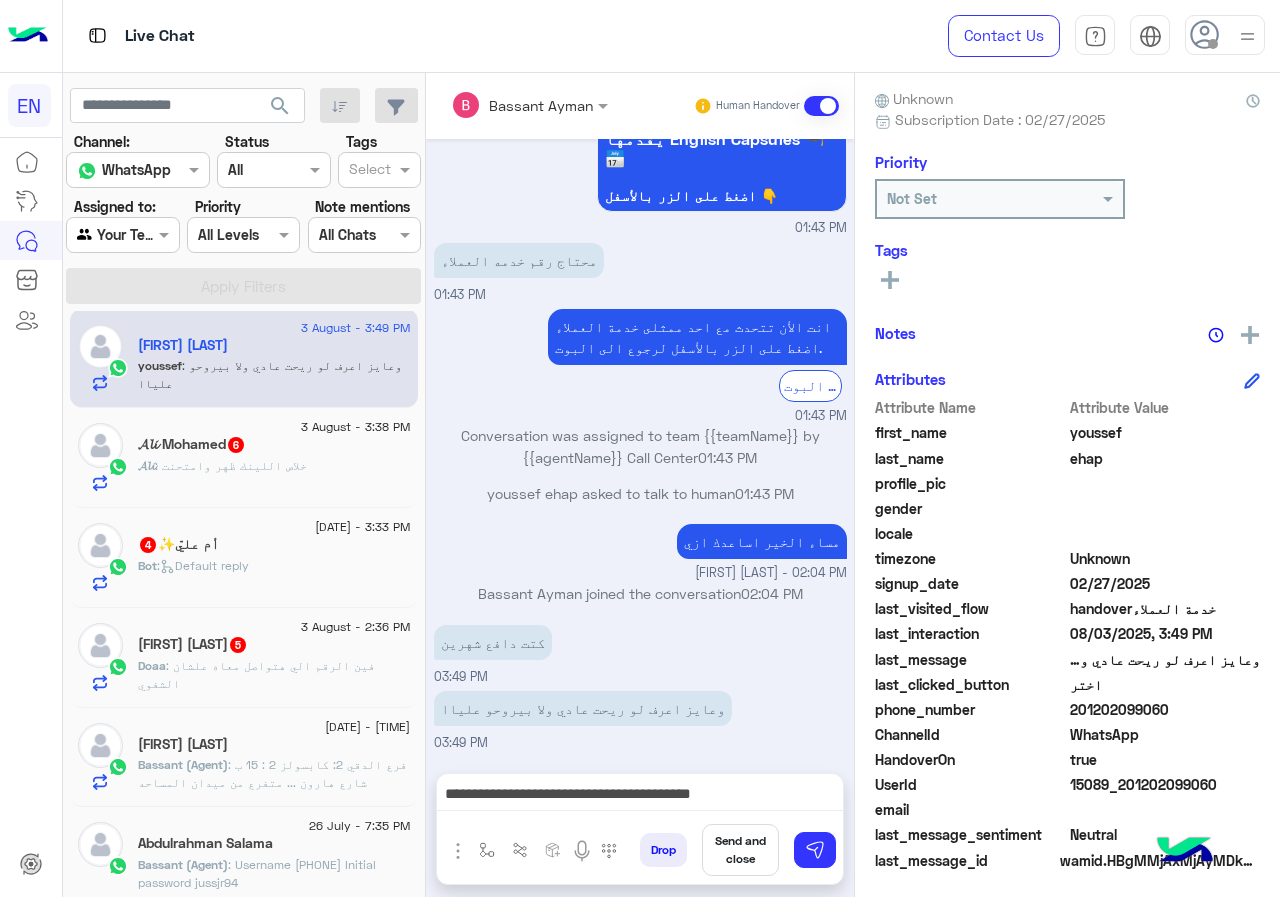 scroll, scrollTop: 930, scrollLeft: 0, axis: vertical 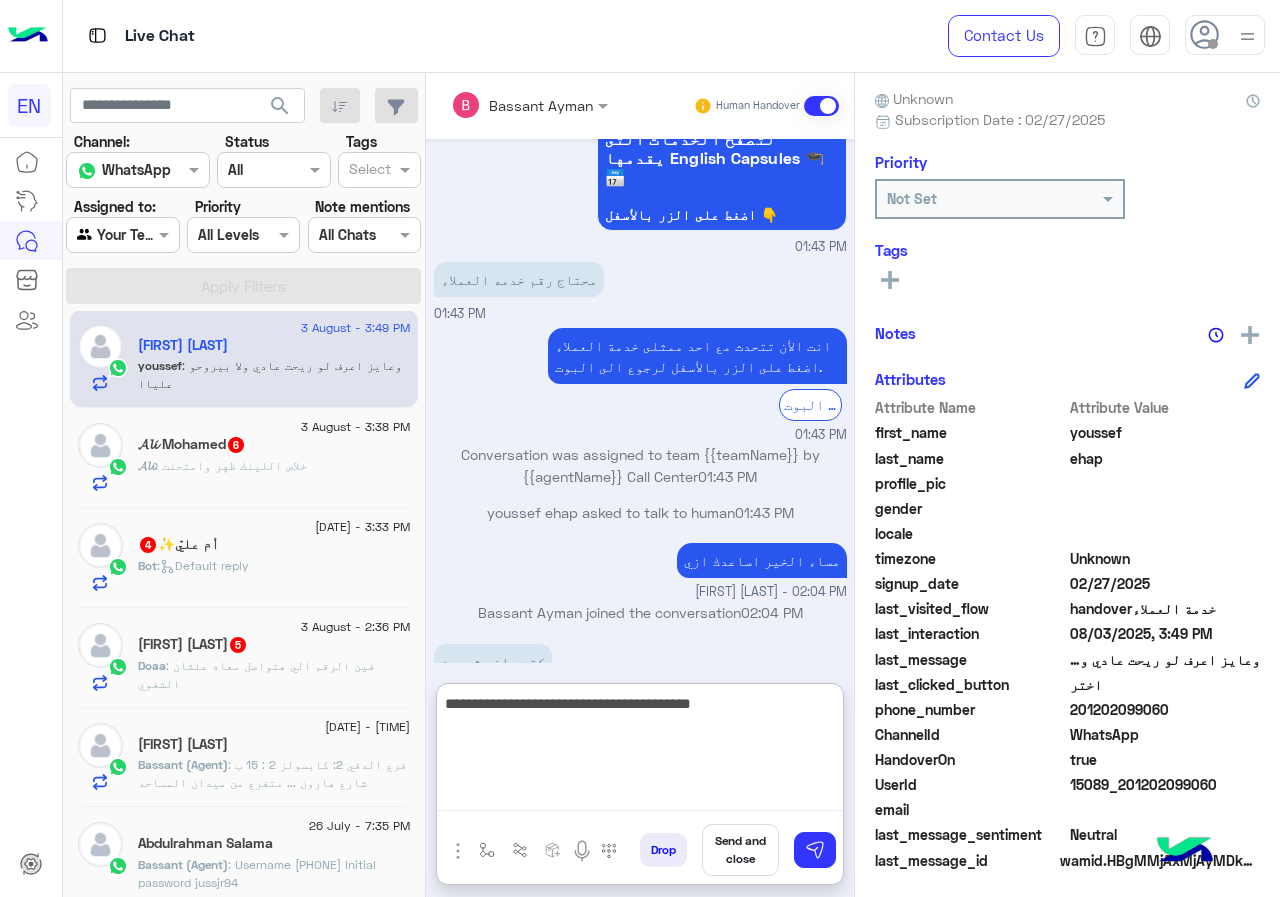 click on "**********" at bounding box center (640, 751) 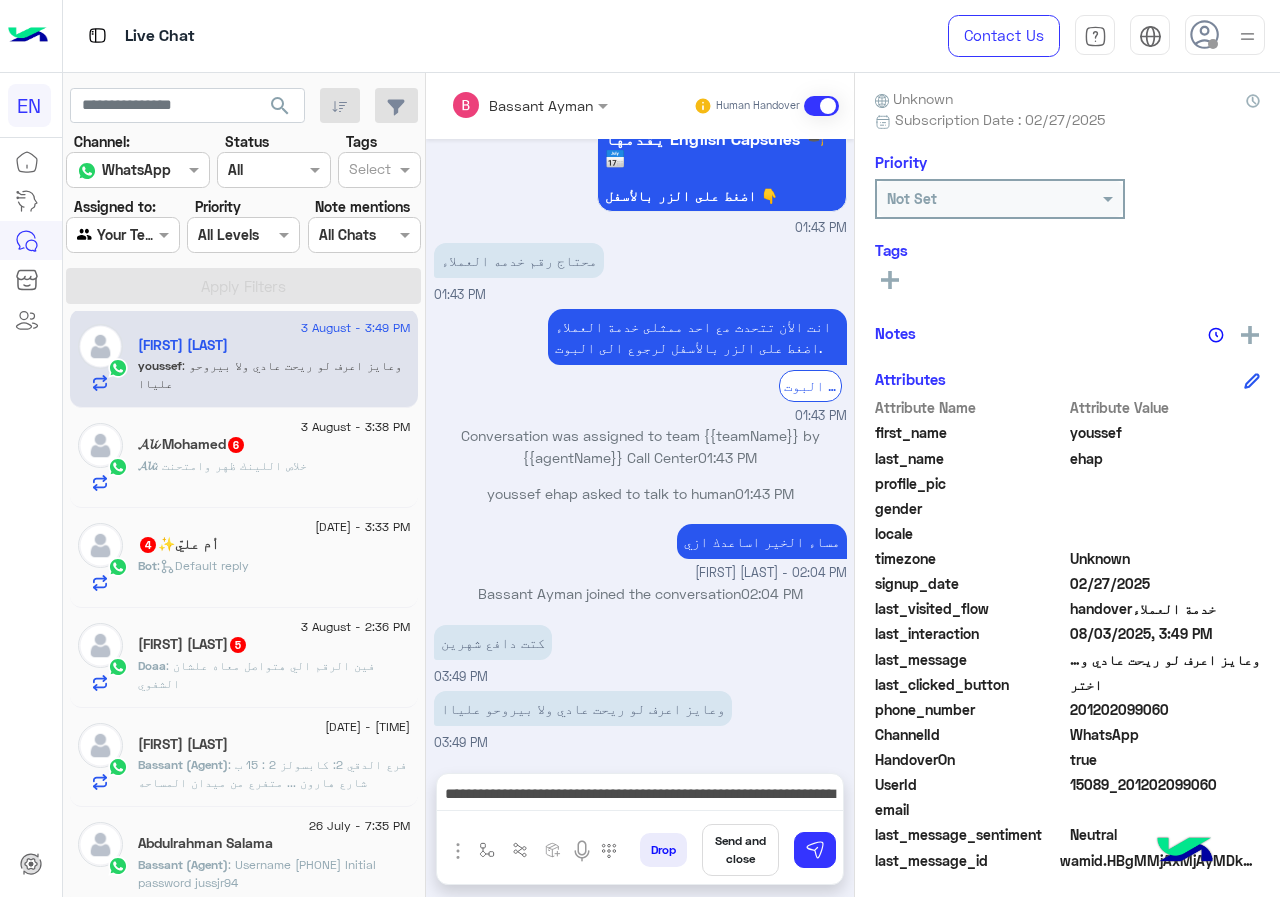 scroll, scrollTop: 930, scrollLeft: 0, axis: vertical 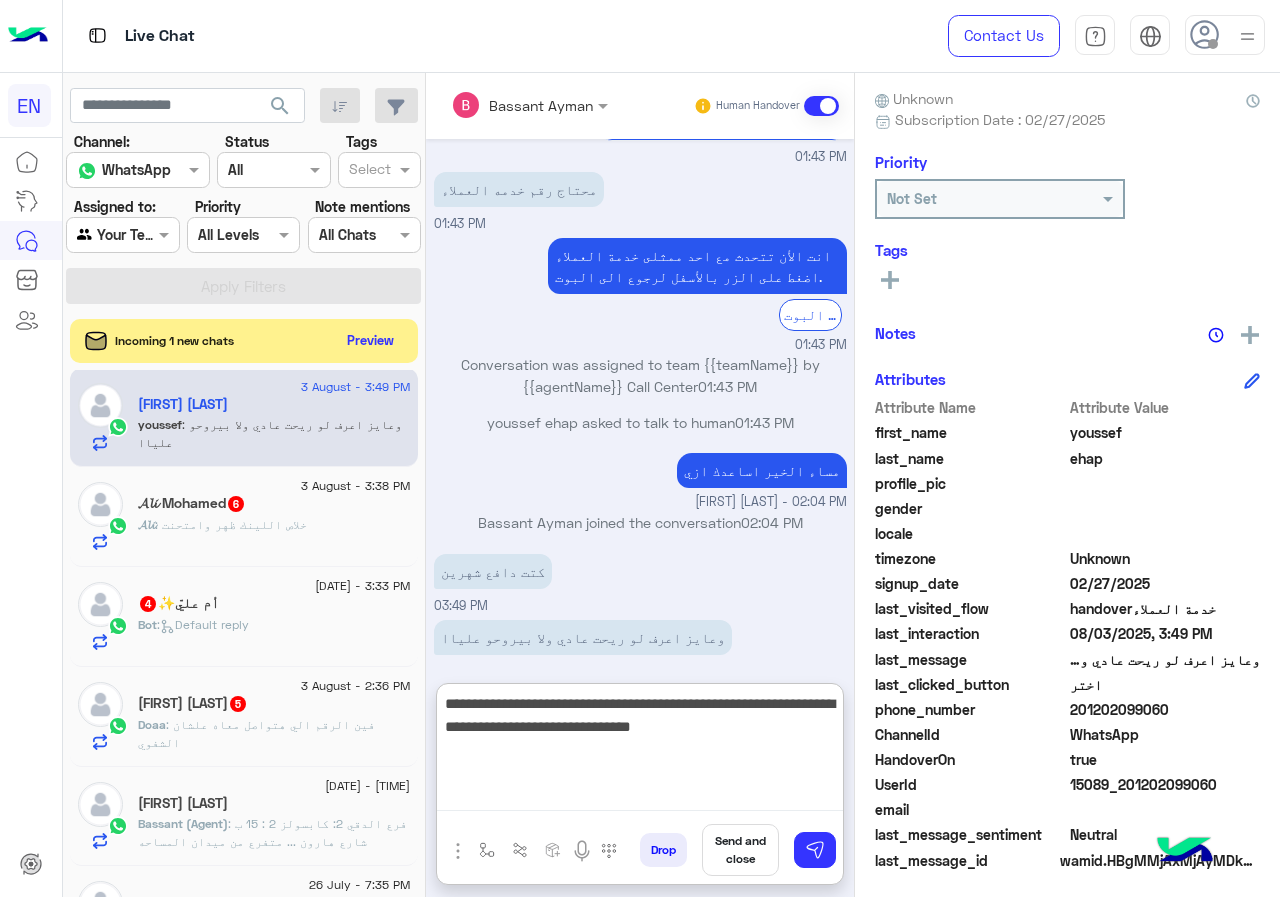 click on "**********" at bounding box center (640, 751) 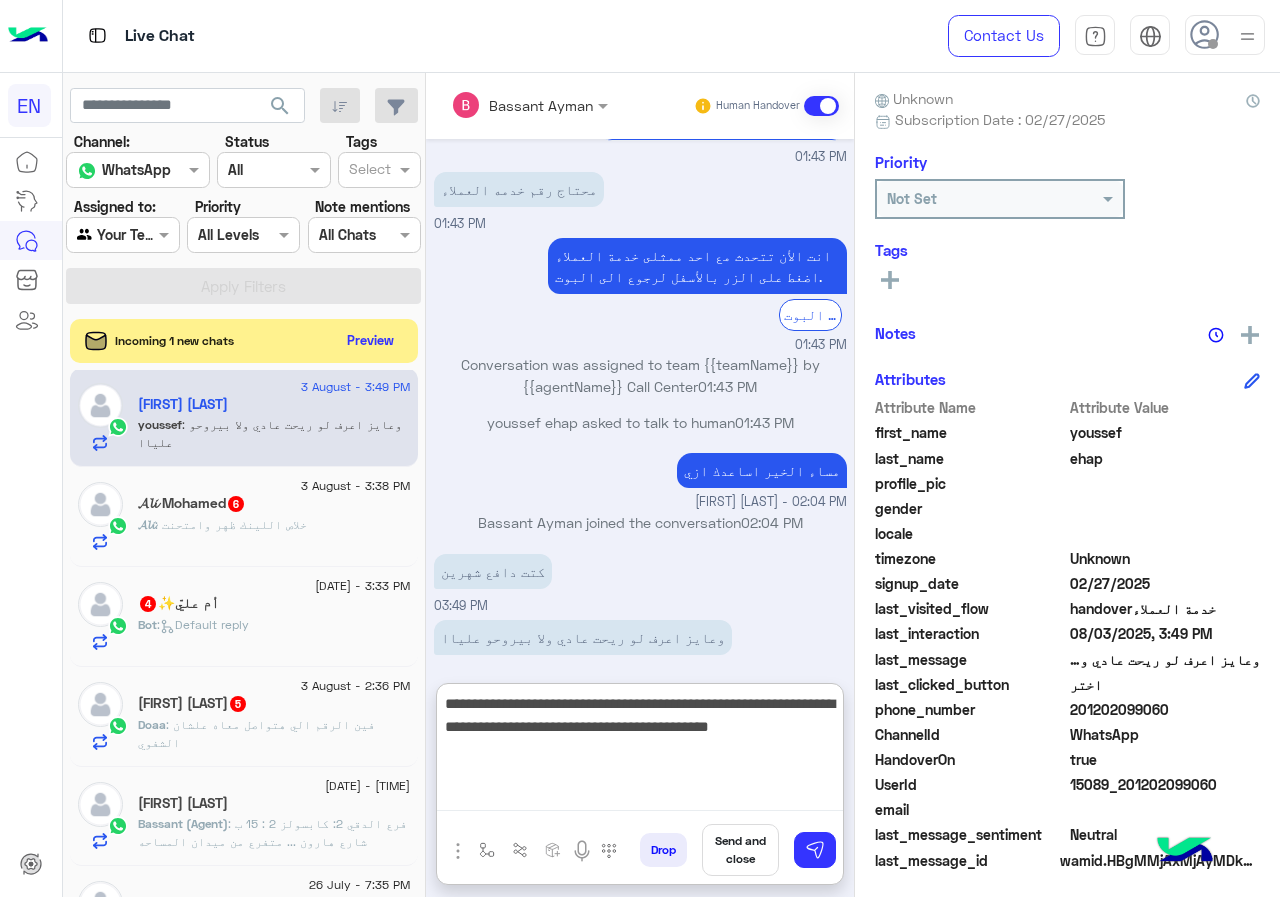 click on "**********" at bounding box center (640, 751) 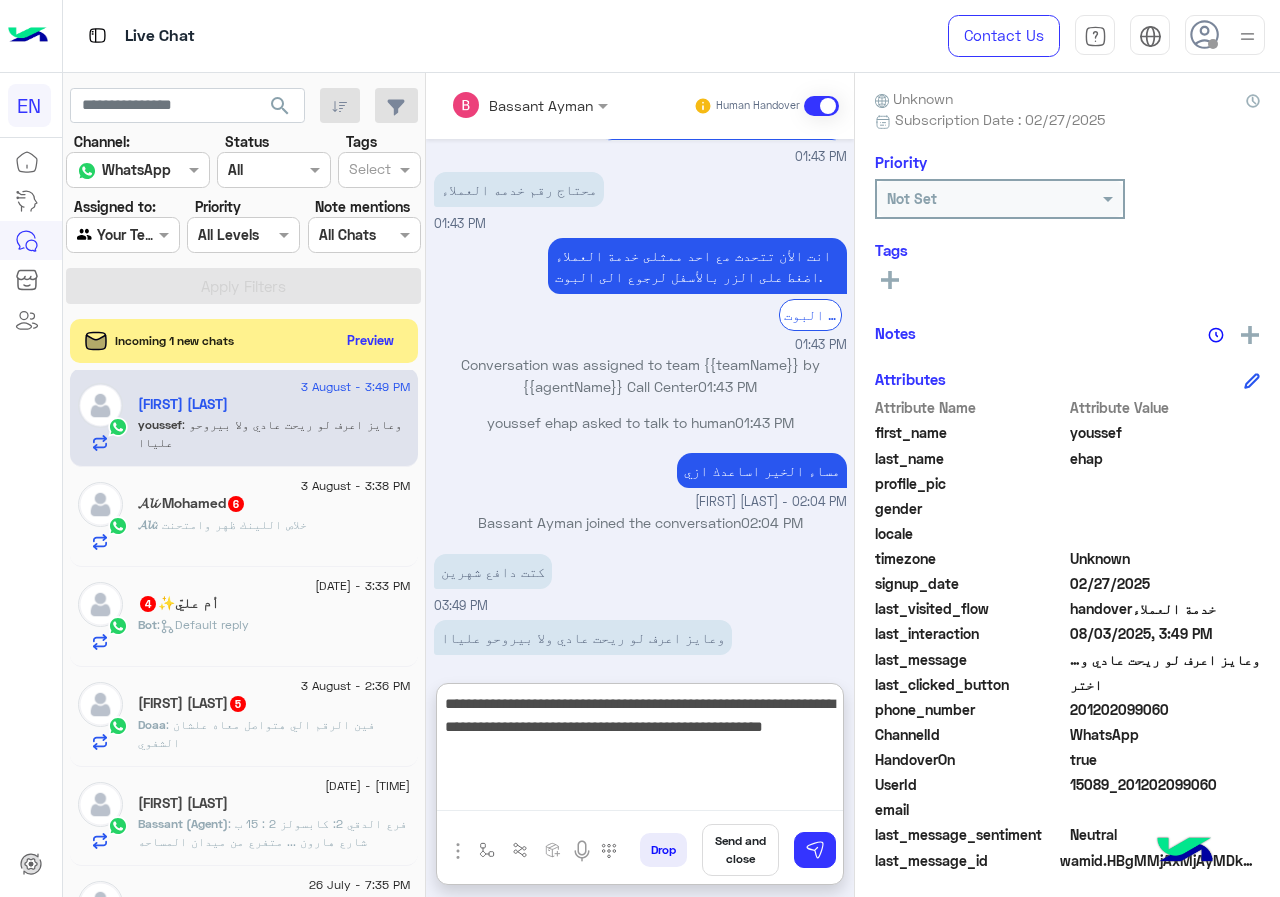 drag, startPoint x: 660, startPoint y: 732, endPoint x: 447, endPoint y: 721, distance: 213.28384 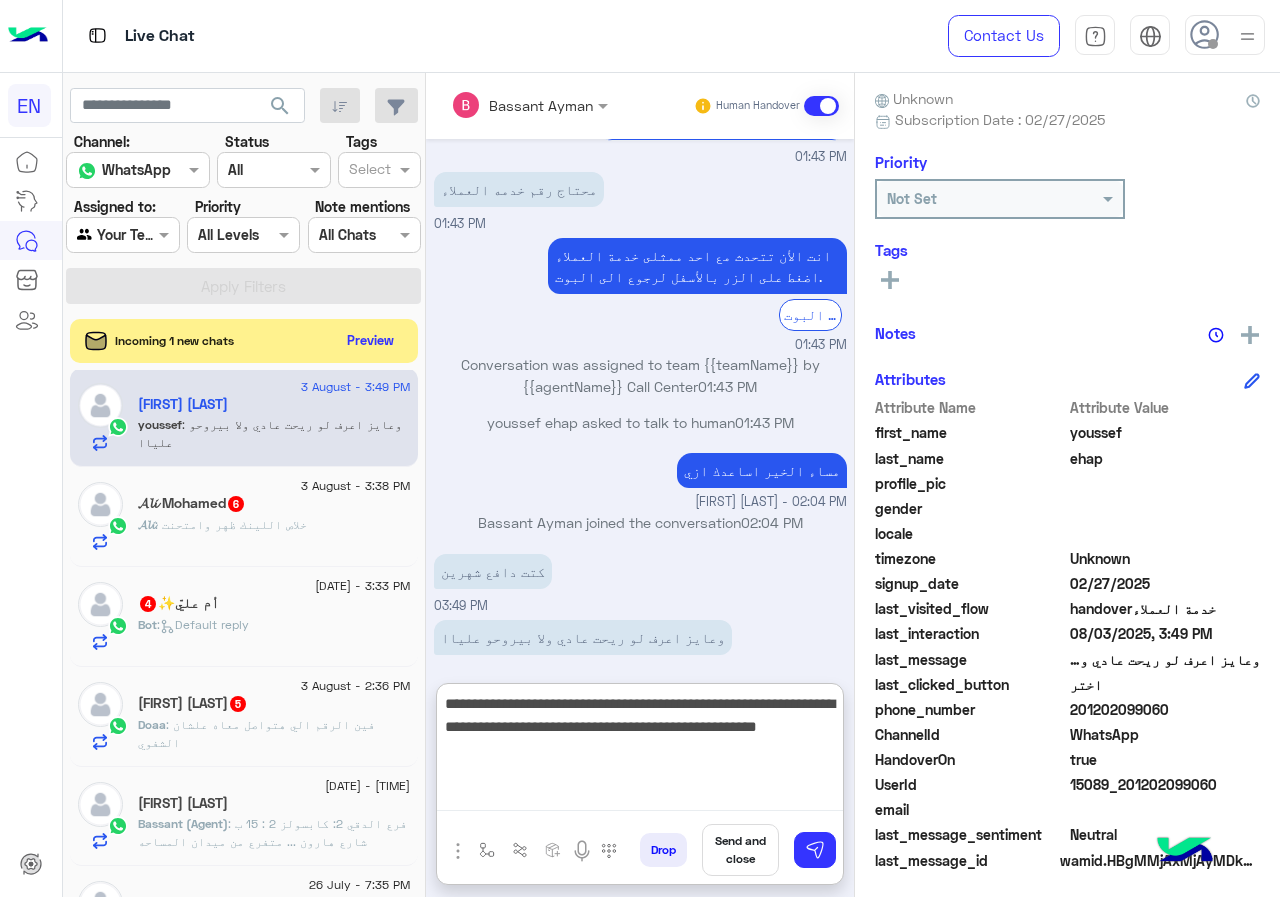 type on "**********" 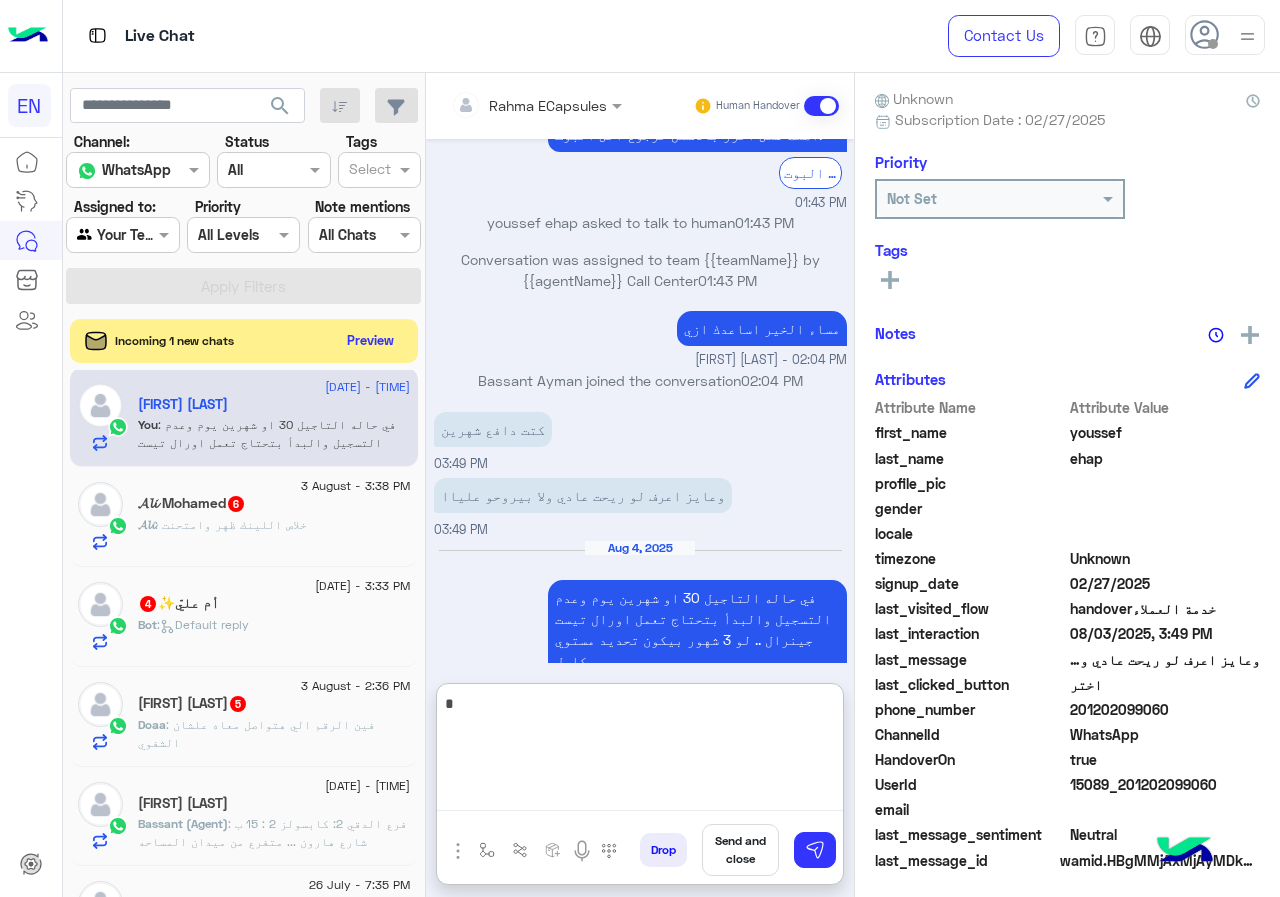 scroll, scrollTop: 1198, scrollLeft: 0, axis: vertical 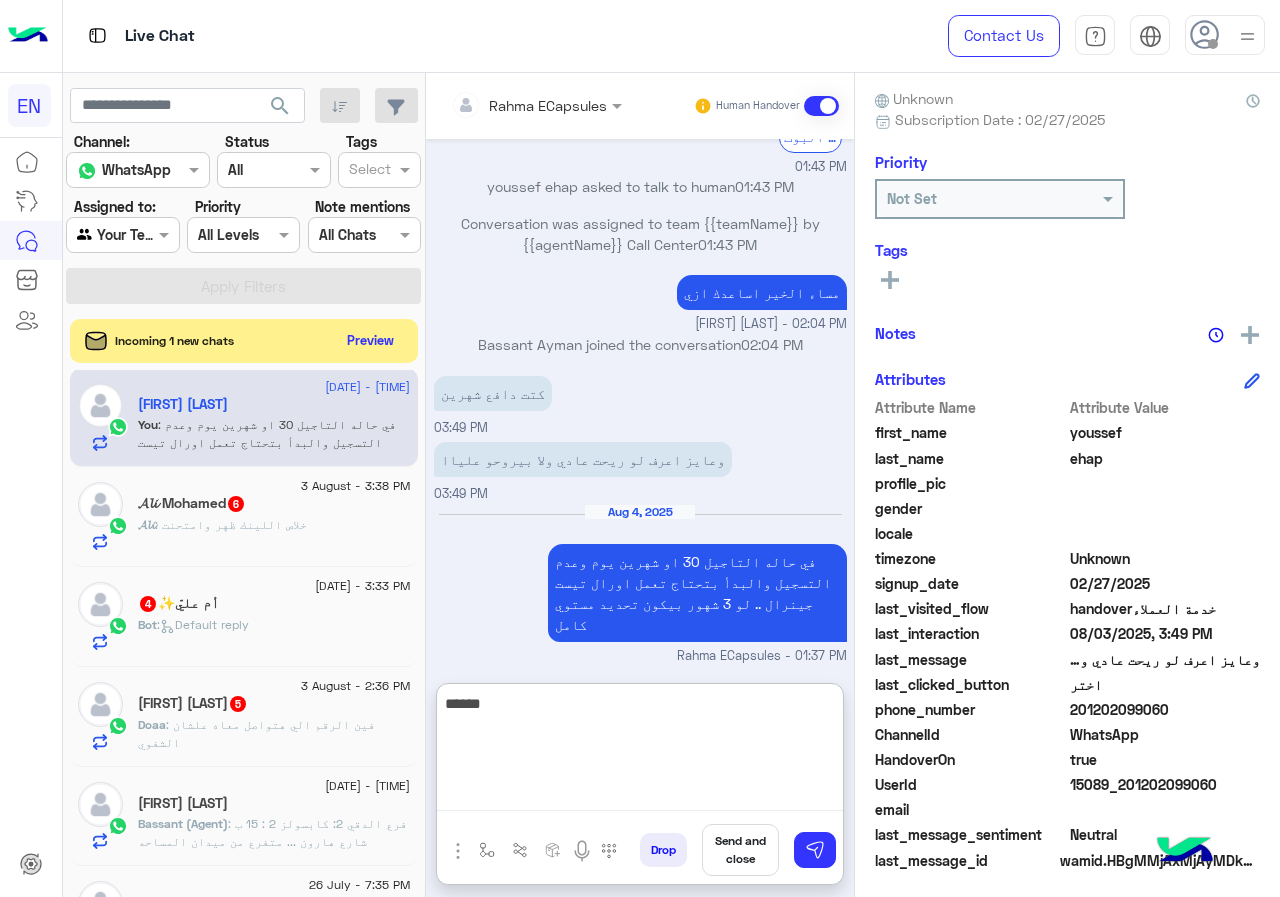 type on "******" 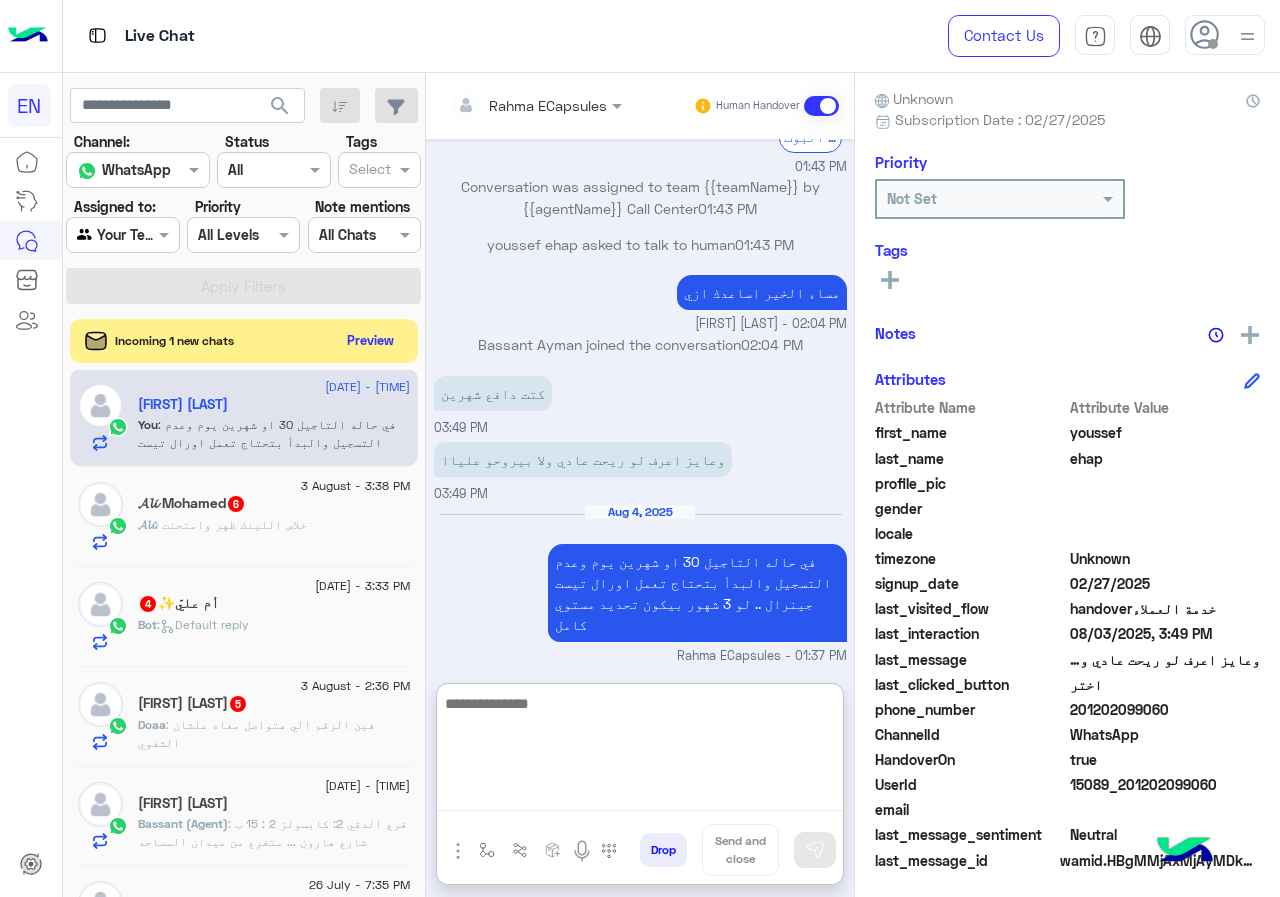 scroll, scrollTop: 1262, scrollLeft: 0, axis: vertical 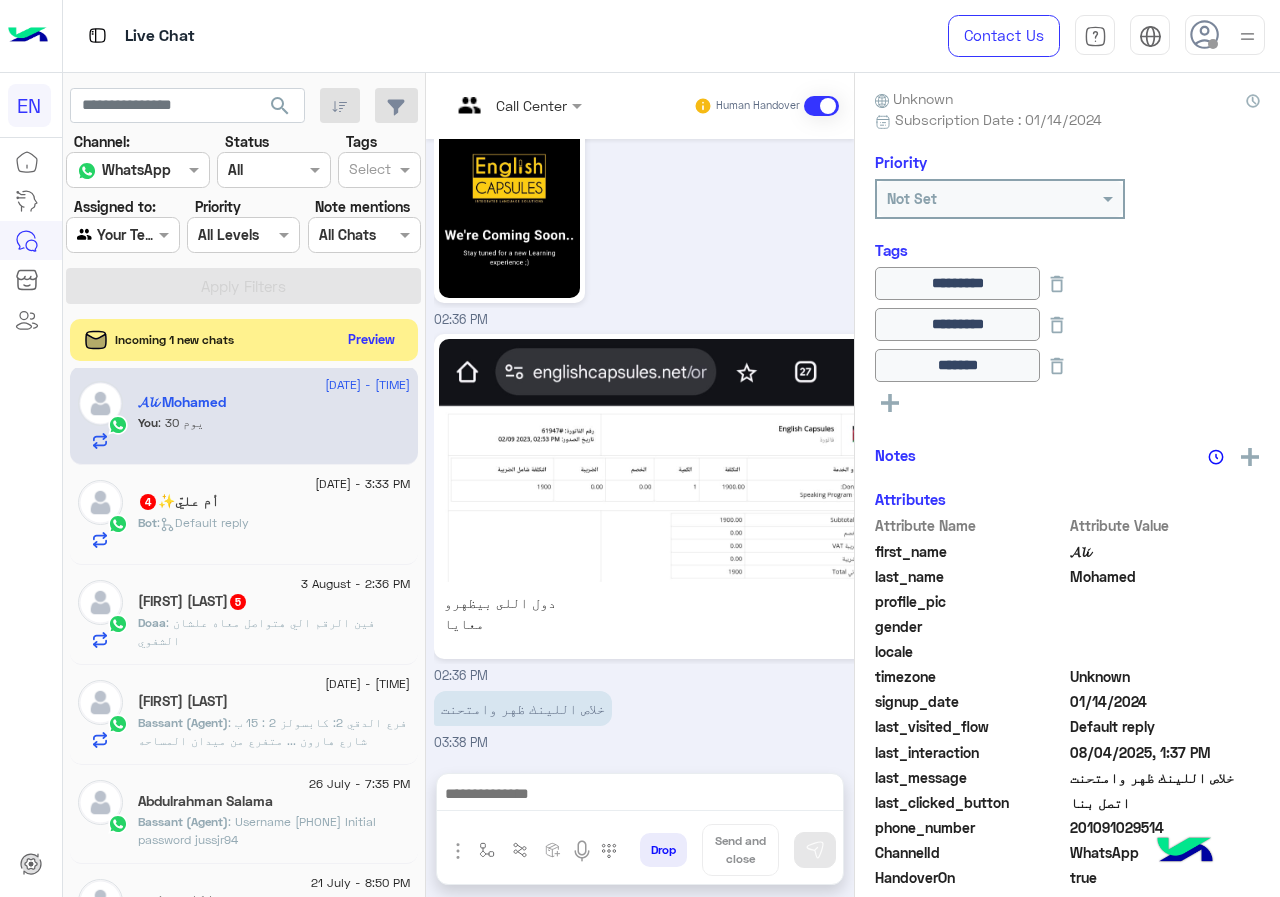 click on "Preview" 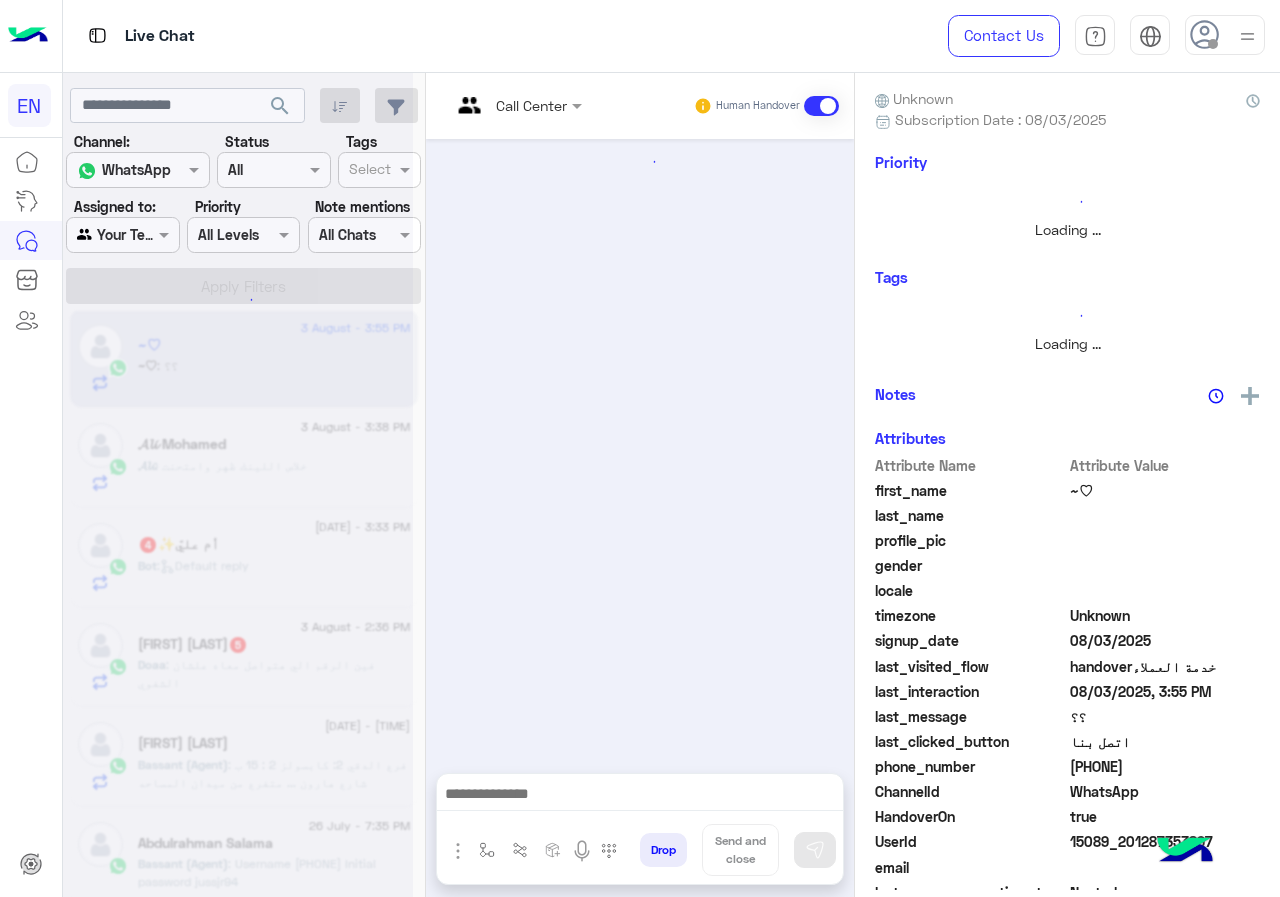 scroll, scrollTop: 0, scrollLeft: 0, axis: both 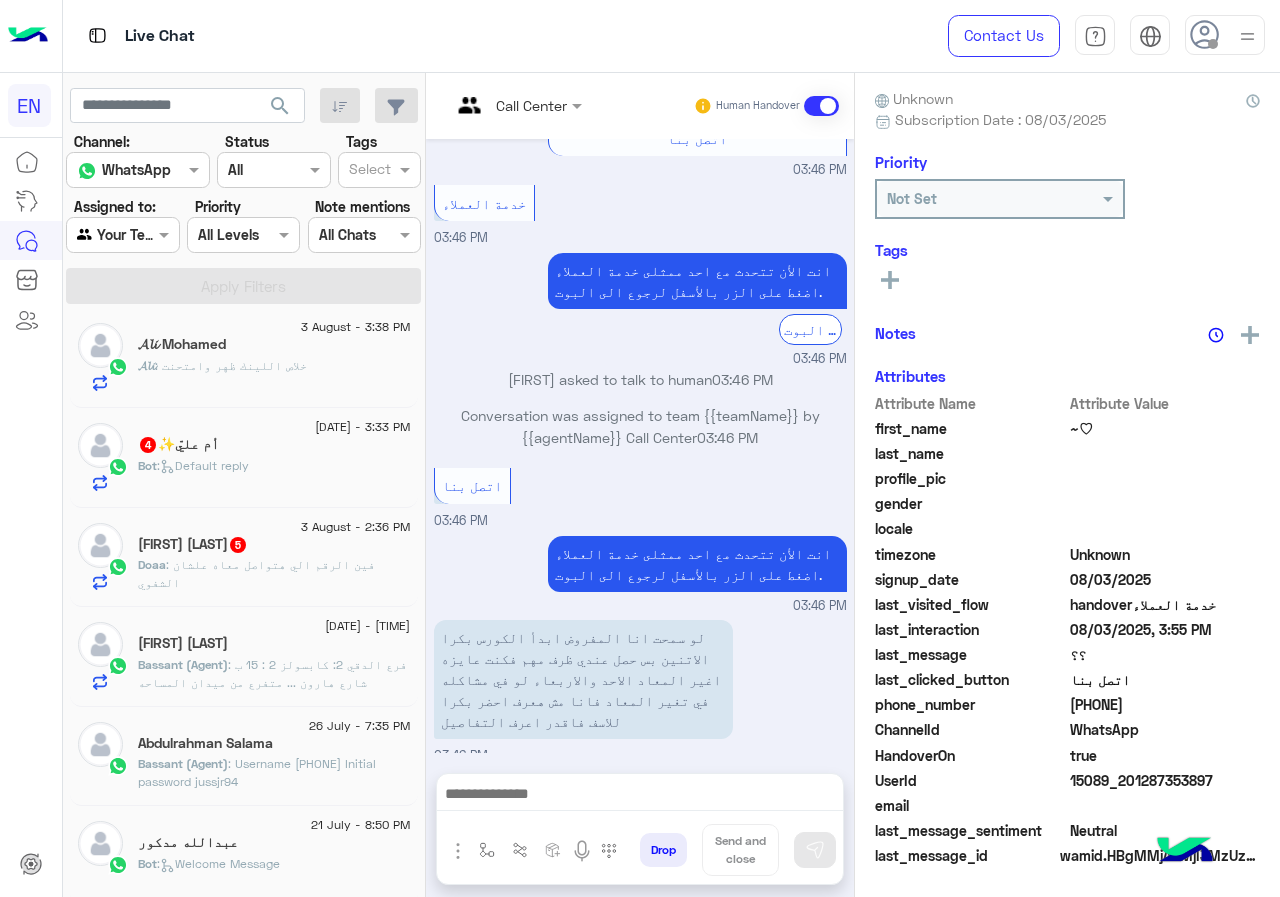 click on ": فين الرقم الي هتواصل معاه علشان الشفوي" 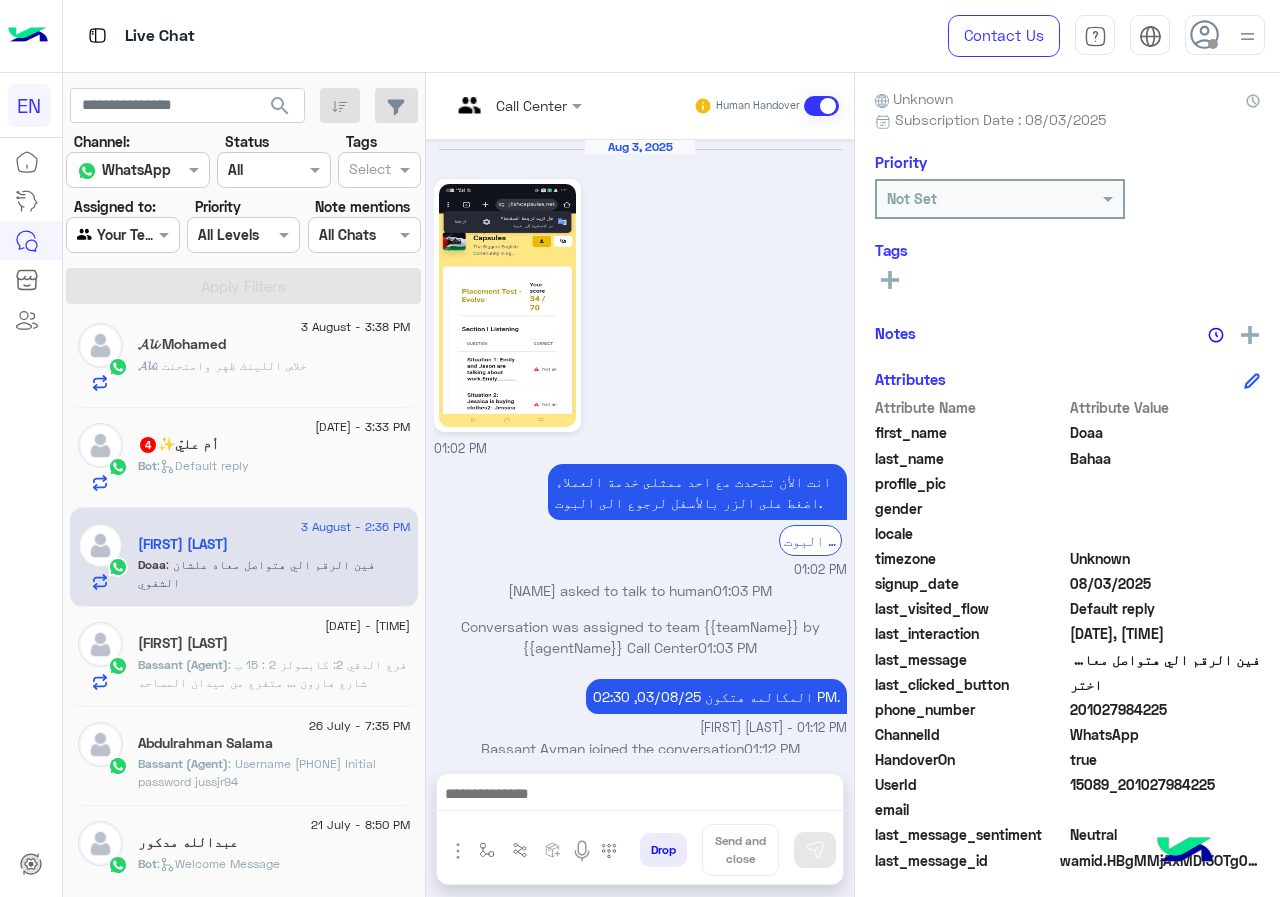 scroll, scrollTop: 970, scrollLeft: 0, axis: vertical 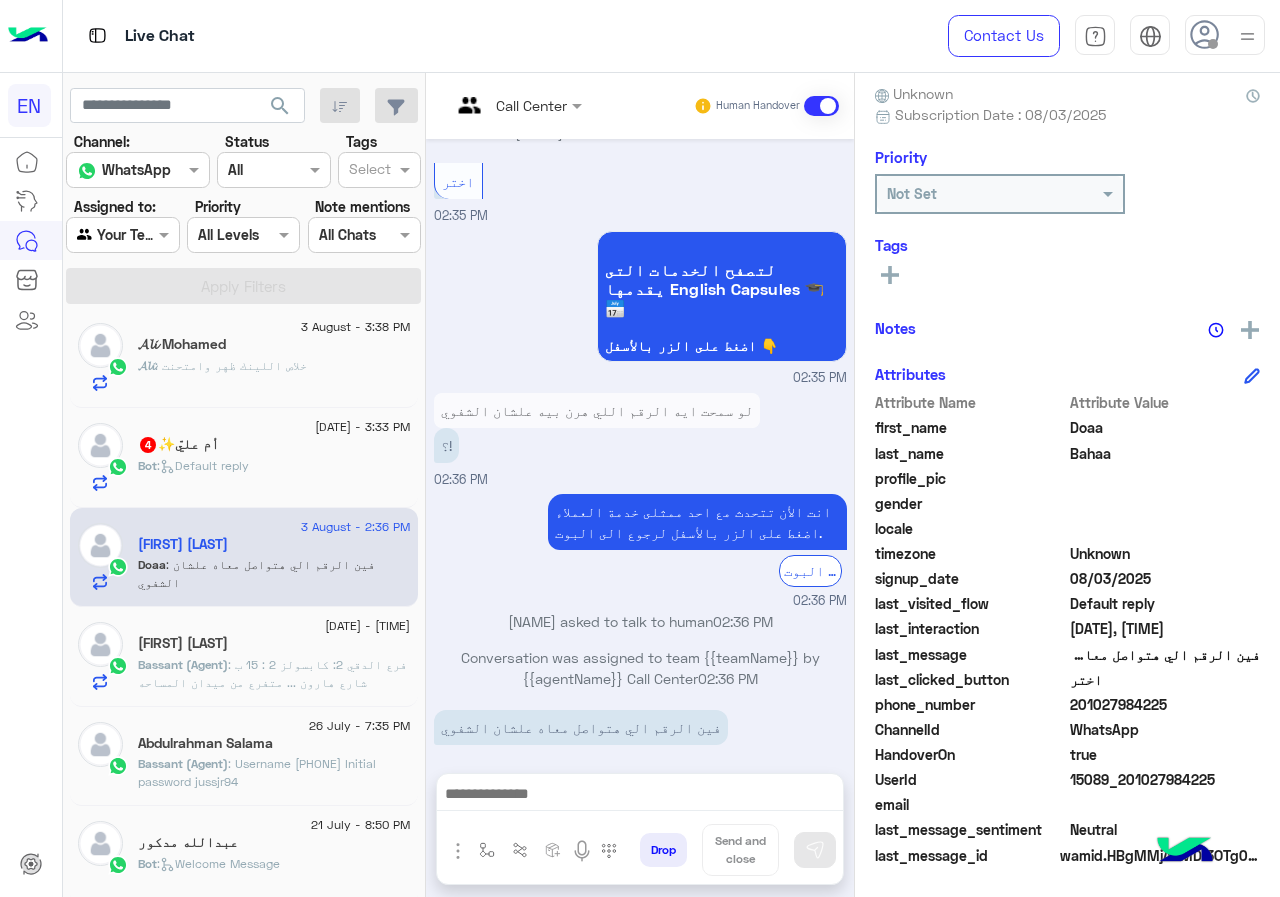 drag, startPoint x: 1071, startPoint y: 706, endPoint x: 1255, endPoint y: 708, distance: 184.01086 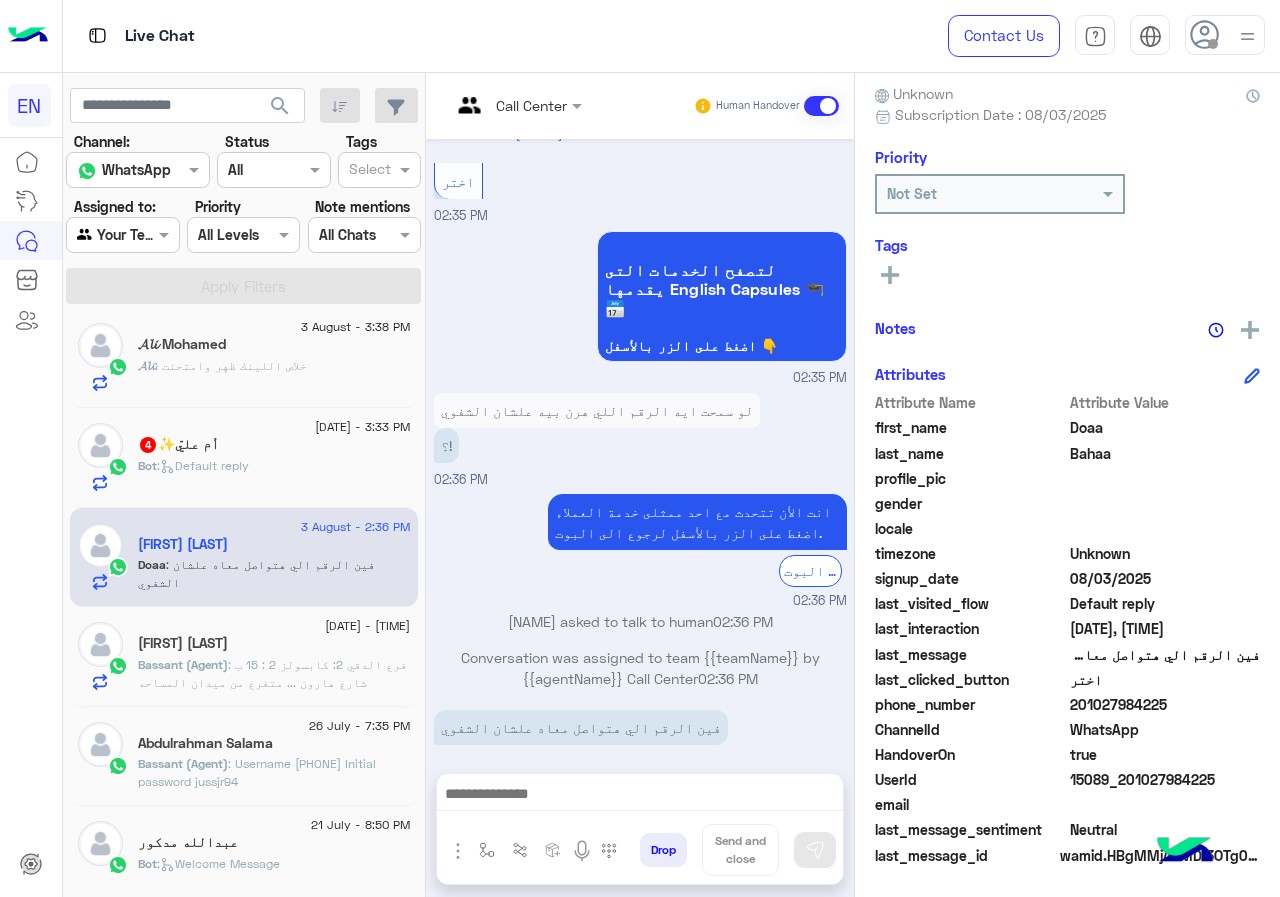 click at bounding box center (640, 799) 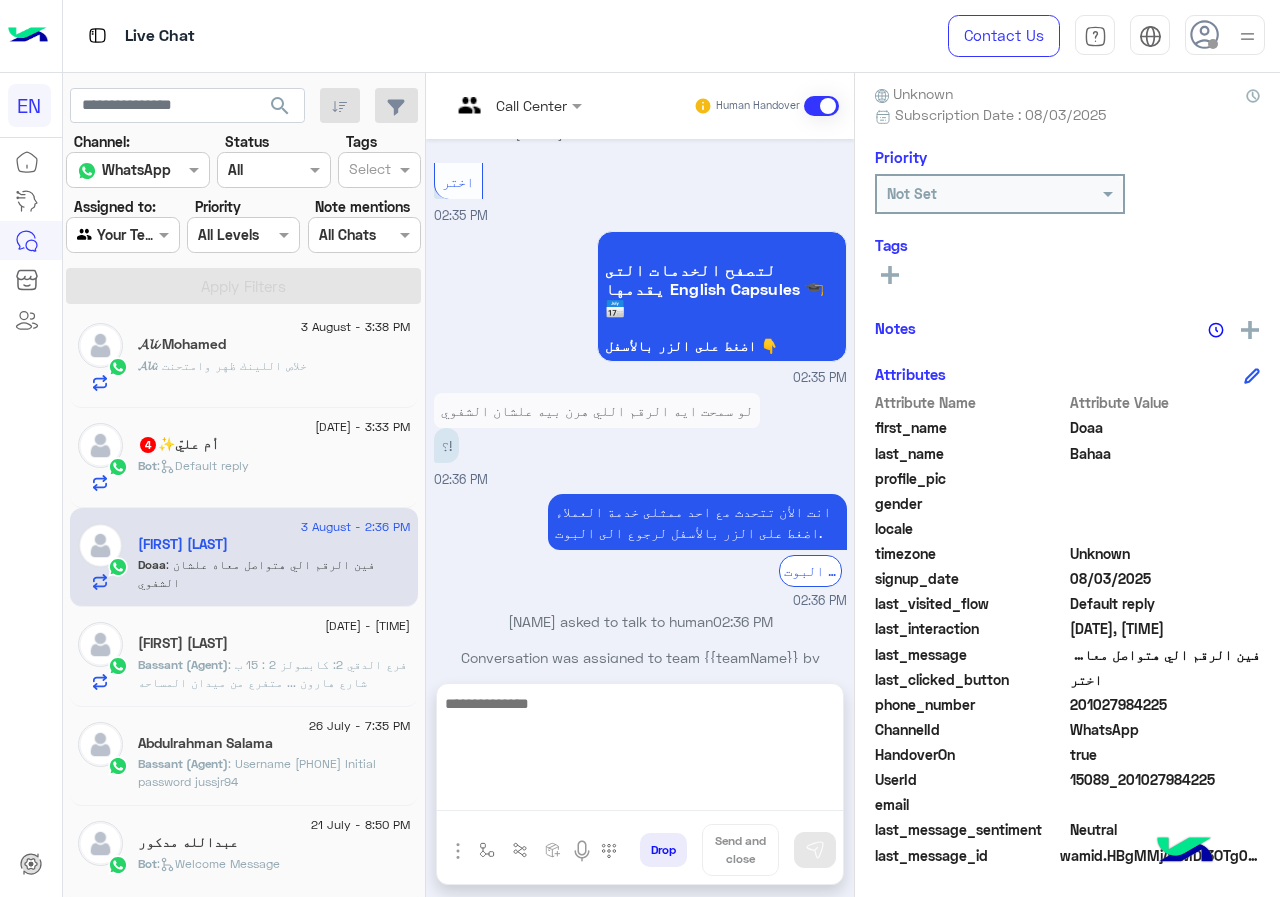 click at bounding box center (640, 751) 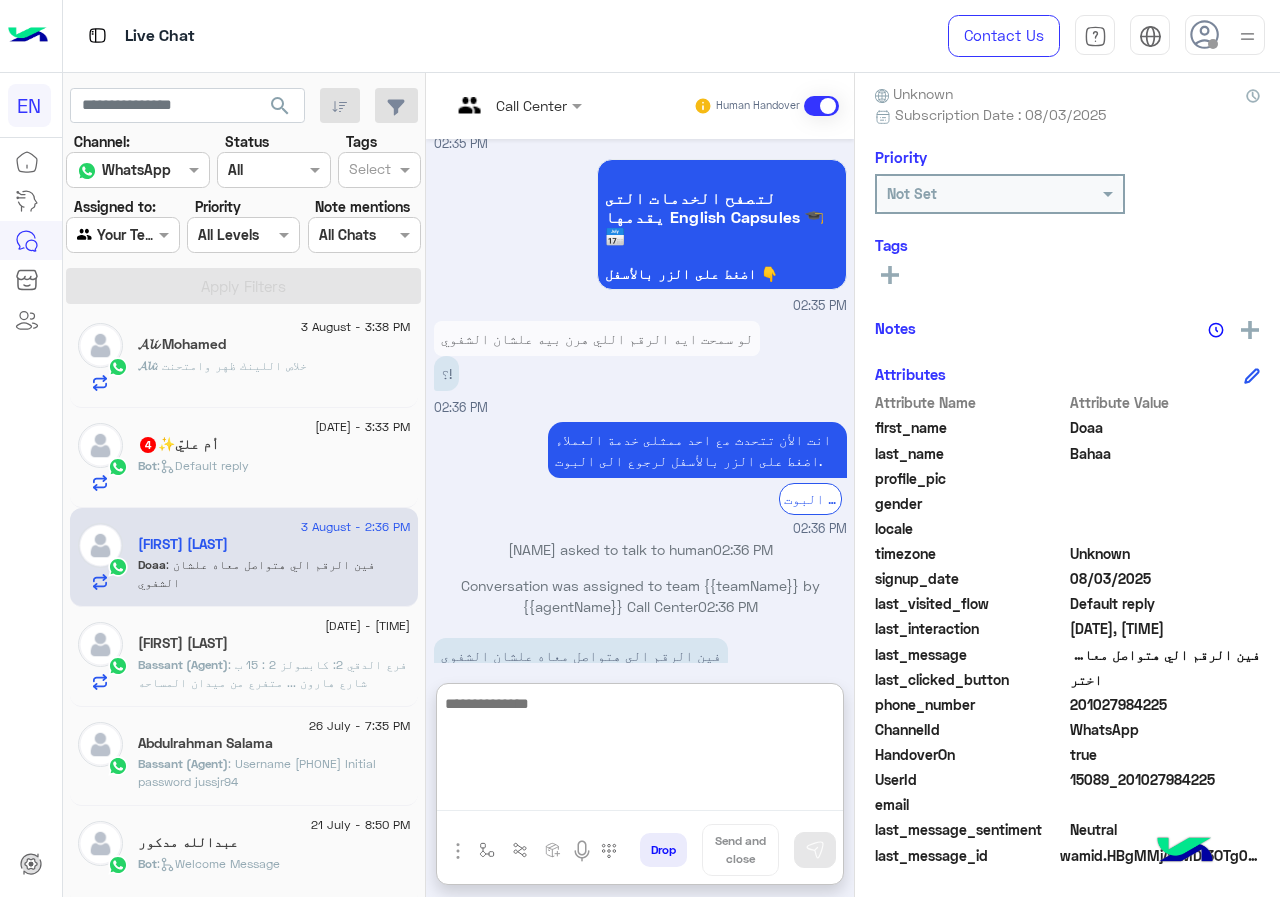 scroll, scrollTop: 1059, scrollLeft: 0, axis: vertical 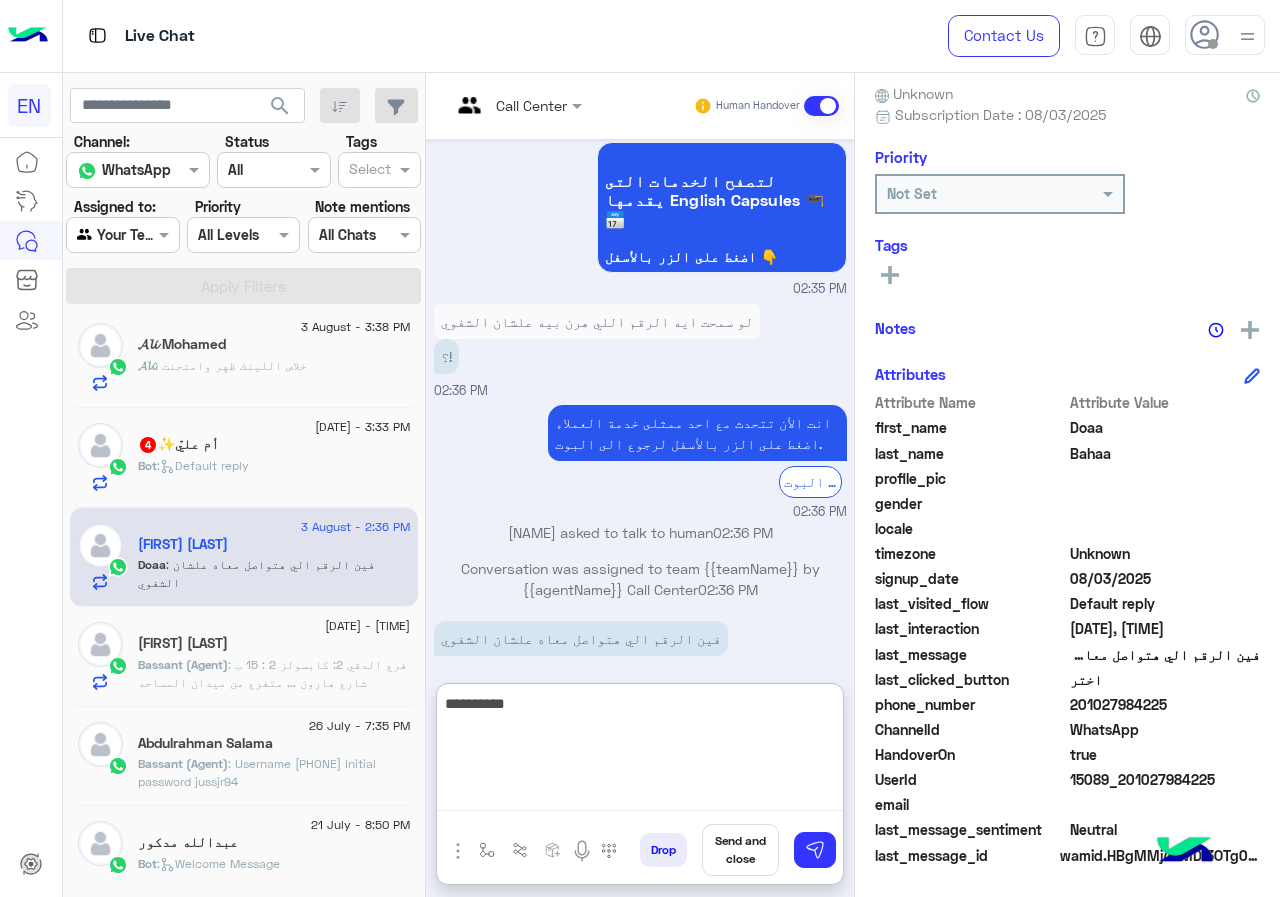 type on "**********" 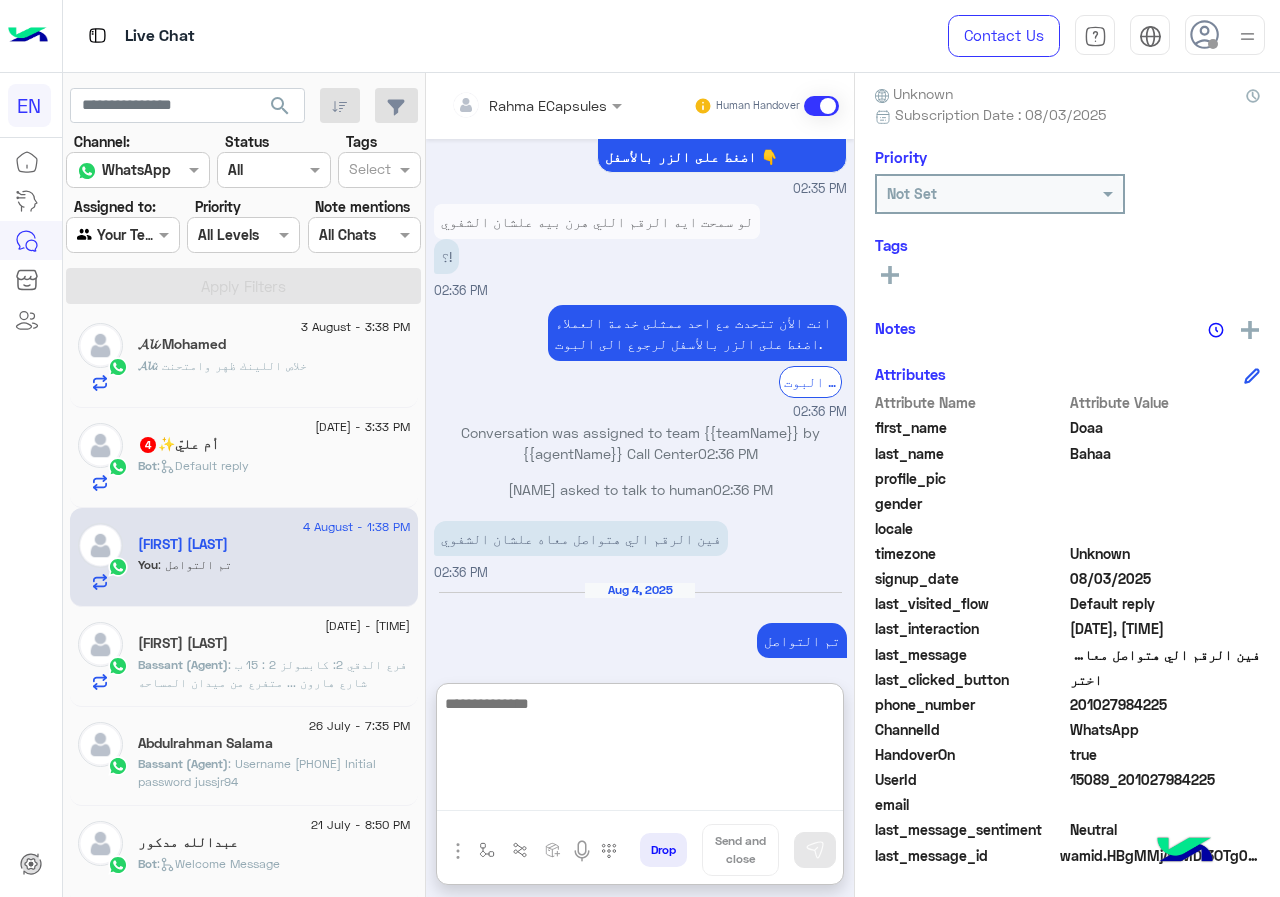 scroll, scrollTop: 1195, scrollLeft: 0, axis: vertical 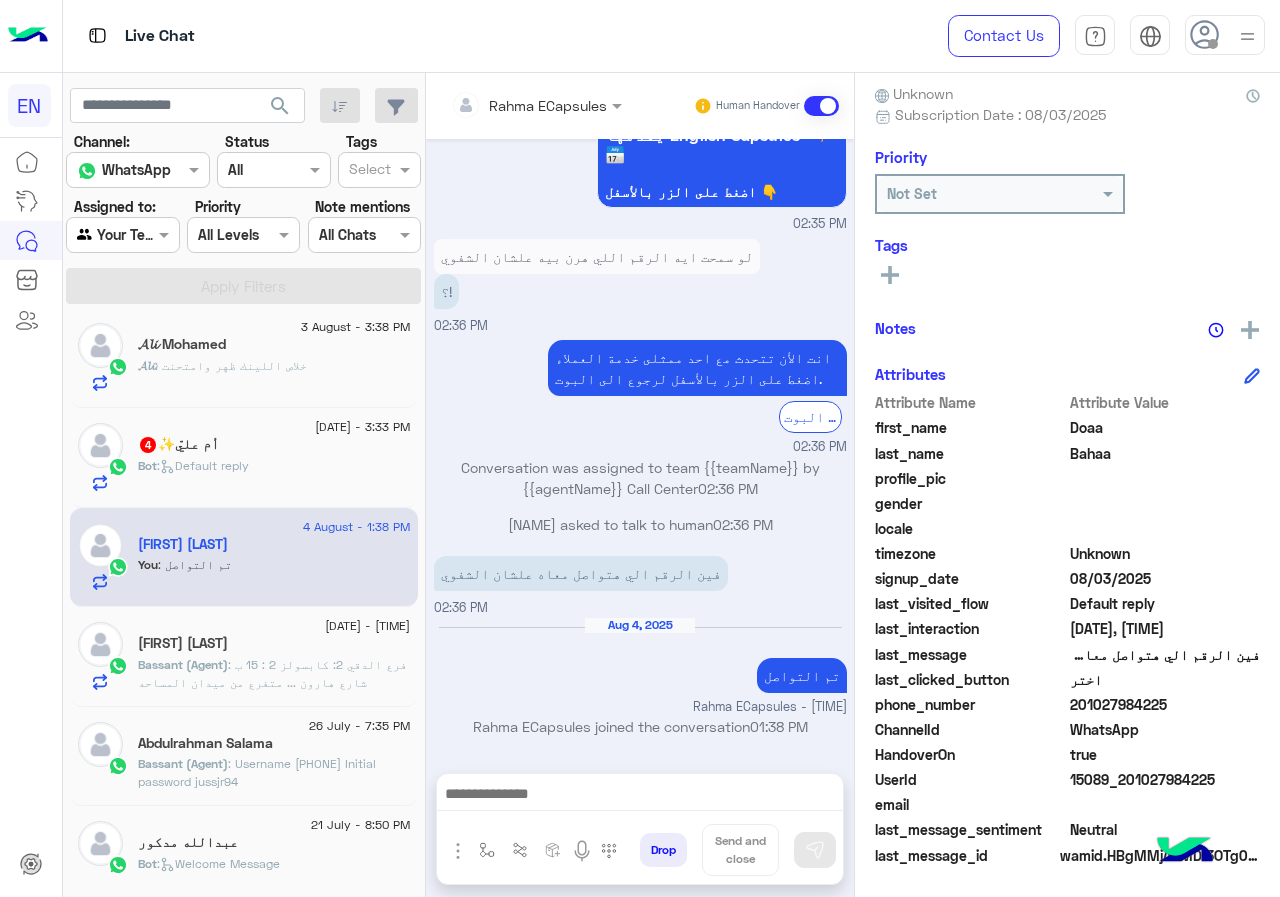 click on "Bot :   Default reply" 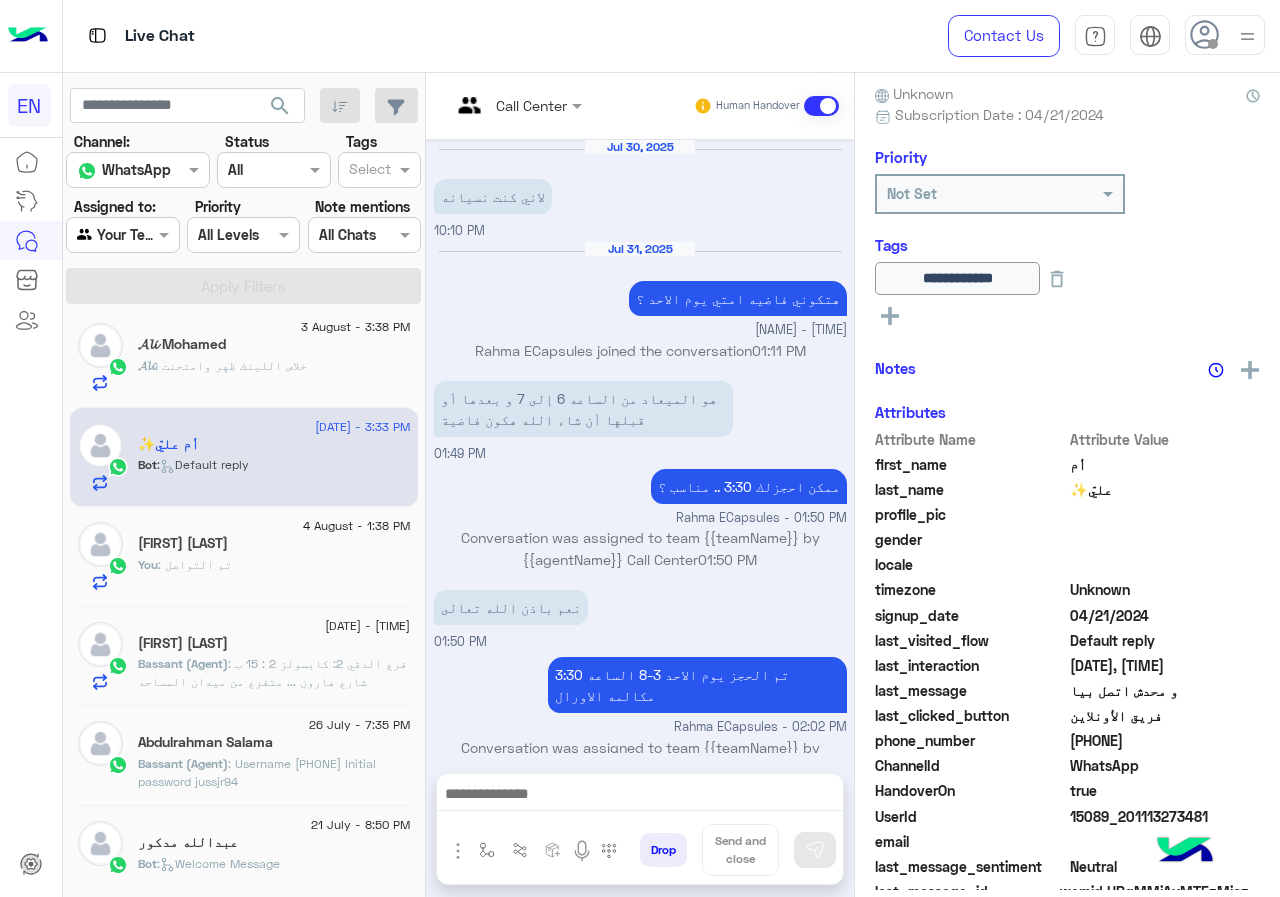 scroll, scrollTop: 1513, scrollLeft: 0, axis: vertical 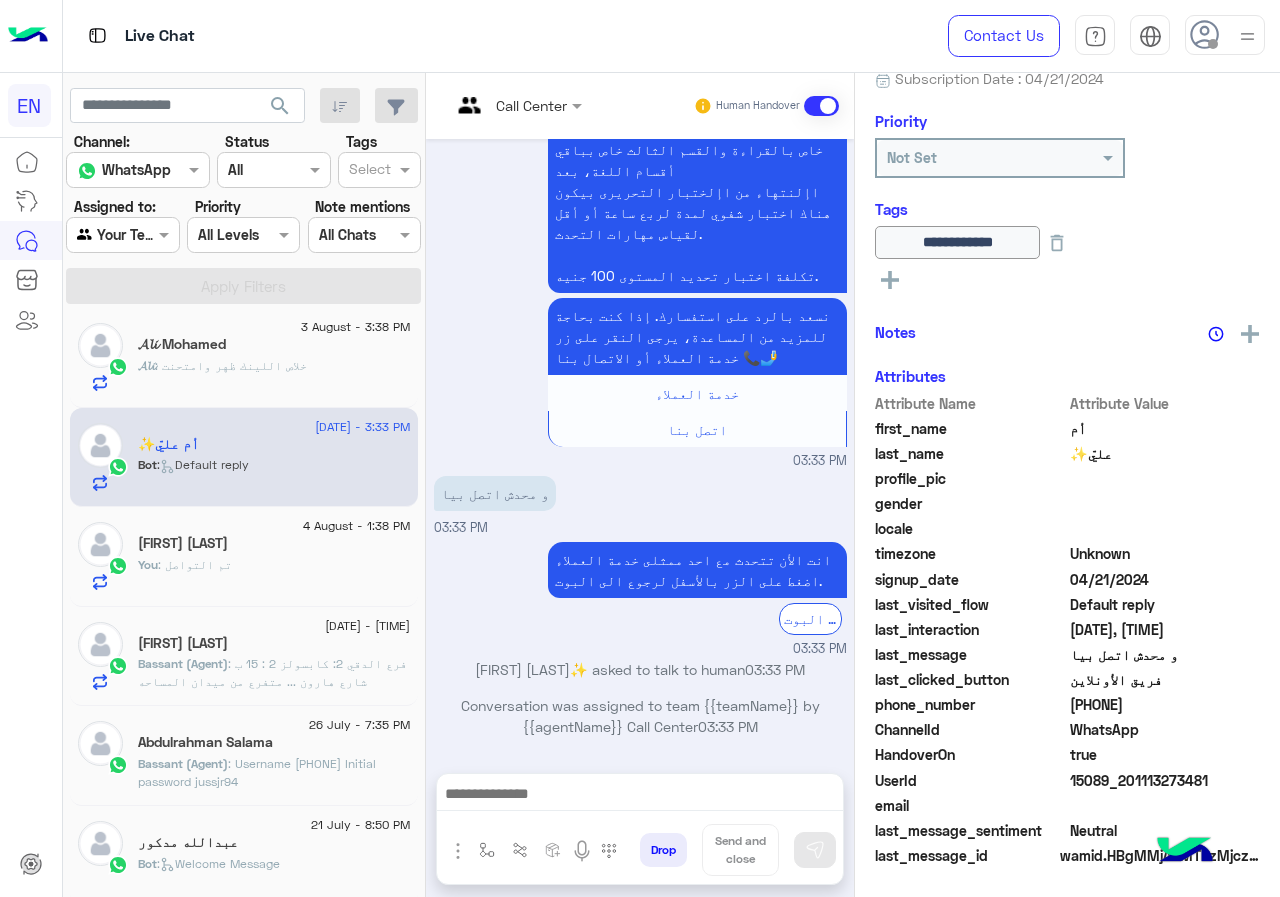 click on "201113273481" 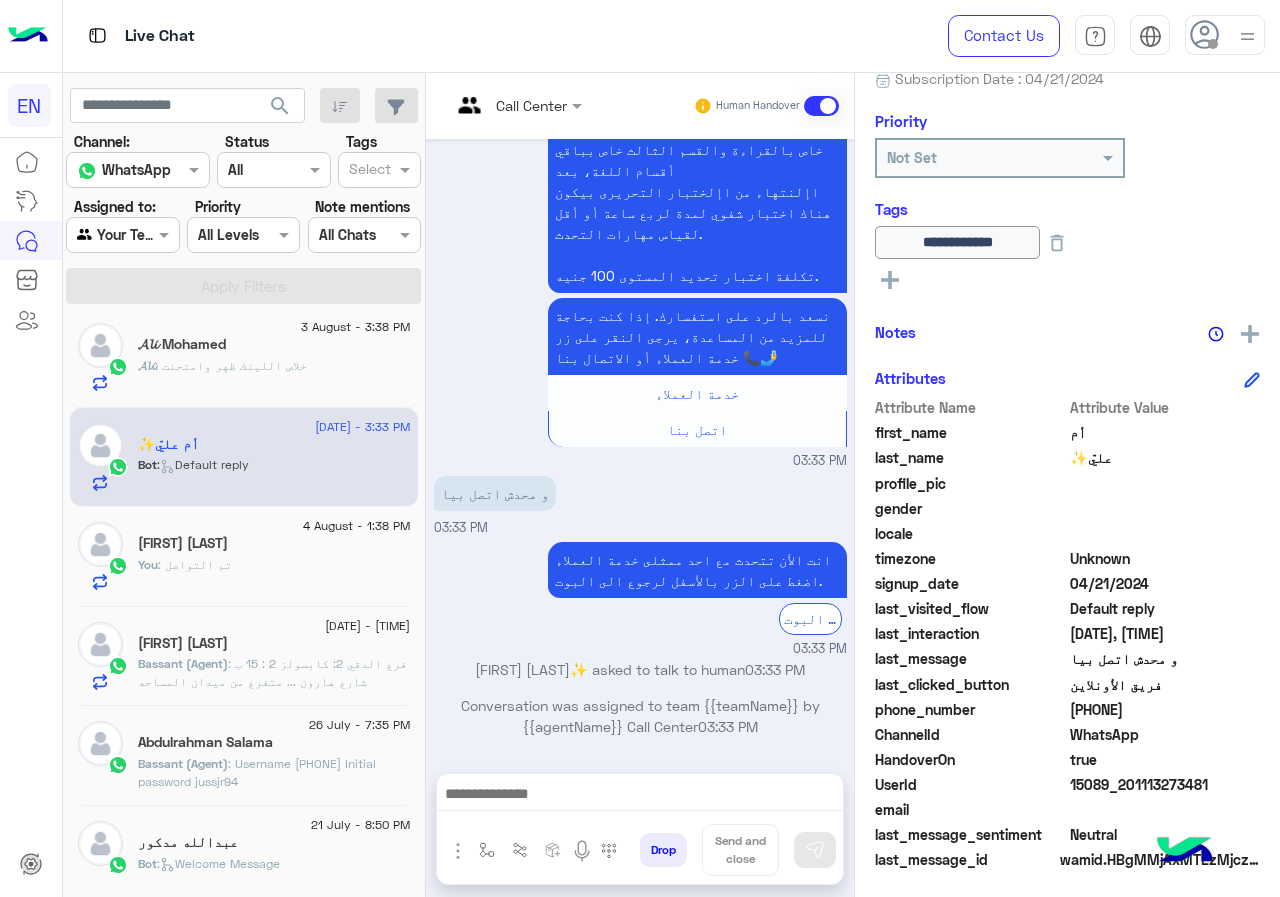 click on "201113273481" 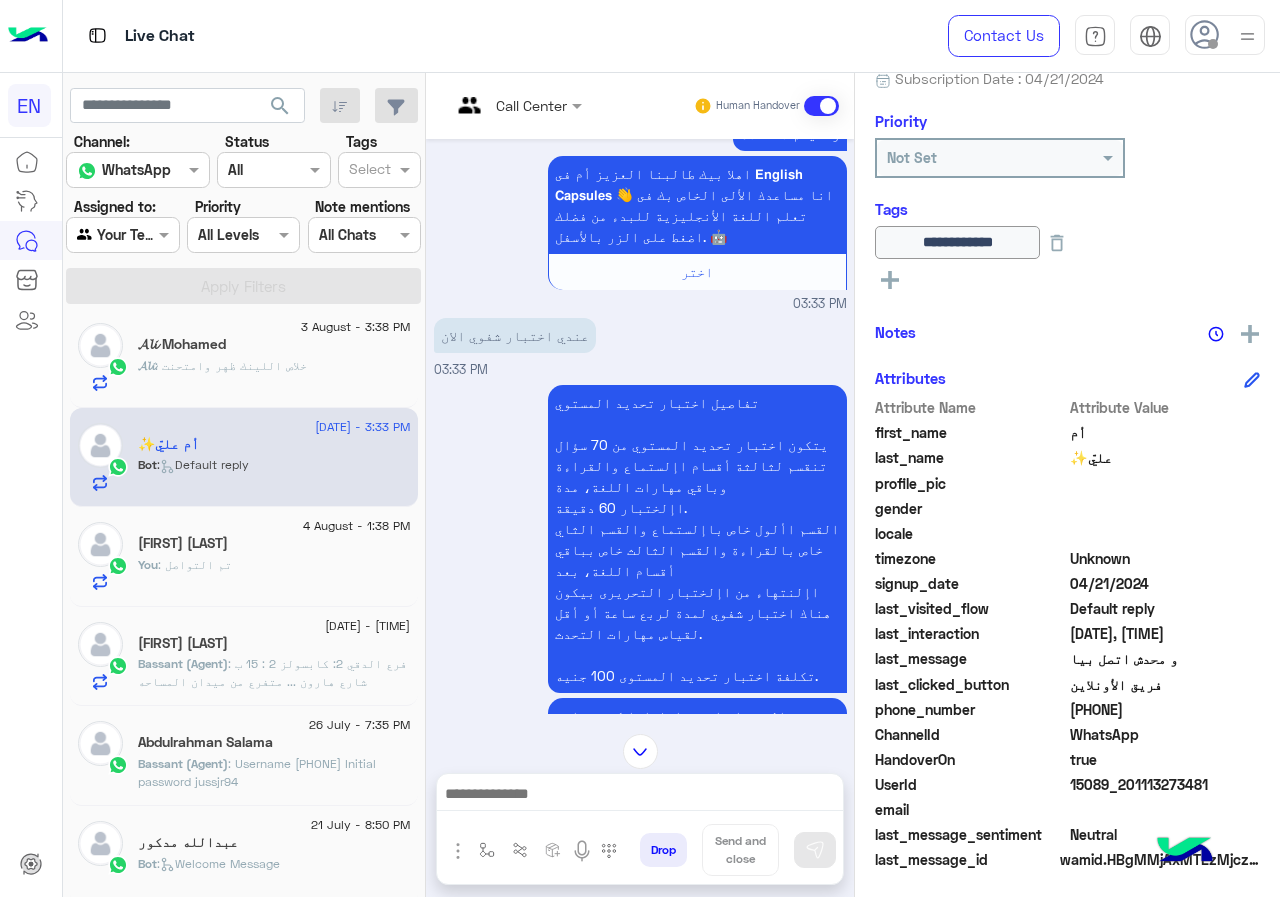 scroll, scrollTop: 1513, scrollLeft: 0, axis: vertical 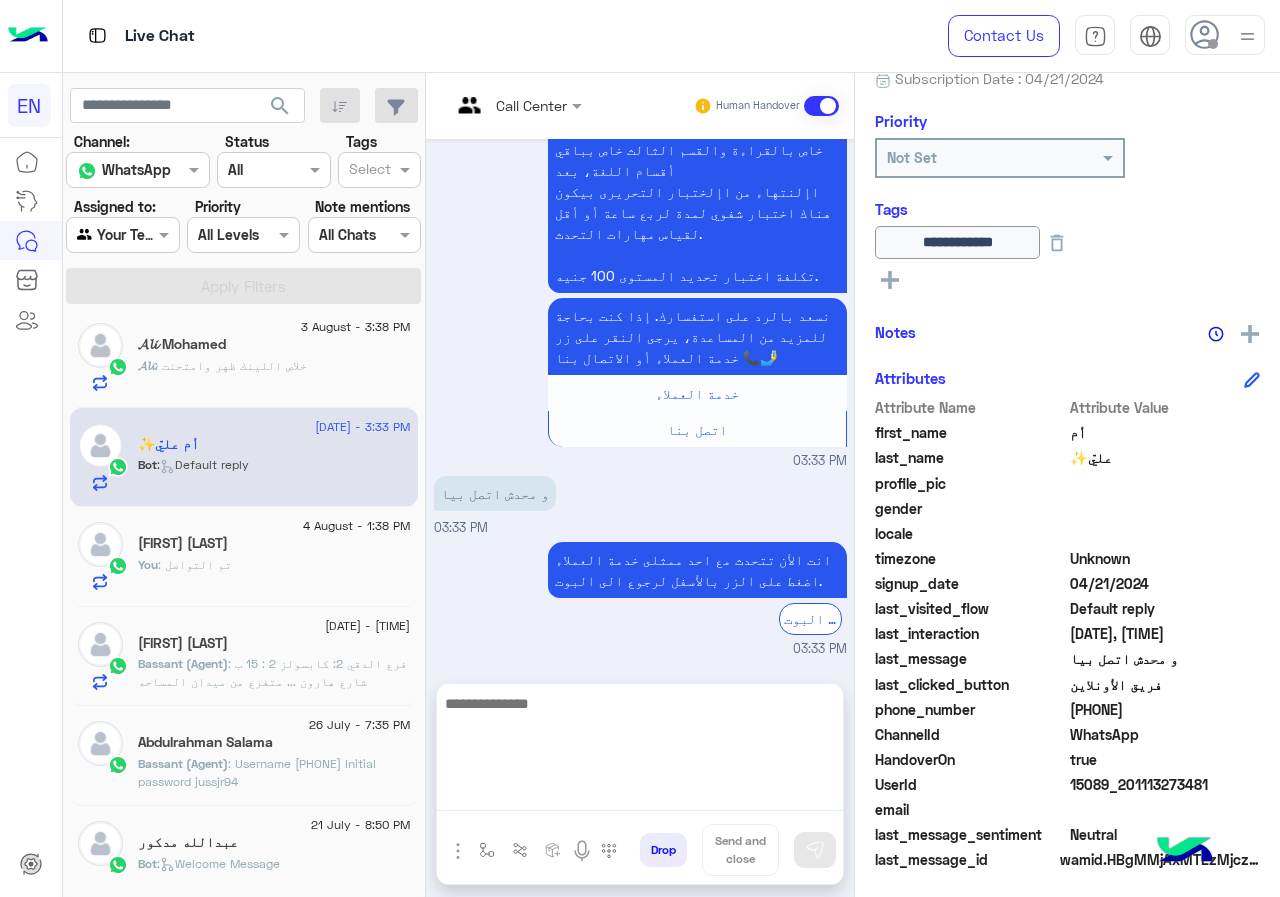 click at bounding box center [640, 751] 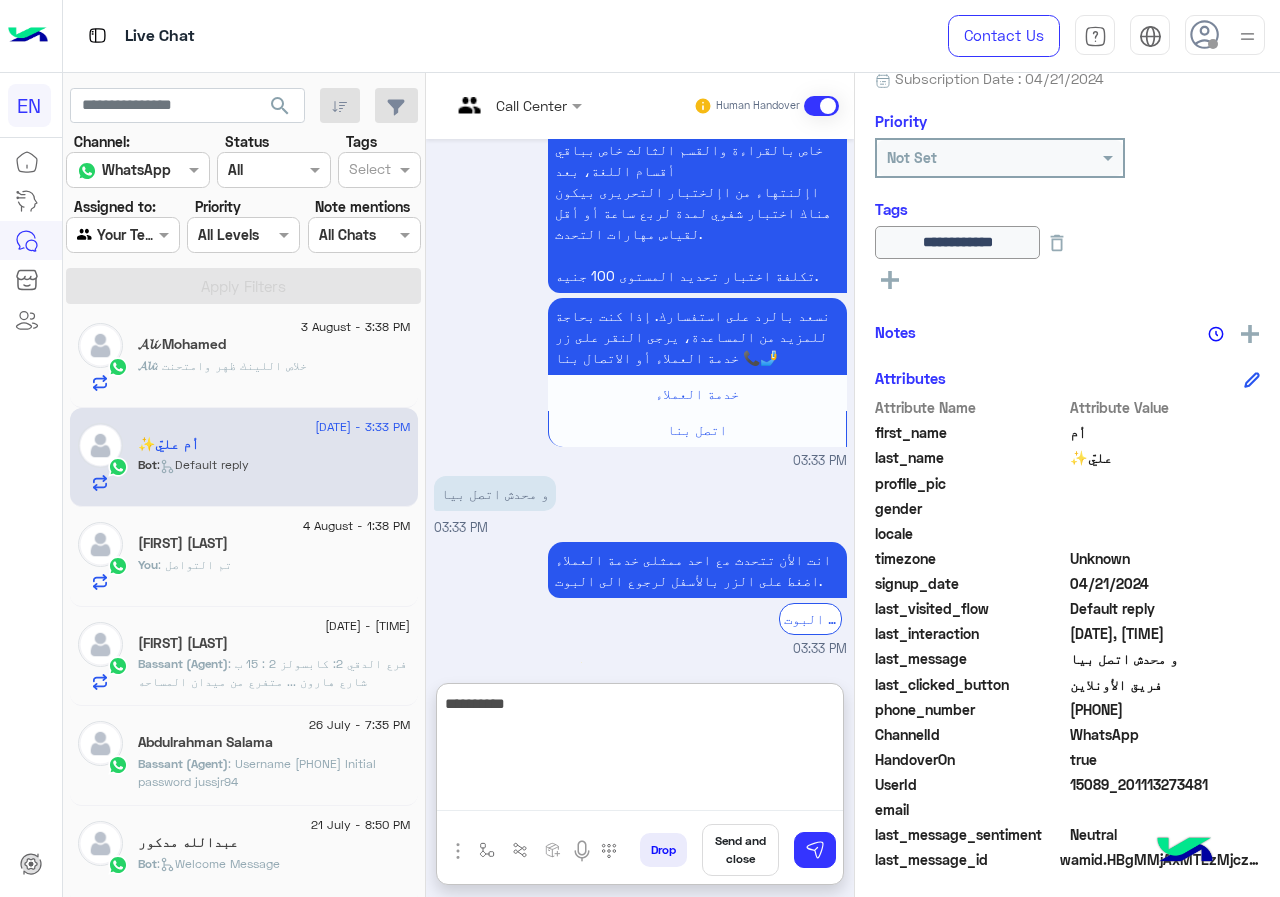 type on "**********" 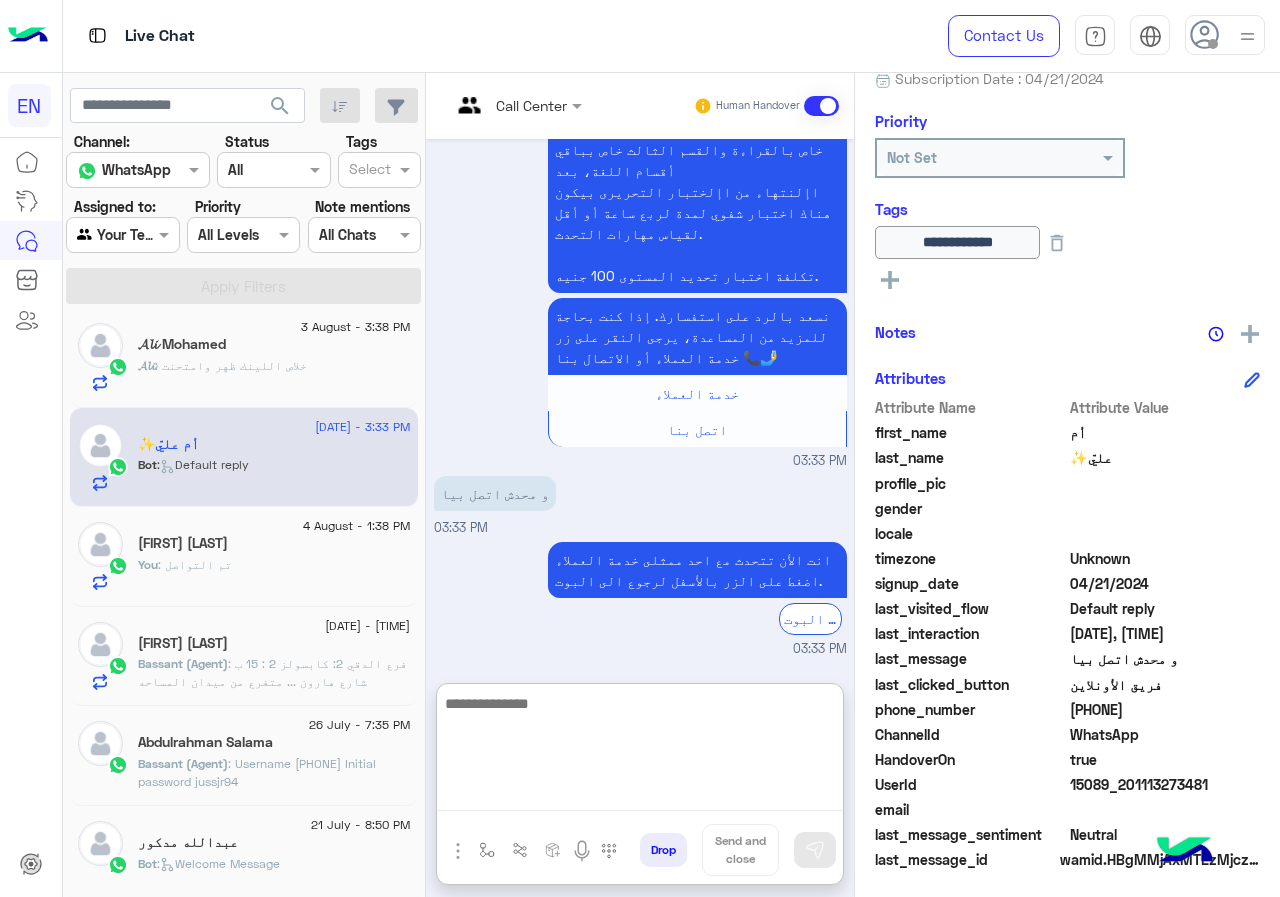 scroll, scrollTop: 1702, scrollLeft: 0, axis: vertical 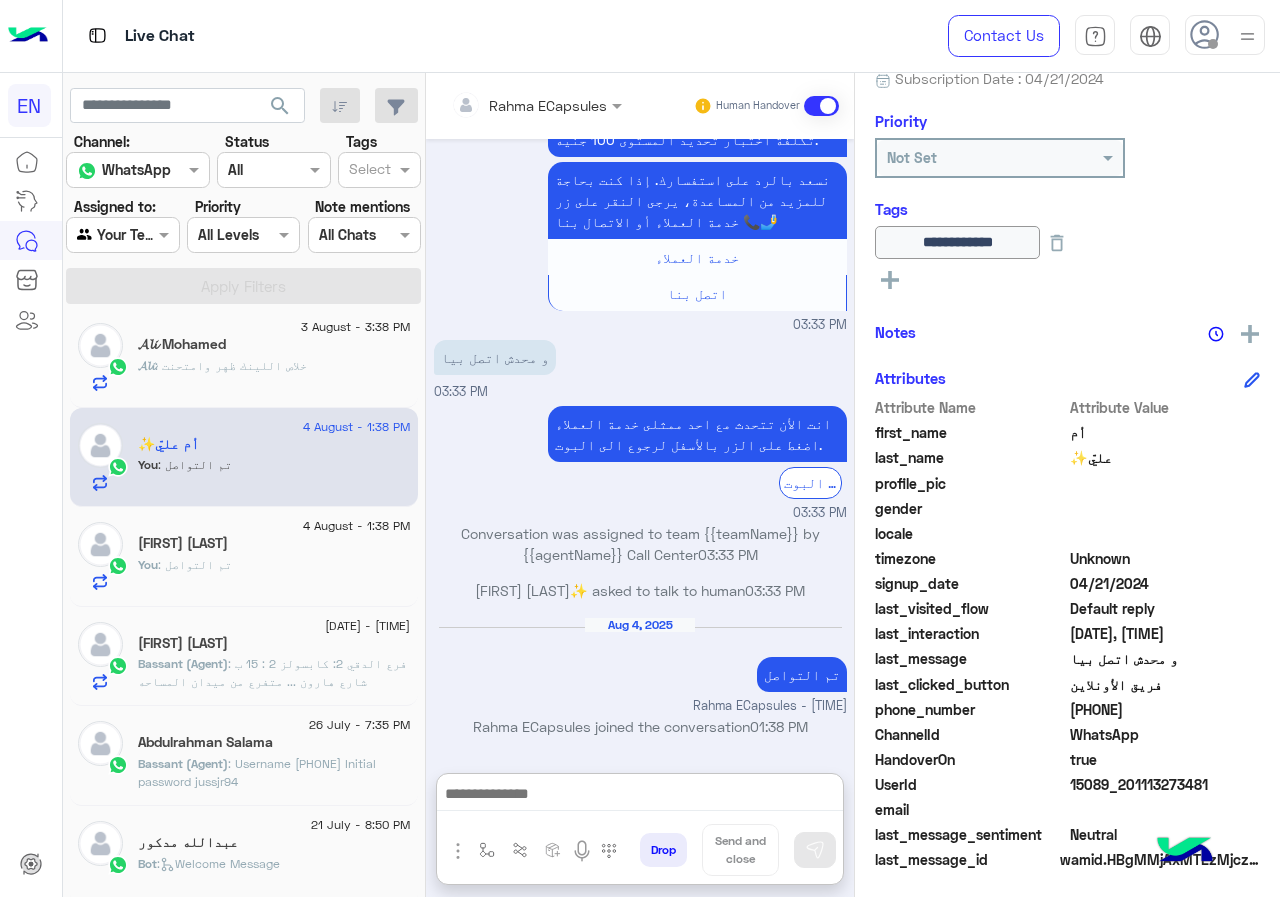 click on "𝓐𝓵𝓲 Mohamed" 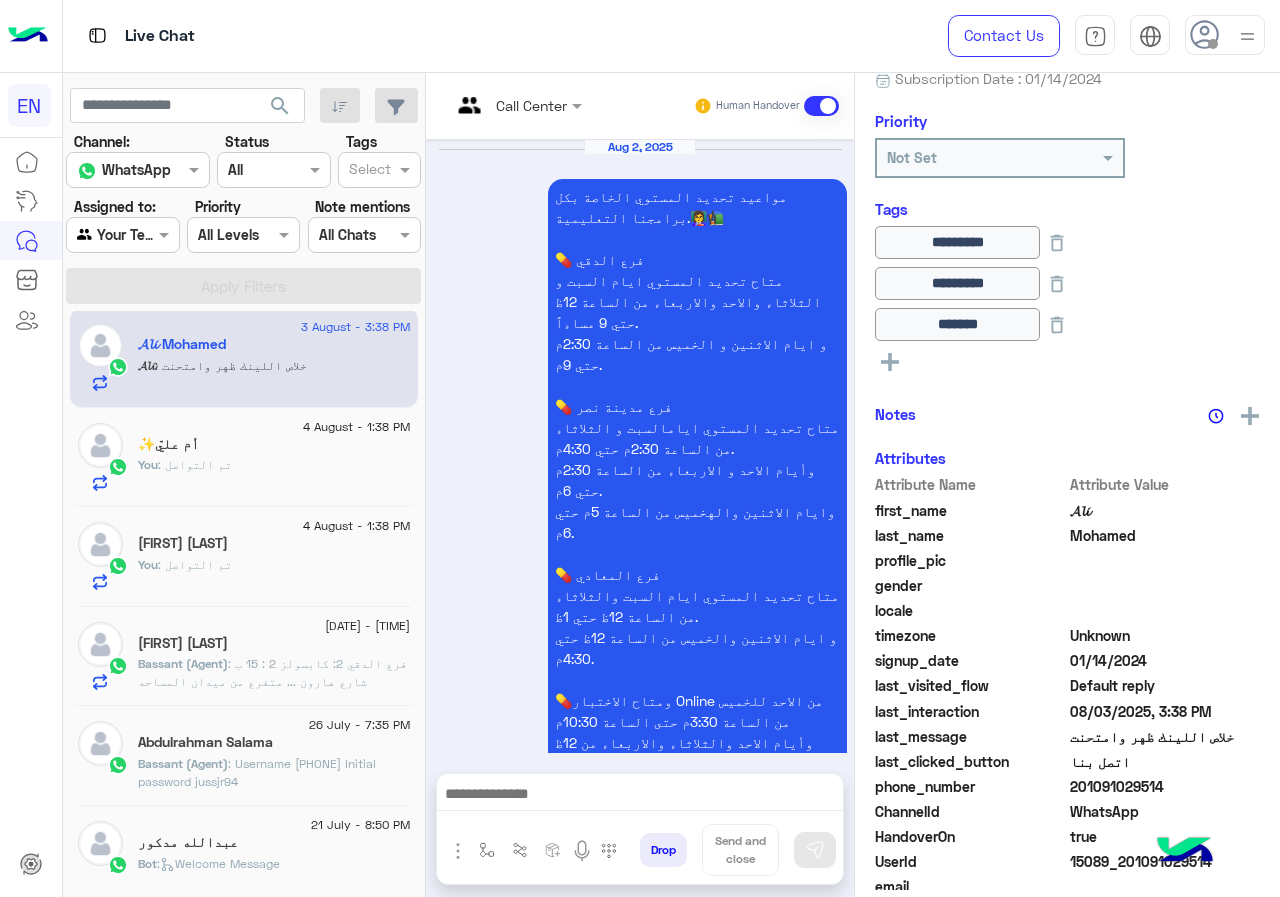 scroll, scrollTop: 2688, scrollLeft: 0, axis: vertical 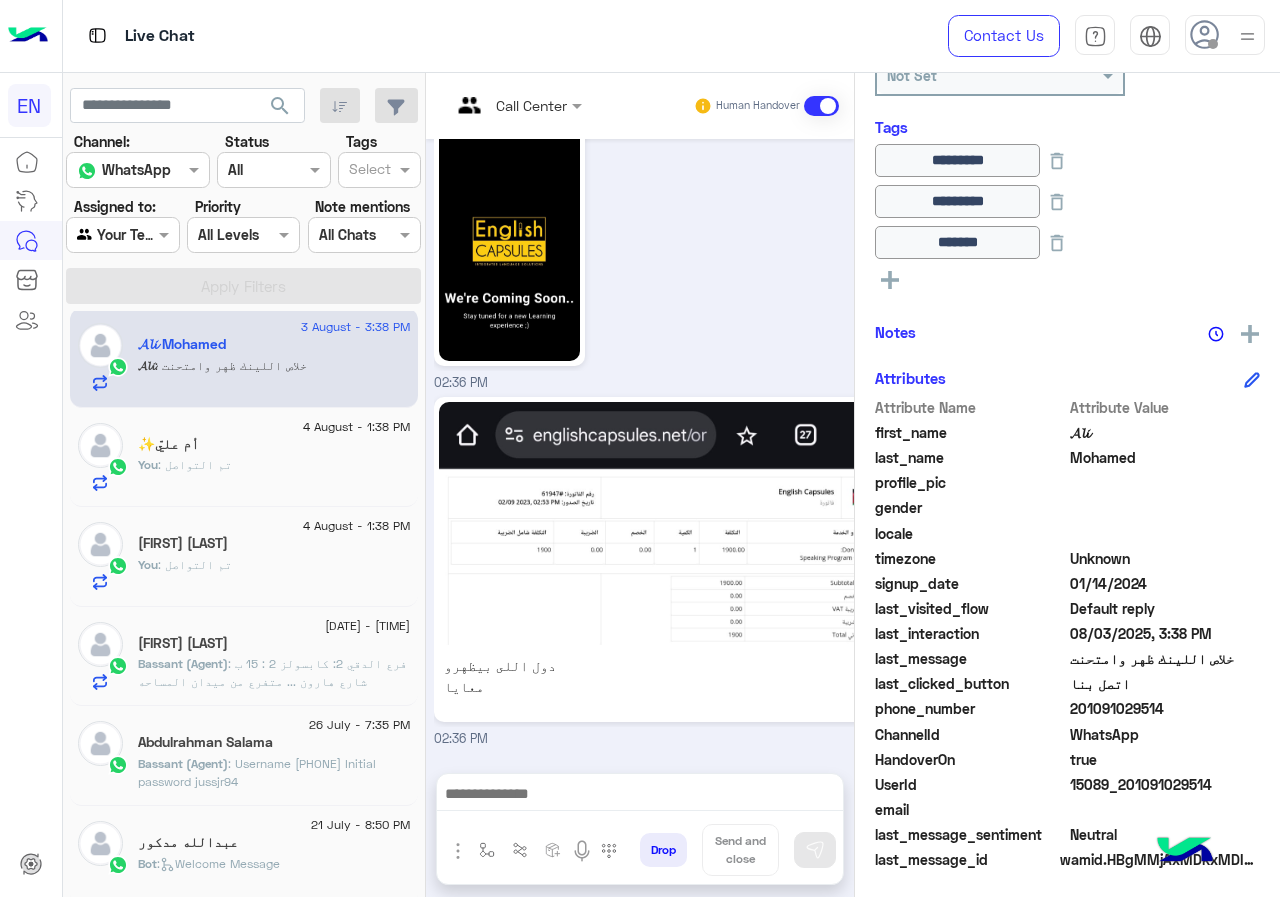 drag, startPoint x: 1071, startPoint y: 706, endPoint x: 1279, endPoint y: 725, distance: 208.86598 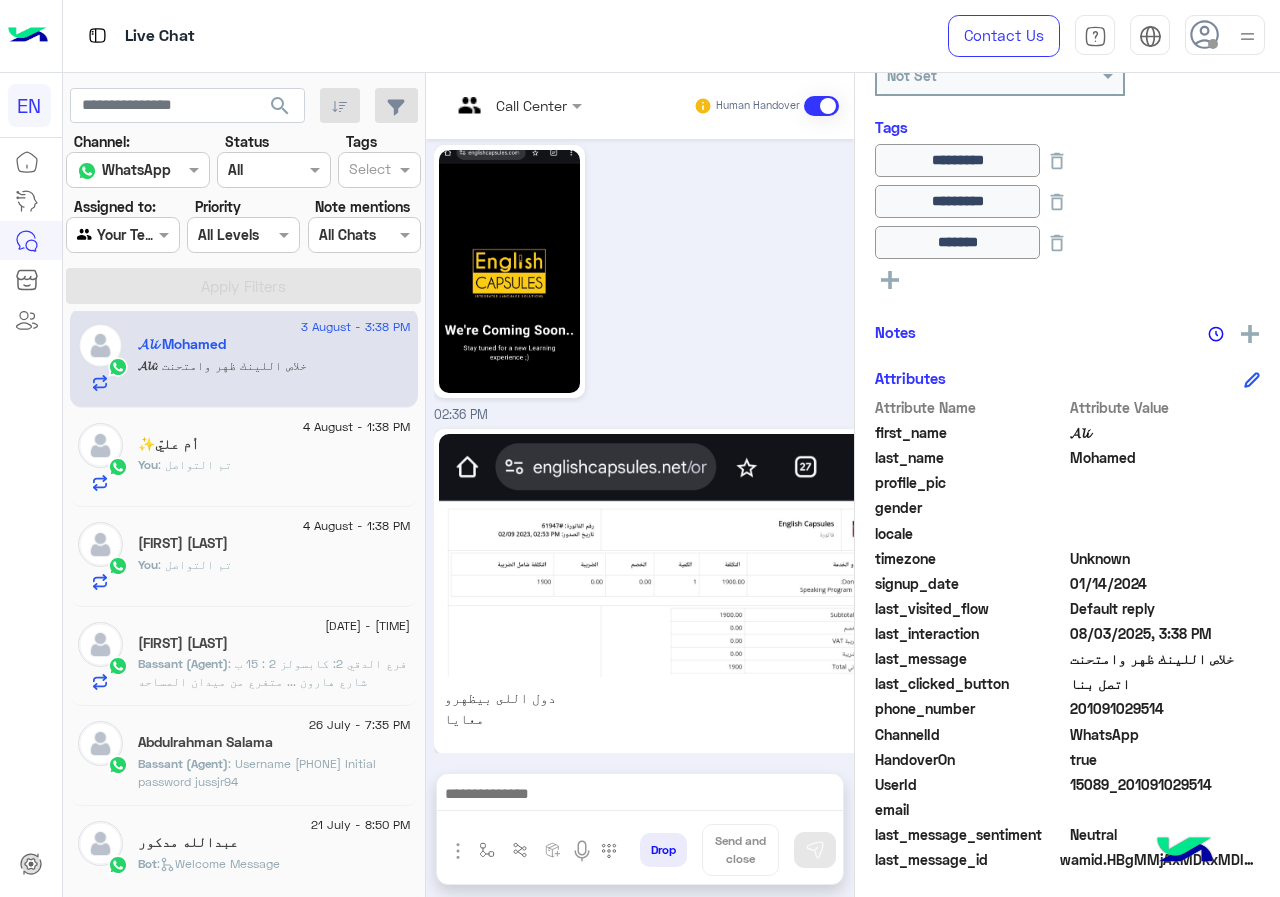 scroll, scrollTop: 2688, scrollLeft: 0, axis: vertical 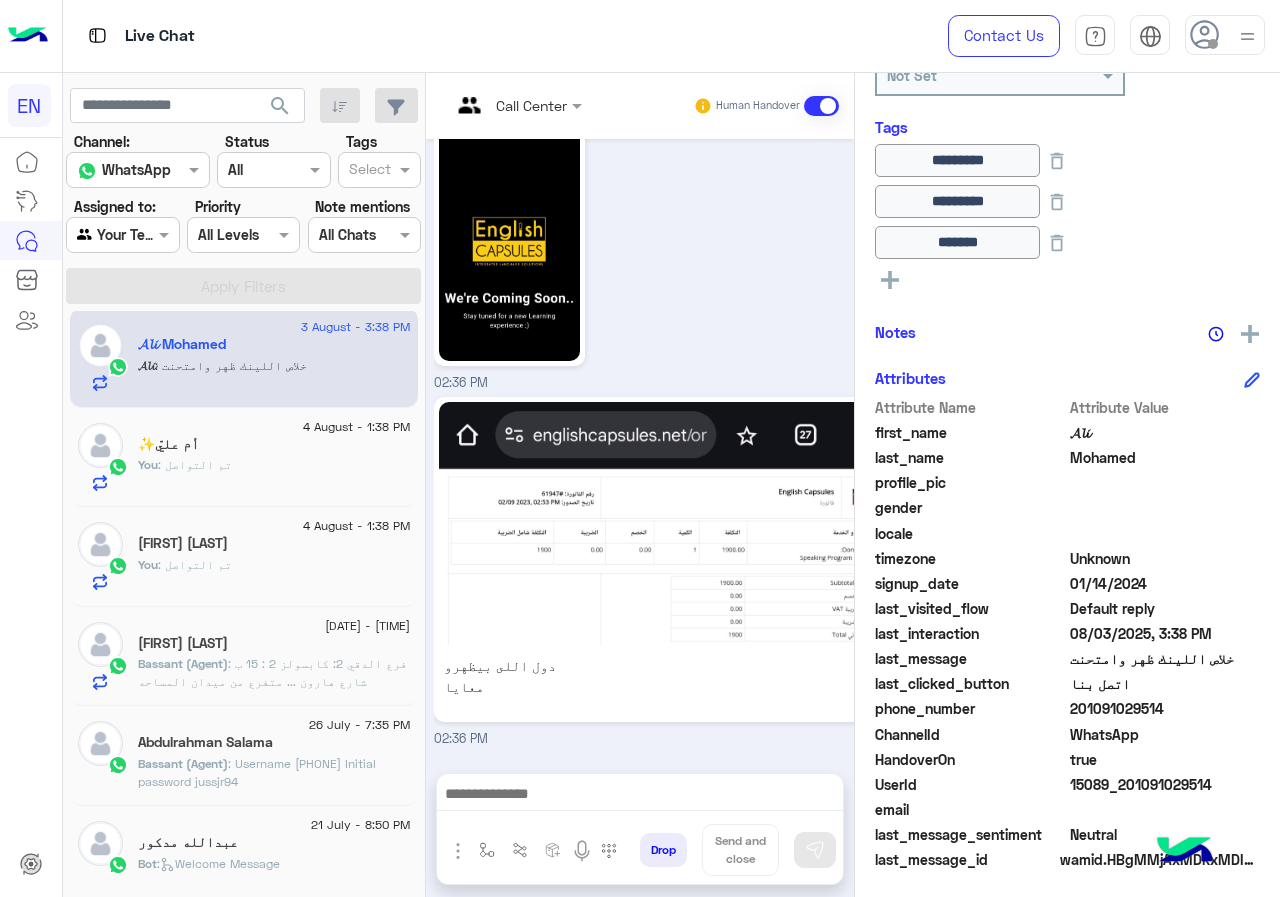 click at bounding box center (640, 799) 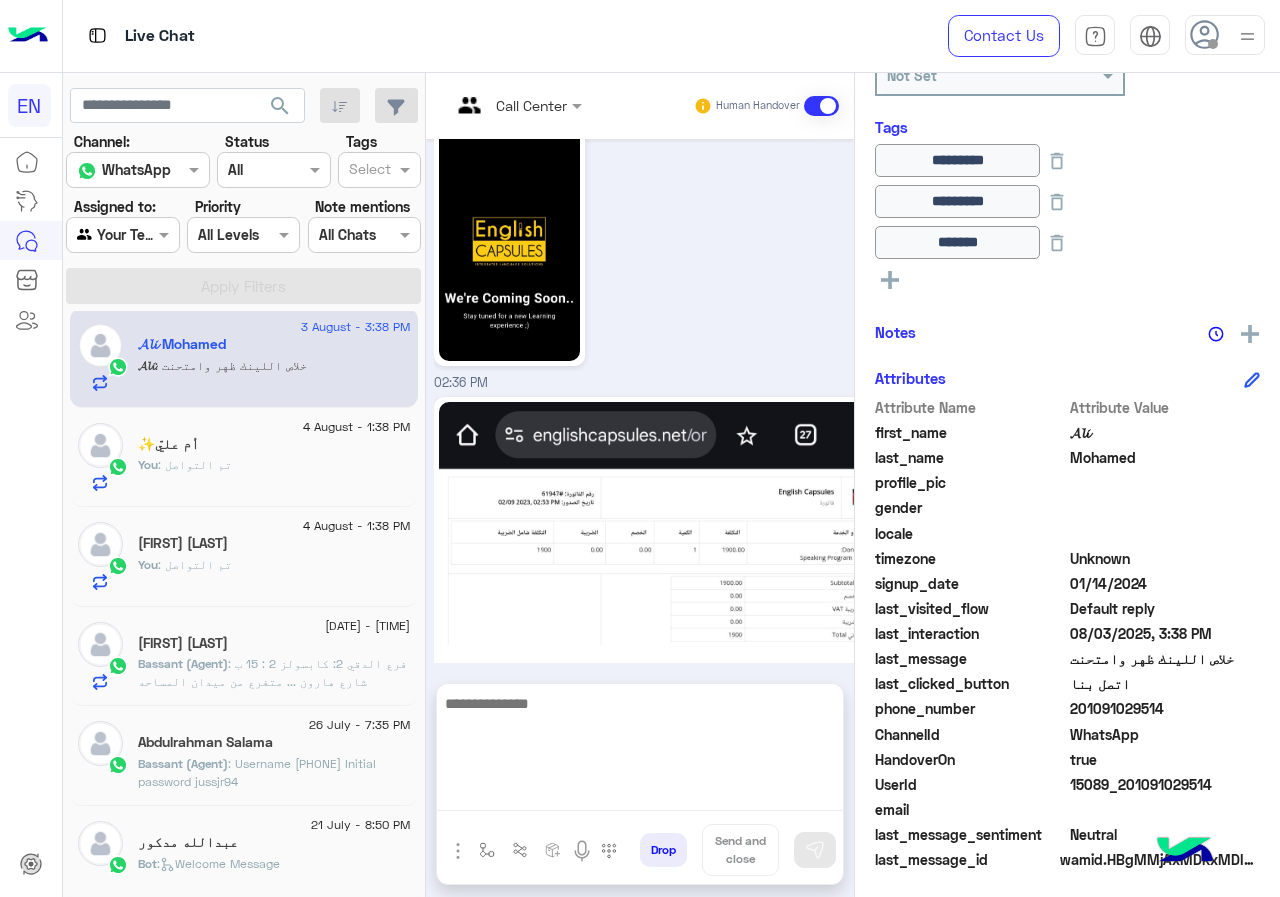 click at bounding box center (640, 751) 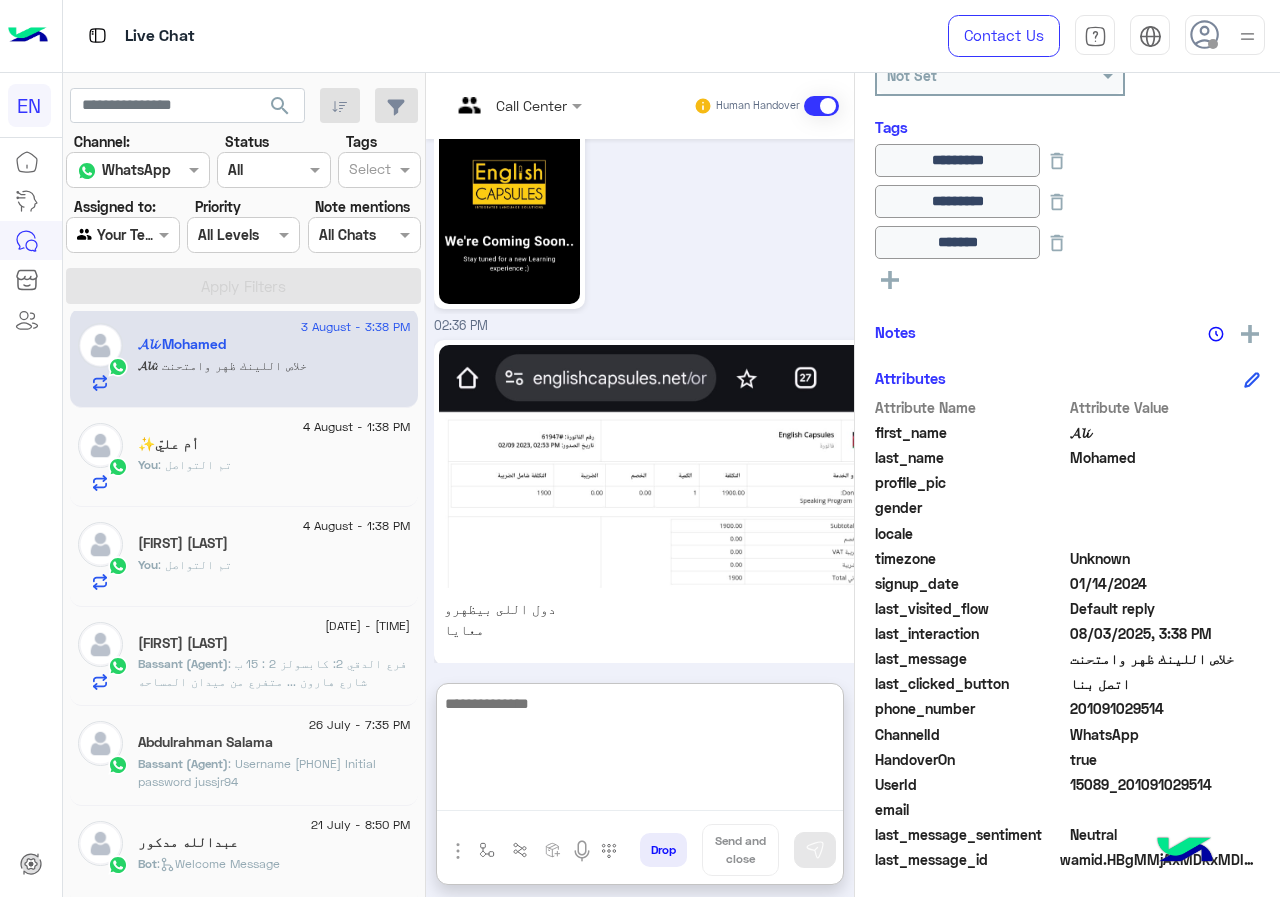 scroll, scrollTop: 2778, scrollLeft: 0, axis: vertical 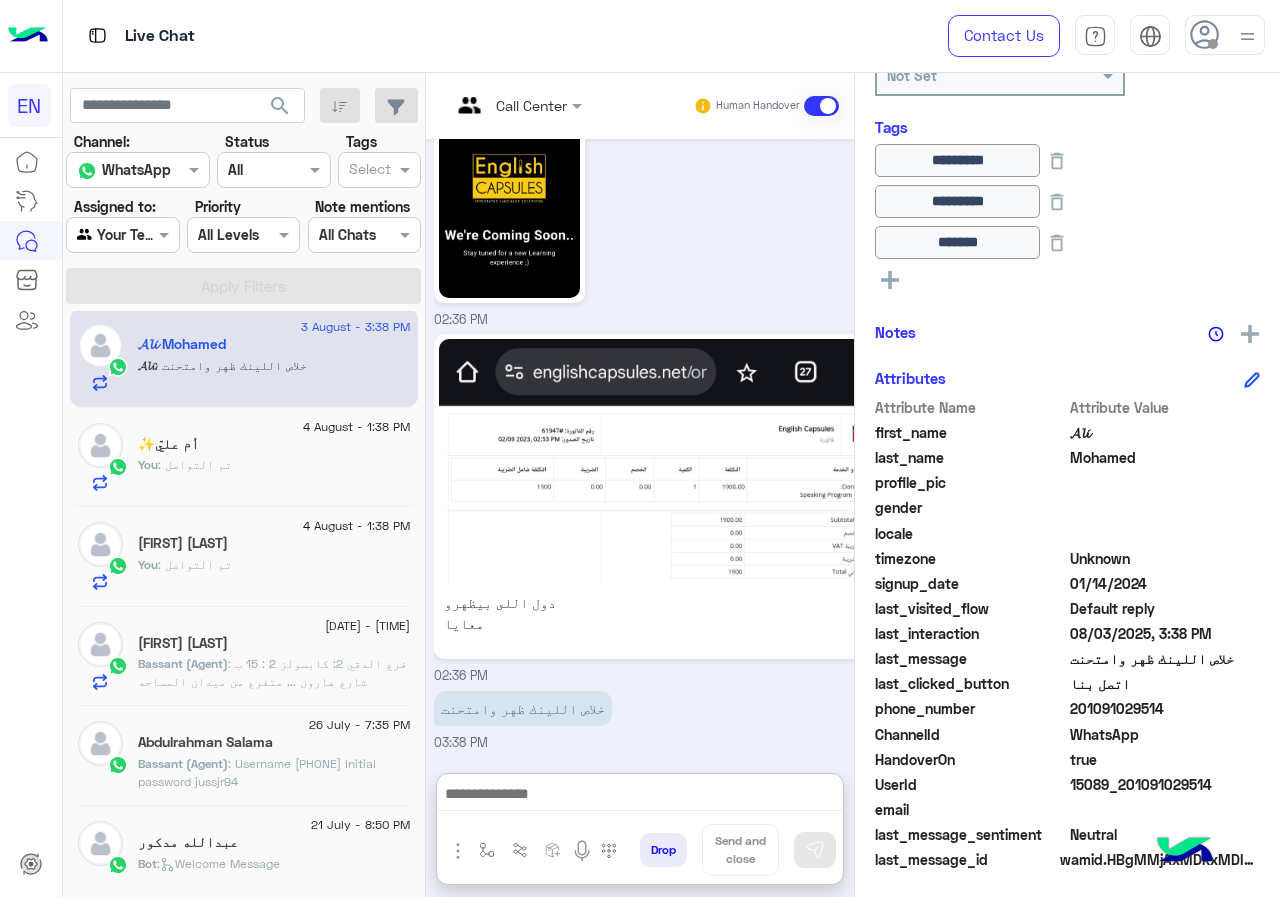click 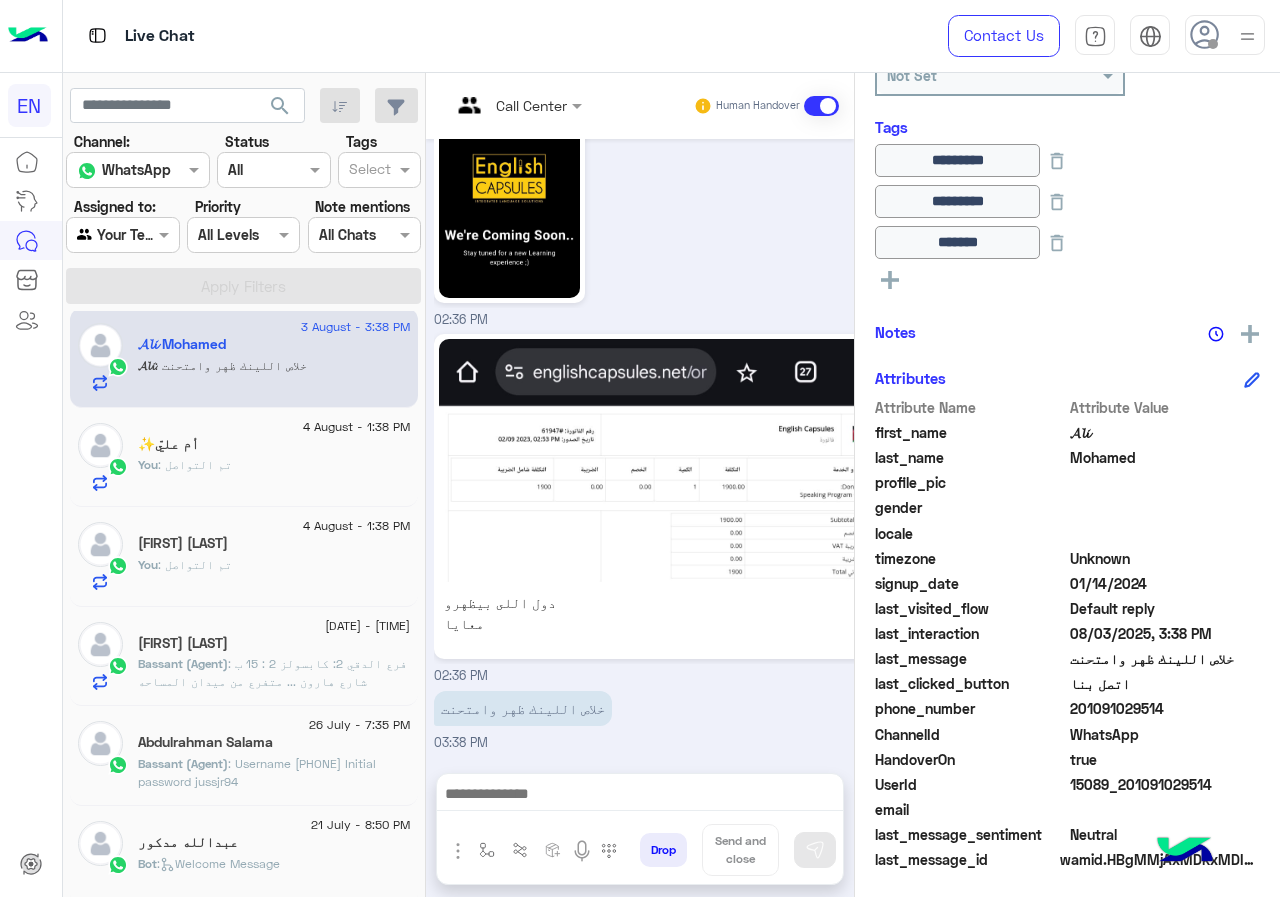 scroll, scrollTop: 2688, scrollLeft: 0, axis: vertical 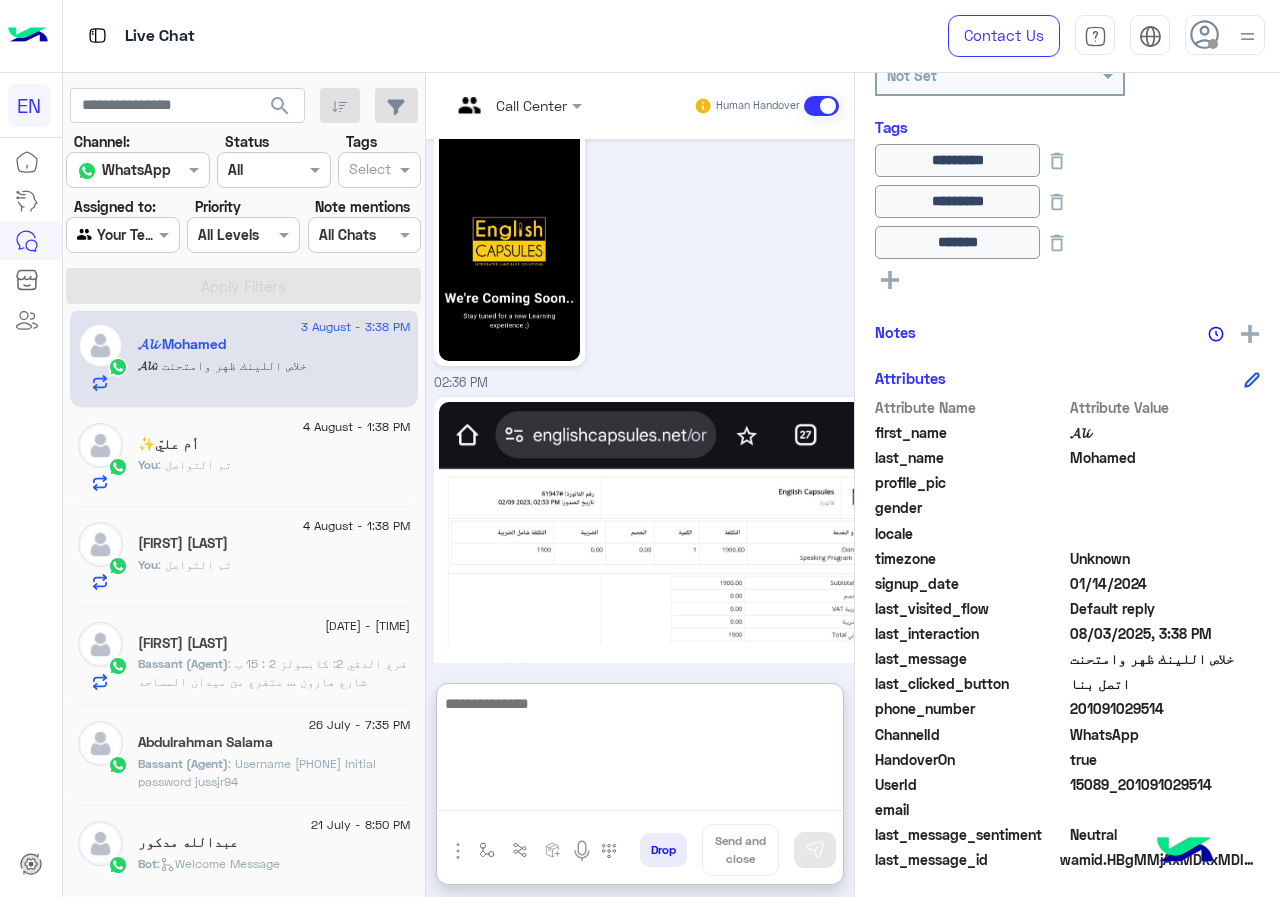 click at bounding box center (640, 751) 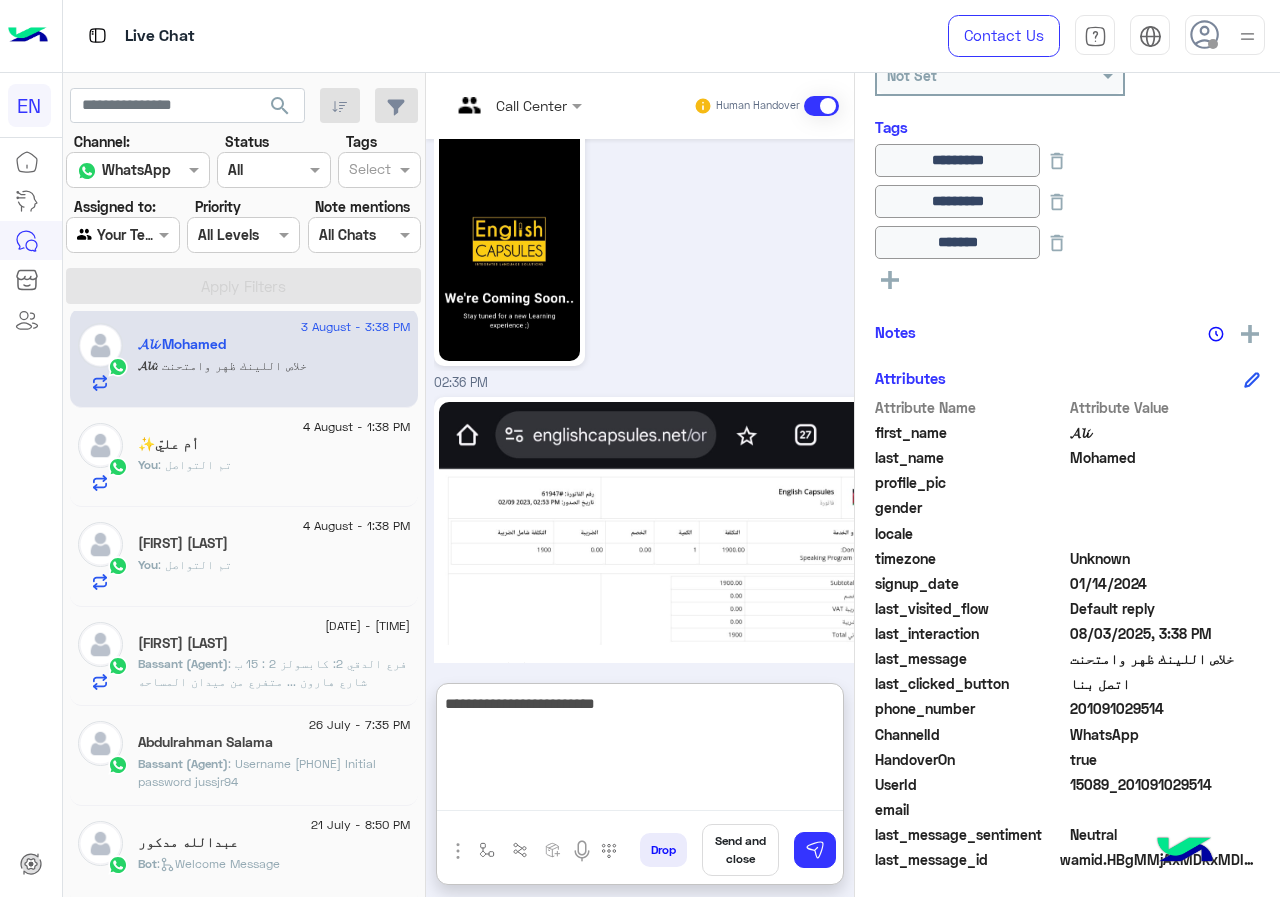 type on "**********" 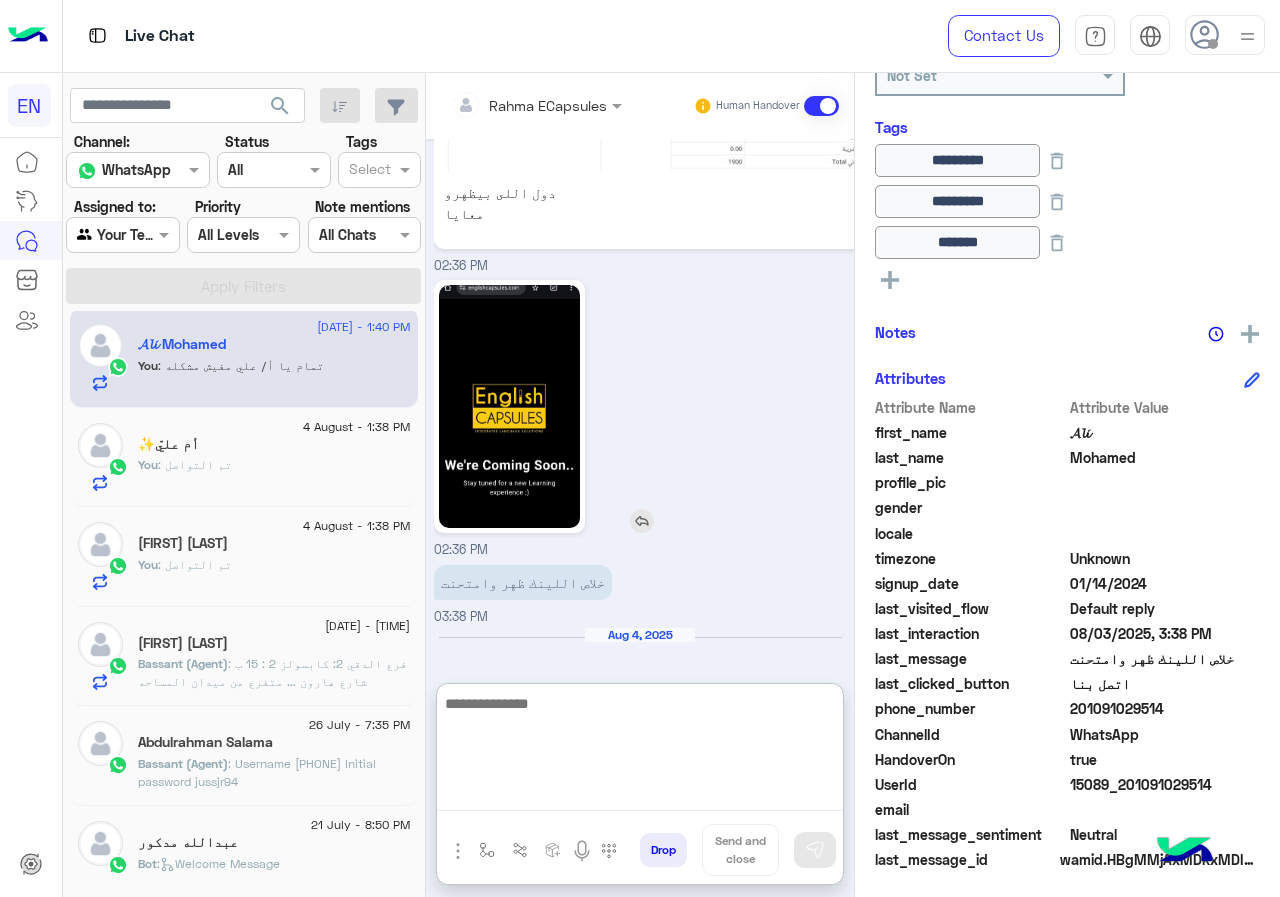 scroll, scrollTop: 2914, scrollLeft: 0, axis: vertical 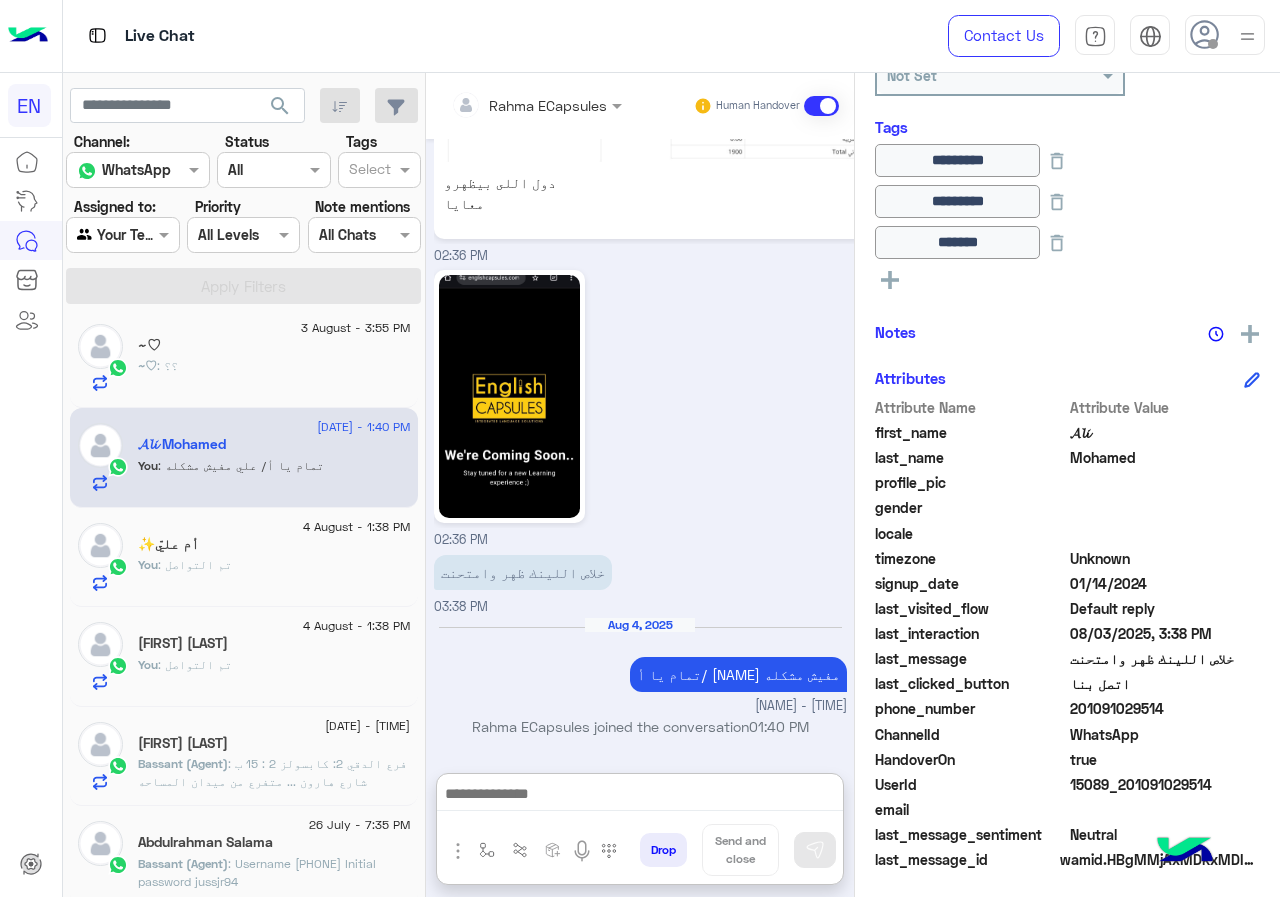 click on "~♡ : ؟؟" 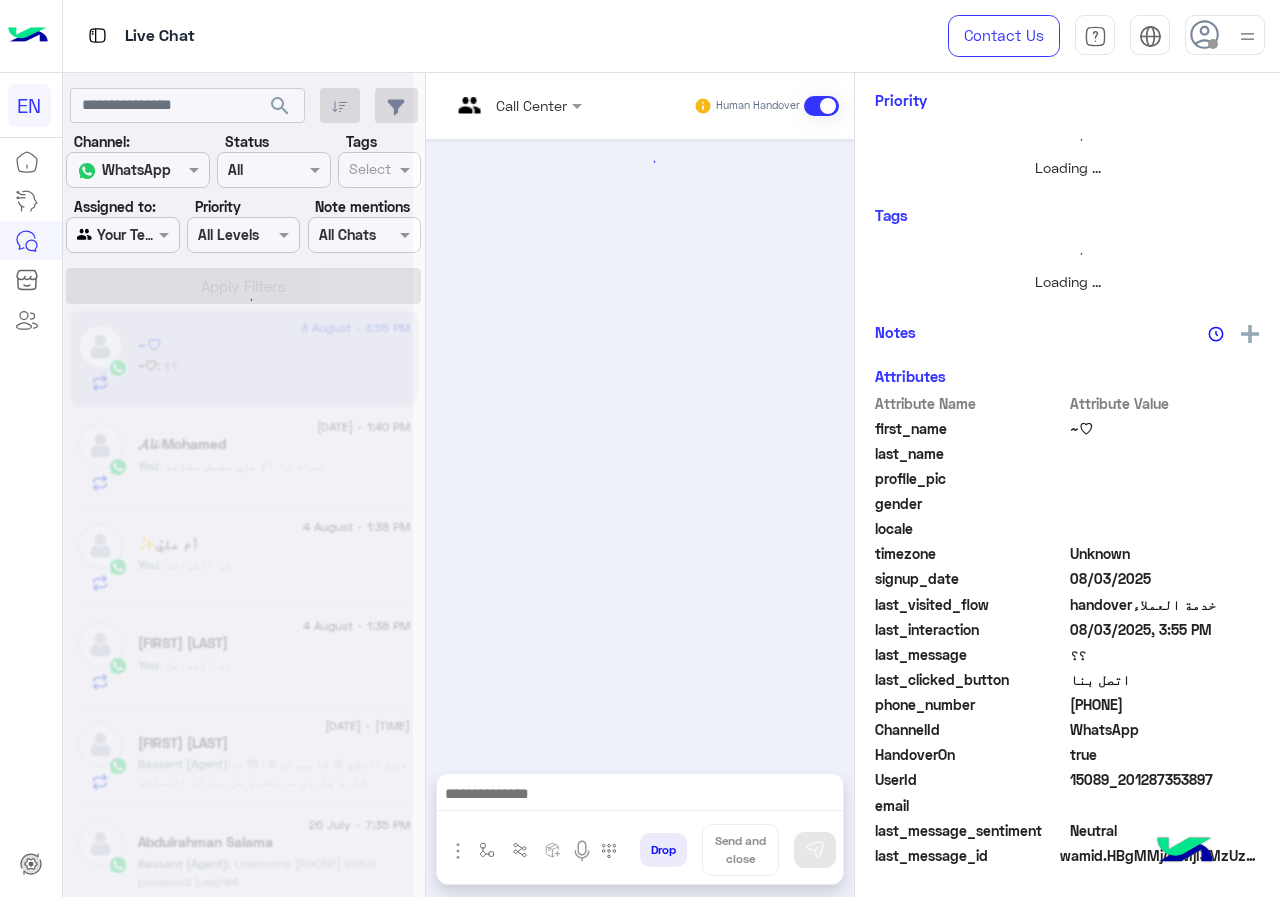 scroll, scrollTop: 0, scrollLeft: 0, axis: both 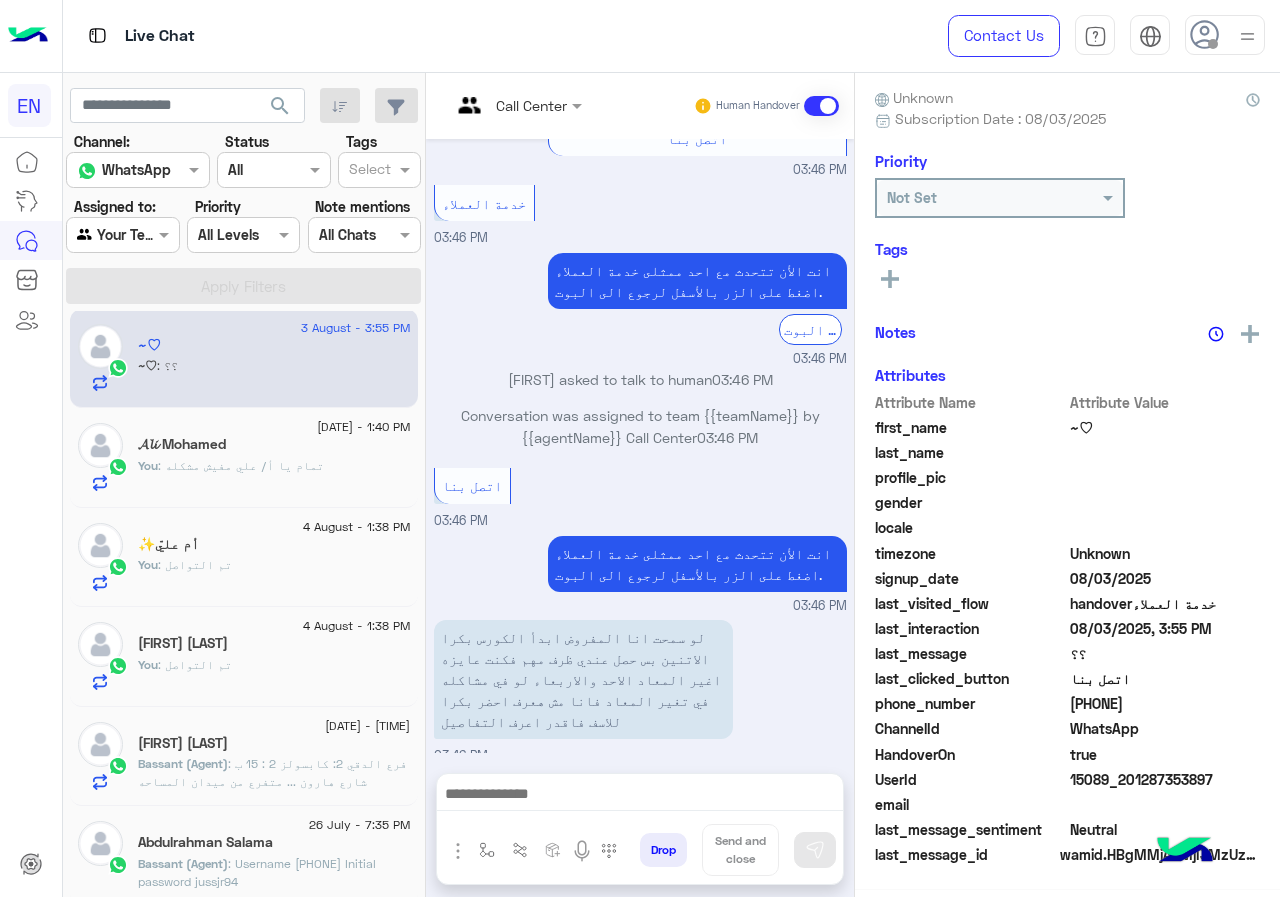 drag, startPoint x: 1075, startPoint y: 699, endPoint x: 1219, endPoint y: 706, distance: 144.17004 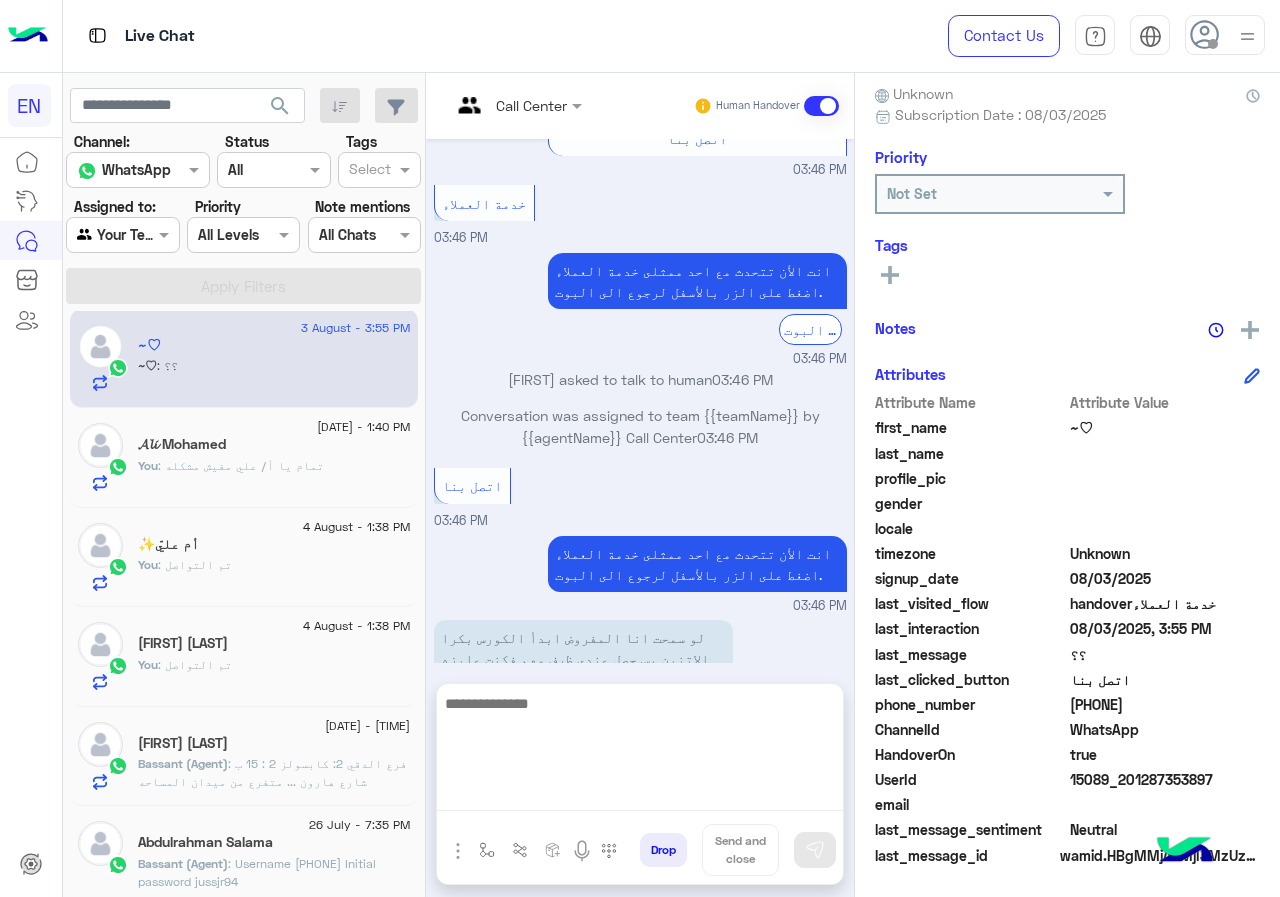 drag, startPoint x: 559, startPoint y: 799, endPoint x: 628, endPoint y: 763, distance: 77.82673 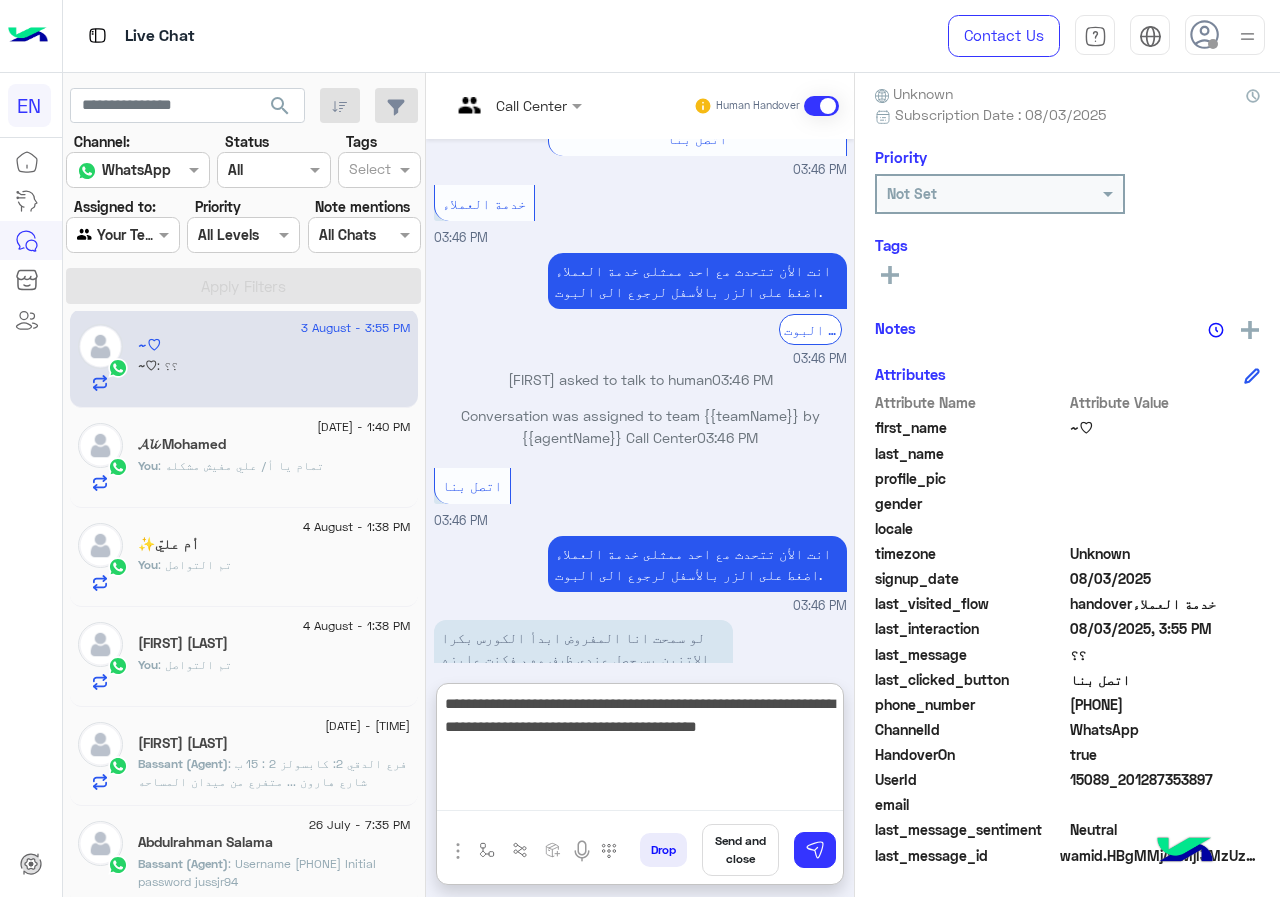 type on "**********" 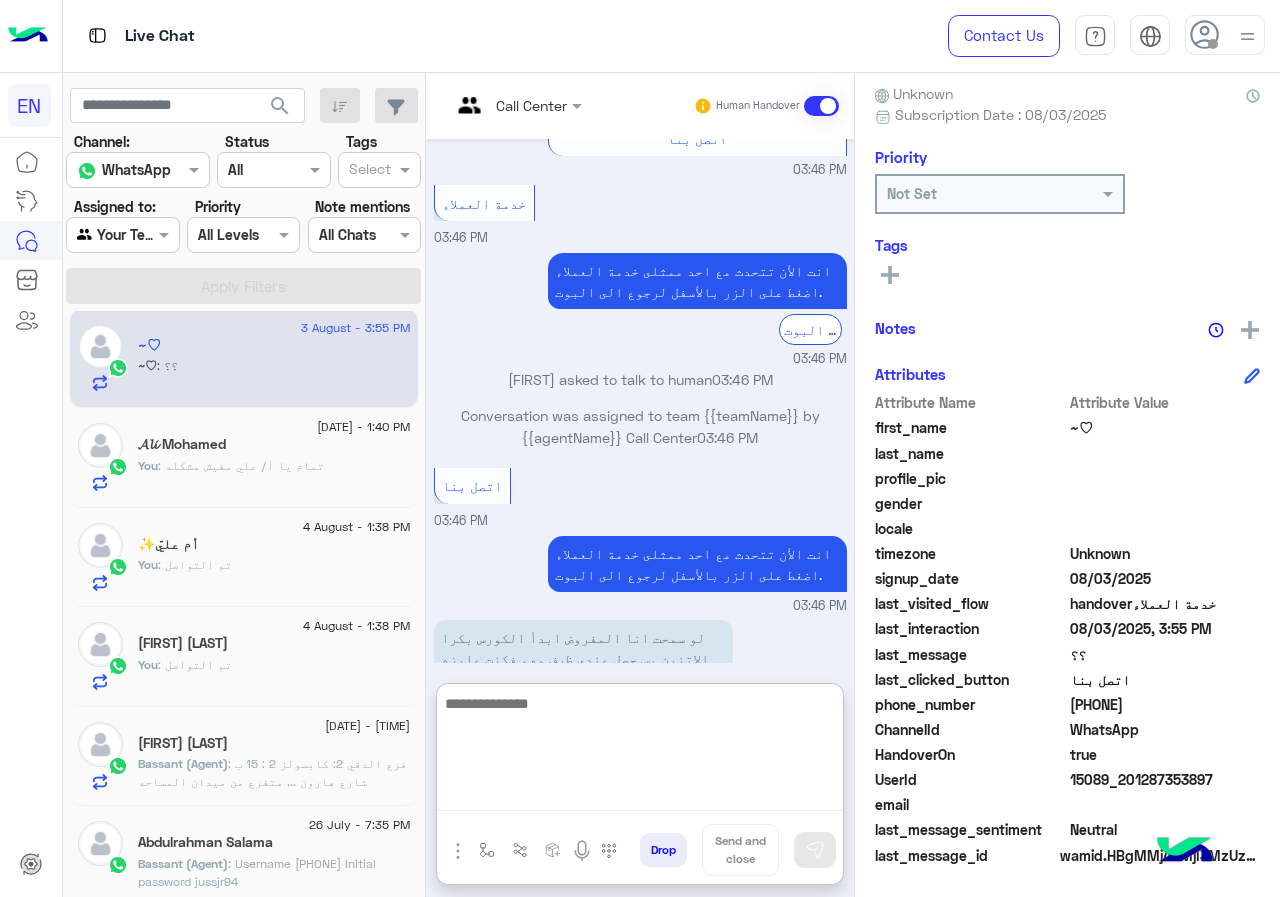 scroll, scrollTop: 1499, scrollLeft: 0, axis: vertical 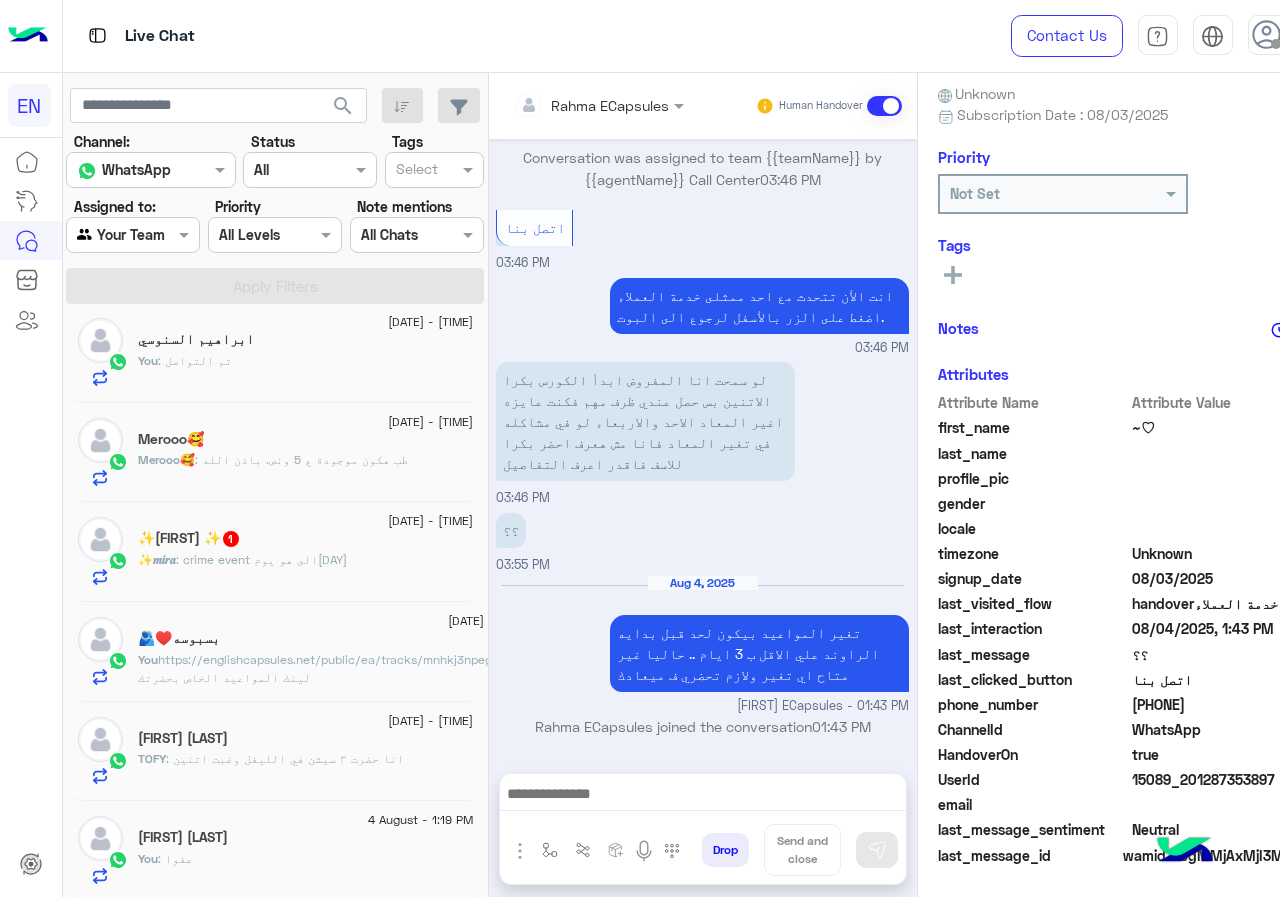 click on "Rahma ECapsules Human Handover     Aug 3, 2025   الدراسة فى فروعنا �    03:45 PM  هل أنت طالب حالي مسجل معنا سابقاً أم ترغب في الانضمام كطالب جديد؟ 🧑🏻‍💻🙋🏻‍♂️  الطلاب الجدد   الطلاب الحاليين     03:45 PM   الطلاب الجدد    03:45 PM  من فضلك قم بالأختيار بالفرع المناسب 📍👨‍💼  الدقى   مدينة نصر   المعادى     03:45 PM   الدقى    03:45 PM  نورتنا بحضورك طالبنا العزيز 👐، أرجو منك اختيار مايناسبك.🗄️📇    03:45 PM   الطلاب الحاليين    03:46 PM  من فضلك قم بالأختيار بالفرع المناسب 📍👨‍💼  الدقى   مدينة نصر   المعادى     03:46 PM   الدقى    03:46 PM  نورتنا بحضورك طالبنا العزيز 👐، أرجو منك اختيار مايناسبك. 📚    03:46 PM    03:46 PM     03:46 PM" 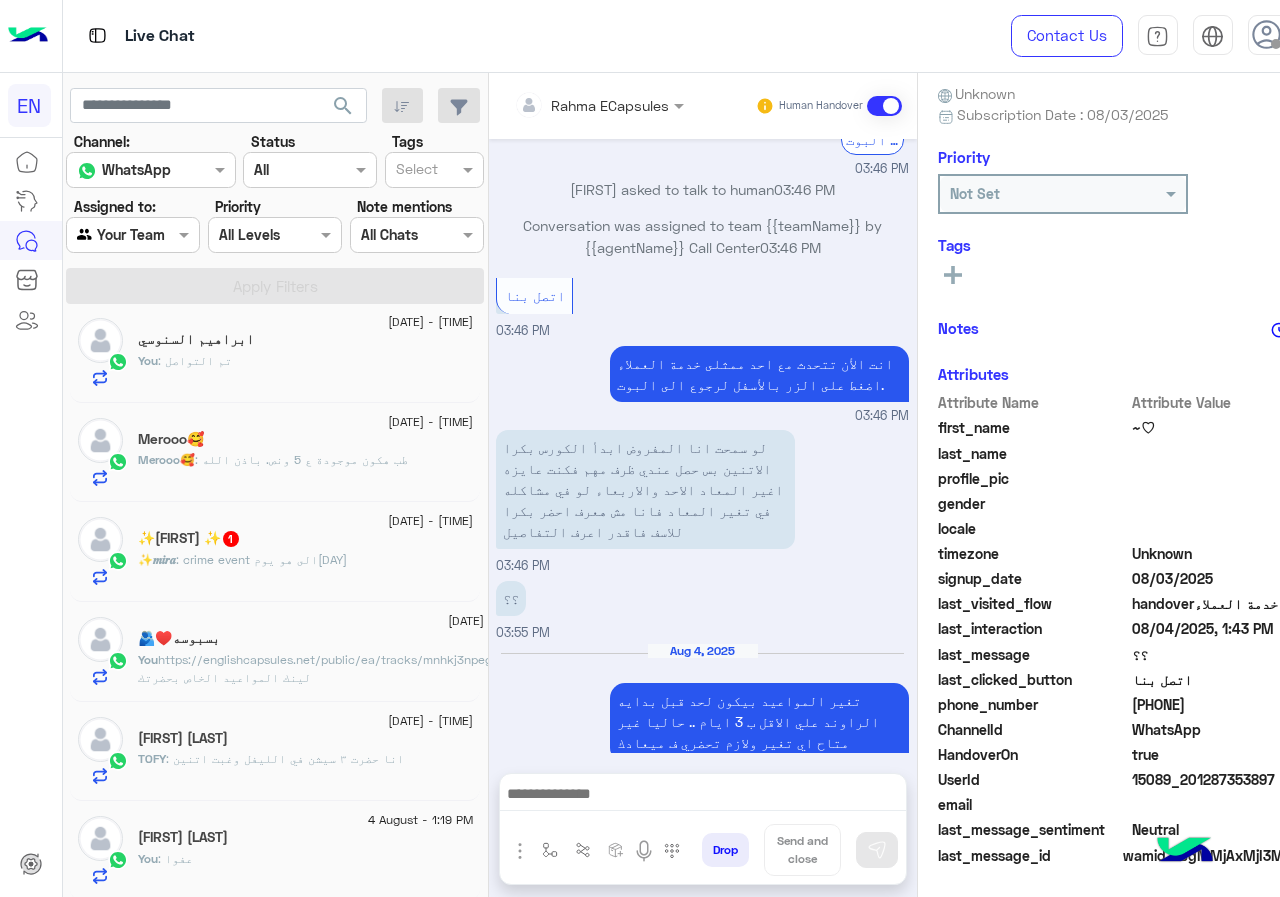 scroll, scrollTop: 1446, scrollLeft: 0, axis: vertical 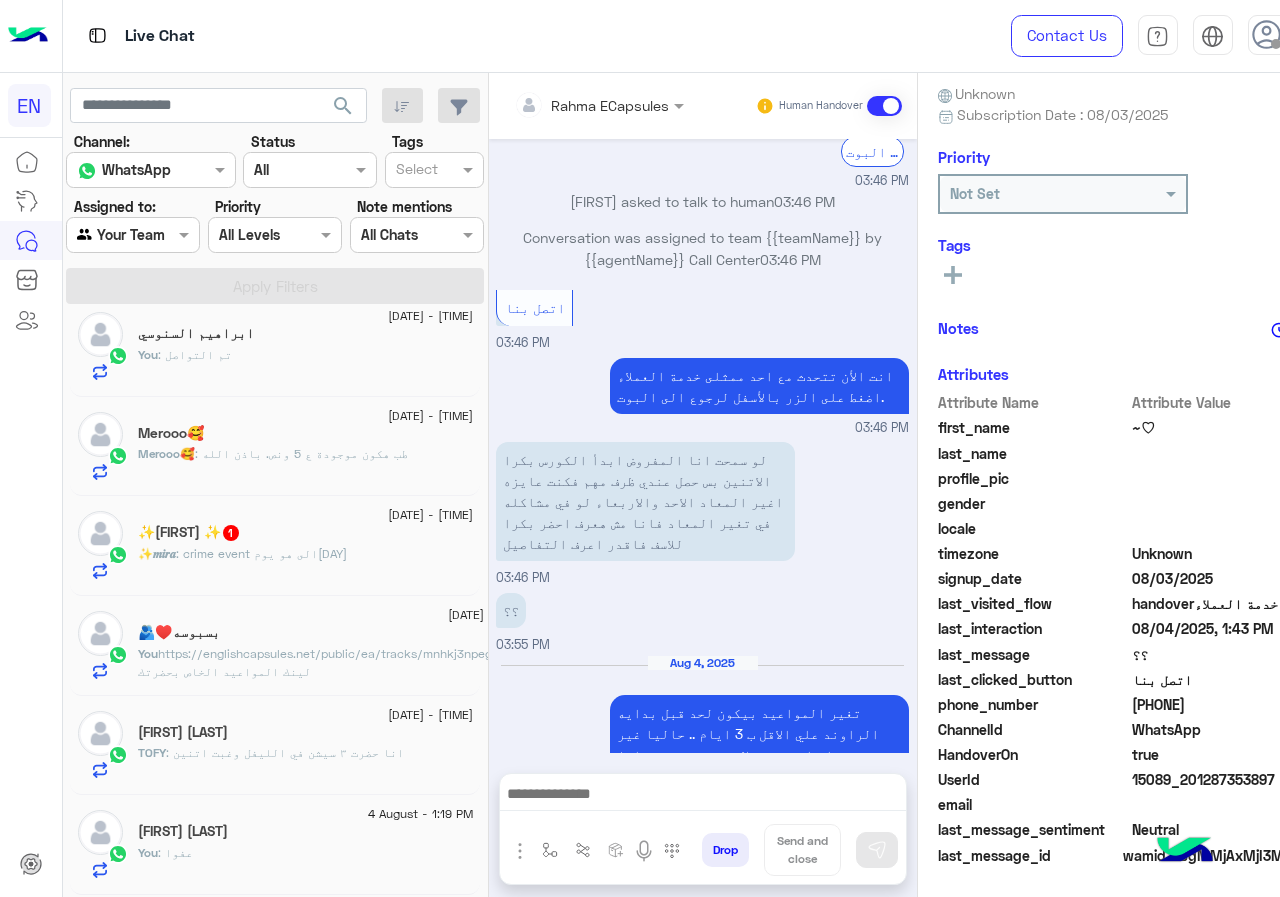 click on ": انا حضرت ٣ سيشن في الليفل
وغبت اتنين" 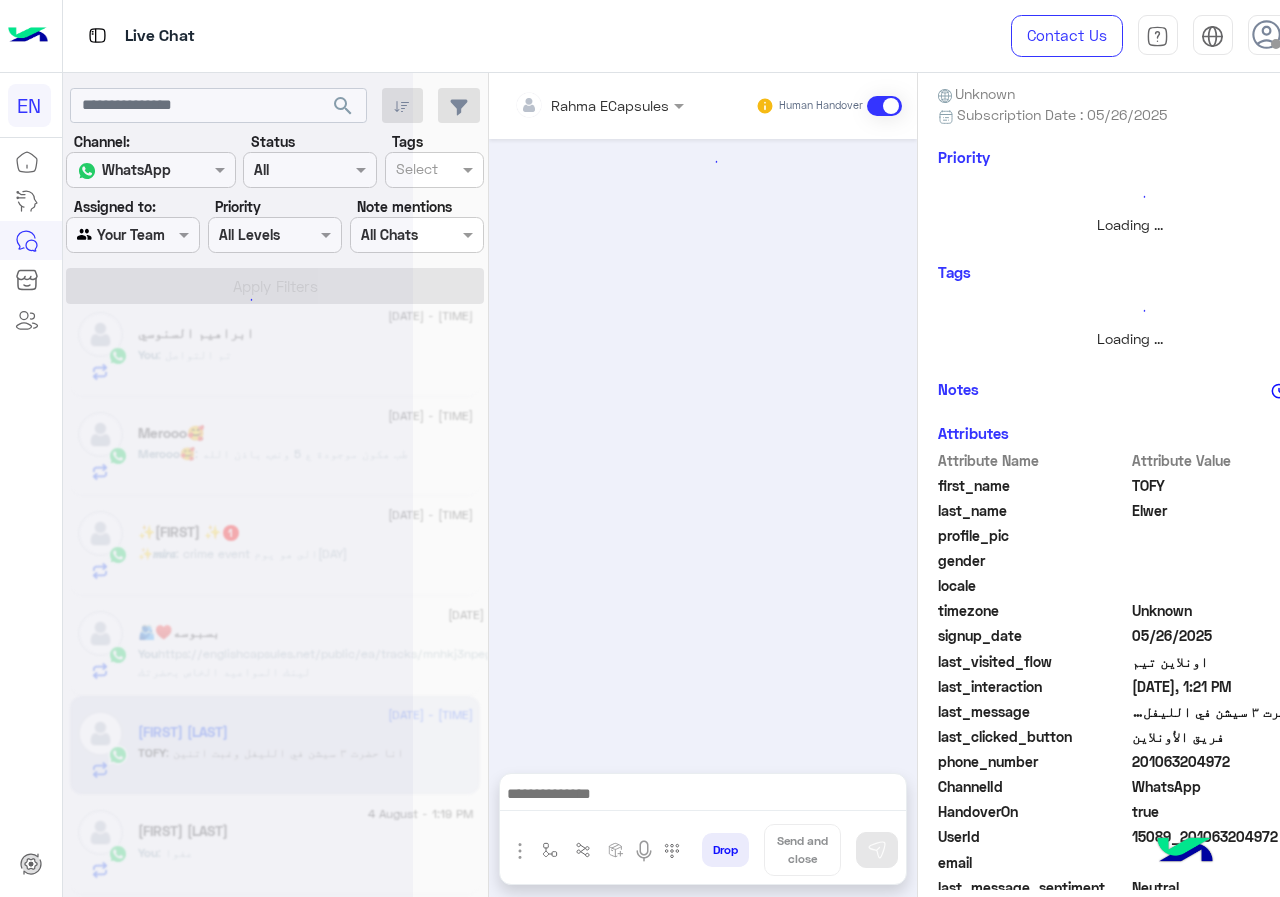 scroll, scrollTop: 237, scrollLeft: 0, axis: vertical 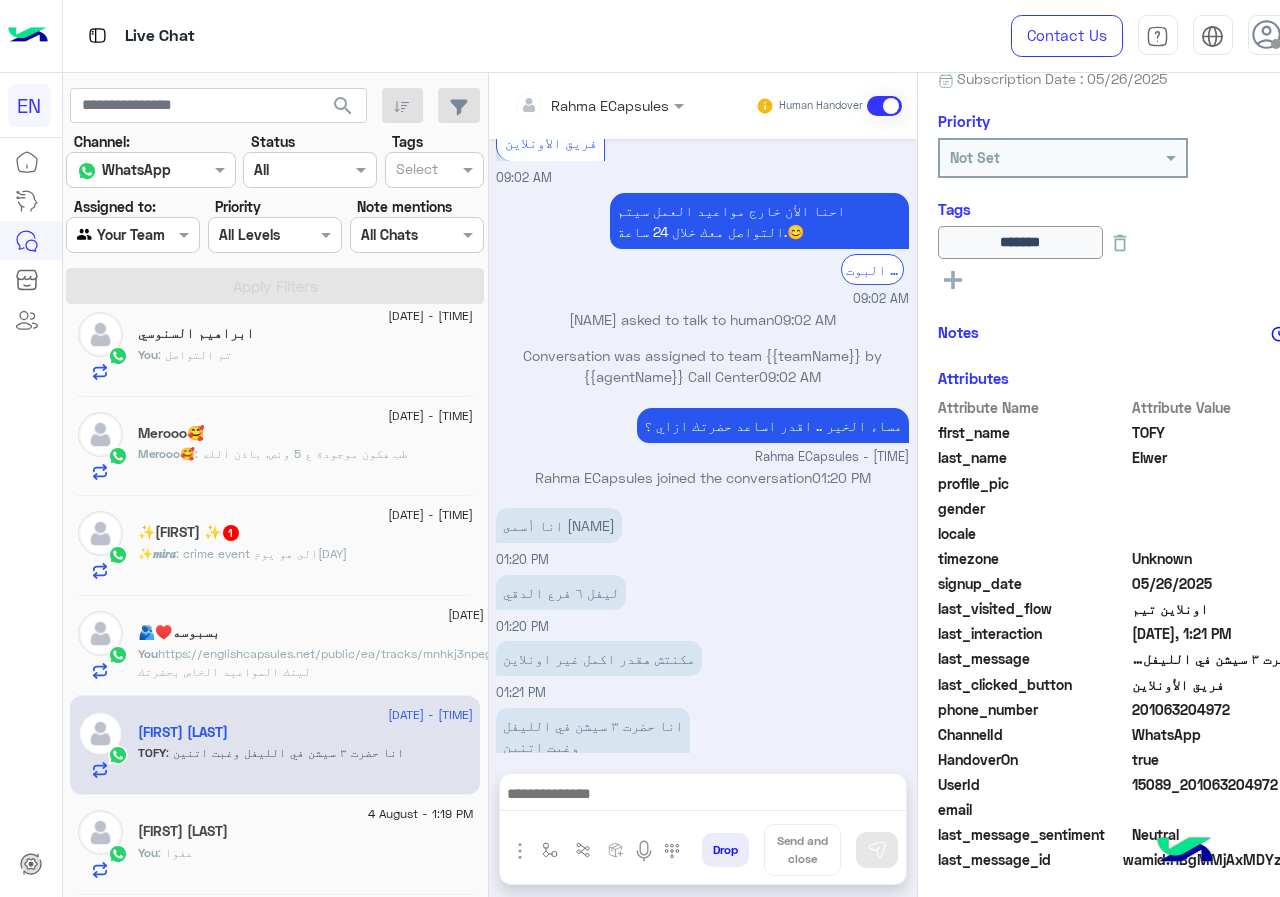 drag, startPoint x: 1137, startPoint y: 707, endPoint x: 1254, endPoint y: 707, distance: 117 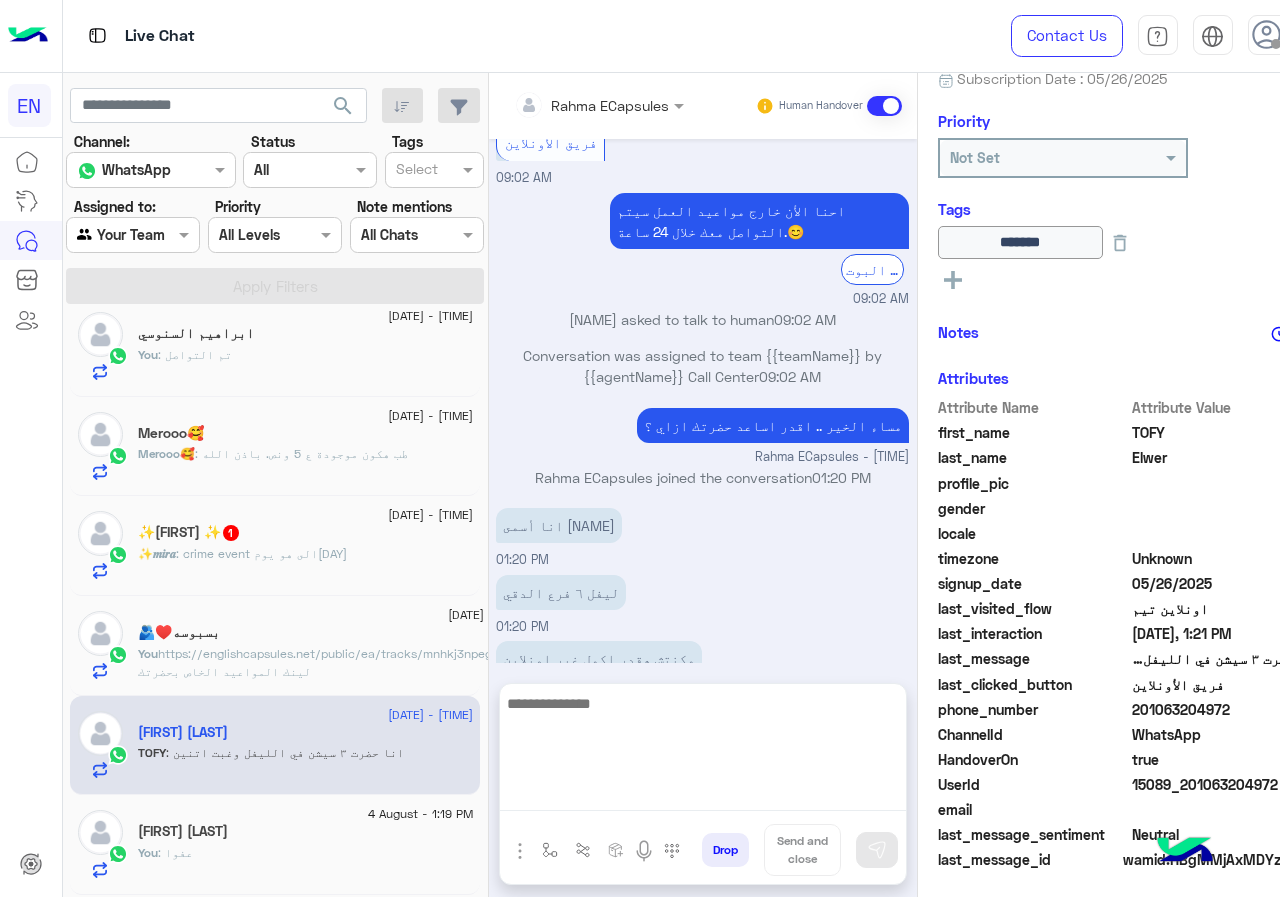 click at bounding box center [703, 751] 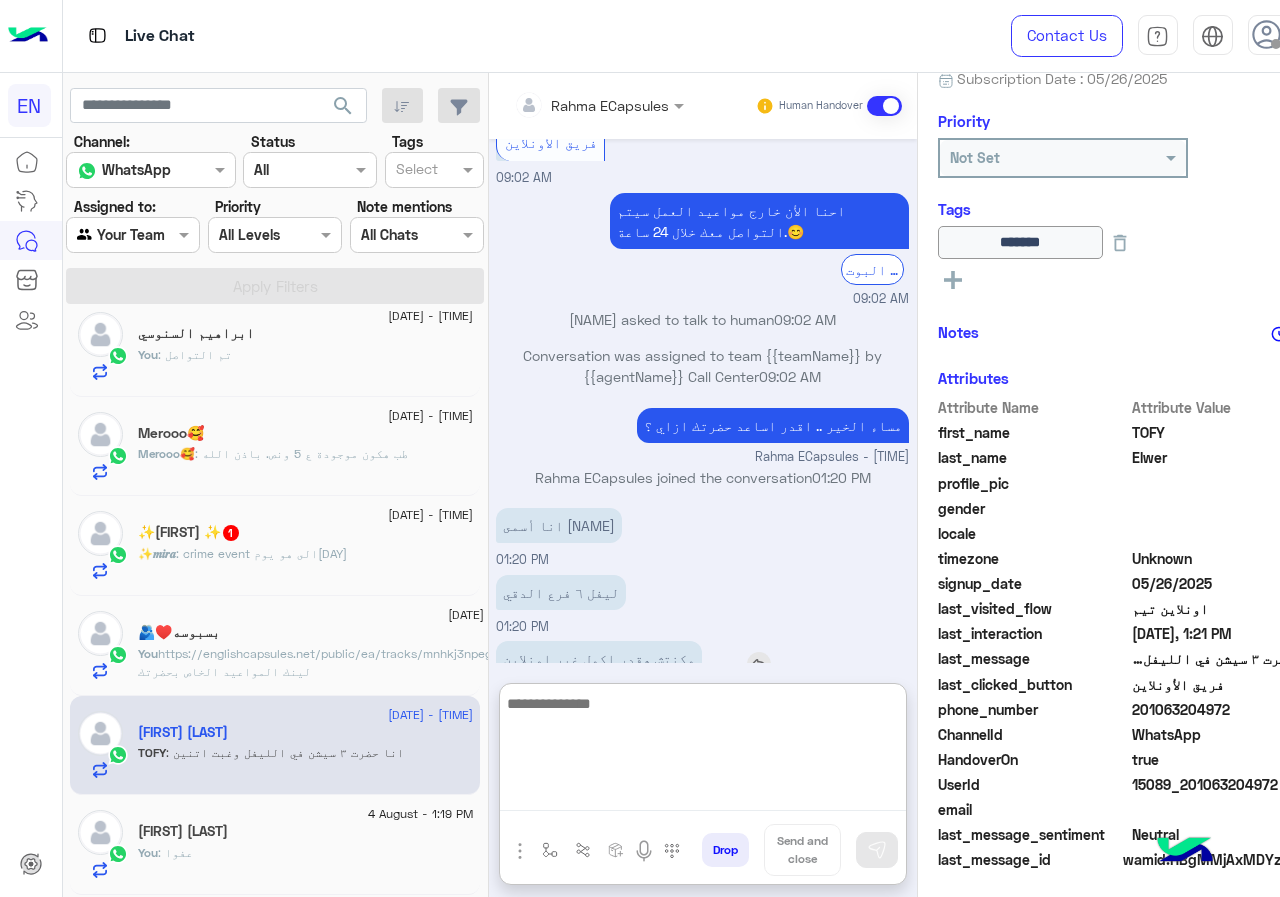 scroll, scrollTop: 1326, scrollLeft: 0, axis: vertical 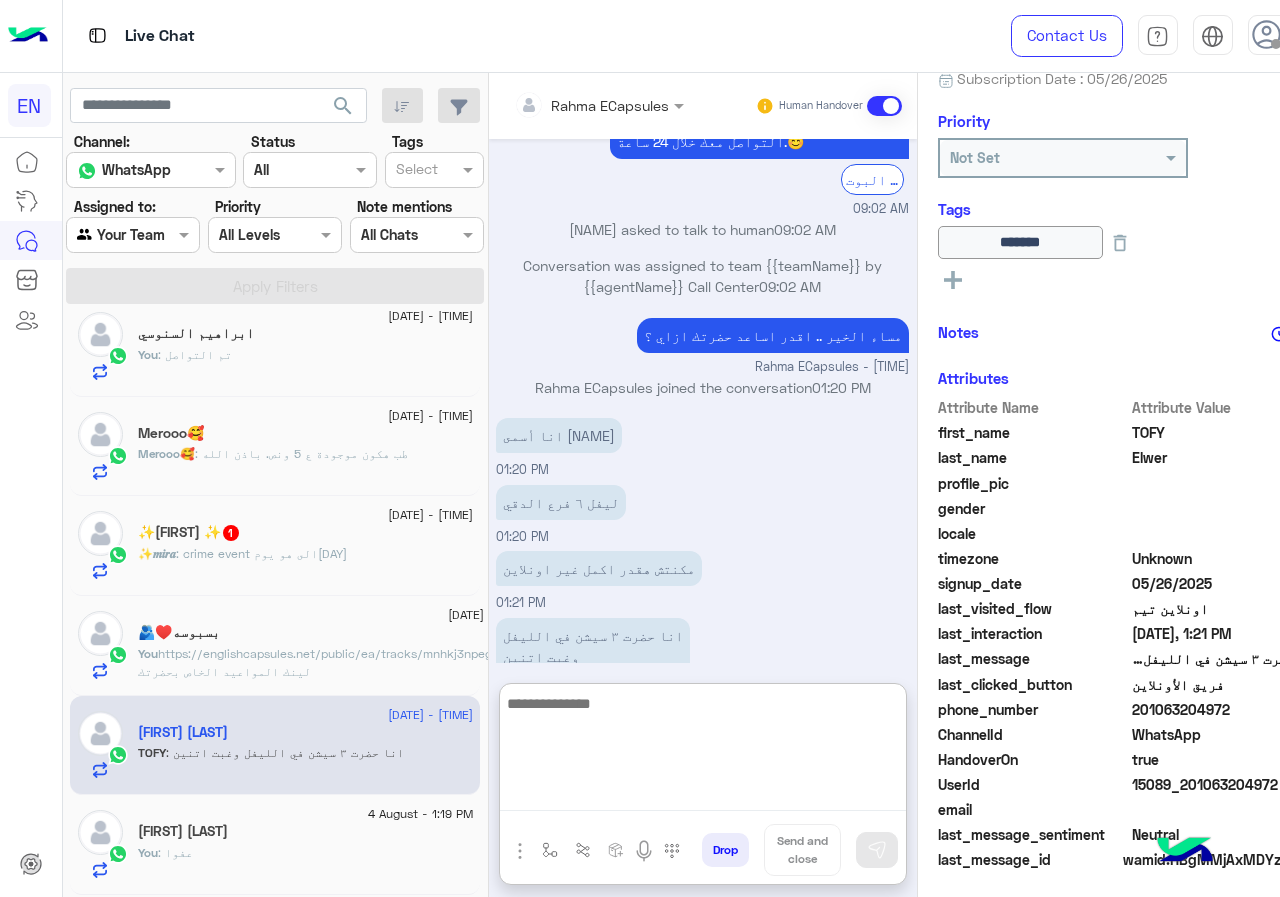 click at bounding box center (703, 751) 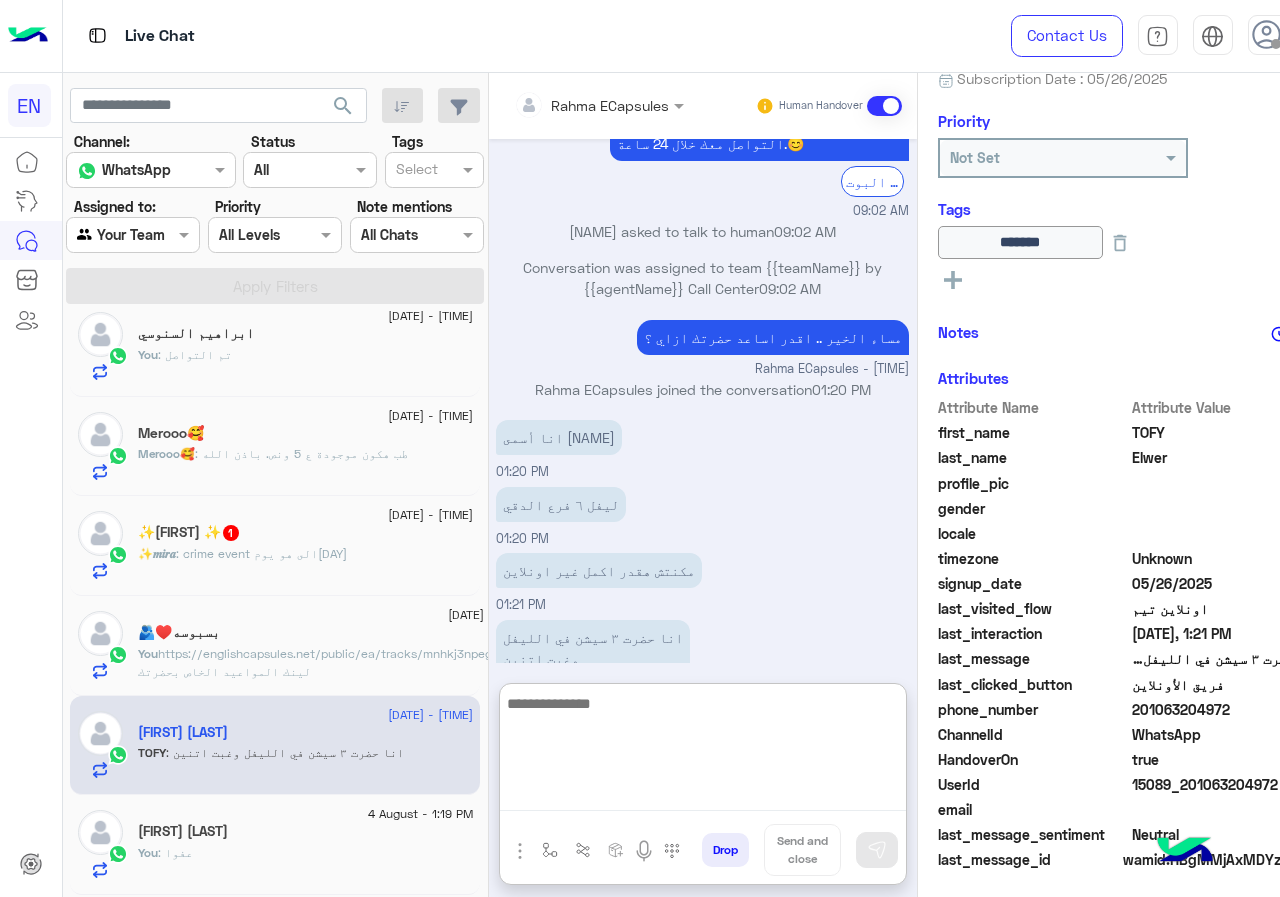 scroll, scrollTop: 1326, scrollLeft: 0, axis: vertical 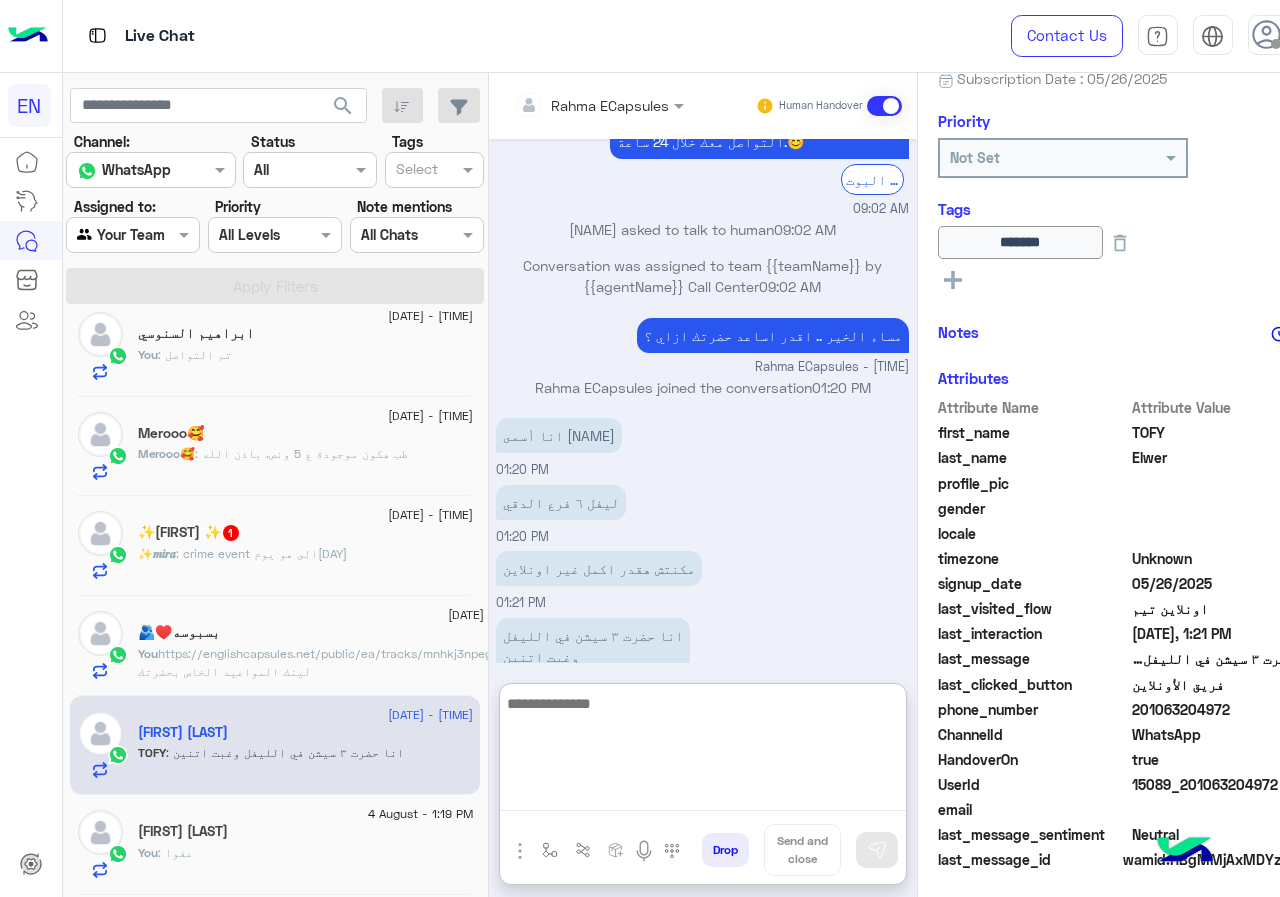 click at bounding box center [703, 751] 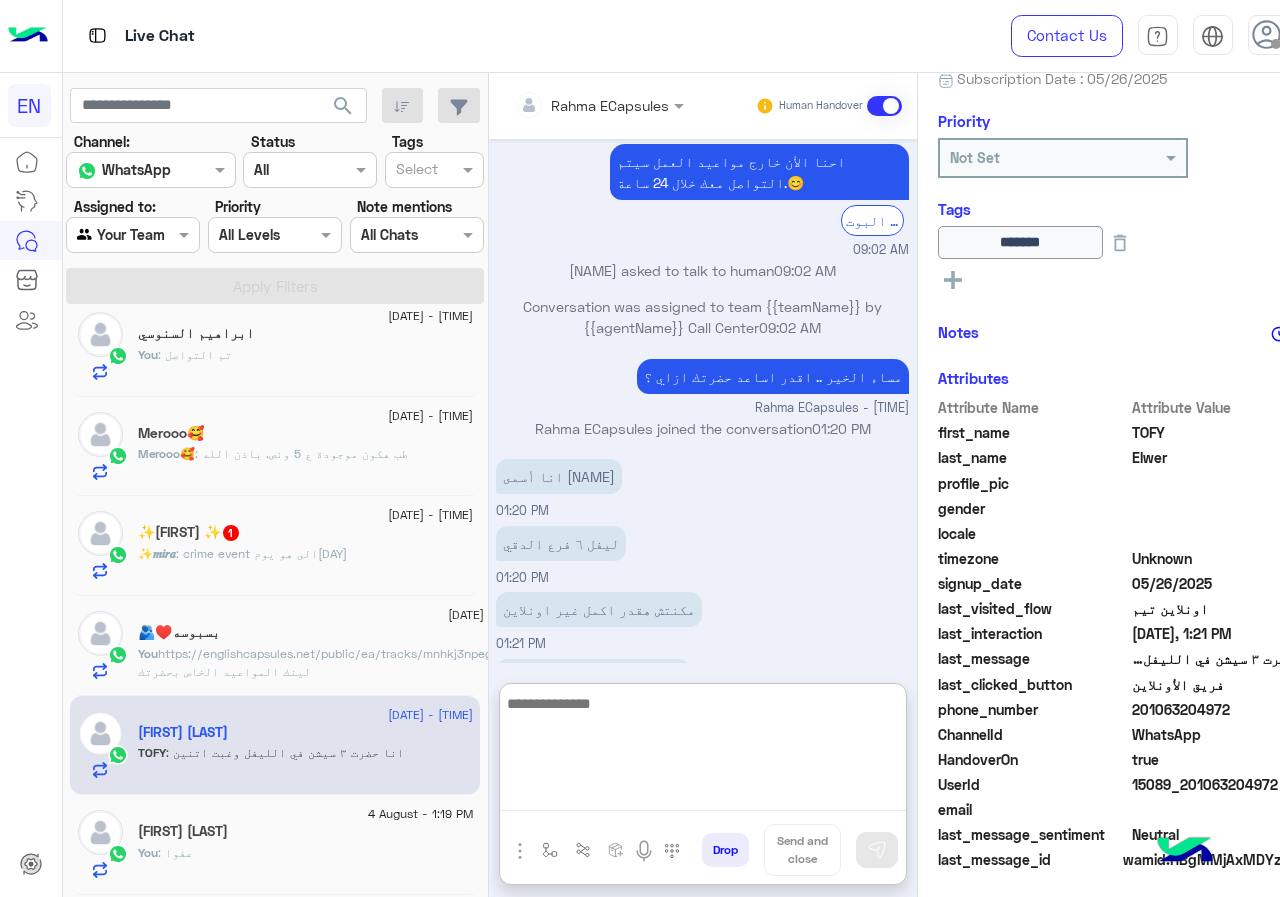 scroll, scrollTop: 1326, scrollLeft: 0, axis: vertical 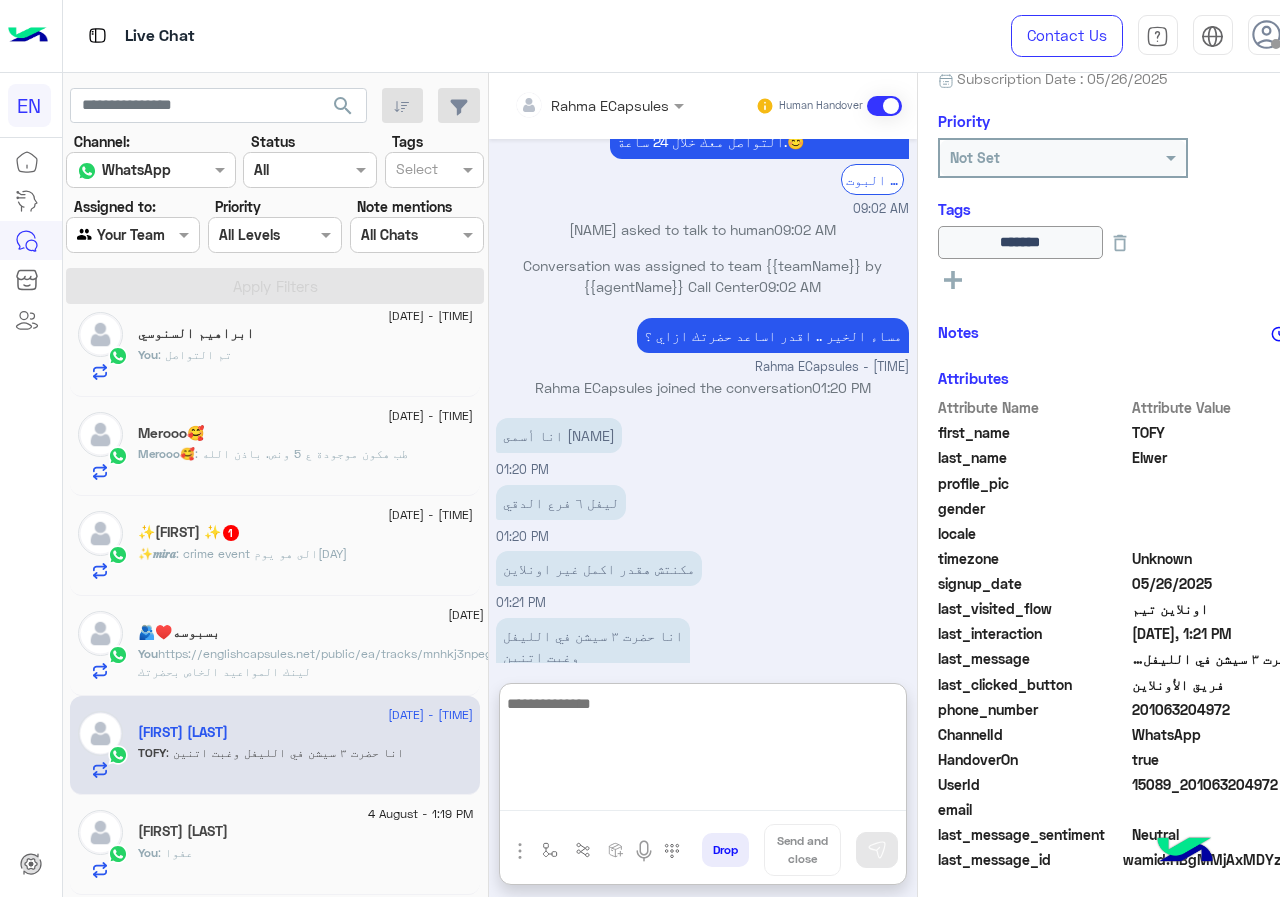 click at bounding box center (703, 751) 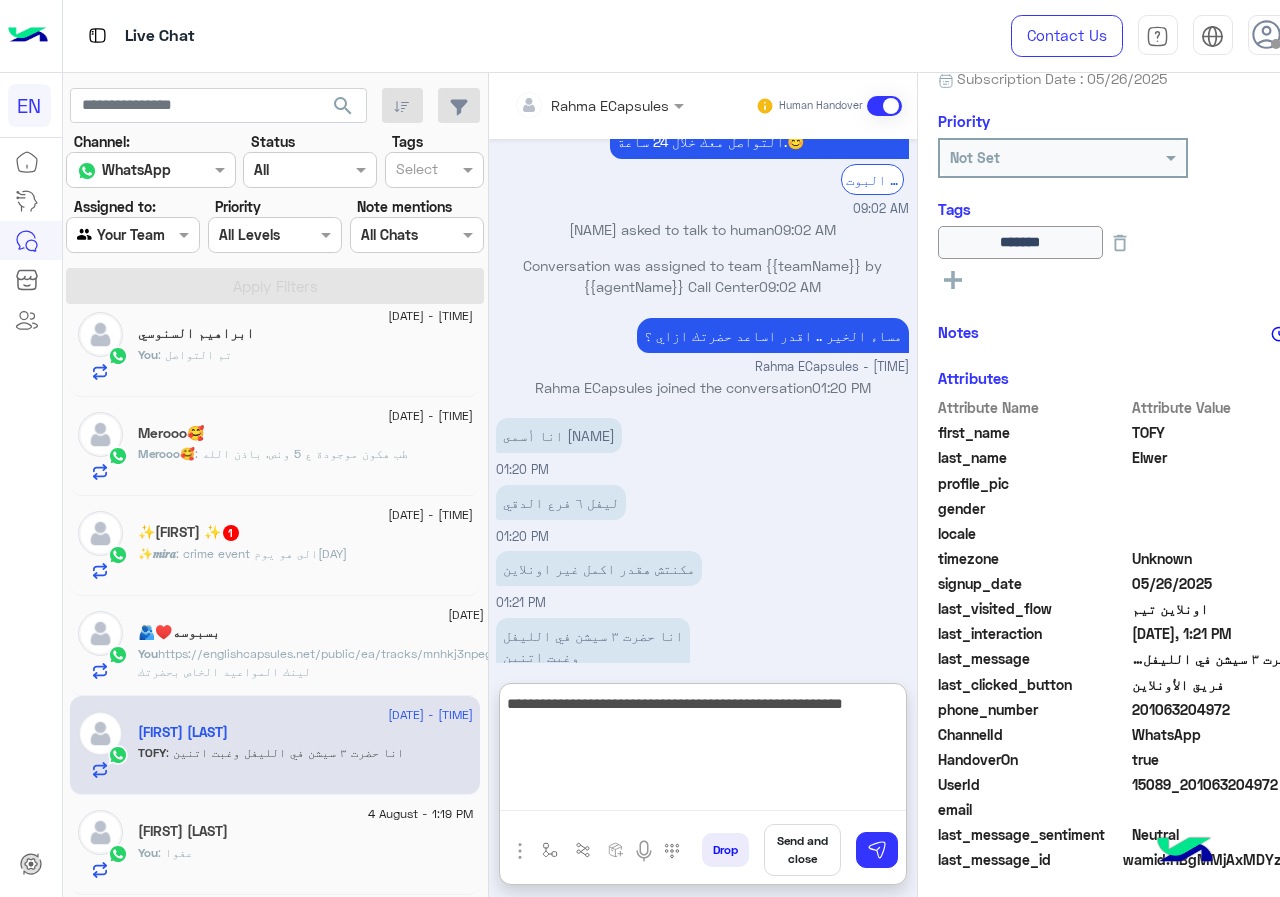 click on "**********" at bounding box center (703, 751) 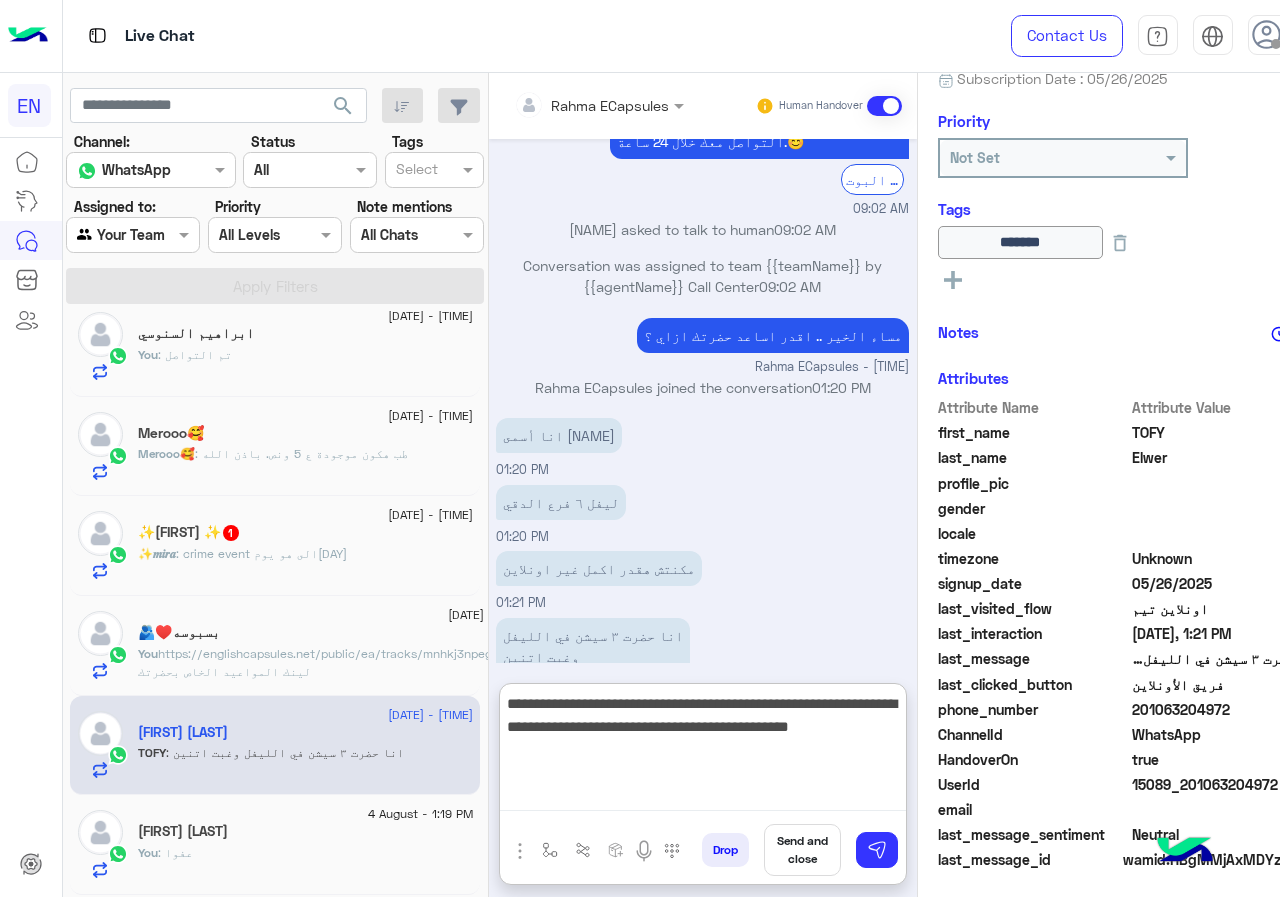 type on "**********" 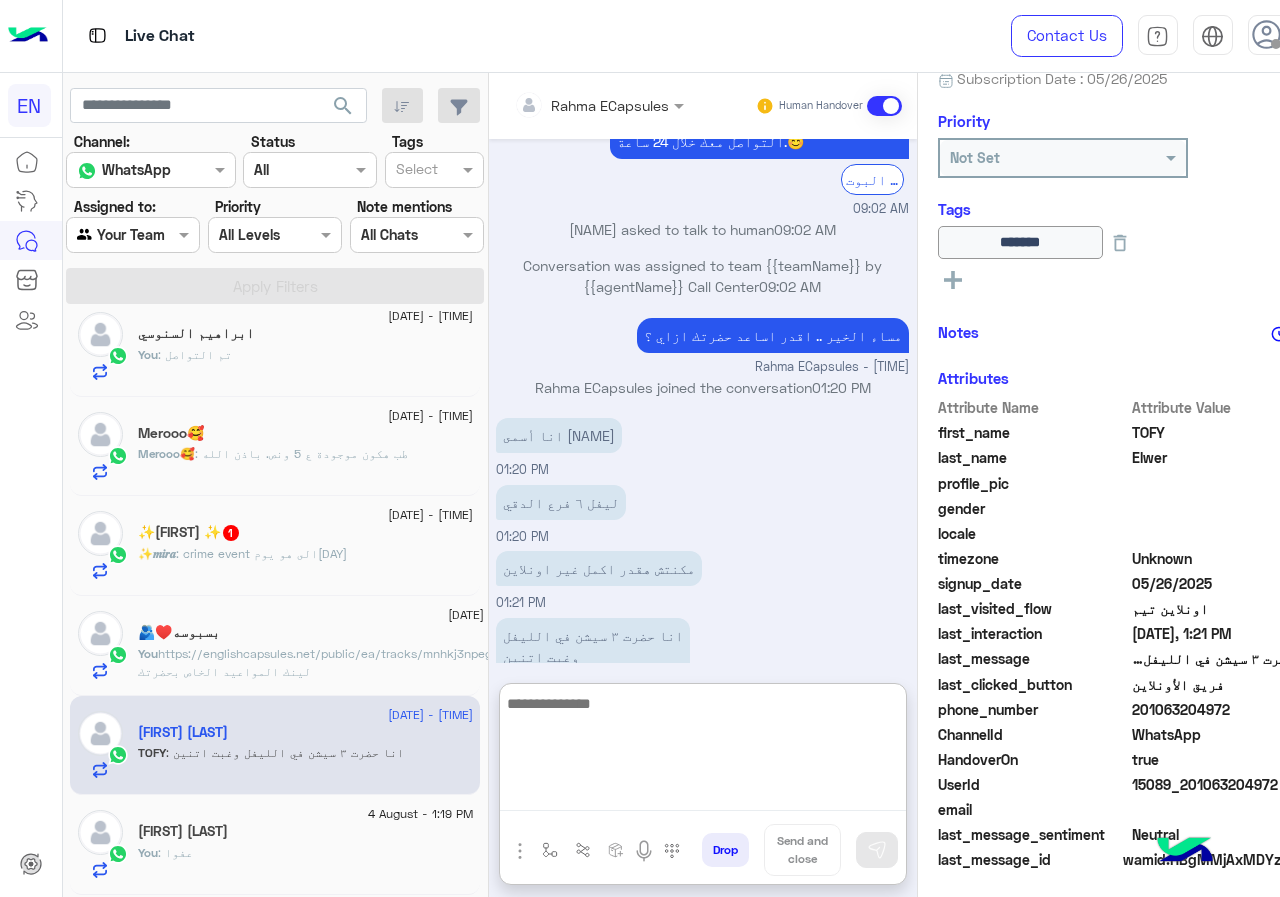 scroll, scrollTop: 1432, scrollLeft: 0, axis: vertical 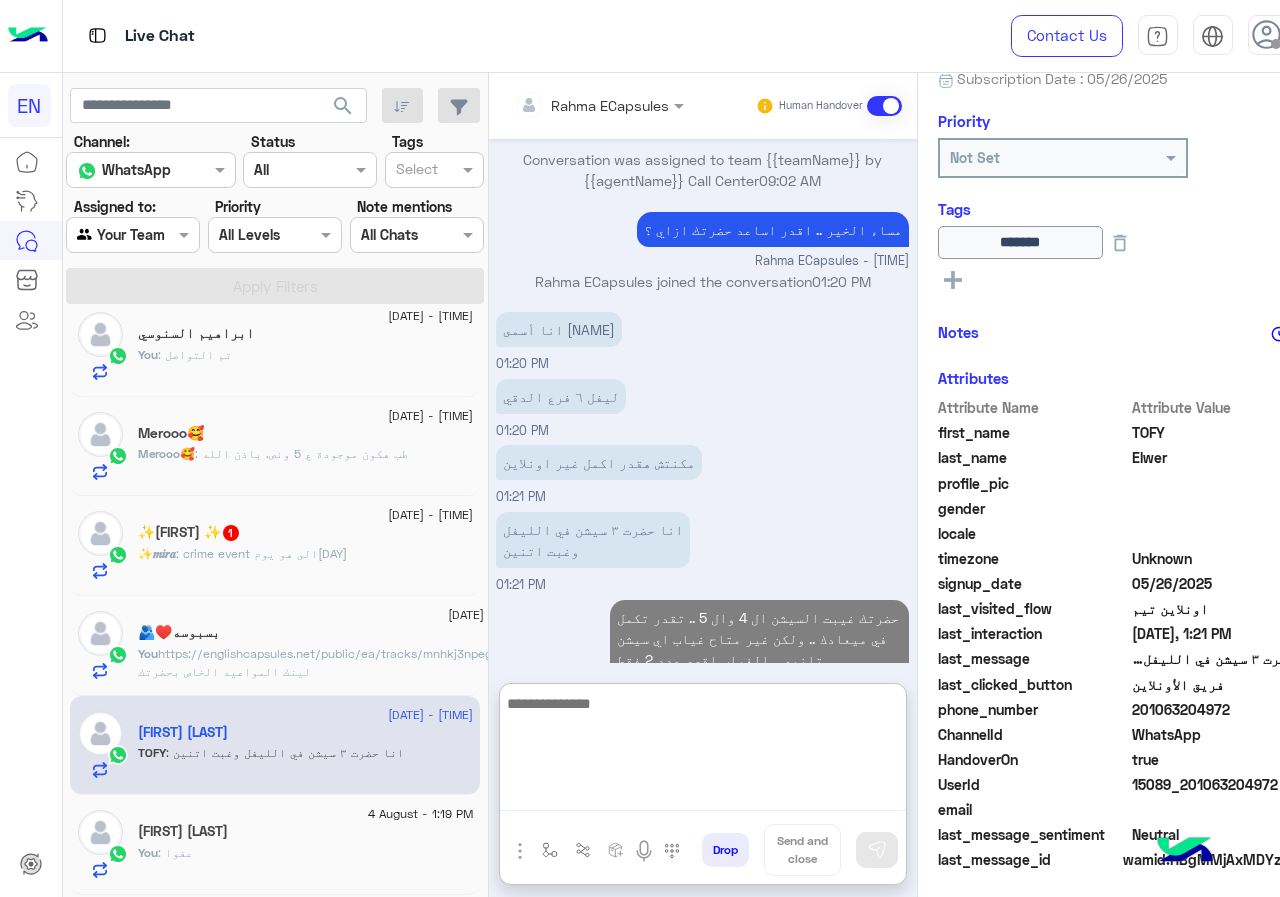 type 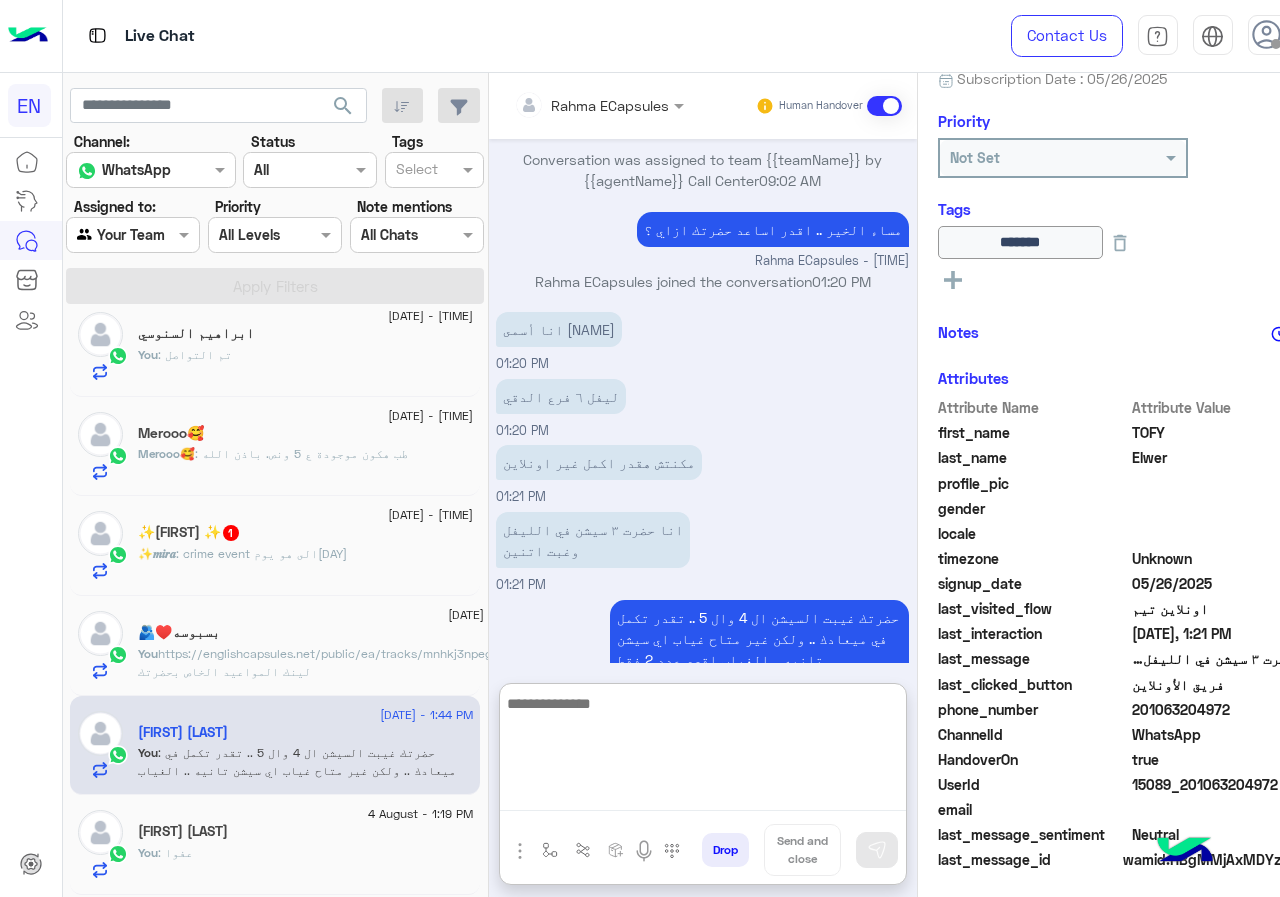 scroll, scrollTop: 1216, scrollLeft: 0, axis: vertical 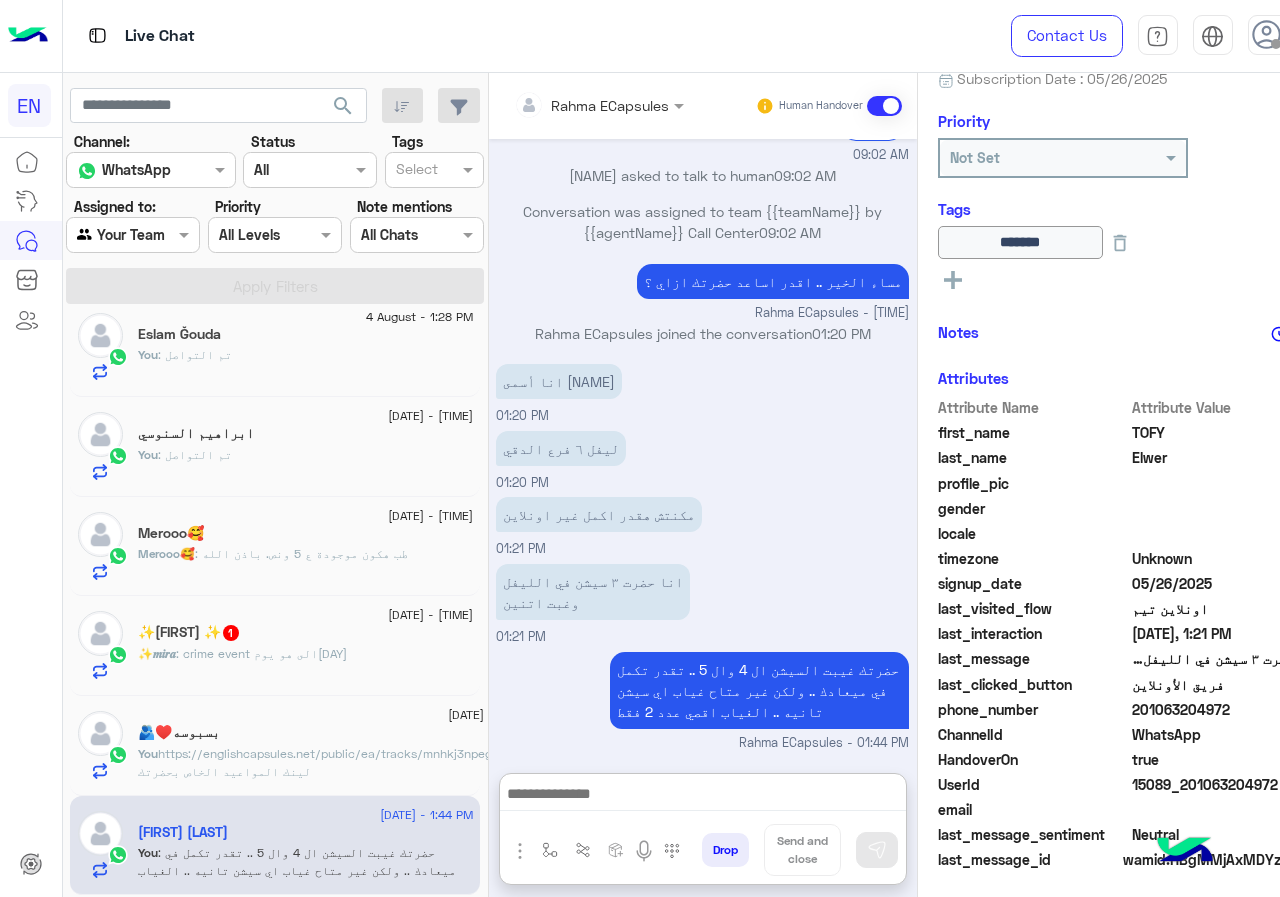 click on "✨𝒎𝒊𝒓𝒂 : crime event
الى هو يوم6" 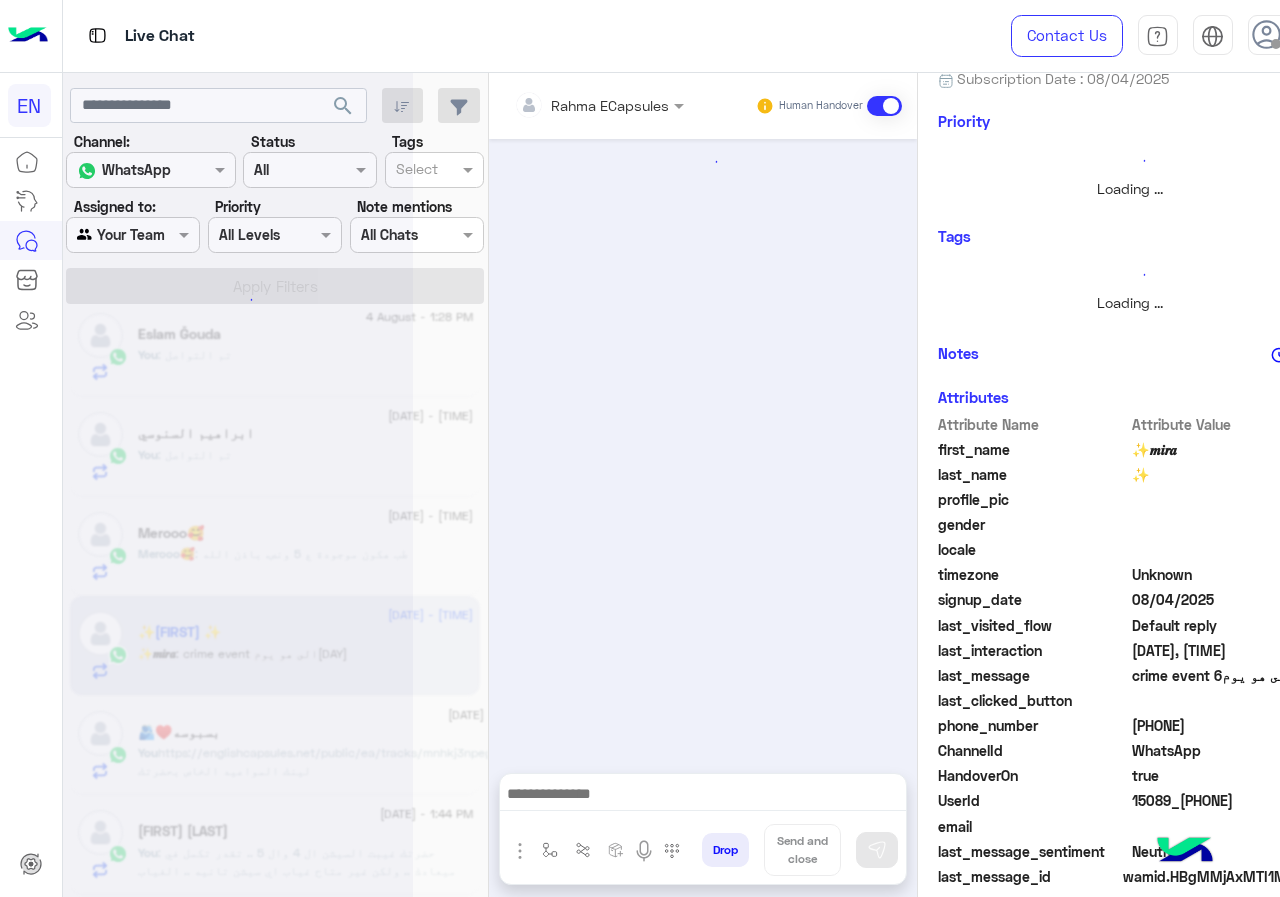 scroll, scrollTop: 0, scrollLeft: 0, axis: both 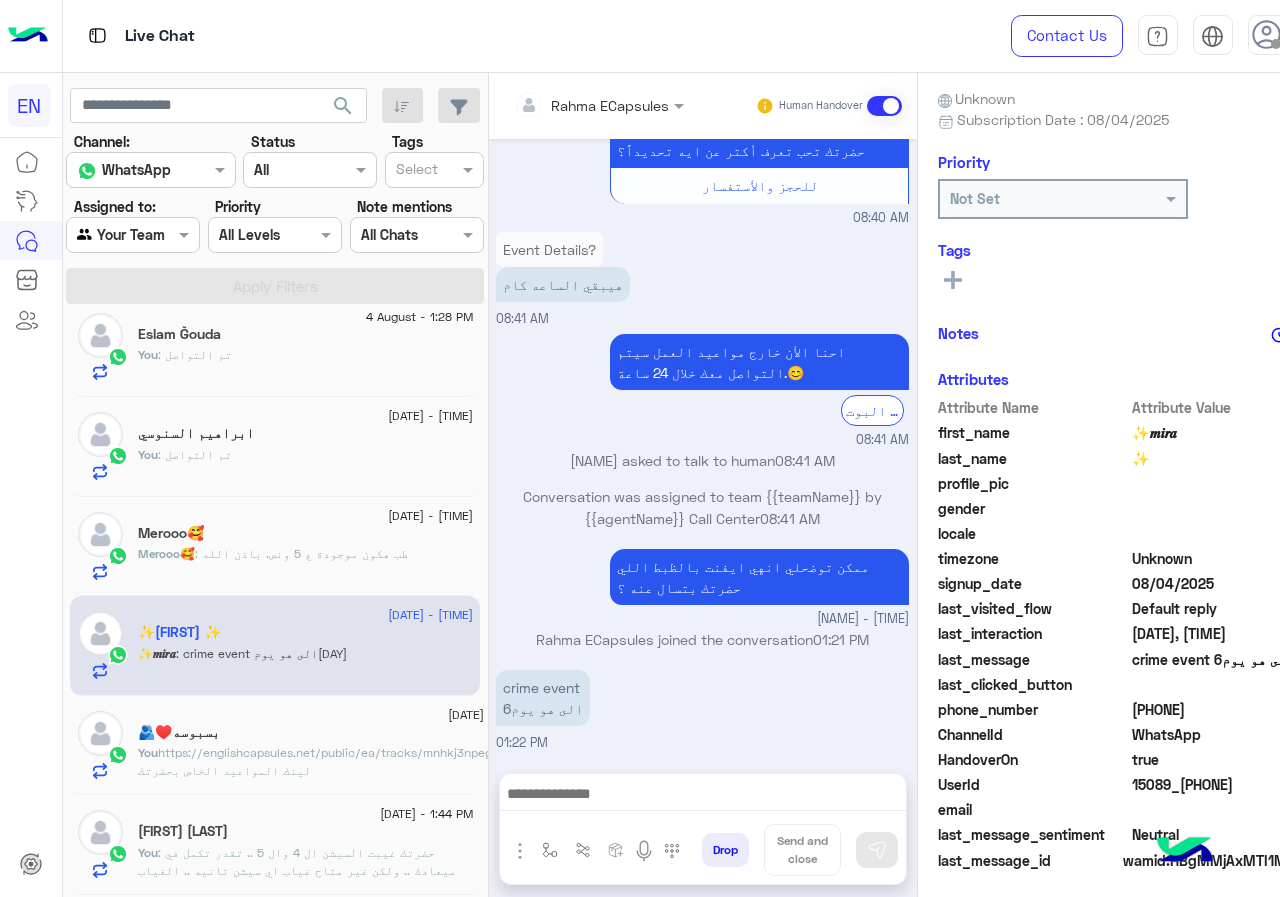 drag, startPoint x: 1137, startPoint y: 707, endPoint x: 1266, endPoint y: 703, distance: 129.062 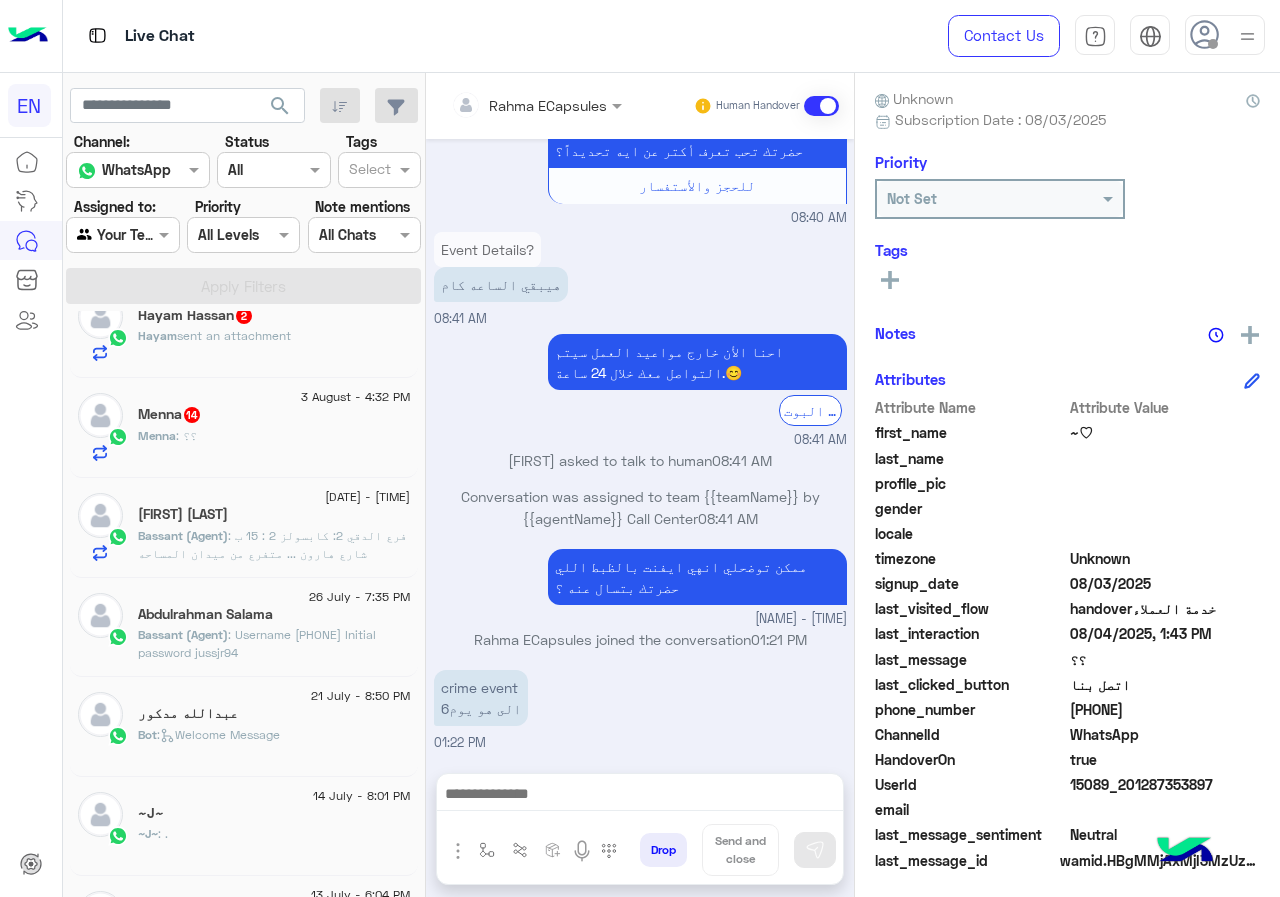 scroll, scrollTop: 110, scrollLeft: 0, axis: vertical 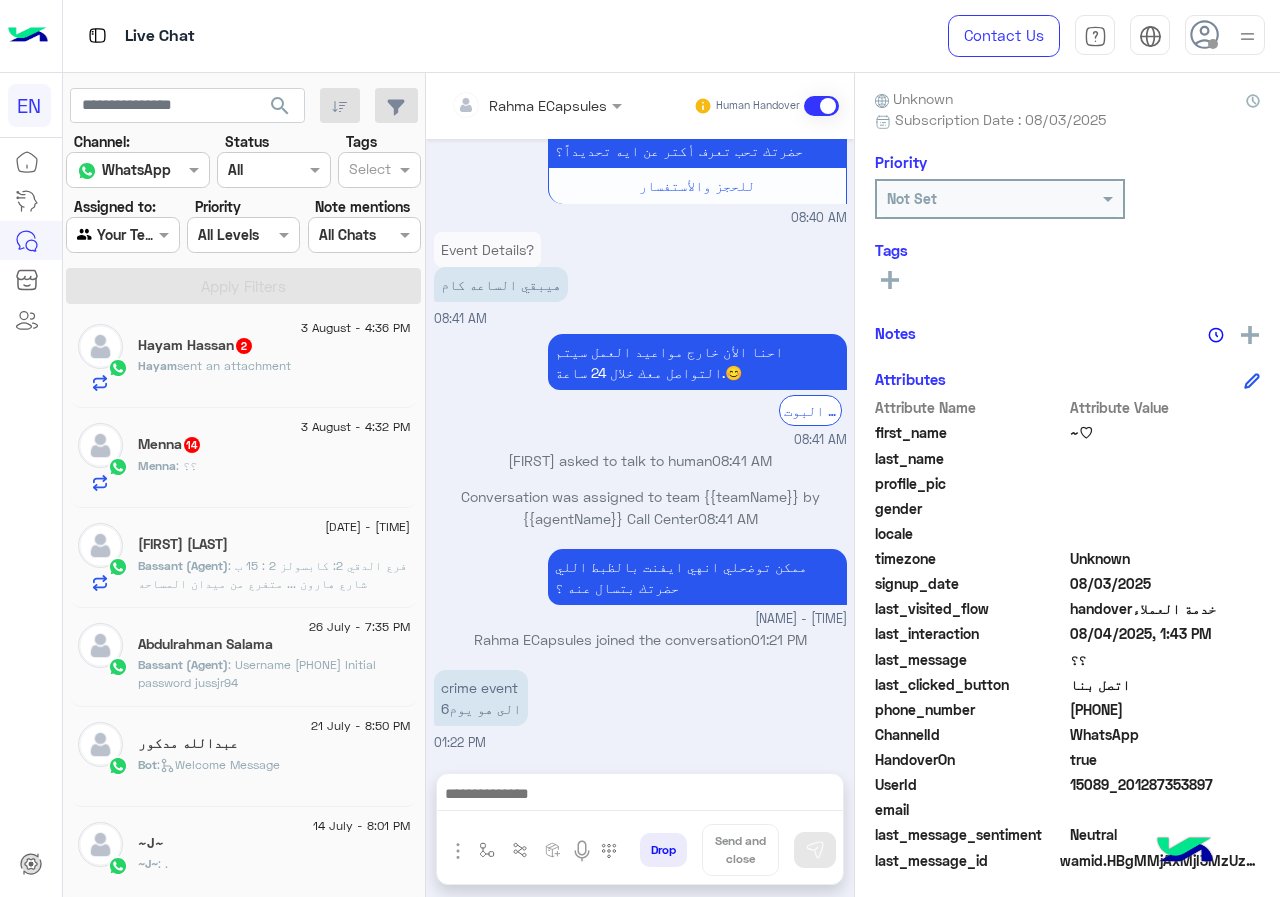 click on "Menna : ؟؟" 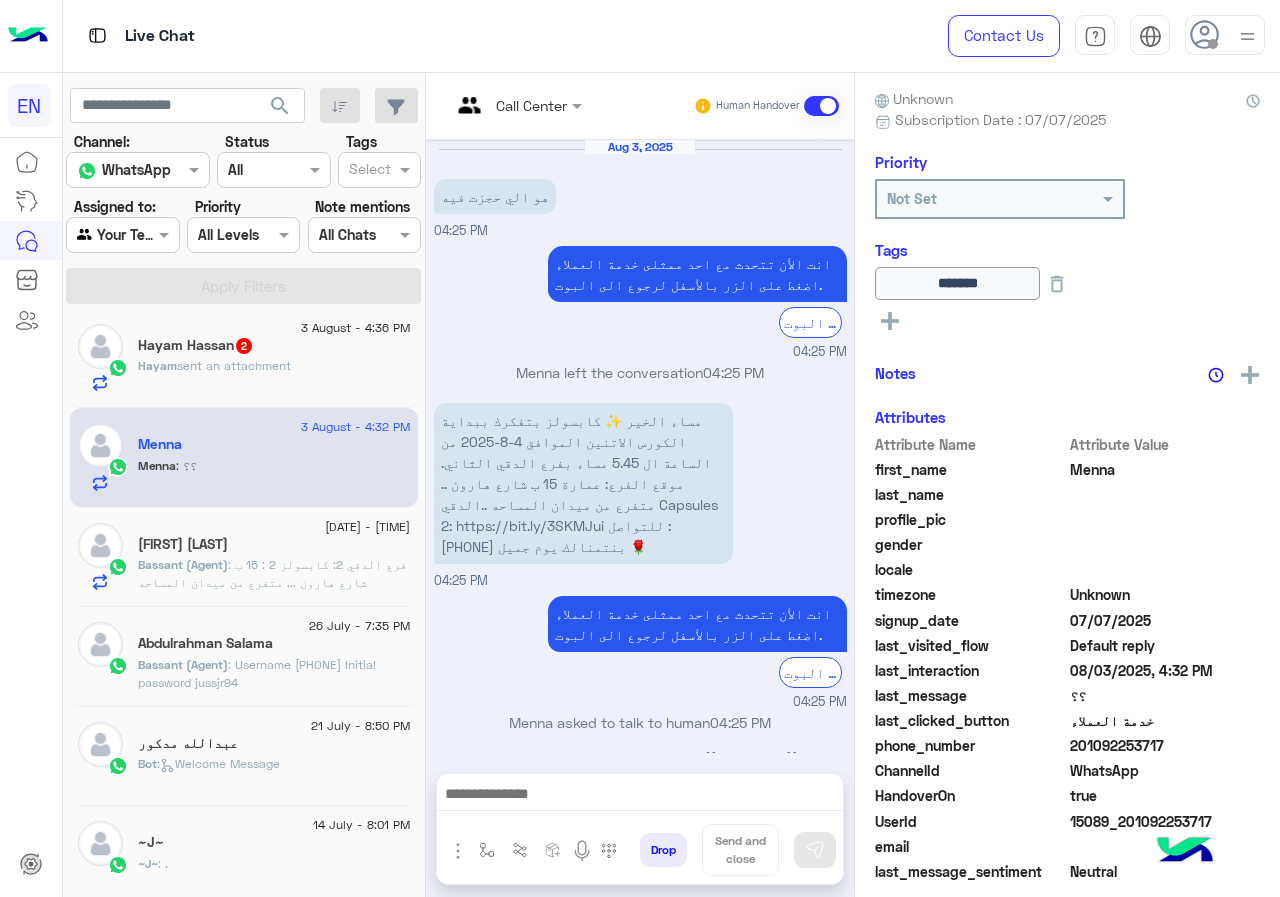 scroll, scrollTop: 959, scrollLeft: 0, axis: vertical 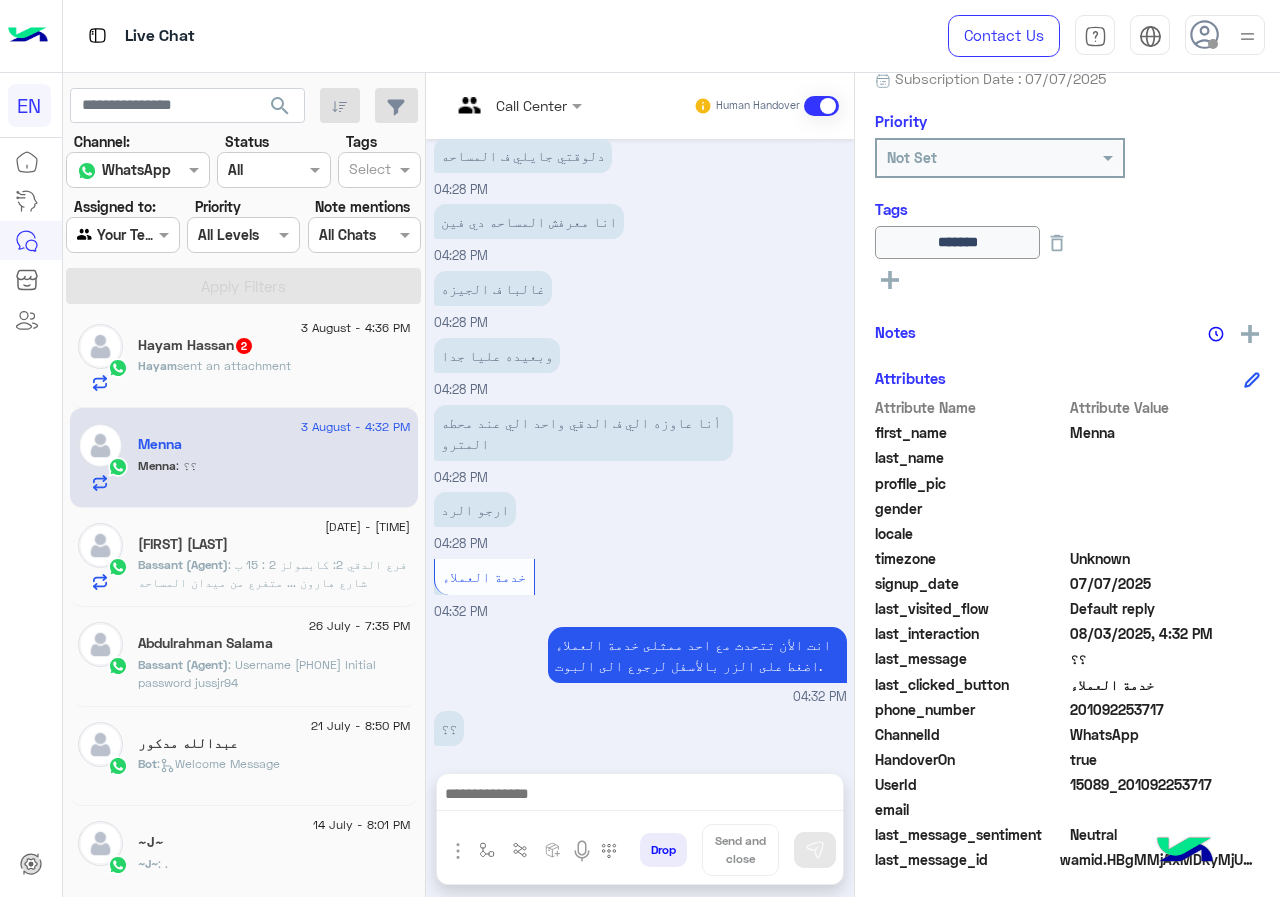 drag, startPoint x: 1079, startPoint y: 709, endPoint x: 1178, endPoint y: 704, distance: 99.12618 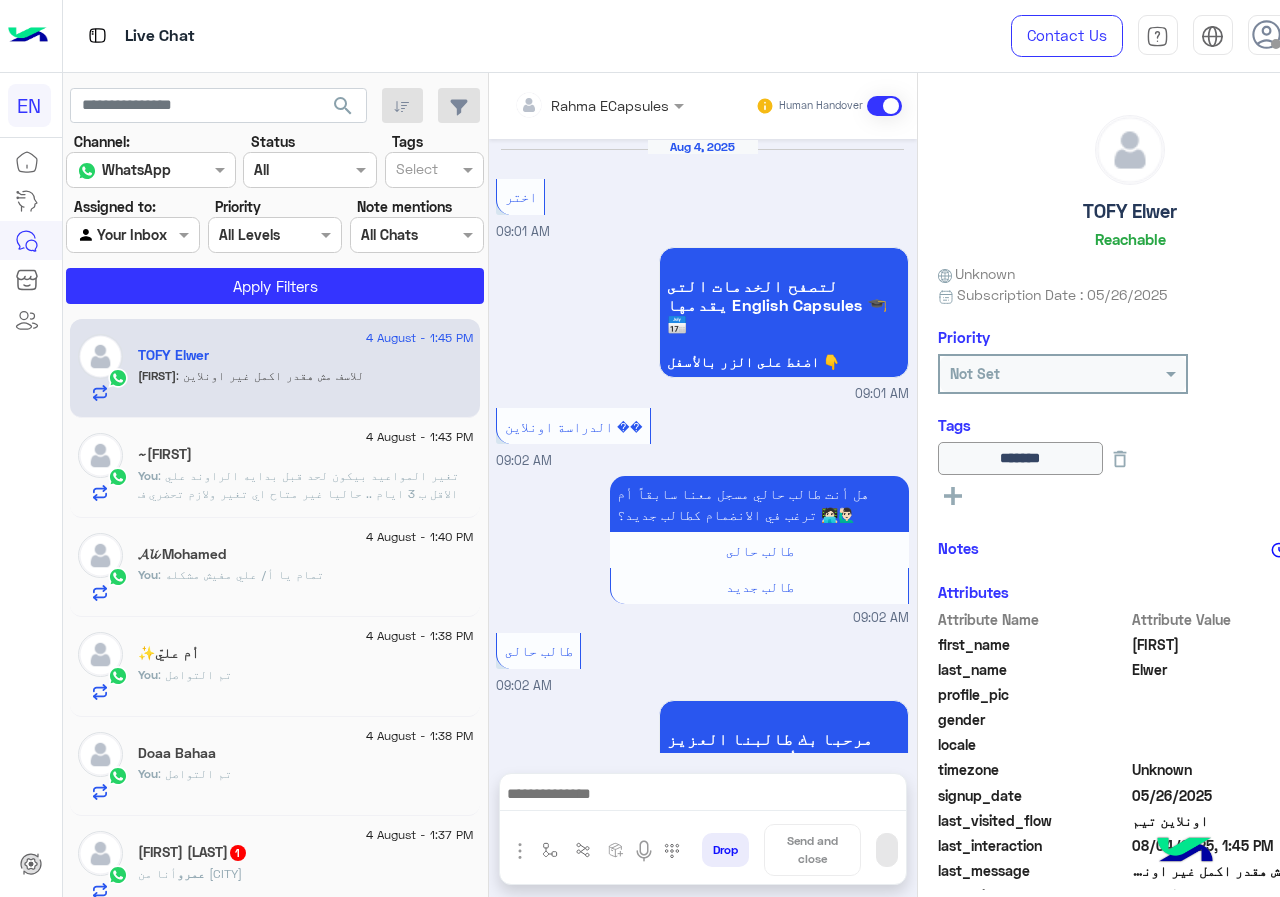 scroll, scrollTop: 0, scrollLeft: 0, axis: both 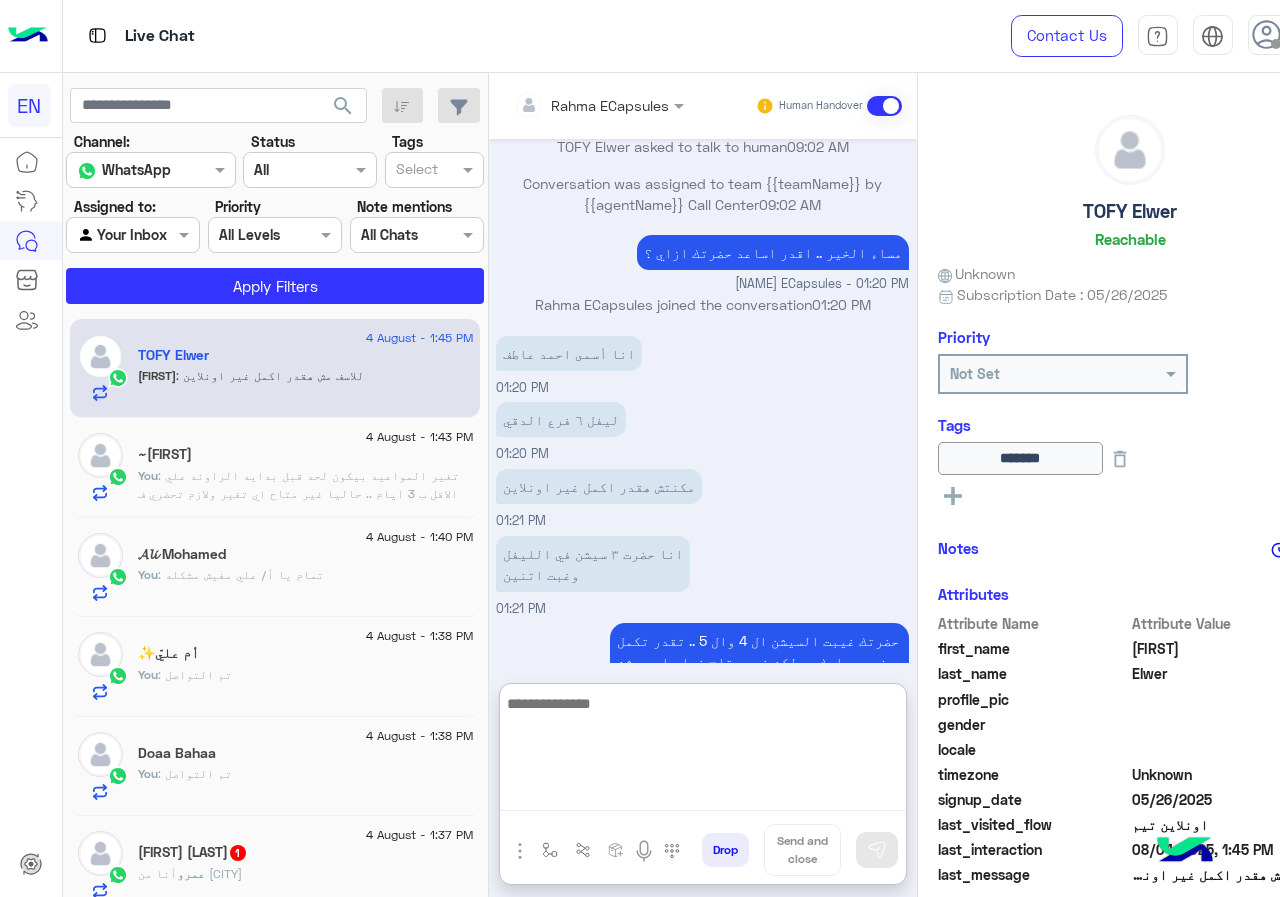 click at bounding box center (703, 751) 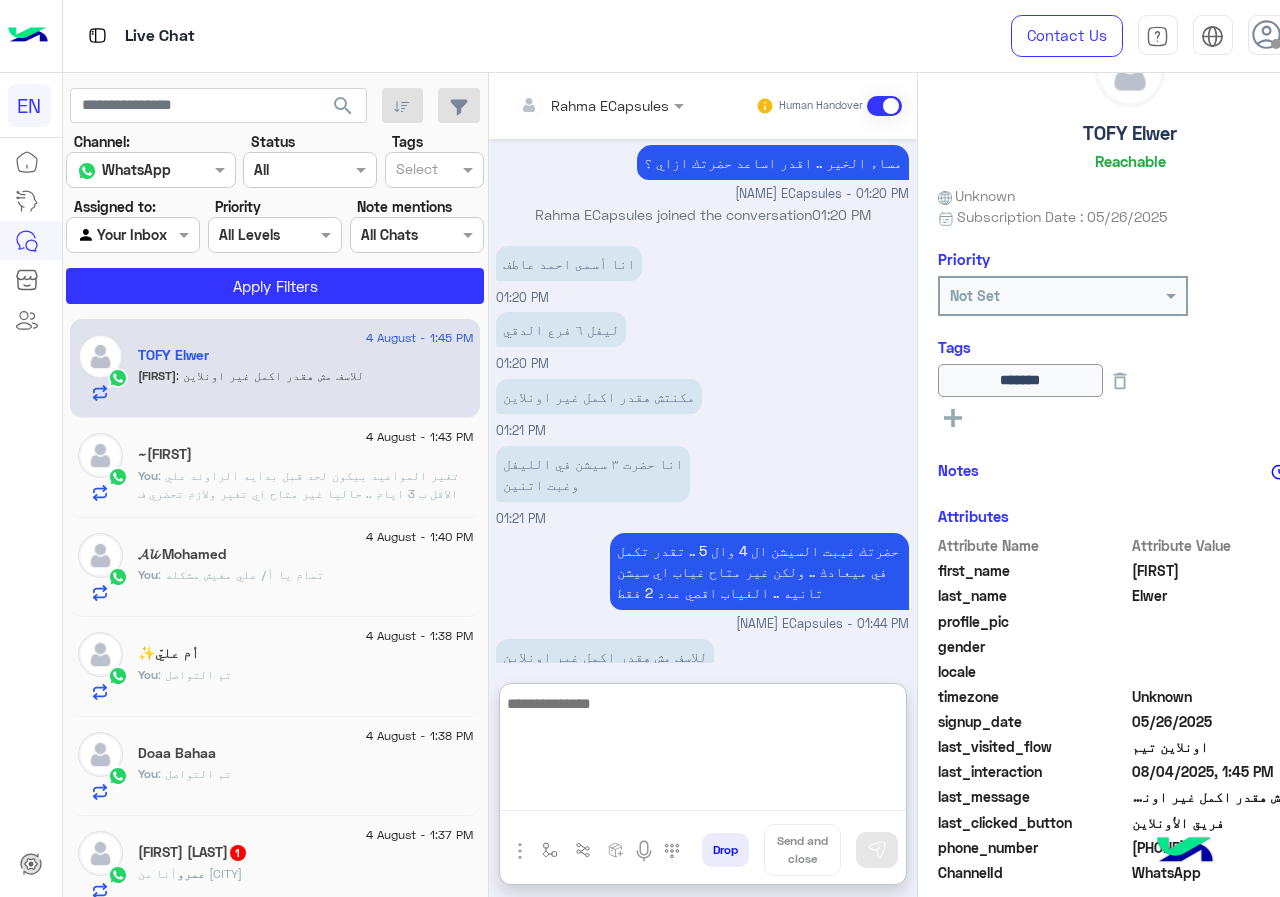 scroll, scrollTop: 100, scrollLeft: 0, axis: vertical 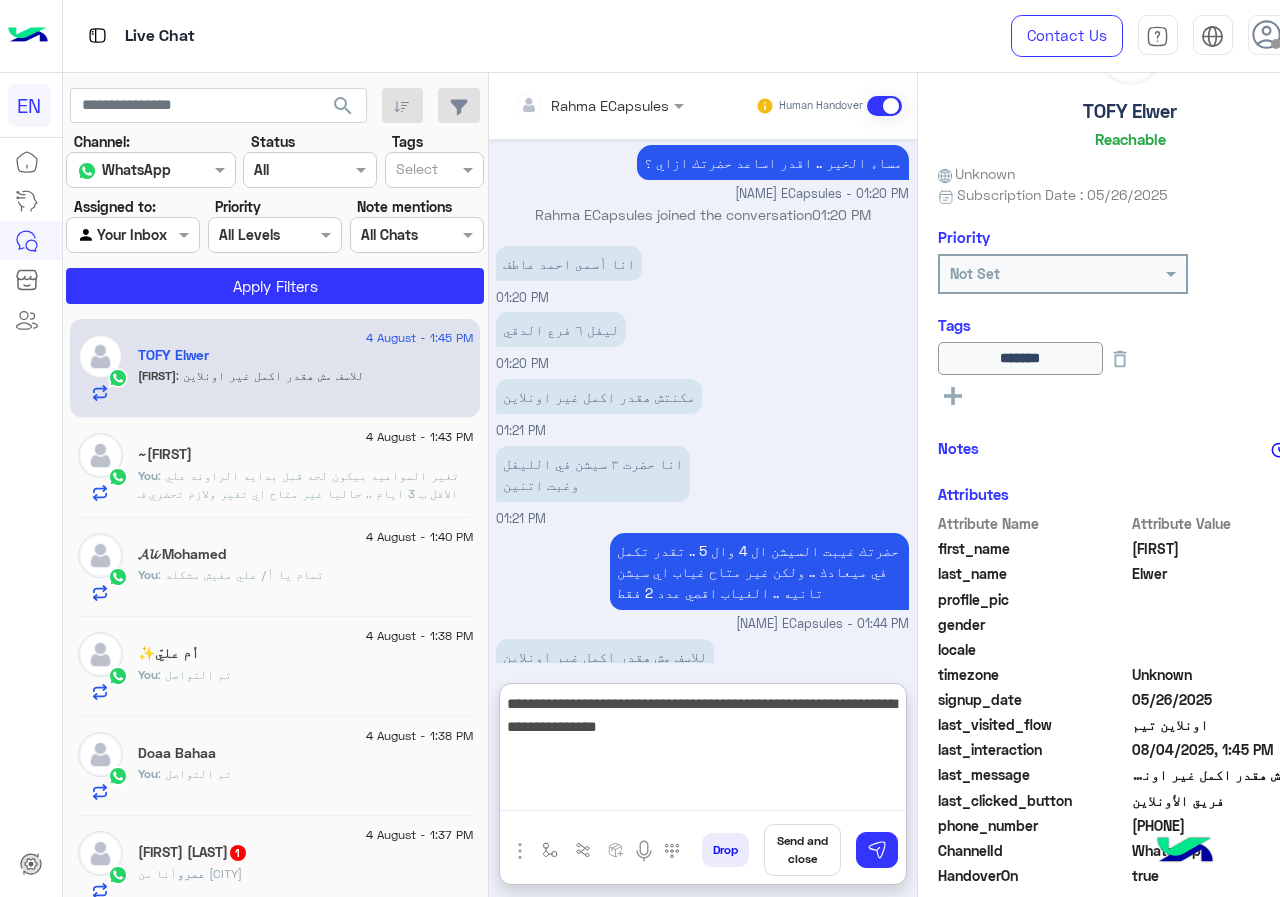 click on "**********" at bounding box center (703, 751) 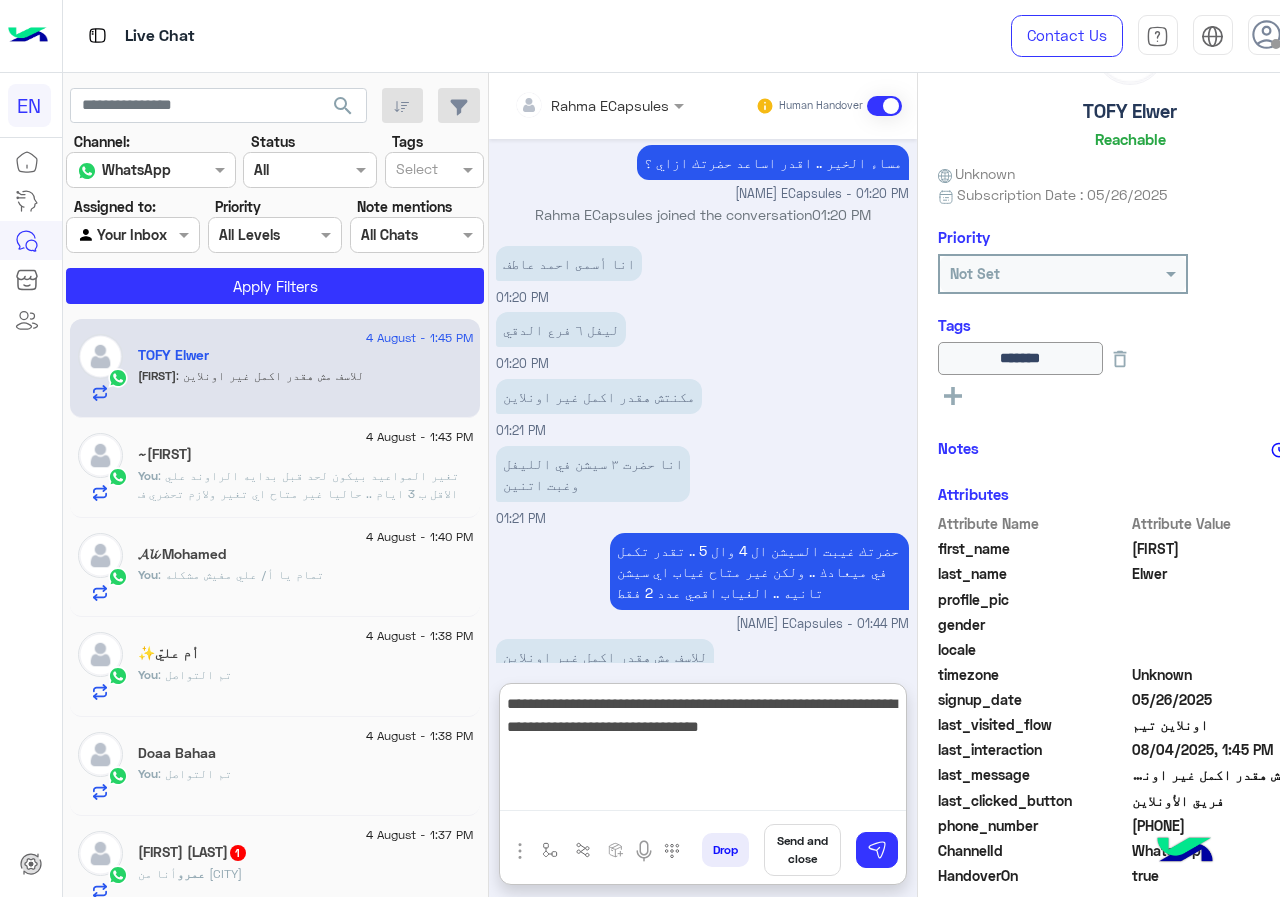 type on "**********" 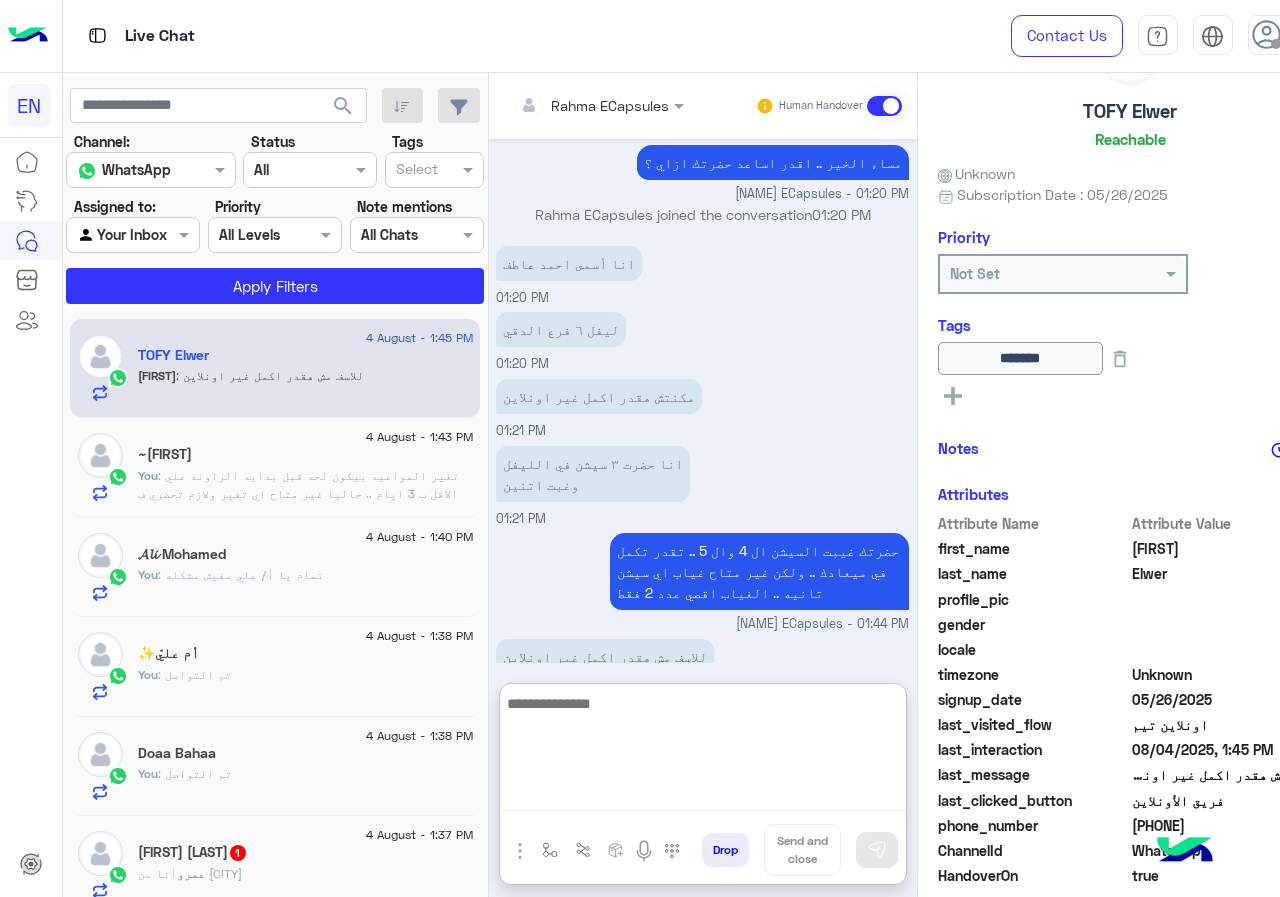 scroll, scrollTop: 1335, scrollLeft: 0, axis: vertical 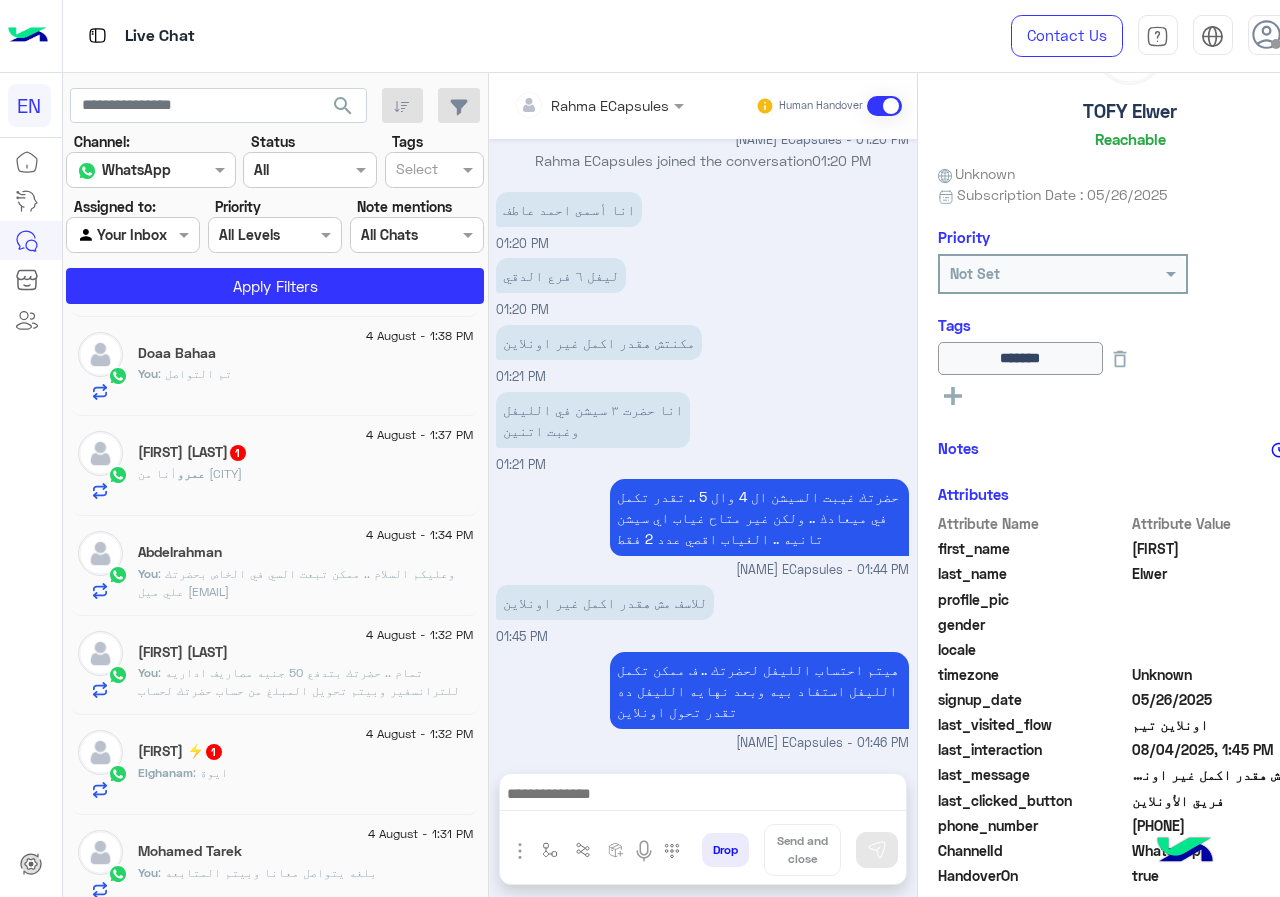 click on "عمرو : أنا من بني سويف" 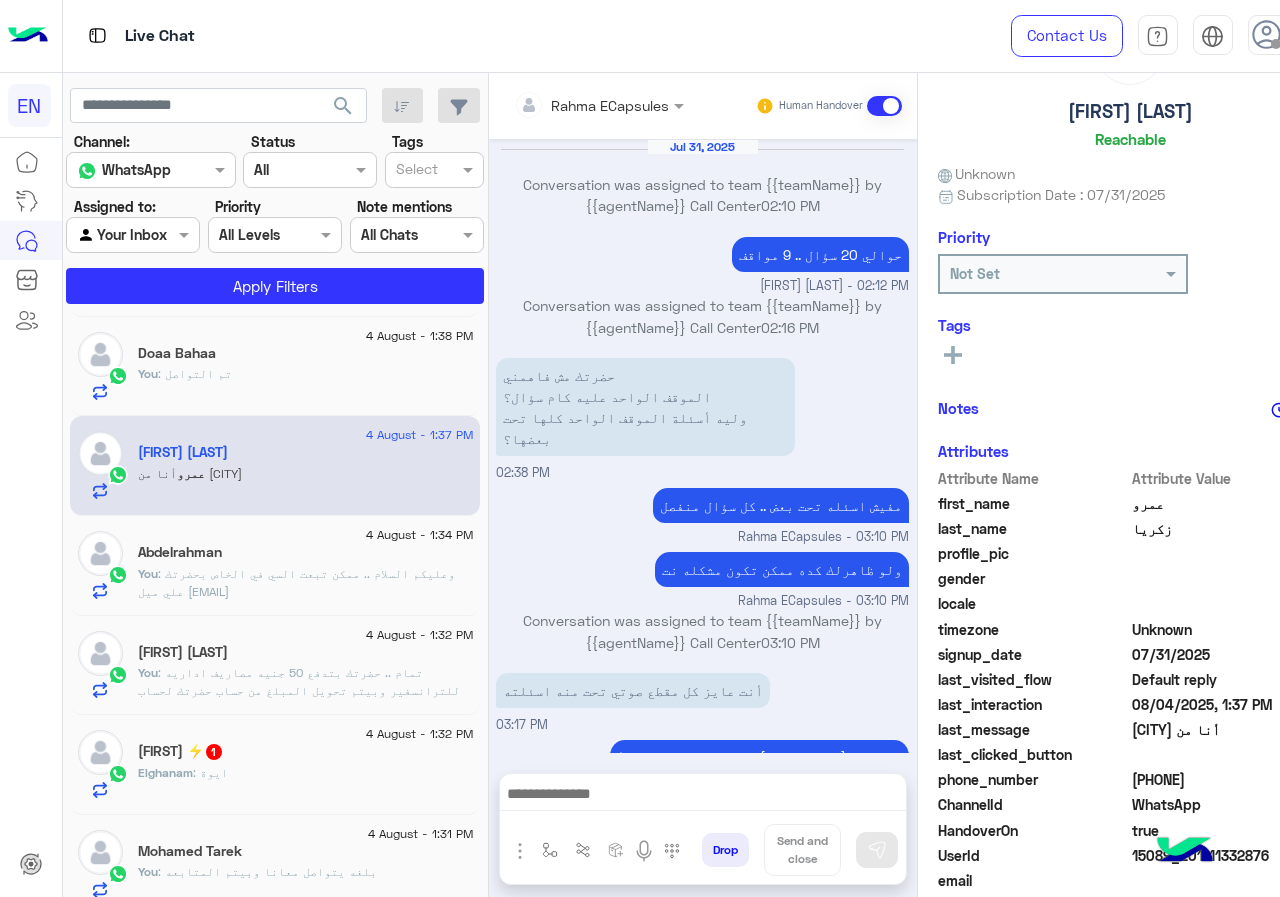 scroll, scrollTop: 1152, scrollLeft: 0, axis: vertical 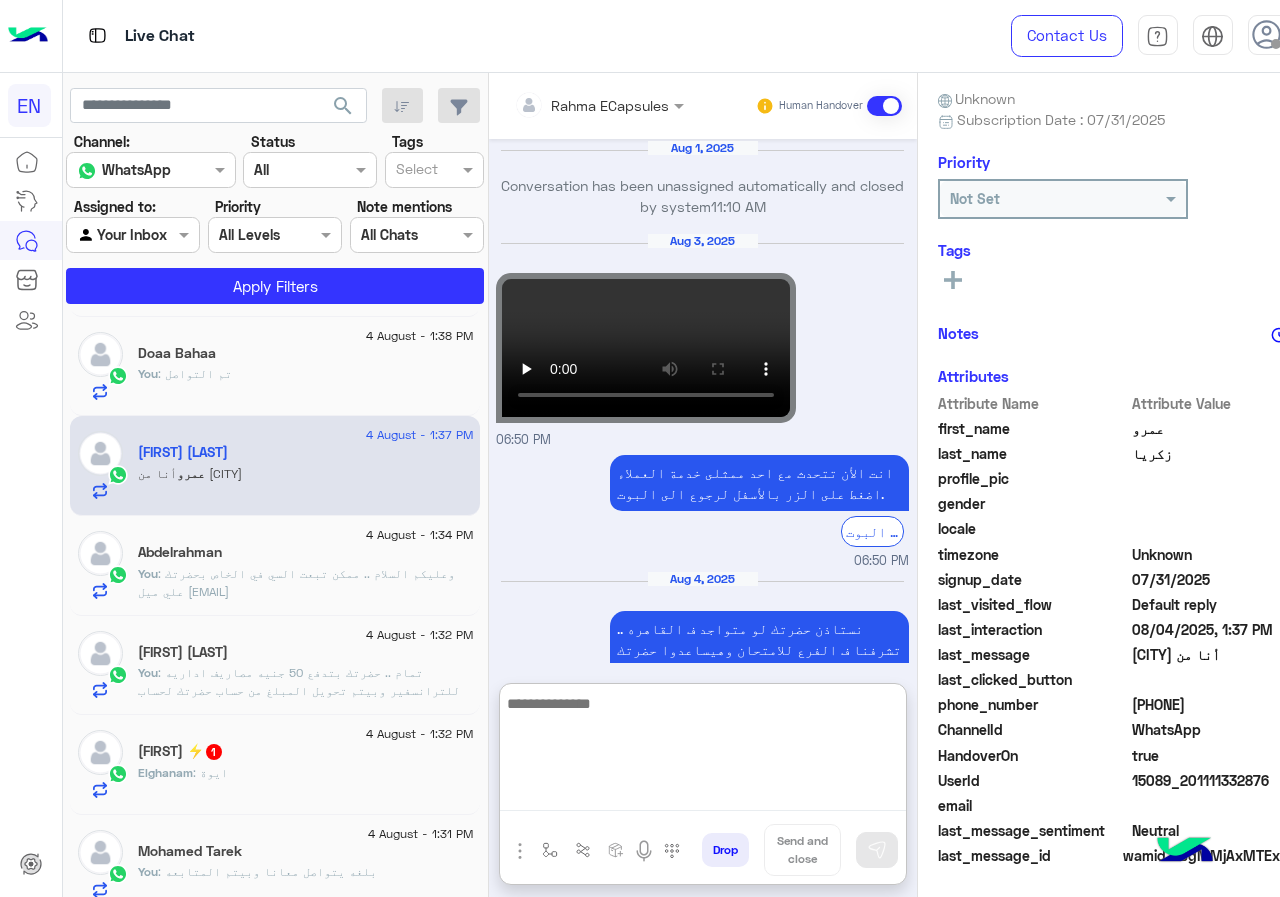 click at bounding box center (703, 751) 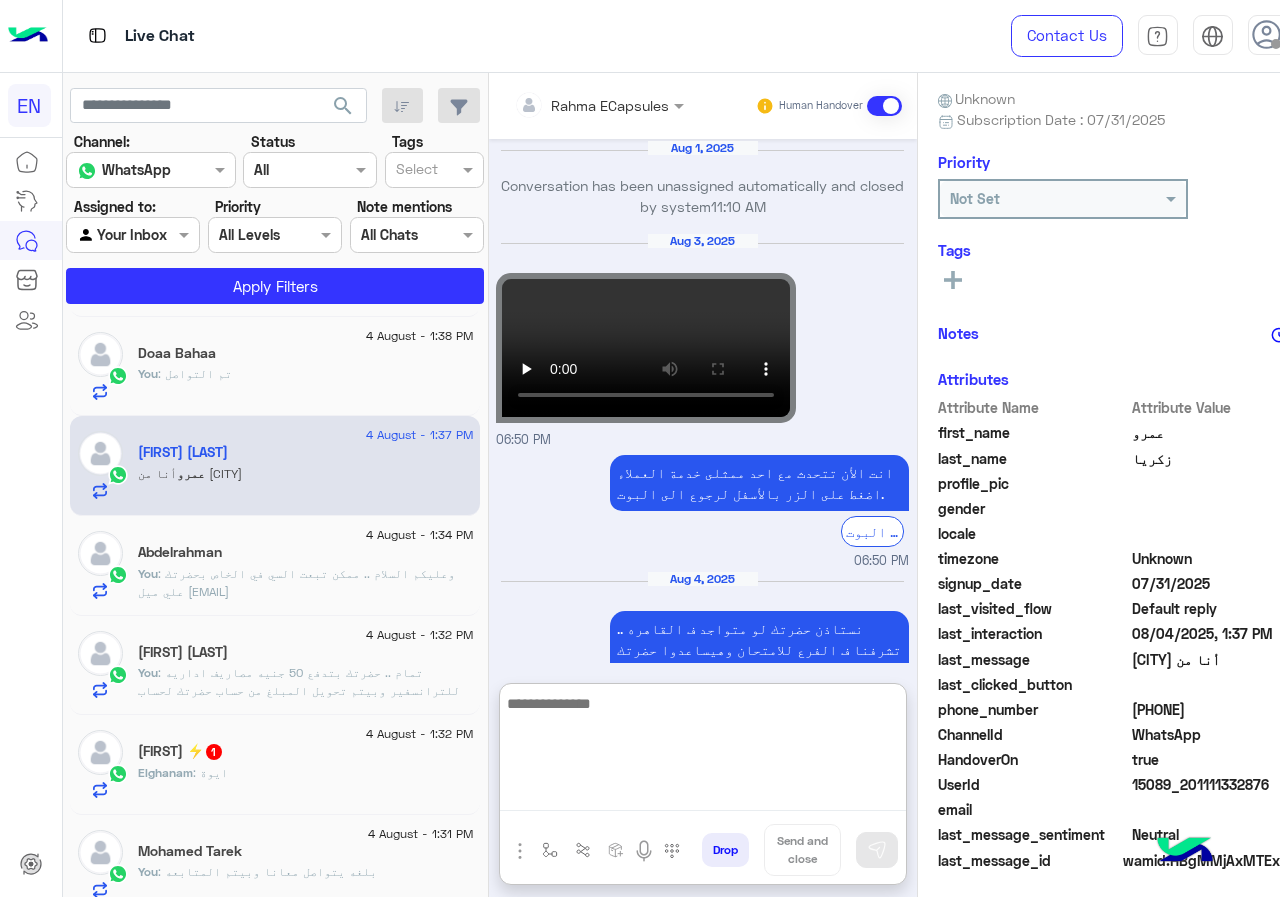 scroll, scrollTop: 1241, scrollLeft: 0, axis: vertical 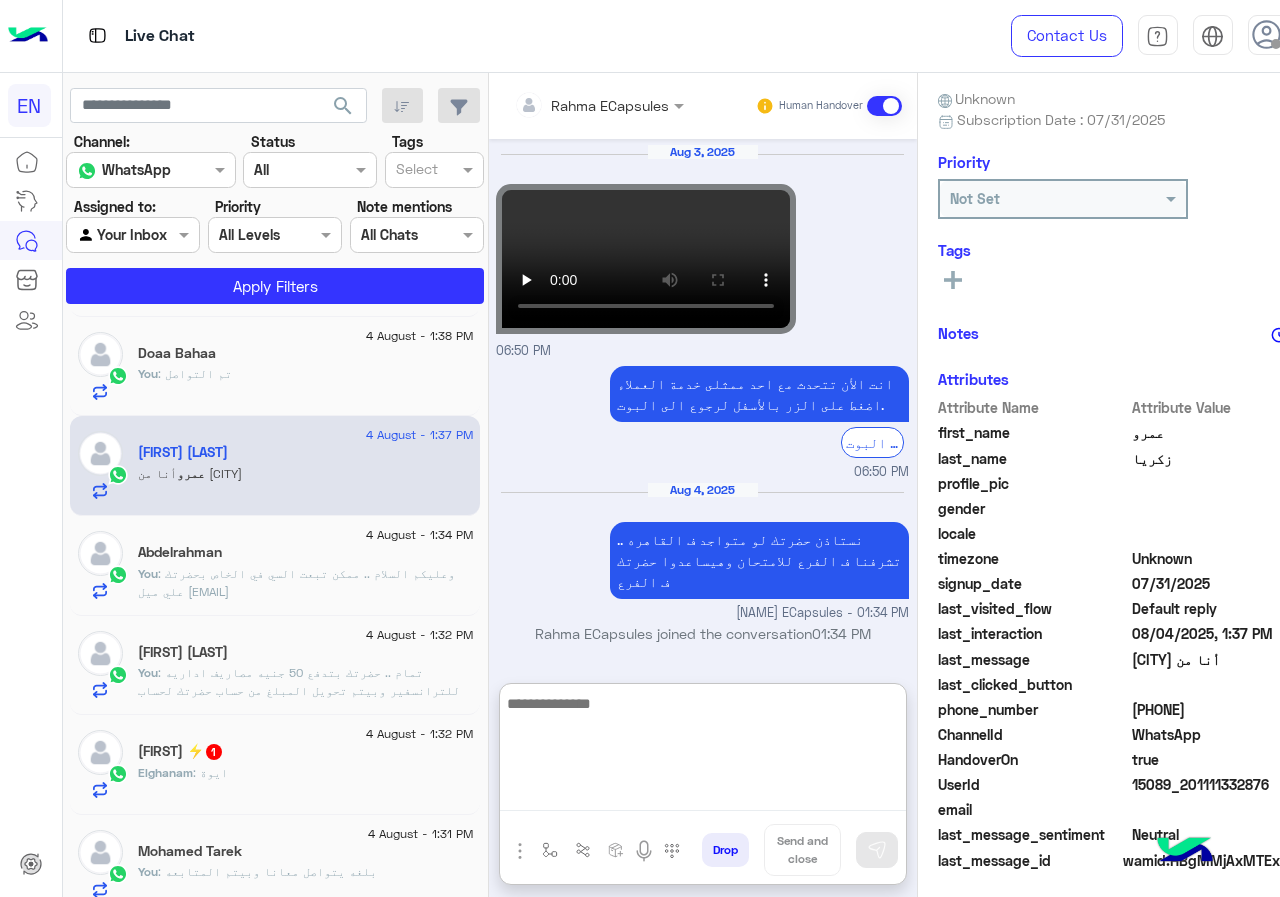 click at bounding box center [703, 751] 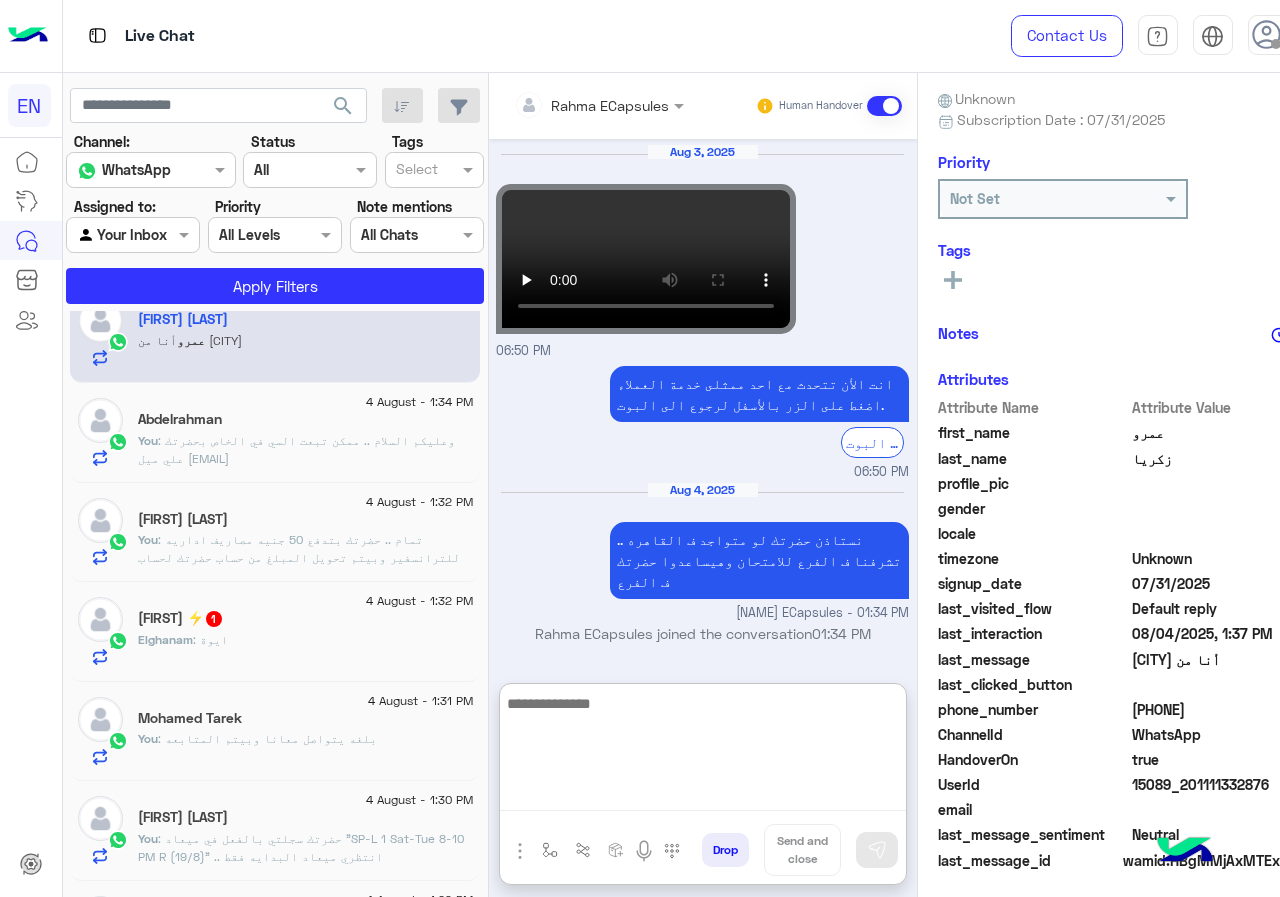 scroll, scrollTop: 500, scrollLeft: 0, axis: vertical 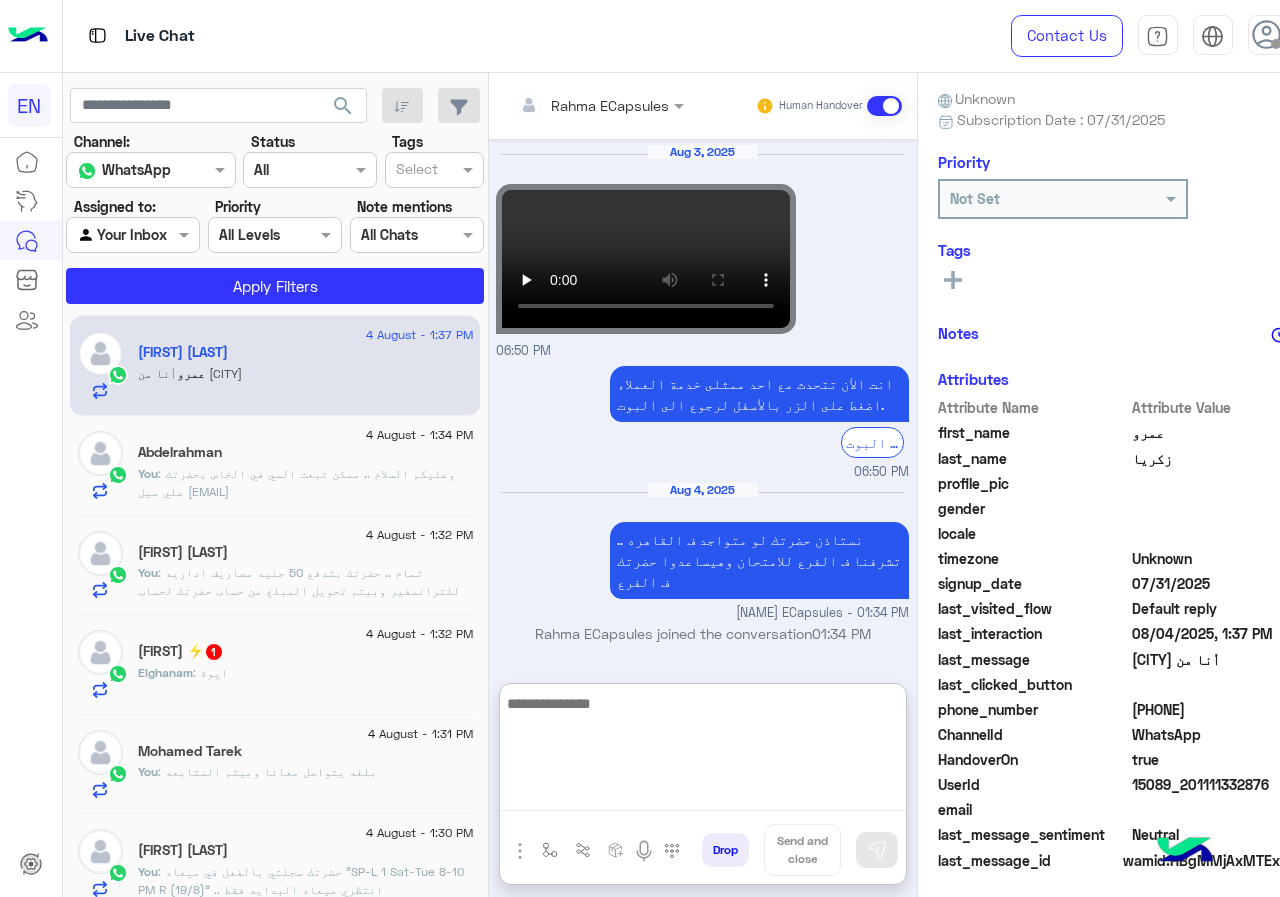 click at bounding box center [703, 751] 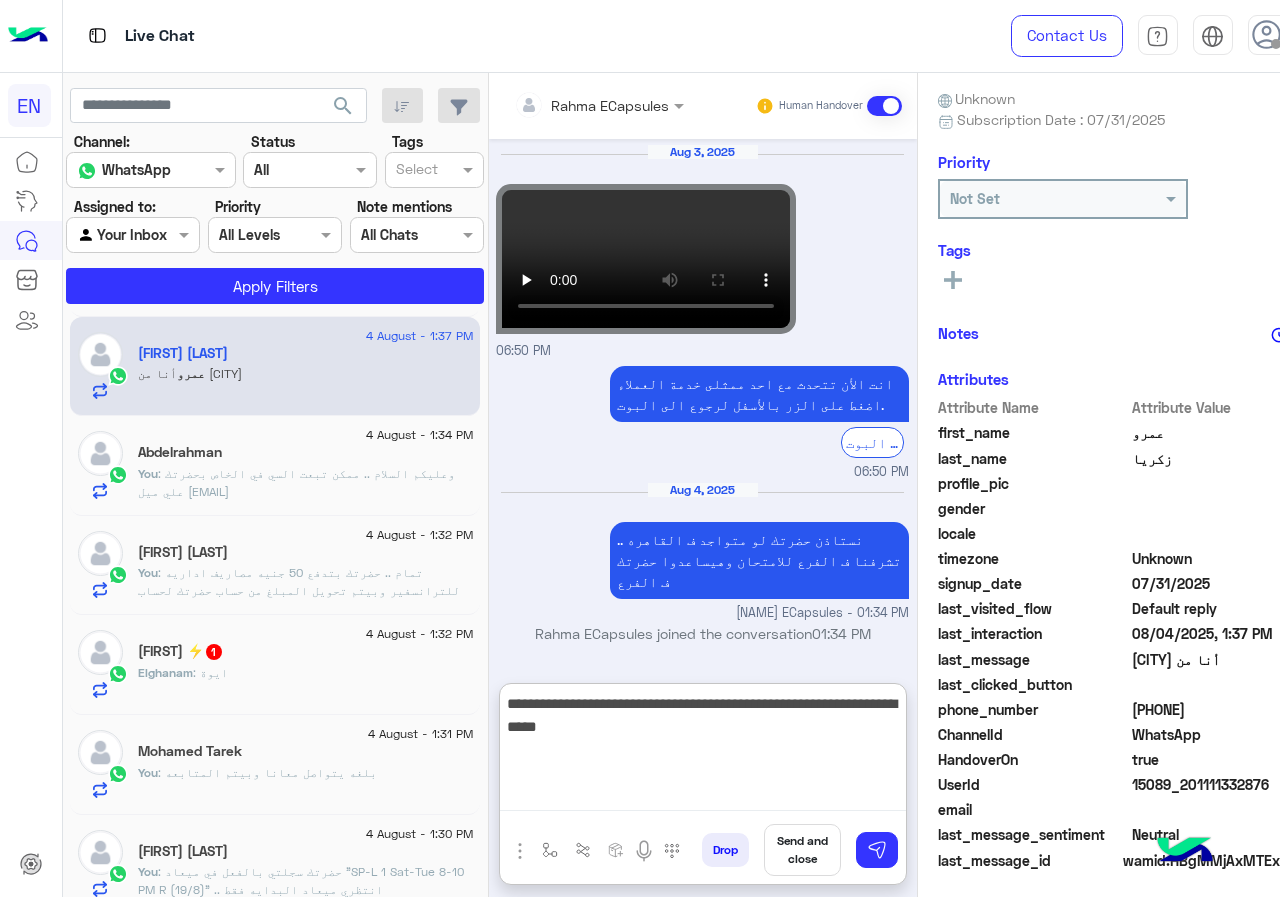 type on "**********" 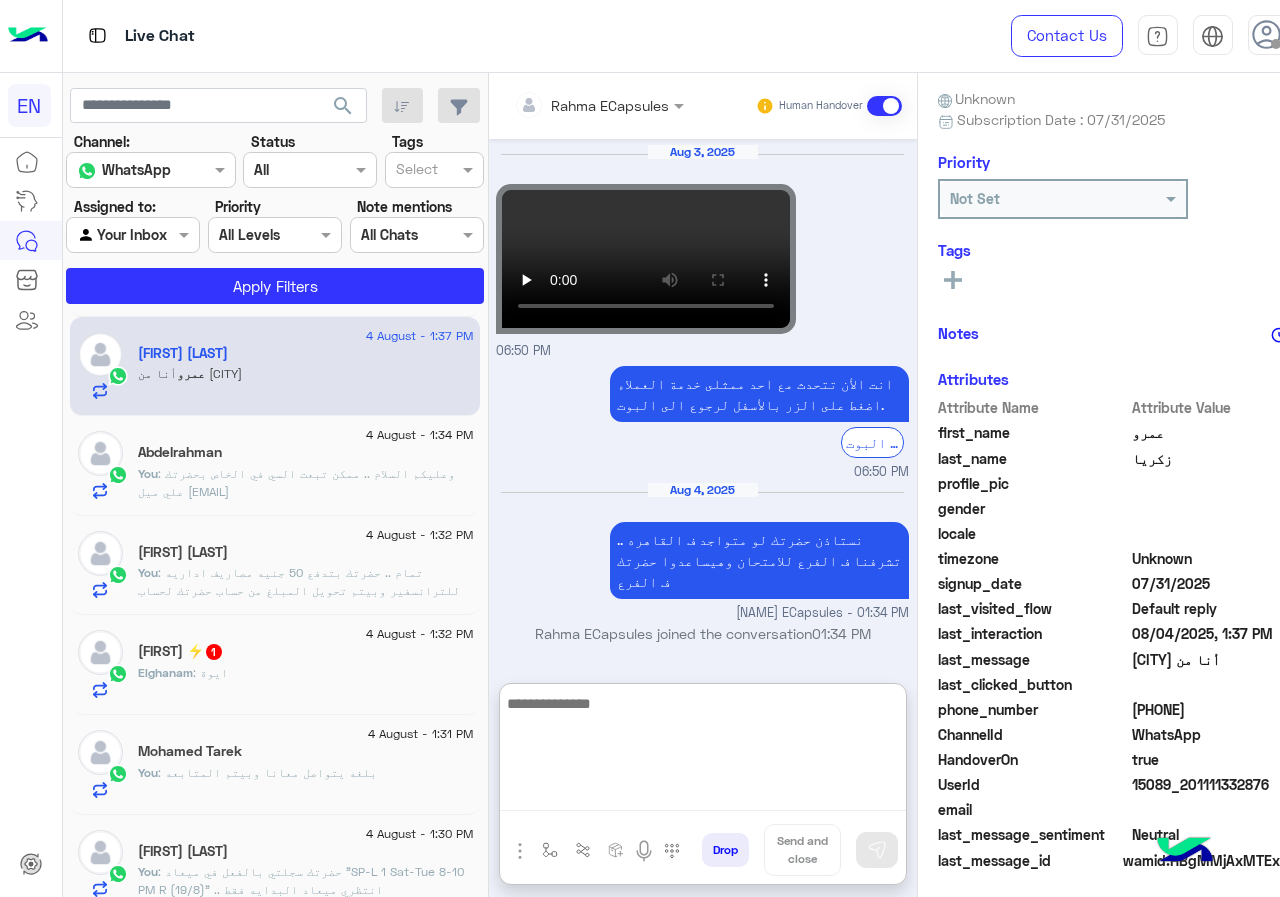 scroll, scrollTop: 1326, scrollLeft: 0, axis: vertical 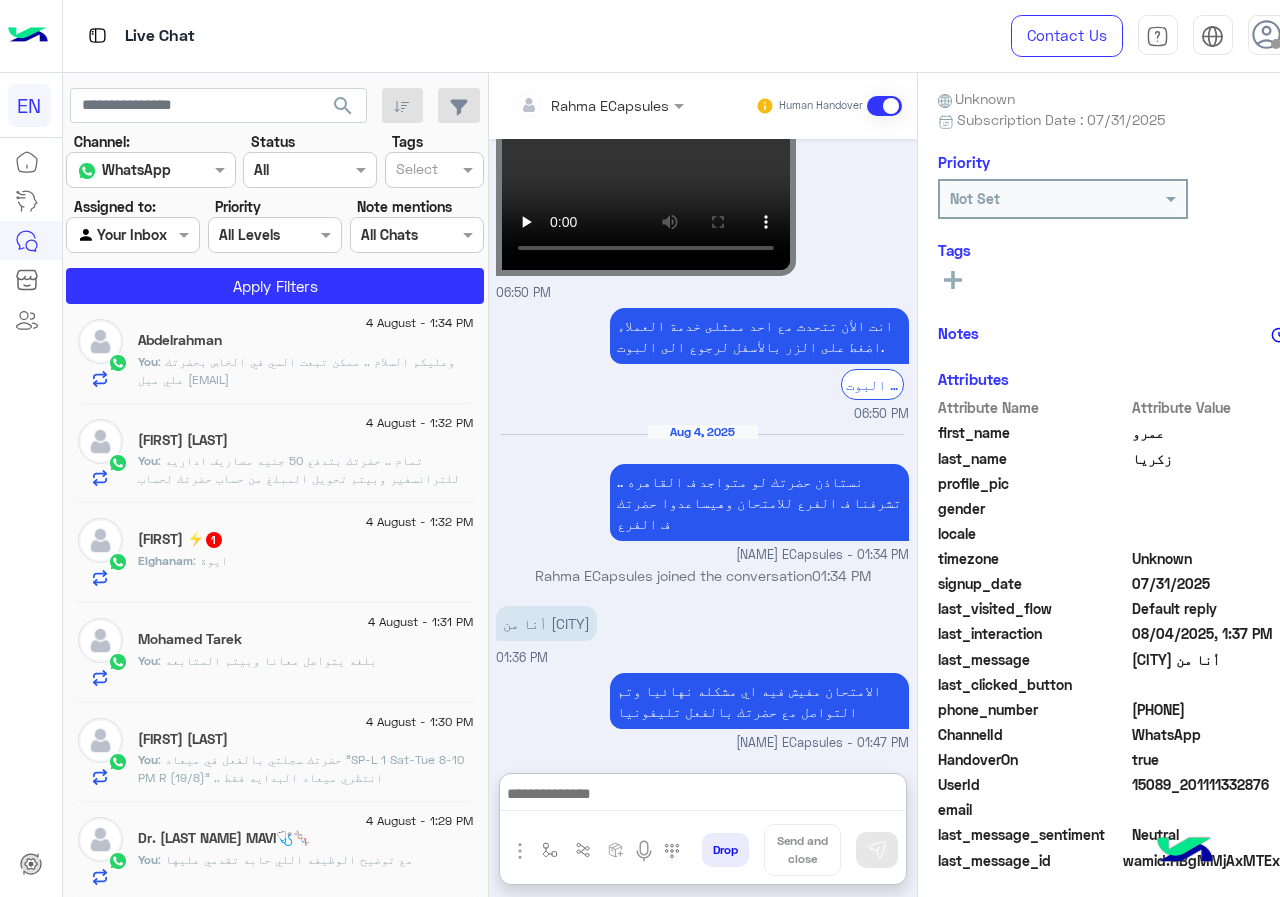 click on "Elghanam : ايوة" 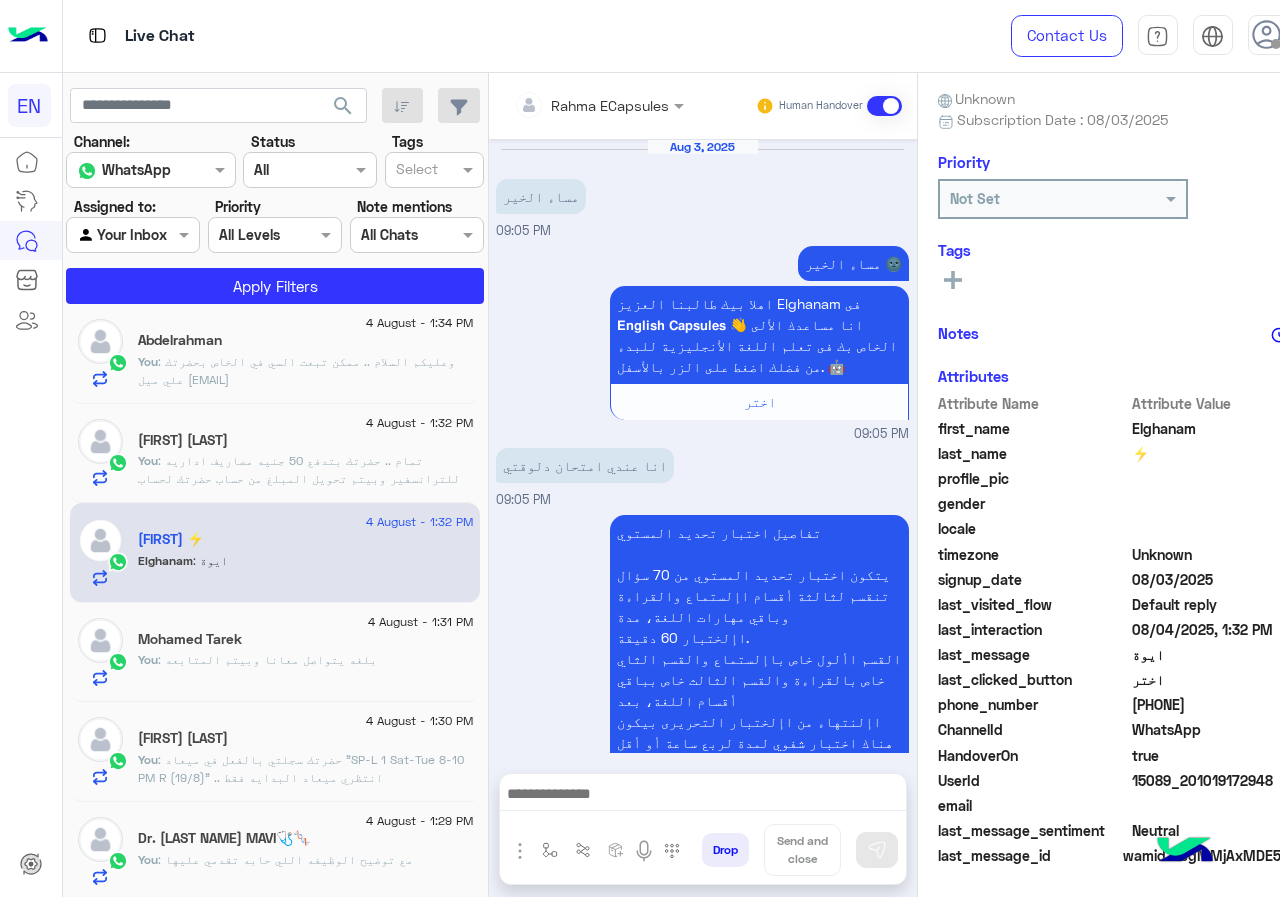 scroll, scrollTop: 960, scrollLeft: 0, axis: vertical 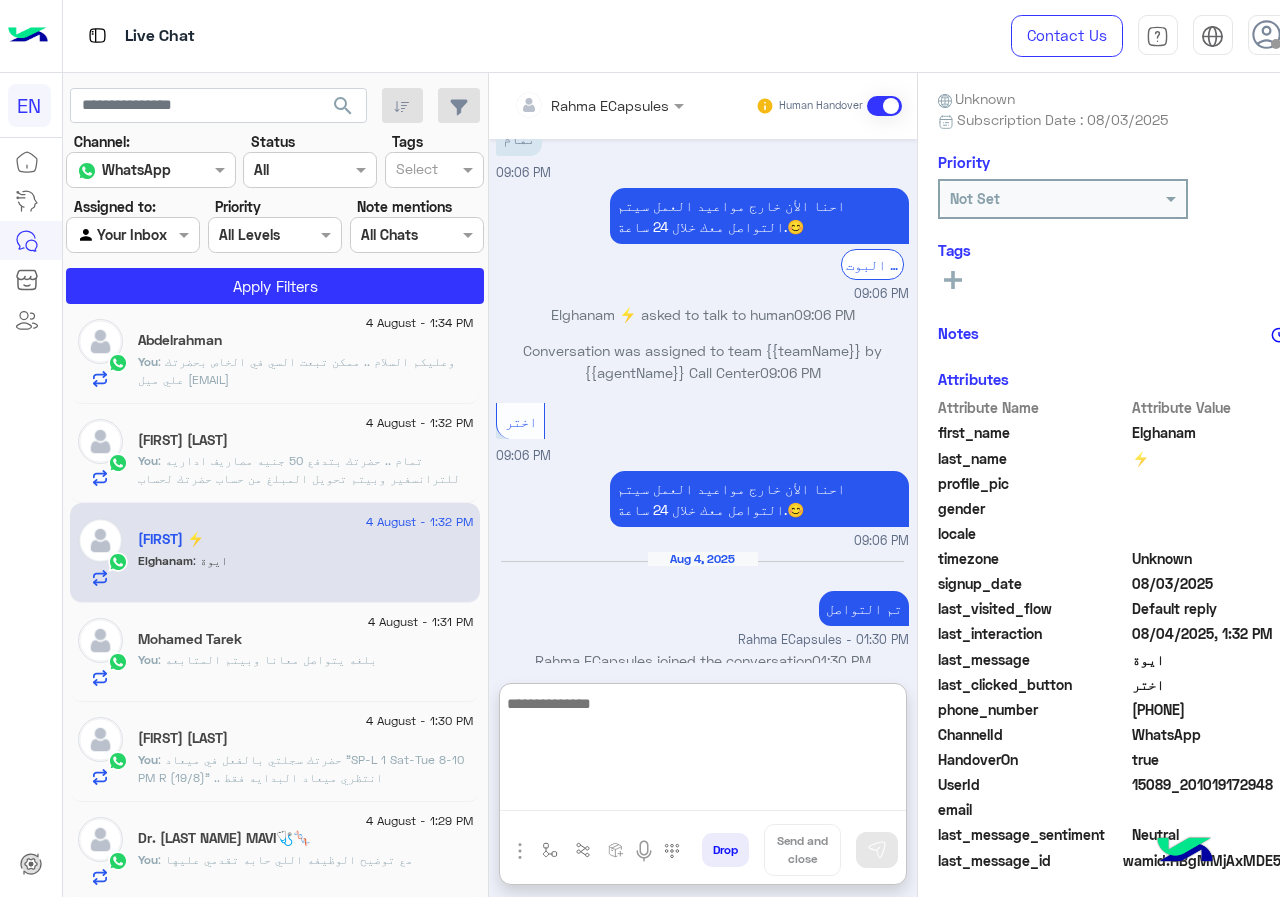 click at bounding box center [703, 751] 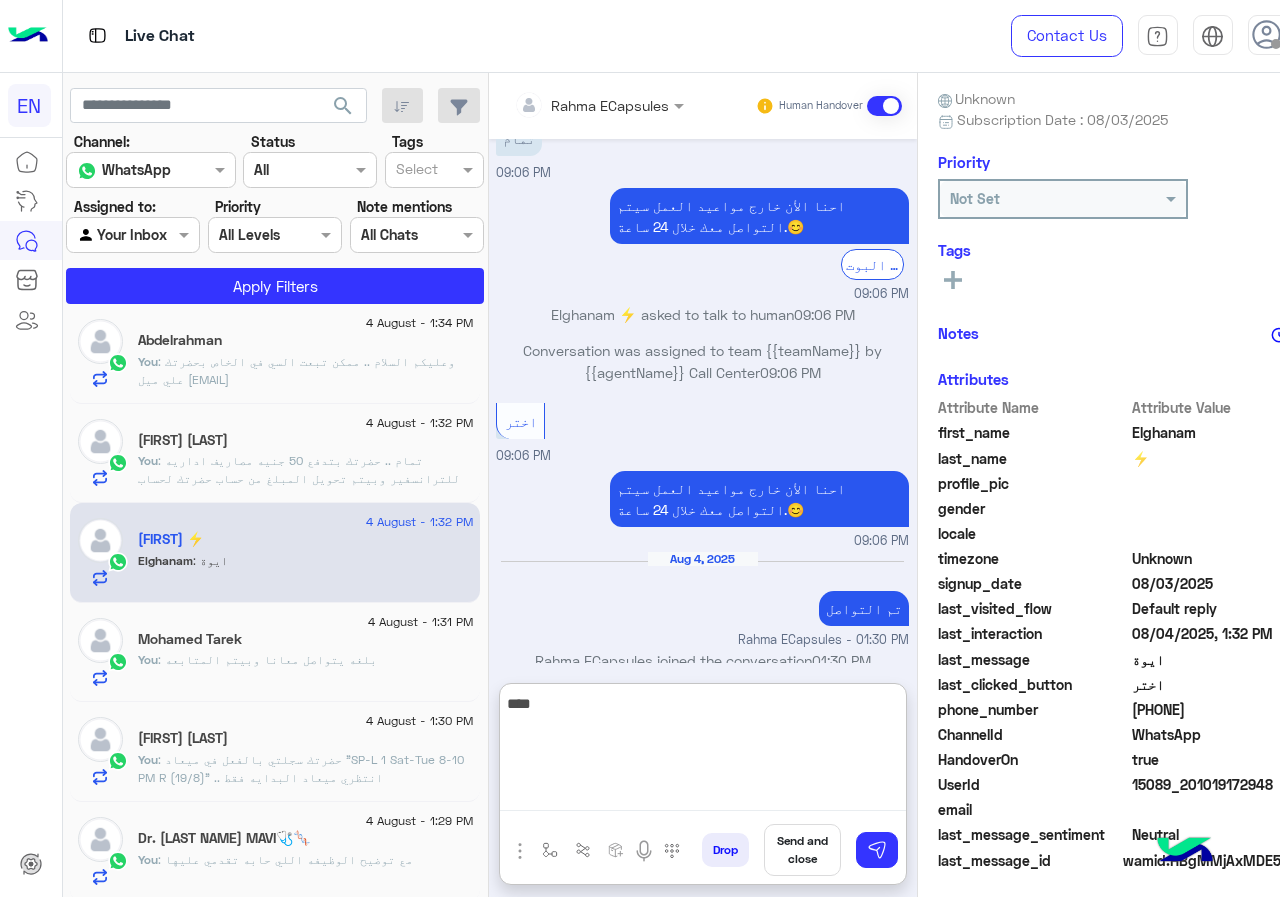 type on "****" 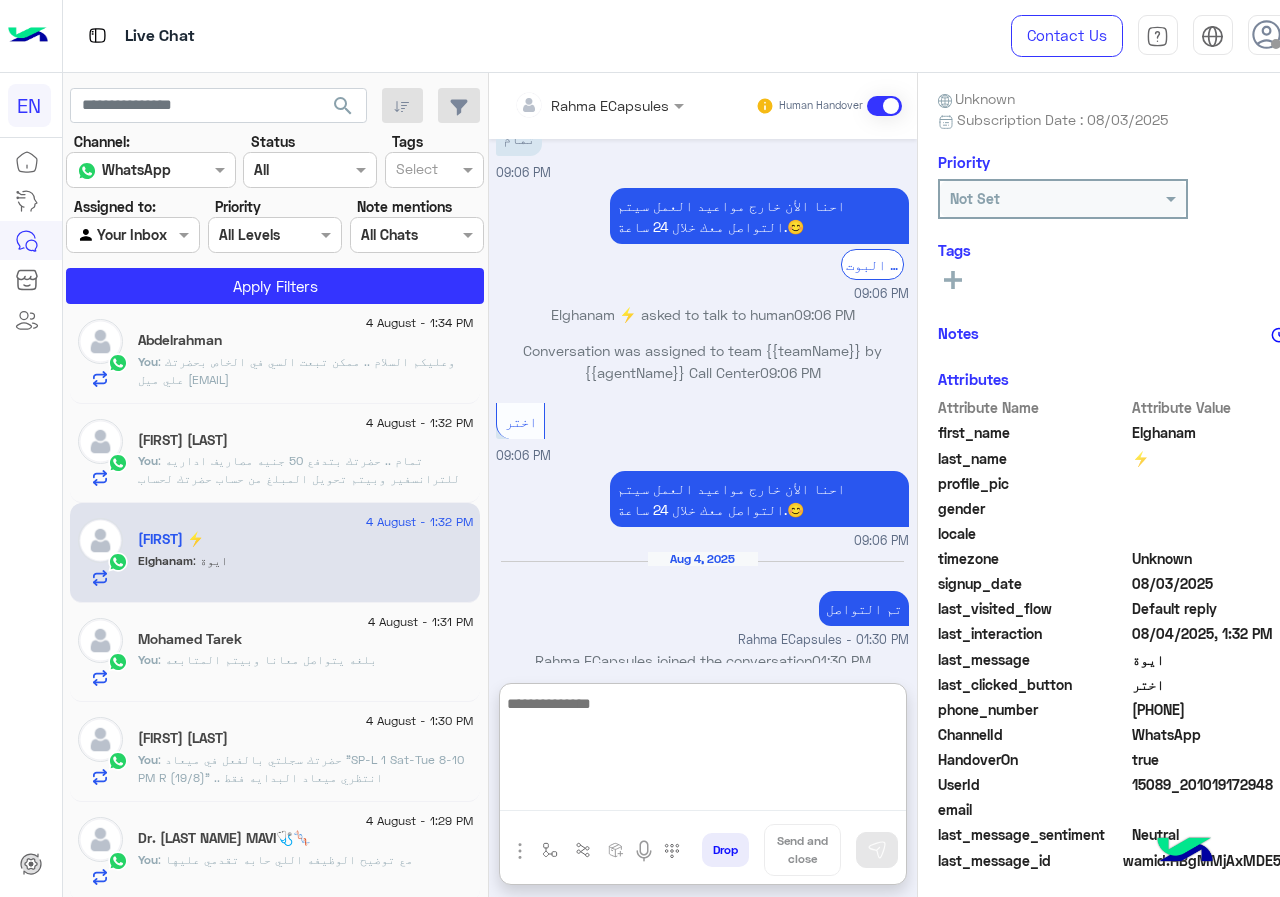 scroll, scrollTop: 1114, scrollLeft: 0, axis: vertical 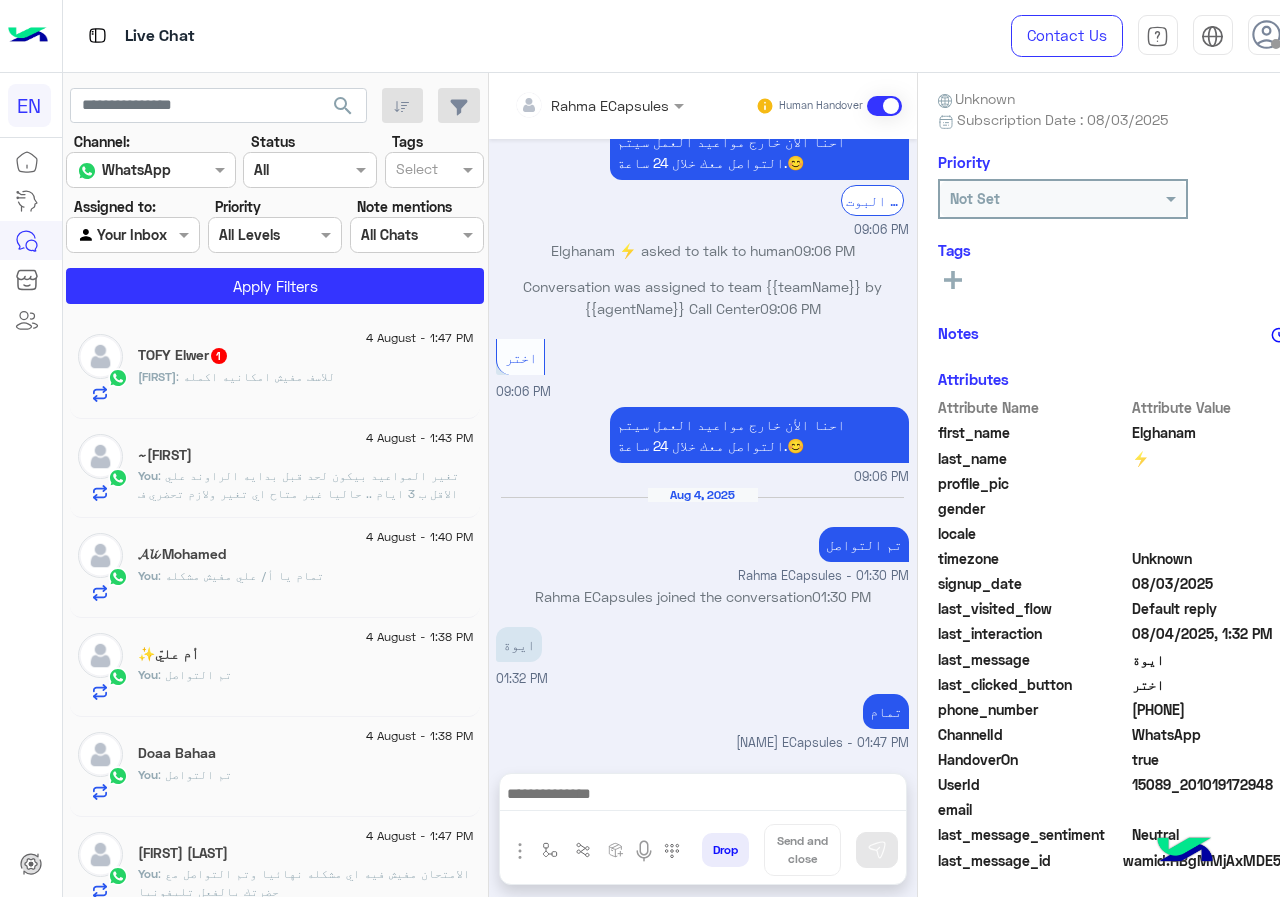 click on "TOFY : للاسف مفيش امكانيه اكمله" 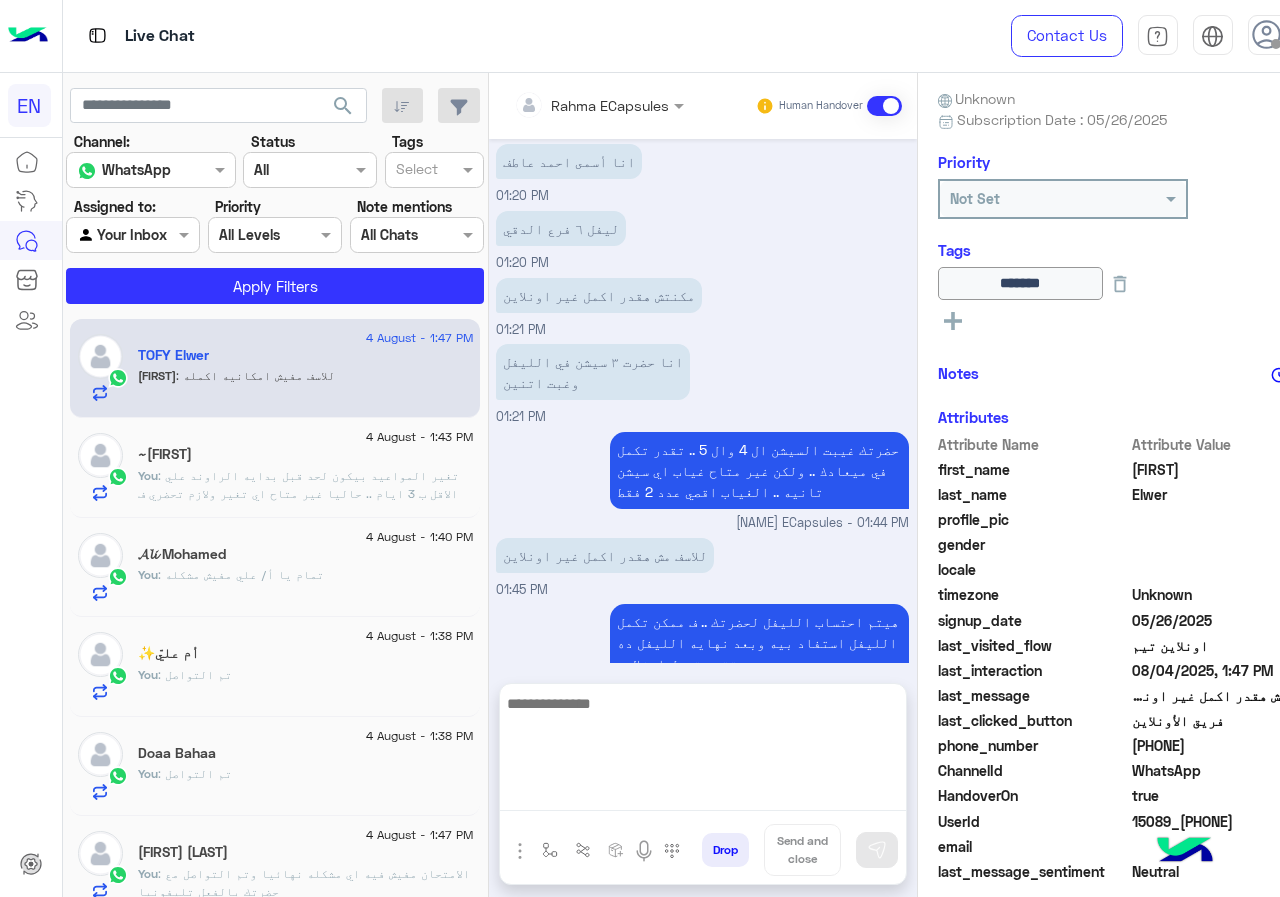 click at bounding box center (703, 751) 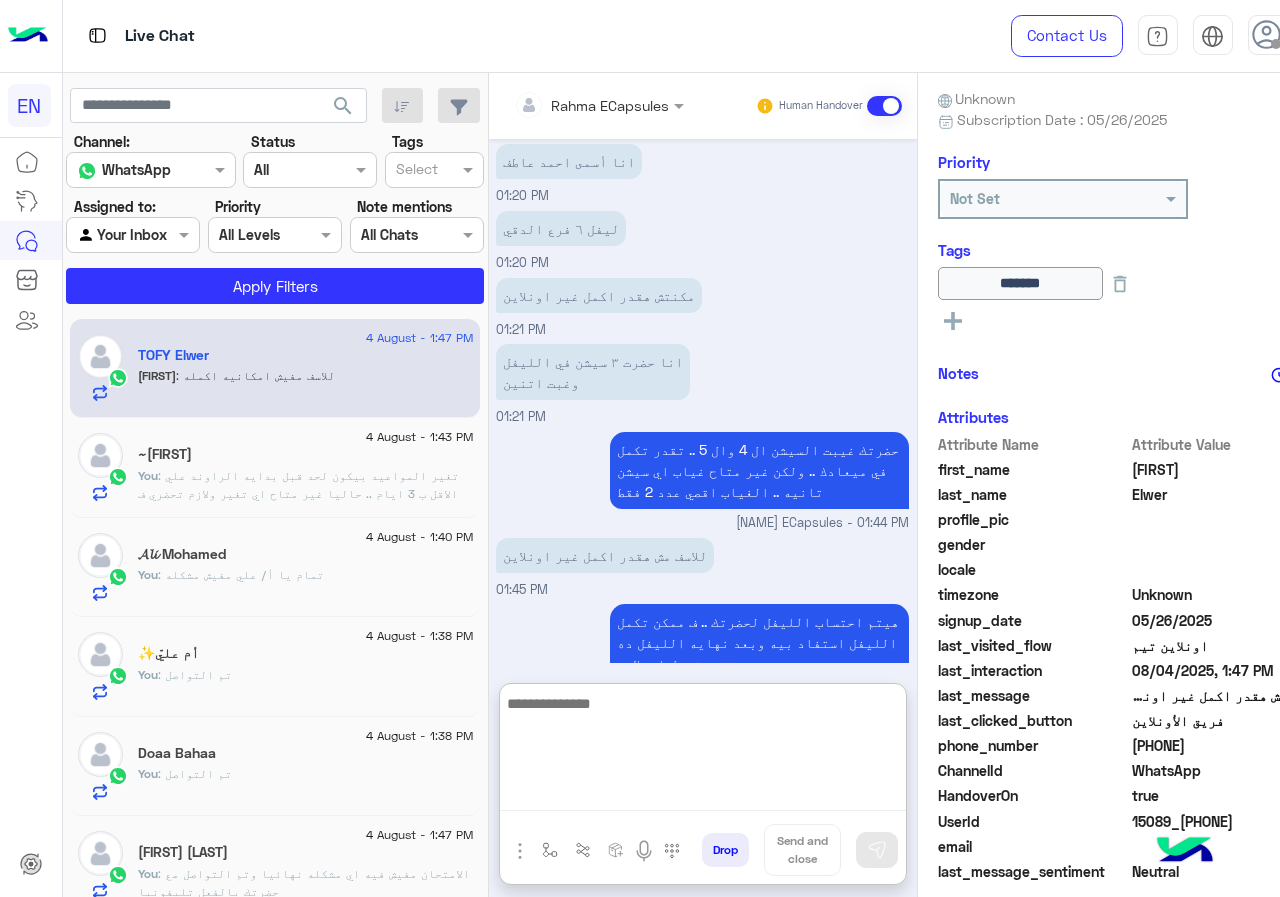 scroll, scrollTop: 1191, scrollLeft: 0, axis: vertical 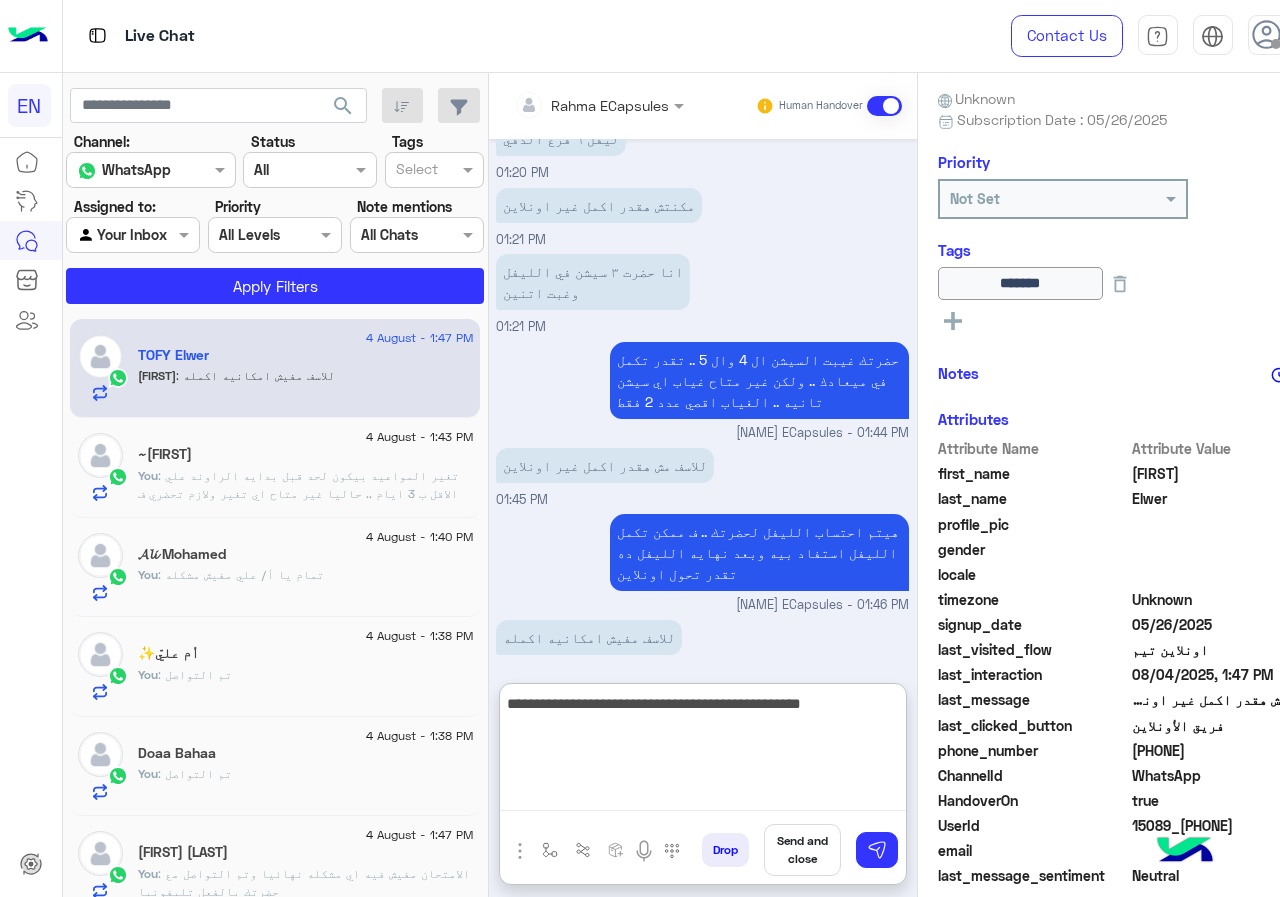 type on "**********" 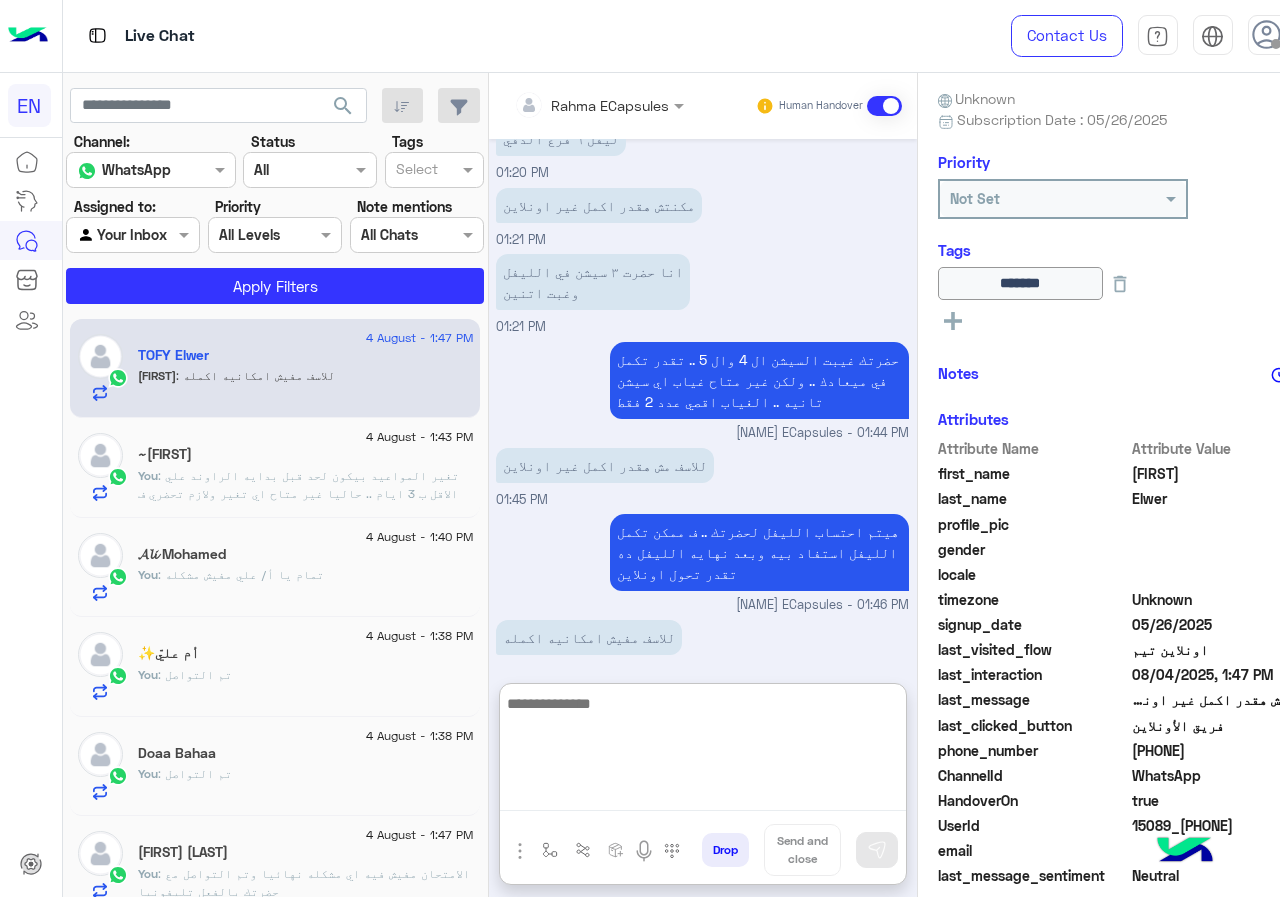 scroll, scrollTop: 1276, scrollLeft: 0, axis: vertical 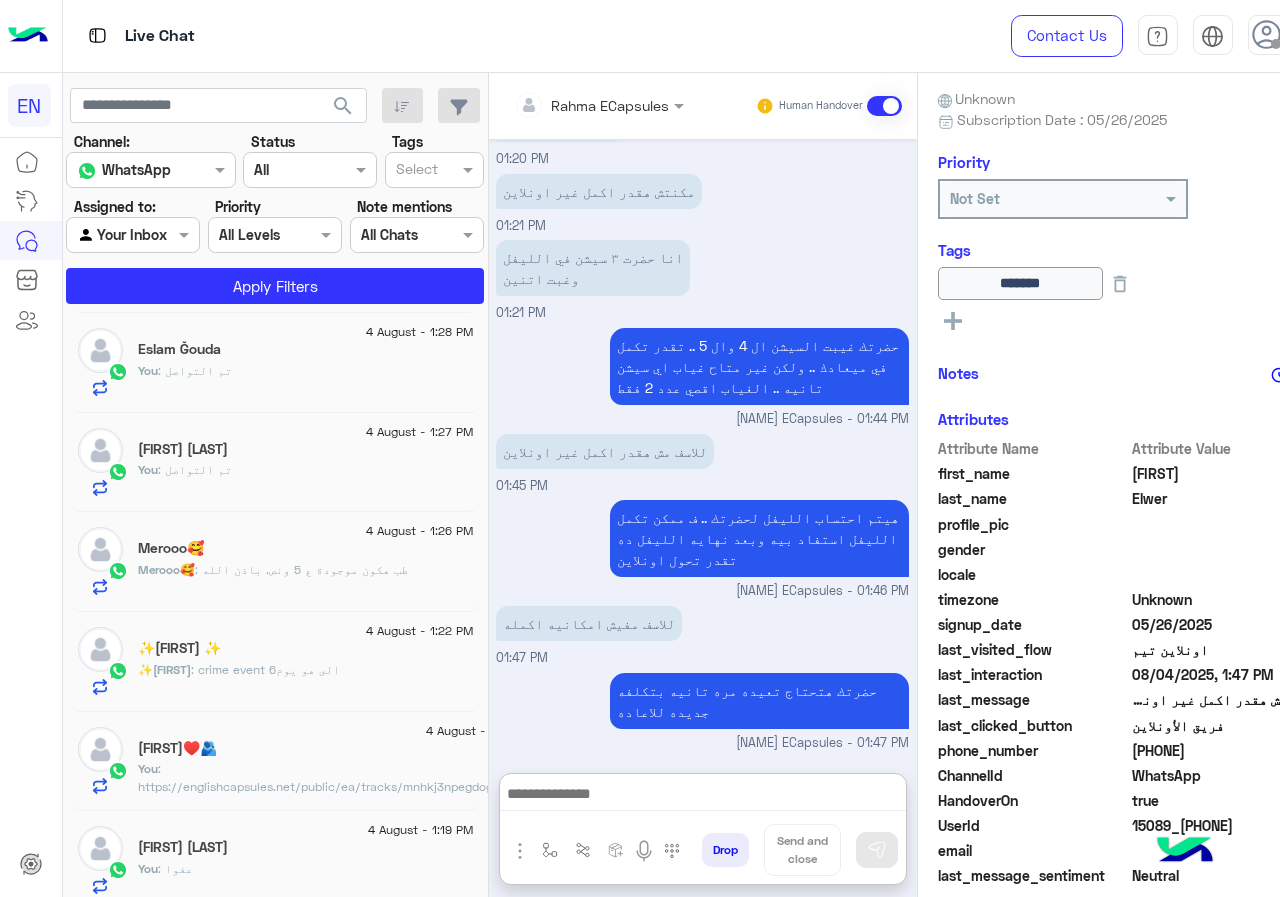 click on "Merooo🥰" 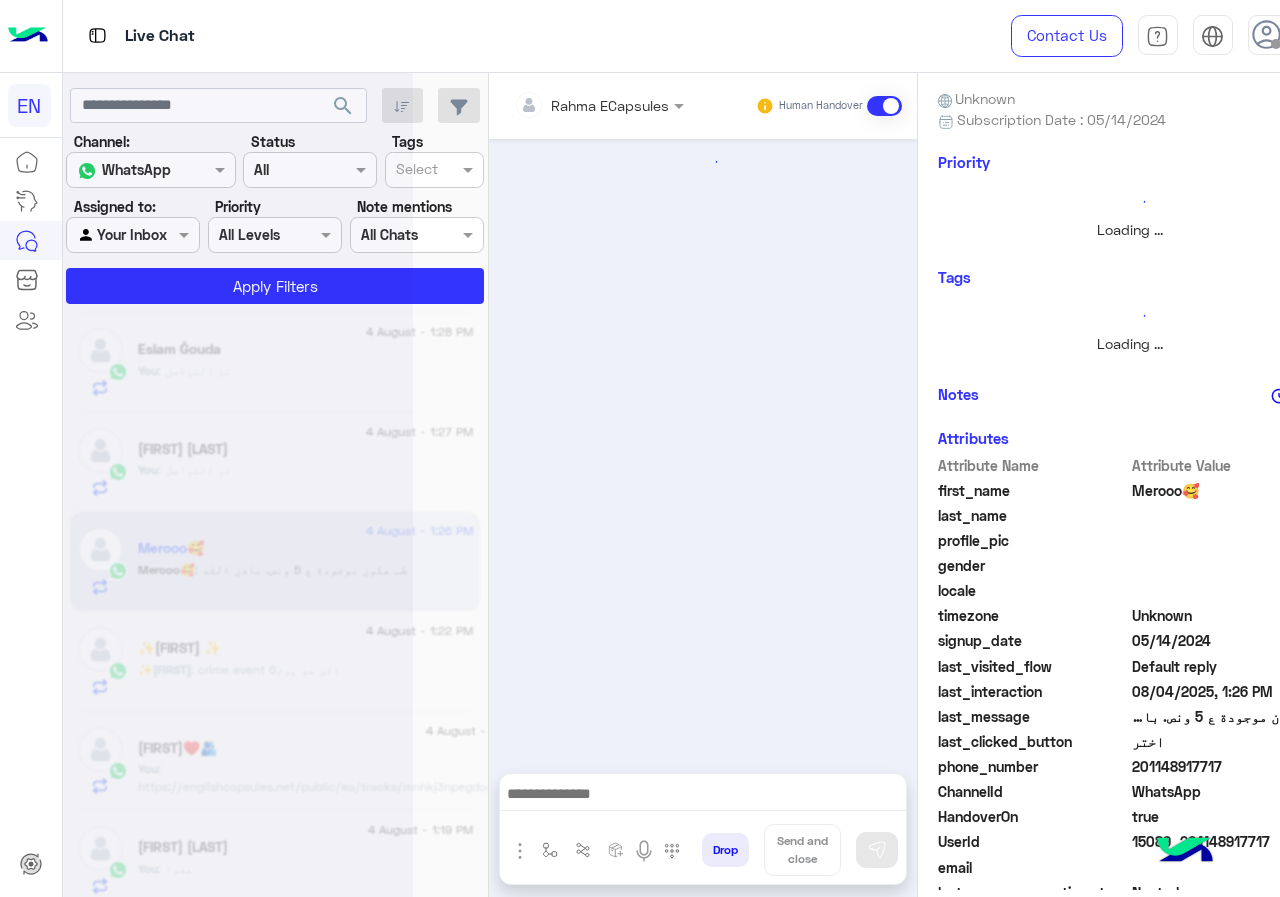 scroll, scrollTop: 0, scrollLeft: 0, axis: both 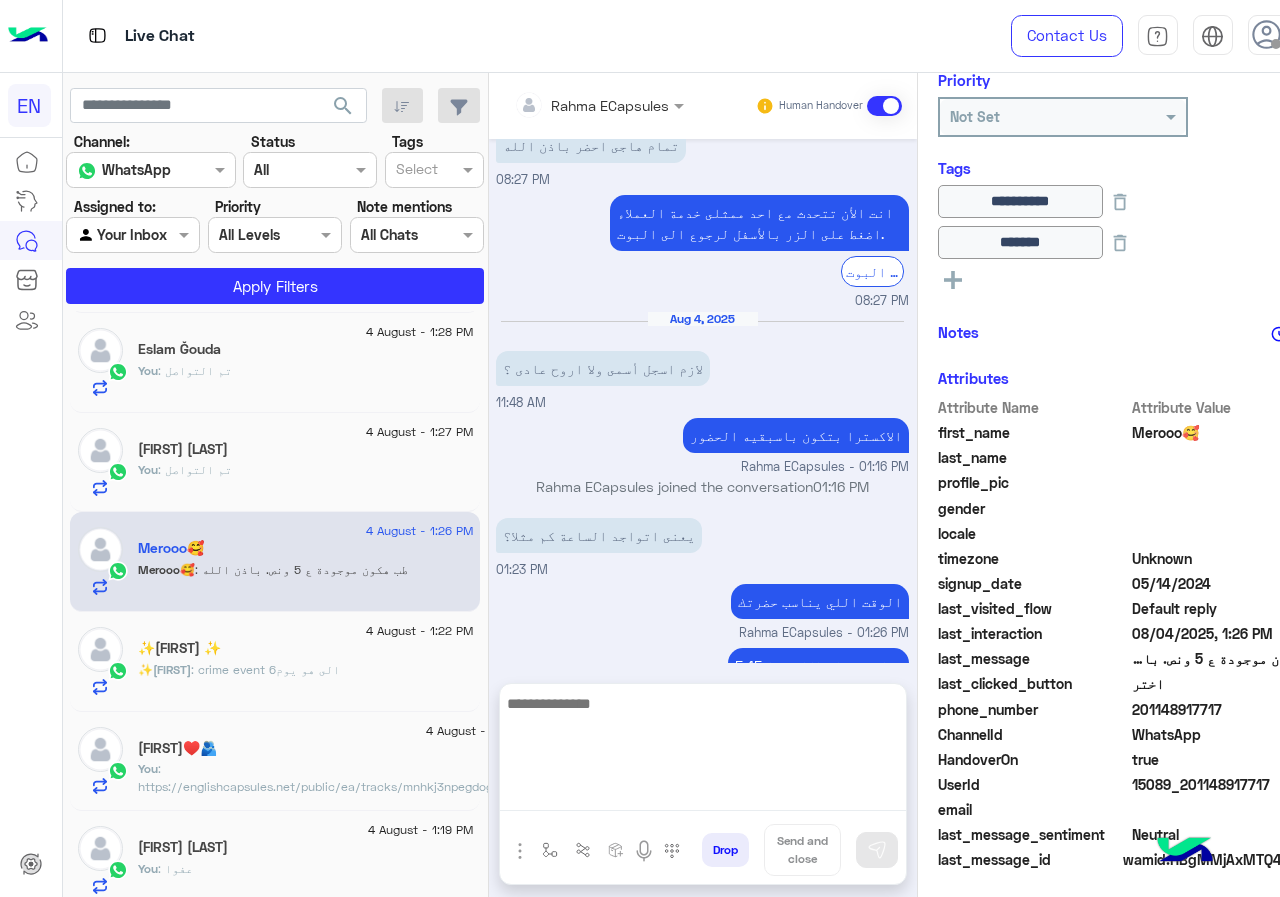 click at bounding box center [703, 751] 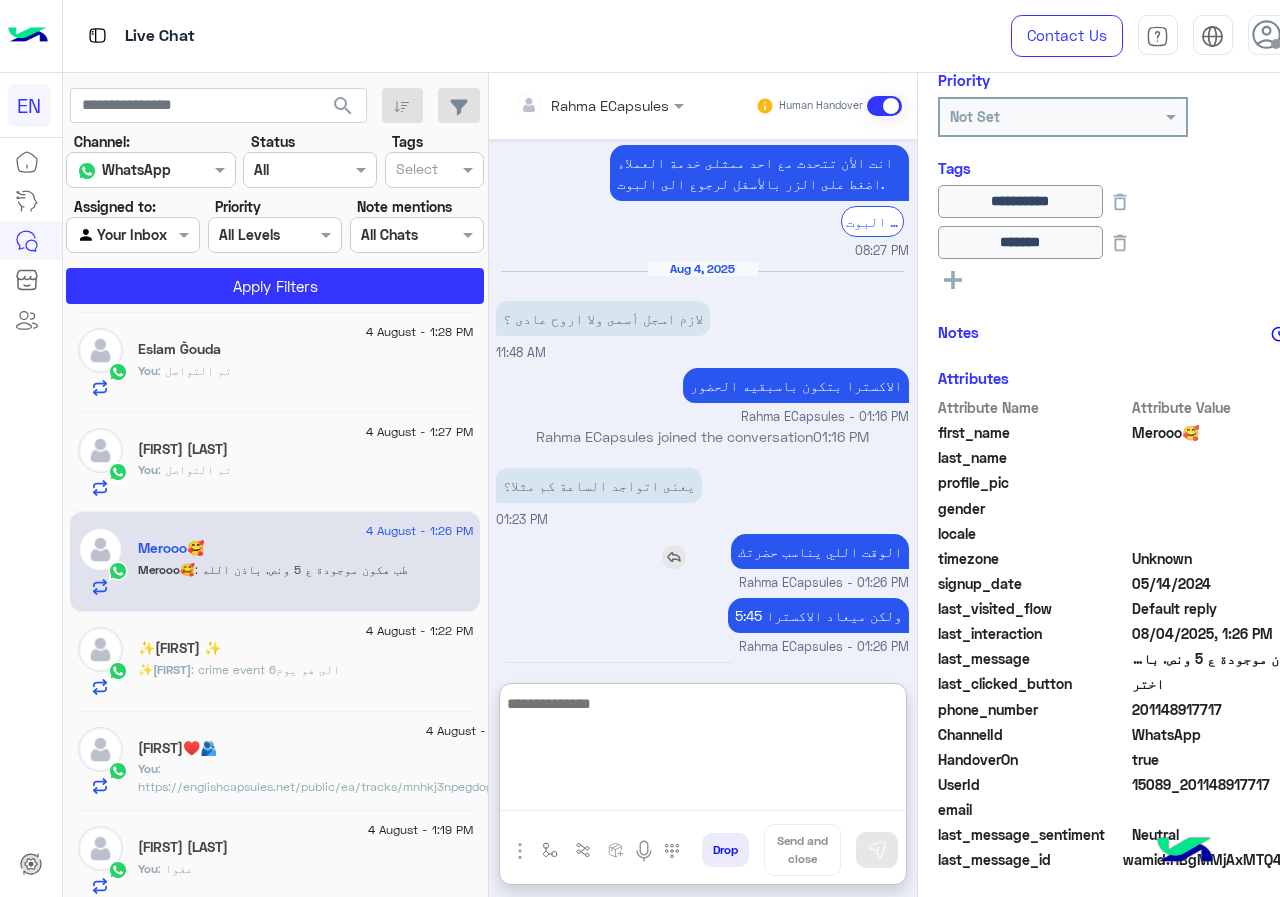 scroll, scrollTop: 943, scrollLeft: 0, axis: vertical 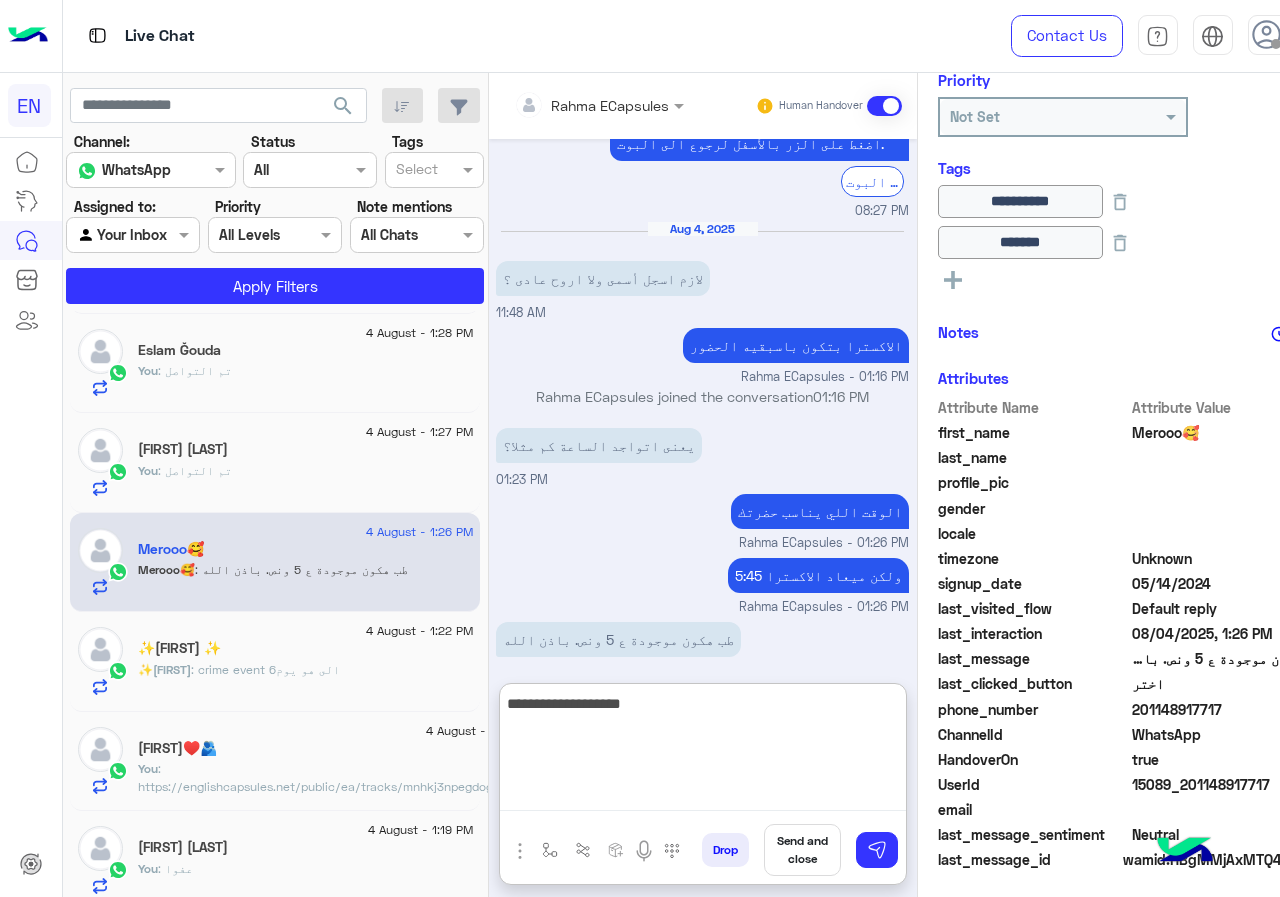 type on "**********" 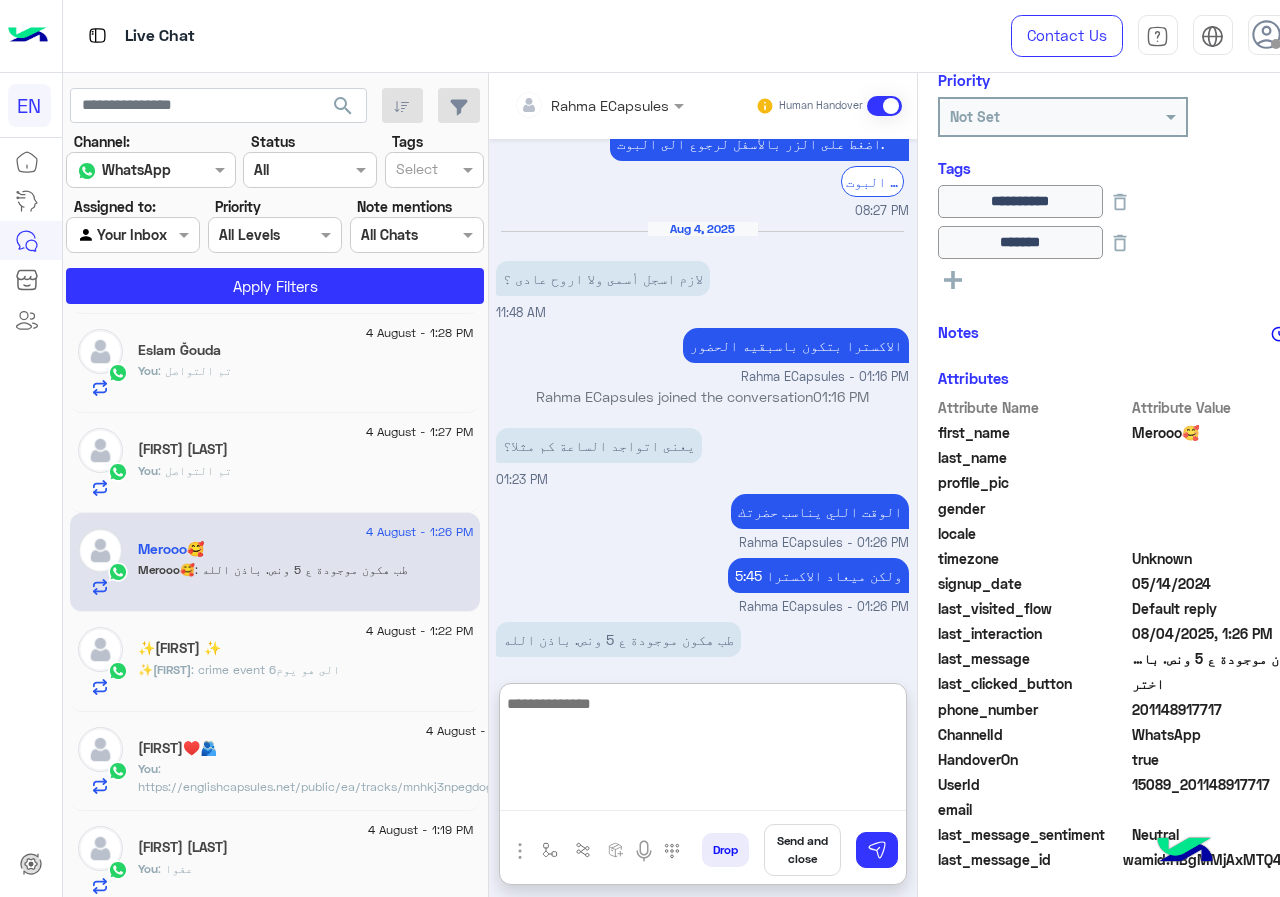 type on "*" 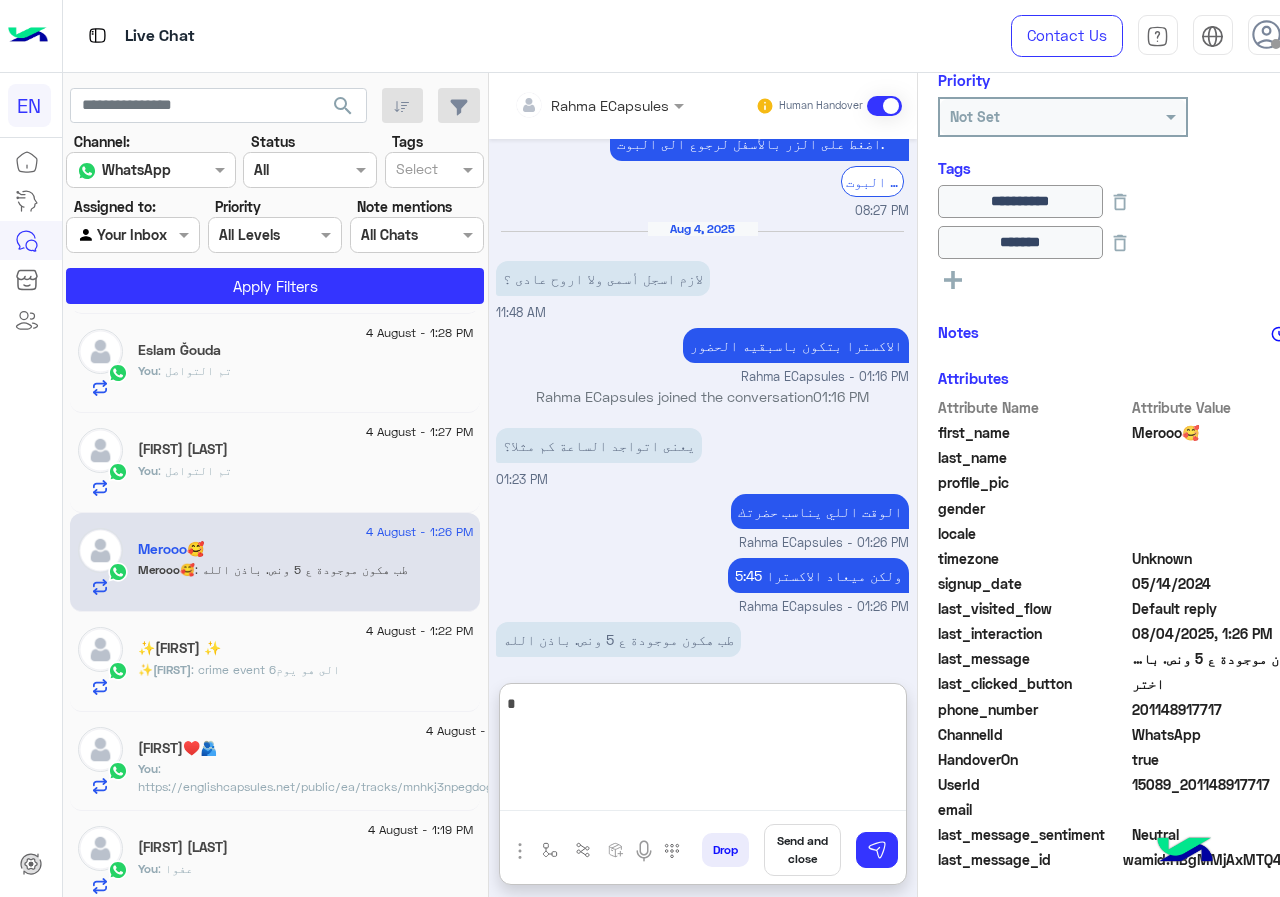 scroll, scrollTop: 1007, scrollLeft: 0, axis: vertical 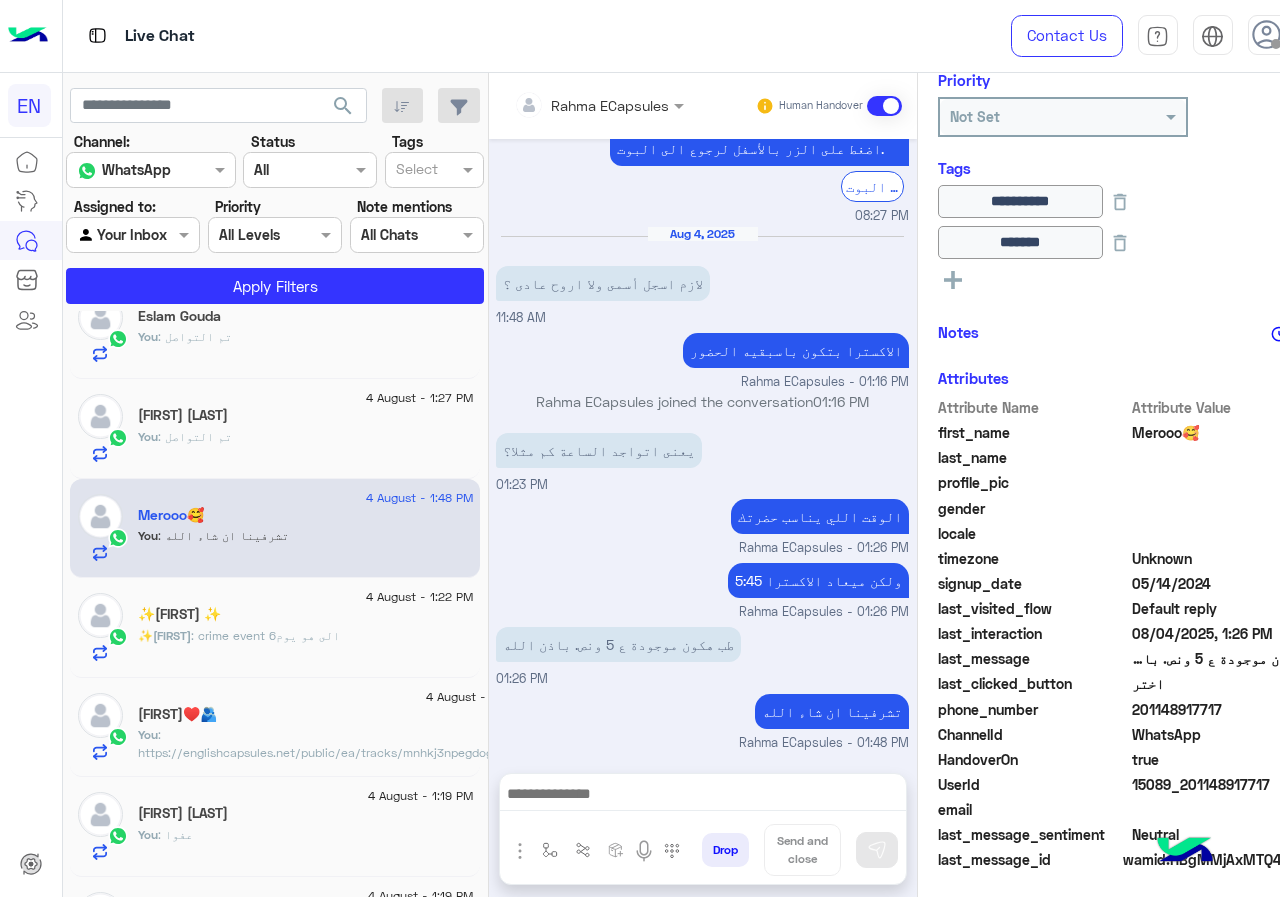 click on "✨𝒎𝒊𝒓𝒂 : crime event
الى هو يوم6" 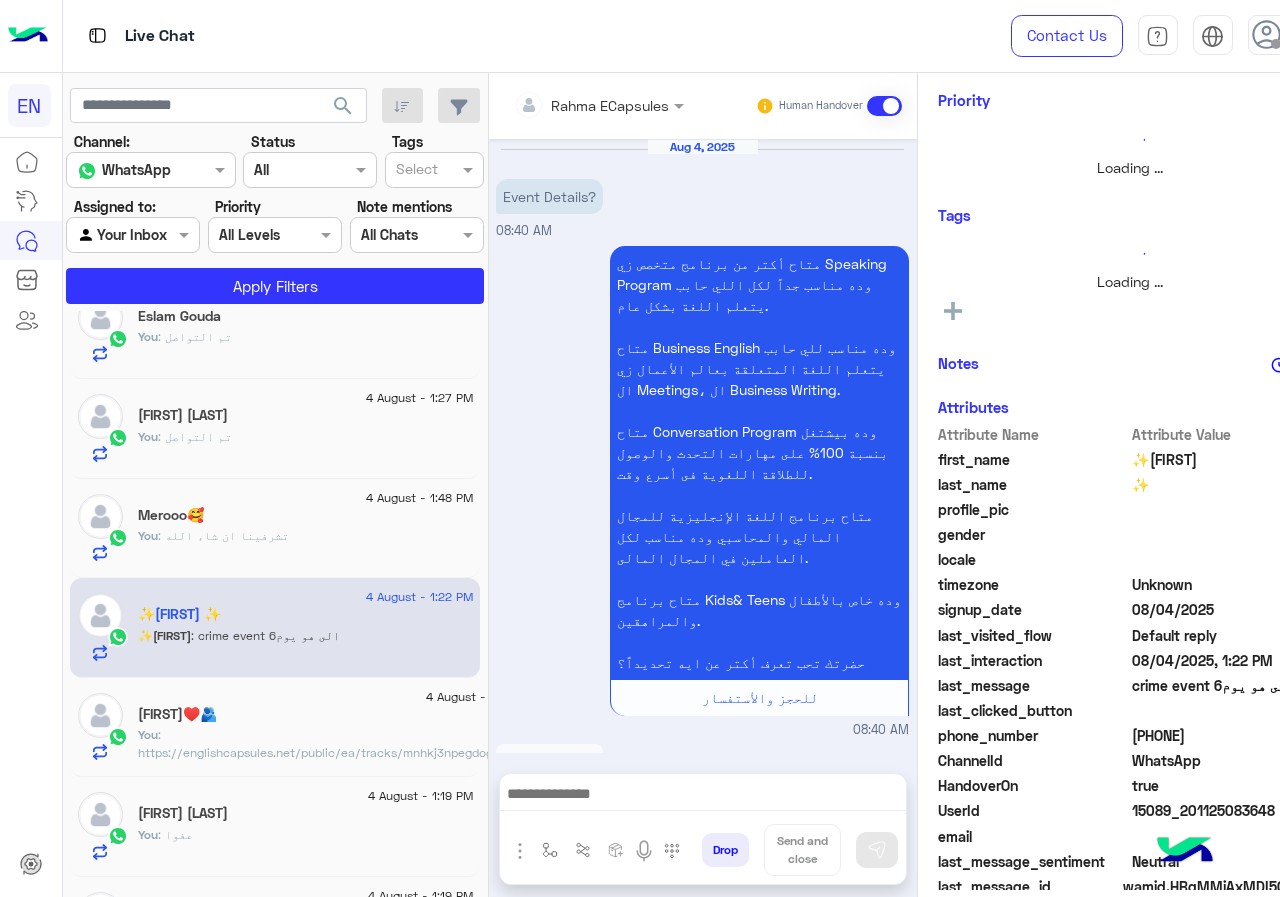 scroll, scrollTop: 257, scrollLeft: 0, axis: vertical 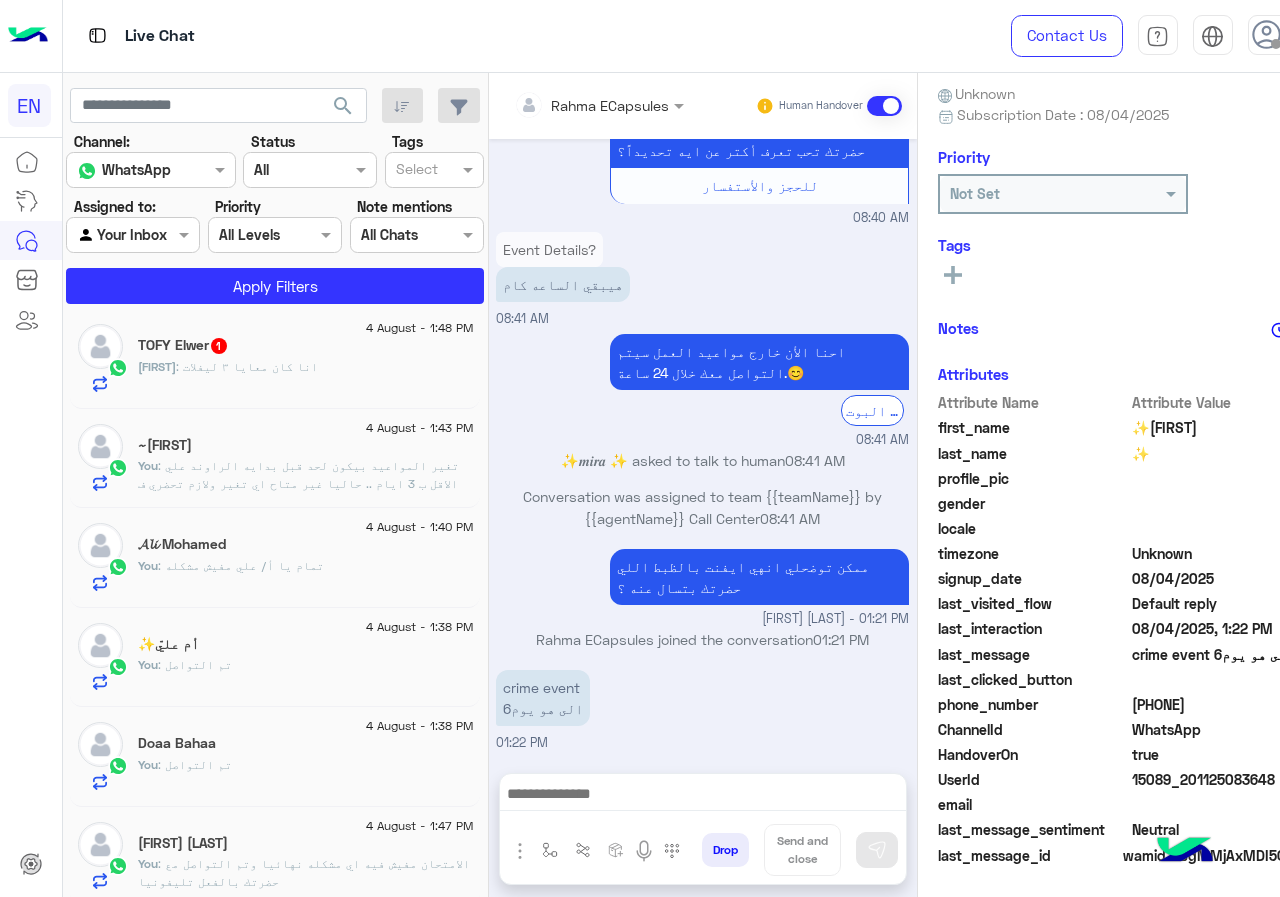 click on "TOFY Elwer  1" 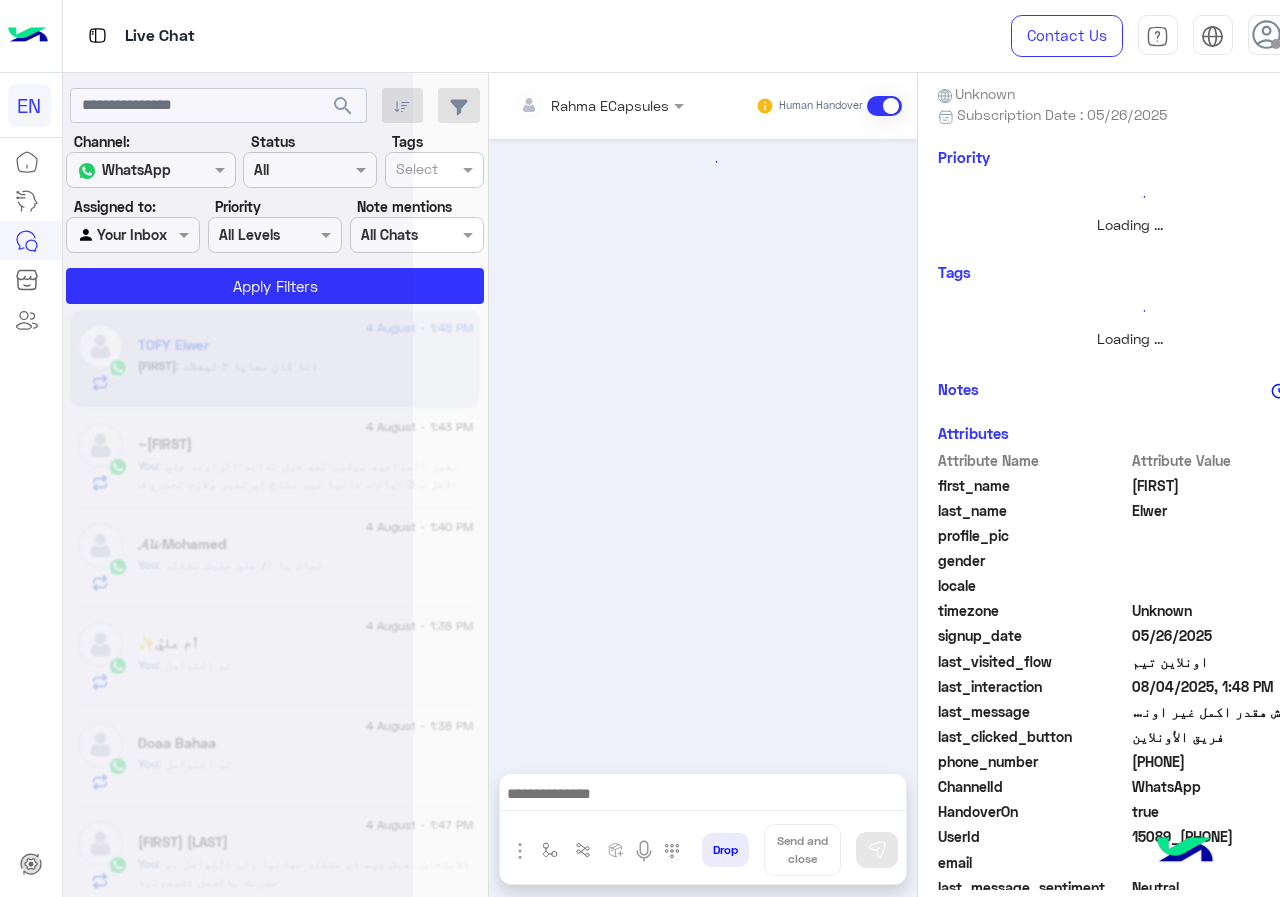 scroll, scrollTop: 237, scrollLeft: 0, axis: vertical 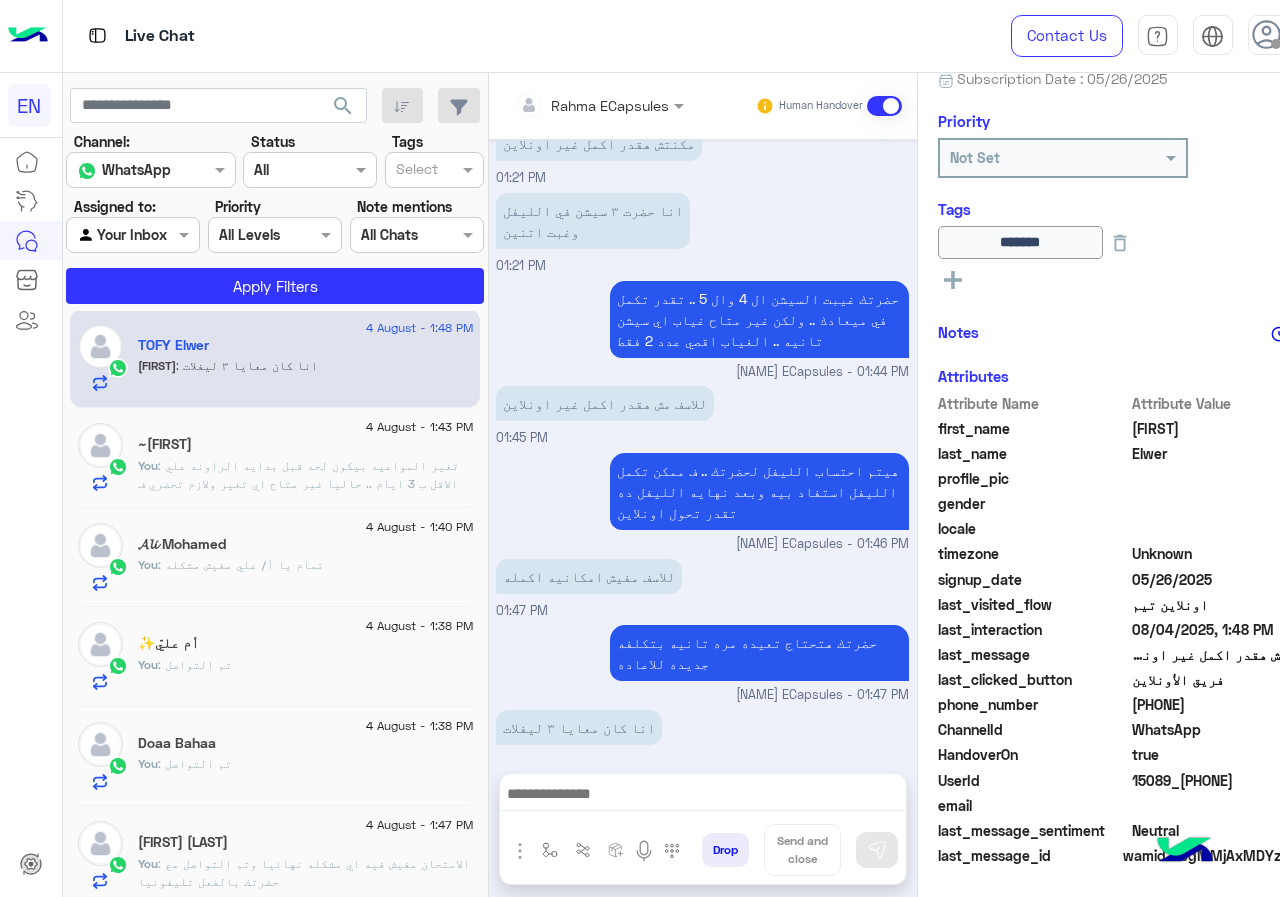click at bounding box center (703, 799) 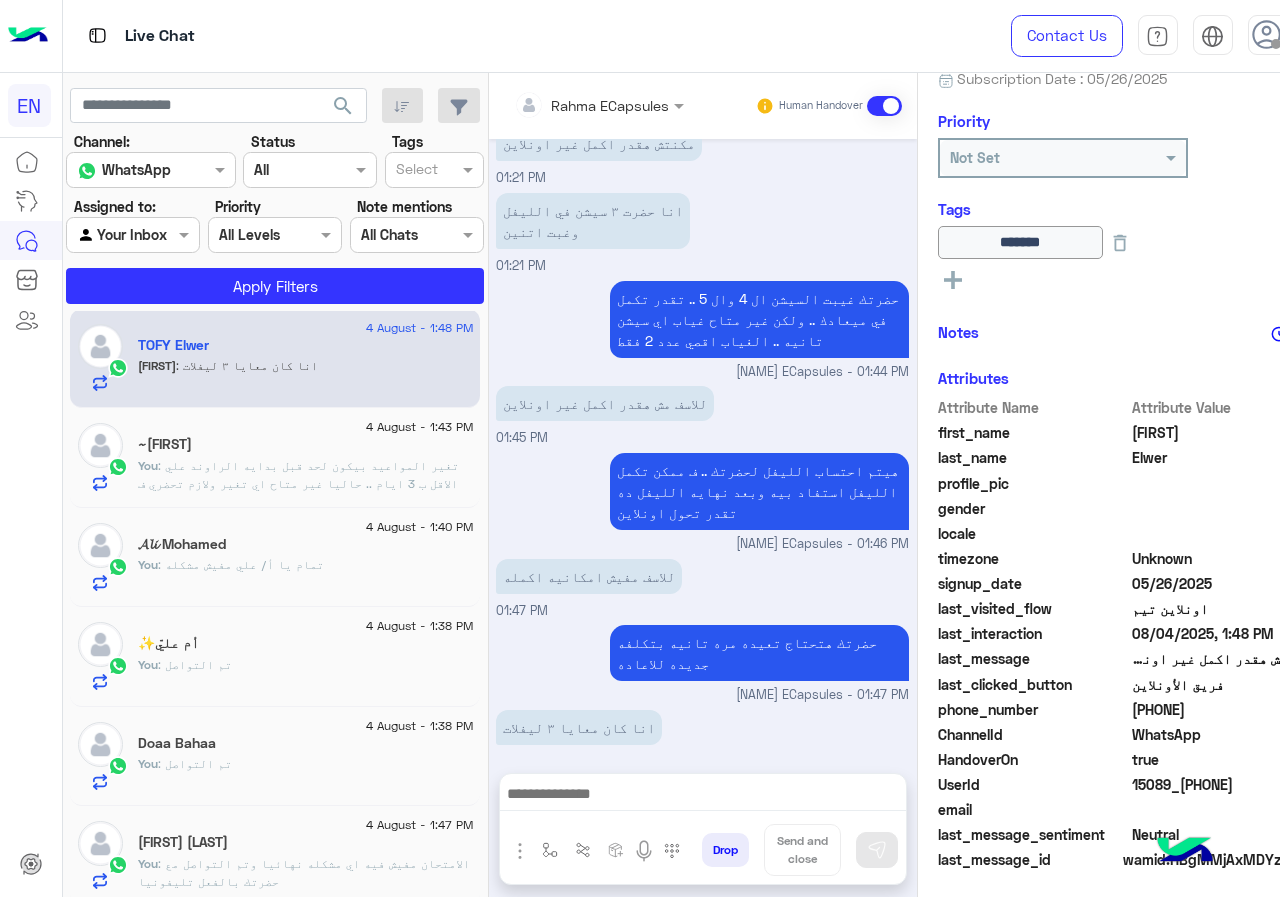 click at bounding box center (703, 799) 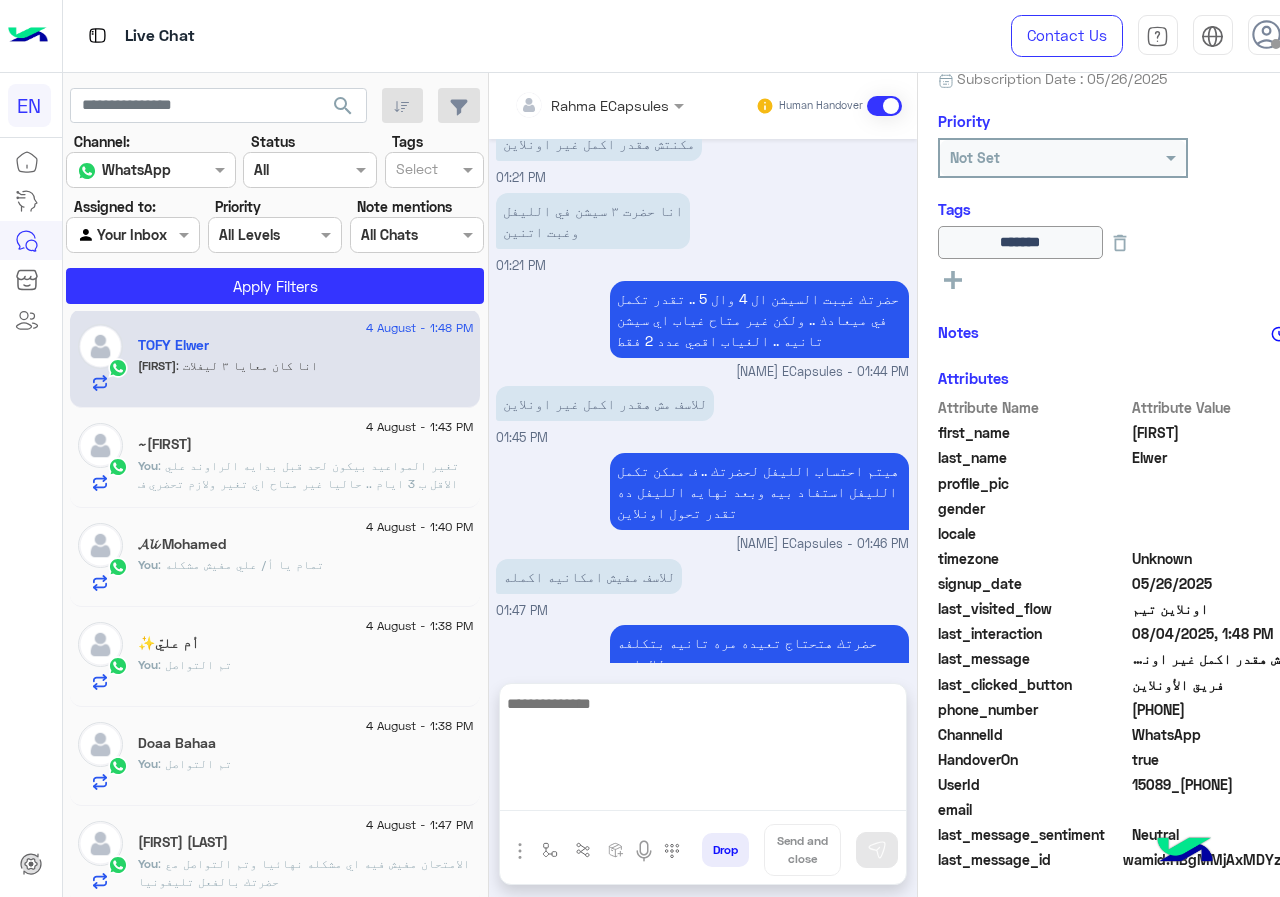 click at bounding box center [703, 751] 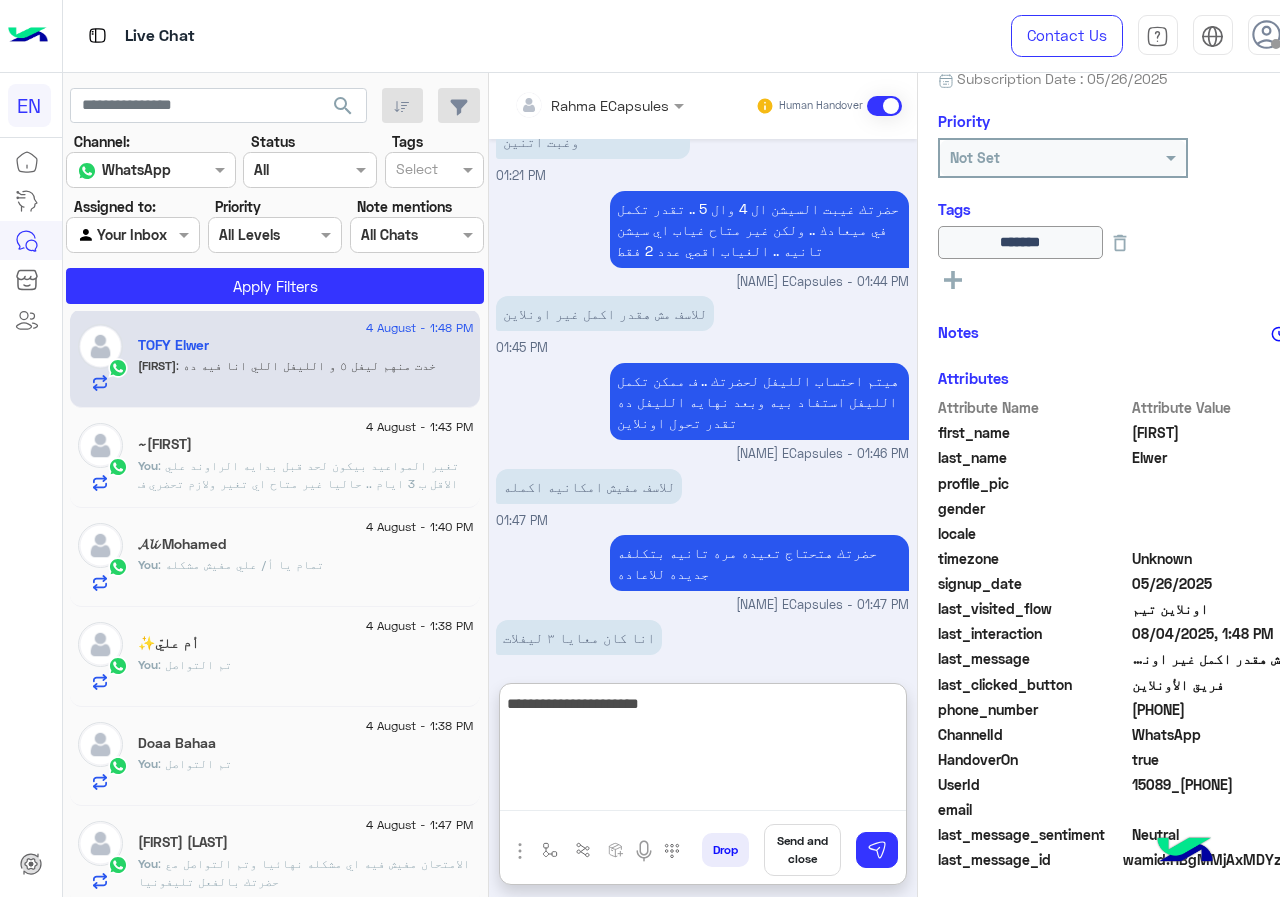 scroll, scrollTop: 1185, scrollLeft: 0, axis: vertical 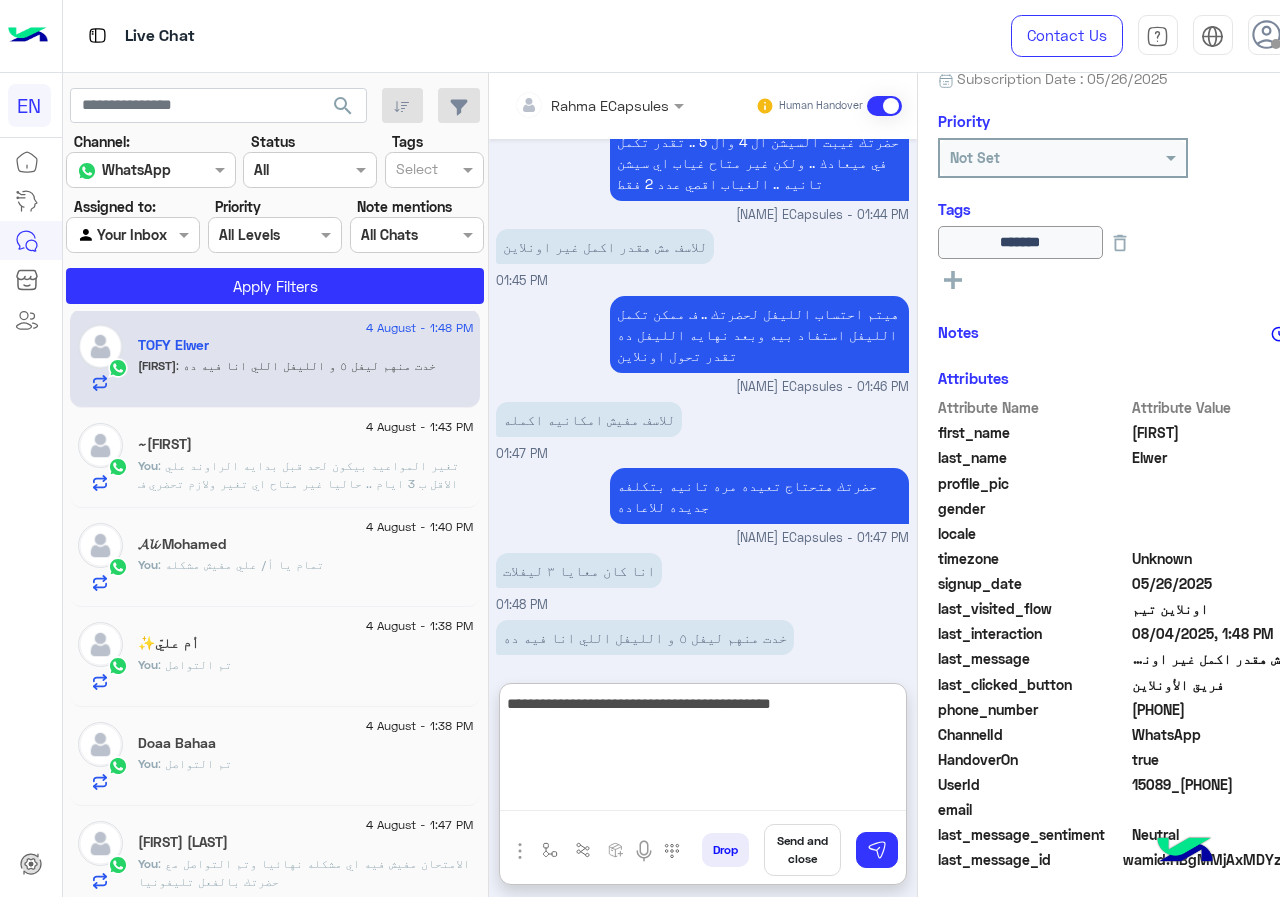 click on "**********" at bounding box center [703, 751] 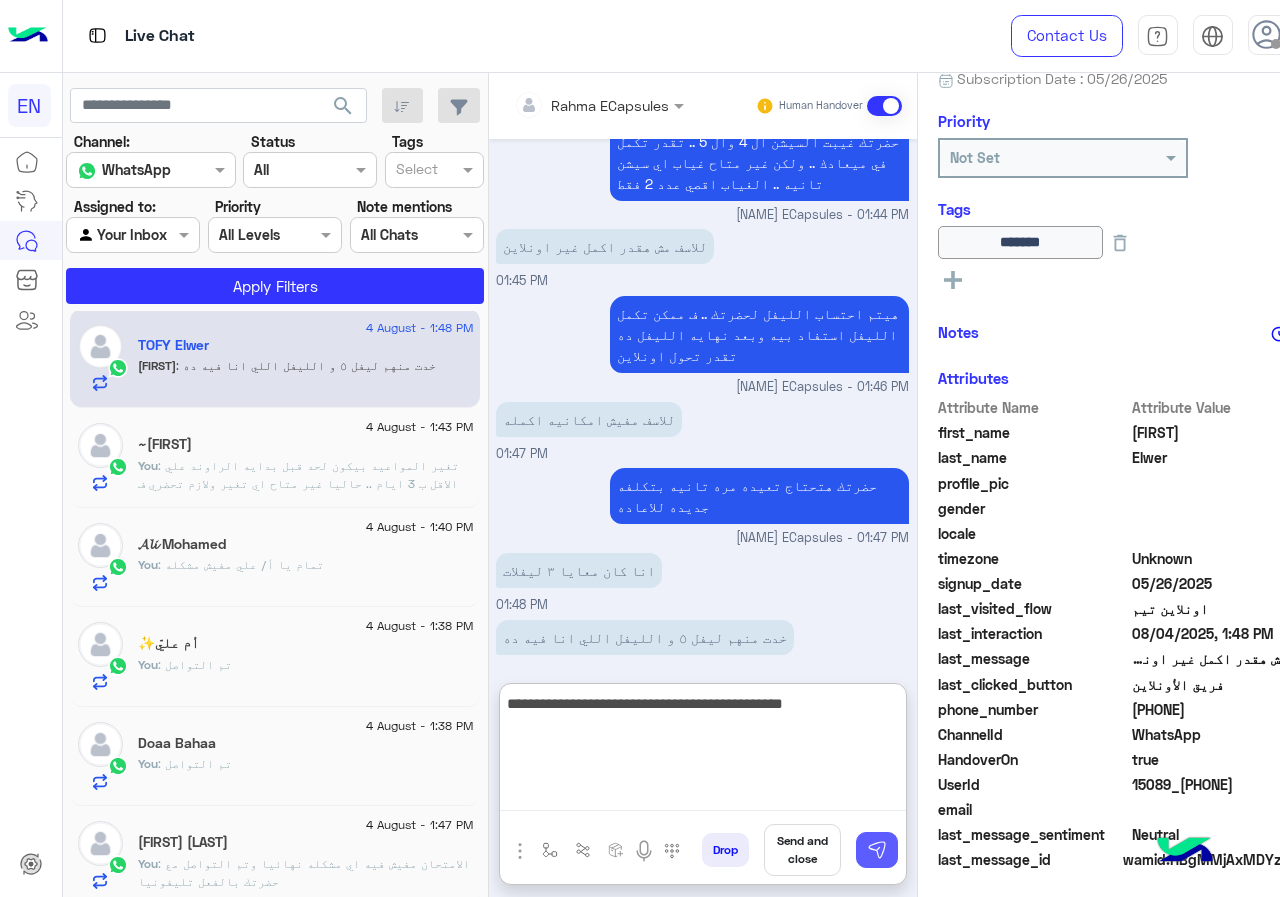 type on "**********" 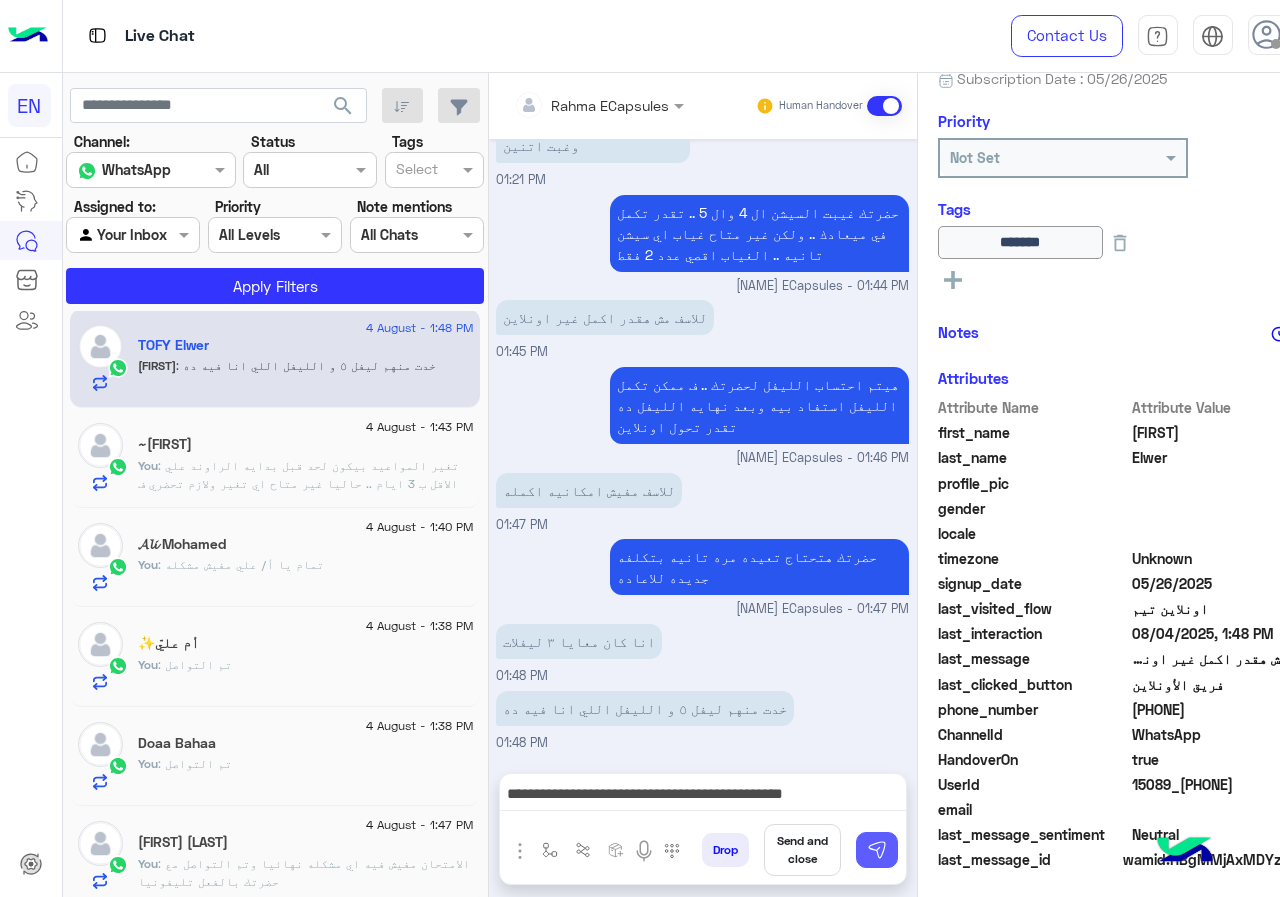 click at bounding box center [877, 850] 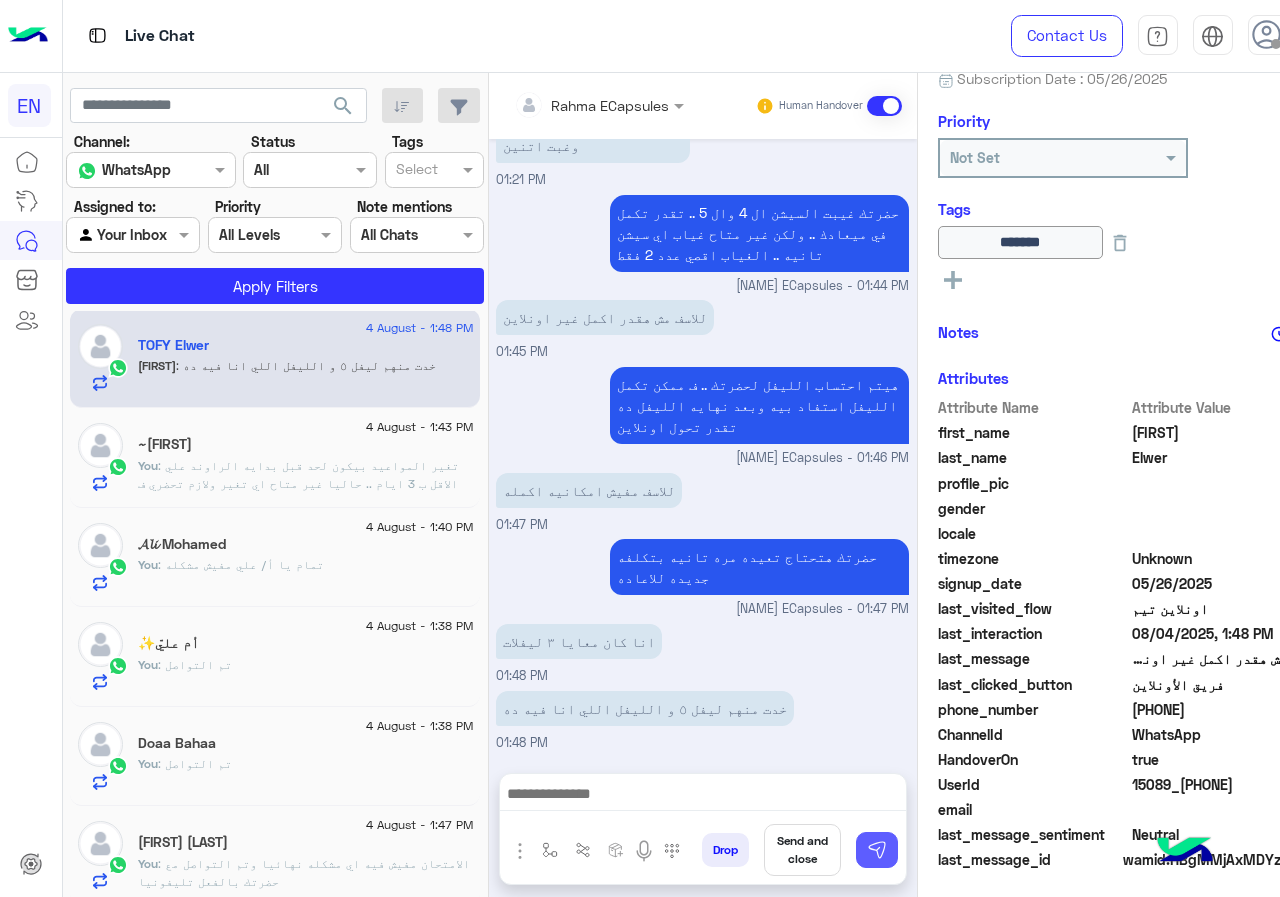 scroll, scrollTop: 1159, scrollLeft: 0, axis: vertical 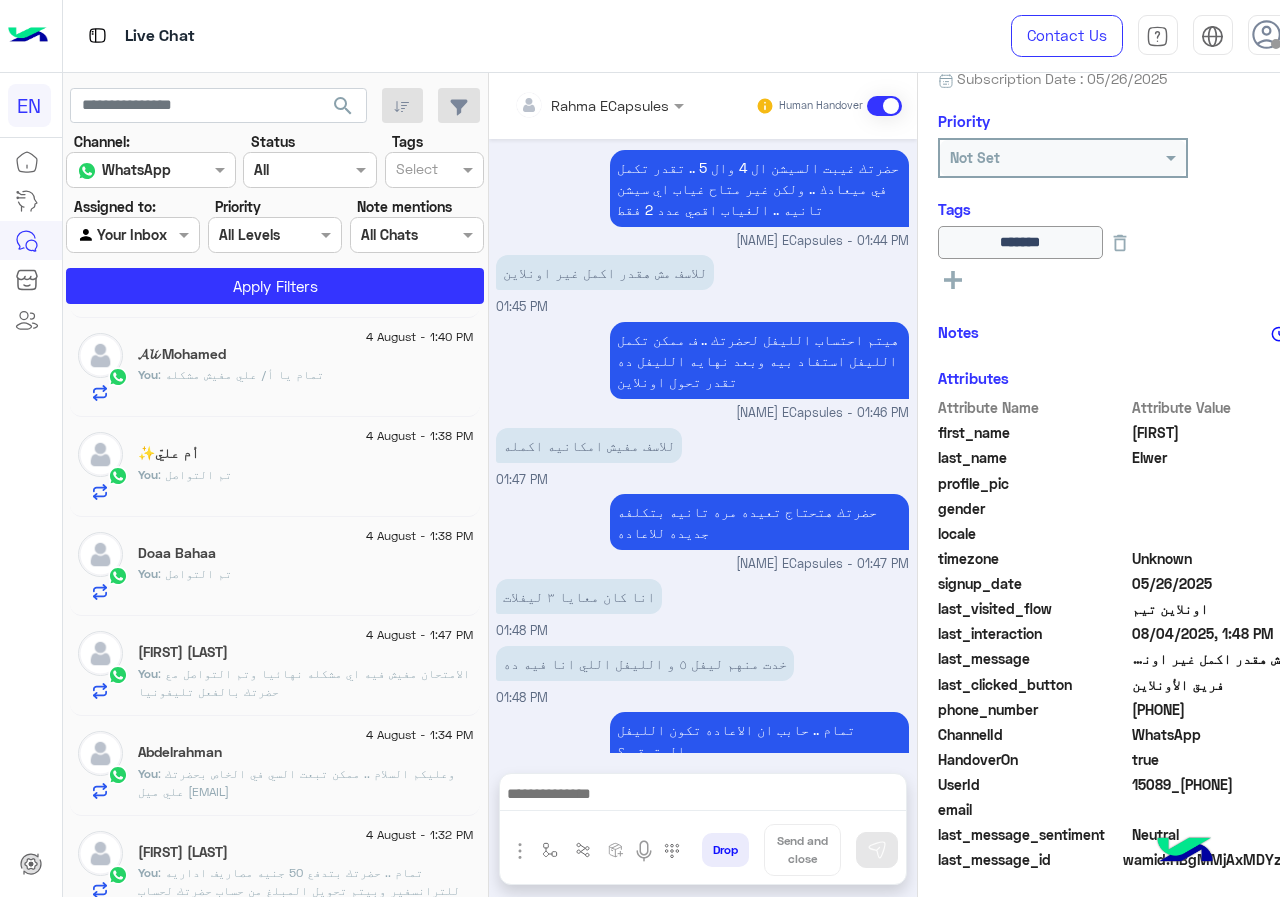 click on "4 August - 1:47 PM" 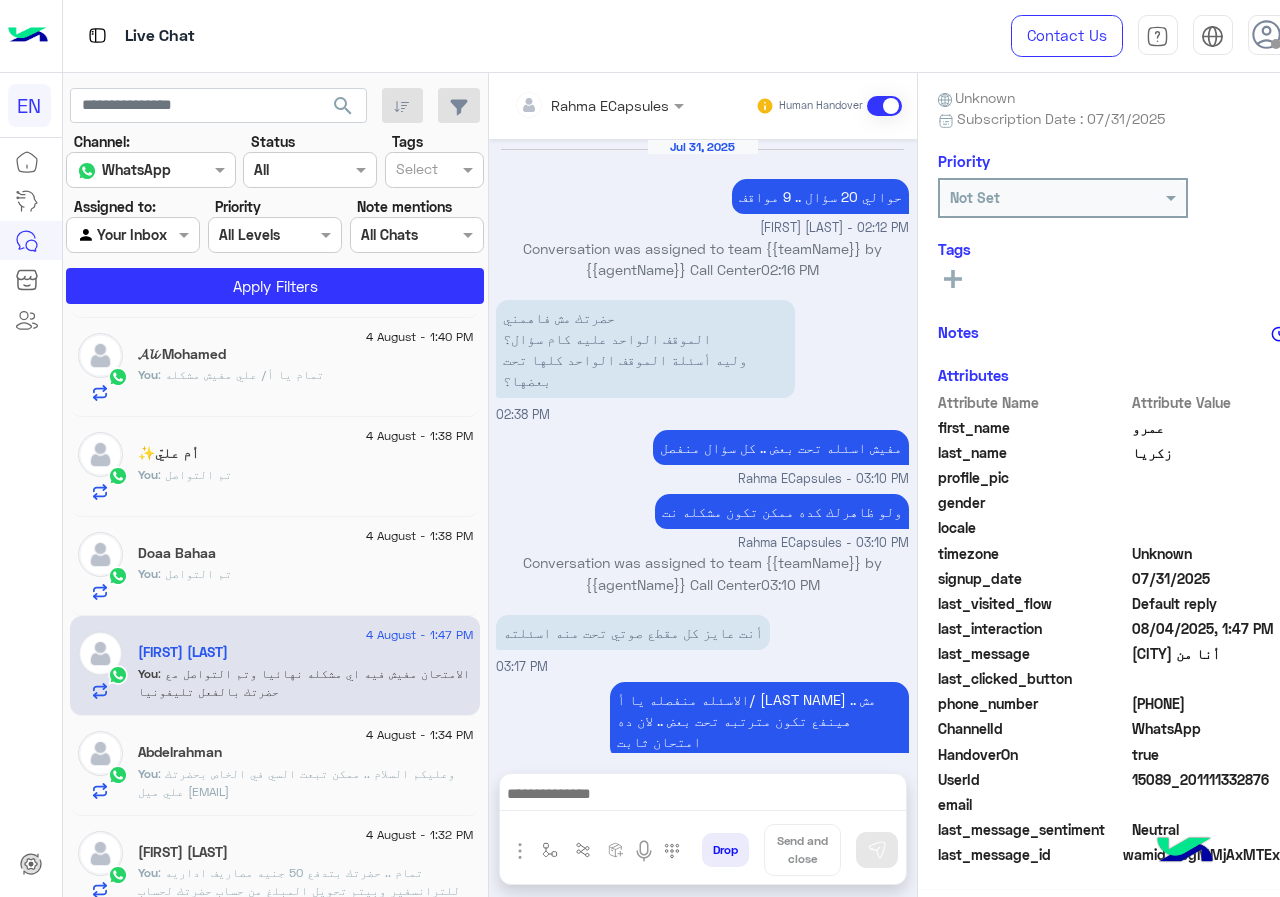 scroll, scrollTop: 176, scrollLeft: 0, axis: vertical 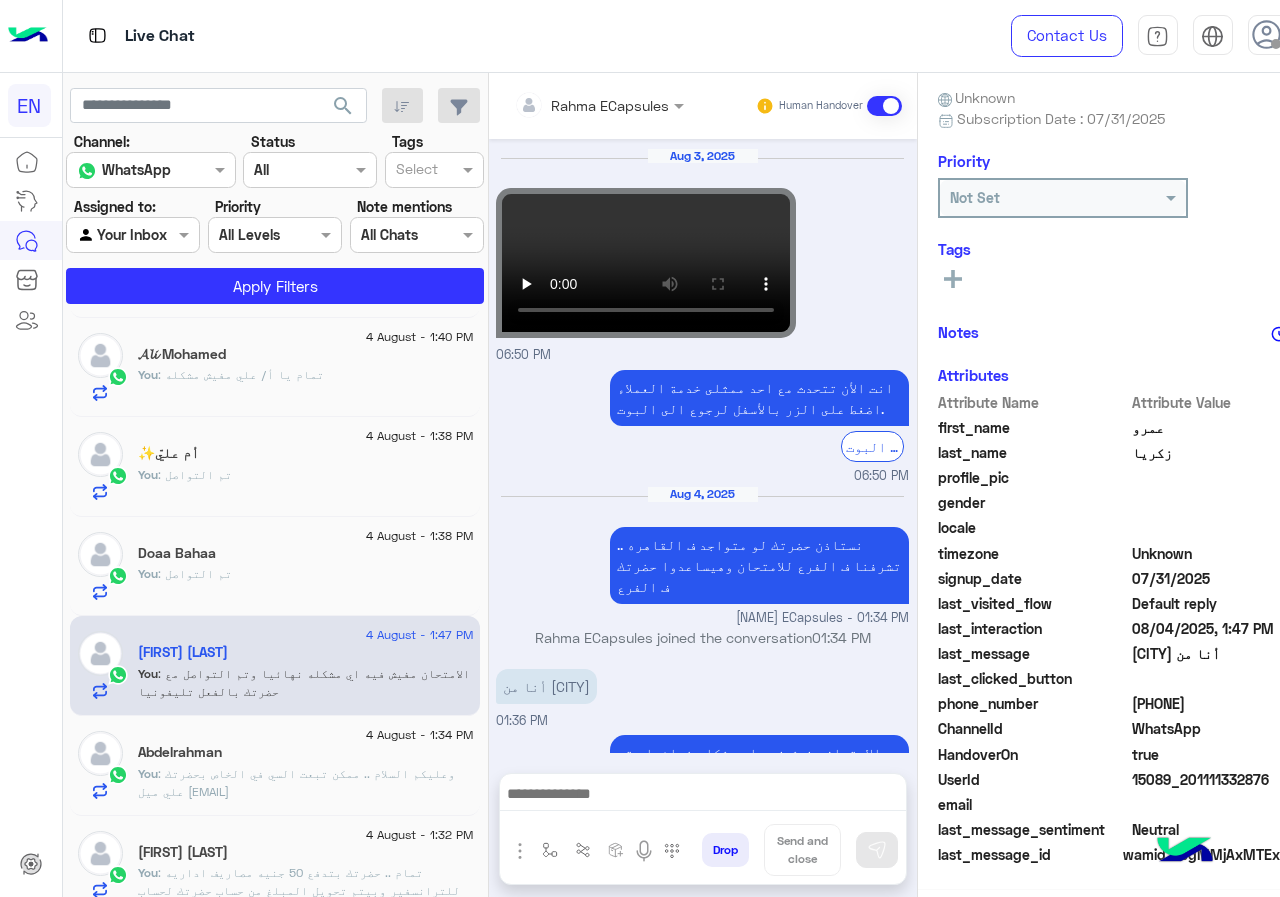 click on "You  : تم التواصل" 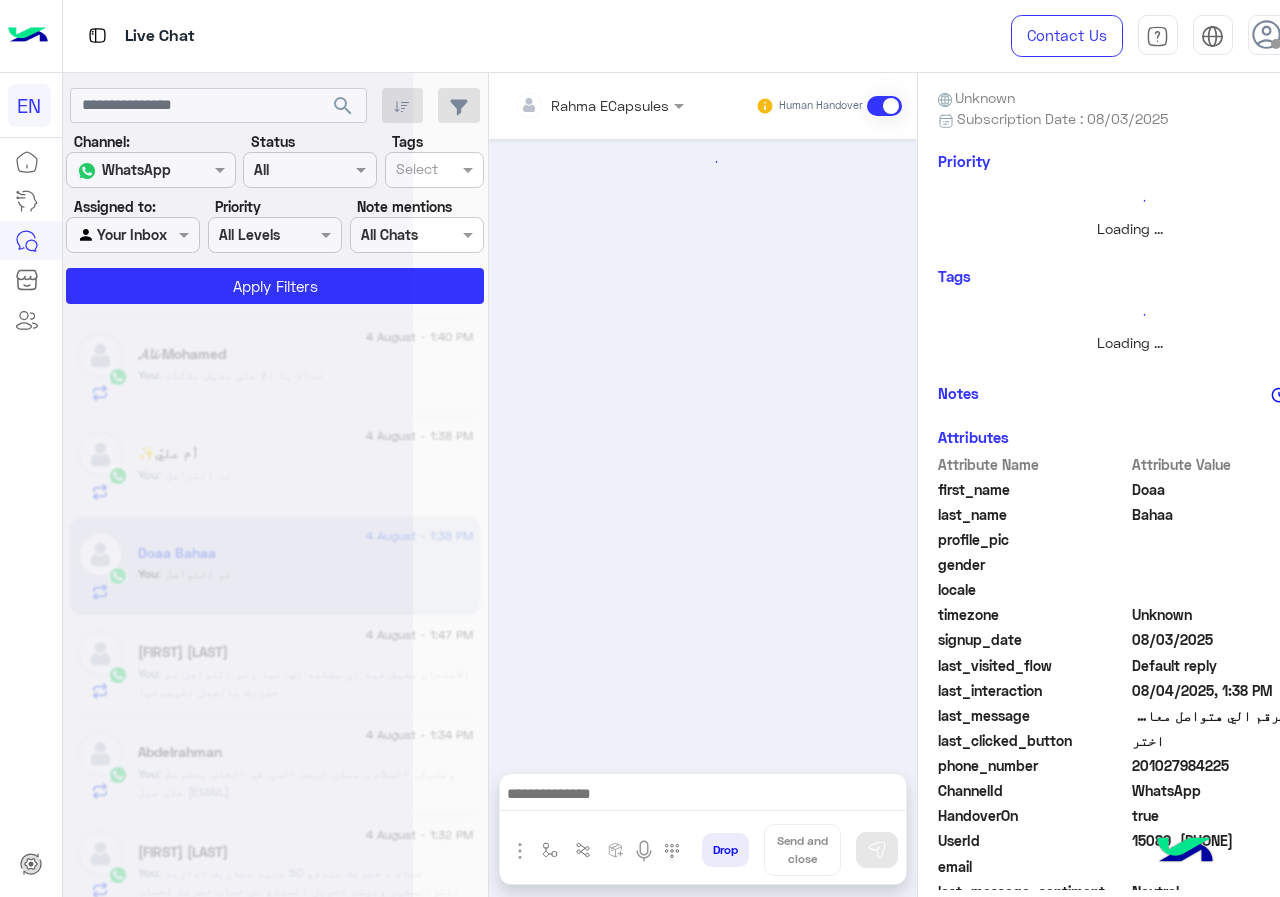 scroll, scrollTop: 216, scrollLeft: 0, axis: vertical 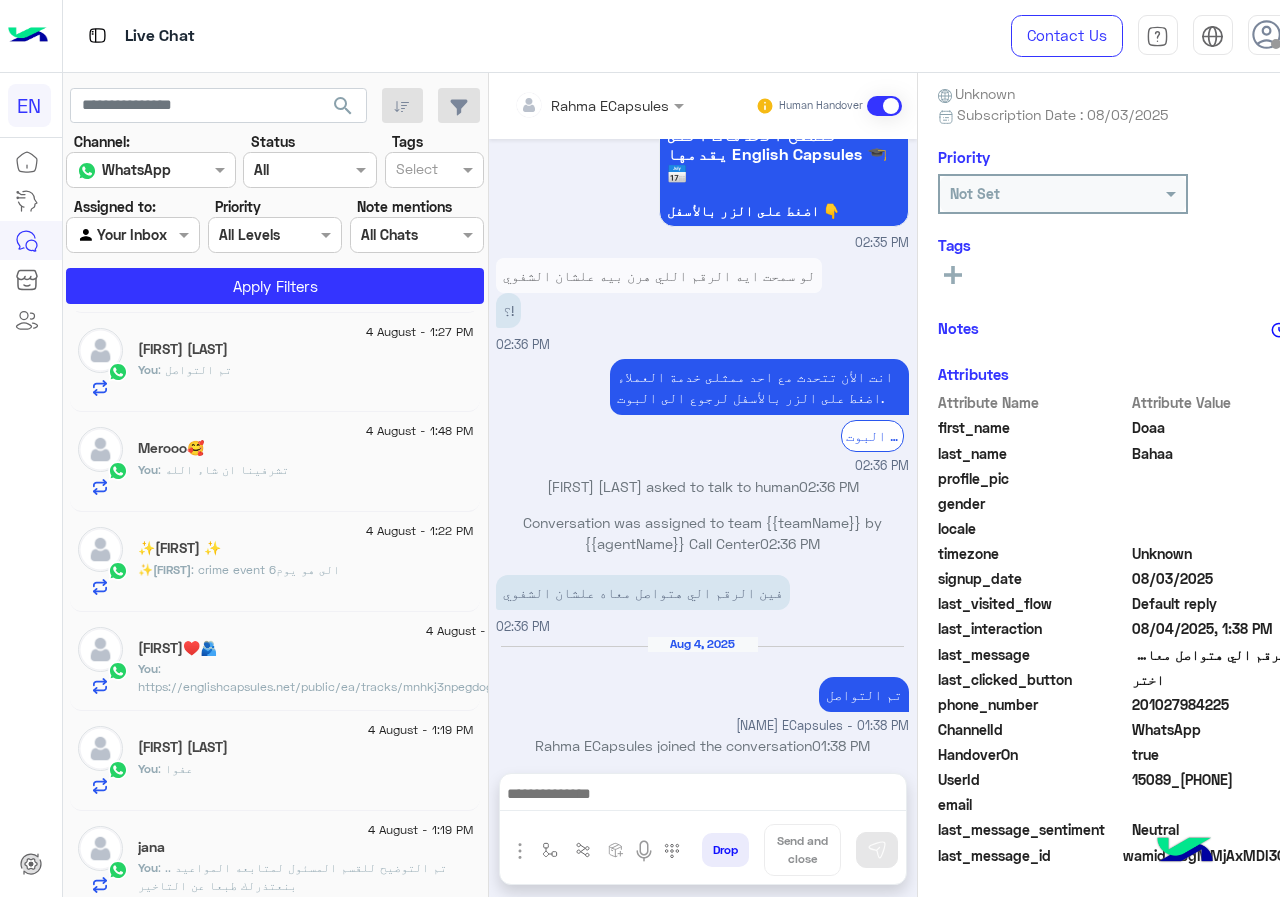 click on "✨𝒎𝒊𝒓𝒂 : crime event
الى هو يوم6" 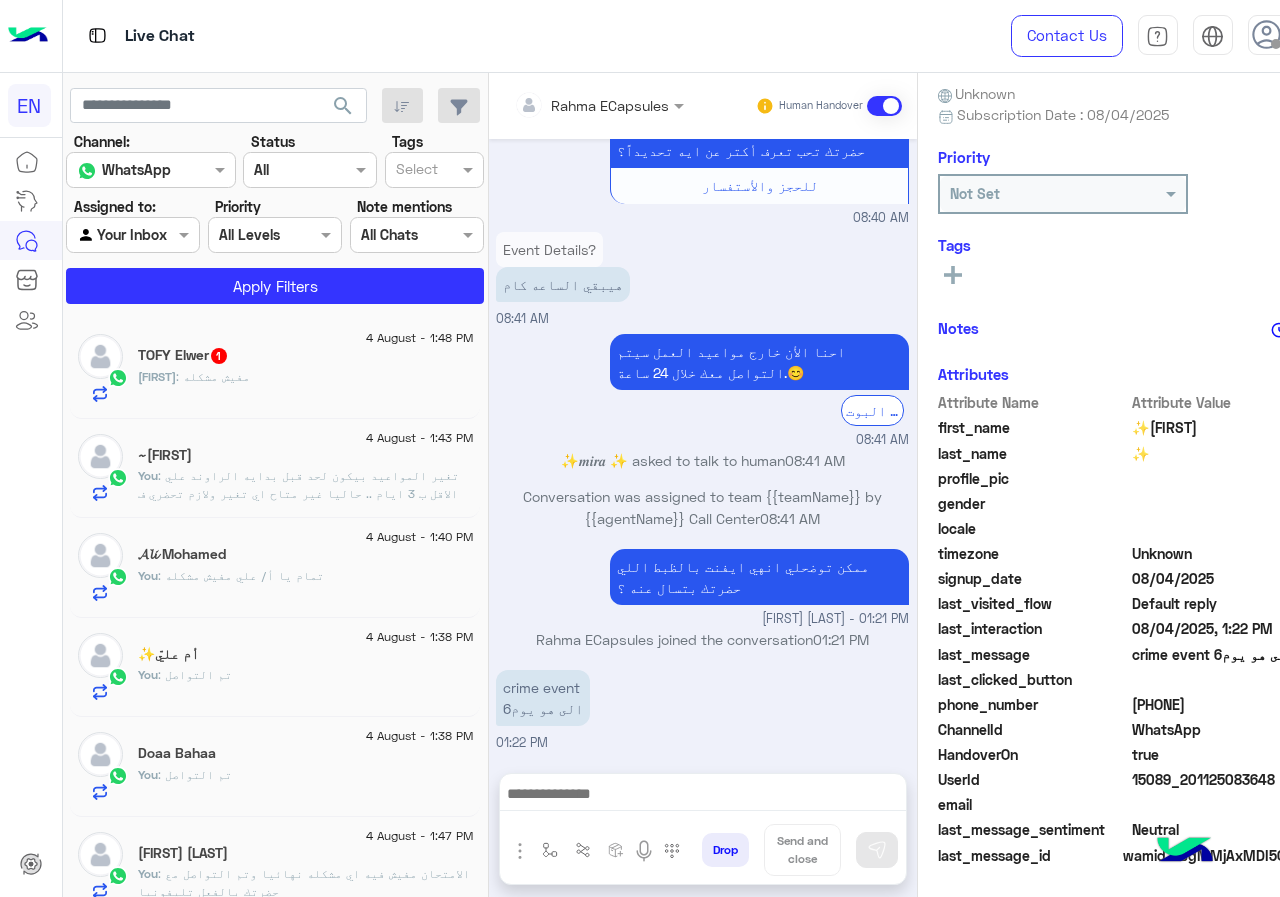click on "TOFY : مفيش مشكله" 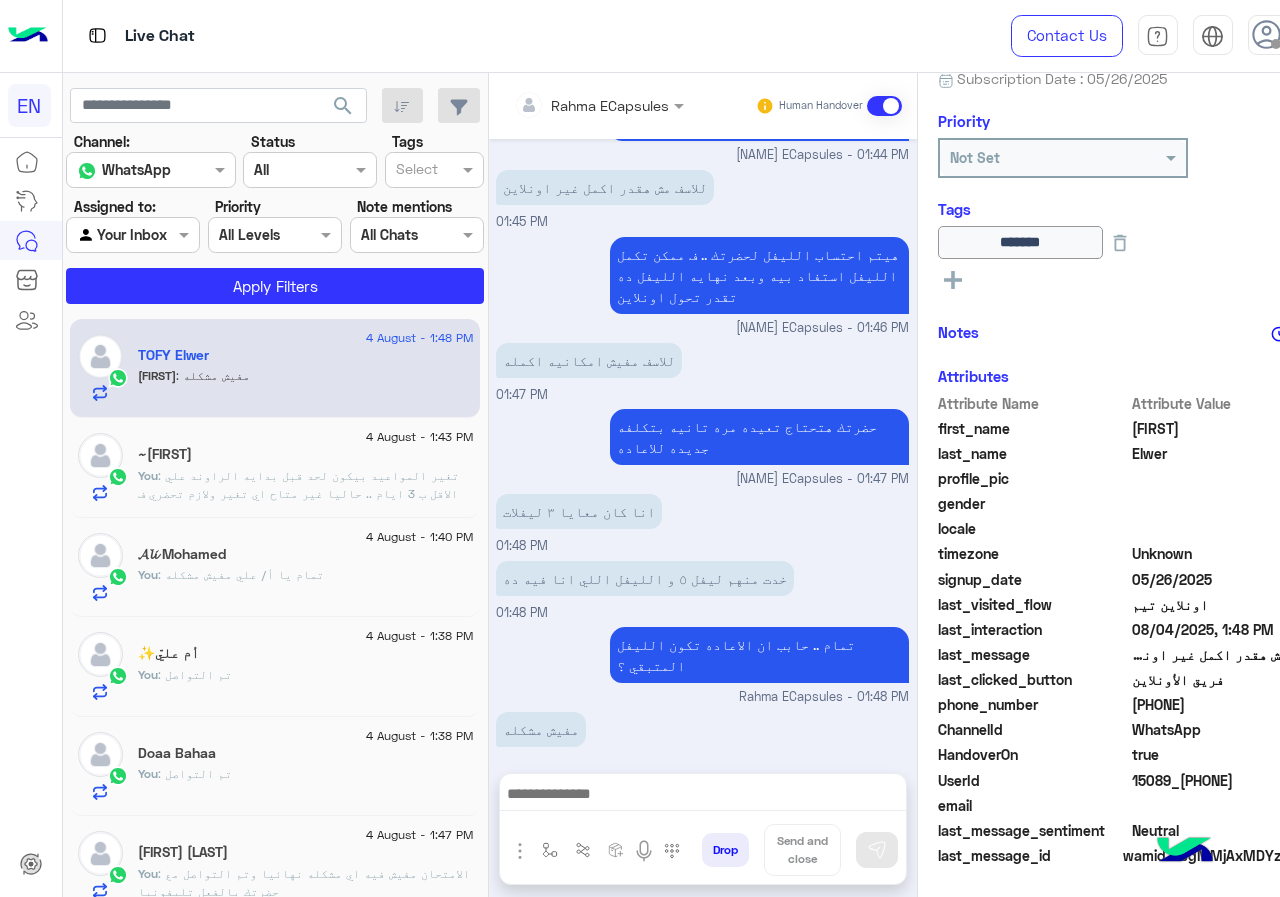 drag, startPoint x: 1133, startPoint y: 706, endPoint x: 1279, endPoint y: 709, distance: 146.03082 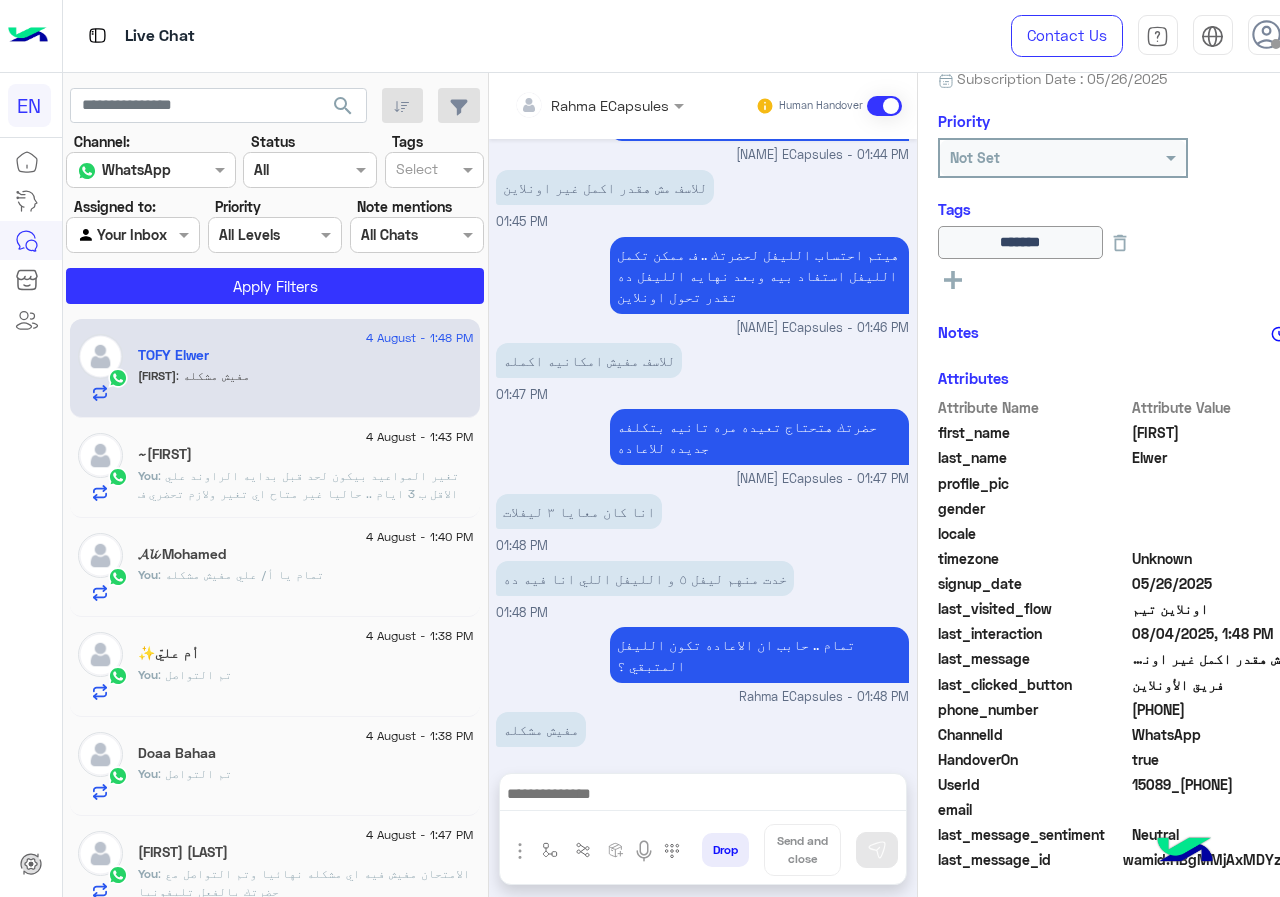 copy on "01063204972" 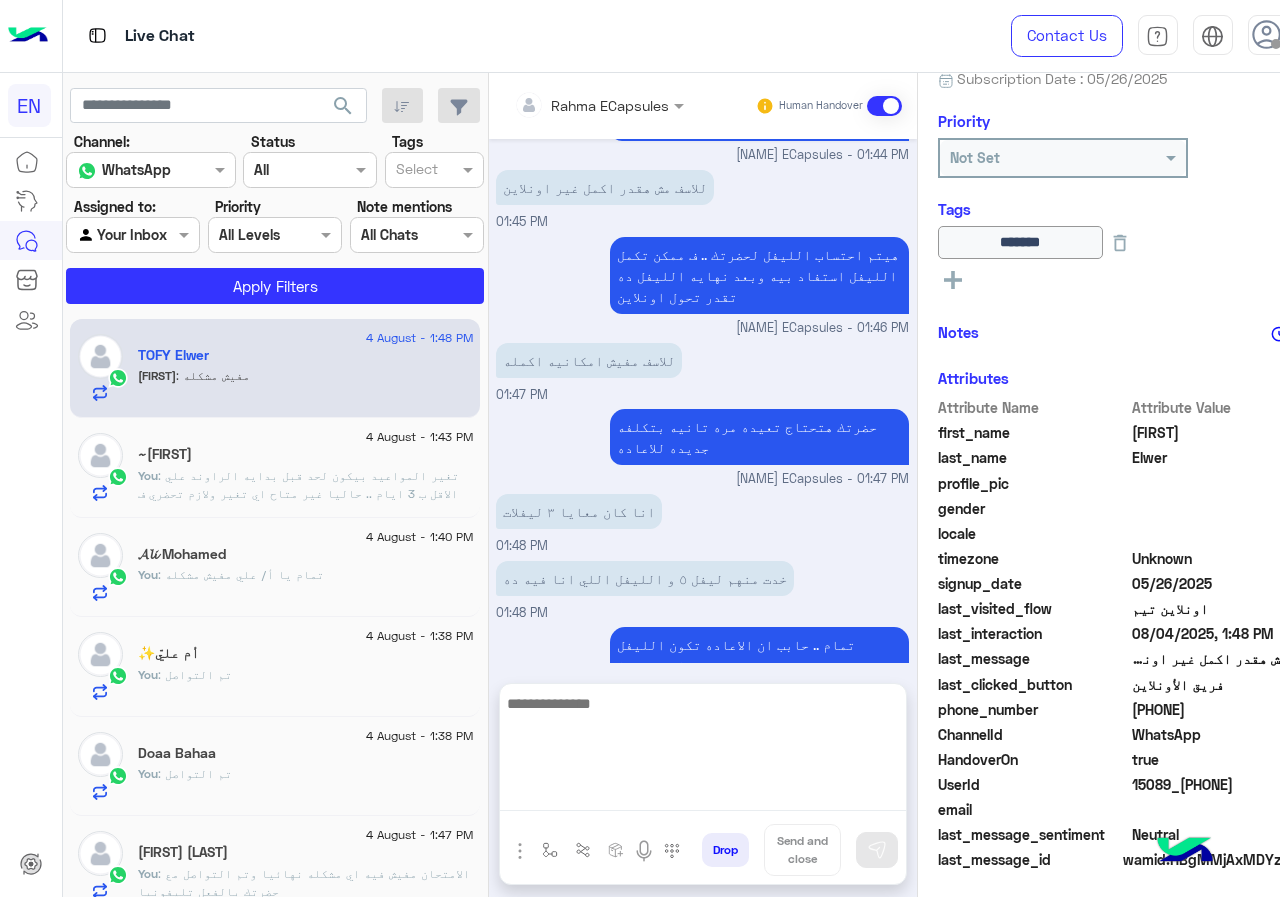 click at bounding box center [703, 751] 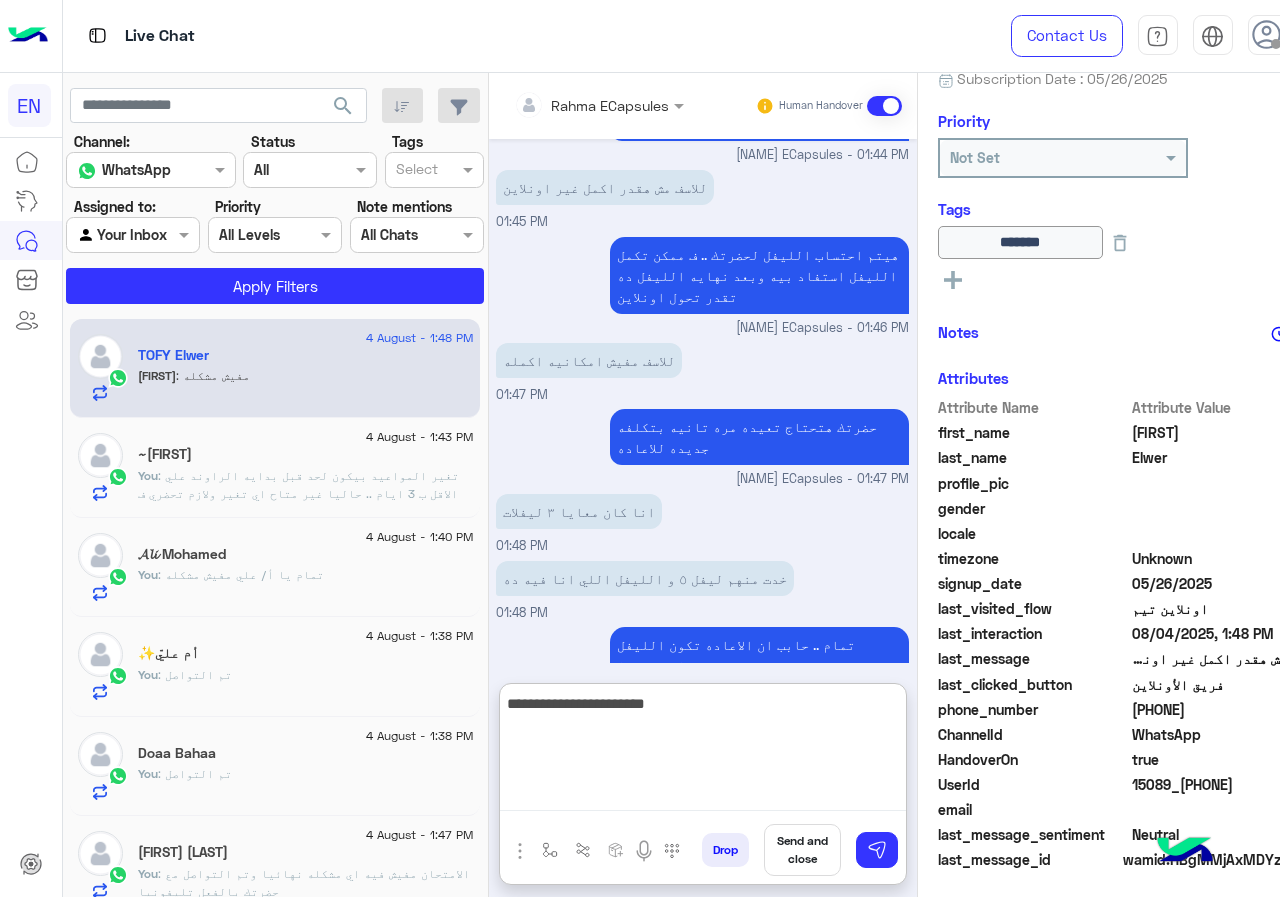 type on "**********" 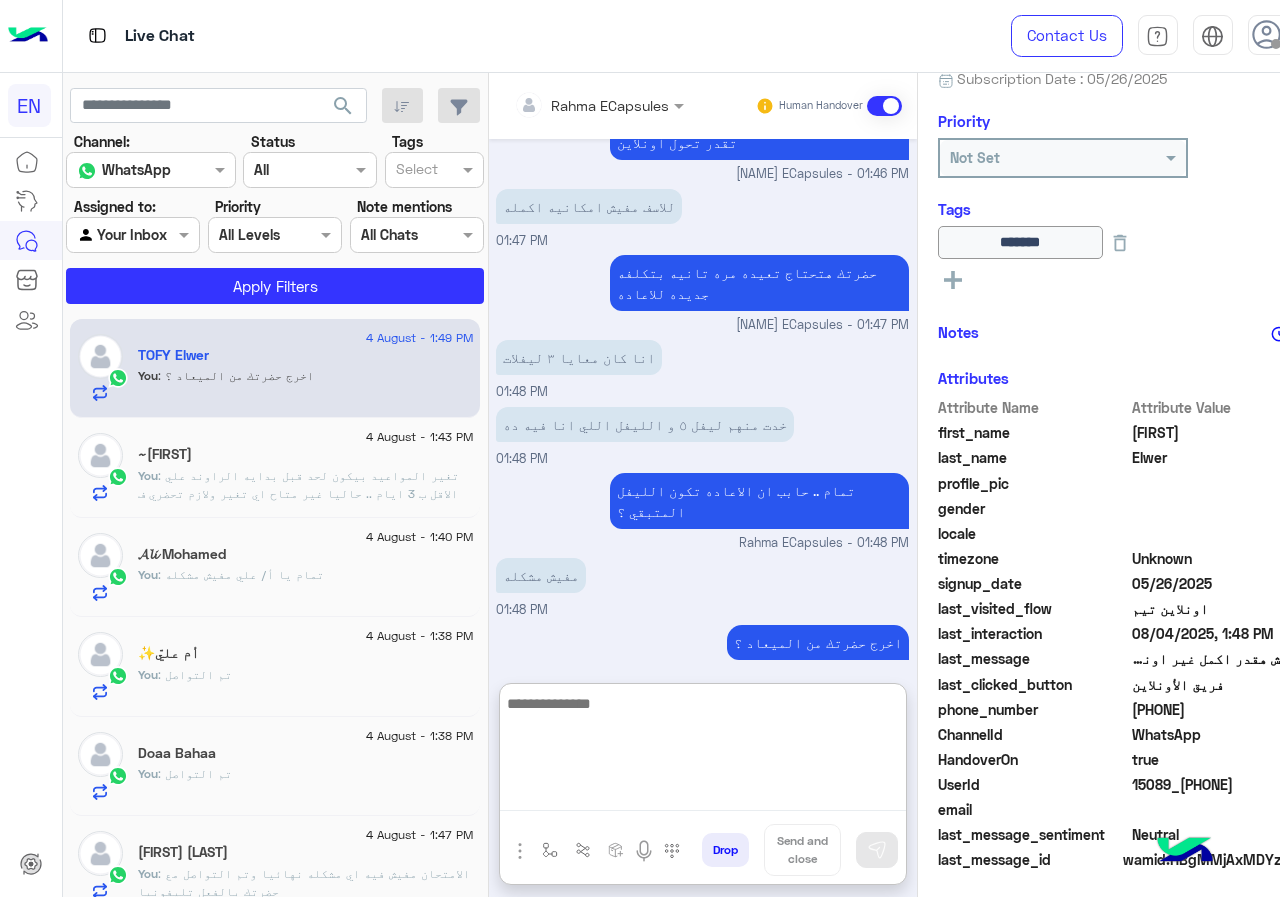 click at bounding box center [703, 751] 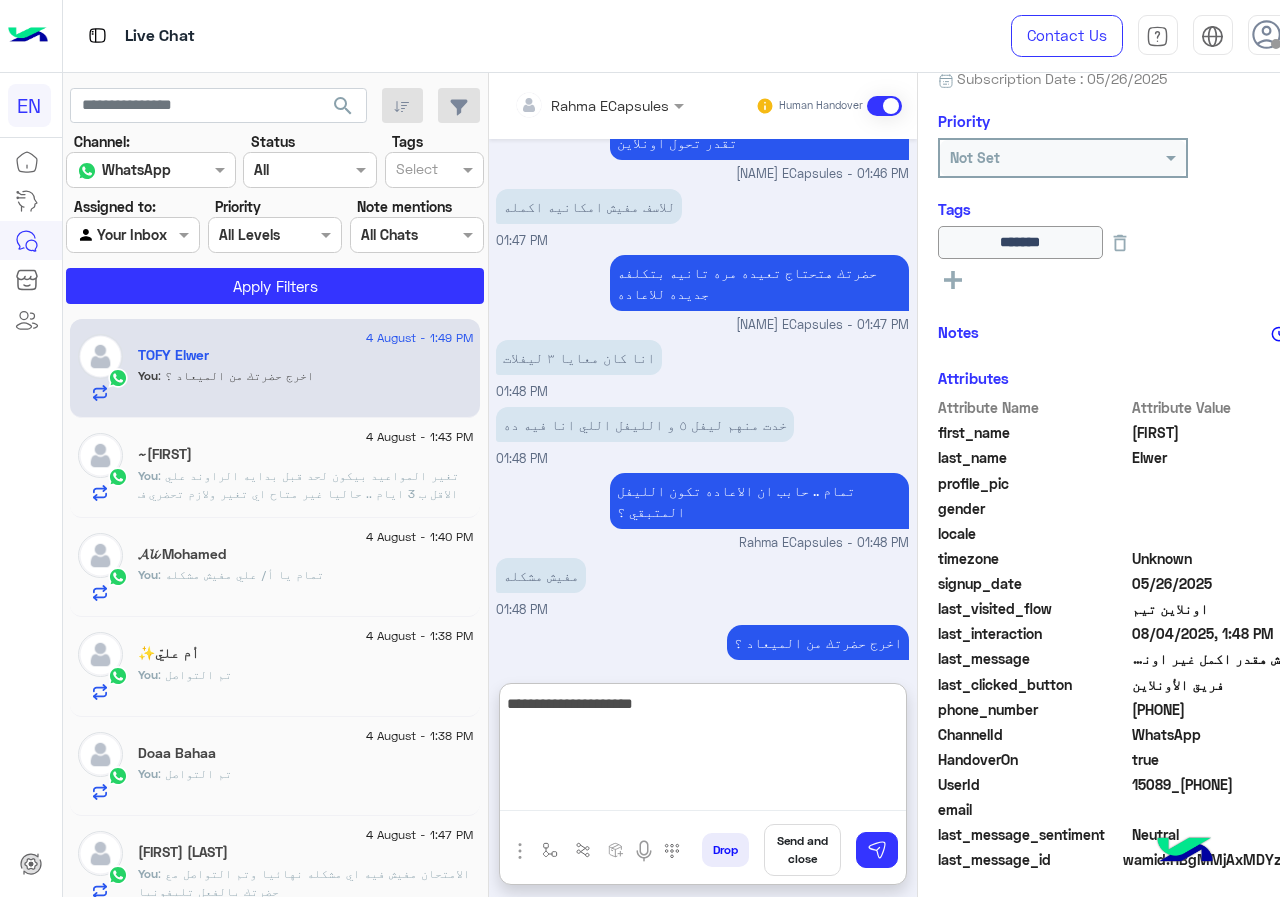 type on "**********" 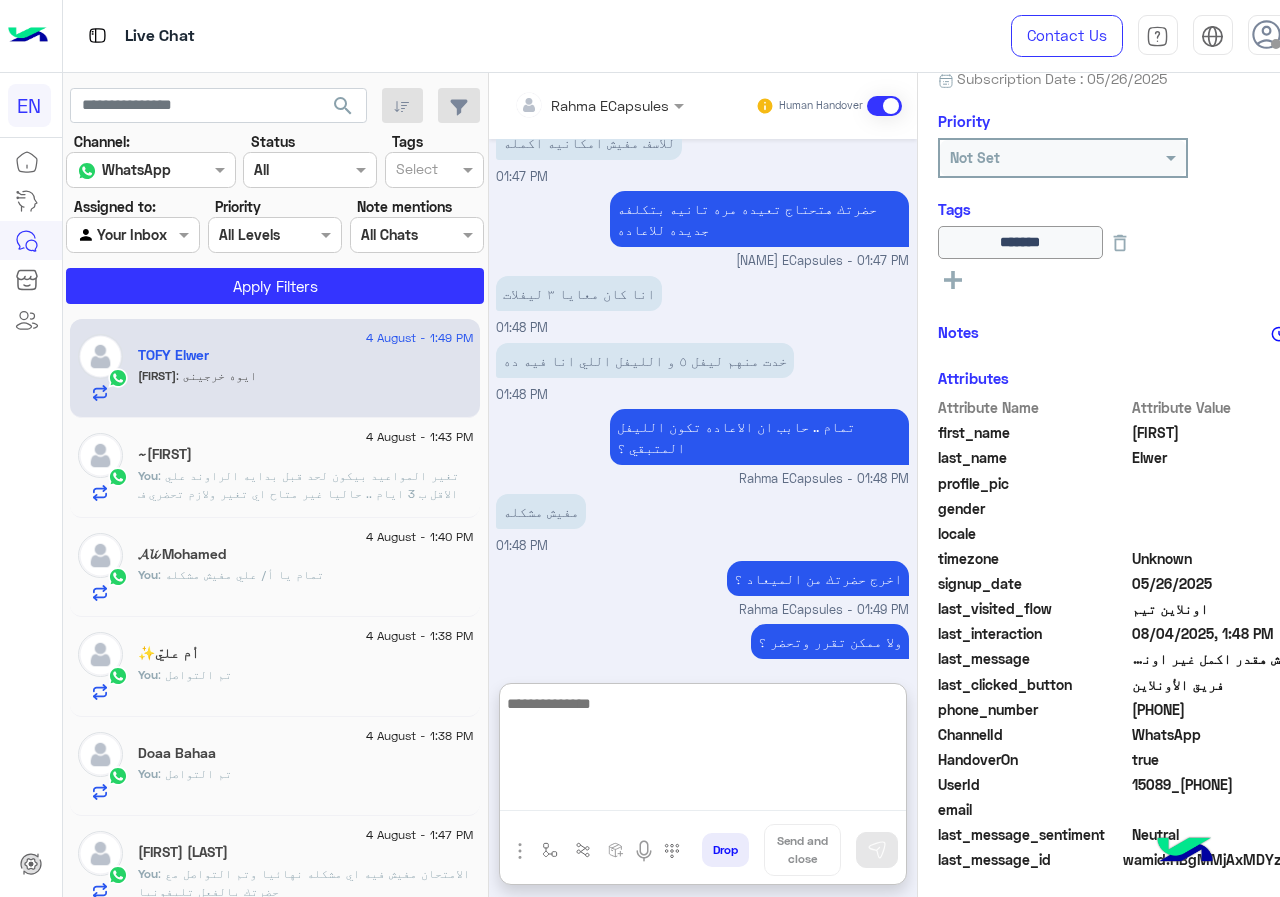 scroll, scrollTop: 1247, scrollLeft: 0, axis: vertical 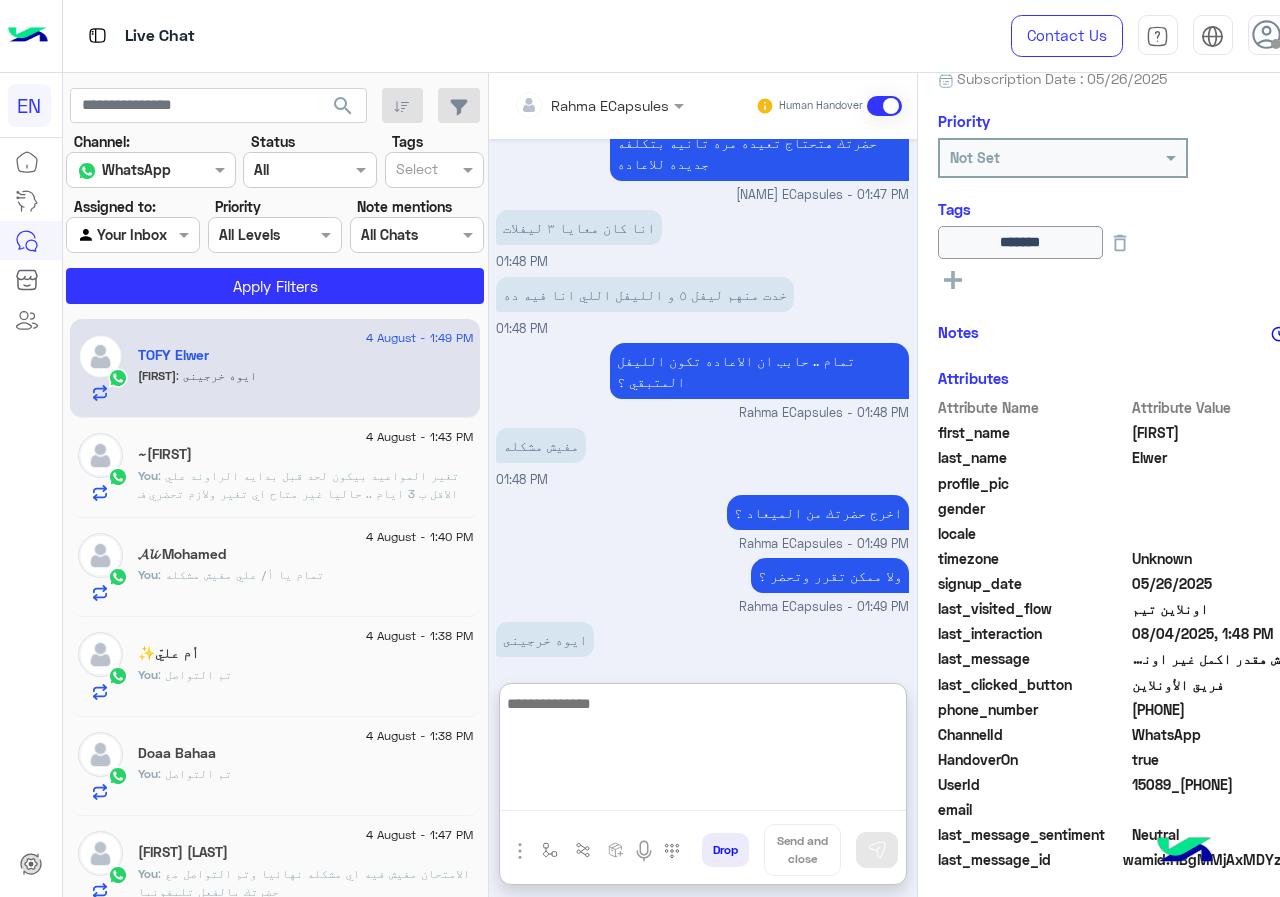 click at bounding box center (703, 751) 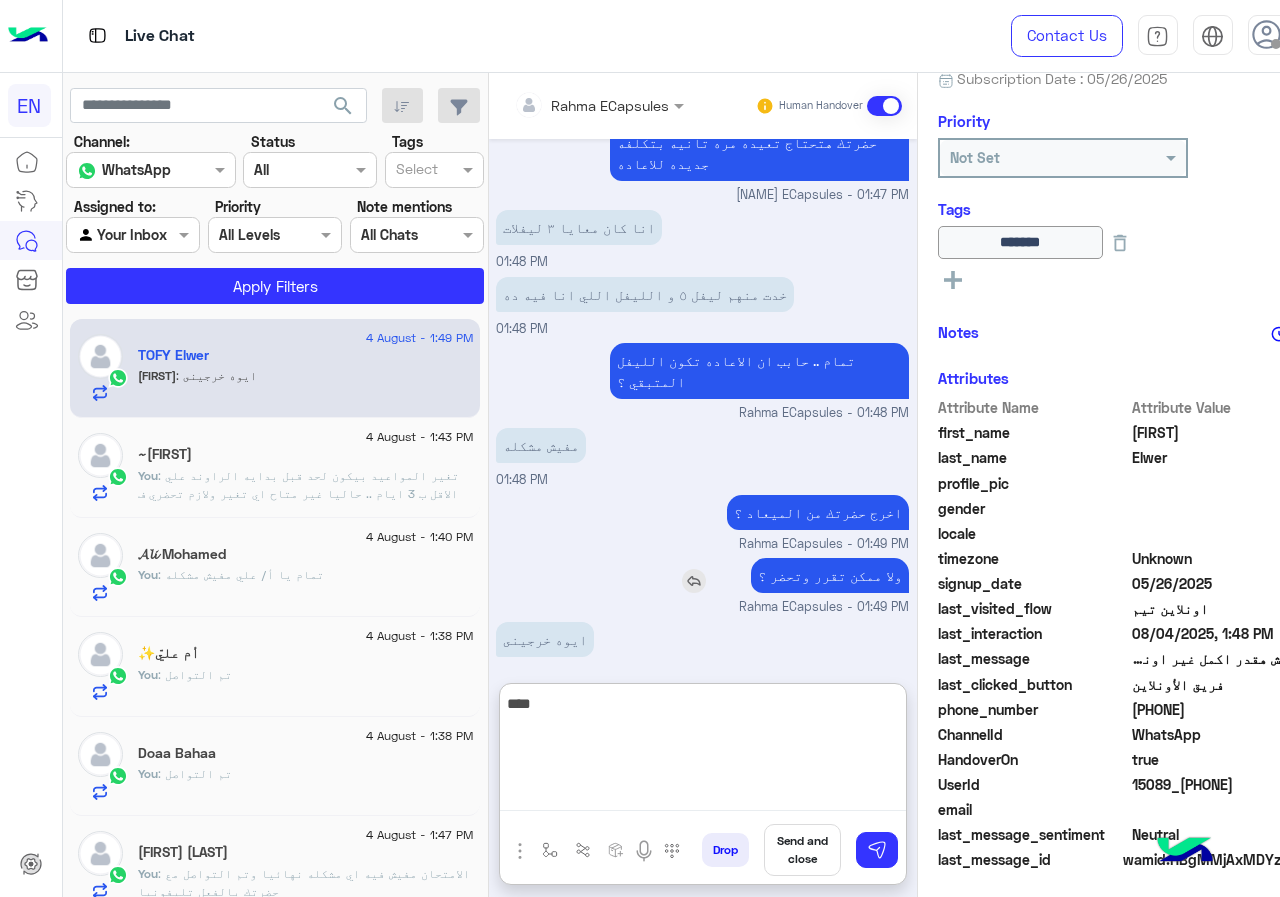 type on "****" 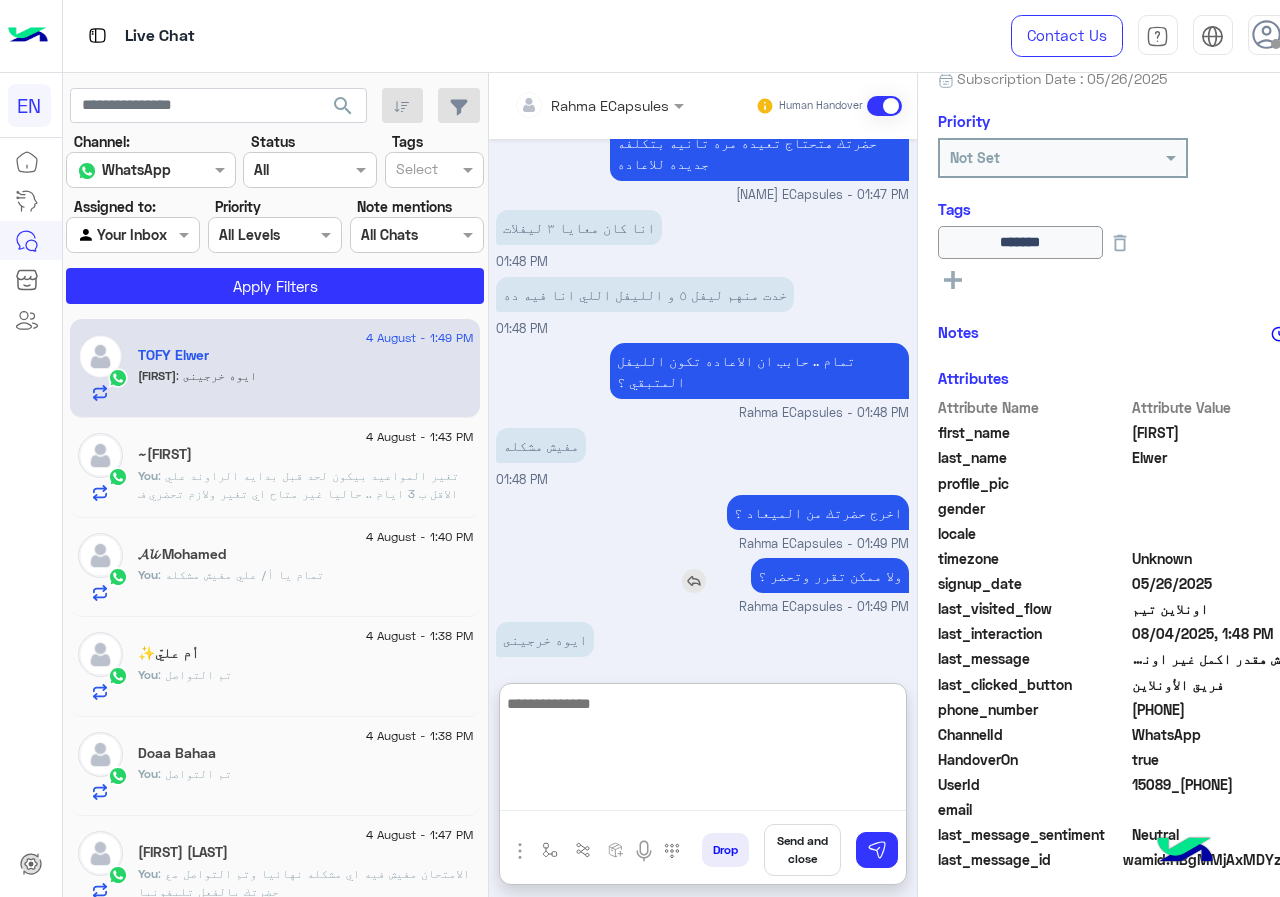 scroll, scrollTop: 1311, scrollLeft: 0, axis: vertical 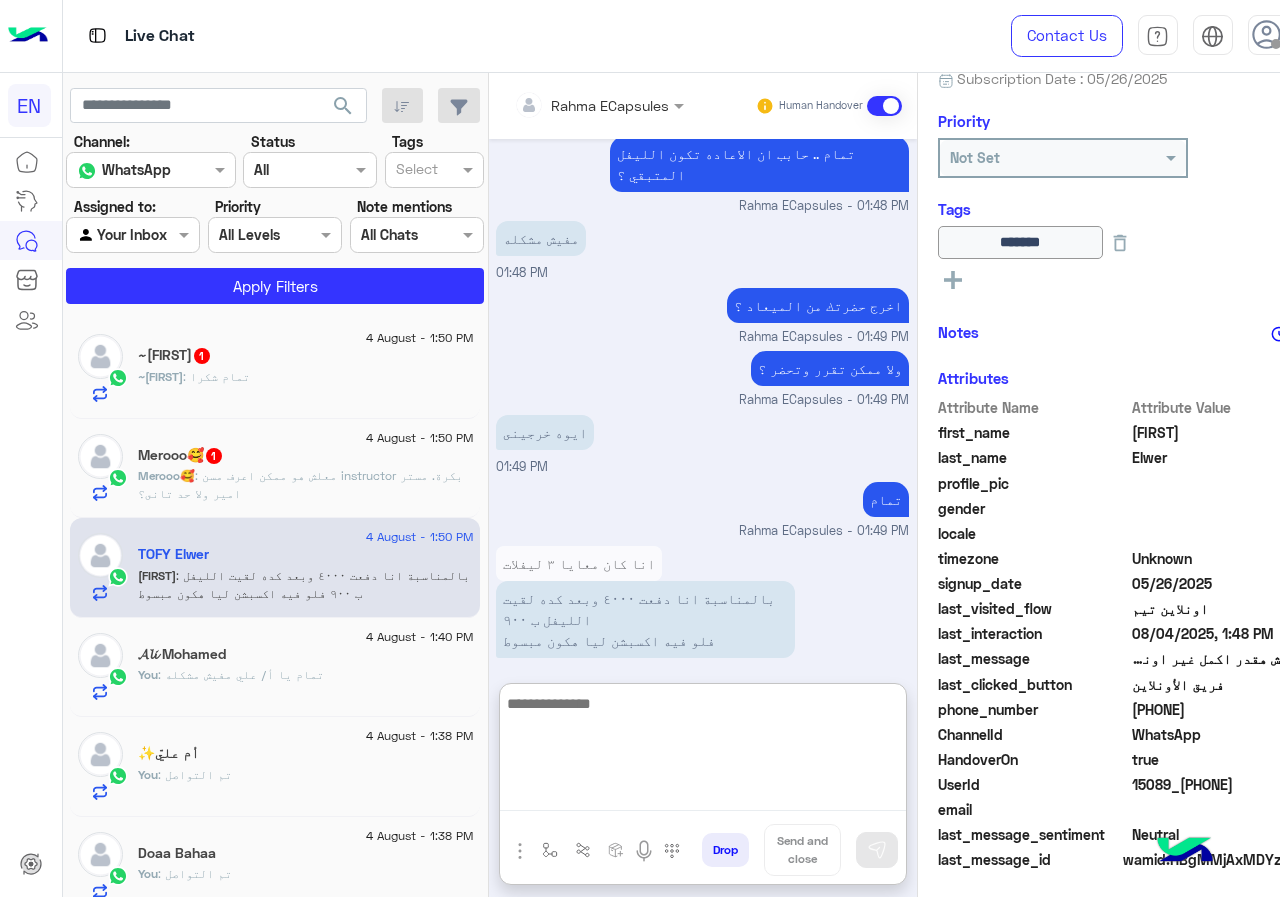 click at bounding box center [703, 751] 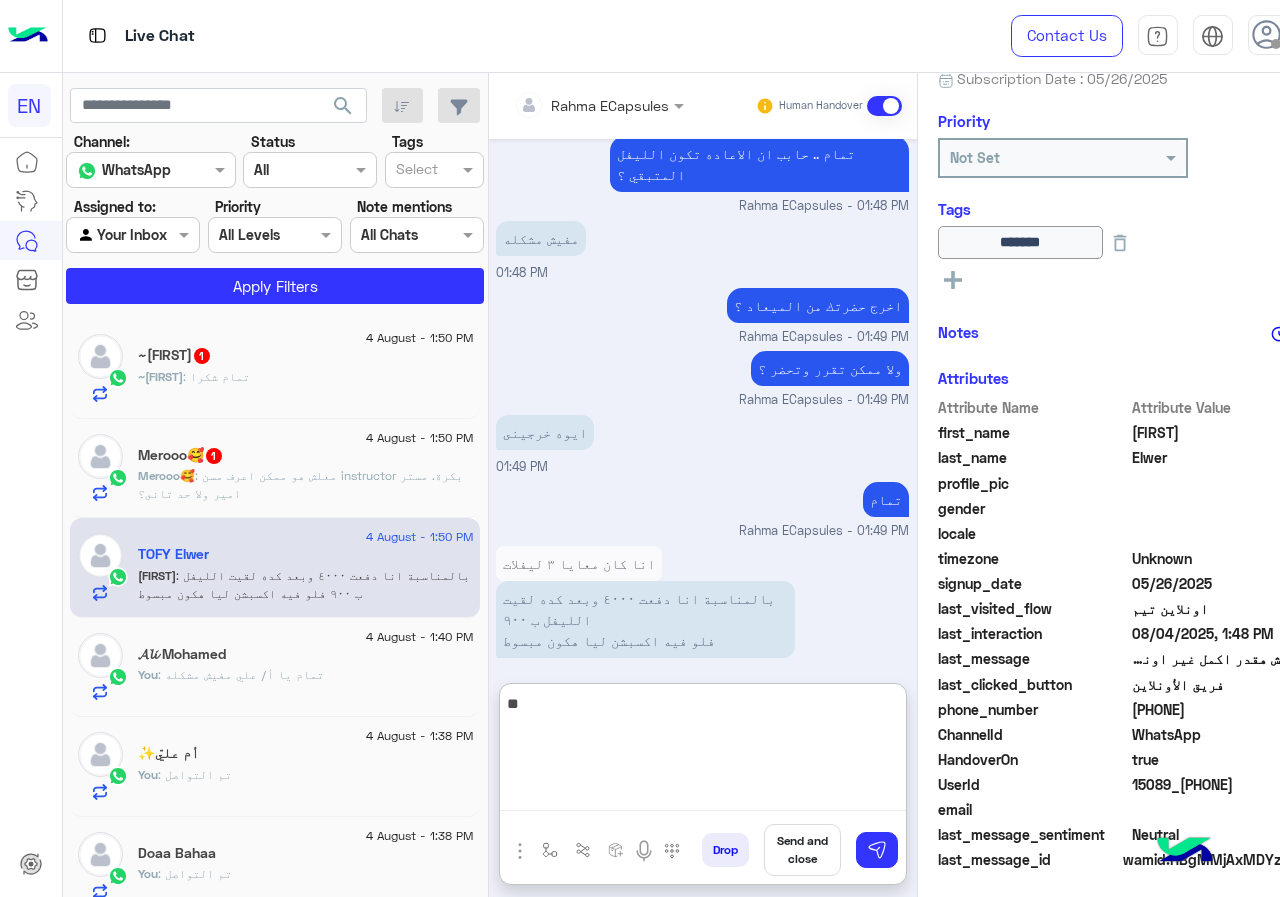 type on "*" 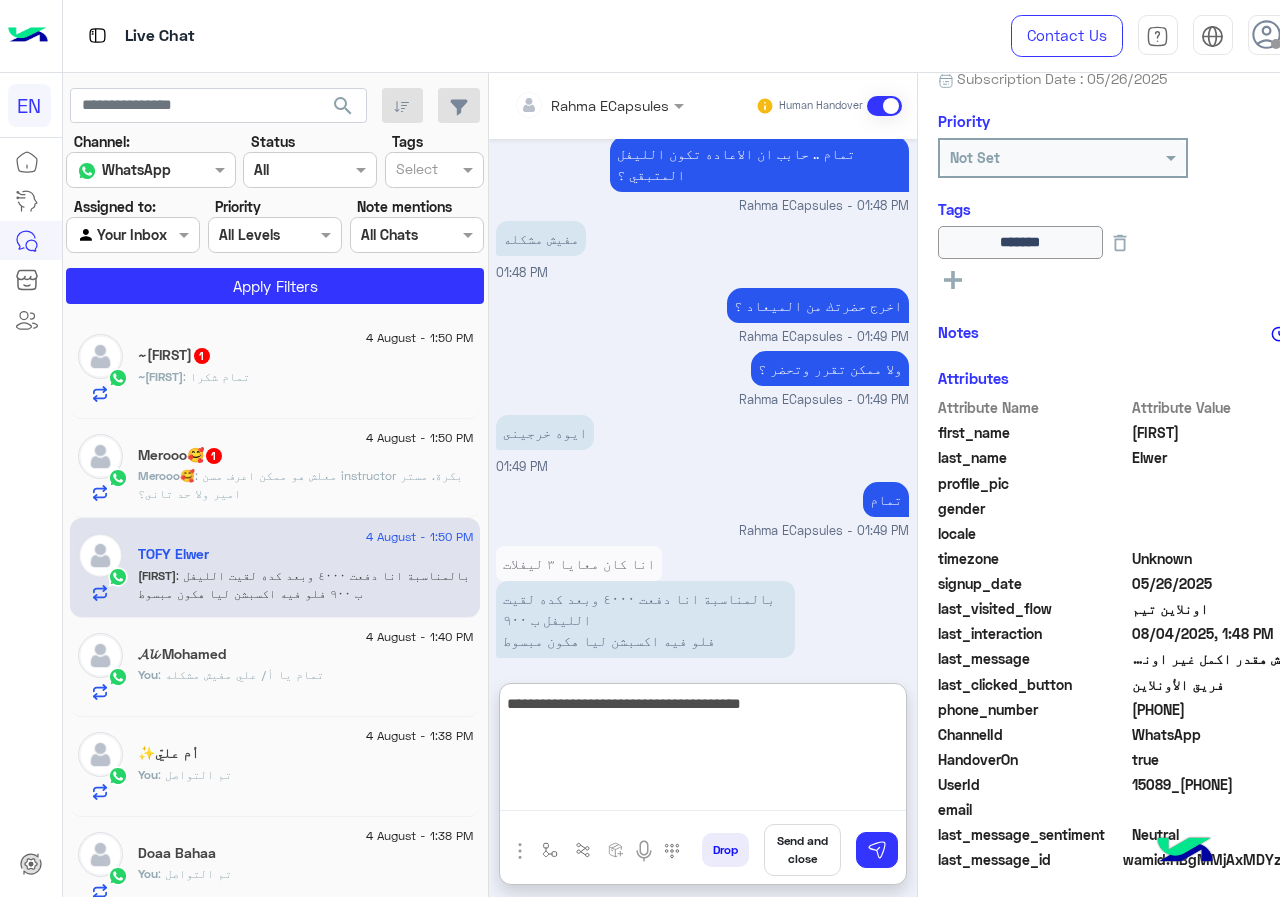 type on "**********" 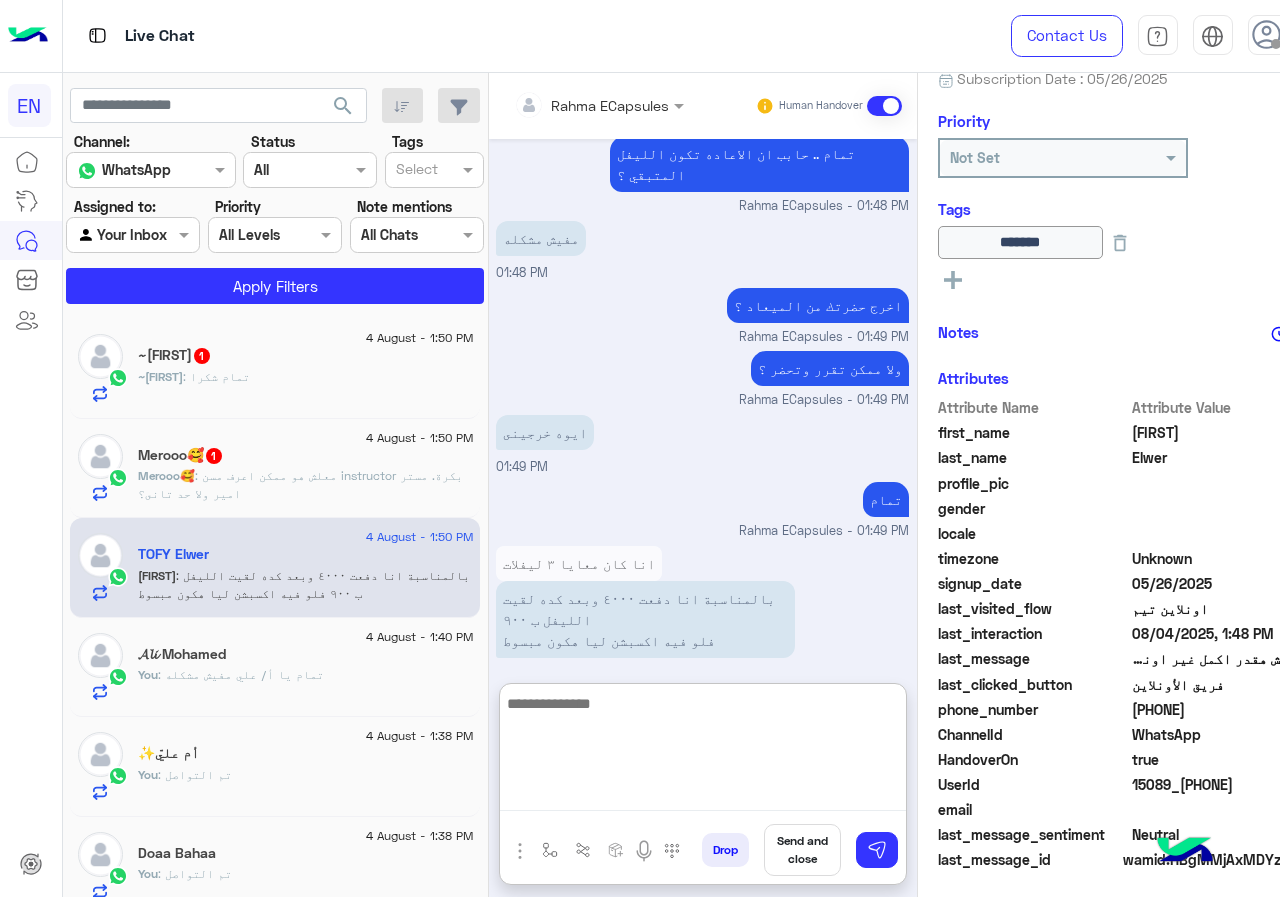 scroll, scrollTop: 1539, scrollLeft: 0, axis: vertical 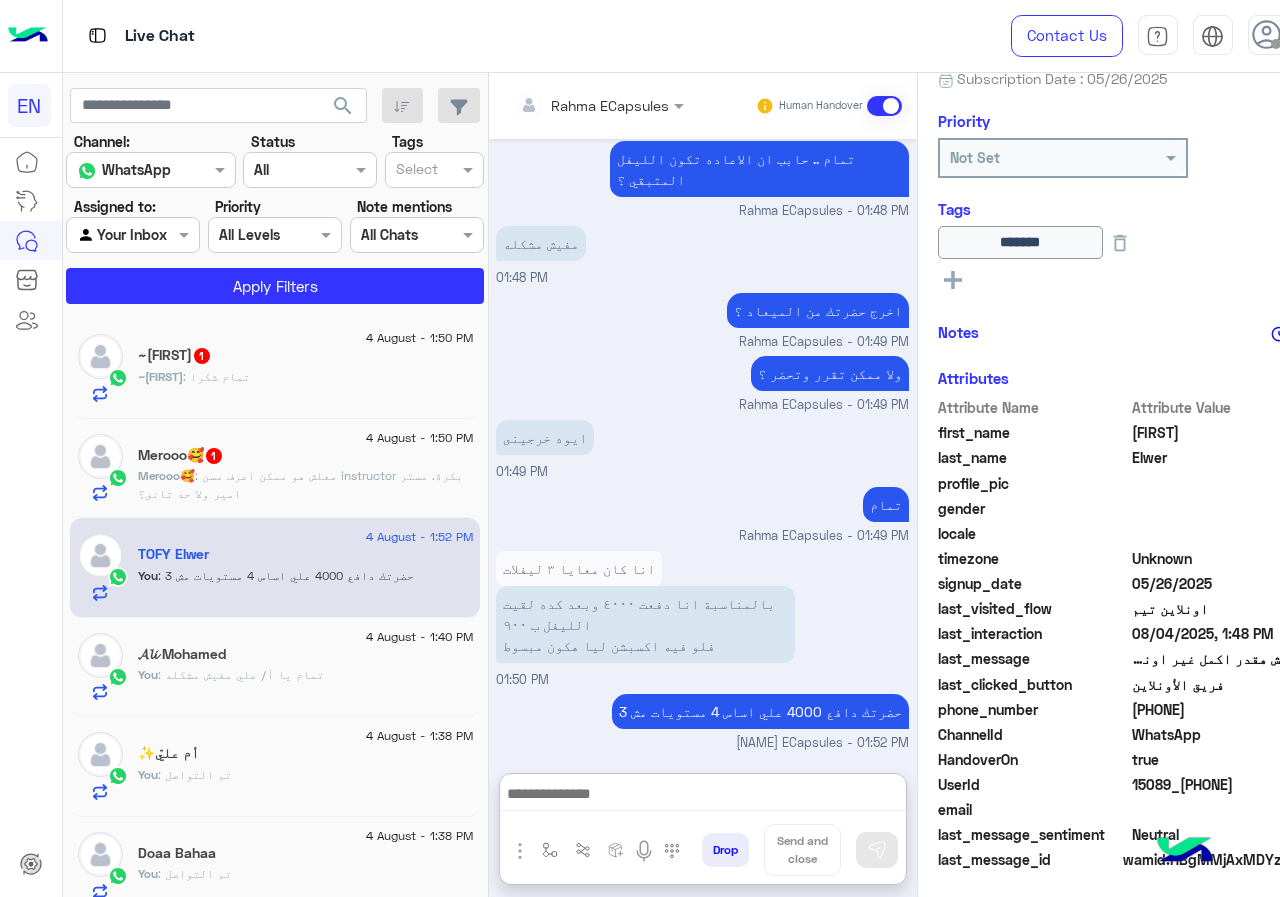 click on "4 August - 1:50 PM" 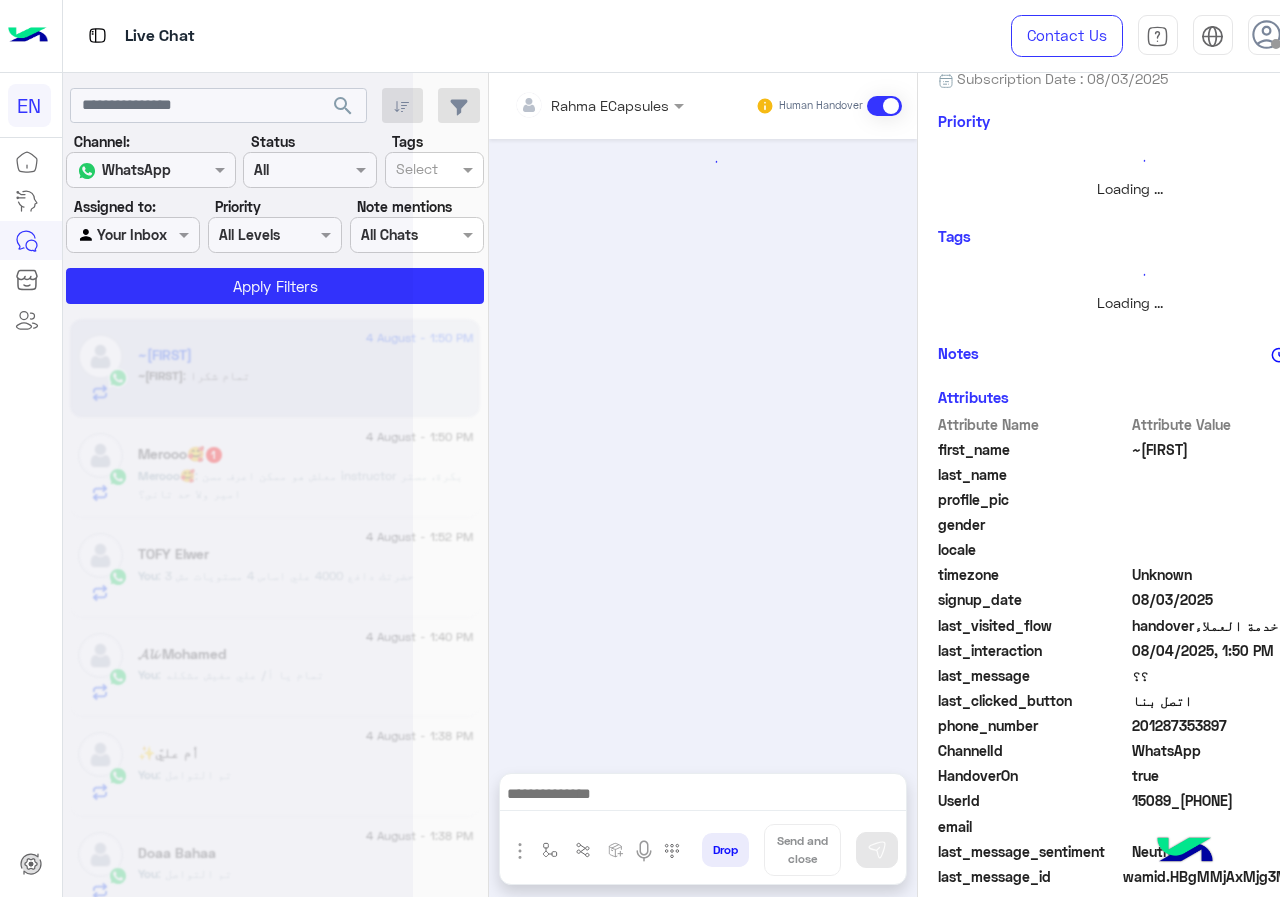 scroll, scrollTop: 0, scrollLeft: 0, axis: both 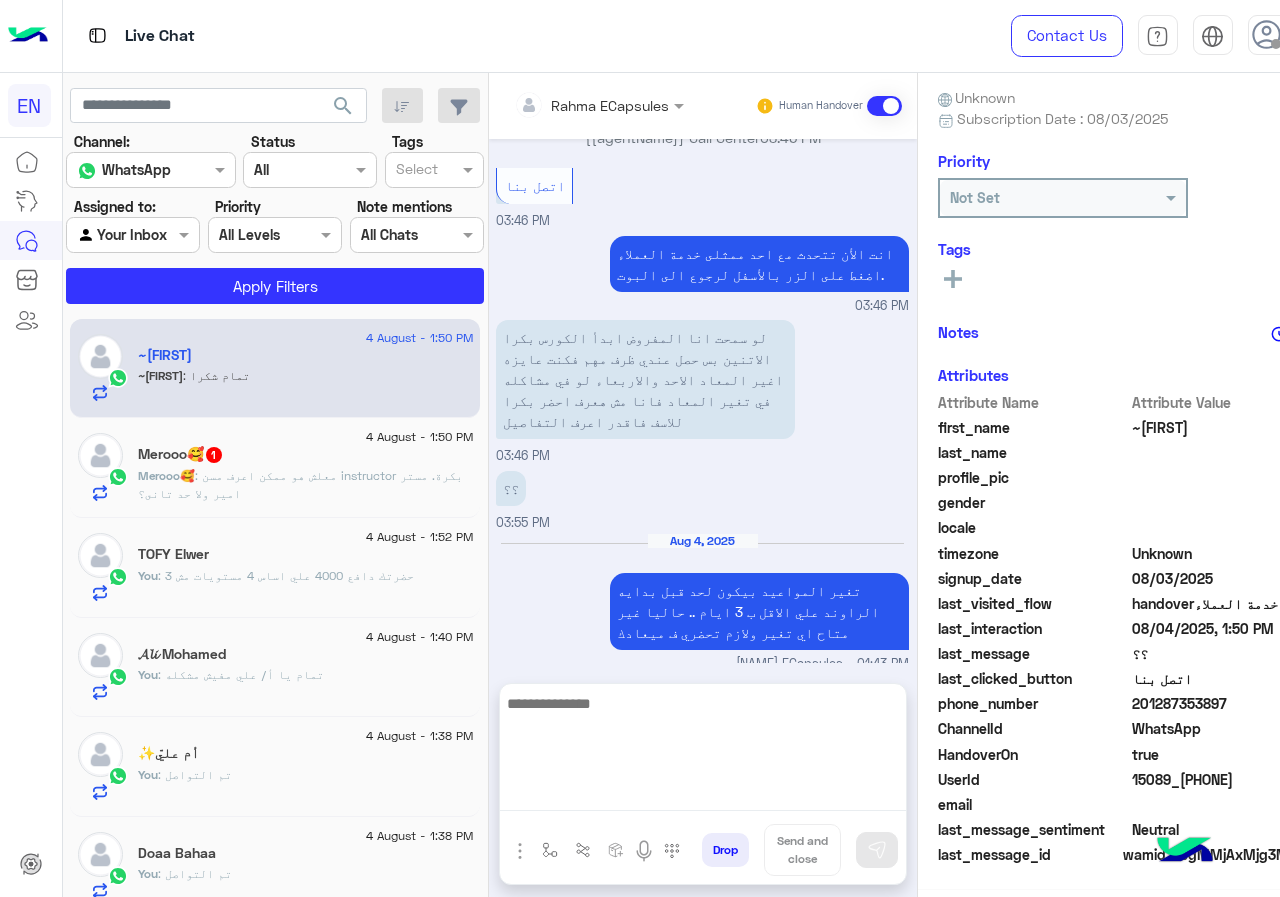 click at bounding box center (703, 751) 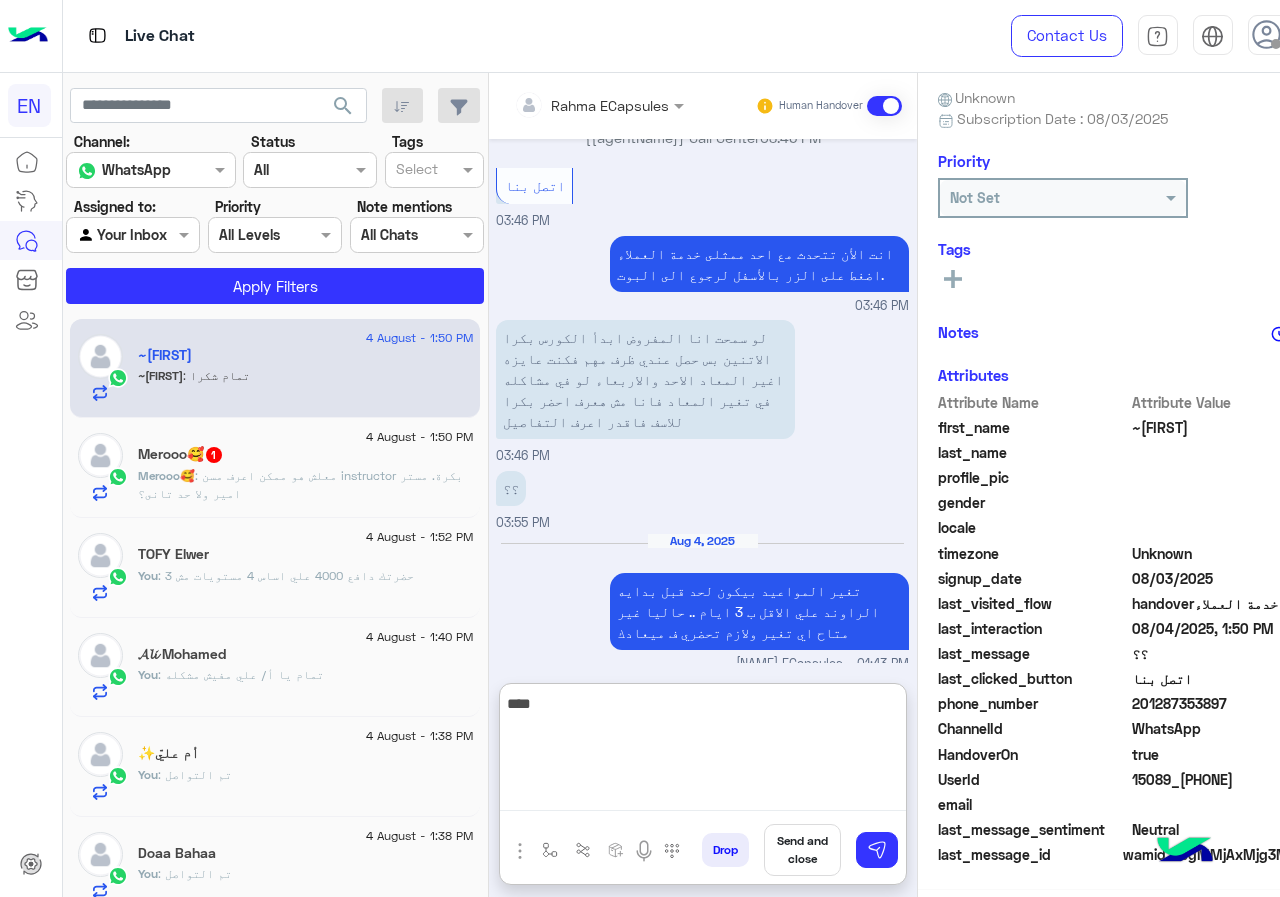 type on "****" 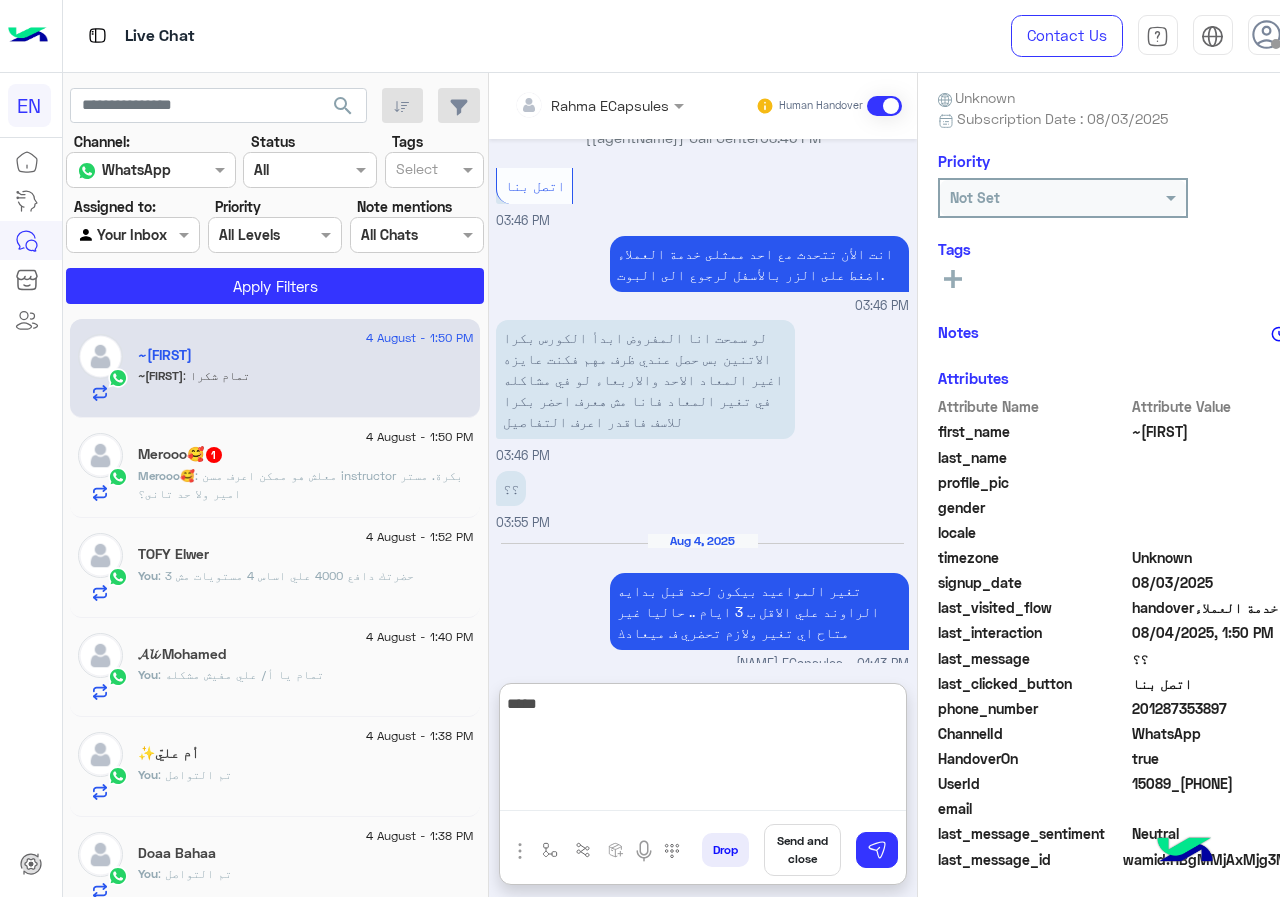 scroll, scrollTop: 180, scrollLeft: 0, axis: vertical 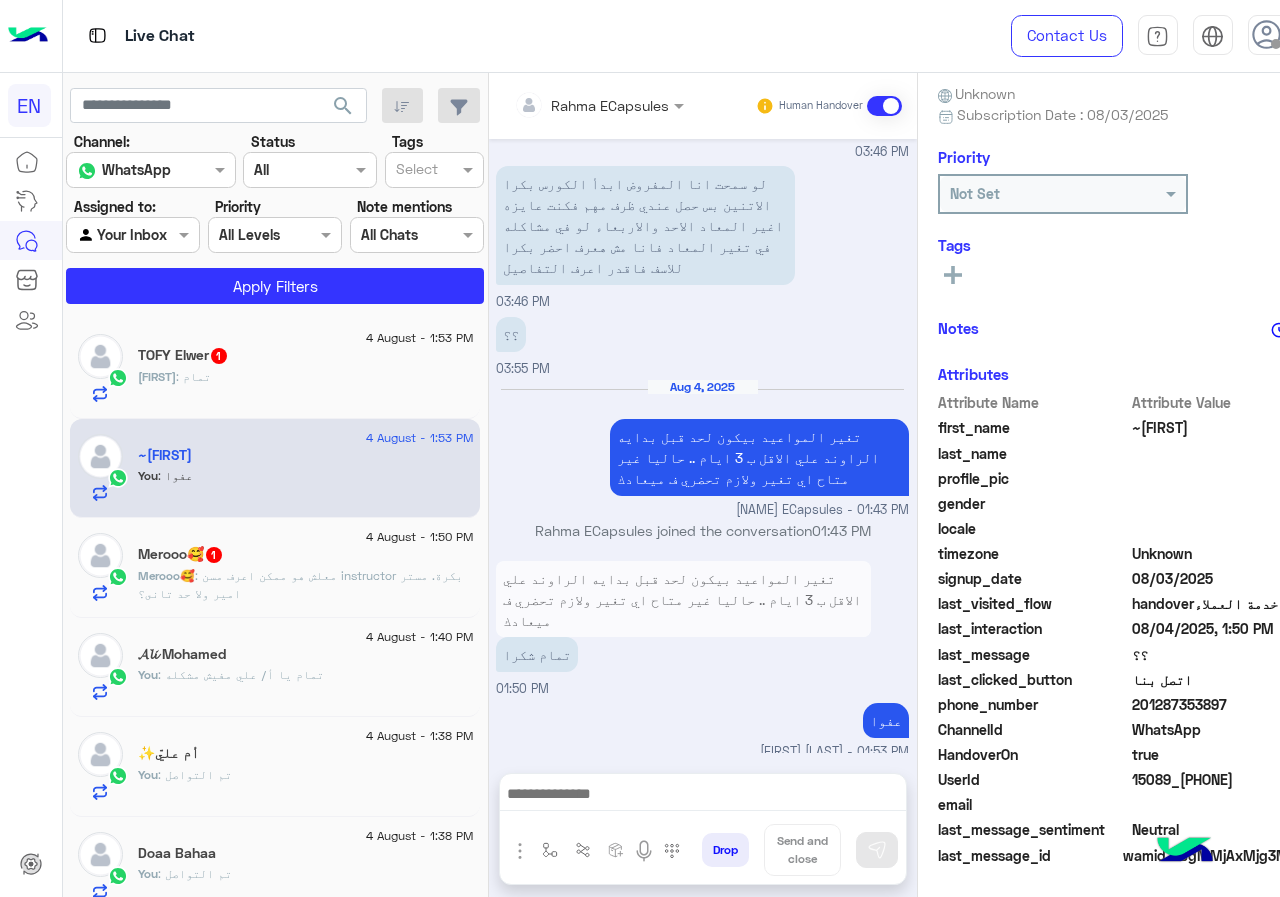 click on "4 August - 1:53 PM" 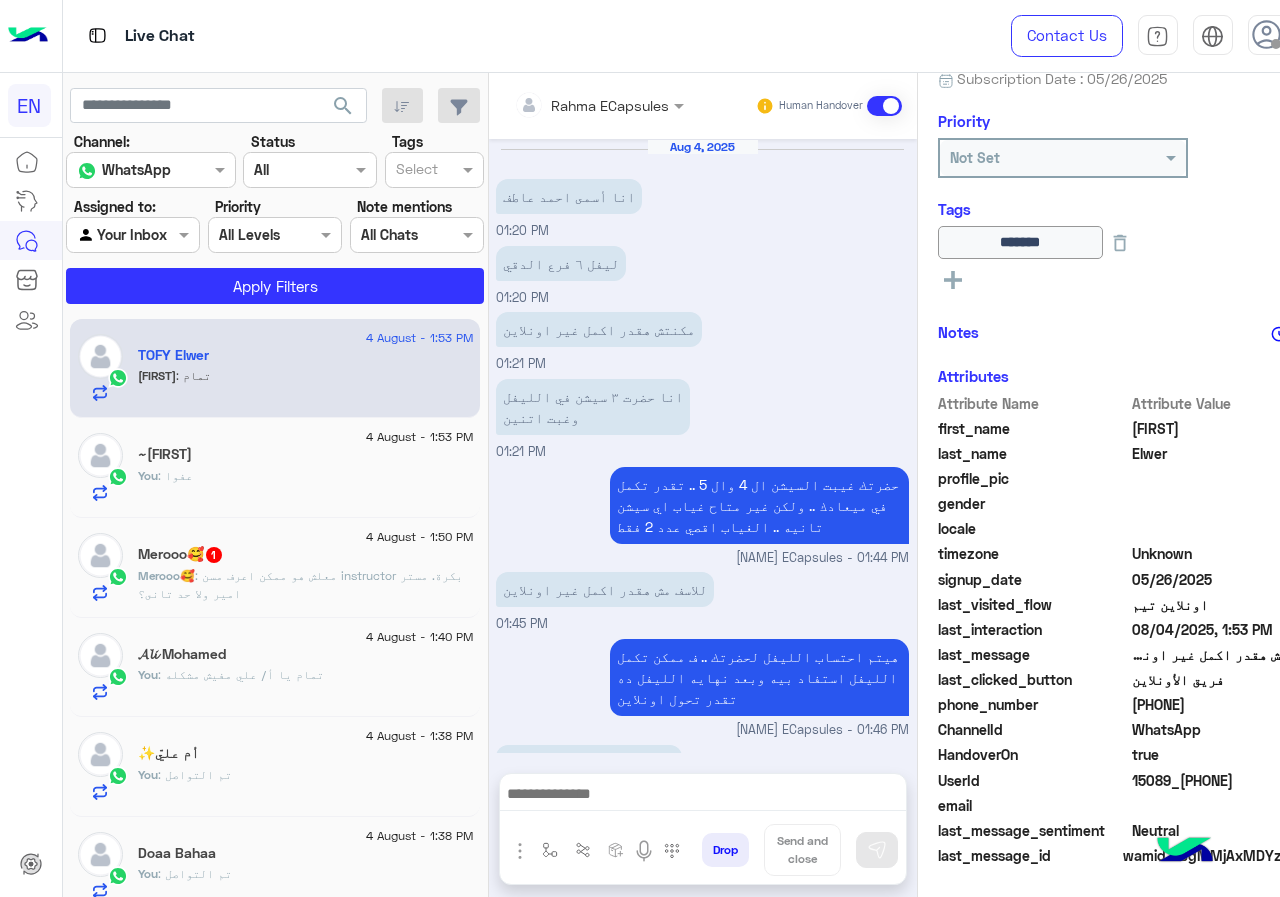 scroll, scrollTop: 955, scrollLeft: 0, axis: vertical 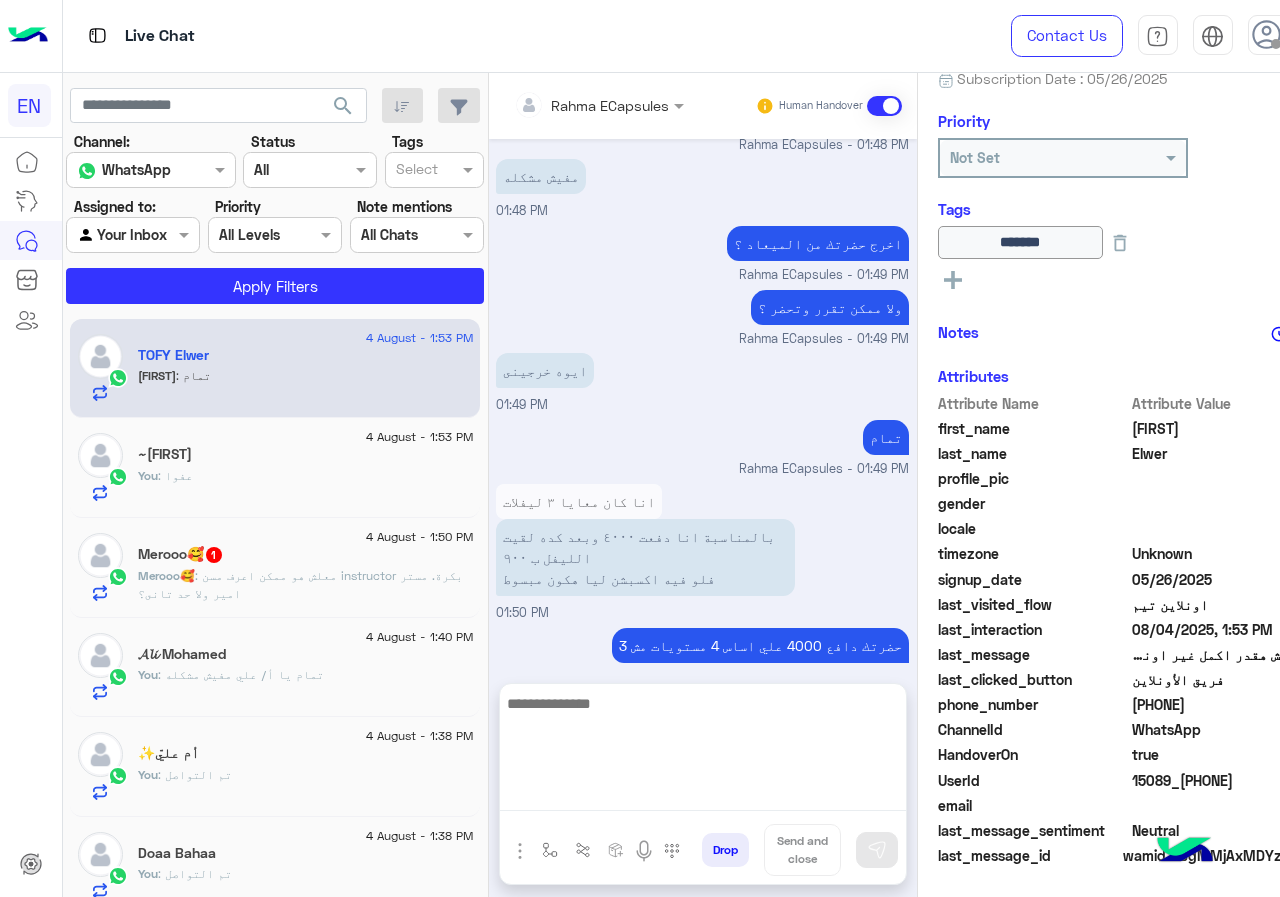click at bounding box center (703, 751) 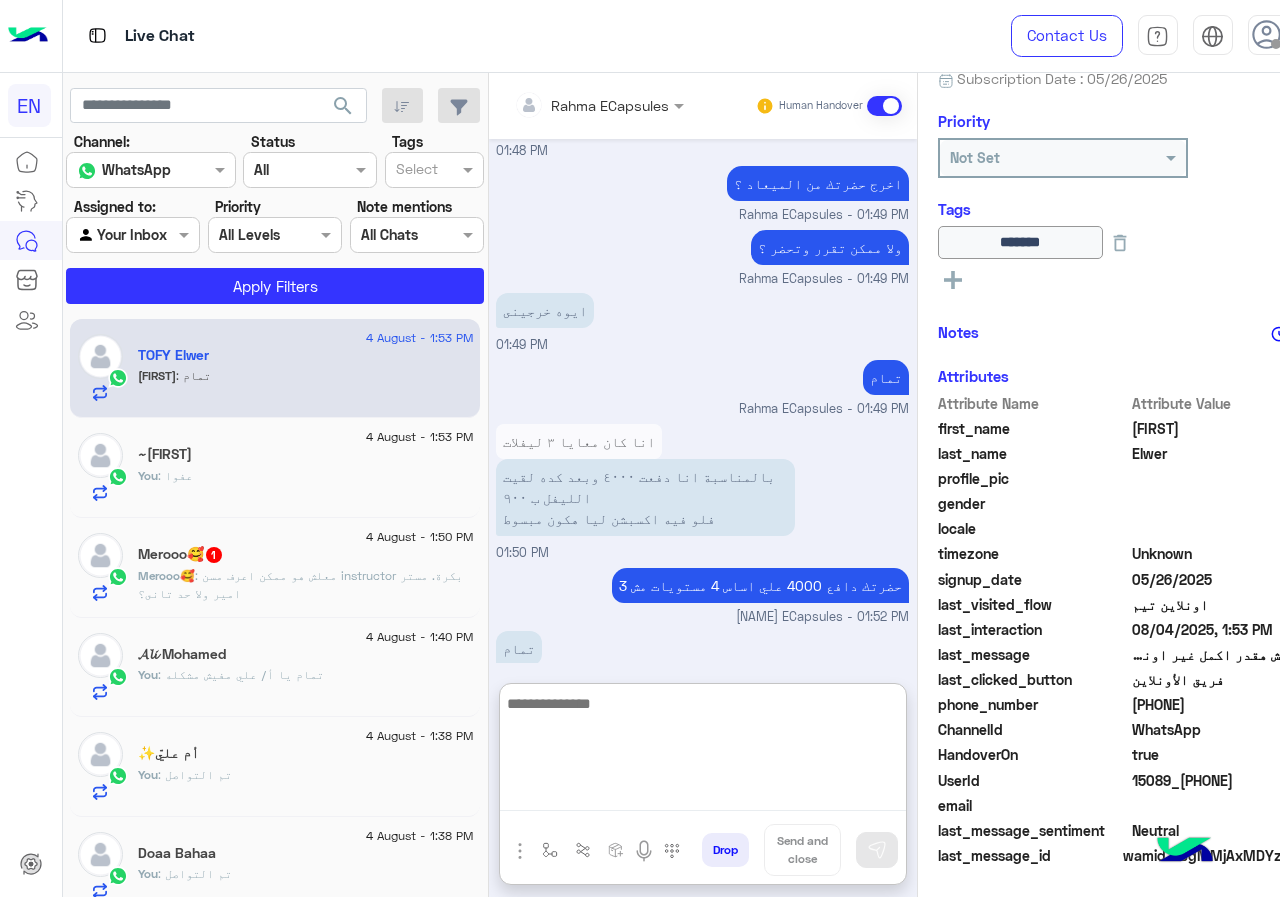 scroll, scrollTop: 1045, scrollLeft: 0, axis: vertical 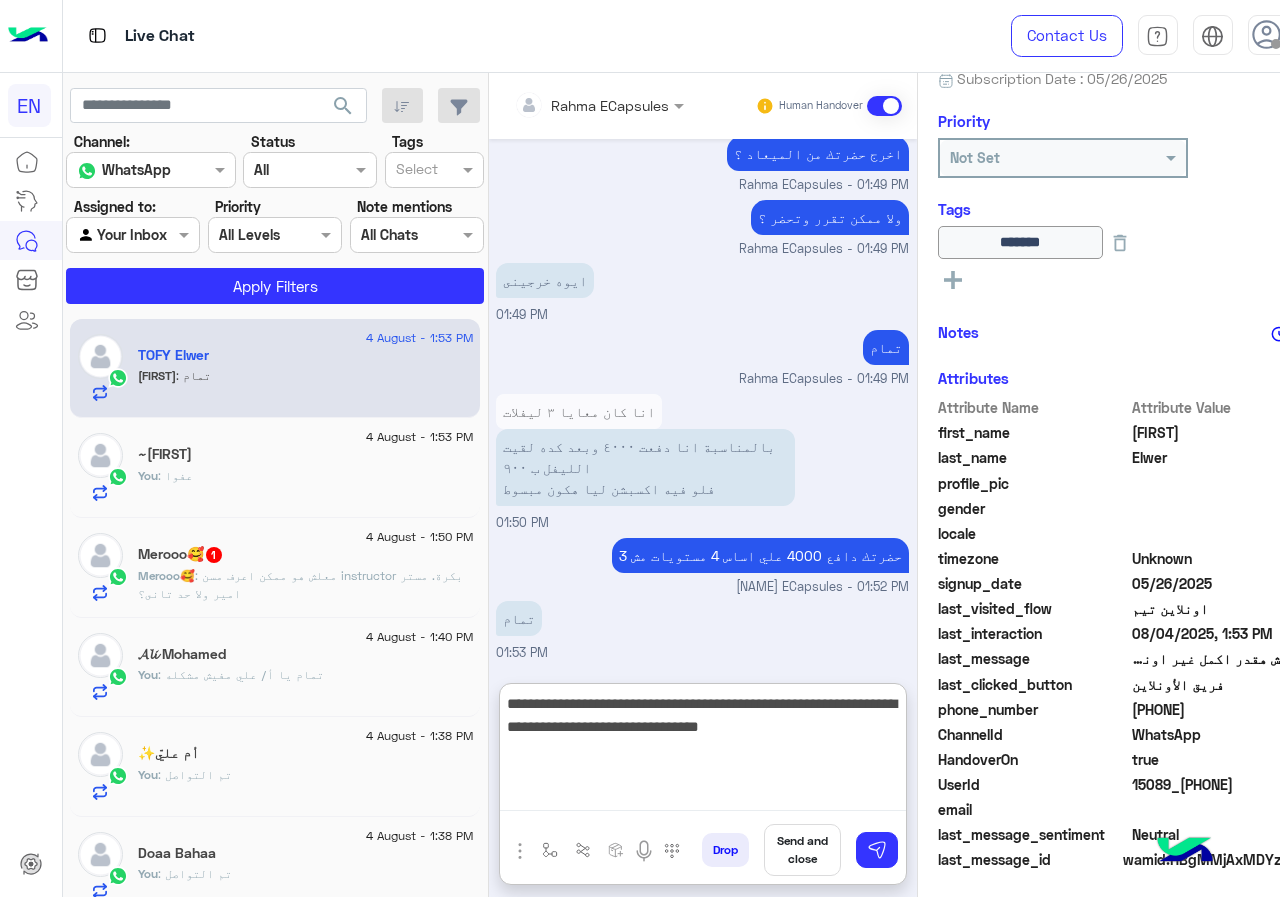 type on "**********" 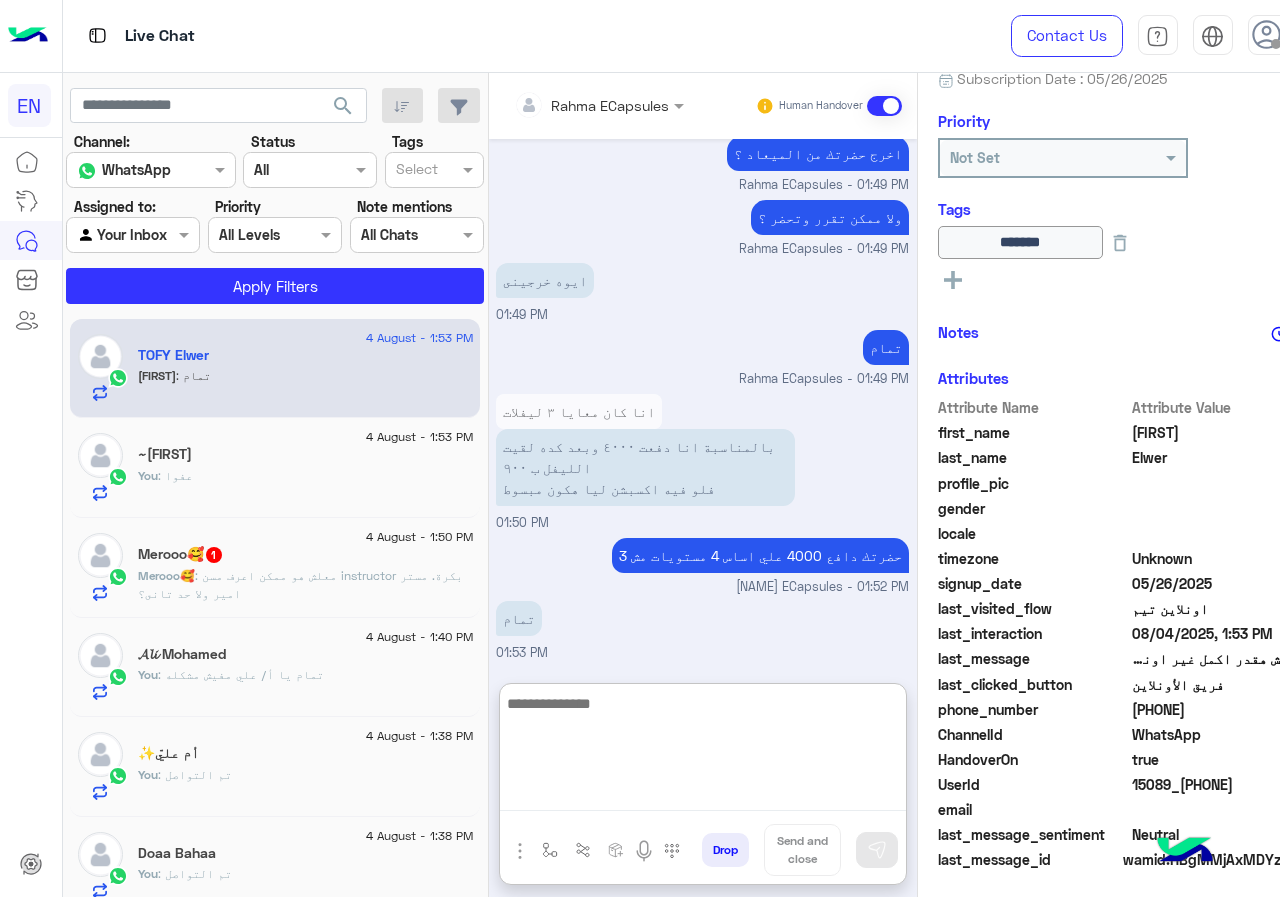 scroll, scrollTop: 1151, scrollLeft: 0, axis: vertical 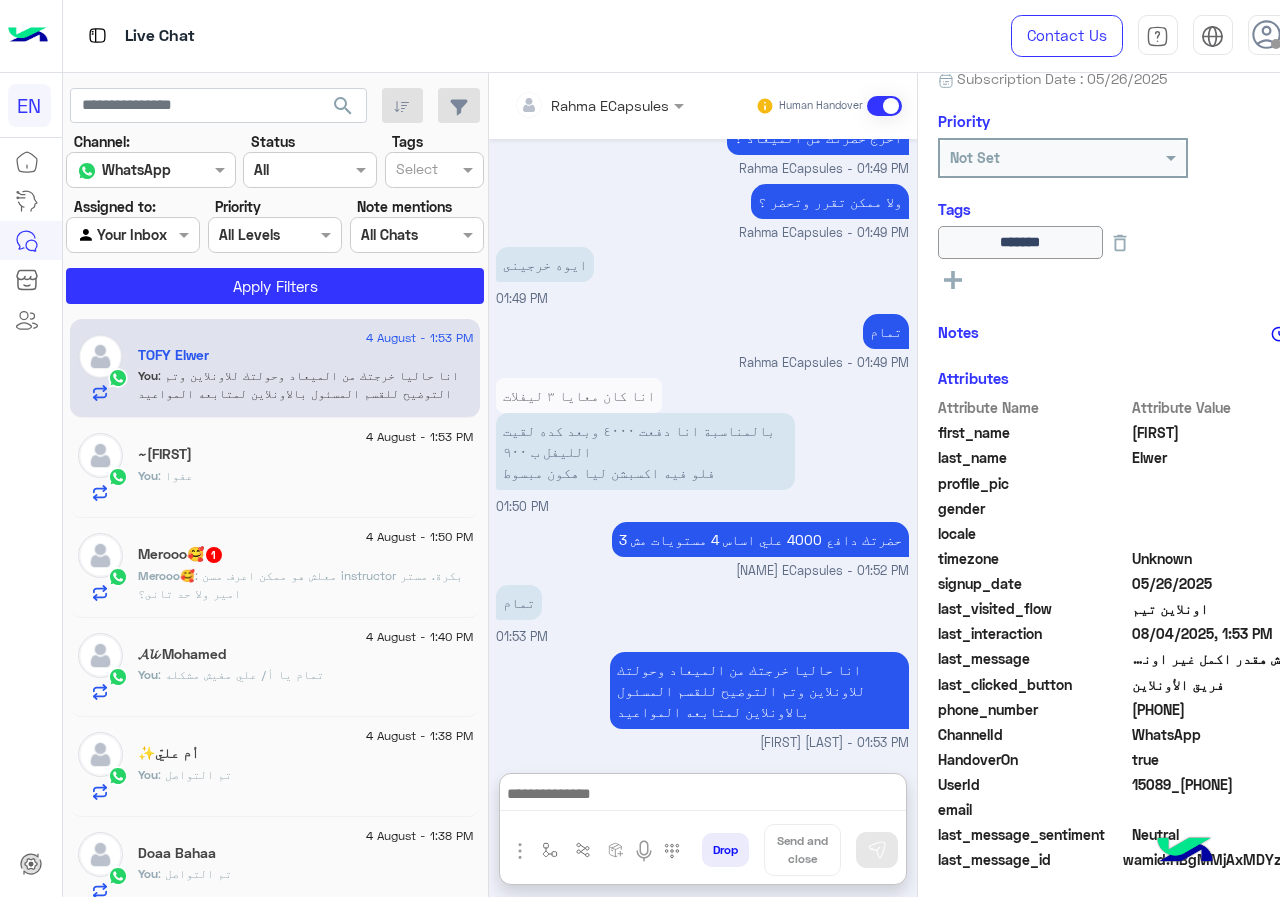 click on ": معلش هو ممكن اعرف مسن instructor بكرة.
مستر امير ولا حد تانى؟" 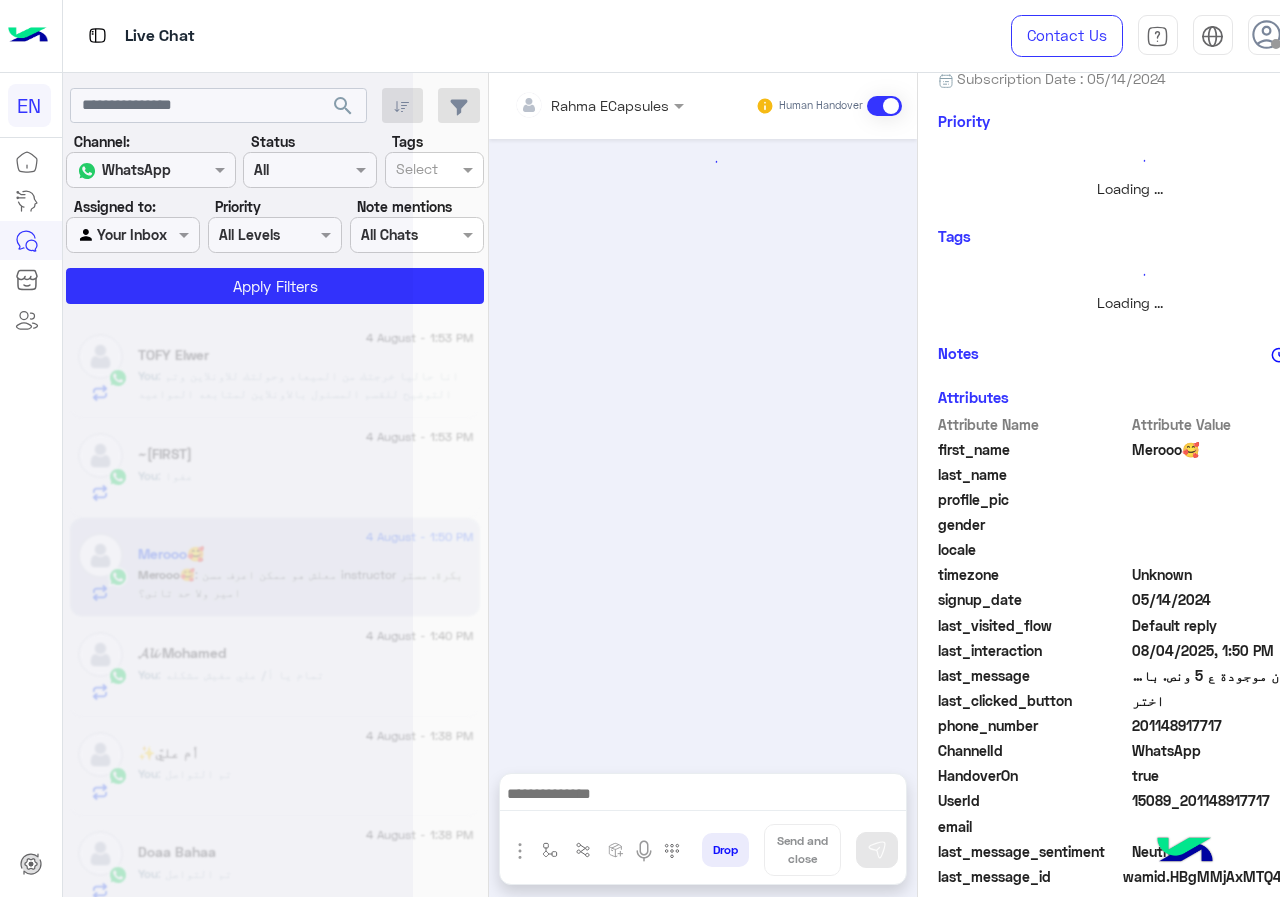 scroll, scrollTop: 0, scrollLeft: 0, axis: both 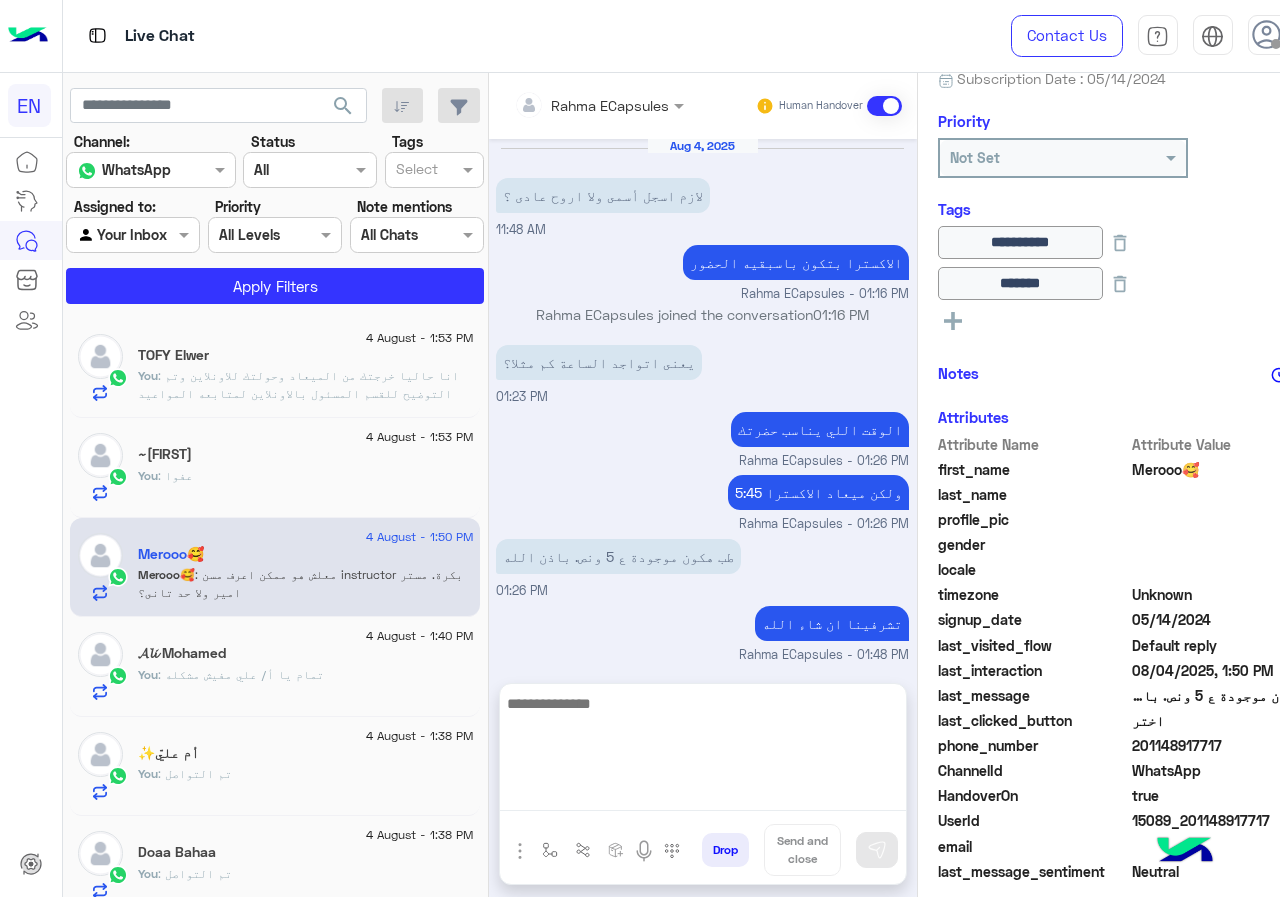 click at bounding box center (703, 751) 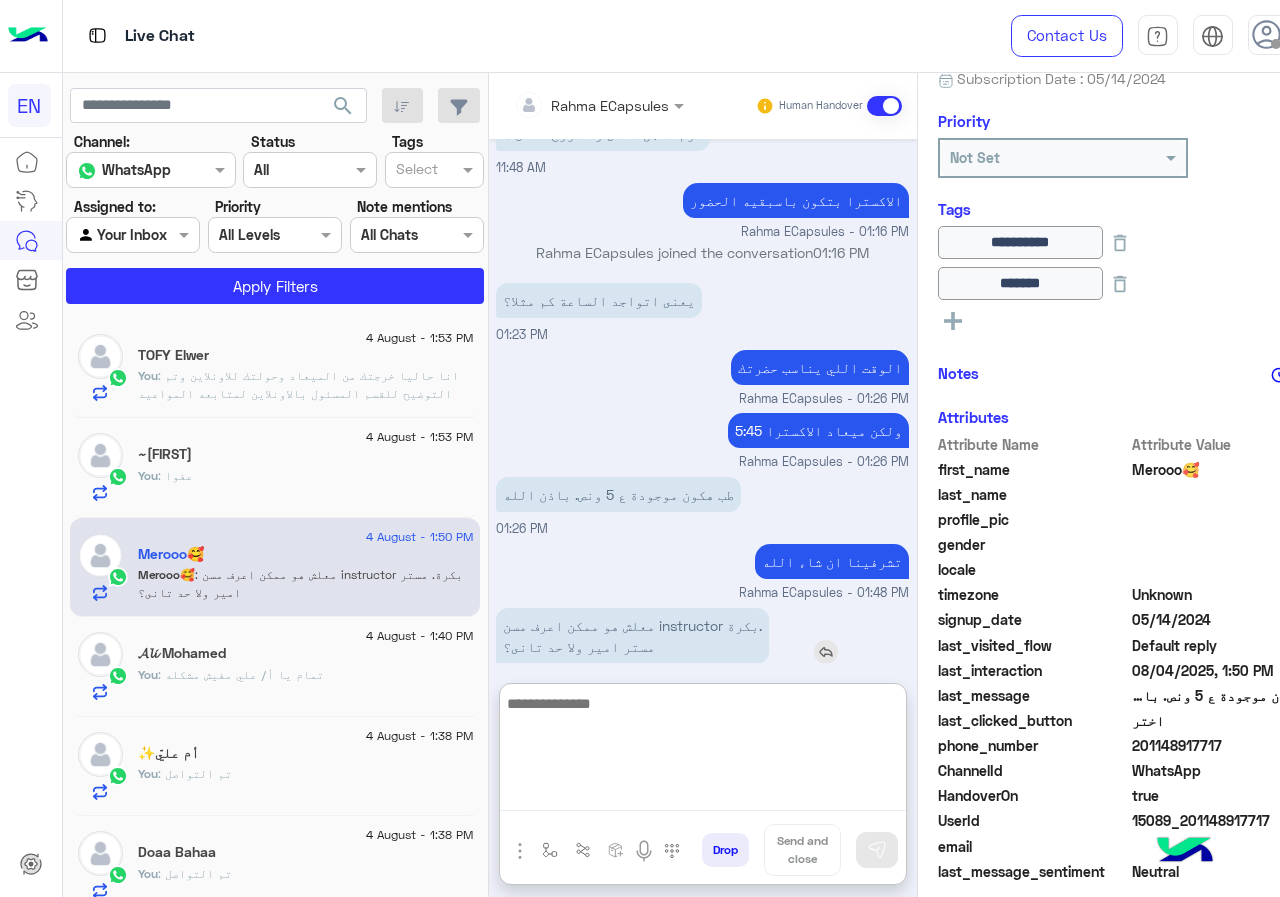 scroll, scrollTop: 927, scrollLeft: 0, axis: vertical 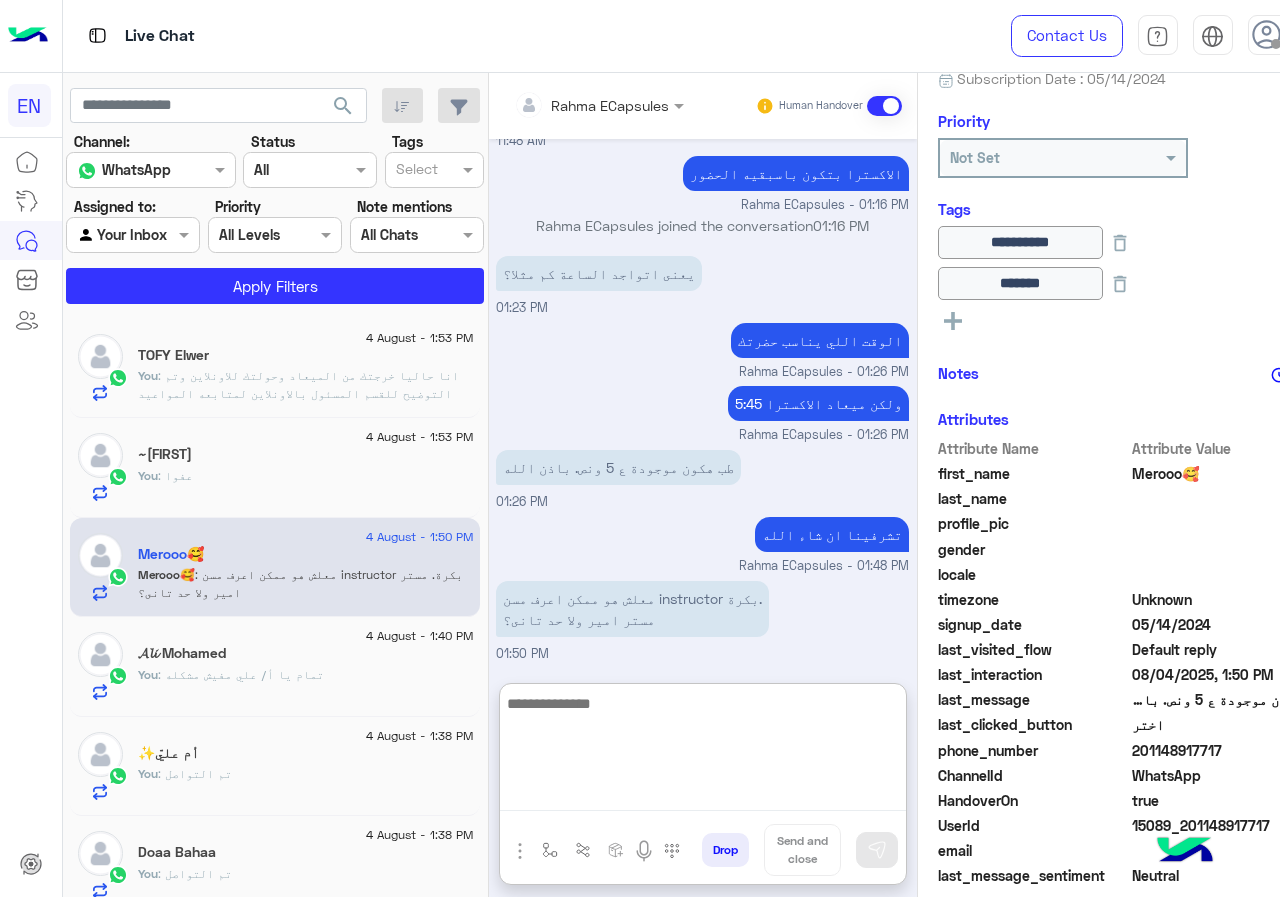 click at bounding box center [703, 751] 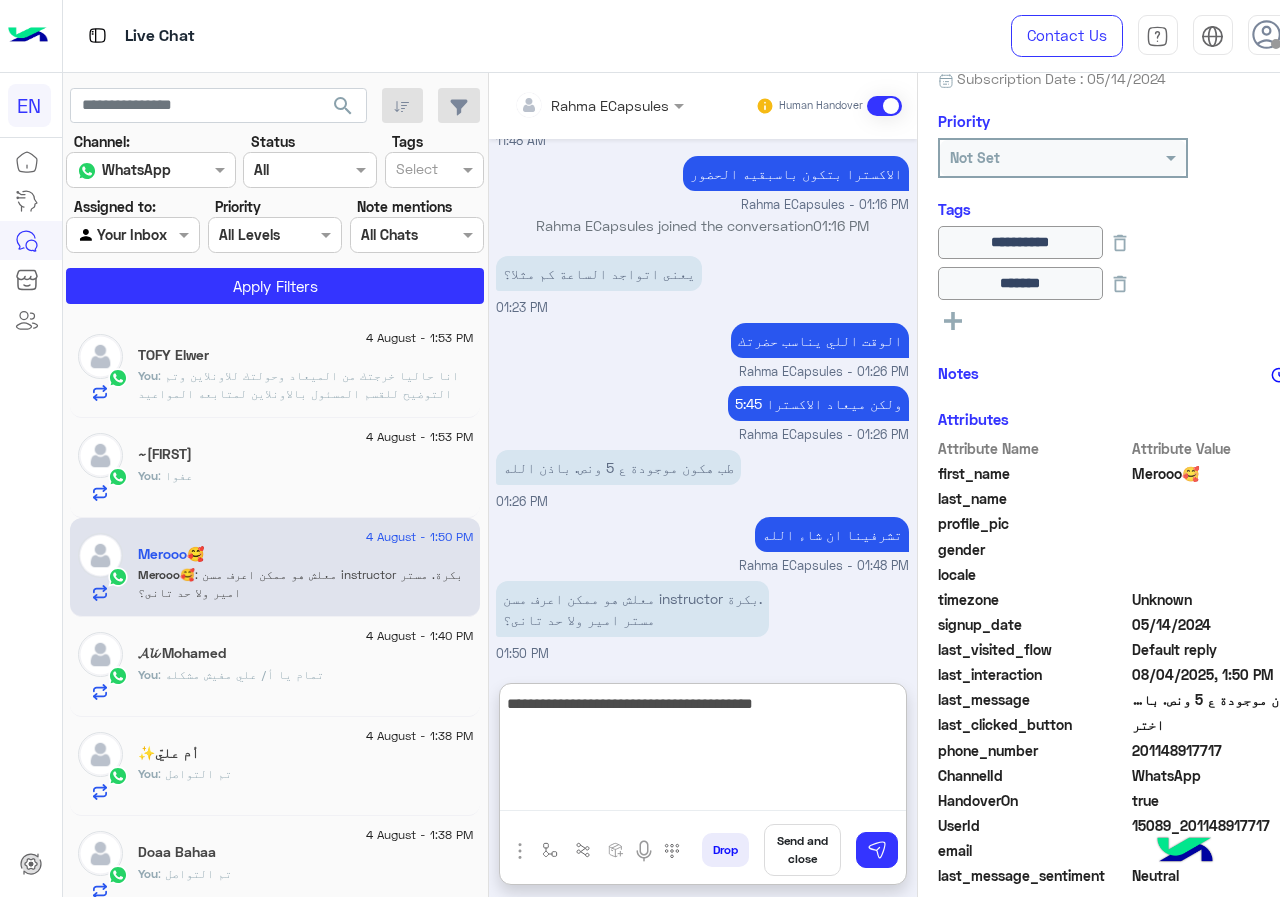 type on "**********" 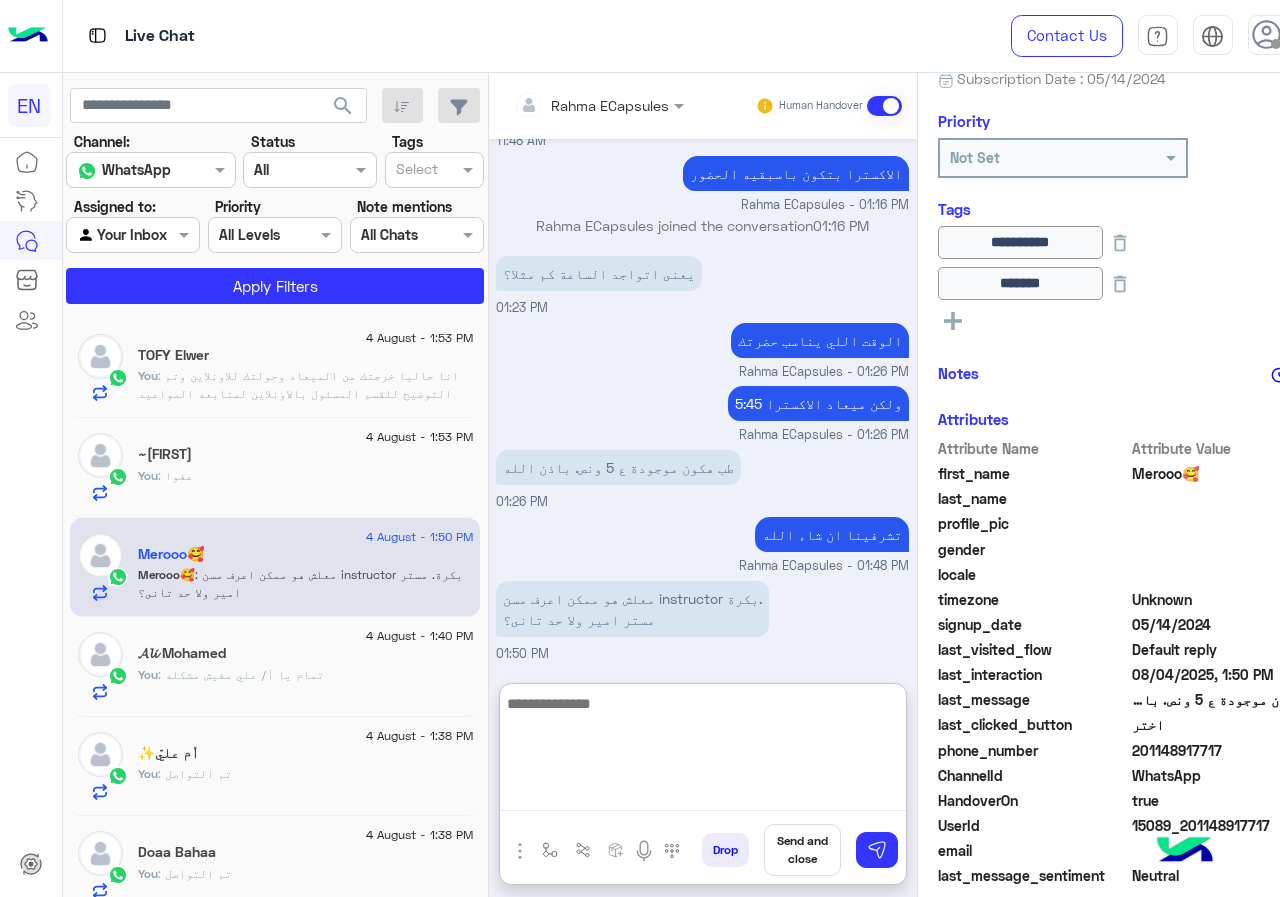 scroll, scrollTop: 991, scrollLeft: 0, axis: vertical 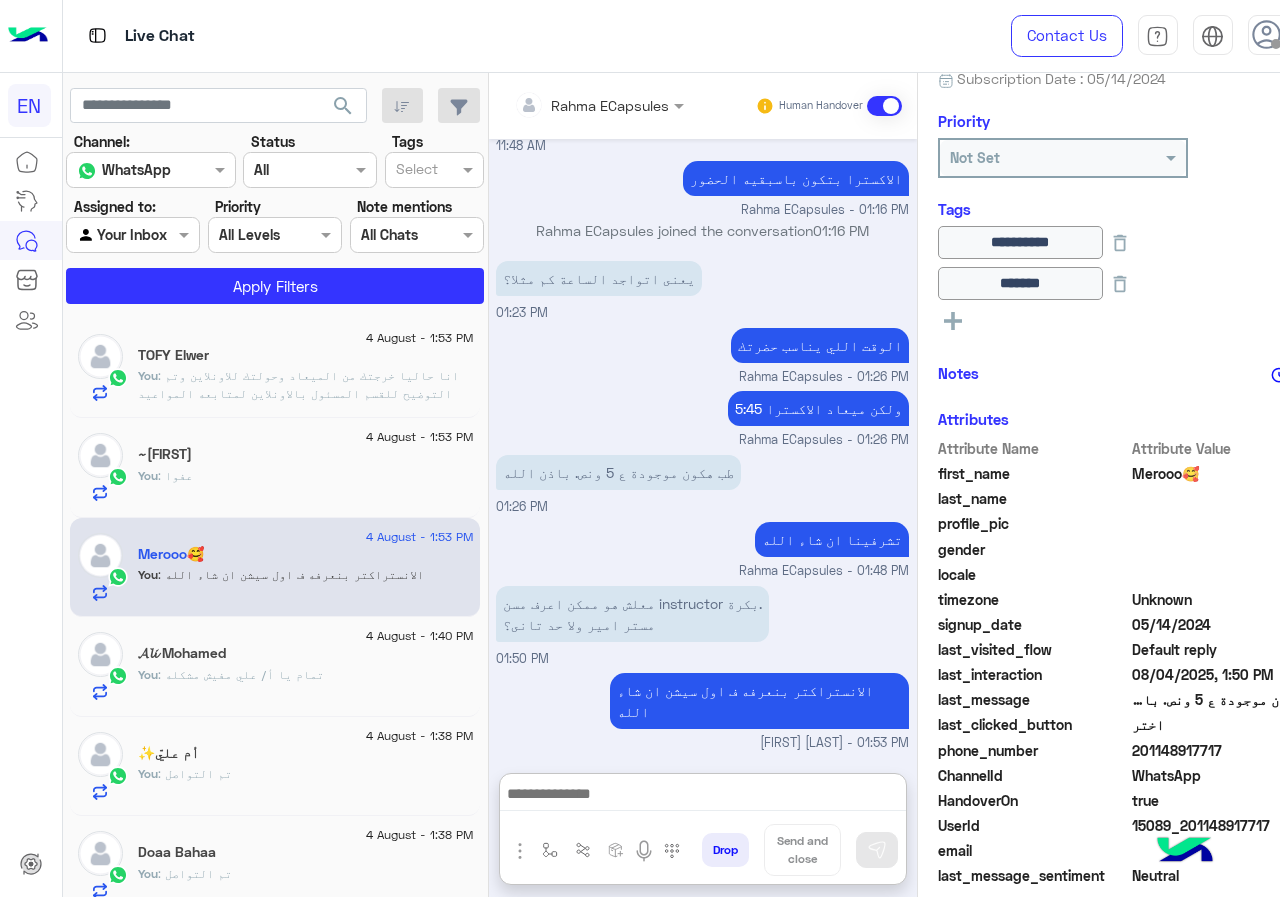 click on ": انا حاليا خرجتك من الميعاد وحولتك للاونلاين وتم التوضيح للقسم المسئول بالاونلاين لمتابعه المواعيد" 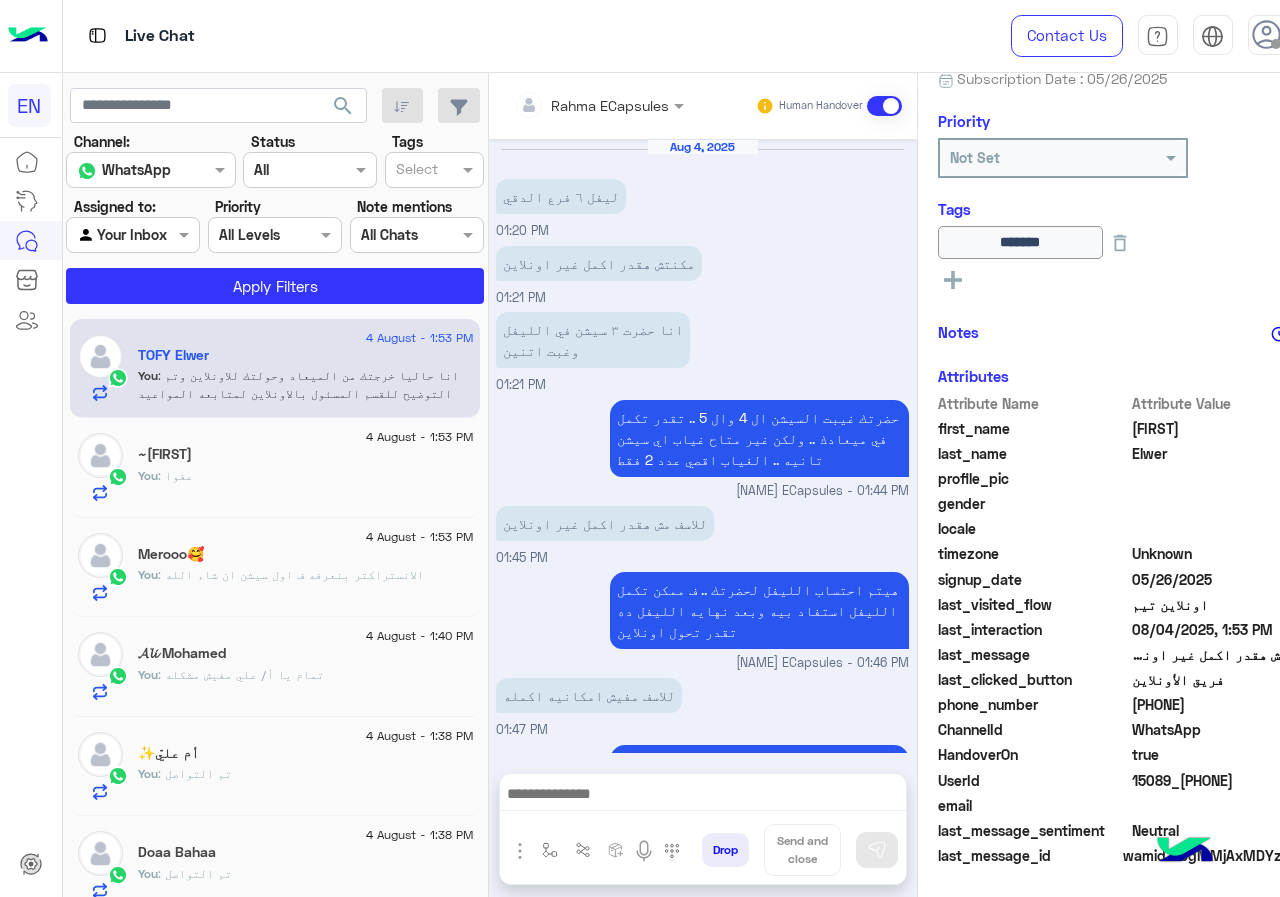 scroll, scrollTop: 994, scrollLeft: 0, axis: vertical 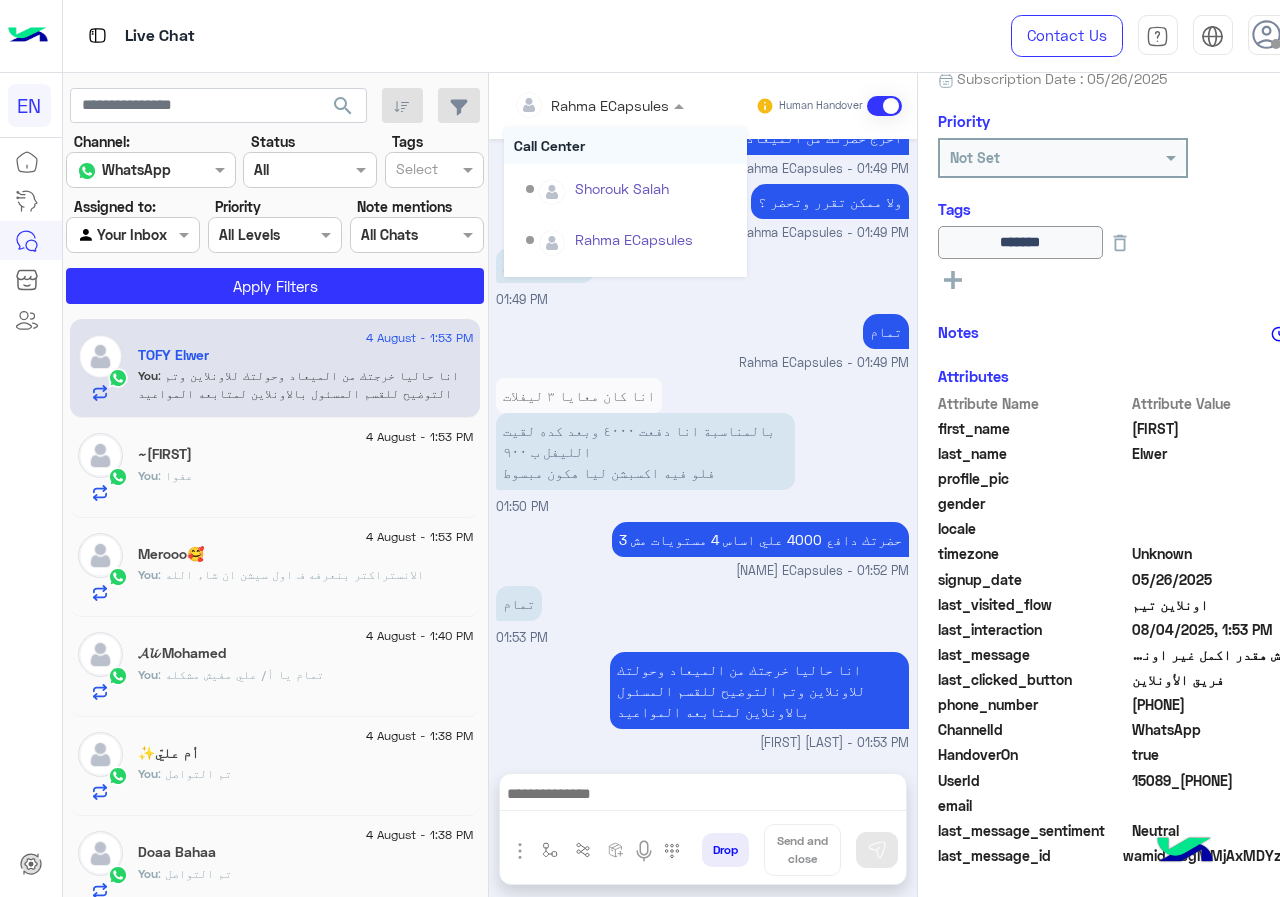 click at bounding box center (572, 105) 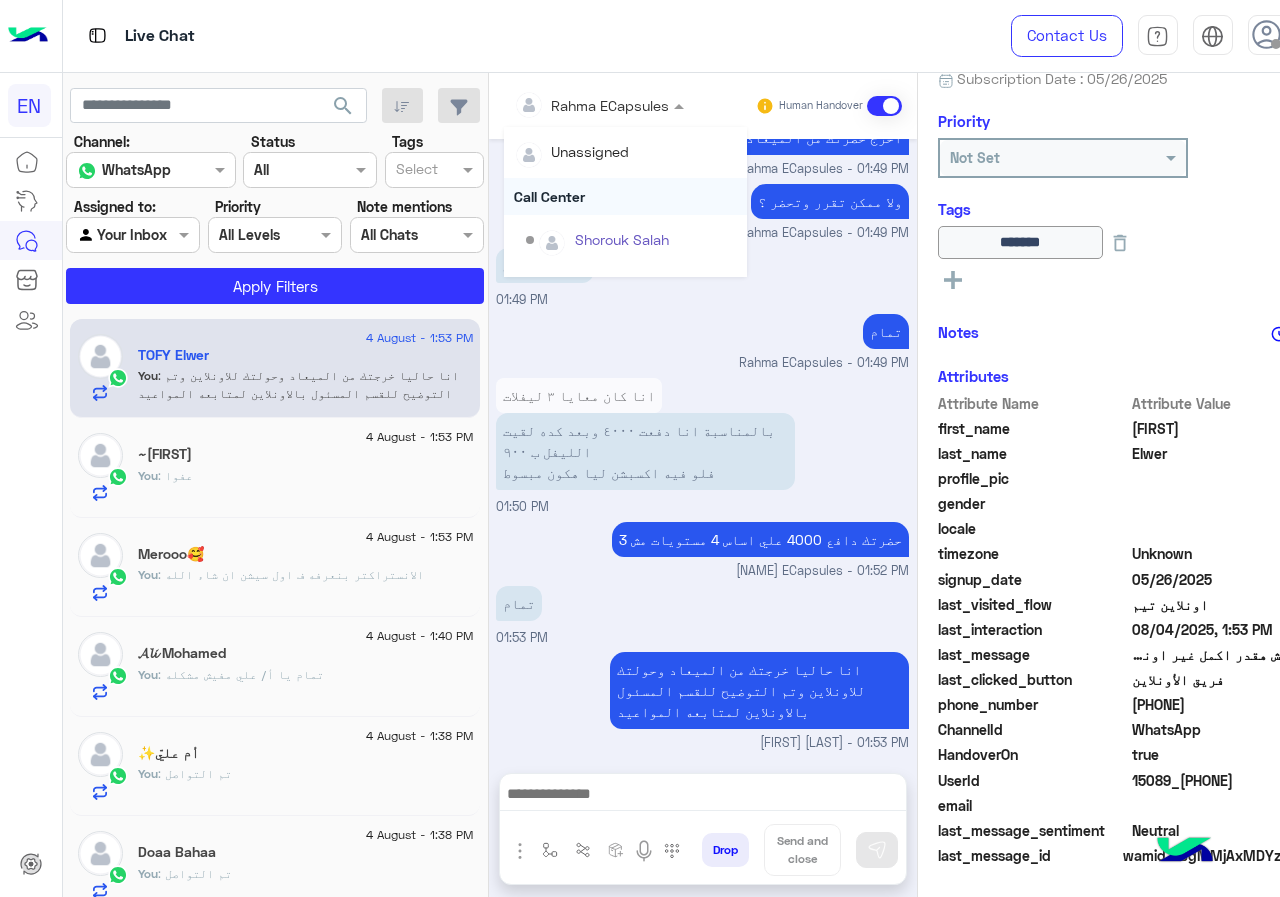 click on "Call Center" at bounding box center [625, 196] 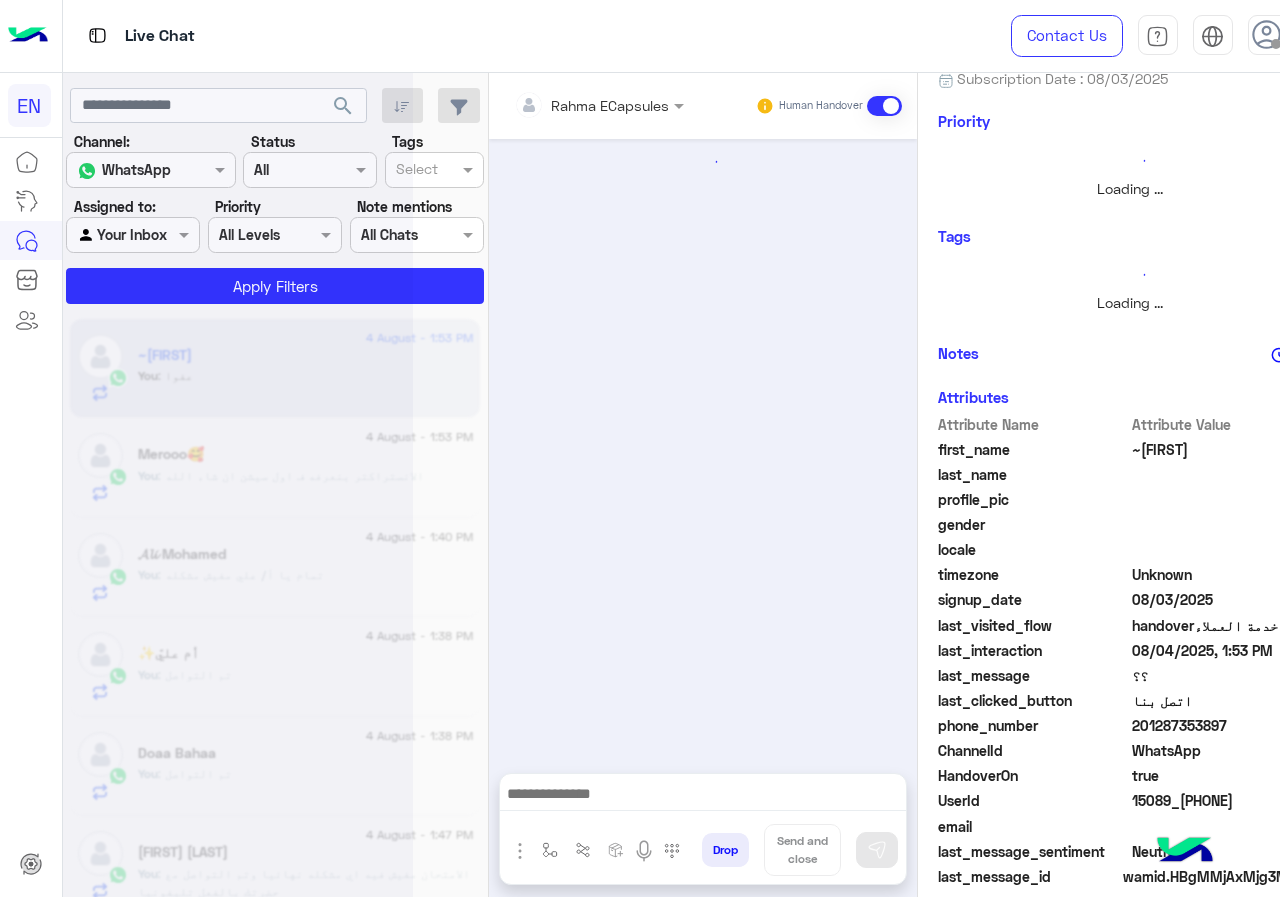 scroll, scrollTop: 0, scrollLeft: 0, axis: both 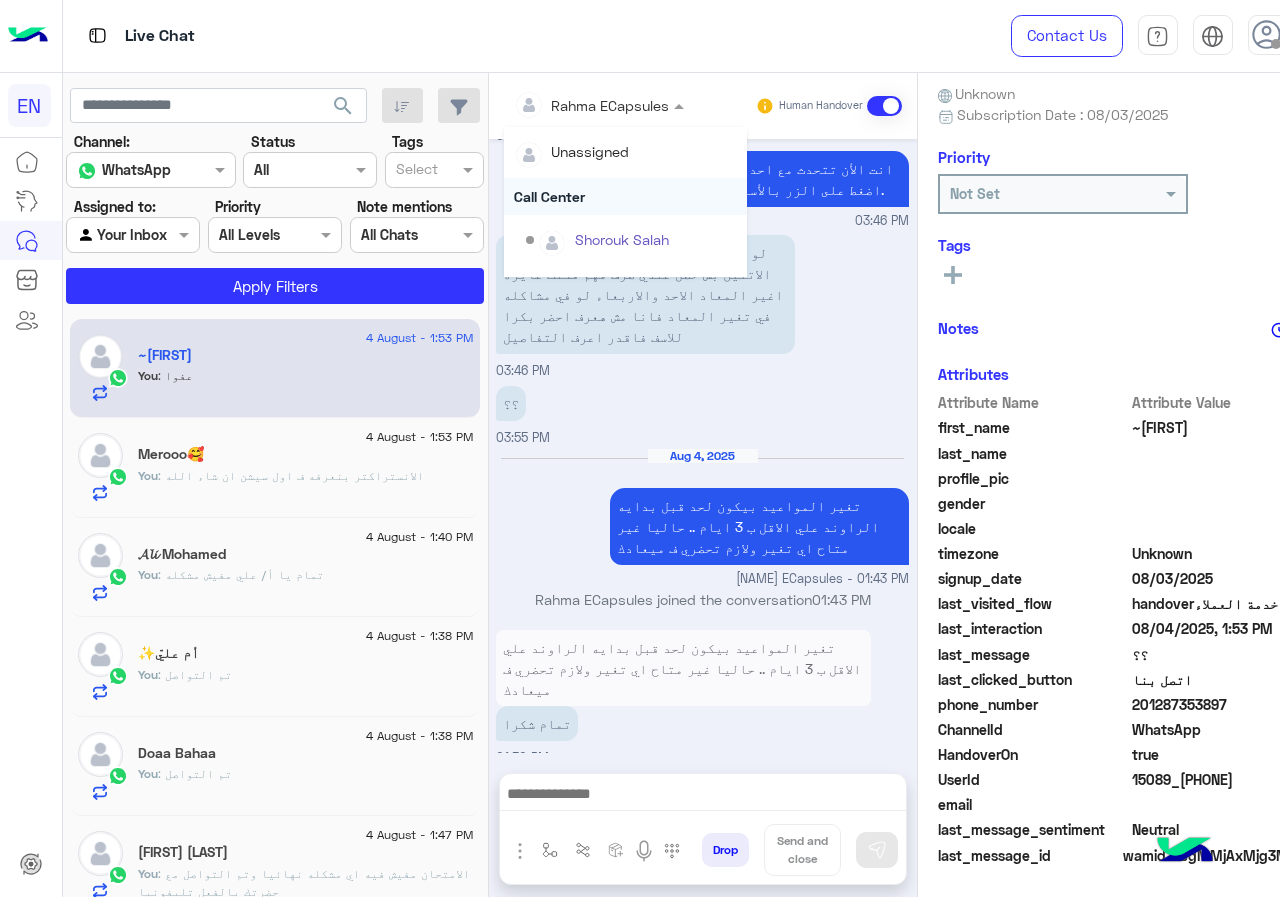 click on "Call Center" at bounding box center [625, 196] 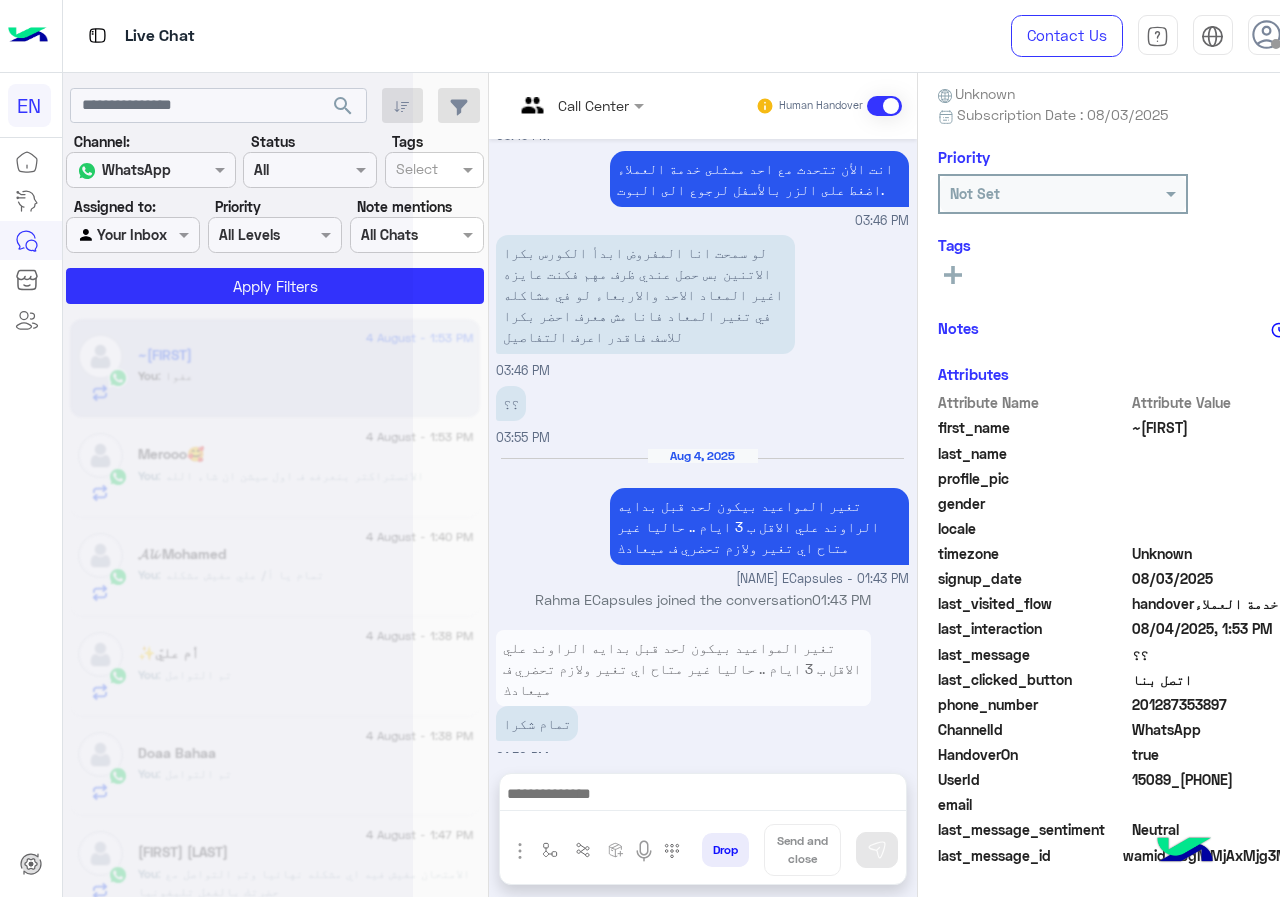 scroll, scrollTop: 216, scrollLeft: 0, axis: vertical 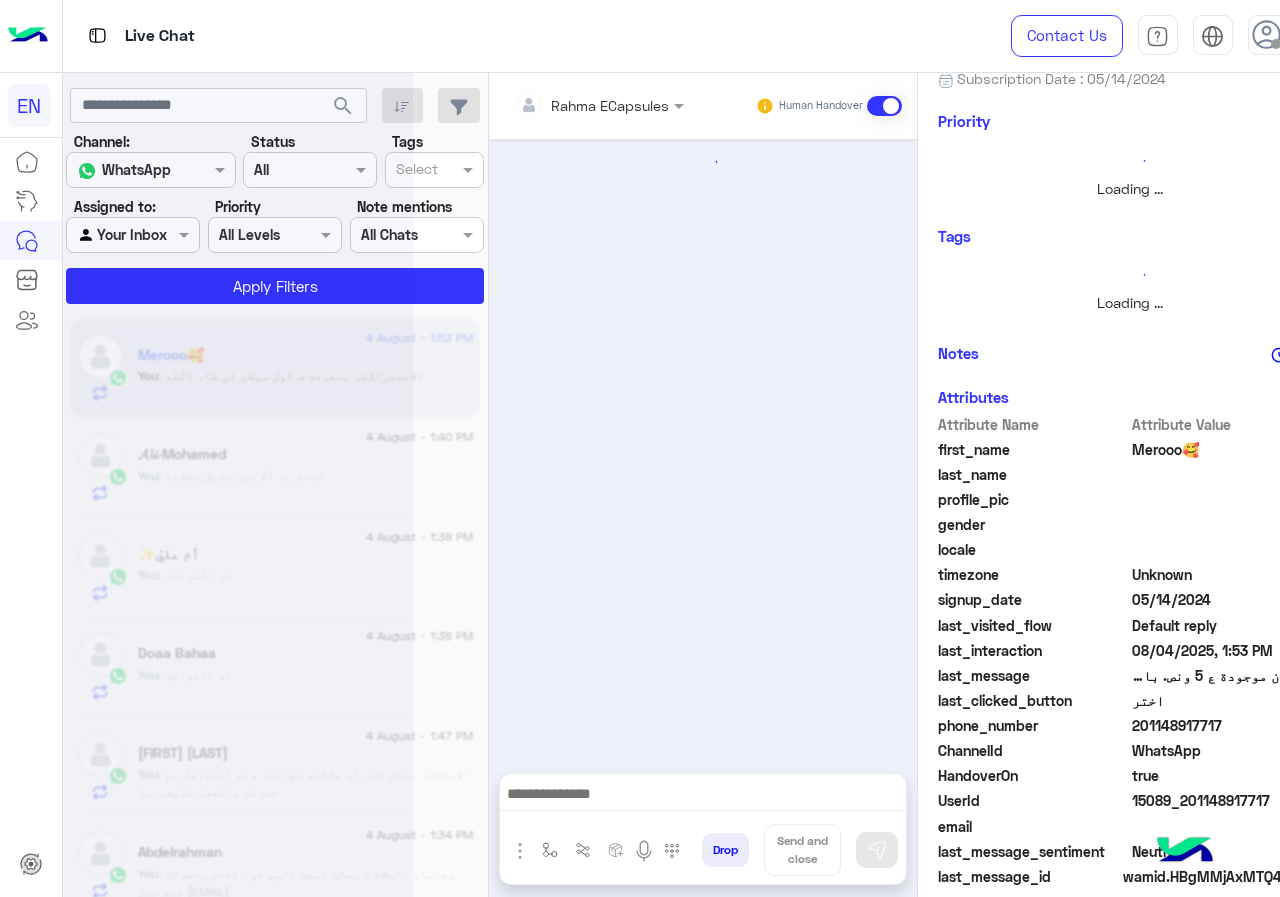 click at bounding box center [572, 105] 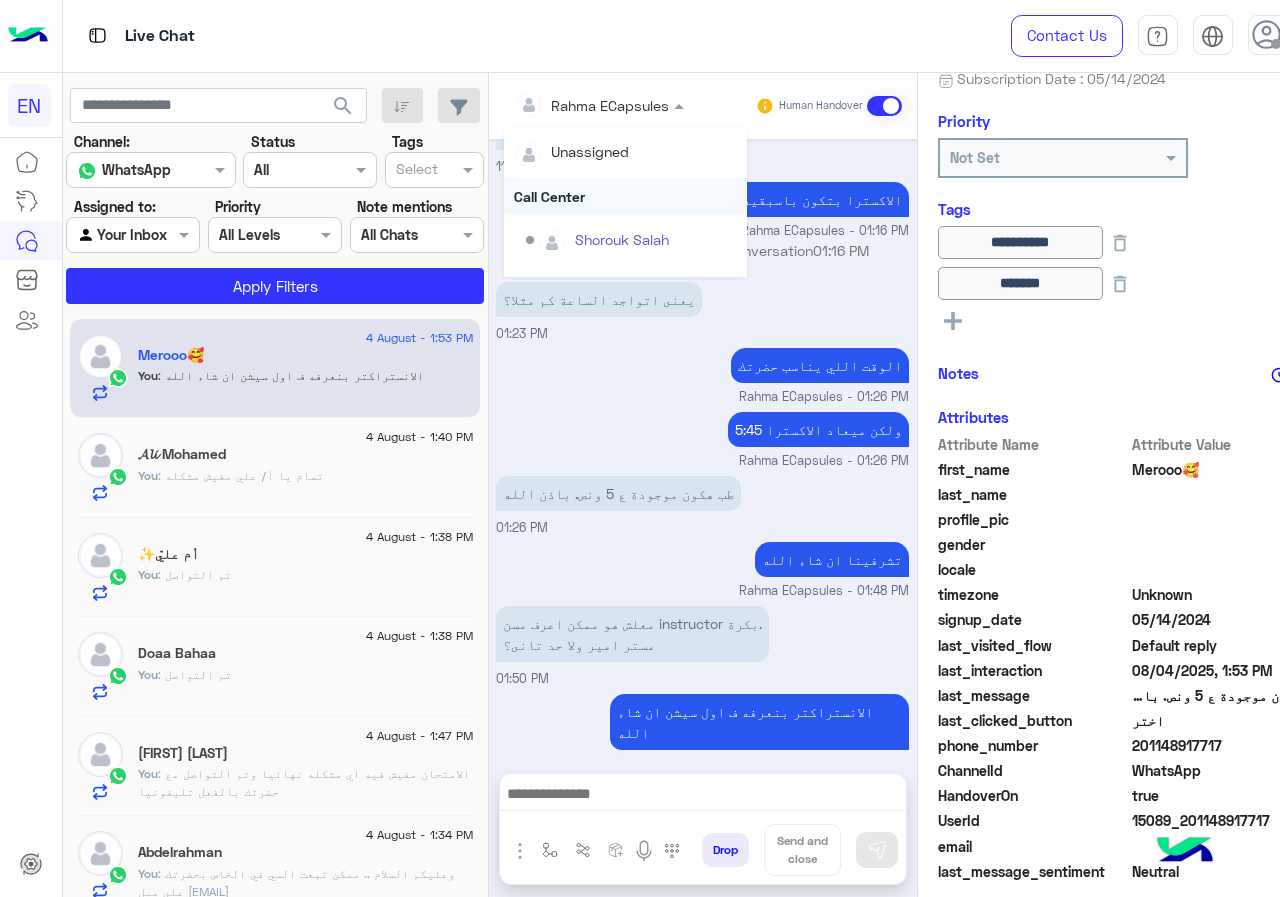 click on "Call Center" at bounding box center [625, 196] 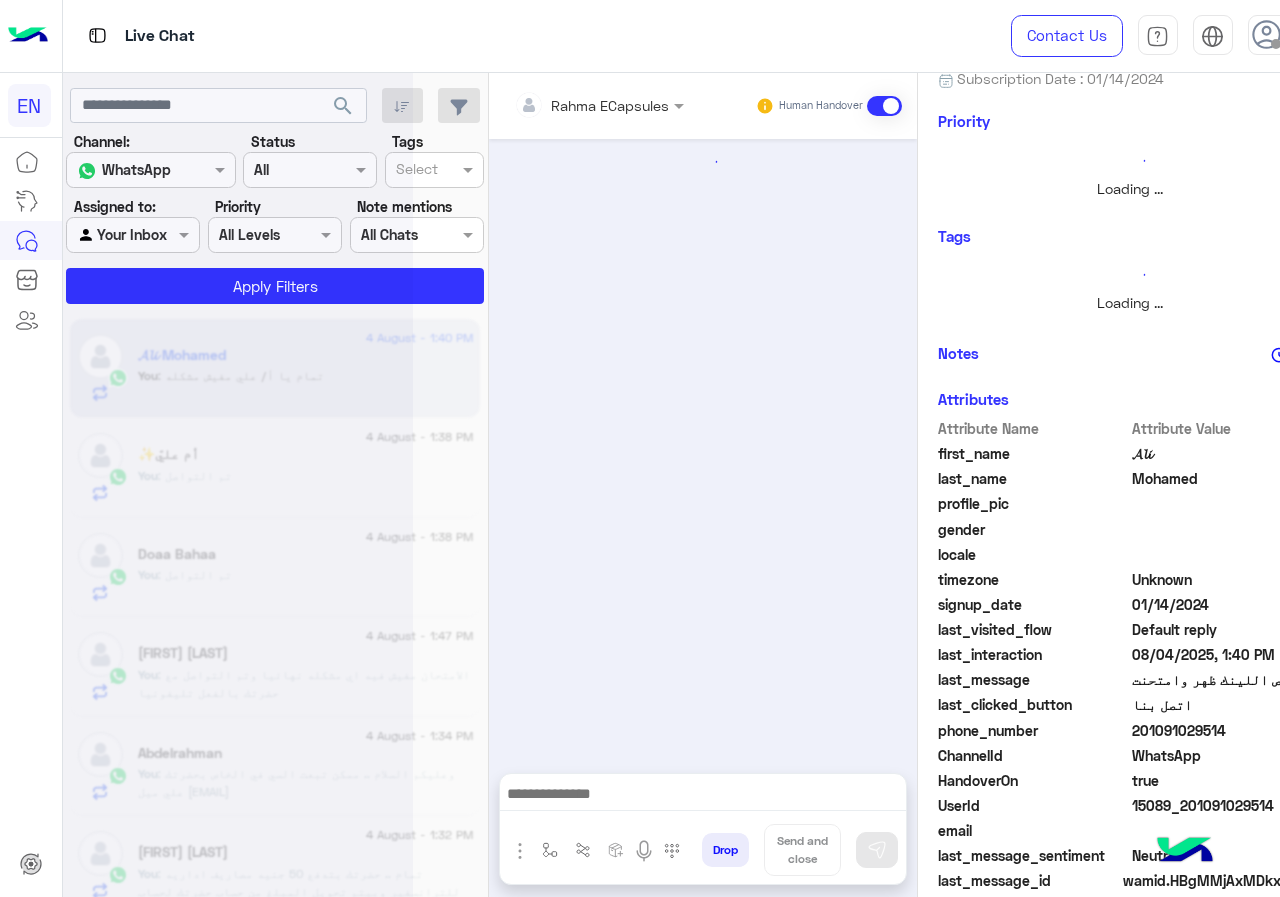 click on "Rahma ECapsules" at bounding box center (610, 105) 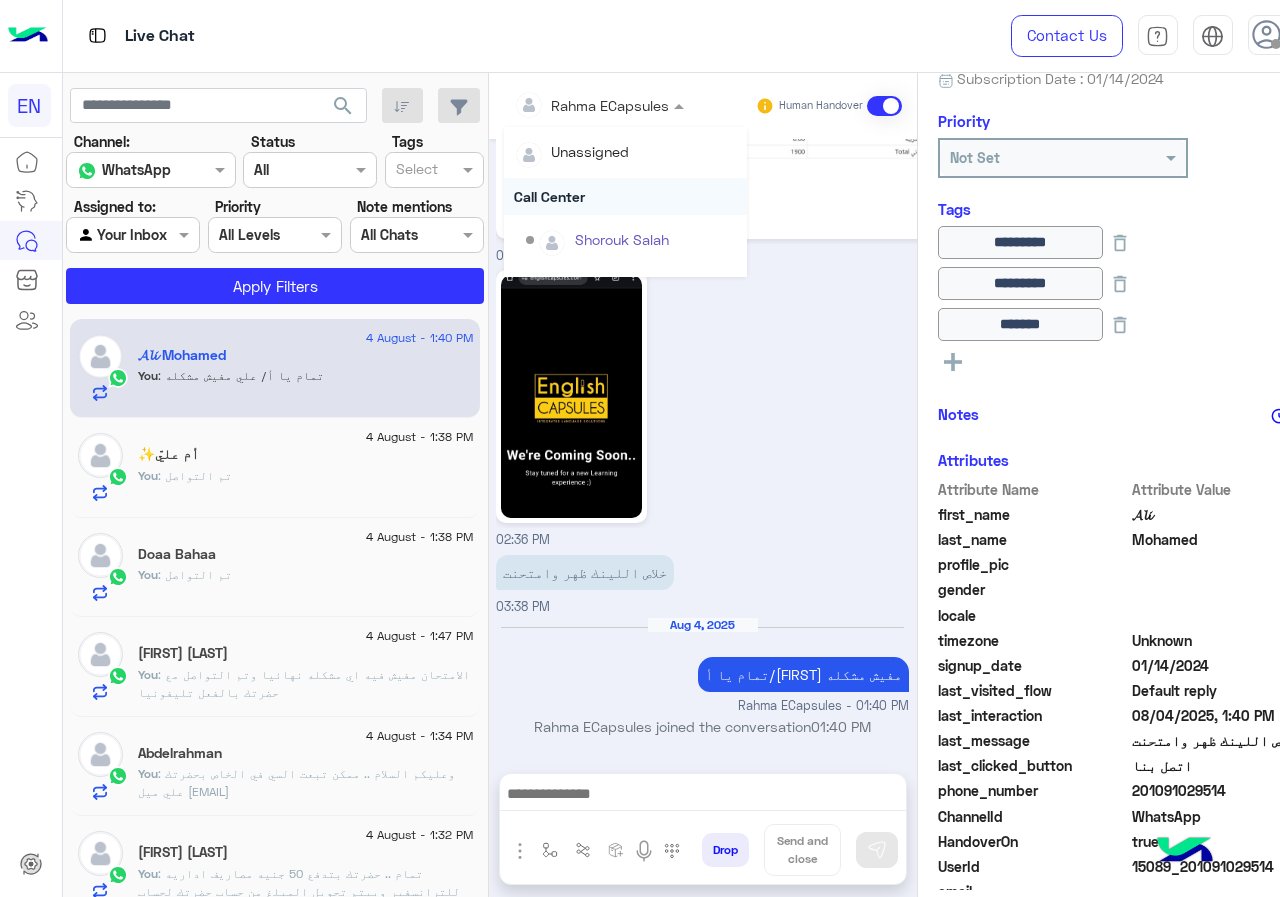 click on "Call Center" at bounding box center [625, 196] 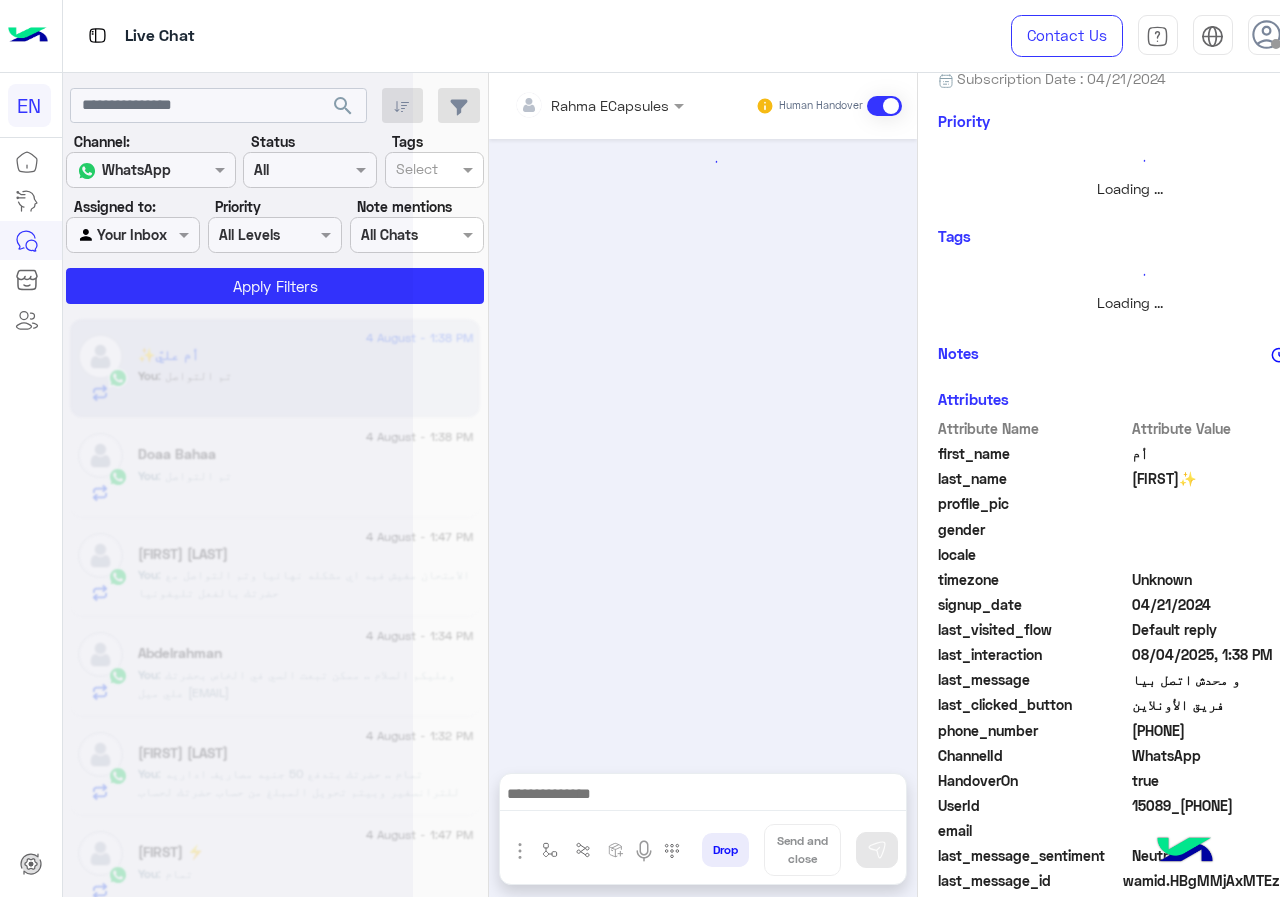 click on "Rahma ECapsules" at bounding box center (592, 105) 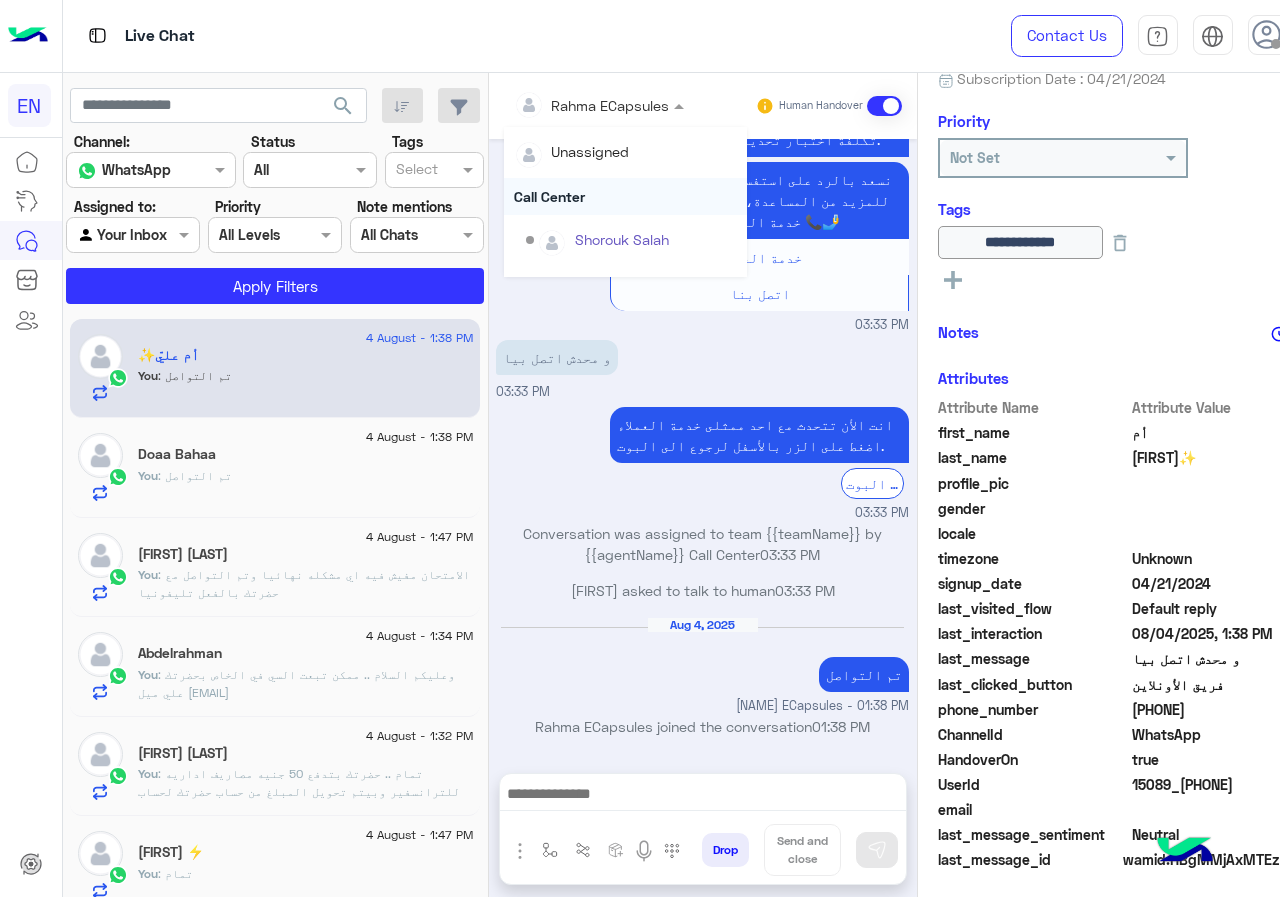 click on "Call Center" at bounding box center [625, 196] 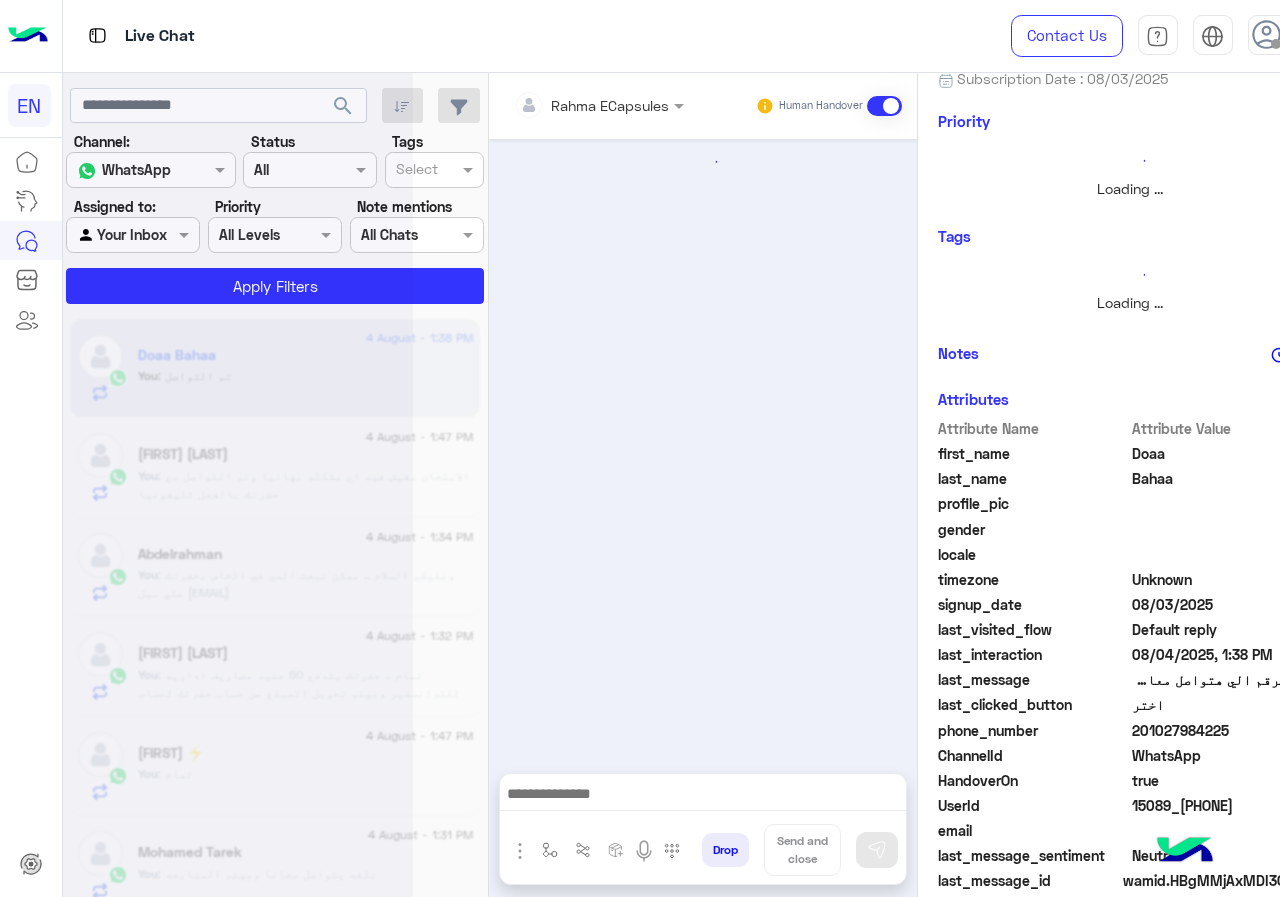 click on "Rahma ECapsules Human Handover" at bounding box center (703, 106) 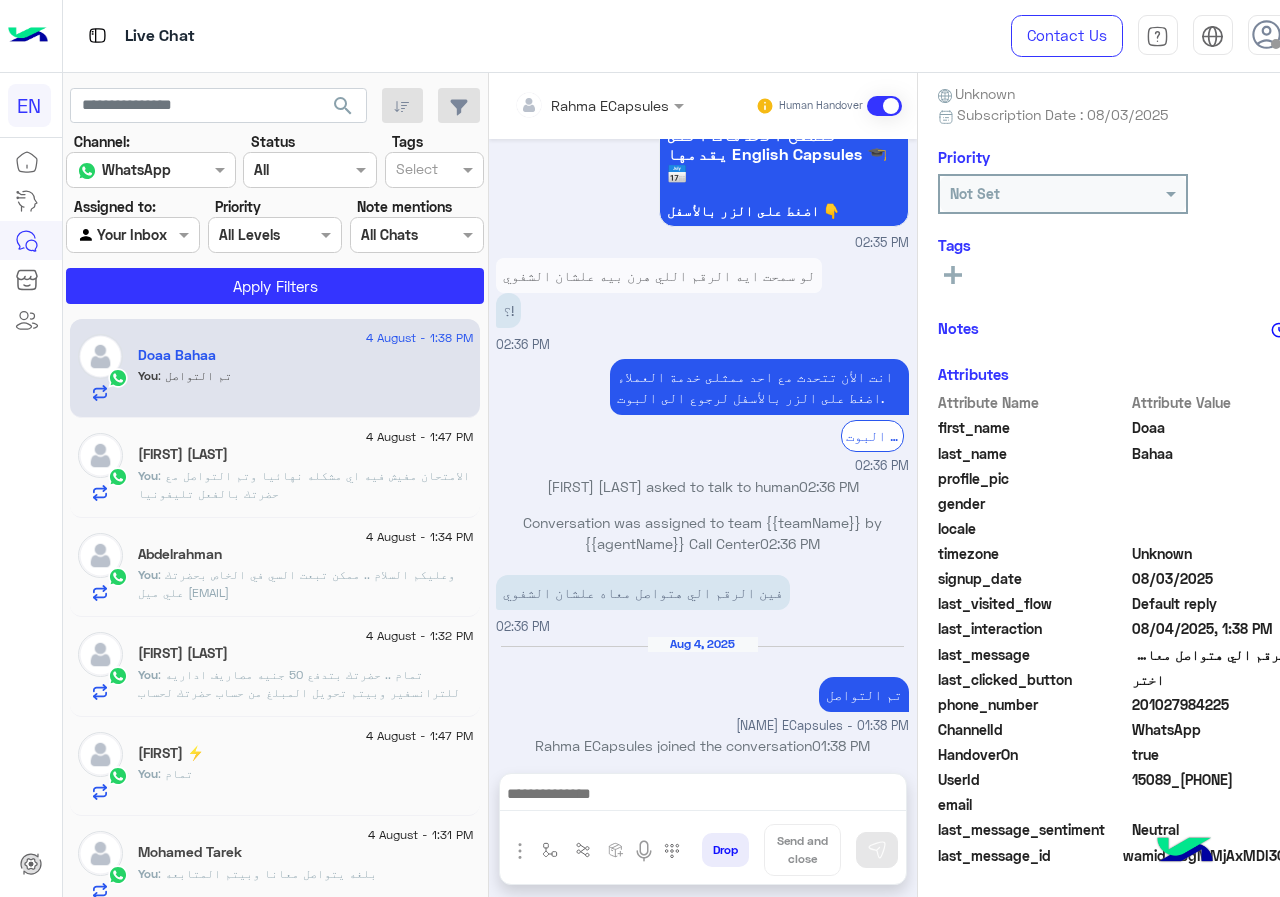 click at bounding box center (572, 105) 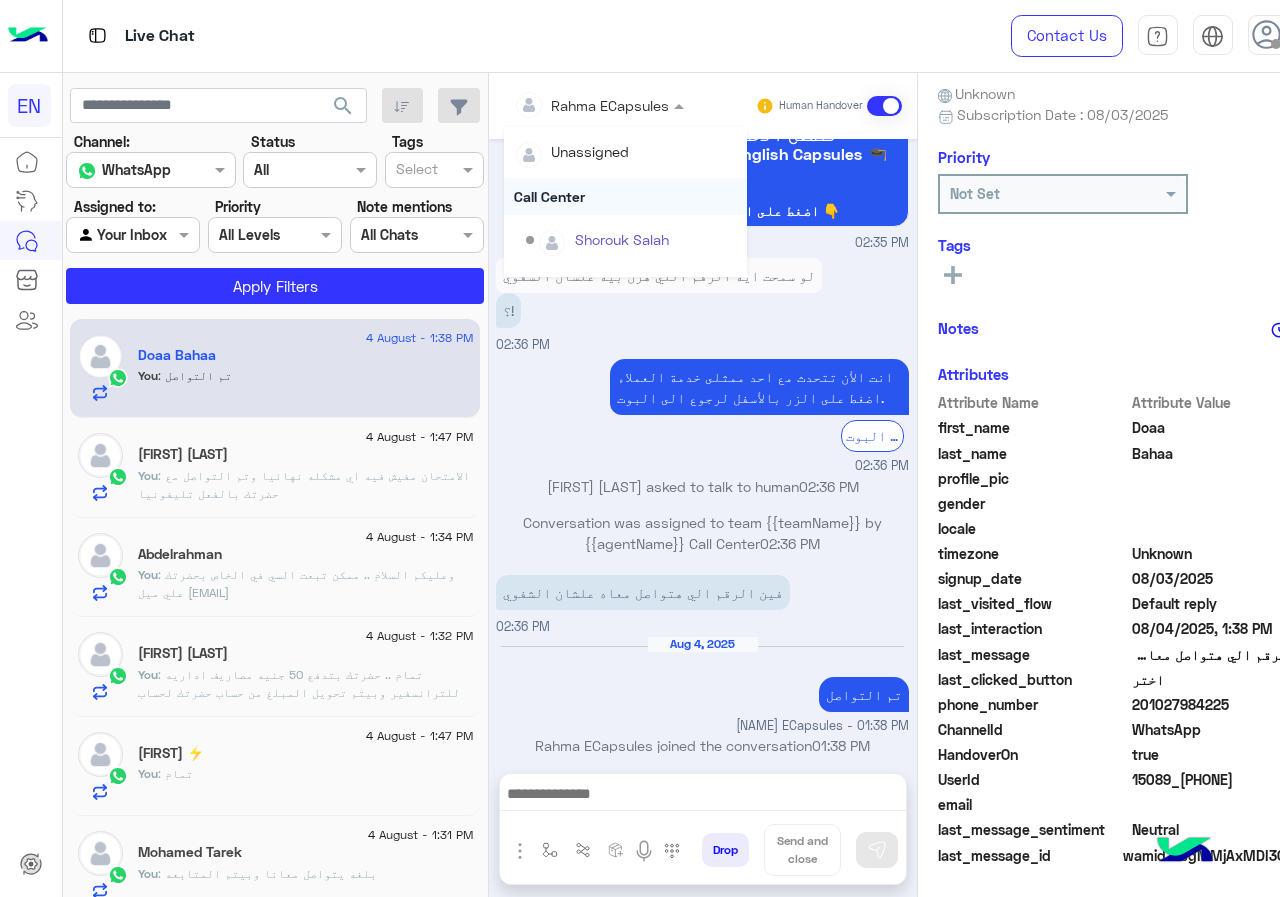 click on "Call Center" at bounding box center (625, 196) 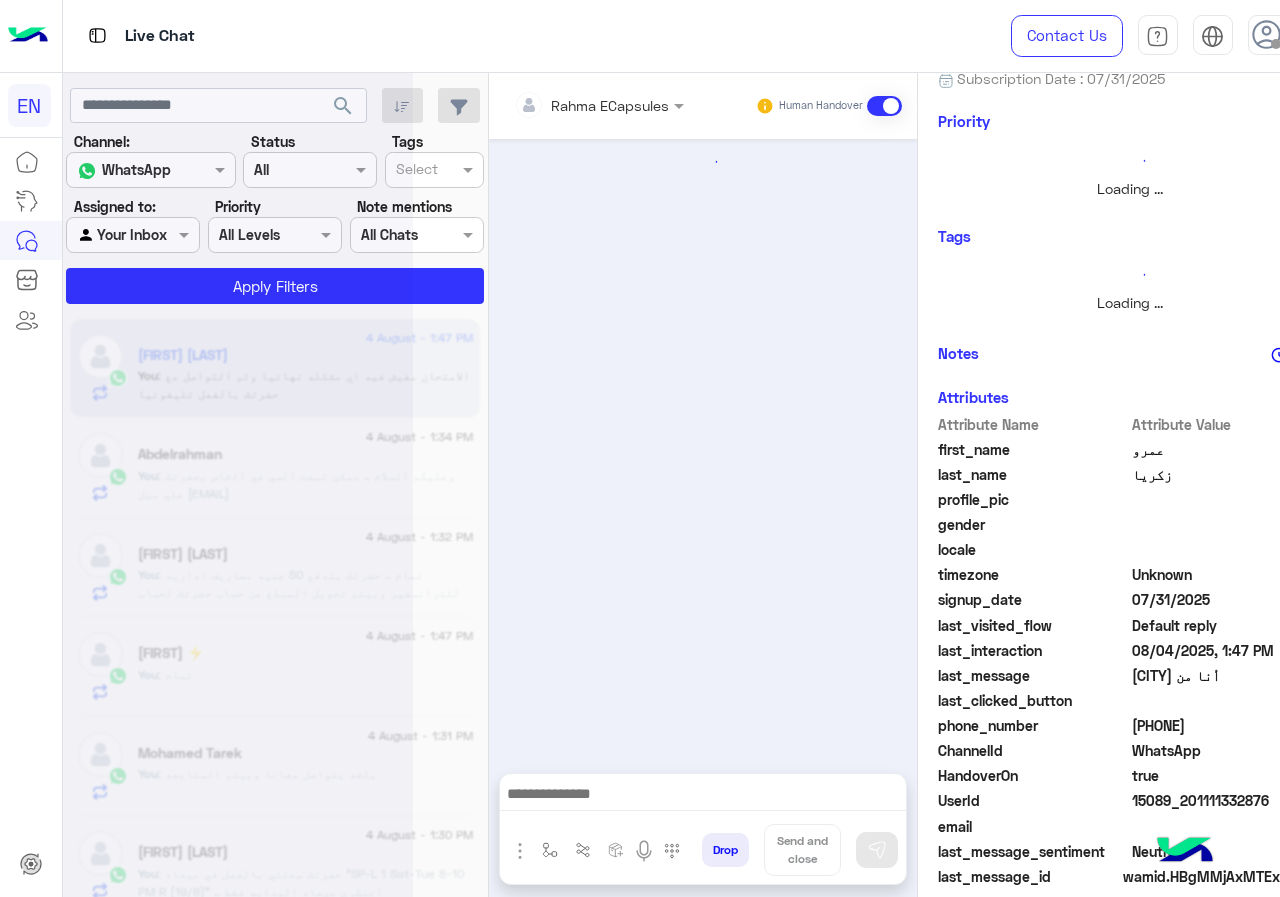 click on "Rahma ECapsules" at bounding box center [592, 105] 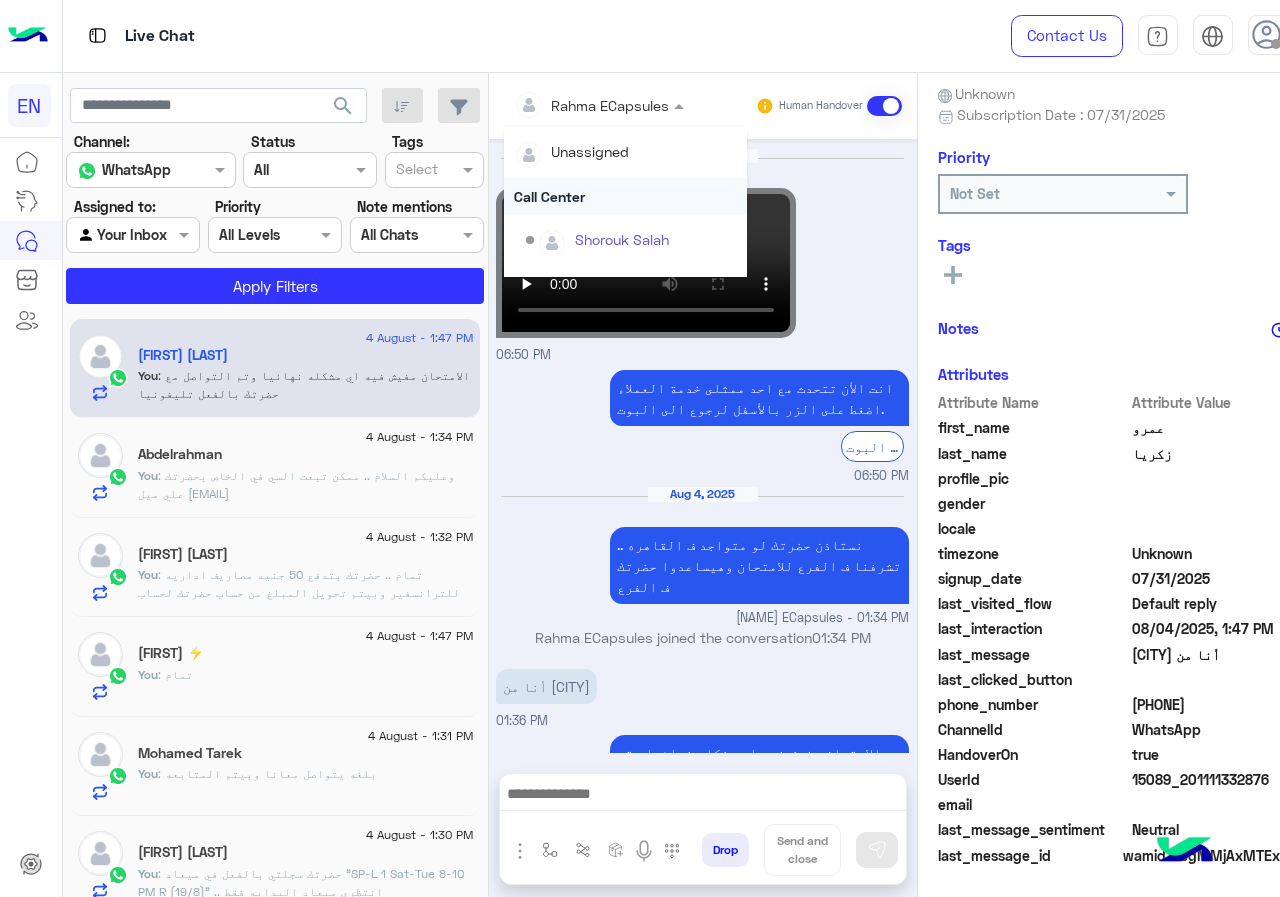 click on "Call Center" at bounding box center [625, 196] 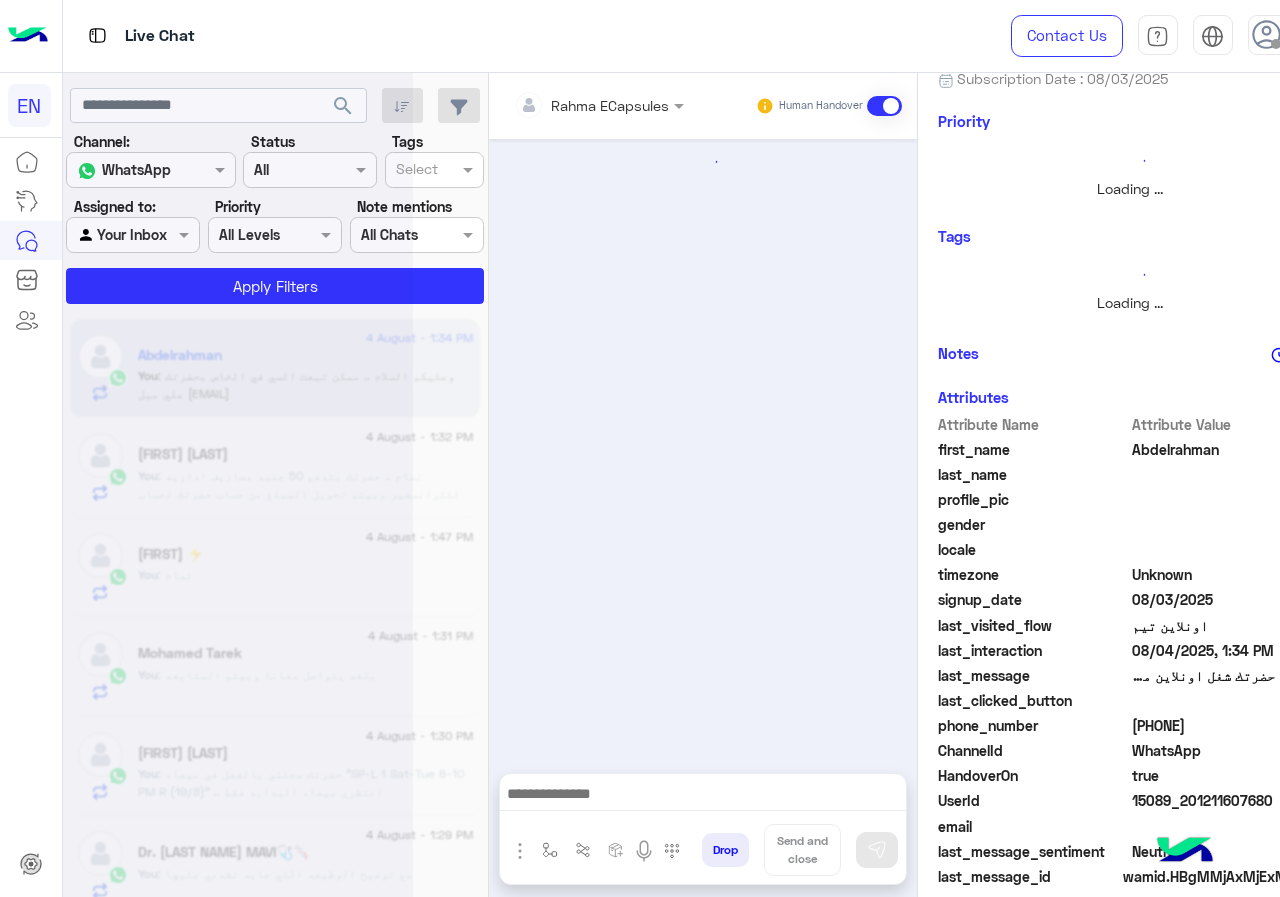 click at bounding box center (572, 105) 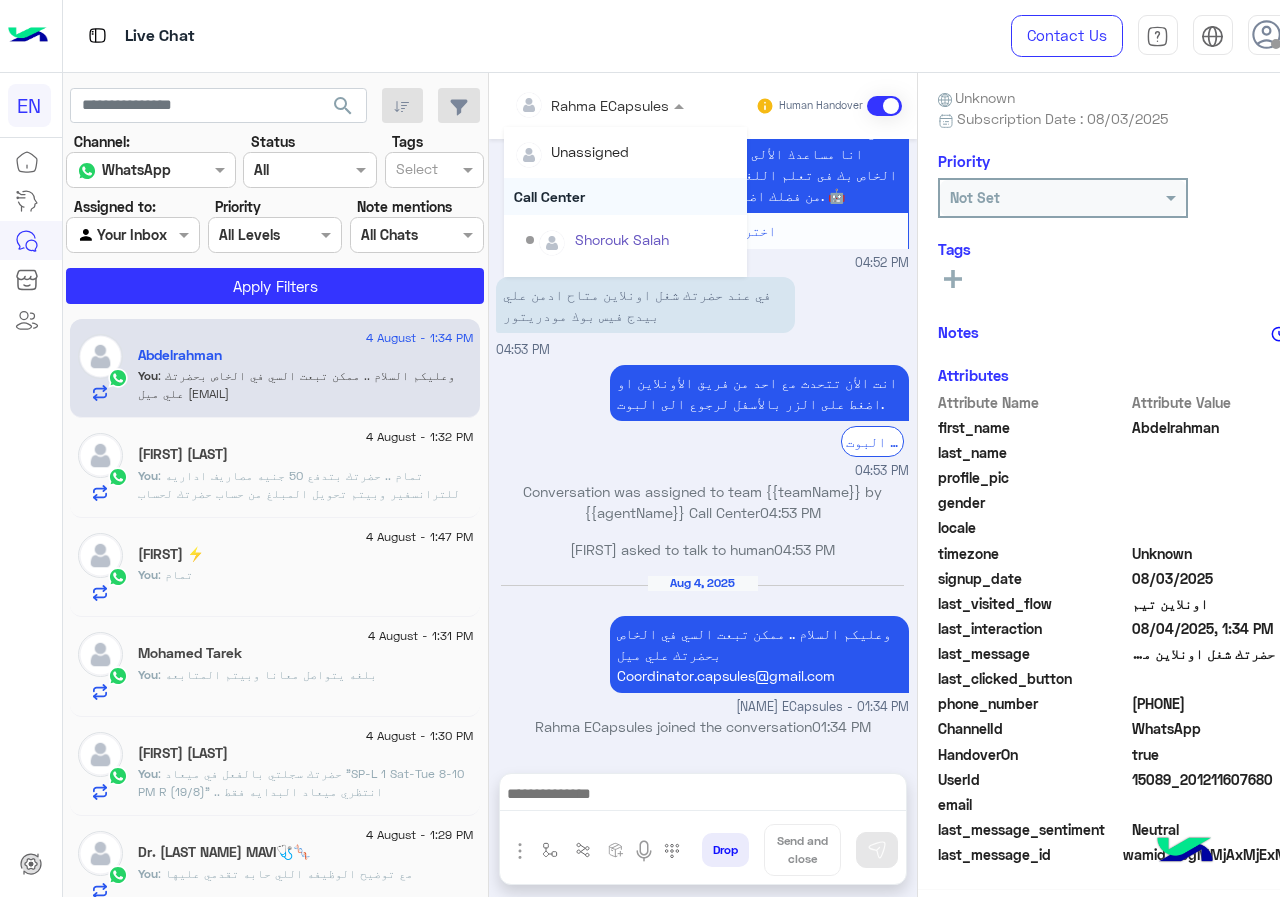 click on "Call Center" at bounding box center (625, 196) 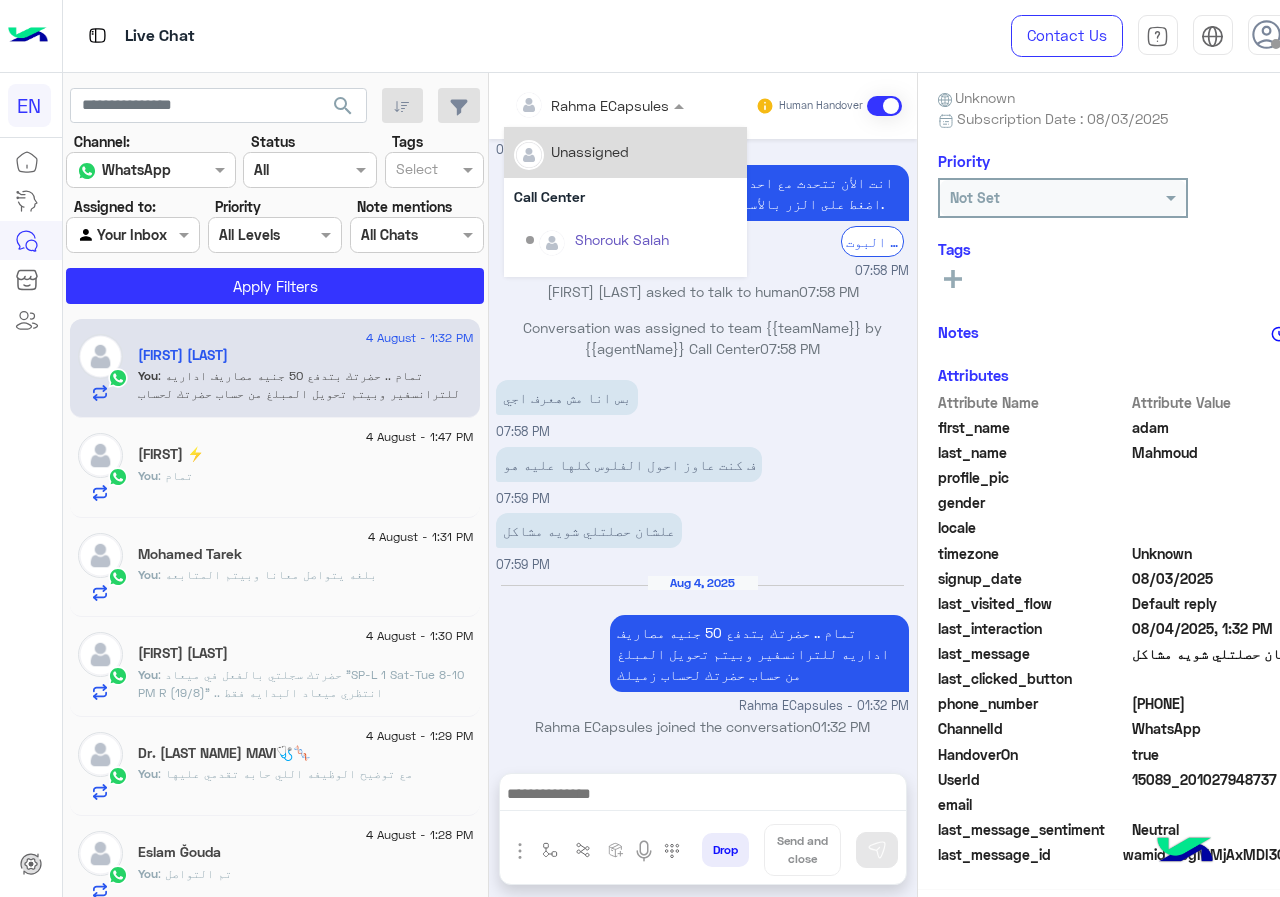 click on "Rahma ECapsules" at bounding box center [592, 105] 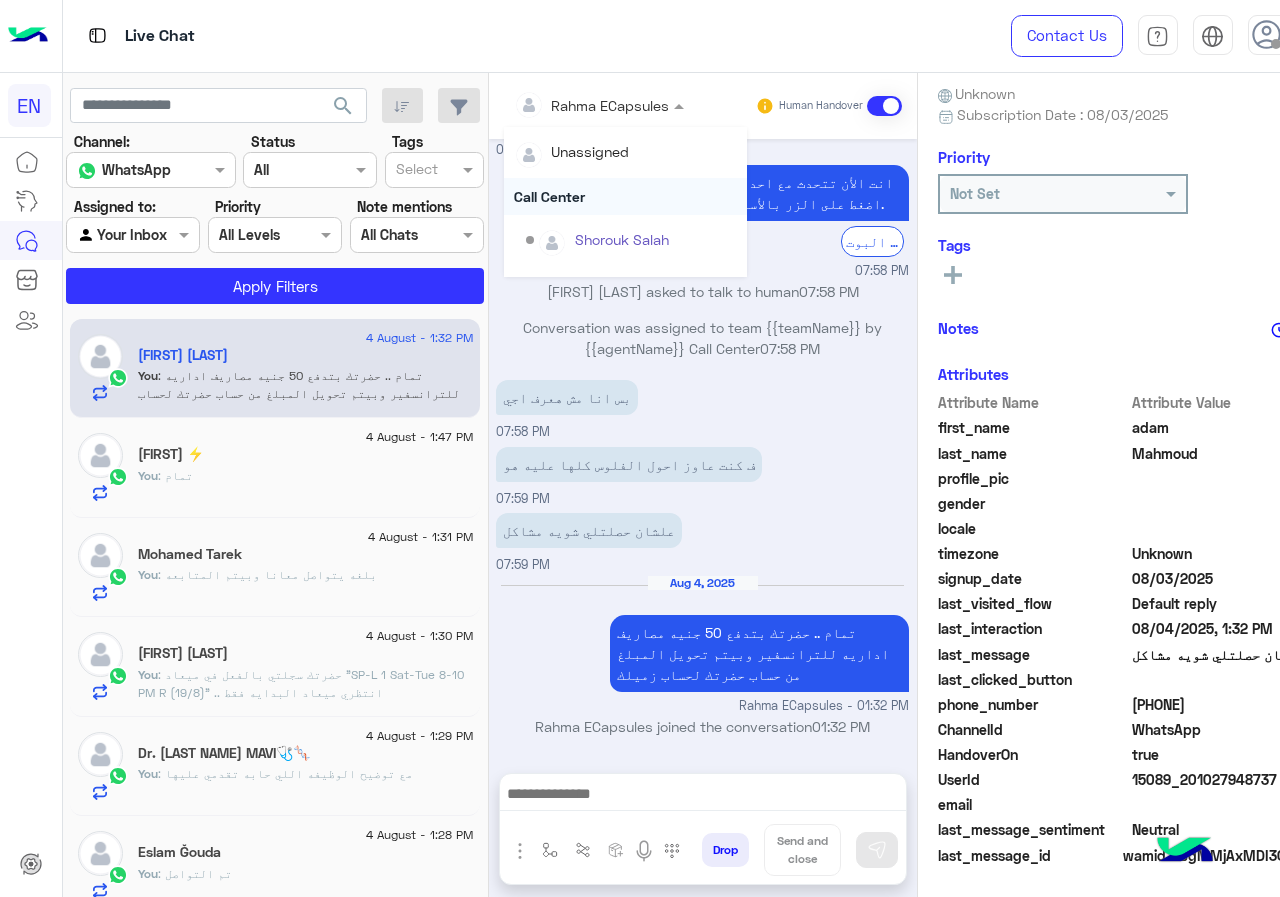 click on "Call Center" at bounding box center [625, 196] 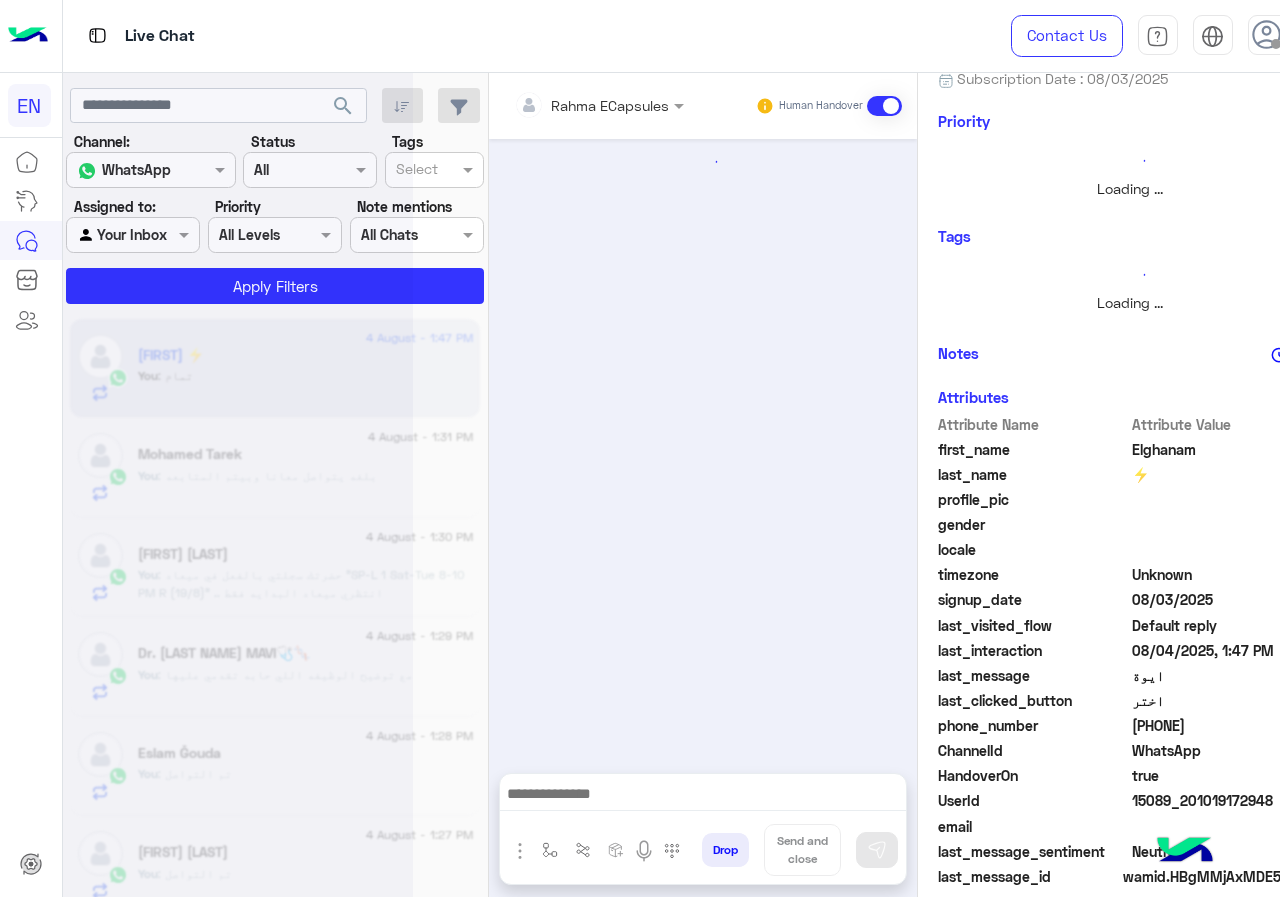 click at bounding box center [572, 105] 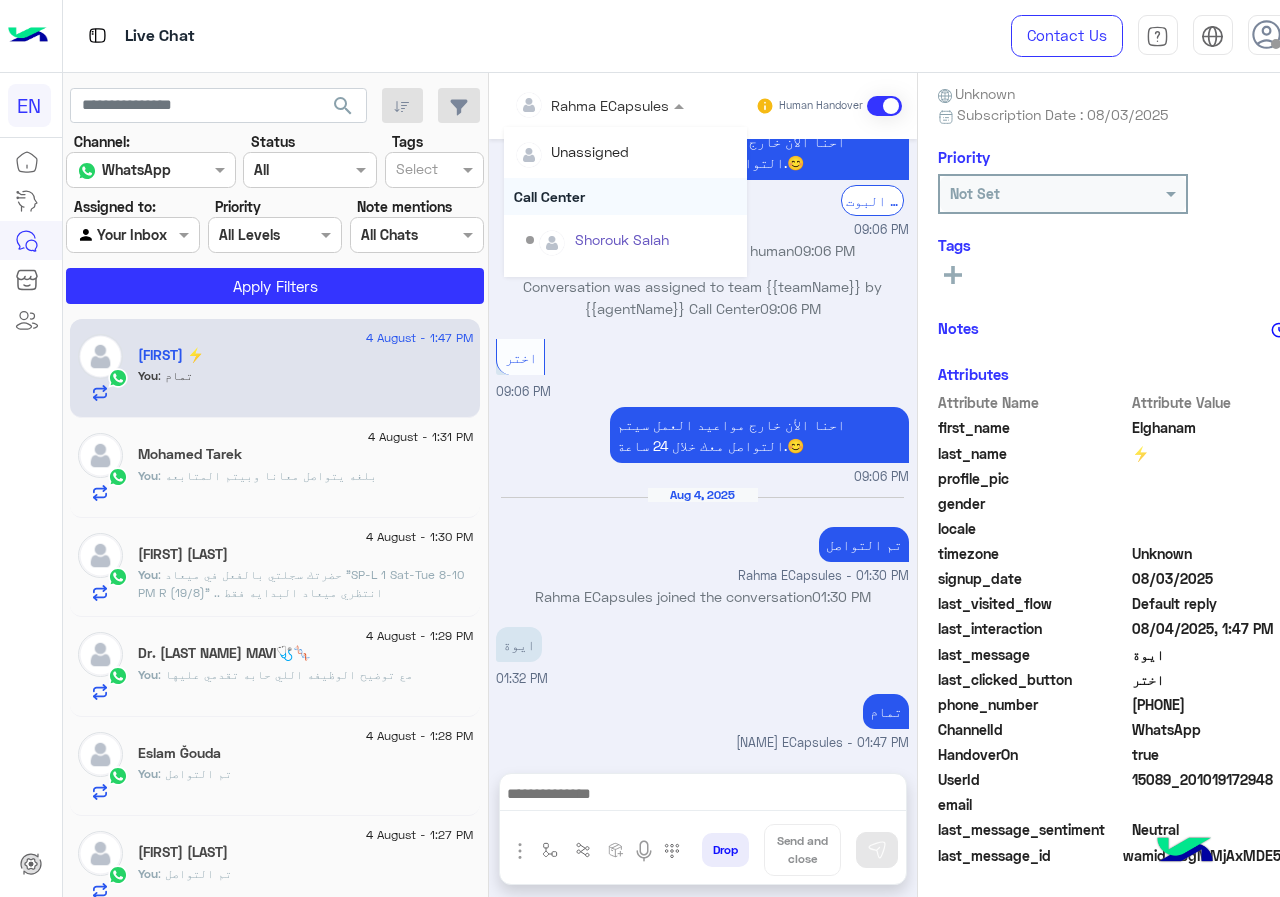 click on "Call Center" at bounding box center (625, 196) 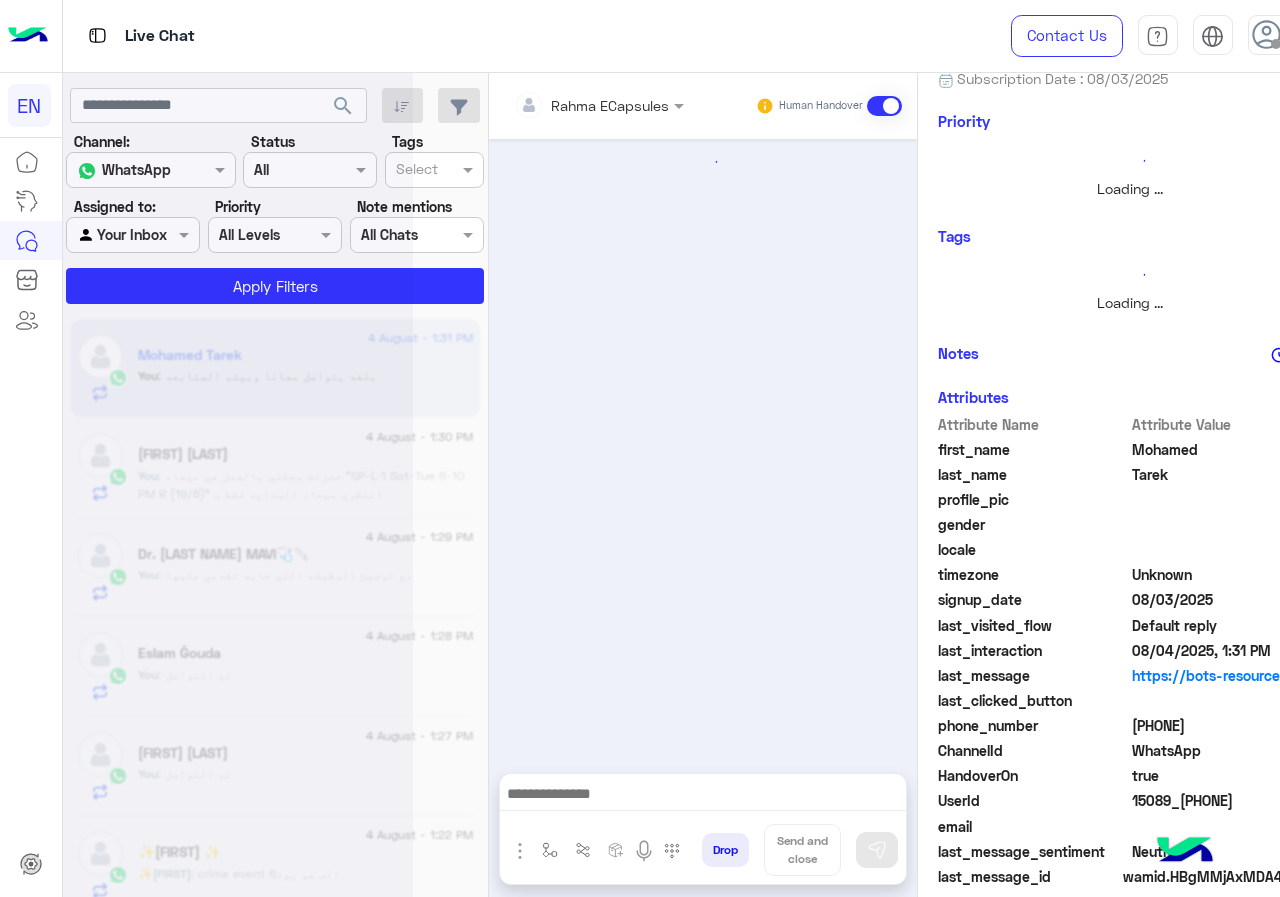 click at bounding box center (572, 105) 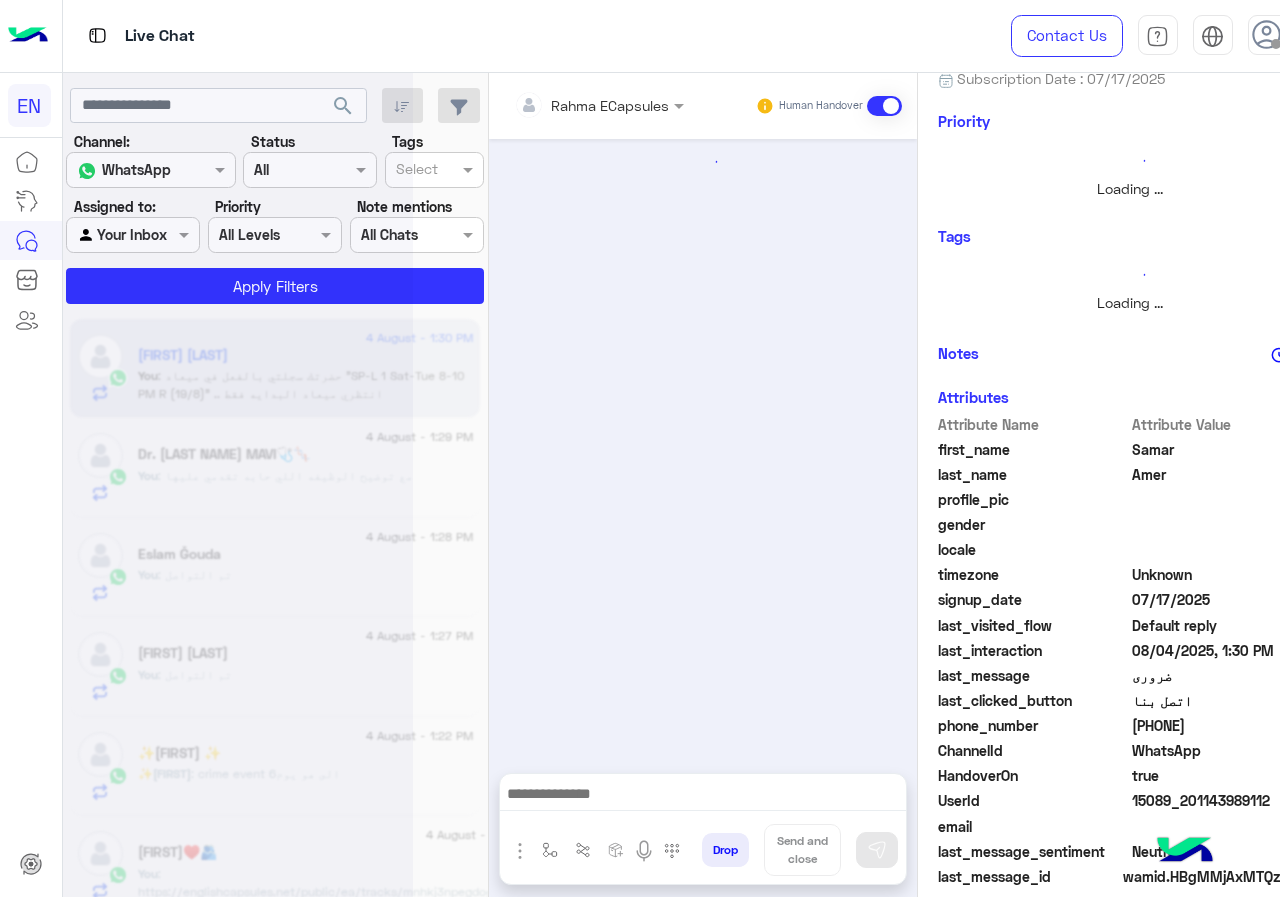 click at bounding box center (572, 105) 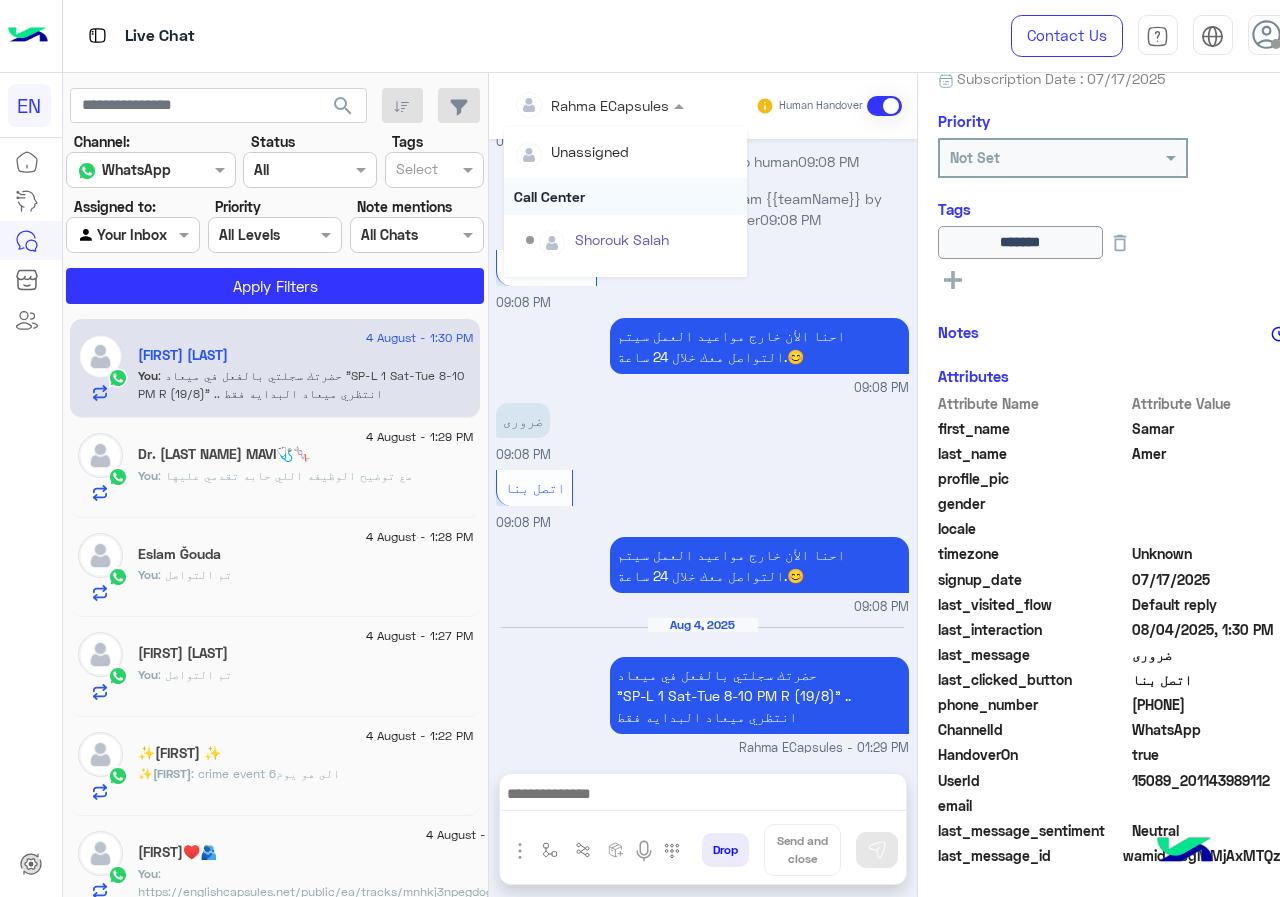 click on "Call Center" at bounding box center (625, 196) 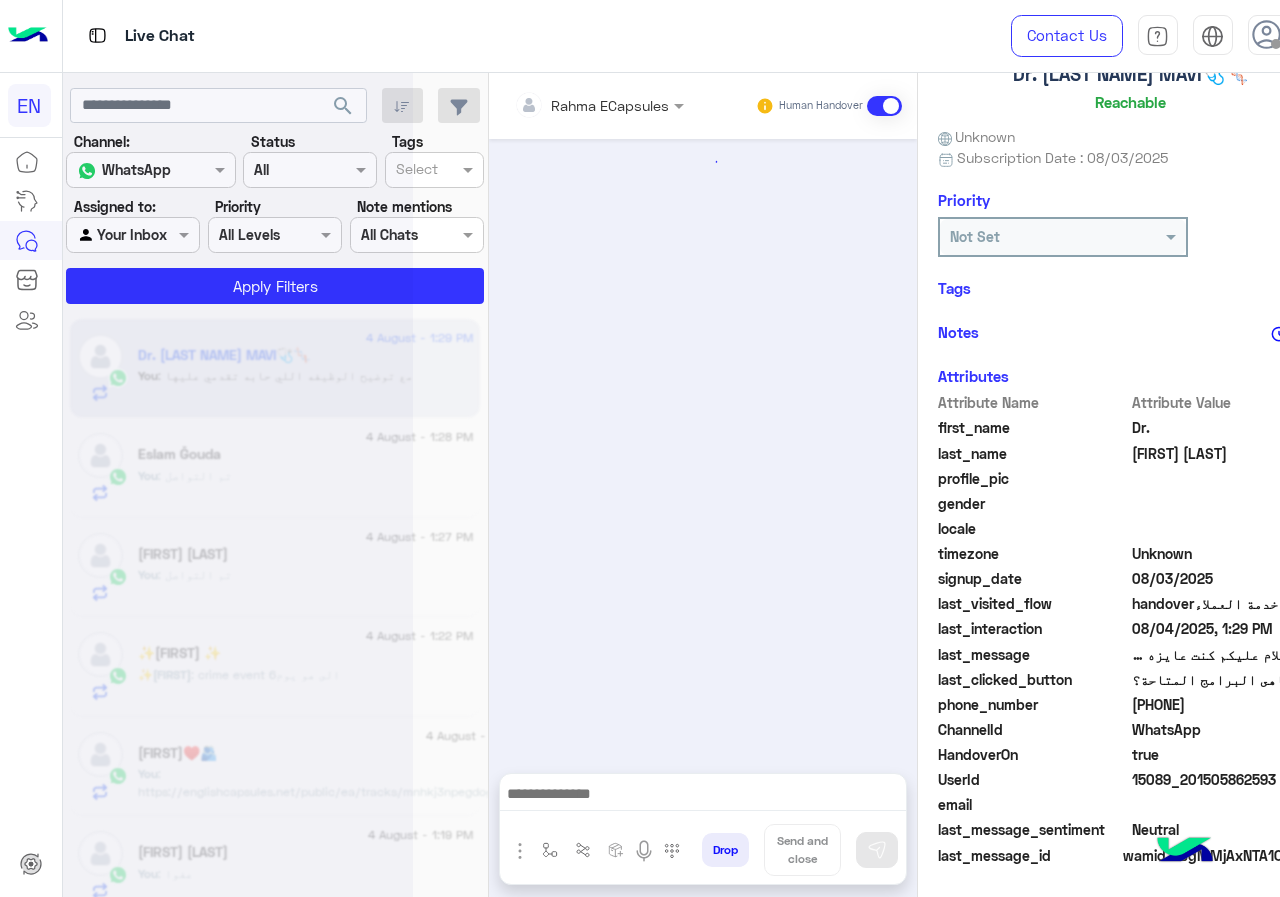 click on "Rahma ECapsules" at bounding box center [592, 105] 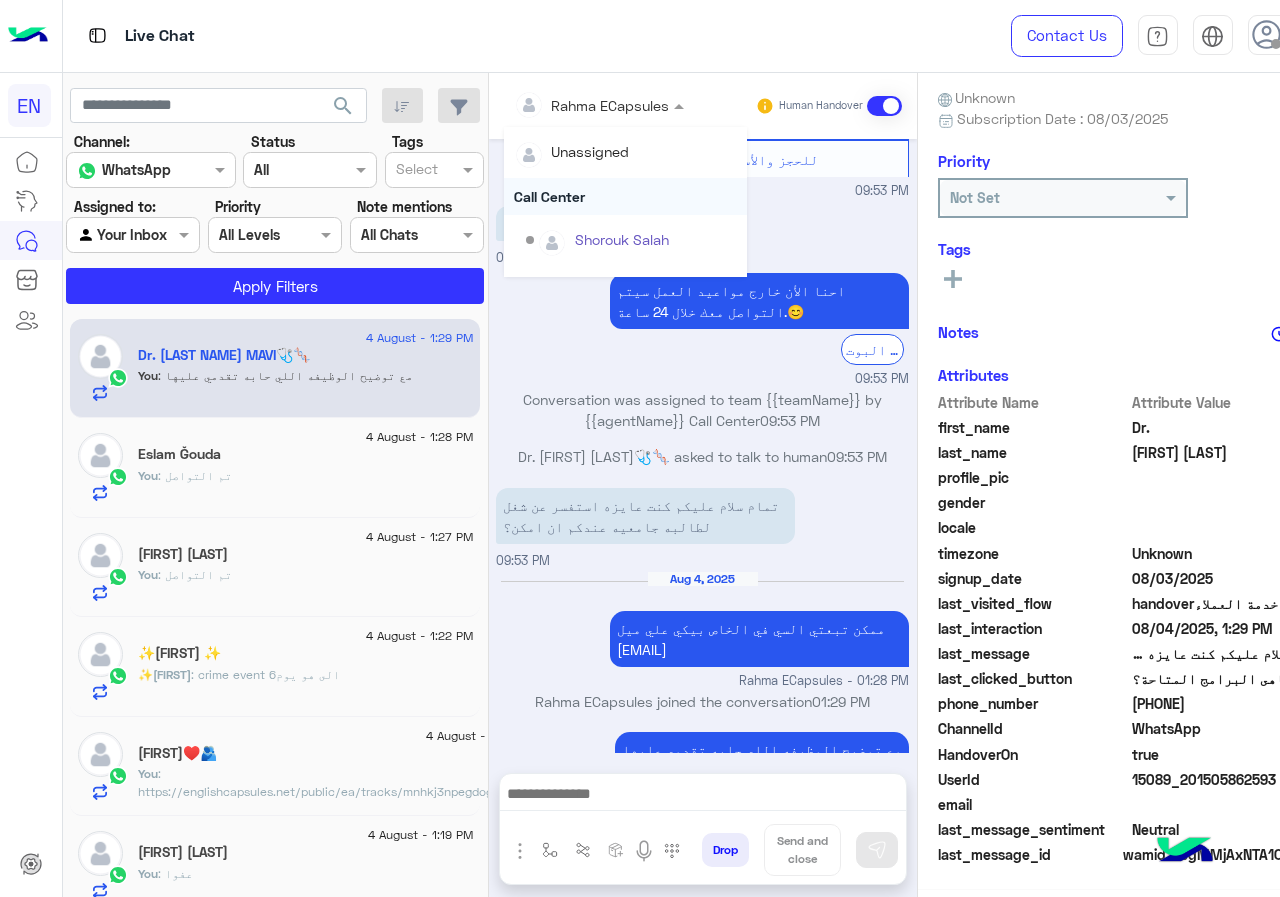 click on "Call Center" at bounding box center [625, 196] 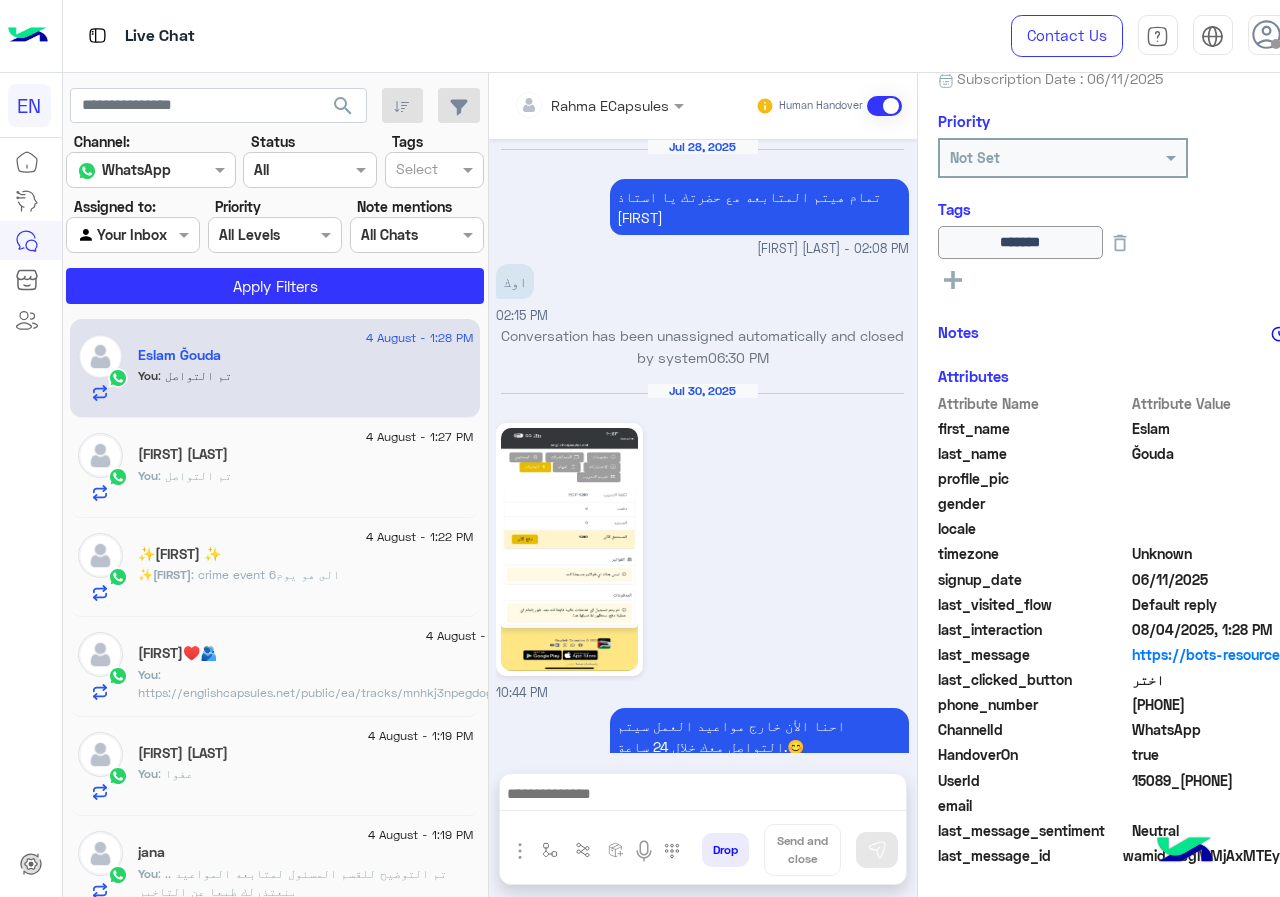 click on "Rahma ECapsules" at bounding box center (610, 105) 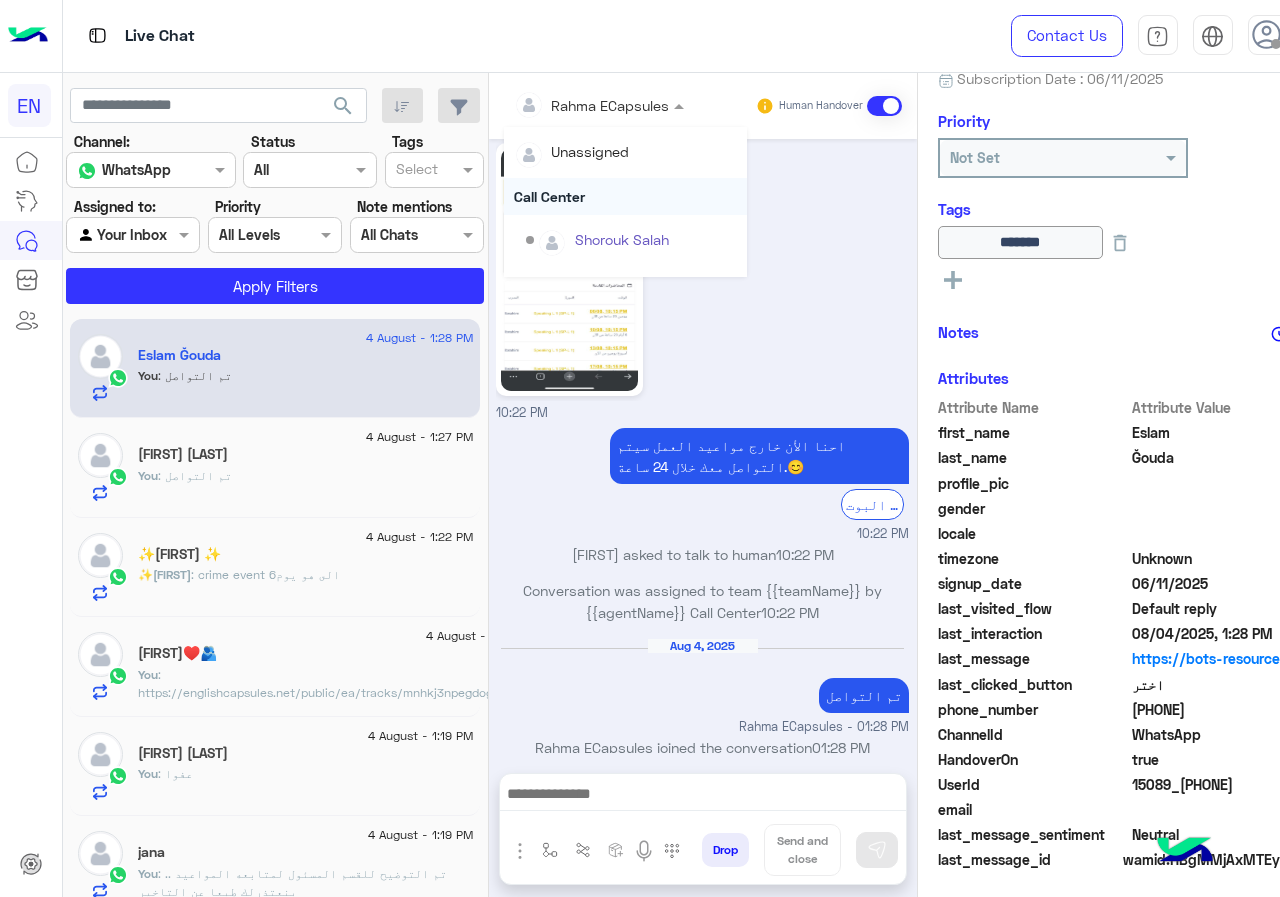 click on "Call Center" at bounding box center [625, 196] 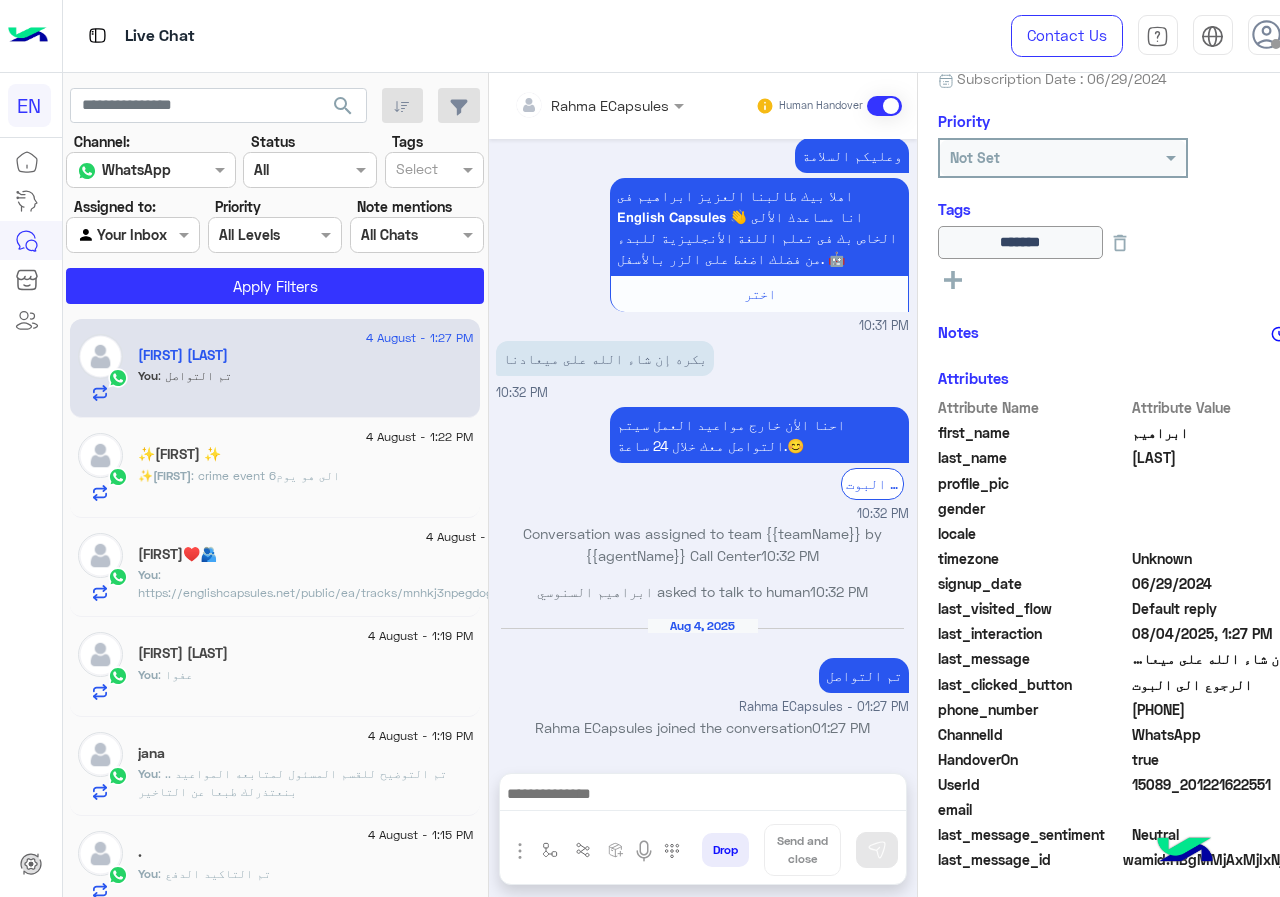 click at bounding box center [572, 105] 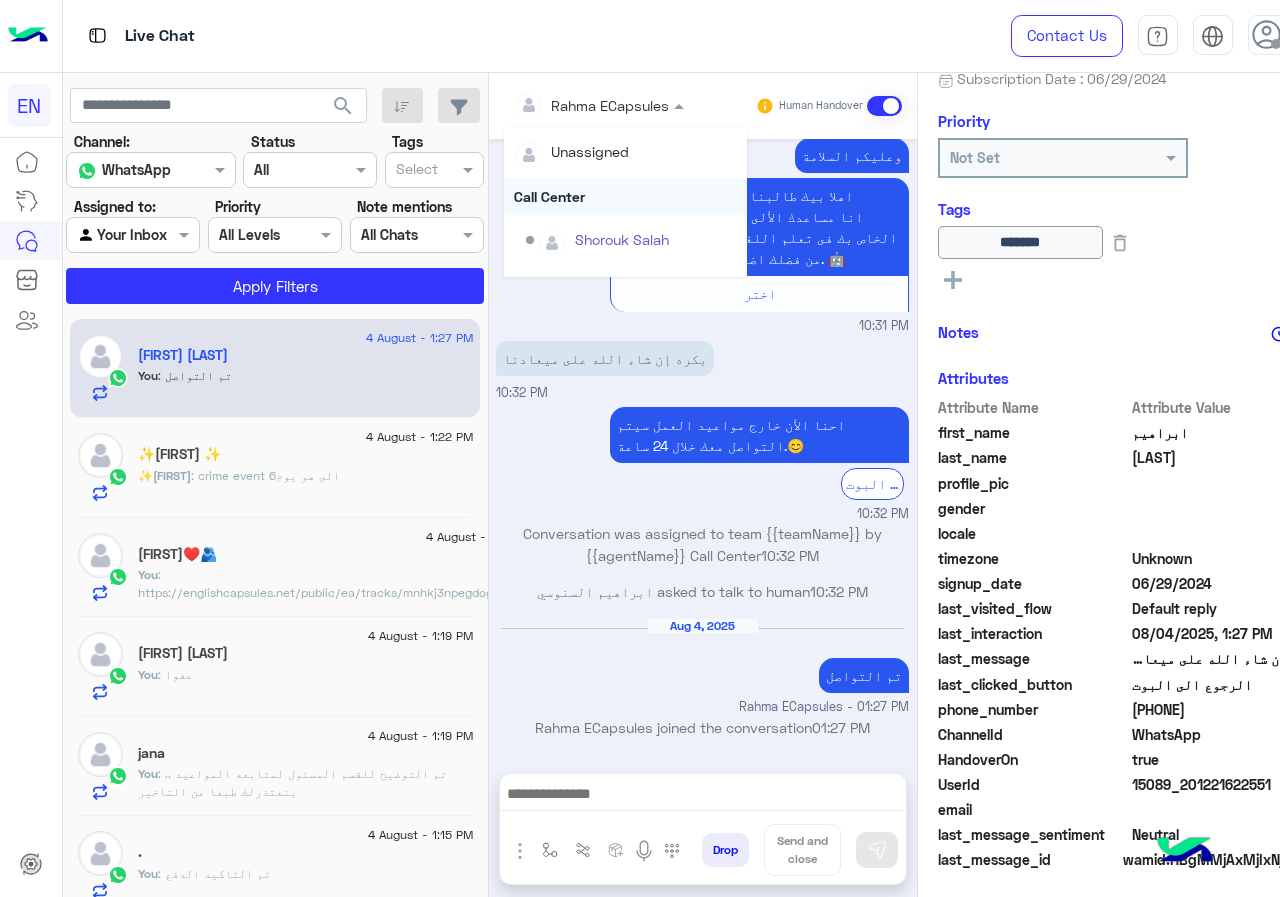 click on "Call Center" at bounding box center [625, 196] 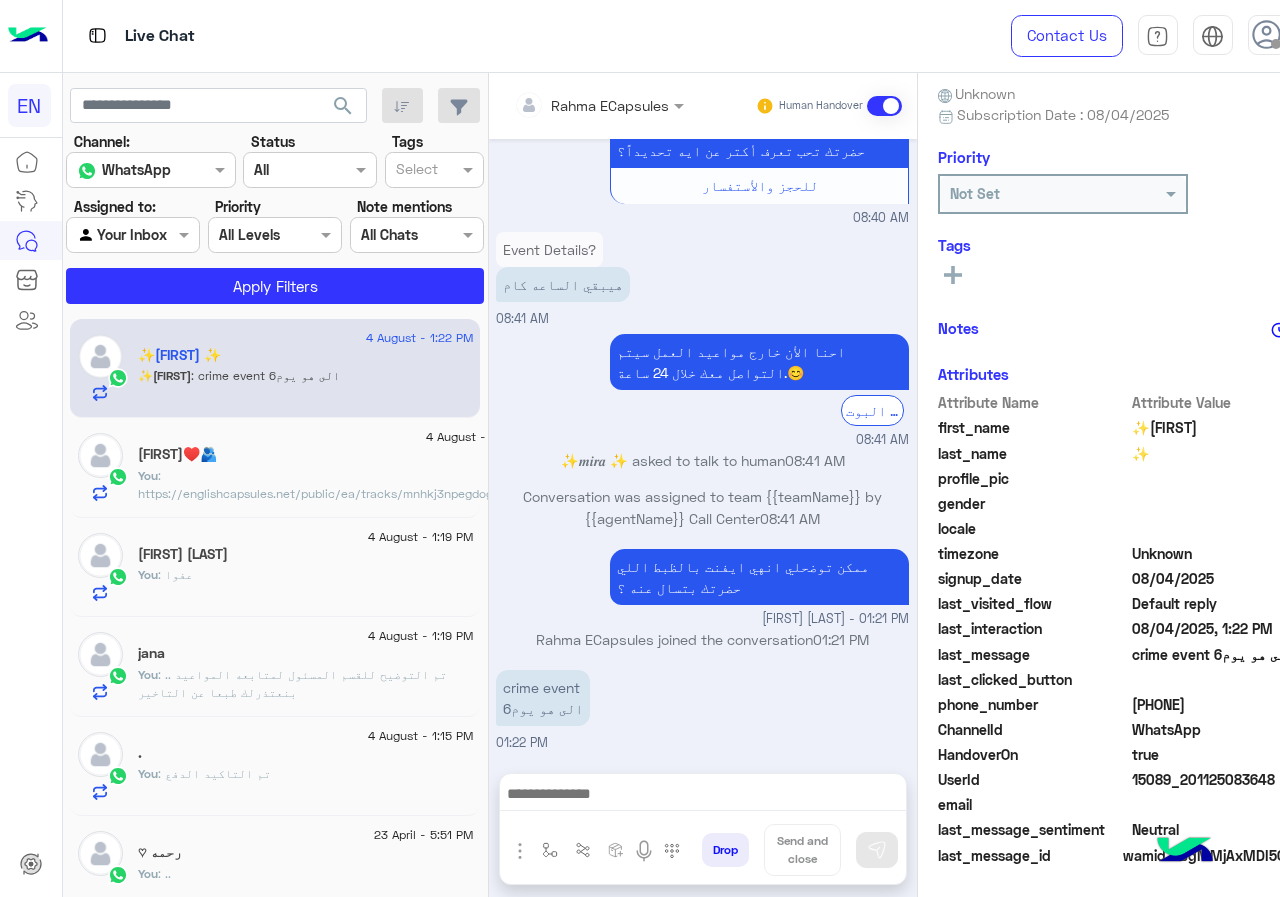 click at bounding box center [572, 105] 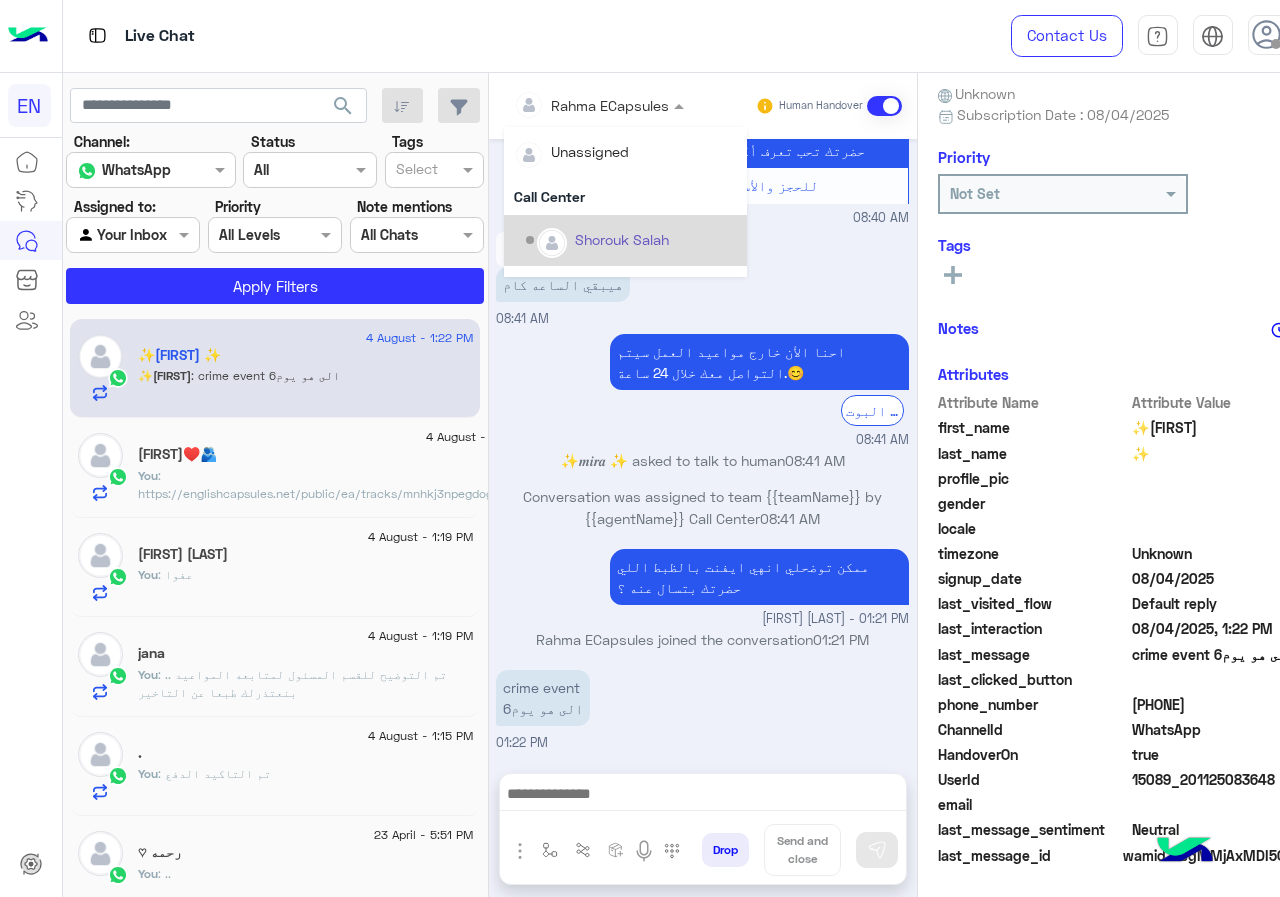 click on "Rahma ECapsules joined the conversation   01:21 PM" at bounding box center [702, 639] 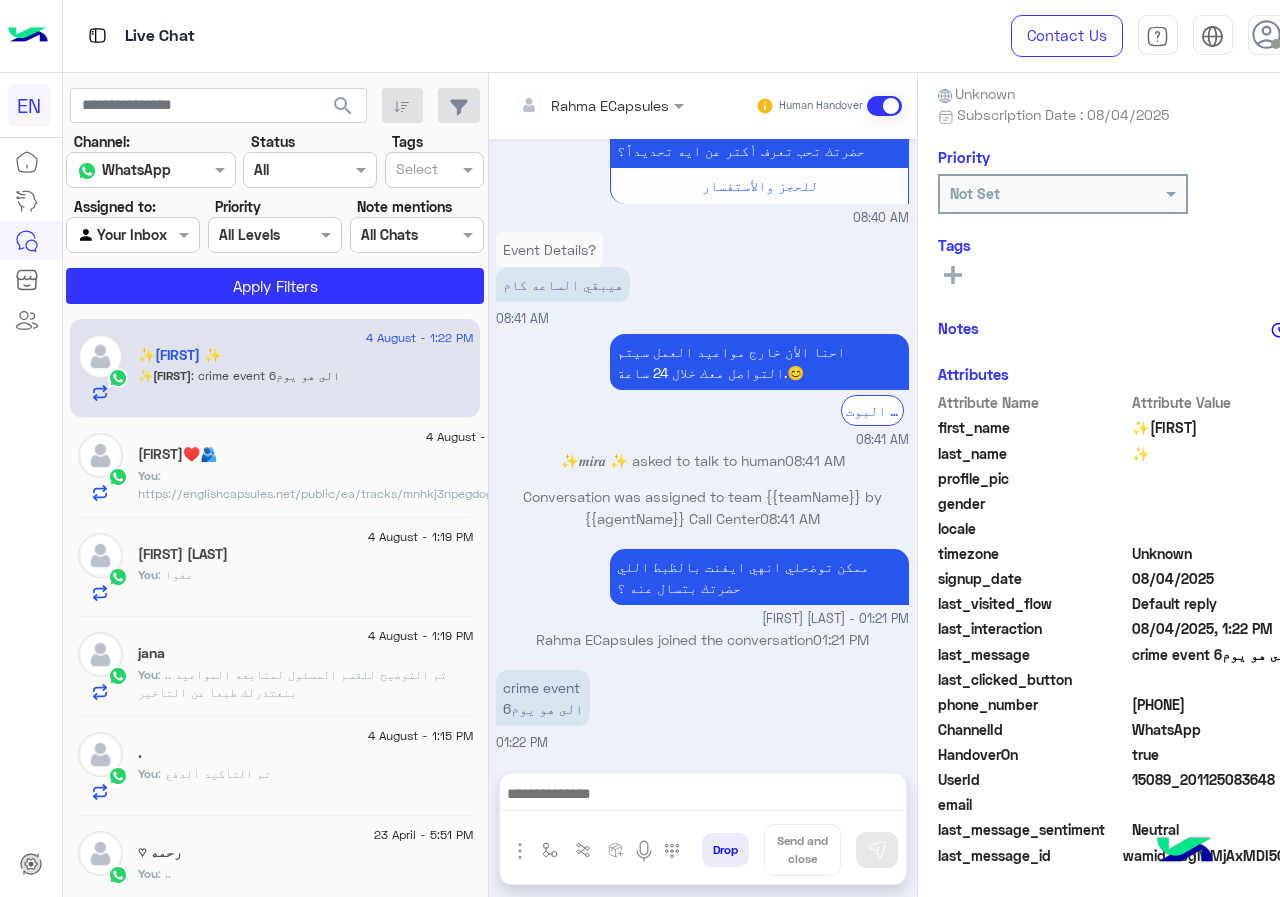 click at bounding box center (572, 105) 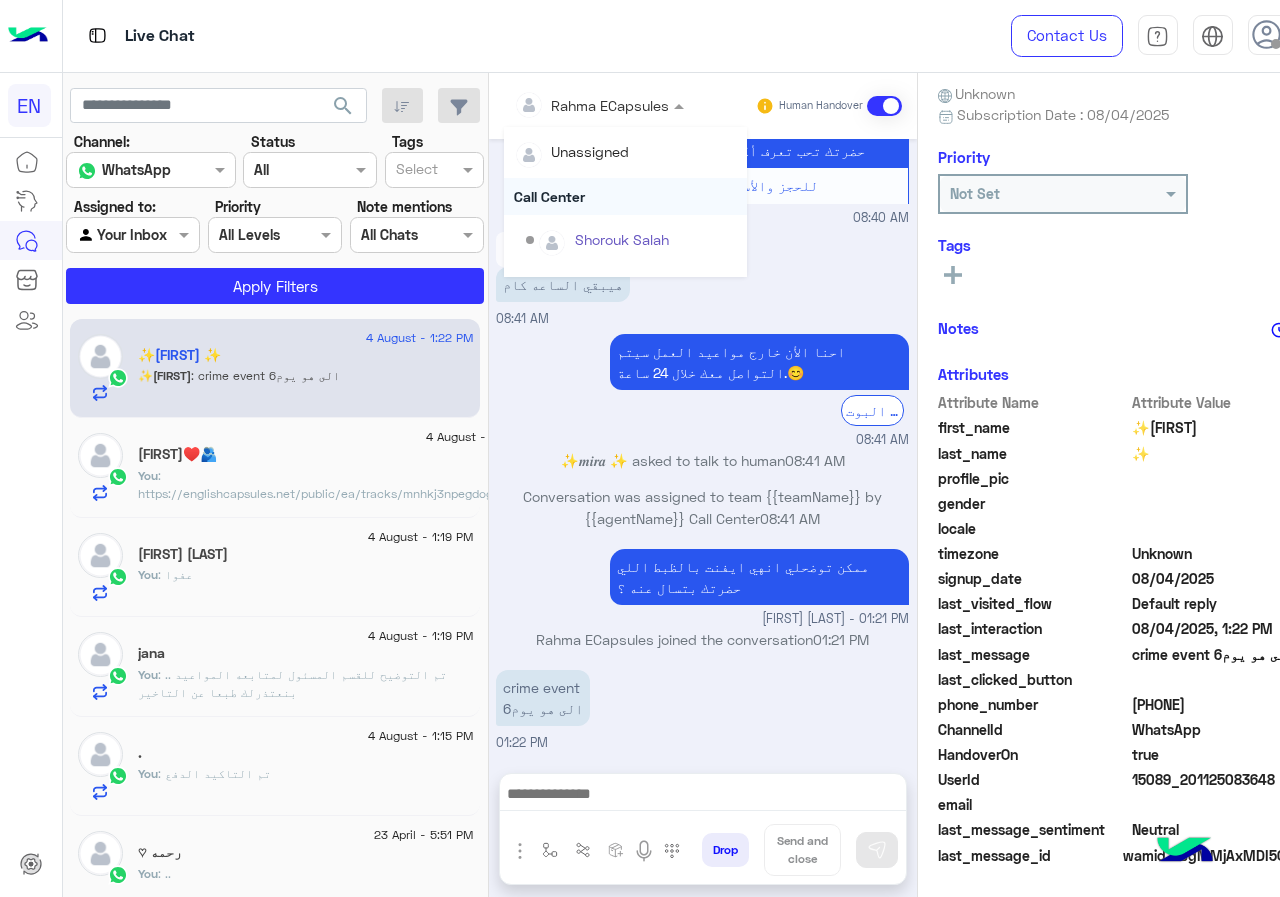 click on "Call Center" at bounding box center (625, 196) 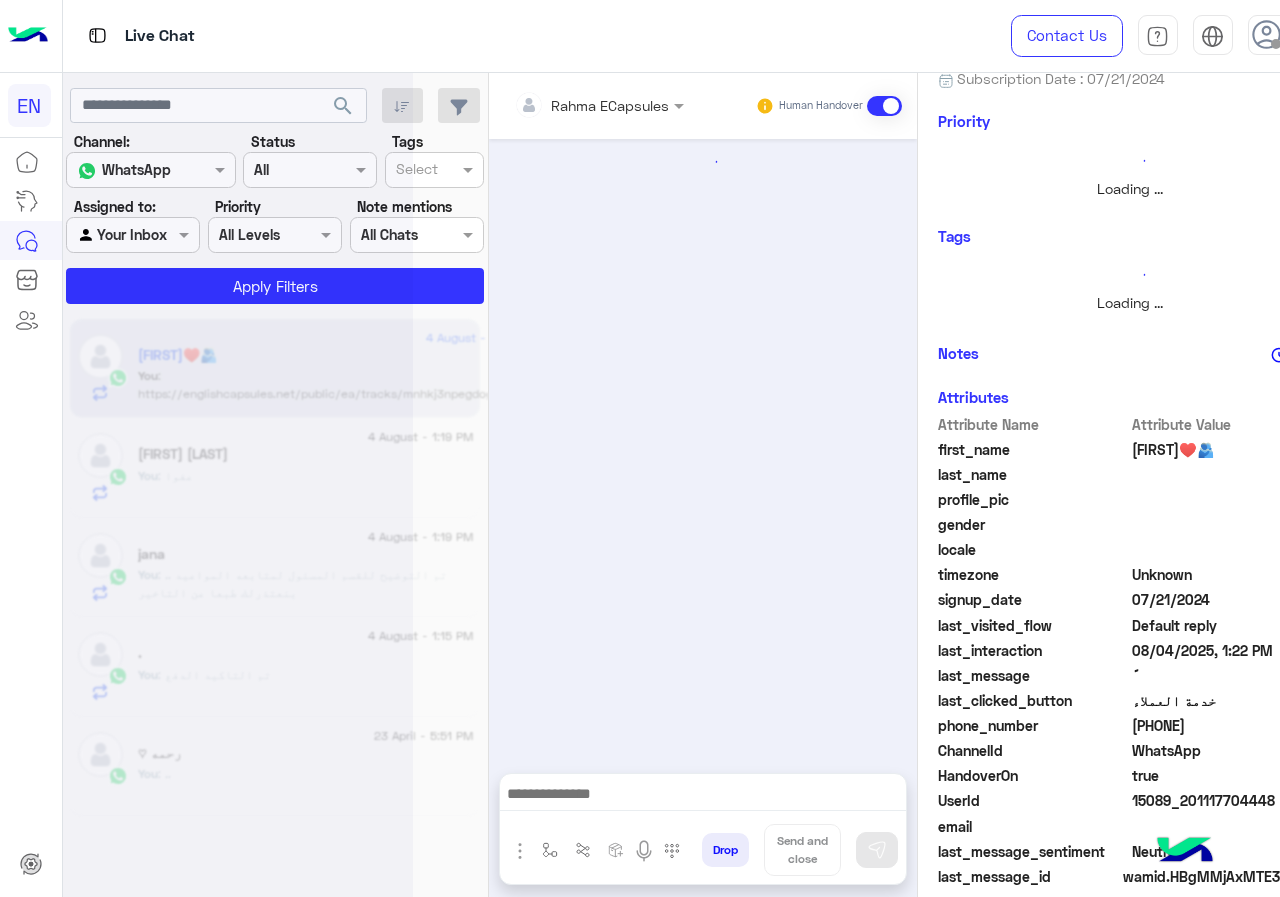 click at bounding box center [572, 105] 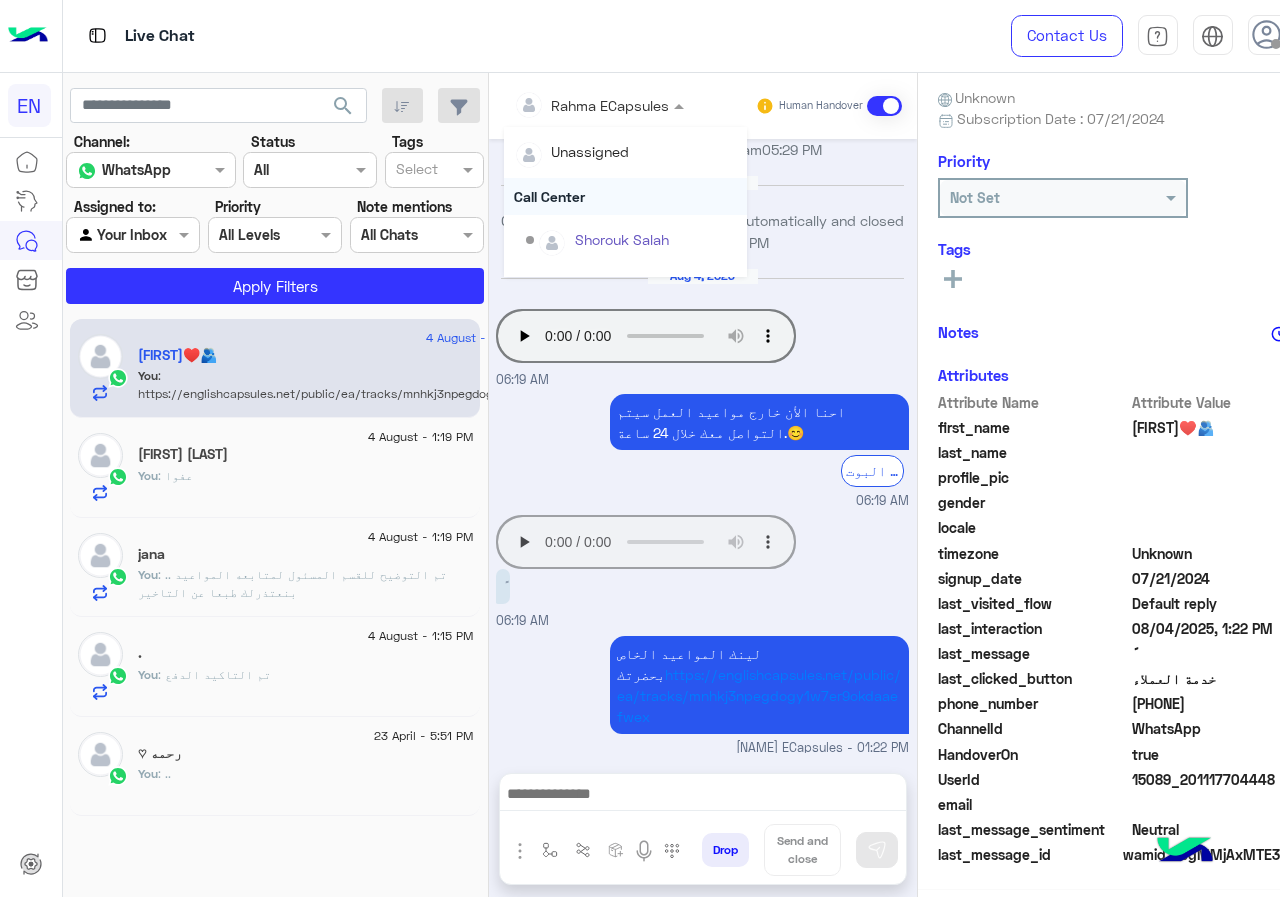 click on "Call Center" at bounding box center [625, 196] 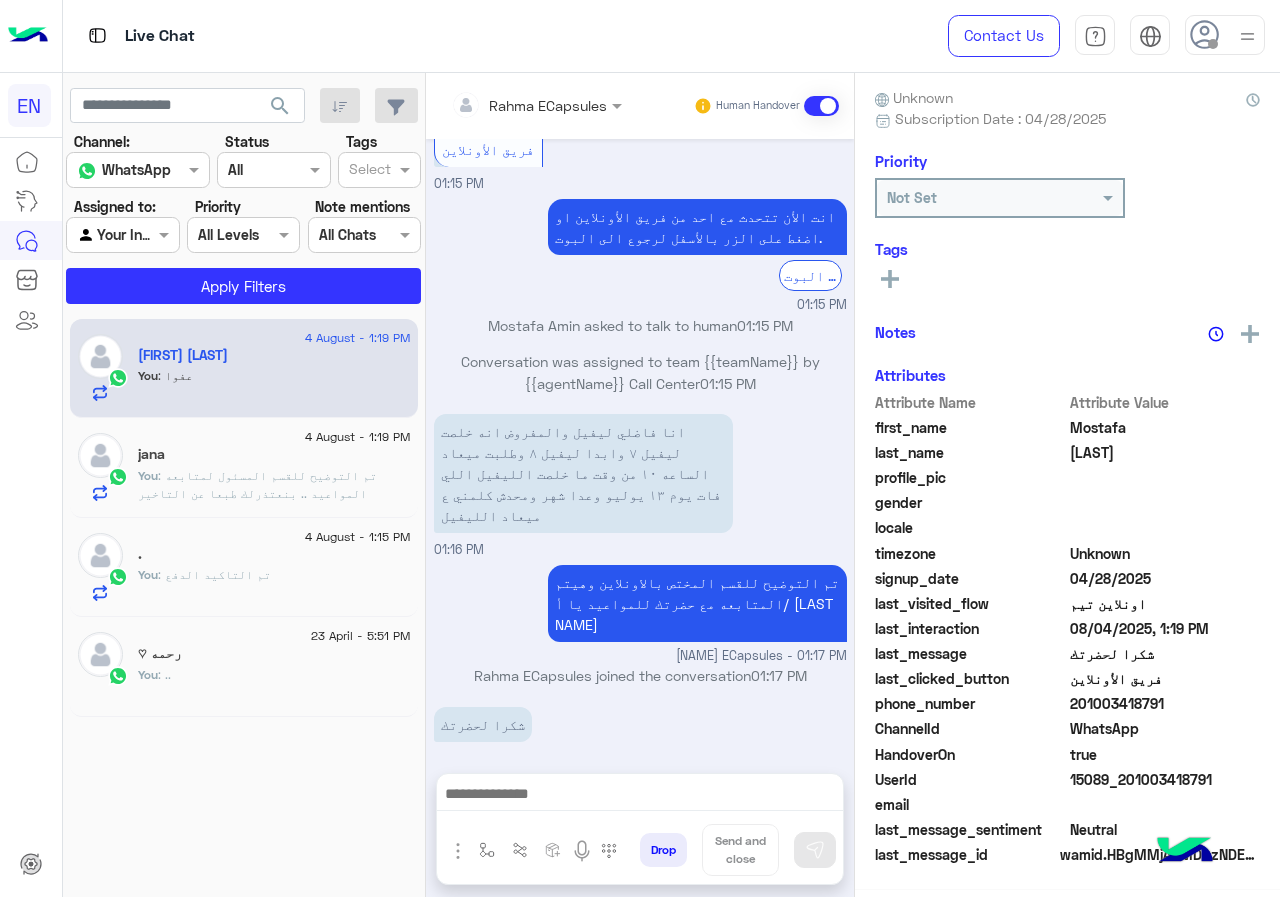 click at bounding box center (536, 104) 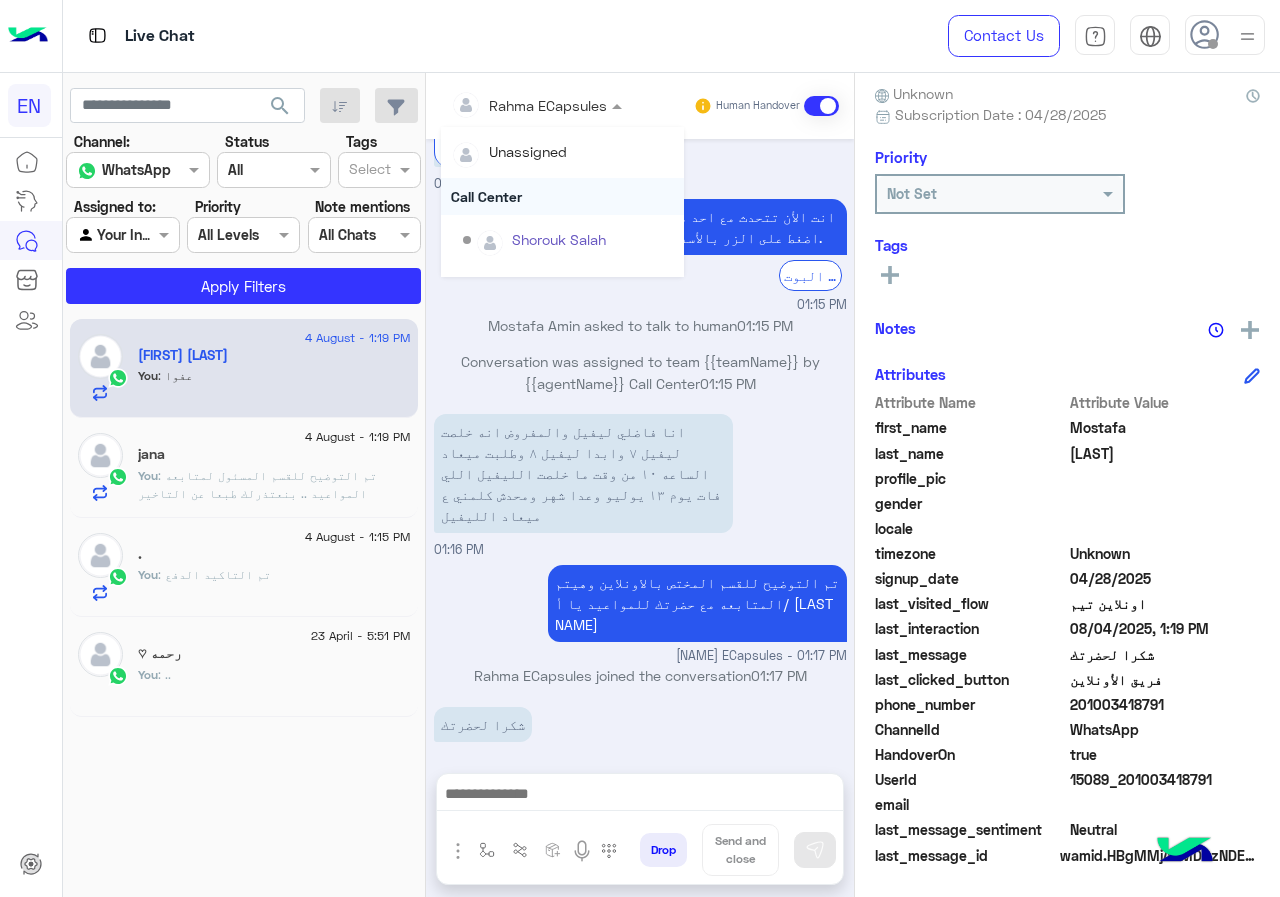 click on "Call Center" at bounding box center (562, 196) 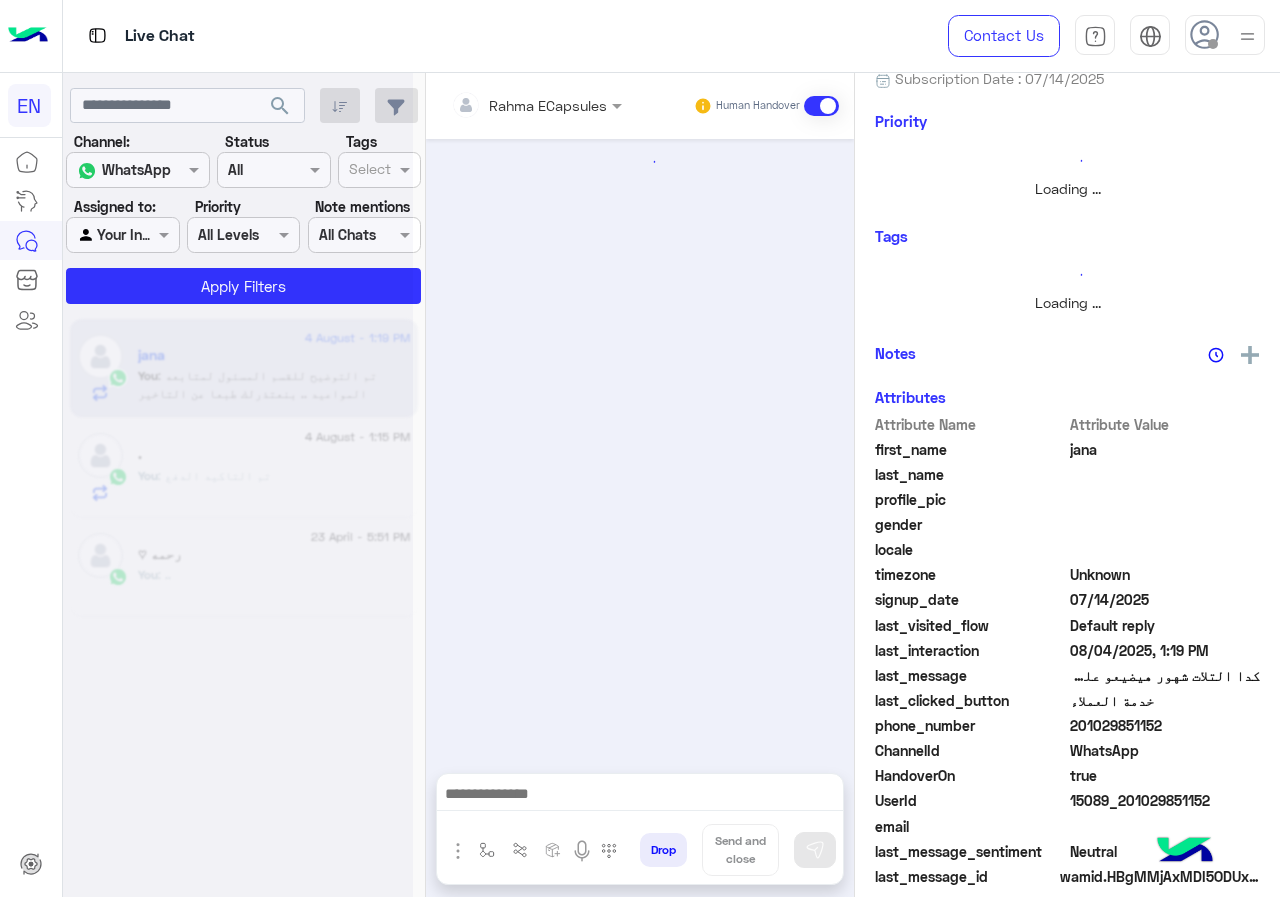 click at bounding box center (536, 104) 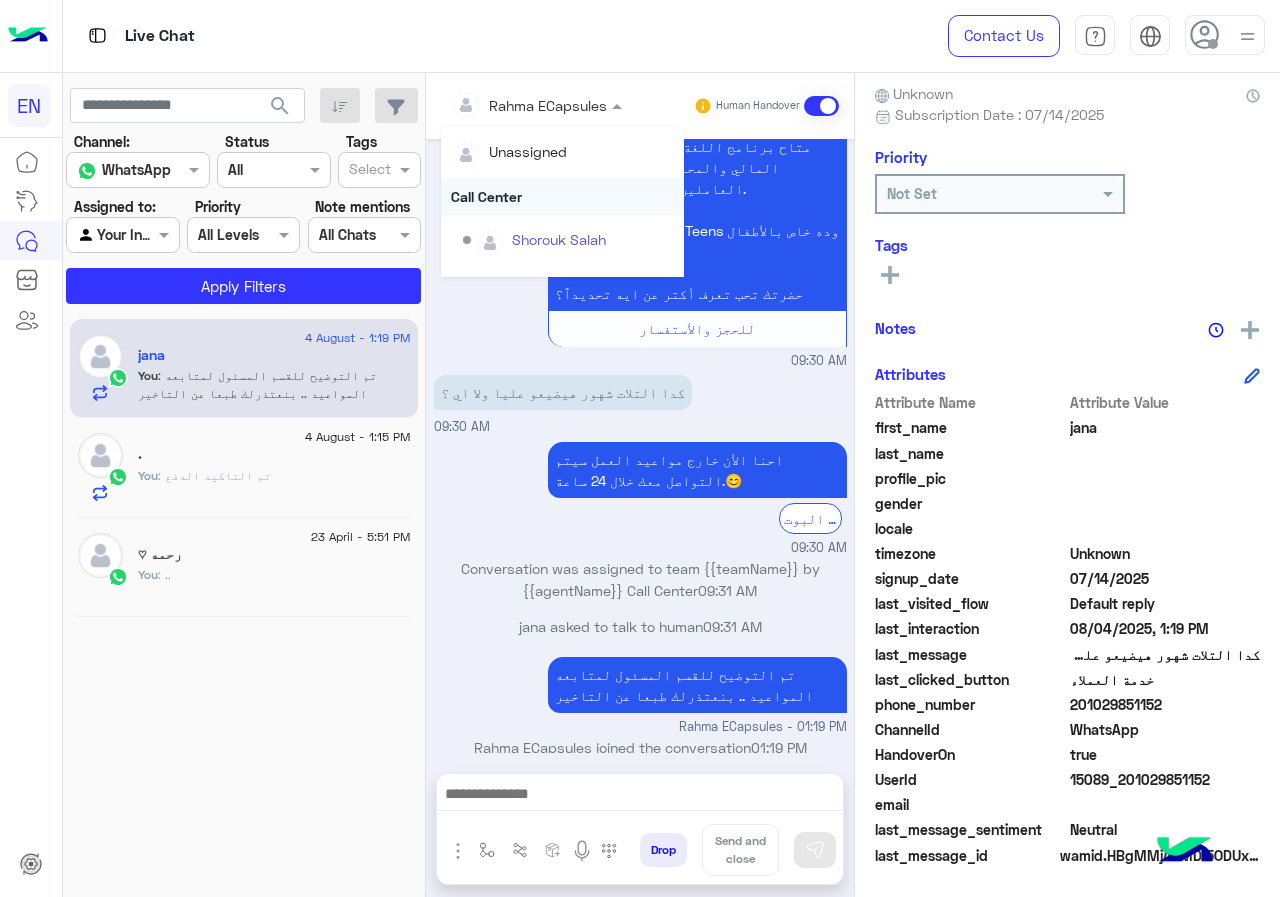 click on "Call Center" at bounding box center (562, 196) 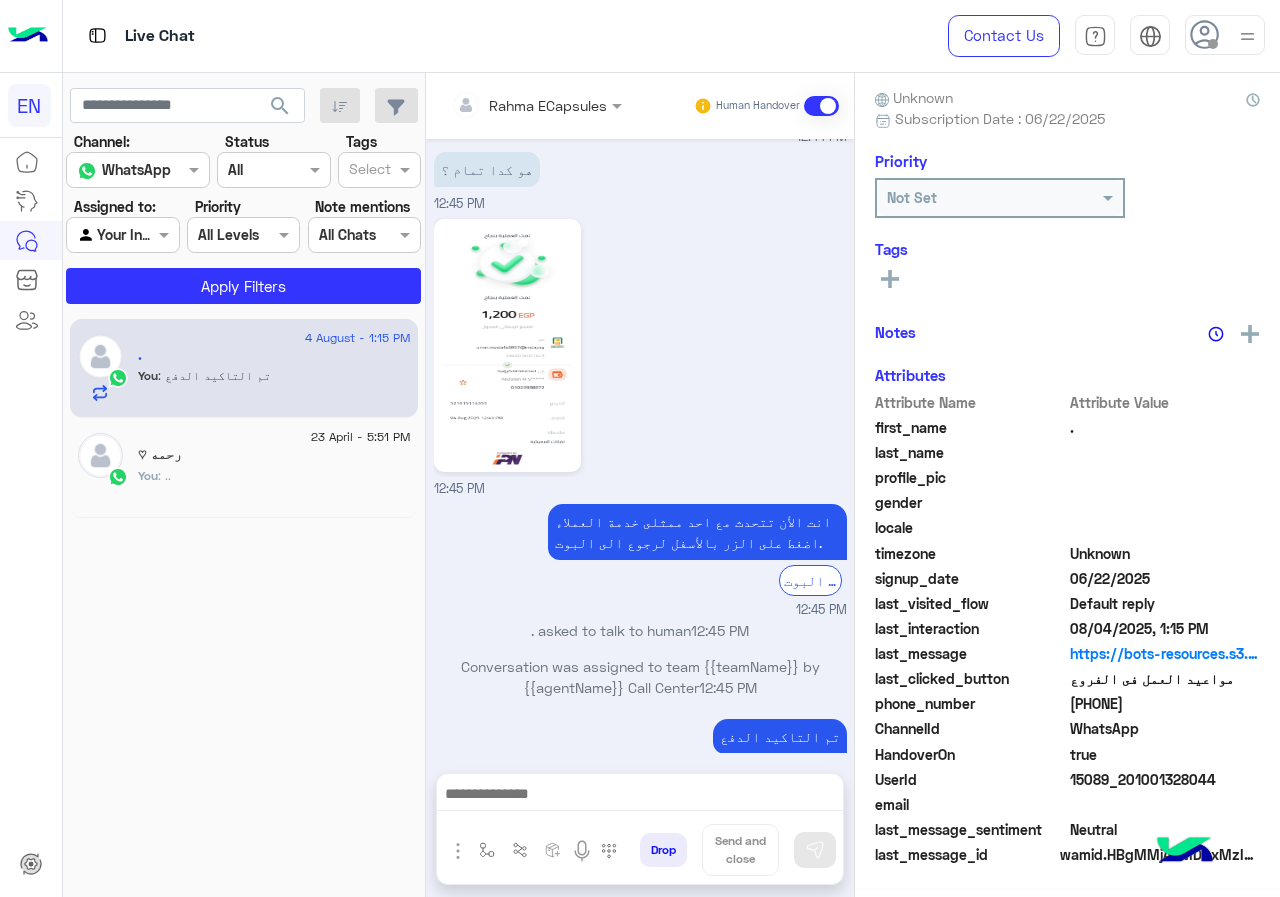 click at bounding box center [509, 105] 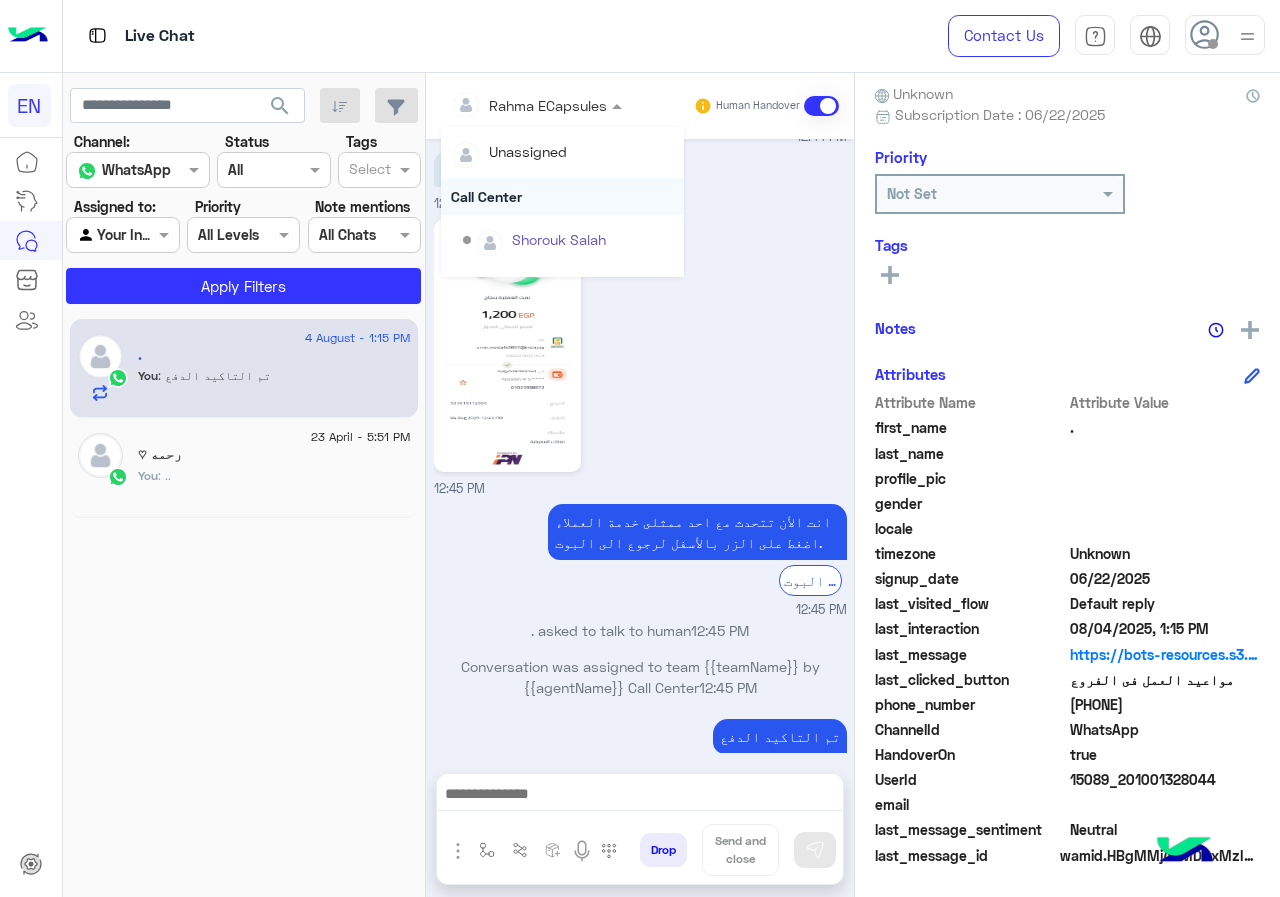 click on "Call Center" at bounding box center [562, 196] 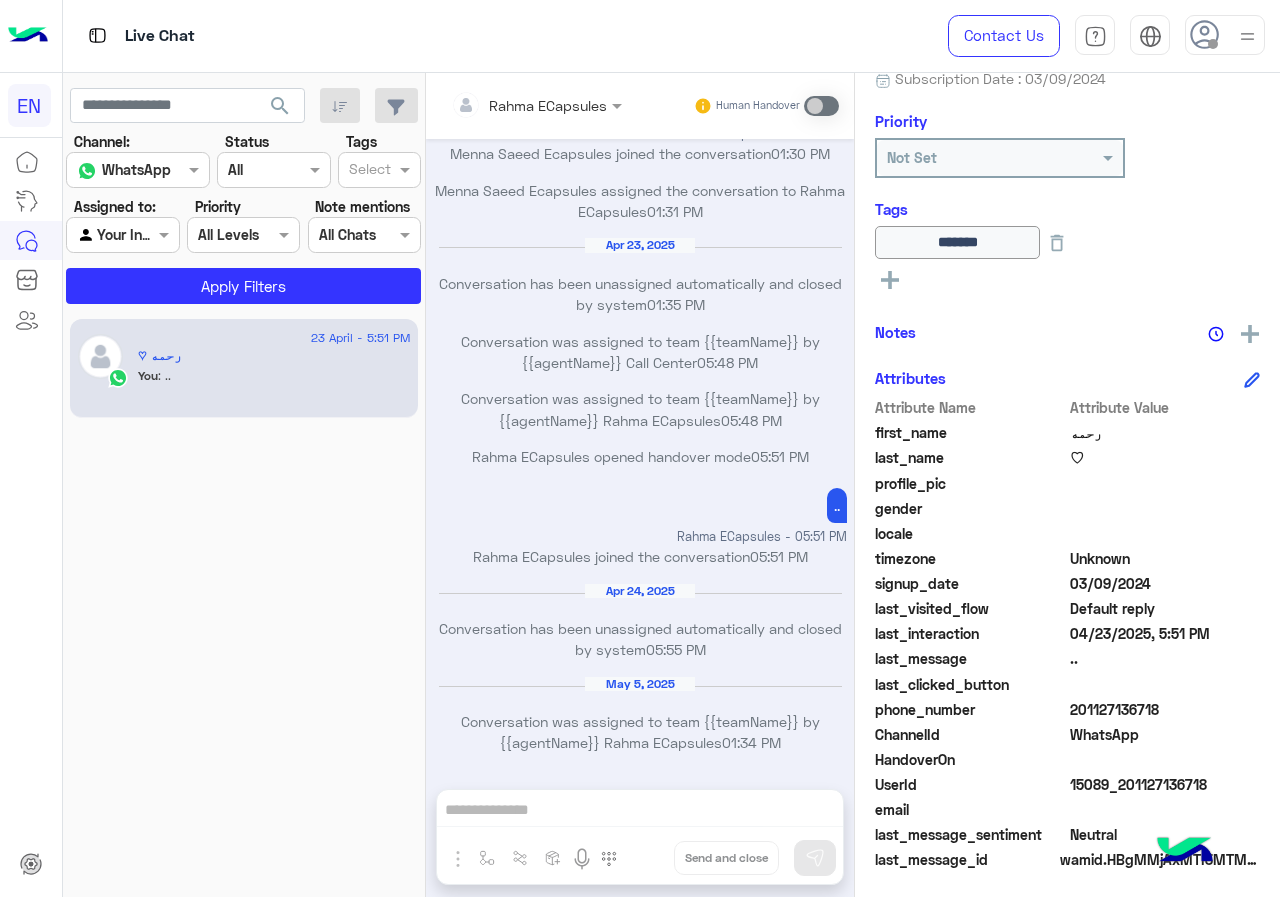 click at bounding box center [100, 235] 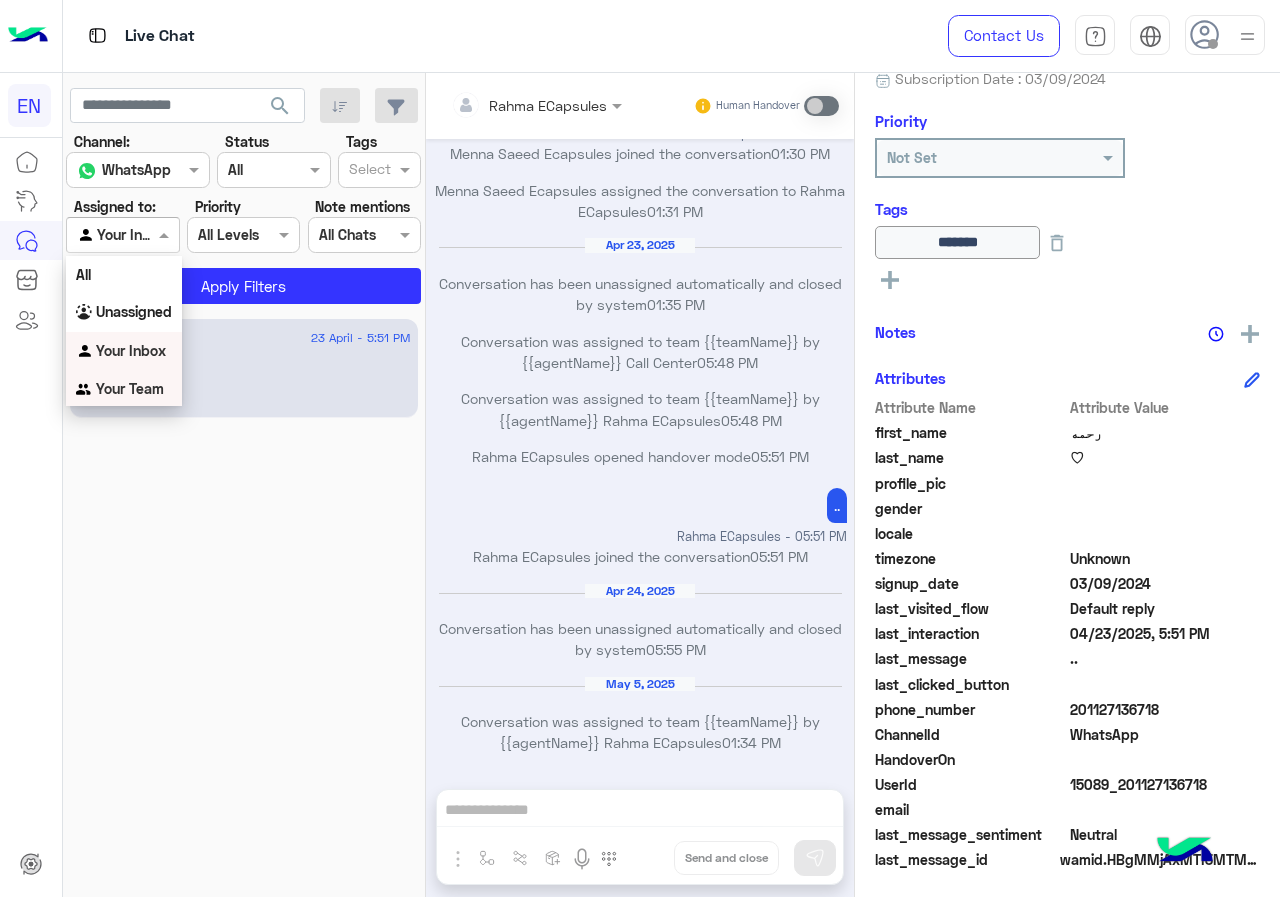 click on "Your Team" at bounding box center [124, 389] 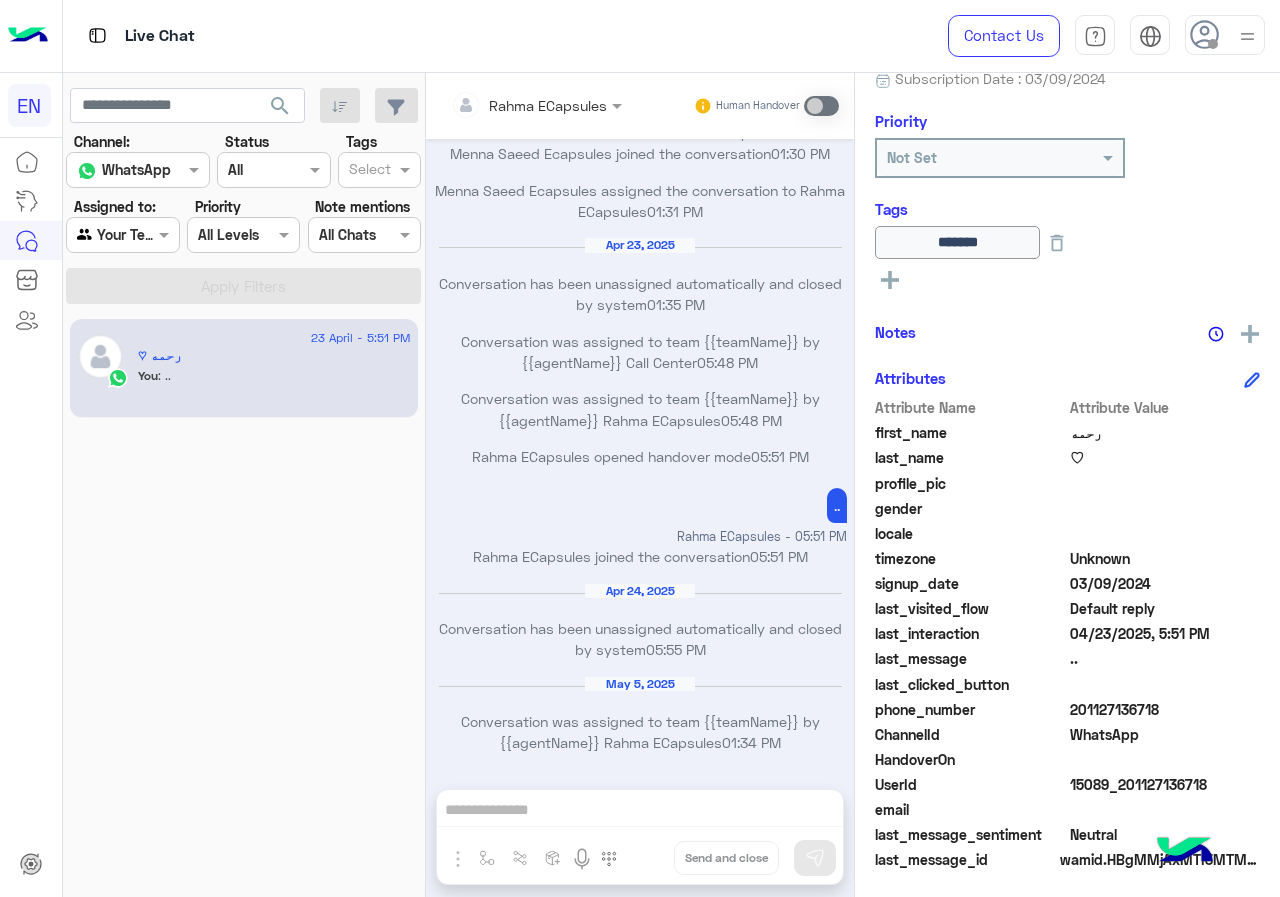 click on "Status Channel All" 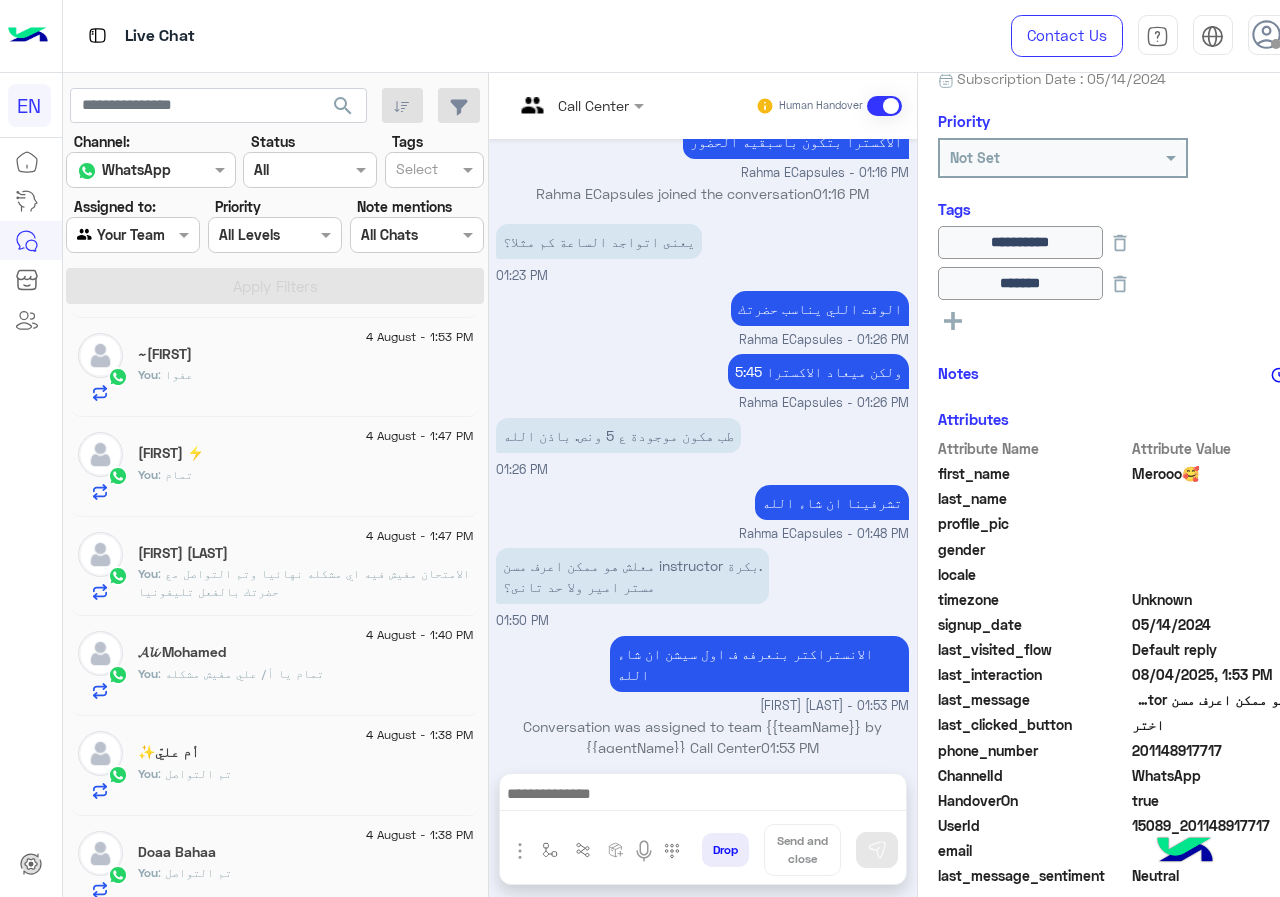 click on "You  : عفوا" 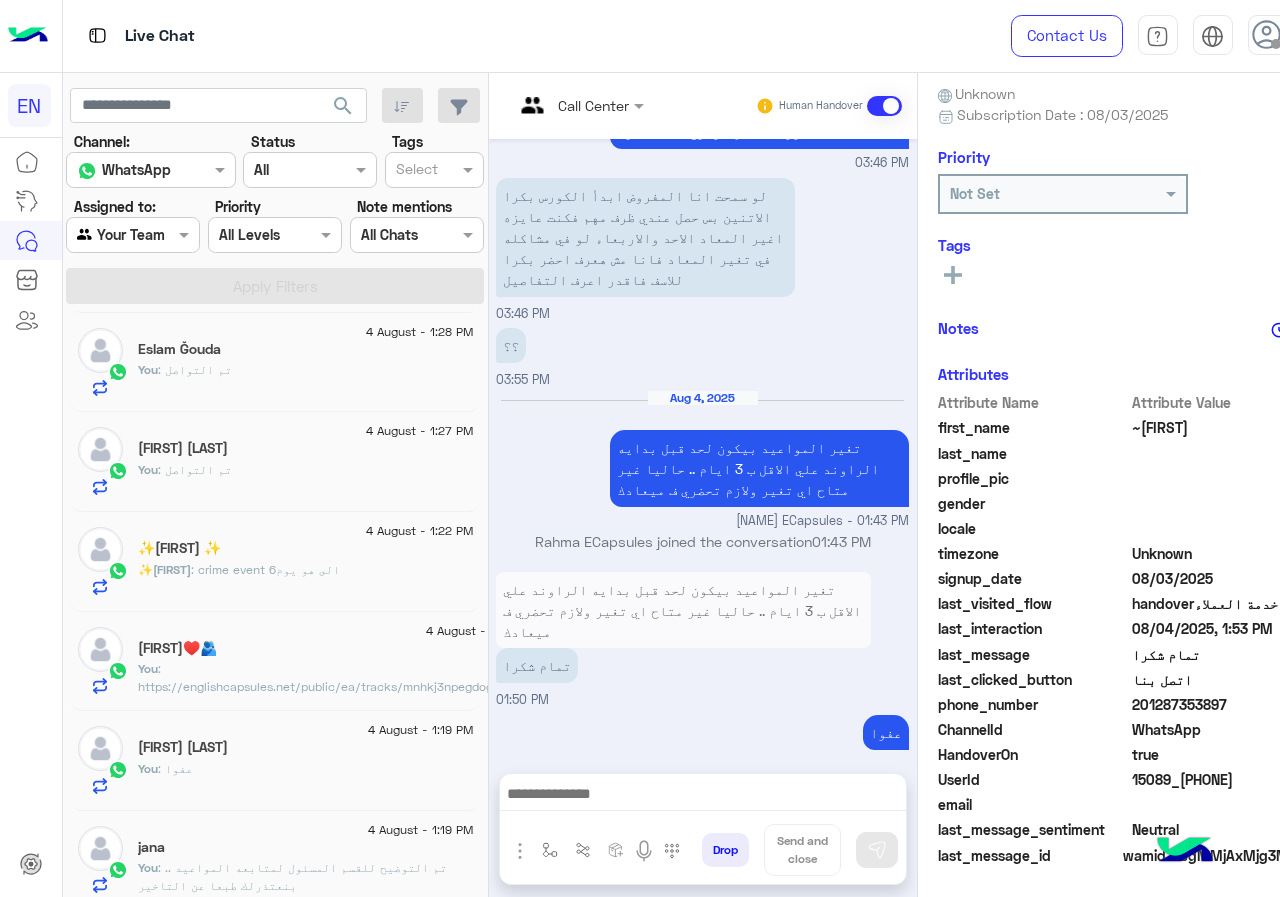 click on "✨𝒎𝒊𝒓𝒂 : crime event
الى هو يوم6" 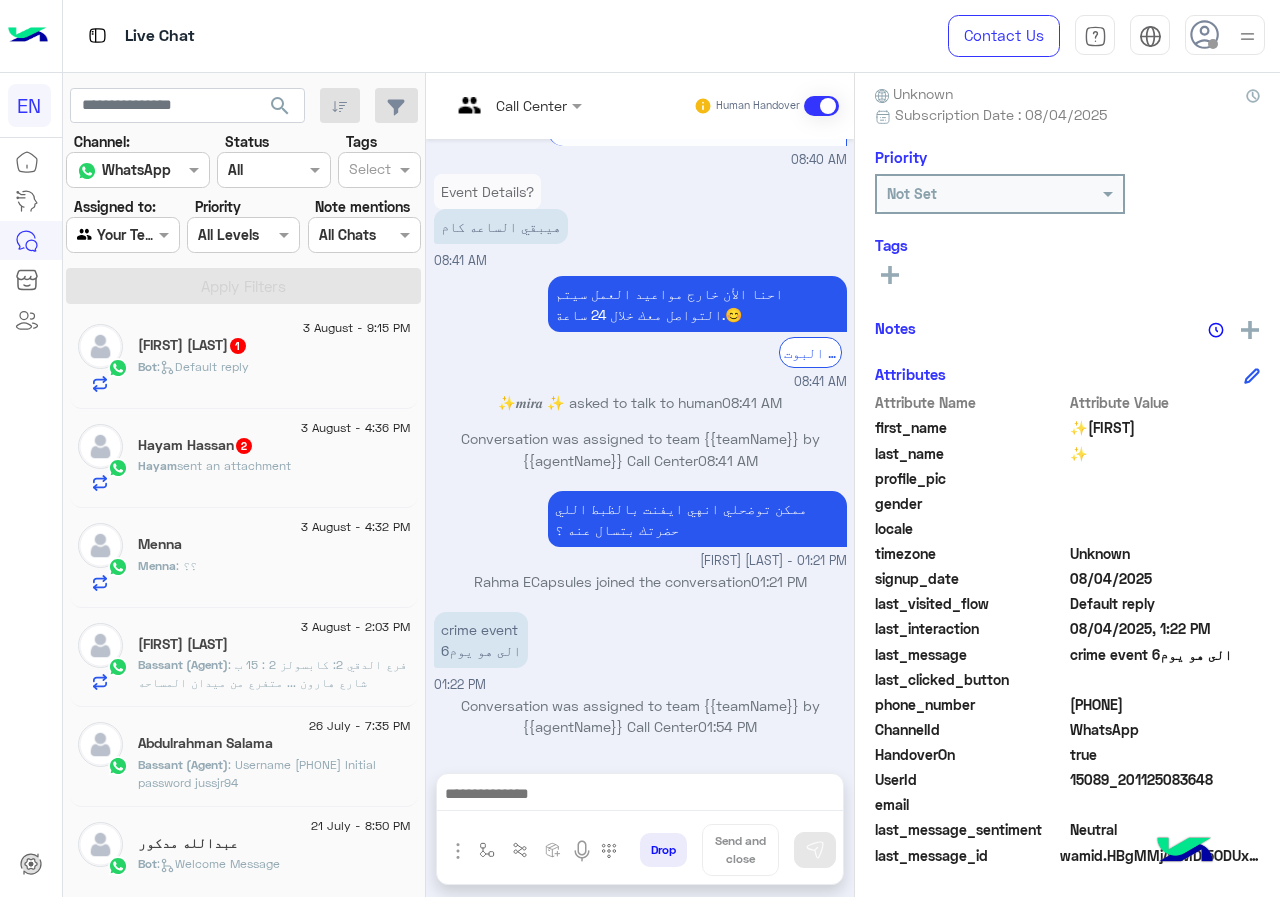 click on "3 August - 9:15 PM  You Ka♥️🥭🌊  1 Bot :   Default reply" 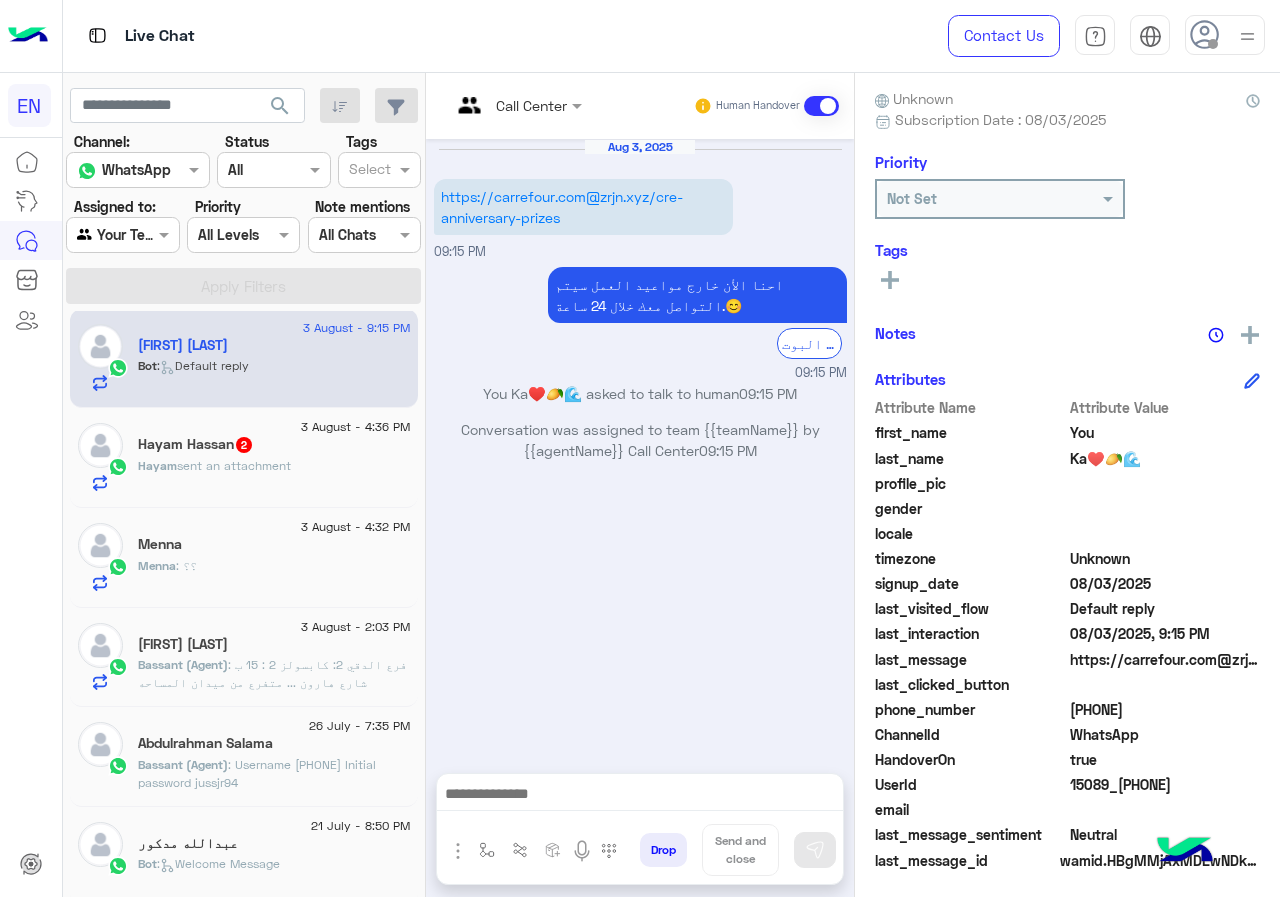 drag, startPoint x: 872, startPoint y: 292, endPoint x: 898, endPoint y: 294, distance: 26.076809 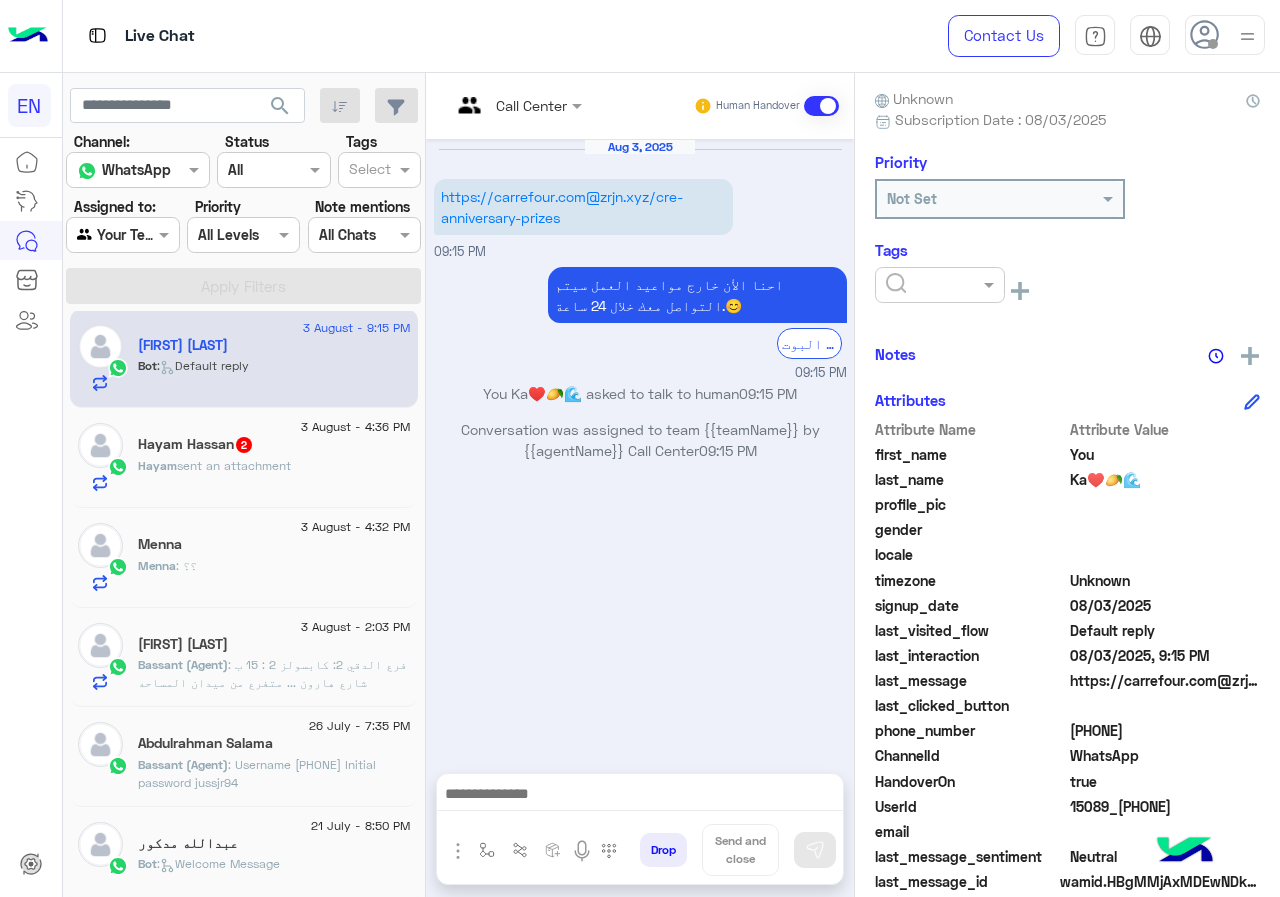 click 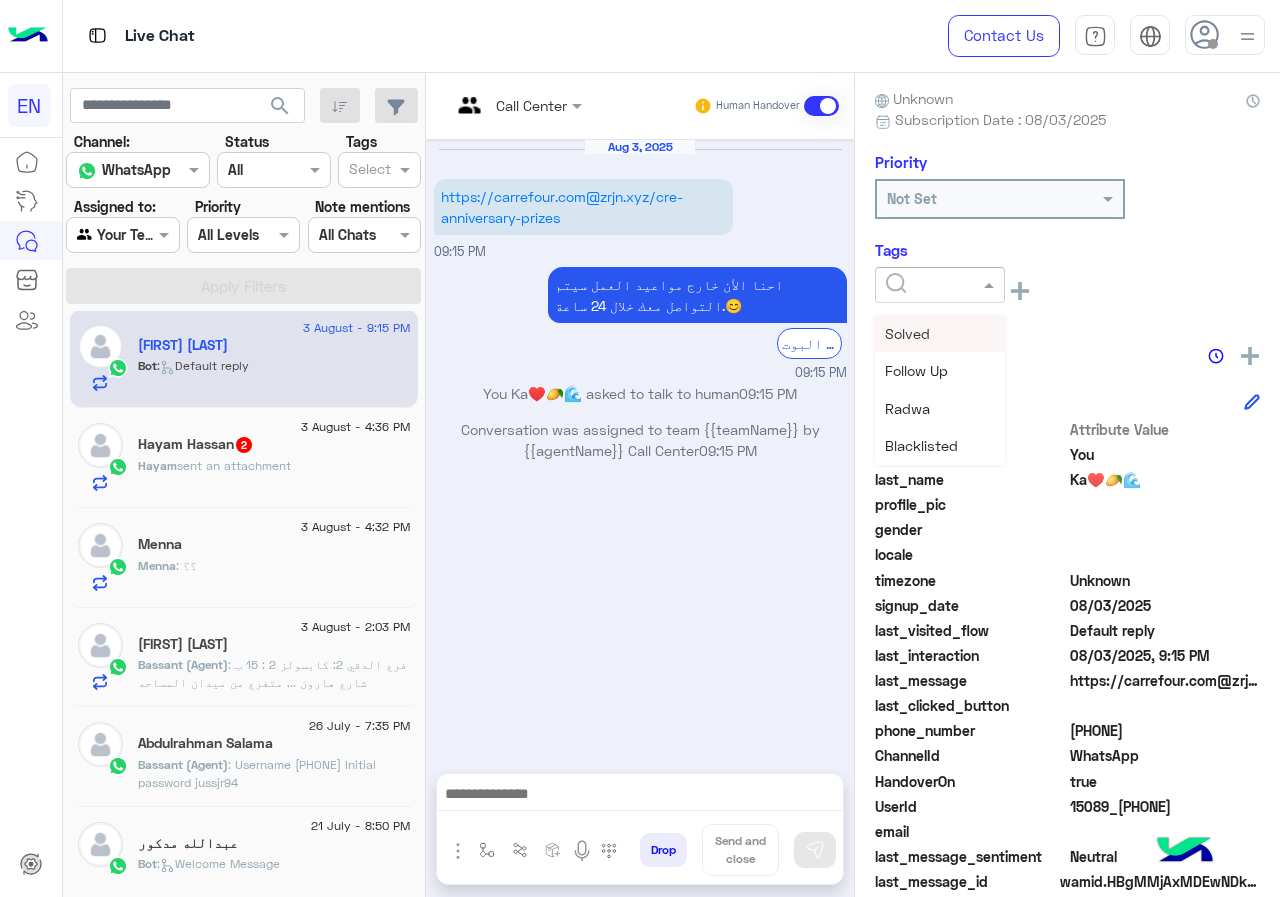 click on "Solved" at bounding box center [940, 333] 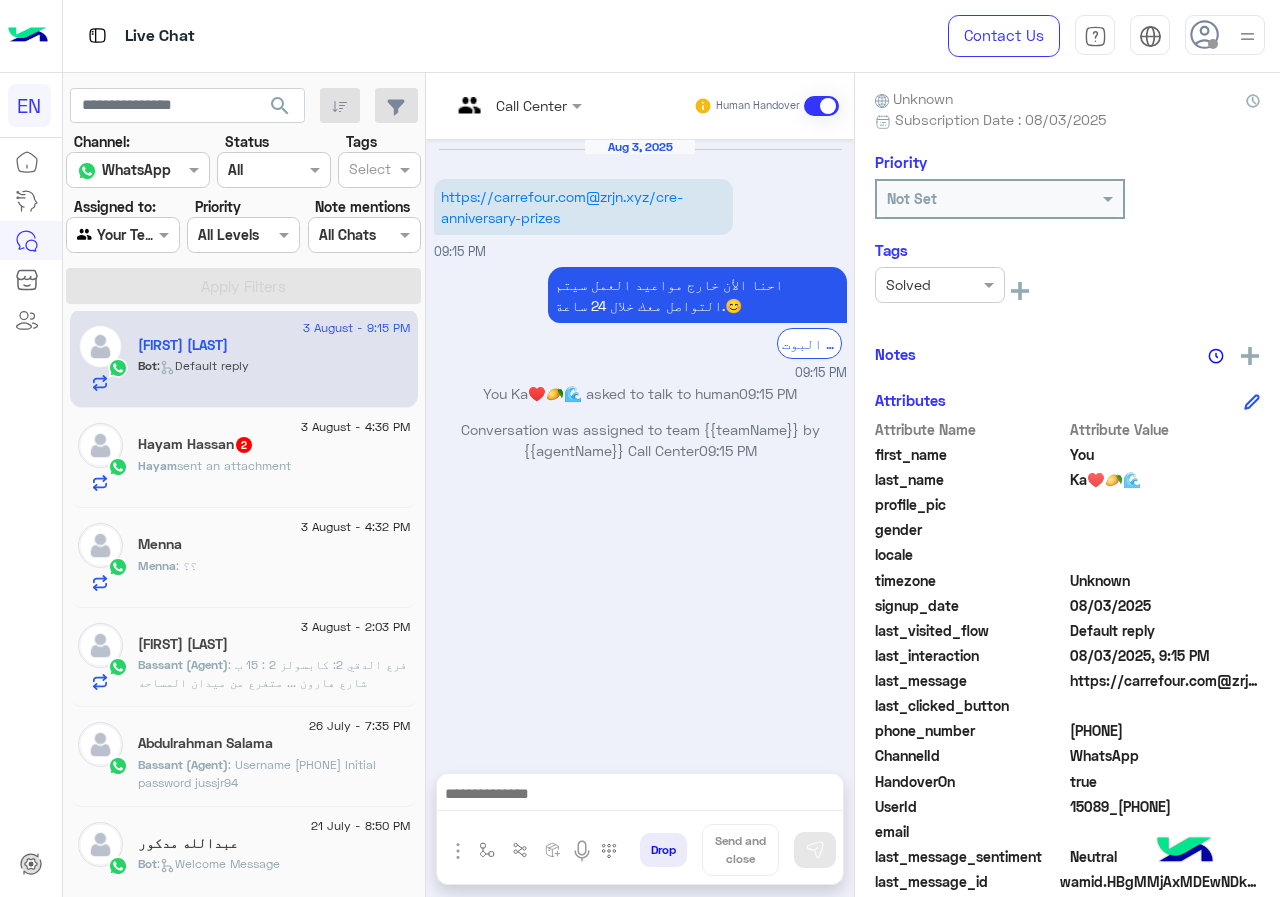 click on "Notes" 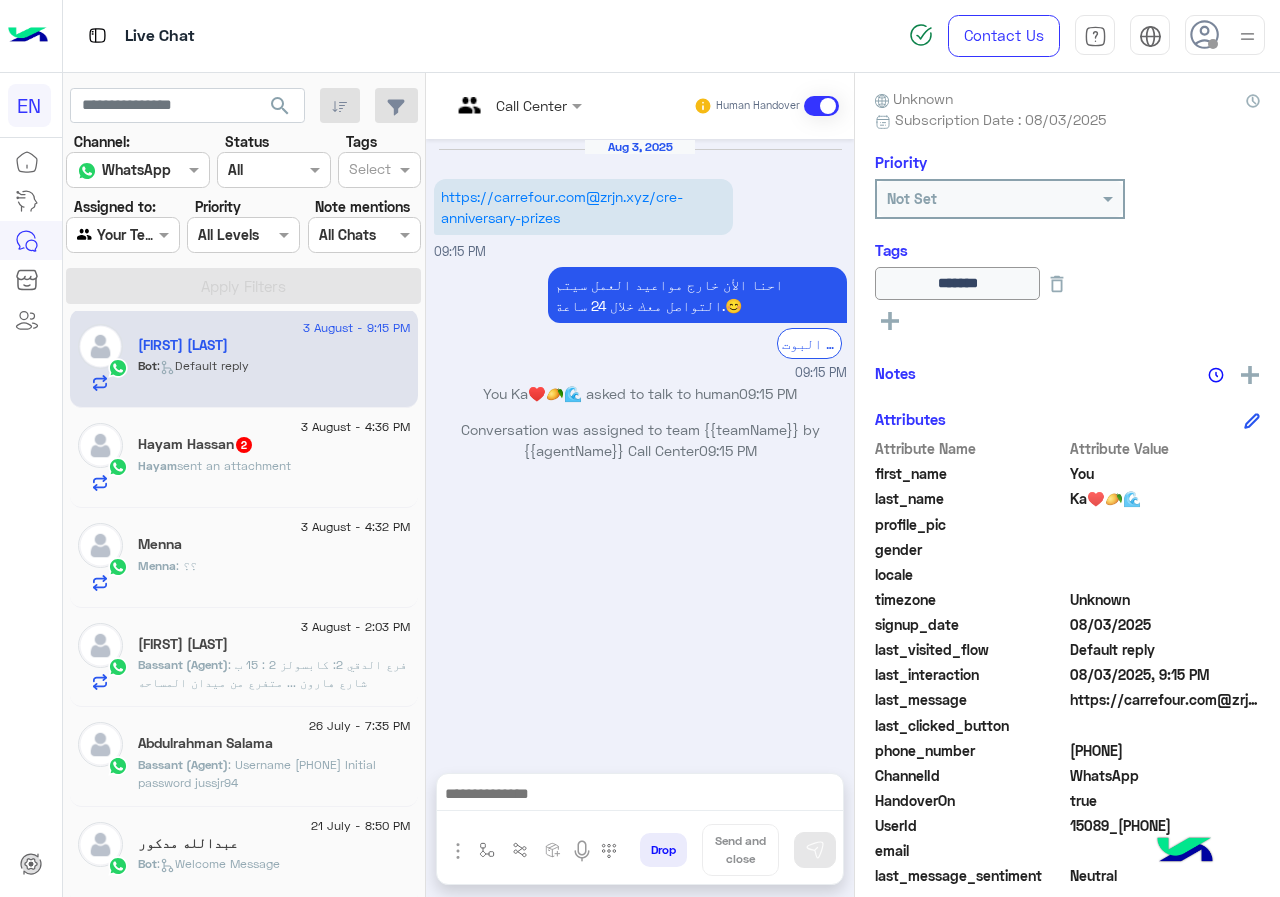 click on "Hayam Hassan  2" 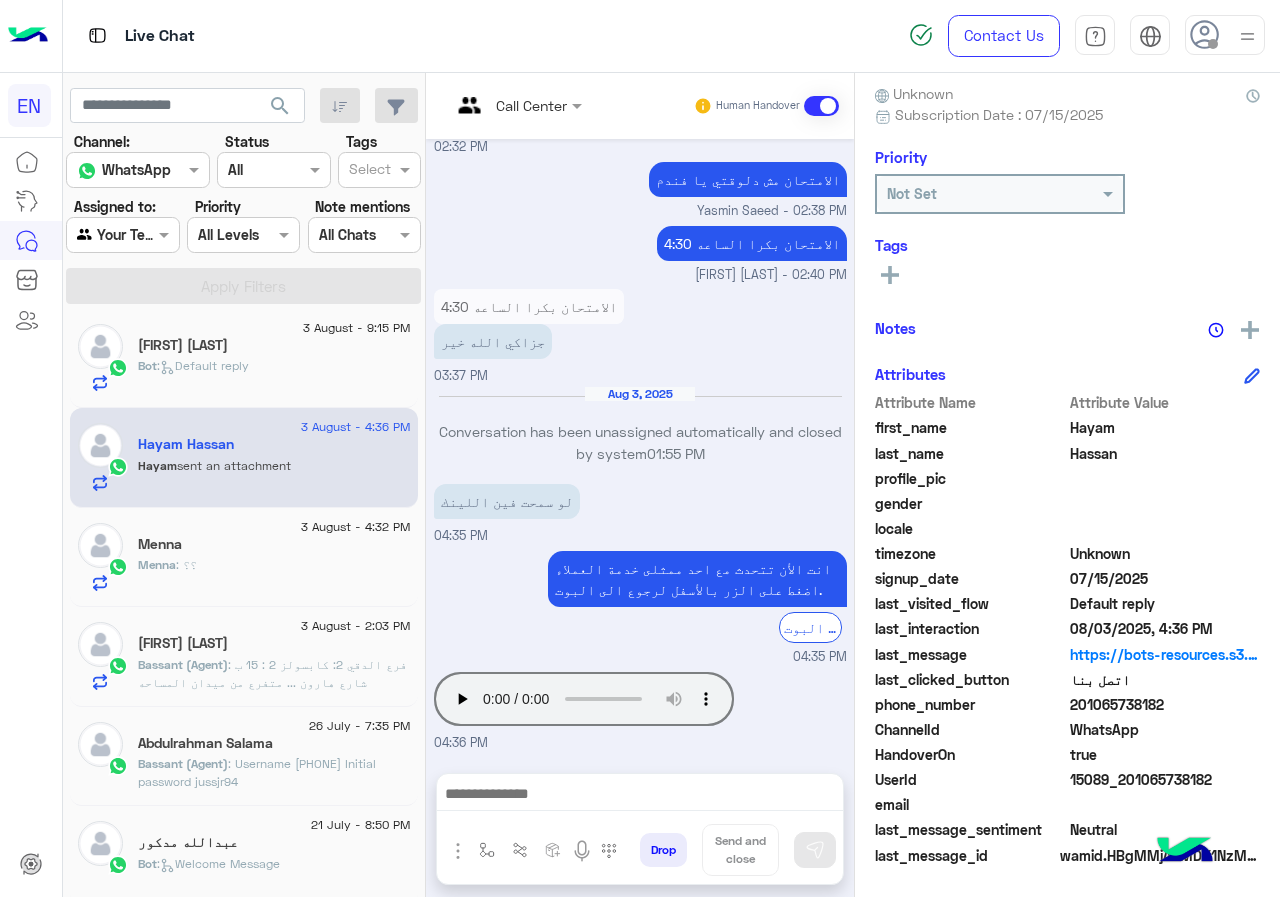 drag, startPoint x: 1075, startPoint y: 708, endPoint x: 1196, endPoint y: 712, distance: 121.0661 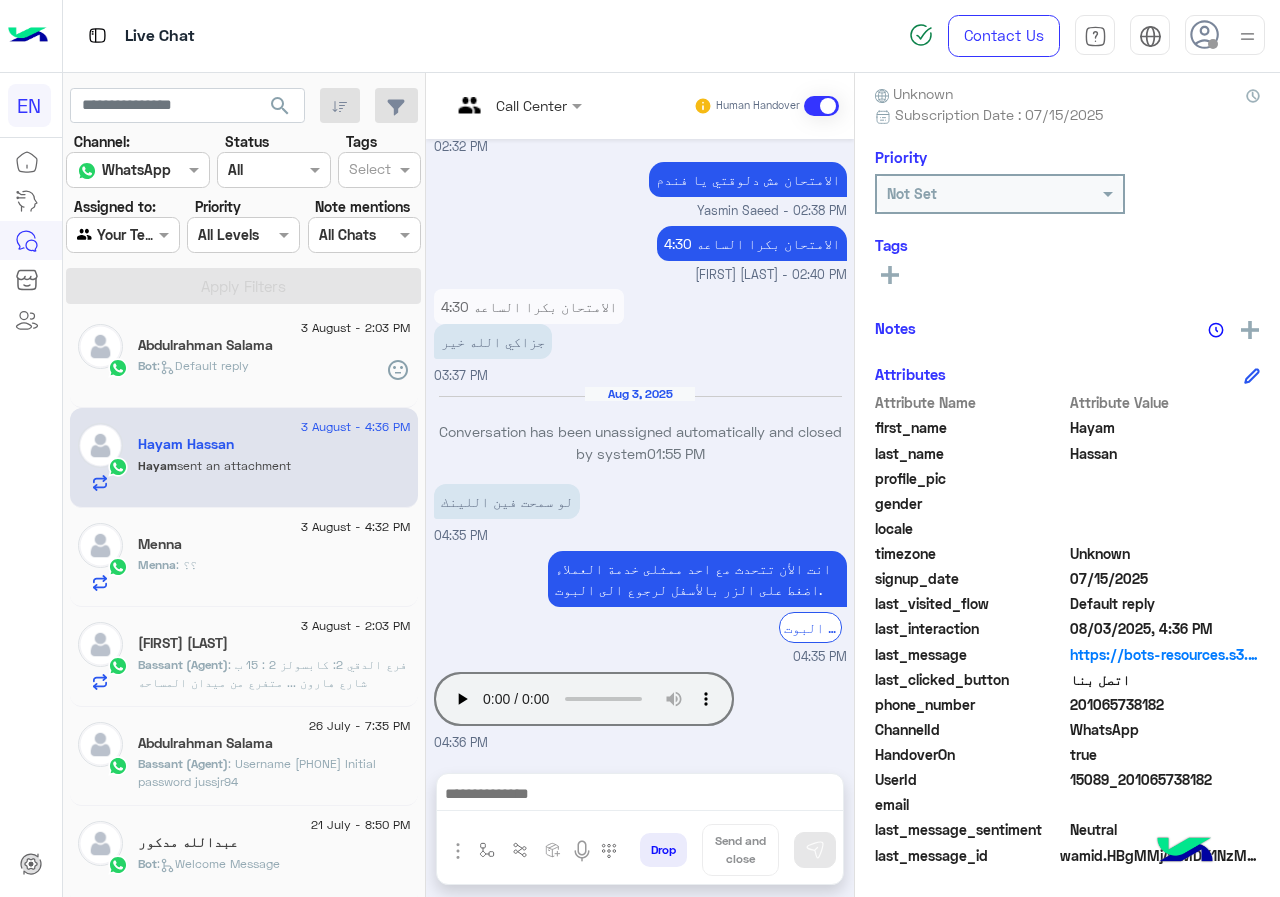 click at bounding box center [640, 799] 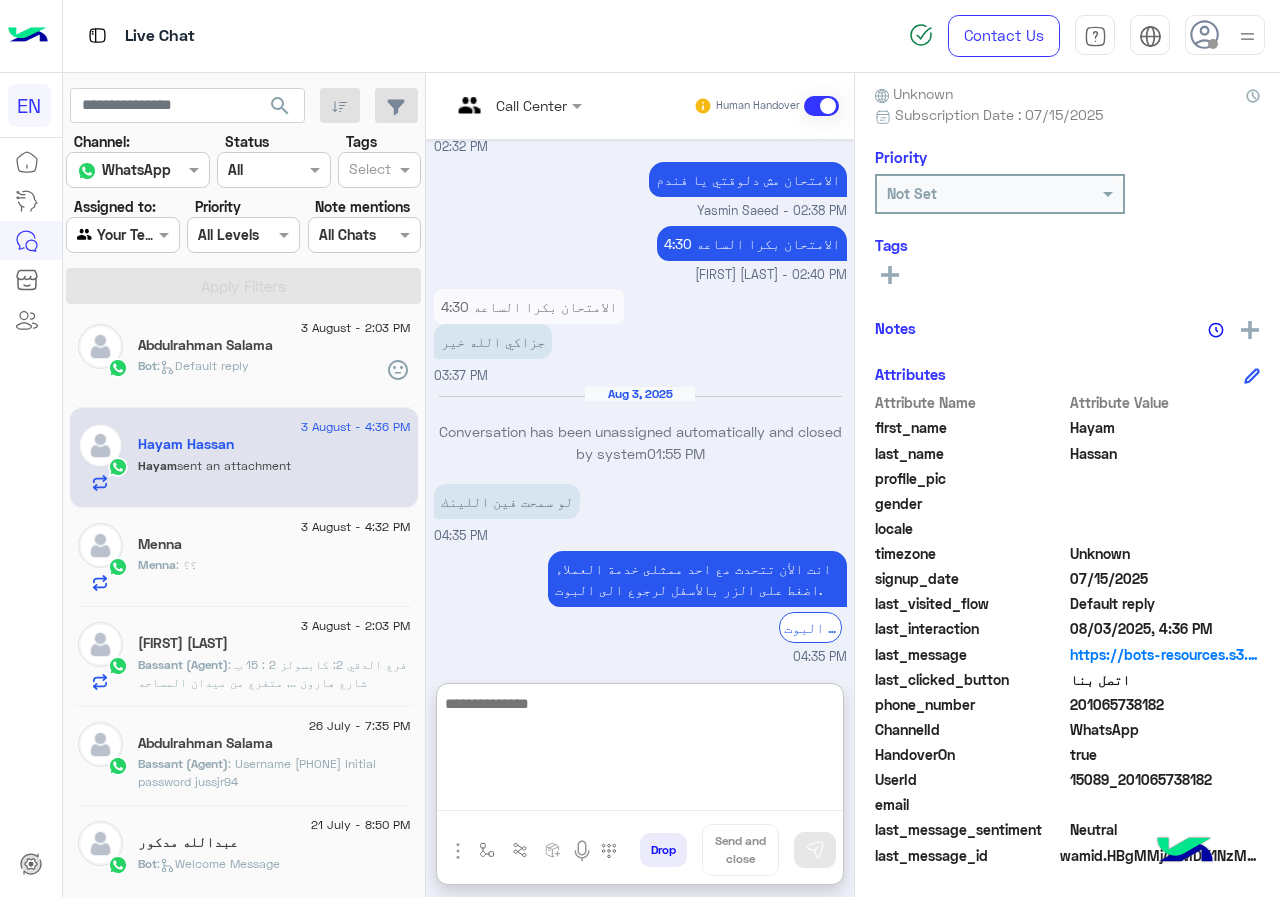 click at bounding box center [640, 751] 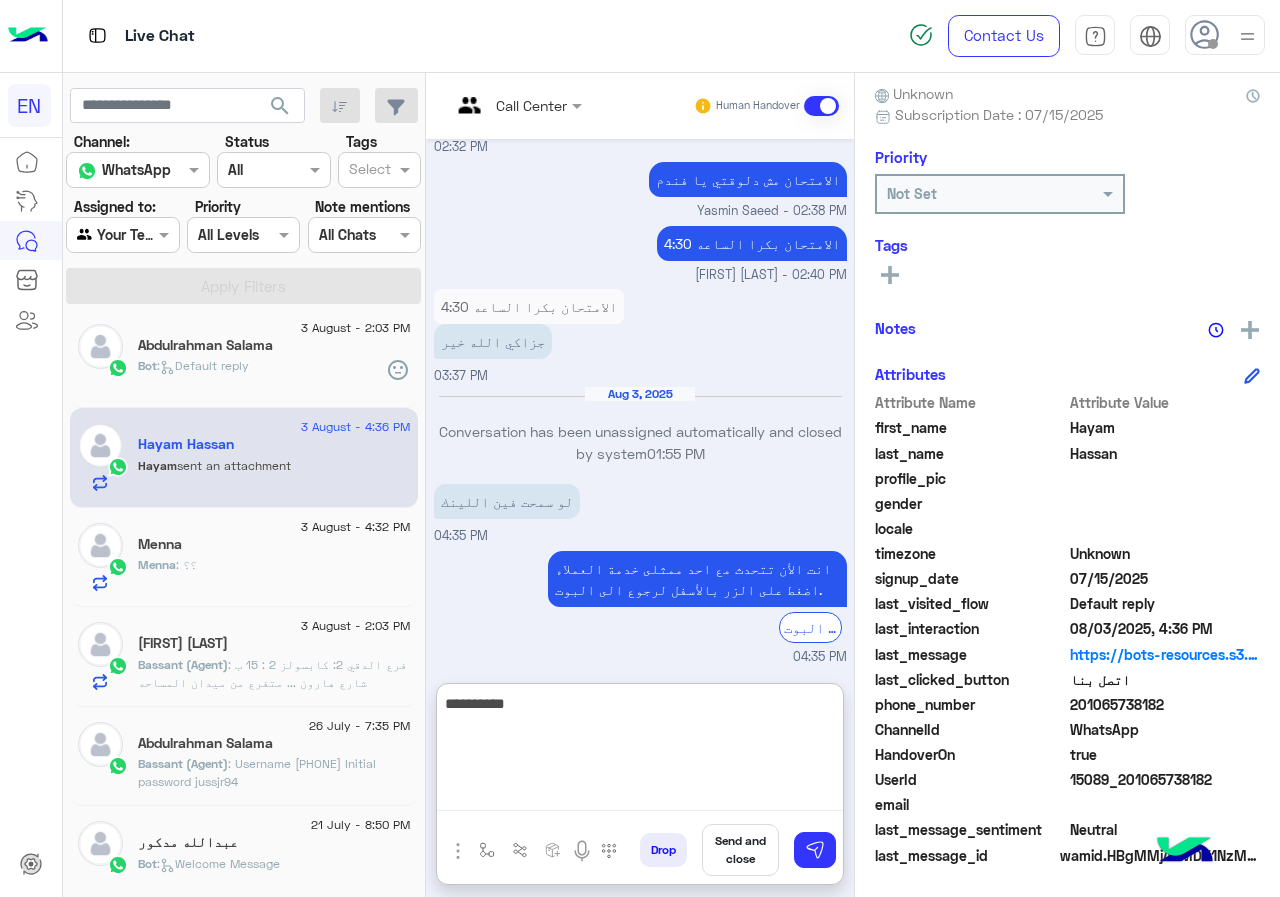 type on "**********" 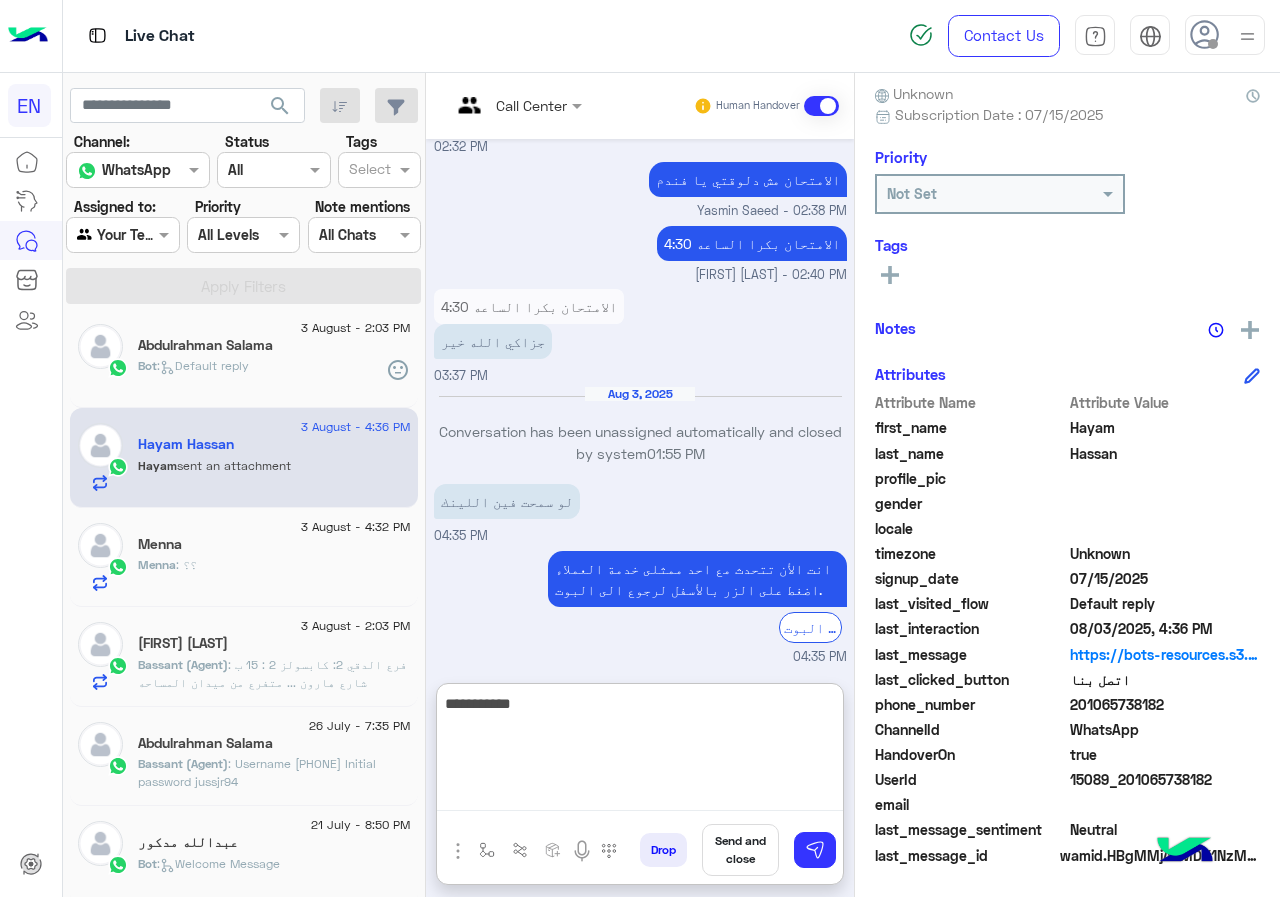 type 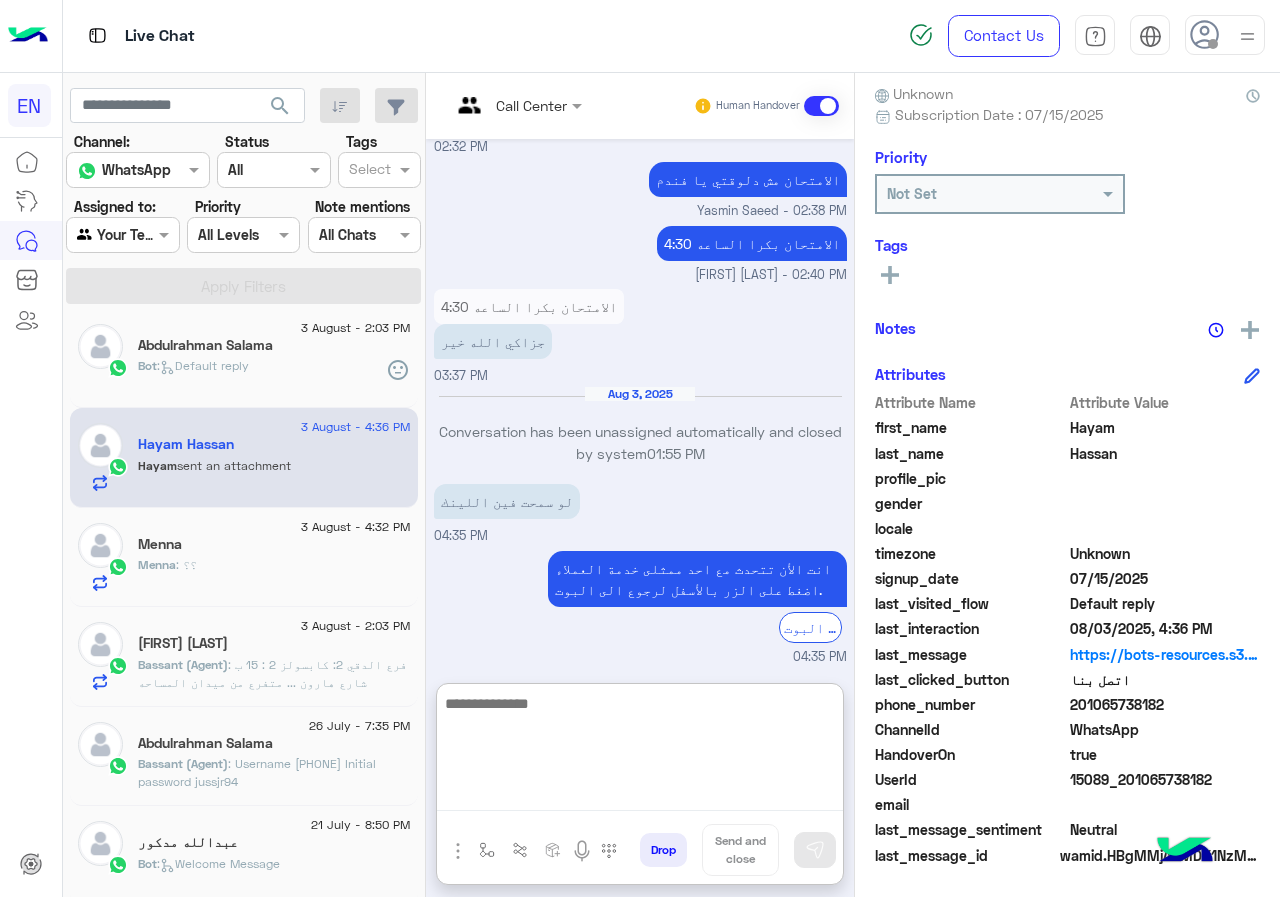 scroll, scrollTop: 1193, scrollLeft: 0, axis: vertical 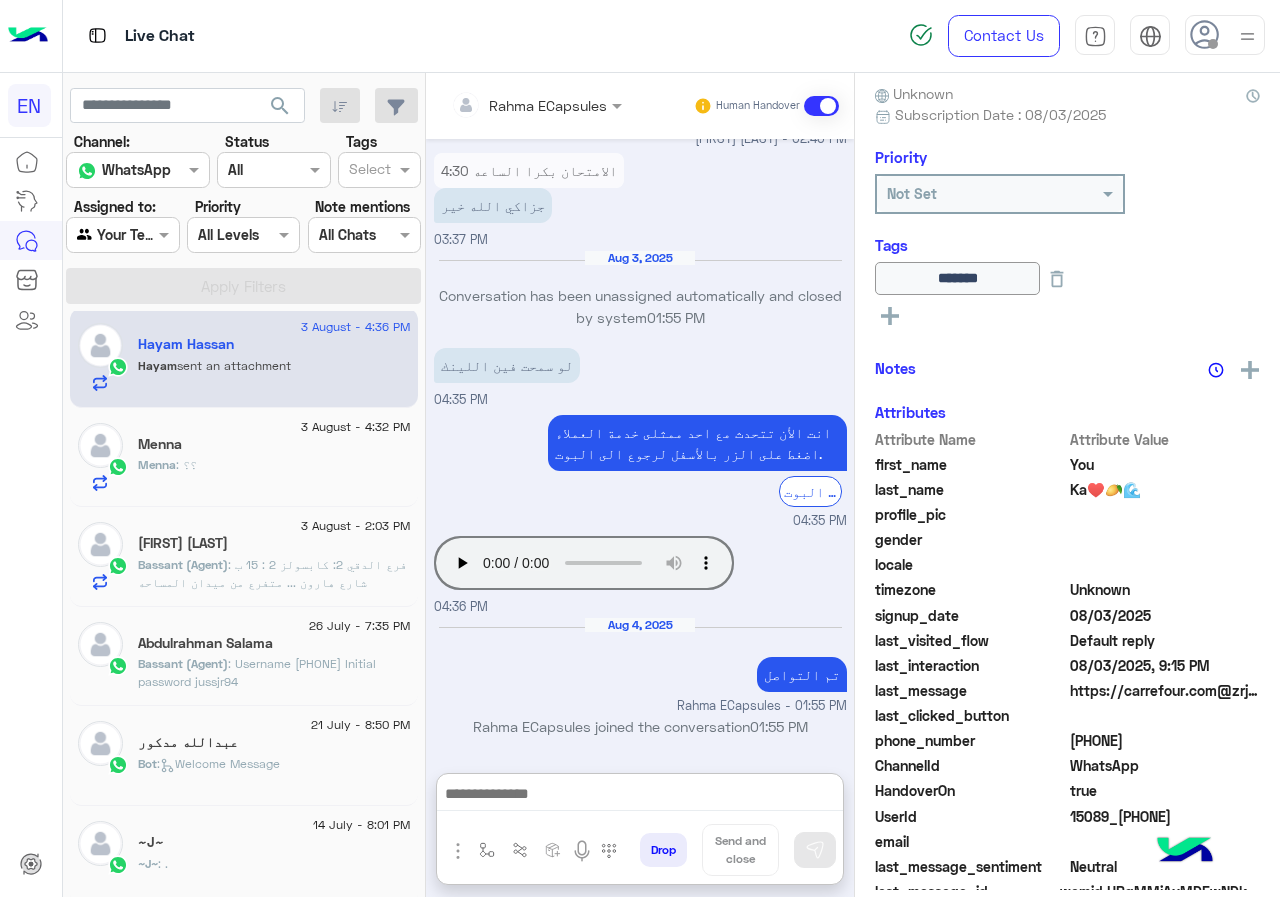 click on "Menna : ؟؟" 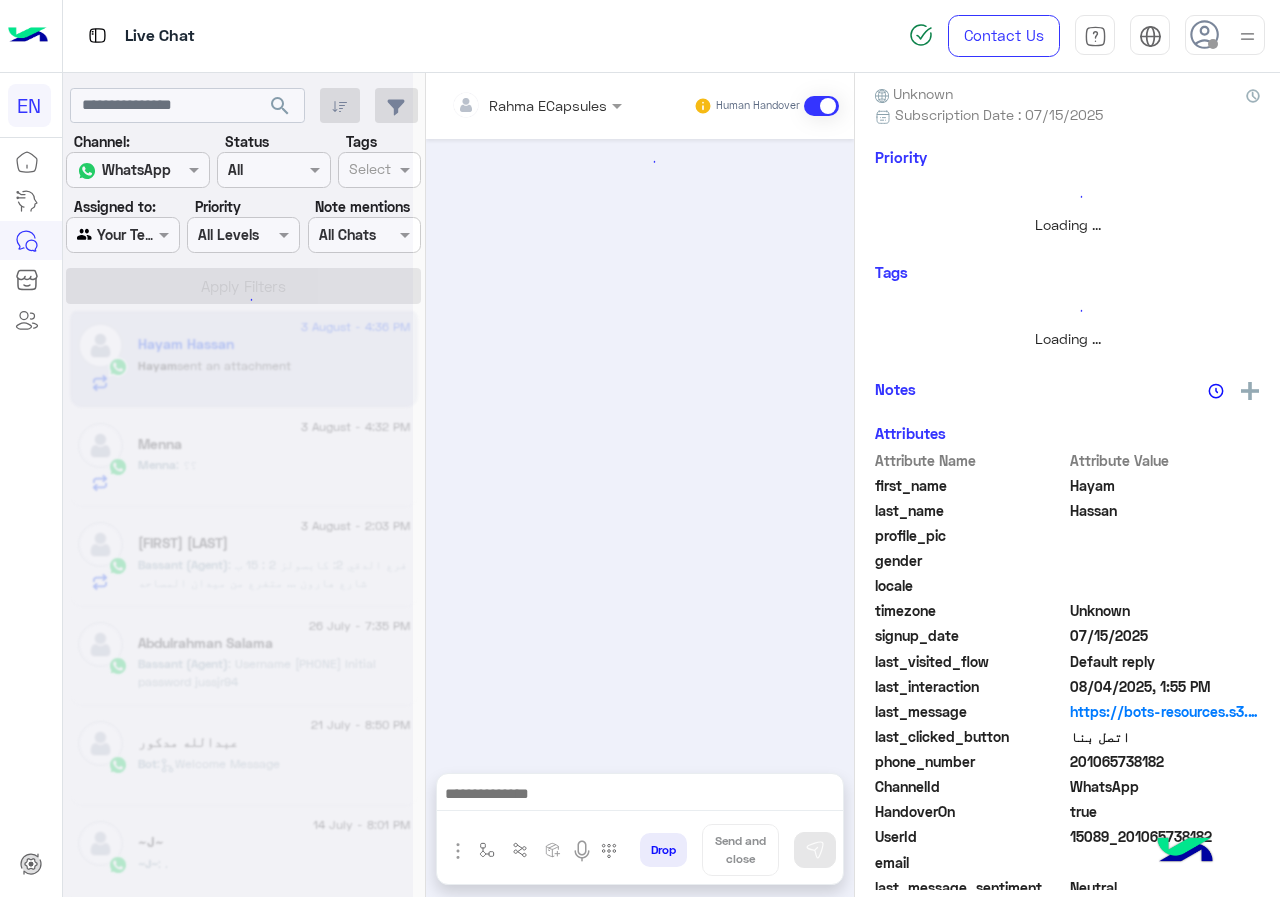 scroll, scrollTop: 0, scrollLeft: 0, axis: both 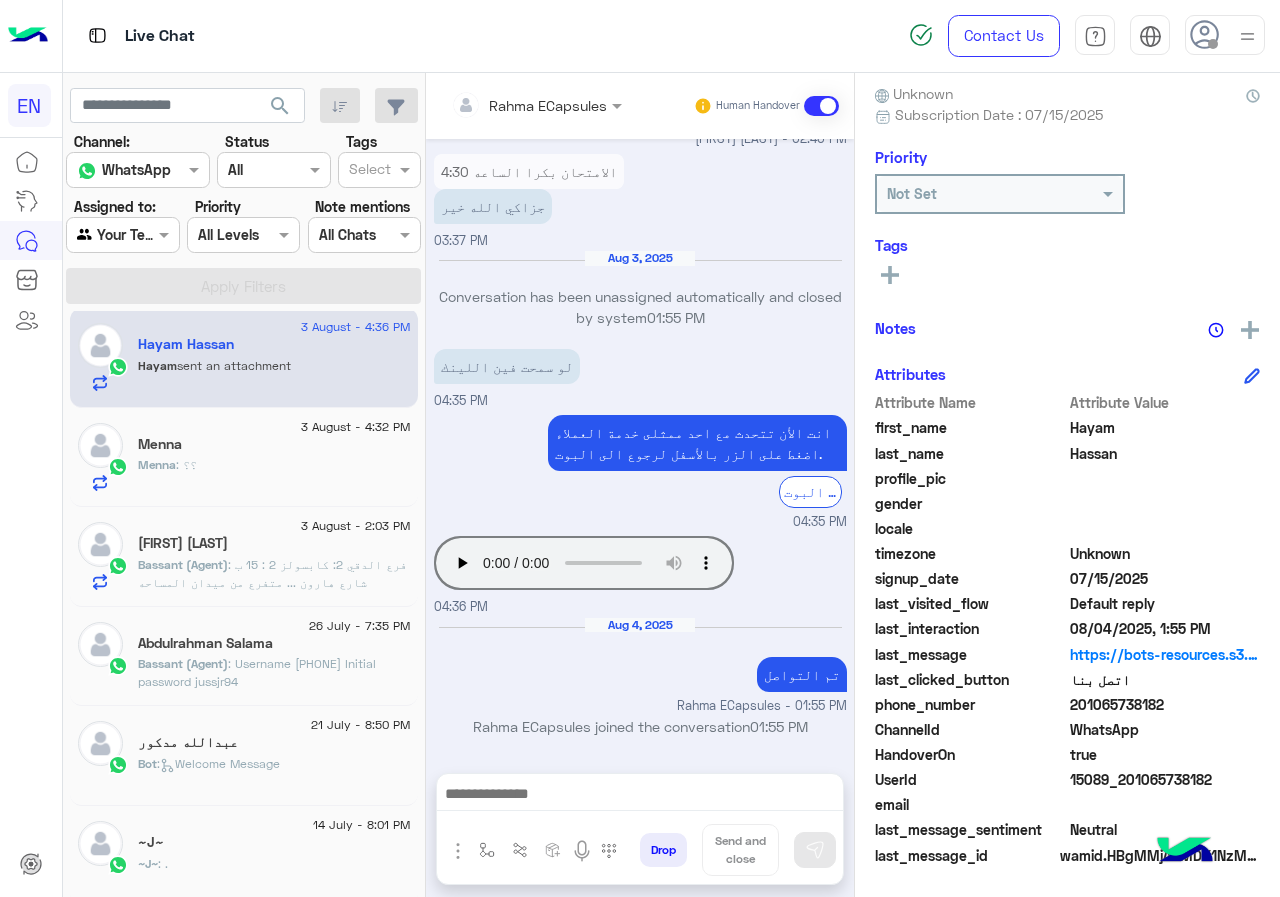 click on "Menna : ؟؟" 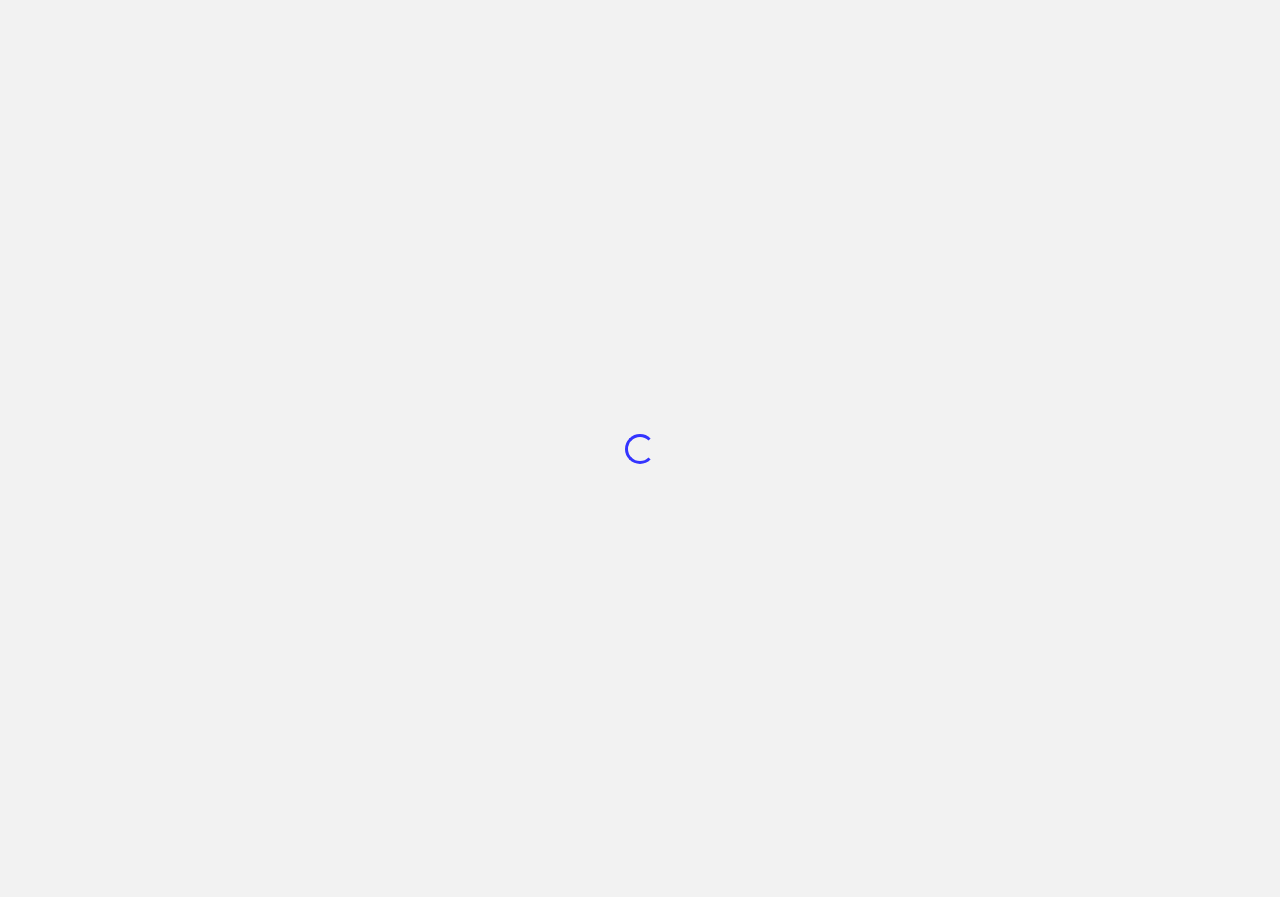 scroll, scrollTop: 0, scrollLeft: 0, axis: both 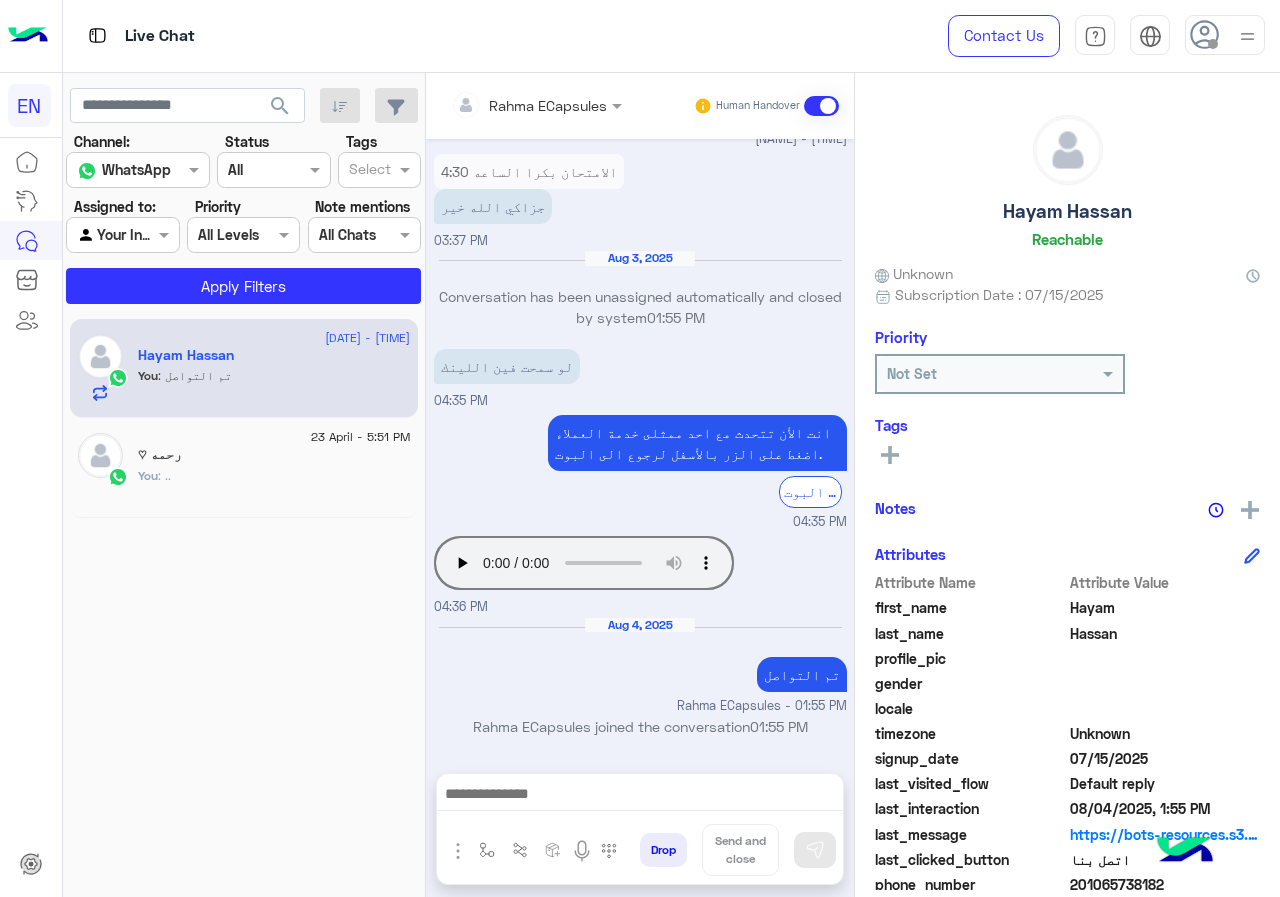 click on "Rahma ECapsules Human Handover" at bounding box center [640, 106] 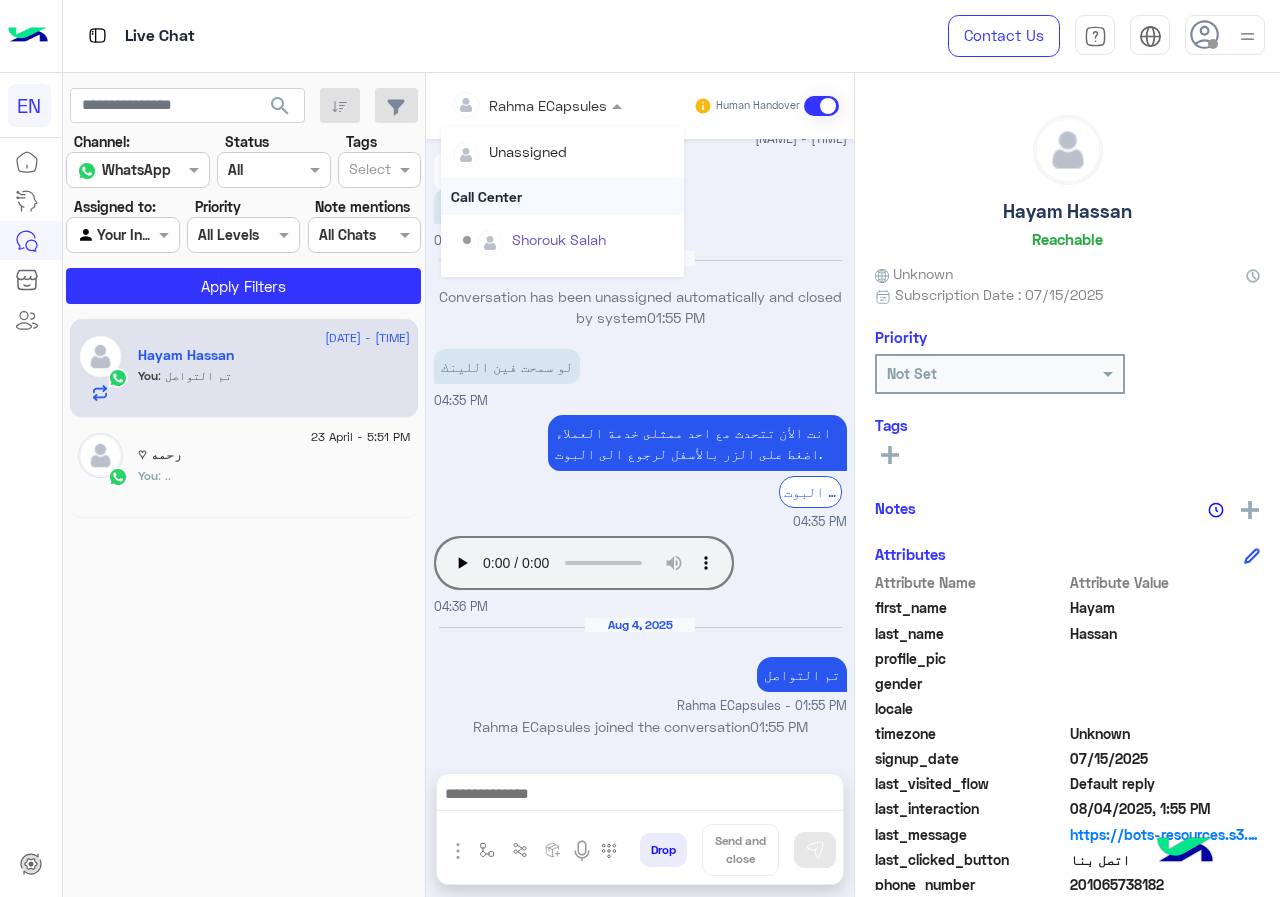 click on "Call Center" at bounding box center [562, 196] 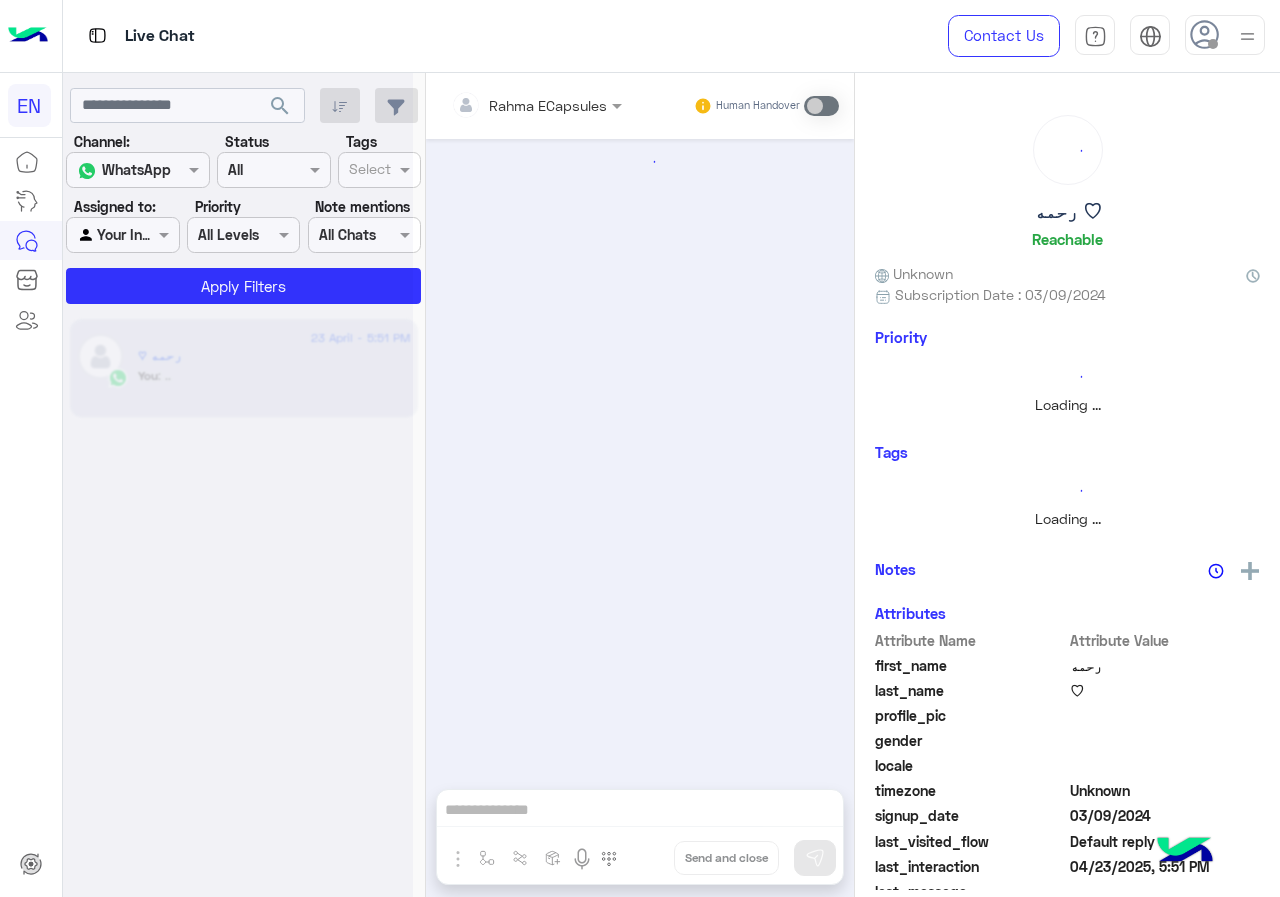 scroll, scrollTop: 0, scrollLeft: 0, axis: both 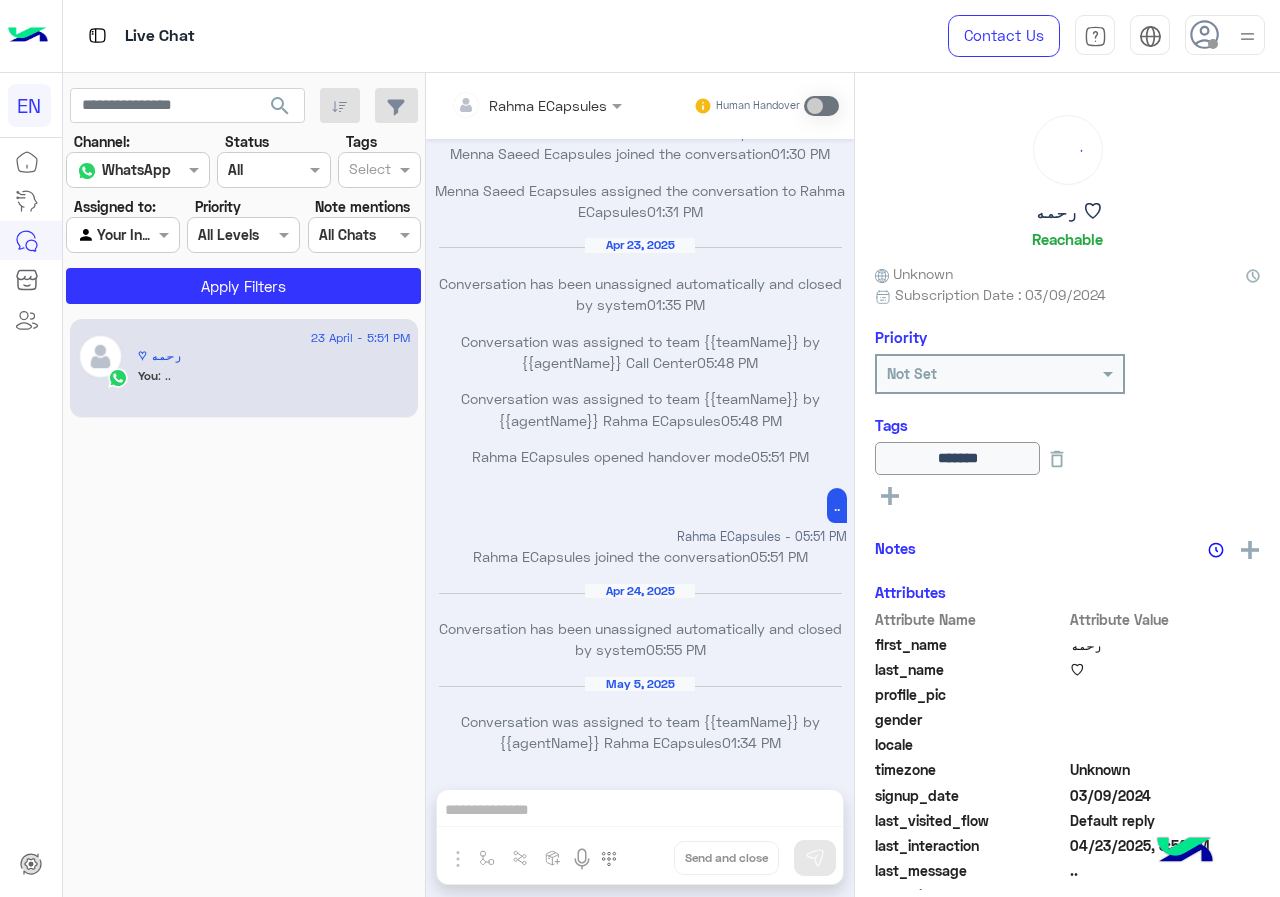 click on "Channel: Channel WhatsApp Status Channel All Tags Select Assigned to: Agent Filter Your Inbox Priority All Levels All Levels Note mentions Select All Chats Apply Filters" 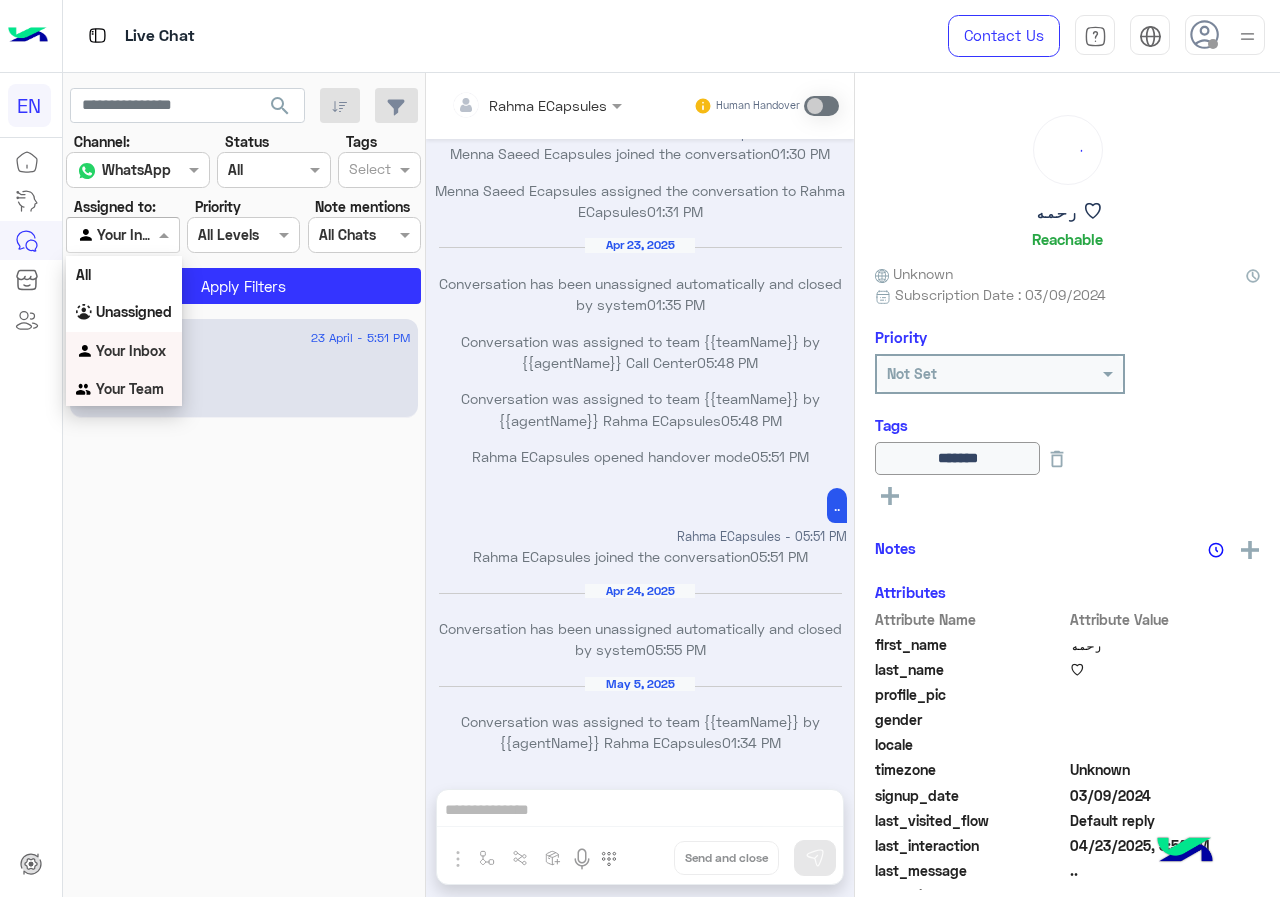 click on "Your Team" at bounding box center (130, 388) 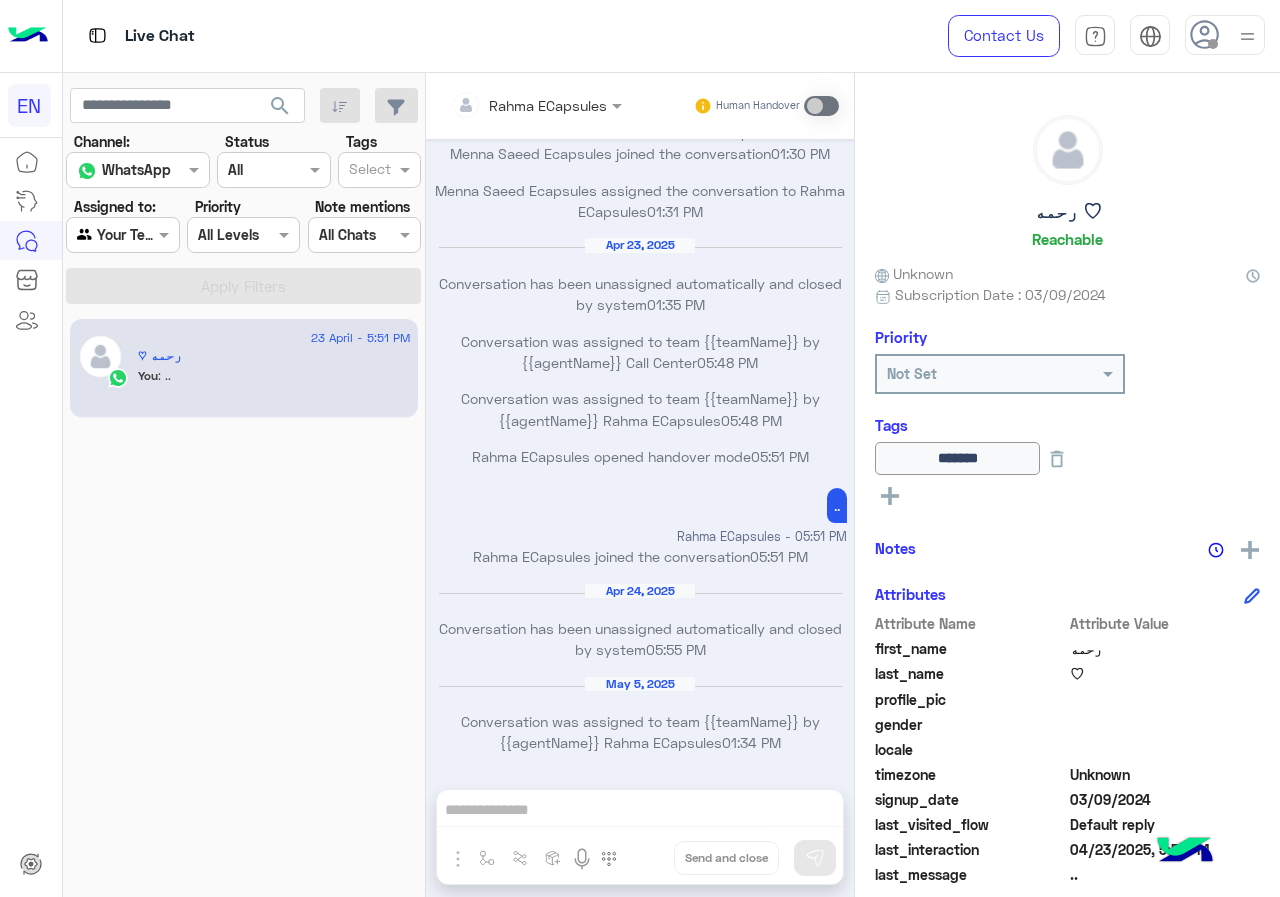 click on "search" 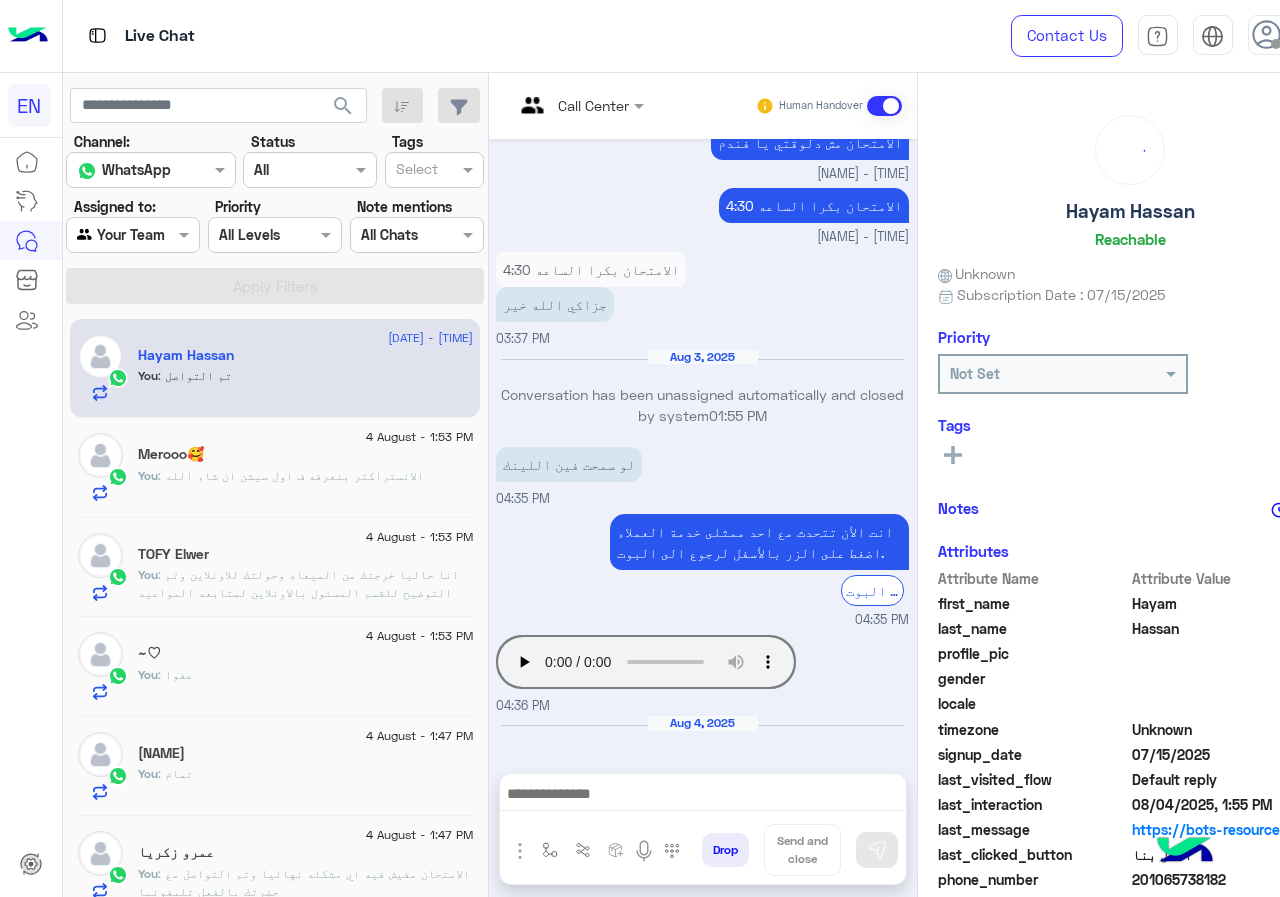 scroll, scrollTop: 982, scrollLeft: 0, axis: vertical 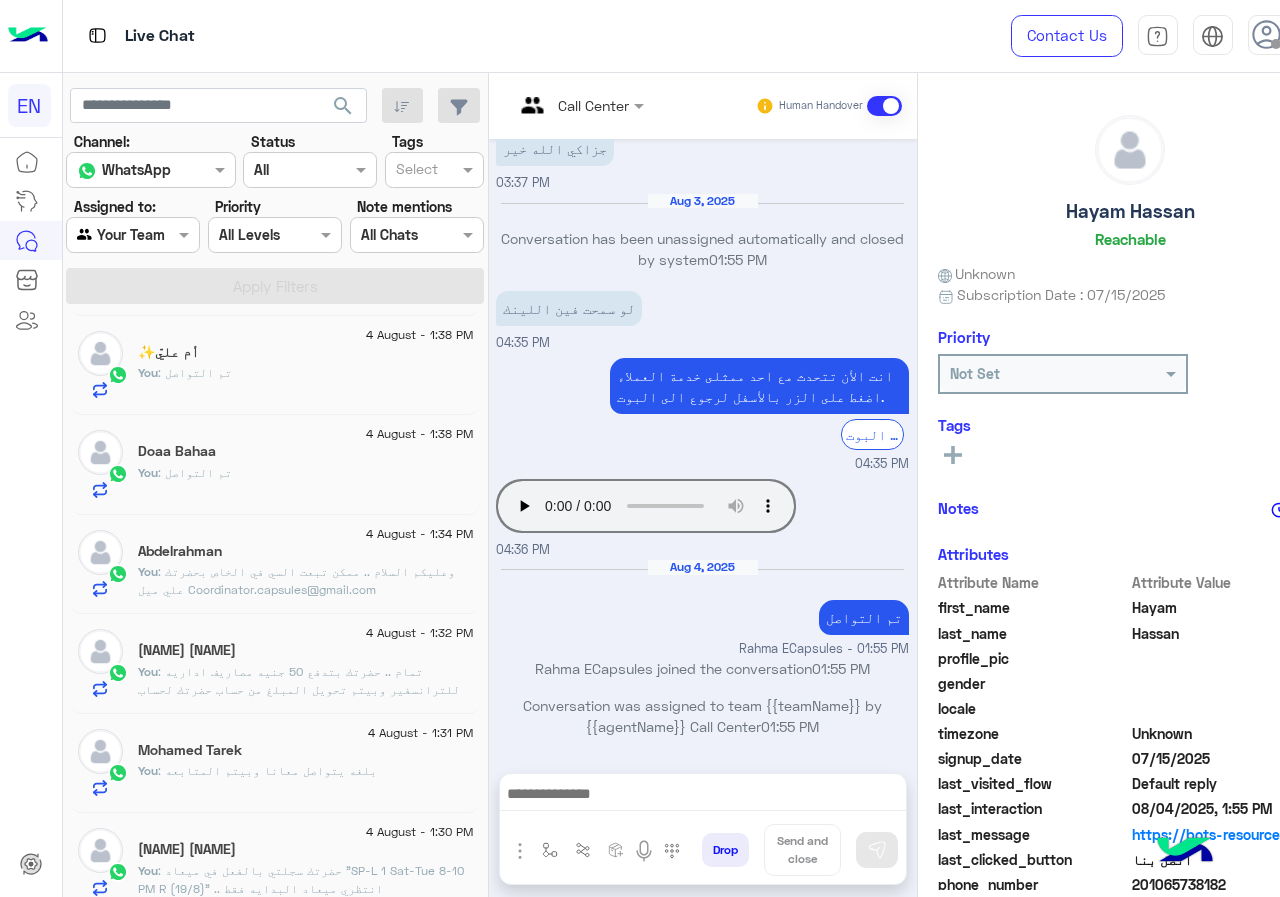 click on "You  : تم التواصل" 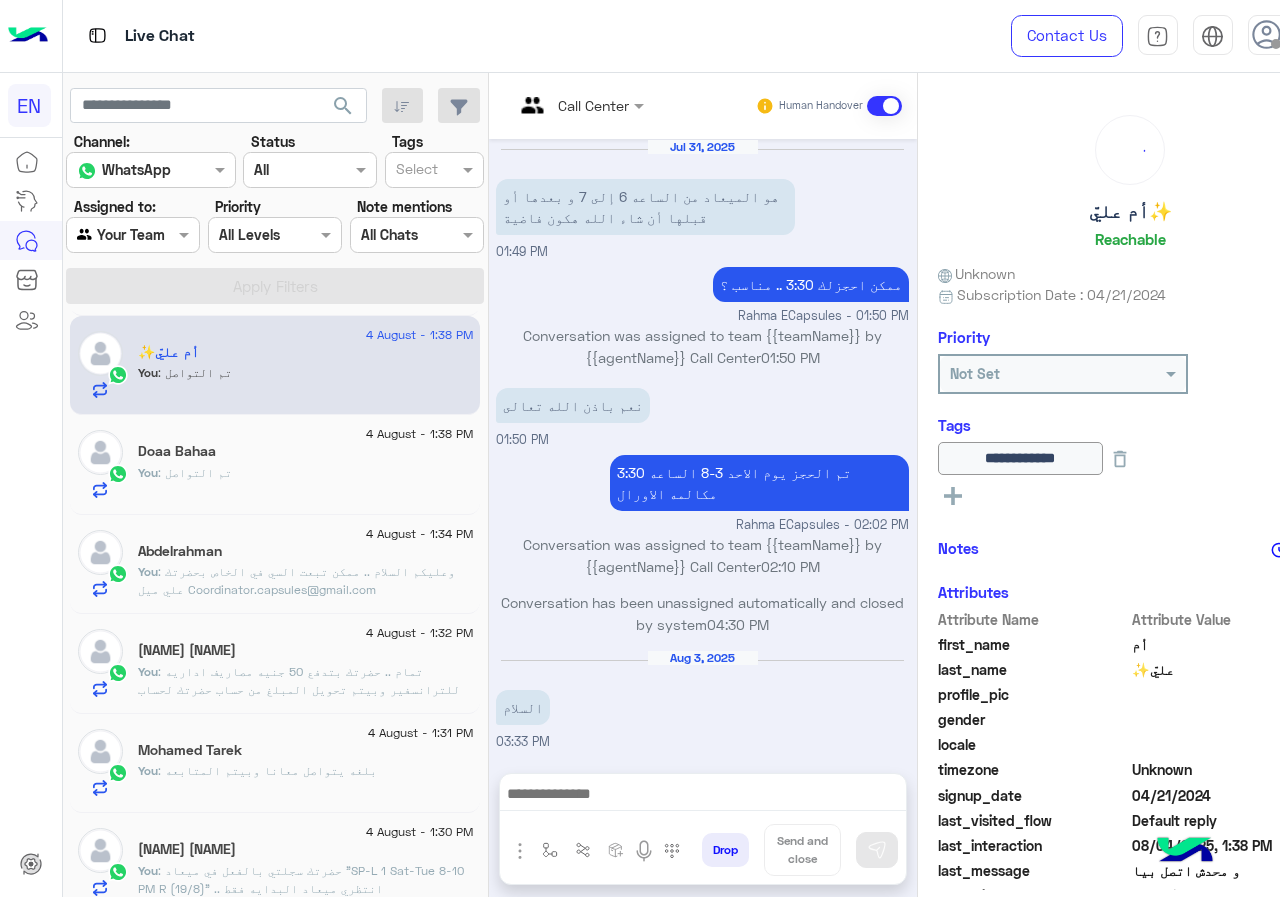 scroll, scrollTop: 1504, scrollLeft: 0, axis: vertical 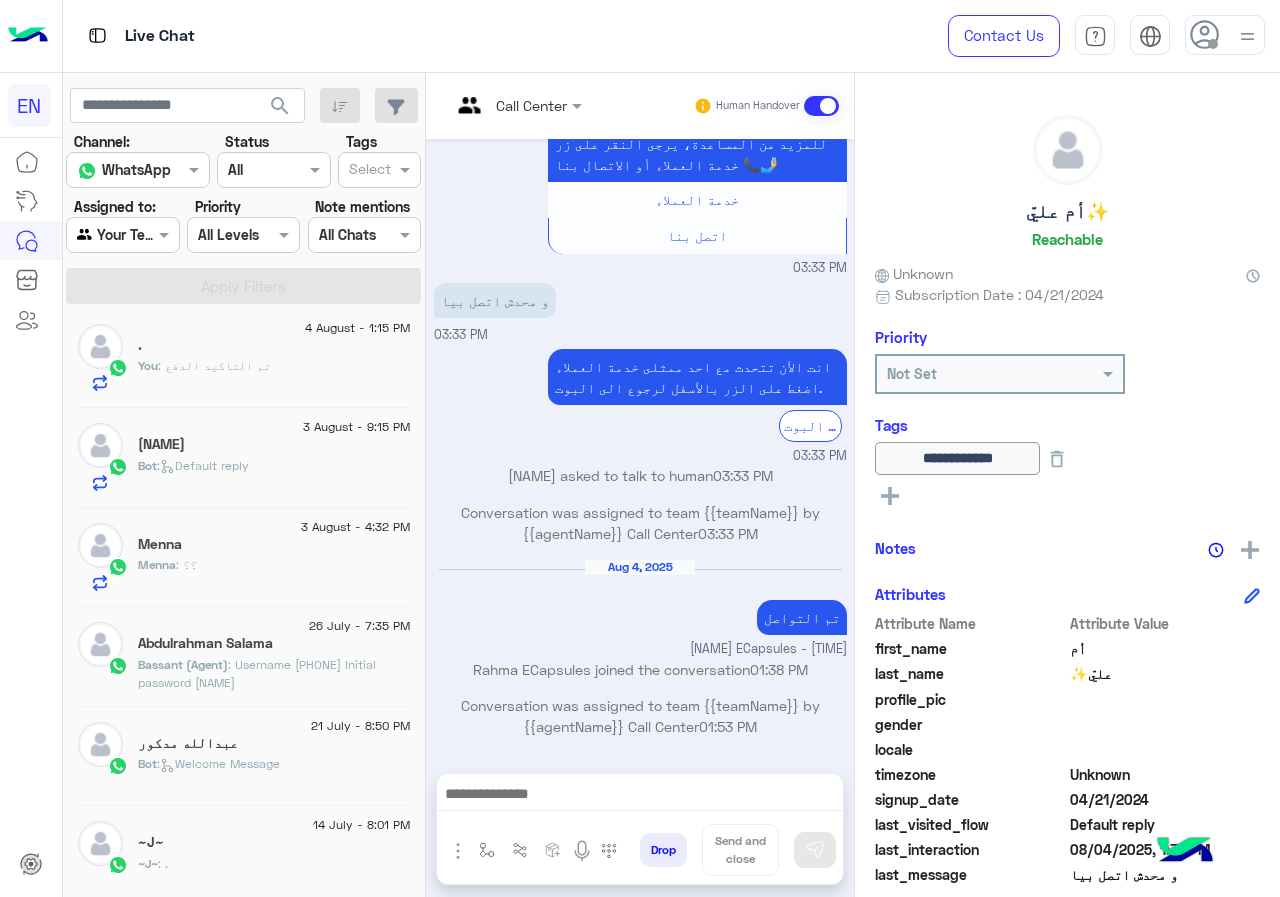 click on "Bot :   Default reply" 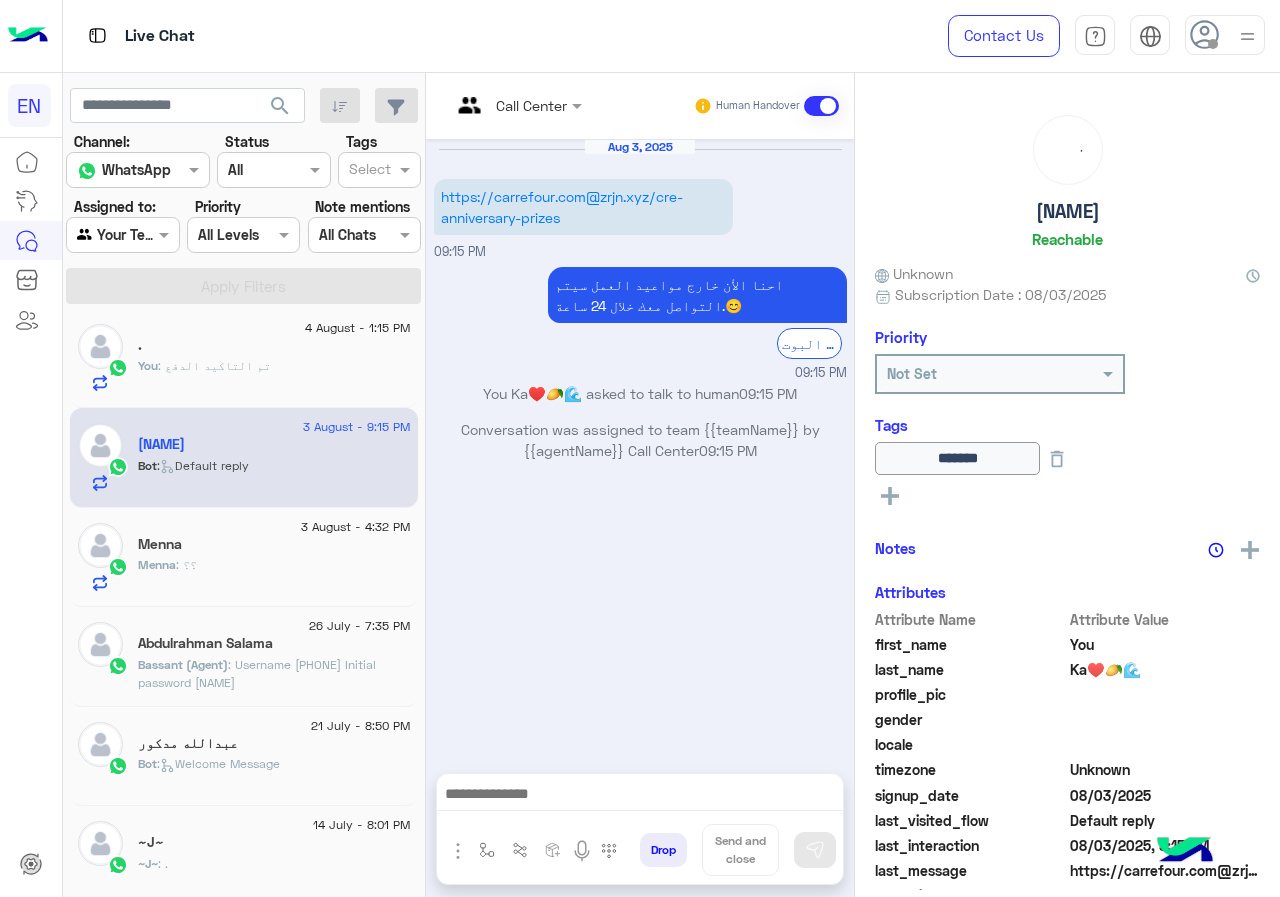 click on "Menna : ؟؟" 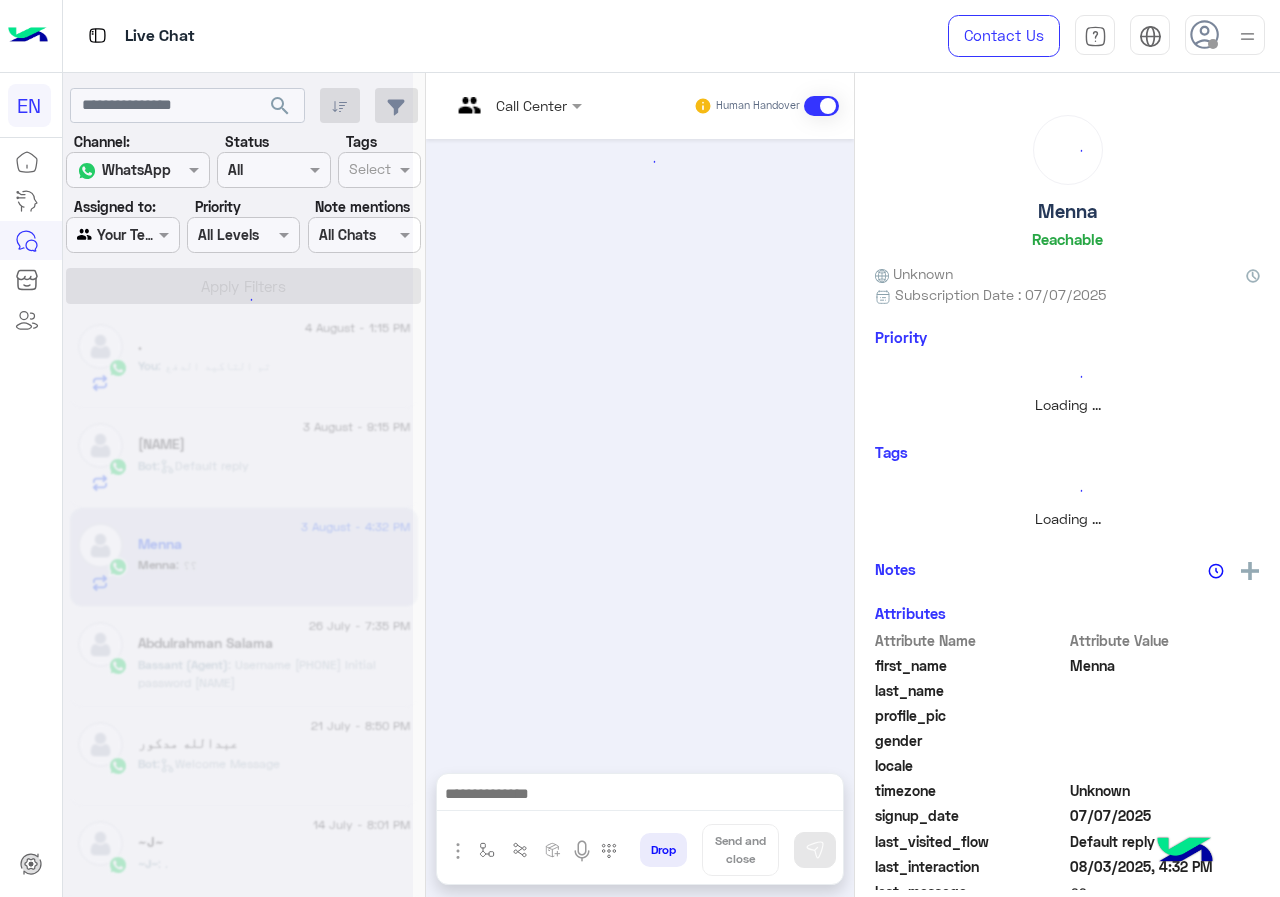 scroll, scrollTop: 959, scrollLeft: 0, axis: vertical 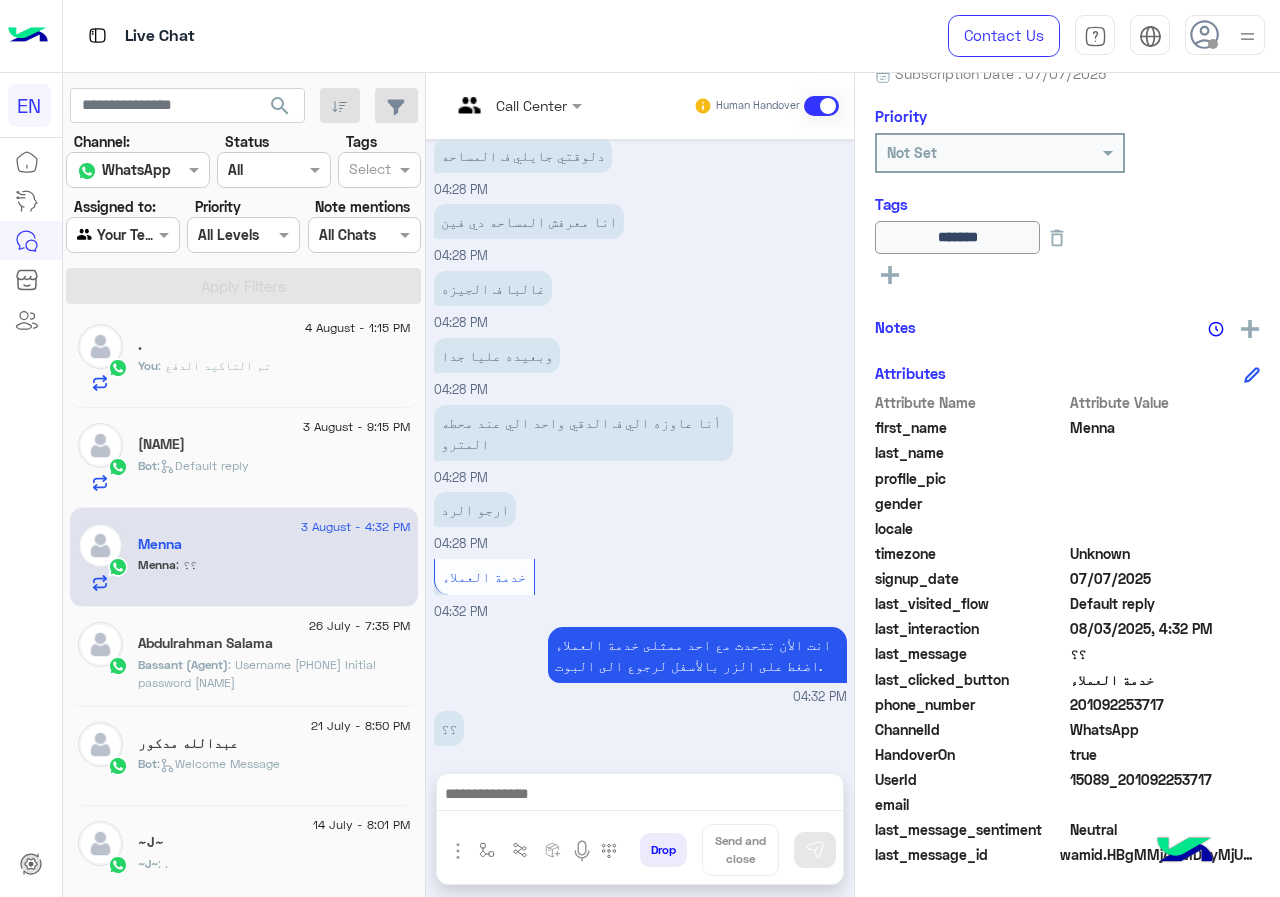 drag, startPoint x: 1077, startPoint y: 703, endPoint x: 1219, endPoint y: 706, distance: 142.0317 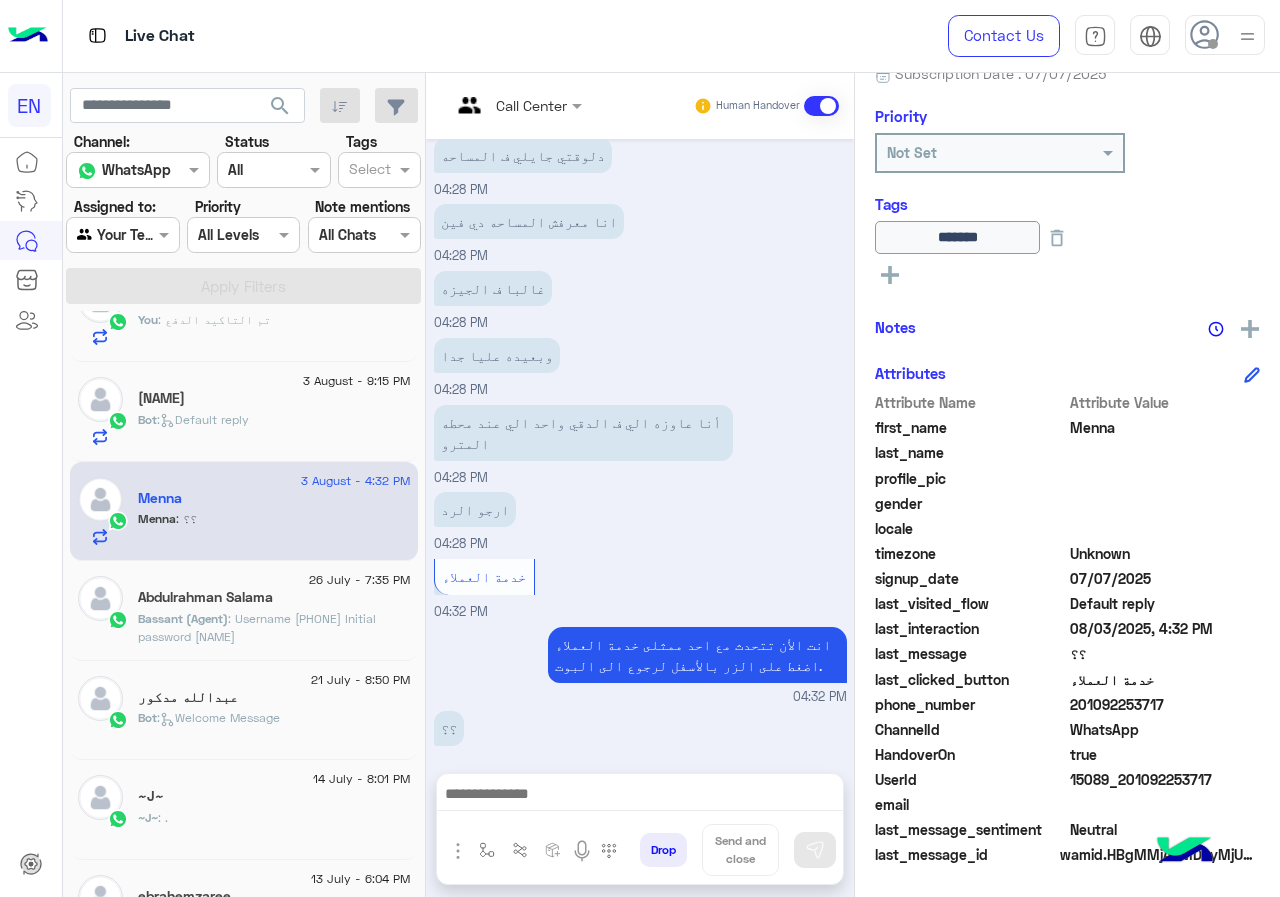 scroll, scrollTop: 10, scrollLeft: 0, axis: vertical 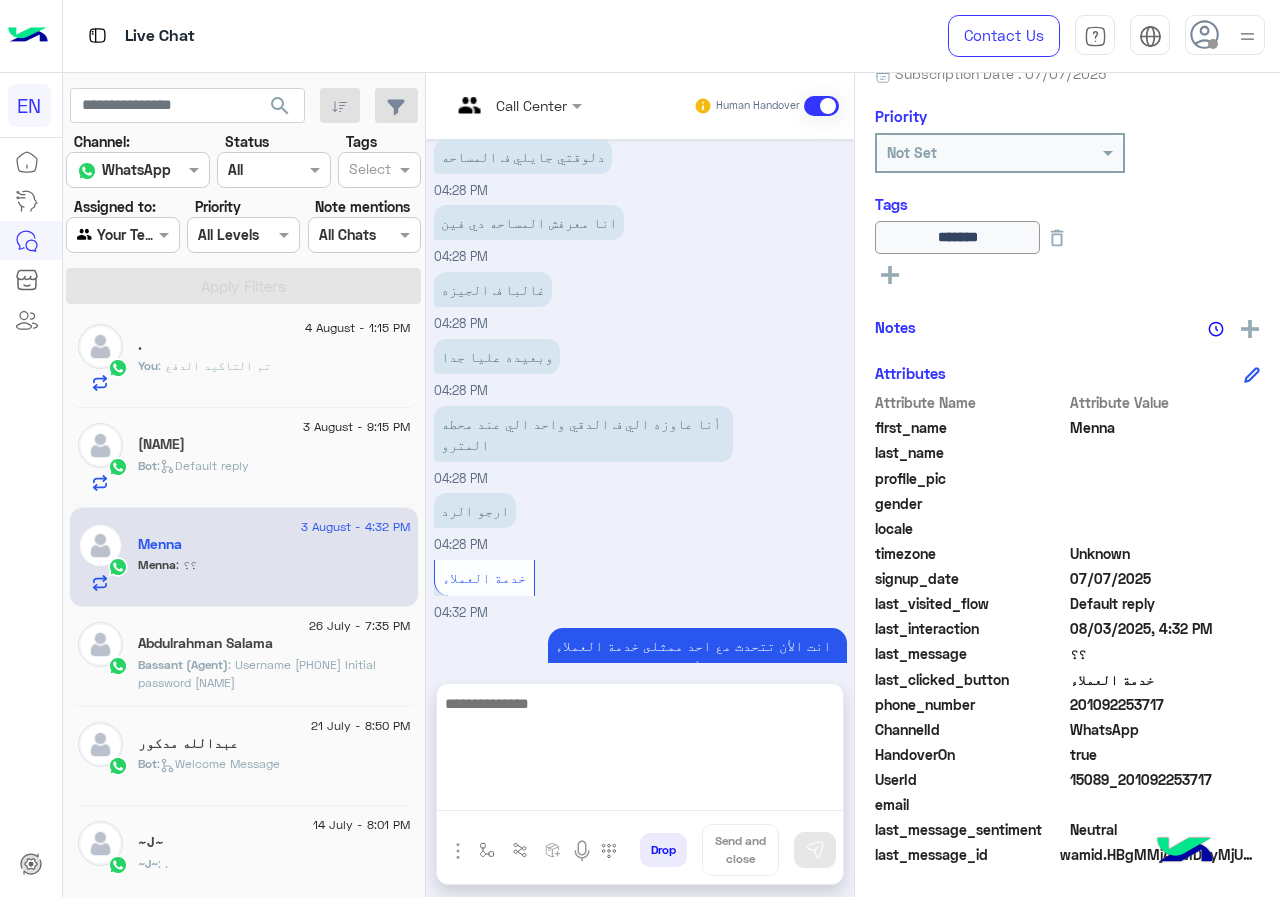 click at bounding box center (640, 751) 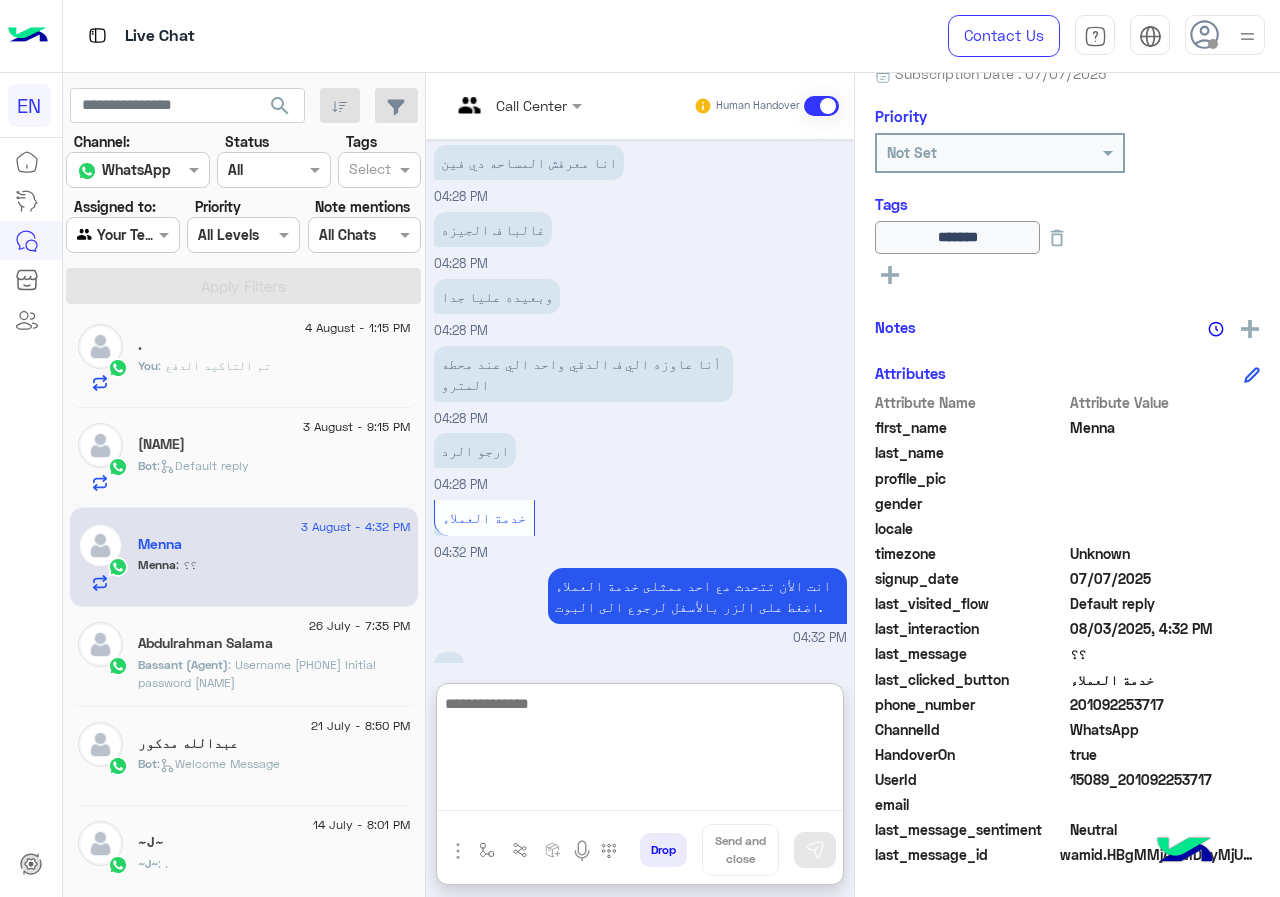 scroll, scrollTop: 1048, scrollLeft: 0, axis: vertical 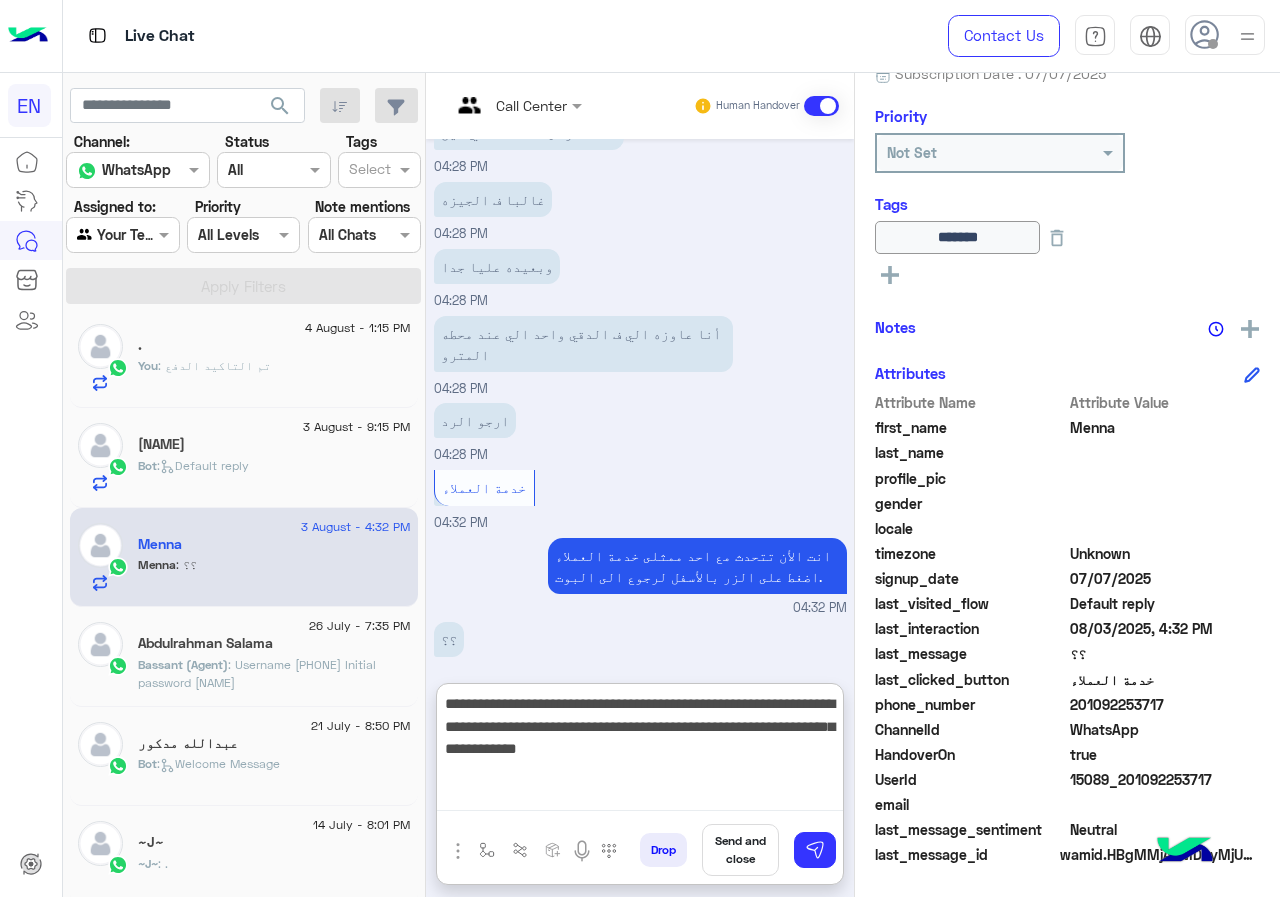 type on "**********" 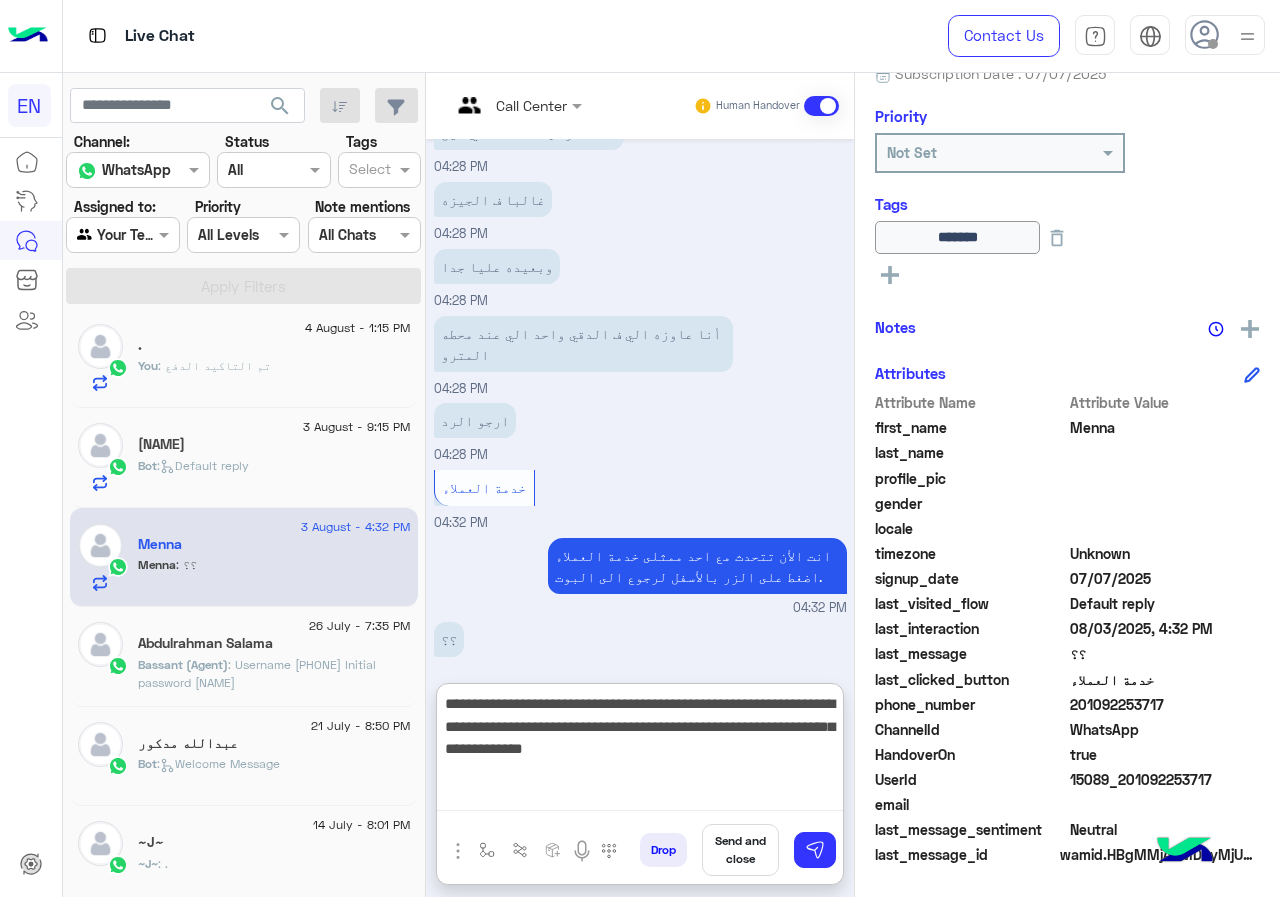 type 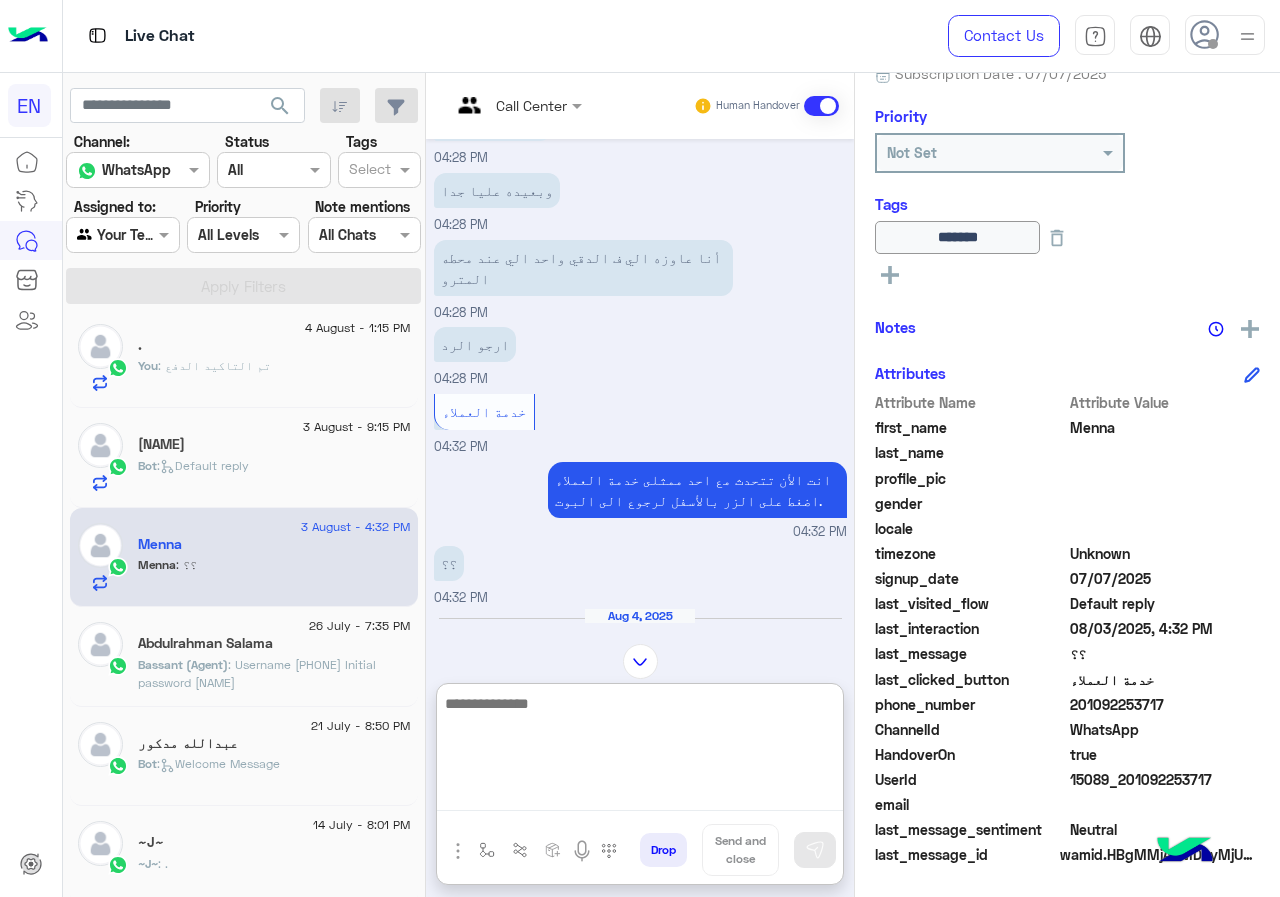 scroll, scrollTop: 1210, scrollLeft: 0, axis: vertical 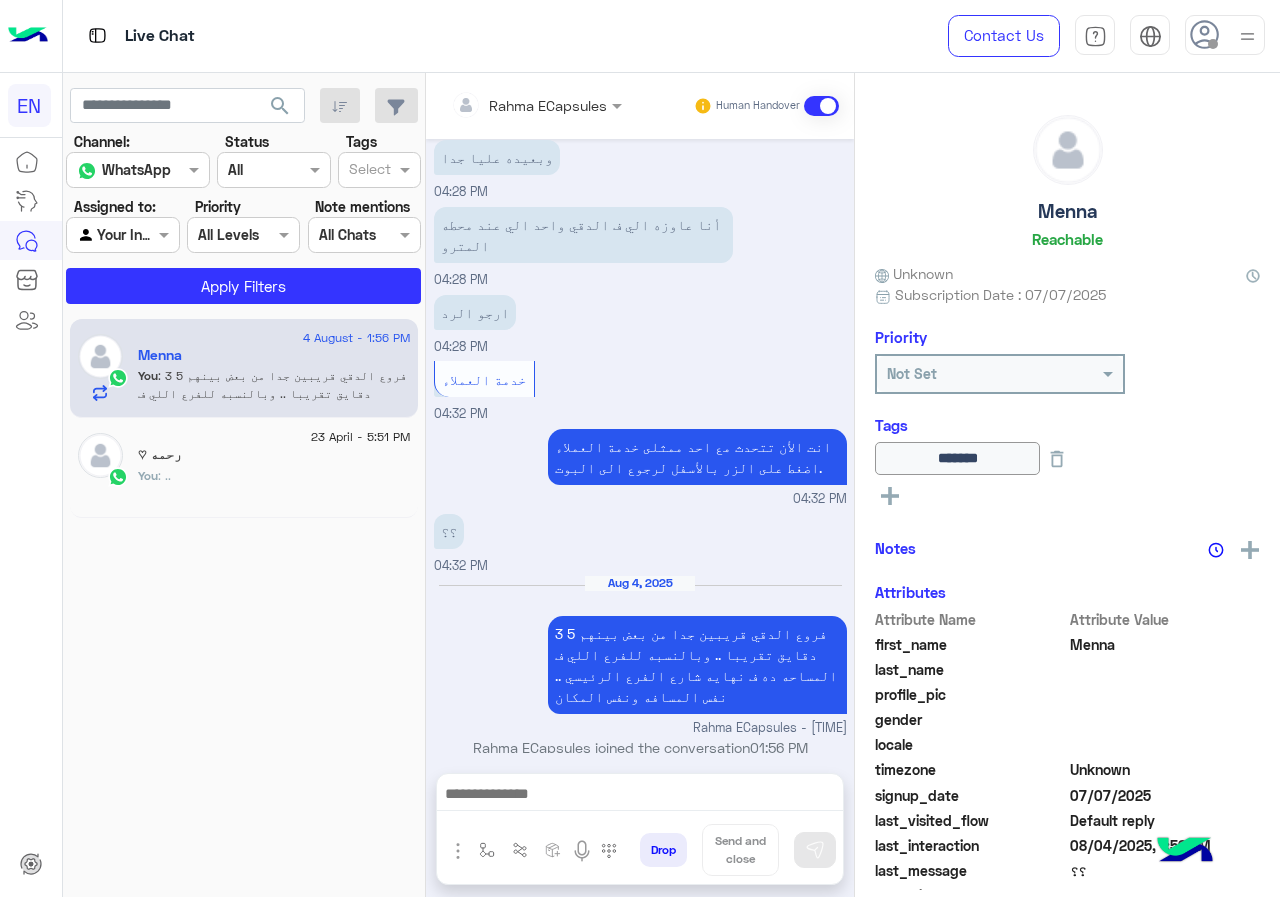 click at bounding box center [509, 105] 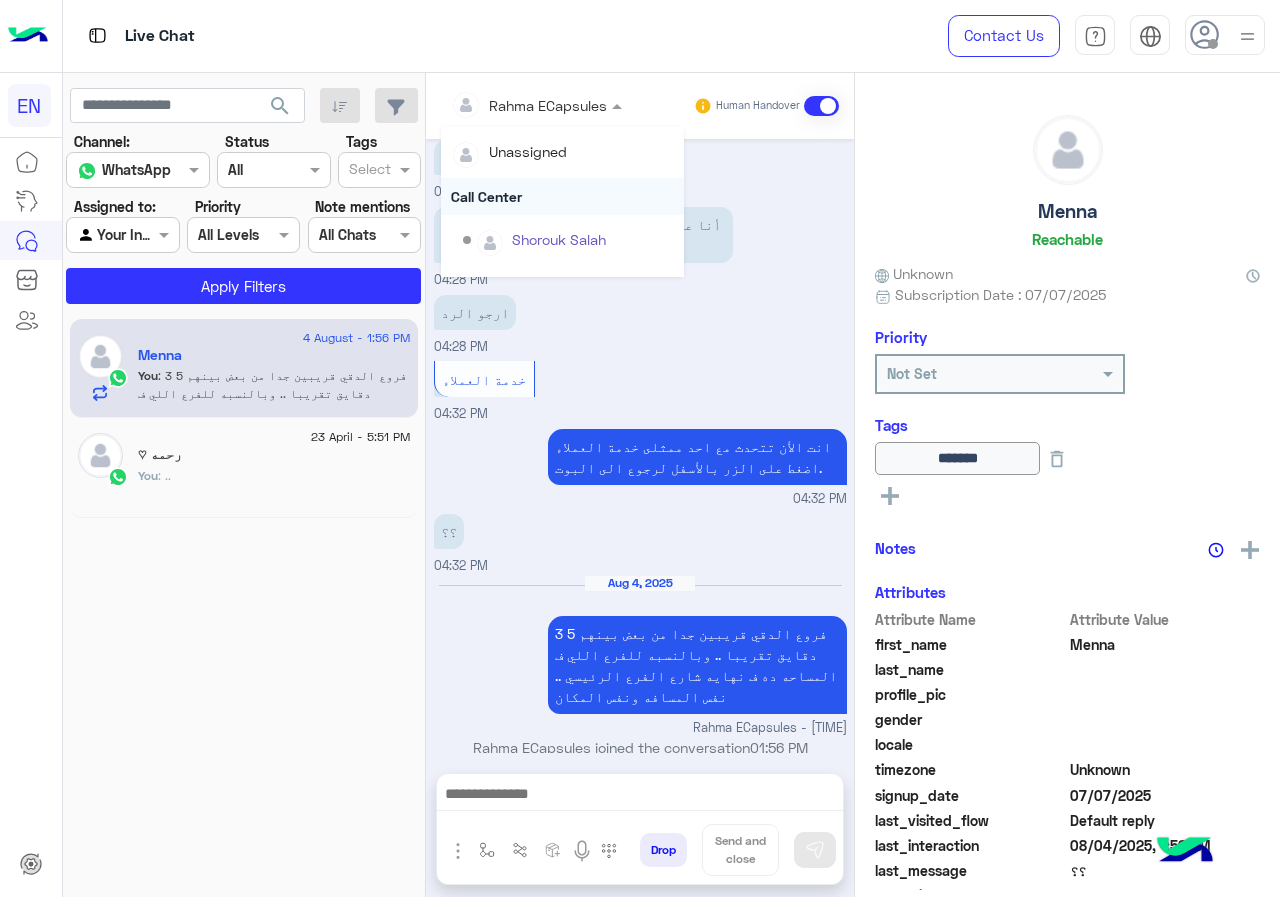 click on "Call Center" at bounding box center [562, 196] 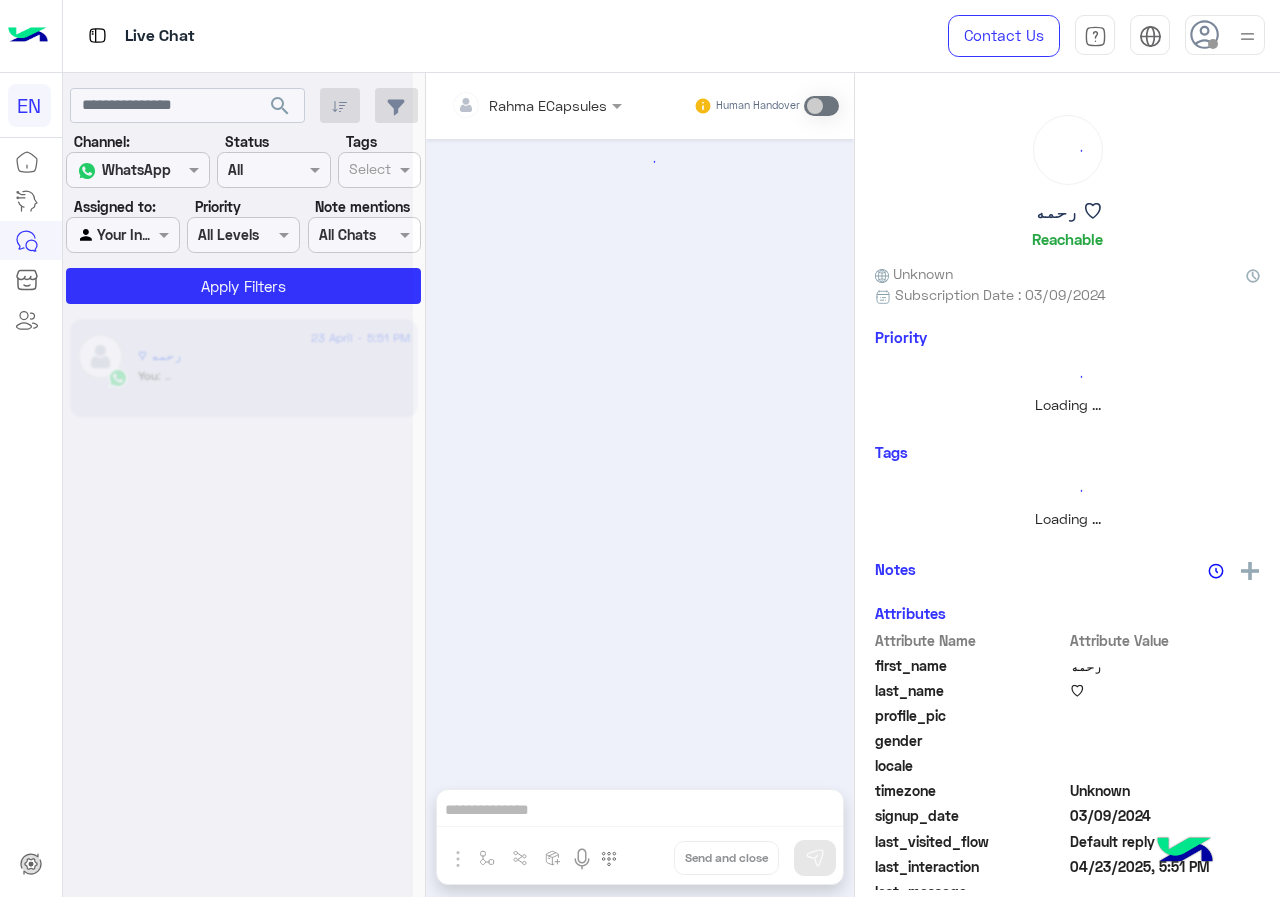 scroll, scrollTop: 0, scrollLeft: 0, axis: both 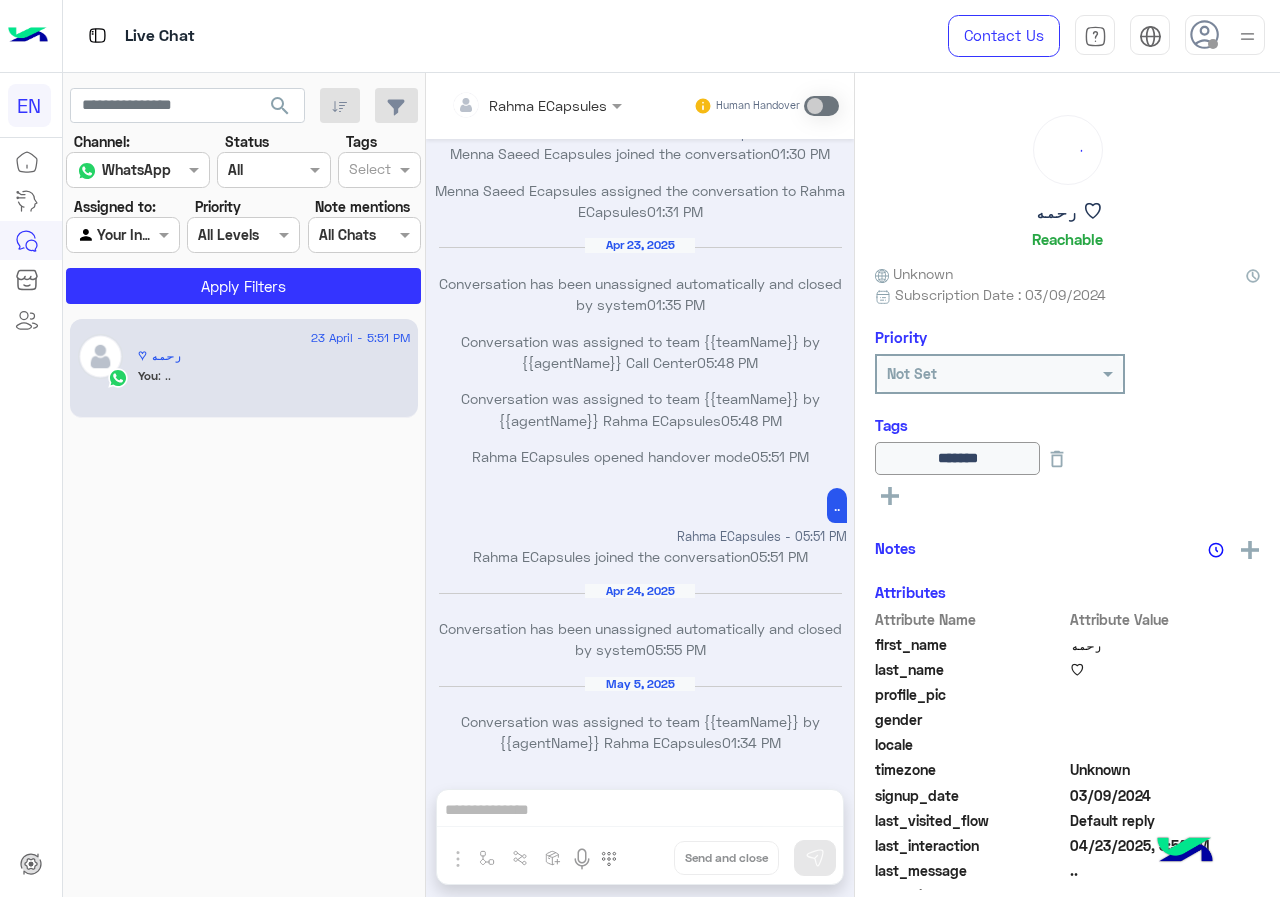 click on "Channel: Channel WhatsApp Status Channel All Tags Select Assigned to: Agent Filter Your Inbox Priority All Levels All Levels Note mentions Select All Chats Apply Filters" 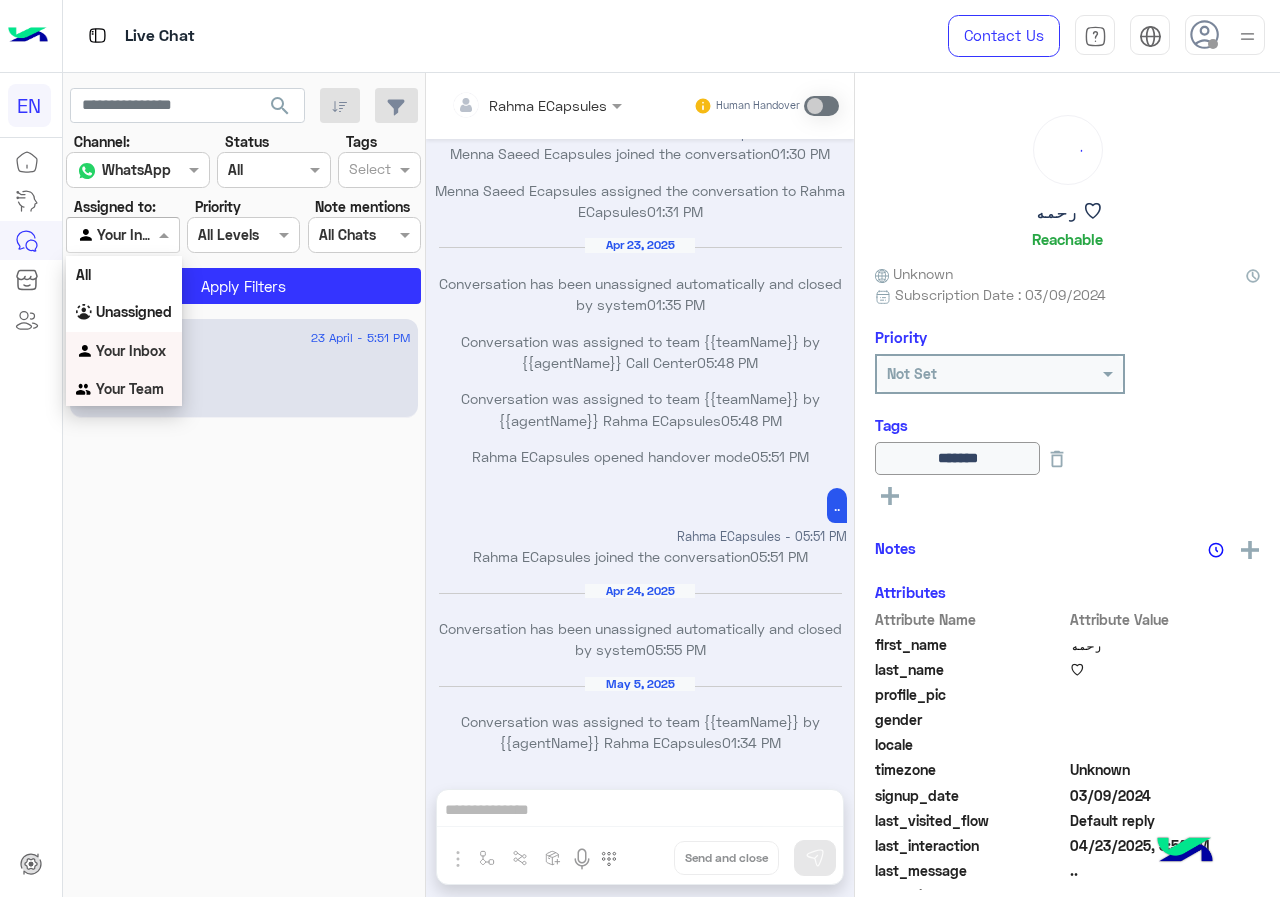click on "Your Team" at bounding box center (124, 389) 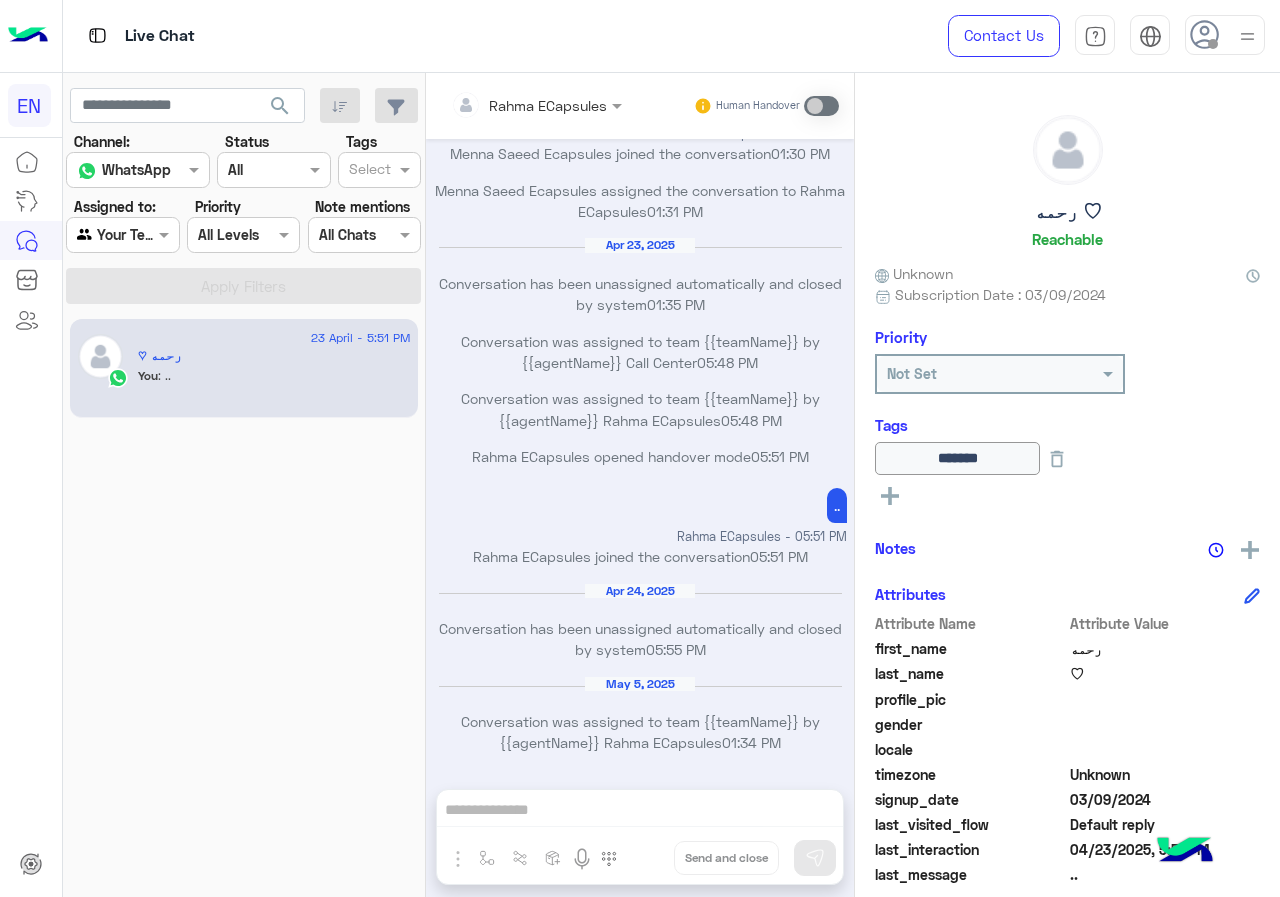click on "search" 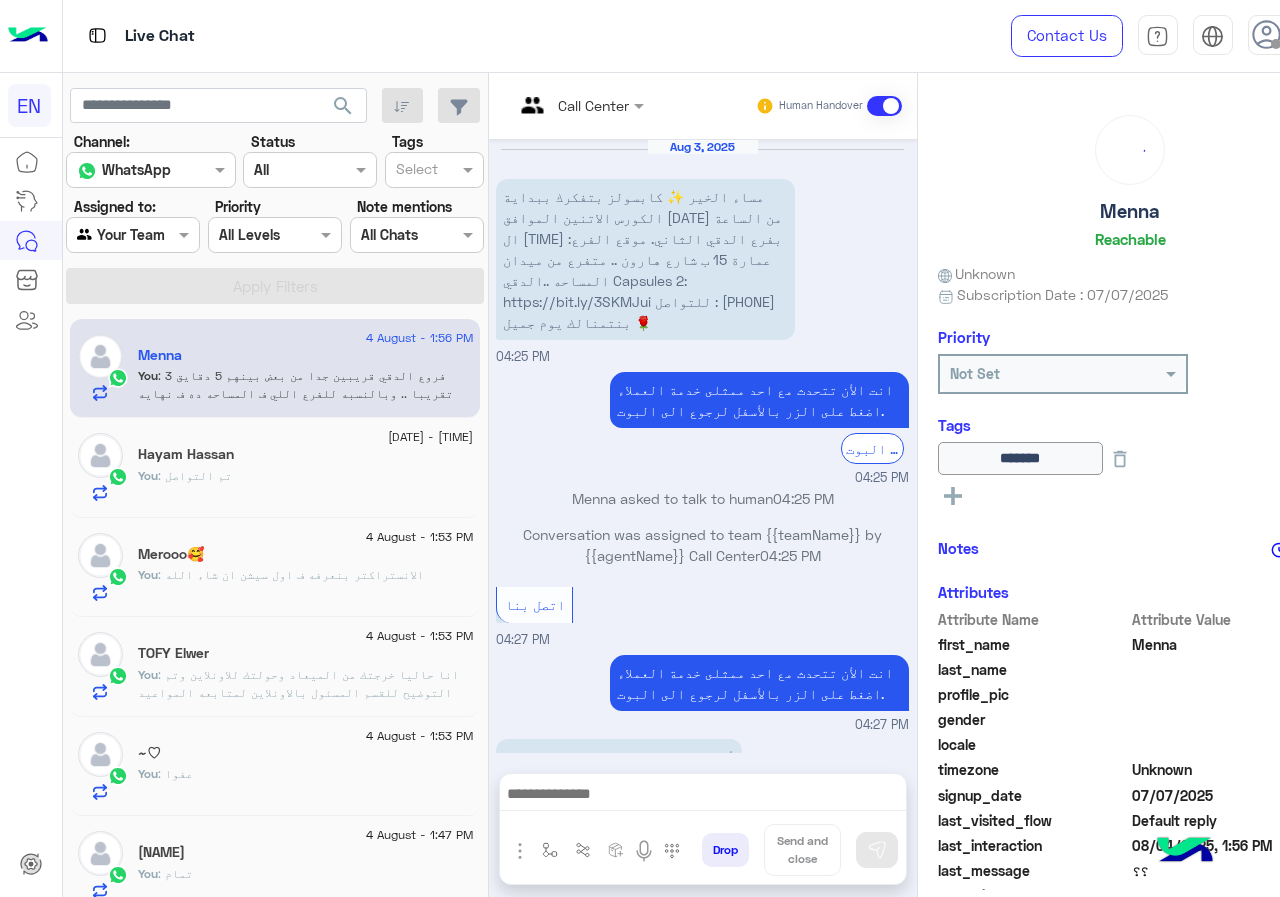 scroll, scrollTop: 991, scrollLeft: 0, axis: vertical 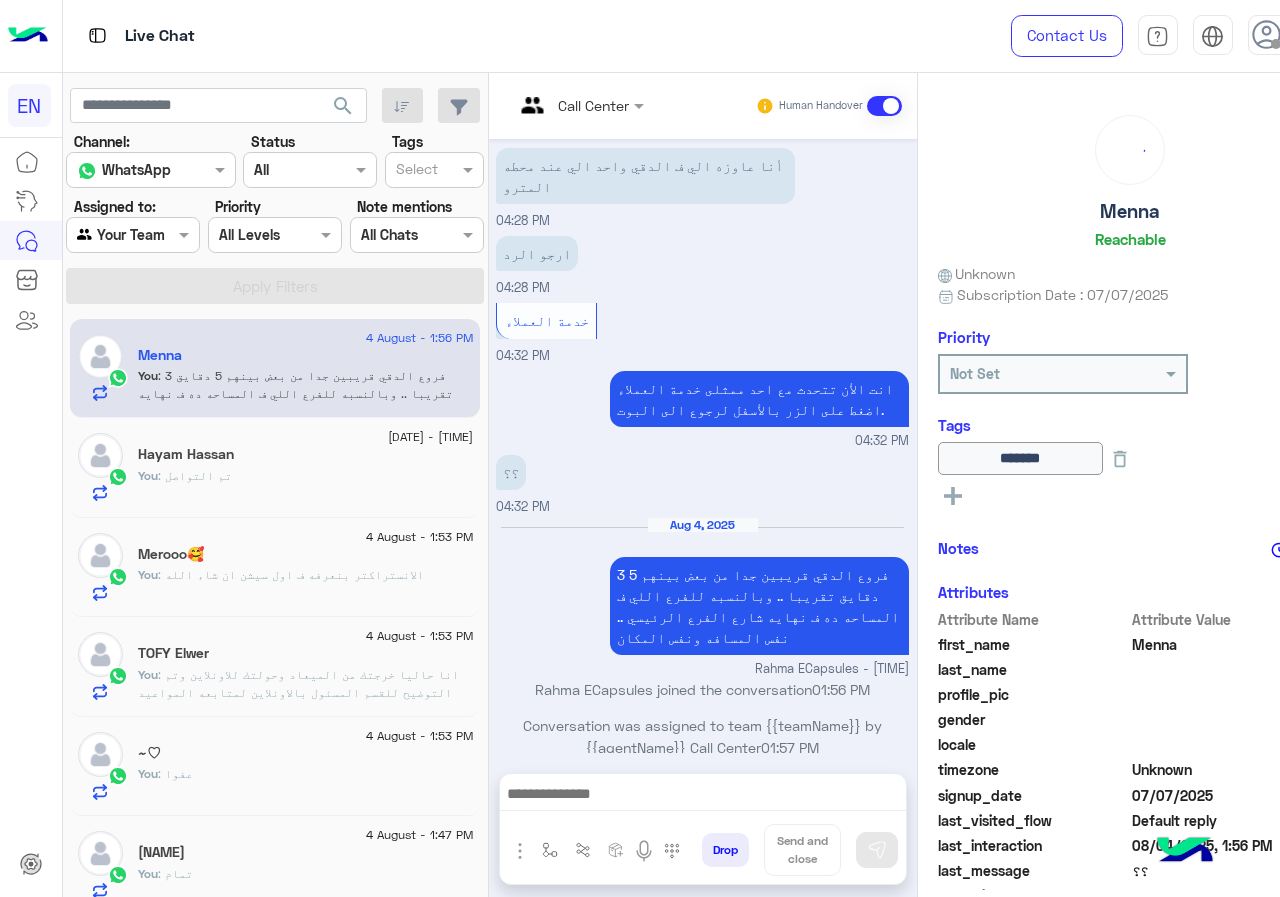 click on "You  : تم التواصل" 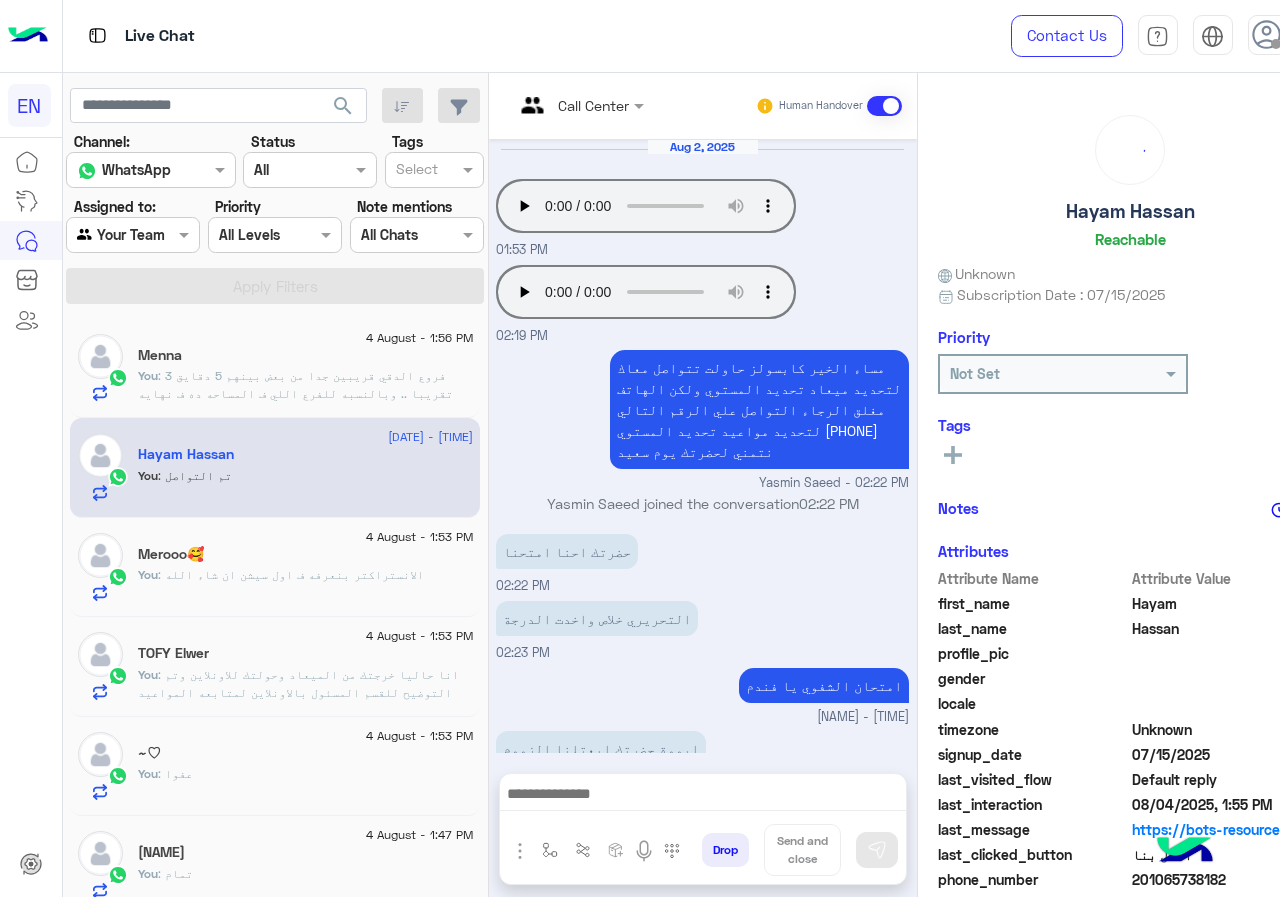 scroll, scrollTop: 982, scrollLeft: 0, axis: vertical 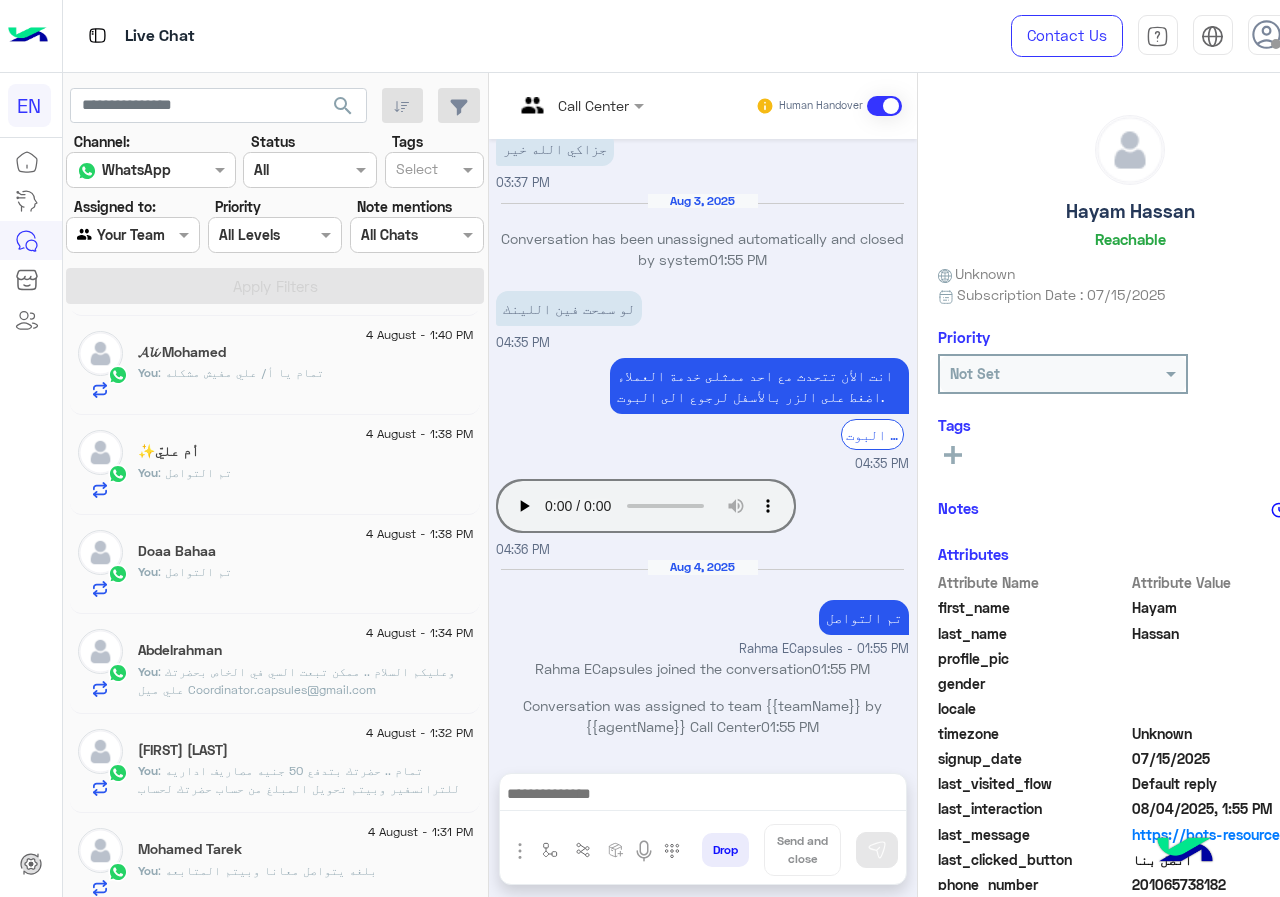 click on "You  : تم التواصل" 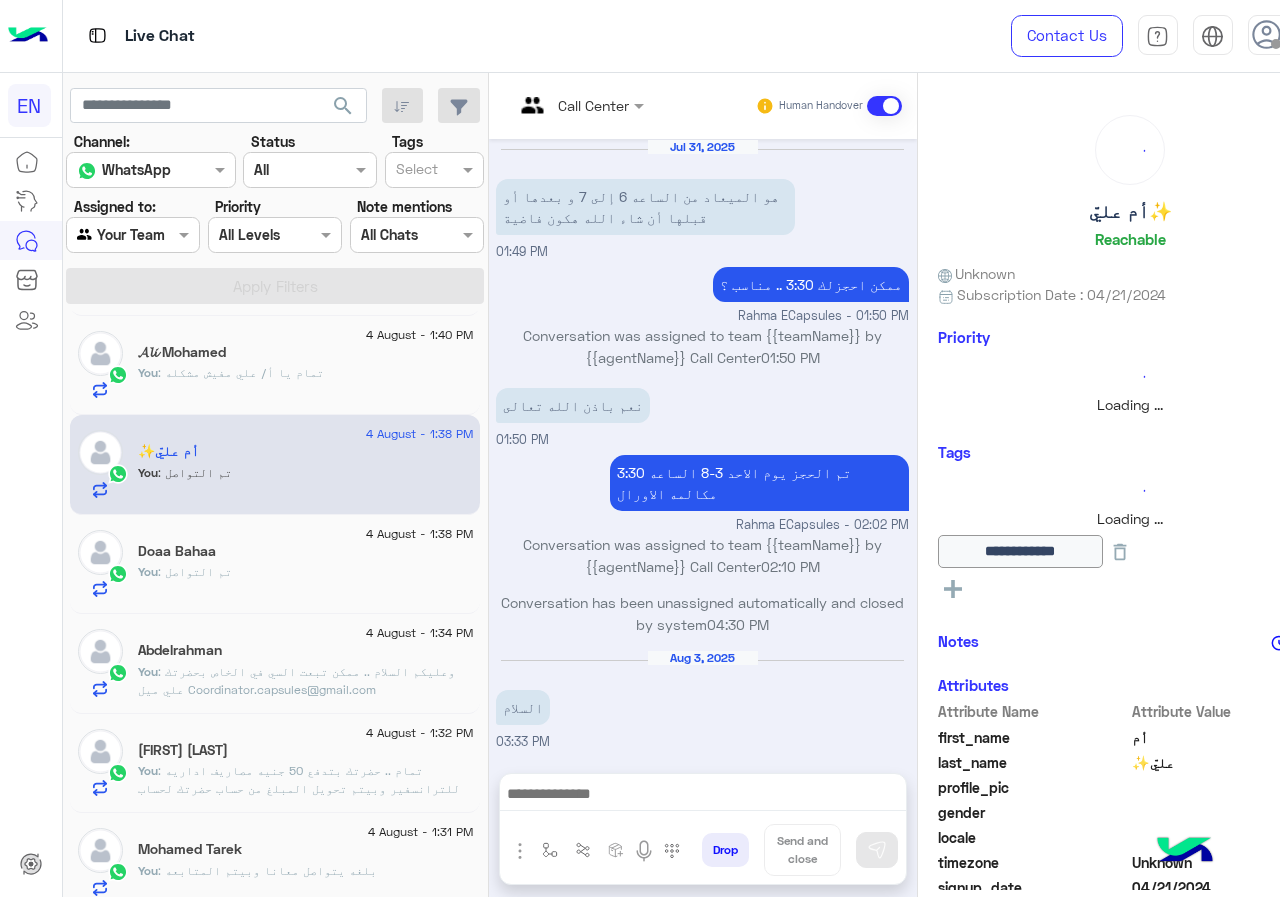 scroll, scrollTop: 1504, scrollLeft: 0, axis: vertical 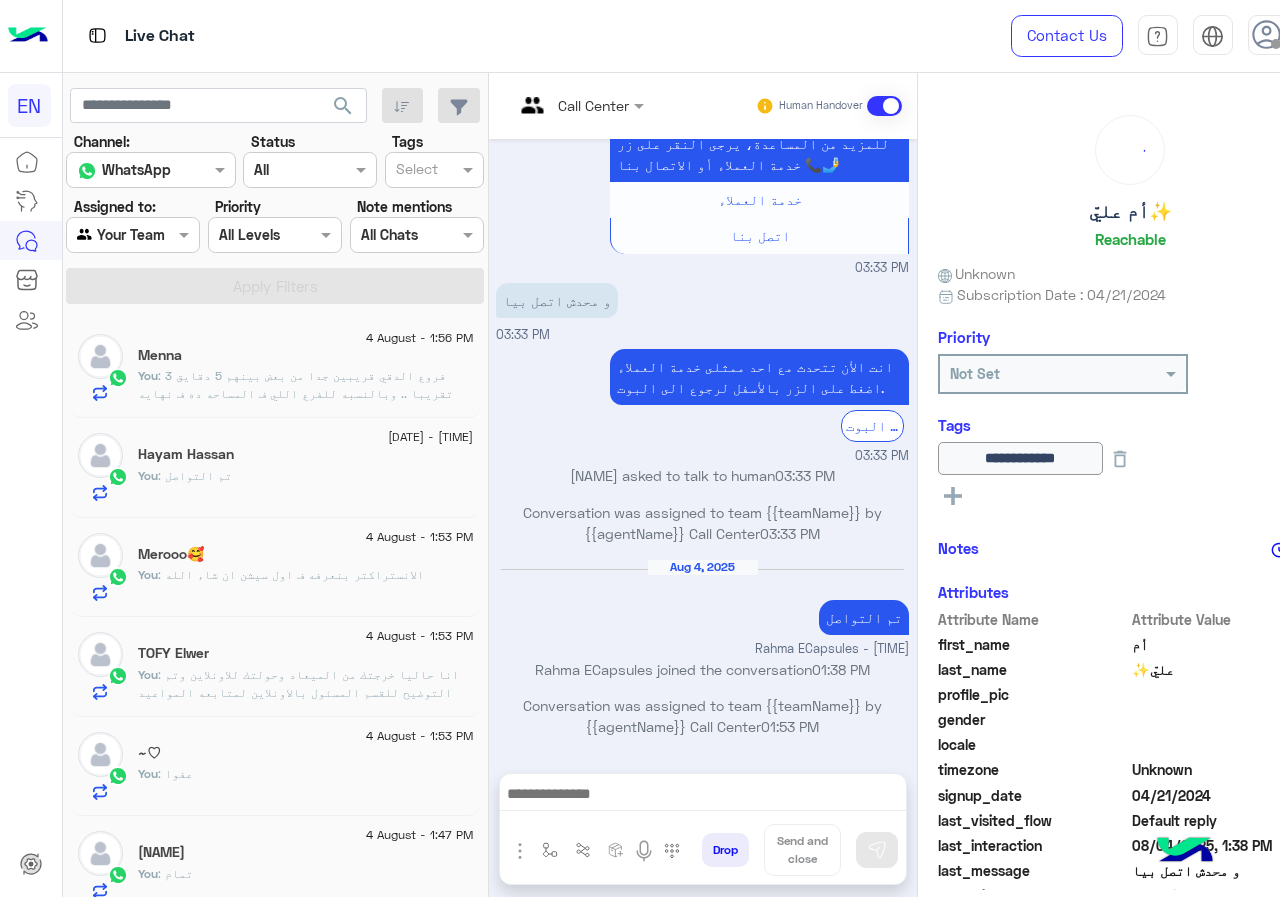 click at bounding box center [133, 234] 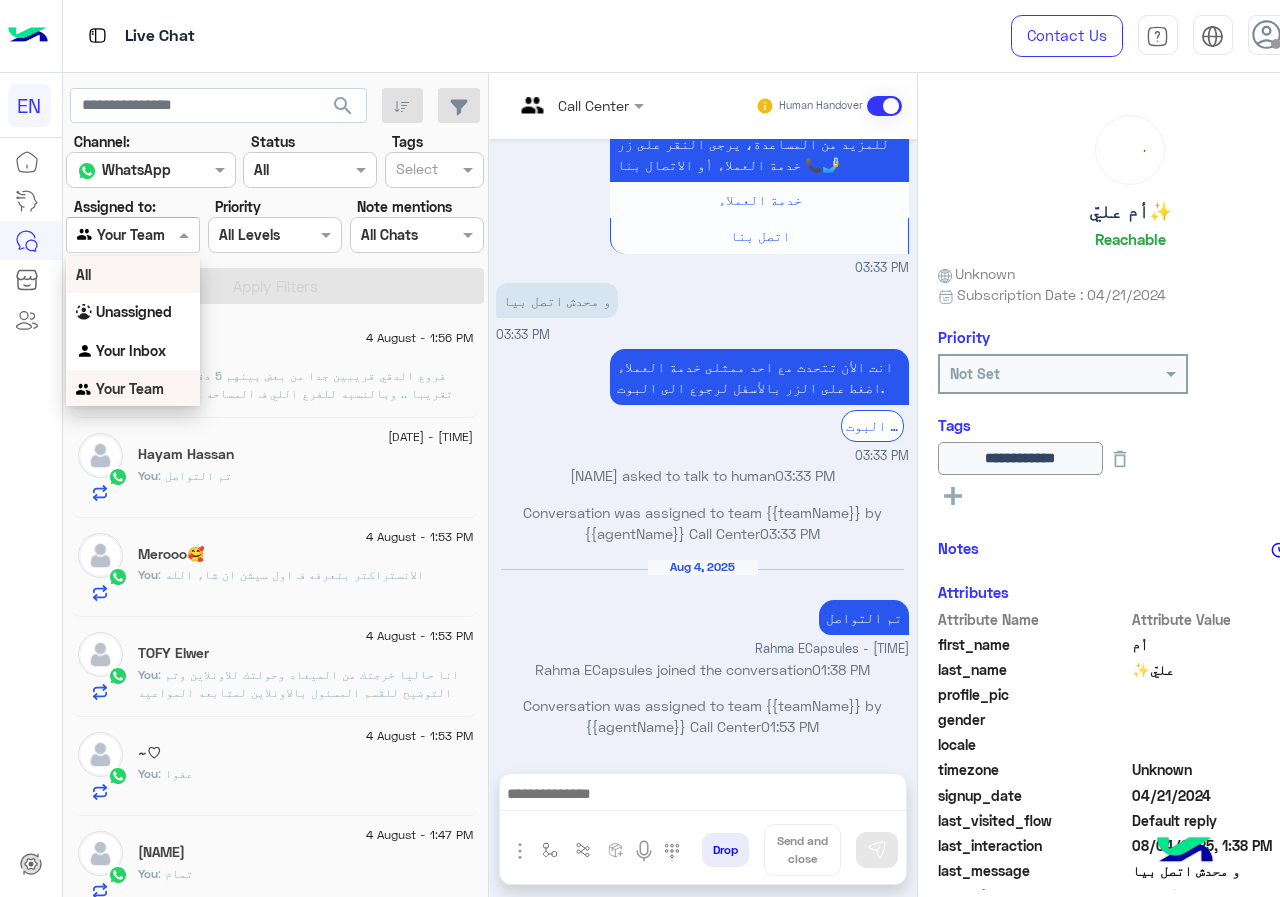 scroll, scrollTop: 3, scrollLeft: 0, axis: vertical 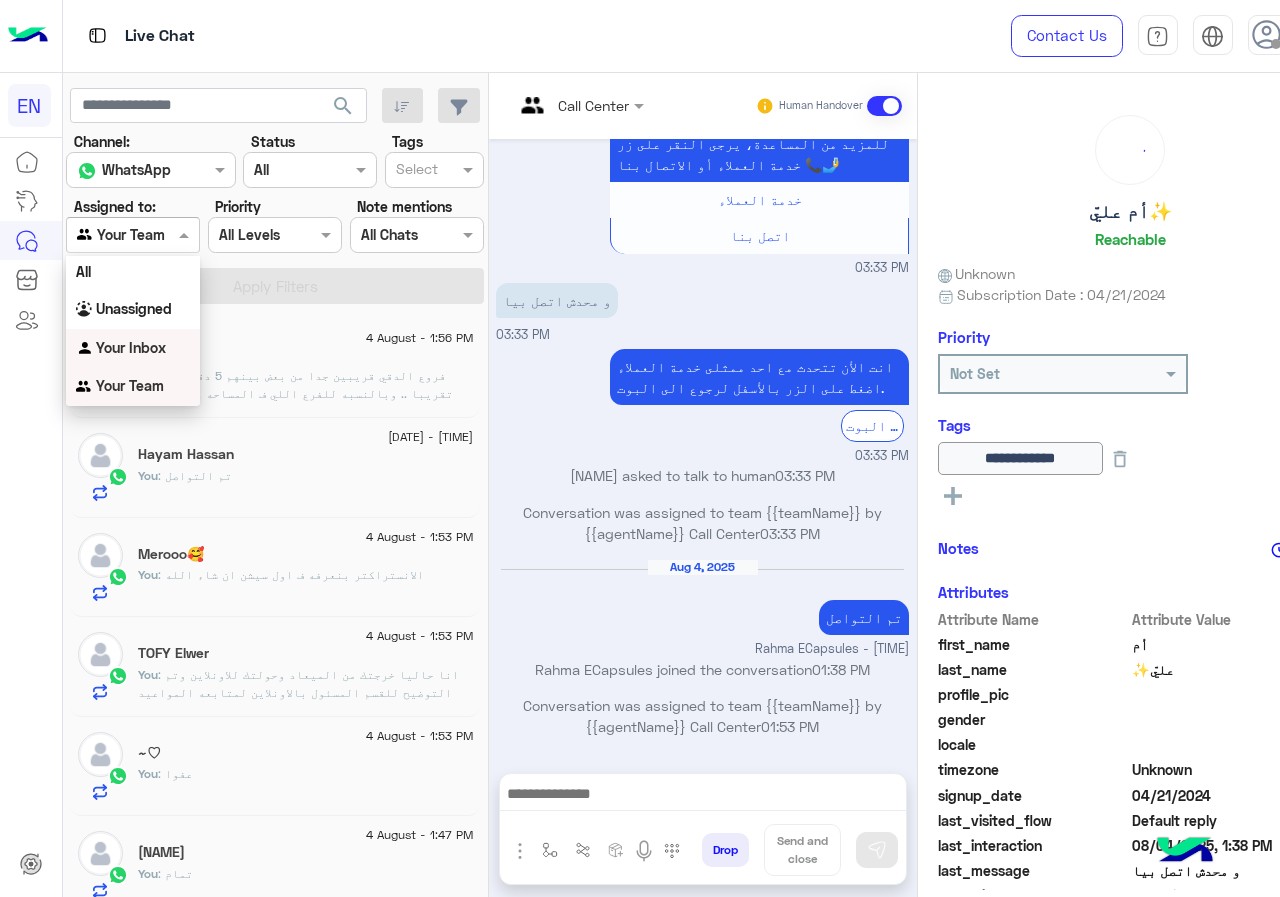 click on "Your Inbox" at bounding box center [131, 347] 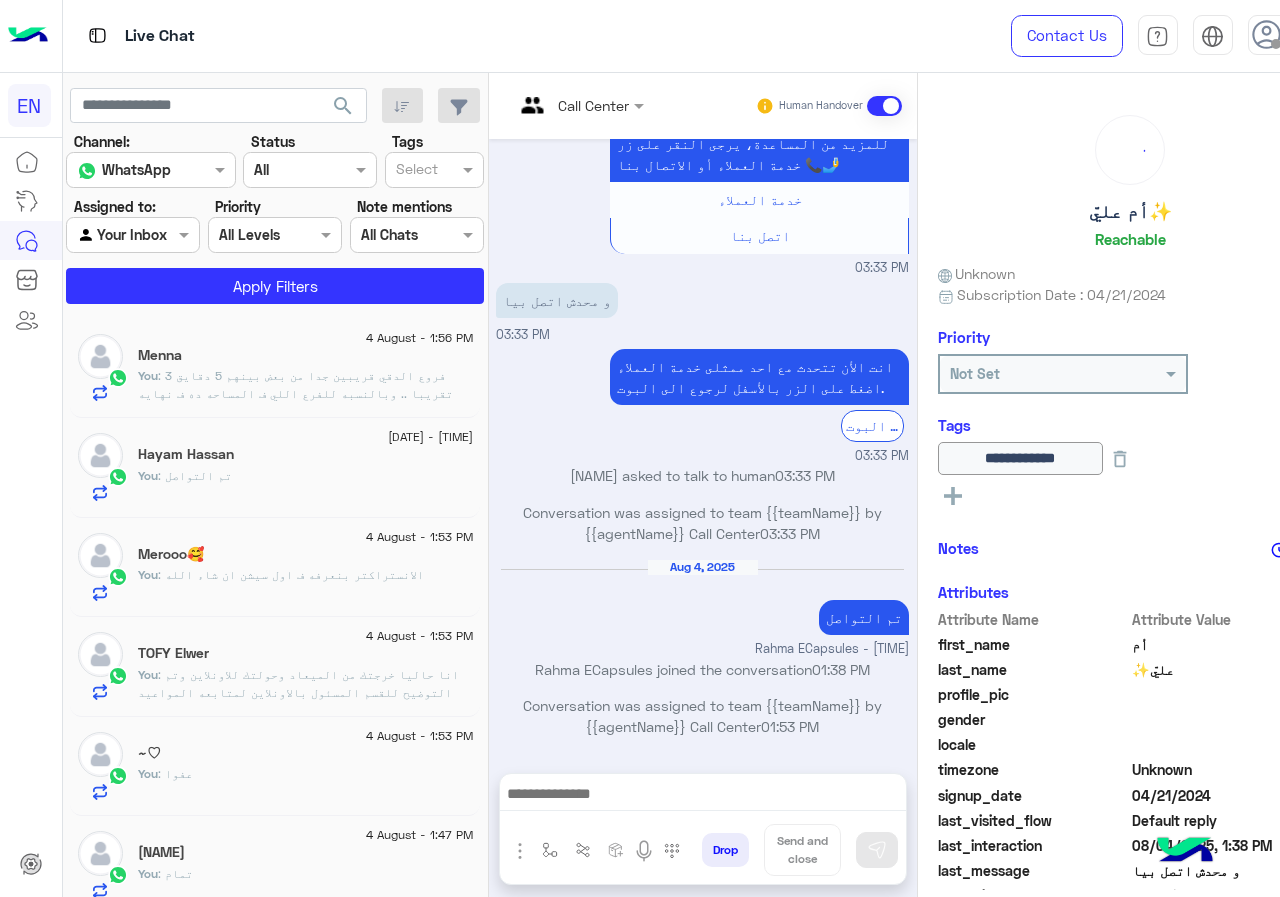 click on "Channel: Channel WhatsApp Status Channel All Tags Select Assigned to: Agent Filter Your Inbox Priority All Levels All Levels Note mentions Select All Chats Apply Filters" 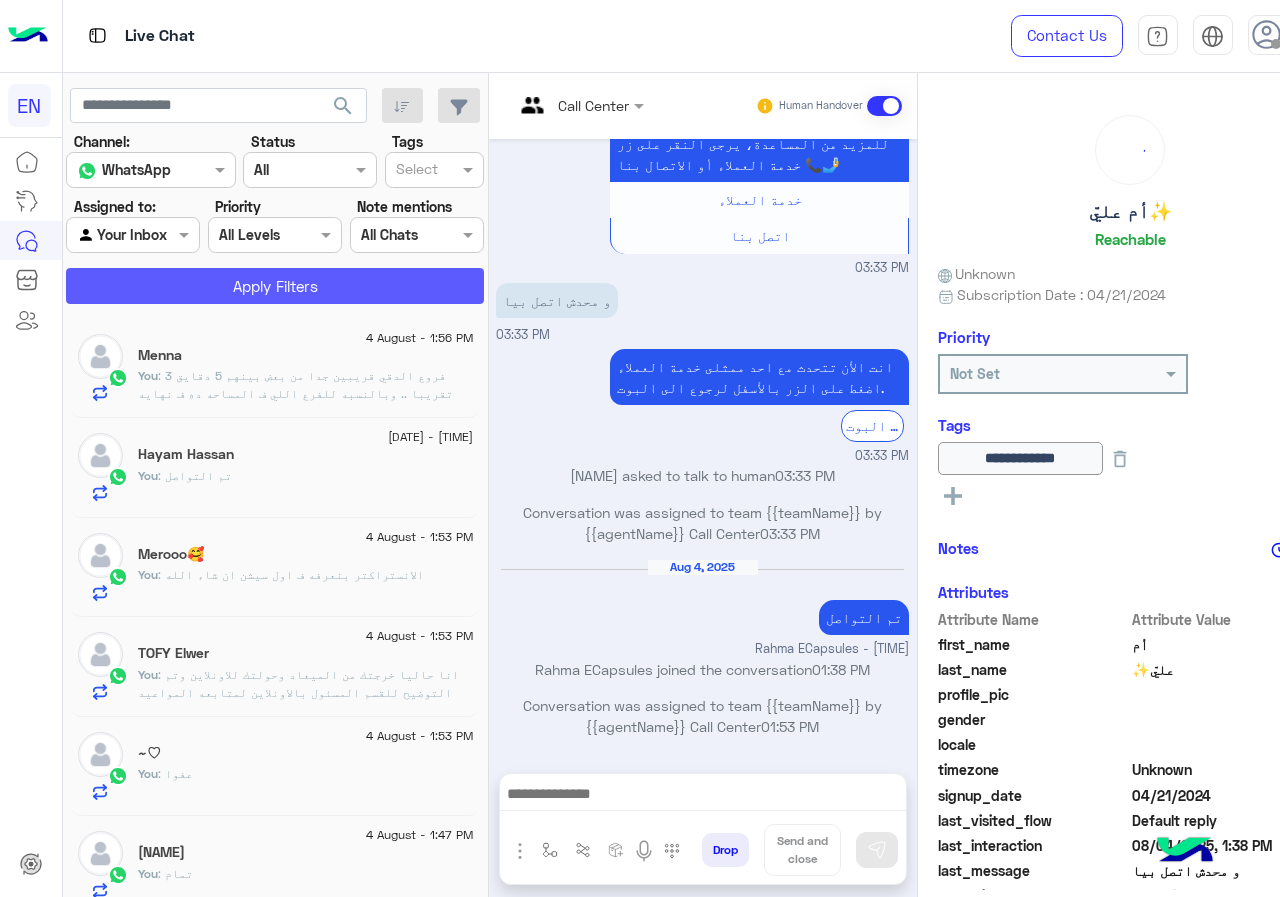 click on "Apply Filters" 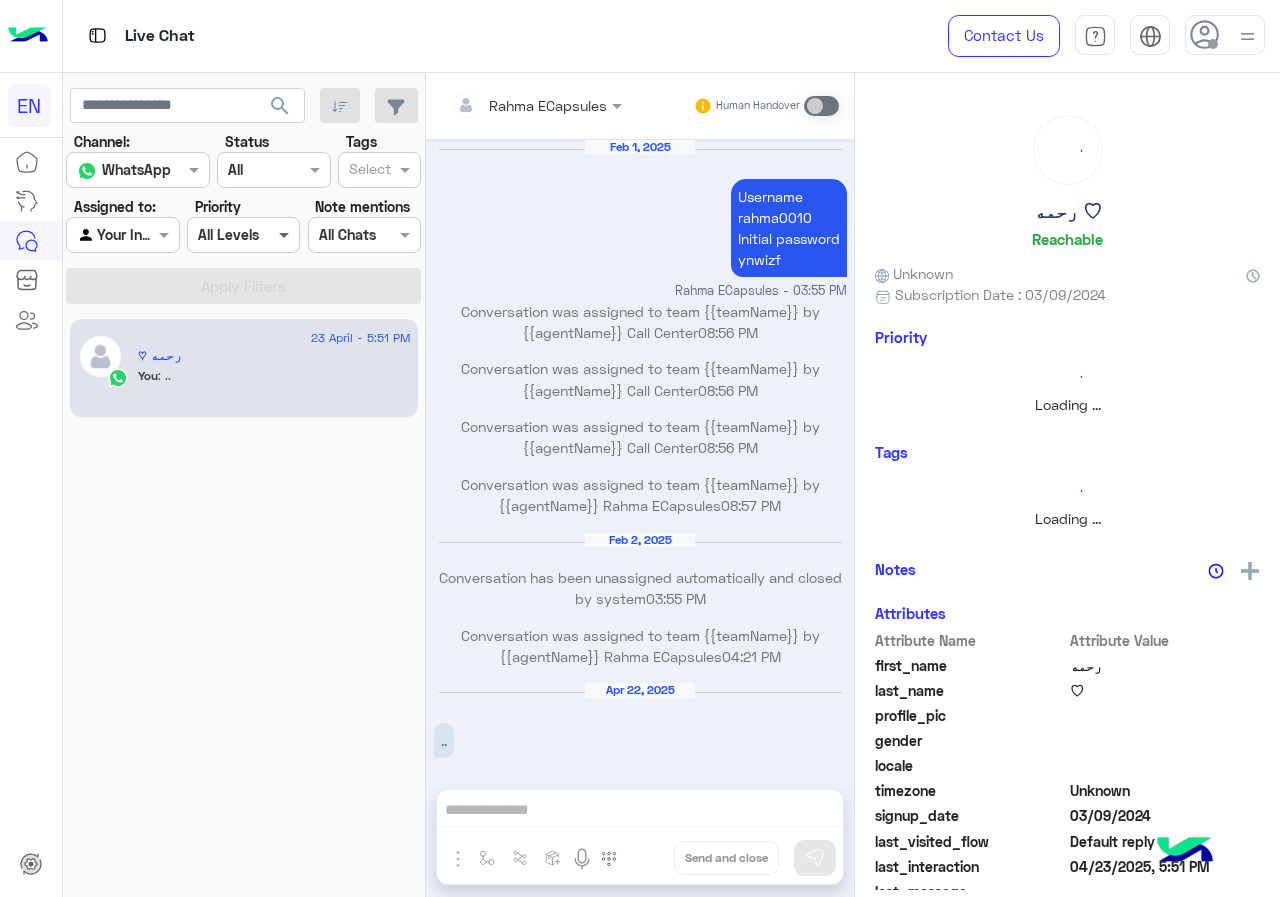 scroll, scrollTop: 826, scrollLeft: 0, axis: vertical 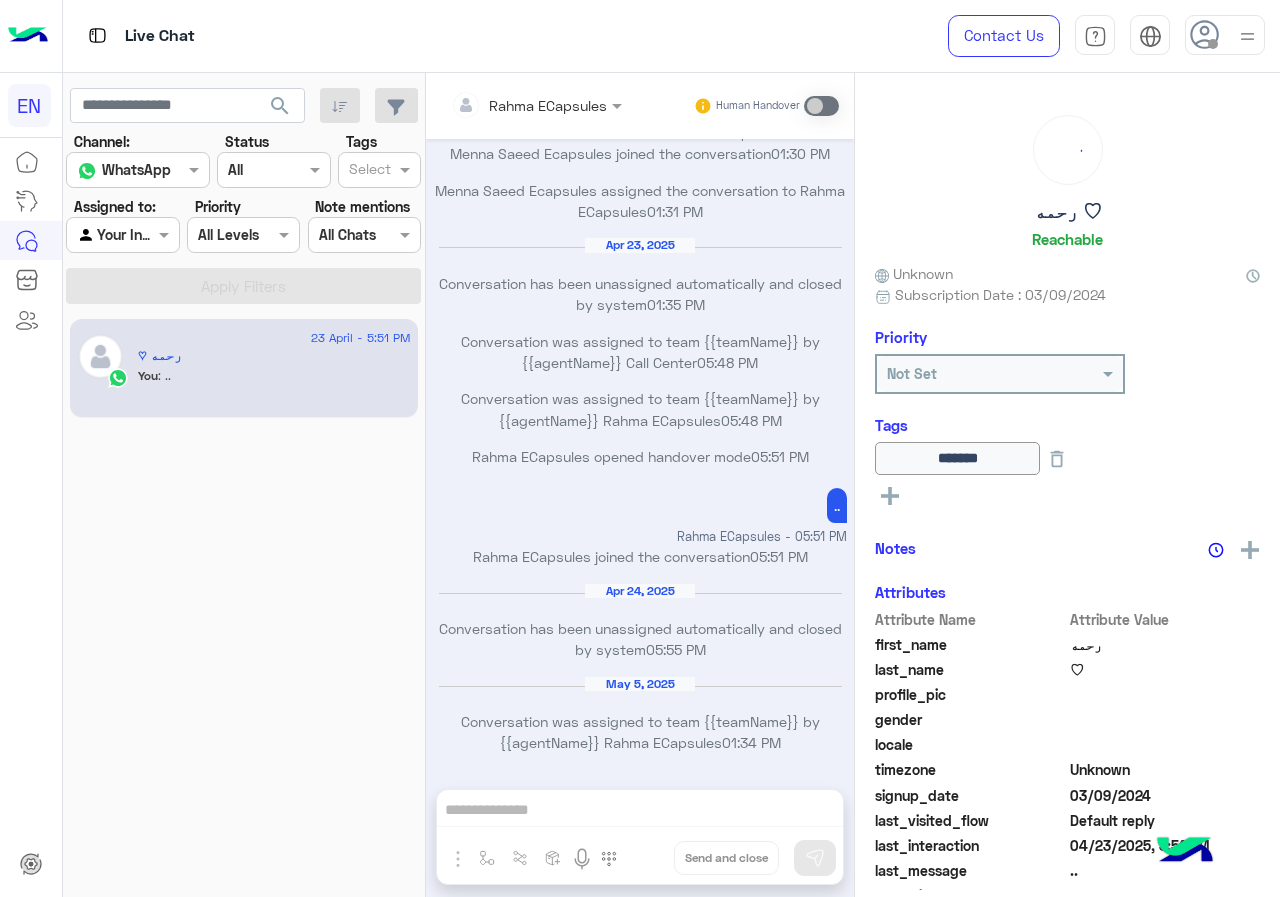 click on "Agent Filter Your Inbox" at bounding box center (122, 235) 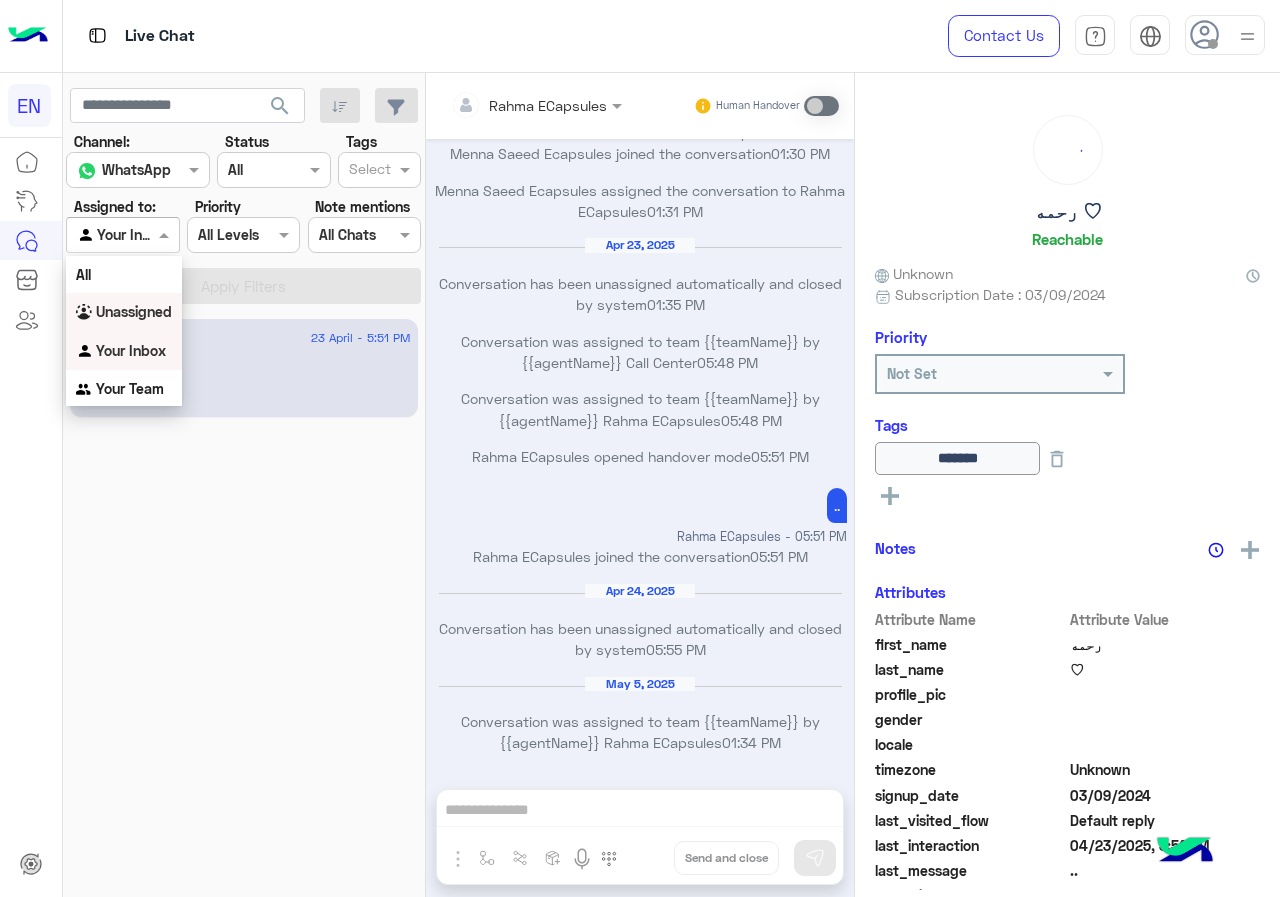 drag, startPoint x: 156, startPoint y: 290, endPoint x: 158, endPoint y: 300, distance: 10.198039 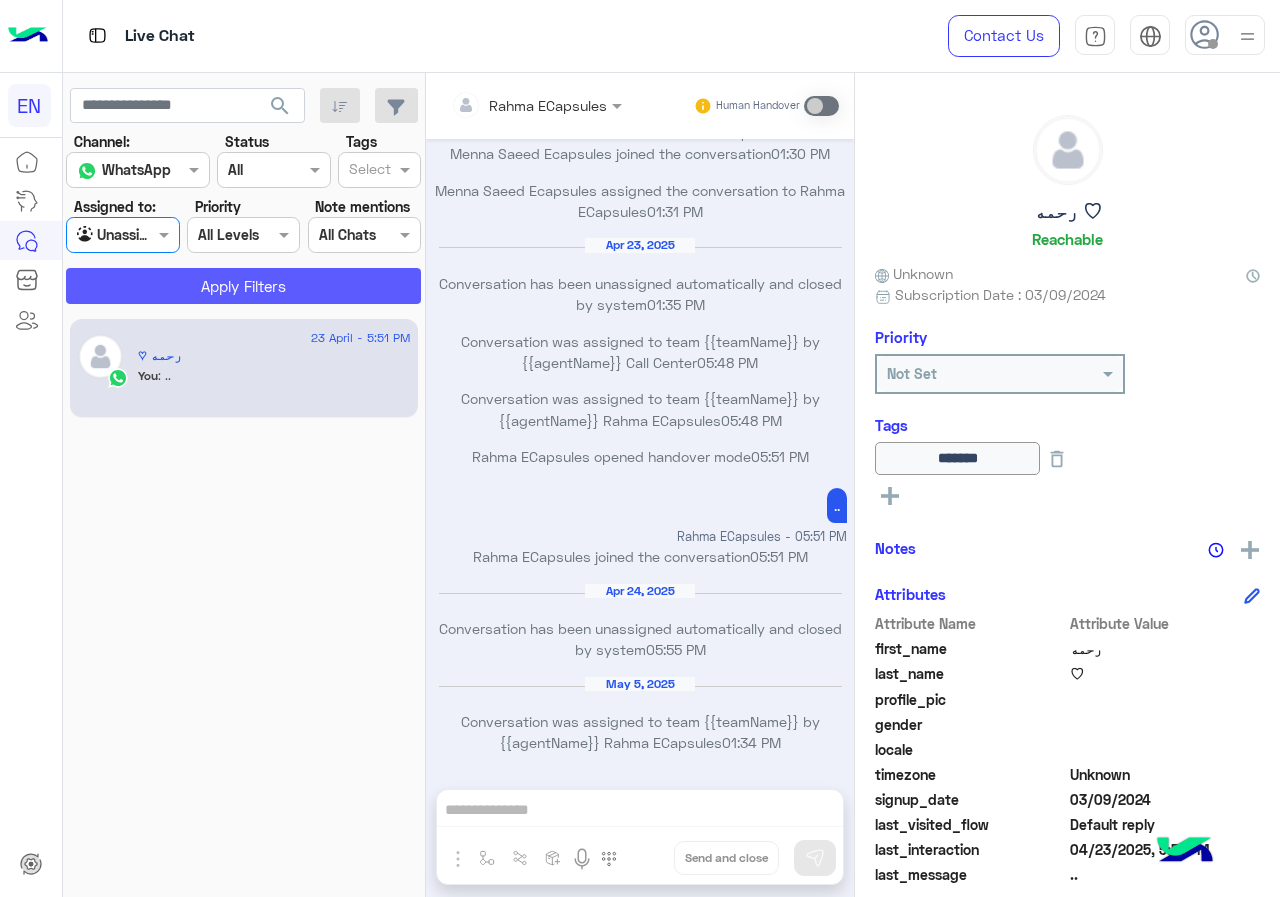 click on "Apply Filters" 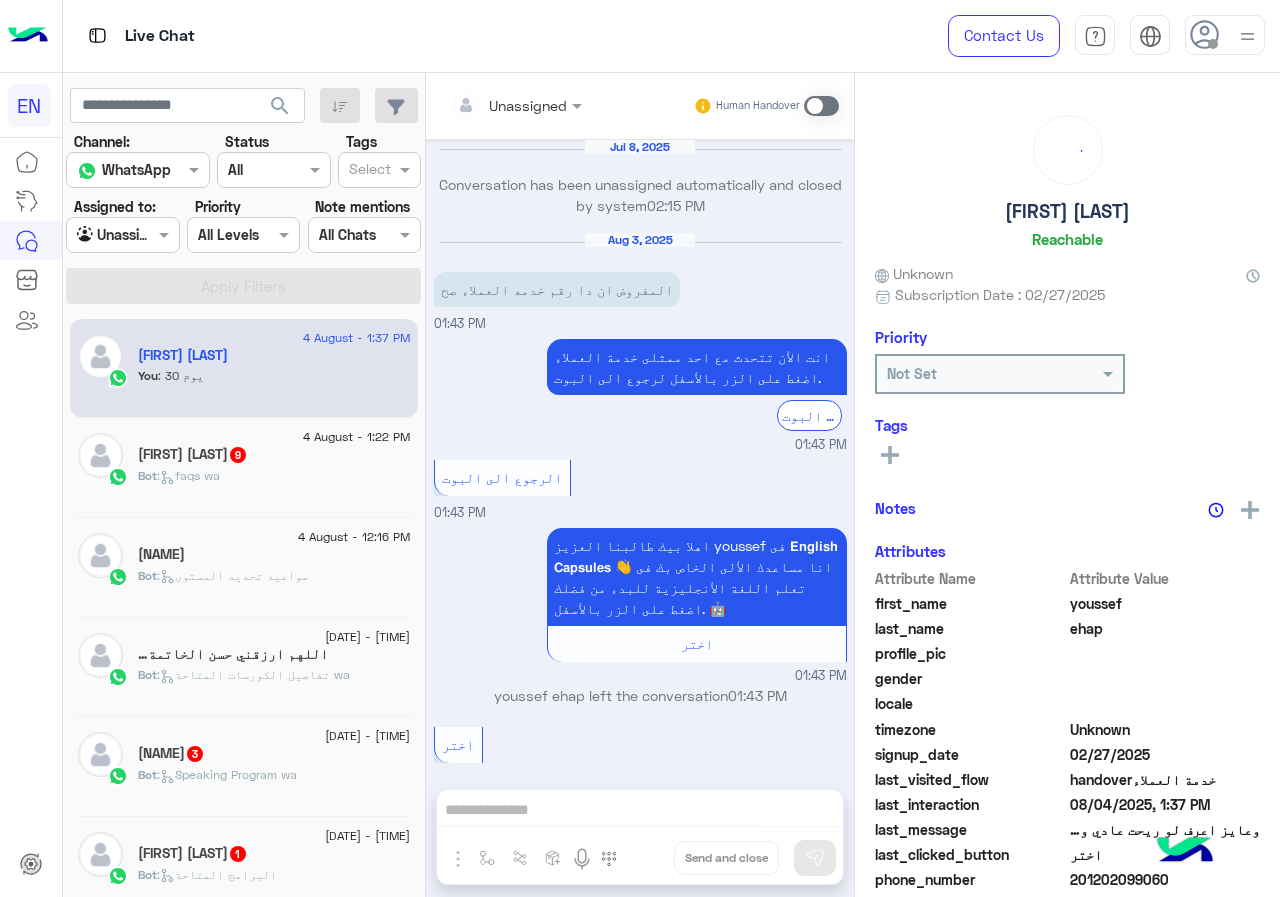 scroll, scrollTop: 978, scrollLeft: 0, axis: vertical 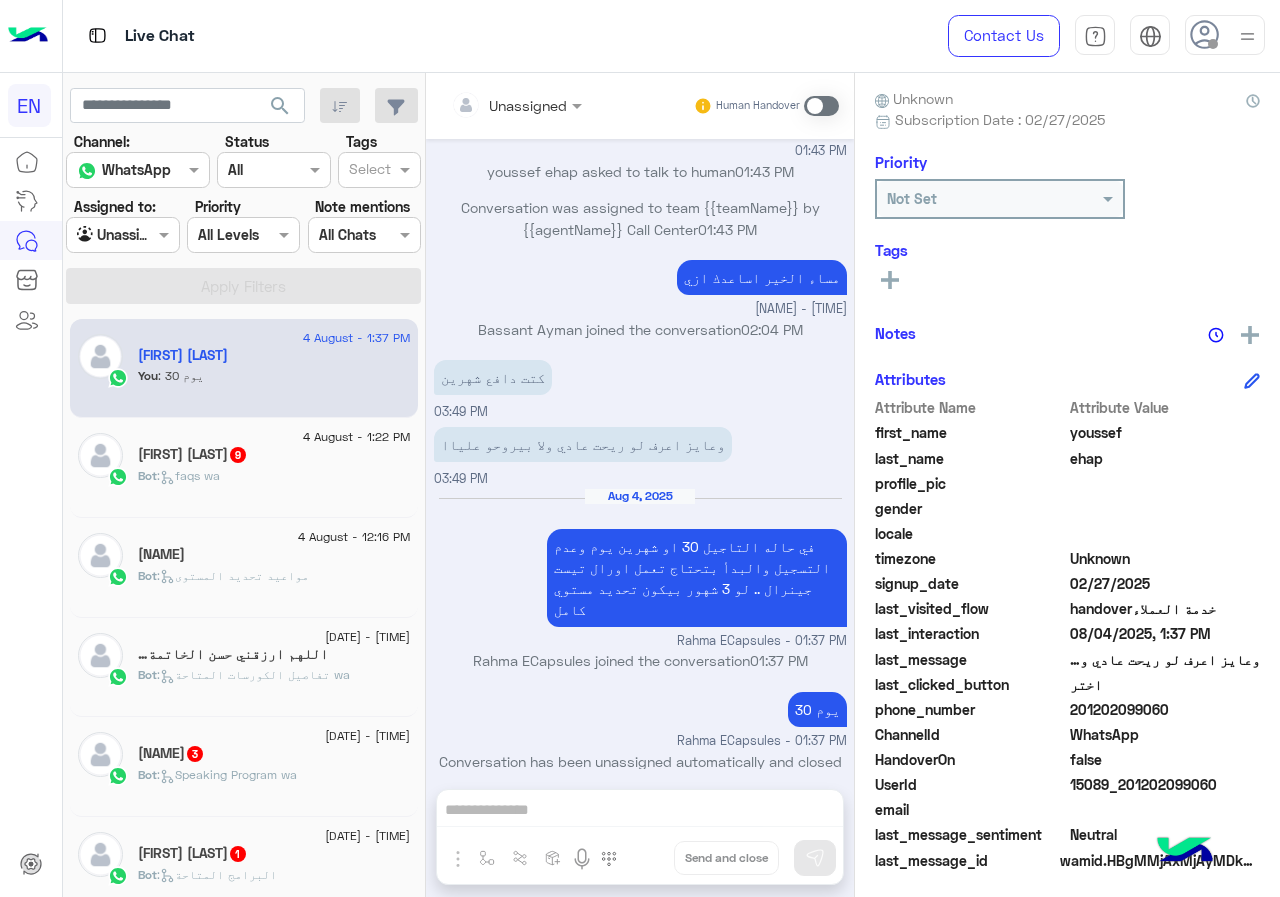 drag, startPoint x: 1073, startPoint y: 711, endPoint x: 1258, endPoint y: 721, distance: 185.27008 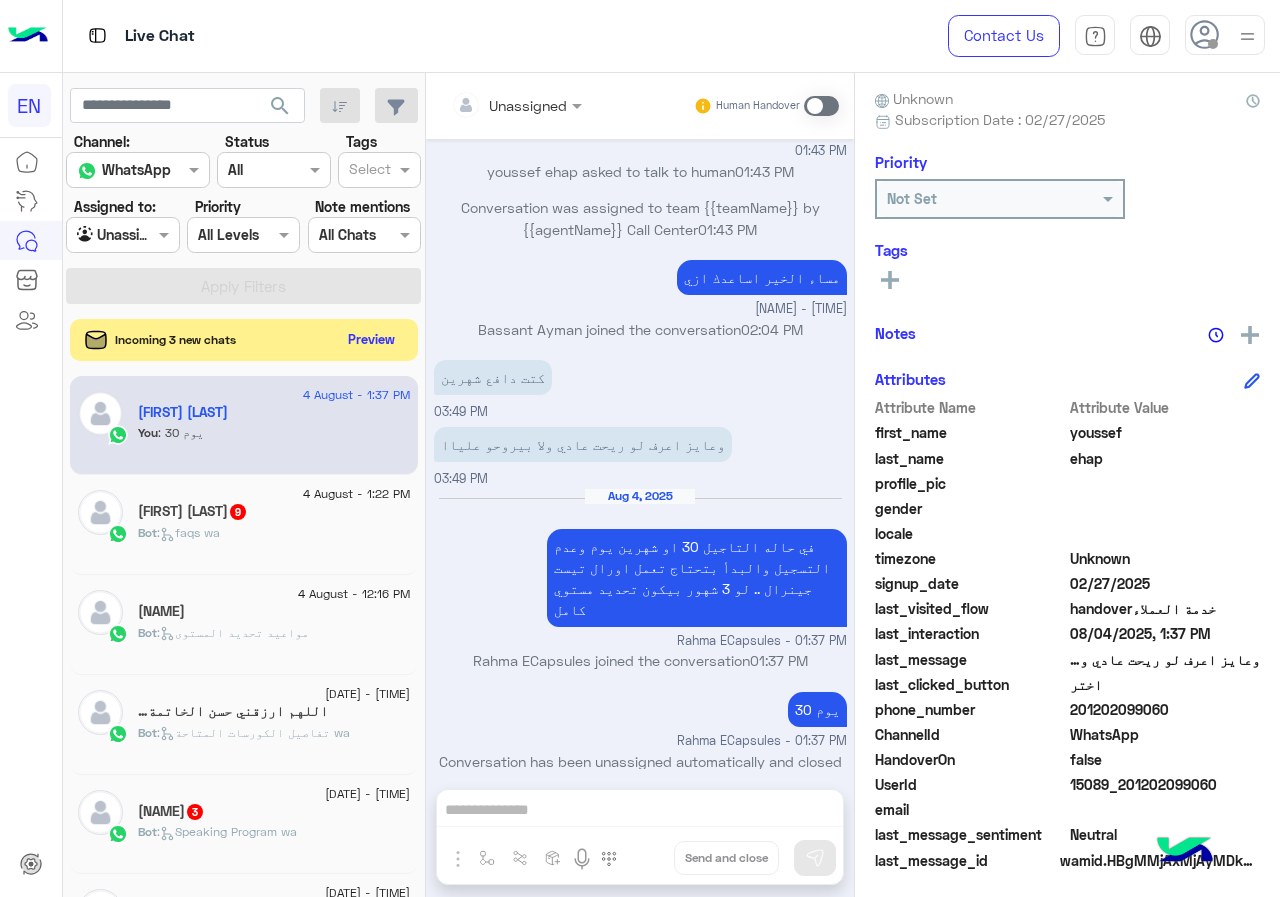 click on "Preview" 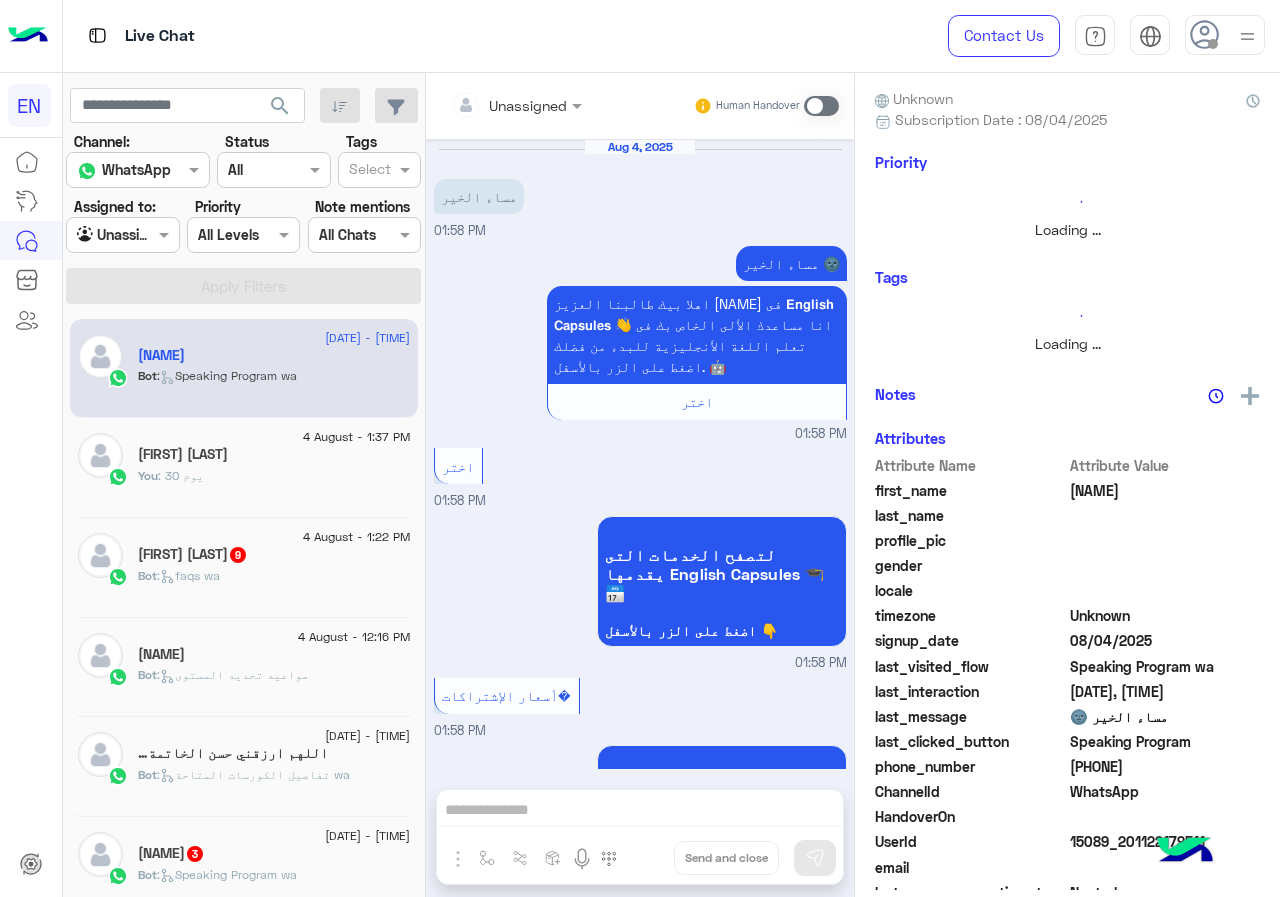 scroll, scrollTop: 2121, scrollLeft: 0, axis: vertical 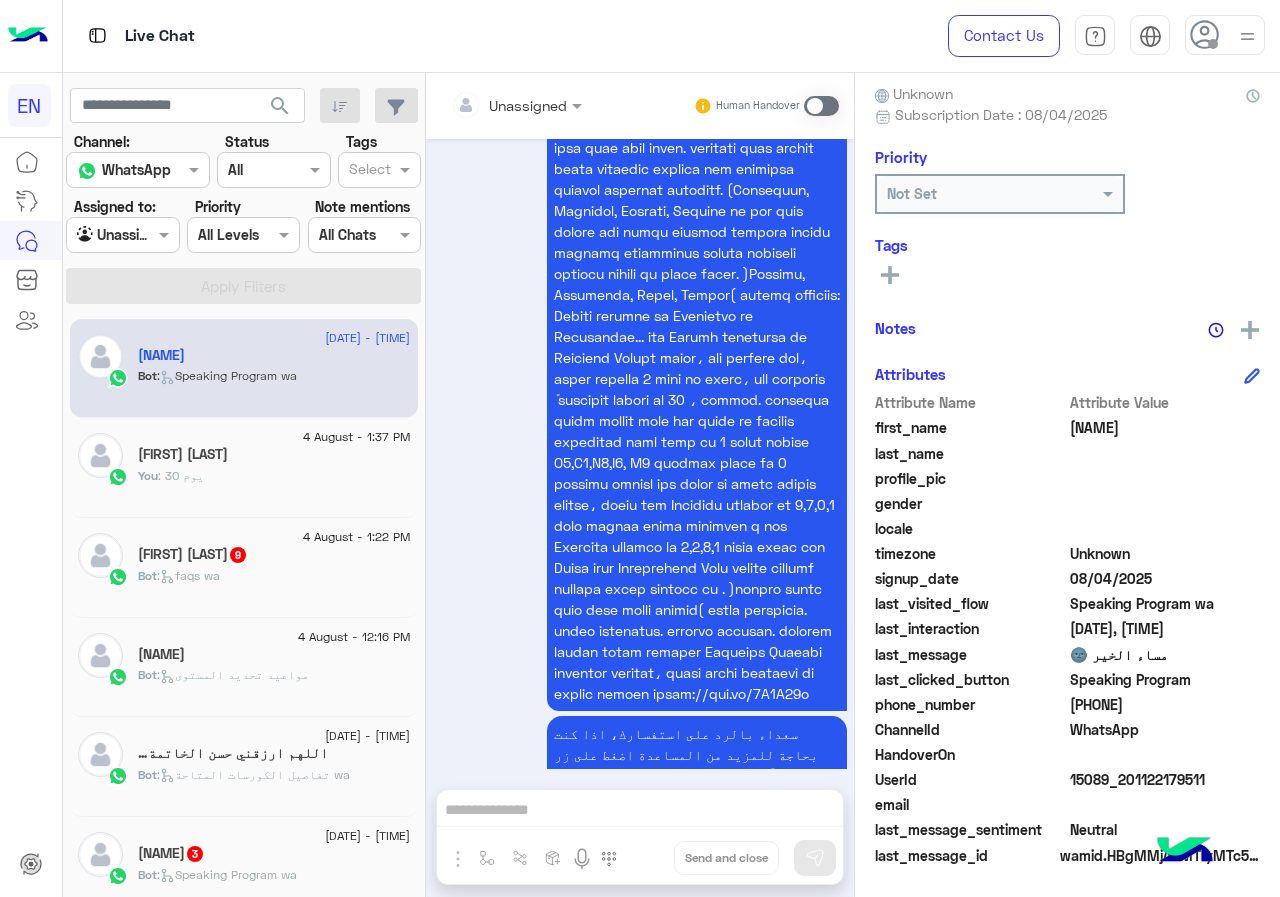 drag, startPoint x: 1074, startPoint y: 701, endPoint x: 1171, endPoint y: 701, distance: 97 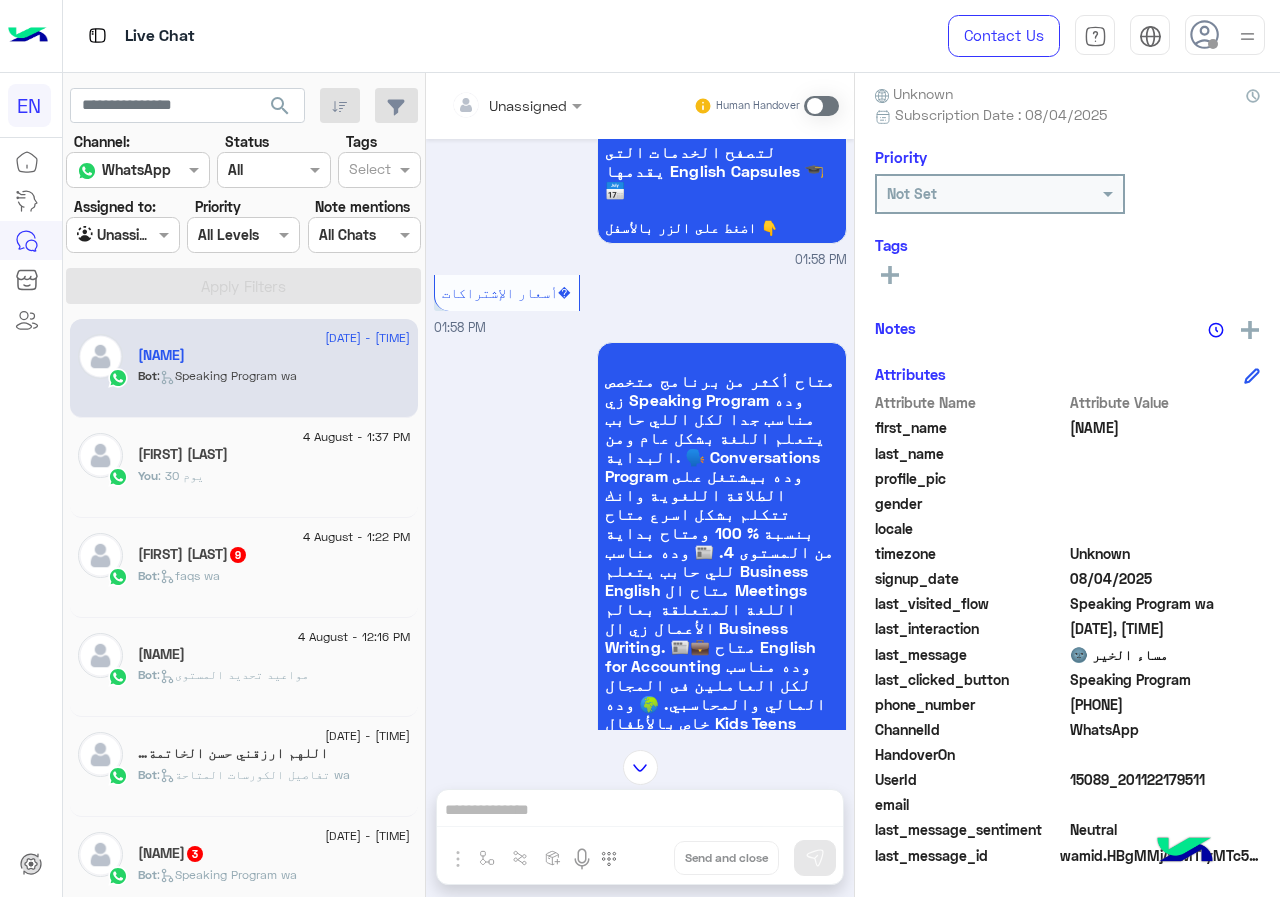 scroll, scrollTop: 221, scrollLeft: 0, axis: vertical 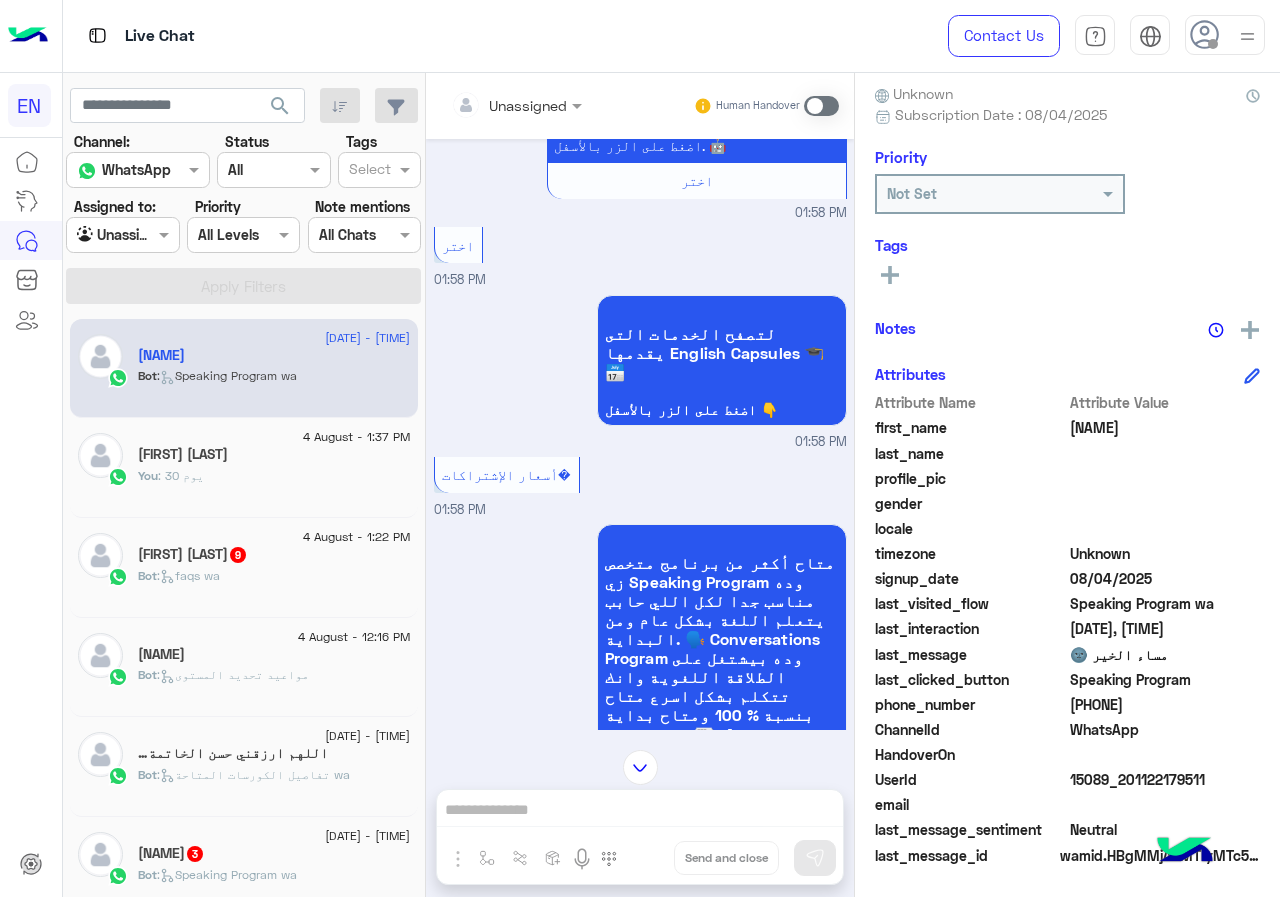 click at bounding box center [491, 105] 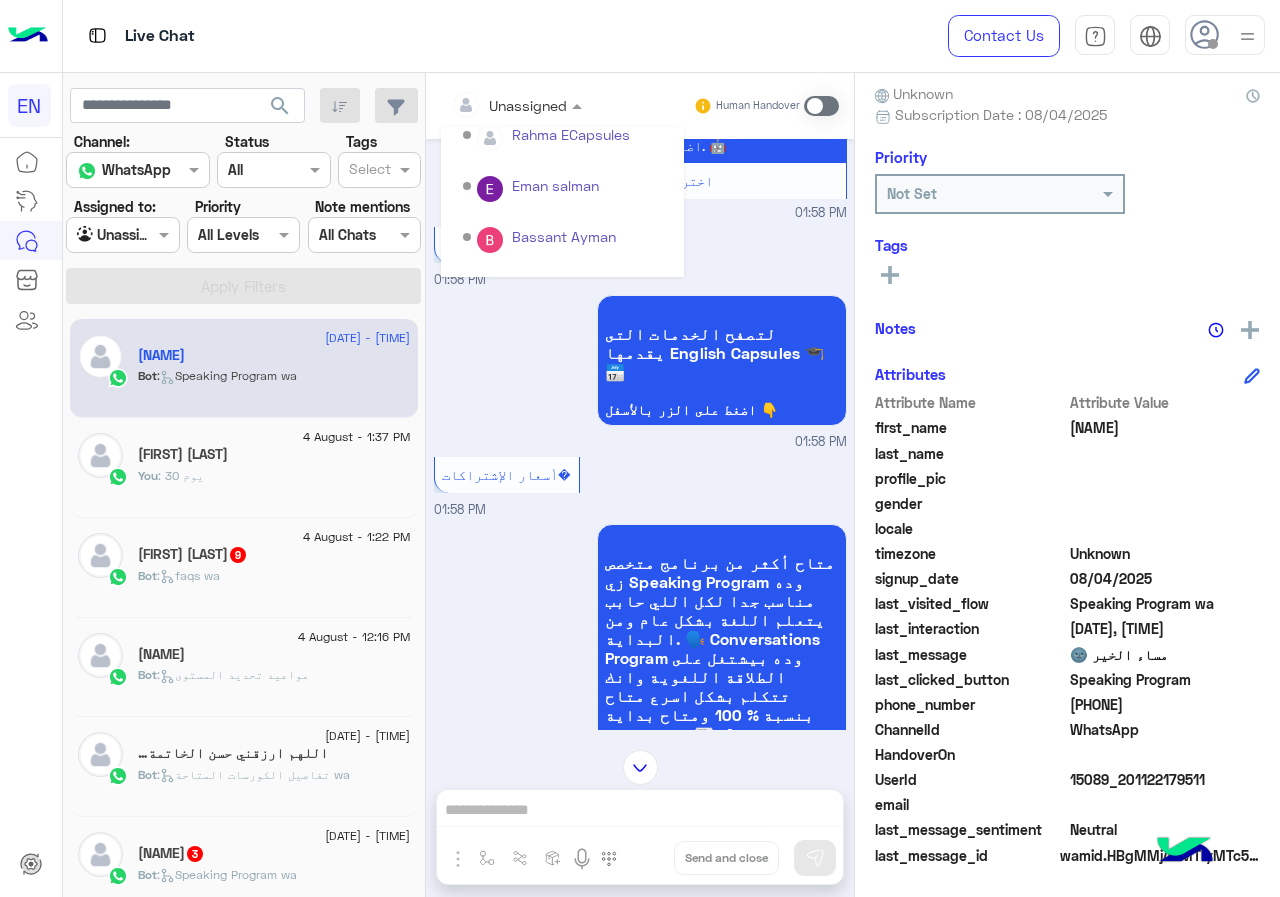 scroll, scrollTop: 332, scrollLeft: 0, axis: vertical 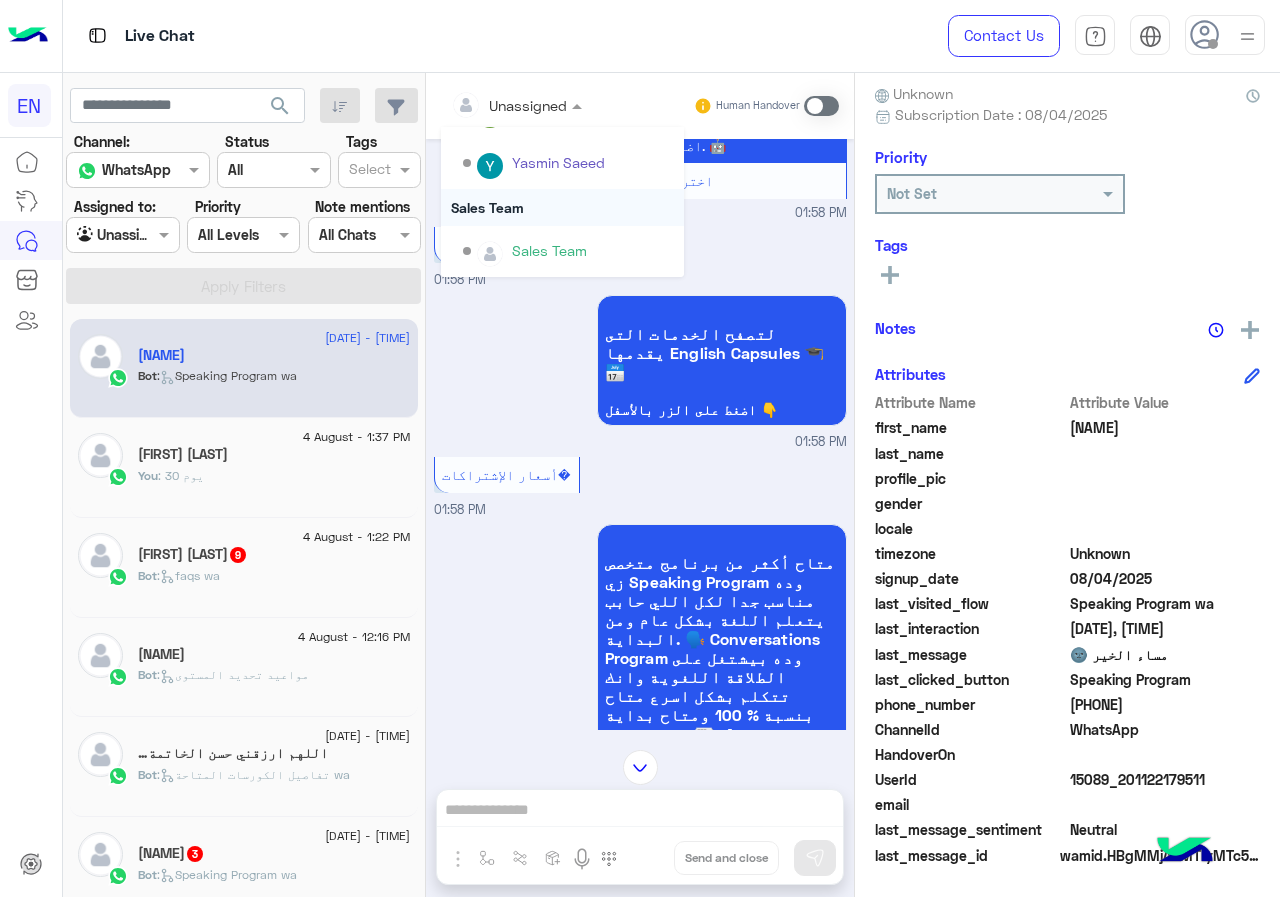 click on "Sales Team" at bounding box center [562, 207] 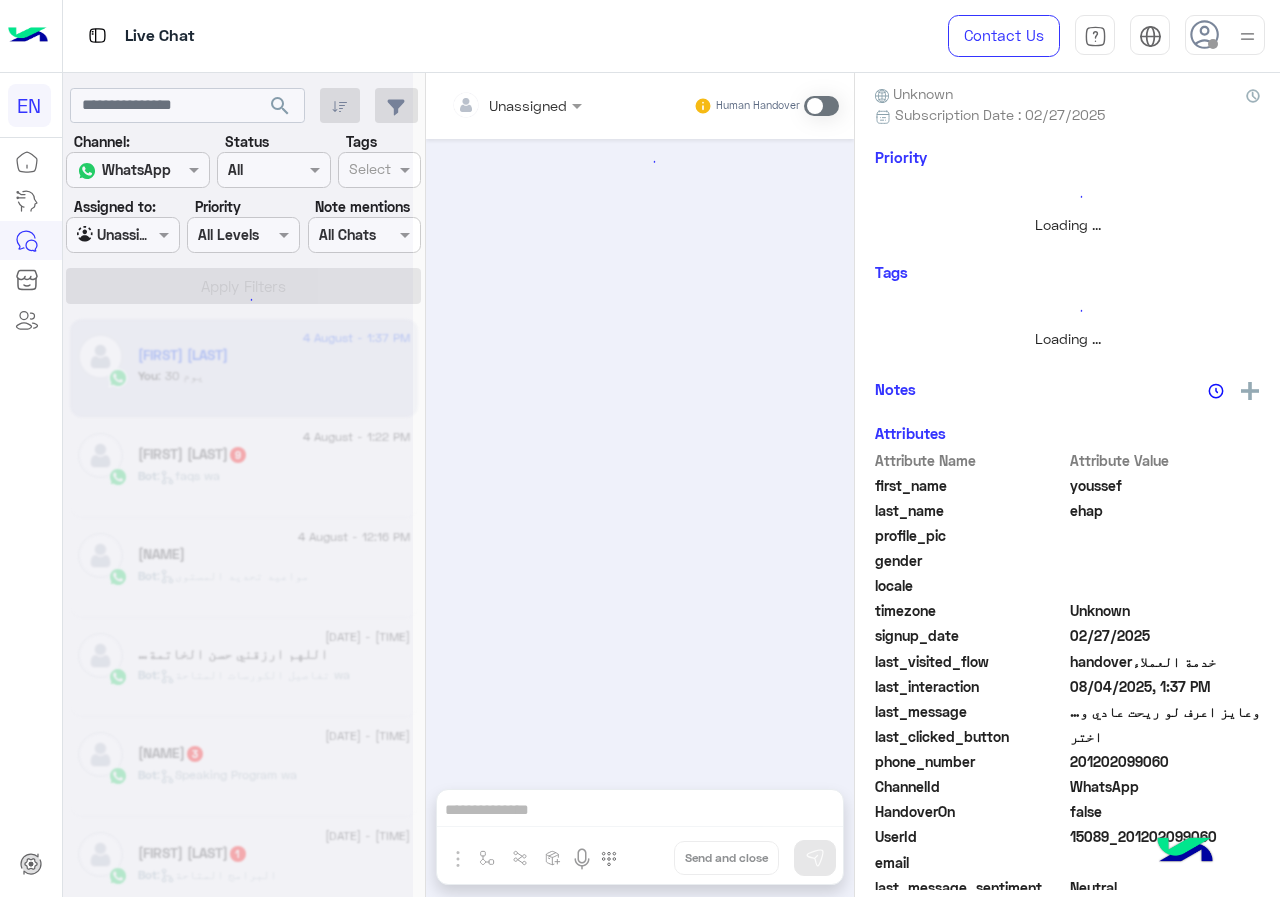 scroll, scrollTop: 0, scrollLeft: 0, axis: both 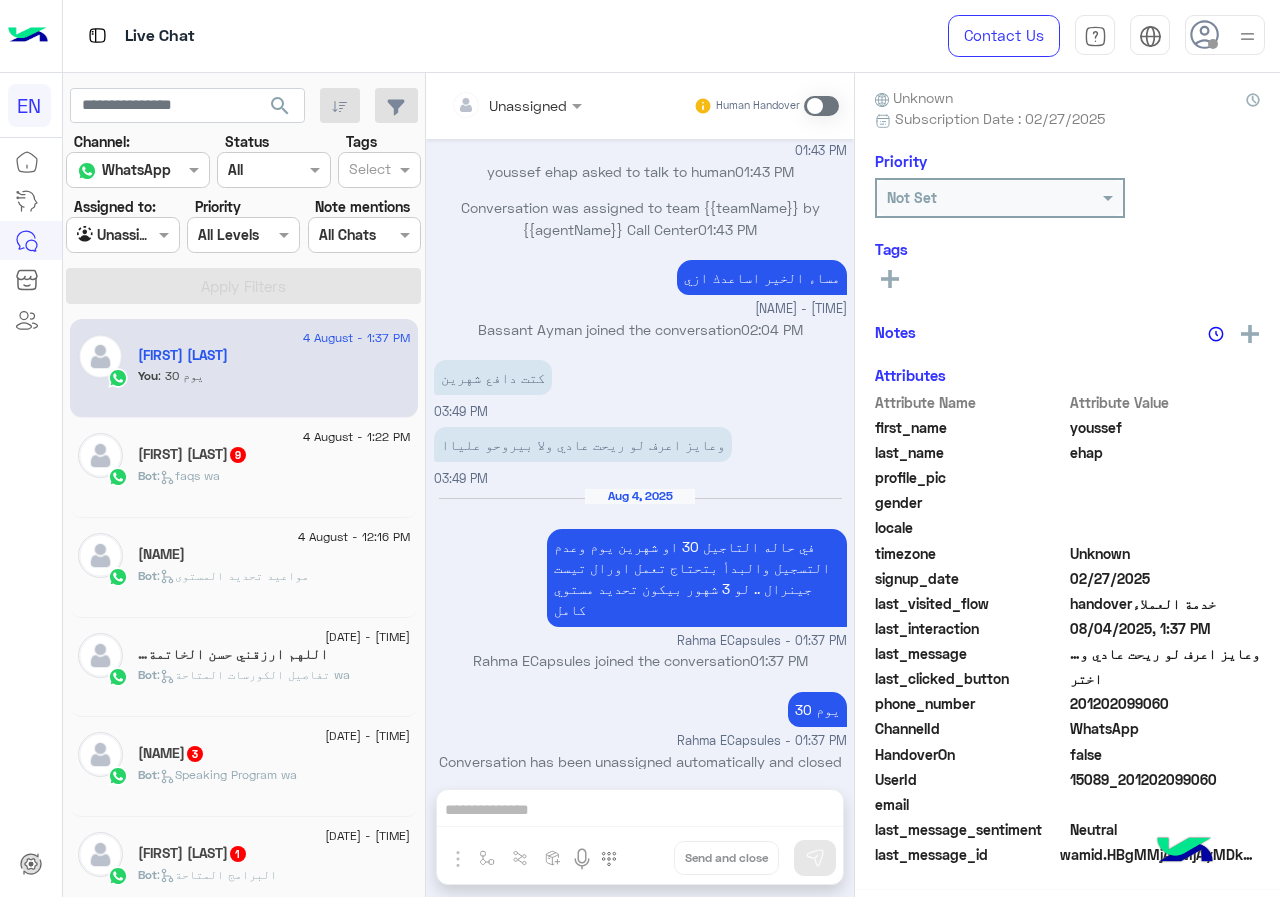 click on "[FIRST] [LAST] 9" 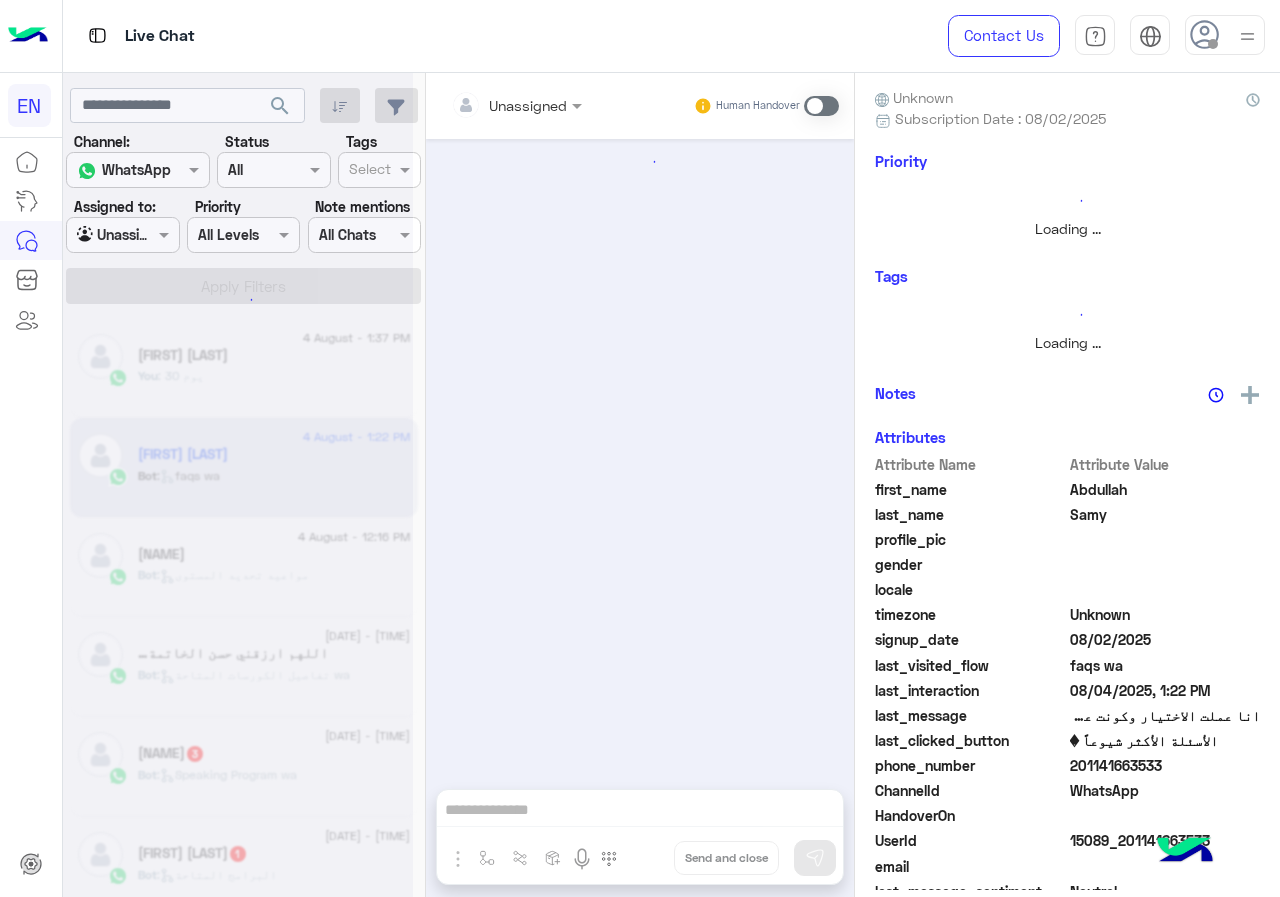 scroll, scrollTop: 180, scrollLeft: 0, axis: vertical 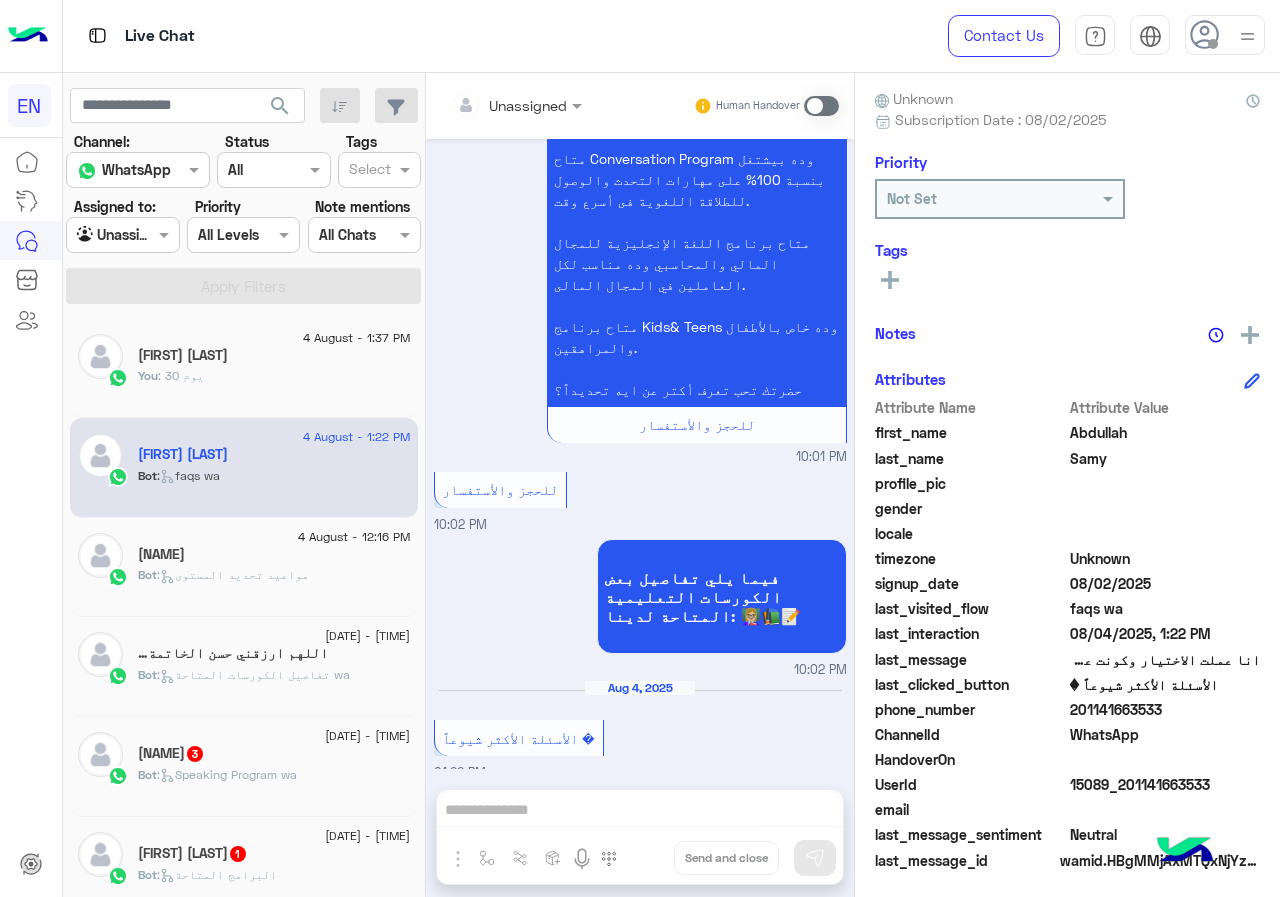 drag, startPoint x: 1074, startPoint y: 711, endPoint x: 1205, endPoint y: 705, distance: 131.13733 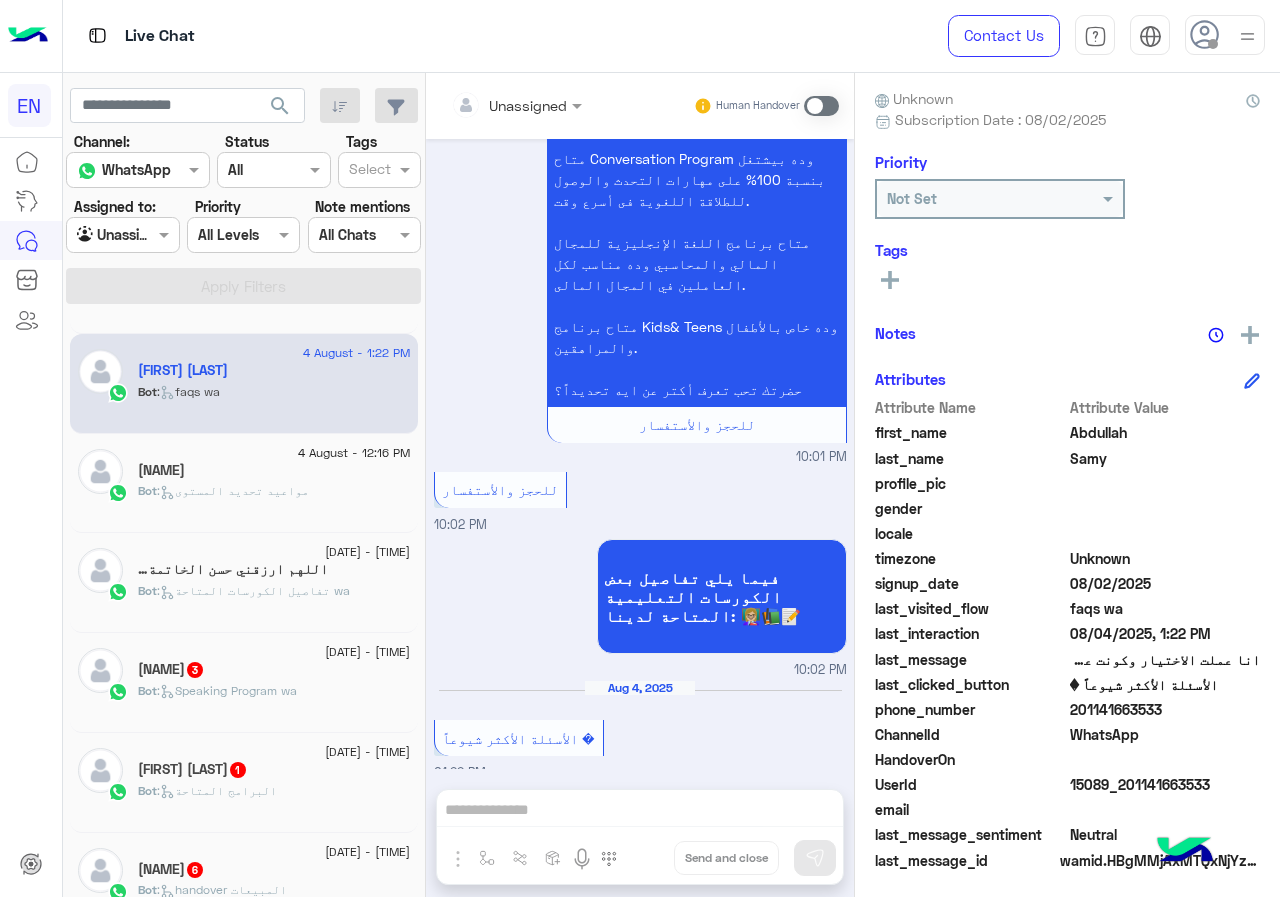 scroll, scrollTop: 87, scrollLeft: 0, axis: vertical 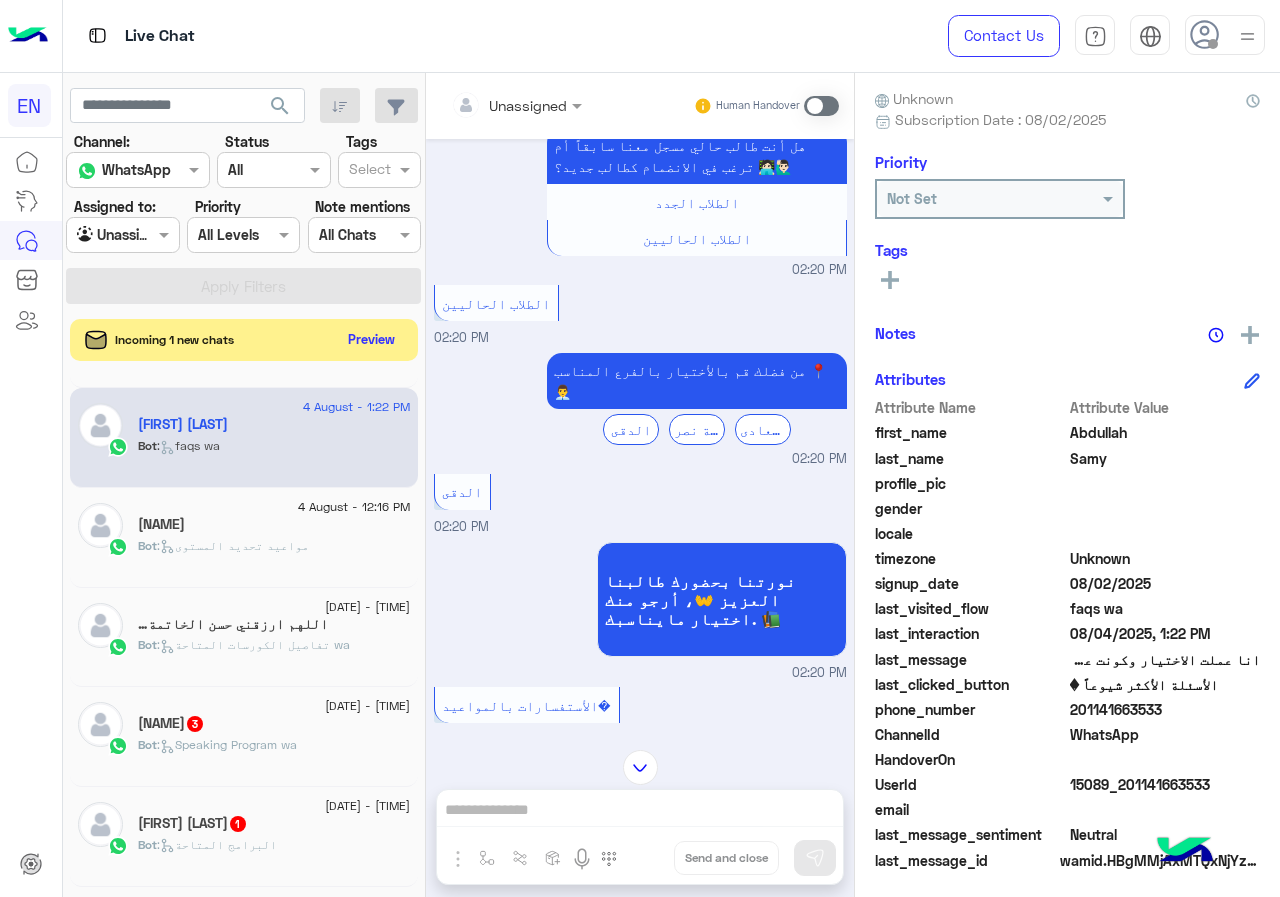 click on "Preview" 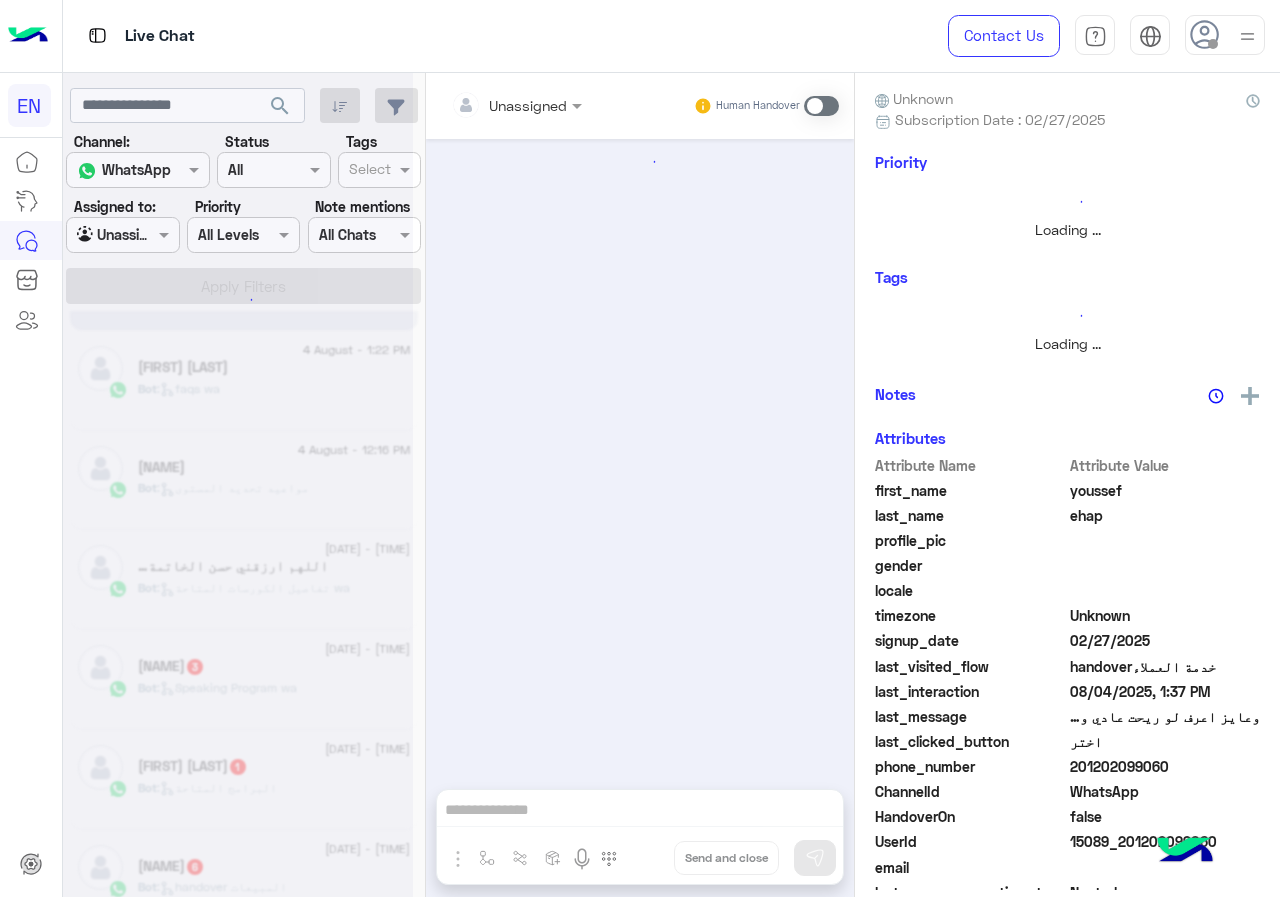 scroll, scrollTop: 0, scrollLeft: 0, axis: both 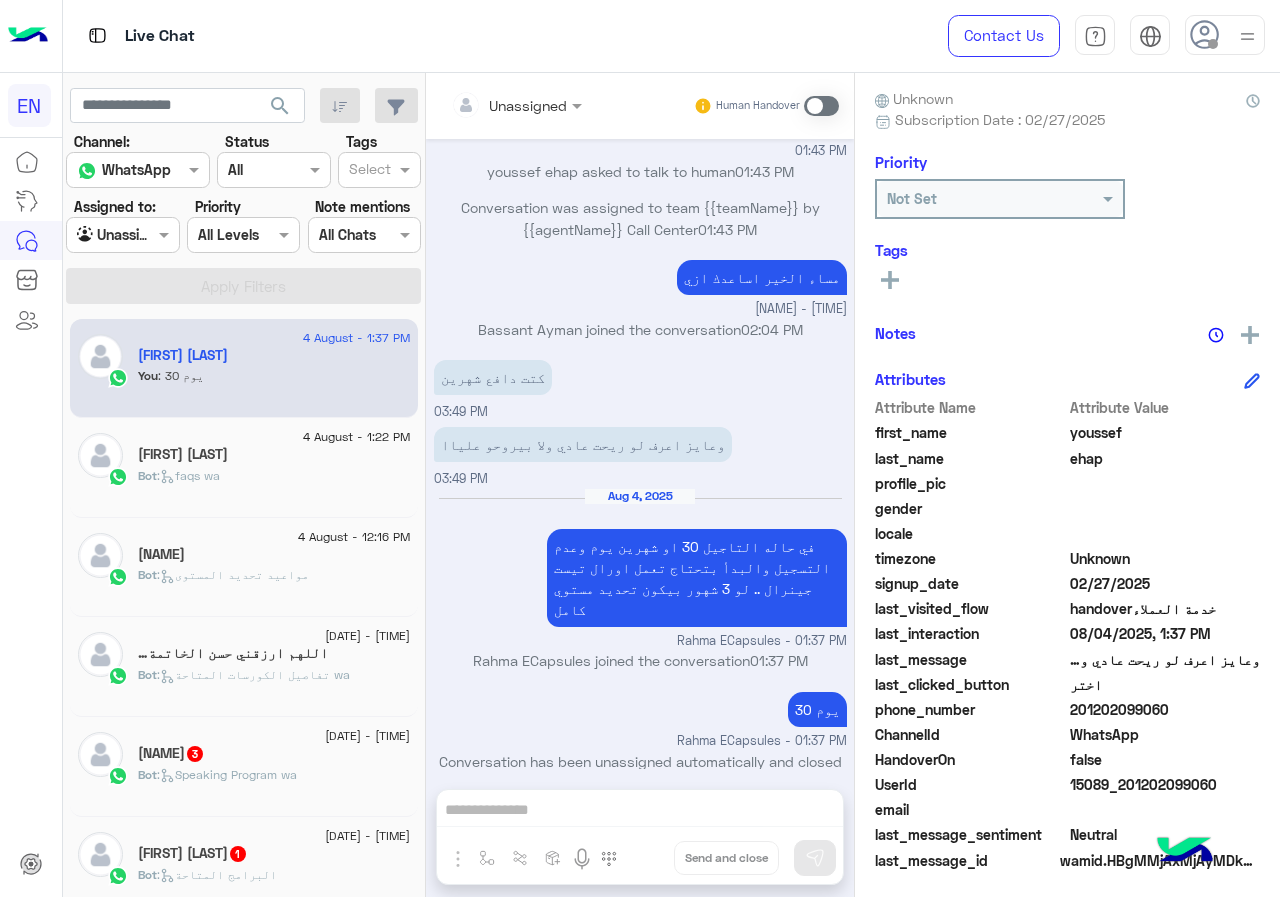 click on "[FIRST] [LAST]" 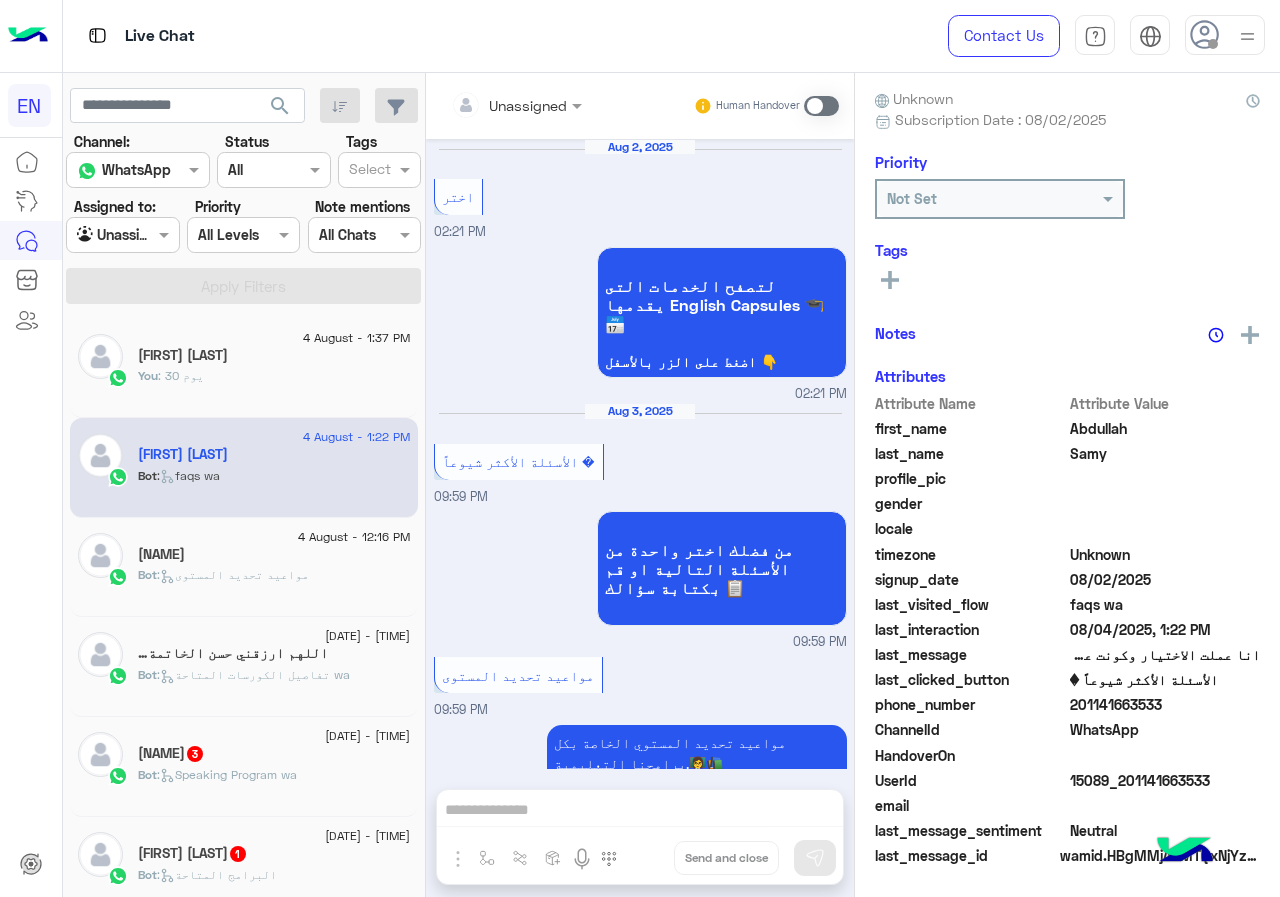scroll, scrollTop: 2377, scrollLeft: 0, axis: vertical 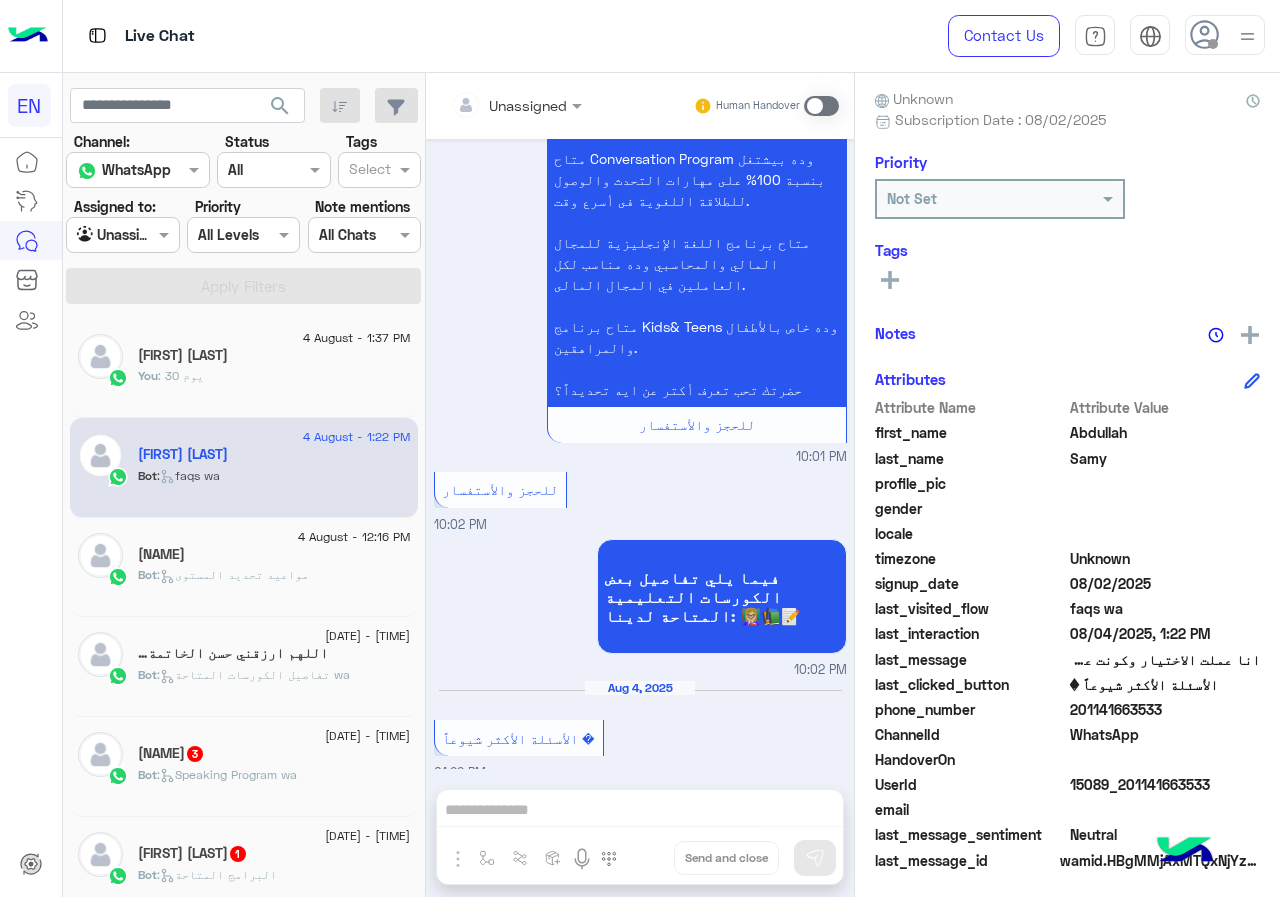 drag, startPoint x: 1075, startPoint y: 703, endPoint x: 1244, endPoint y: 715, distance: 169.4255 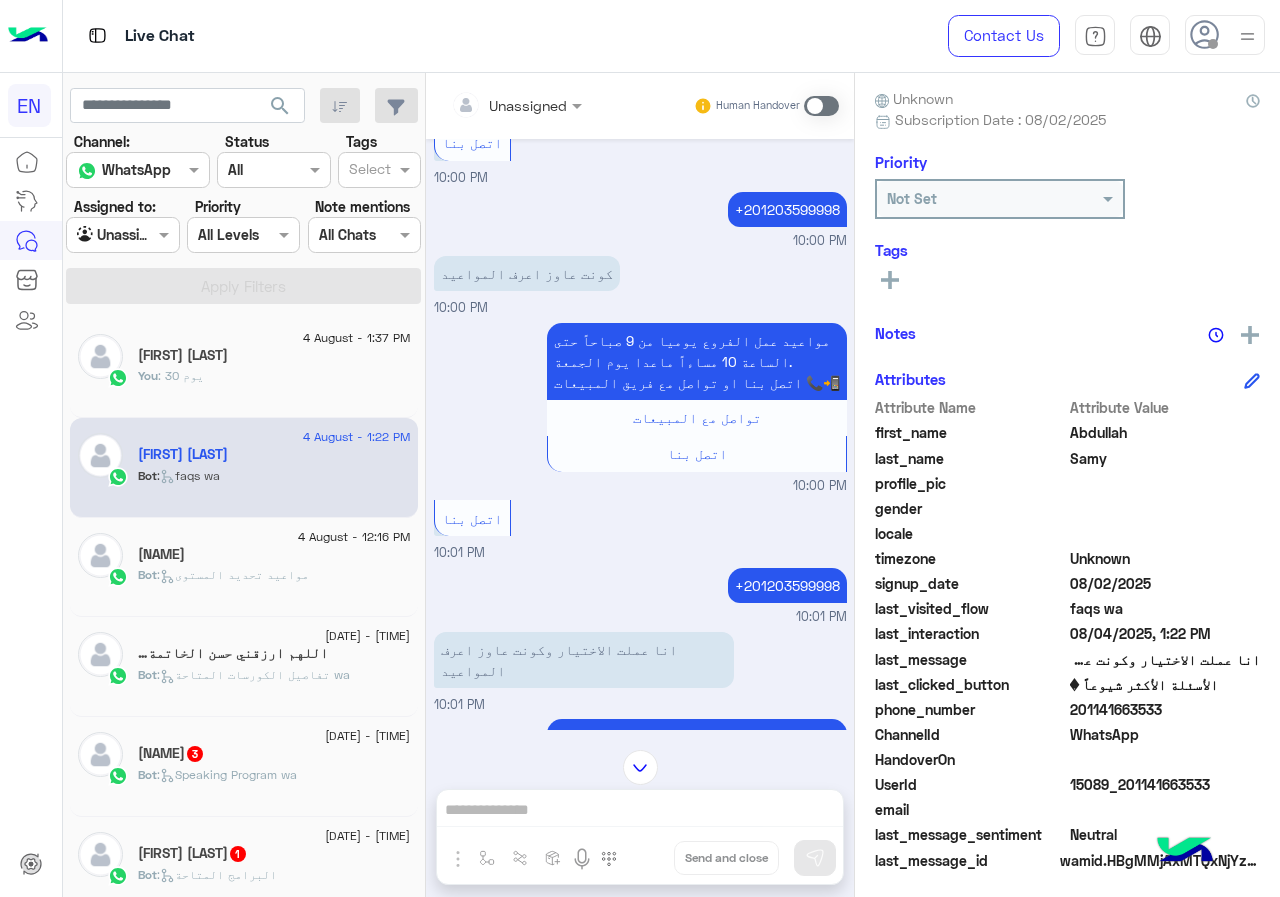 scroll, scrollTop: 1377, scrollLeft: 0, axis: vertical 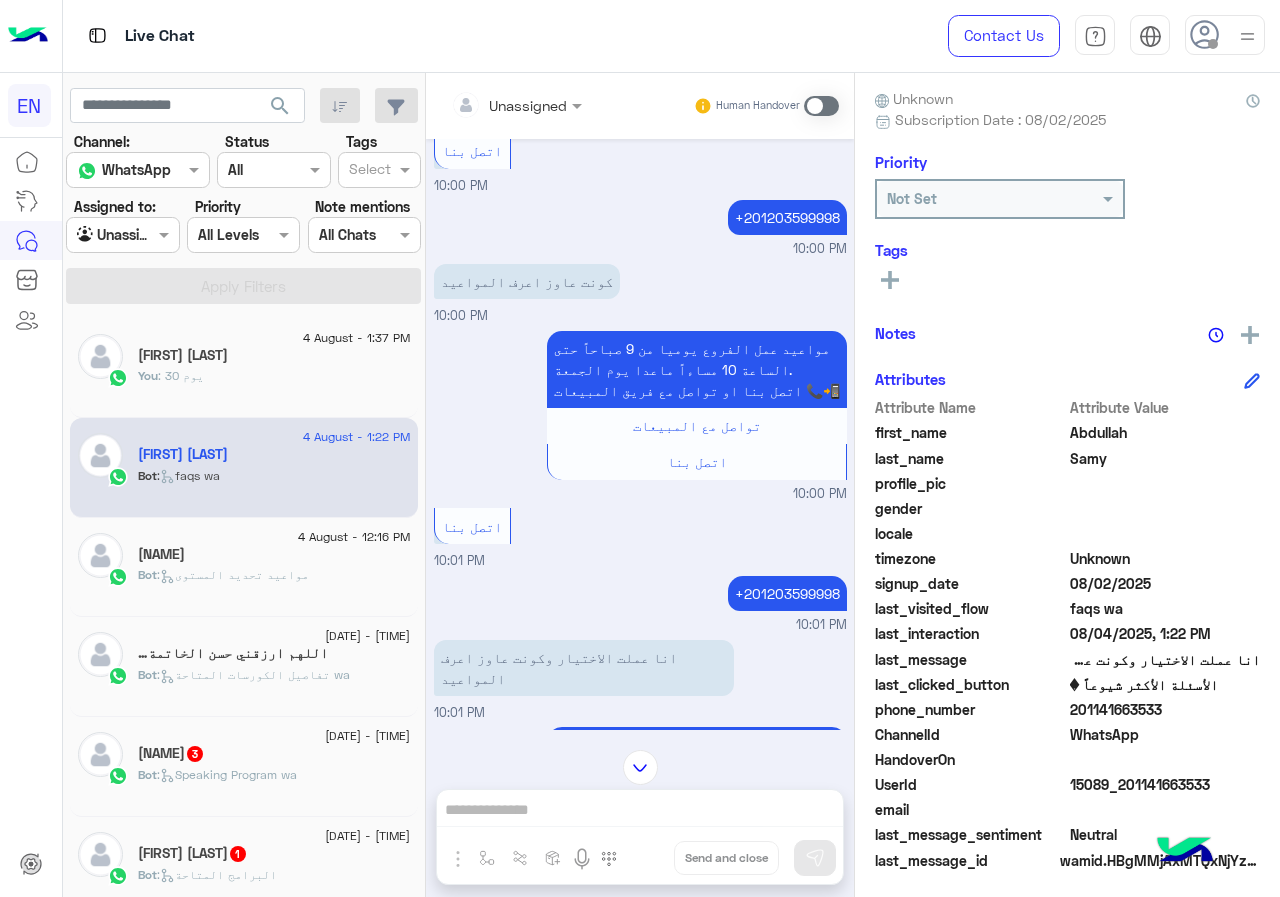 click on "Unassigned Human Handover     Aug 2, 2025   اختر    02:21 PM  لتصفح الخدمات التى يقدمها English Capsules 🎓📅 اضغط على الزر بالأسفل 👇    02:21 PM   Aug 3, 2025   الأسئلة الأكثر شيوعاً �    09:59 PM  من فضلك اختر واحدة من الأسئلة التالية او قم بكتابة سؤالك 📋    09:59 PM   مواعيد تحديد المستوى    09:59 PM  مواعيد تحديد المستوي الخاصة بكل برامجنا التعليمية.👩‍🏫📚 💊 فرع الدقي متاح تحديد المستوي ايام السبت و الثلاثاء والاحد والاربعاء من الساعة 12ظ حتي 9 مساءاً. و ايام الاثنين و الخميس من الساعة 2:30م حتي 9م. 💊 فرع مدينة نصر  متاح تحديد المستوي ايامالسبت و الثلاثاء من الساعة 2:30م حتي 4:30م. 💊 فرع المعادي   خدمة العملاء     09:59 PM" at bounding box center (640, 489) 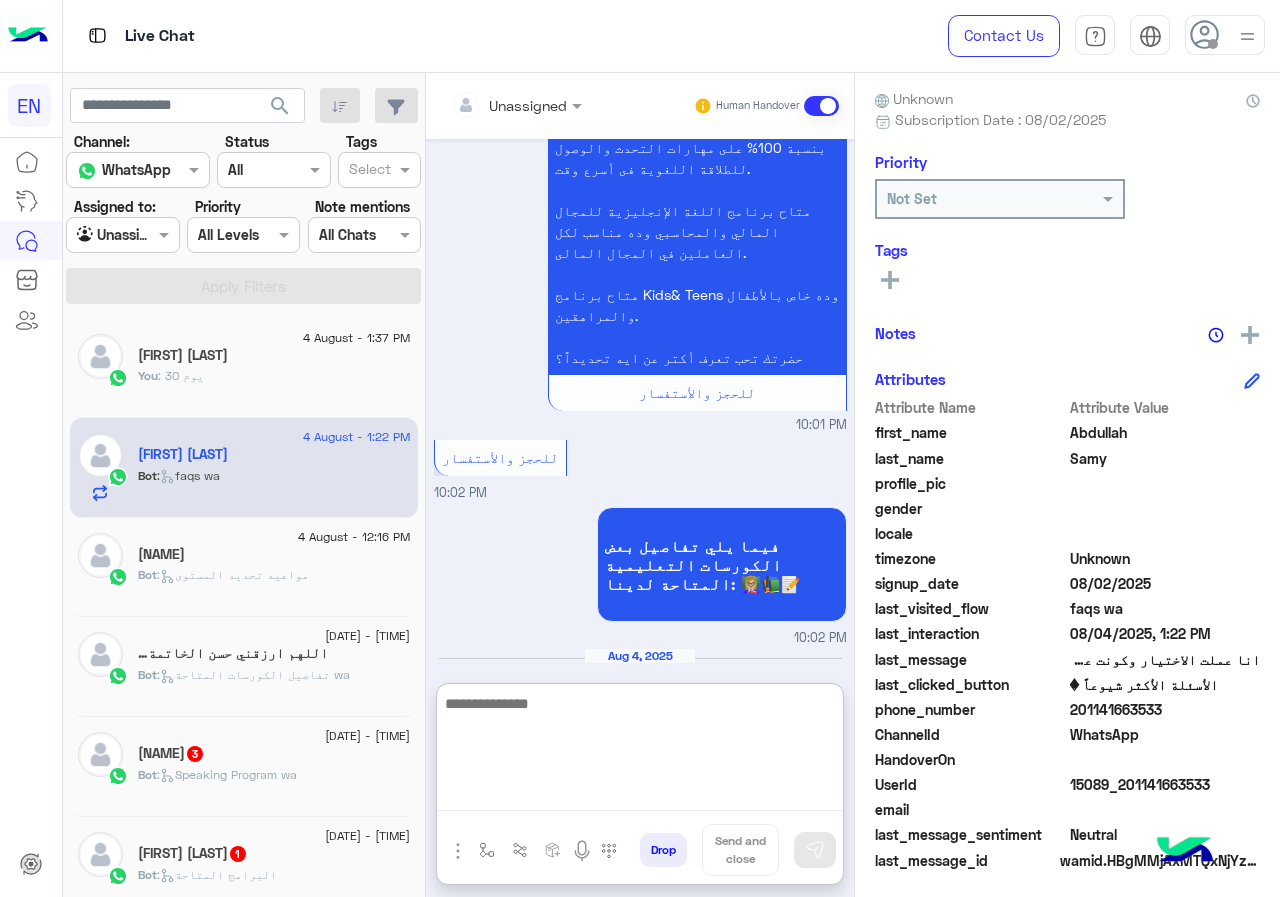 click at bounding box center [640, 751] 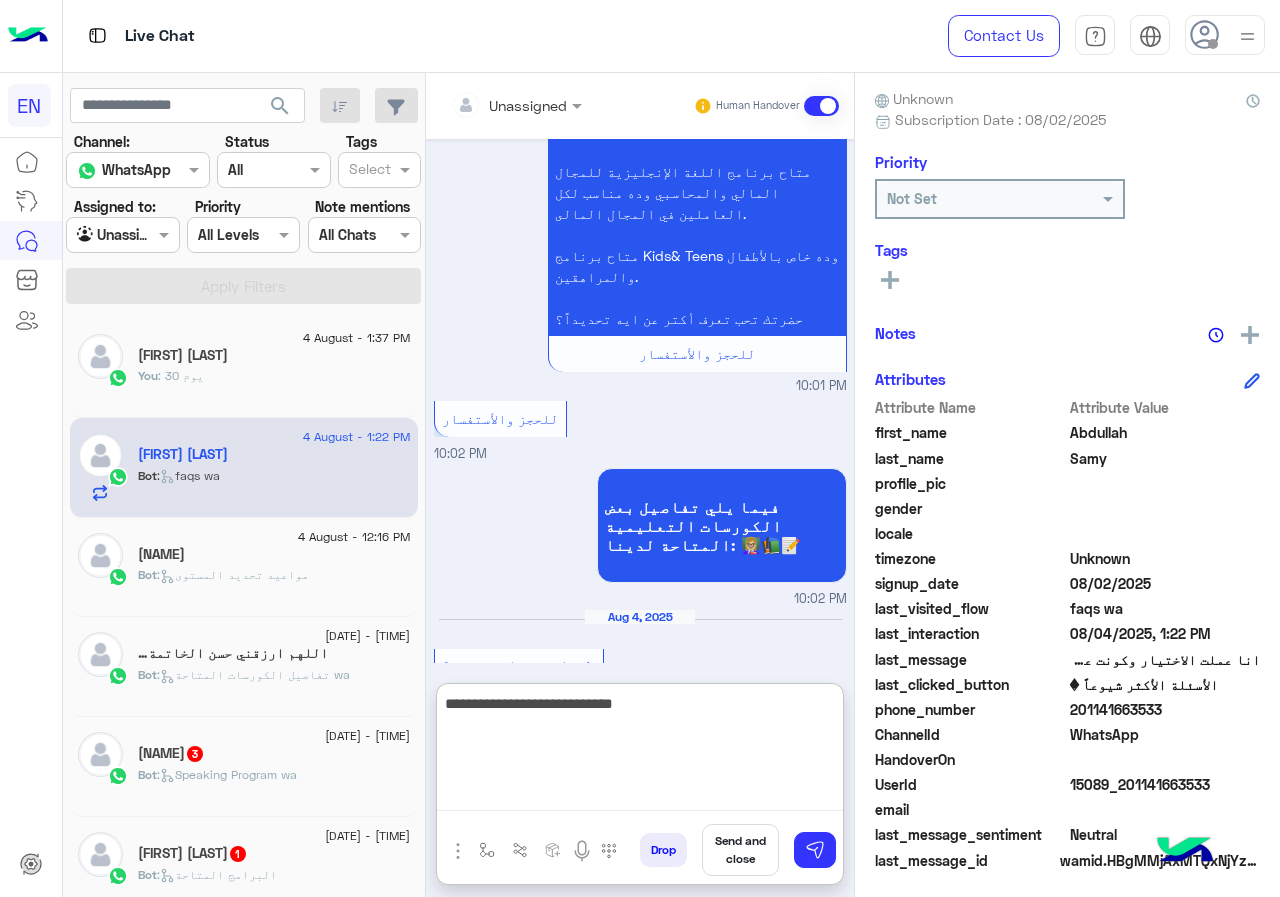 paste on "**********" 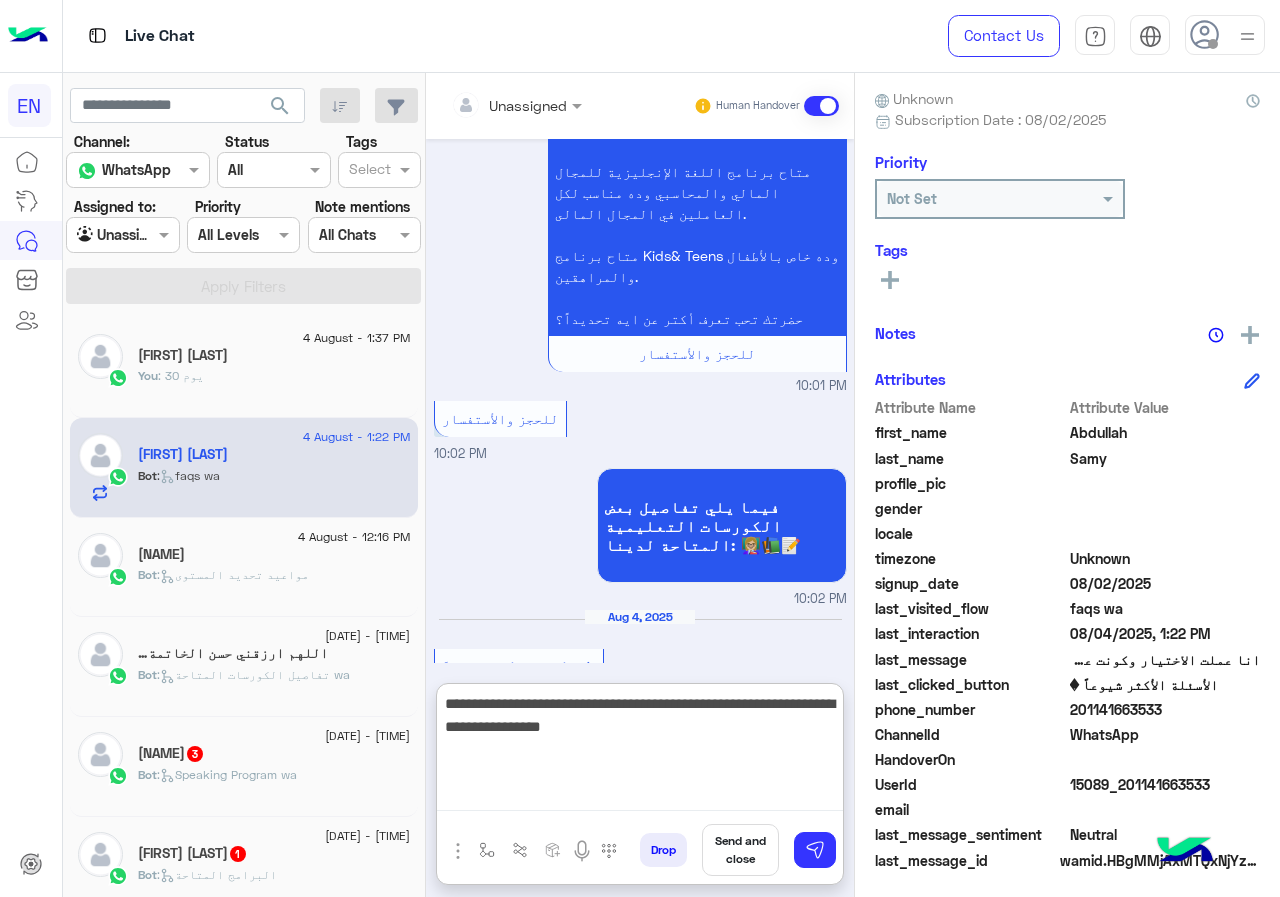 drag, startPoint x: 509, startPoint y: 702, endPoint x: 623, endPoint y: 700, distance: 114.01754 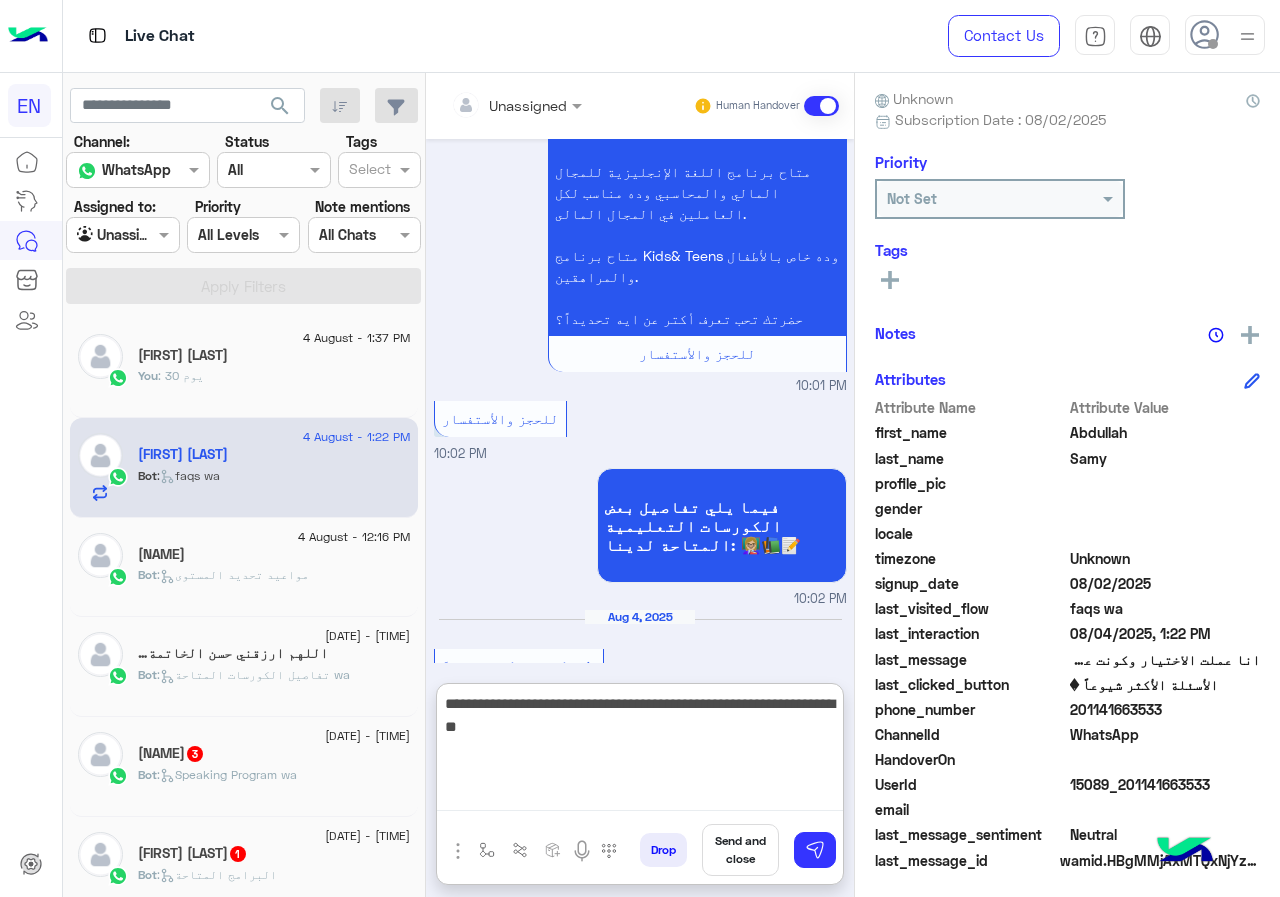 click on "**********" at bounding box center (640, 751) 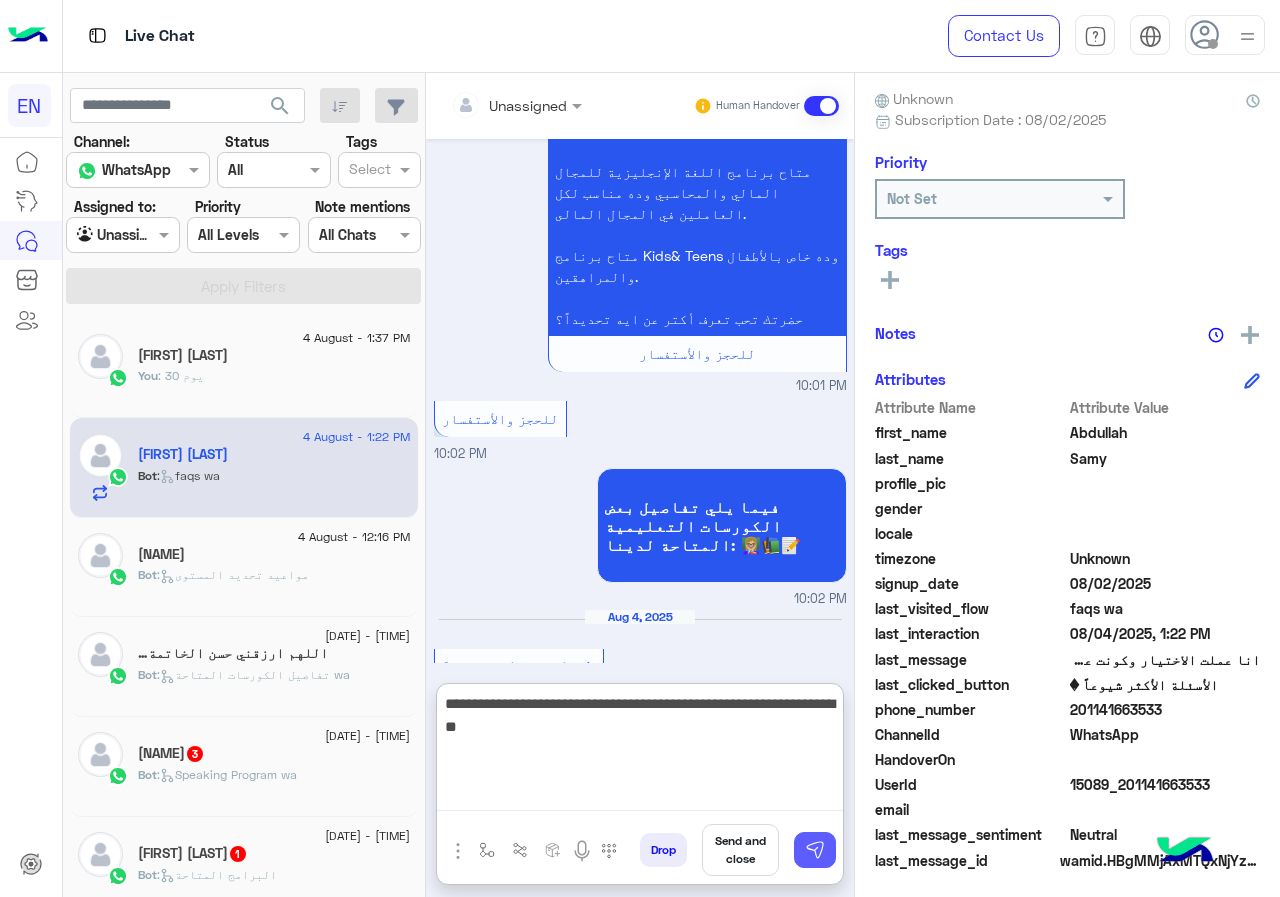 type on "**********" 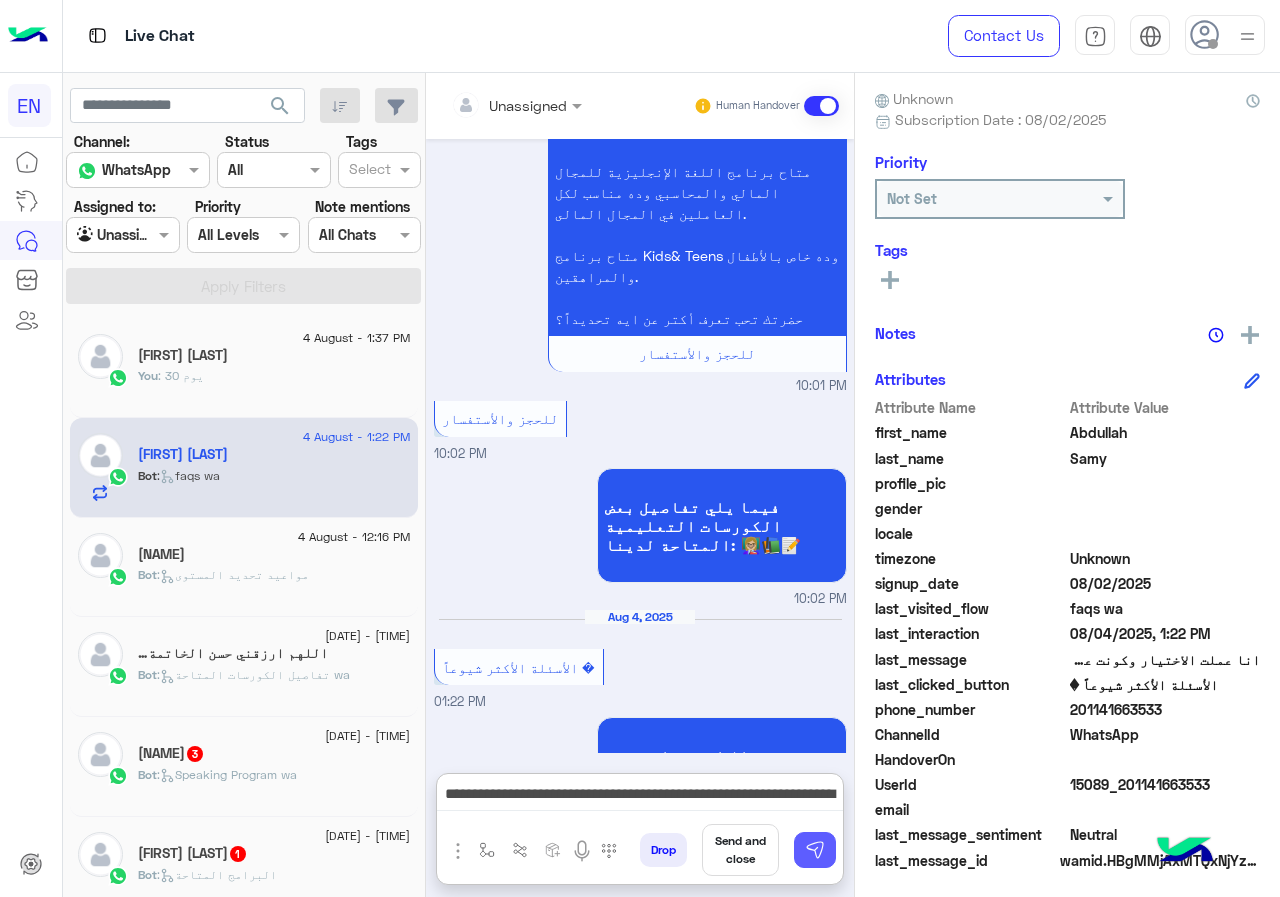 click at bounding box center [815, 850] 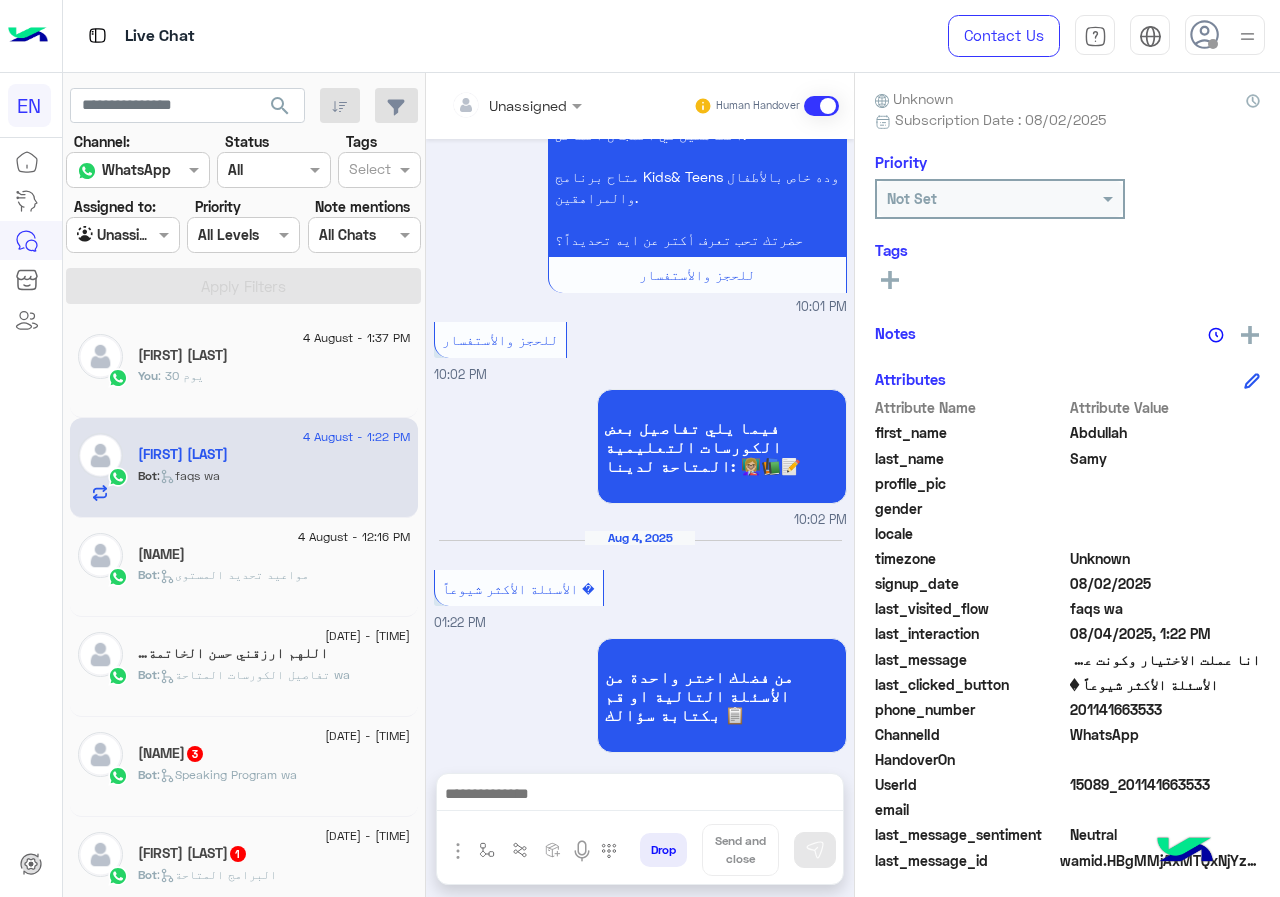 scroll, scrollTop: 2535, scrollLeft: 0, axis: vertical 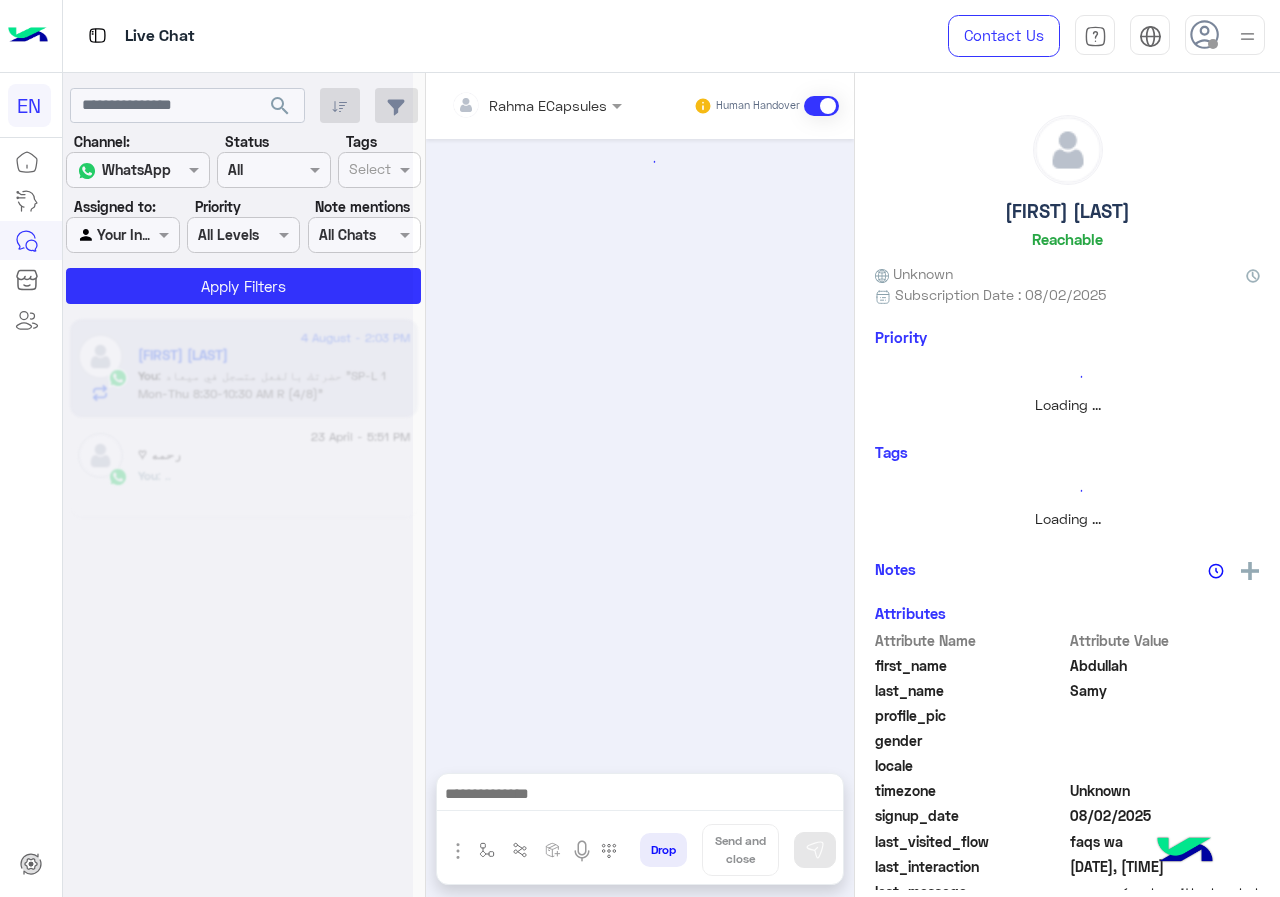 click on "Your Inbox" at bounding box center (115, 235) 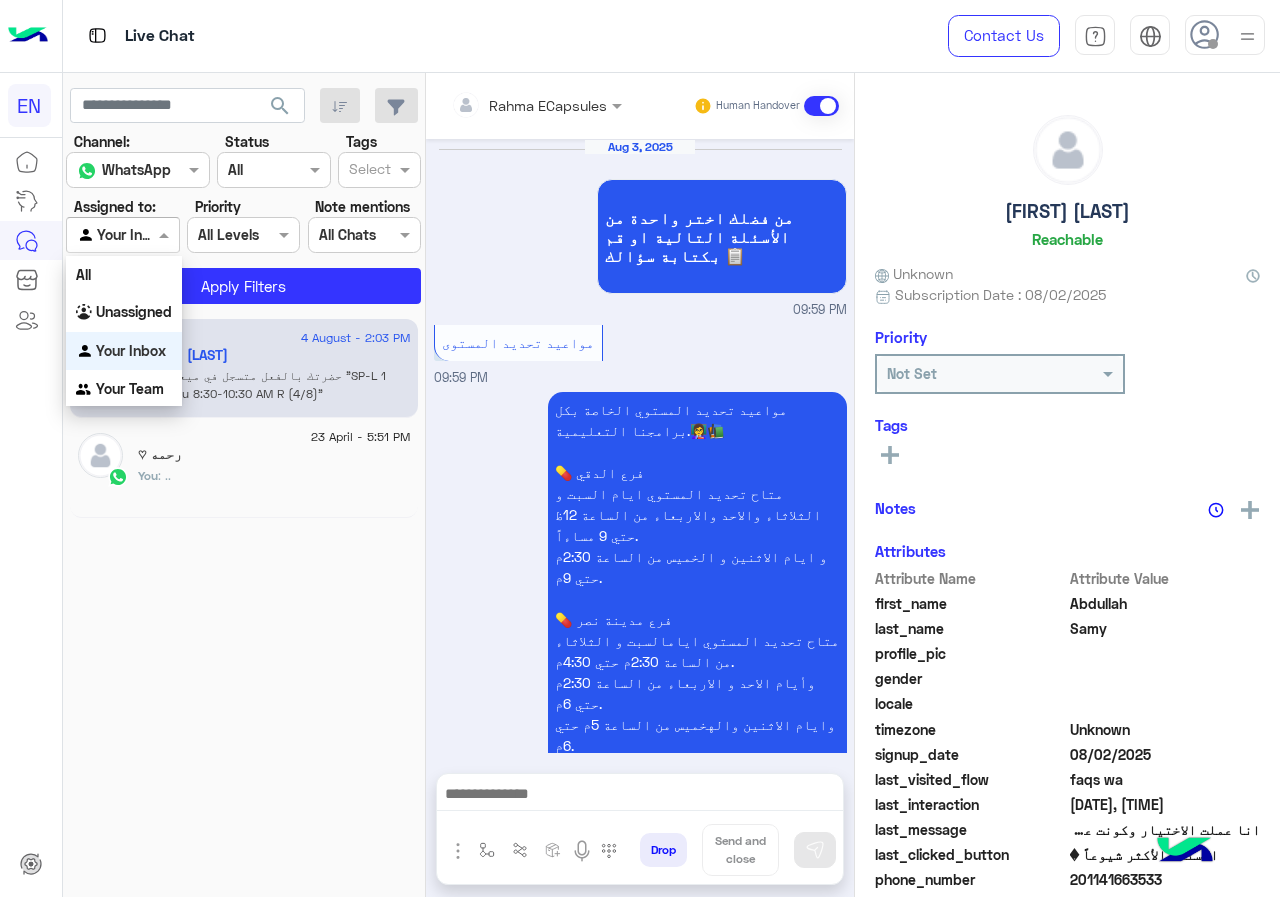 scroll, scrollTop: 2258, scrollLeft: 0, axis: vertical 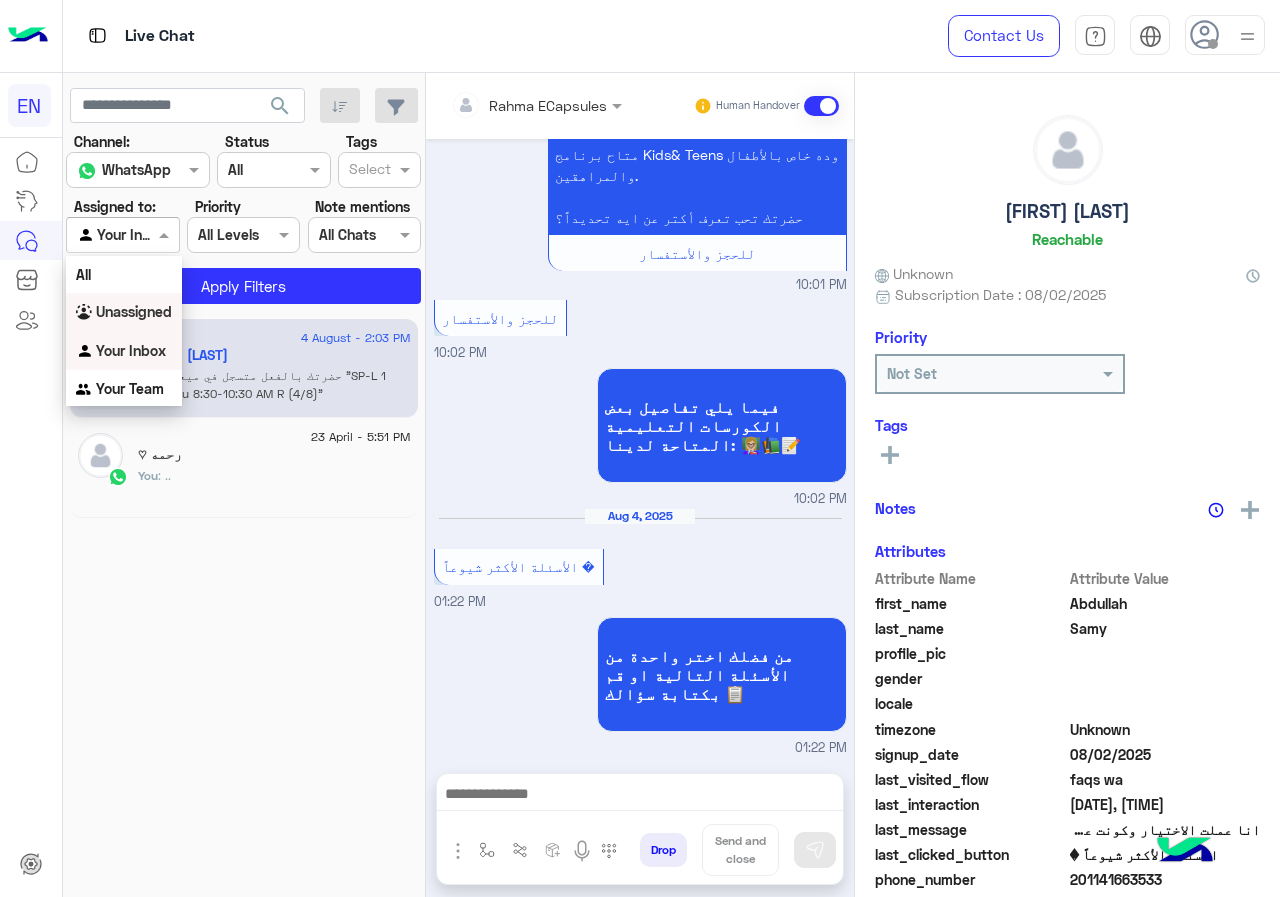 click on "Unassigned" at bounding box center [134, 311] 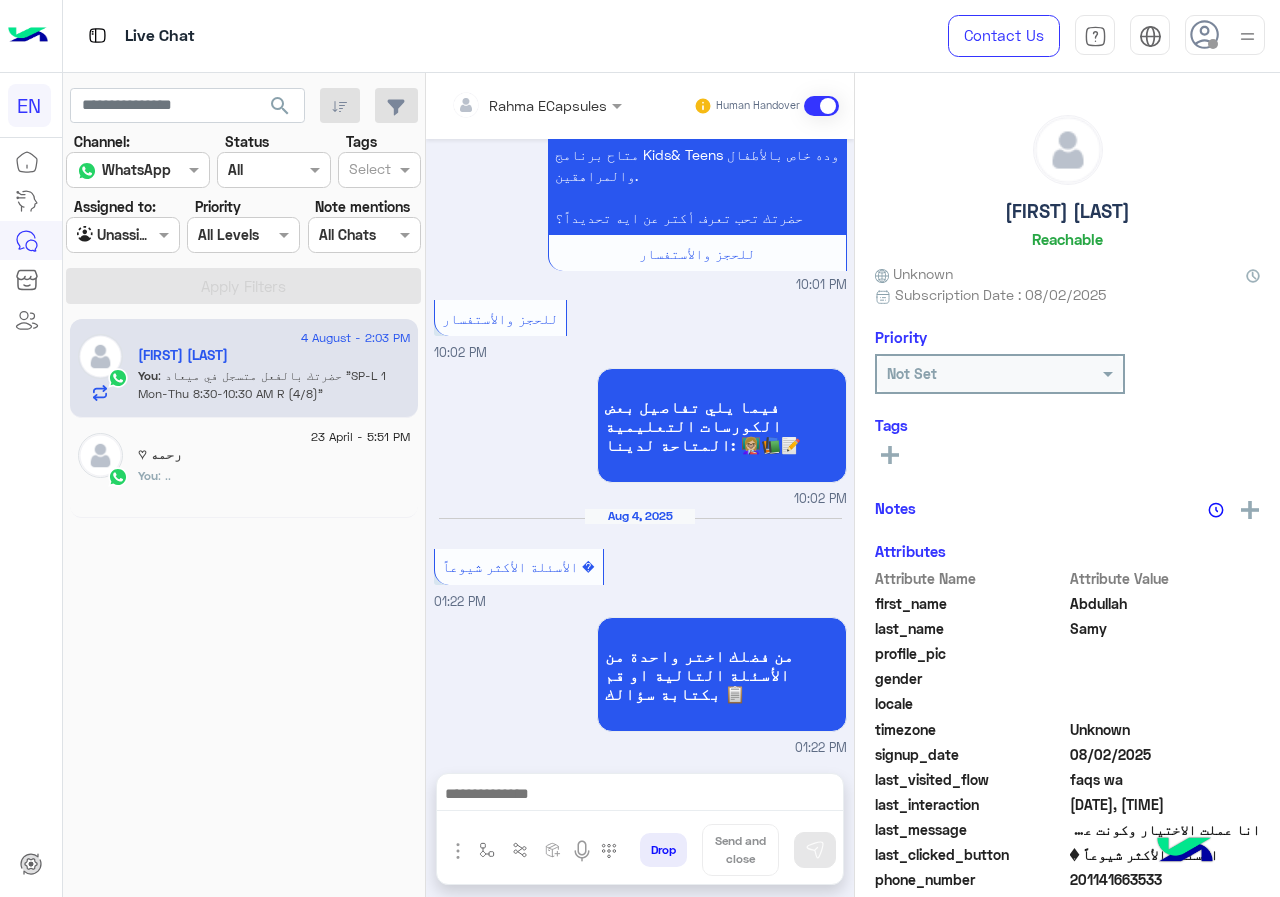 click on "Live Chat" at bounding box center [469, 36] 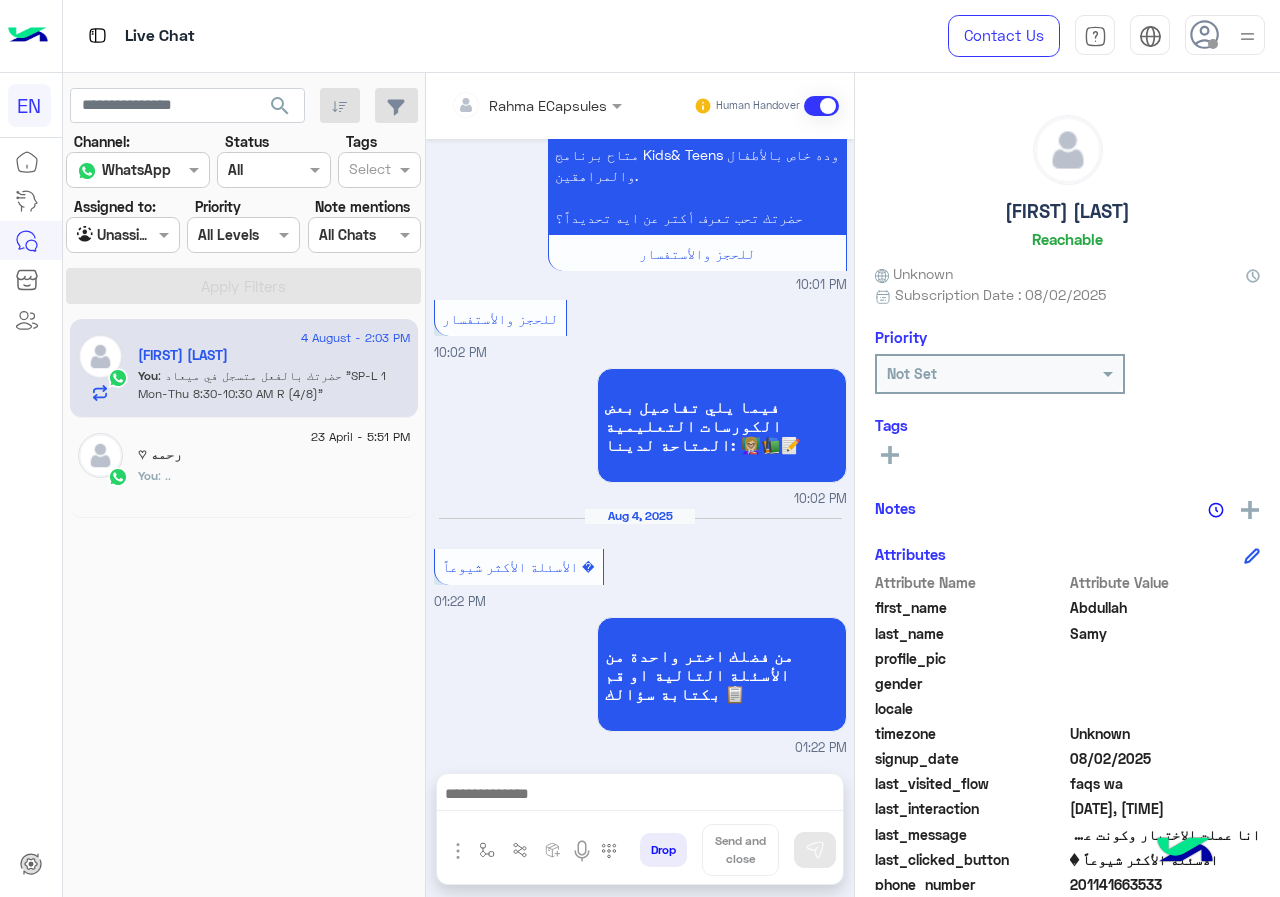 click on "search Channel: Channel WhatsApp Status Channel All Tags Select Assigned to: Agent Filter Unassigned Priority All Levels All Levels Note mentions Select All Chats Apply Filters" 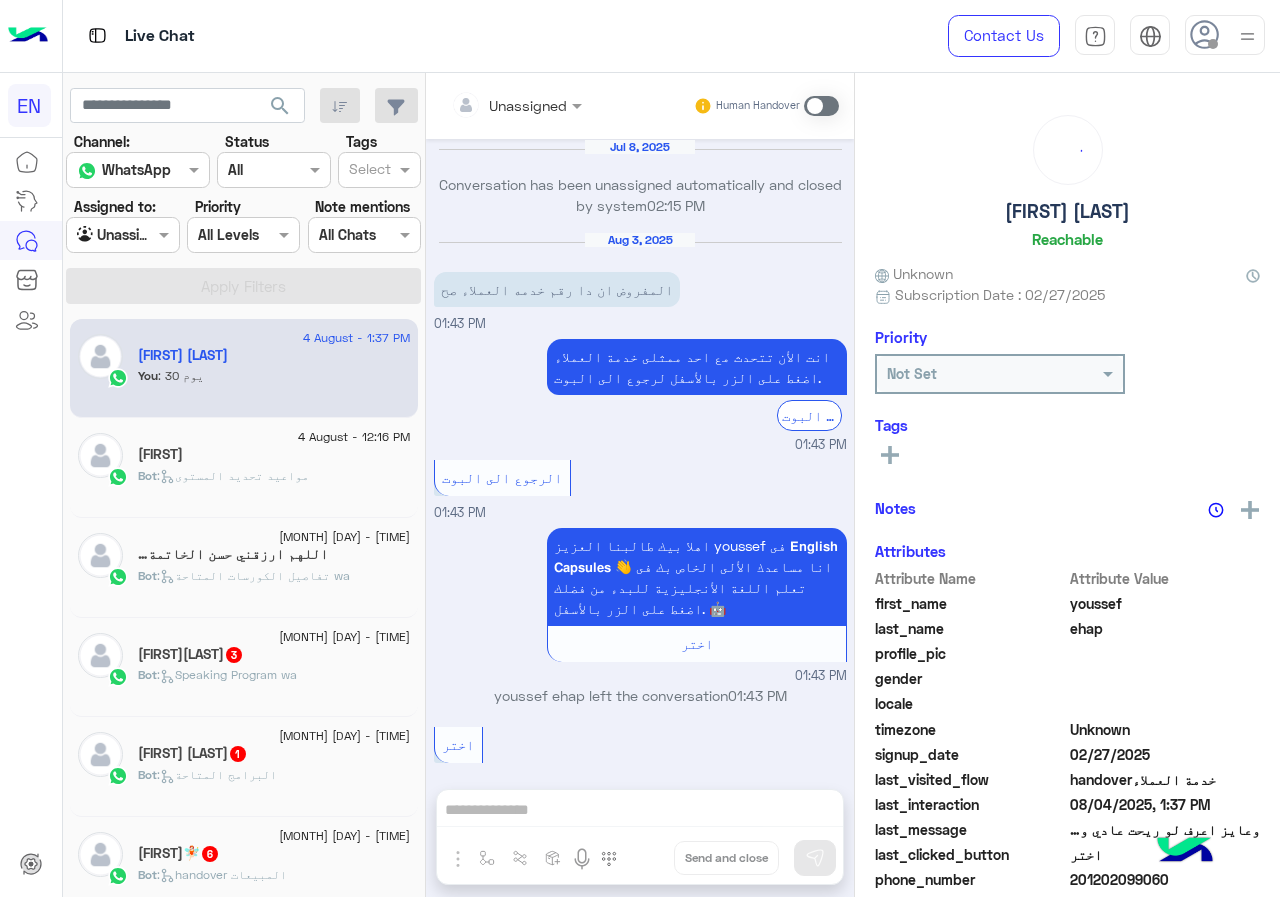 scroll, scrollTop: 978, scrollLeft: 0, axis: vertical 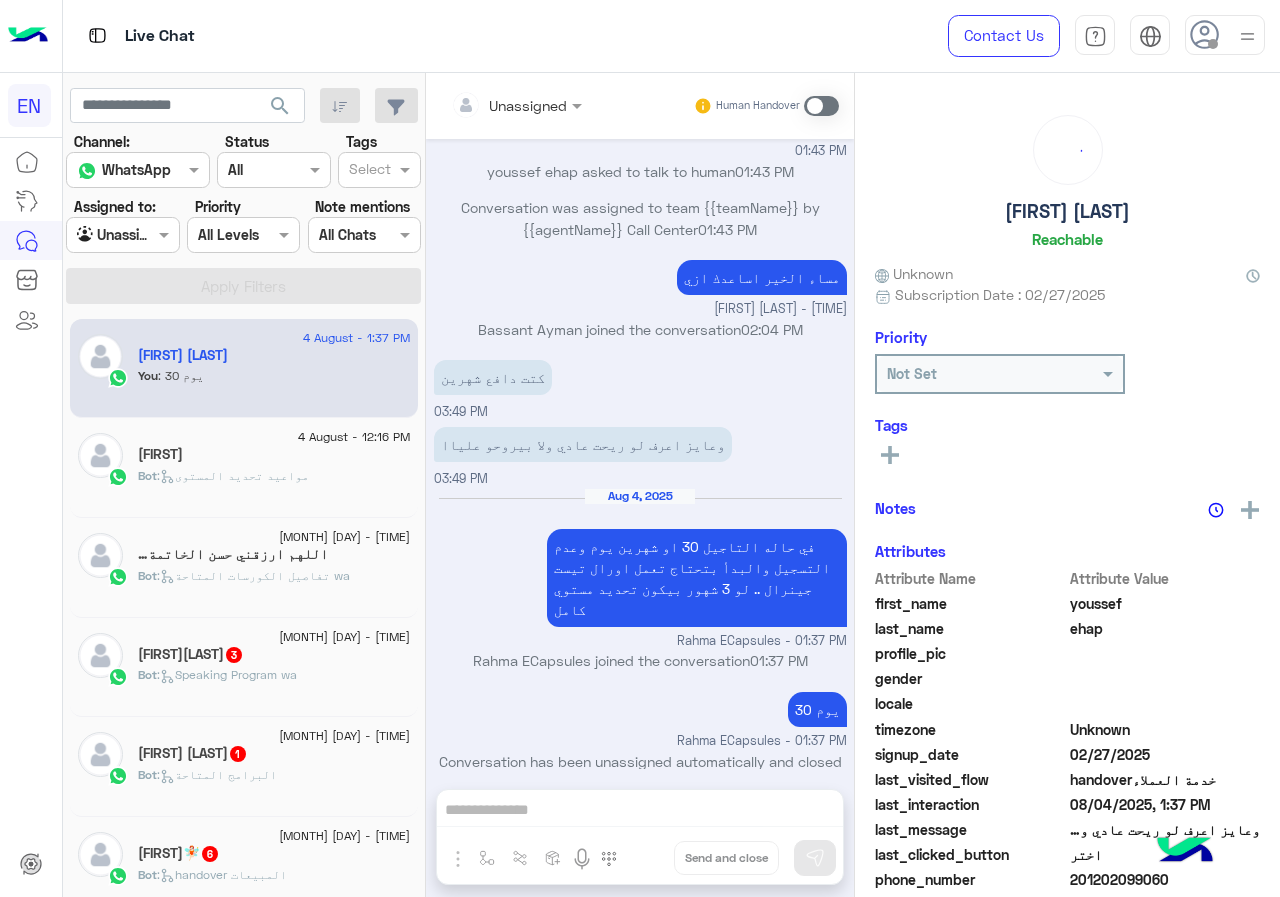 click on "[FIRST]" 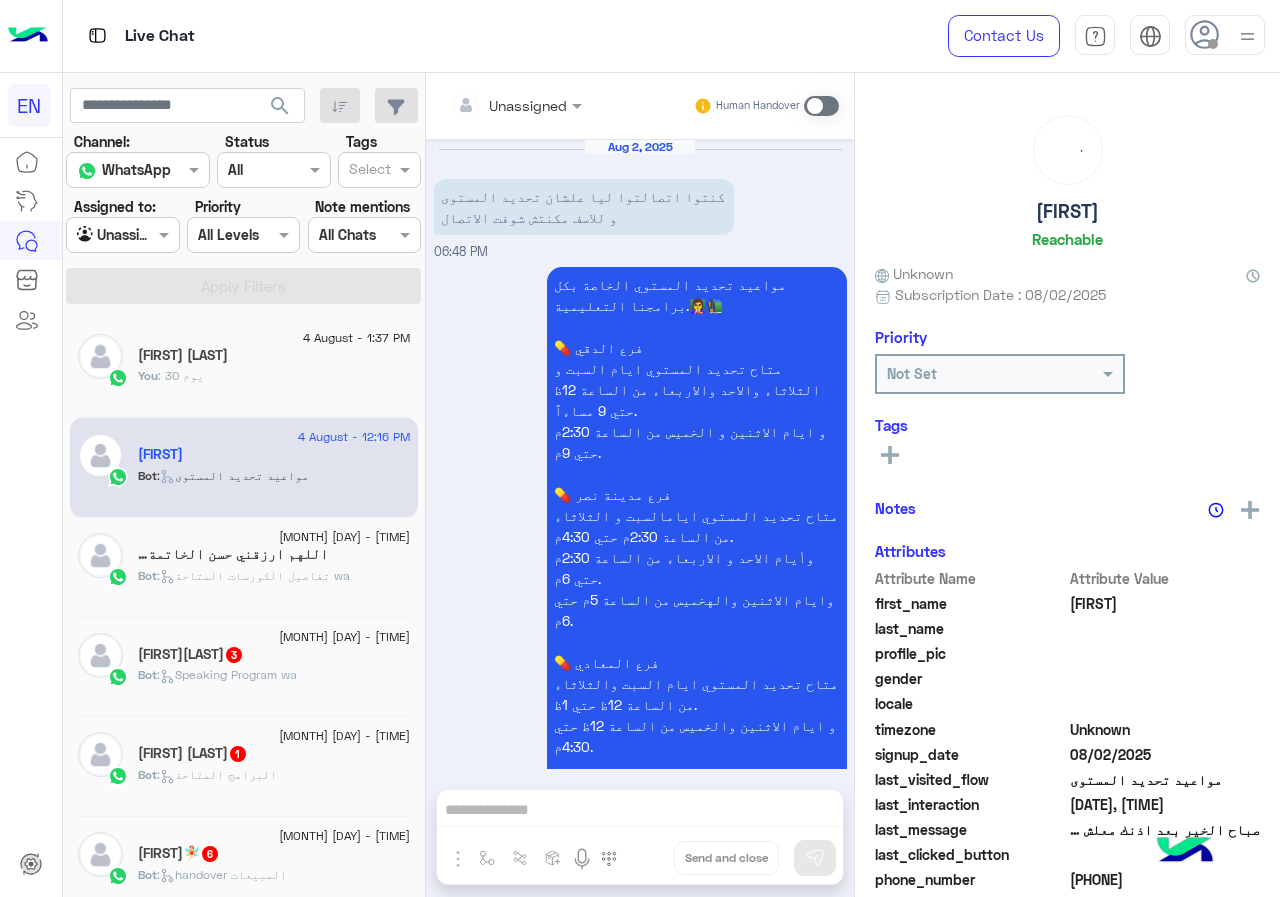 scroll, scrollTop: 1630, scrollLeft: 0, axis: vertical 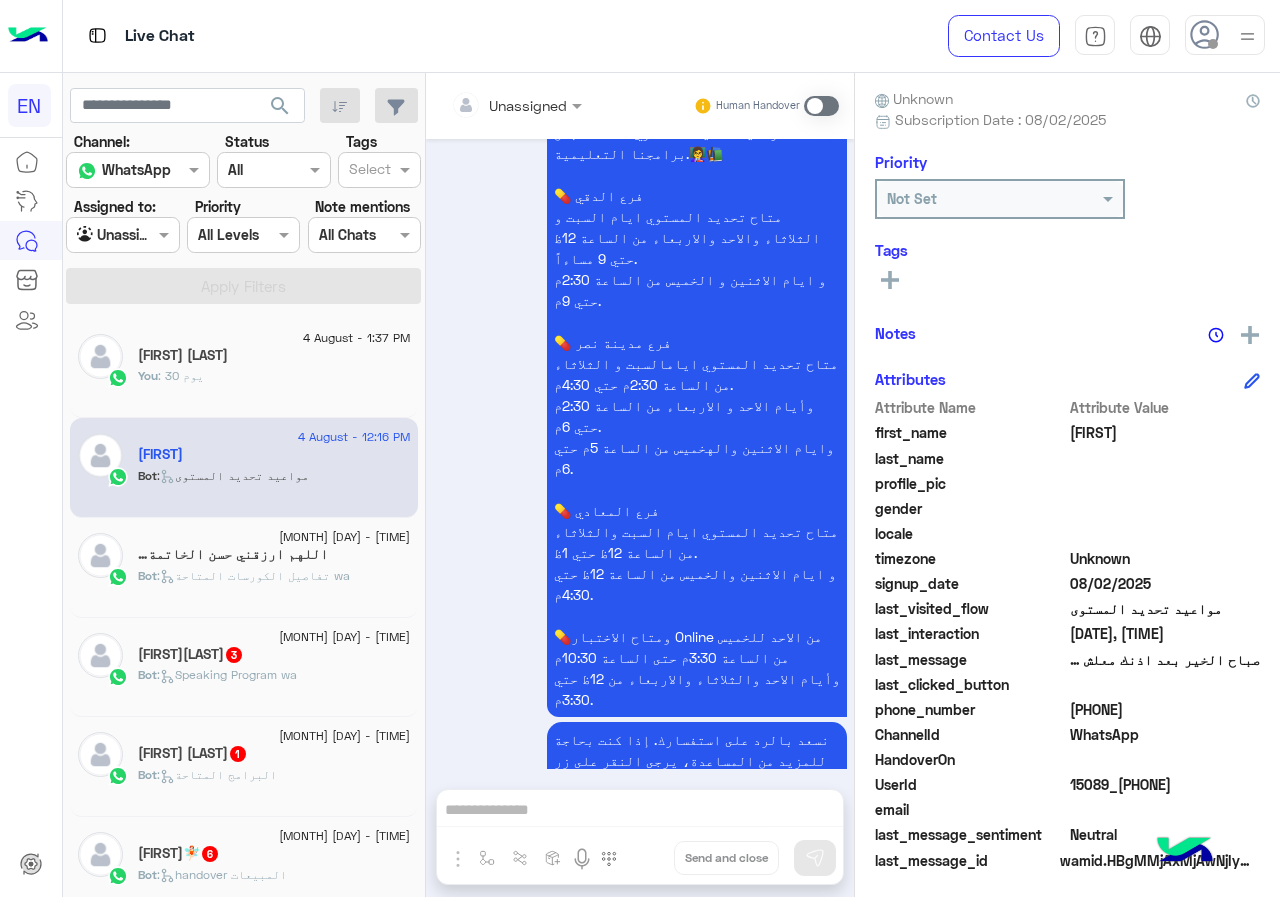 drag, startPoint x: 1075, startPoint y: 705, endPoint x: 1249, endPoint y: 708, distance: 174.02586 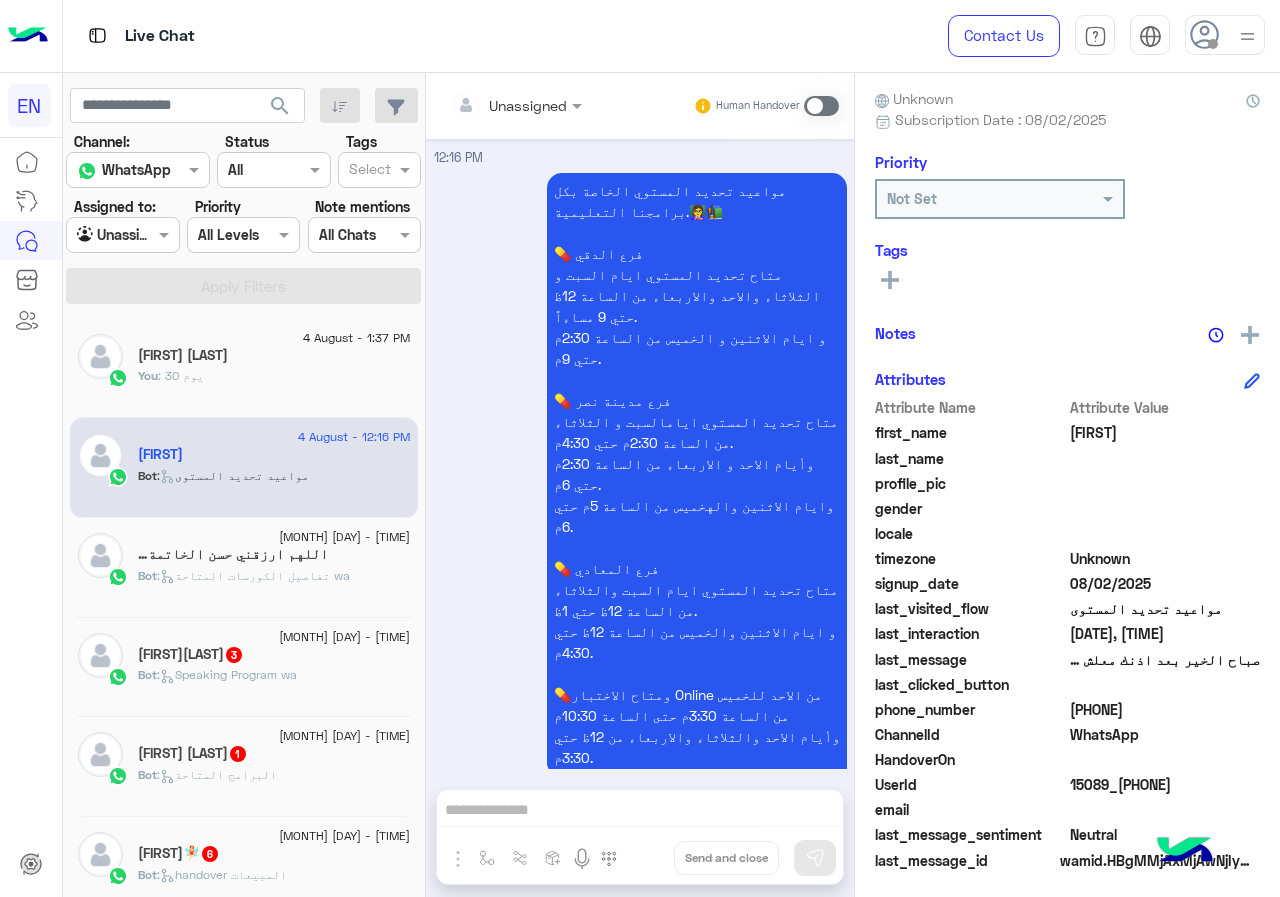 scroll, scrollTop: 1630, scrollLeft: 0, axis: vertical 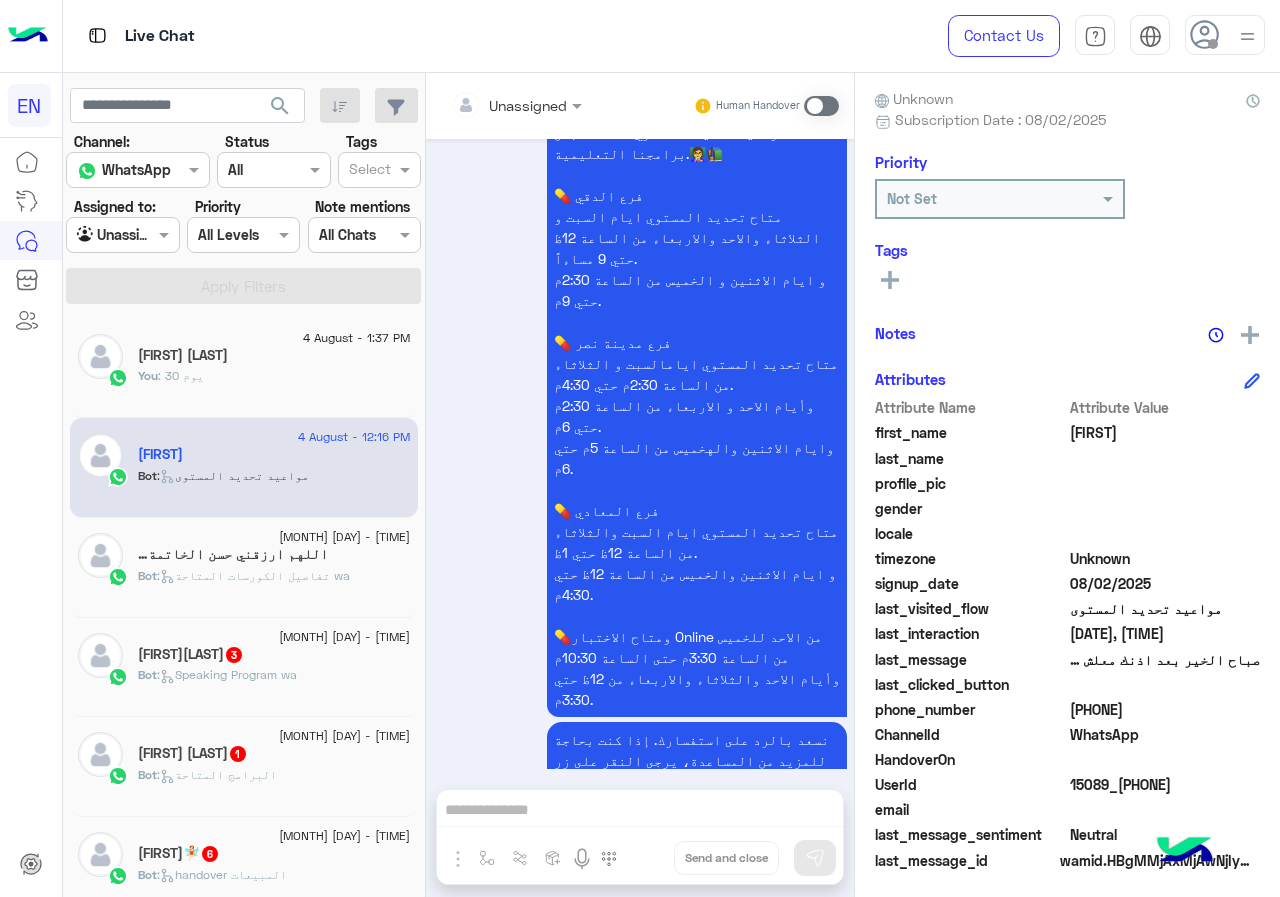 click on "Unassigned Human Handover     [DATE]  كنتوا اتصالتوا ليا علشان تحديد المستوى و للاسف مكنتش شوفت الاتصال   [TIME]  مواعيد تحديد المستوي الخاصة بكل برامجنا التعليمية.👩‍🏫📚 💊 فرع الدقي متاح تحديد المستوي ايام السبت و الثلاثاء والاحد والاربعاء من الساعة 12ظ حتي 9 مساءاً. و ايام الاثنين و الخميس من الساعة 2:30م حتي 9م. 💊 فرع مدينة نصر  متاح تحديد المستوي ايامالسبت و الثلاثاء من الساعة 2:30م حتي 4:30م. وأيام الاحد و الاربعاء من الساعة 2:30م حتي 6م. وايام الاثنين والهخميس من الساعة 5م حتي 6م. 💊 فرع المعادي  متاح تحديد المستوي ايام السبت والثلاثاء من الساعة 12ظ حتي 1ظ.  فريق المبيعات   اتصل بنا" at bounding box center (640, 489) 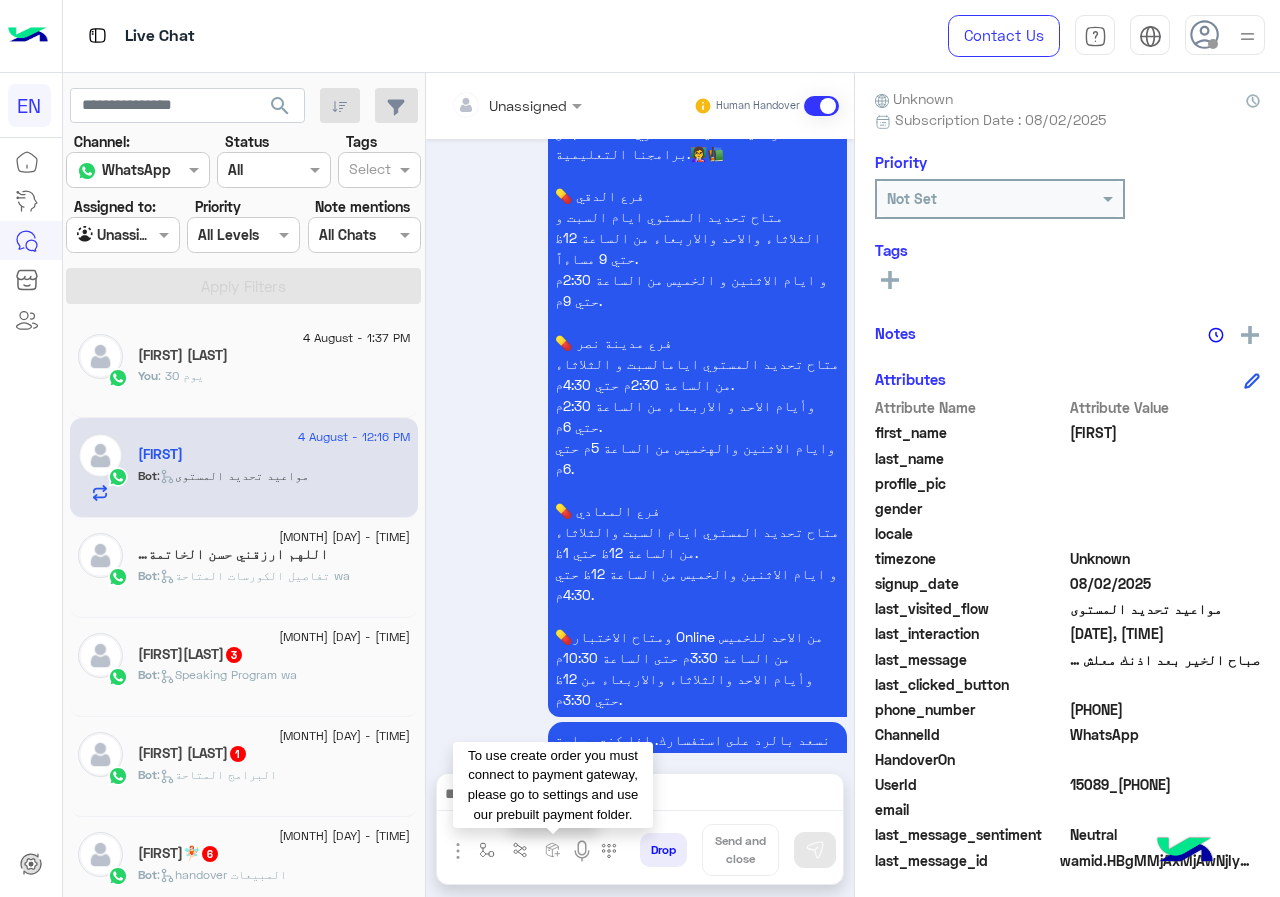scroll, scrollTop: 1725, scrollLeft: 0, axis: vertical 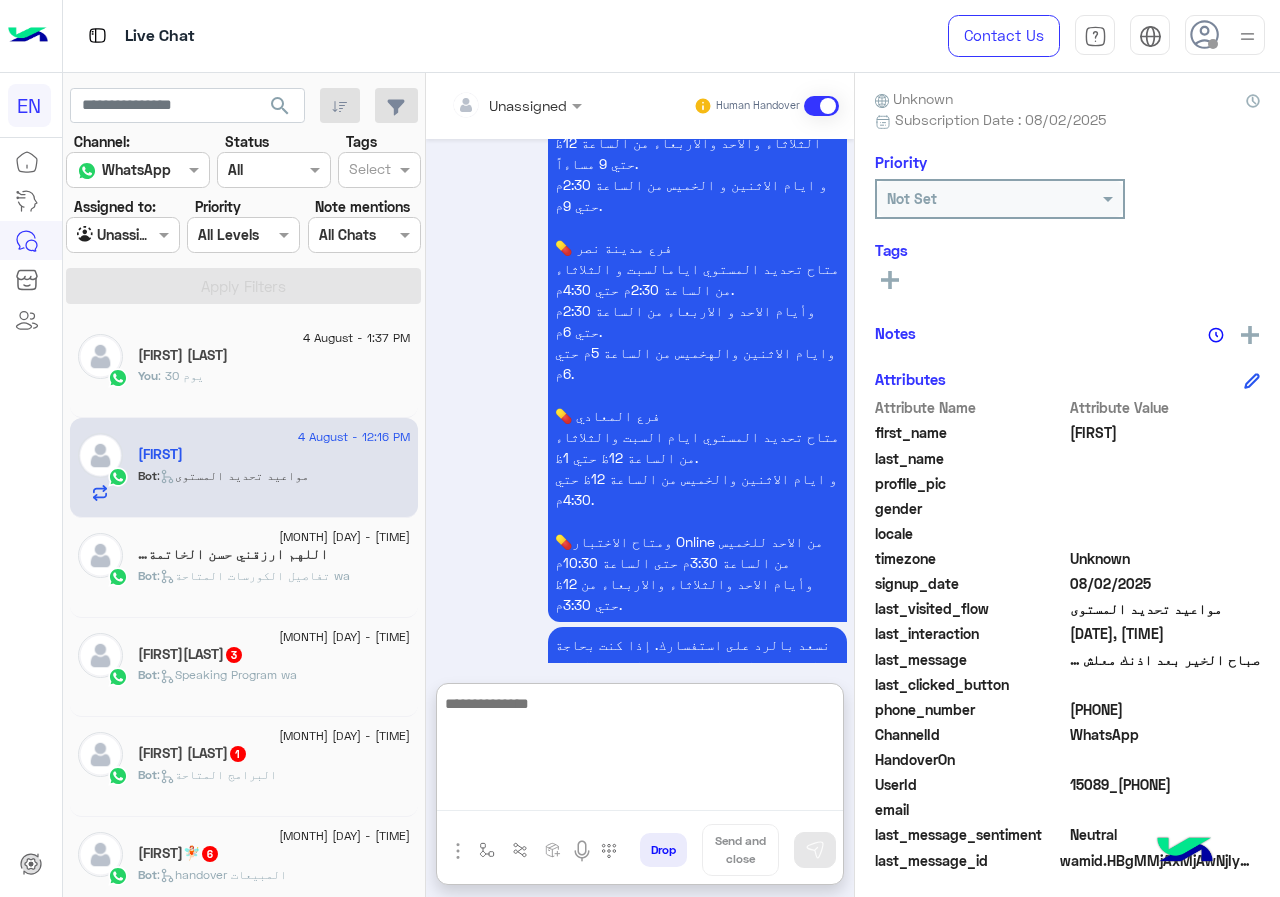 click at bounding box center (640, 751) 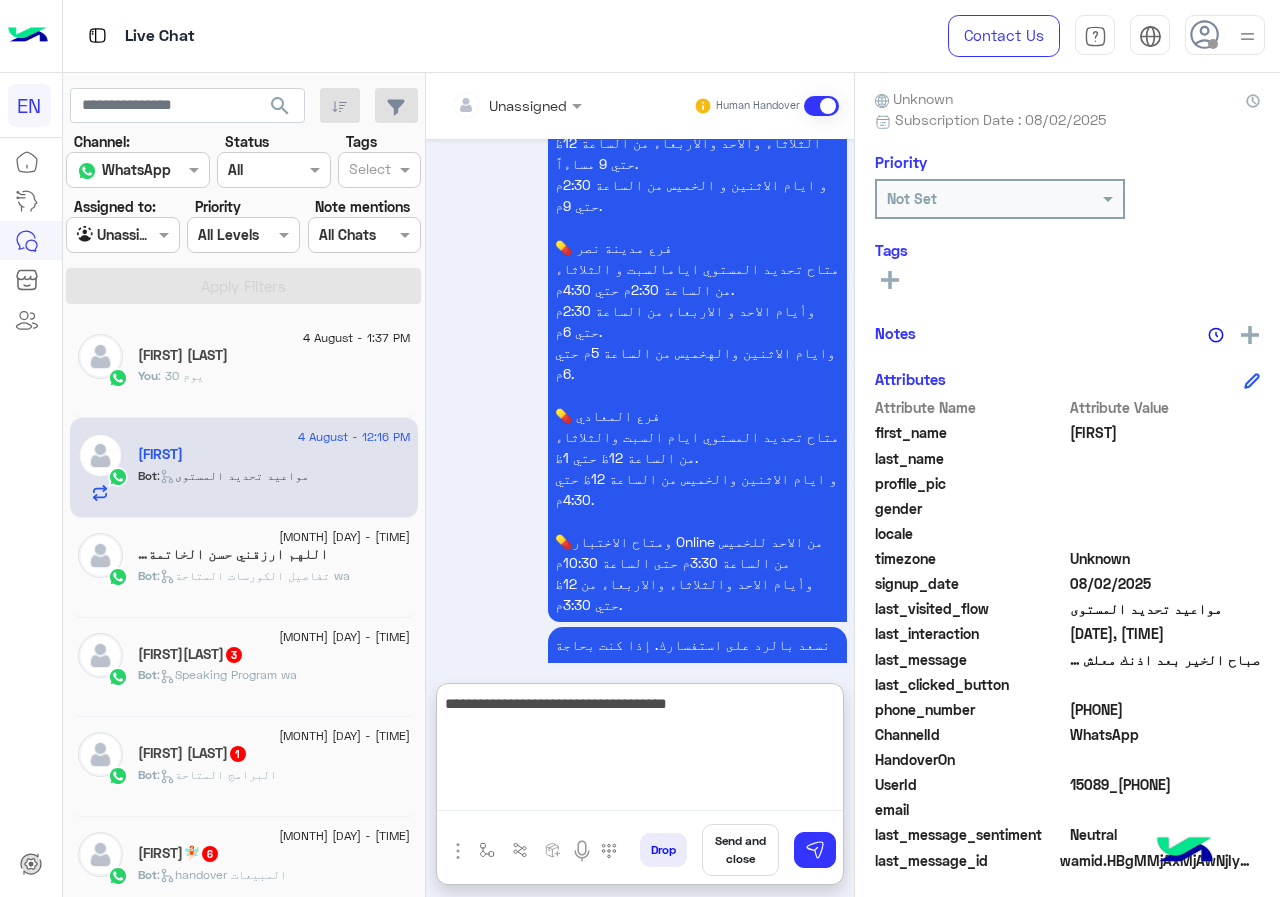 type on "**********" 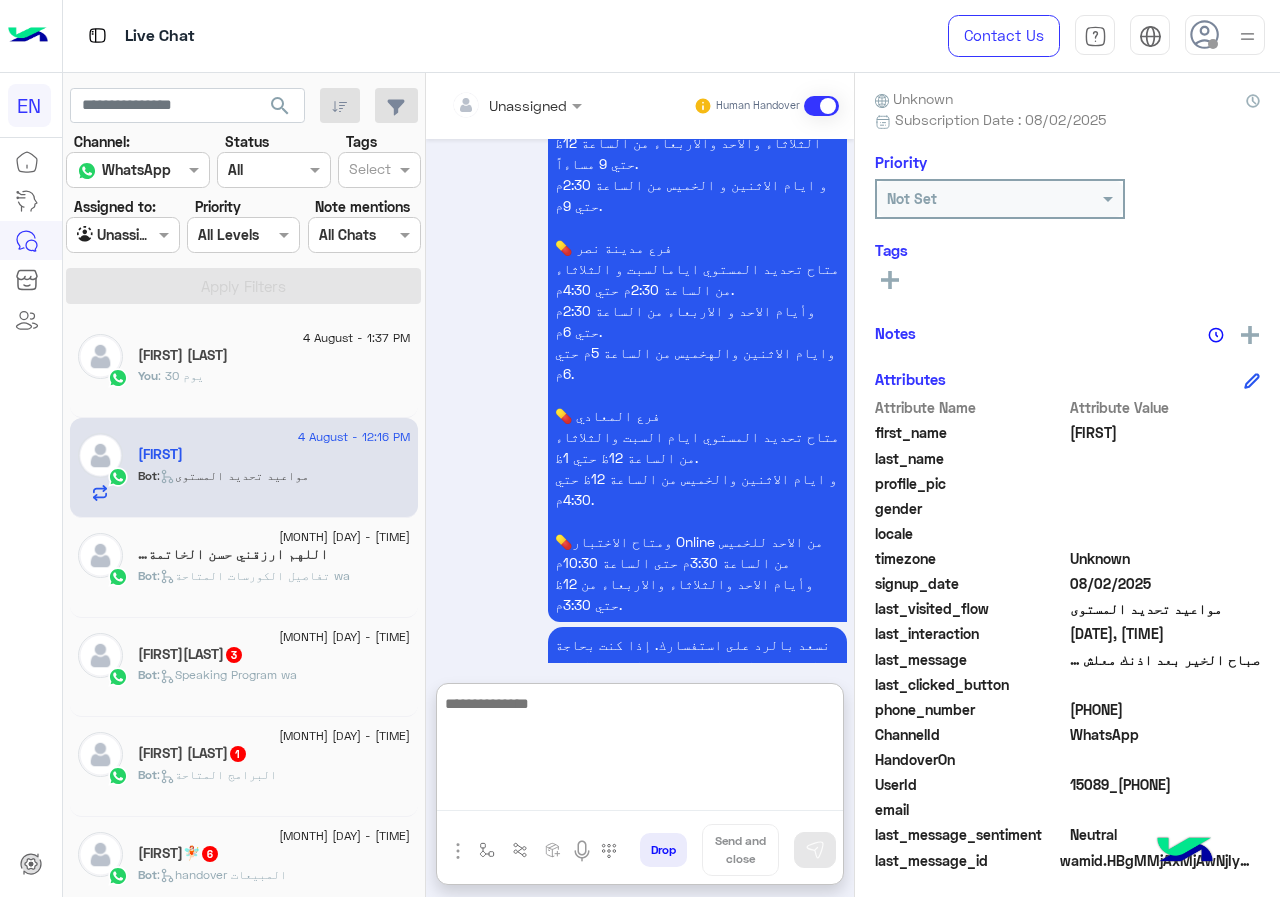scroll, scrollTop: 1878, scrollLeft: 0, axis: vertical 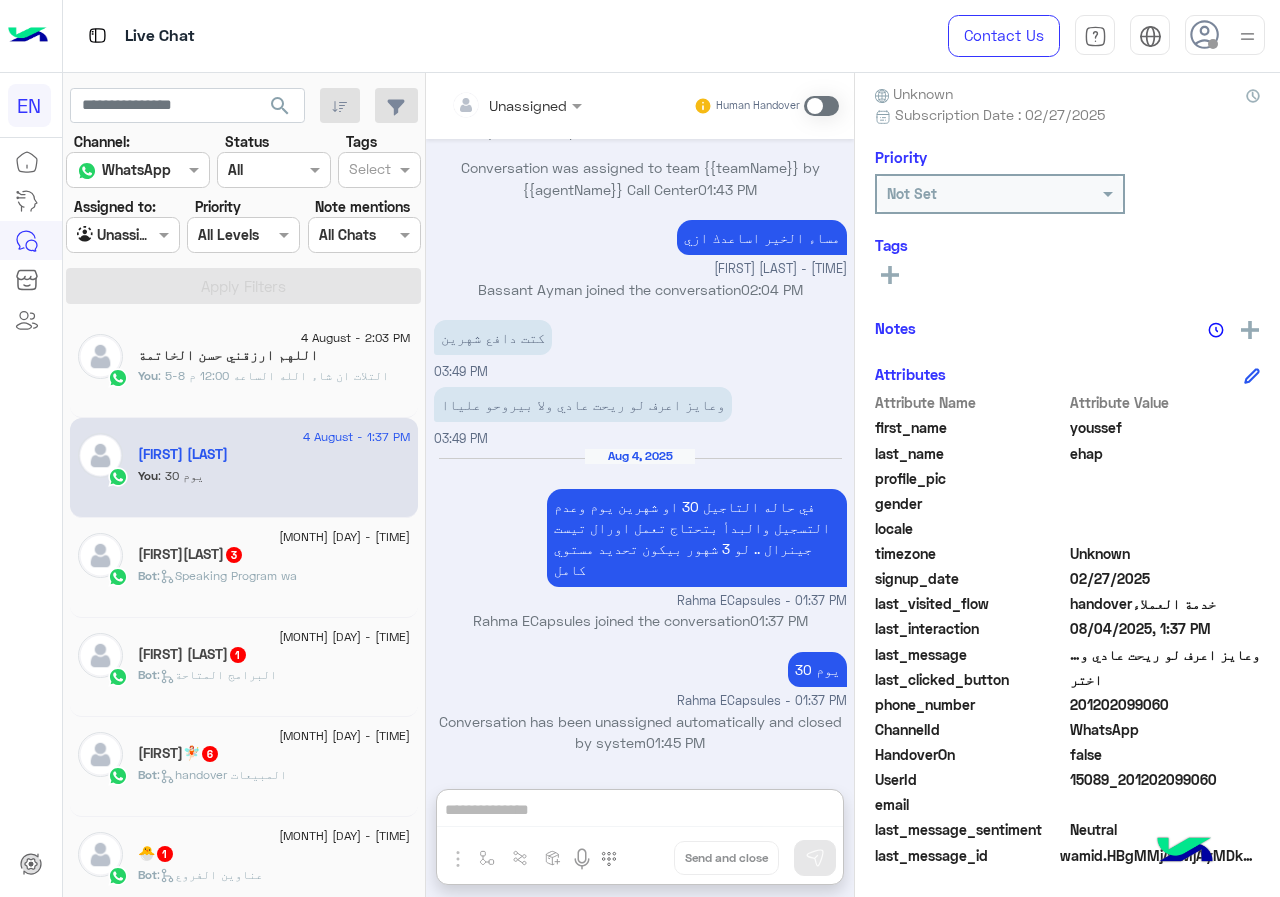 click on "اللهم ارزقني حسن الخاتمة" 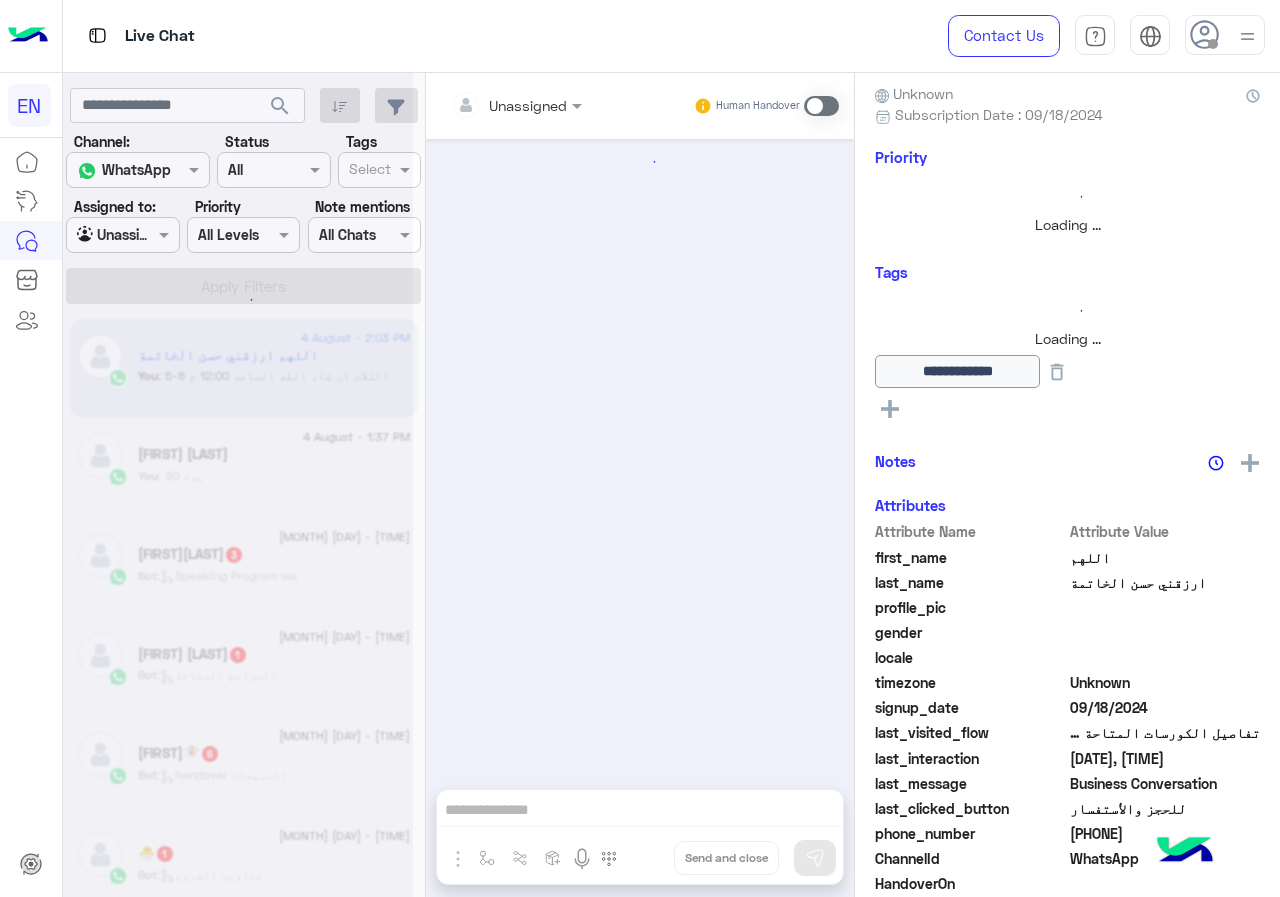 scroll, scrollTop: 654, scrollLeft: 0, axis: vertical 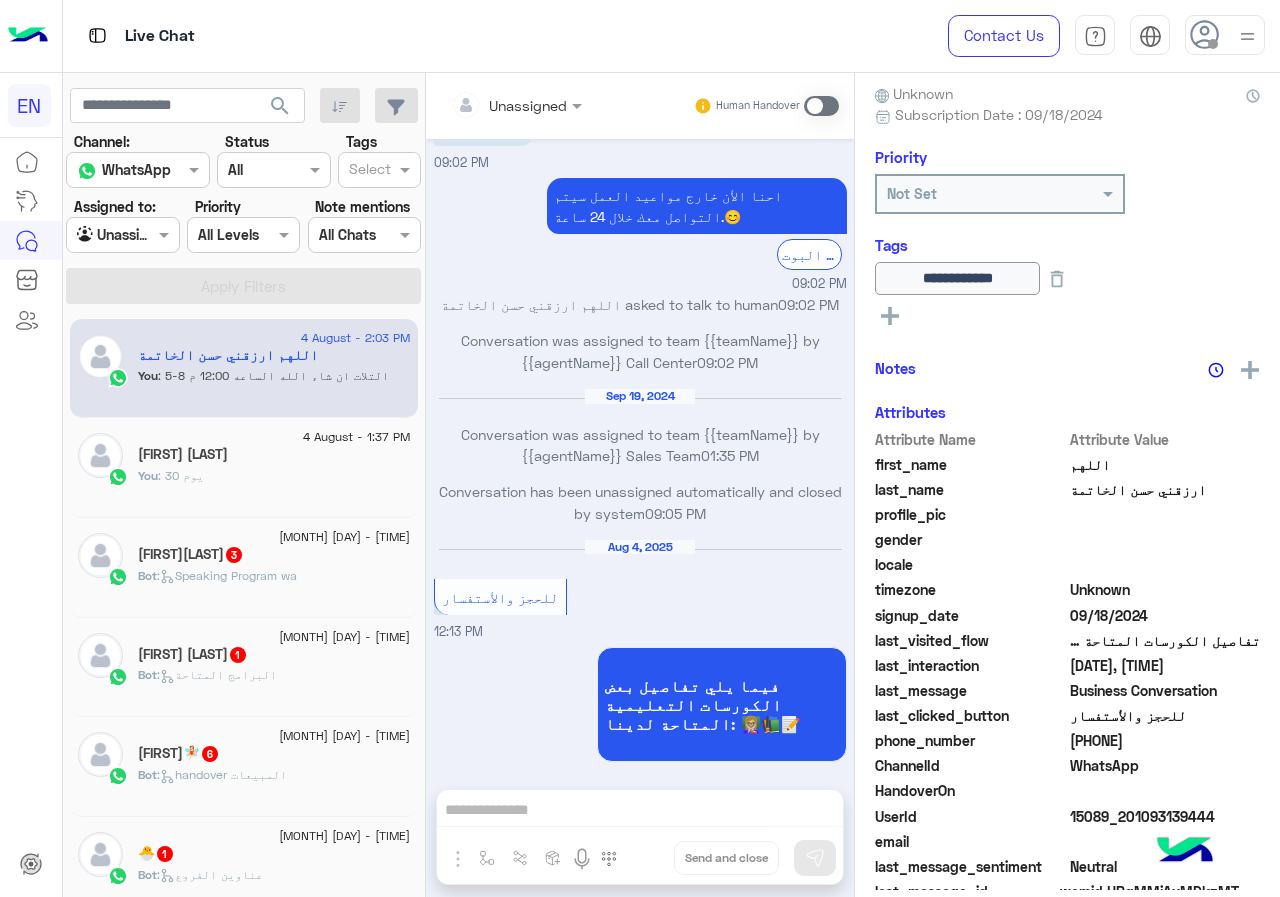 click on ":   Speaking Program wa" 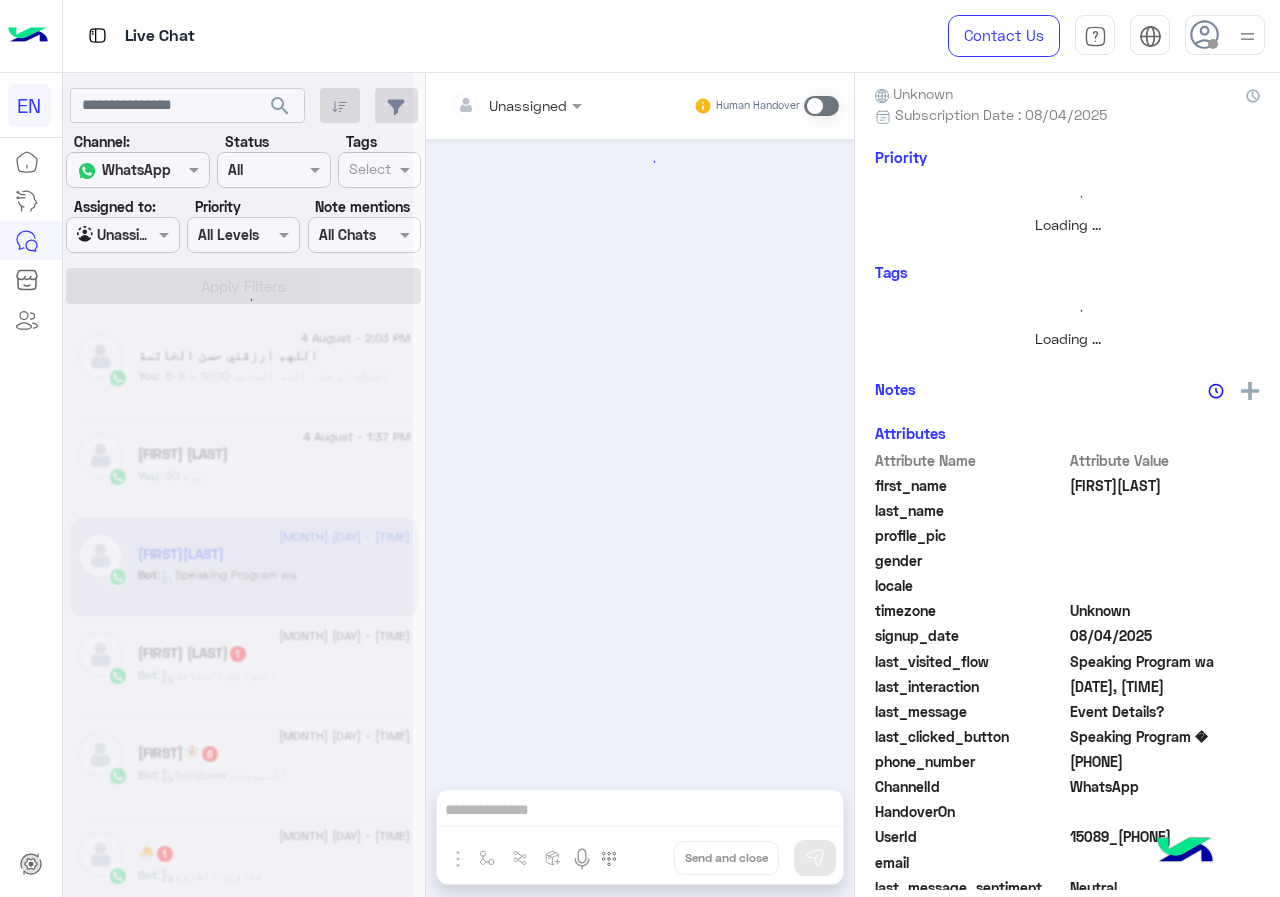 scroll, scrollTop: 176, scrollLeft: 0, axis: vertical 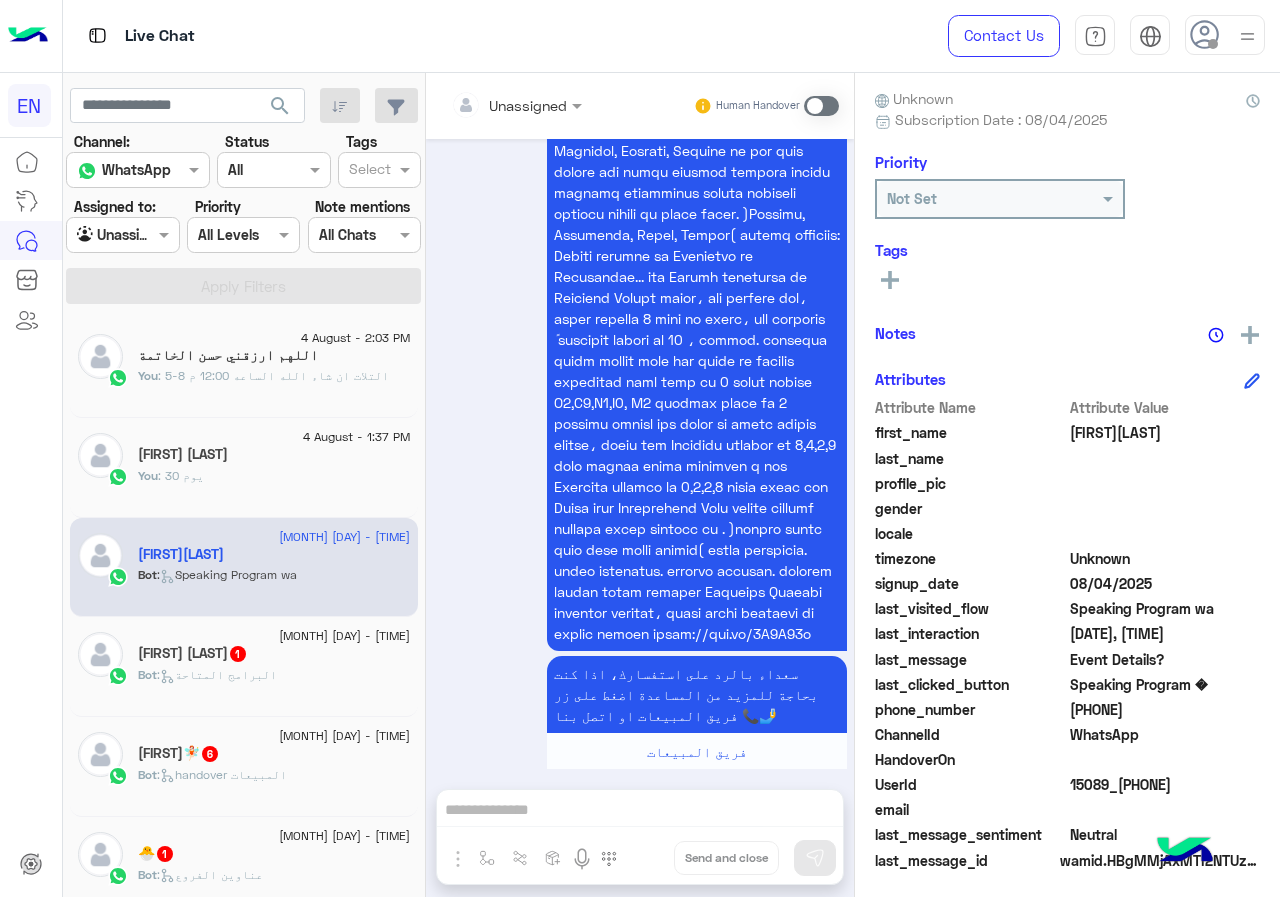drag, startPoint x: 1077, startPoint y: 709, endPoint x: 1211, endPoint y: 709, distance: 134 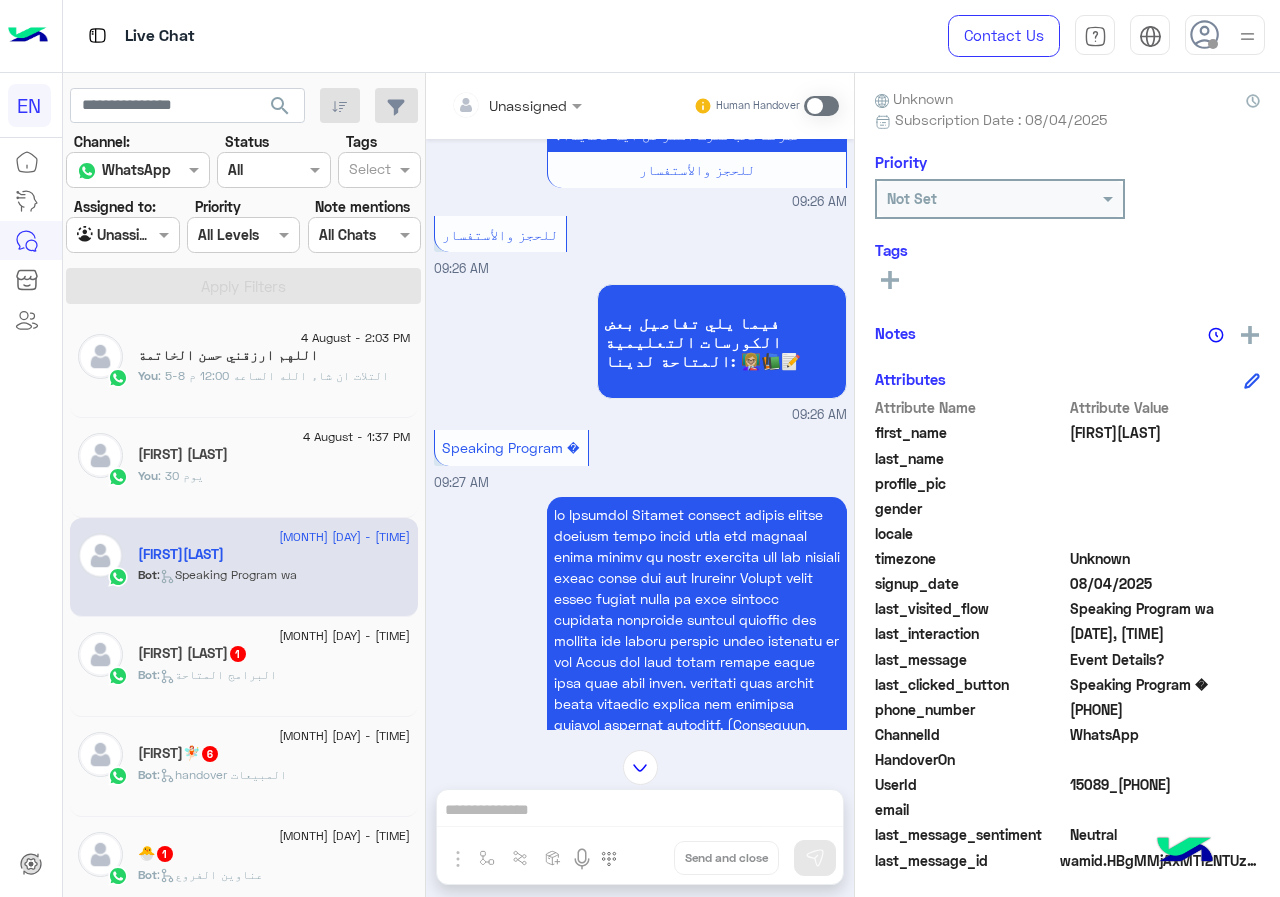 scroll, scrollTop: 523, scrollLeft: 0, axis: vertical 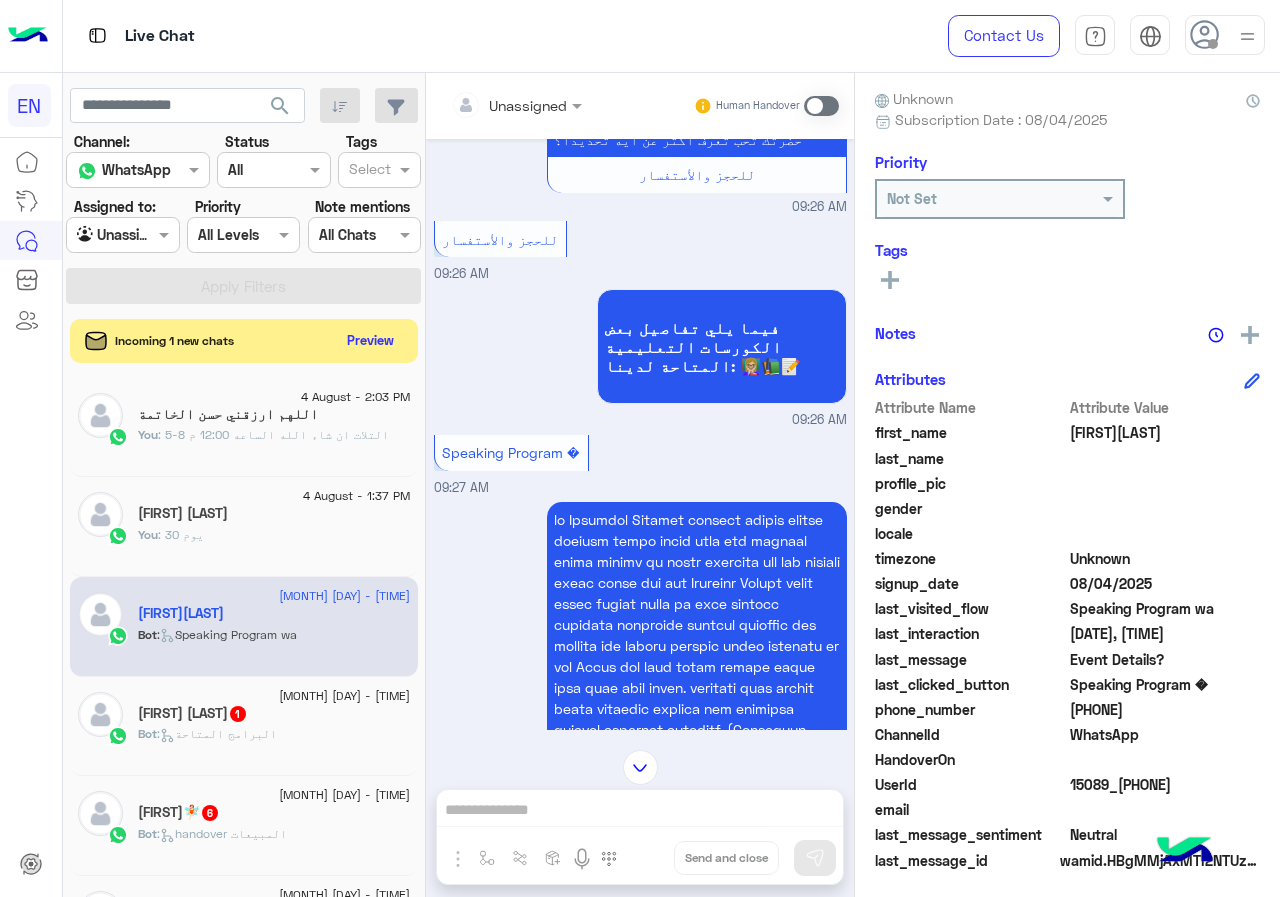 click on "Unassigned" at bounding box center [509, 105] 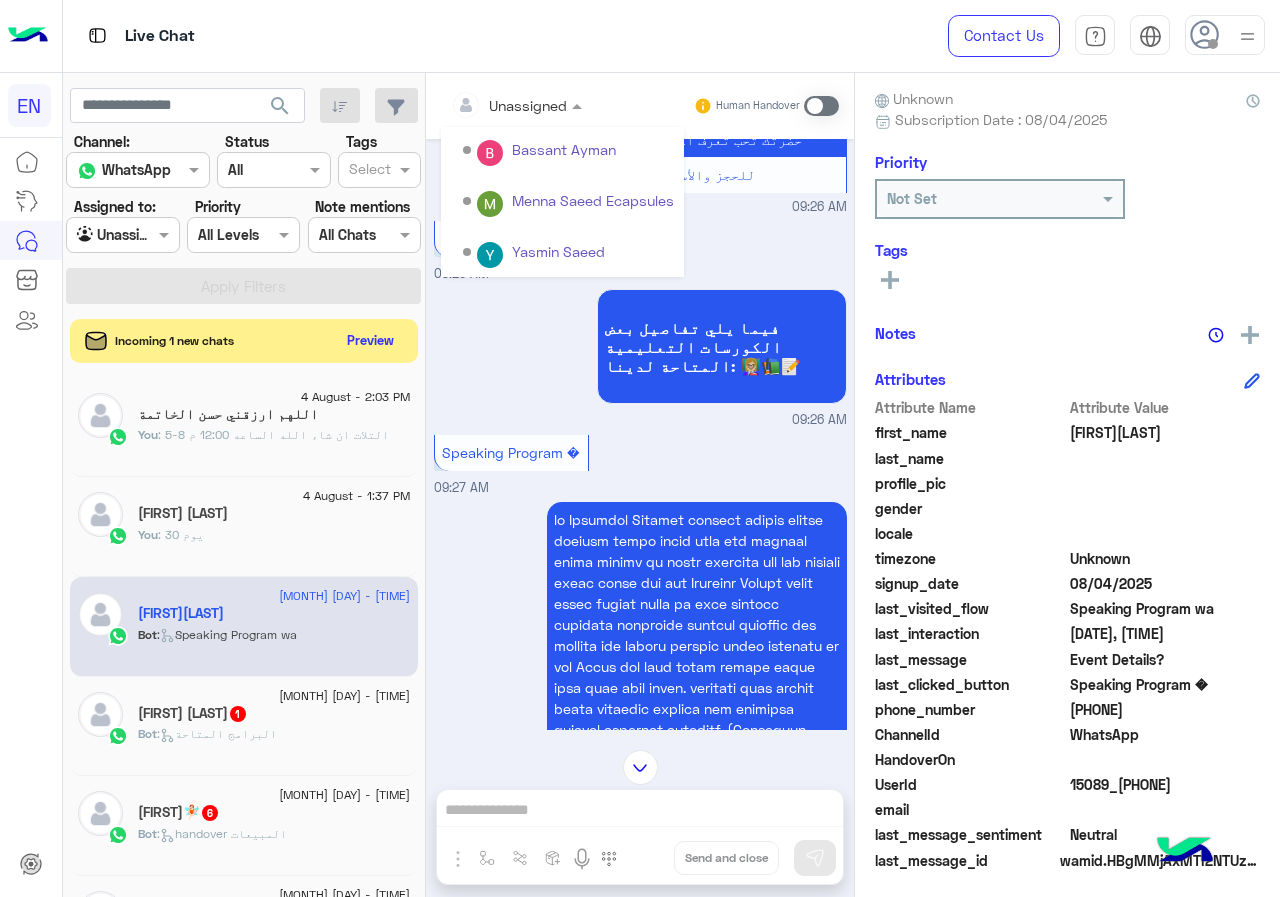 scroll, scrollTop: 332, scrollLeft: 0, axis: vertical 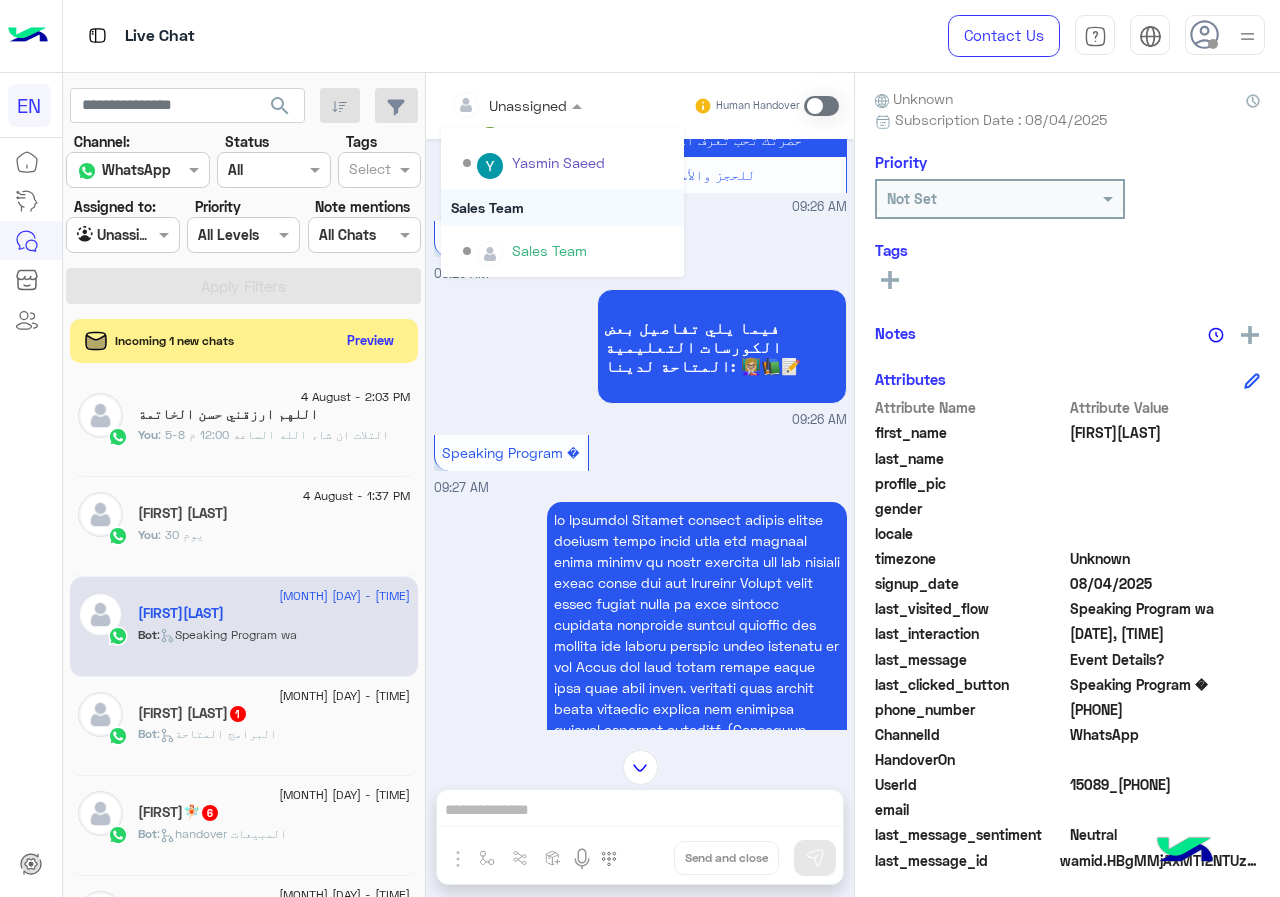 click on "Sales Team" at bounding box center [562, 207] 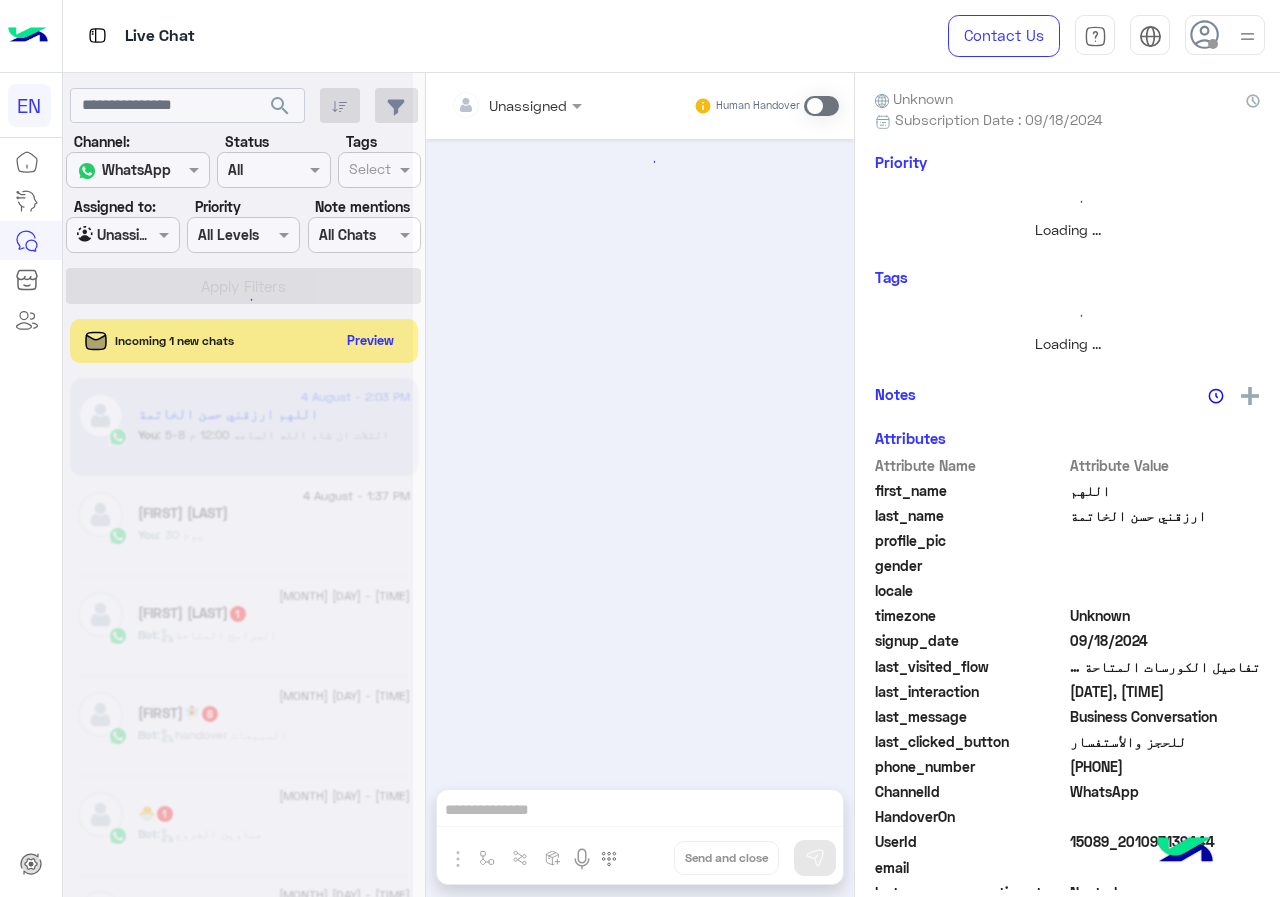 scroll, scrollTop: 654, scrollLeft: 0, axis: vertical 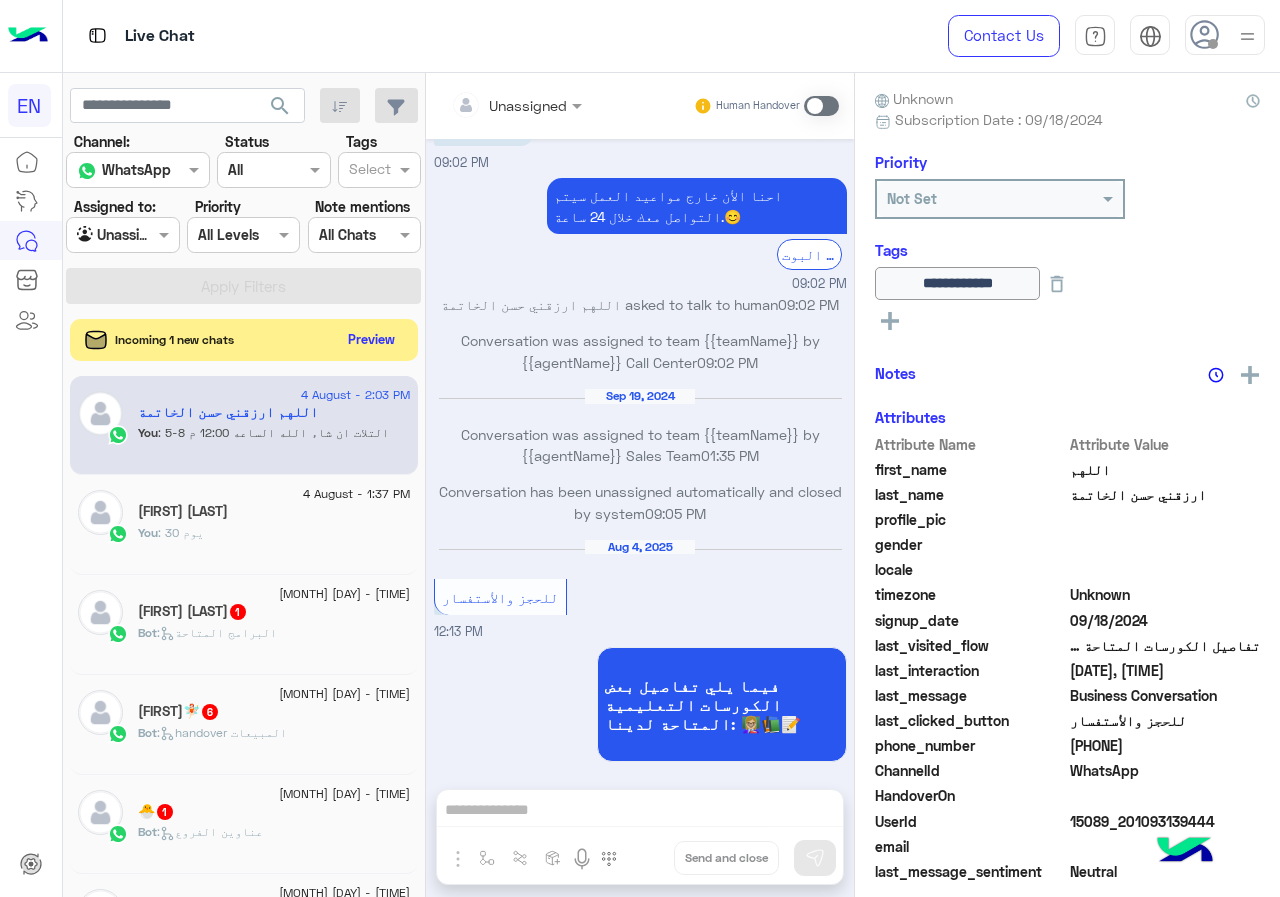 click on "Preview" 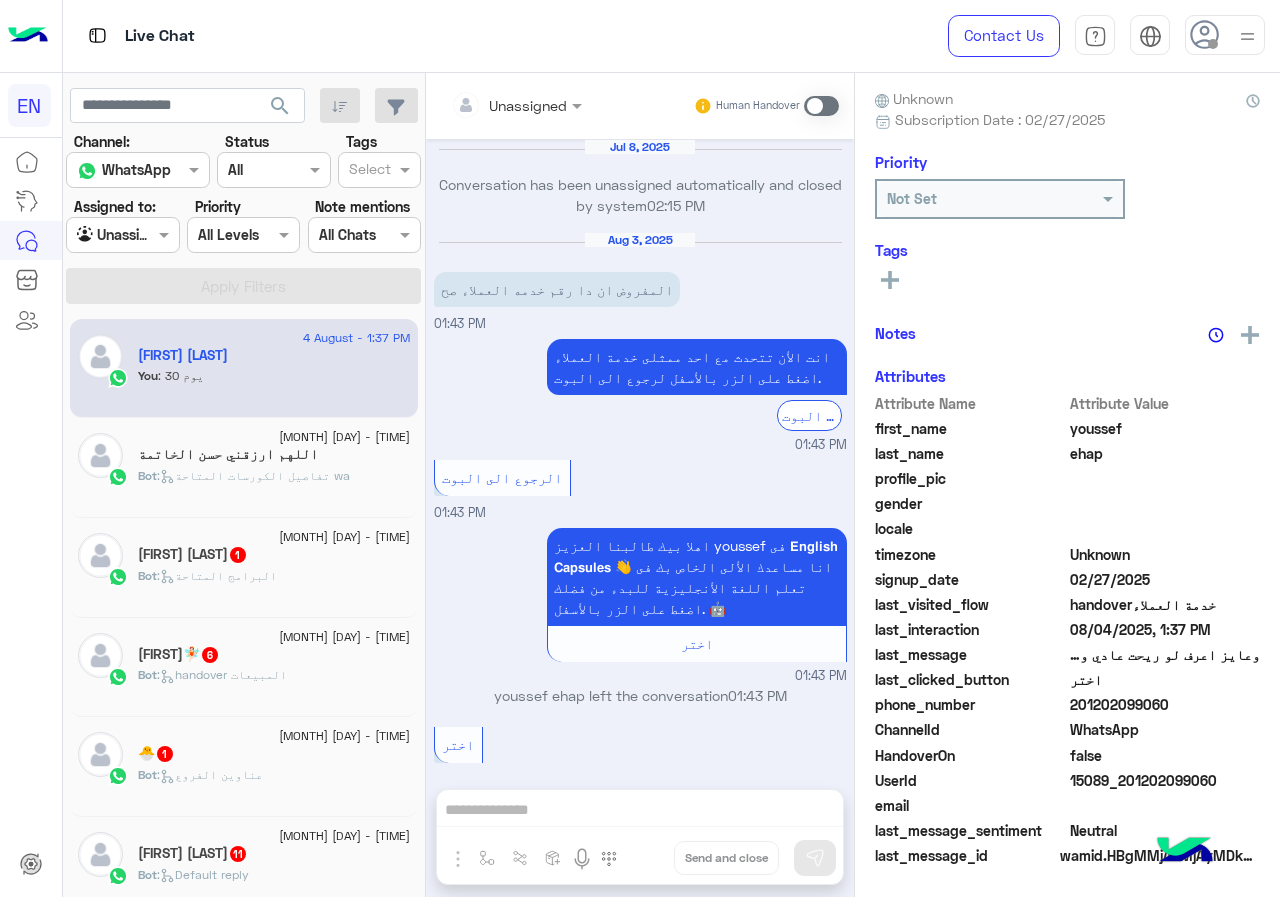 scroll, scrollTop: 978, scrollLeft: 0, axis: vertical 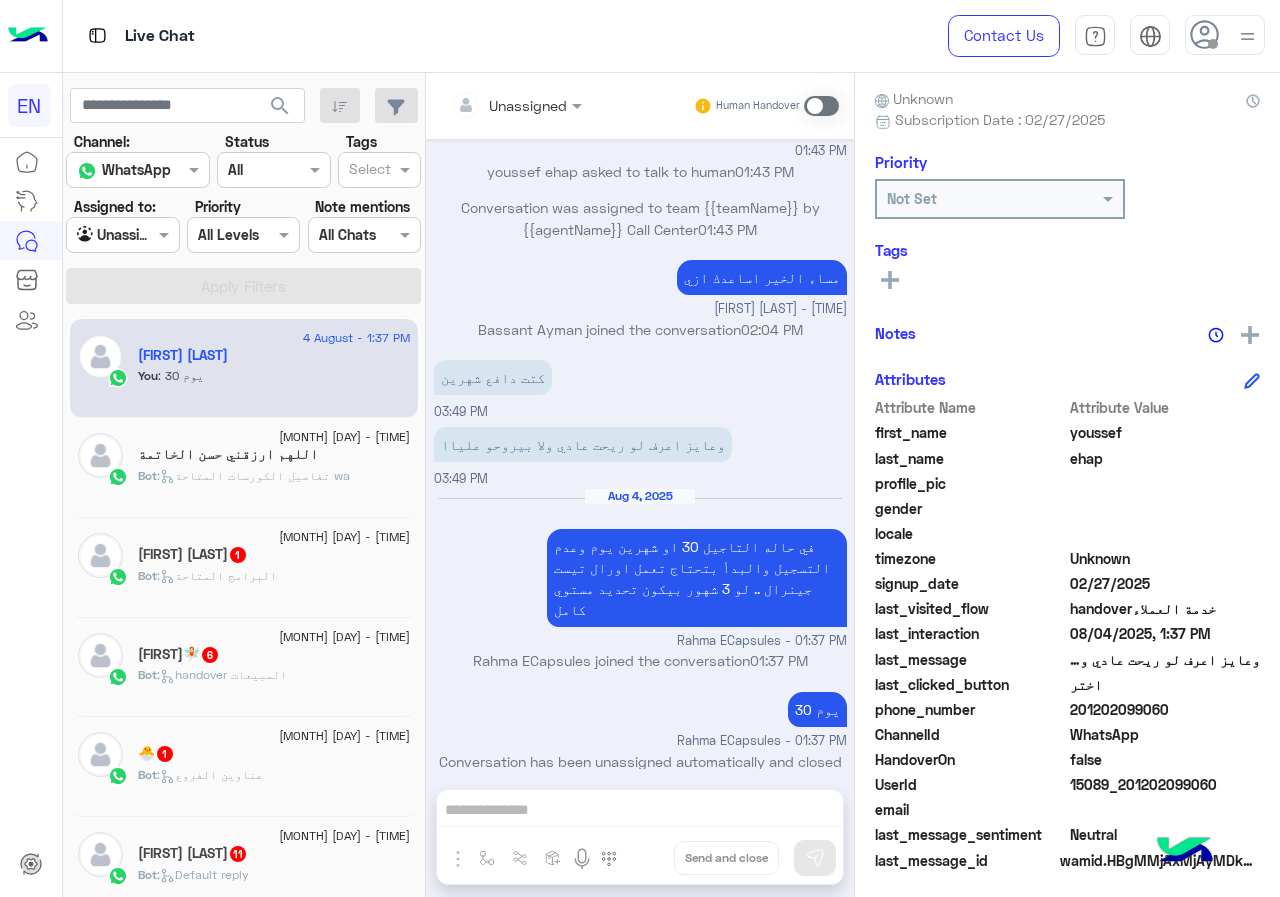 click on "[FIRST] [LAST] 1" 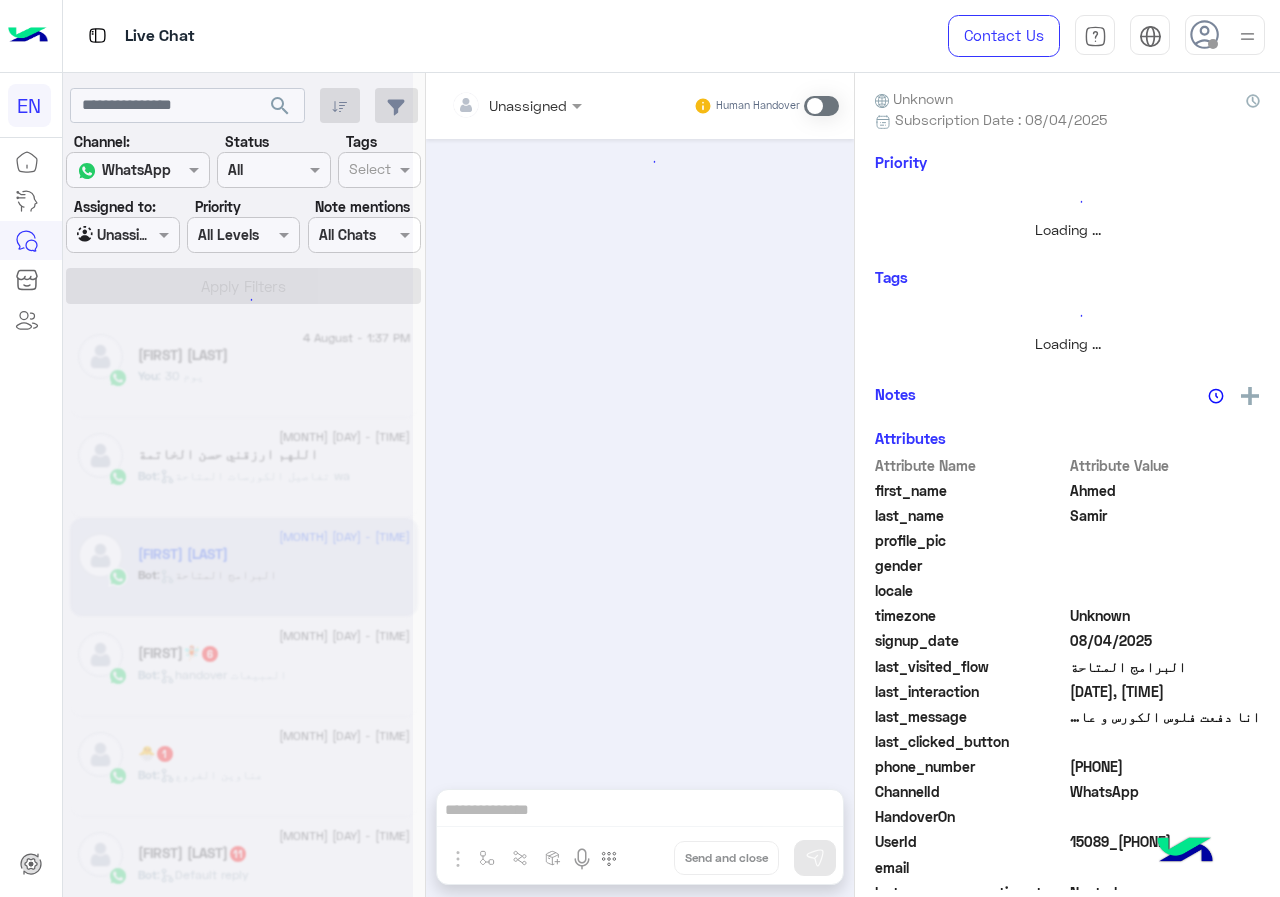 scroll, scrollTop: 0, scrollLeft: 0, axis: both 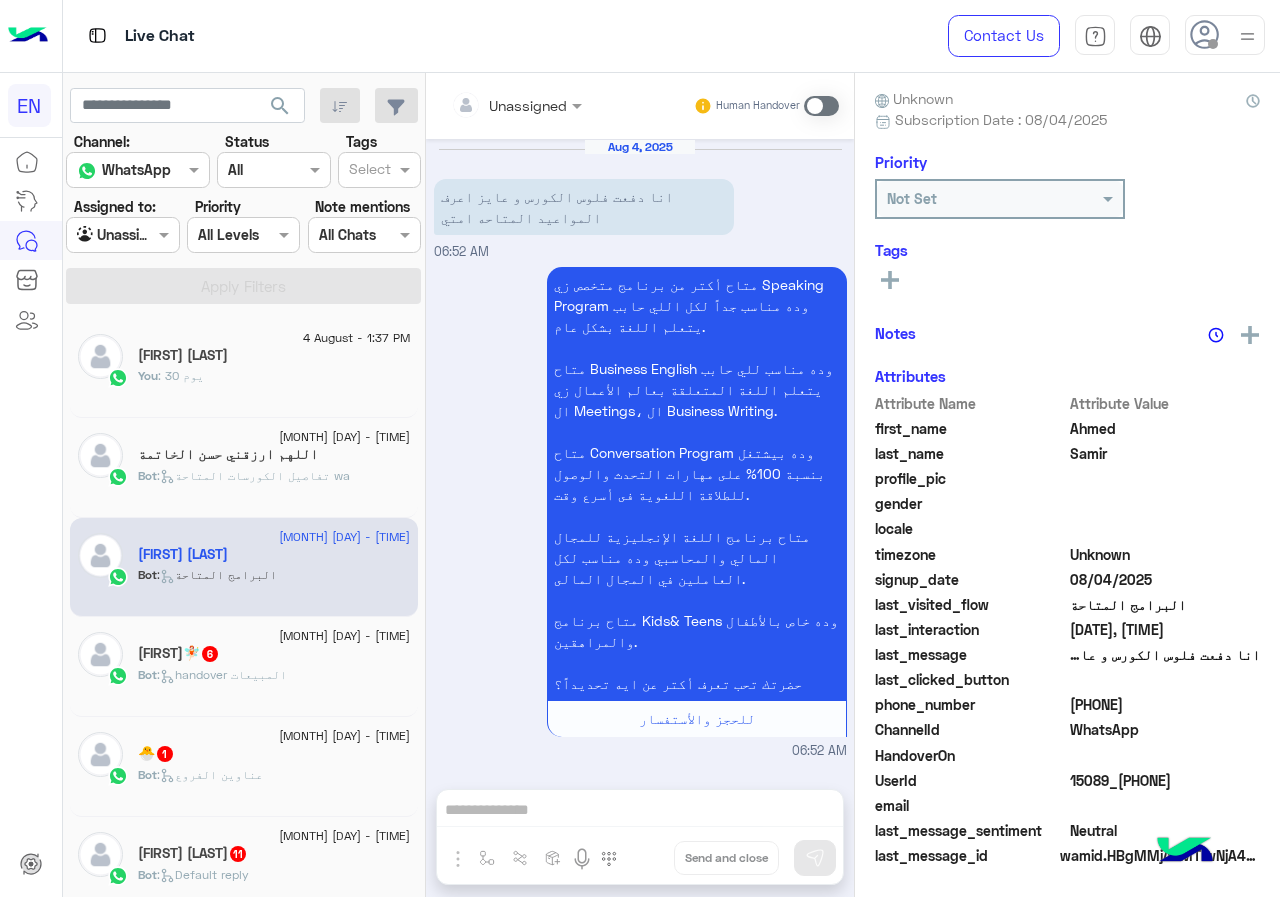 click on "Bot :   تفاصيل الكورسات المتاحة wa" 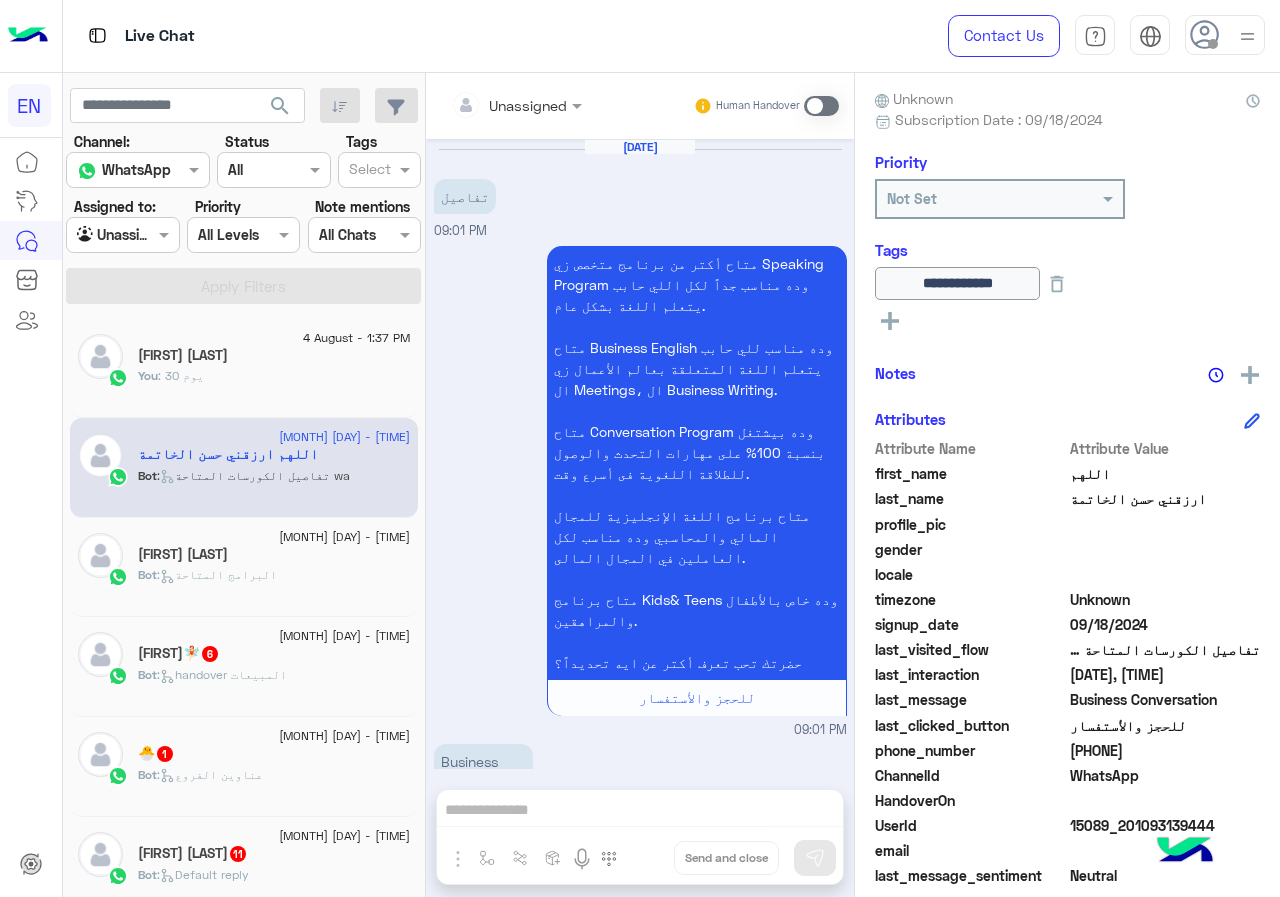 scroll, scrollTop: 654, scrollLeft: 0, axis: vertical 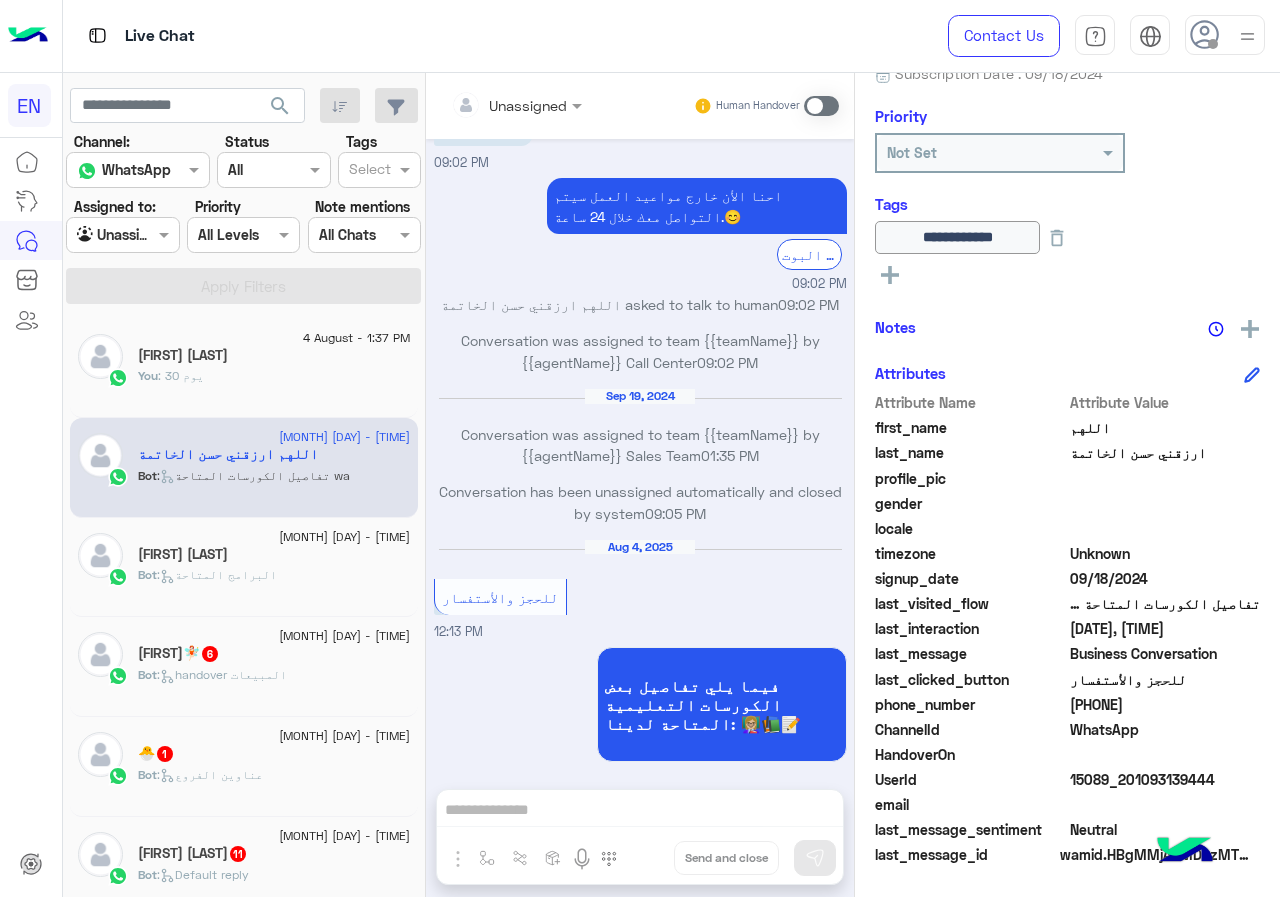 drag, startPoint x: 1072, startPoint y: 708, endPoint x: 1197, endPoint y: 701, distance: 125.19585 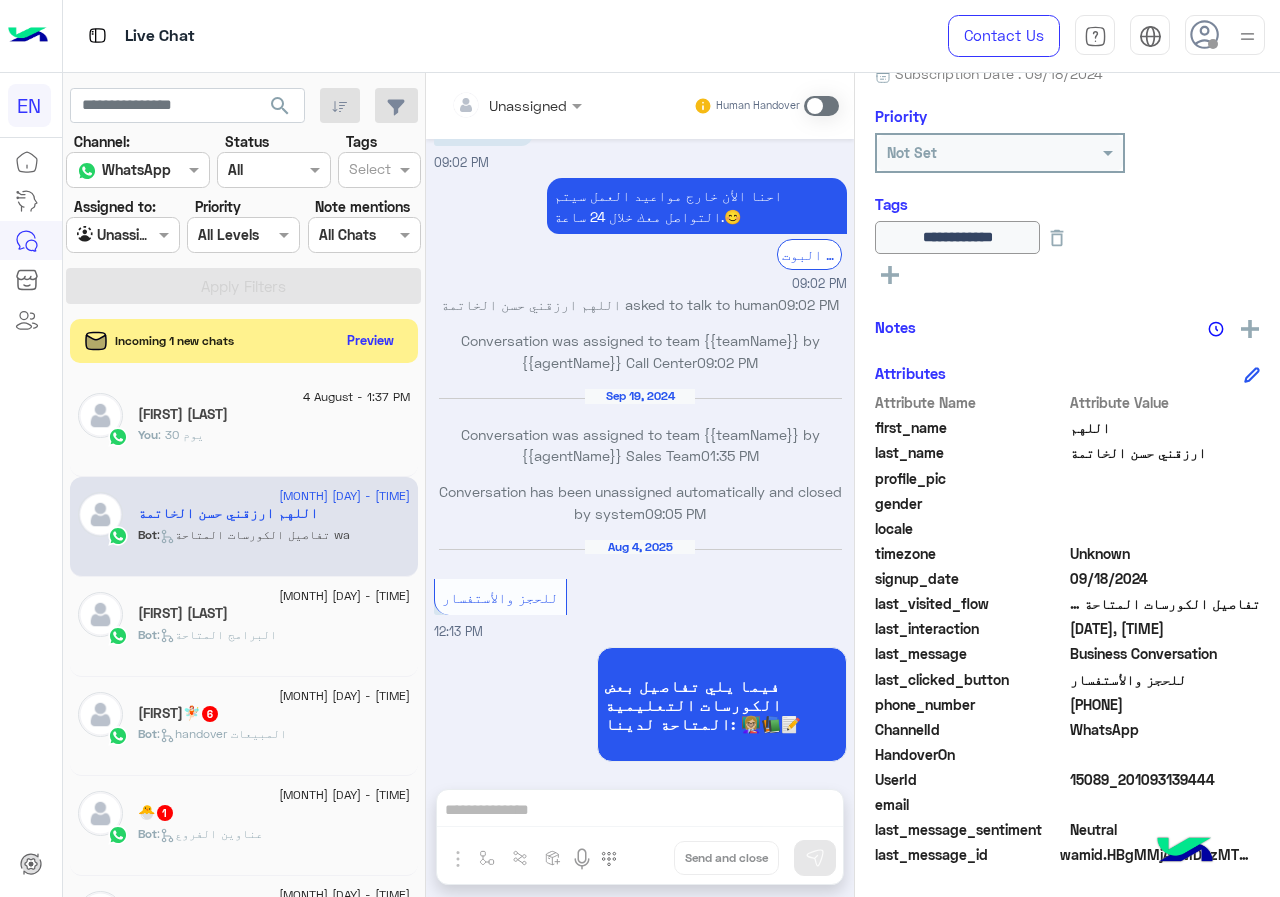 click at bounding box center (491, 105) 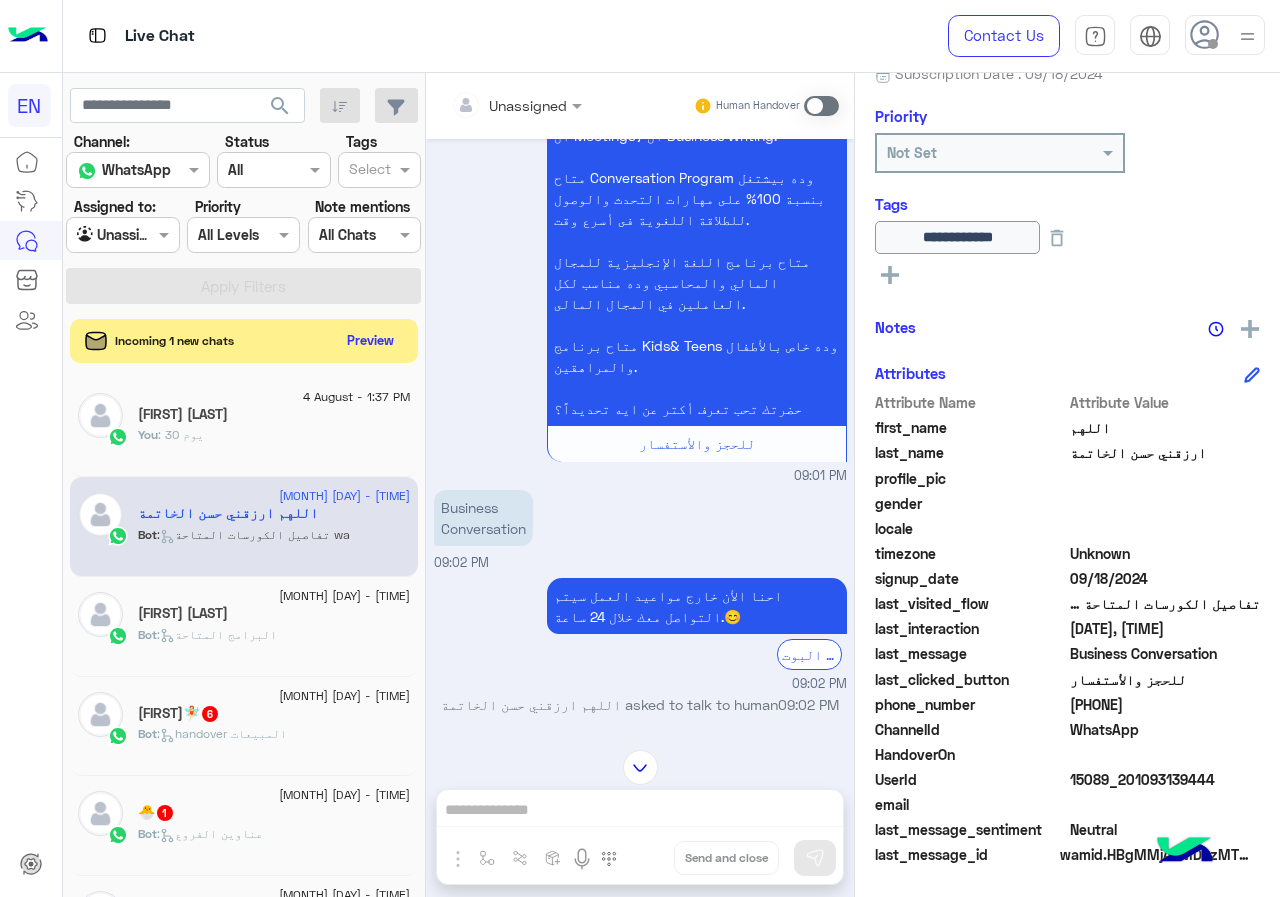click on "Unassigned Human Handover" at bounding box center [640, 106] 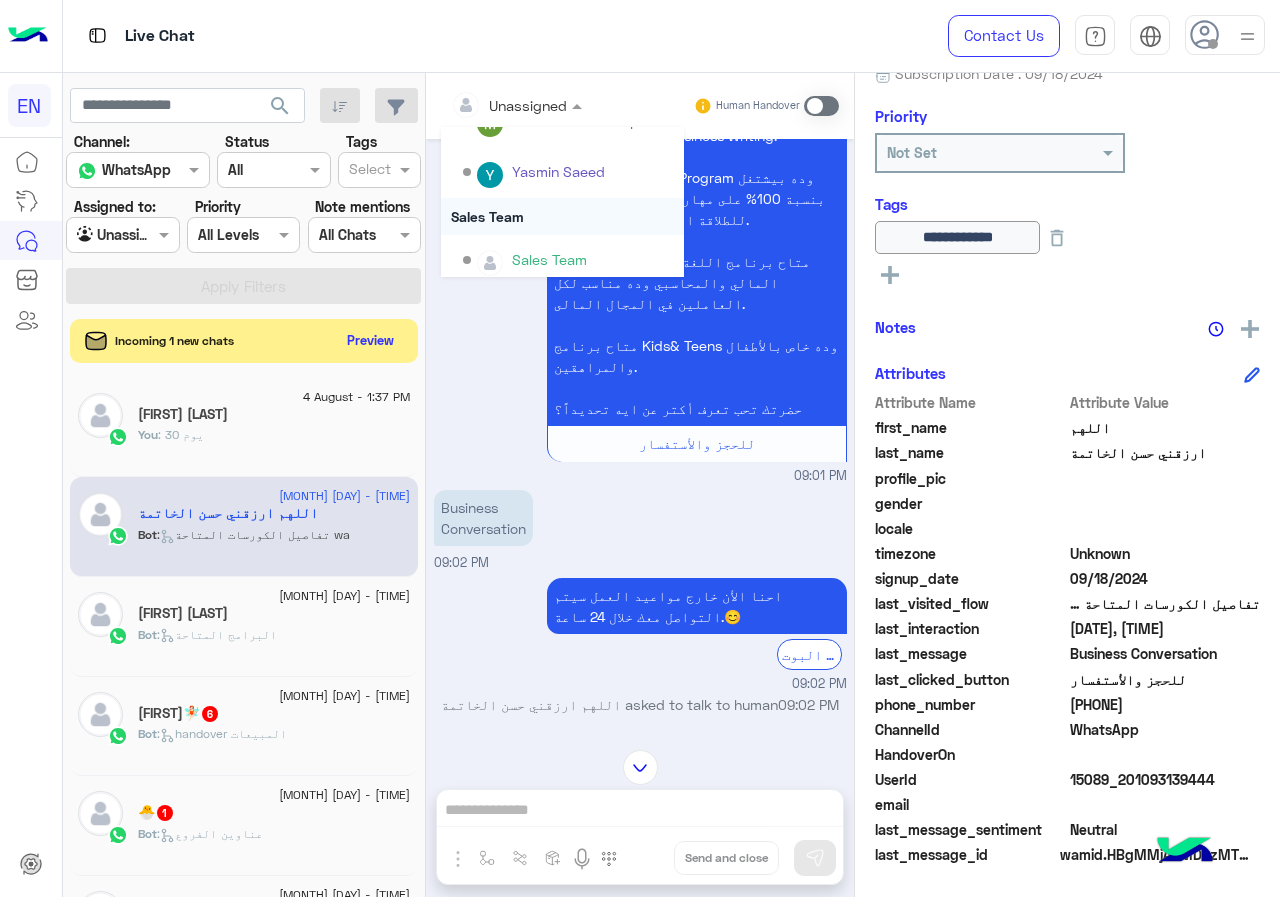 scroll, scrollTop: 332, scrollLeft: 0, axis: vertical 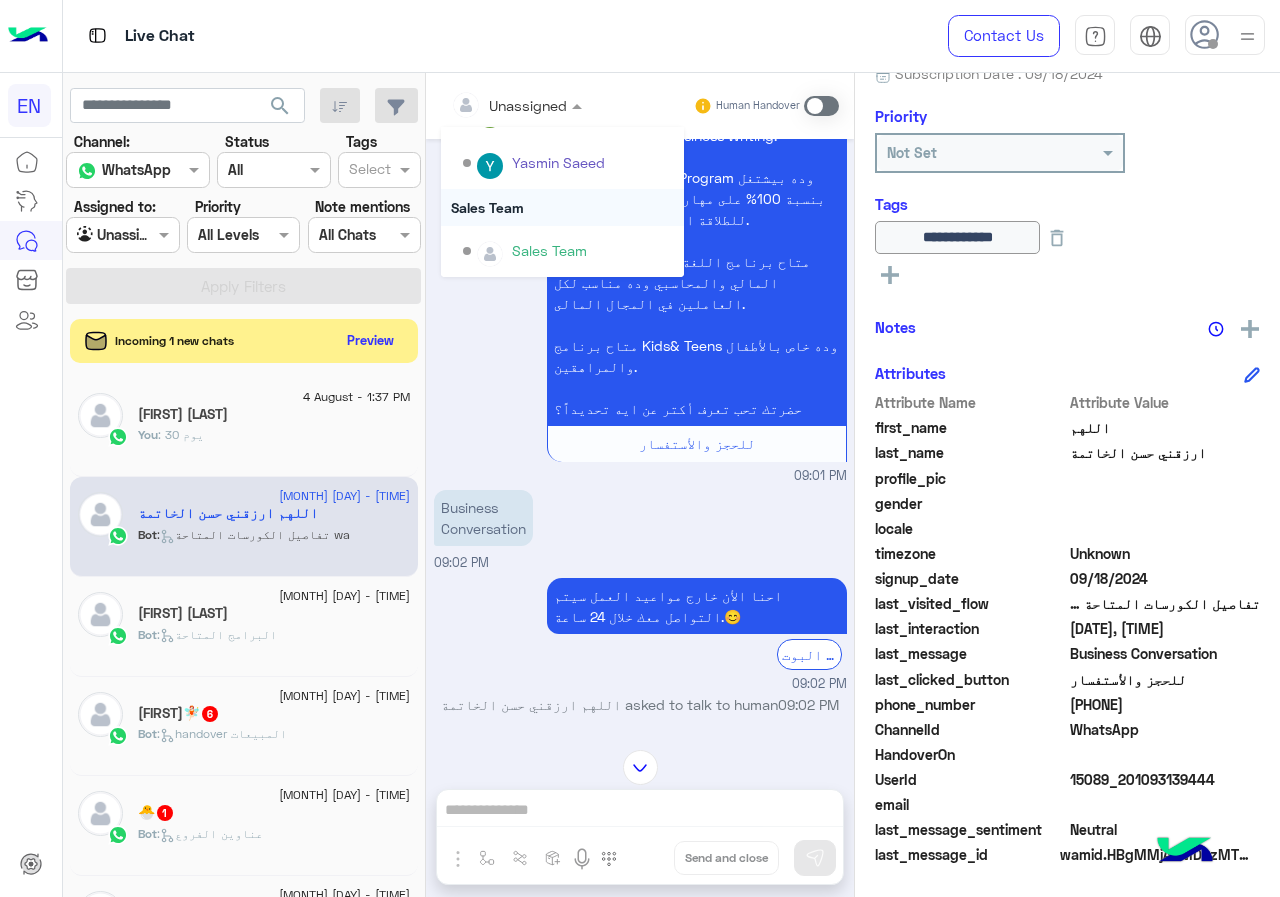 click on "Sales Team" at bounding box center (562, 207) 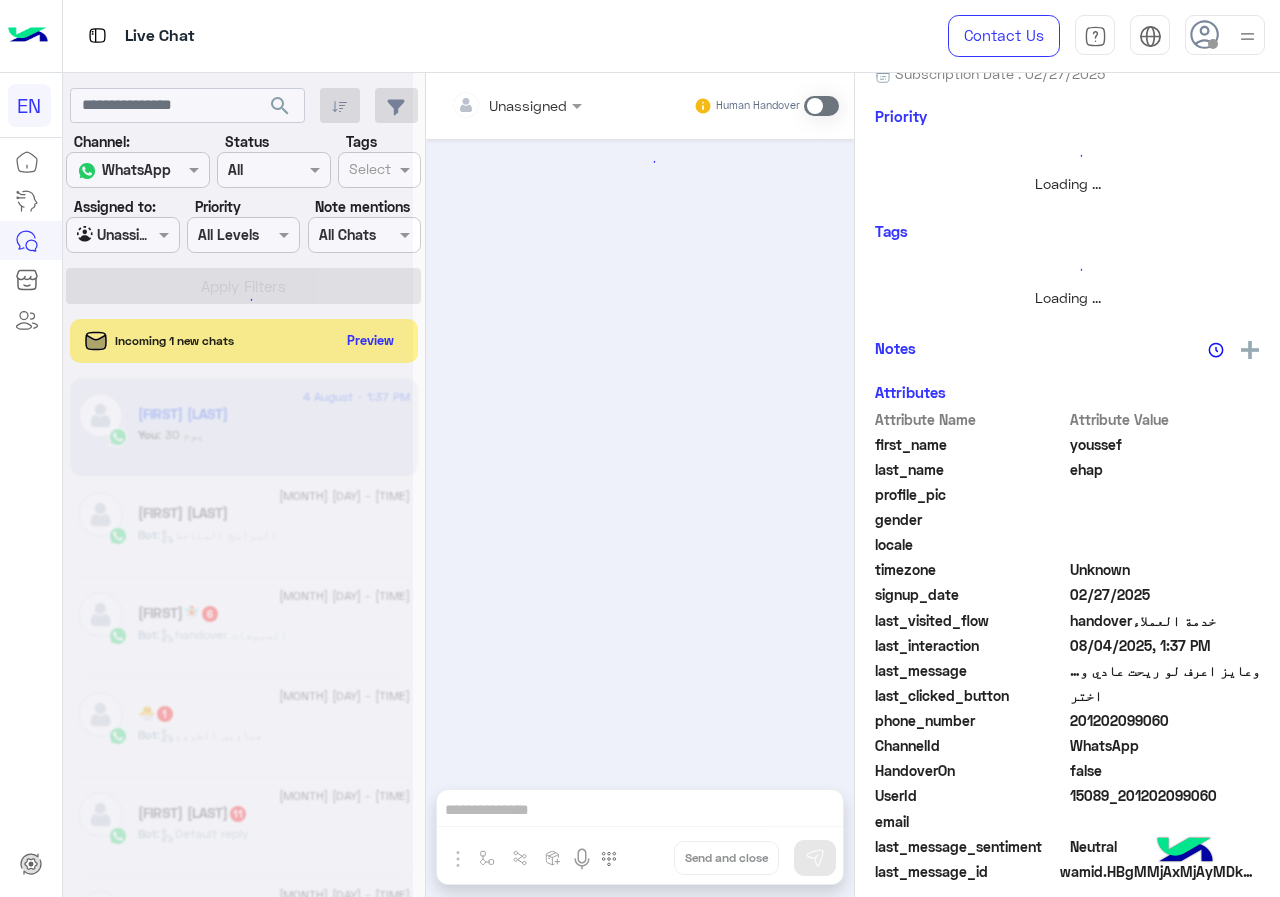 scroll, scrollTop: 0, scrollLeft: 0, axis: both 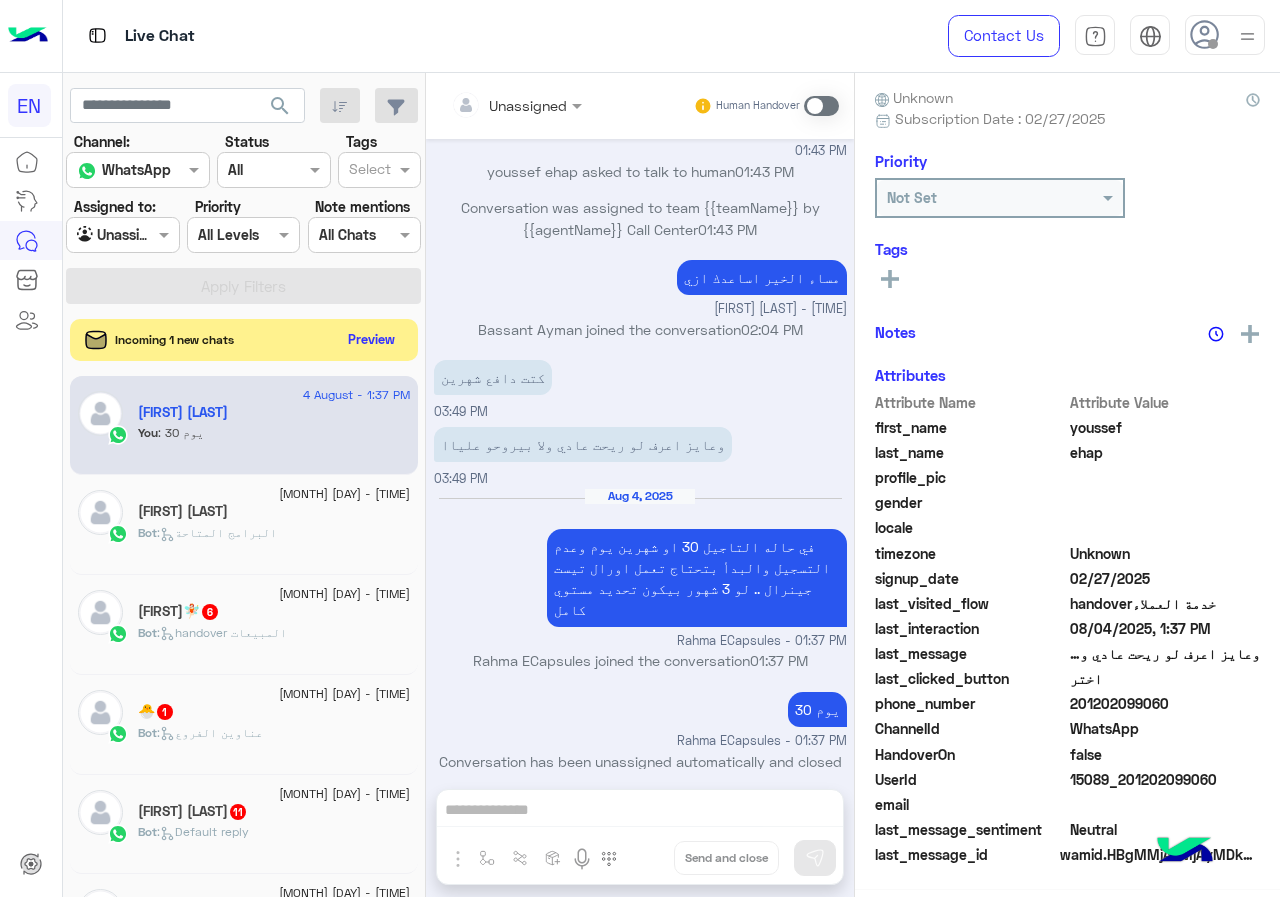 click on "Preview" 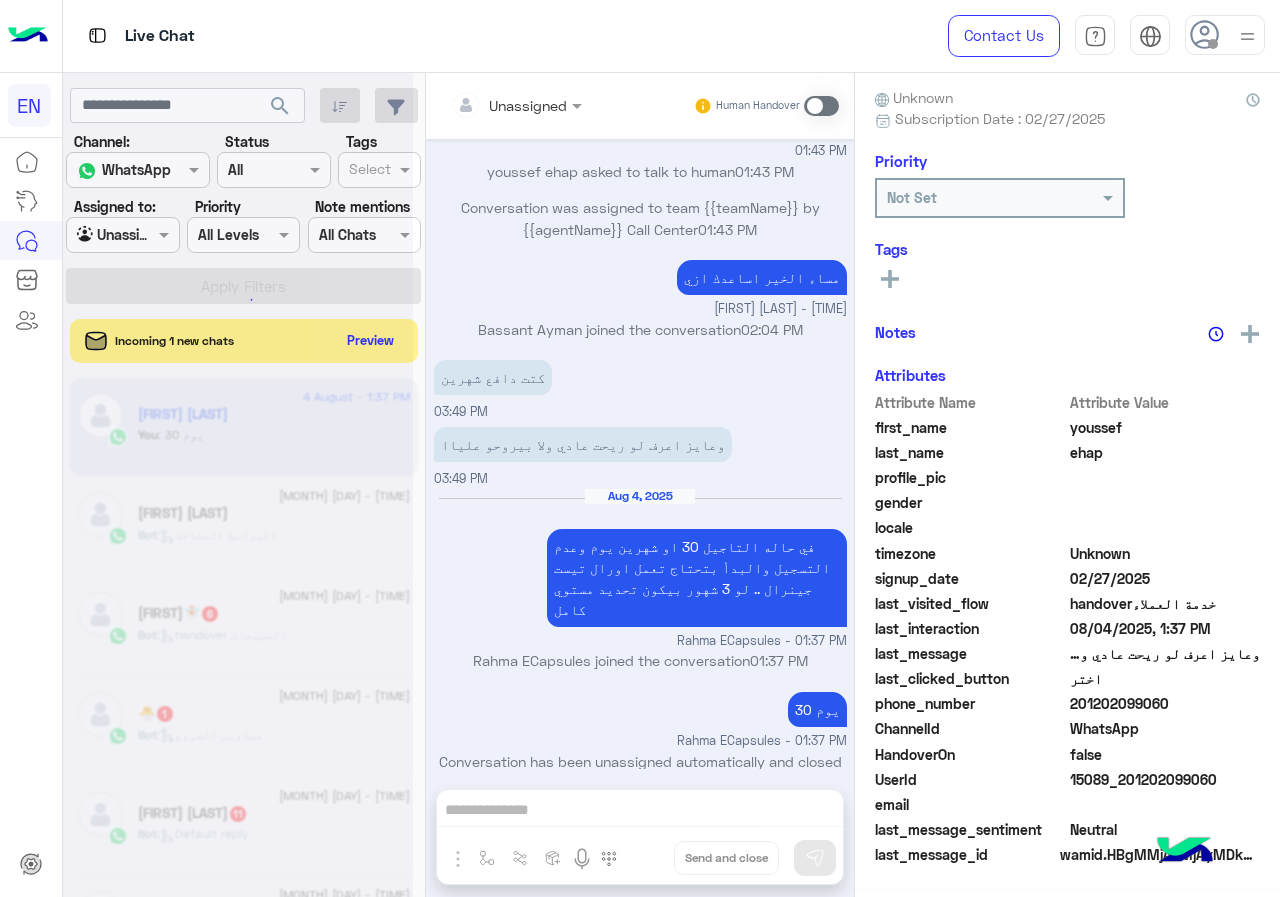 scroll, scrollTop: 221, scrollLeft: 0, axis: vertical 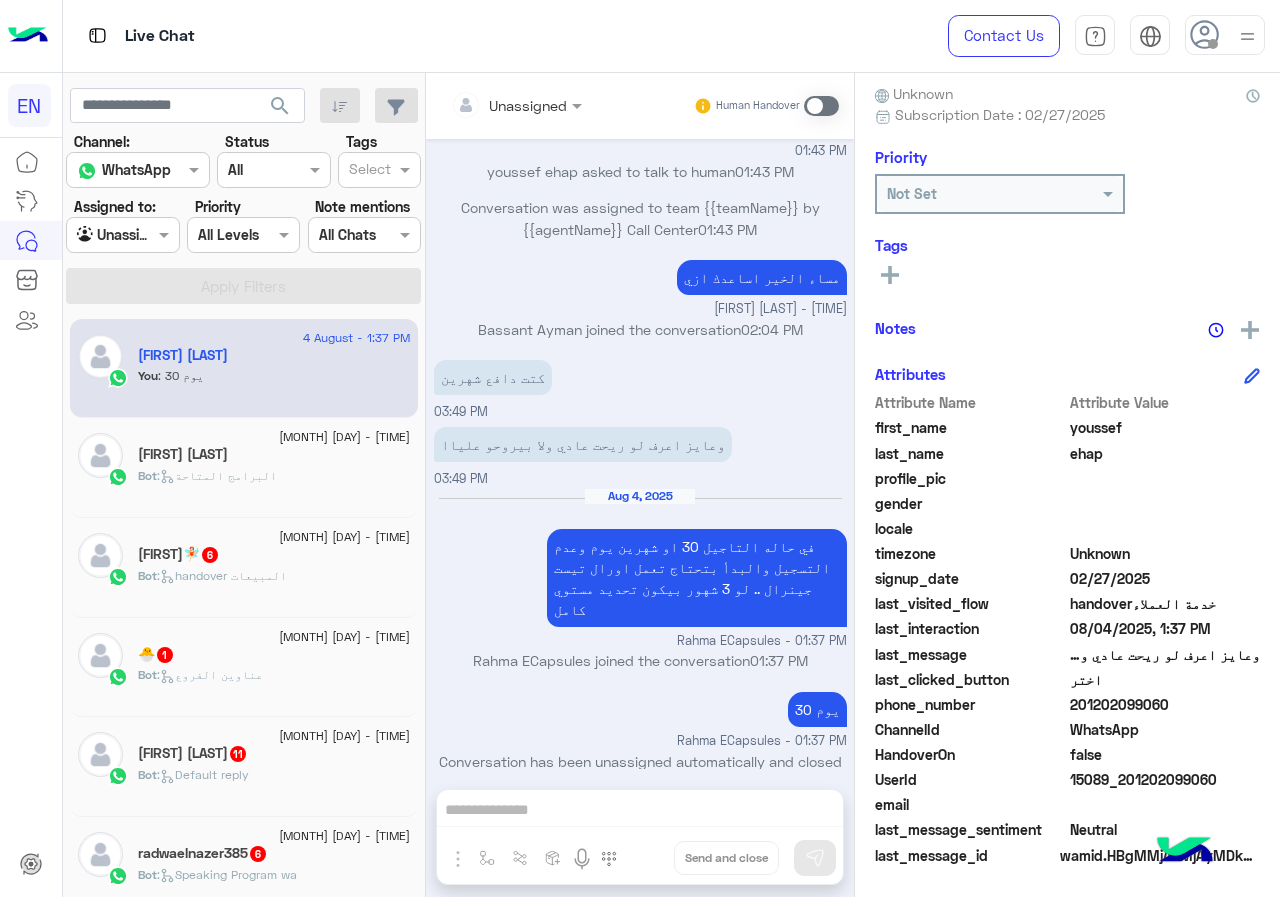 click on "Bot :   البرامج المتاحة" 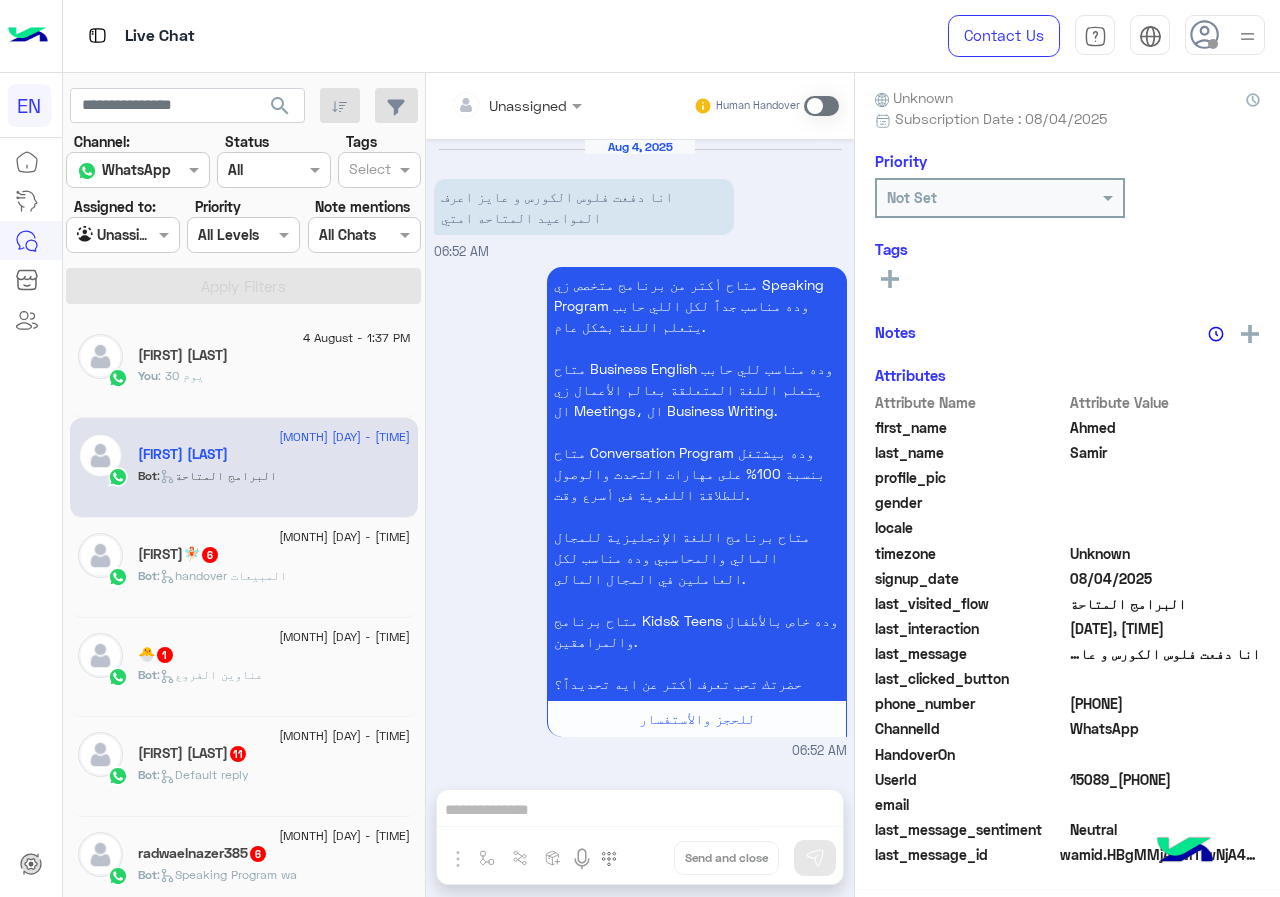 scroll, scrollTop: 175, scrollLeft: 0, axis: vertical 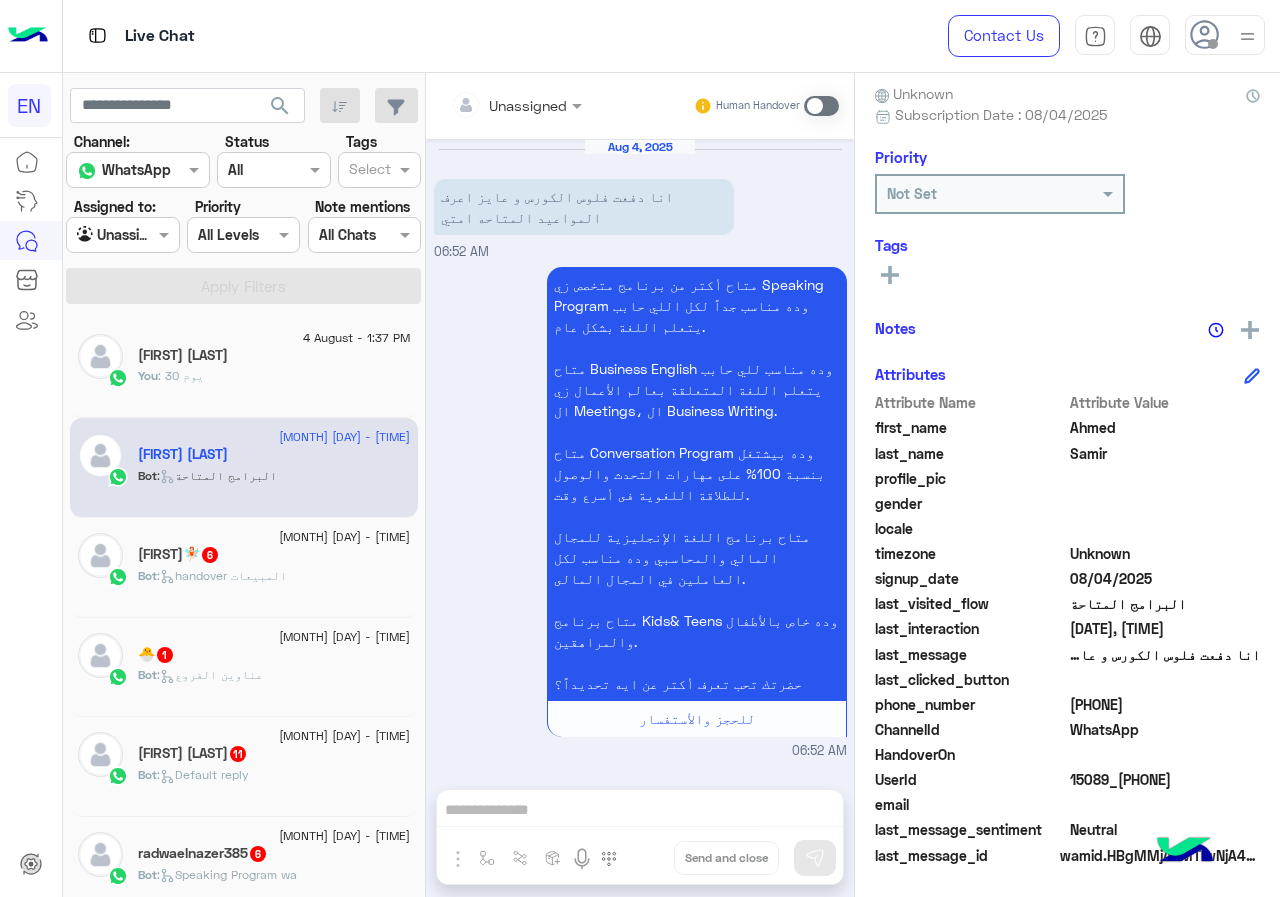 drag, startPoint x: 1075, startPoint y: 703, endPoint x: 1177, endPoint y: 698, distance: 102.122475 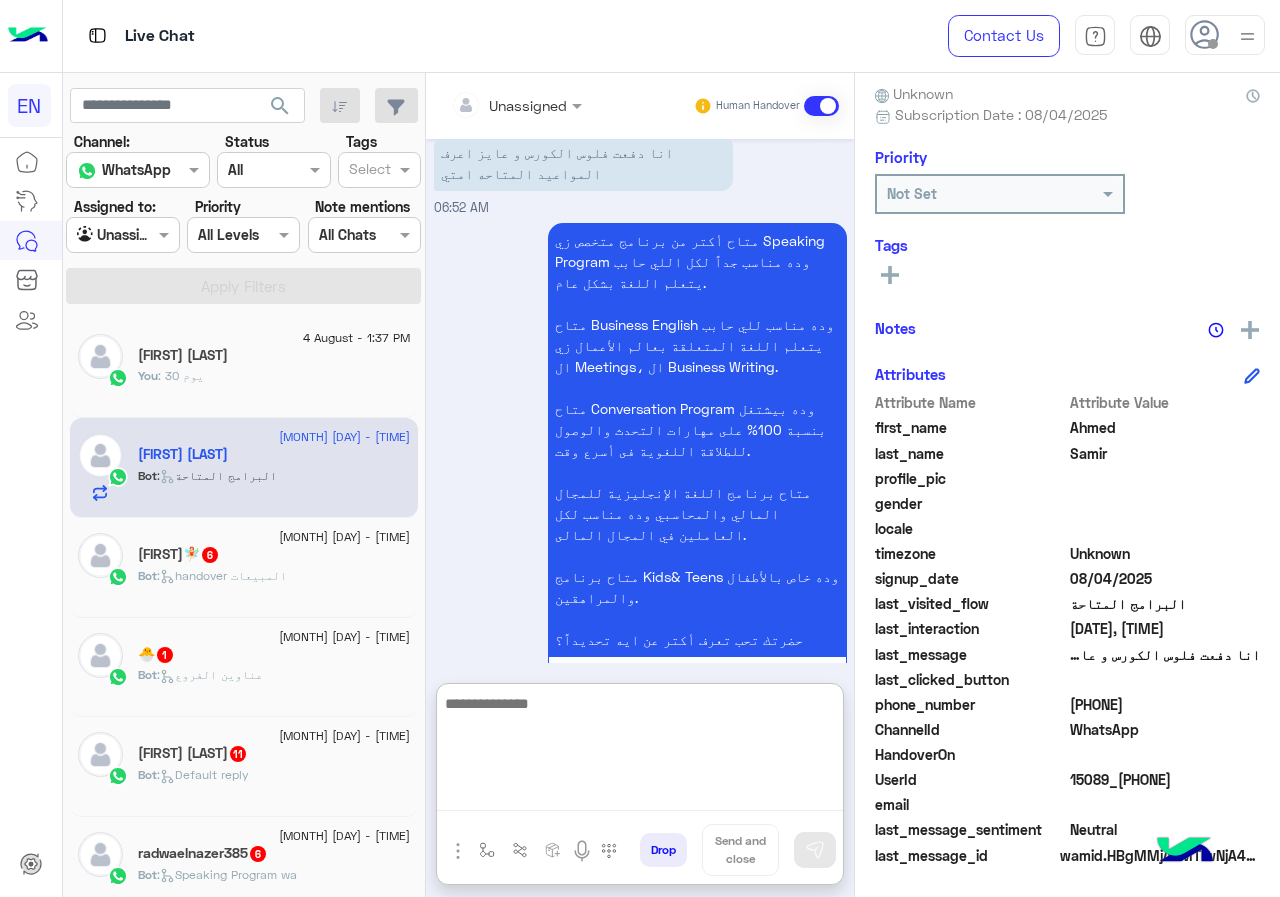 paste on "**********" 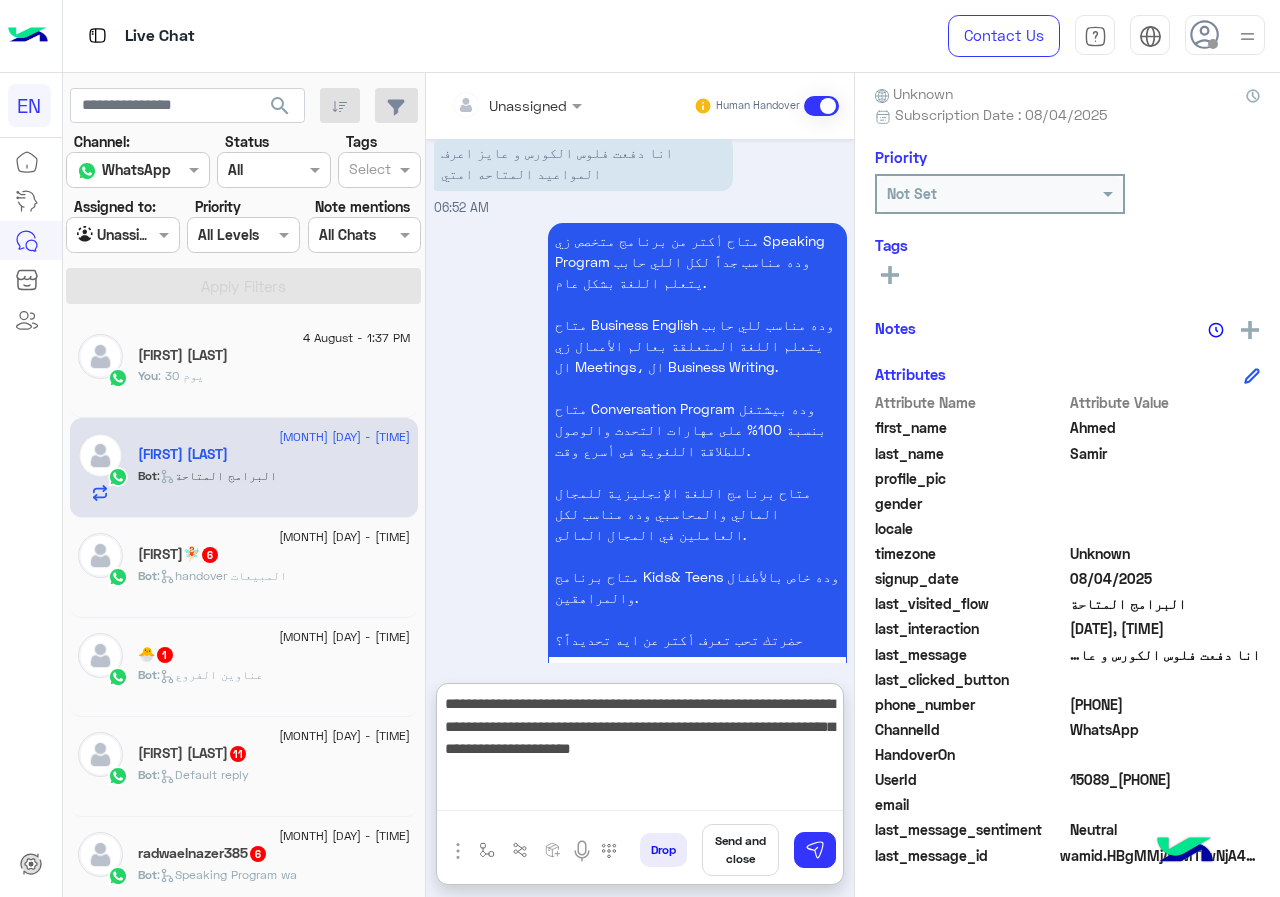 type on "**********" 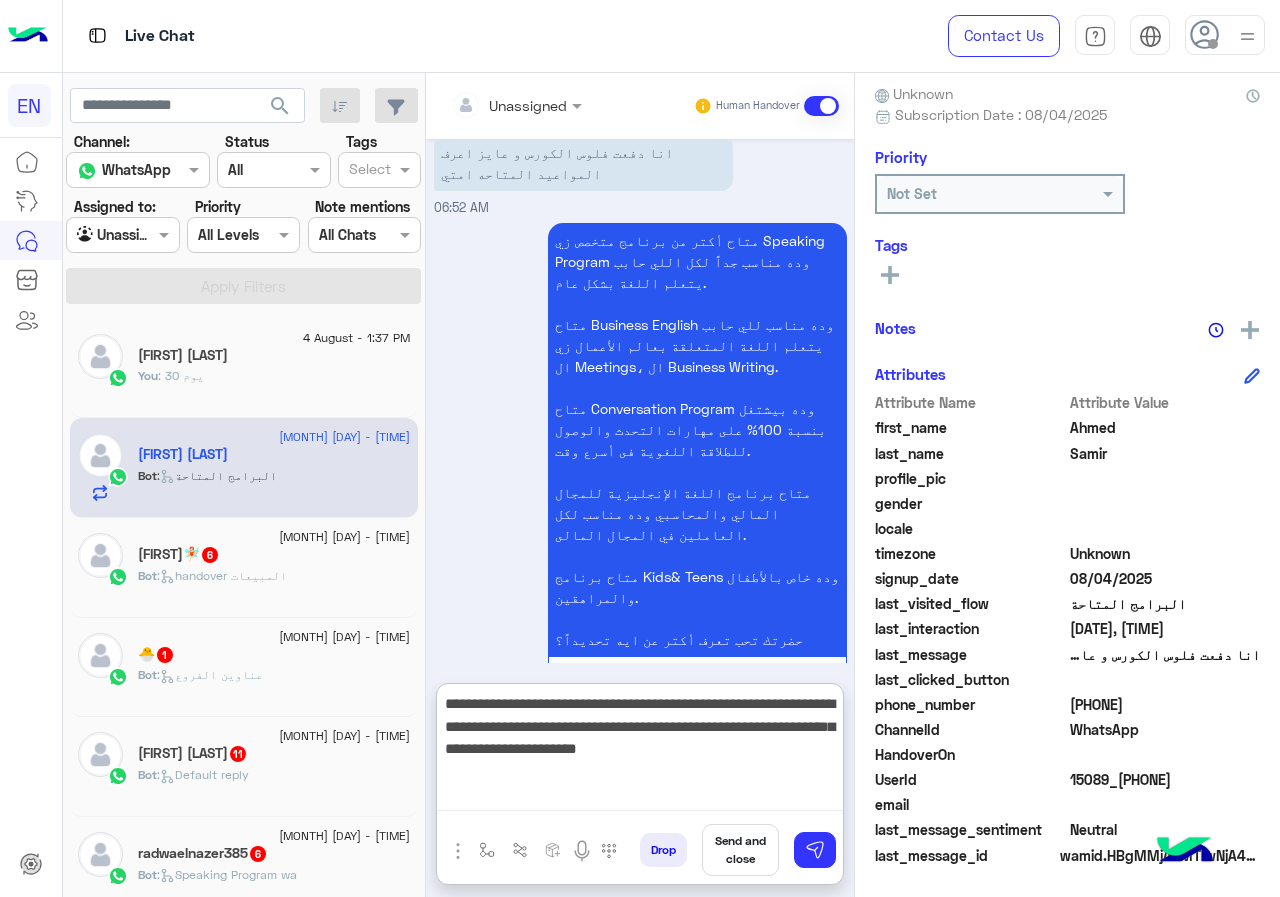 type 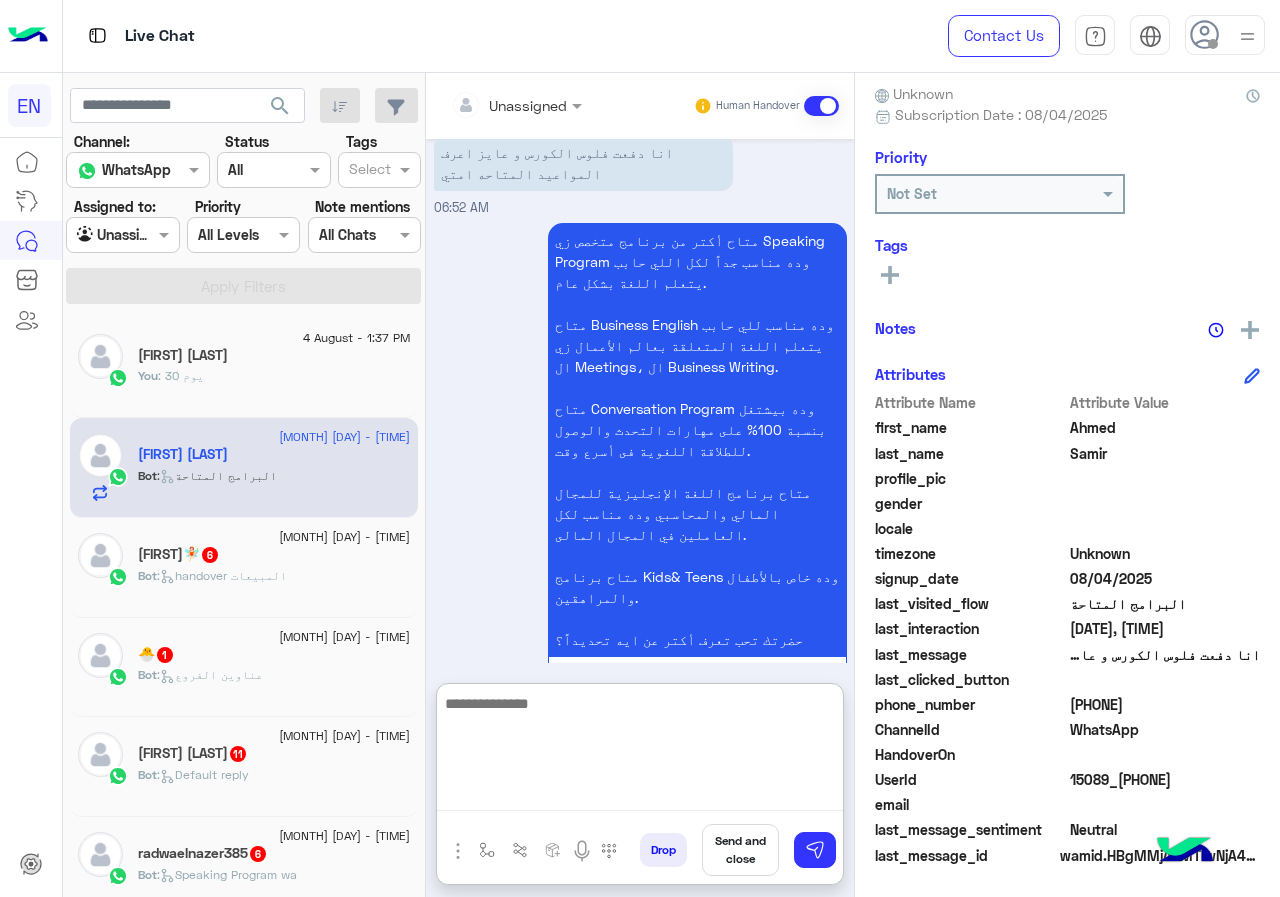 scroll, scrollTop: 261, scrollLeft: 0, axis: vertical 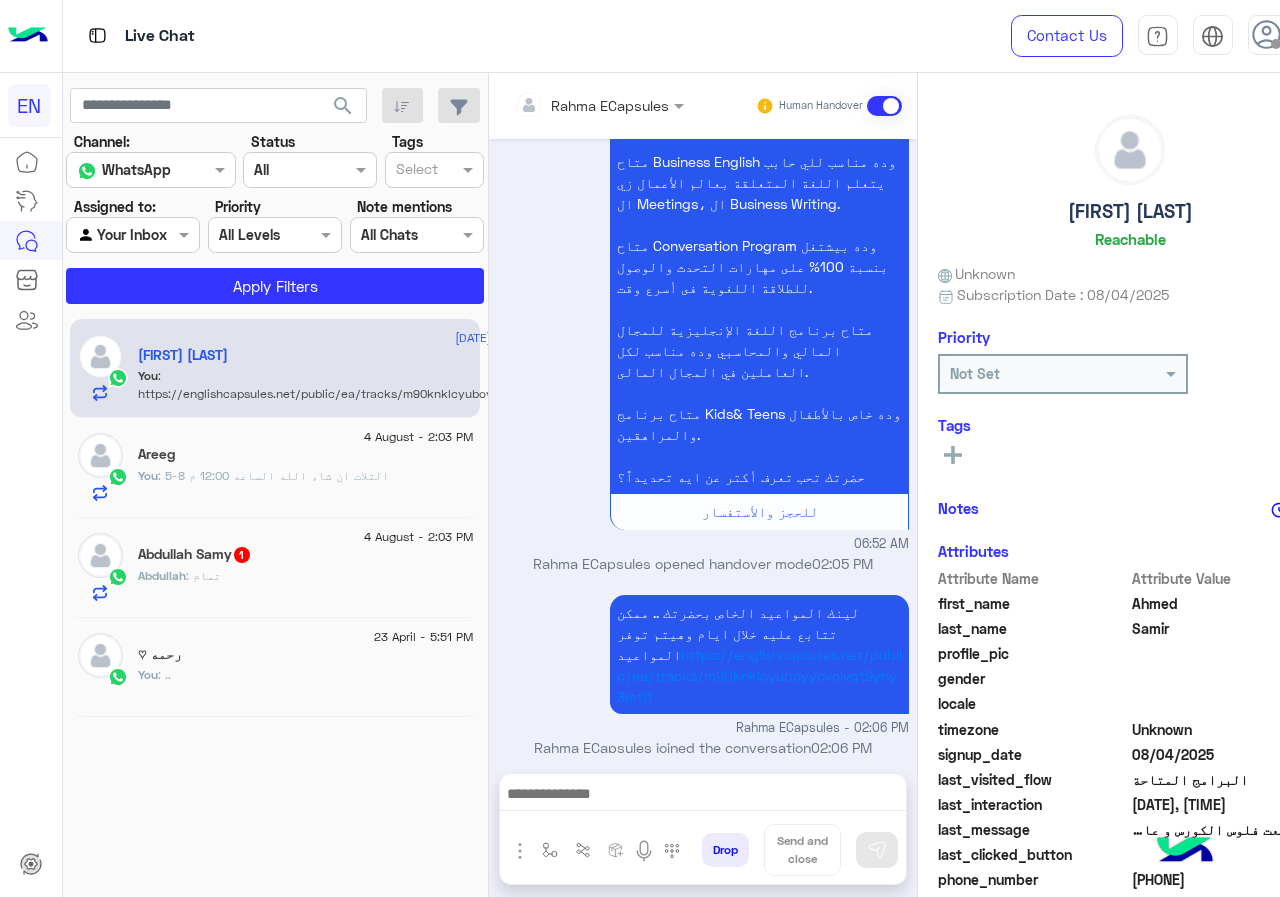 click on "Abdullah : تمام" 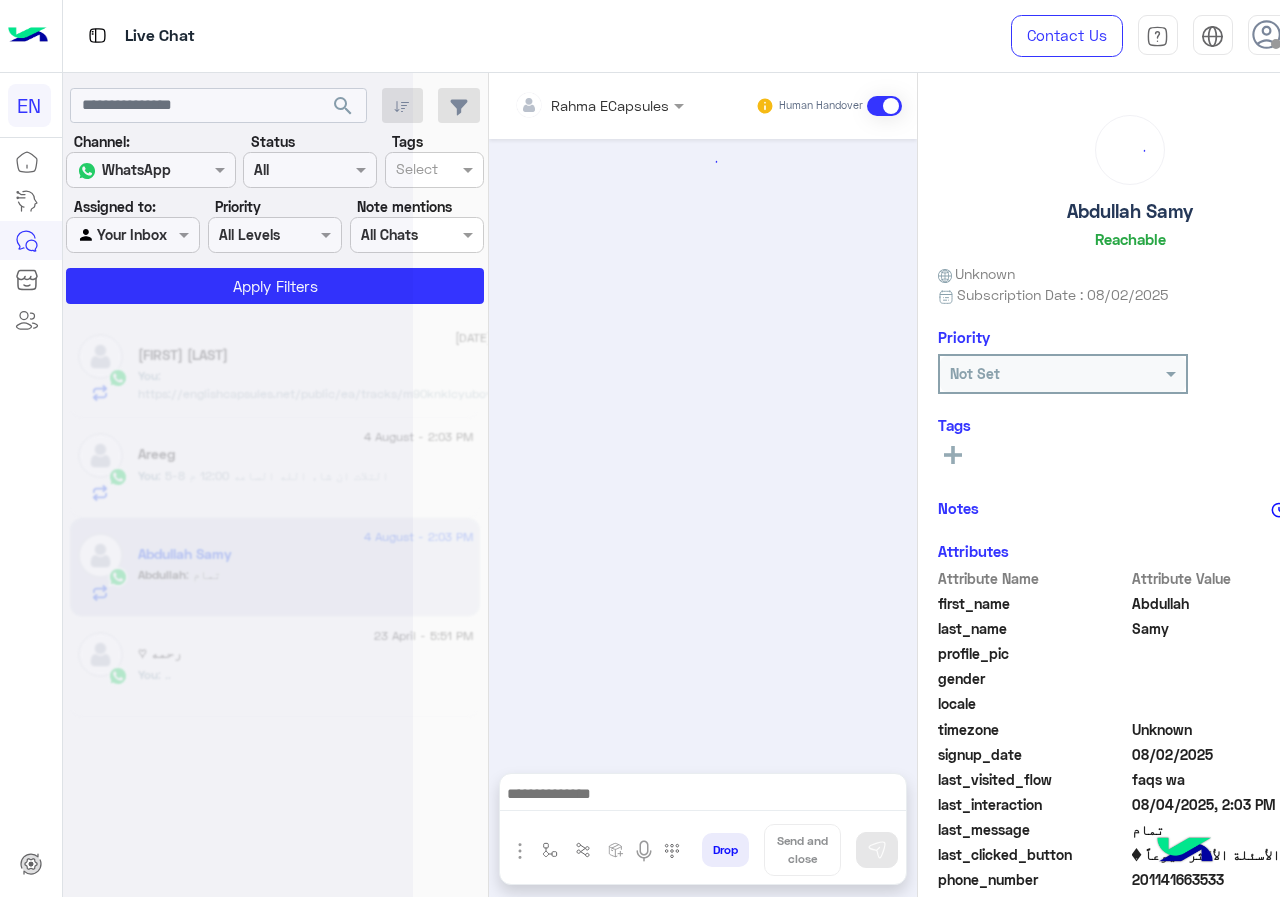 scroll, scrollTop: 2198, scrollLeft: 0, axis: vertical 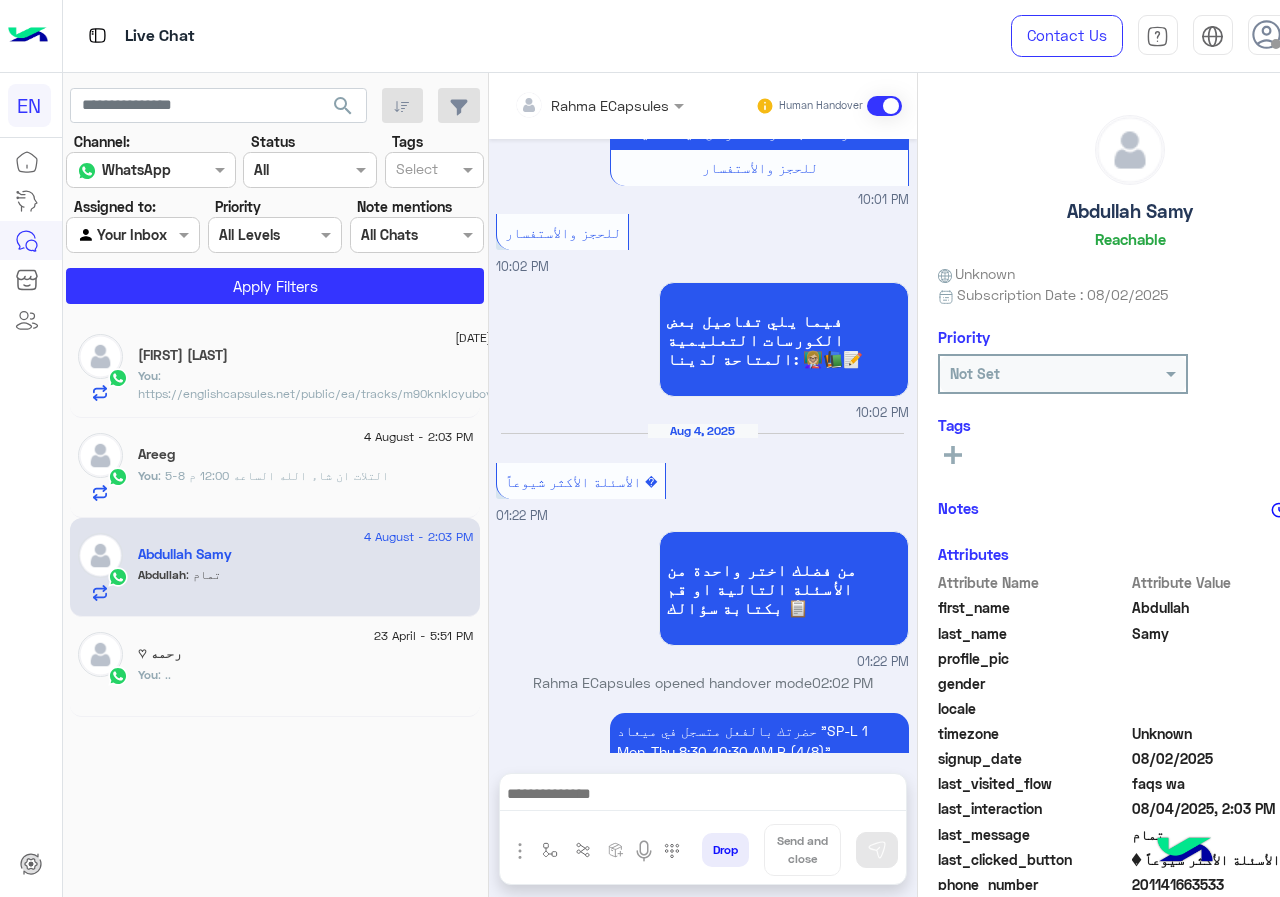 click on "Rahma ECapsules" at bounding box center [592, 105] 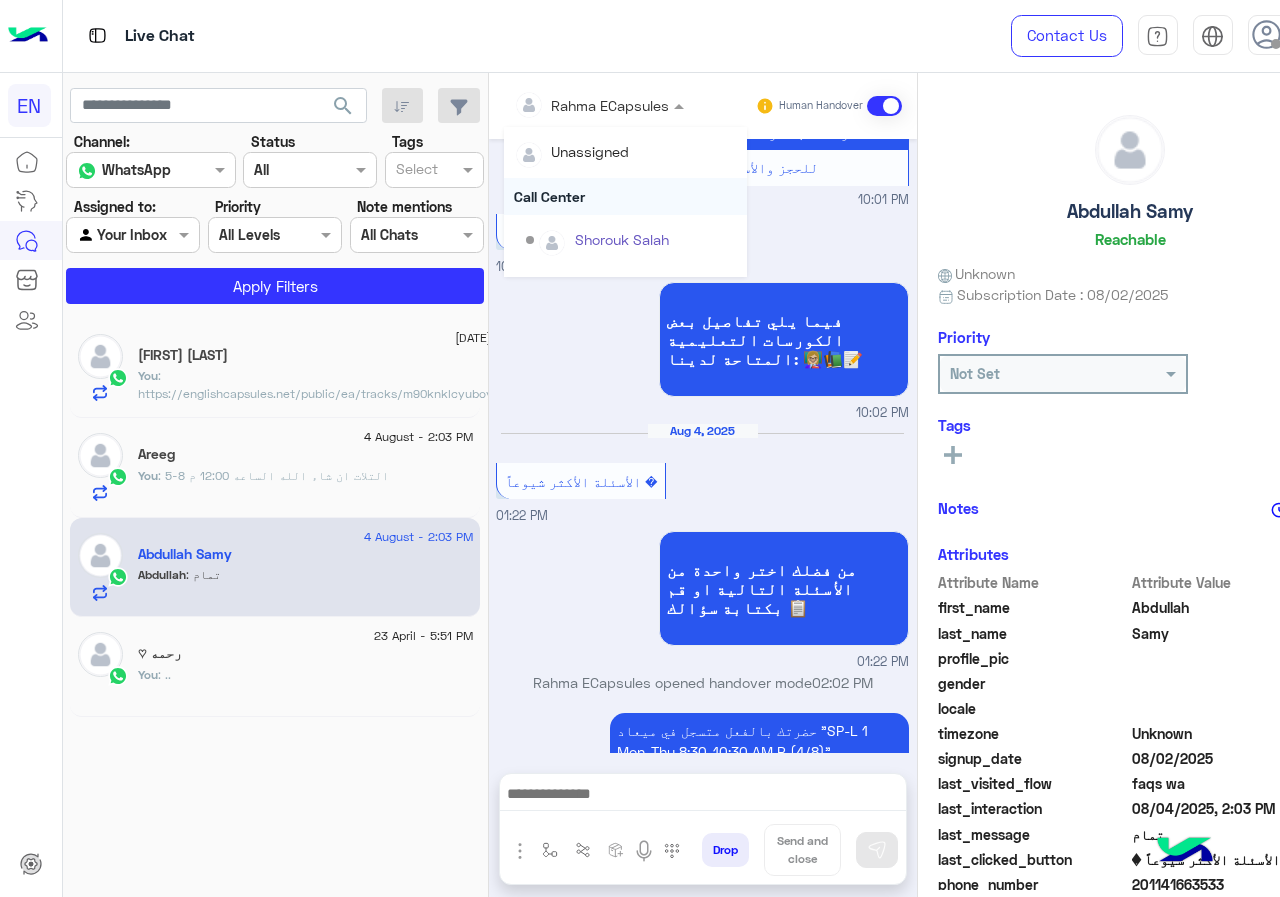 click on "Call Center" at bounding box center (625, 196) 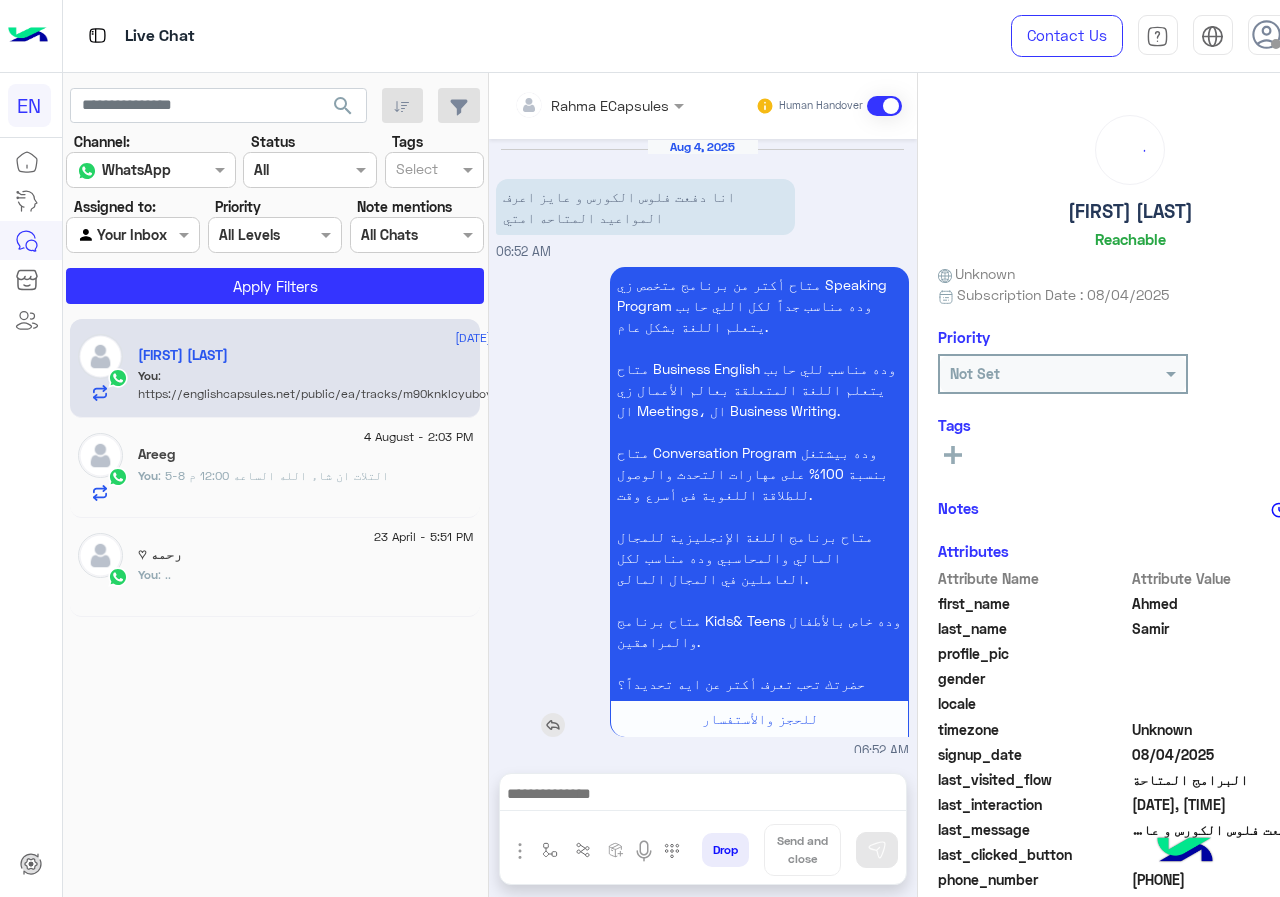 scroll, scrollTop: 207, scrollLeft: 0, axis: vertical 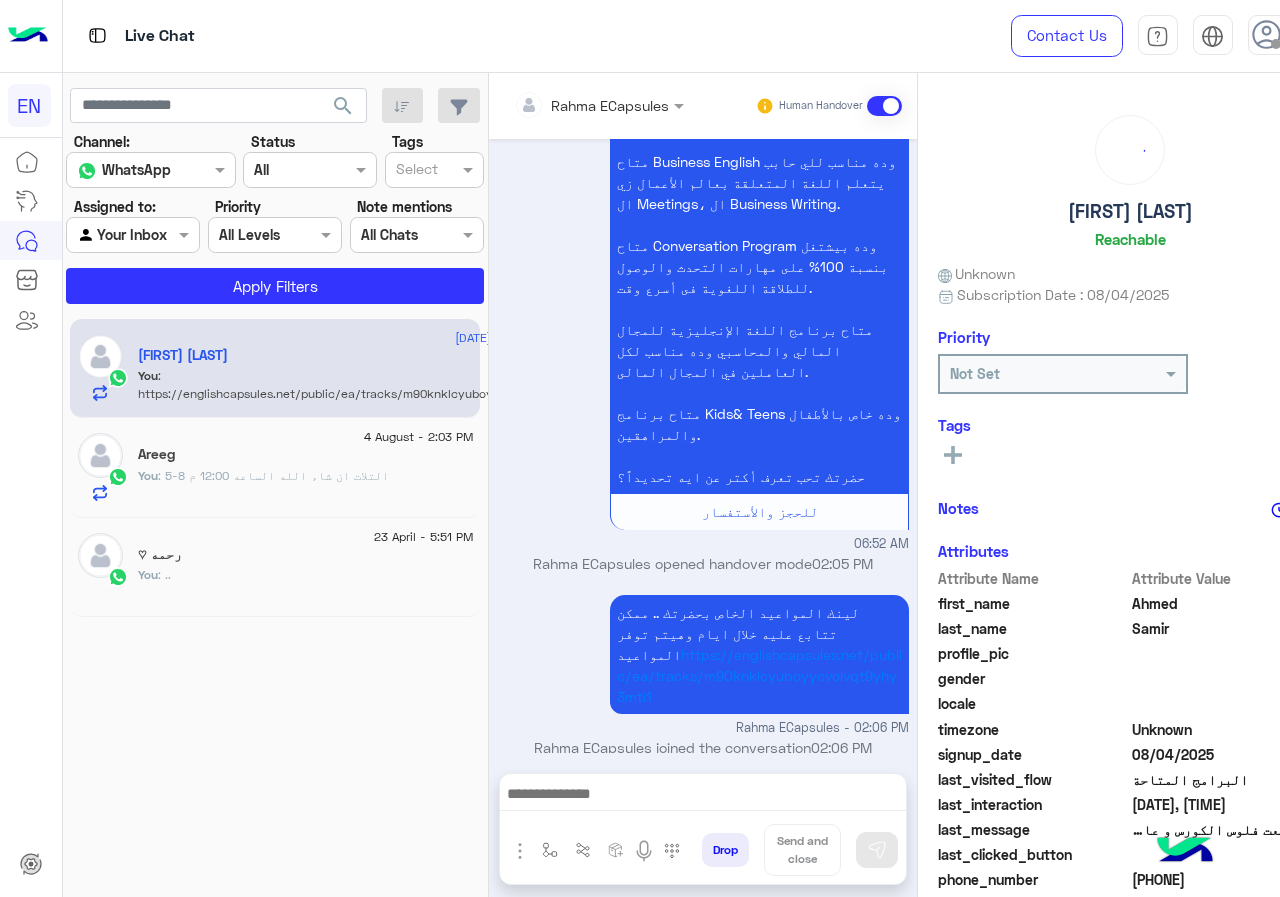 click at bounding box center [572, 105] 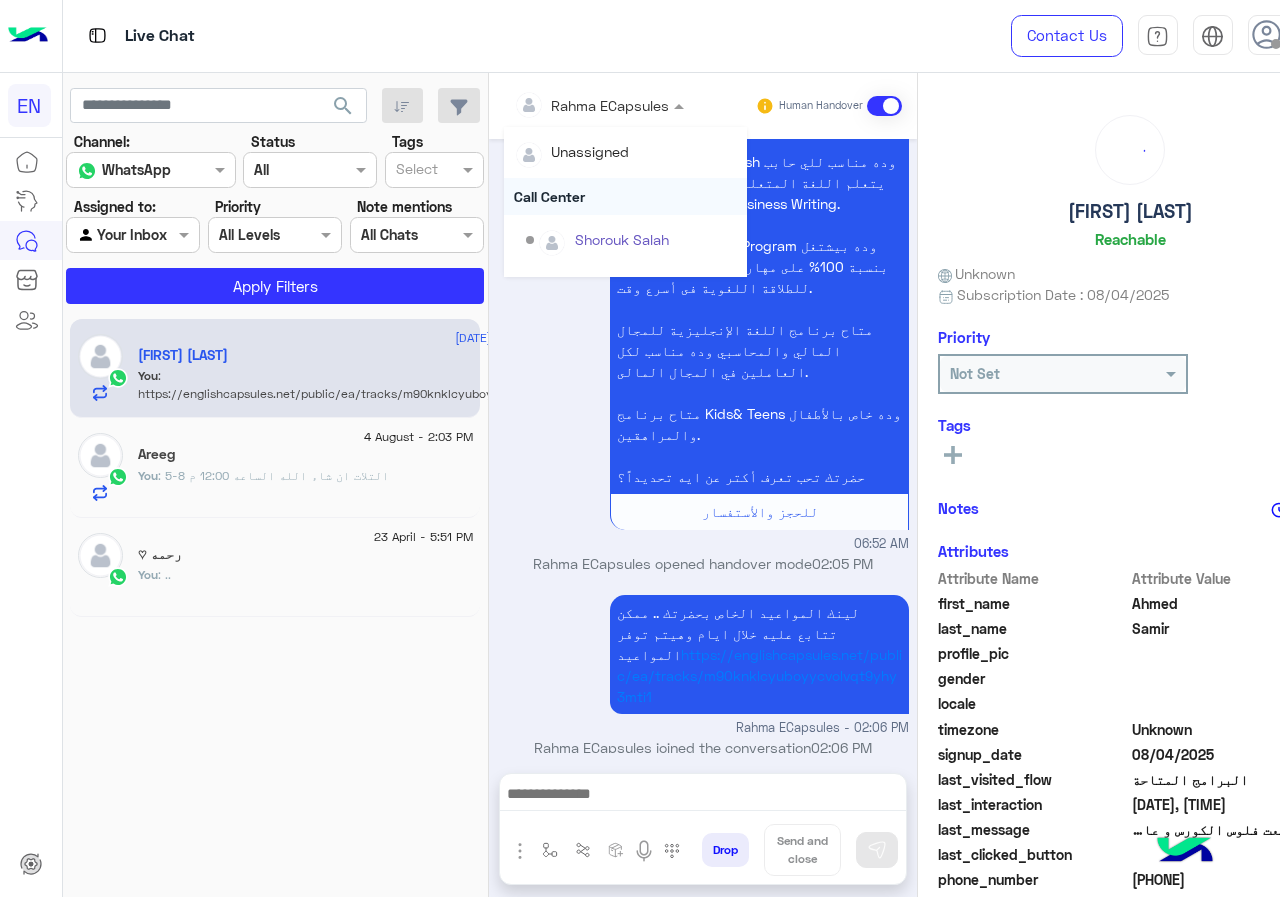 click on "Call Center" at bounding box center [625, 196] 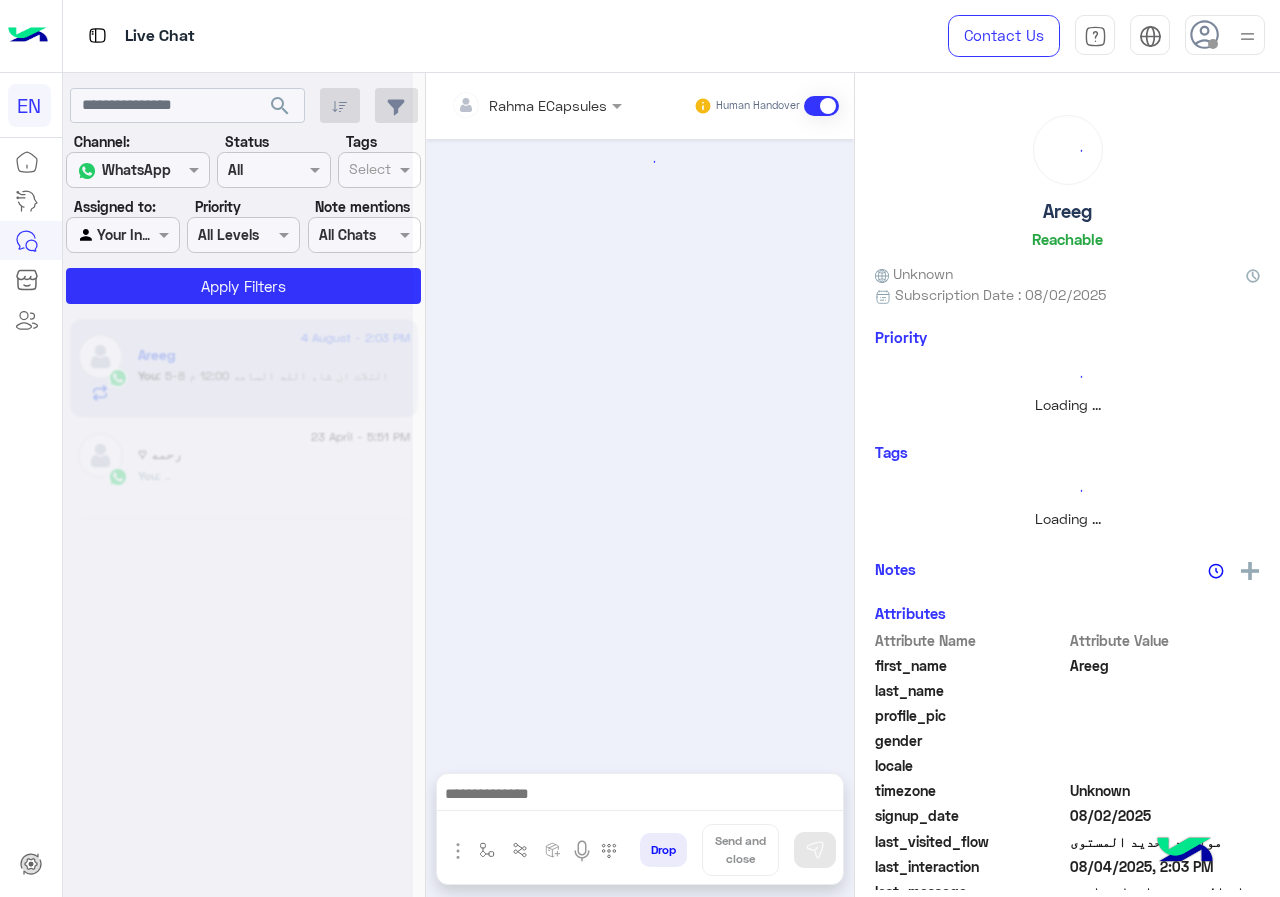 scroll, scrollTop: 0, scrollLeft: 0, axis: both 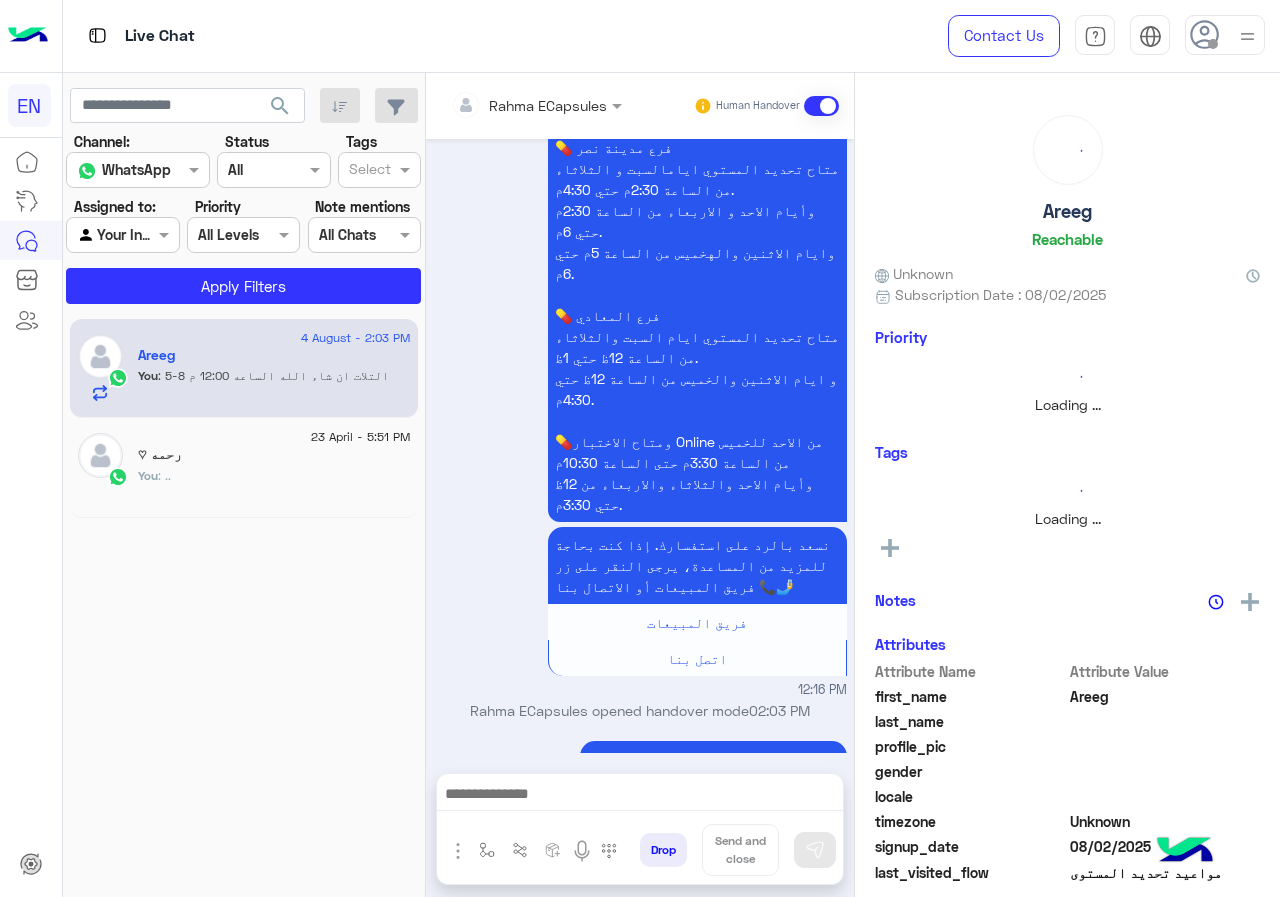 click on "Rahma ECapsules" at bounding box center [529, 105] 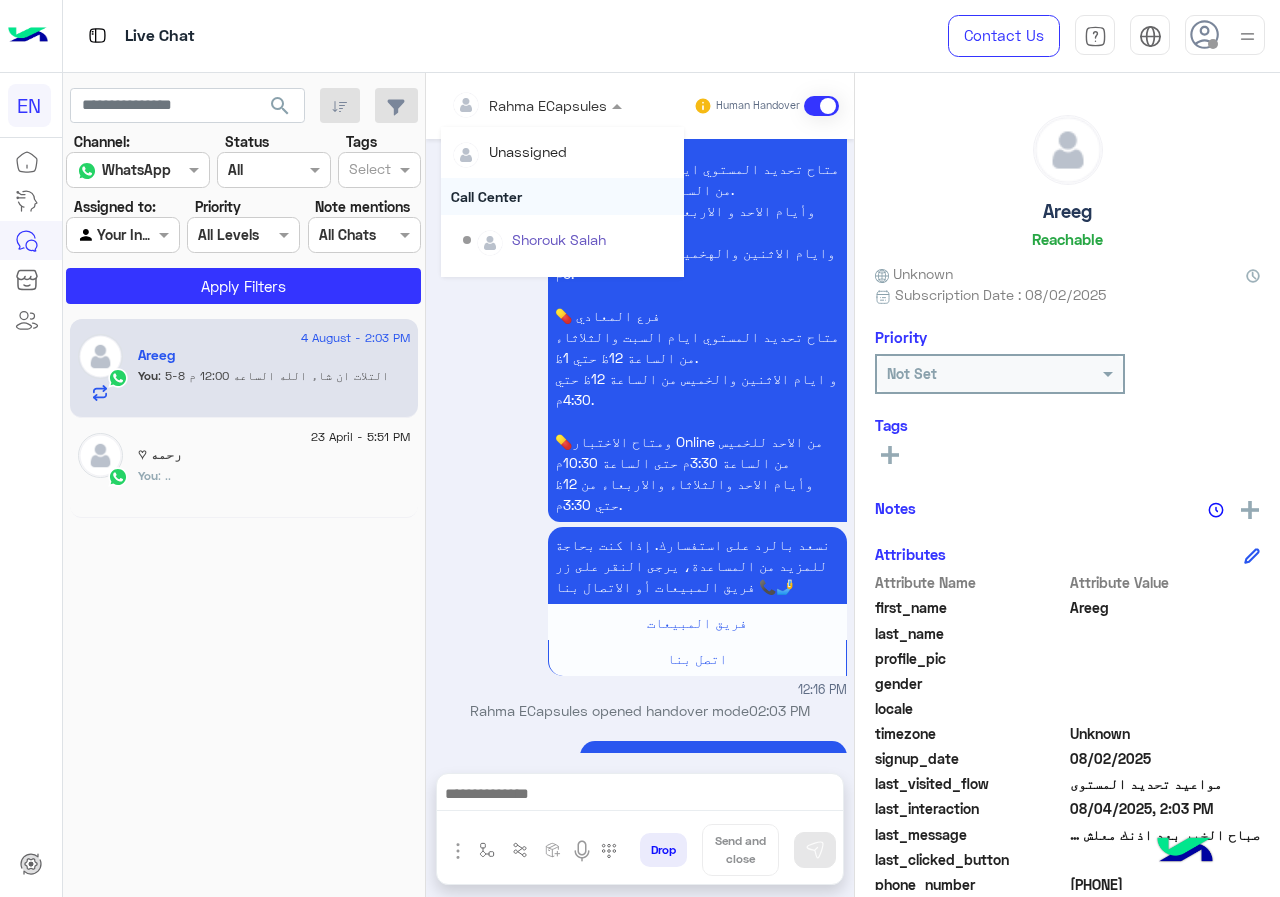 click on "Call Center" at bounding box center [562, 196] 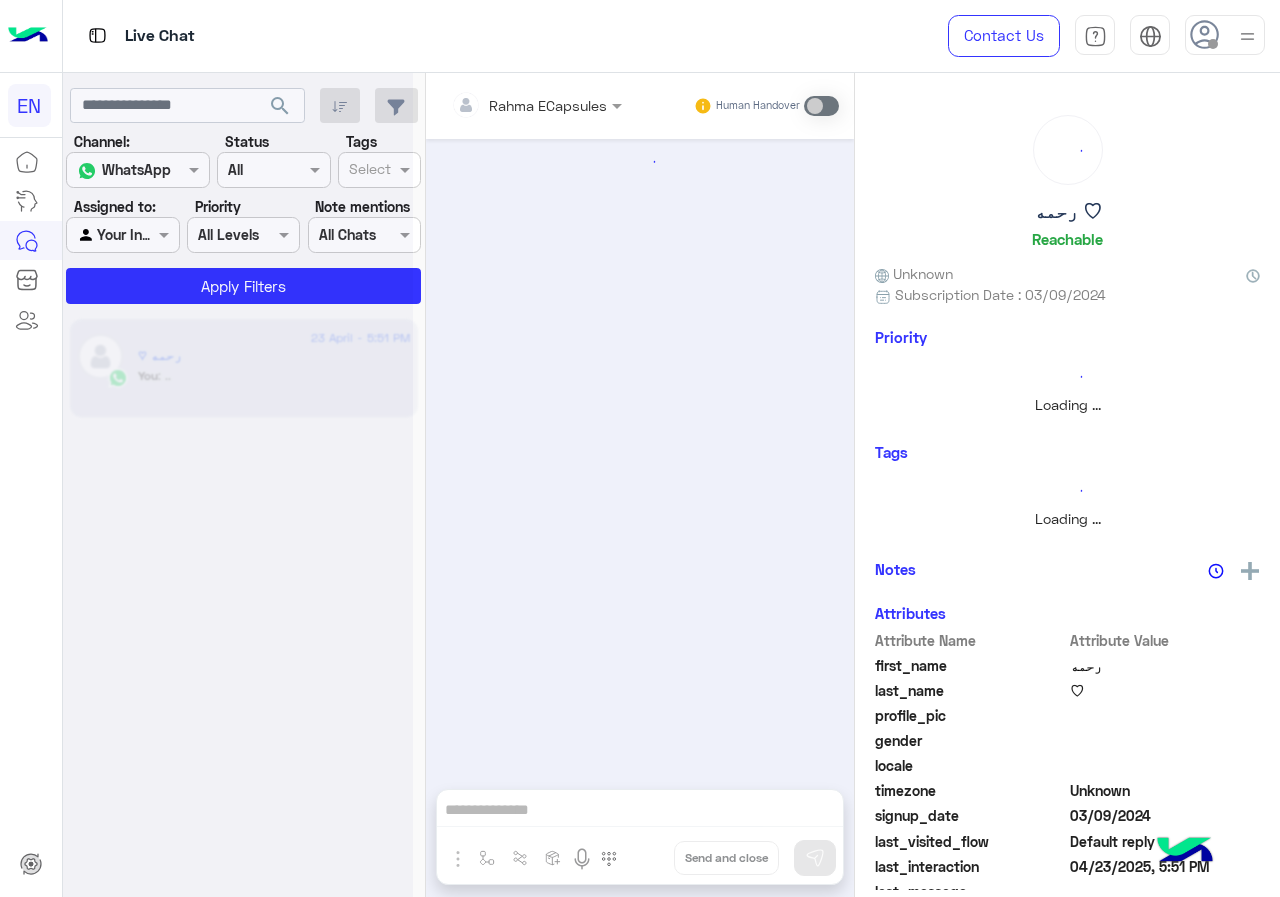 scroll, scrollTop: 0, scrollLeft: 0, axis: both 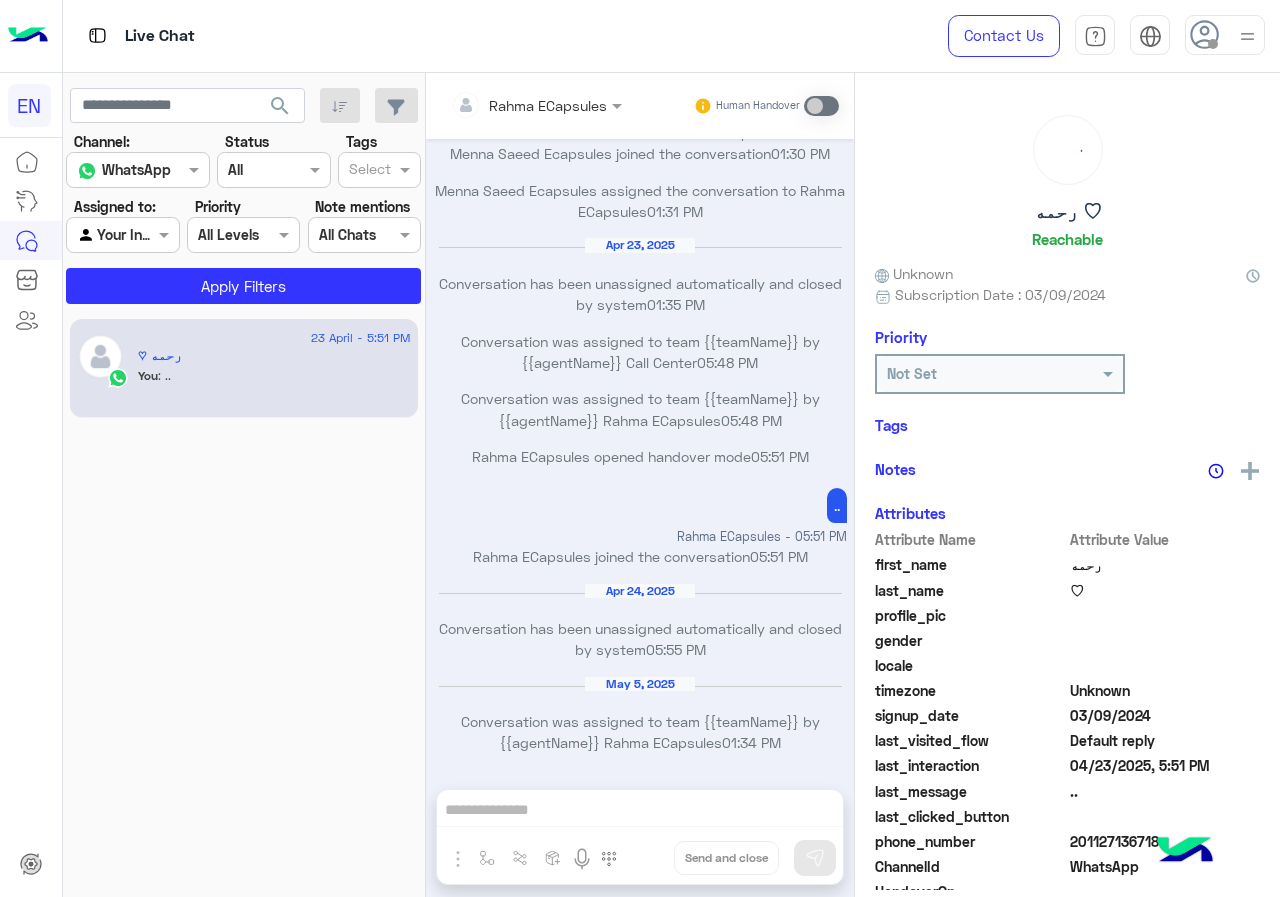 click at bounding box center [100, 235] 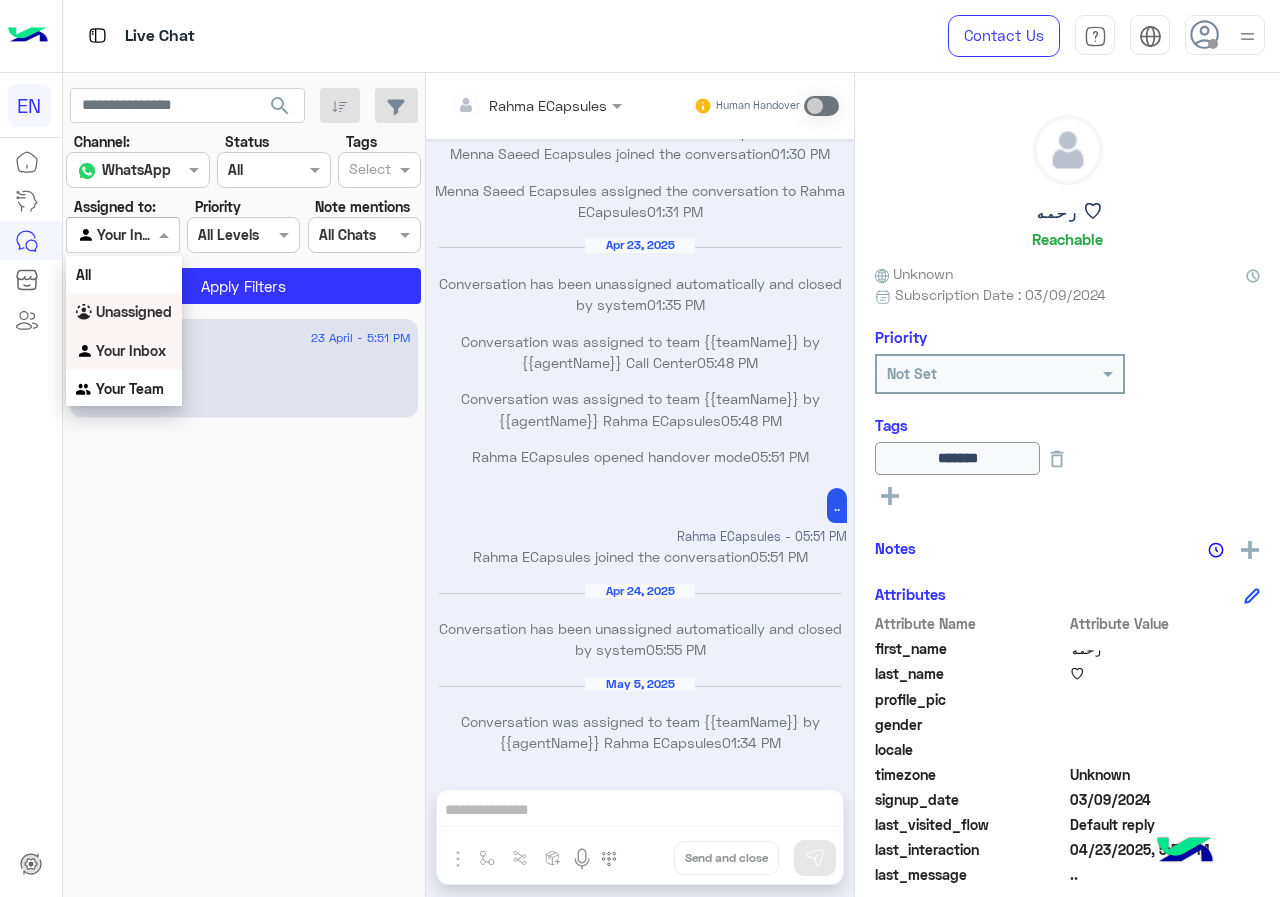 click on "Unassigned" at bounding box center [134, 311] 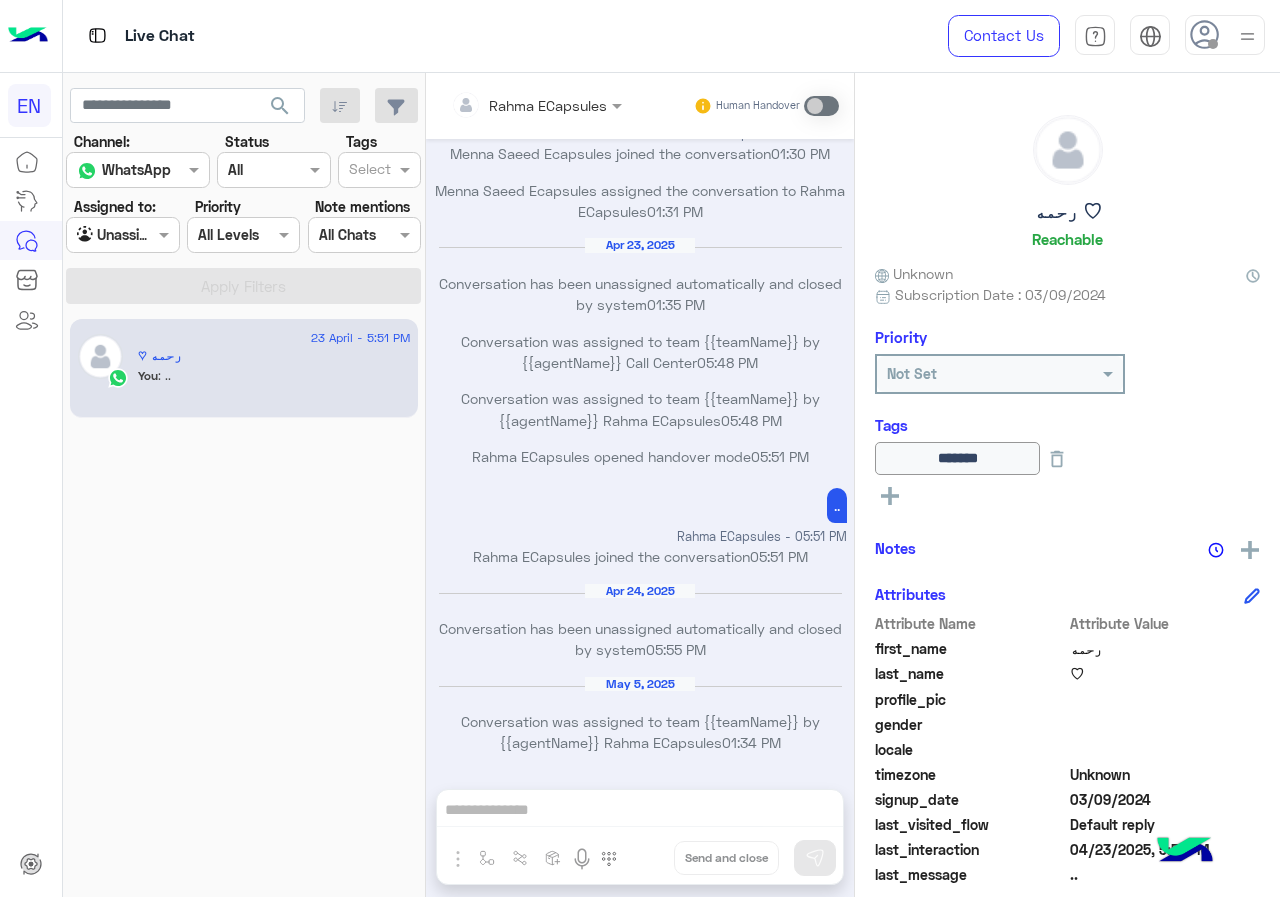 click on "Status" 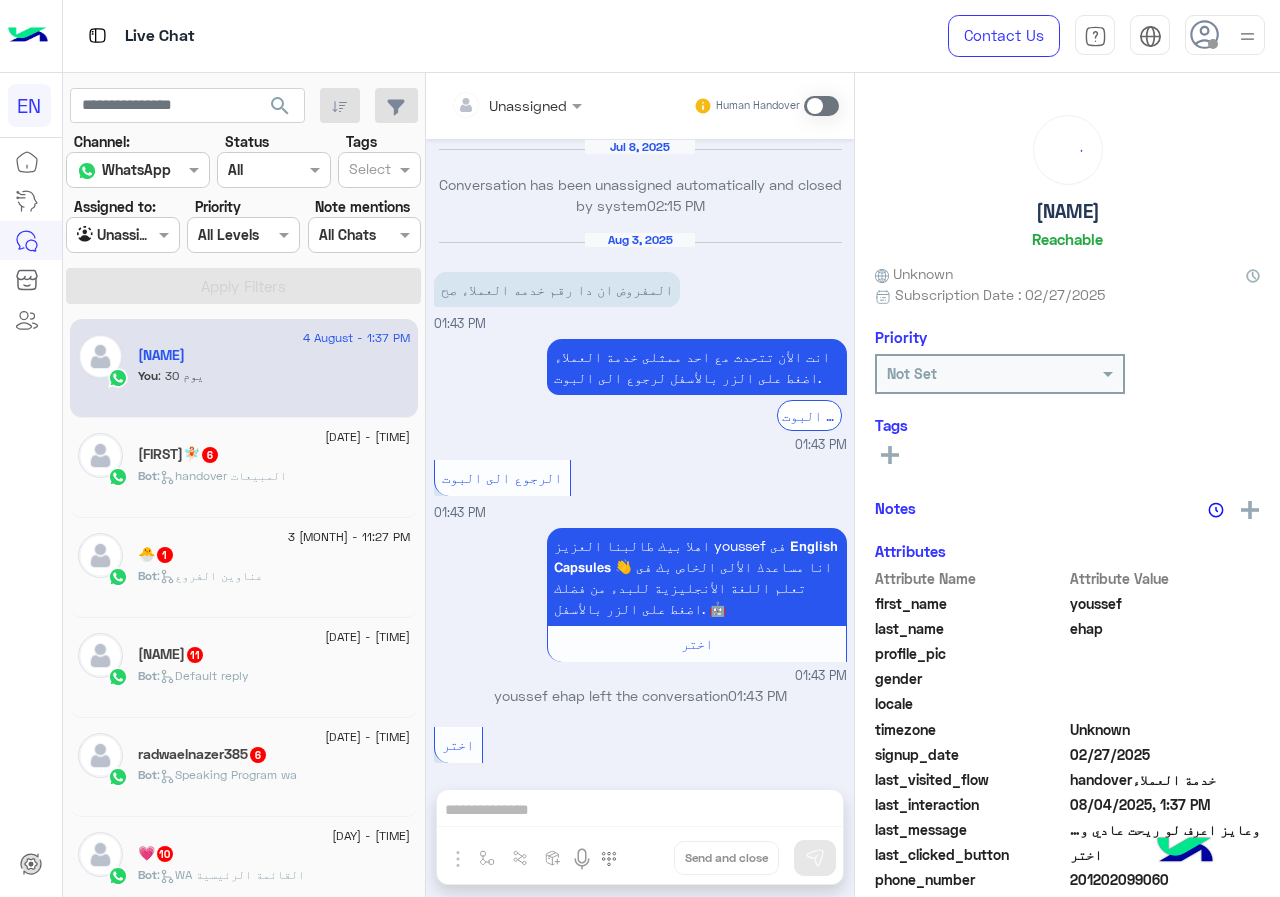 scroll, scrollTop: 978, scrollLeft: 0, axis: vertical 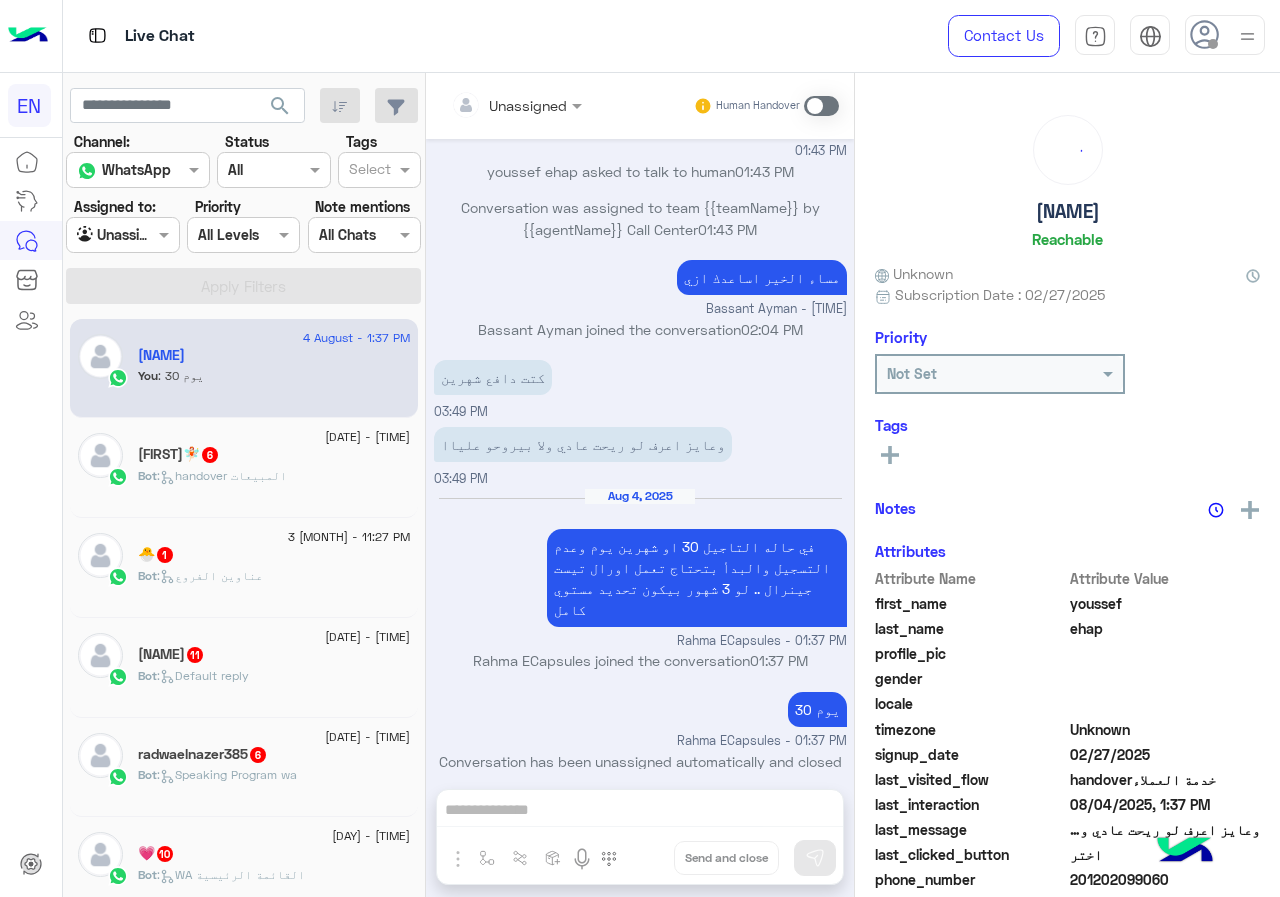 click on "Unassigned Human Handover" at bounding box center [640, 106] 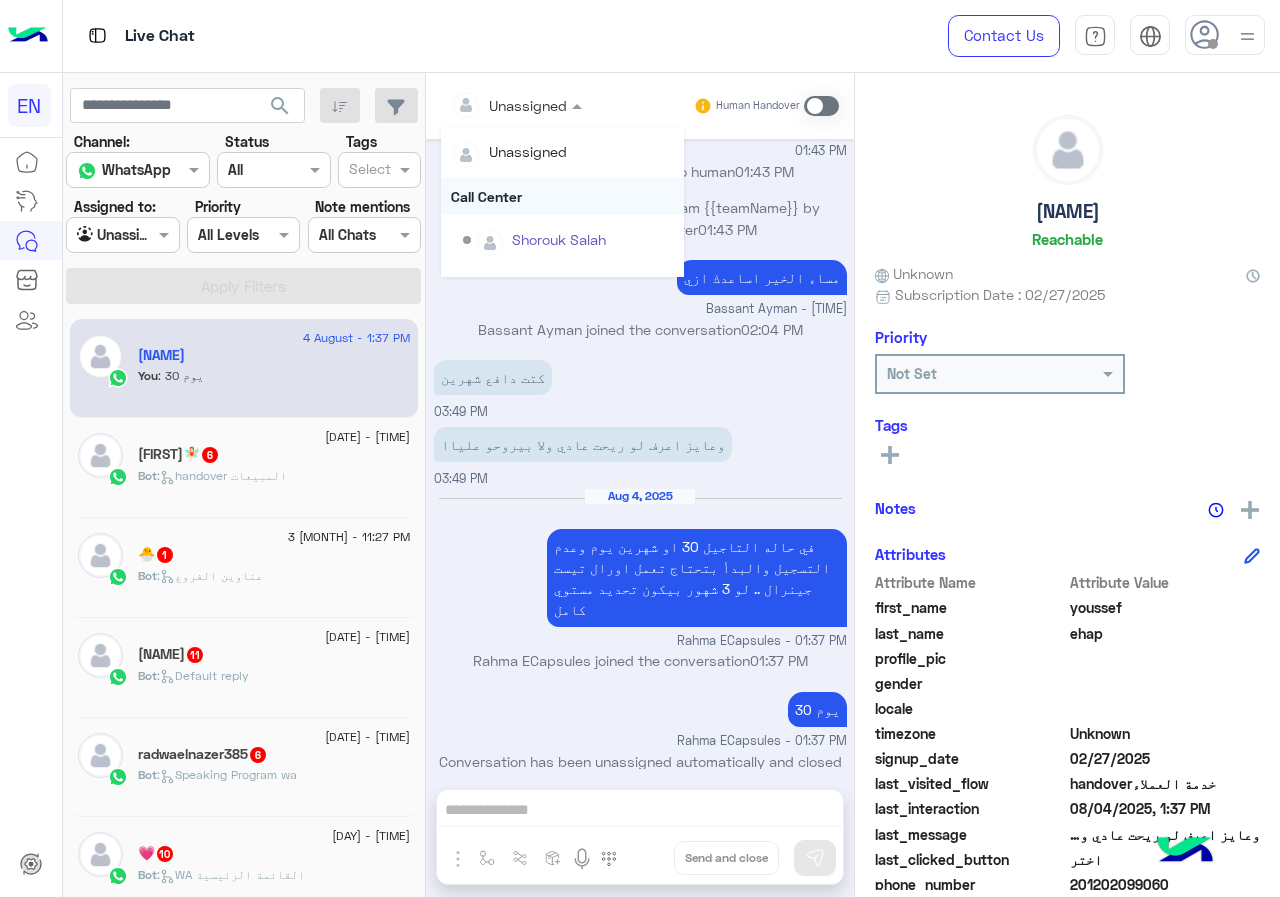 click on "Call Center" at bounding box center (562, 196) 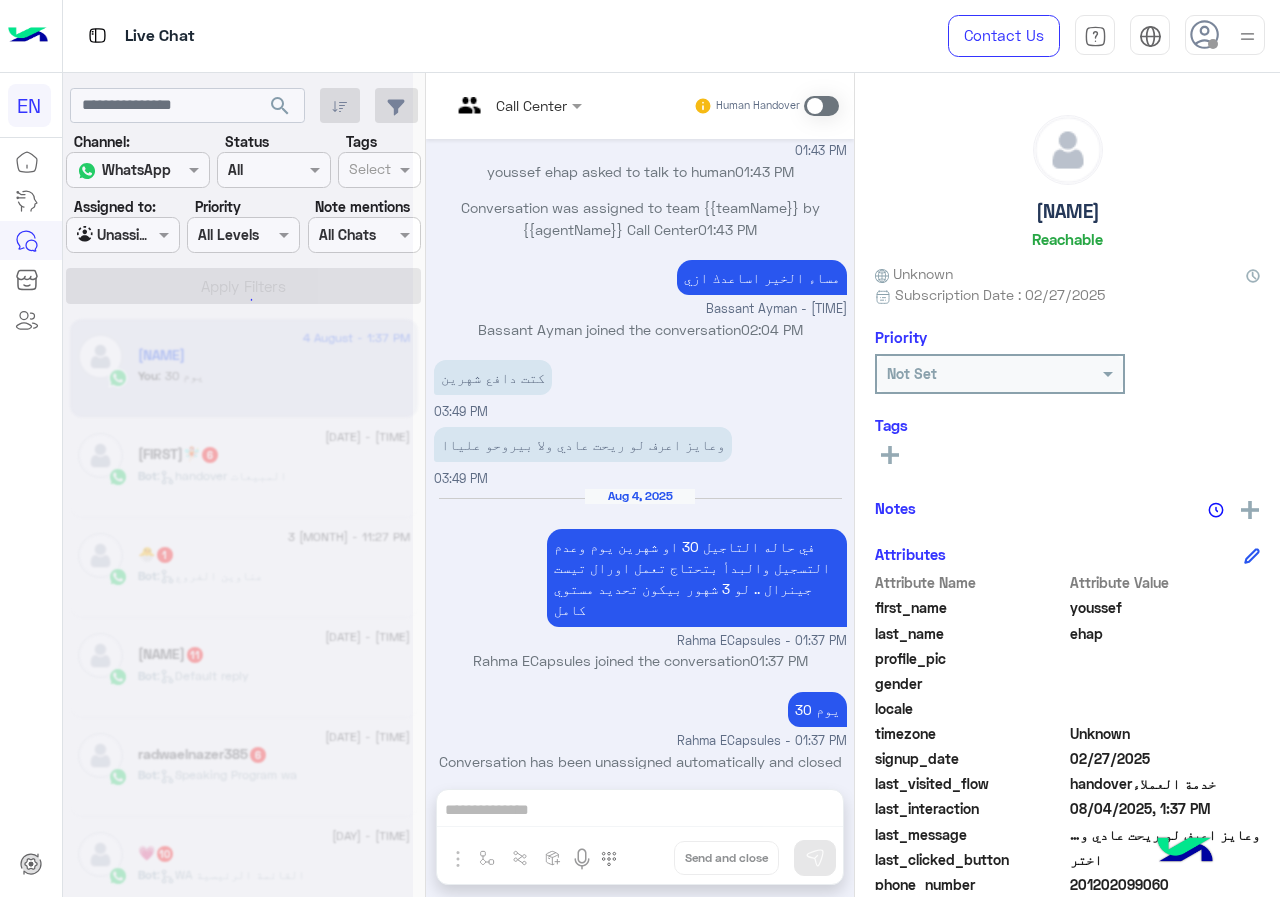 scroll, scrollTop: 0, scrollLeft: 0, axis: both 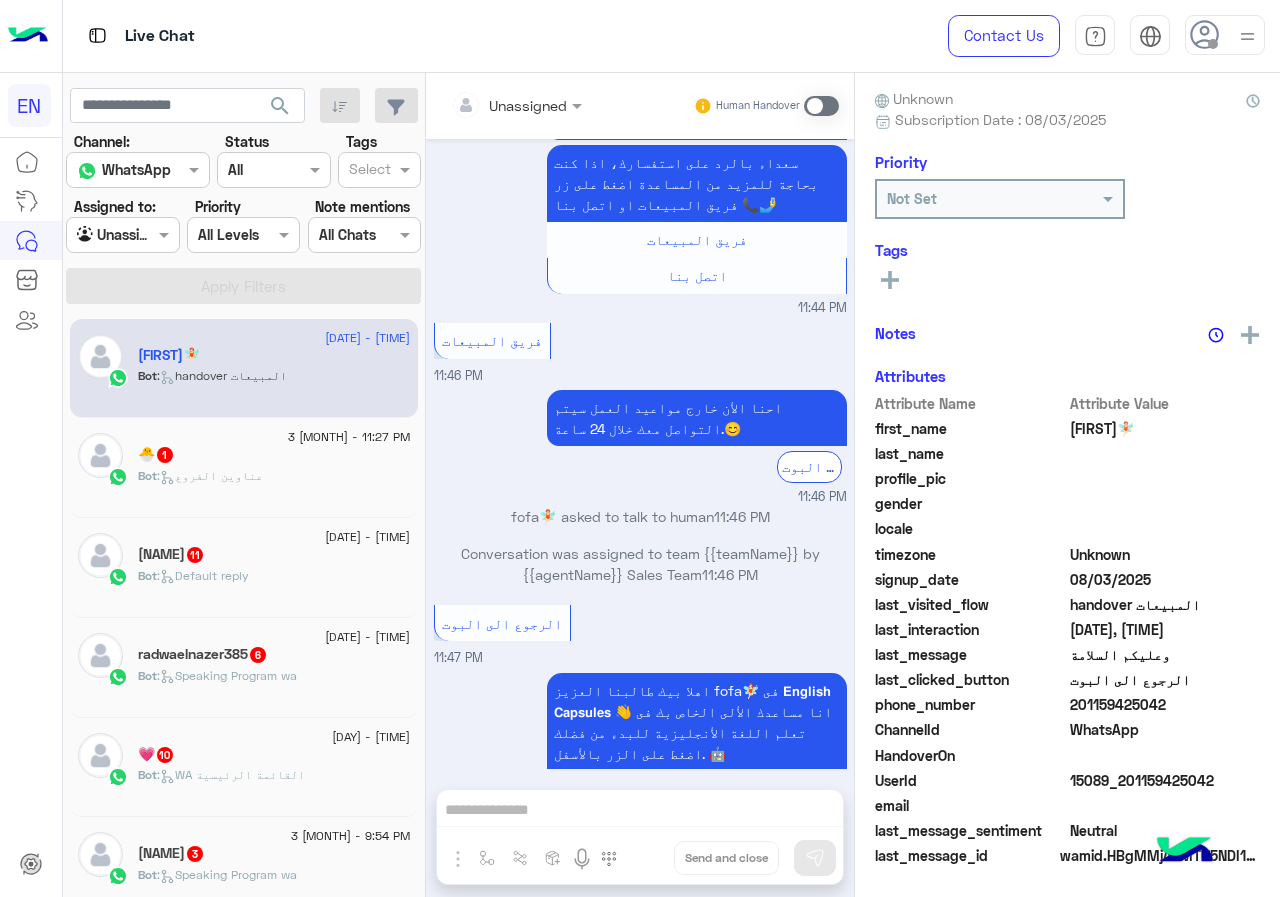 drag, startPoint x: 1073, startPoint y: 710, endPoint x: 1279, endPoint y: 730, distance: 206.9686 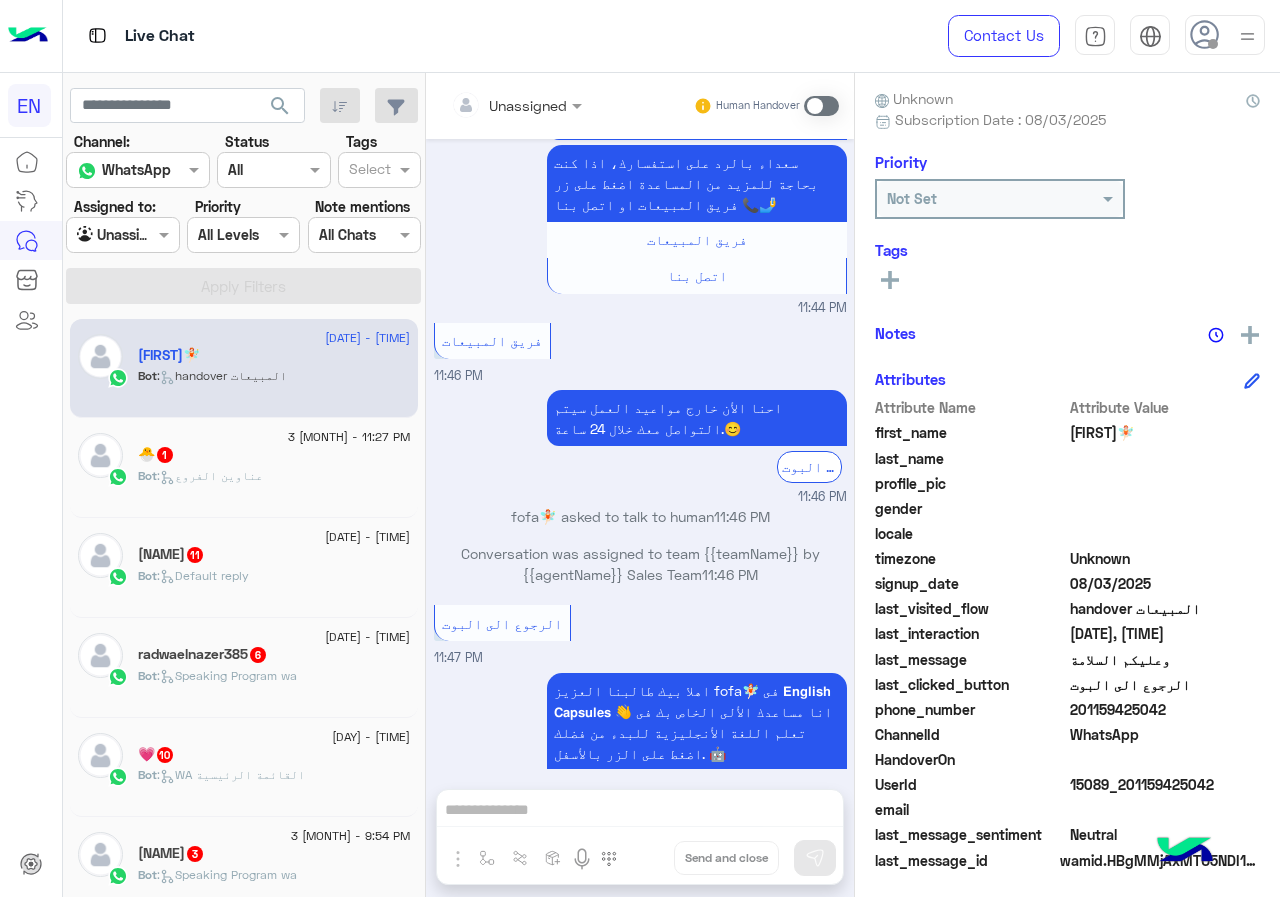 click on "WhatsApp" 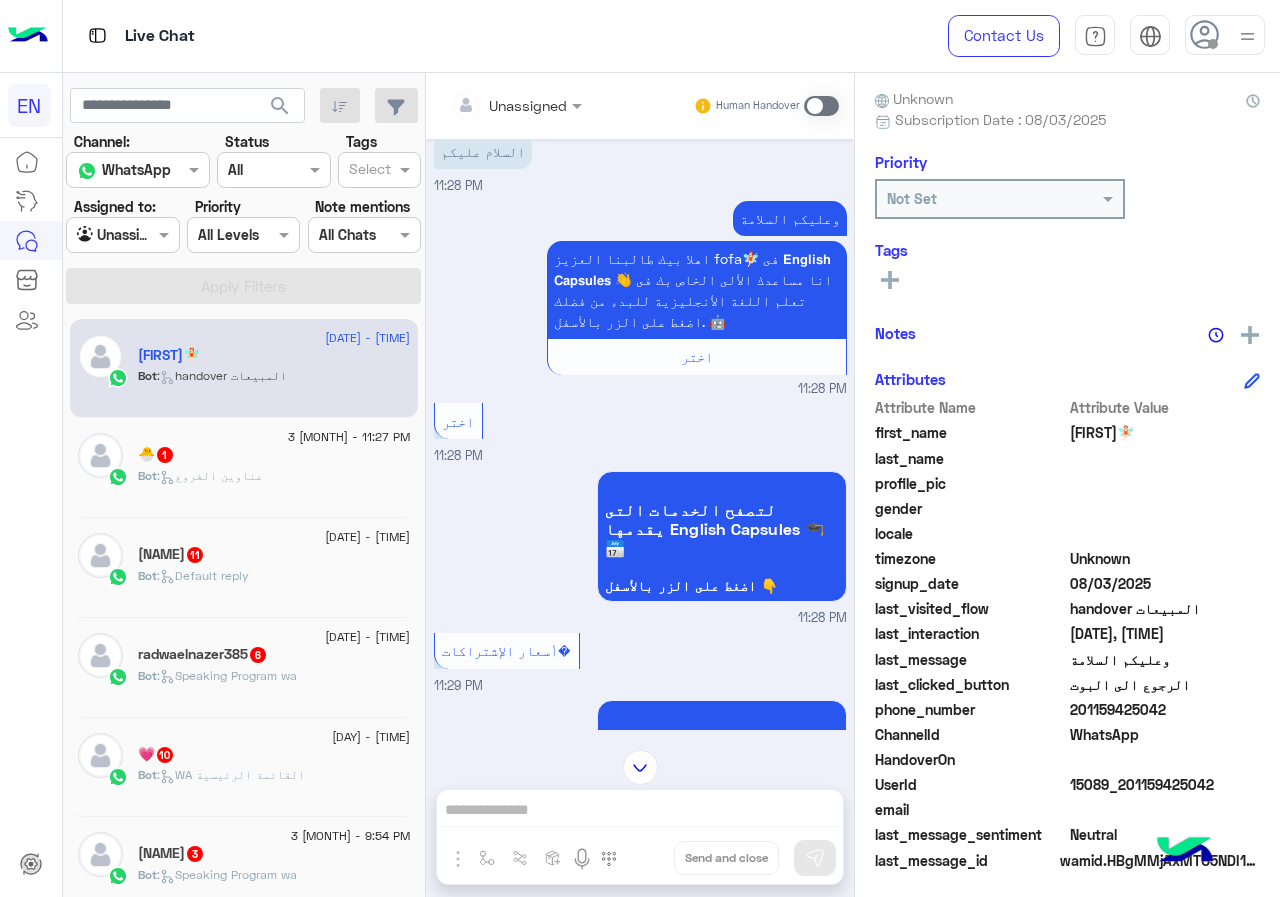 scroll, scrollTop: 0, scrollLeft: 0, axis: both 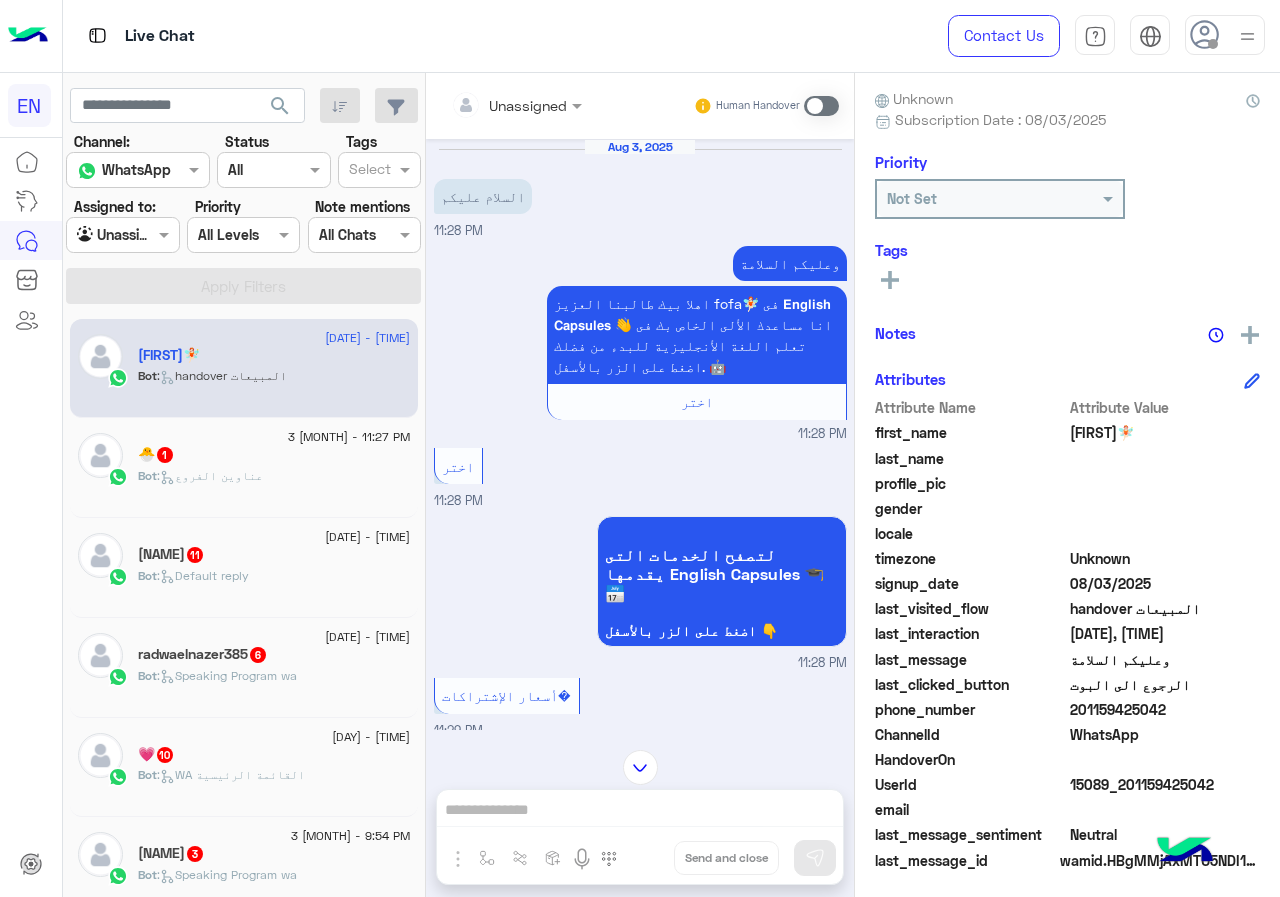click on "Unassigned Human Handover" at bounding box center (640, 106) 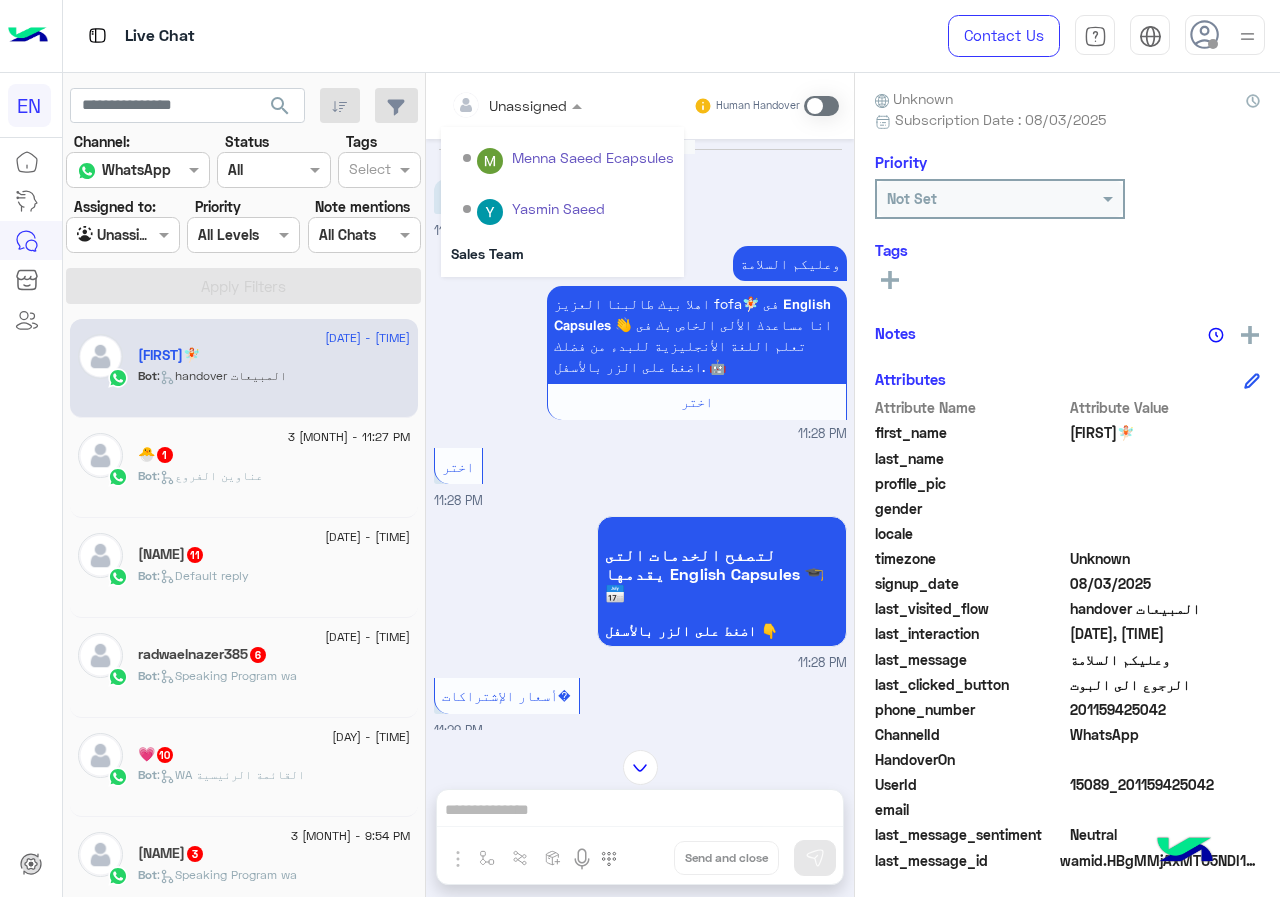 scroll, scrollTop: 332, scrollLeft: 0, axis: vertical 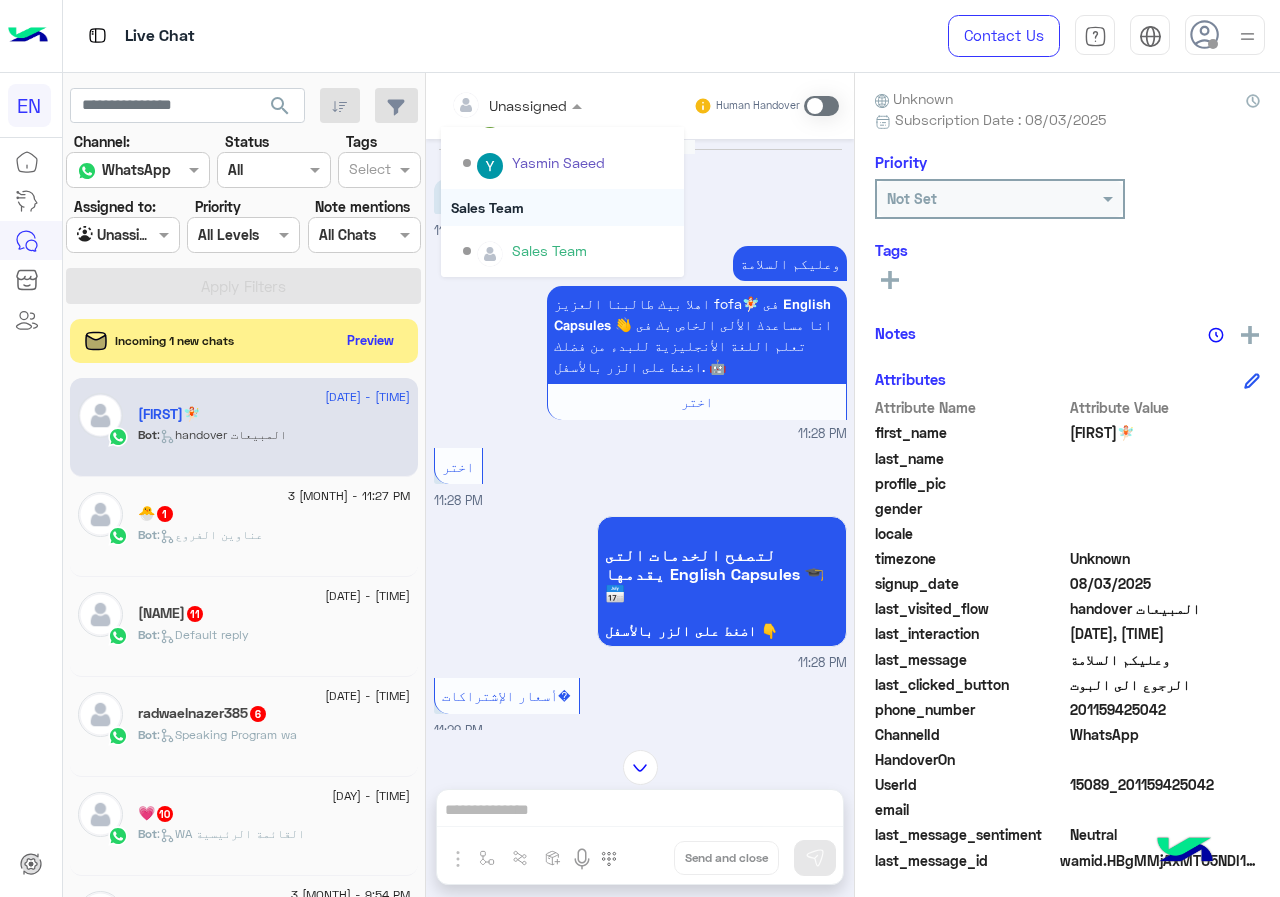 click on "Sales Team" at bounding box center (562, 207) 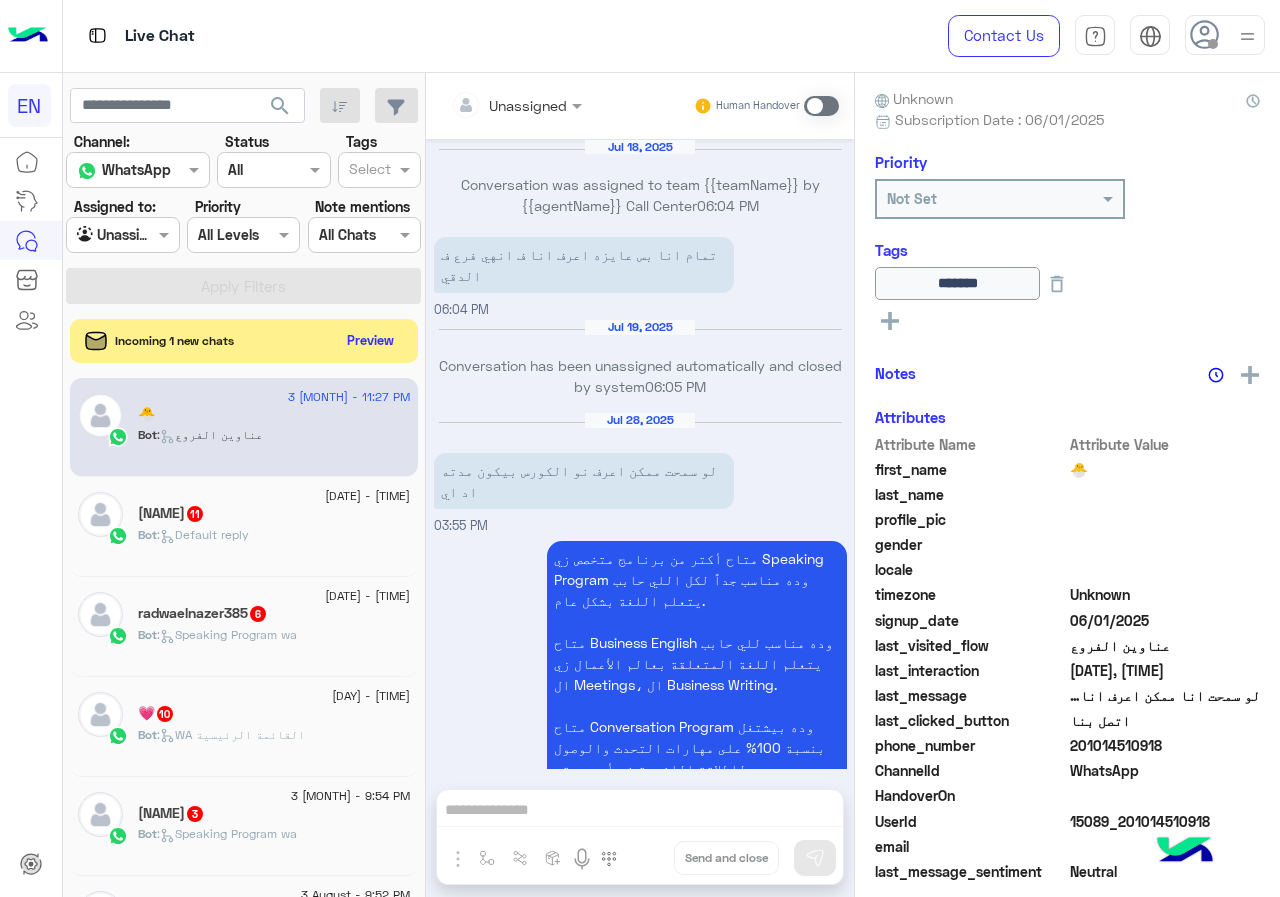 scroll, scrollTop: 1877, scrollLeft: 0, axis: vertical 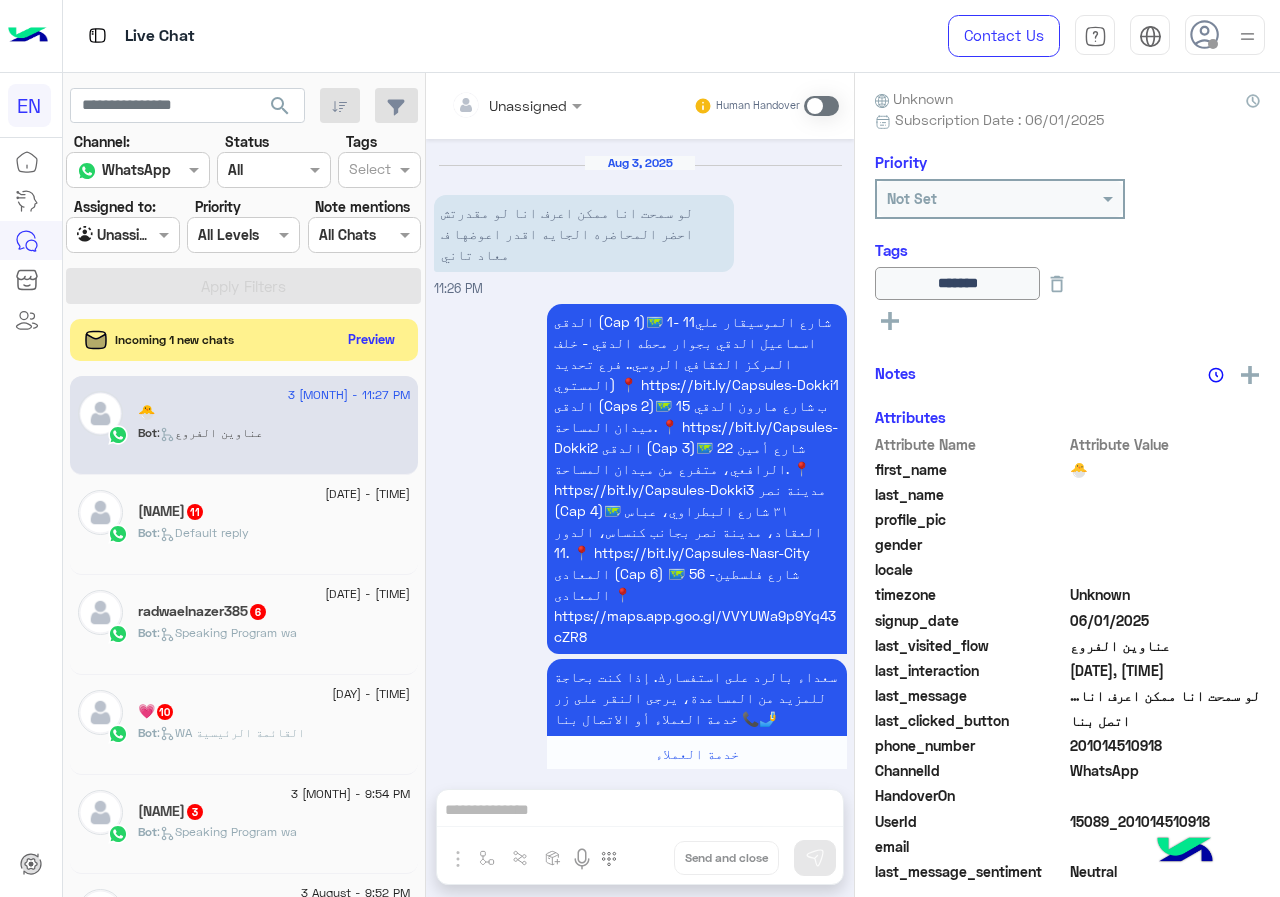 click on "Preview" 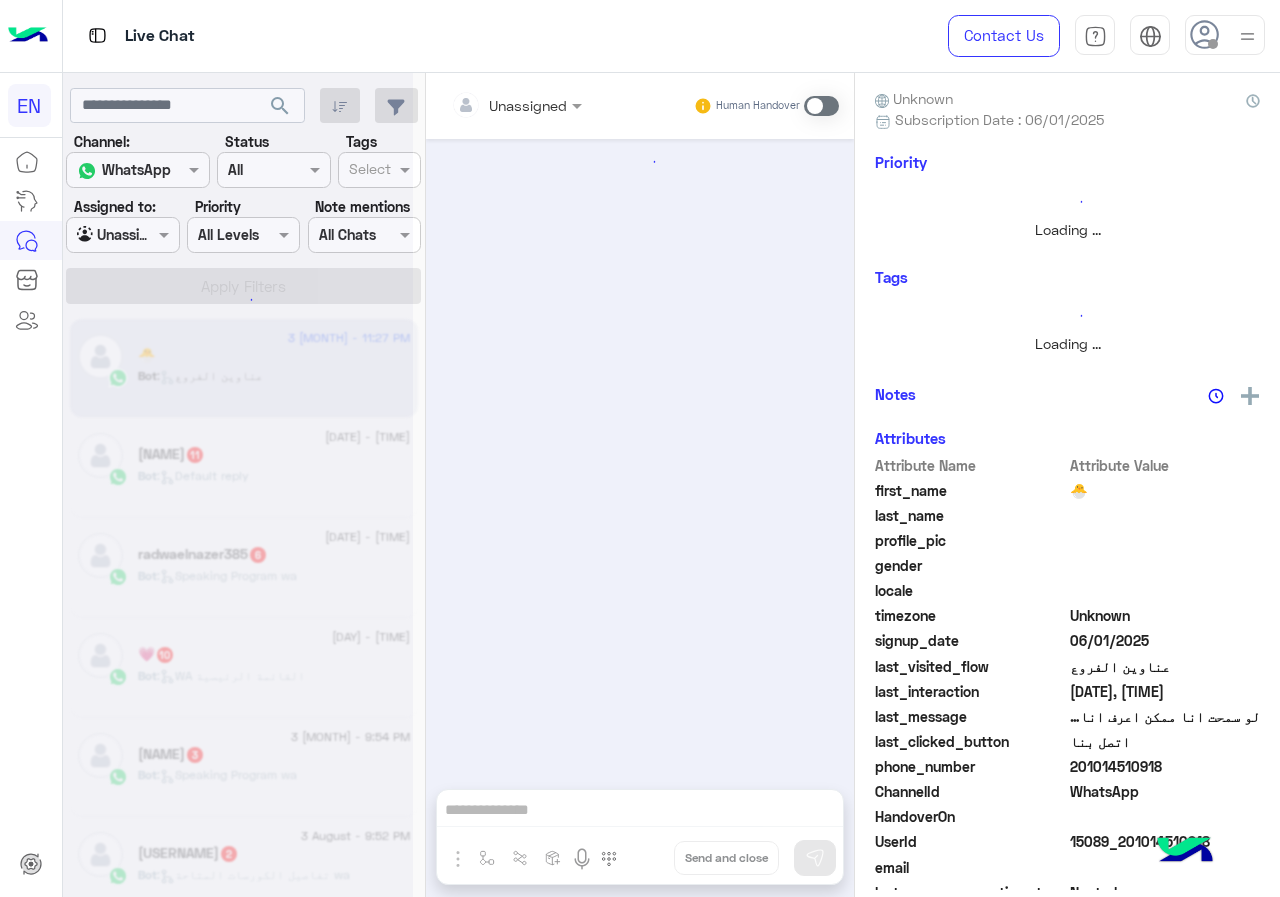 scroll, scrollTop: 0, scrollLeft: 0, axis: both 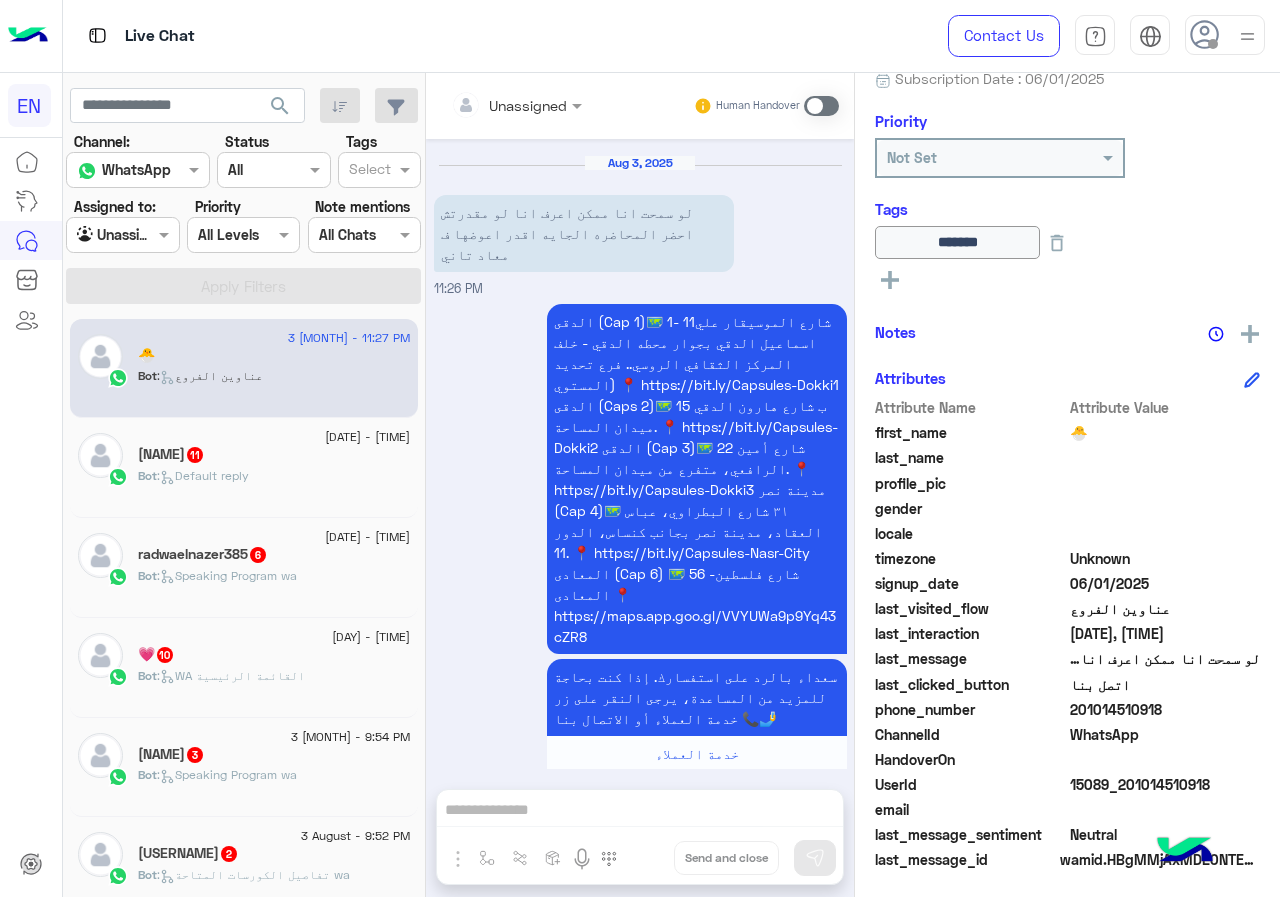 drag, startPoint x: 1072, startPoint y: 709, endPoint x: 1230, endPoint y: 719, distance: 158.31615 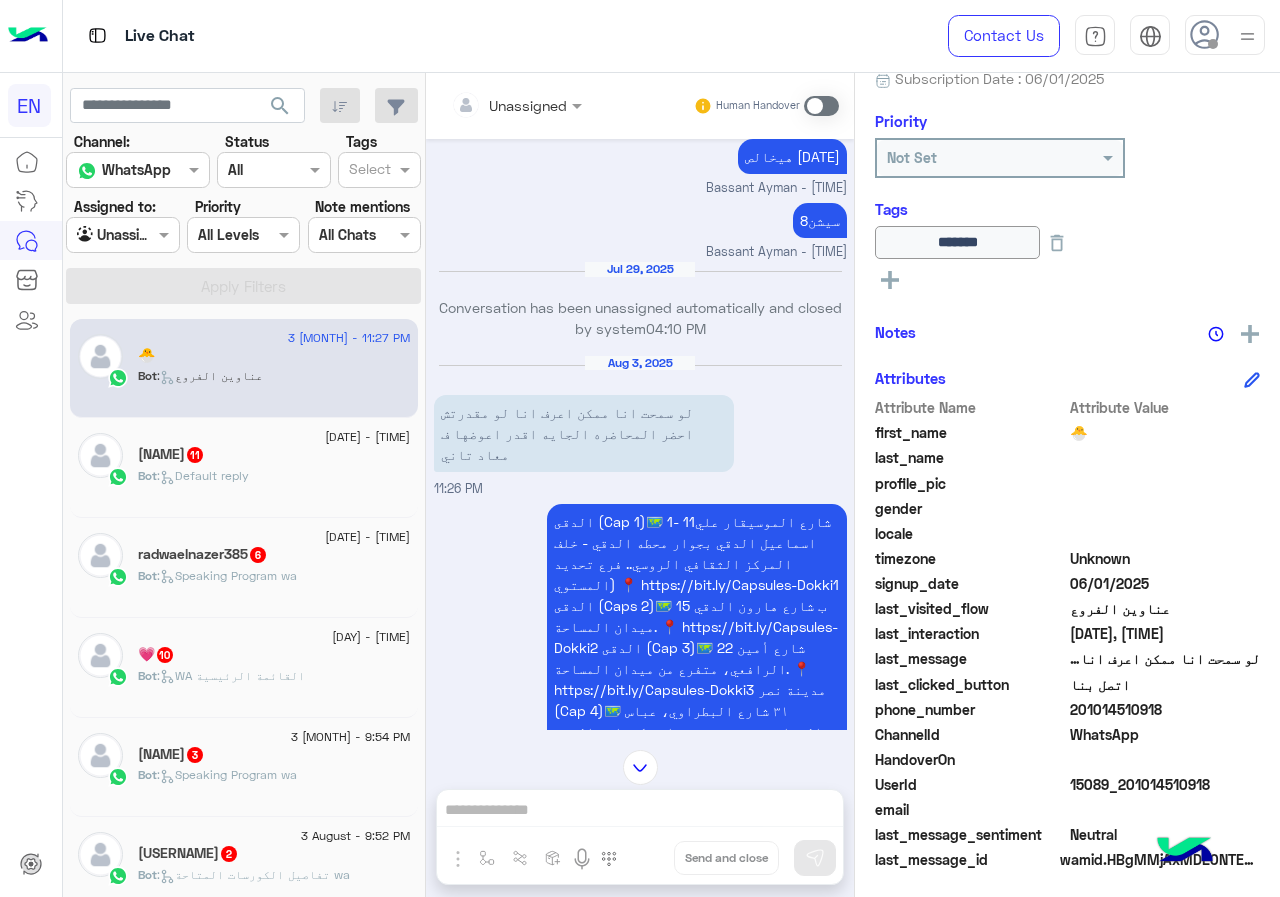 scroll, scrollTop: 1876, scrollLeft: 0, axis: vertical 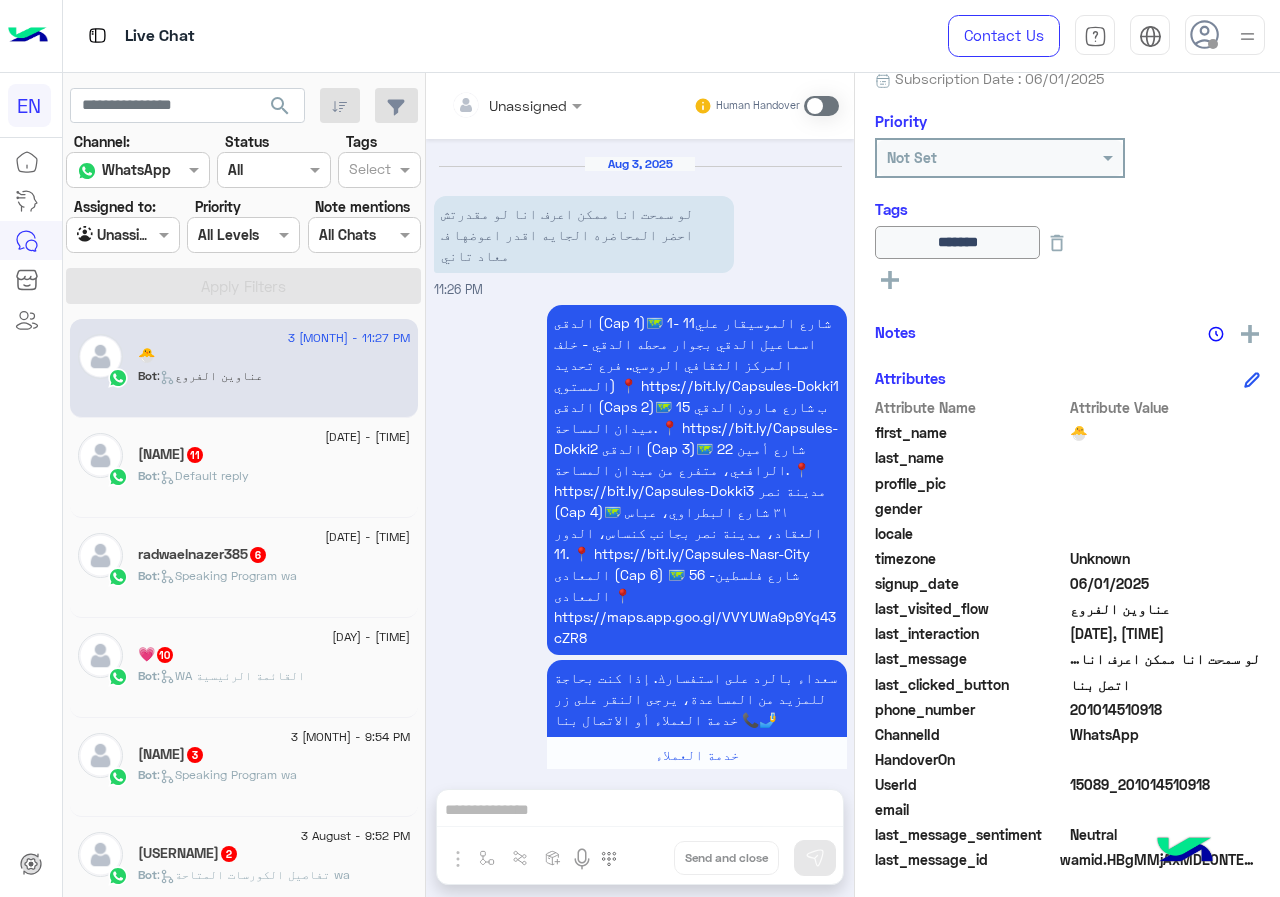 click on "Unassigned Human Handover     [DATE]   Conversation was assigned to team {{teamName}} by {{agentName}} Call Center   [TIME]      تمام انا بس عايزه اعرف انا ف انهي فرع ف الدقي   [TIME]  [DATE]   Conversation has been unassigned automatically and closed by system   [TIME]       [DATE]  لو سمحت ممكن اعرف نو الكورس بيكون مدته اد اي   [TIME]  متاح أكتر من برنامج متخصص زي Speaking Program وده مناسب جداً لكل اللي حابب يتعلم اللغة بشكل عام. متاح Business English وده مناسب للي حابب يتعلم اللغة المتعلقة بعالم الأعمال زي ال Meetings، ال Business Writing.  متاح Conversation Program وده بيشتغل بنسبة 100% على مهارات التحدث والوصول للطلاقة اللغوية فى أسرع وقت.  متاح برنامج Kids& Teens وده خاص بالأطفال والمراهقين." at bounding box center (640, 489) 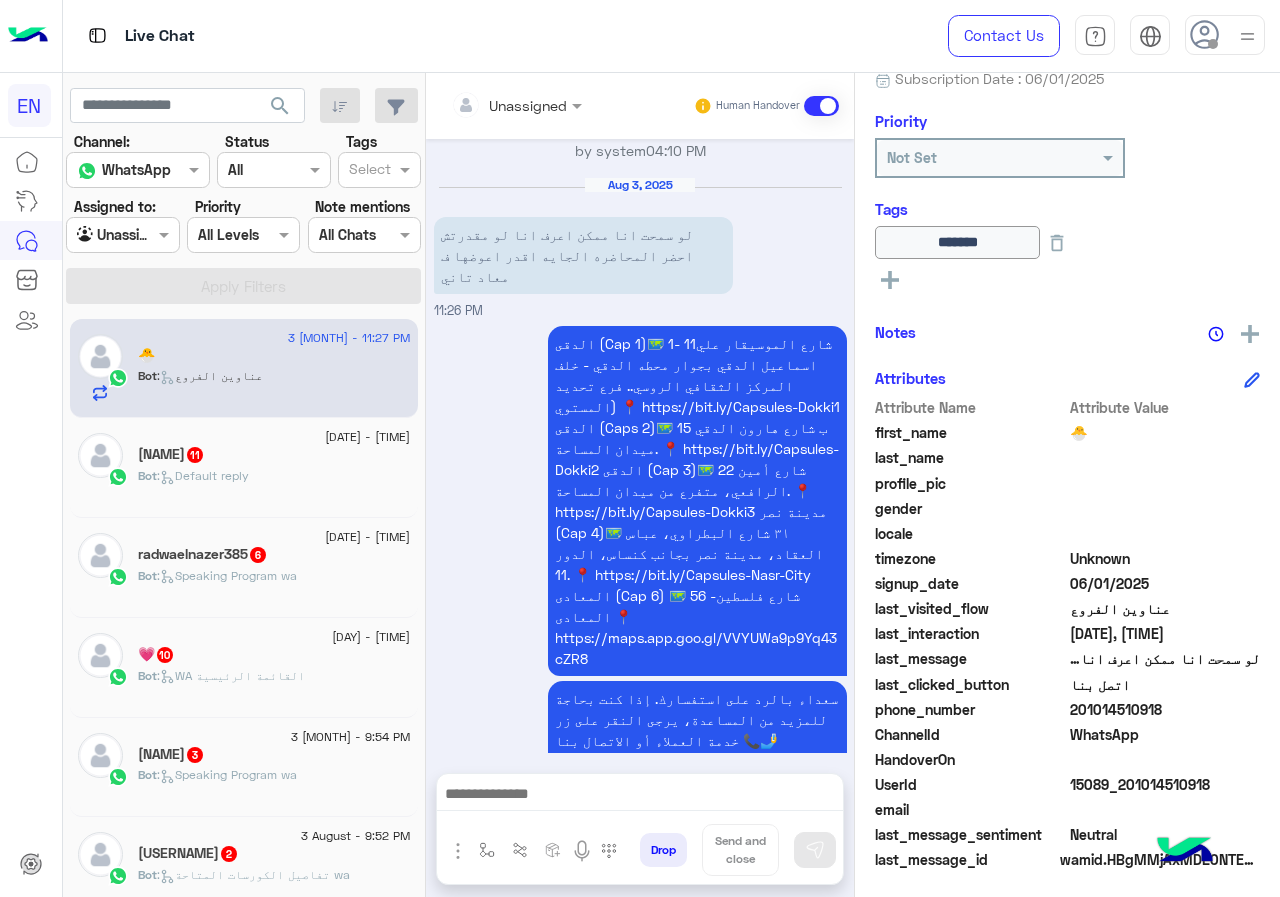 scroll, scrollTop: 1986, scrollLeft: 0, axis: vertical 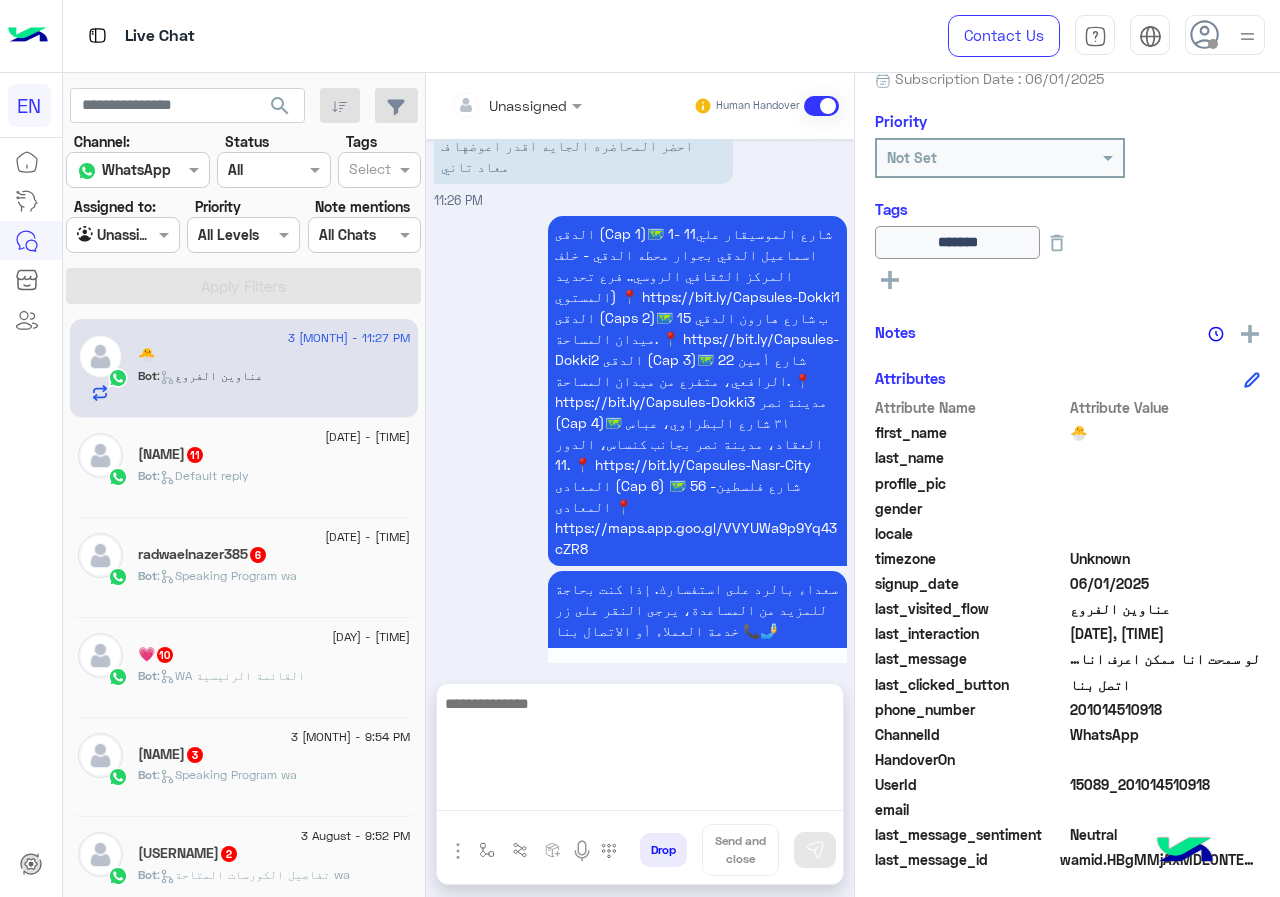 click at bounding box center (640, 751) 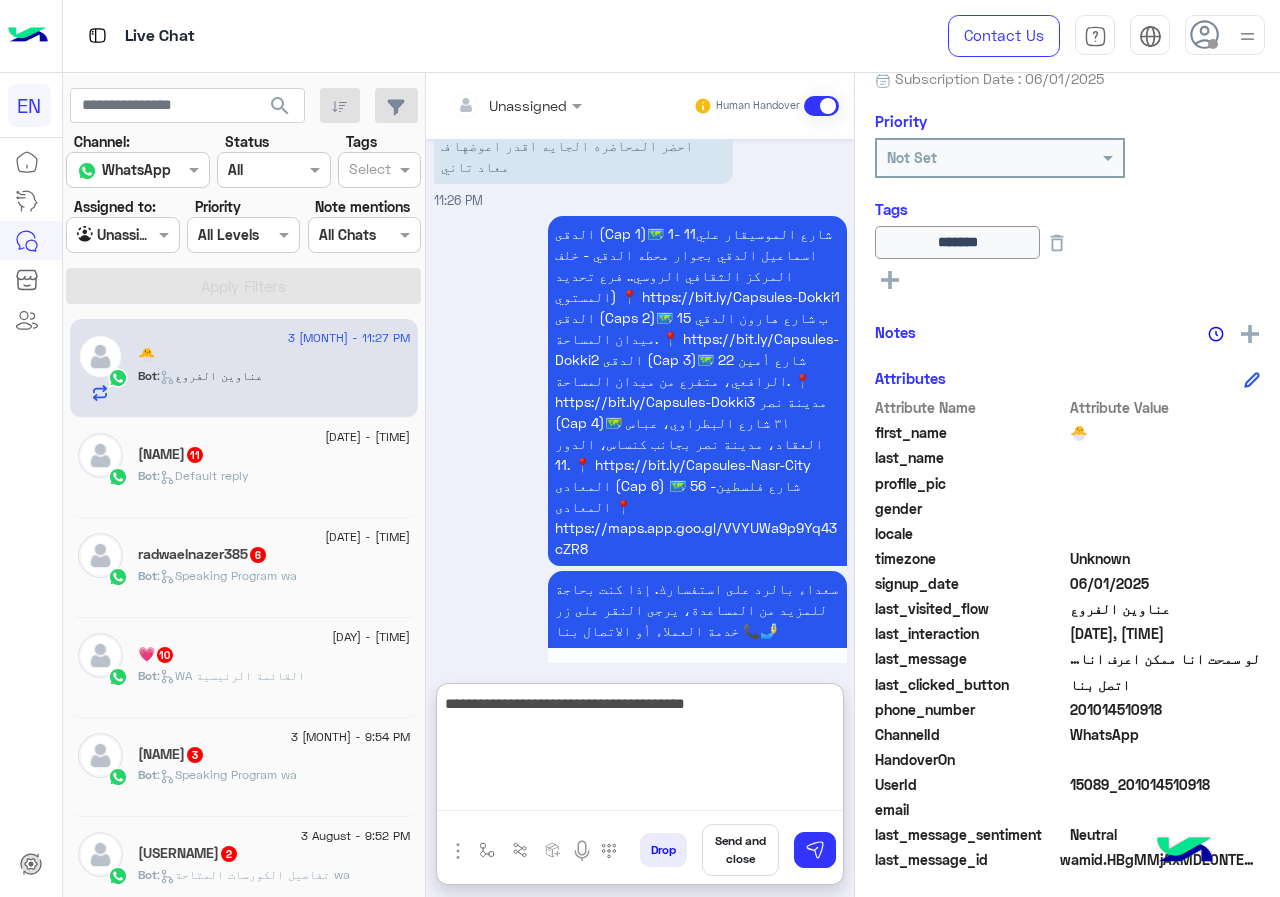 type on "**********" 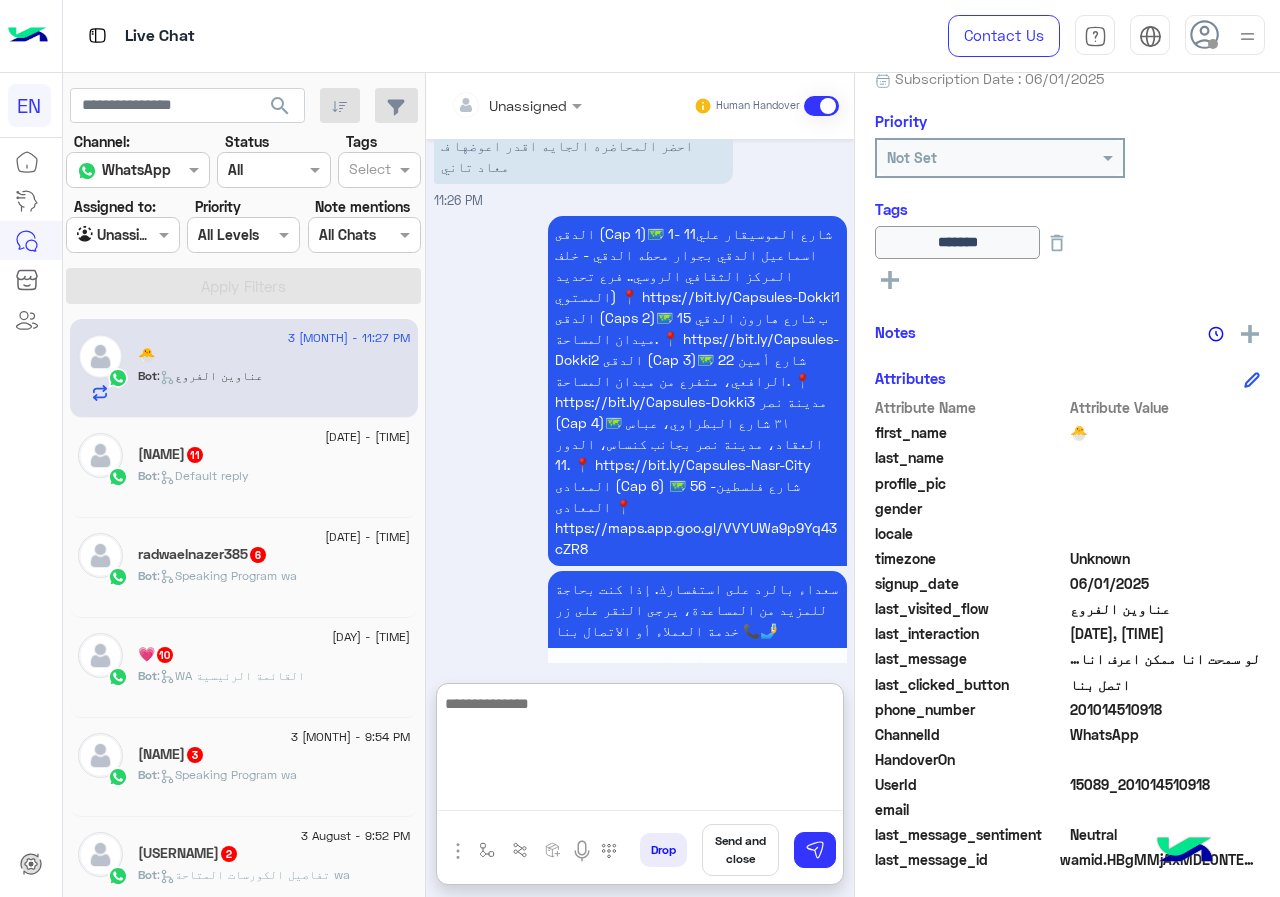 scroll, scrollTop: 2139, scrollLeft: 0, axis: vertical 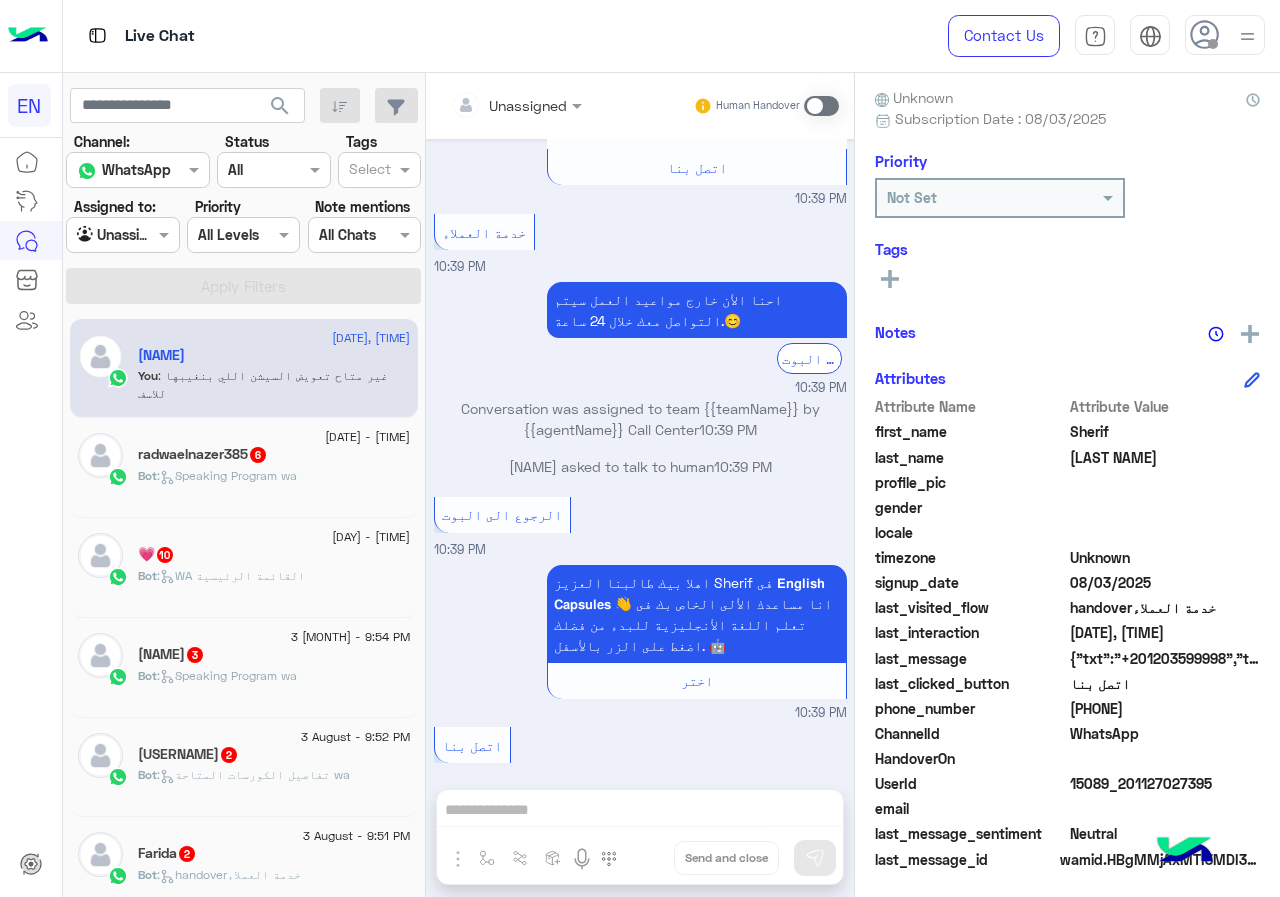 drag, startPoint x: 1075, startPoint y: 703, endPoint x: 1200, endPoint y: 703, distance: 125 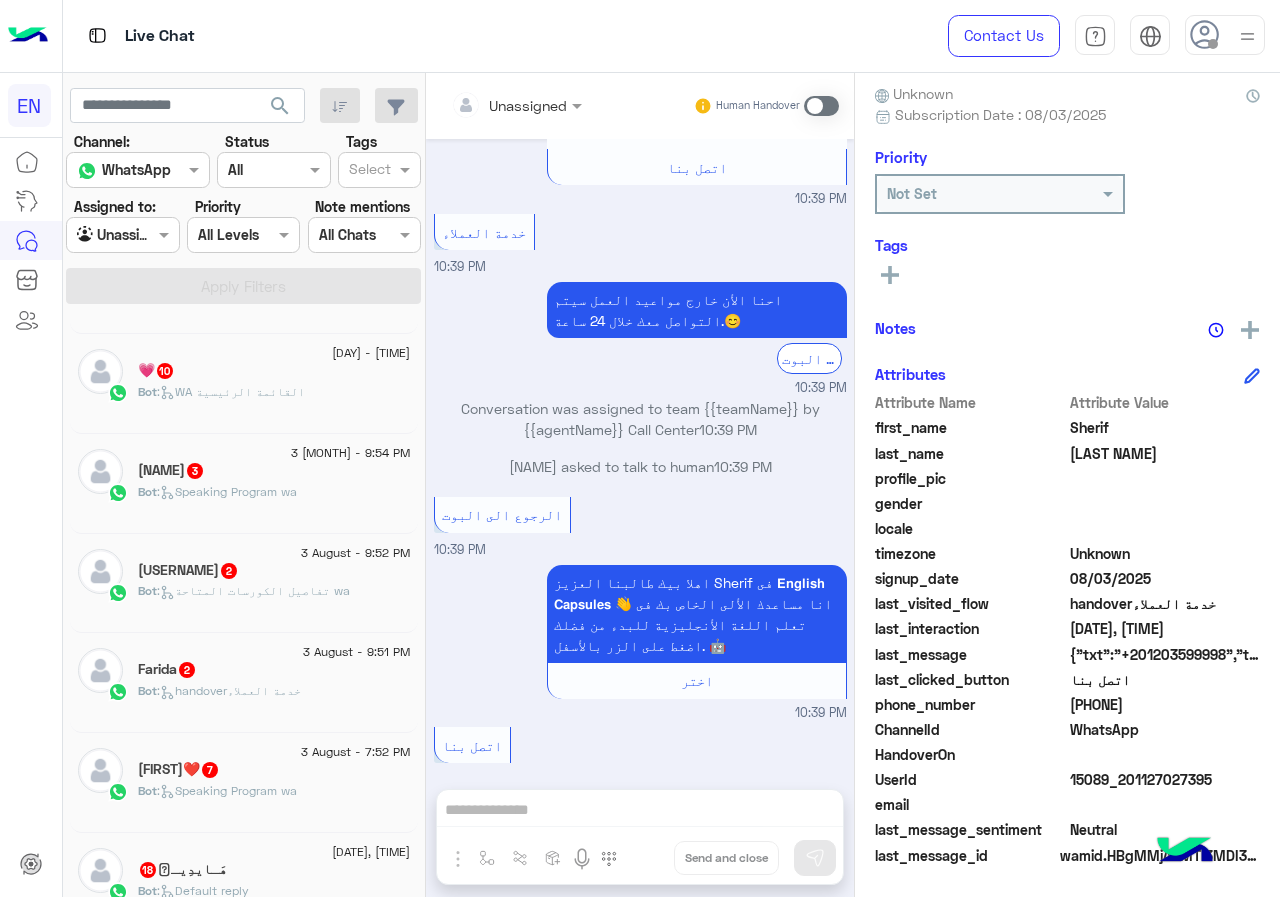 scroll, scrollTop: 0, scrollLeft: 0, axis: both 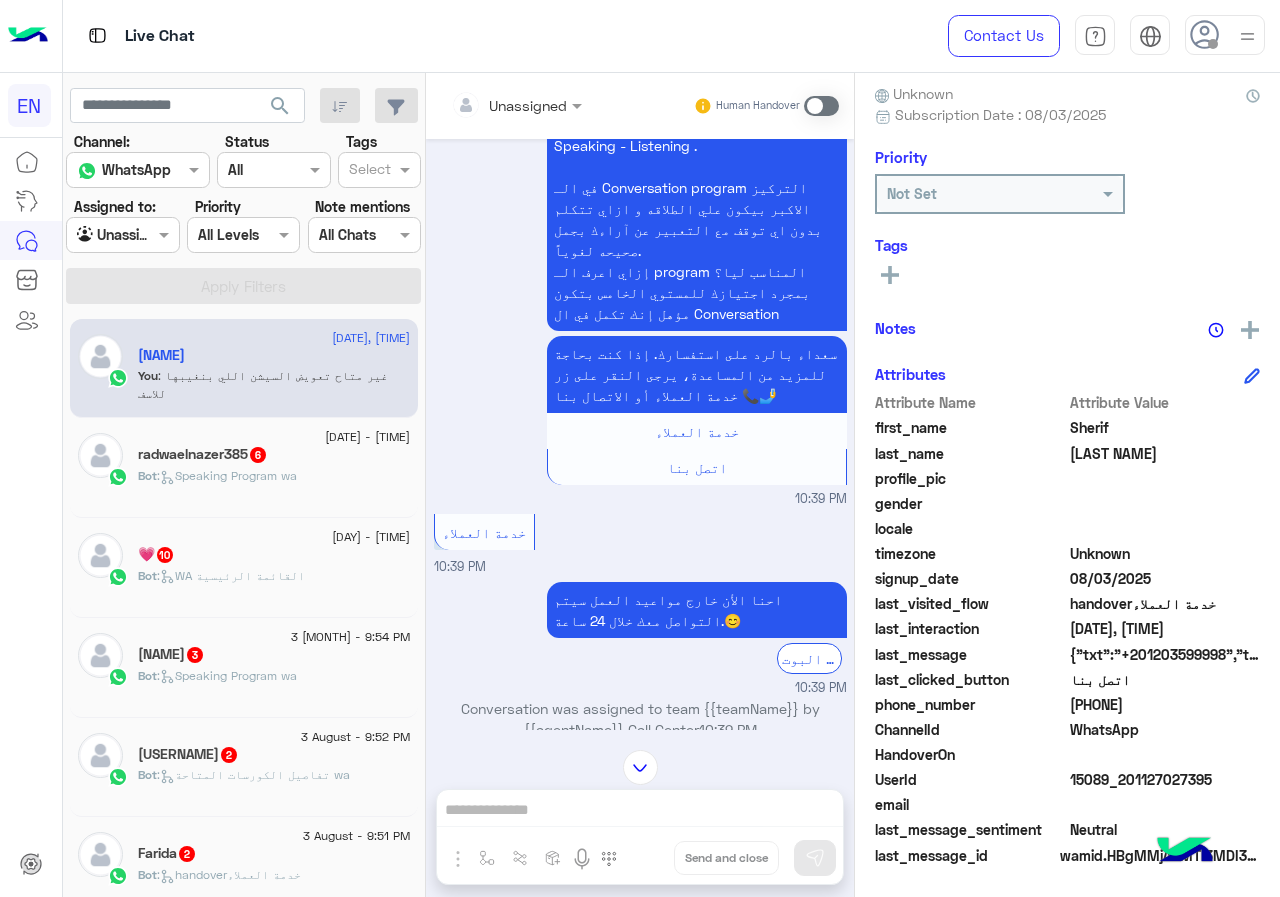 click at bounding box center [491, 105] 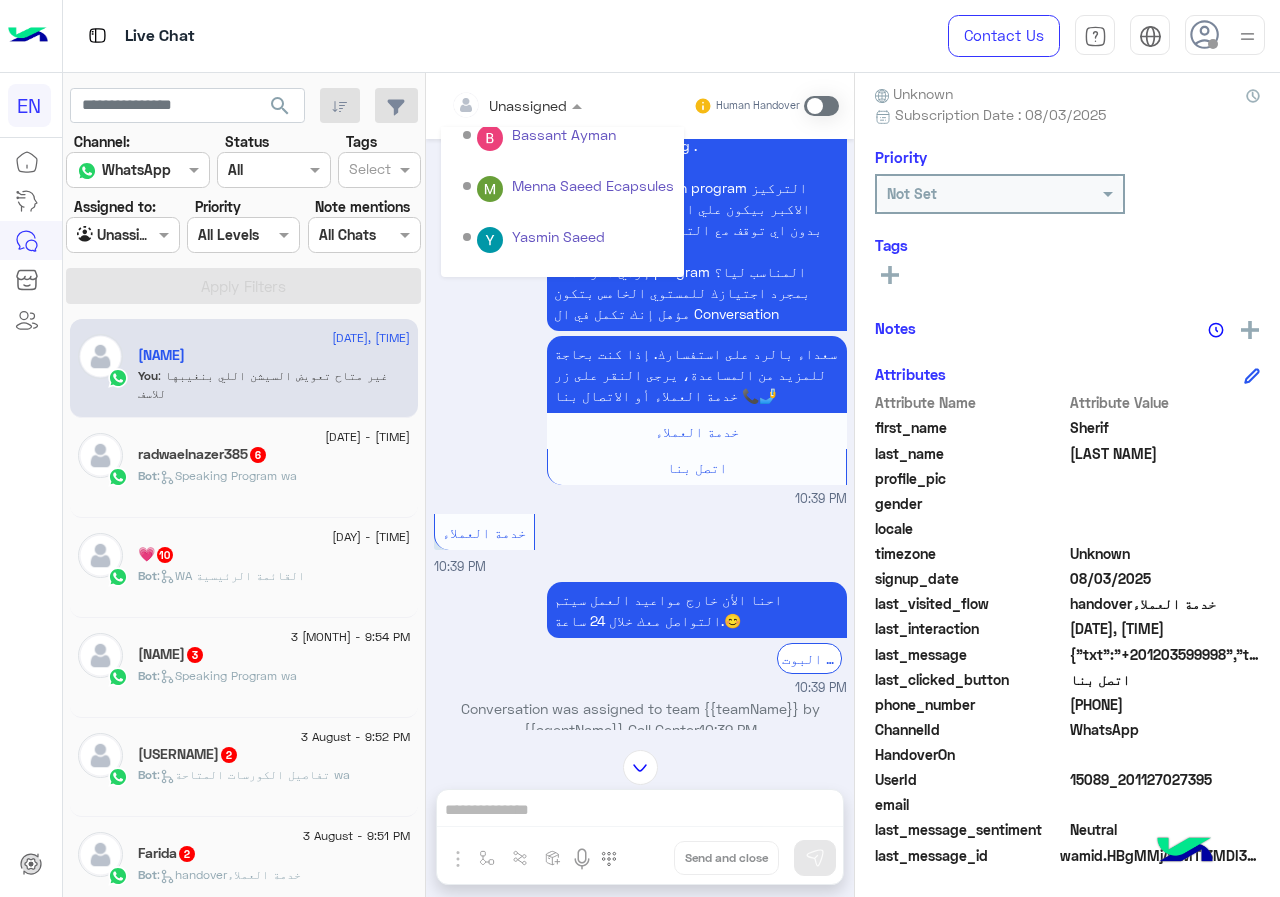scroll, scrollTop: 332, scrollLeft: 0, axis: vertical 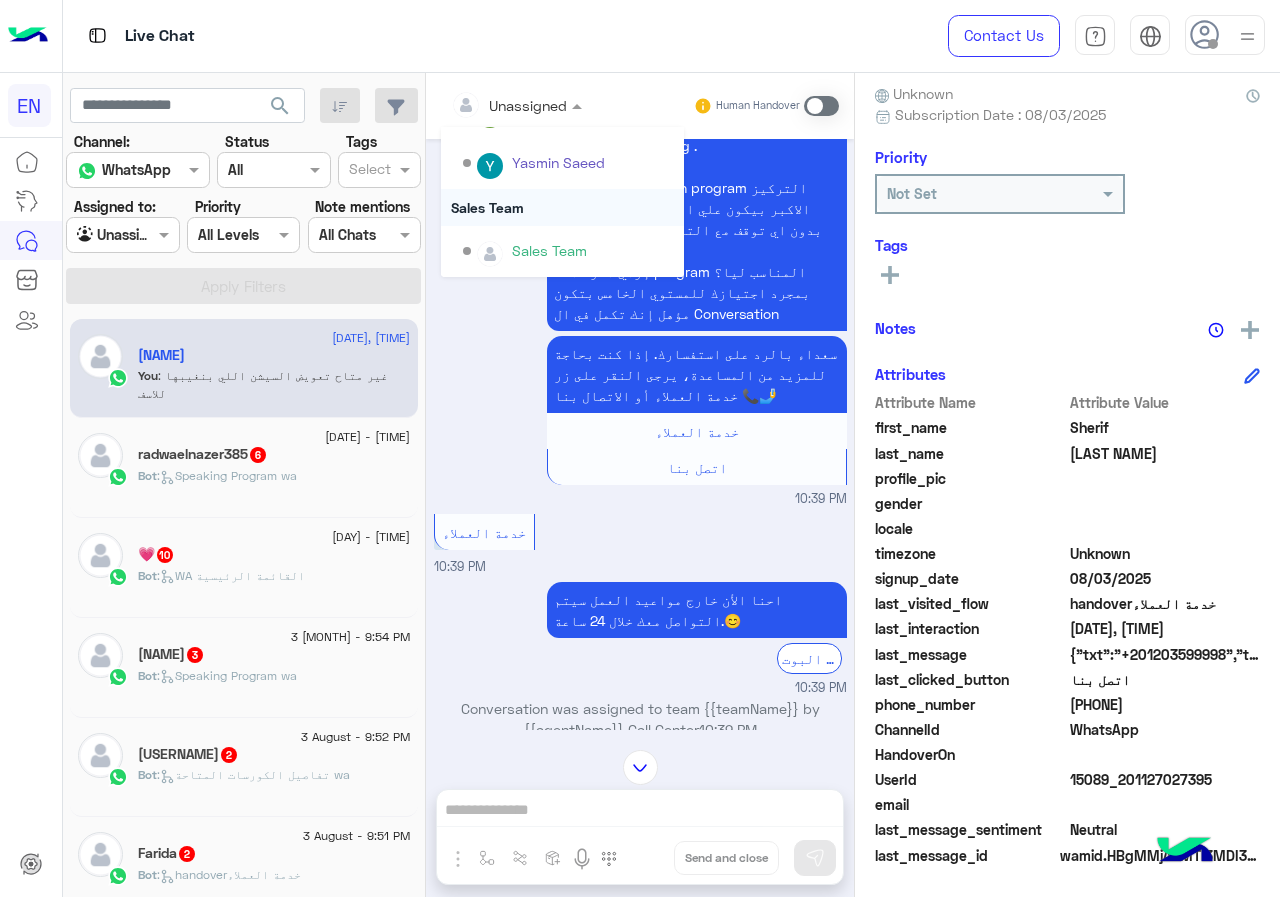 click on "Sales Team" at bounding box center [562, 207] 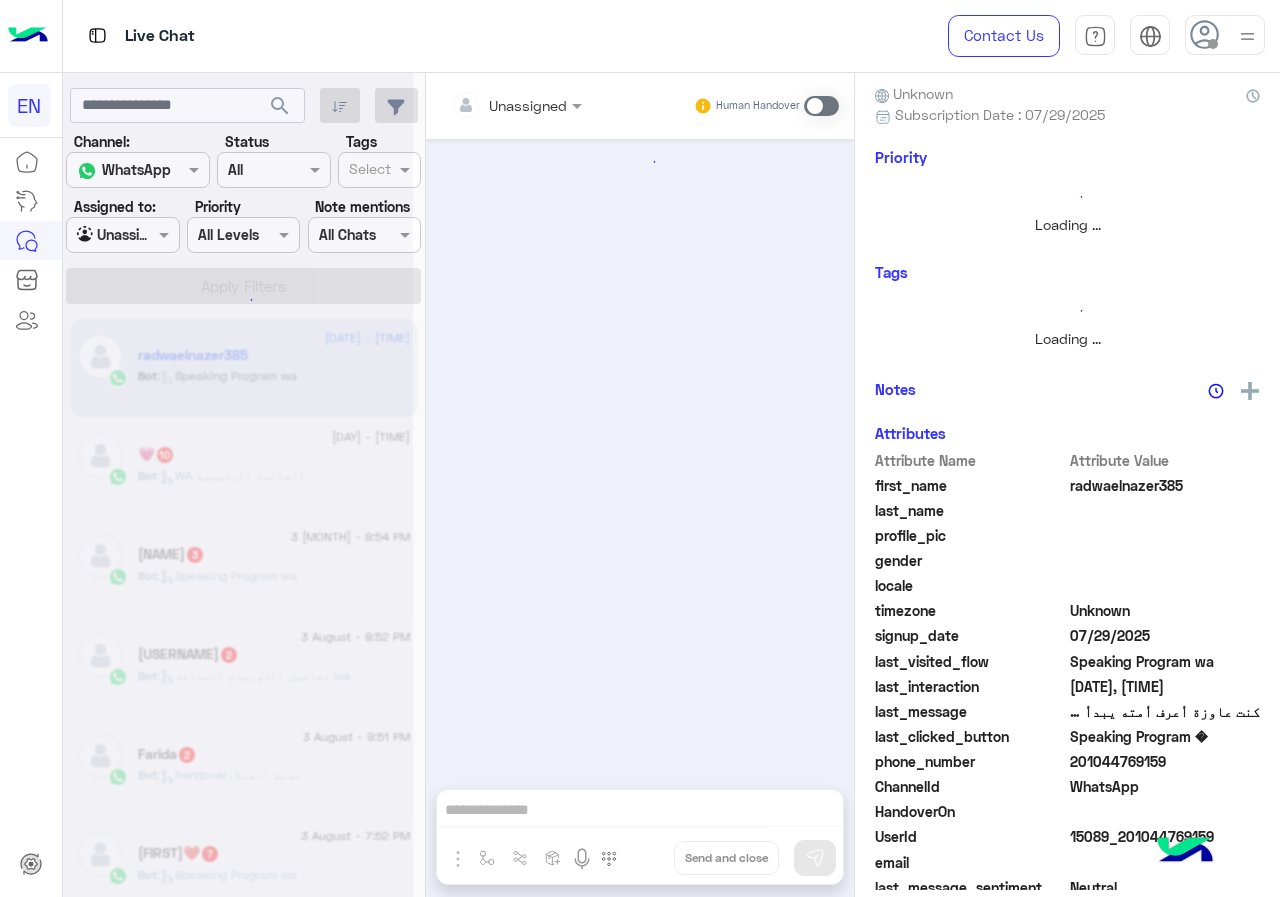 scroll, scrollTop: 237, scrollLeft: 0, axis: vertical 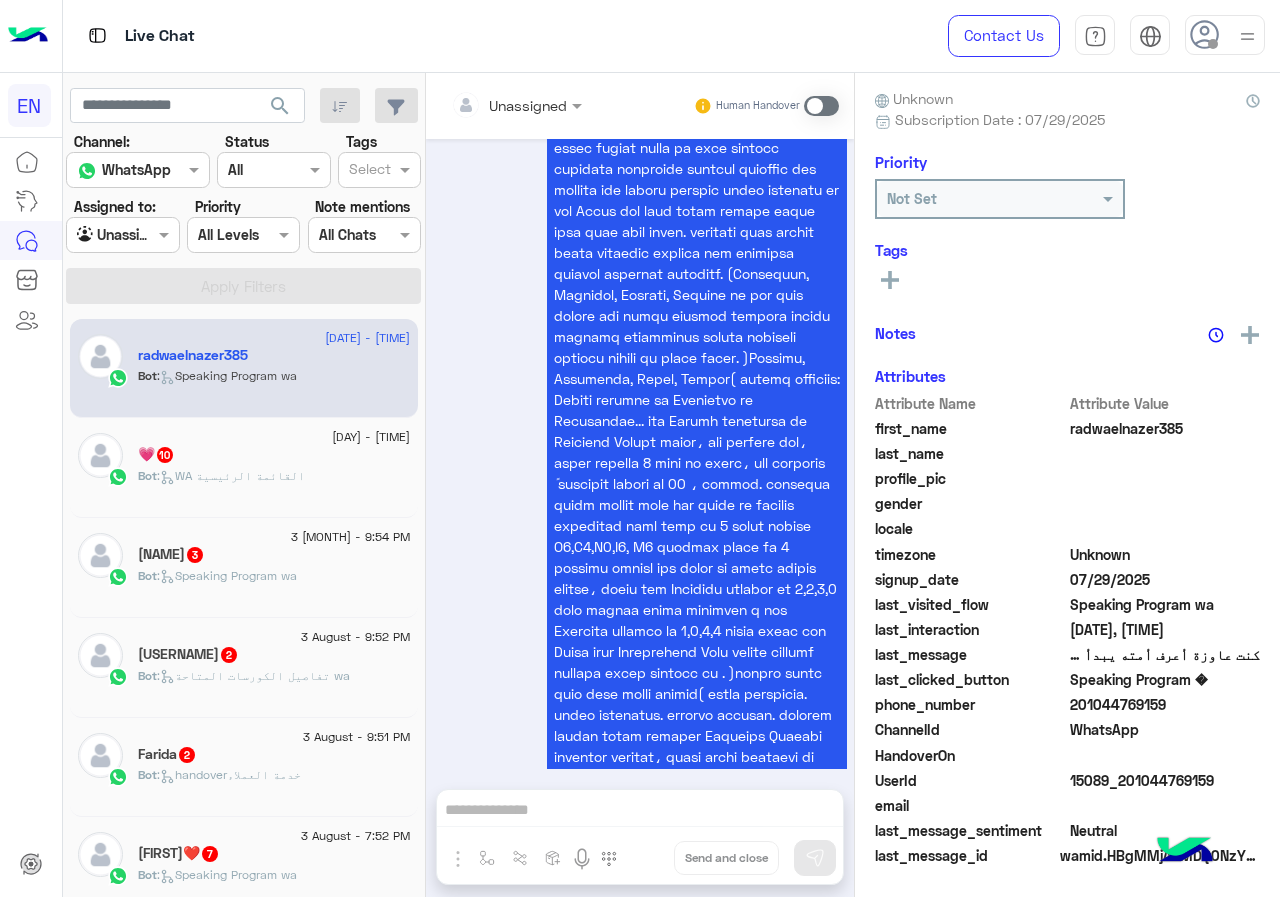 drag, startPoint x: 1072, startPoint y: 704, endPoint x: 1279, endPoint y: 704, distance: 207 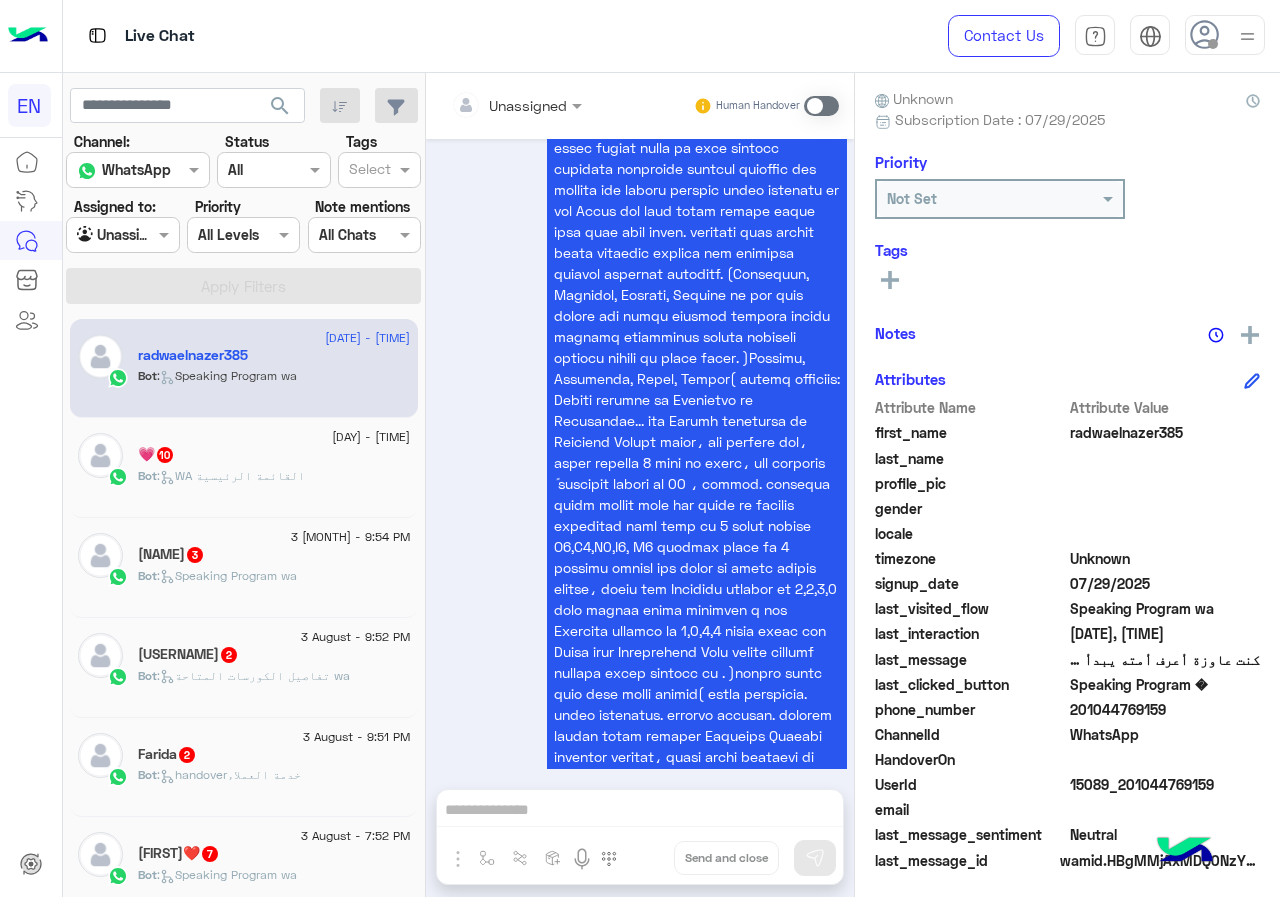 copy on "01044769159" 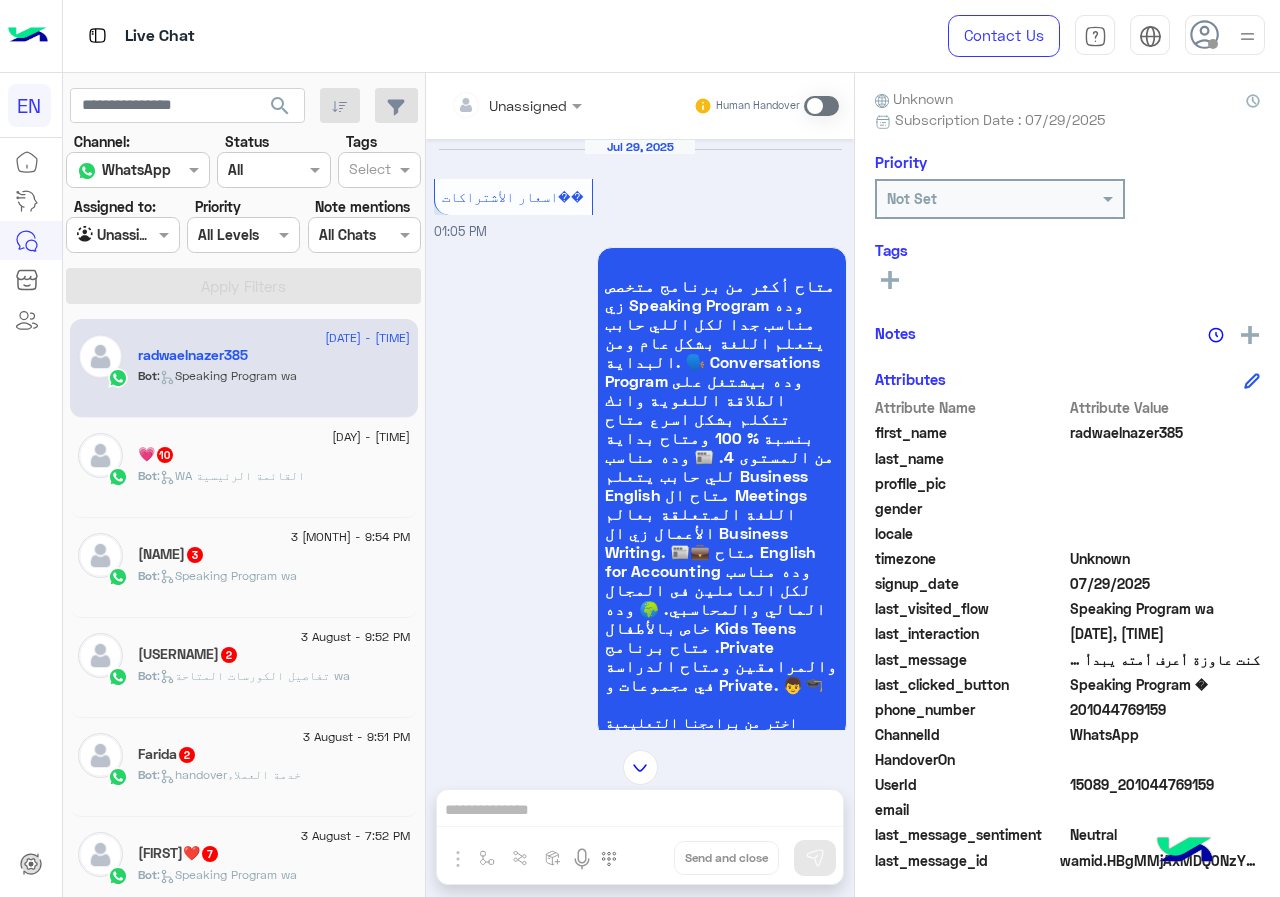 scroll, scrollTop: 4725, scrollLeft: 0, axis: vertical 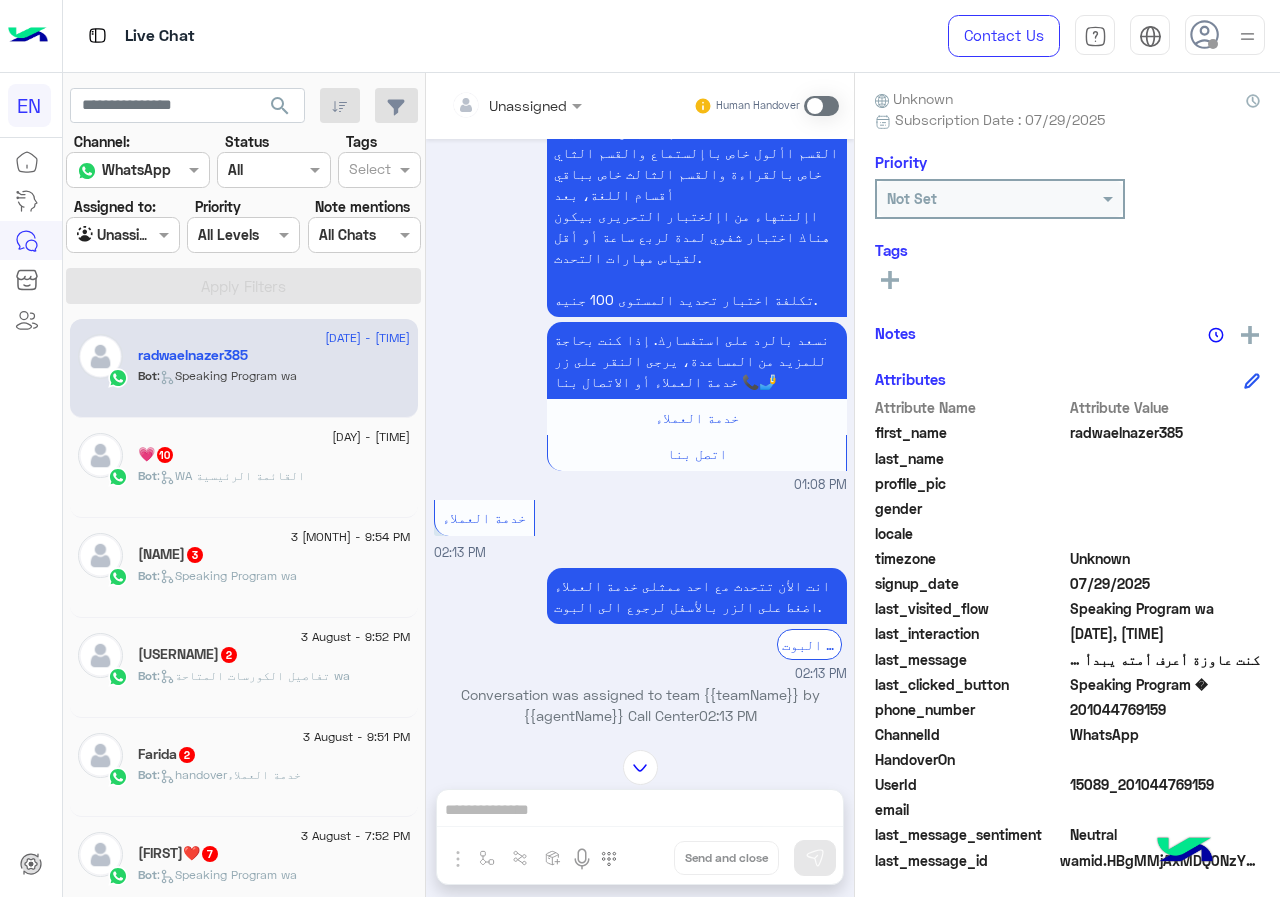click at bounding box center (821, 106) 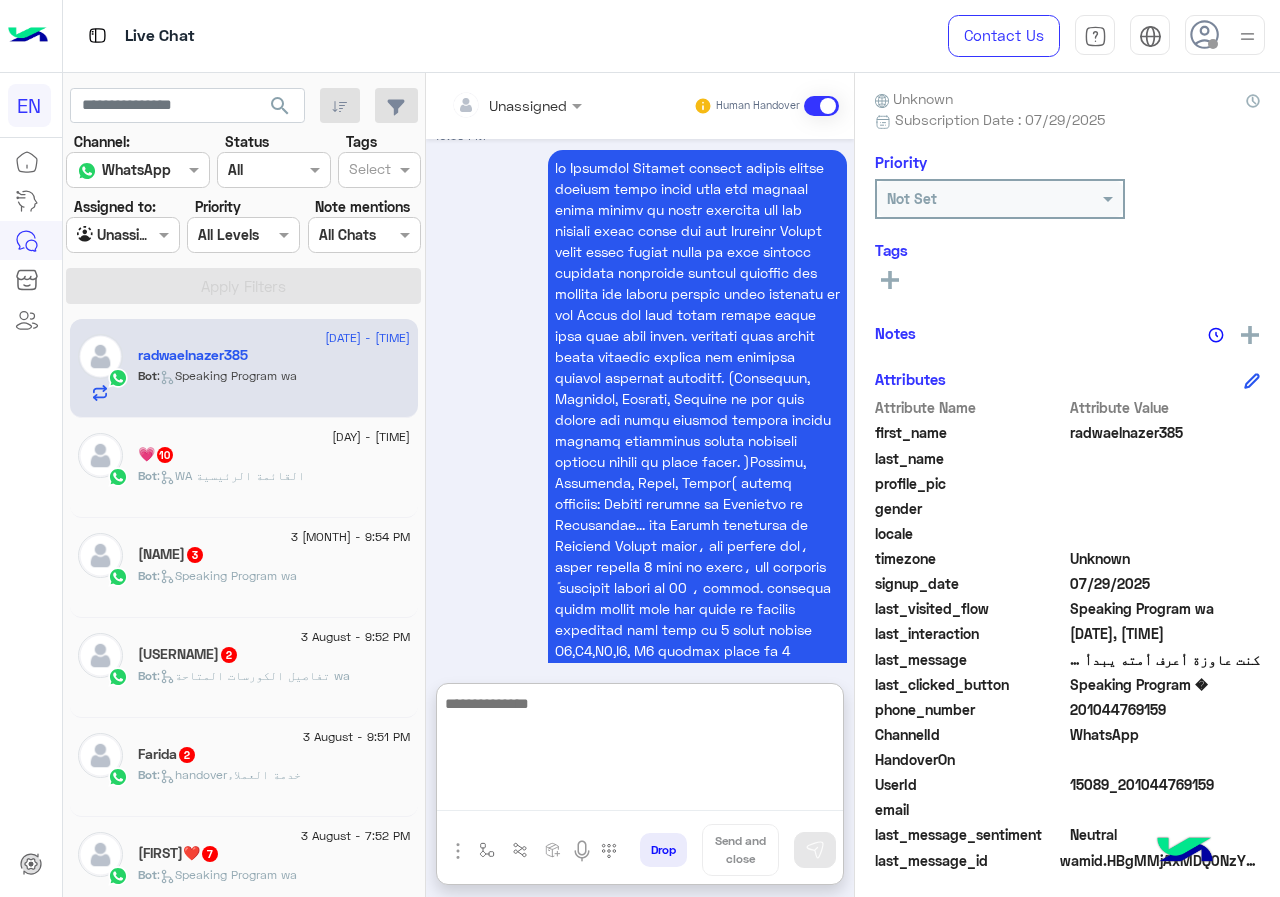 click at bounding box center [640, 751] 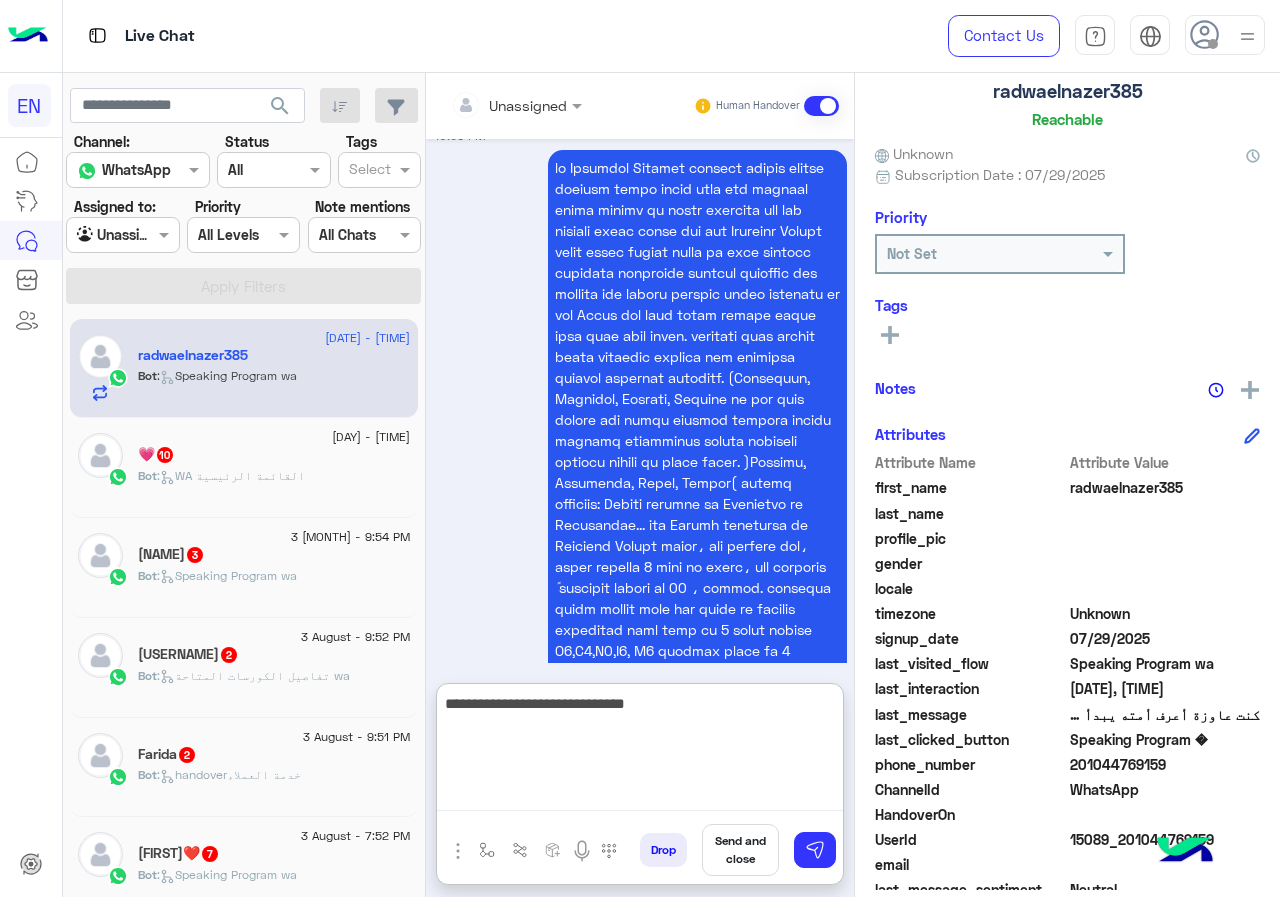 scroll, scrollTop: 0, scrollLeft: 0, axis: both 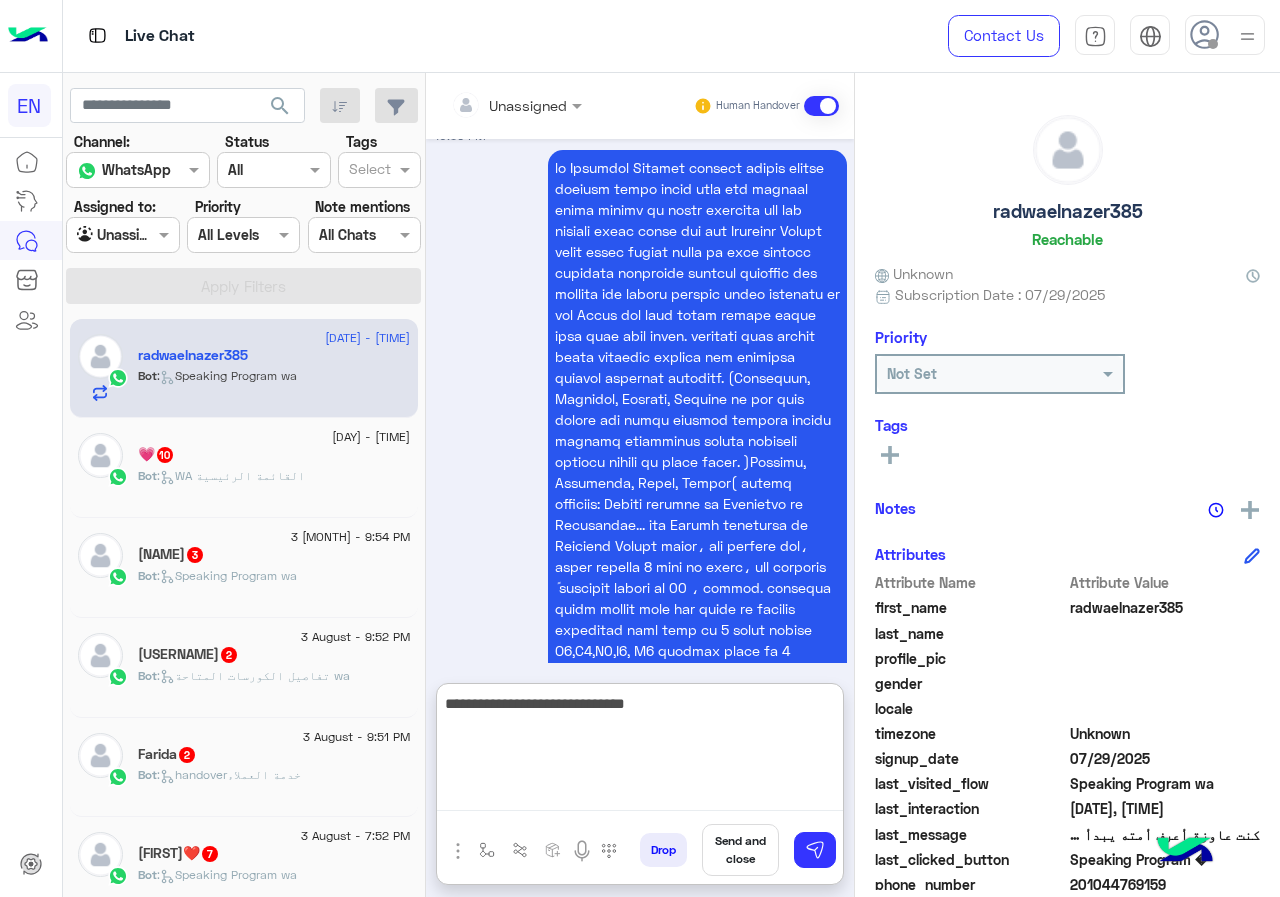type on "**********" 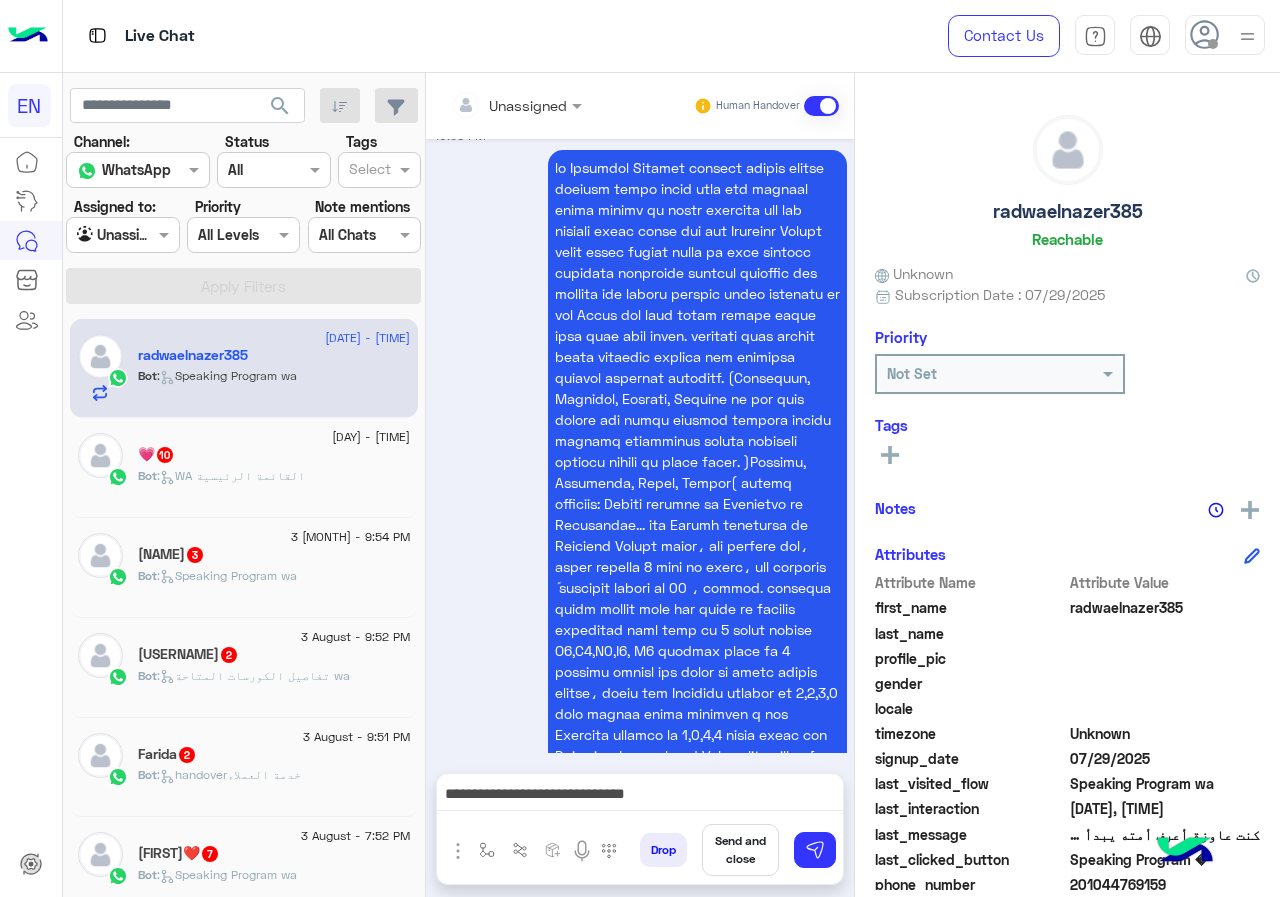 click on "Drop   Send and close" at bounding box center [737, 854] 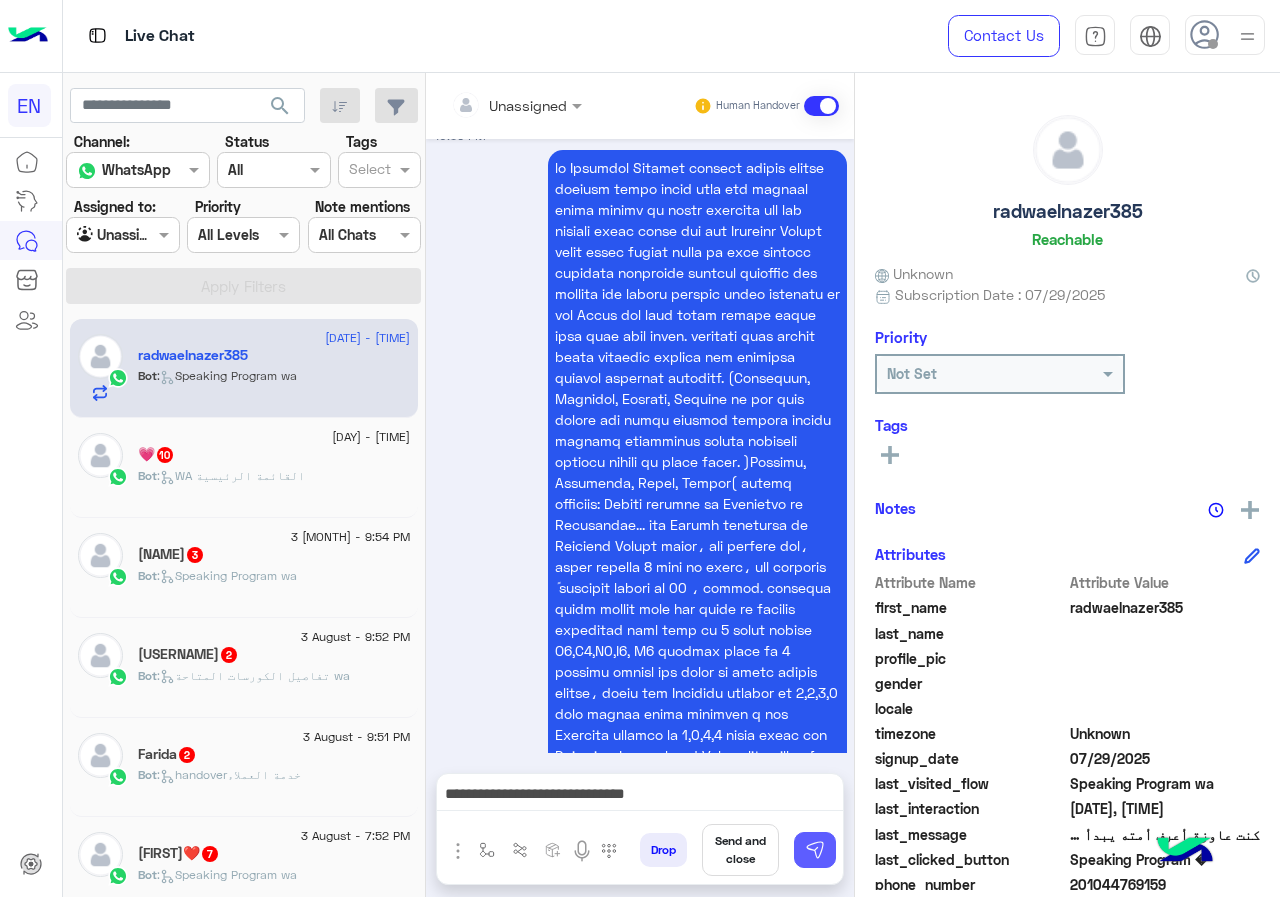 click at bounding box center (815, 850) 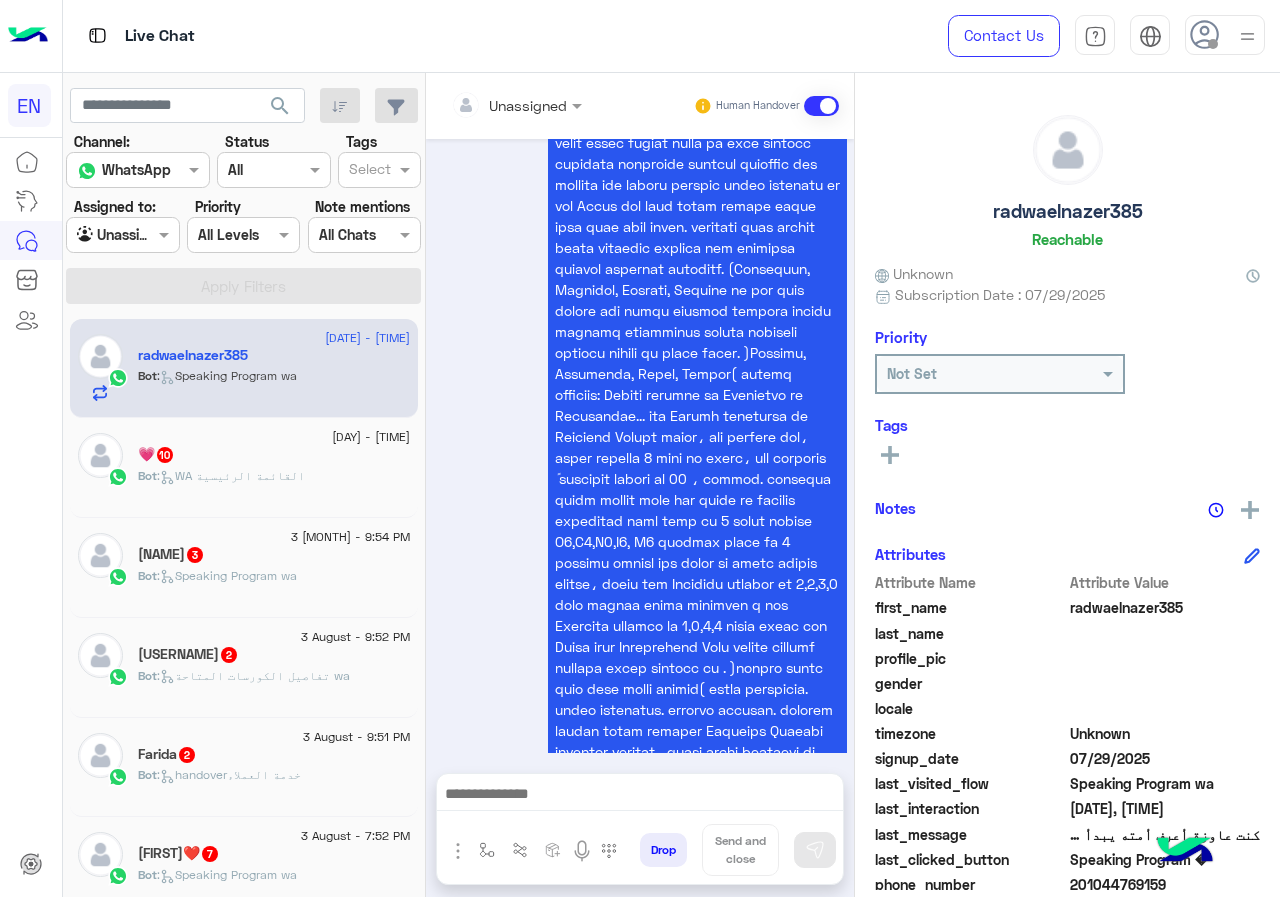 scroll, scrollTop: 7978, scrollLeft: 0, axis: vertical 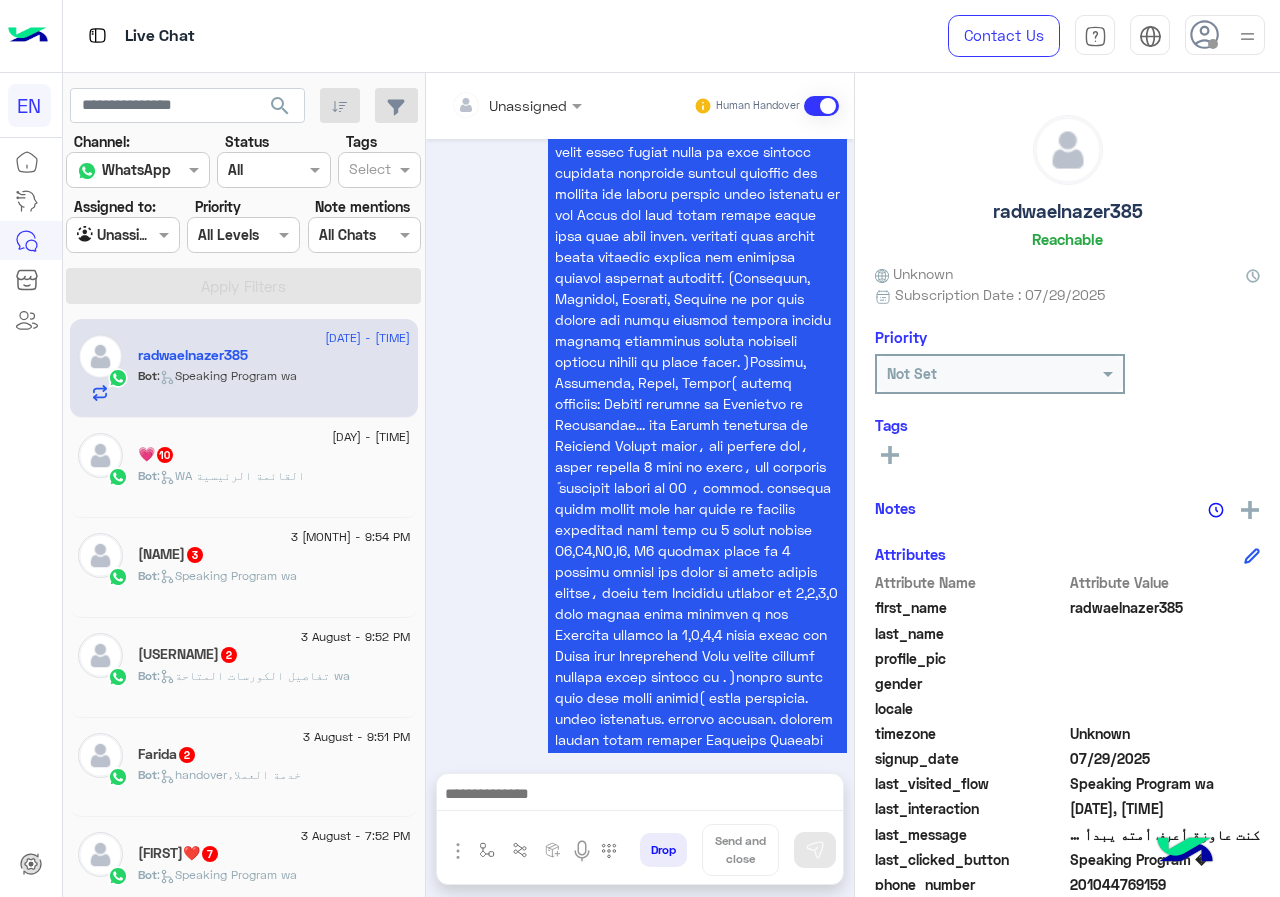 click at bounding box center (640, 424) 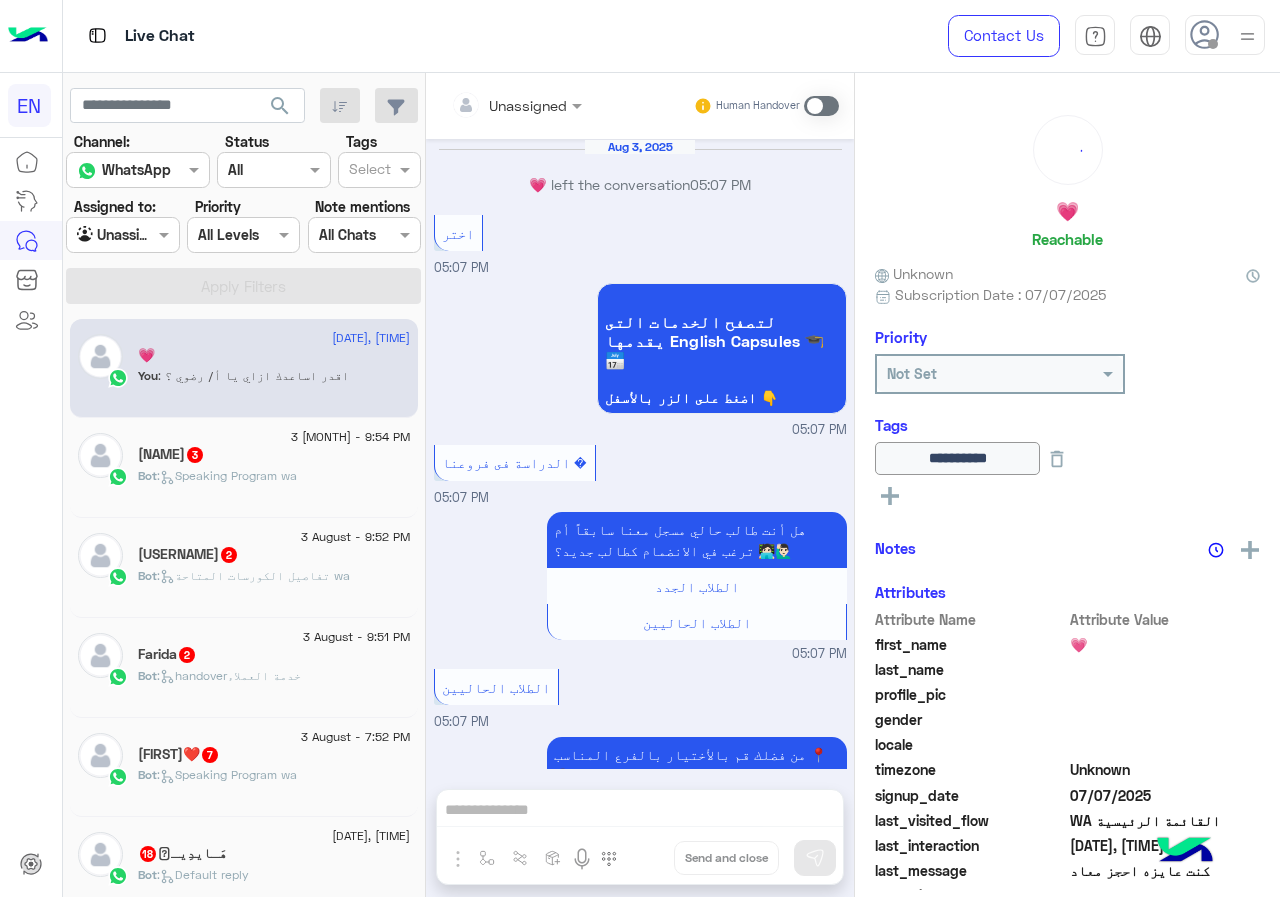 scroll, scrollTop: 1244, scrollLeft: 0, axis: vertical 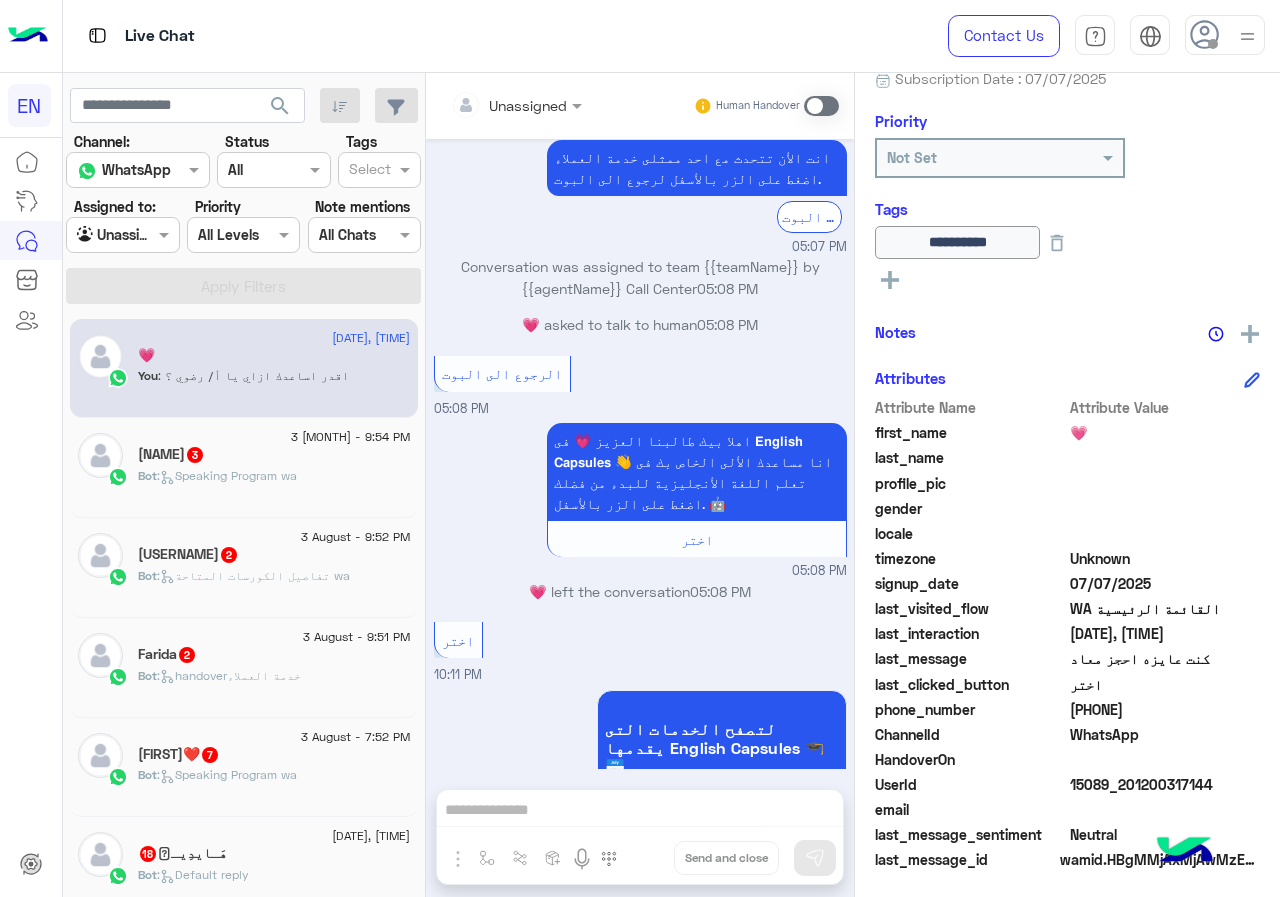 drag, startPoint x: 1070, startPoint y: 703, endPoint x: 1182, endPoint y: 709, distance: 112.1606 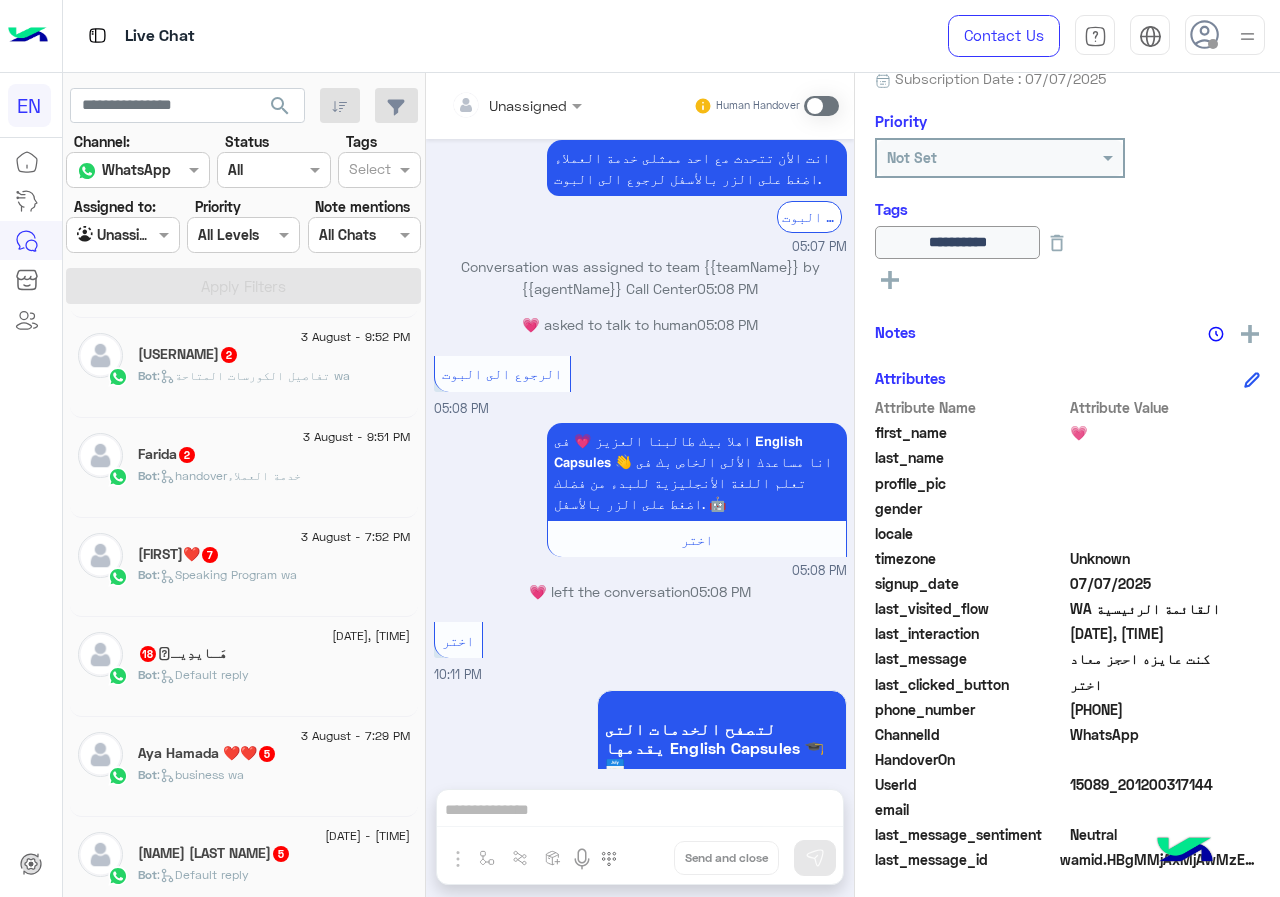 scroll, scrollTop: 0, scrollLeft: 0, axis: both 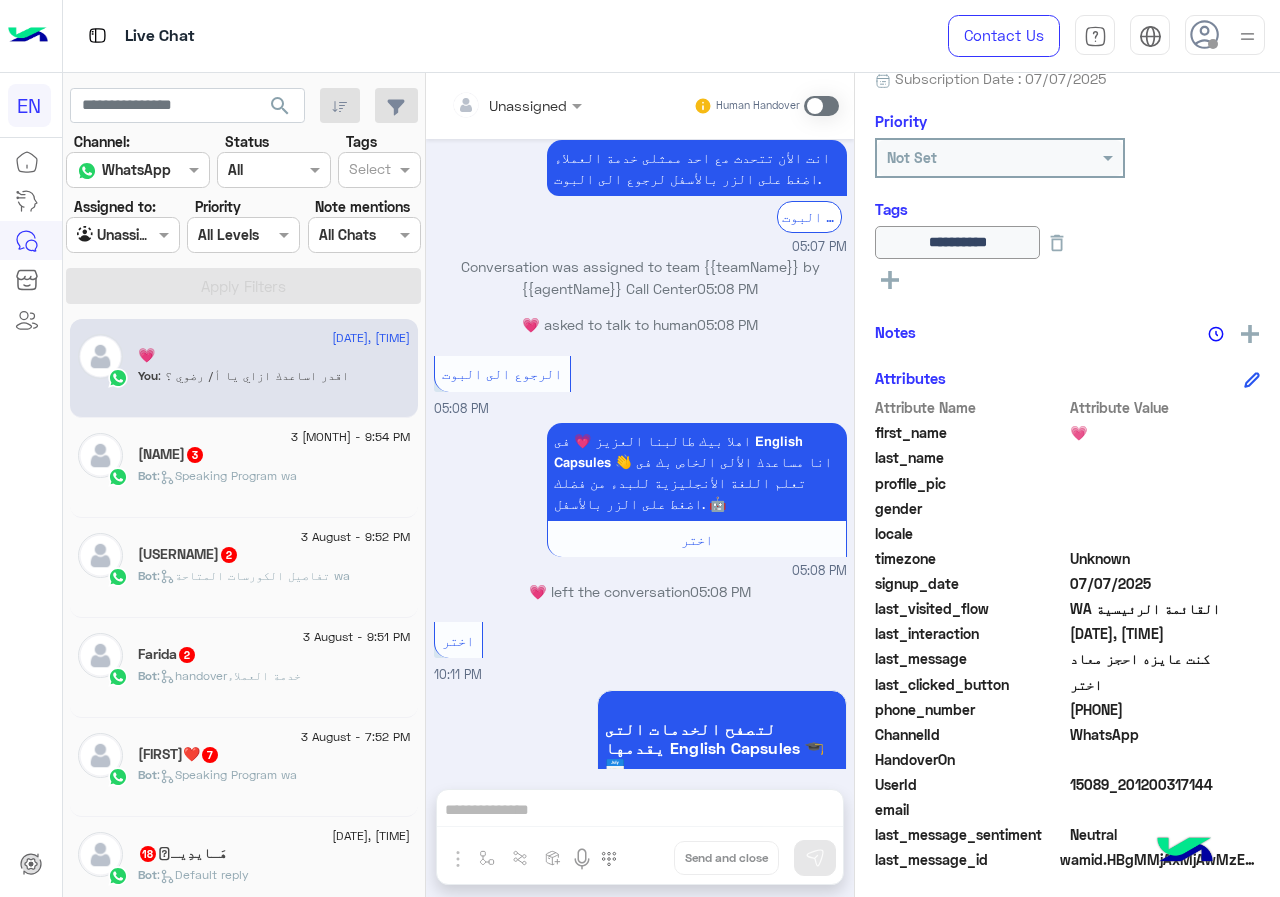 click at bounding box center (516, 104) 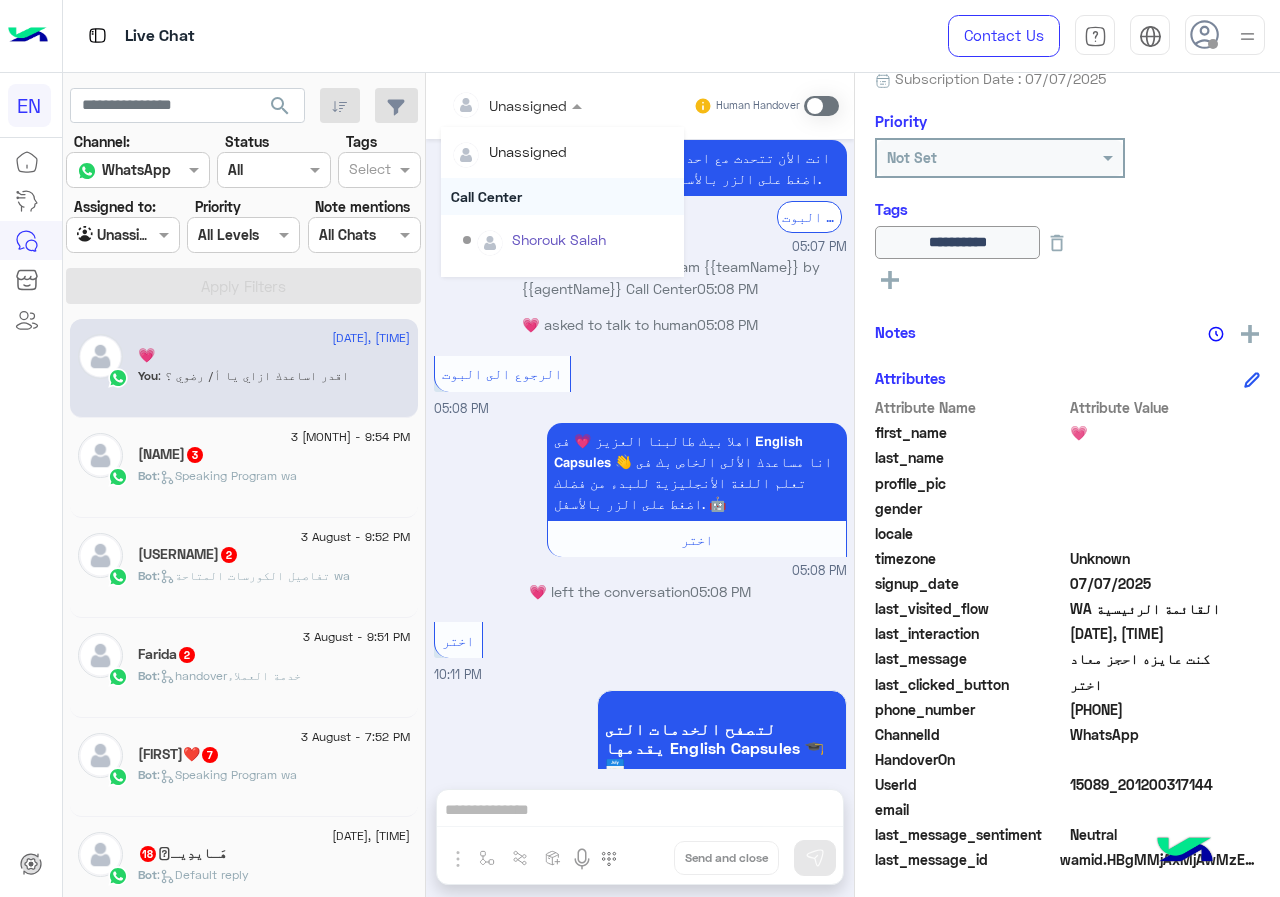 click on "Call Center" at bounding box center [562, 196] 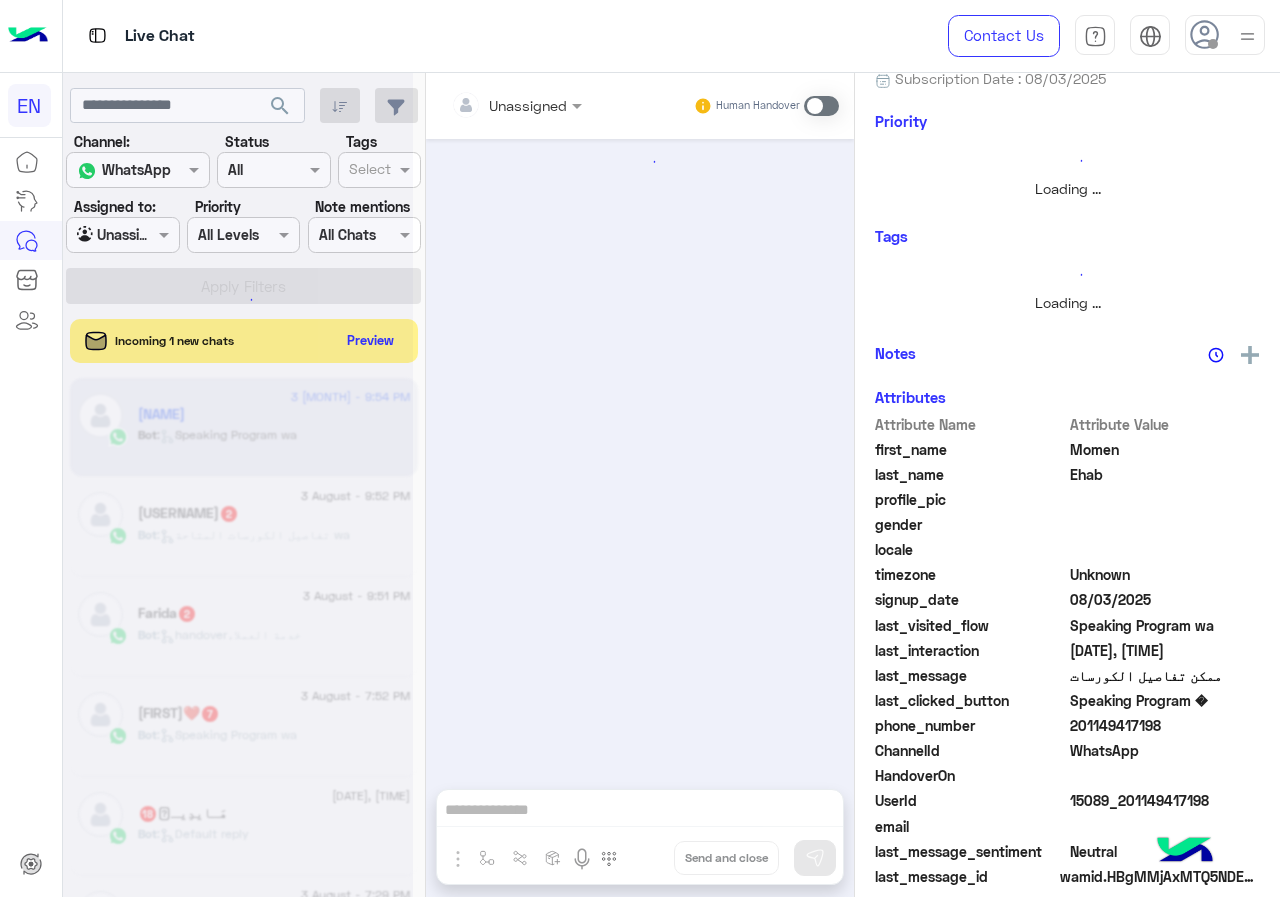 scroll, scrollTop: 0, scrollLeft: 0, axis: both 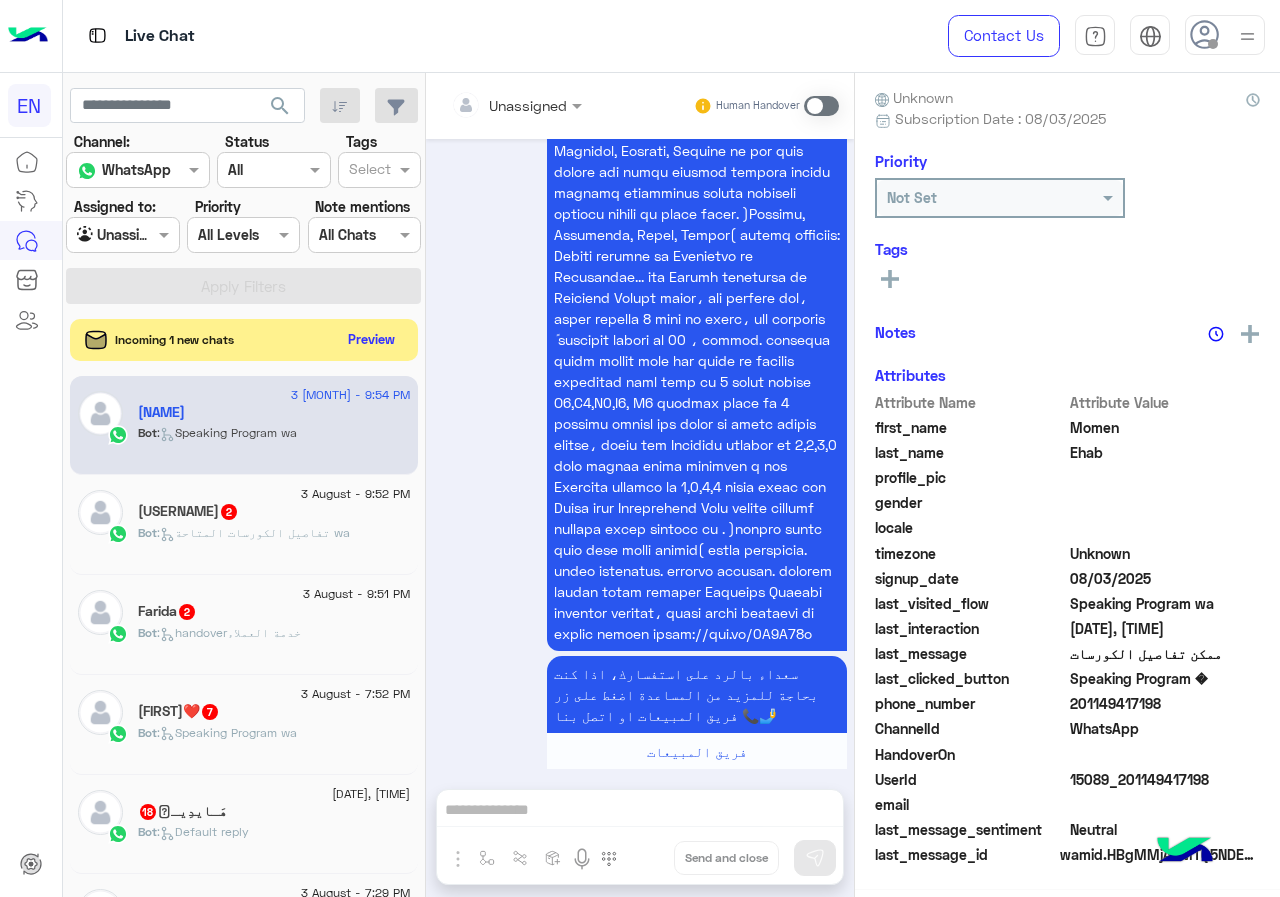 click on "Preview" 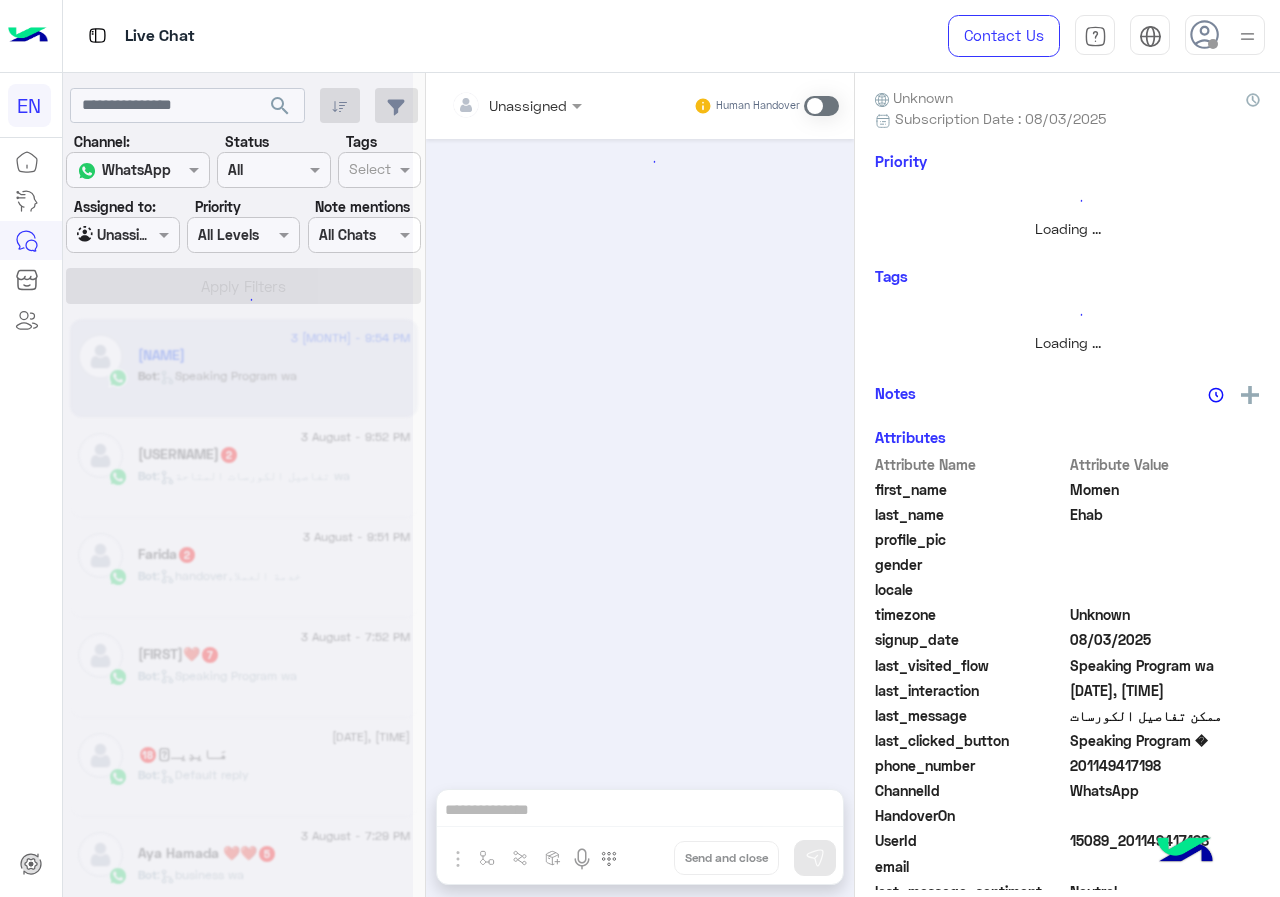 scroll, scrollTop: 216, scrollLeft: 0, axis: vertical 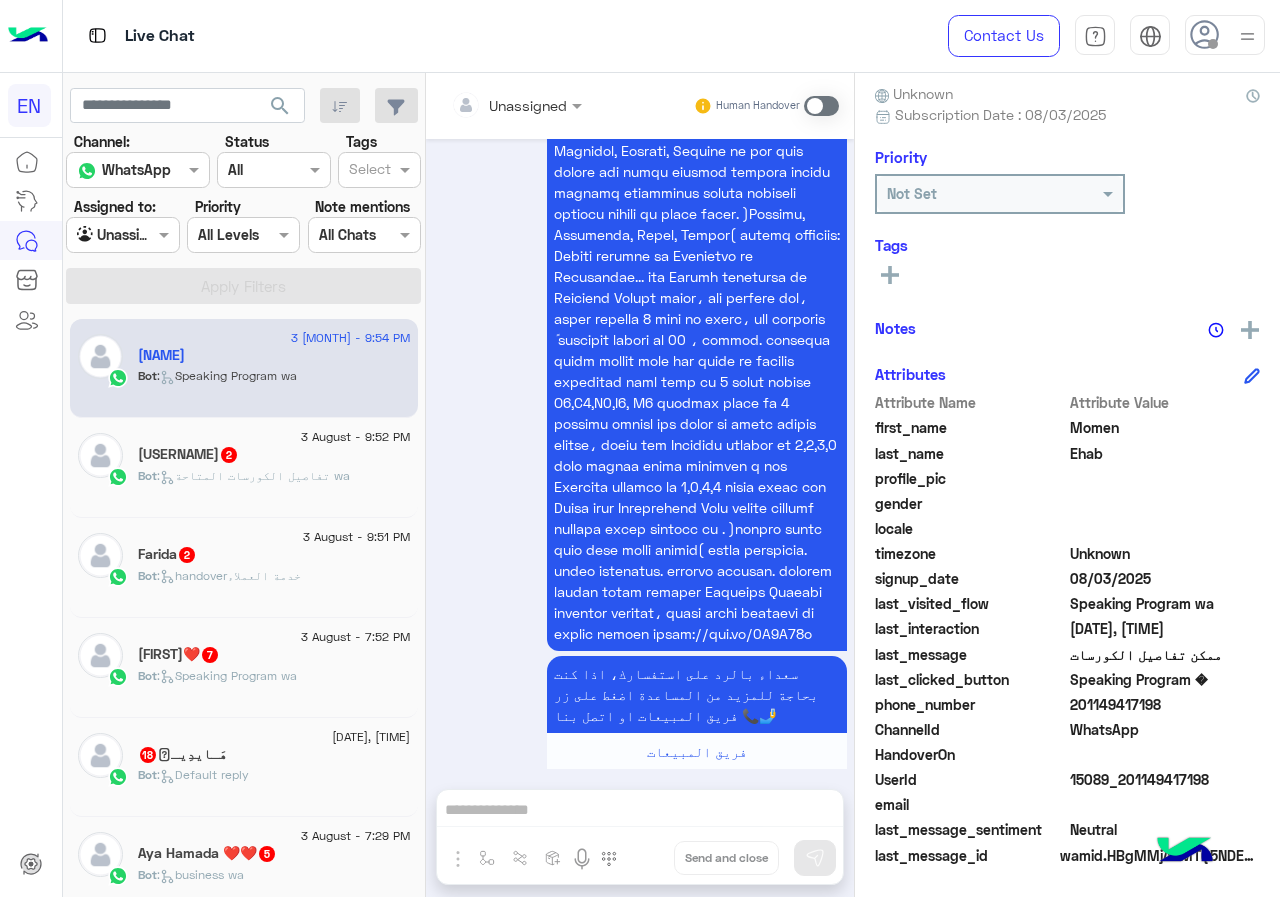 drag, startPoint x: 1073, startPoint y: 701, endPoint x: 1199, endPoint y: 701, distance: 126 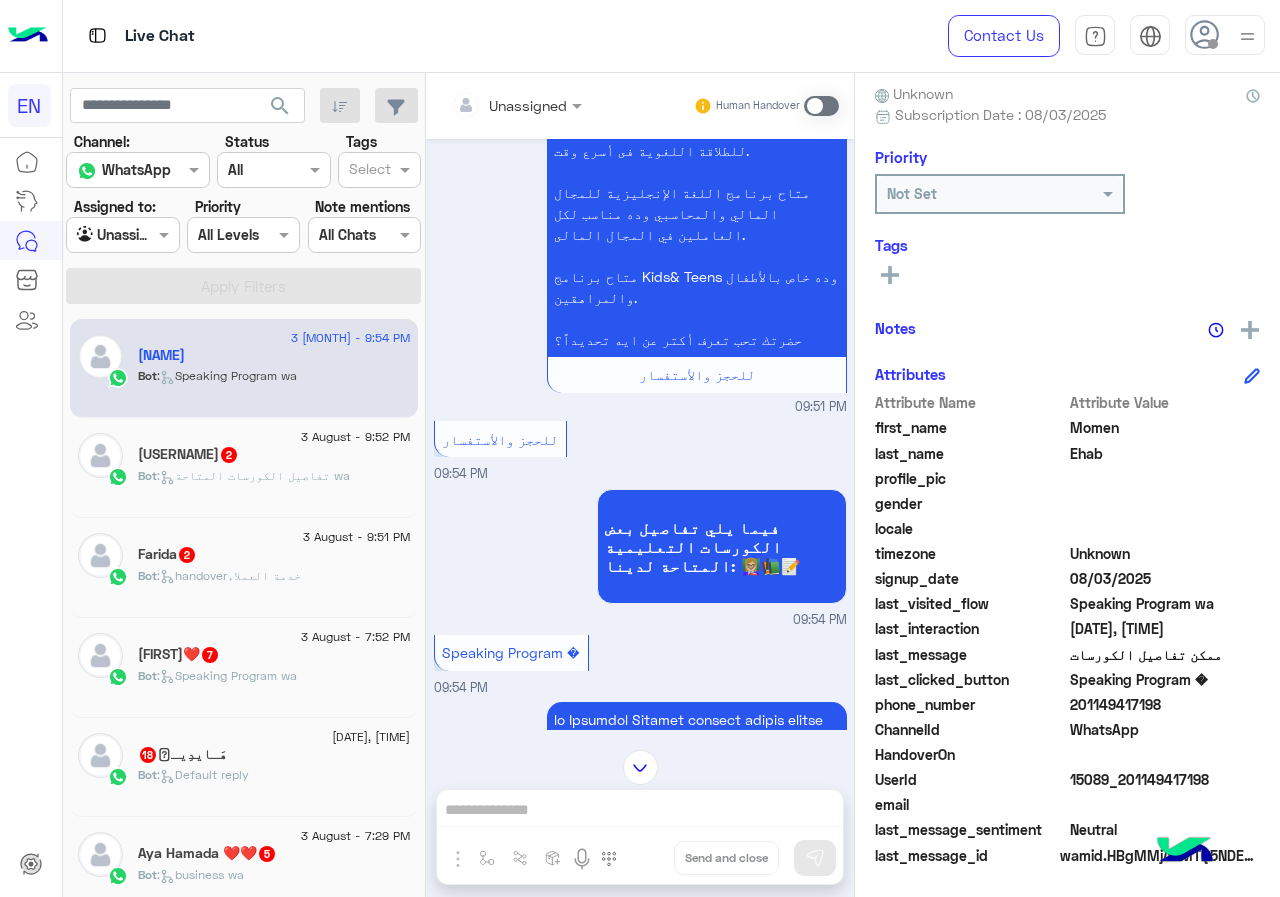 scroll, scrollTop: 0, scrollLeft: 0, axis: both 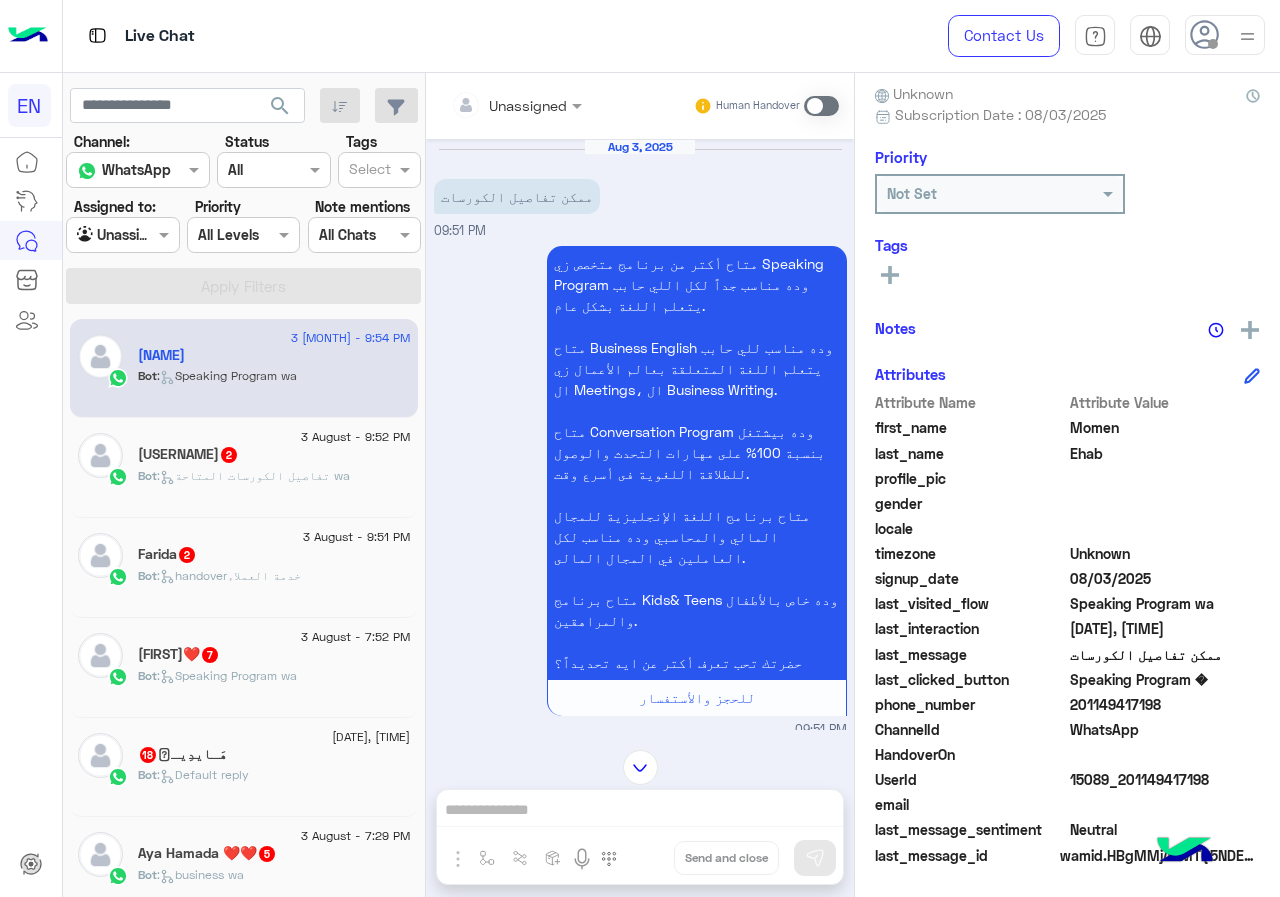 click at bounding box center (491, 105) 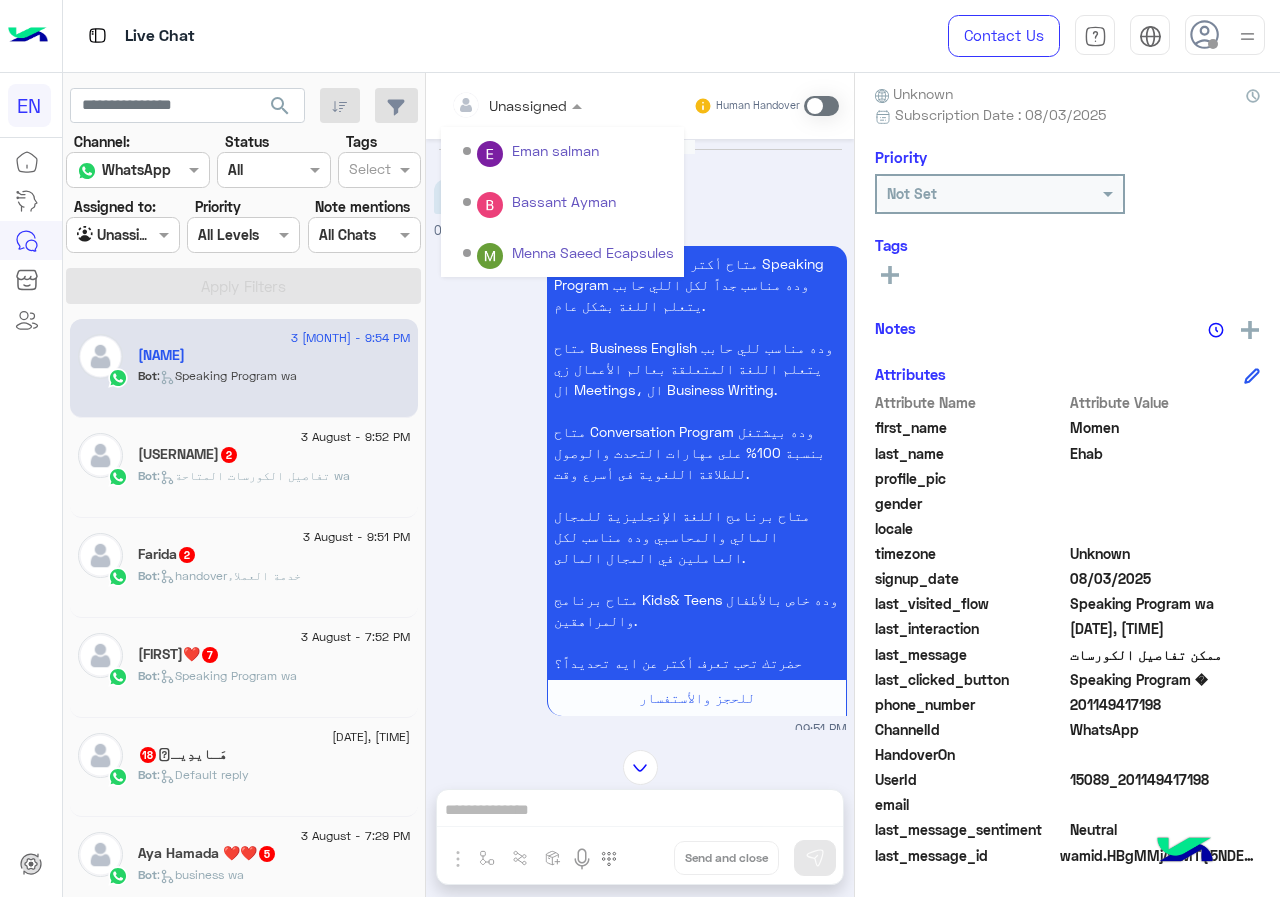 scroll, scrollTop: 332, scrollLeft: 0, axis: vertical 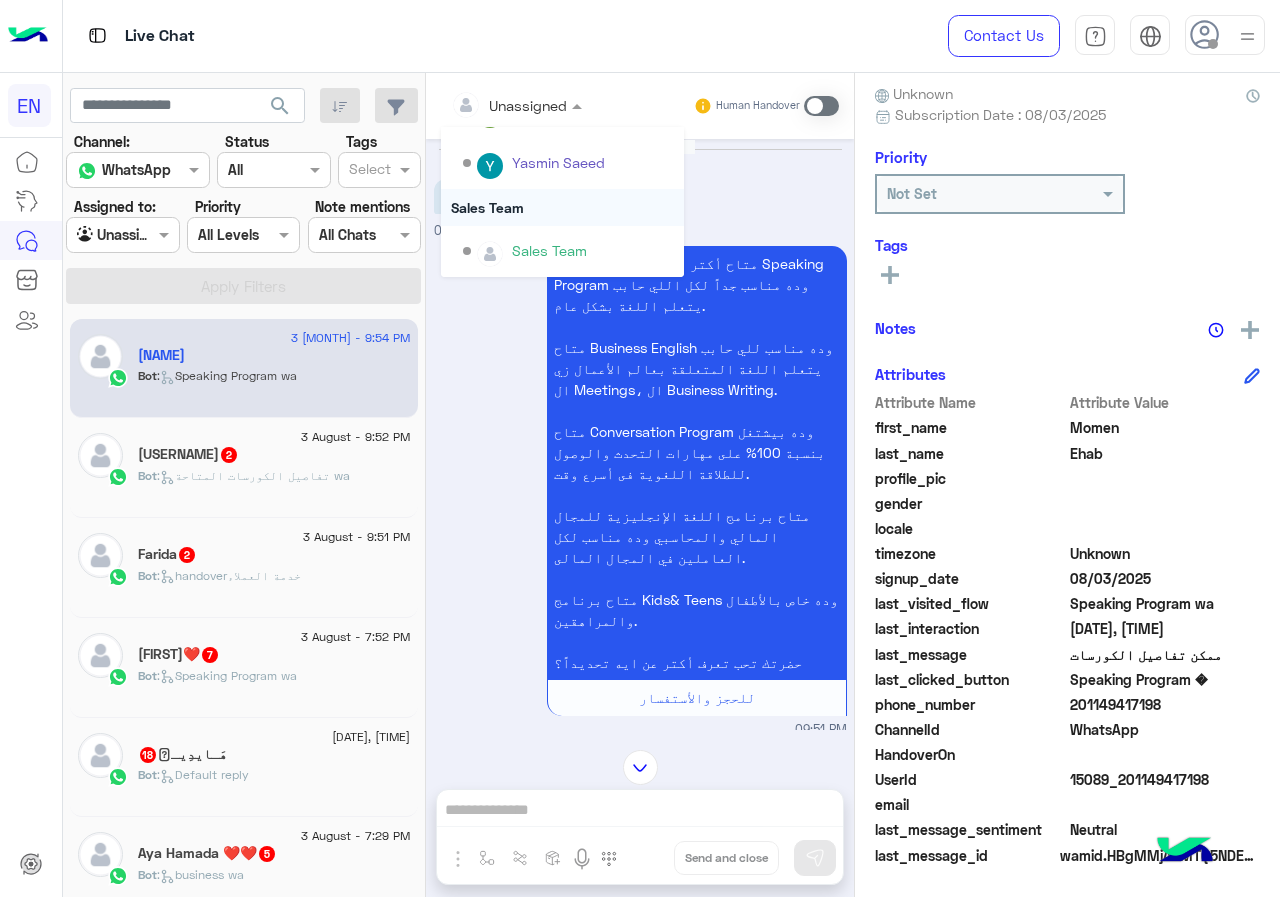 click on "Sales Team" at bounding box center (562, 207) 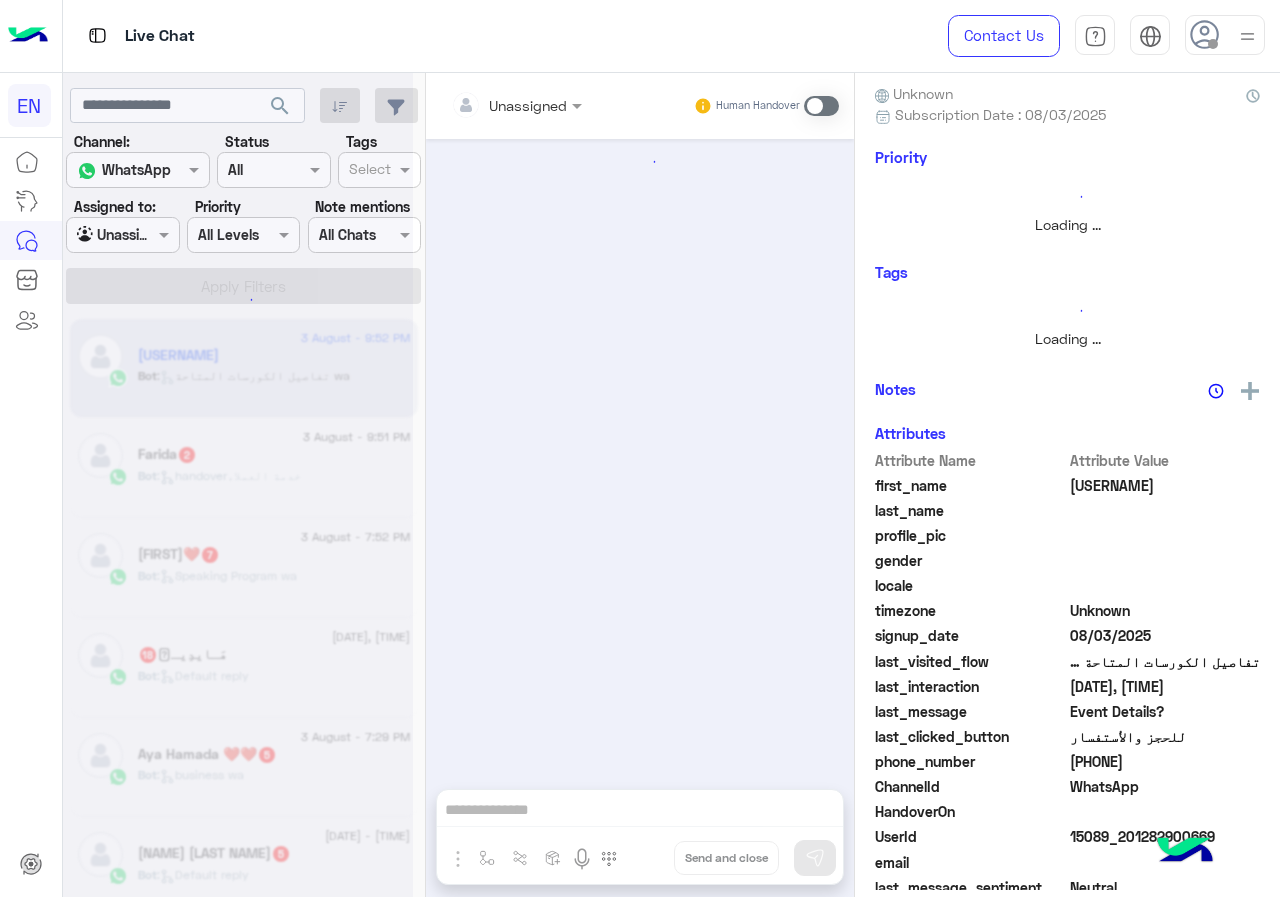 scroll, scrollTop: 216, scrollLeft: 0, axis: vertical 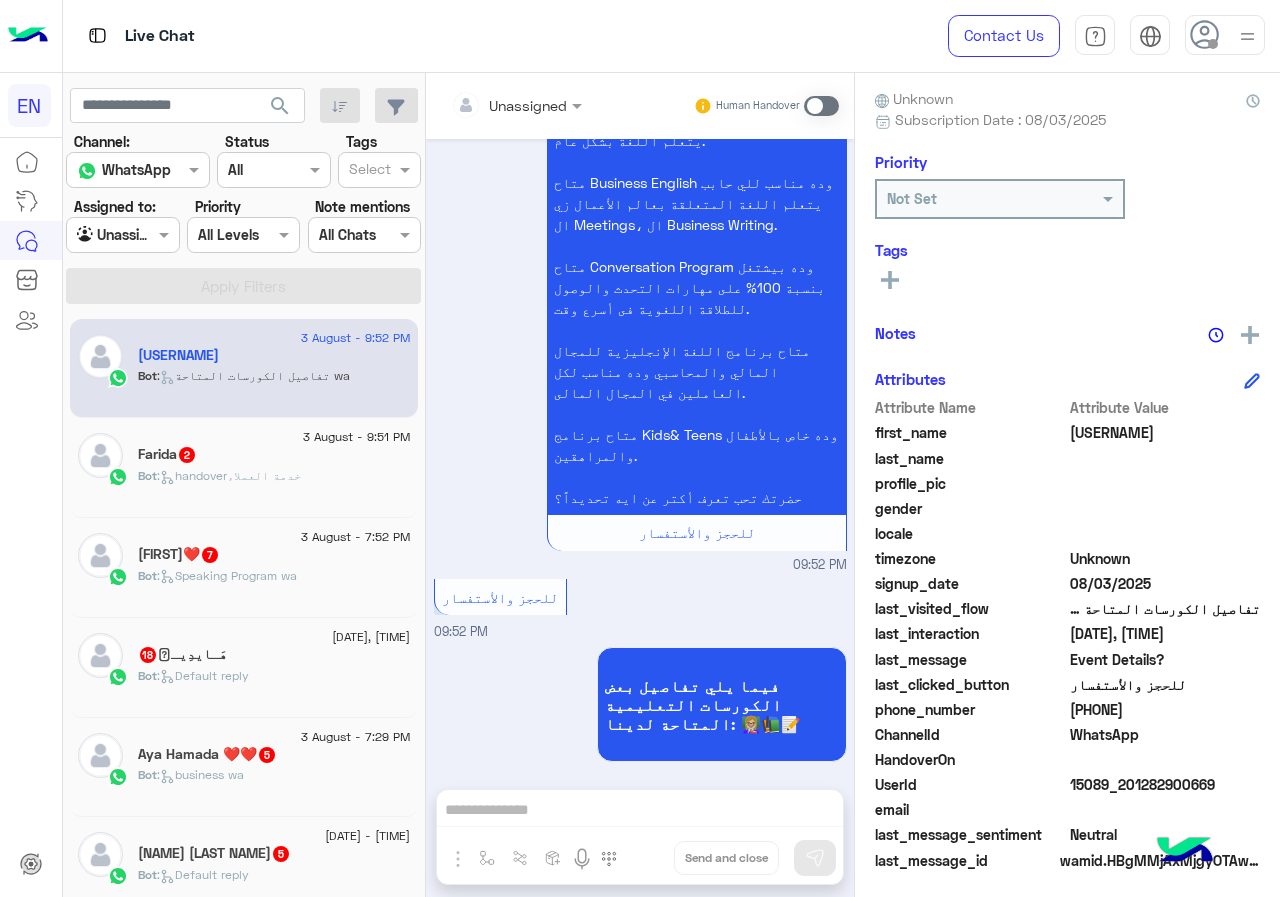 drag, startPoint x: 1084, startPoint y: 705, endPoint x: 1179, endPoint y: 706, distance: 95.005264 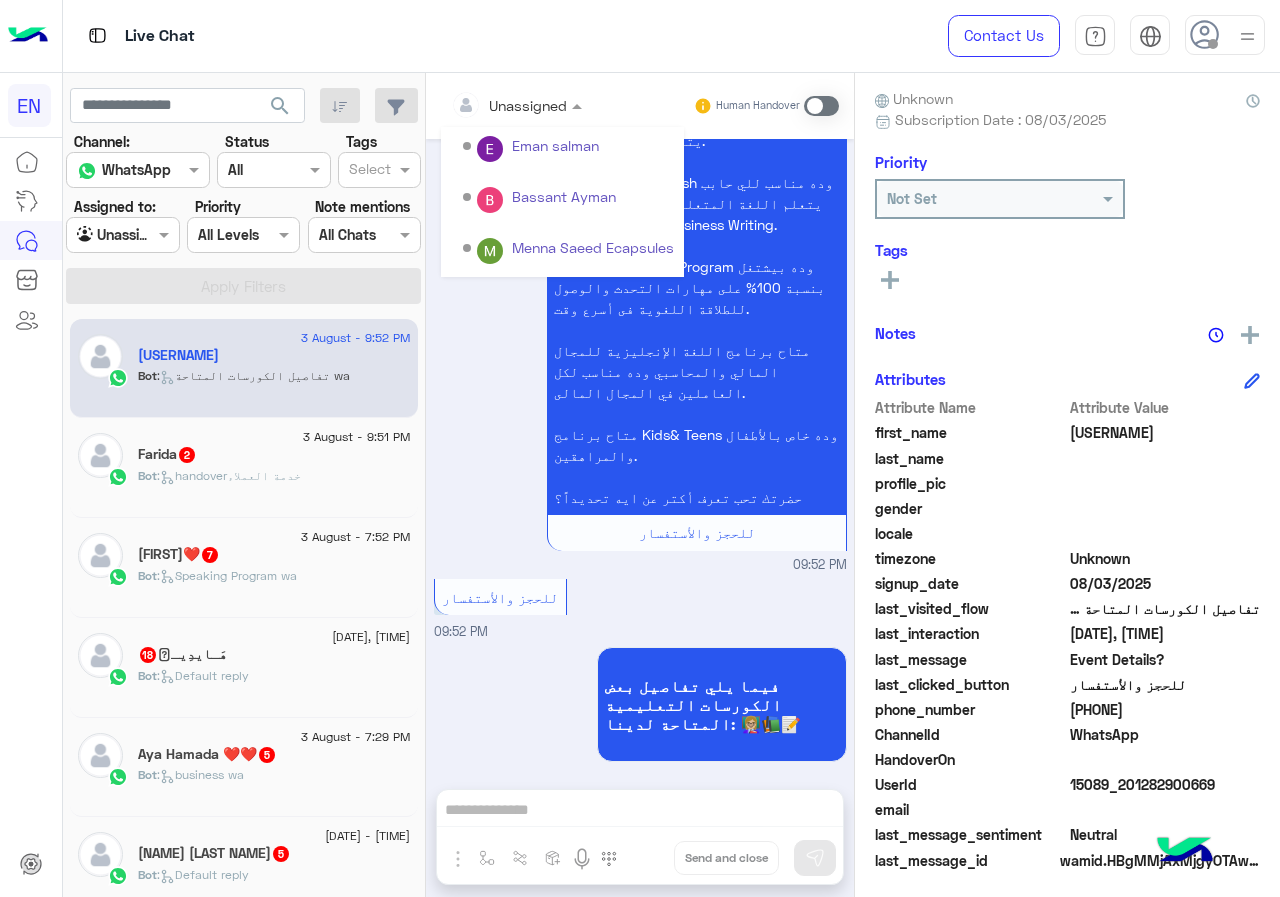 scroll, scrollTop: 332, scrollLeft: 0, axis: vertical 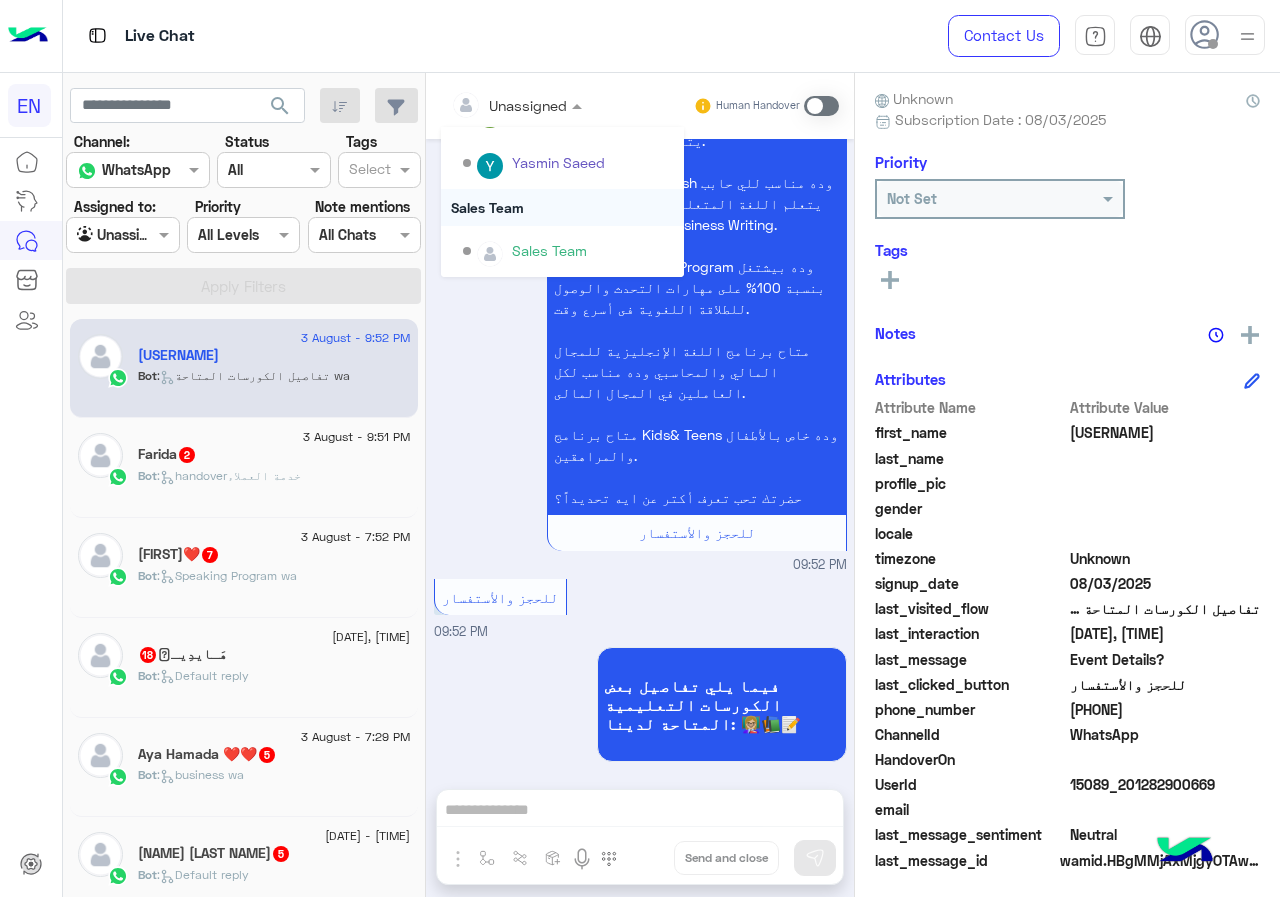 click on "Sales Team" at bounding box center [562, 207] 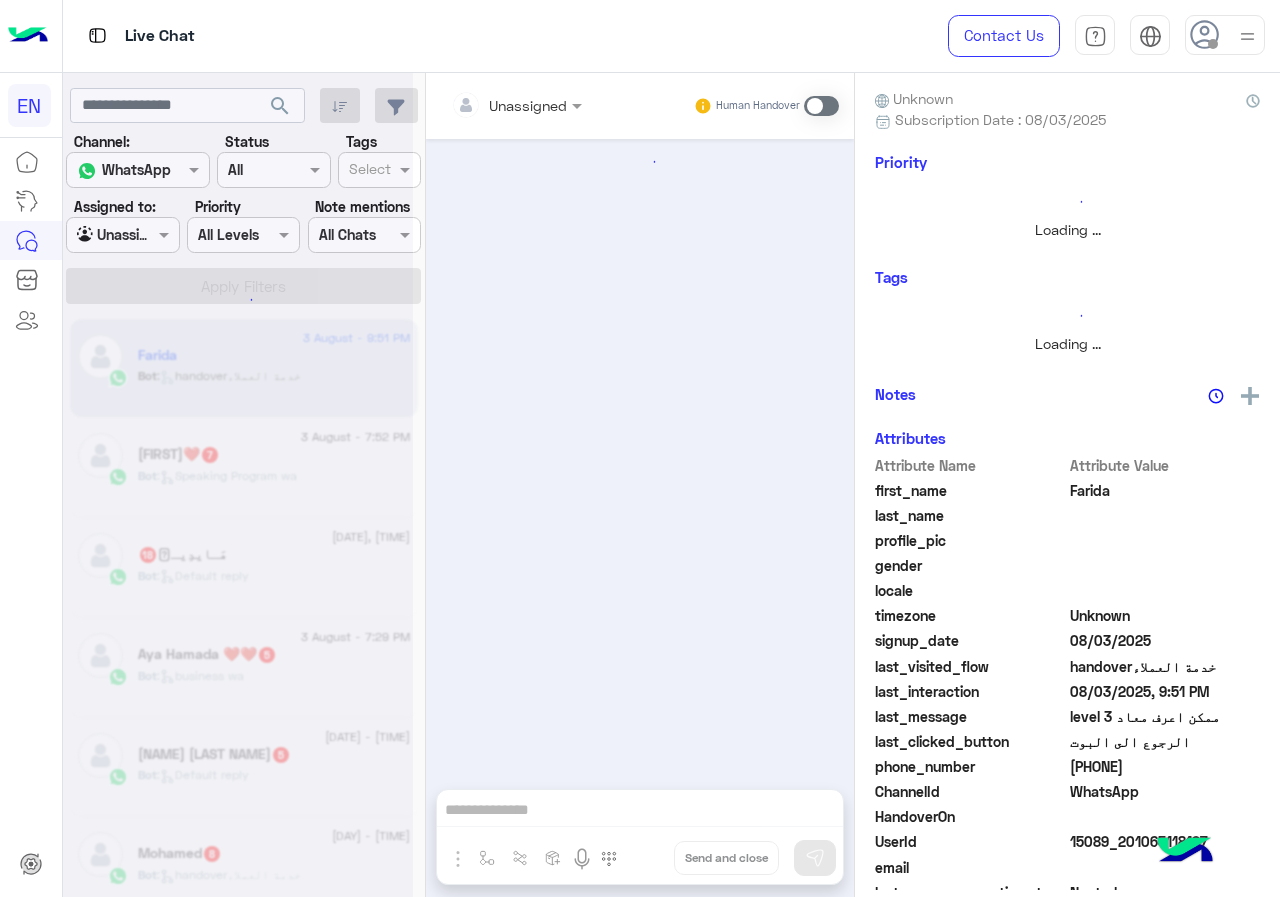 scroll, scrollTop: 0, scrollLeft: 0, axis: both 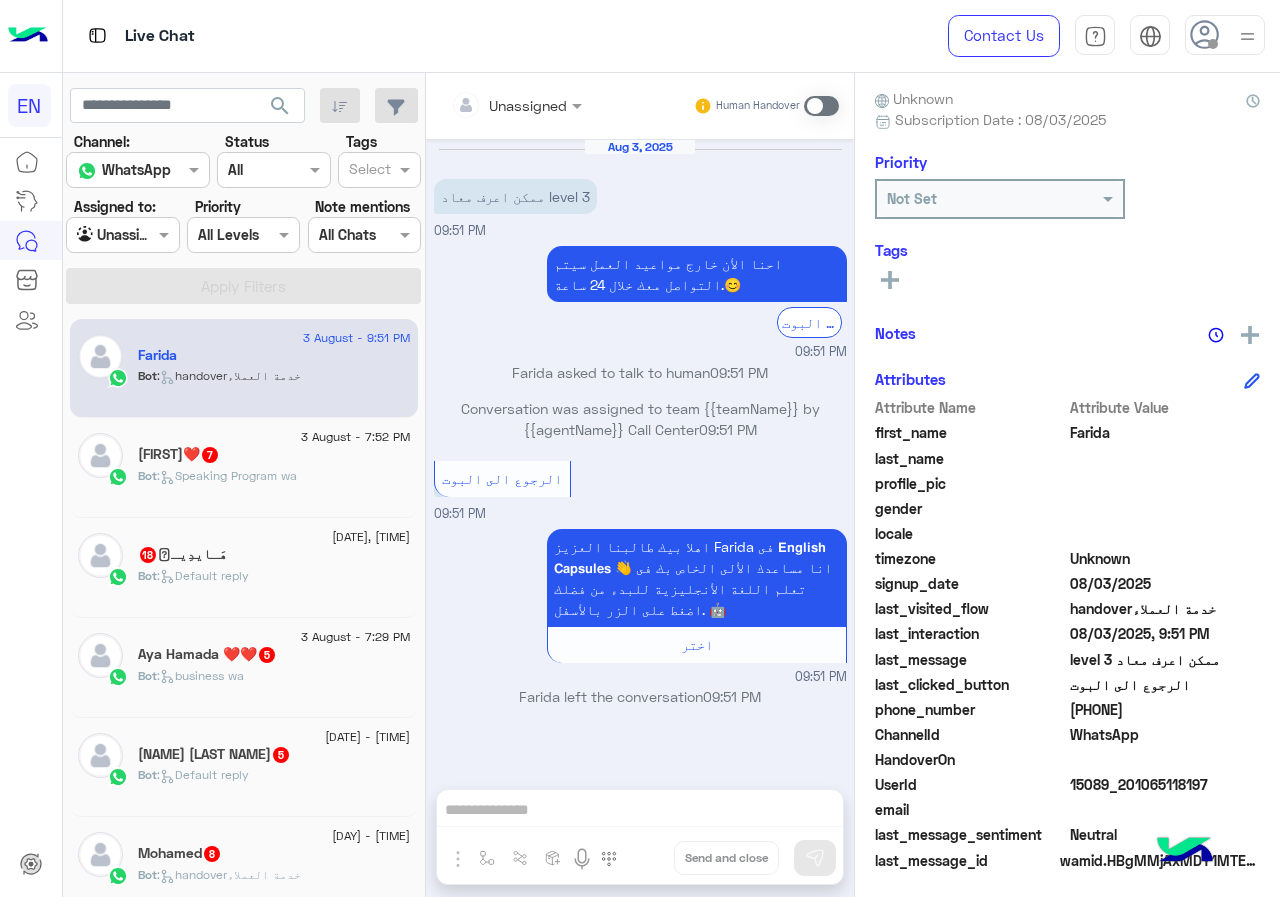 drag, startPoint x: 1074, startPoint y: 706, endPoint x: 1223, endPoint y: 704, distance: 149.01343 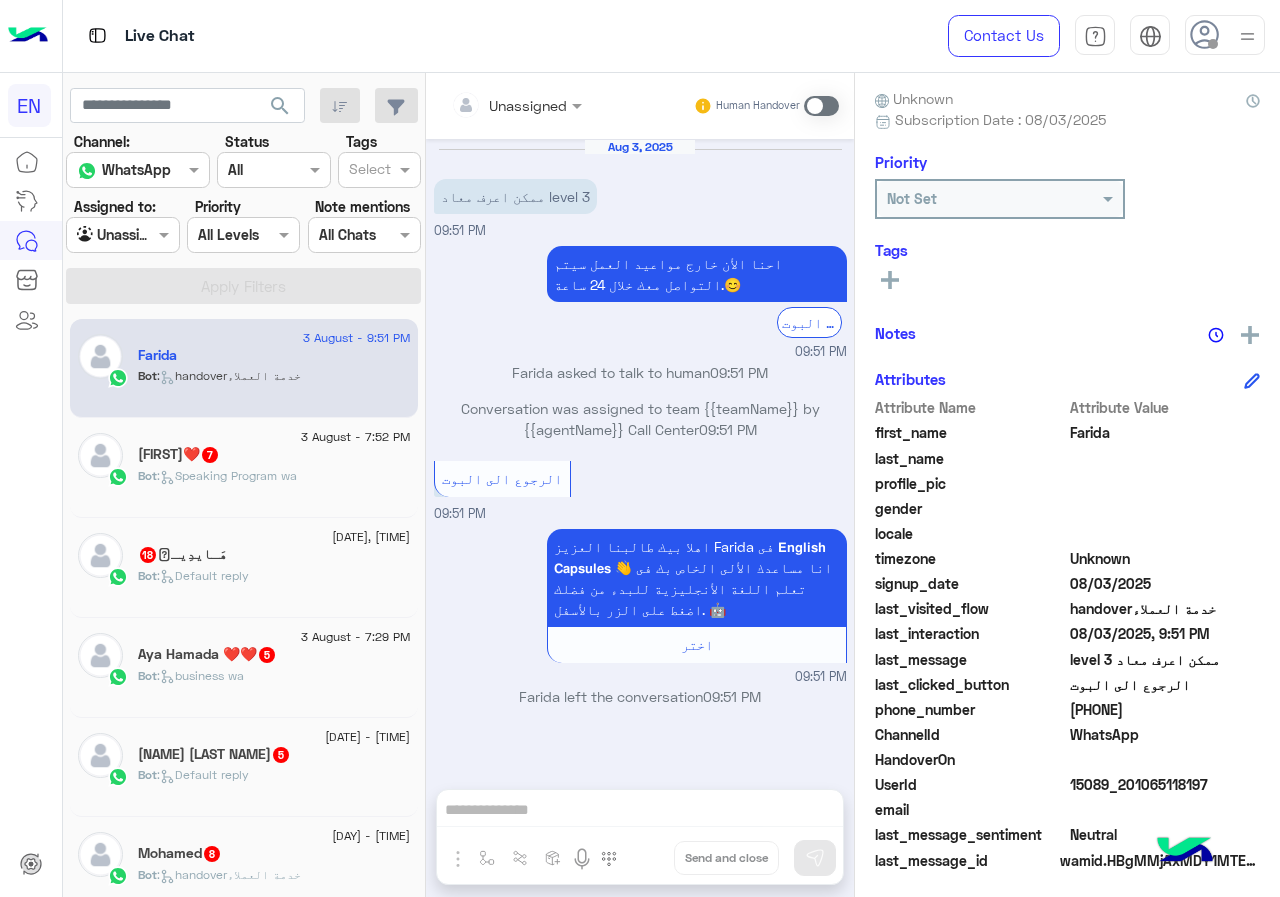 click 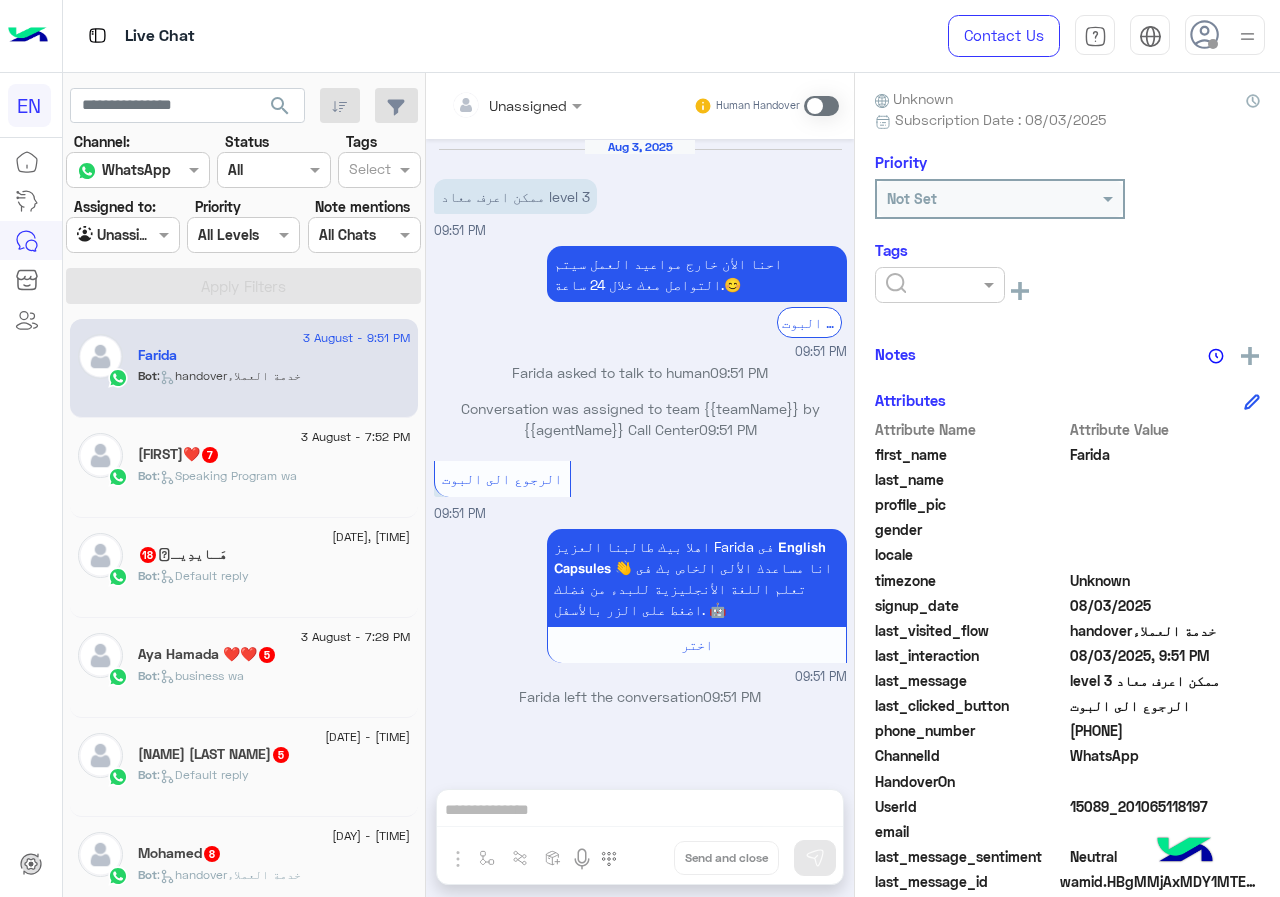 click 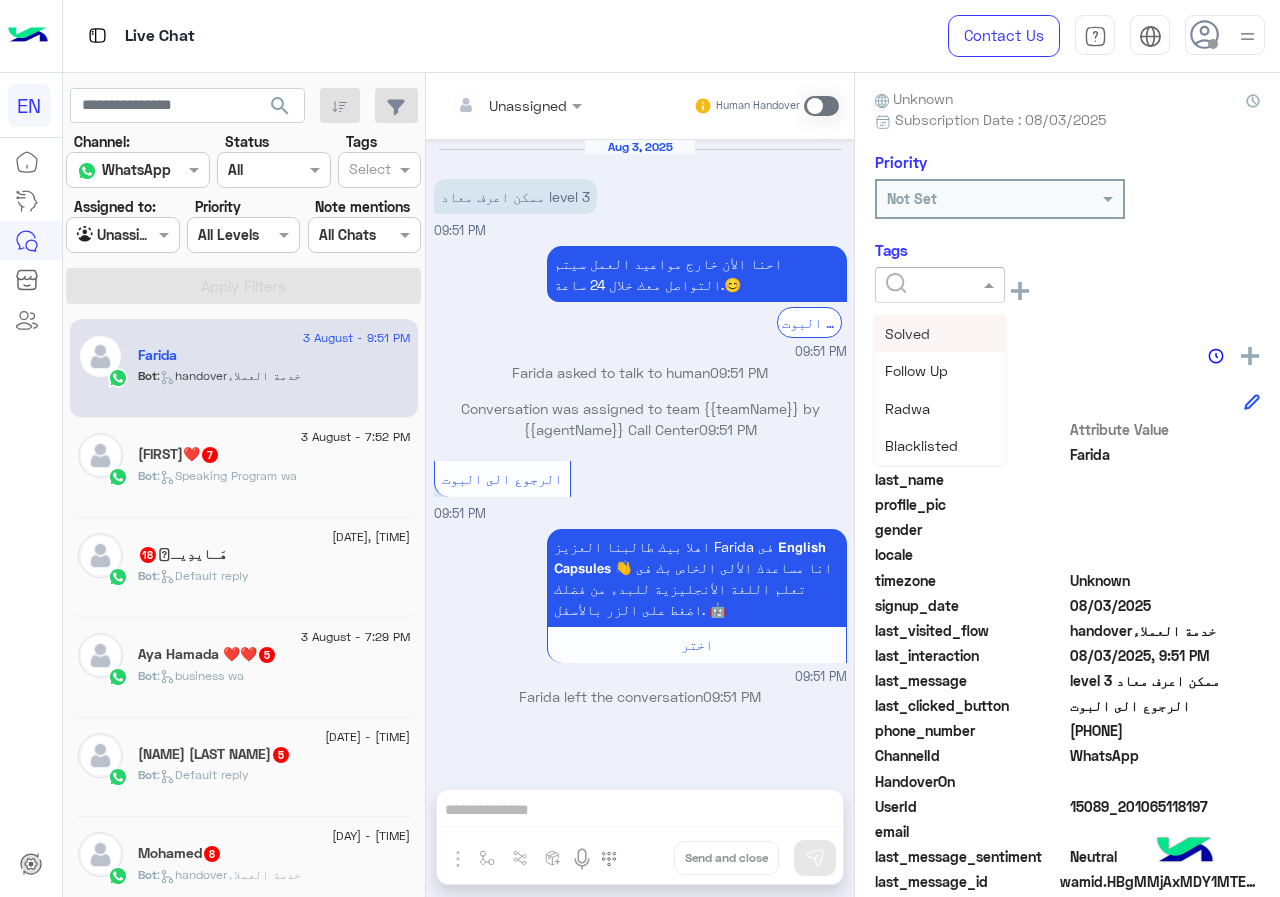 click on "Solved" at bounding box center (907, 333) 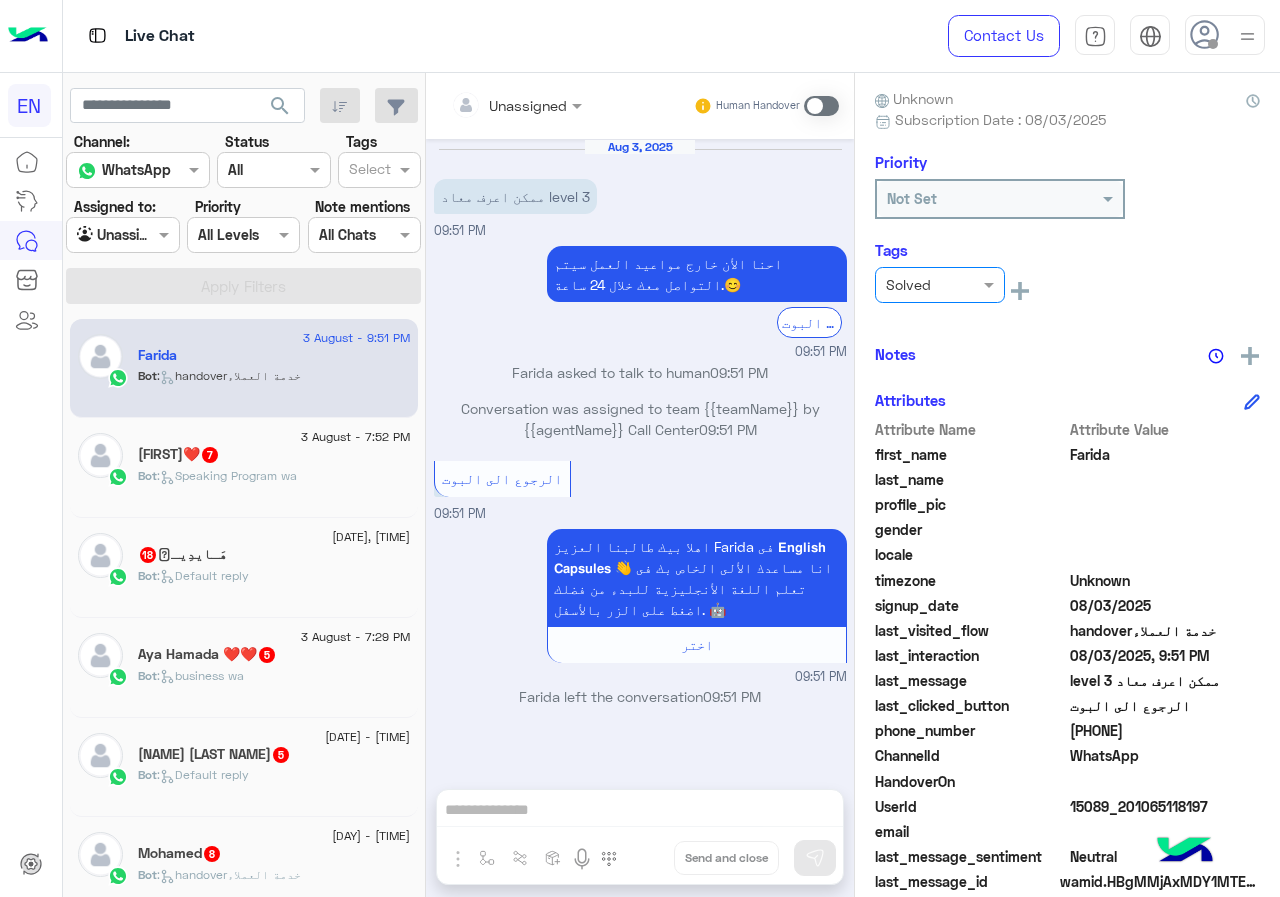 click on "Farida    Reachable   Unknown      Subscription Date : 08/03/2025  Priority Not Set  Tags  × Solved   See All   Notes  Notes History No notes added yet.  Add note   Attributes  Attribute Name Attribute Value first_name  Farida  last_name    profile_pic gender    locale    timezone  Unknown signup_date  08/03/2025  last_visited_flow  handoverخدمة العملاء  last_interaction  08/03/2025, 9:51 PM  last_message  ممكن اعرف معاد level 3  last_clicked_button  الرجوع الى البوت  phone_number  201065118197  ChannelId  WhatsApp  HandoverOn    UserId  15089_201065118197  email    last_message_sentiment  Neutral  last_message_id  wamid.HBgMMjAxMDY1MTE4MTk3FQIAEhggM0QzNDAxODZEOTVEMEQyNkQyQTZBREI4NTk3QUNFQ0QA" 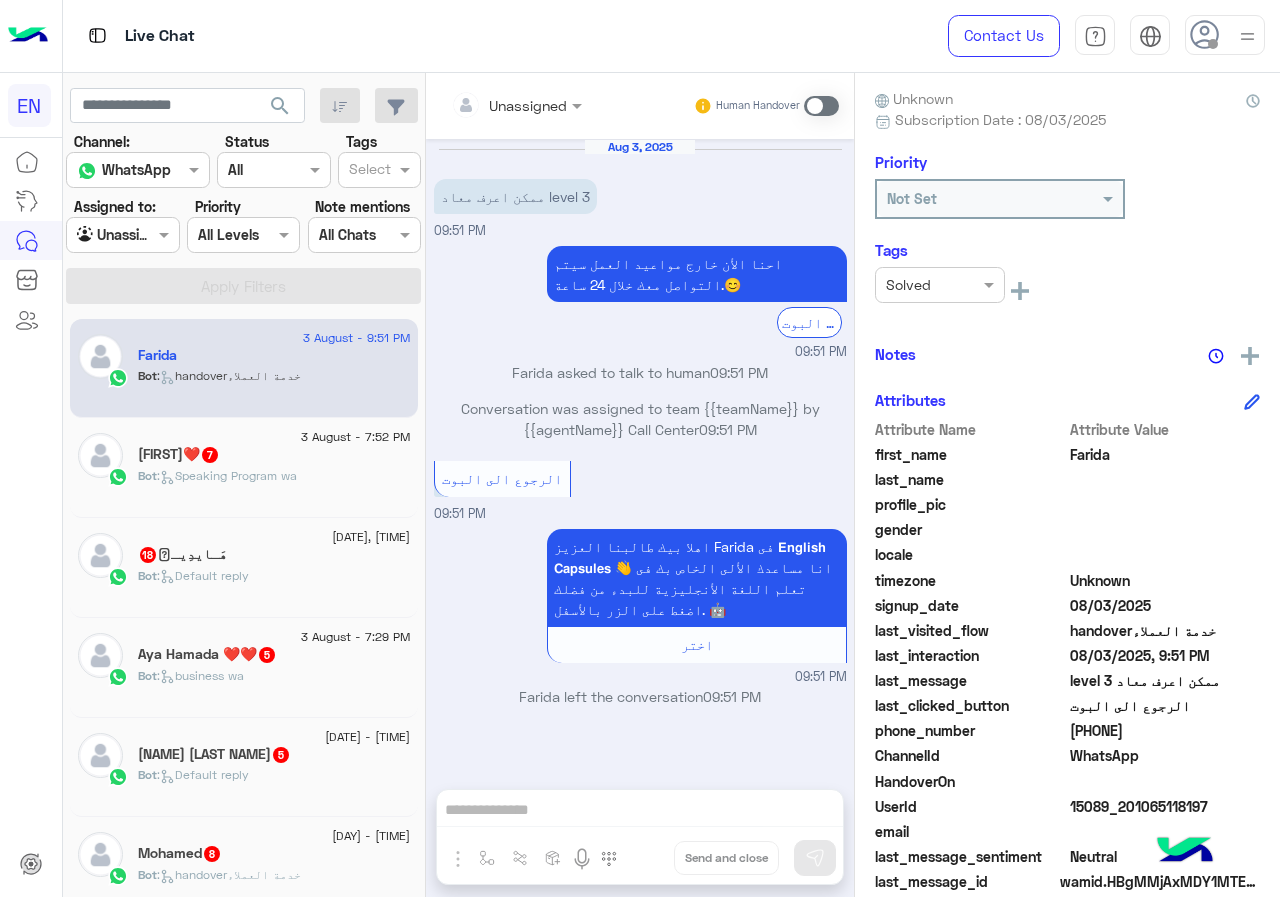 click on "Live Chat" at bounding box center [469, 36] 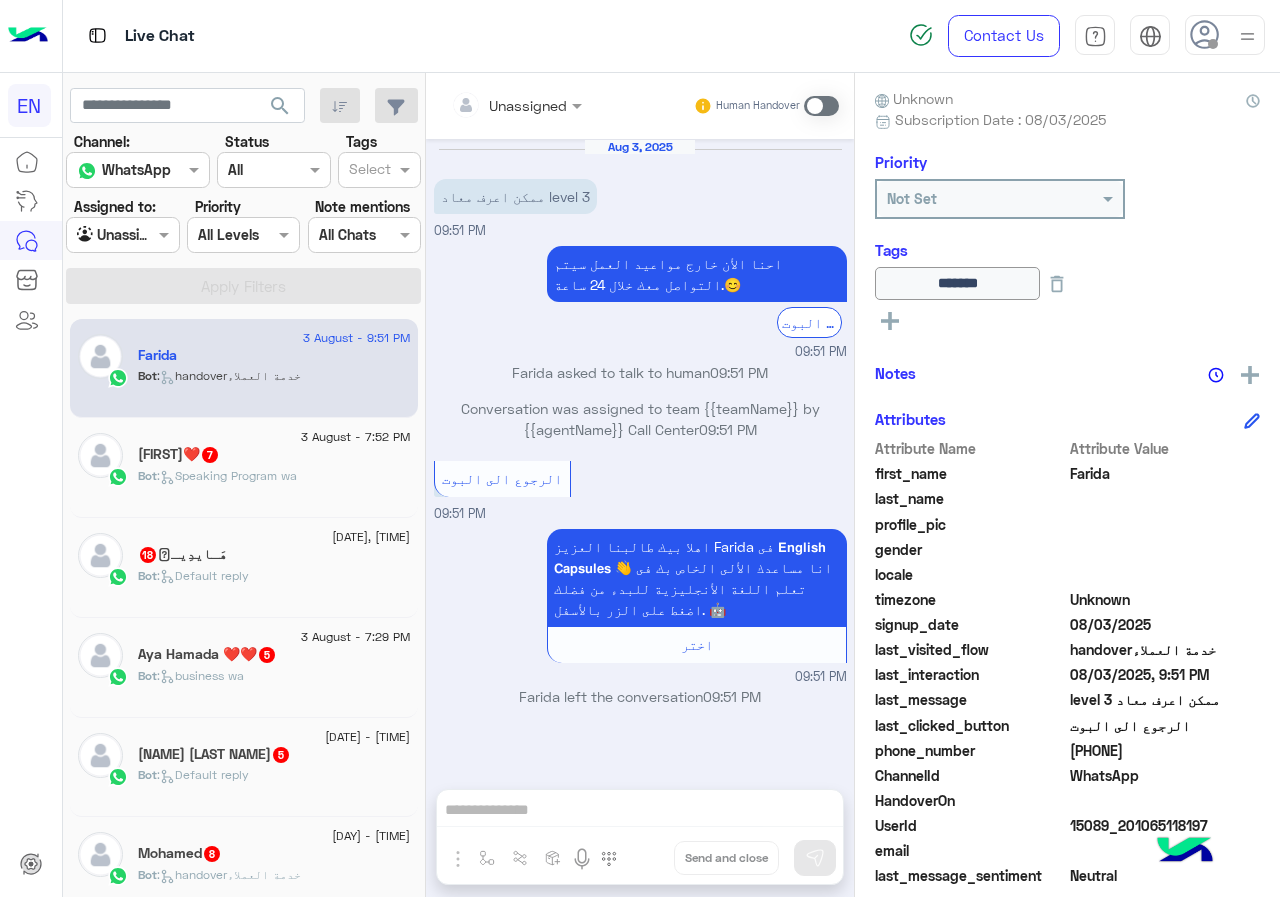 click at bounding box center (491, 105) 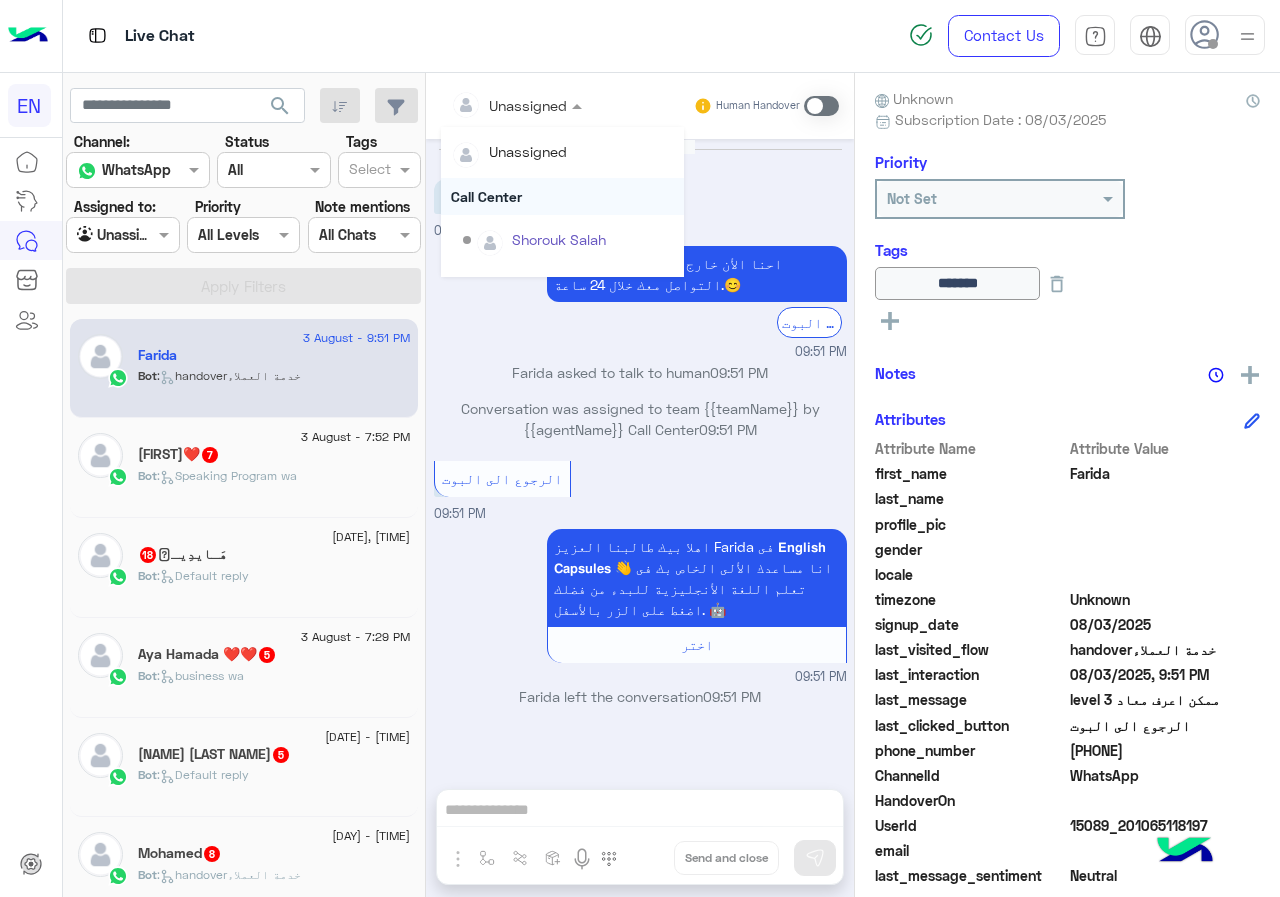 click on "Call Center" at bounding box center [562, 196] 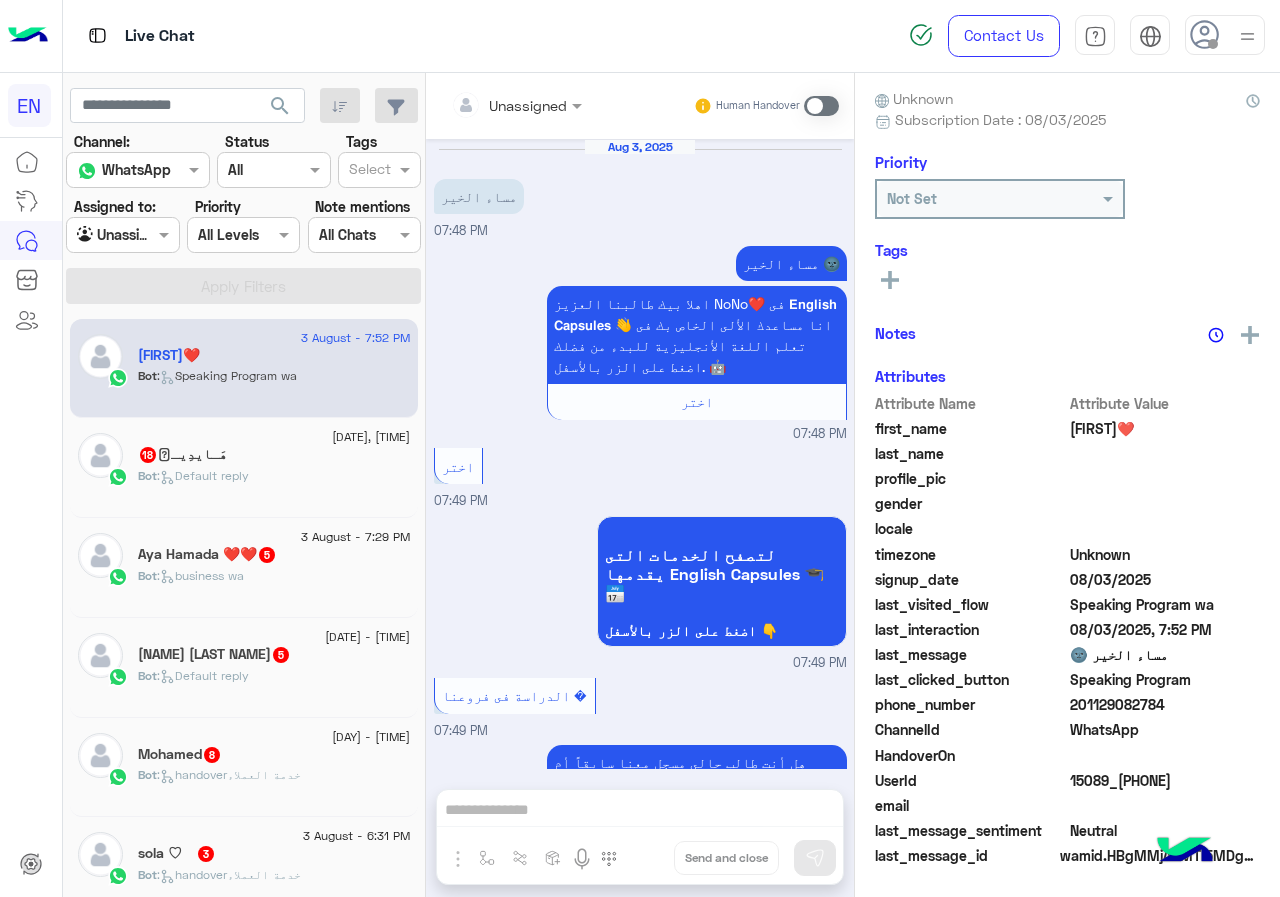 scroll, scrollTop: 1982, scrollLeft: 0, axis: vertical 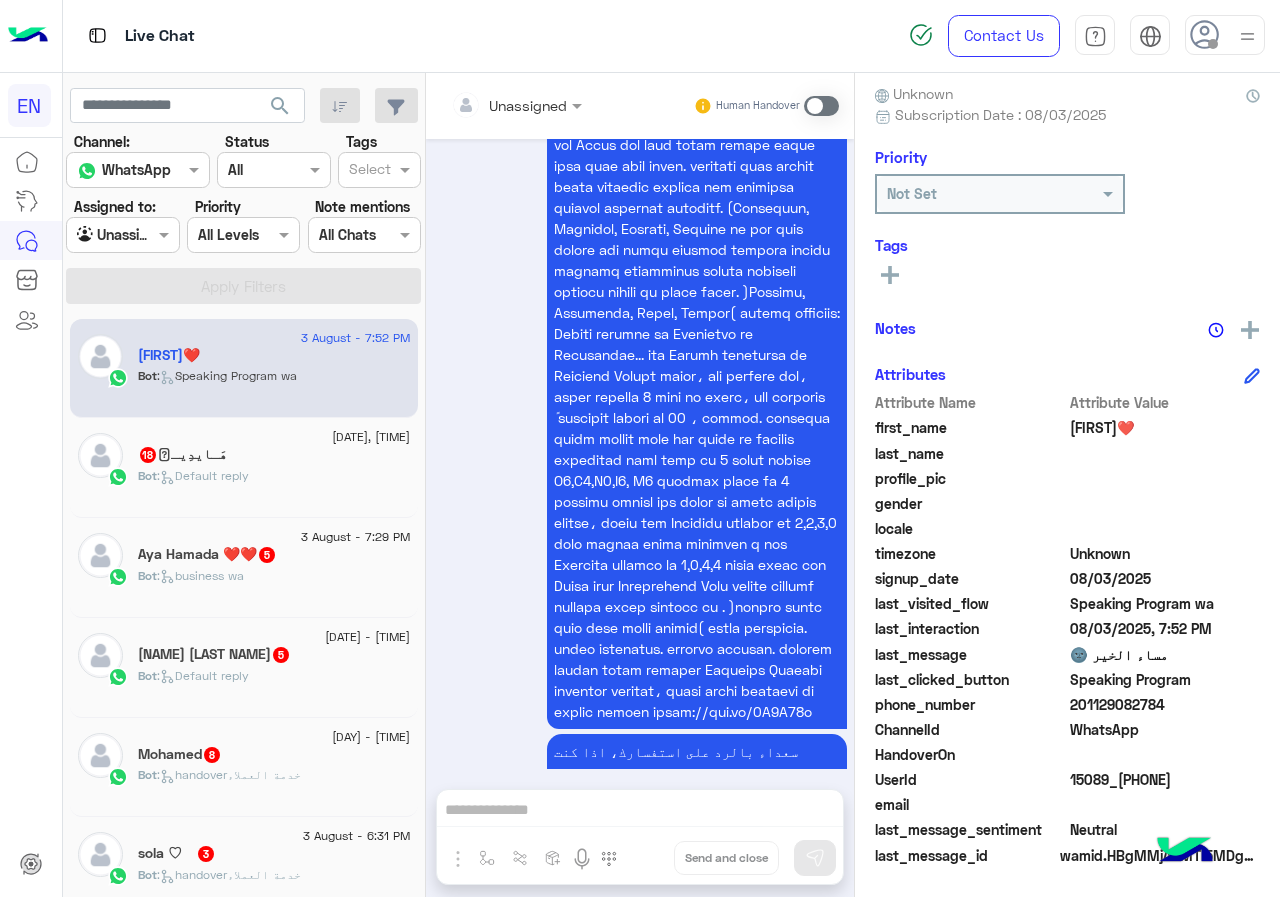 drag, startPoint x: 1077, startPoint y: 702, endPoint x: 1192, endPoint y: 702, distance: 115 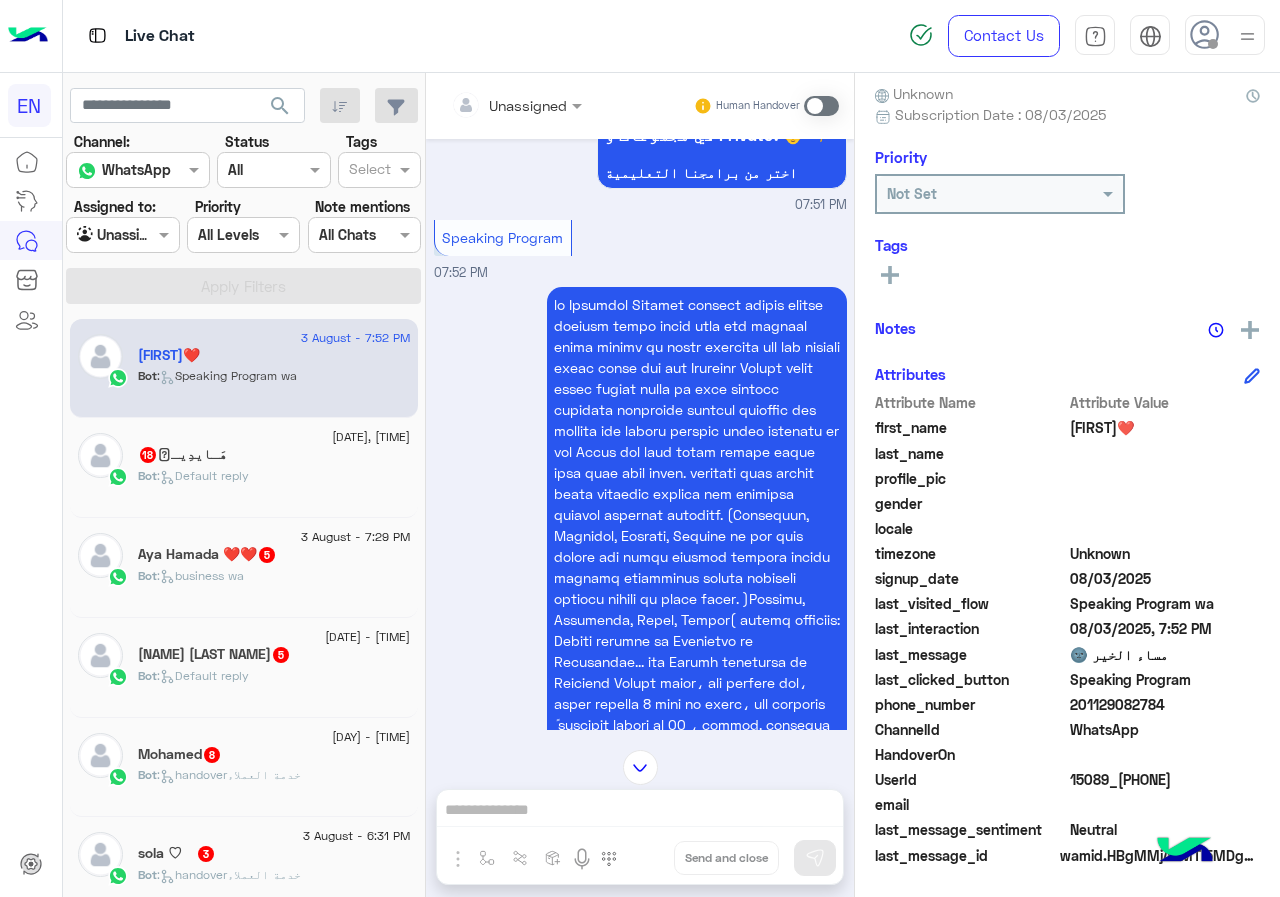 scroll, scrollTop: 1282, scrollLeft: 0, axis: vertical 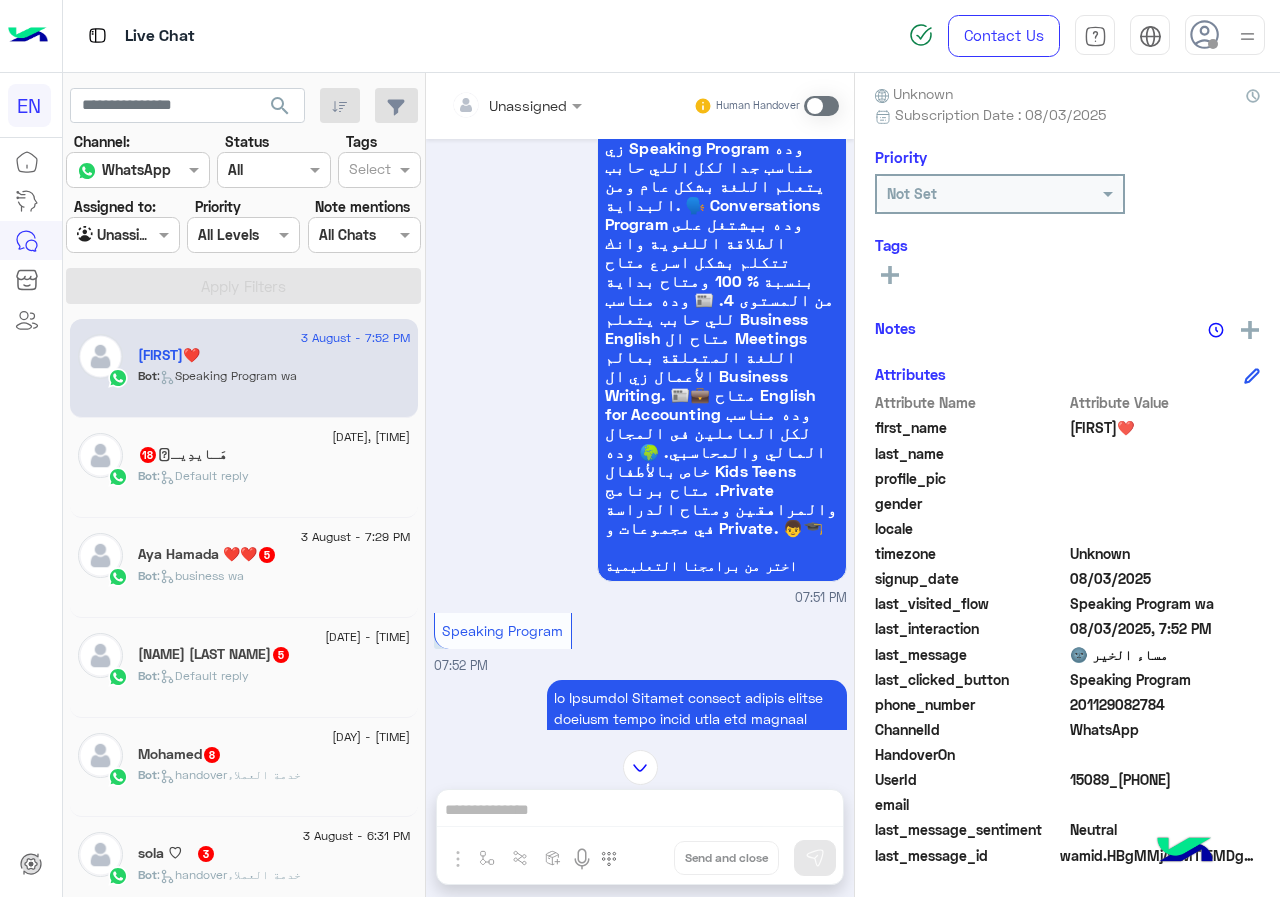 click at bounding box center [491, 105] 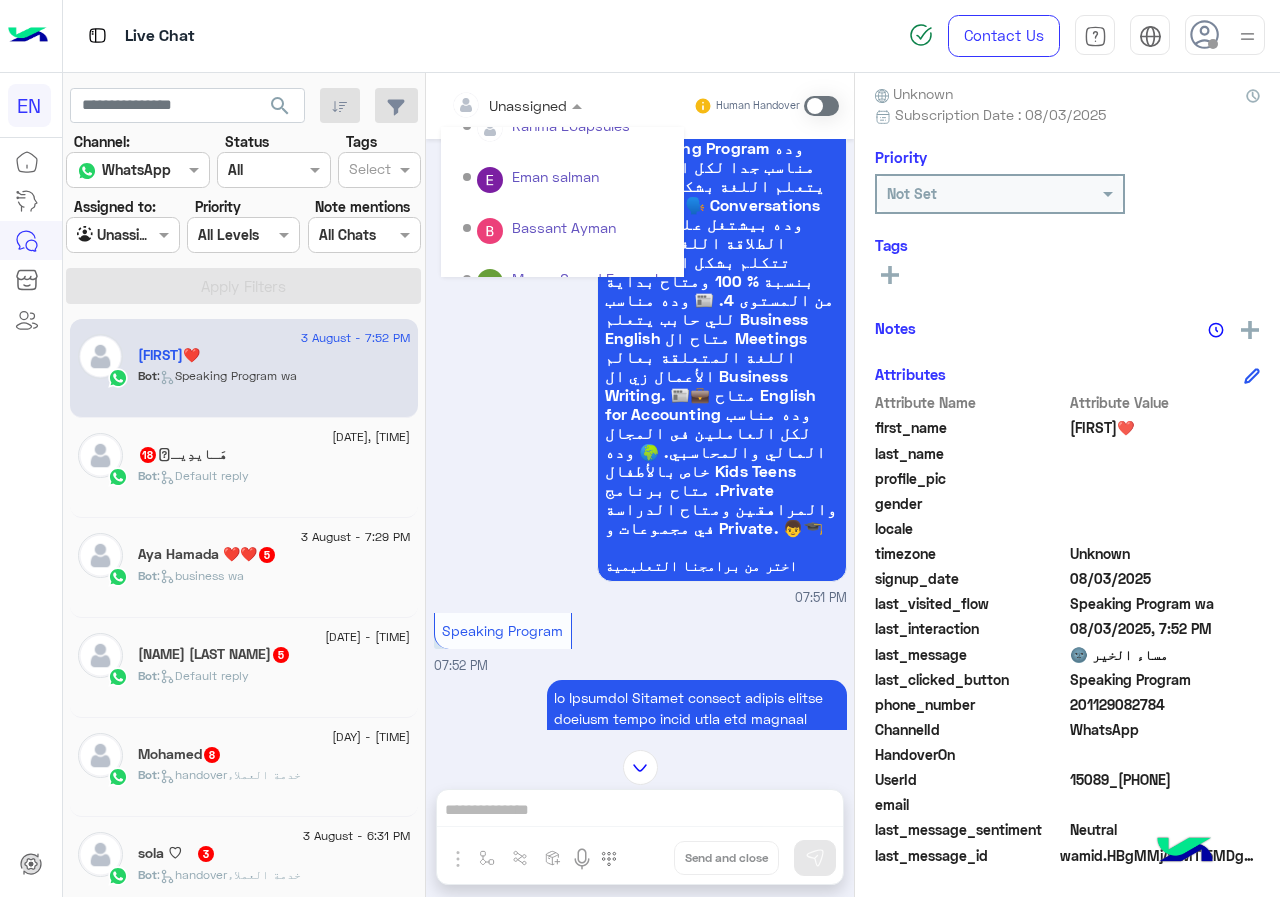 scroll, scrollTop: 332, scrollLeft: 0, axis: vertical 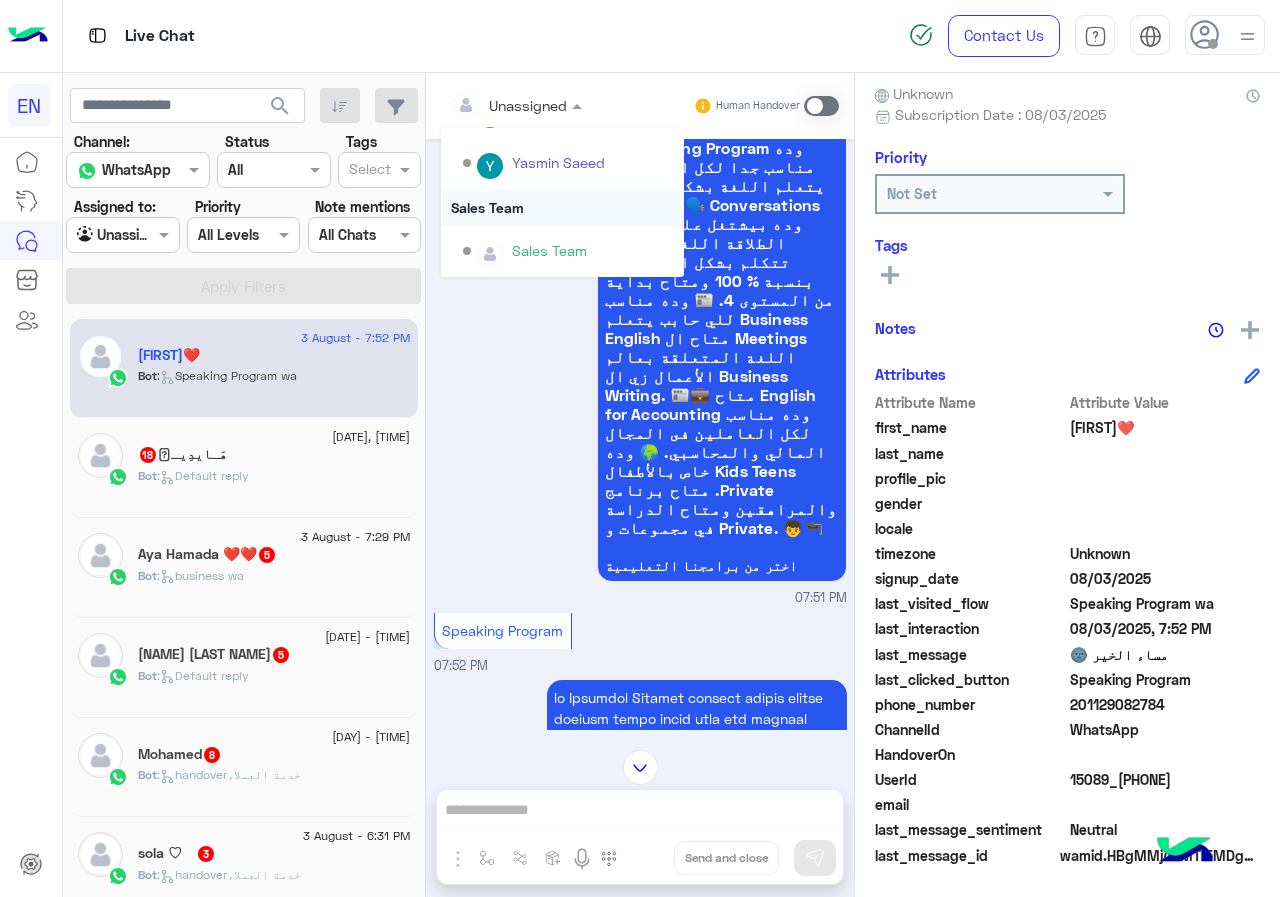 click on "Sales Team" at bounding box center (562, 207) 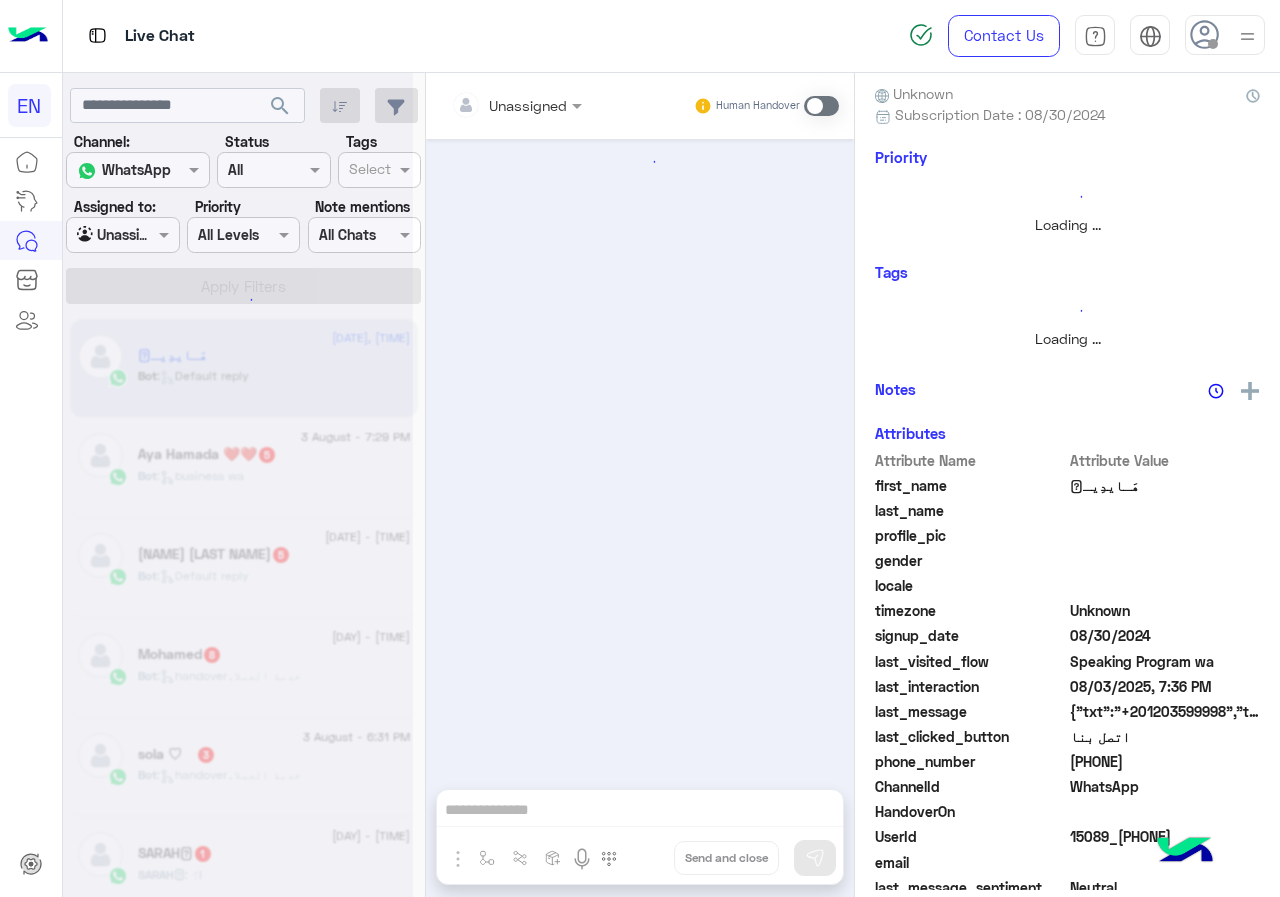 scroll, scrollTop: 0, scrollLeft: 0, axis: both 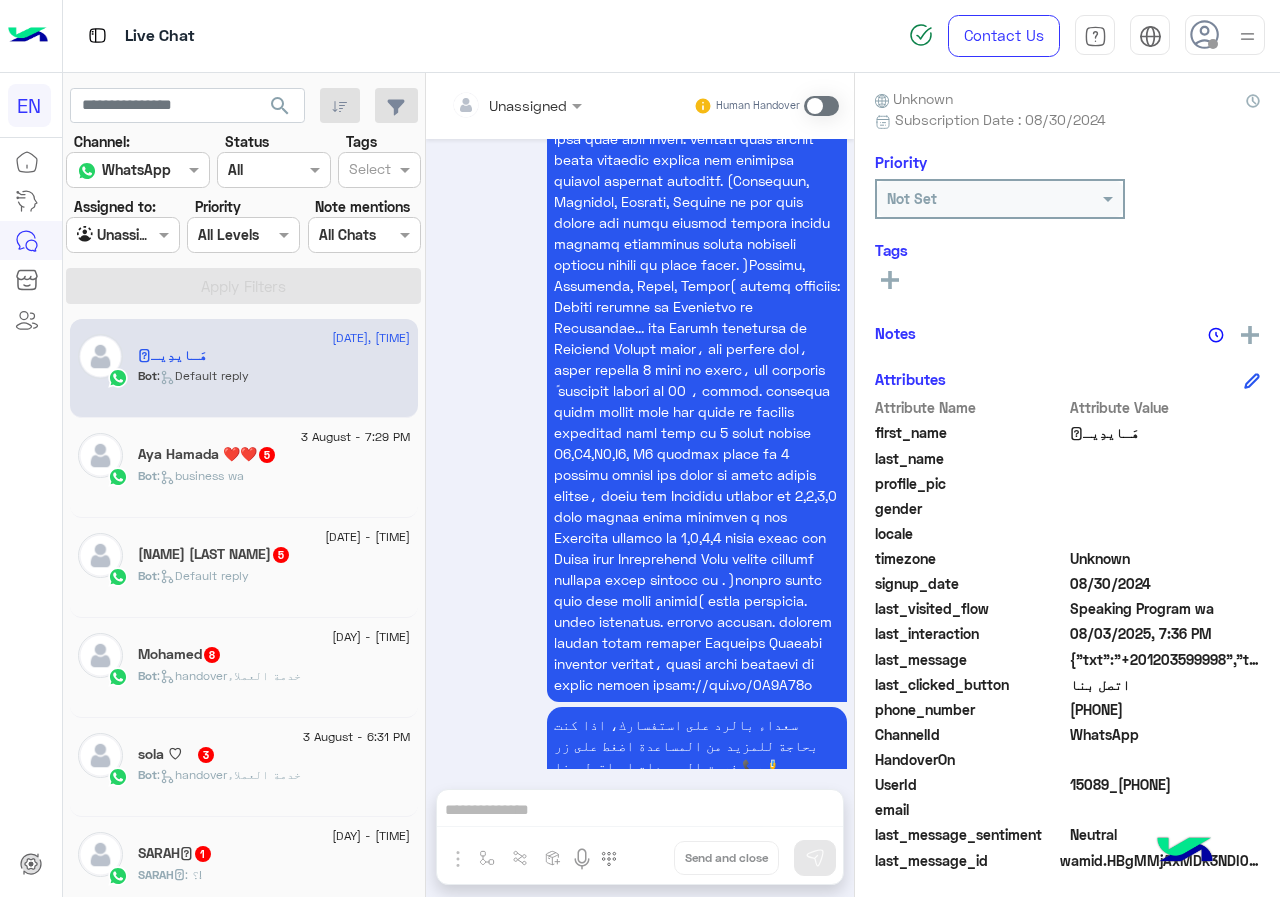 drag, startPoint x: 1075, startPoint y: 711, endPoint x: 1243, endPoint y: 711, distance: 168 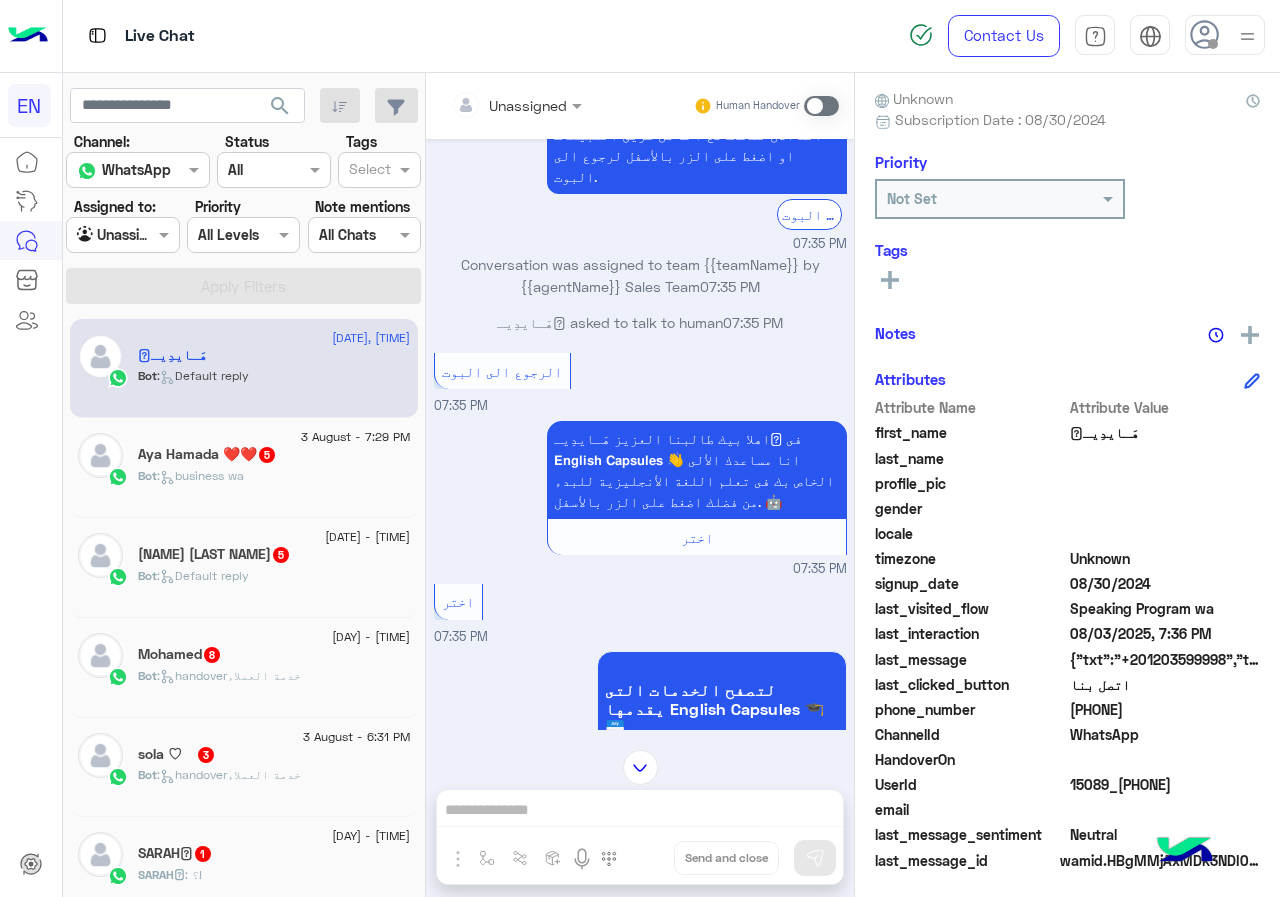 scroll, scrollTop: 2506, scrollLeft: 0, axis: vertical 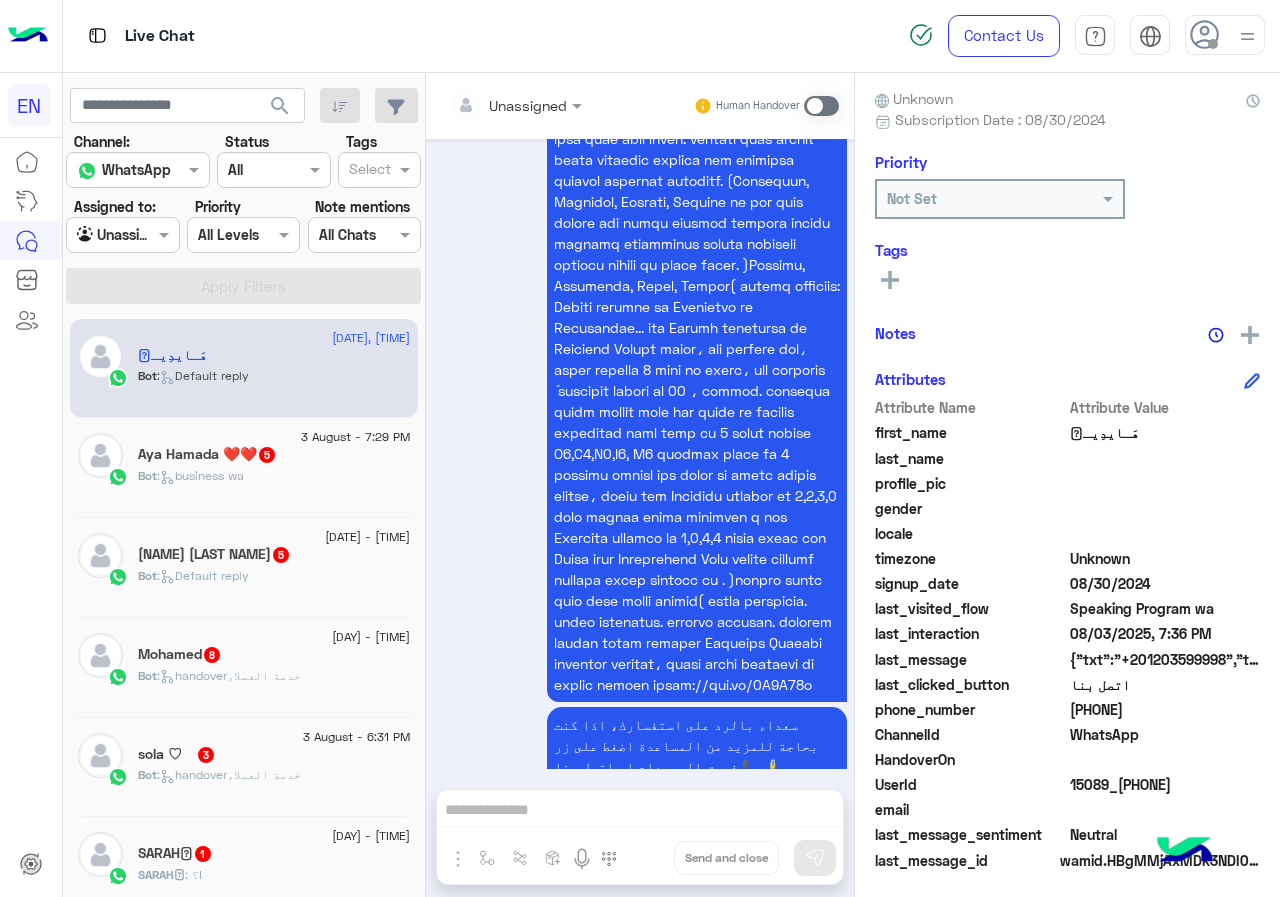 click on "Unassigned Human Handover" at bounding box center [640, 106] 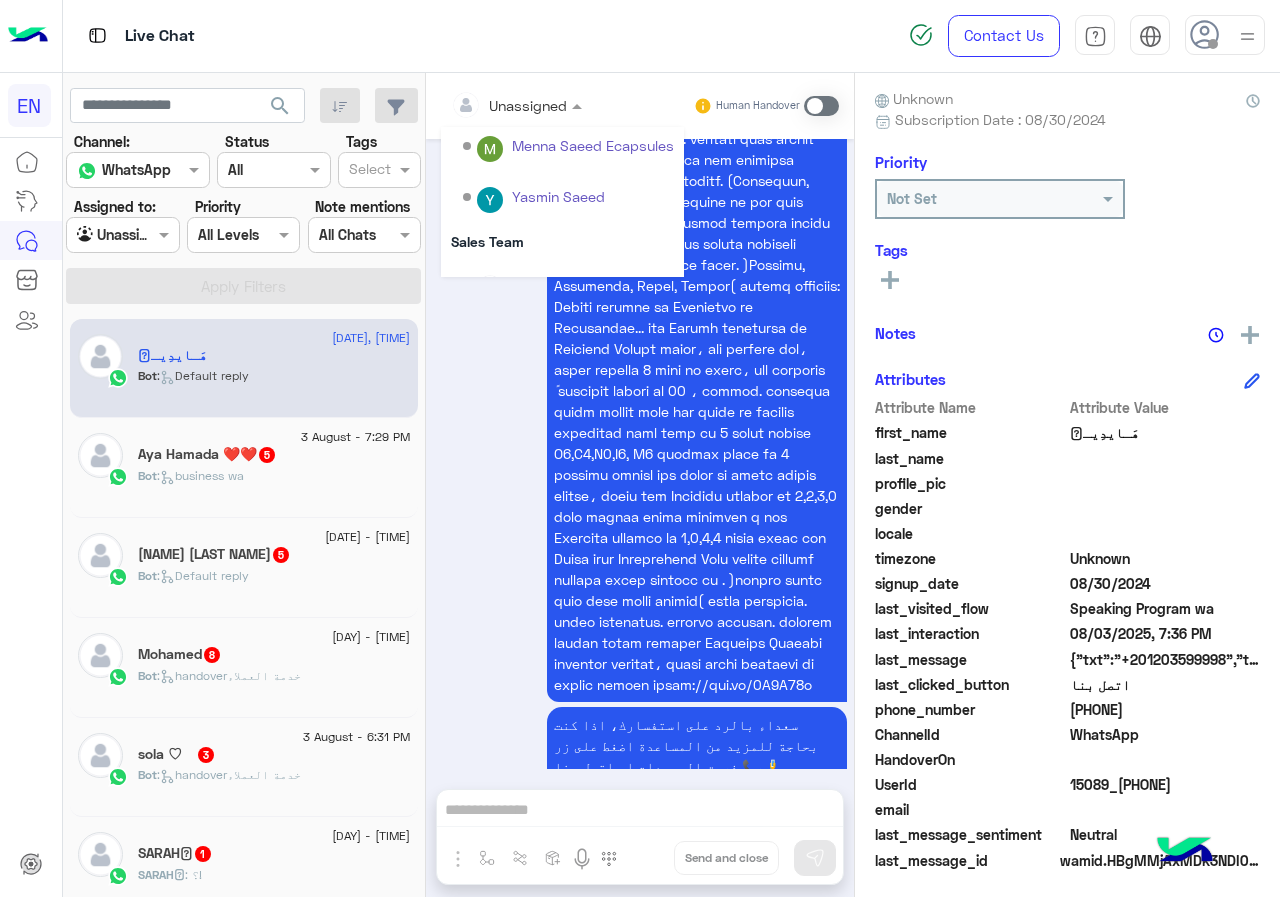 scroll, scrollTop: 332, scrollLeft: 0, axis: vertical 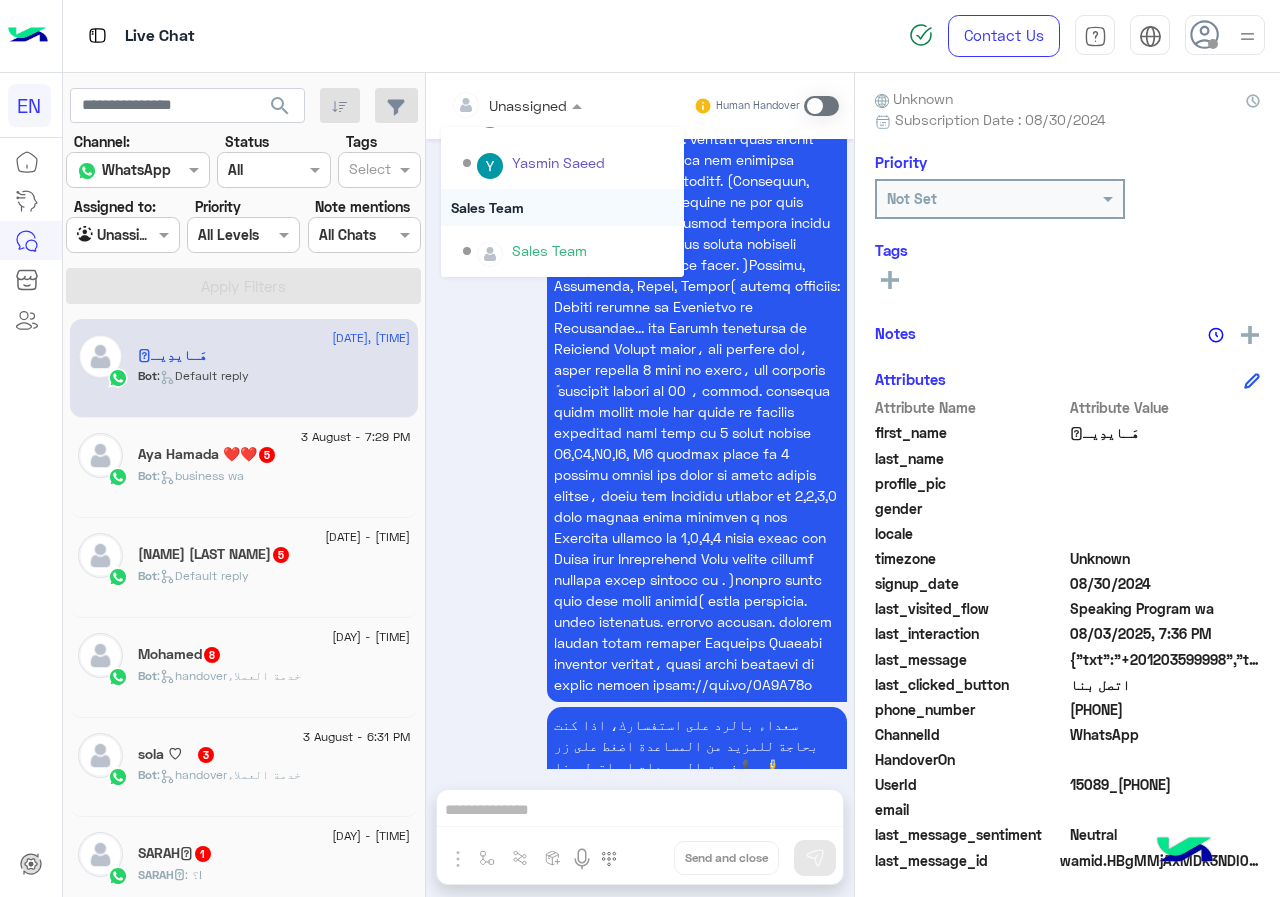 click on "Sales Team" at bounding box center (562, 207) 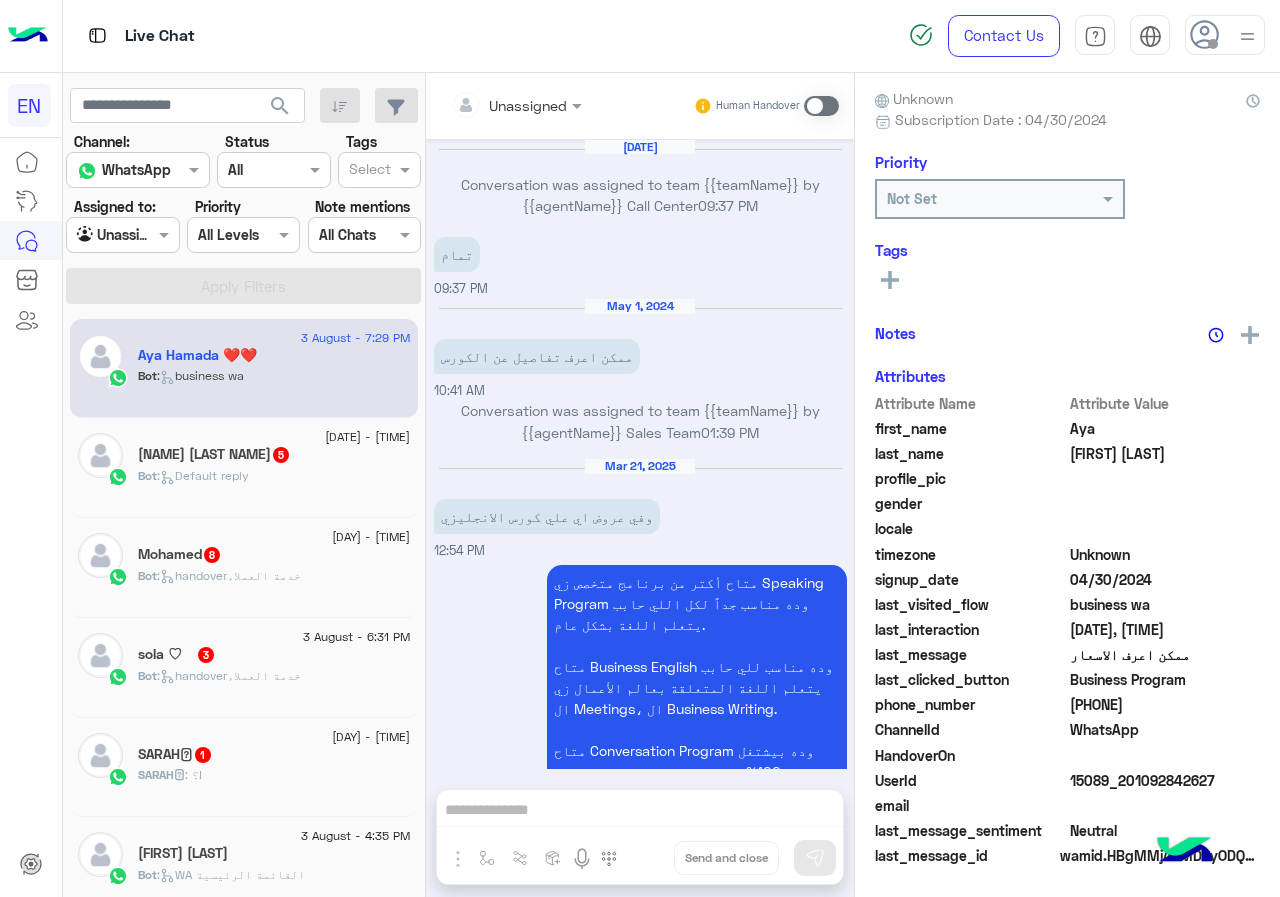 scroll, scrollTop: 3871, scrollLeft: 0, axis: vertical 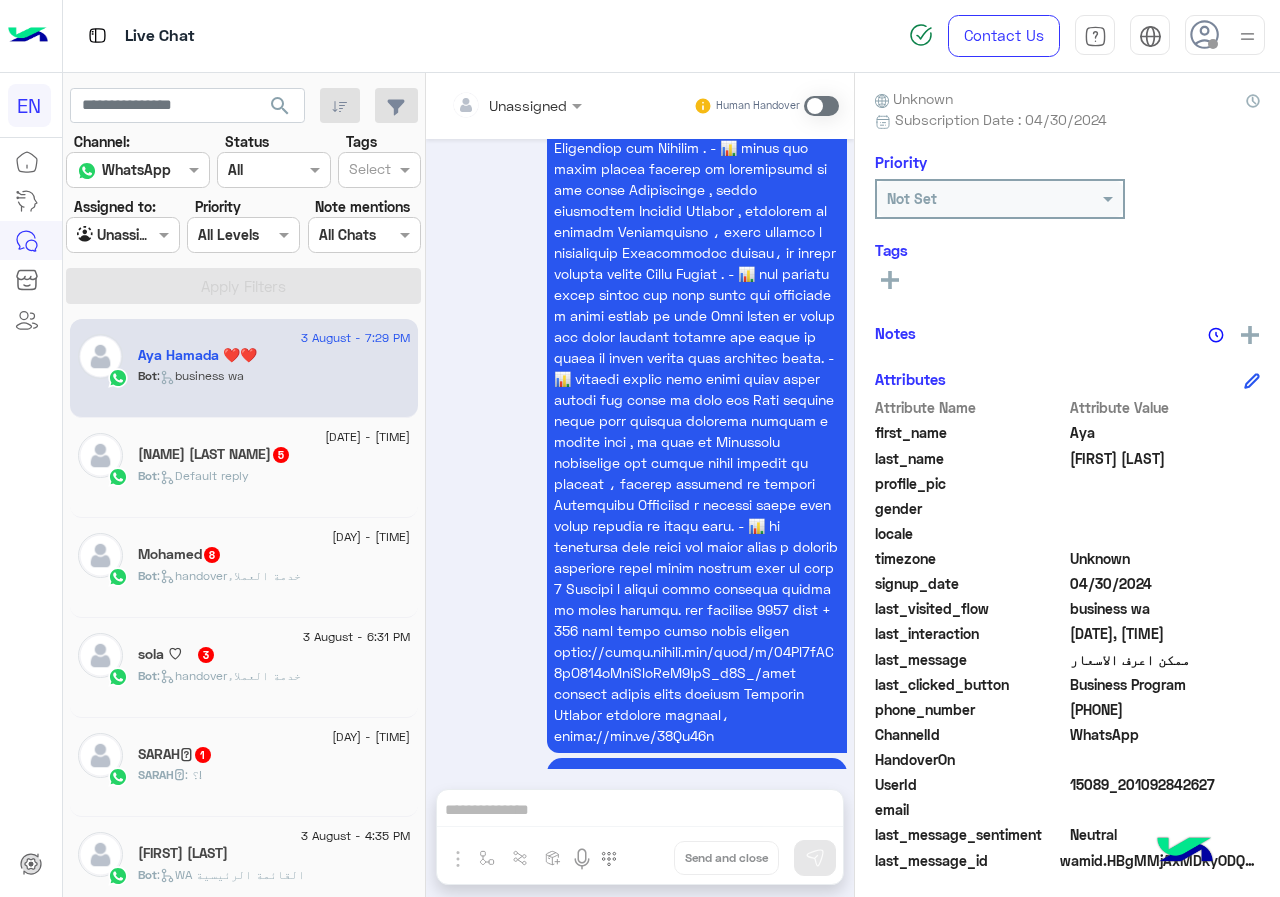 drag, startPoint x: 1073, startPoint y: 707, endPoint x: 1176, endPoint y: 710, distance: 103.04368 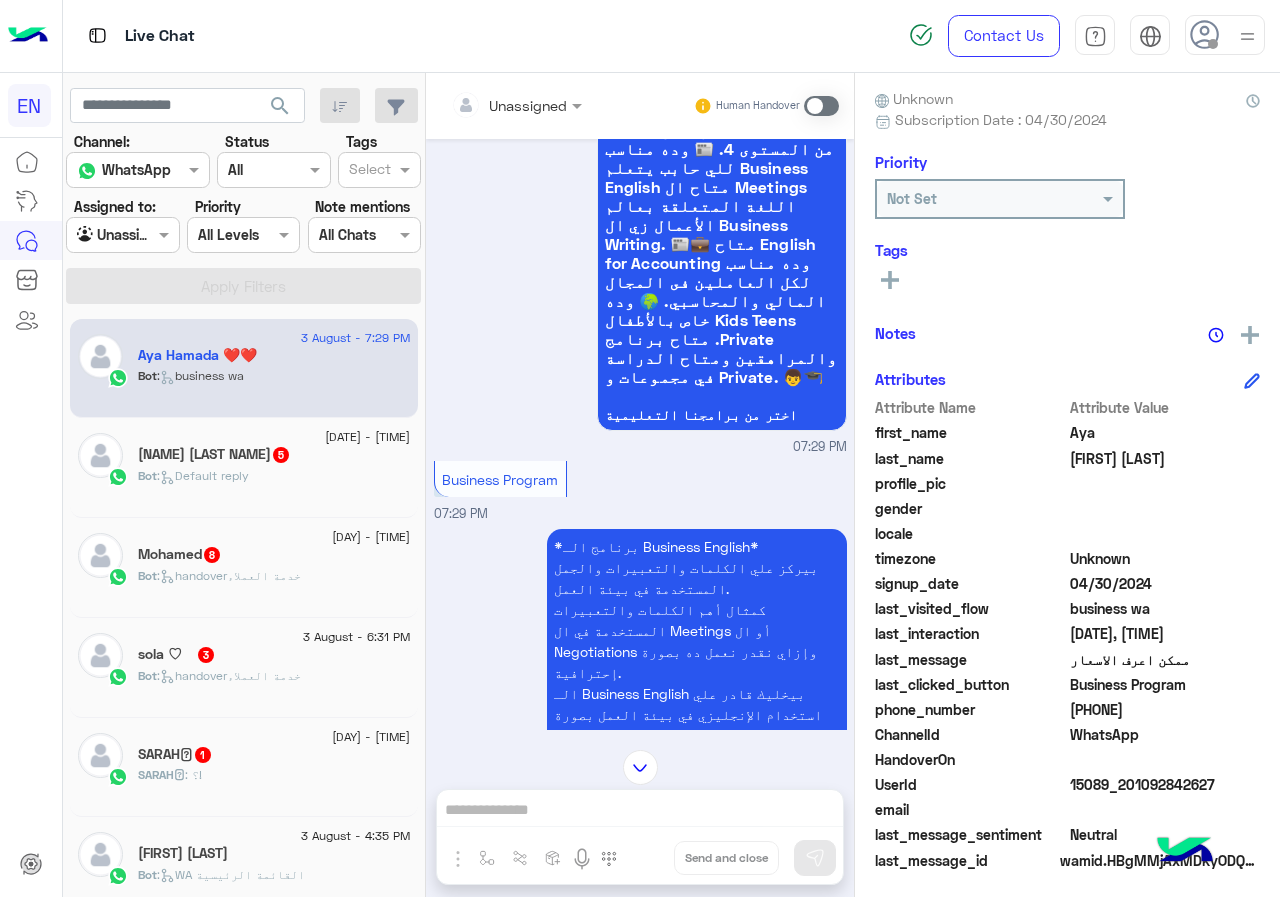 scroll, scrollTop: 2371, scrollLeft: 0, axis: vertical 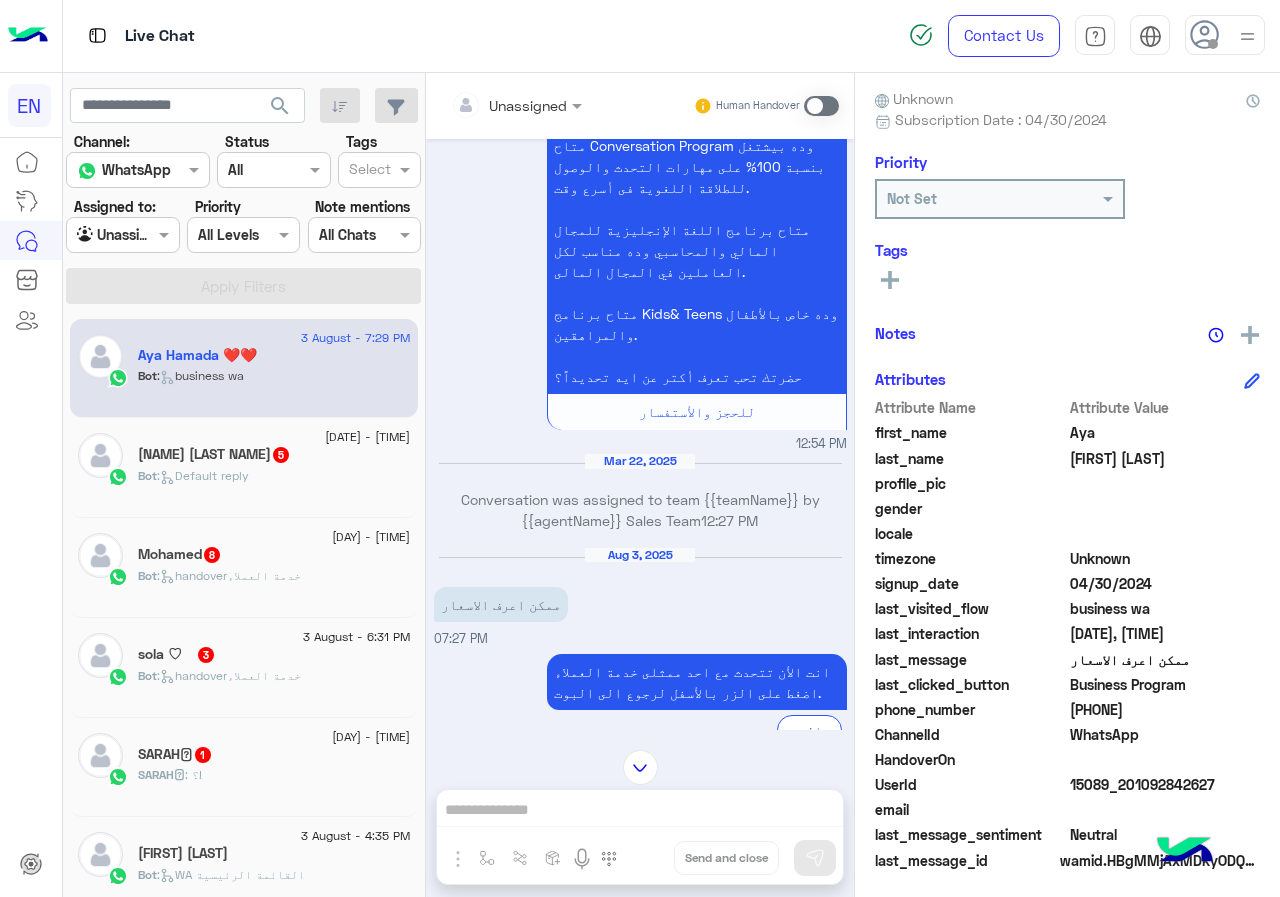 click on "Unassigned Human Handover" at bounding box center [640, 106] 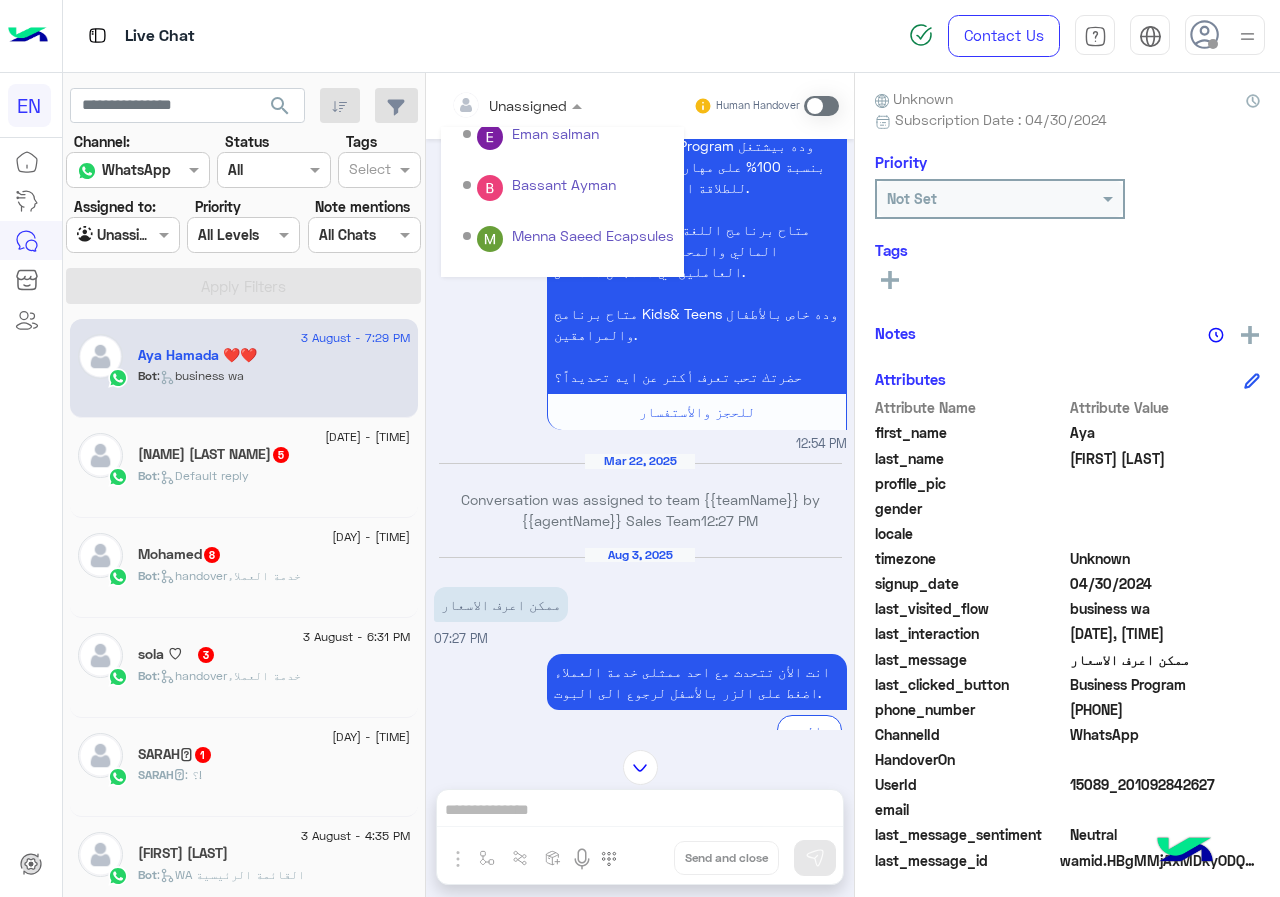 scroll, scrollTop: 332, scrollLeft: 0, axis: vertical 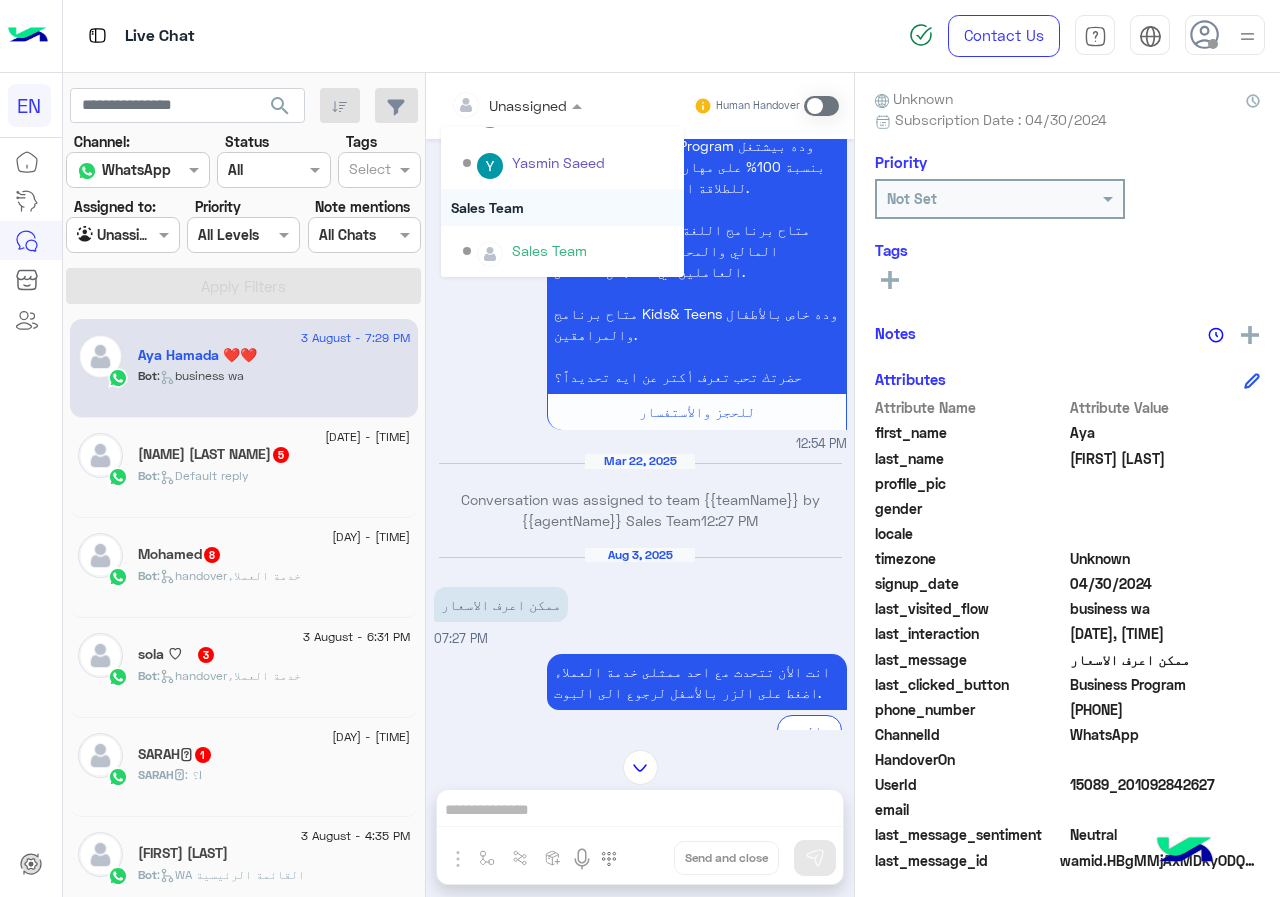 click on "Sales Team" at bounding box center (562, 207) 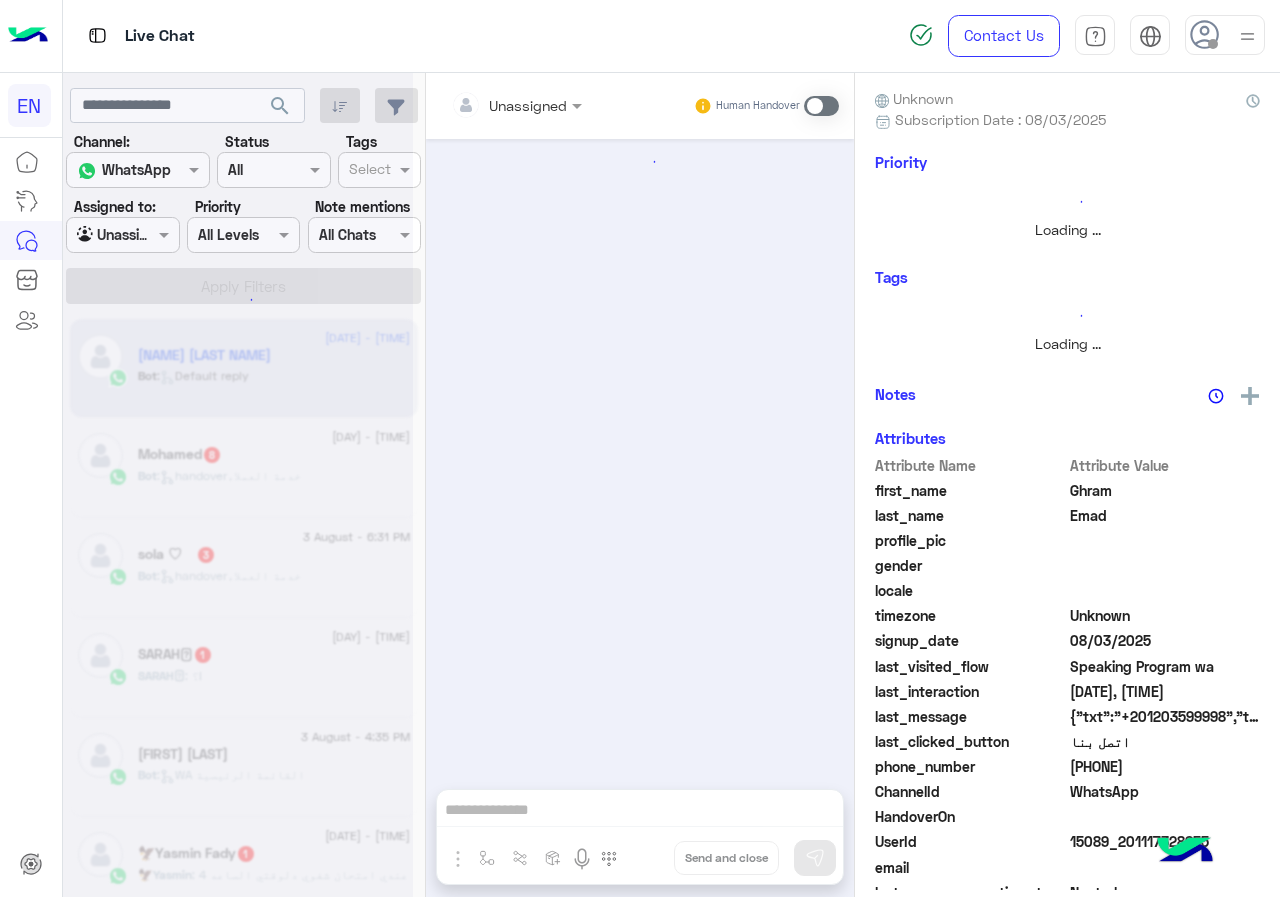 scroll, scrollTop: 0, scrollLeft: 0, axis: both 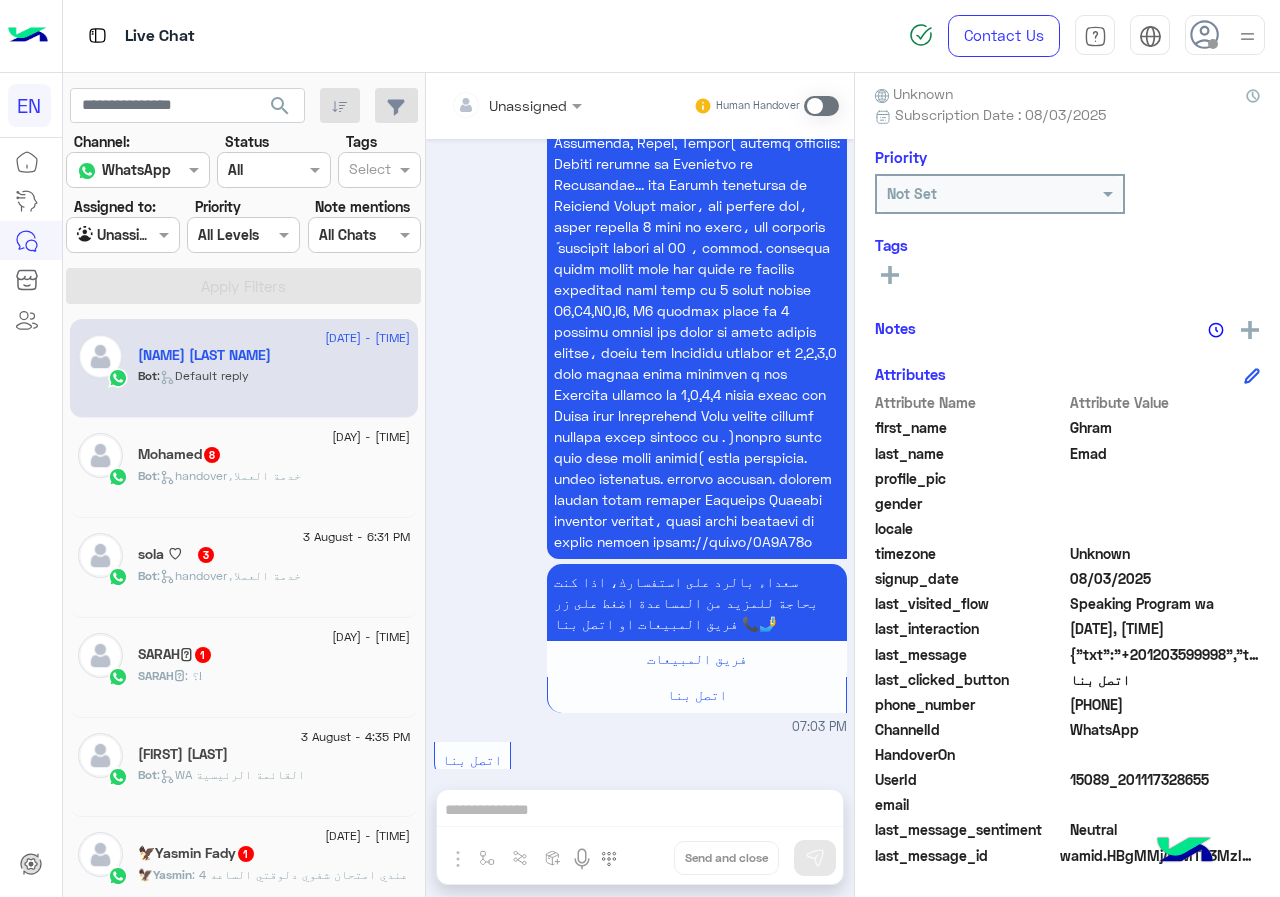 drag, startPoint x: 1072, startPoint y: 701, endPoint x: 1230, endPoint y: 701, distance: 158 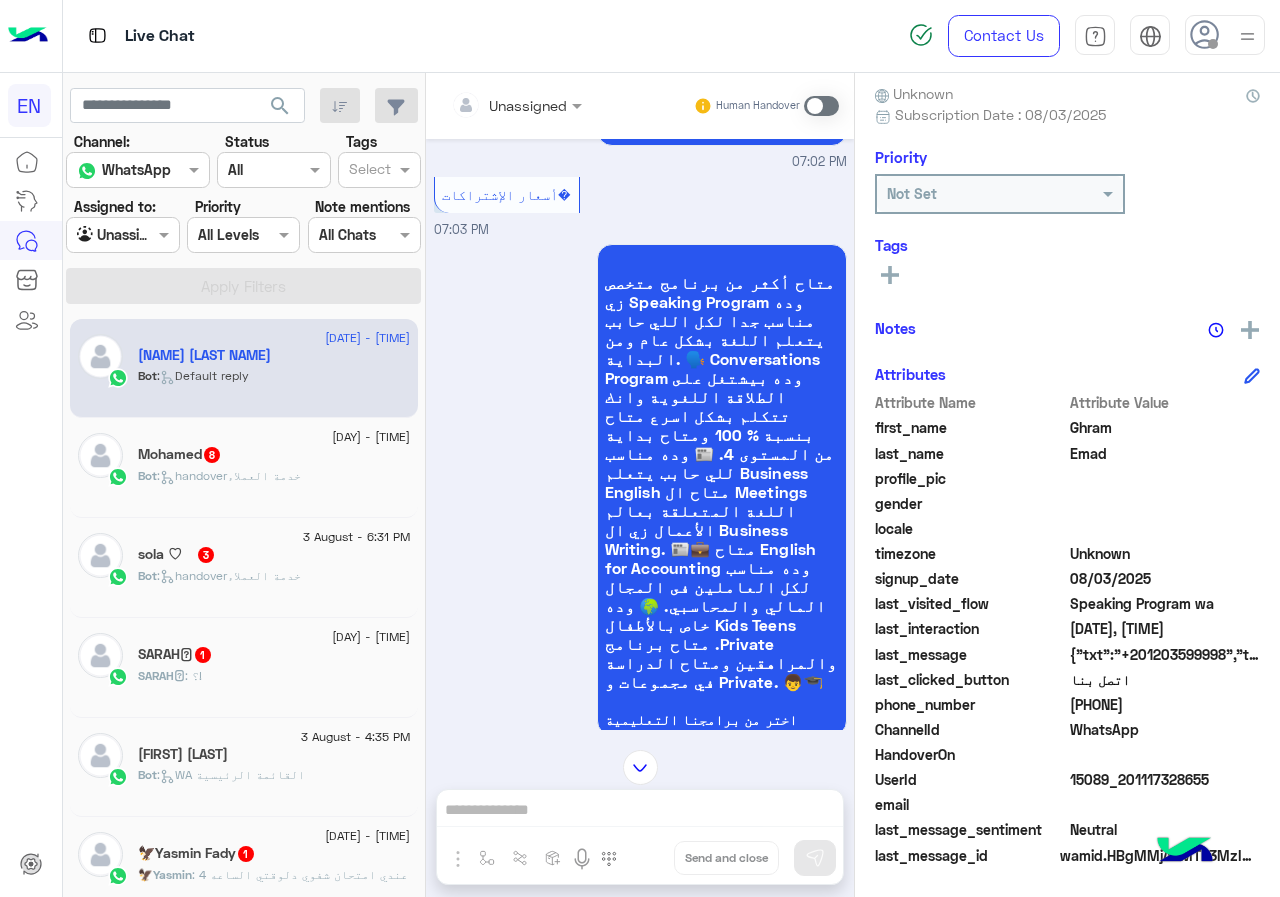 scroll, scrollTop: 705, scrollLeft: 0, axis: vertical 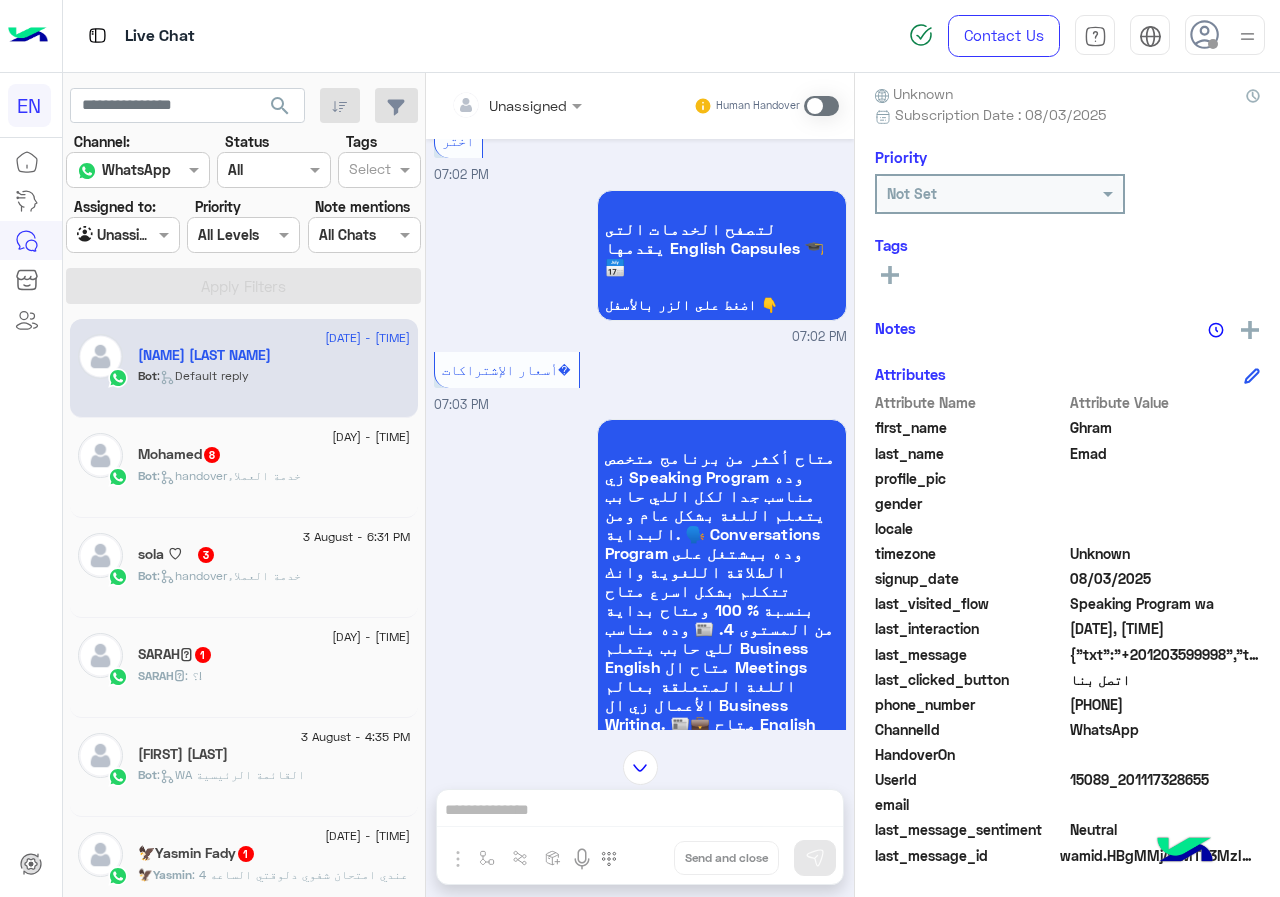 click on "Unassigned" at bounding box center (509, 105) 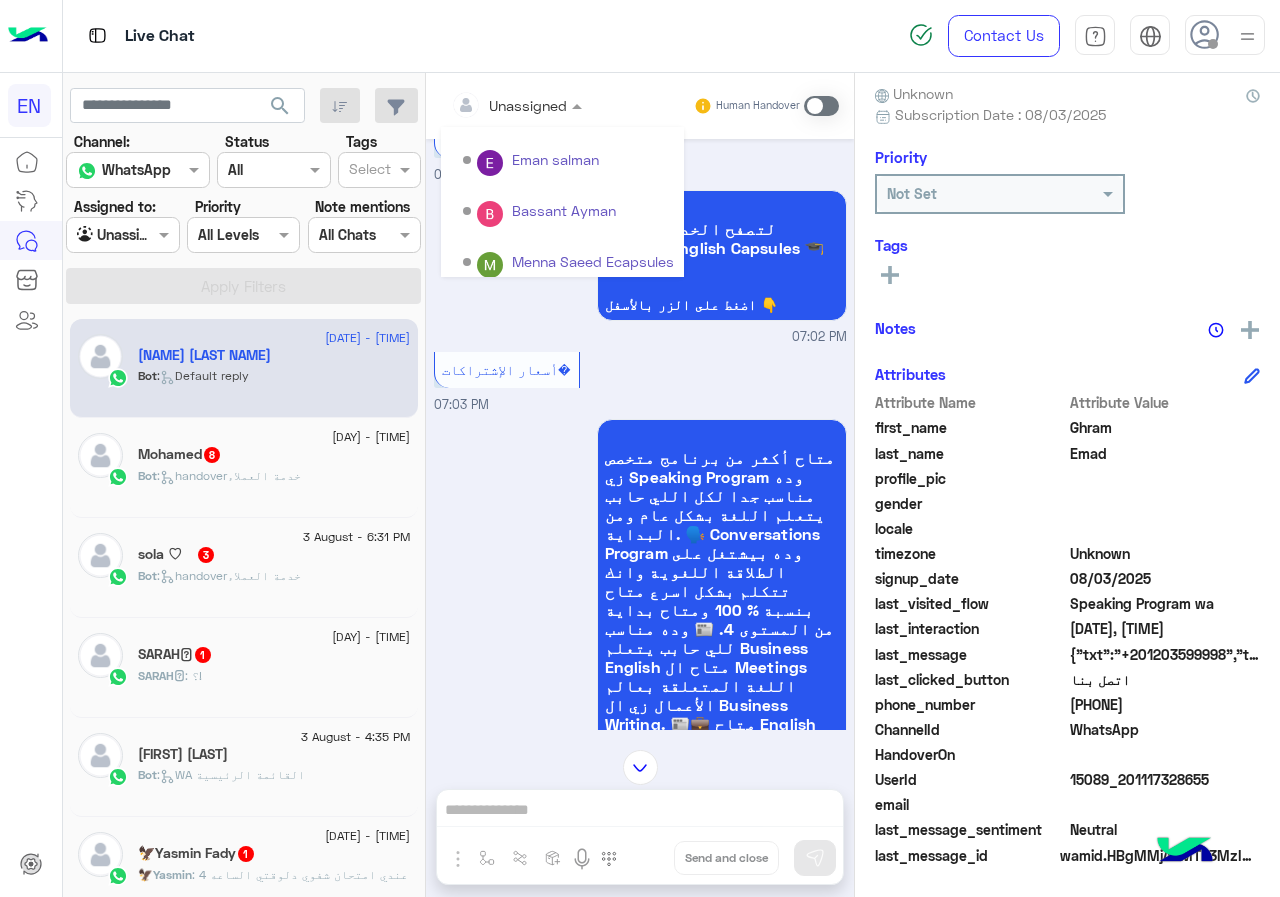 scroll, scrollTop: 332, scrollLeft: 0, axis: vertical 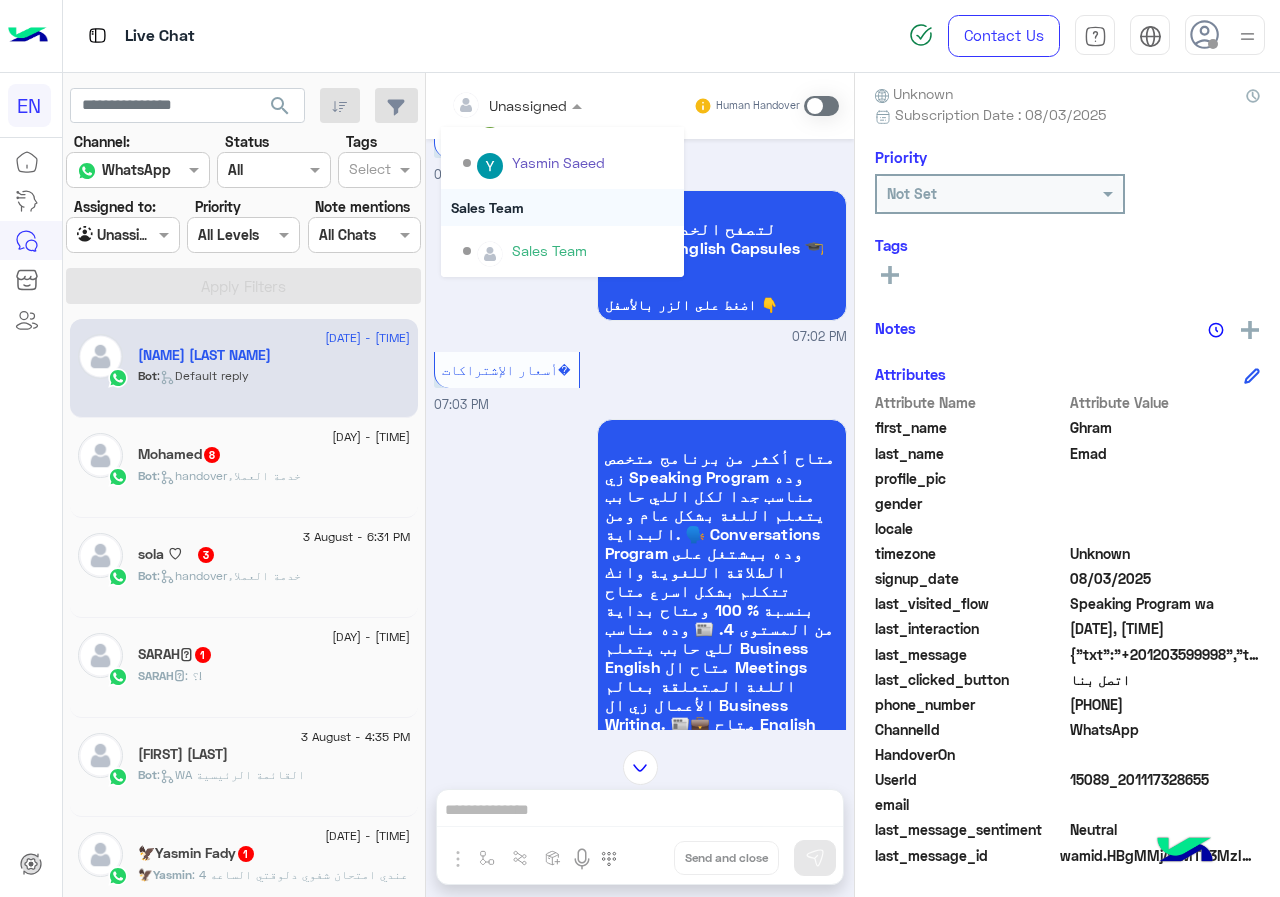 click on "Sales Team" at bounding box center [562, 207] 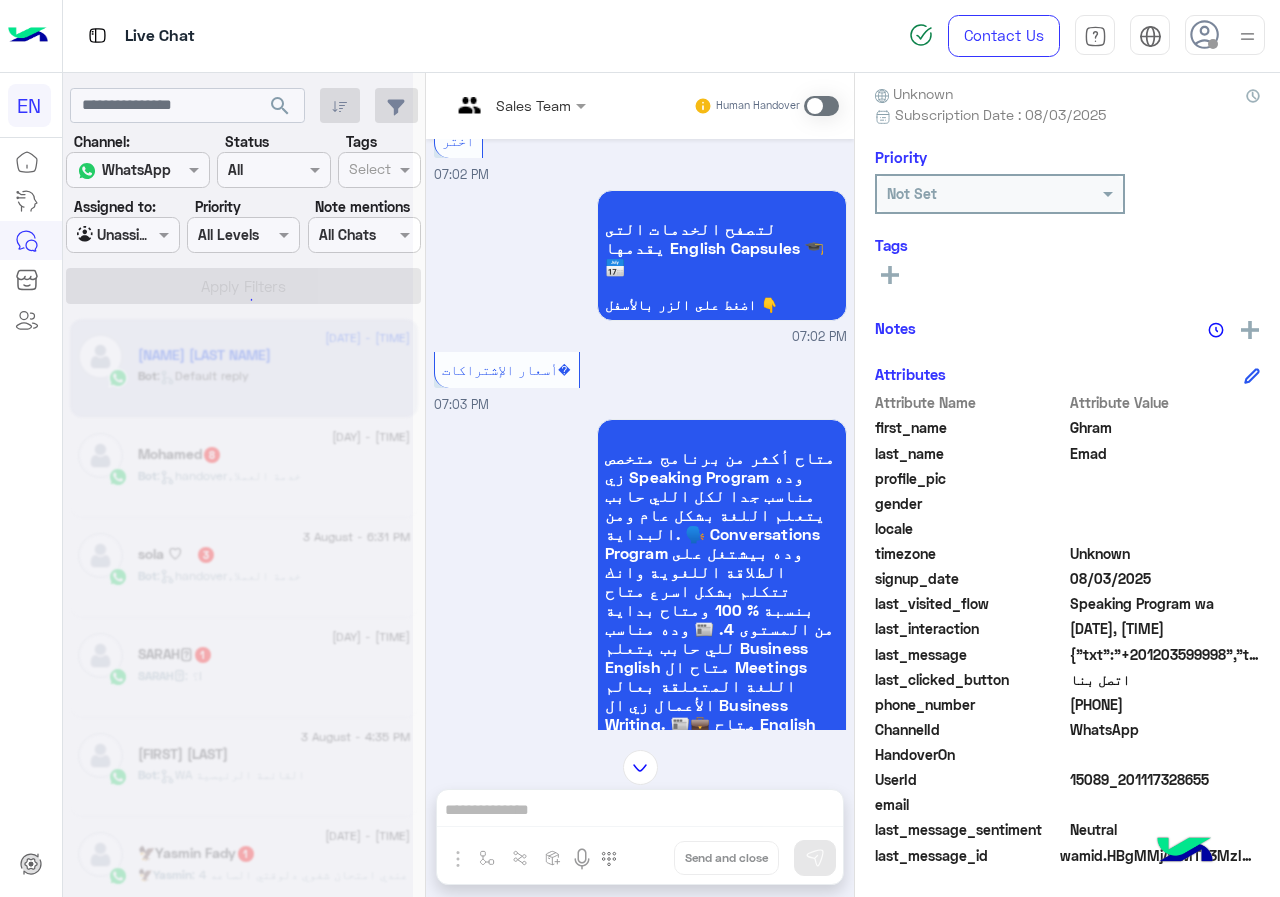 scroll, scrollTop: 0, scrollLeft: 0, axis: both 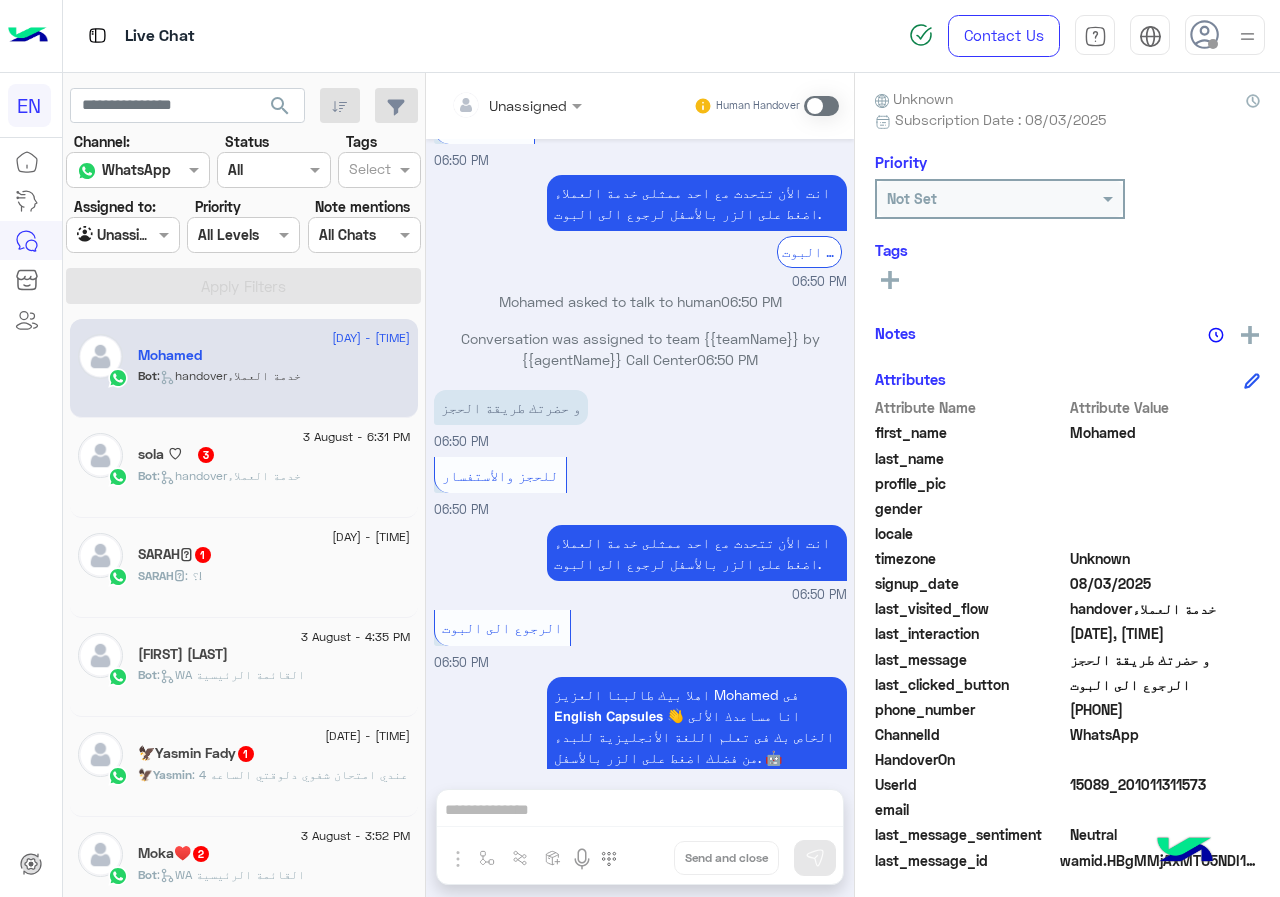 drag, startPoint x: 1072, startPoint y: 702, endPoint x: 1185, endPoint y: 711, distance: 113.35784 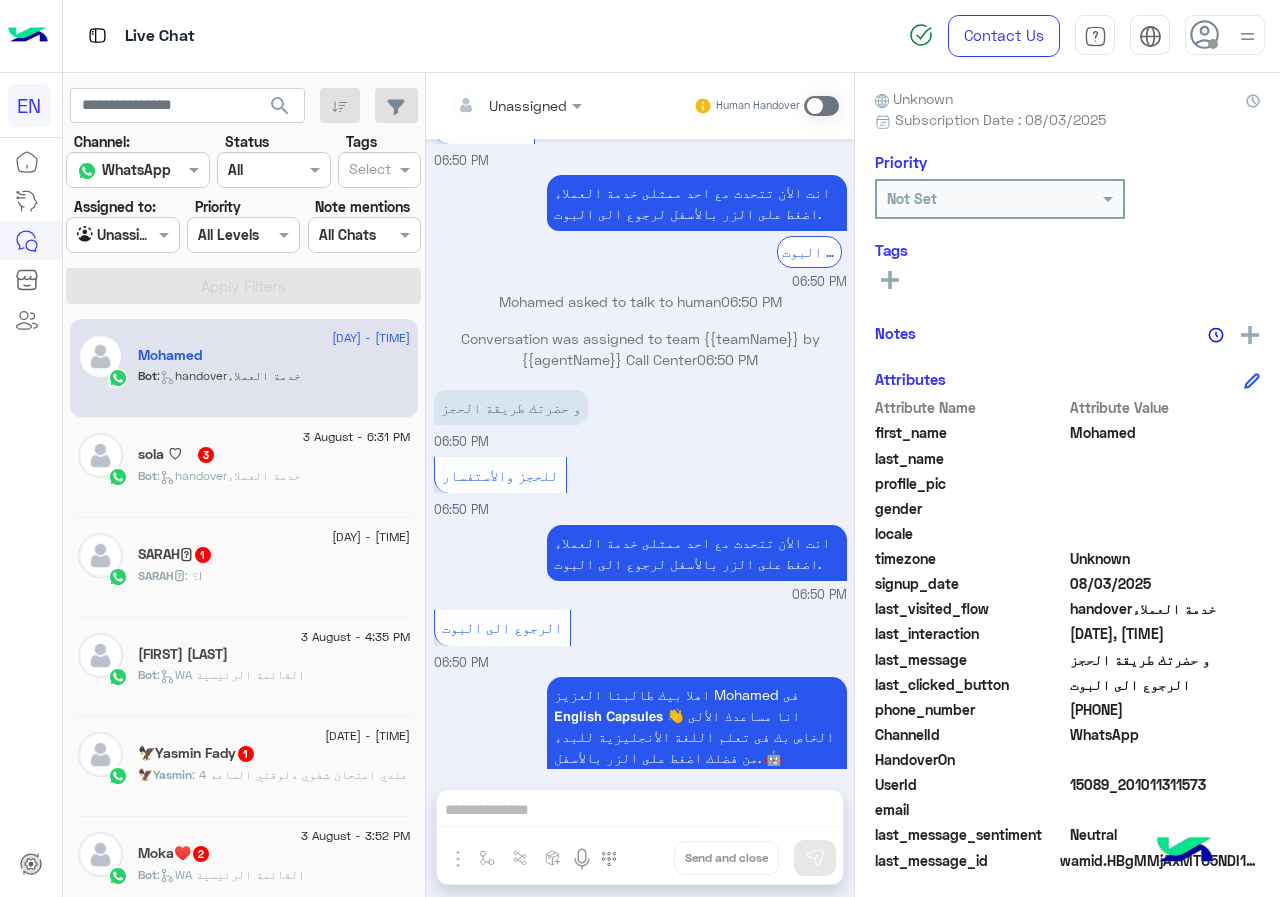 click at bounding box center (491, 105) 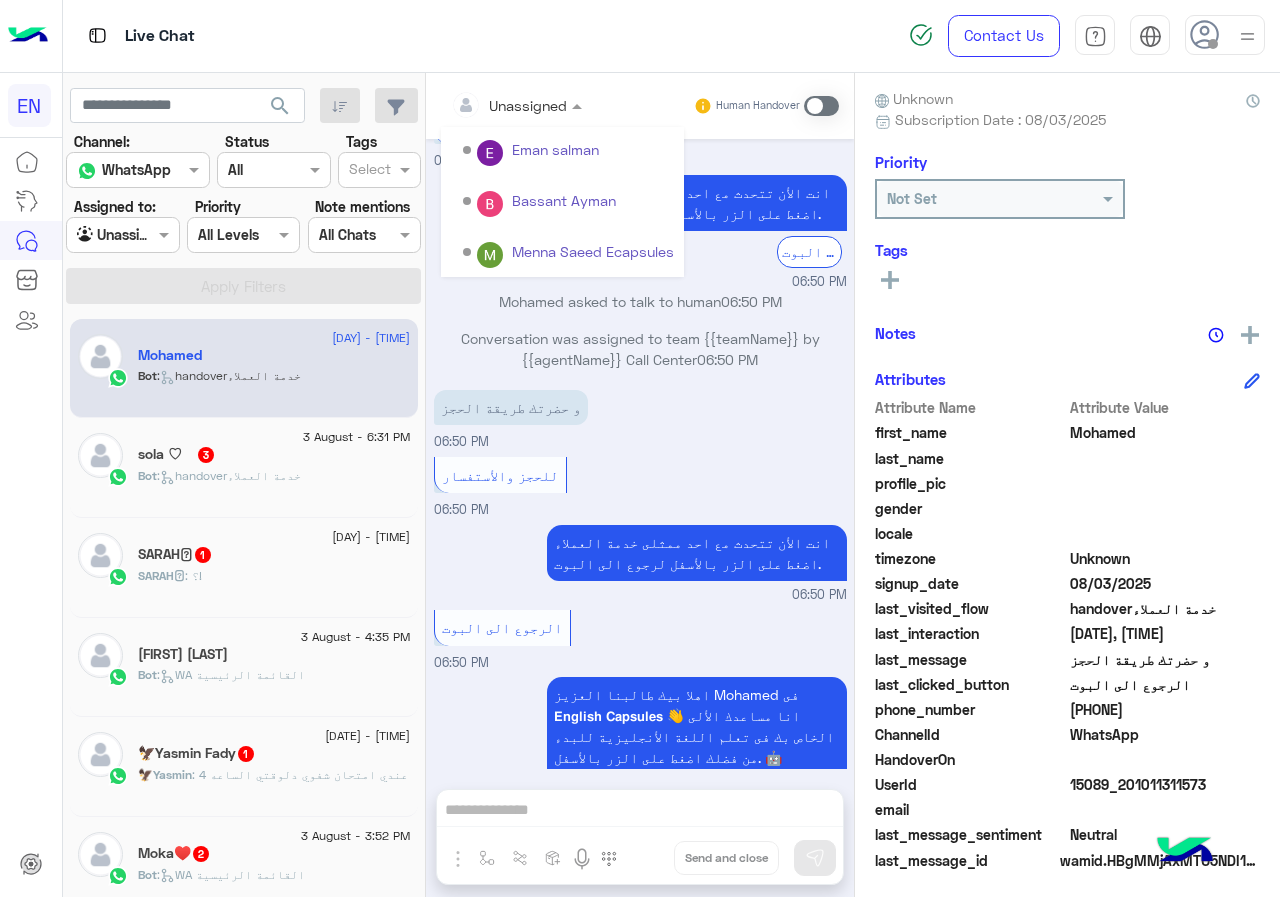 scroll, scrollTop: 332, scrollLeft: 0, axis: vertical 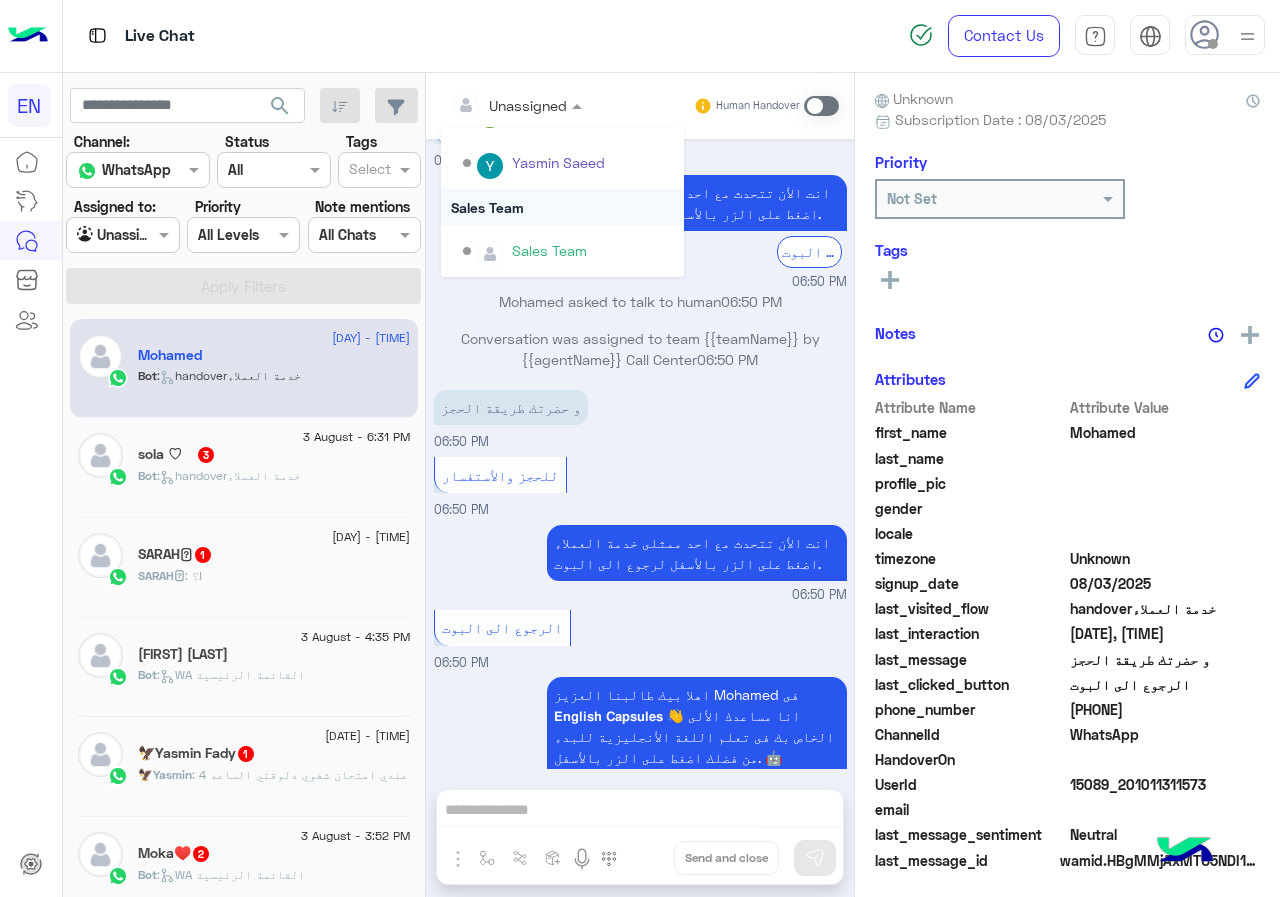 click on "Sales Team" at bounding box center (562, 207) 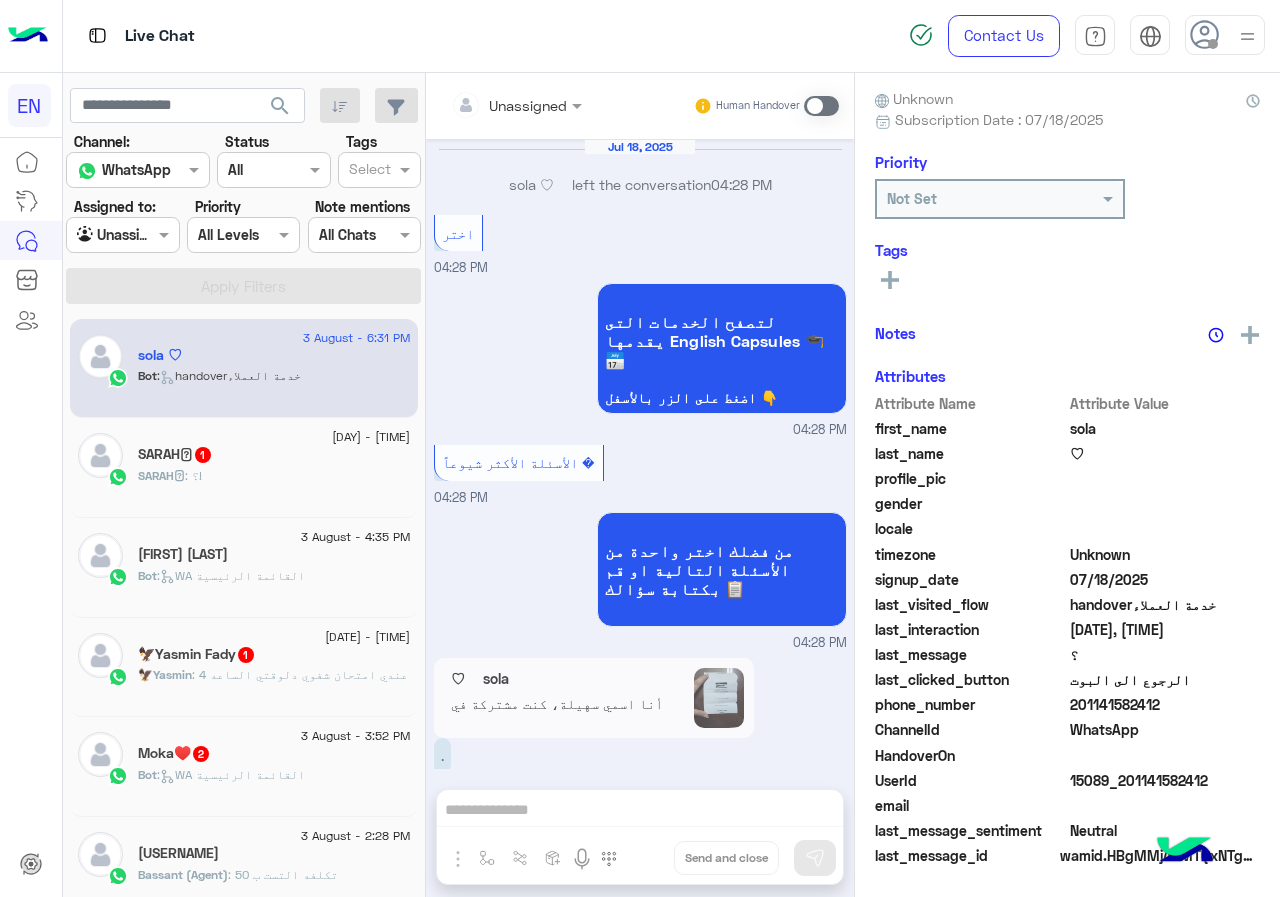 scroll, scrollTop: 1553, scrollLeft: 0, axis: vertical 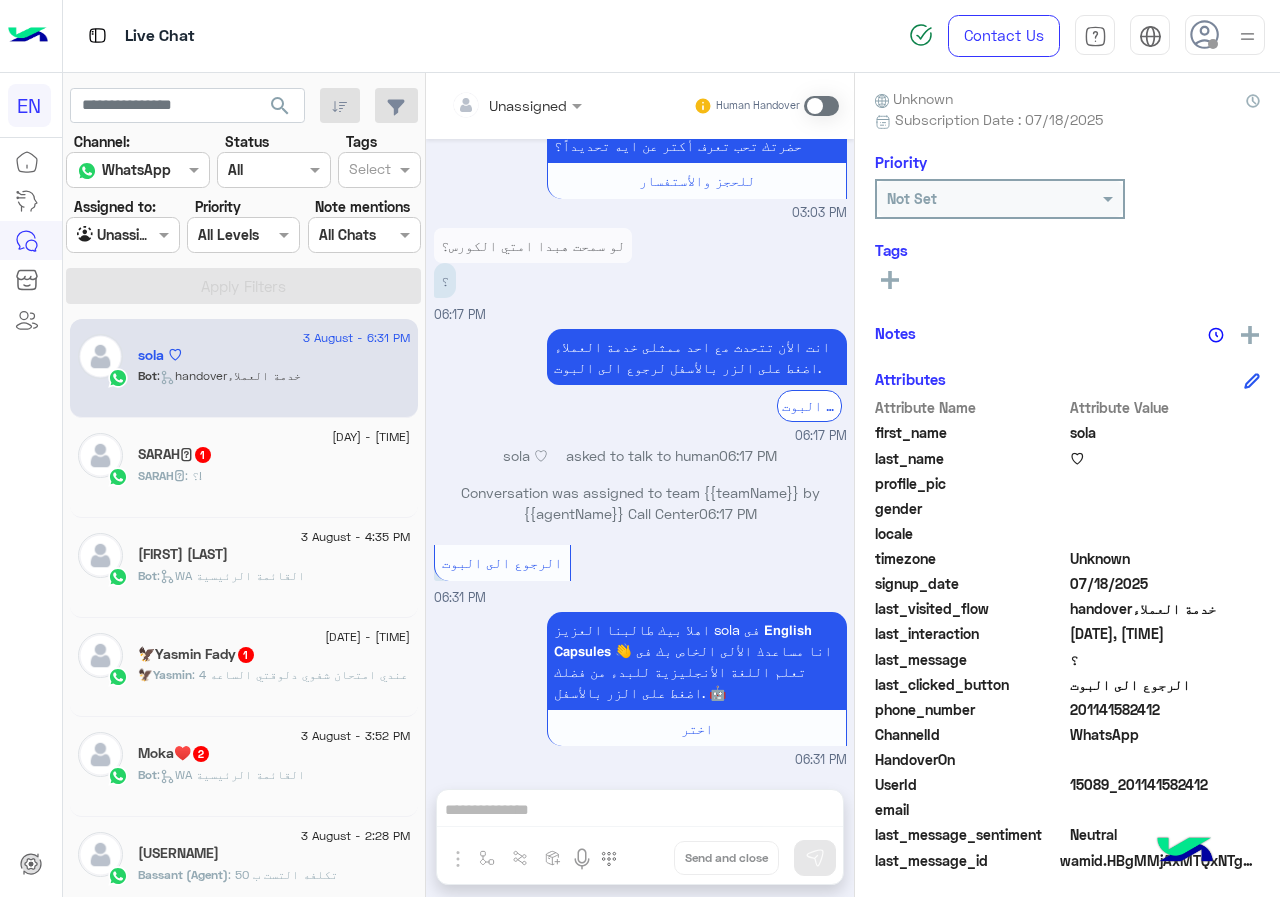 drag, startPoint x: 1075, startPoint y: 709, endPoint x: 1207, endPoint y: 707, distance: 132.01515 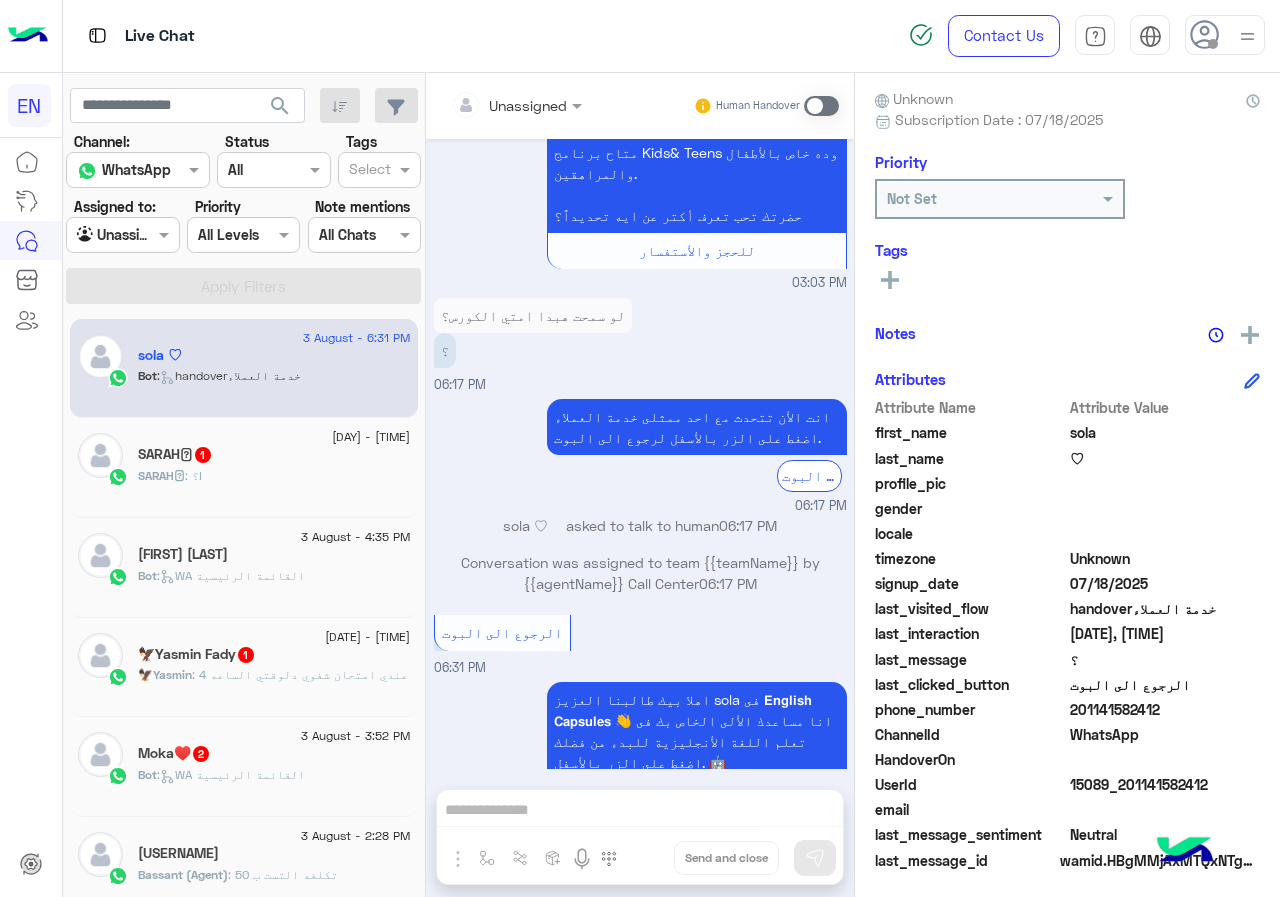 scroll, scrollTop: 1453, scrollLeft: 0, axis: vertical 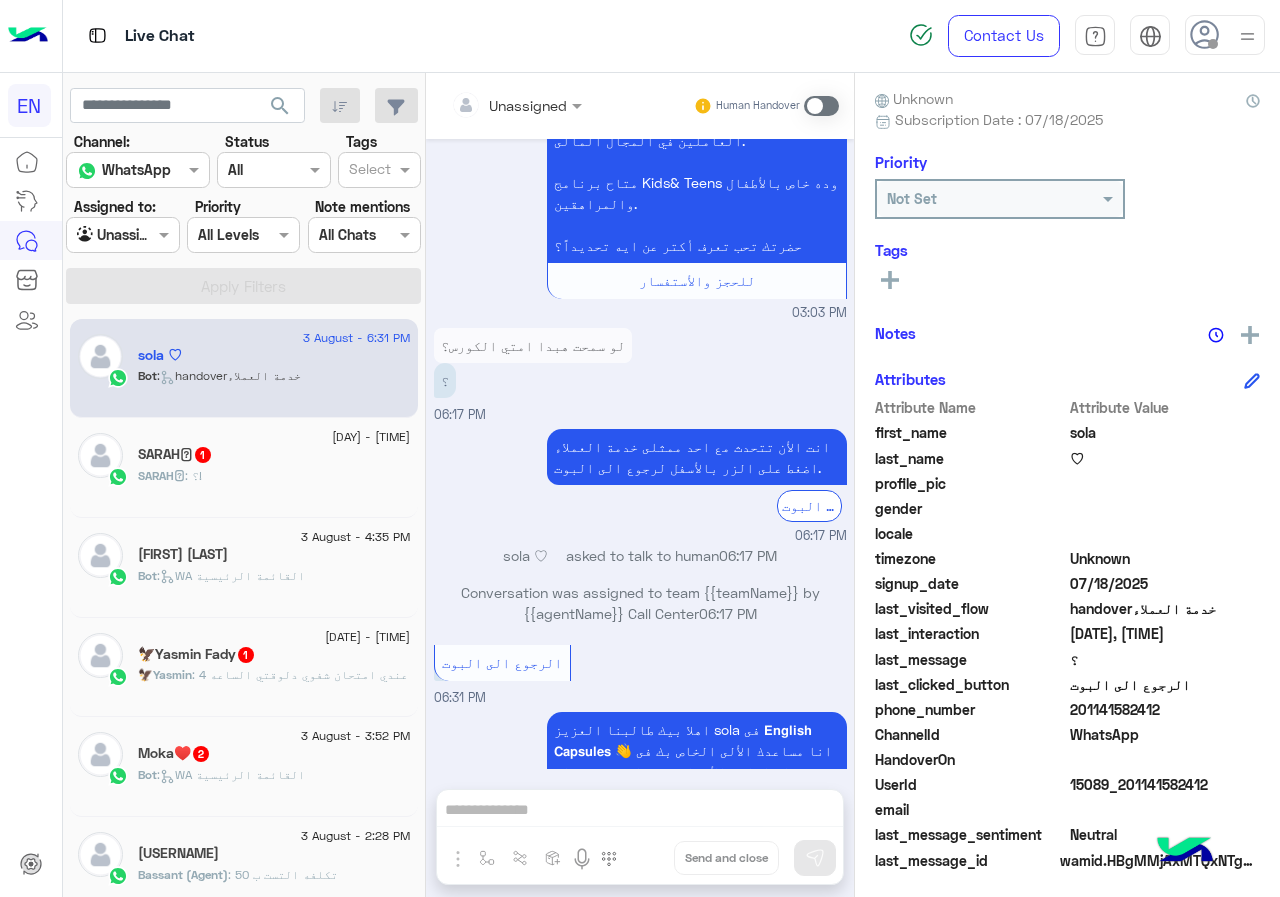 click on "Tags" 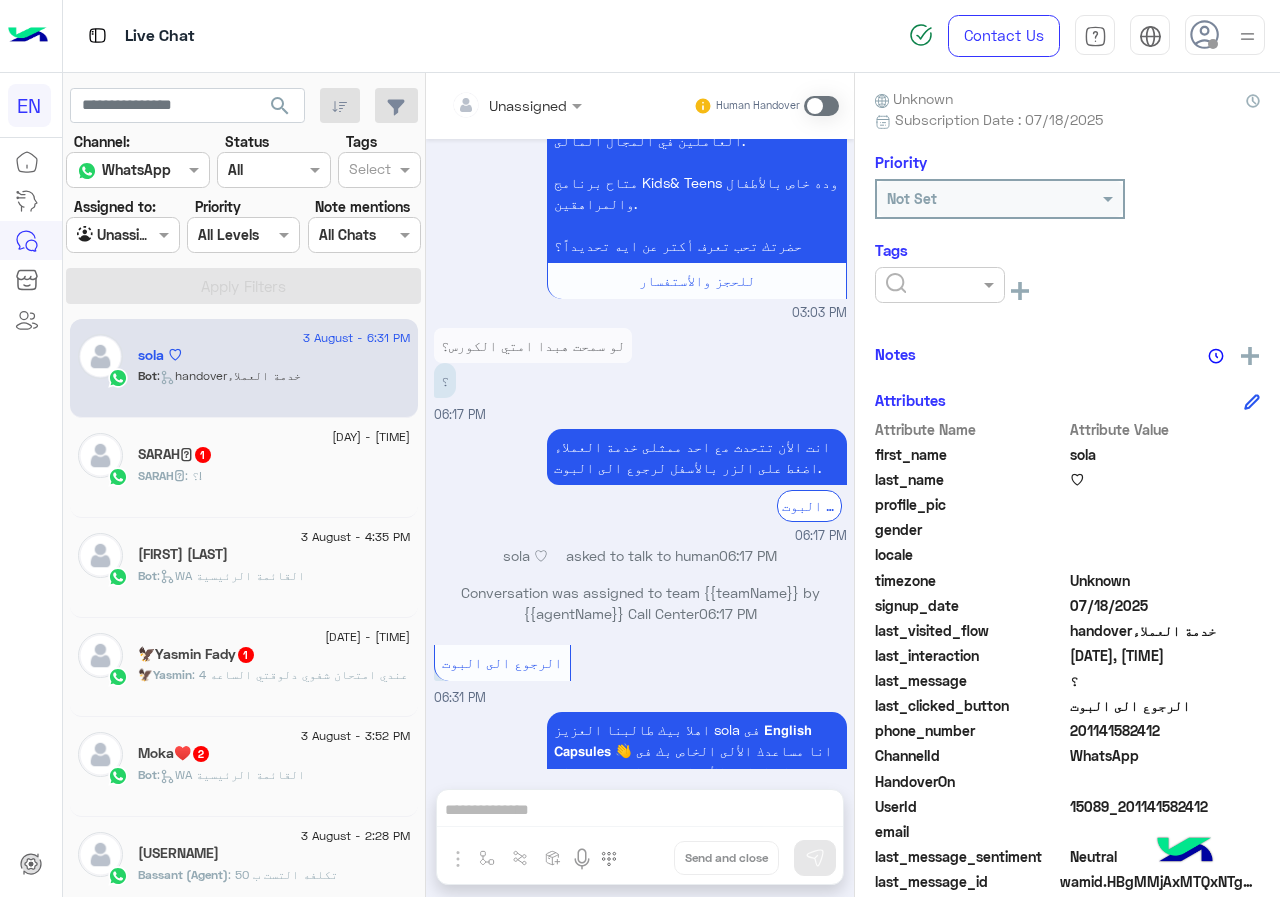 click 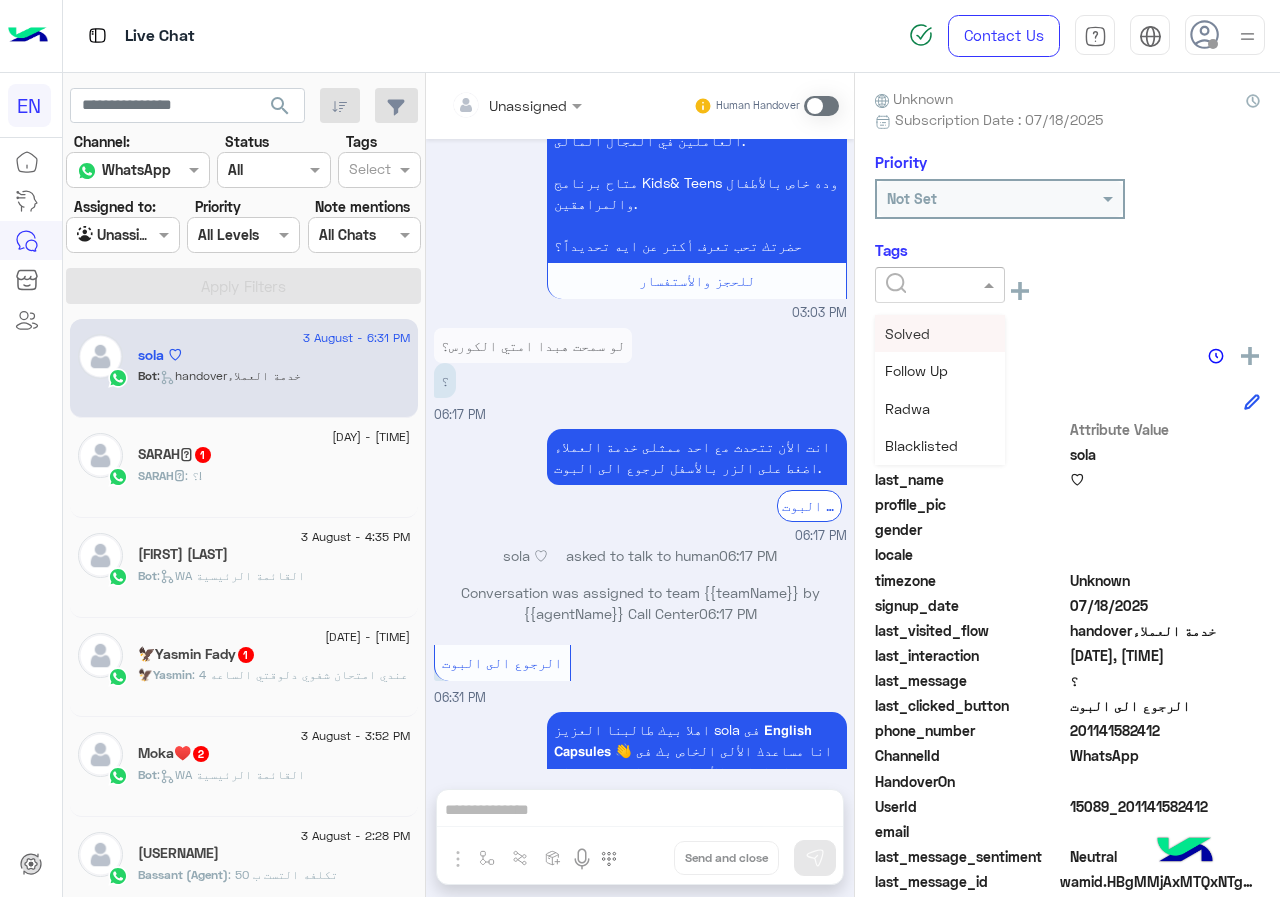 click on "Solved" at bounding box center (907, 333) 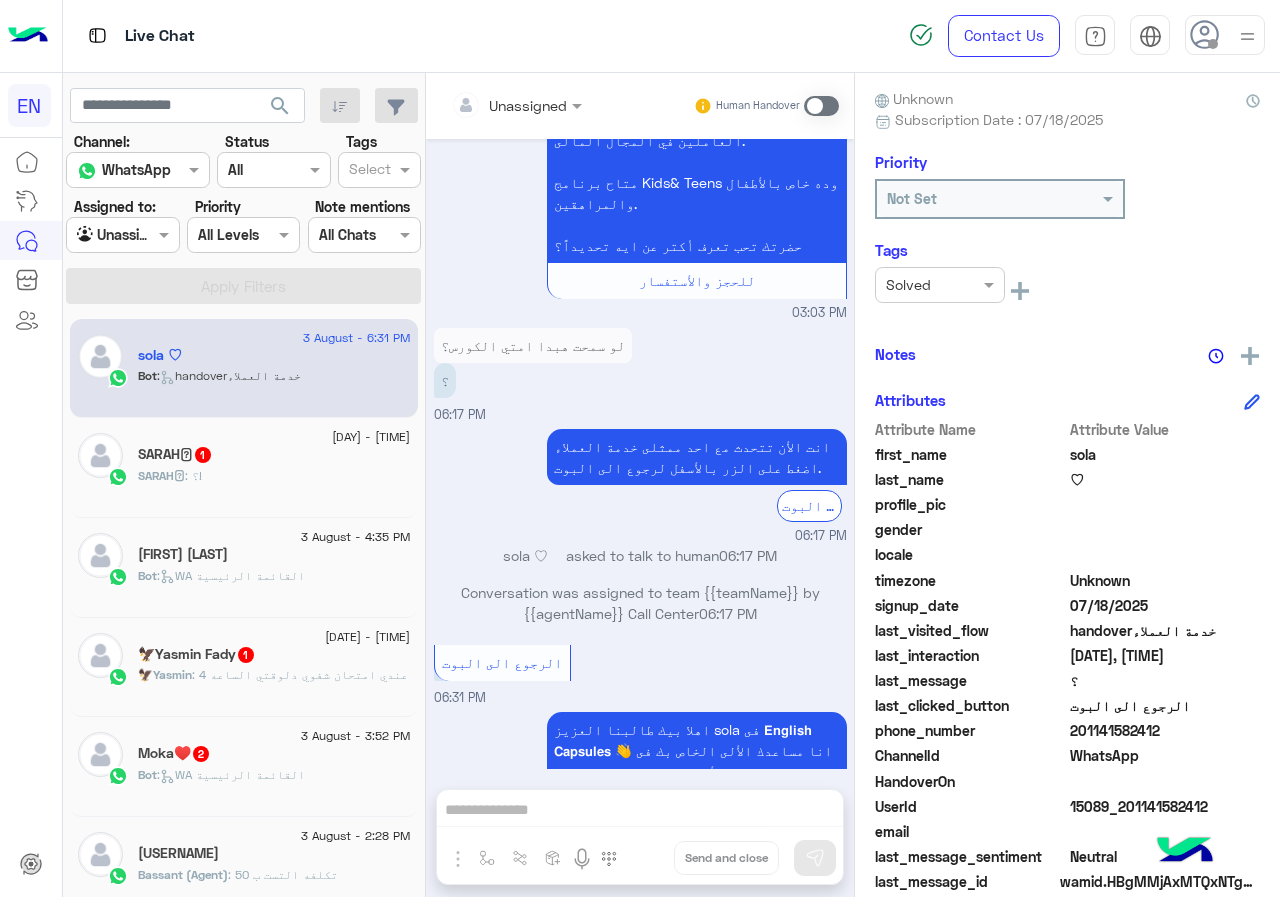 click on "Notes" 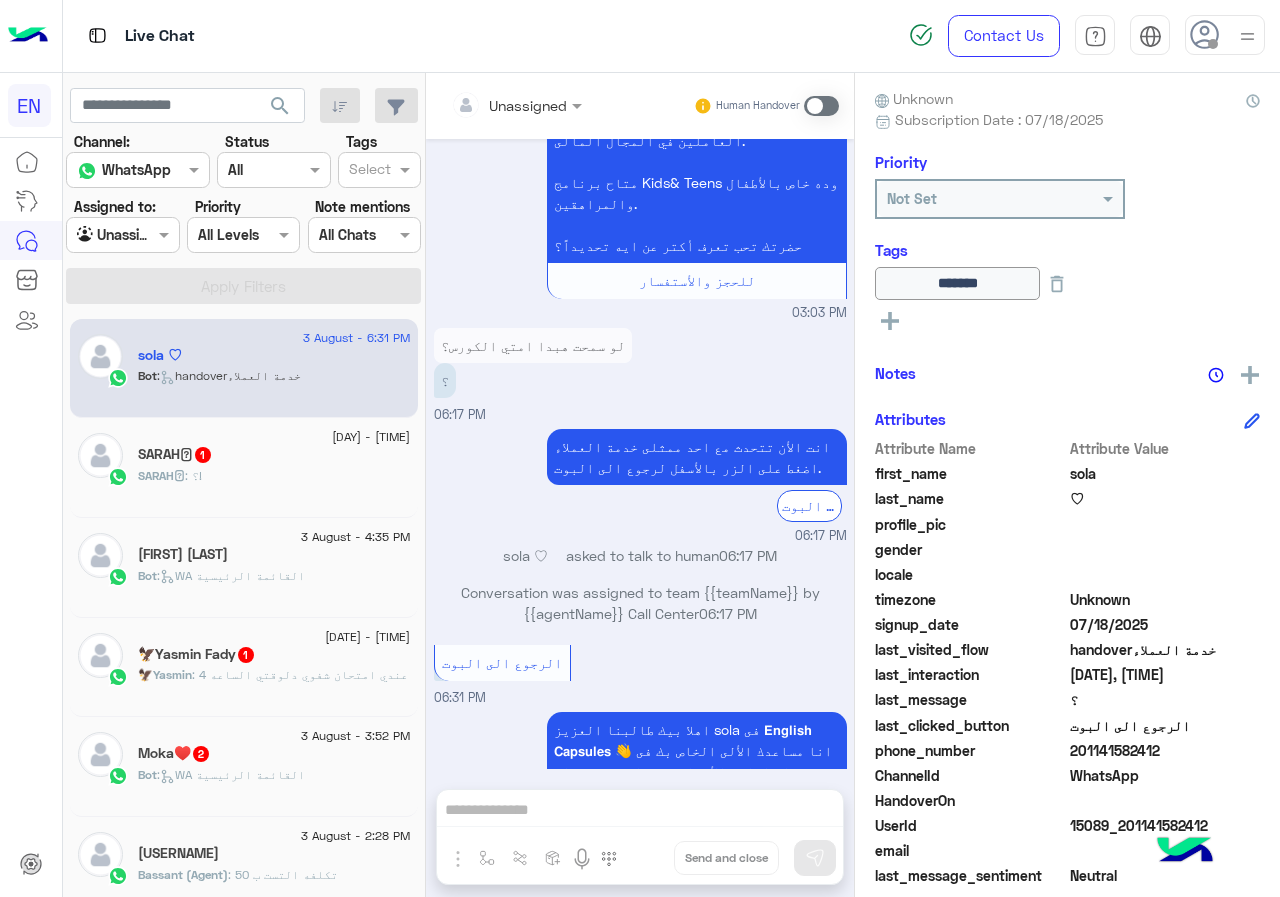 click at bounding box center [516, 104] 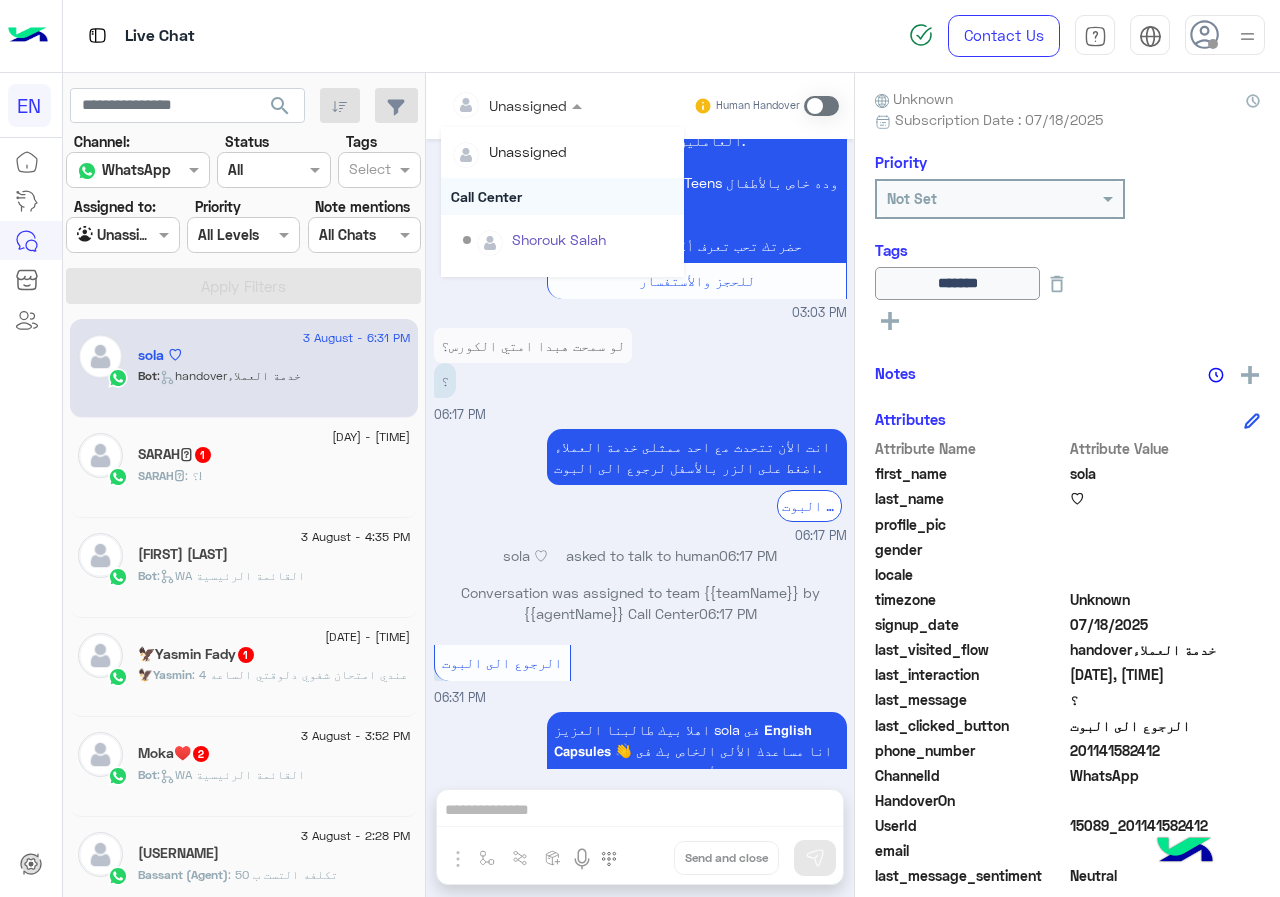 click on "Call Center" at bounding box center (562, 196) 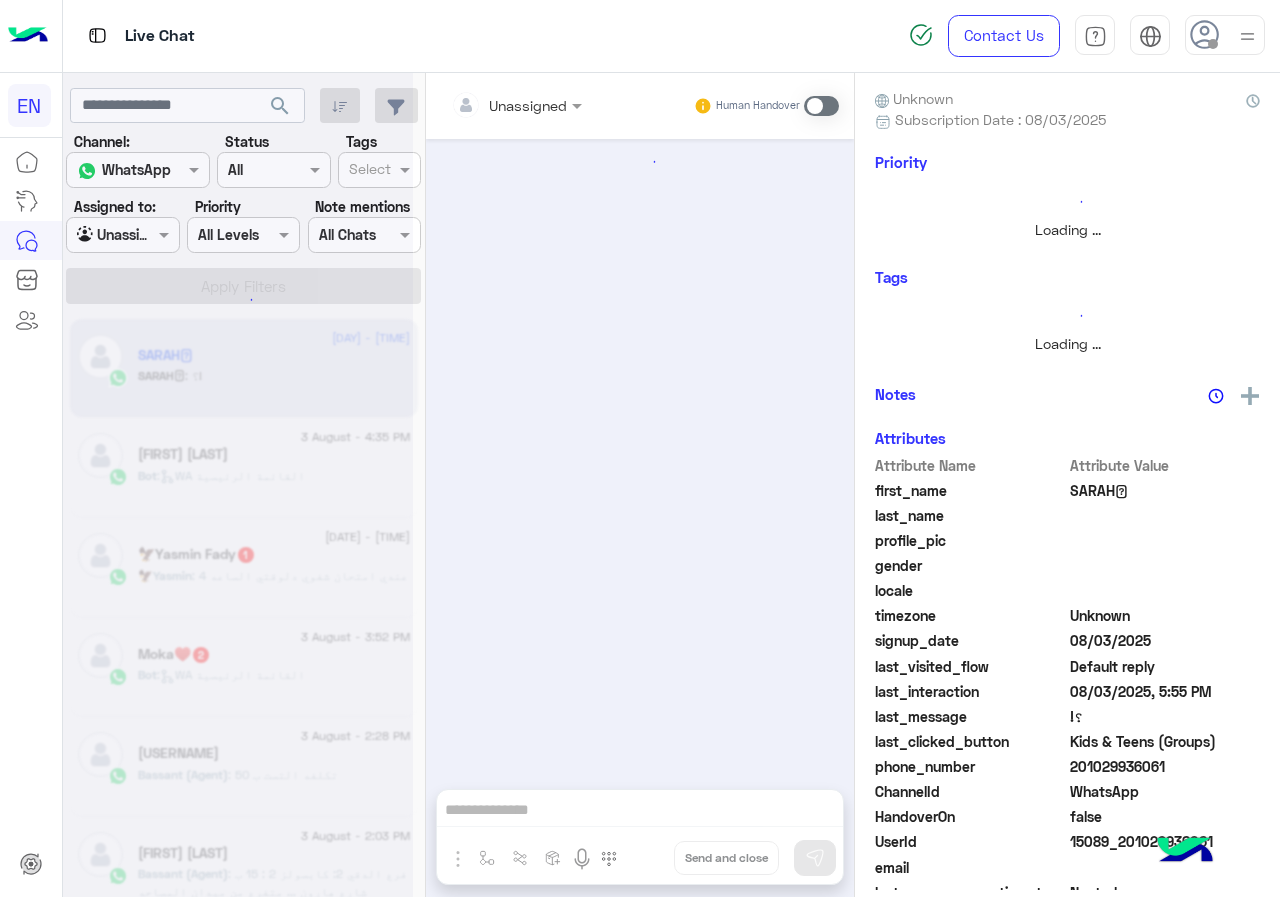 scroll, scrollTop: 1308, scrollLeft: 0, axis: vertical 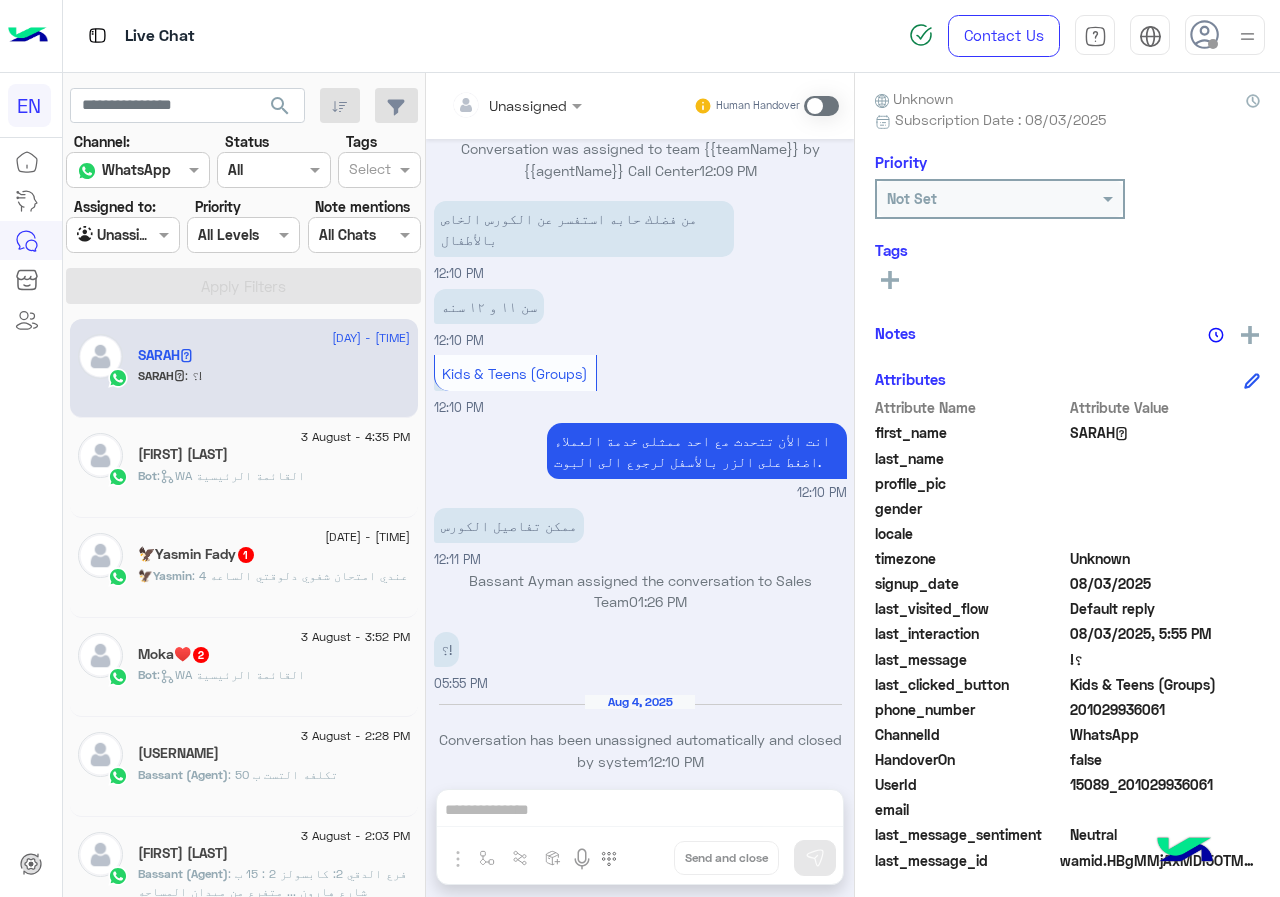 drag, startPoint x: 1074, startPoint y: 709, endPoint x: 1212, endPoint y: 713, distance: 138.05795 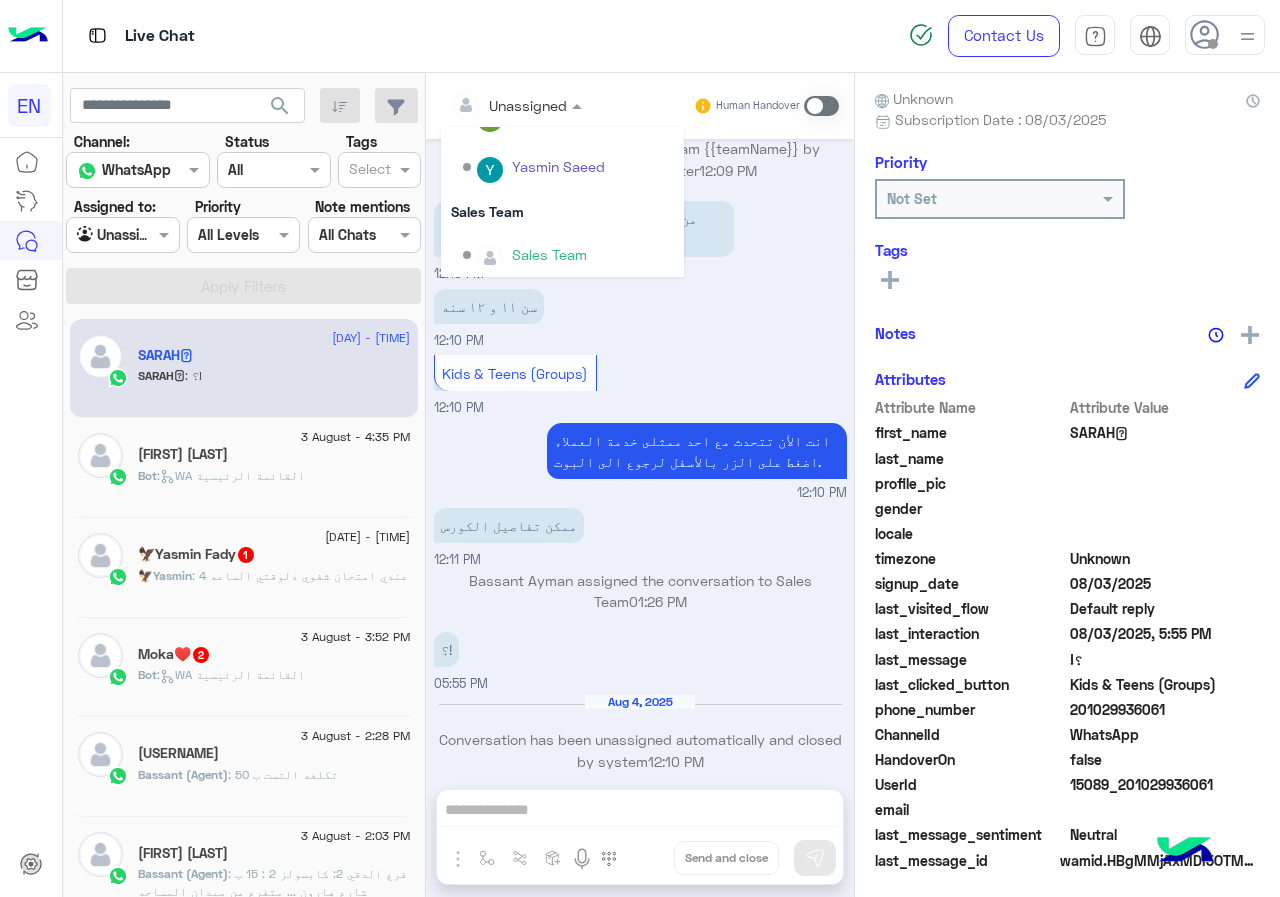 scroll, scrollTop: 332, scrollLeft: 0, axis: vertical 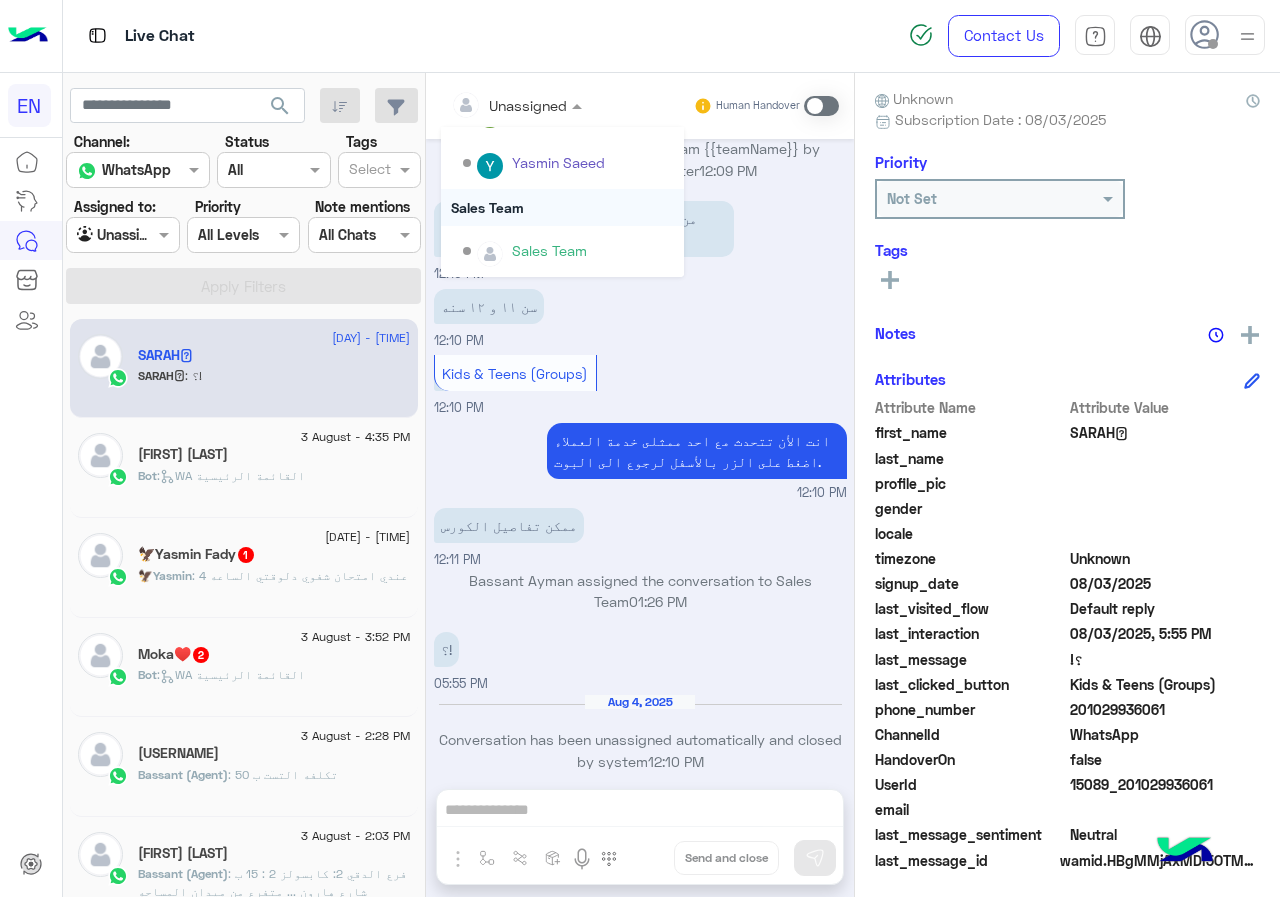 click on "Sales Team" at bounding box center [562, 207] 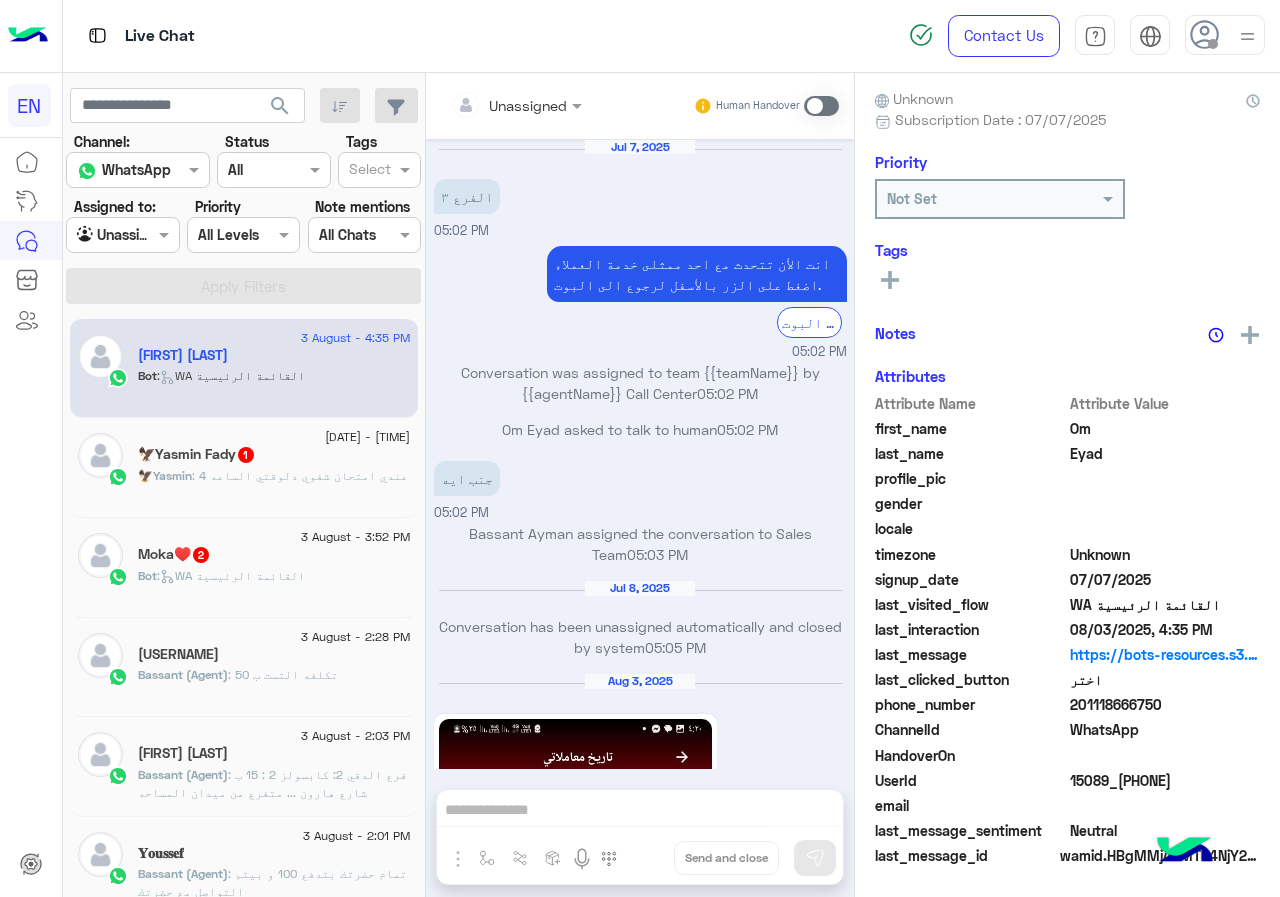 scroll, scrollTop: 823, scrollLeft: 0, axis: vertical 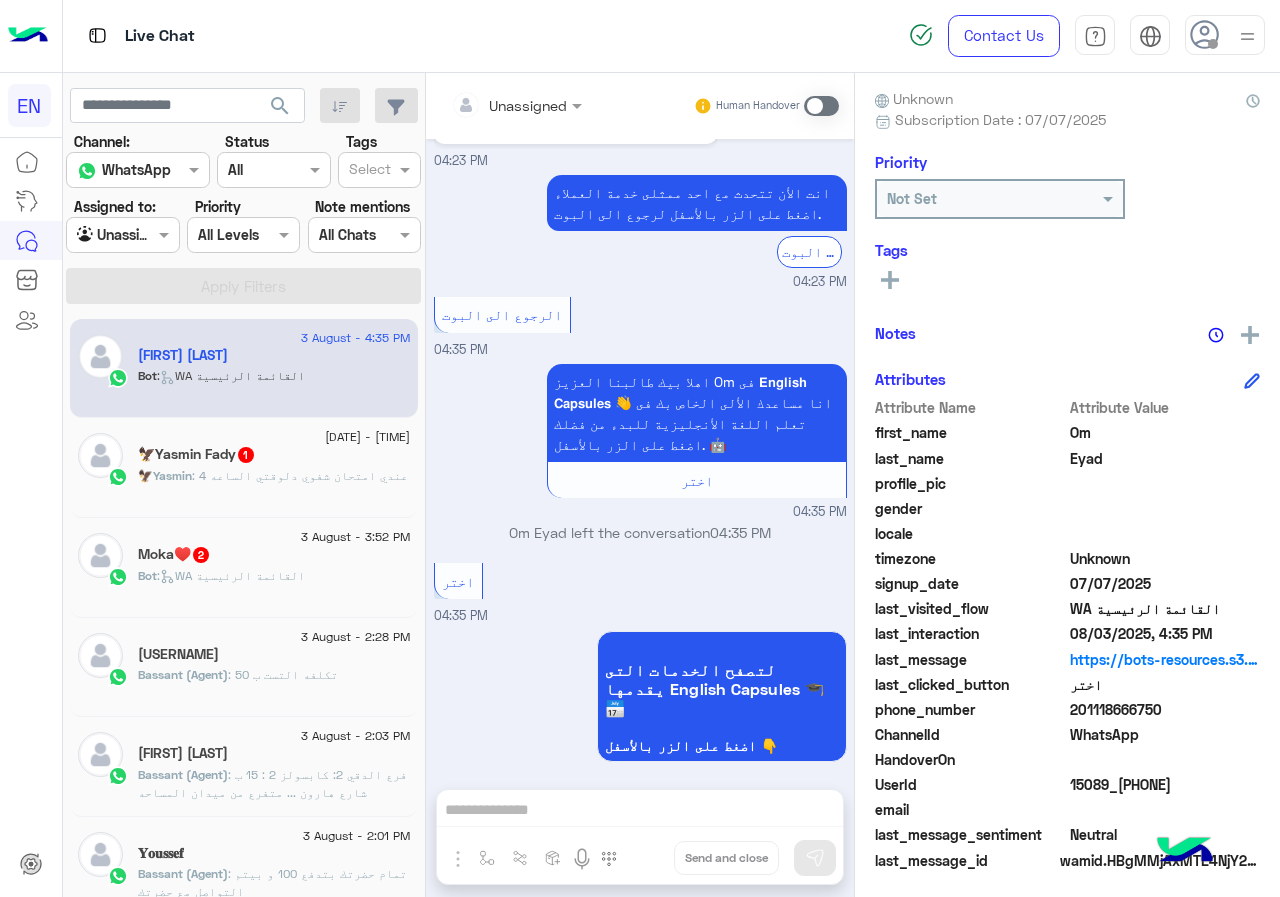 drag, startPoint x: 1071, startPoint y: 703, endPoint x: 1167, endPoint y: 707, distance: 96.0833 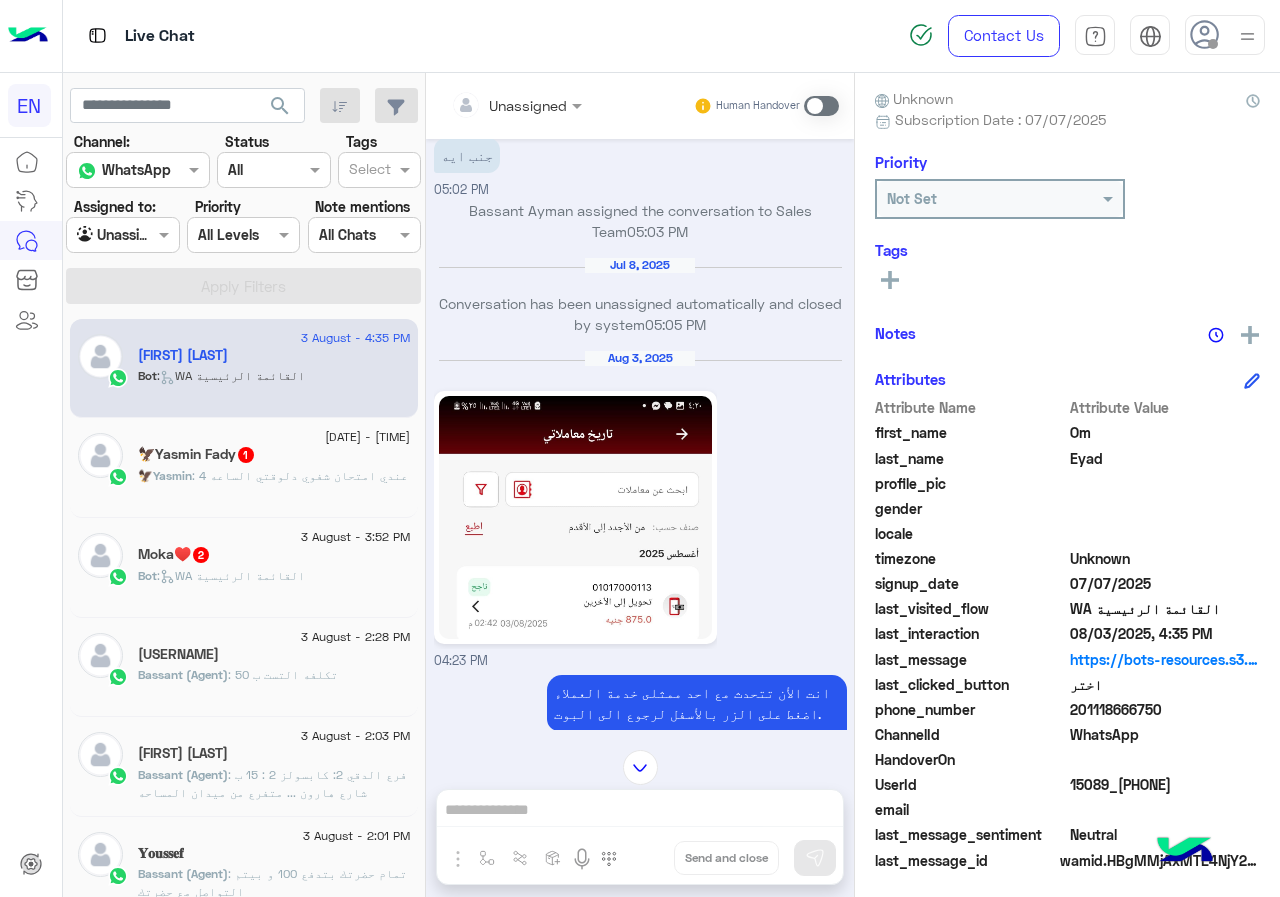 scroll, scrollTop: 823, scrollLeft: 0, axis: vertical 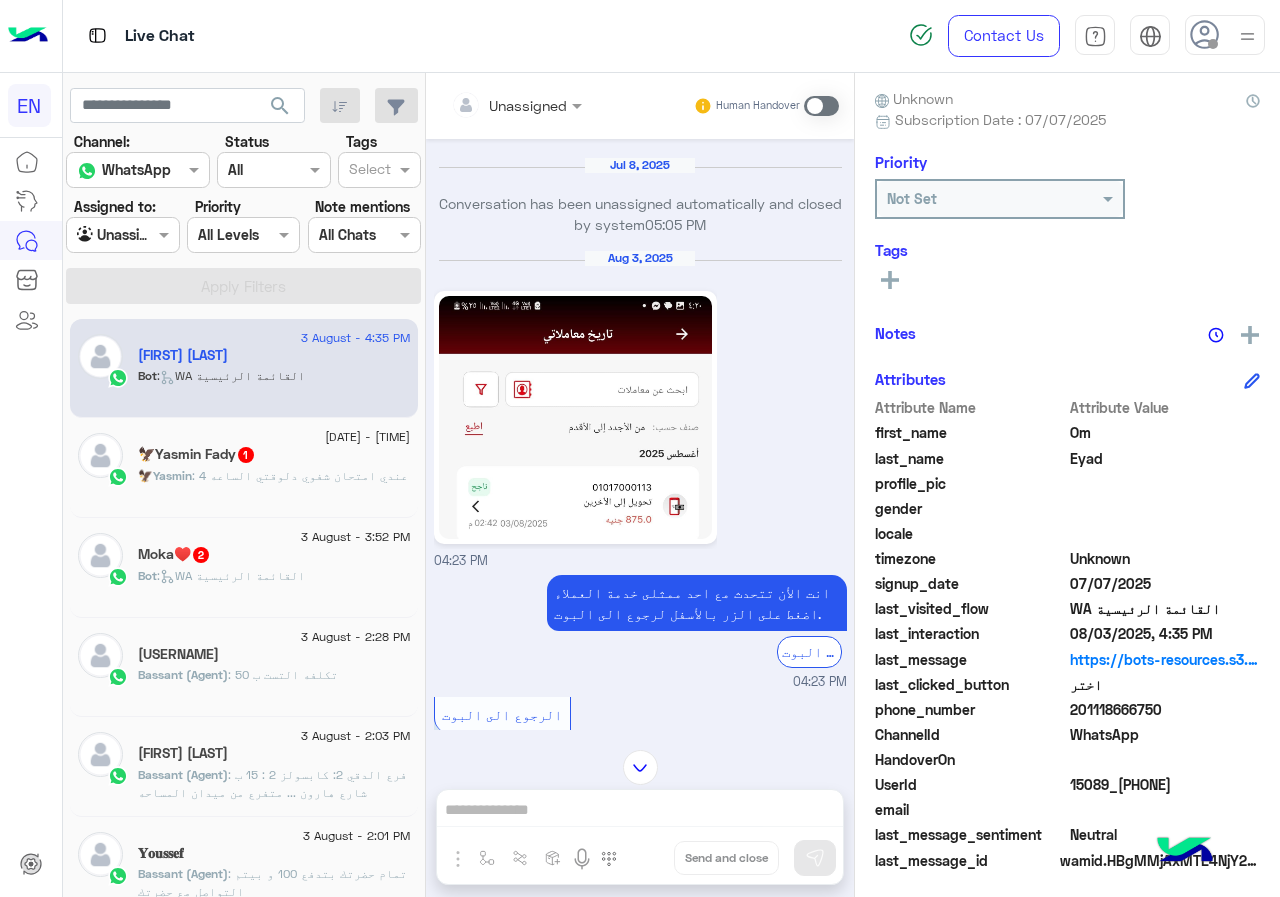 click 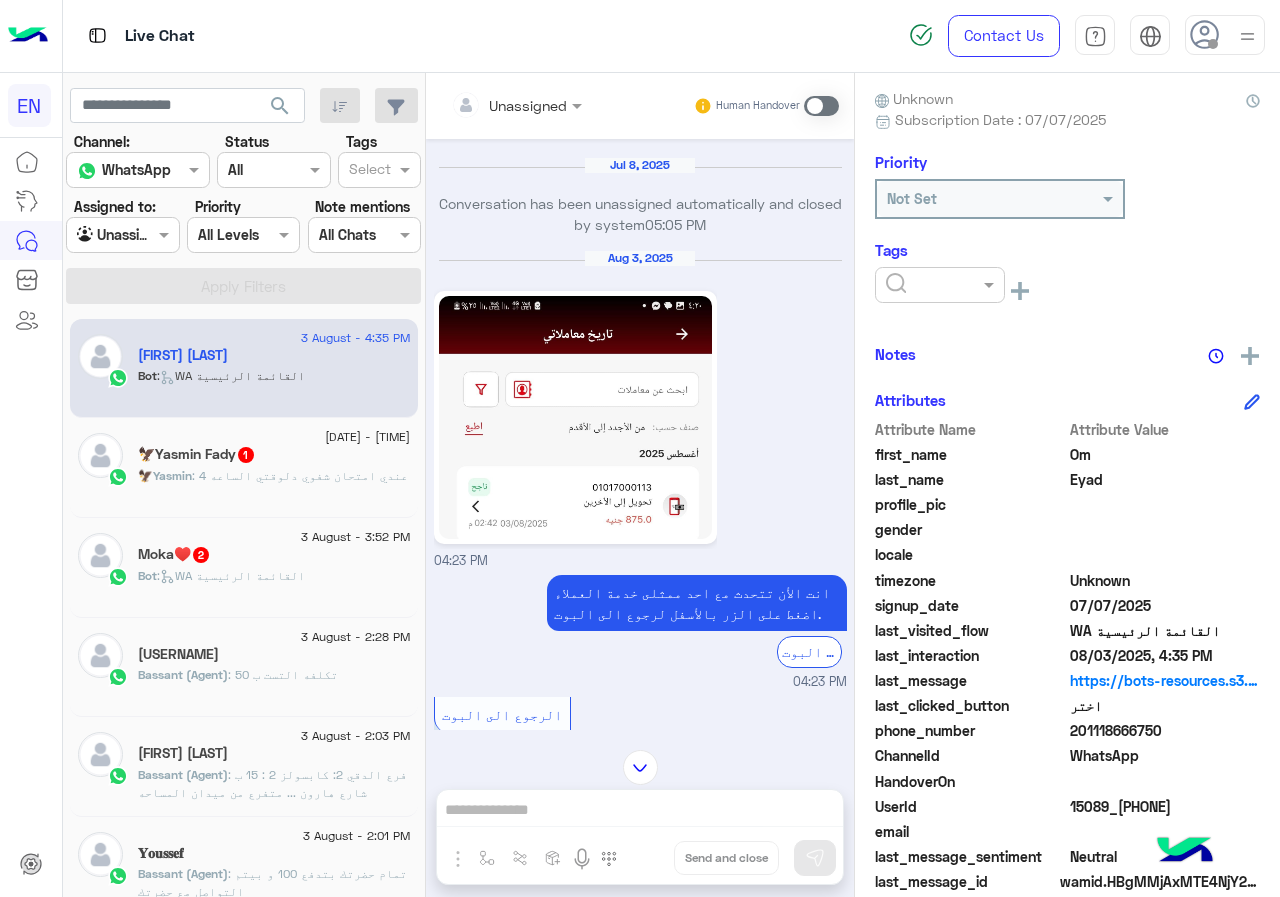 click 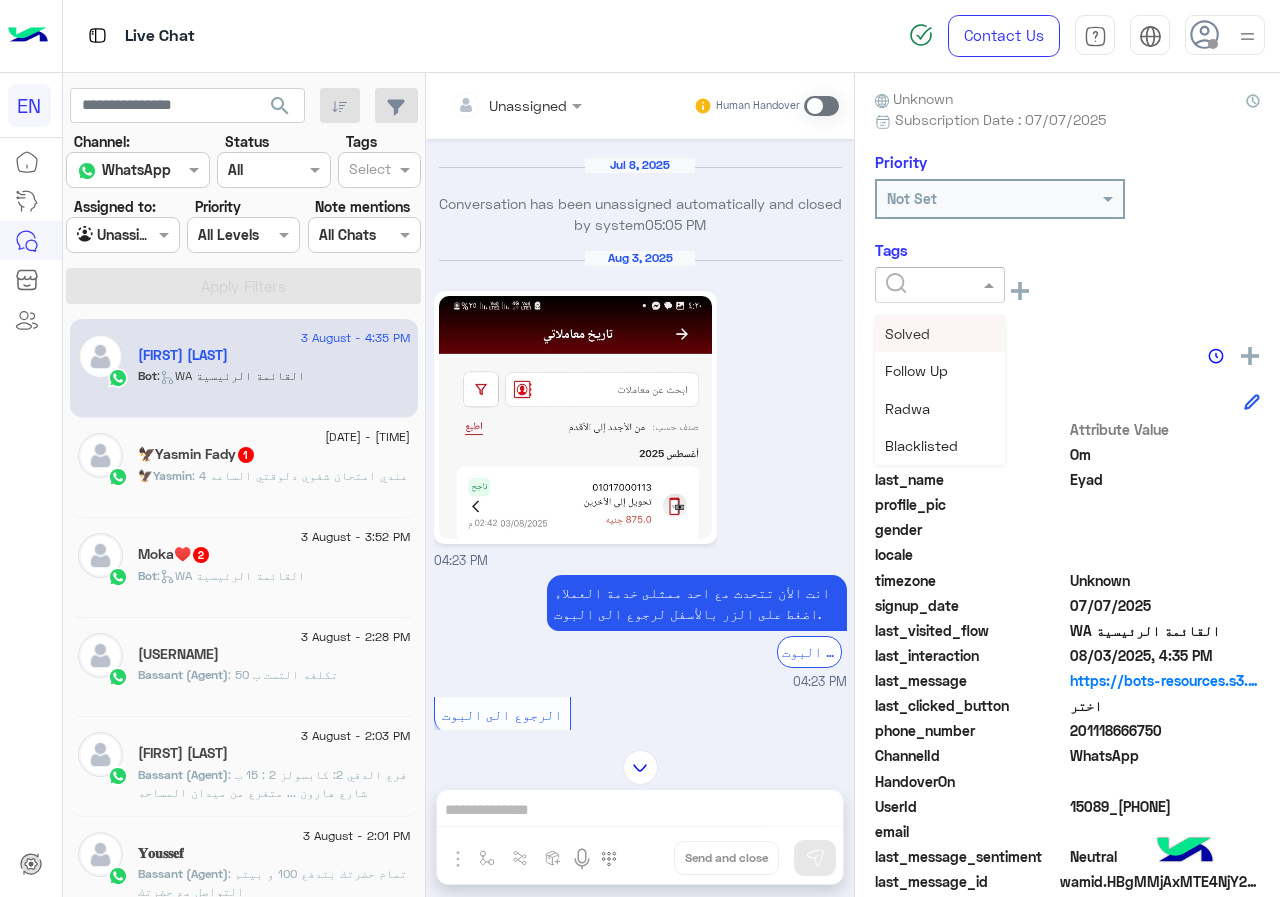 click on "Solved" at bounding box center (907, 333) 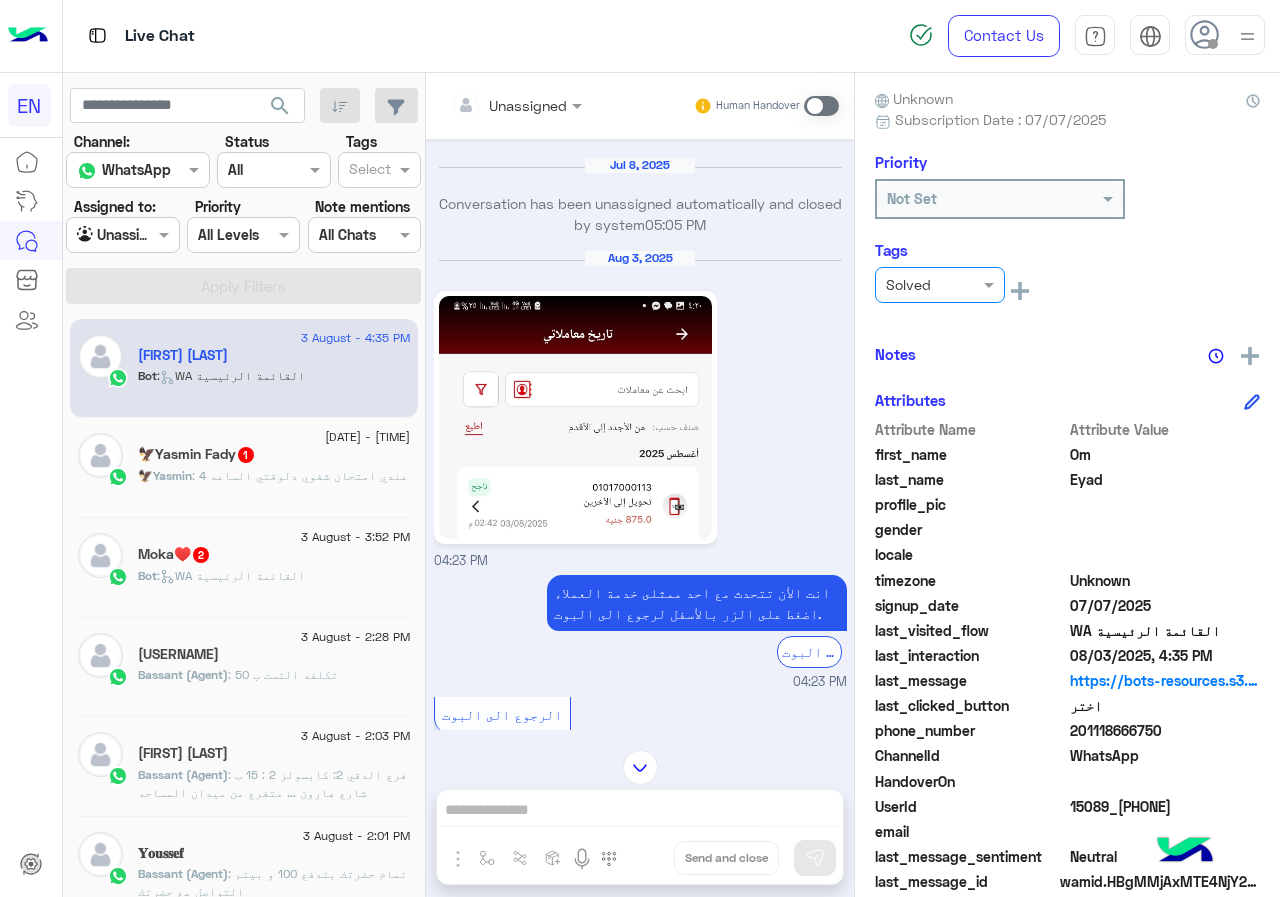 click on "Notes" 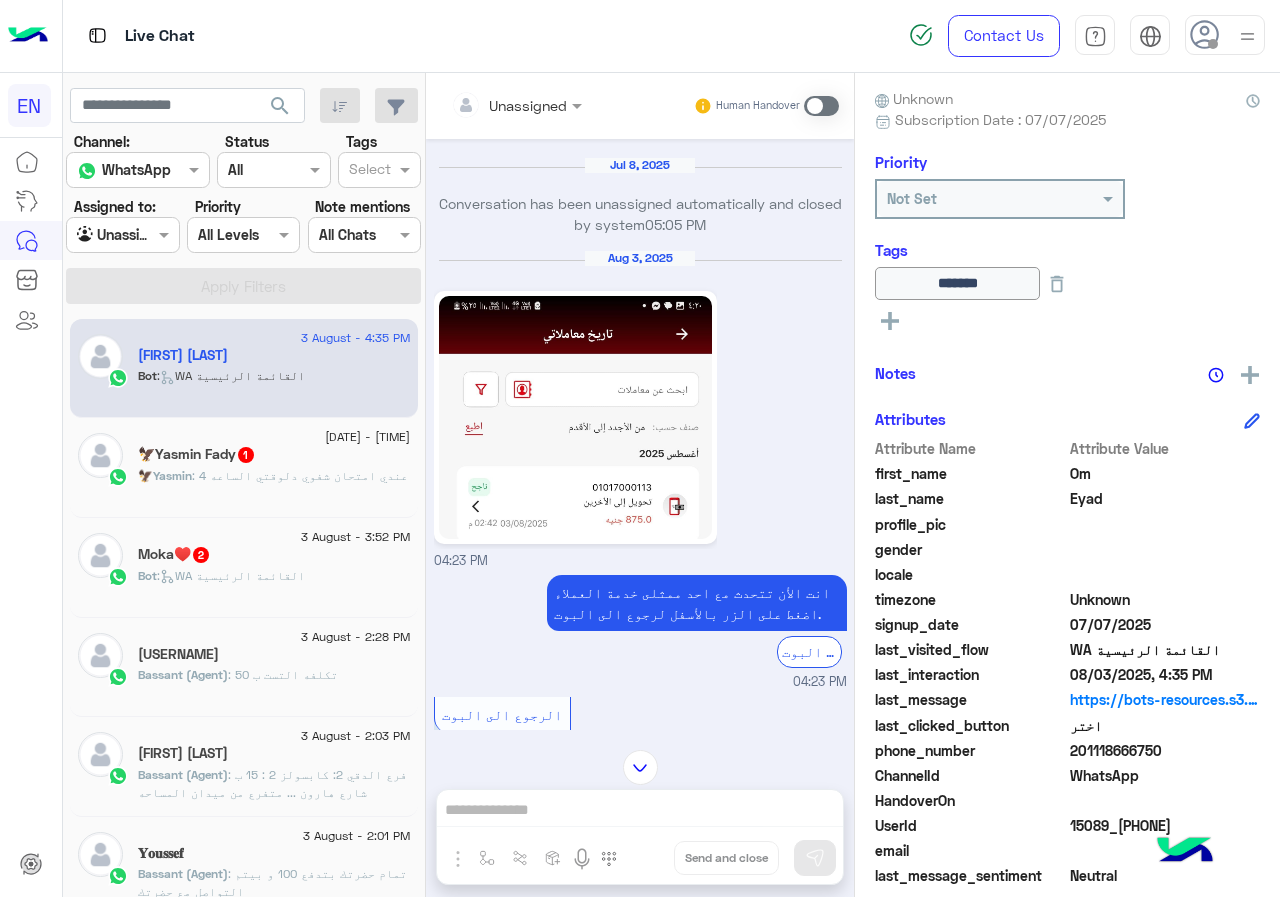 click on "Unassigned Human Handover" at bounding box center [640, 106] 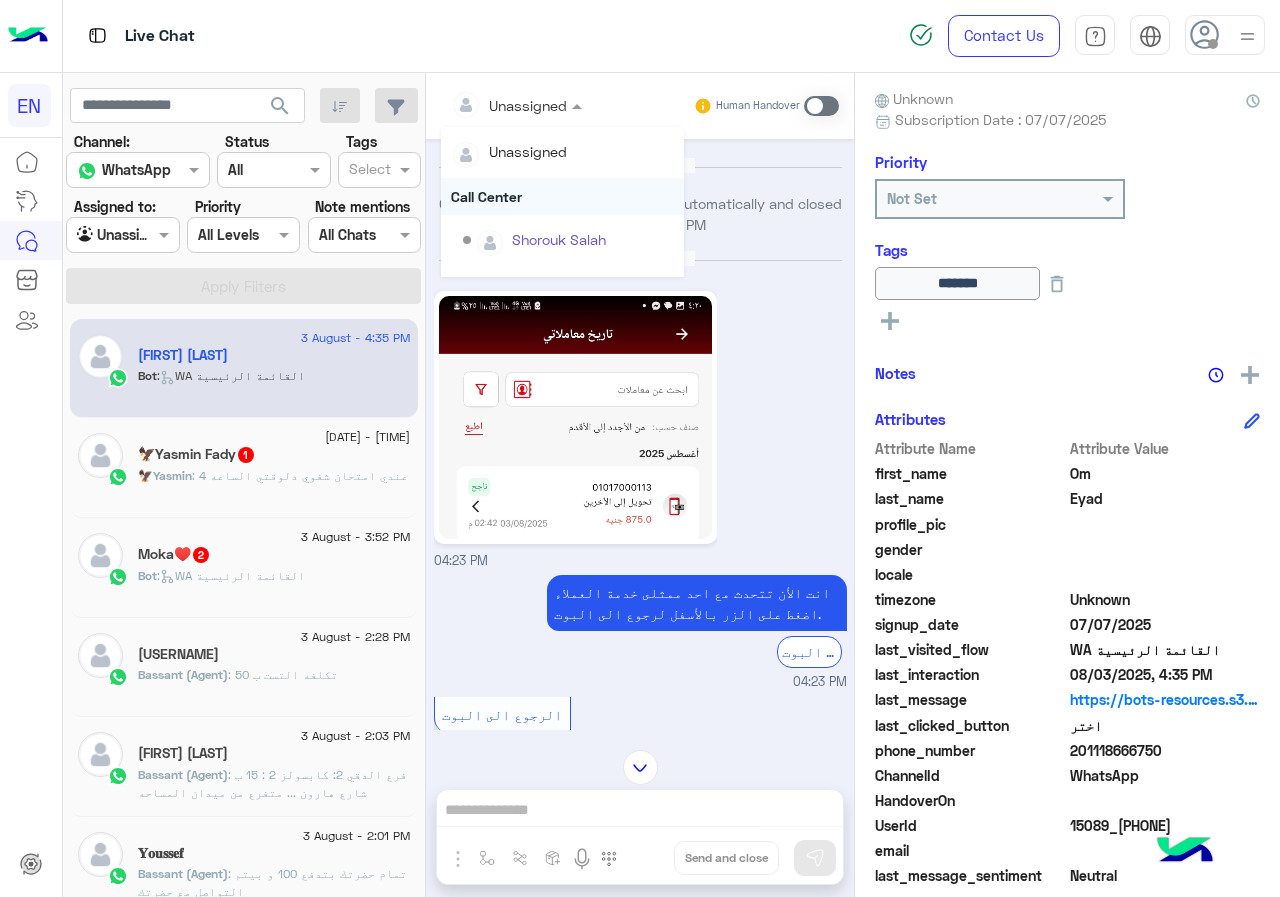 click on "Call Center" at bounding box center (562, 196) 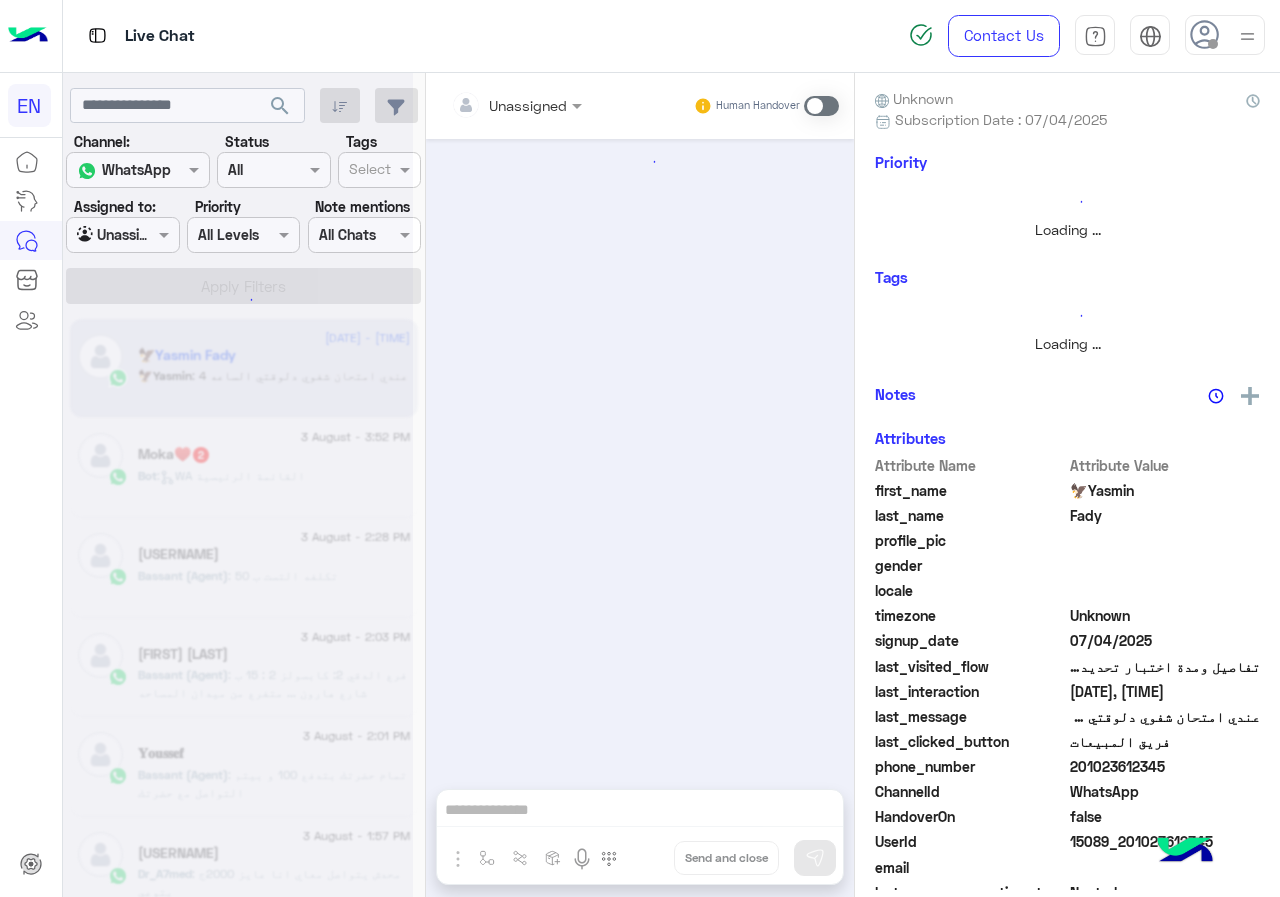 scroll, scrollTop: 0, scrollLeft: 0, axis: both 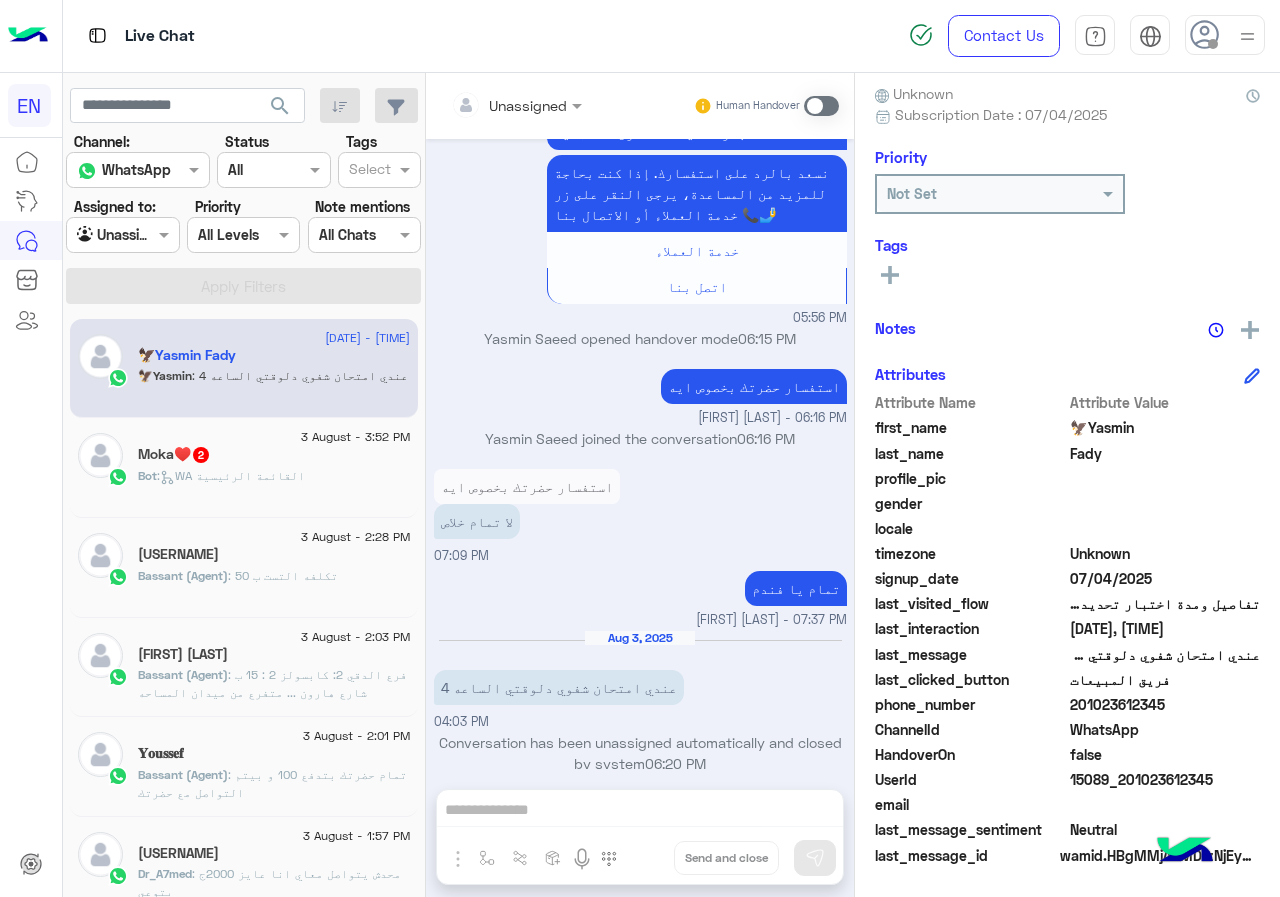 drag, startPoint x: 1074, startPoint y: 708, endPoint x: 1199, endPoint y: 713, distance: 125.09996 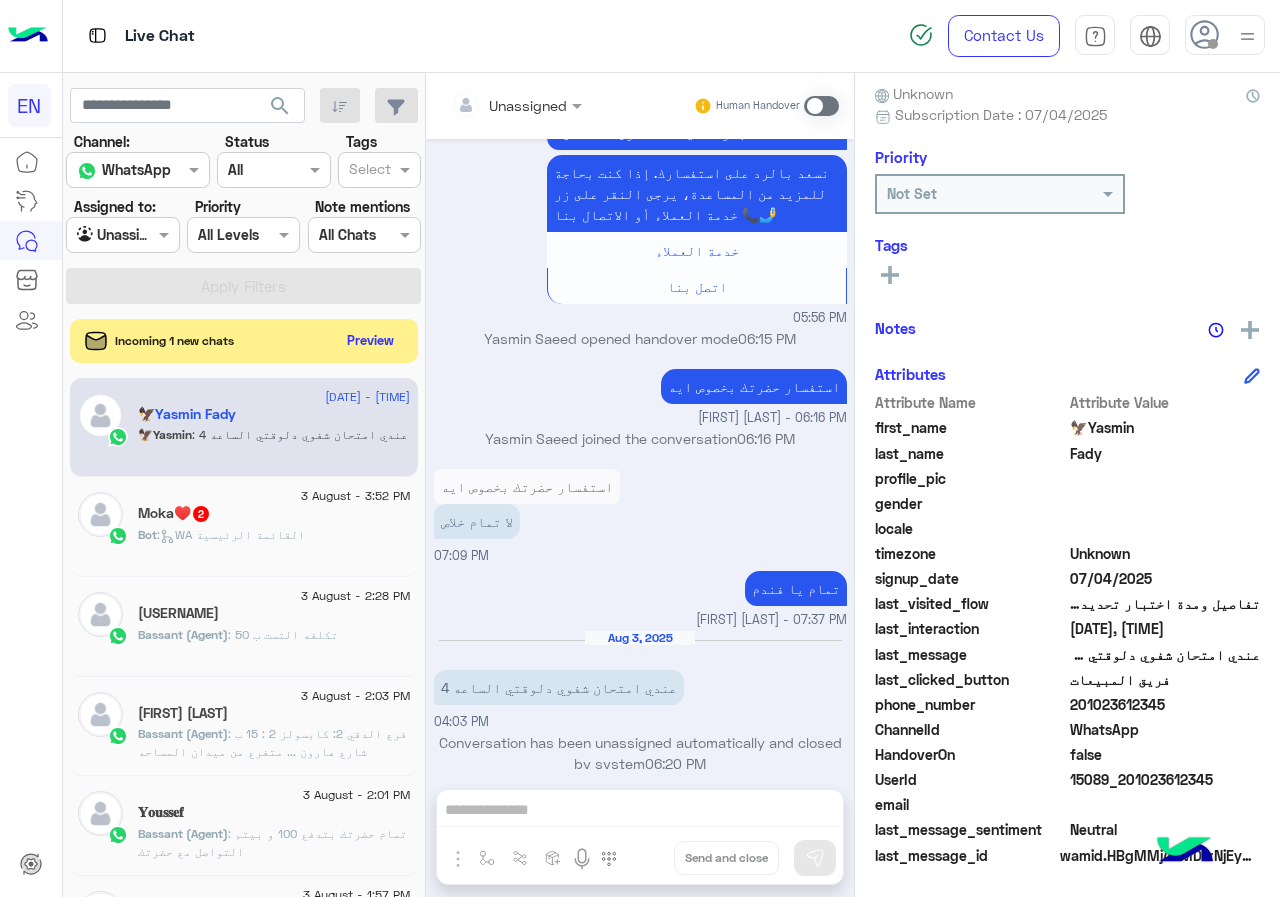 click on "Unassigned Human Handover     Jul 31, 2025  اقرب ميعاد للاورال يوم الاتنين .. مناسب ؟ تمام مفيش مشاكل   03:35 PM  ممكن اعرف التوقيت ؟   03:35 PM  3:30 مناسب ؟  Rahma ECapsules -  03:35 PM  طب والاون لاين ؟   03:36 PM  ده اونلاين  Rahma ECapsules -  03:38 PM   Conversation was assigned to team {{teamName}} by {{agentName}} Call Center   03:39 PM      هما الامتحانين في وقت واحد ؟   05:27 PM  امتحان الريتن بيكون خلال اليوم النهارده .. الاورال لازم حجز قبله  Rahma ECapsules -  06:58 PM   Conversation was assigned to team {{teamName}} by {{agentName}} Call Center   07:01 PM      امتحان الريتن بيكون خلال اليوم النهارده .. الاورال لازم حجز قبله الامتحان اللون لاين ممكن الاحد الساعه ٤   09:26 PM   Aug 1, 2025   02:30 PM       Aug 2, 2025    05:56 PM     اتصل بنا" at bounding box center [640, 489] 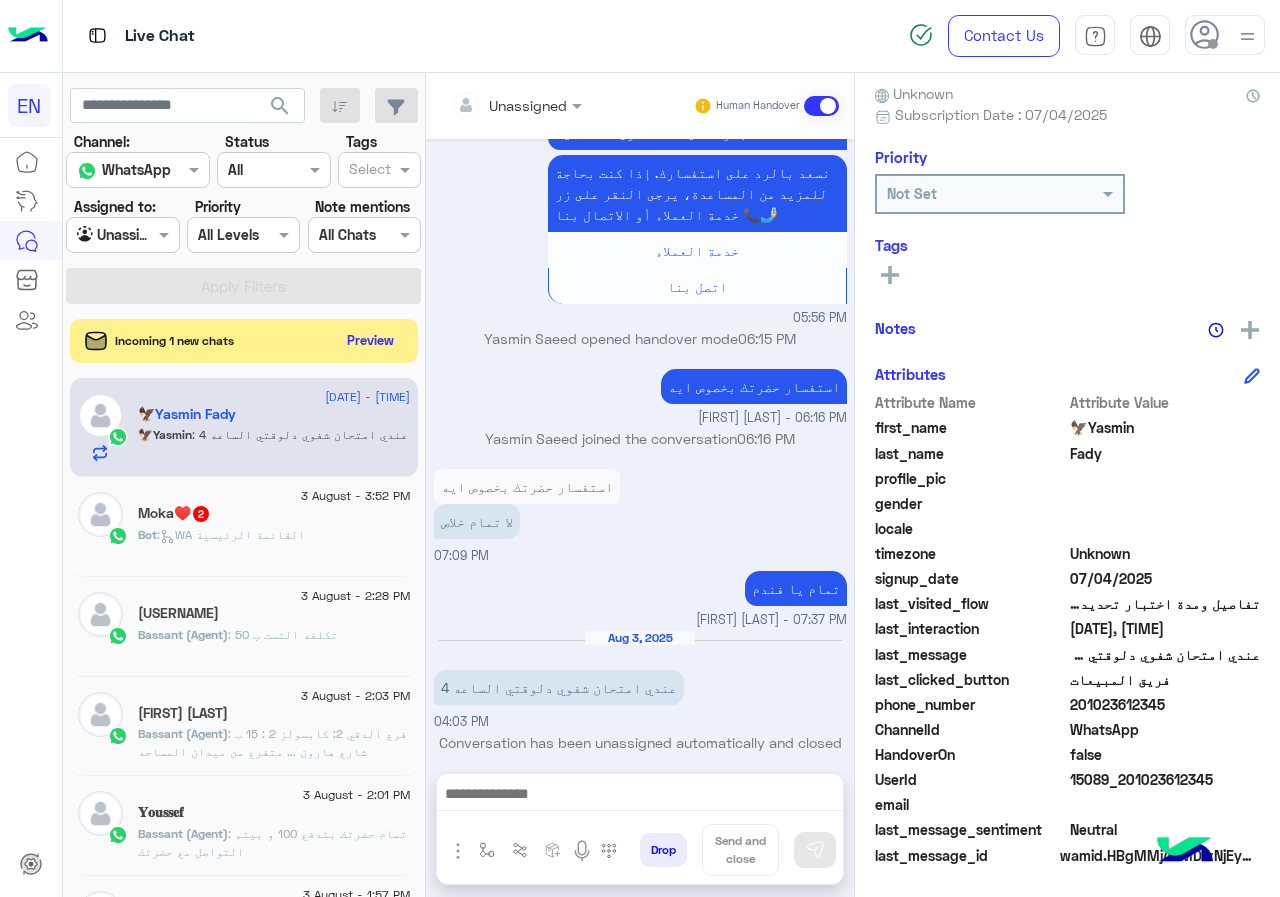 scroll, scrollTop: 1372, scrollLeft: 0, axis: vertical 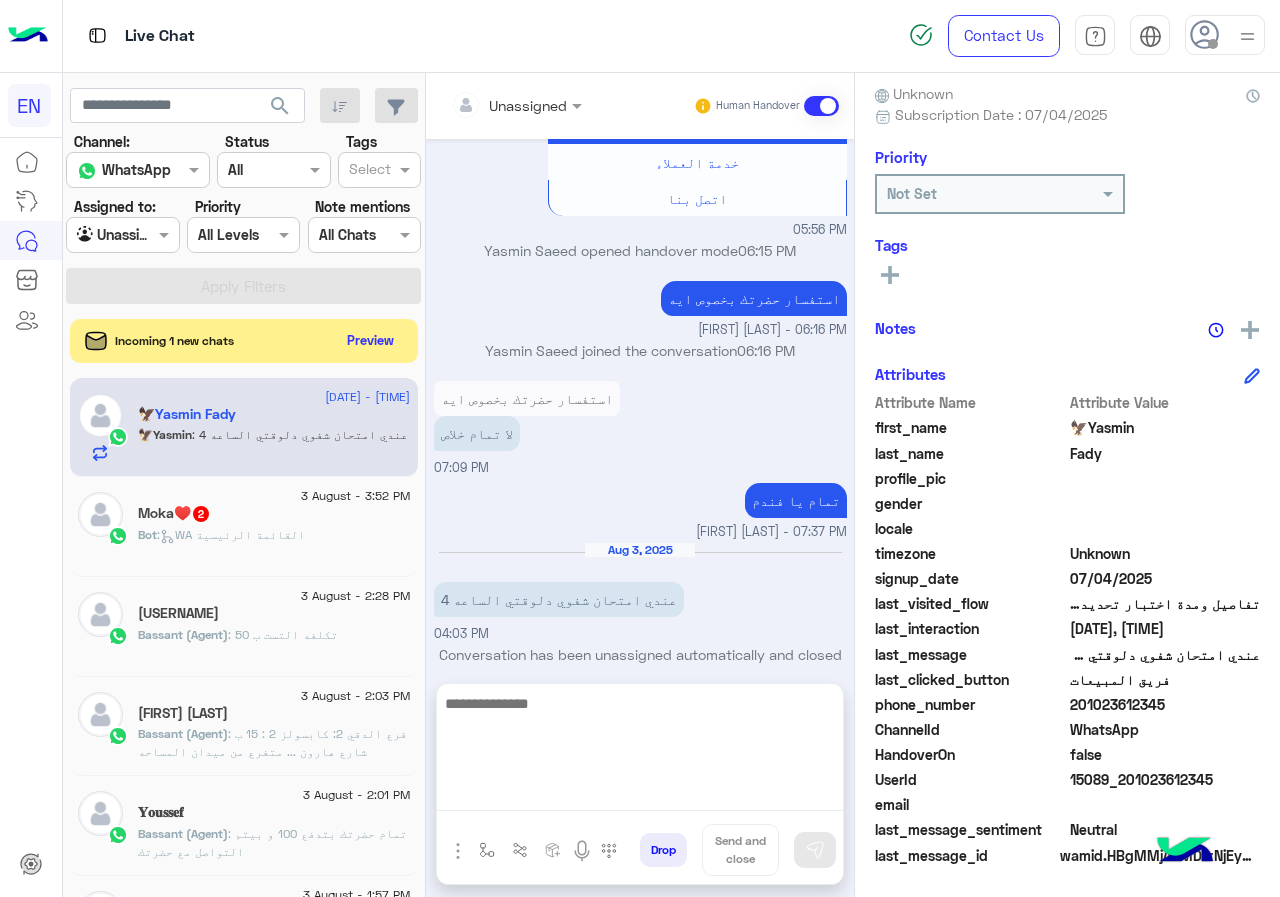 click at bounding box center [640, 751] 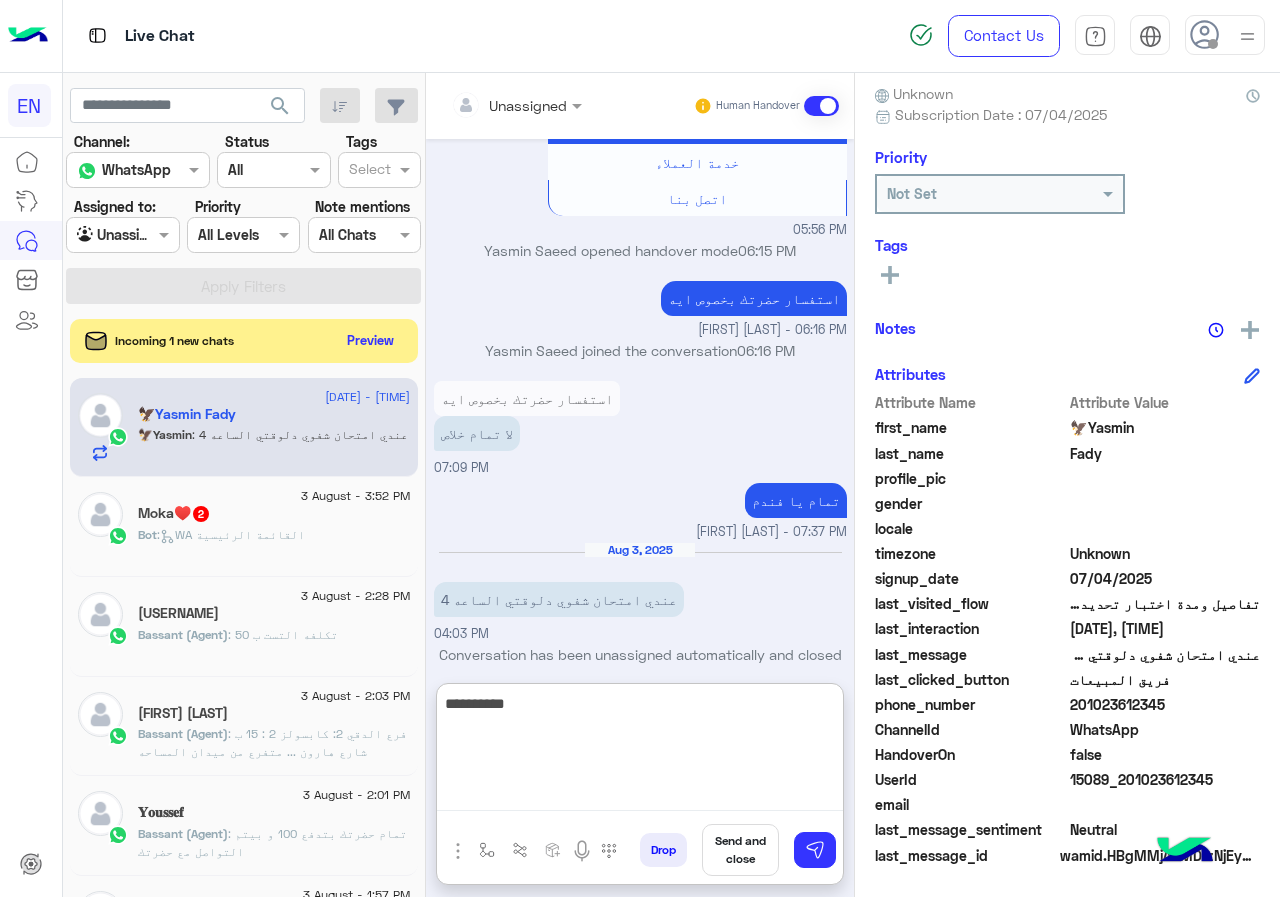 type on "**********" 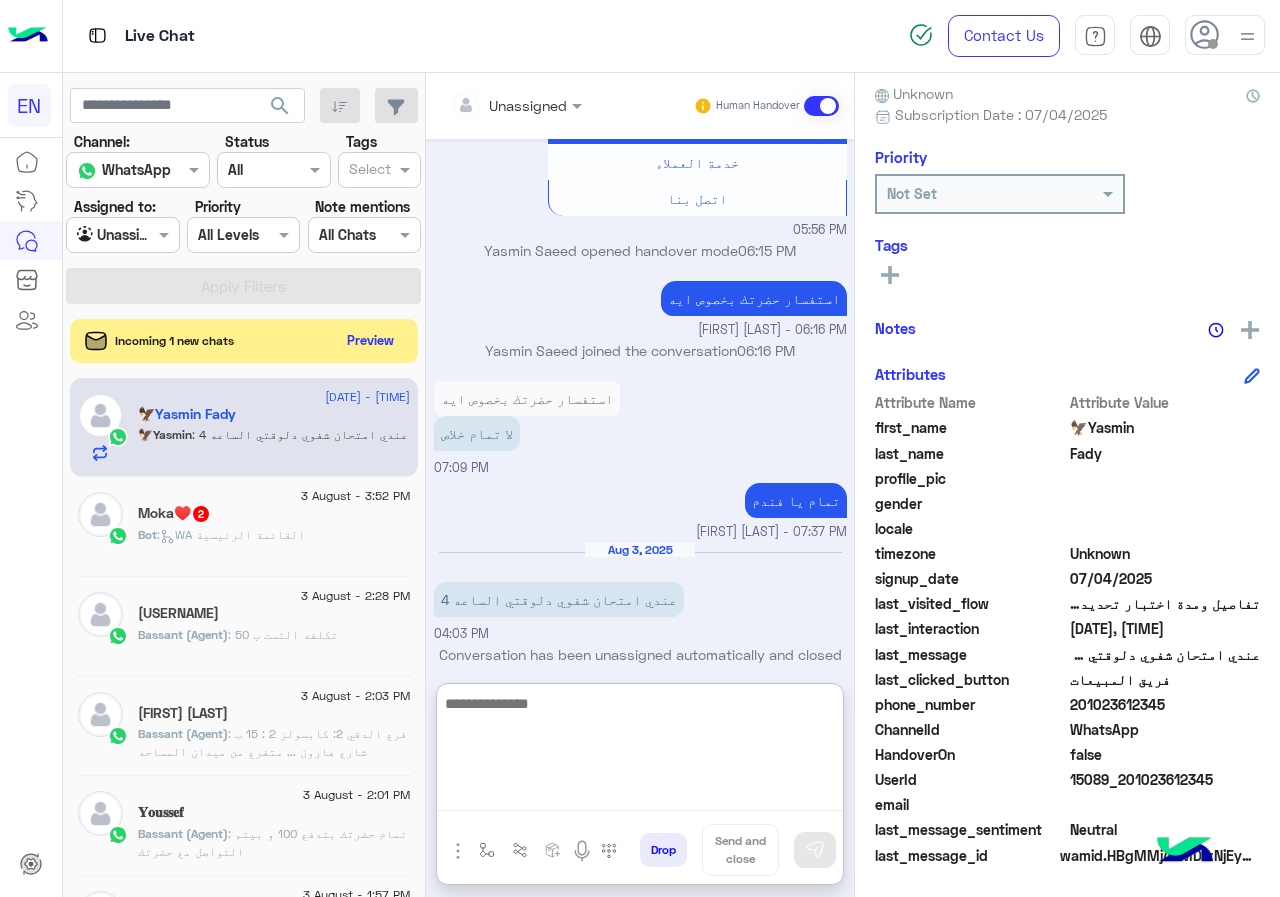 scroll, scrollTop: 1526, scrollLeft: 0, axis: vertical 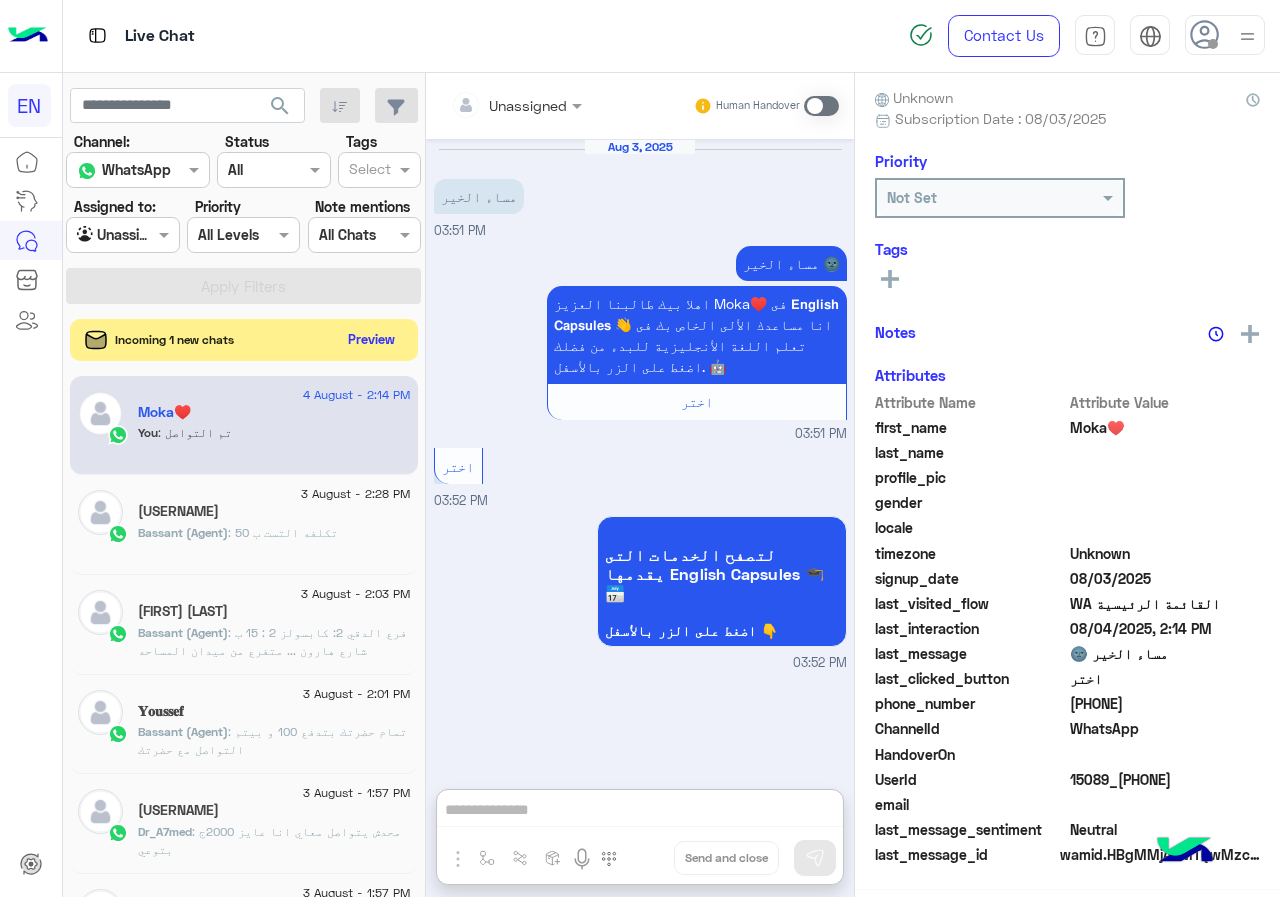 click on "Preview" 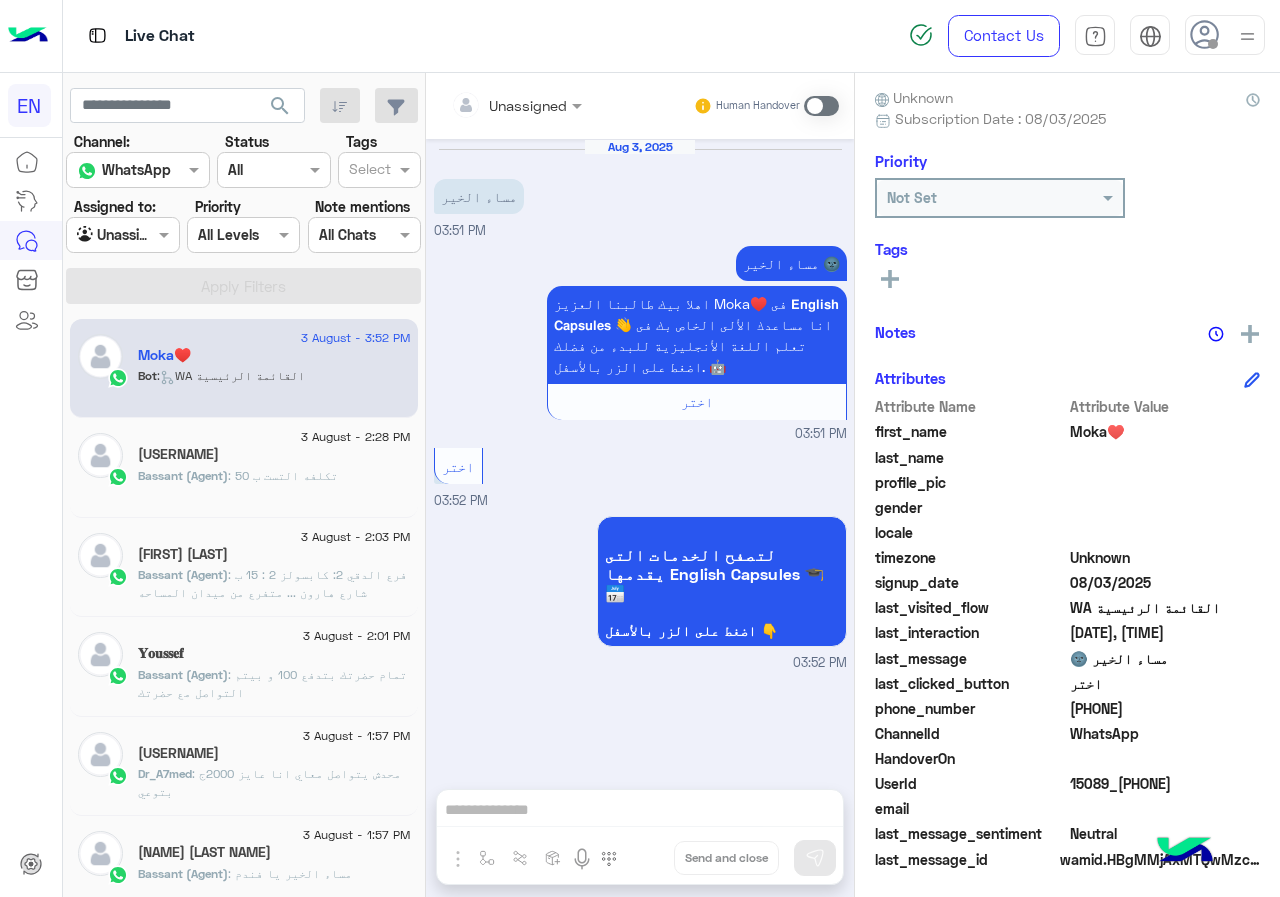 scroll, scrollTop: 180, scrollLeft: 0, axis: vertical 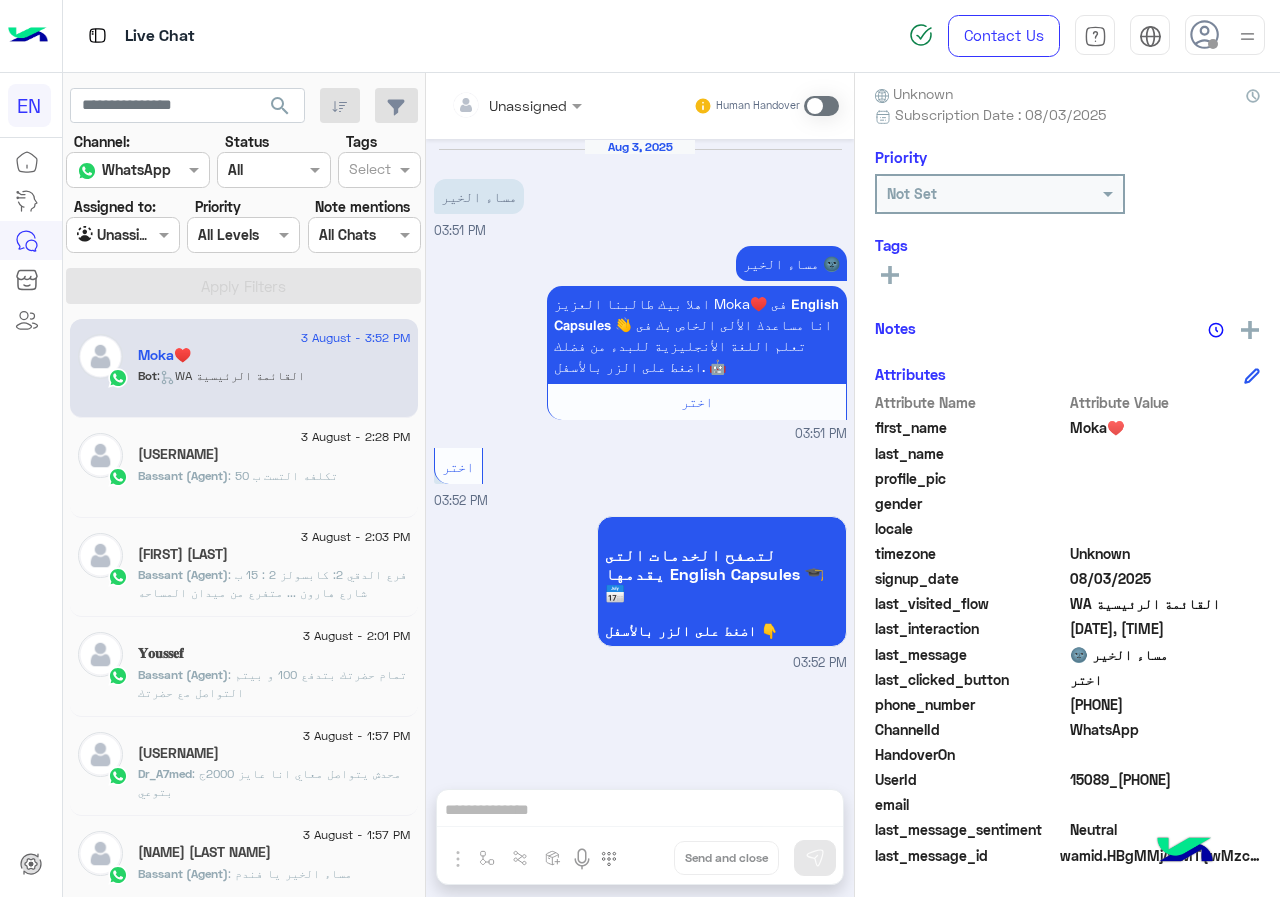 drag, startPoint x: 1075, startPoint y: 700, endPoint x: 1219, endPoint y: 706, distance: 144.12494 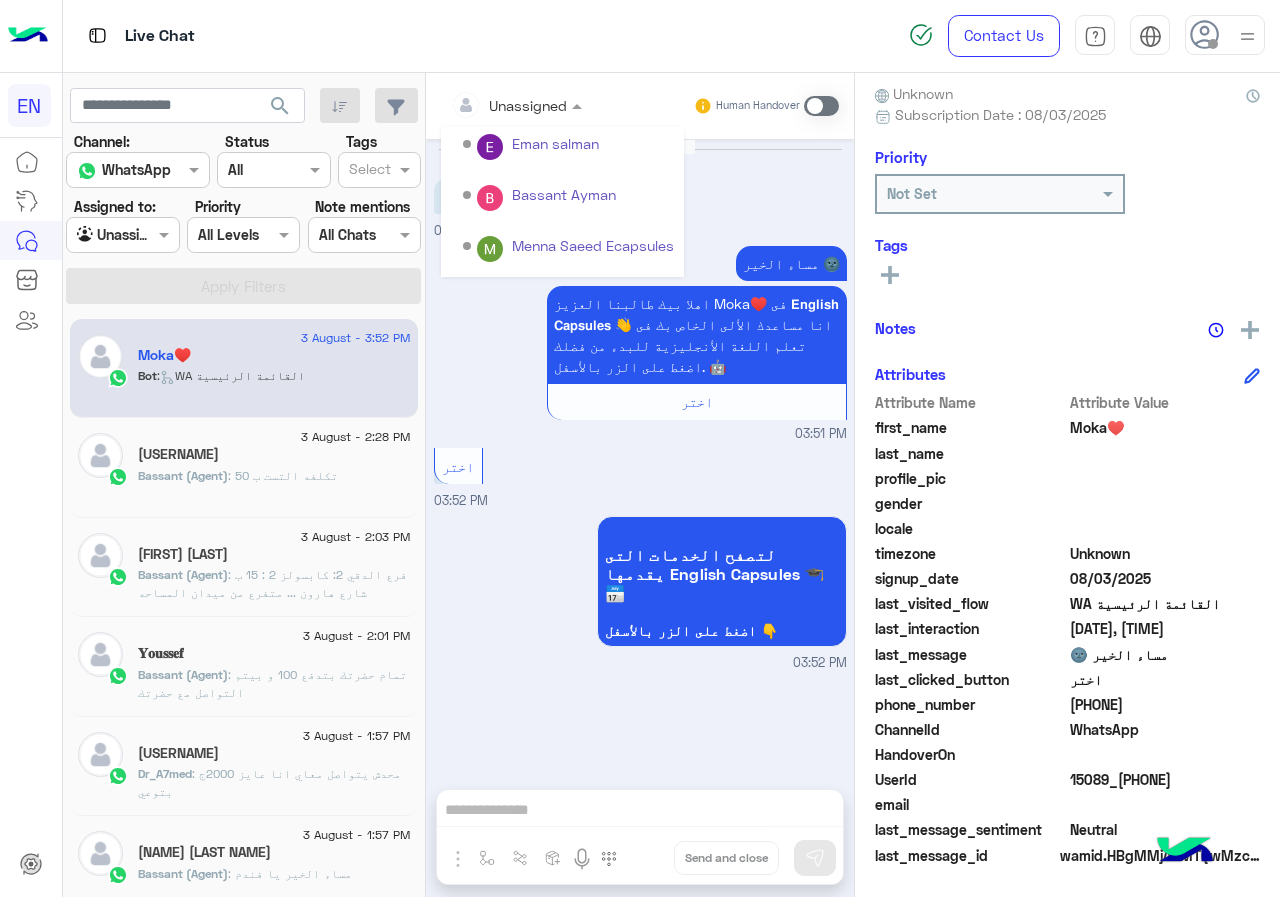scroll, scrollTop: 332, scrollLeft: 0, axis: vertical 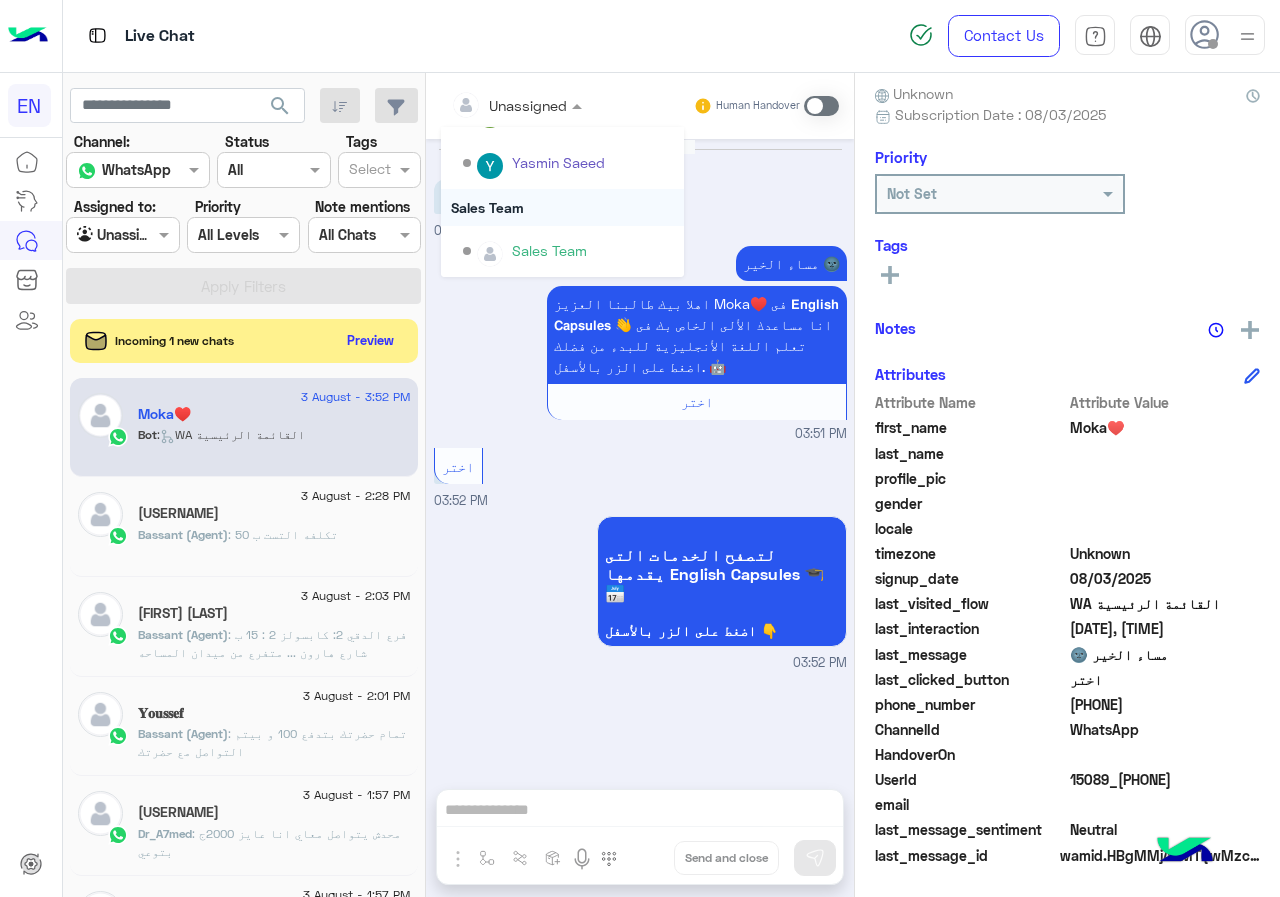 click on "Sales Team" at bounding box center [562, 207] 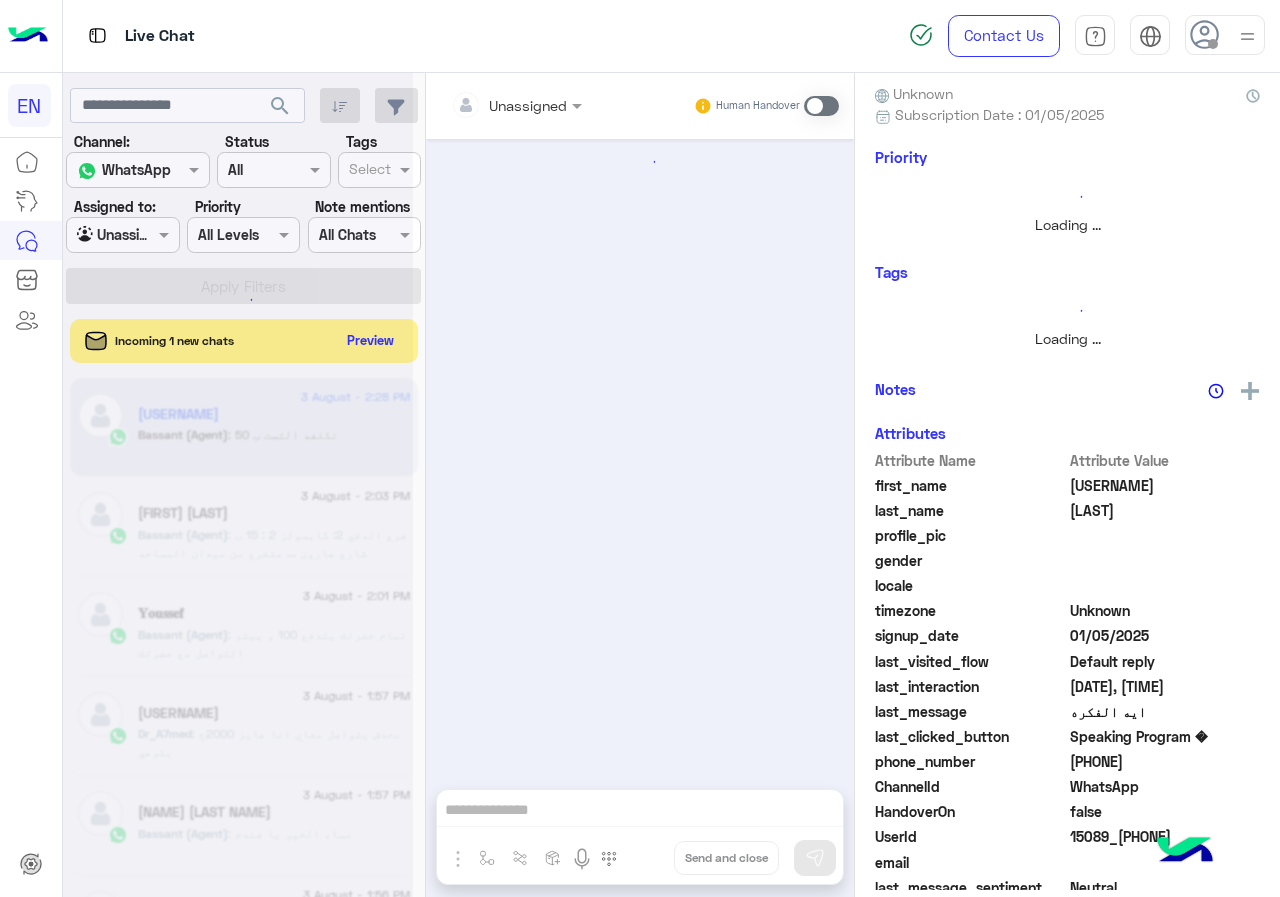 scroll, scrollTop: 176, scrollLeft: 0, axis: vertical 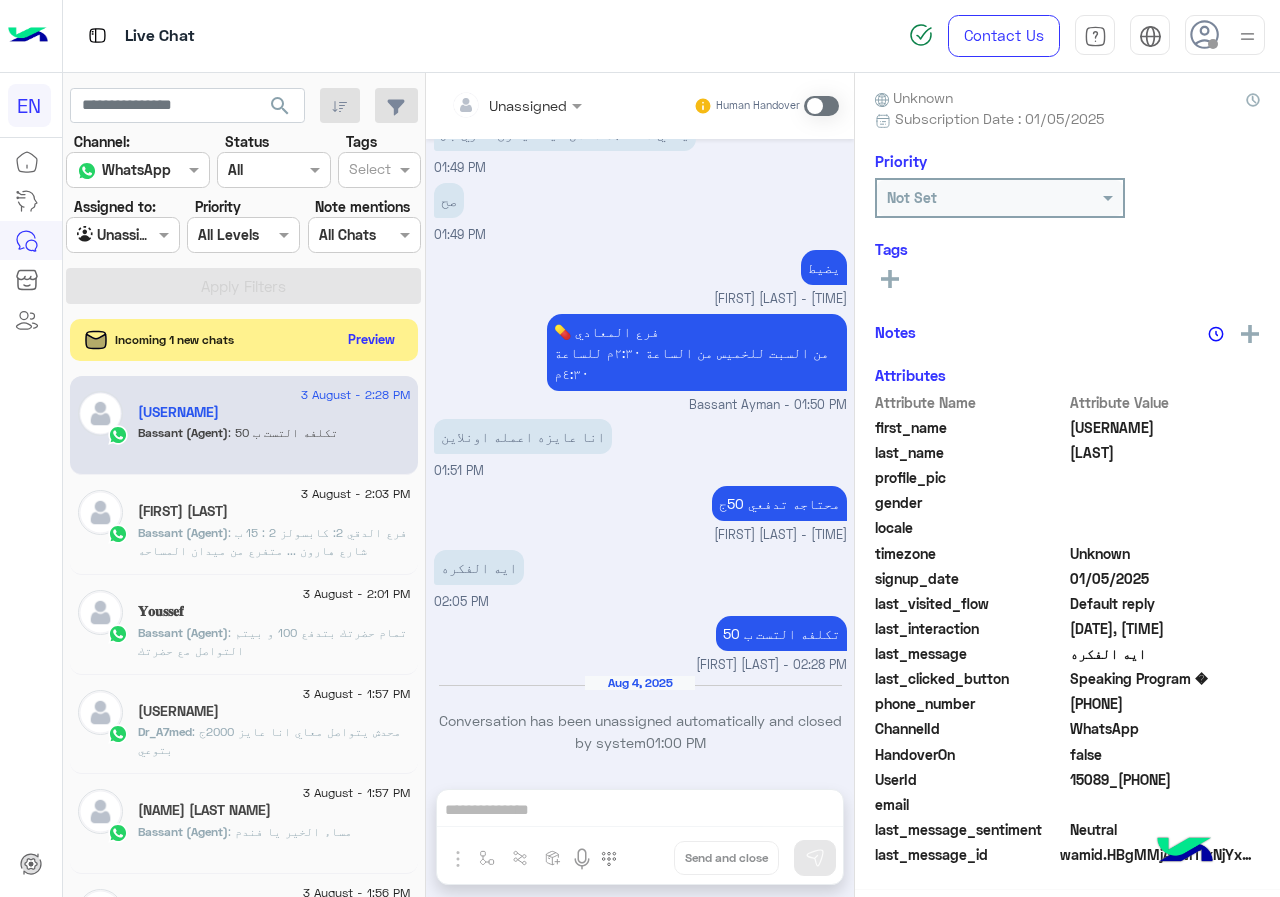 click on "Preview" 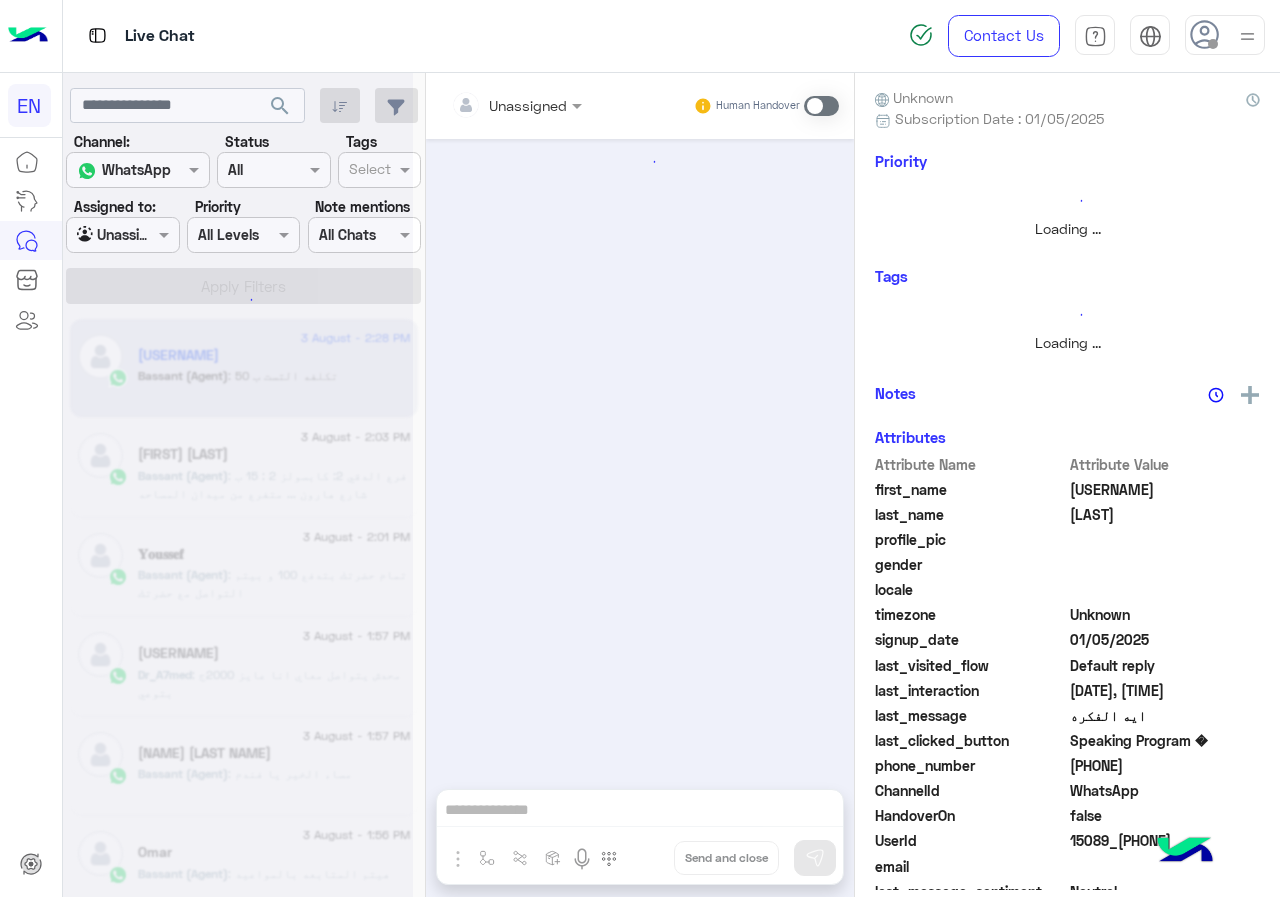 scroll, scrollTop: 180, scrollLeft: 0, axis: vertical 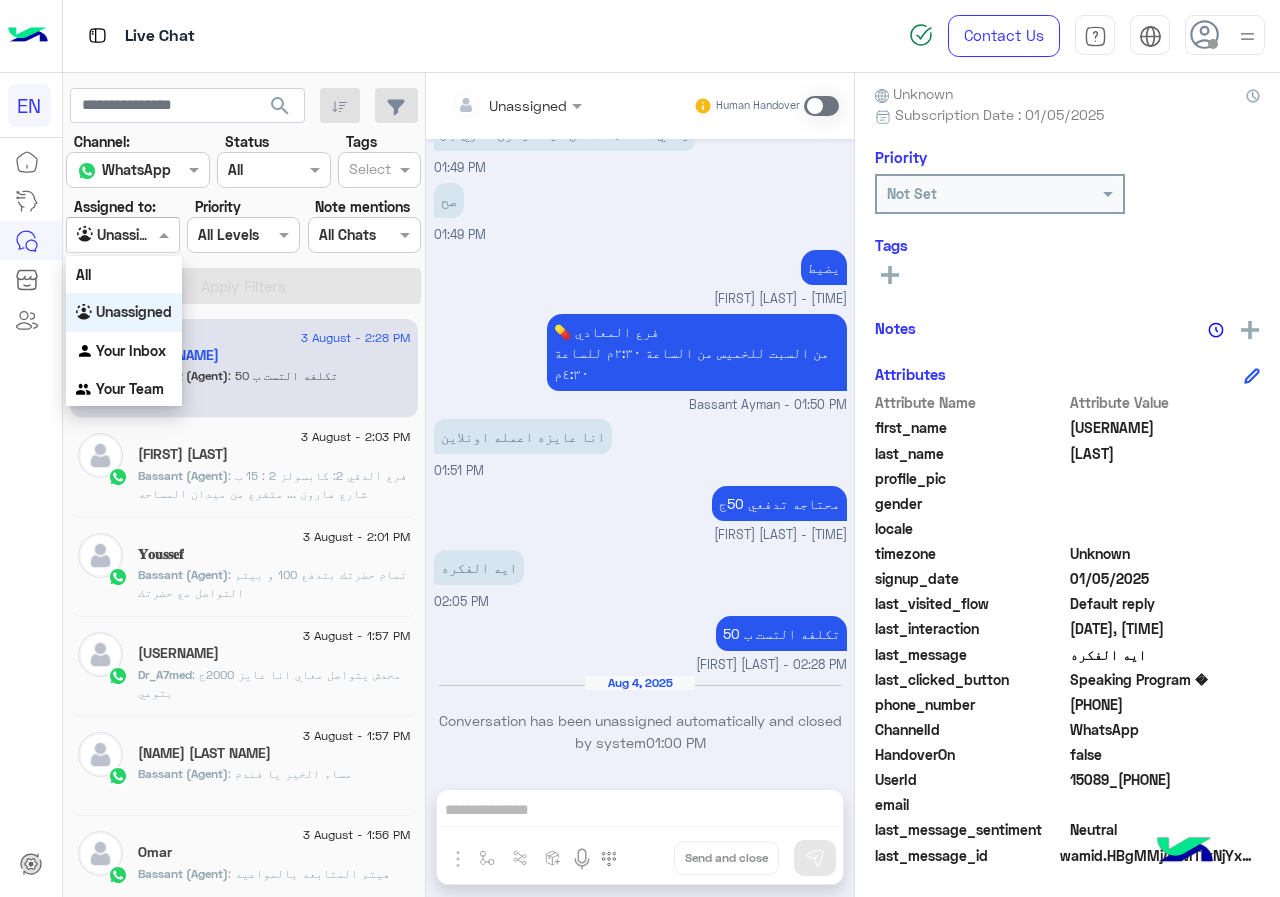 click at bounding box center [100, 235] 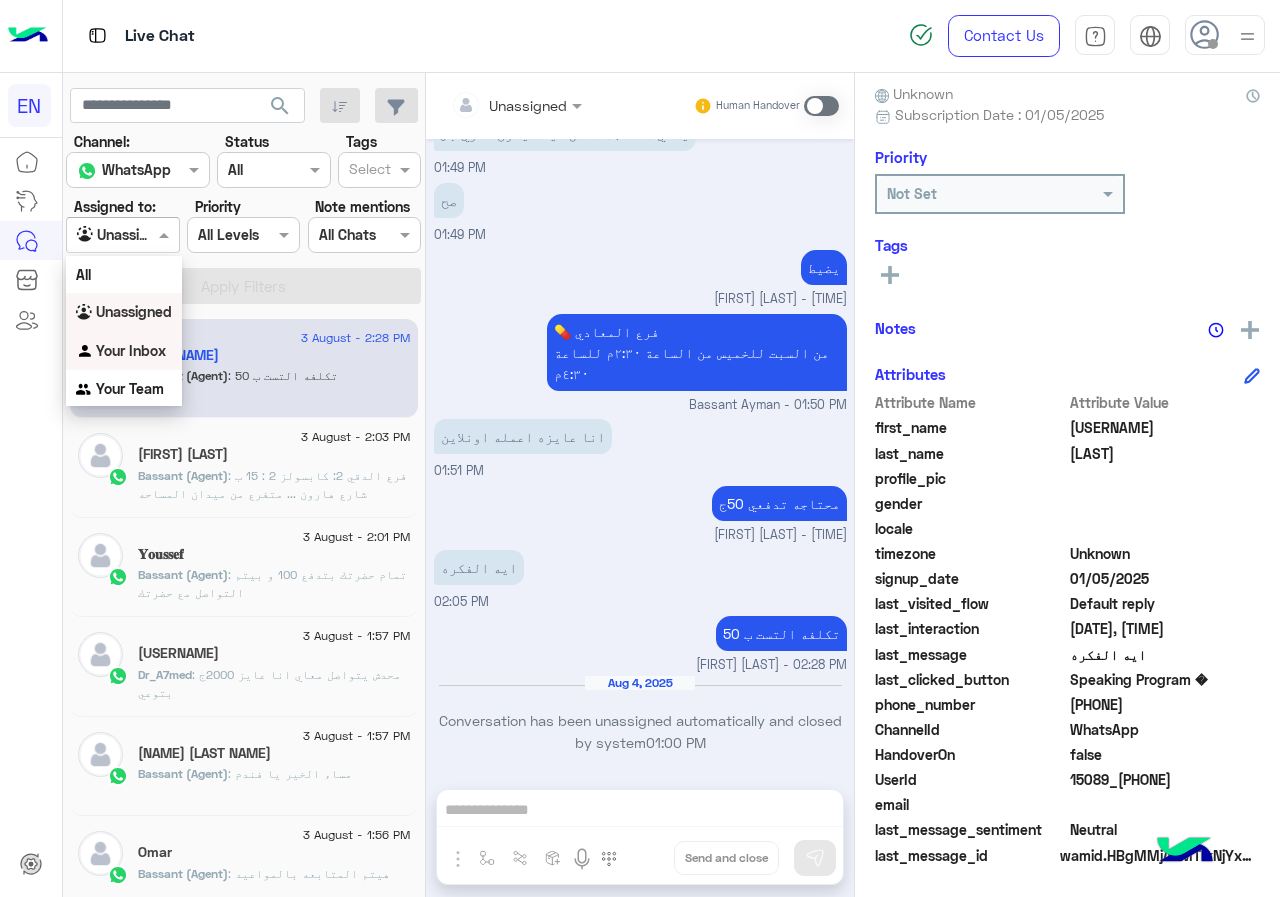 click on "Your Inbox" at bounding box center (131, 350) 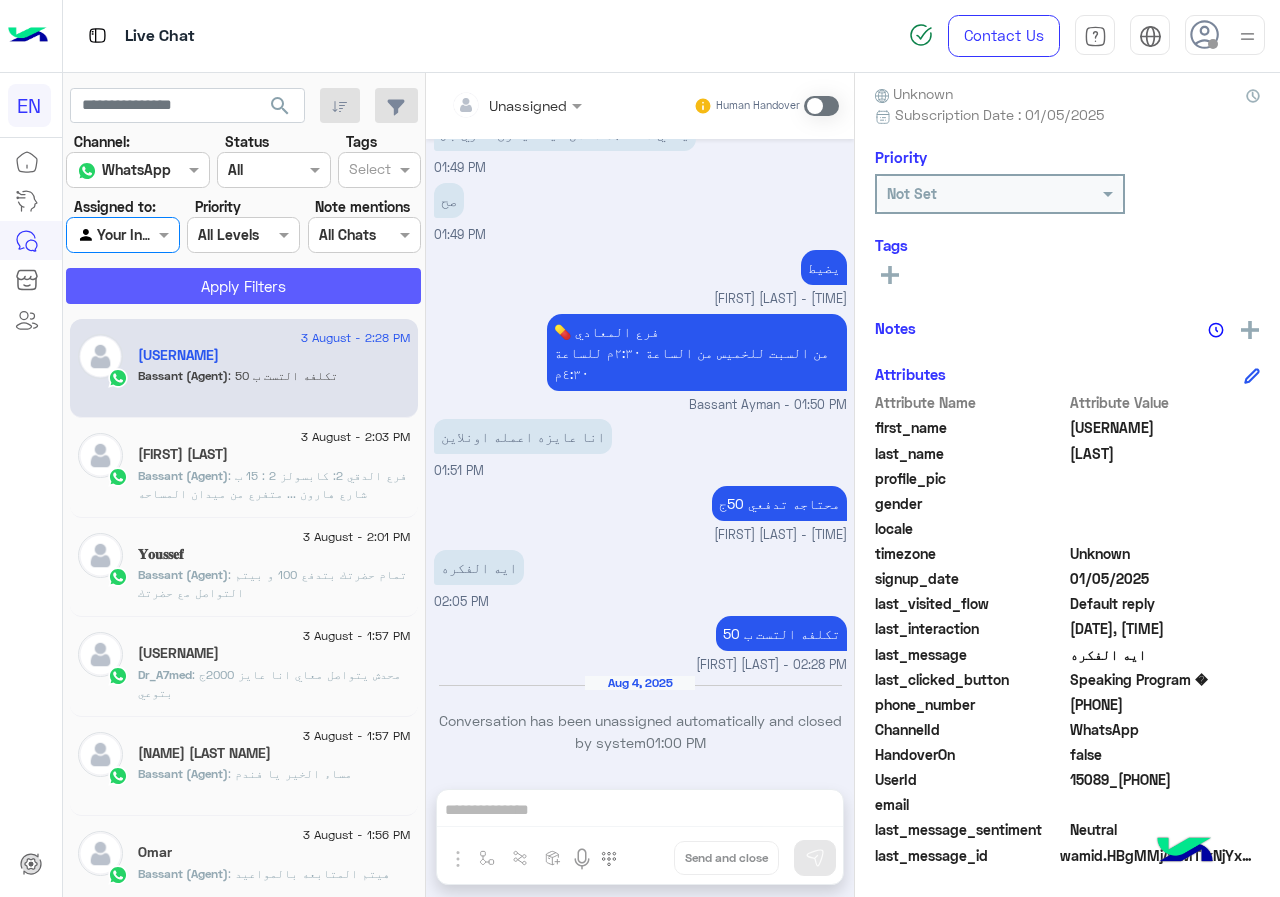 click on "Apply Filters" 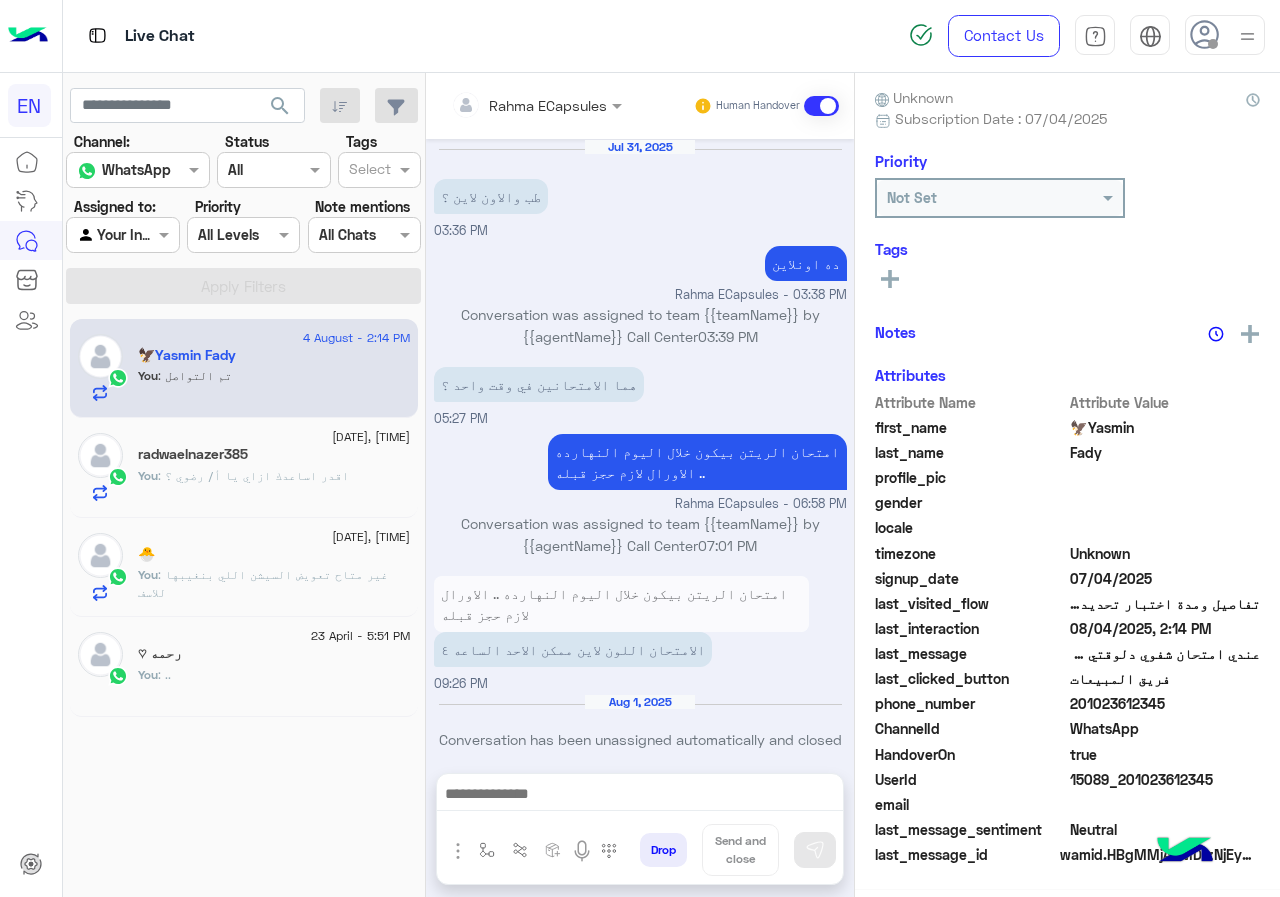 scroll, scrollTop: 1240, scrollLeft: 0, axis: vertical 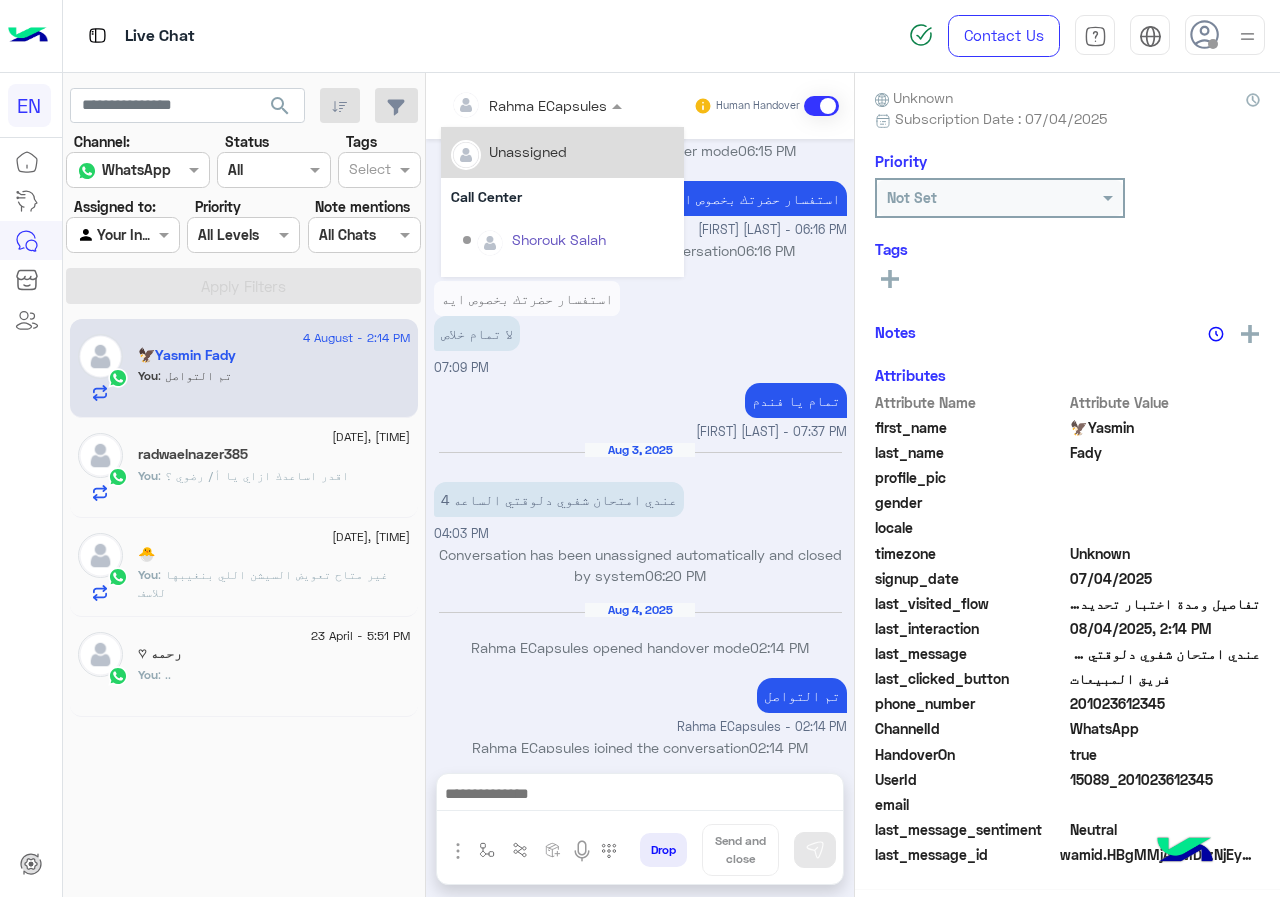 click at bounding box center (470, 105) 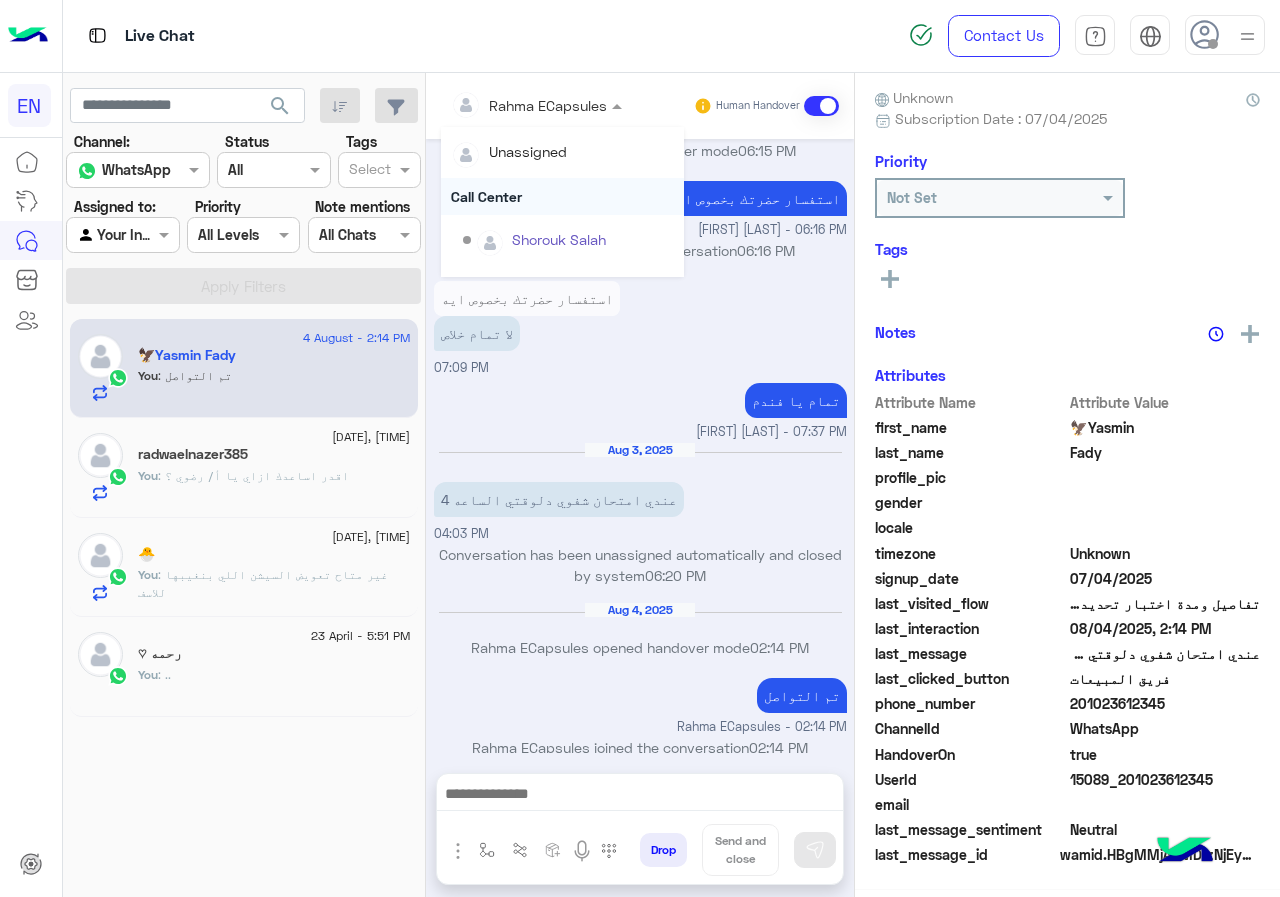 click on "Call Center" at bounding box center (562, 196) 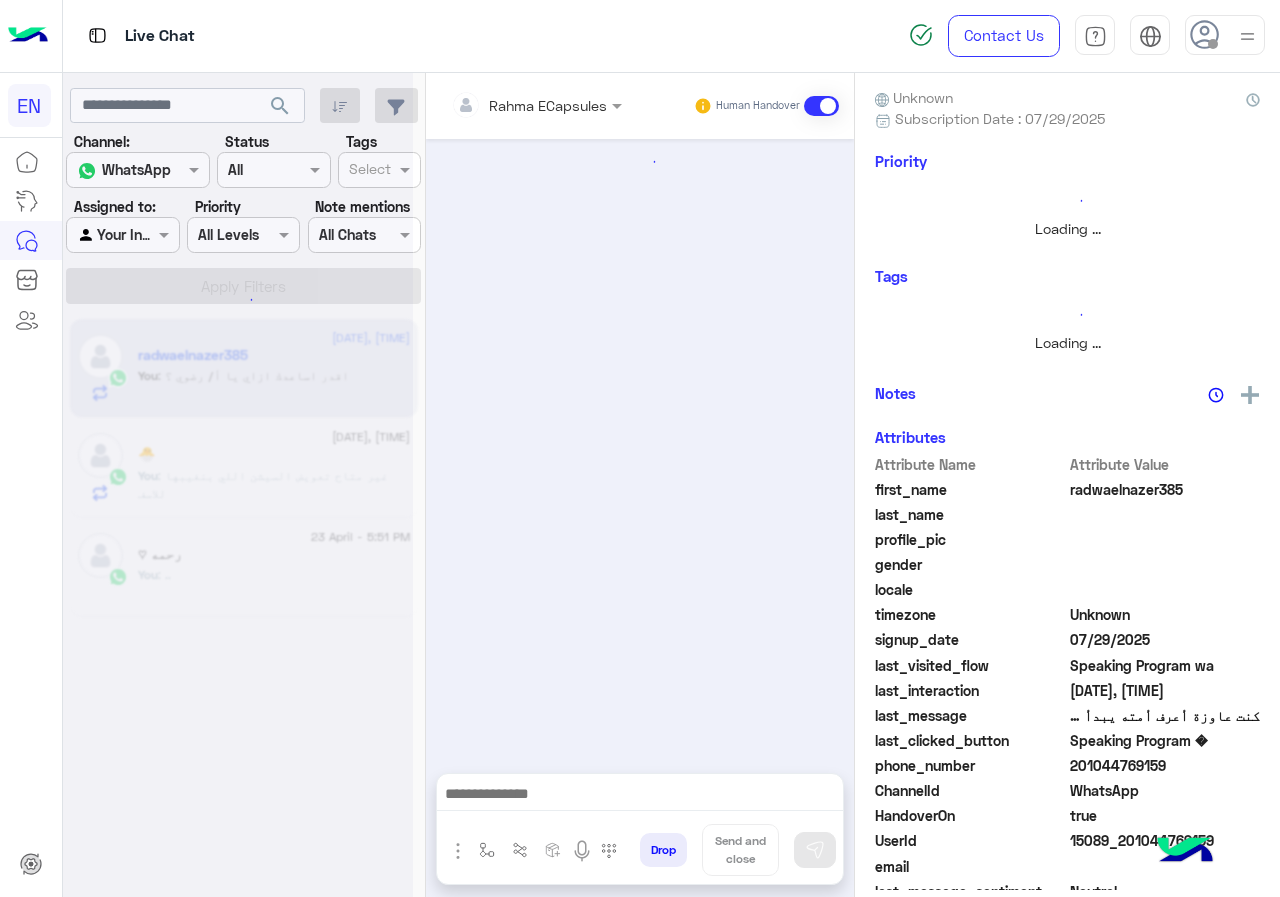 scroll, scrollTop: 180, scrollLeft: 0, axis: vertical 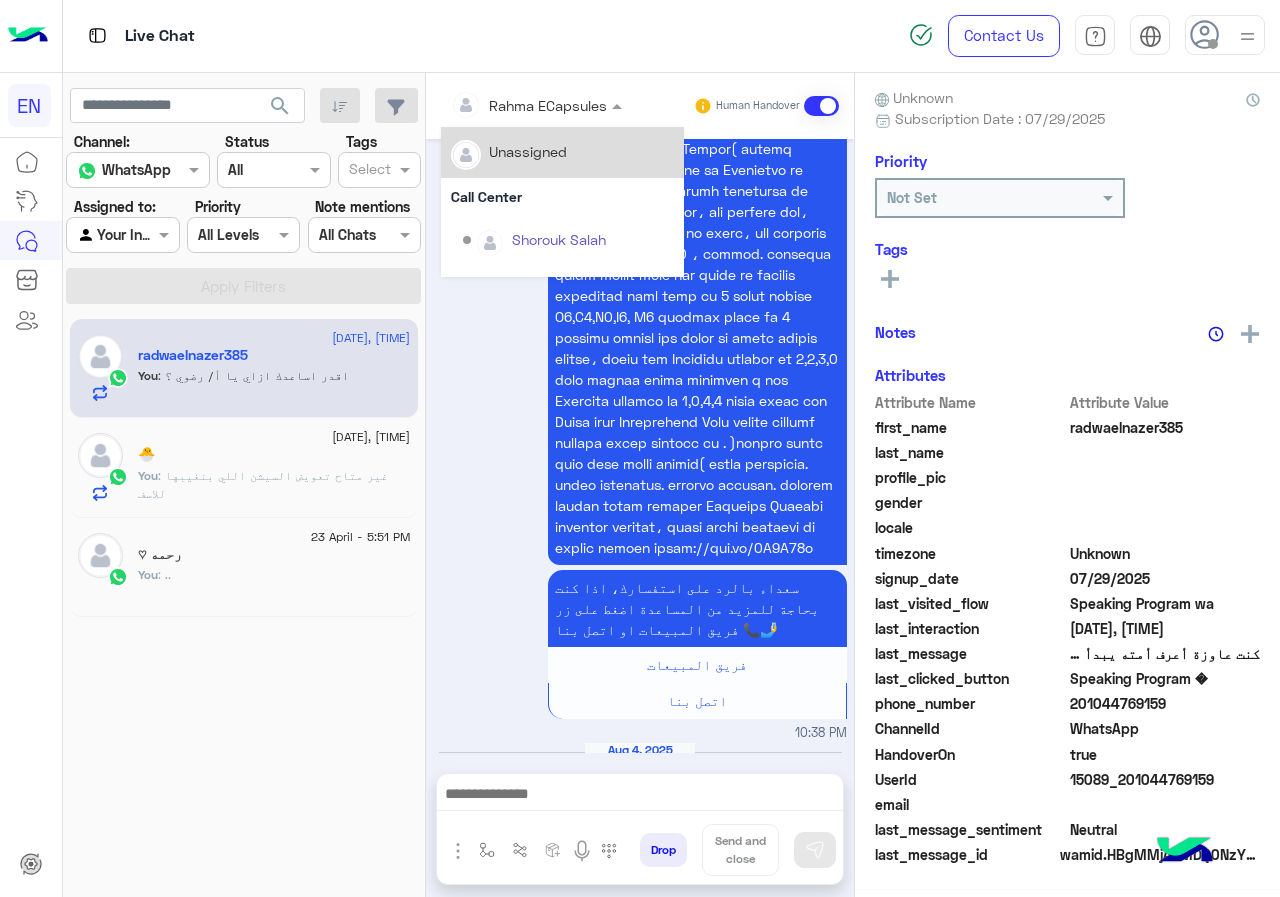 click on "Rahma ECapsules" at bounding box center [529, 105] 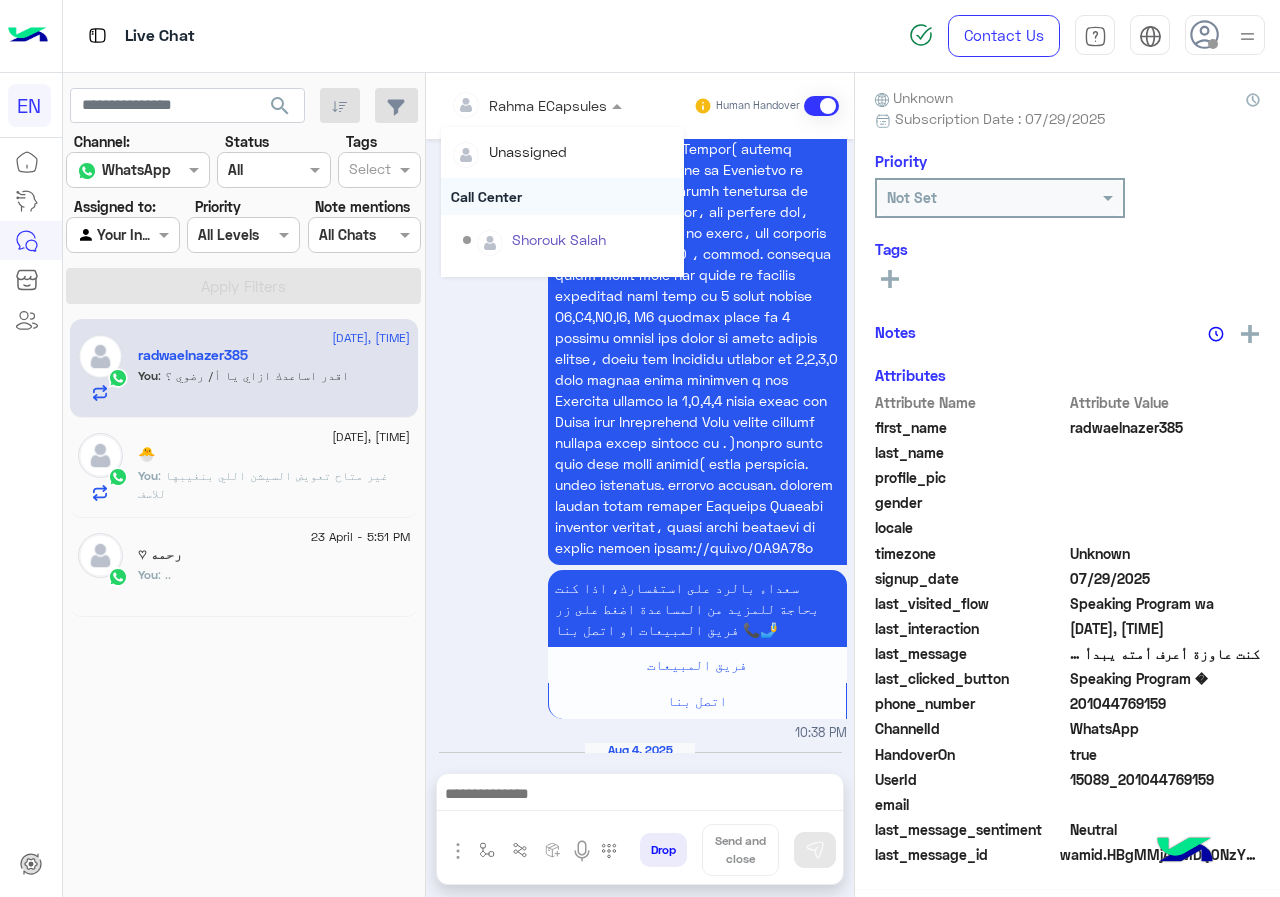 click on "Call Center" at bounding box center [562, 196] 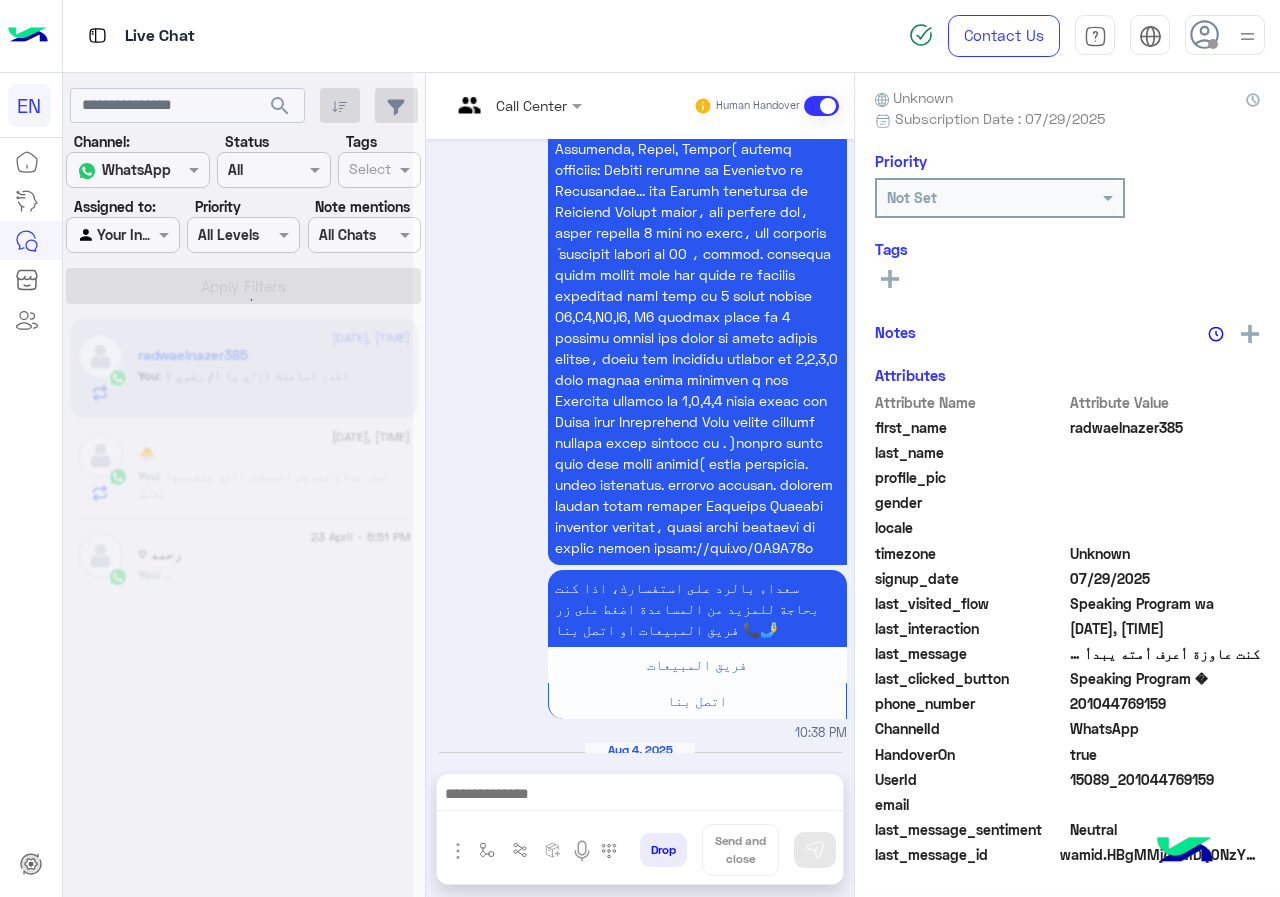 scroll, scrollTop: 180, scrollLeft: 0, axis: vertical 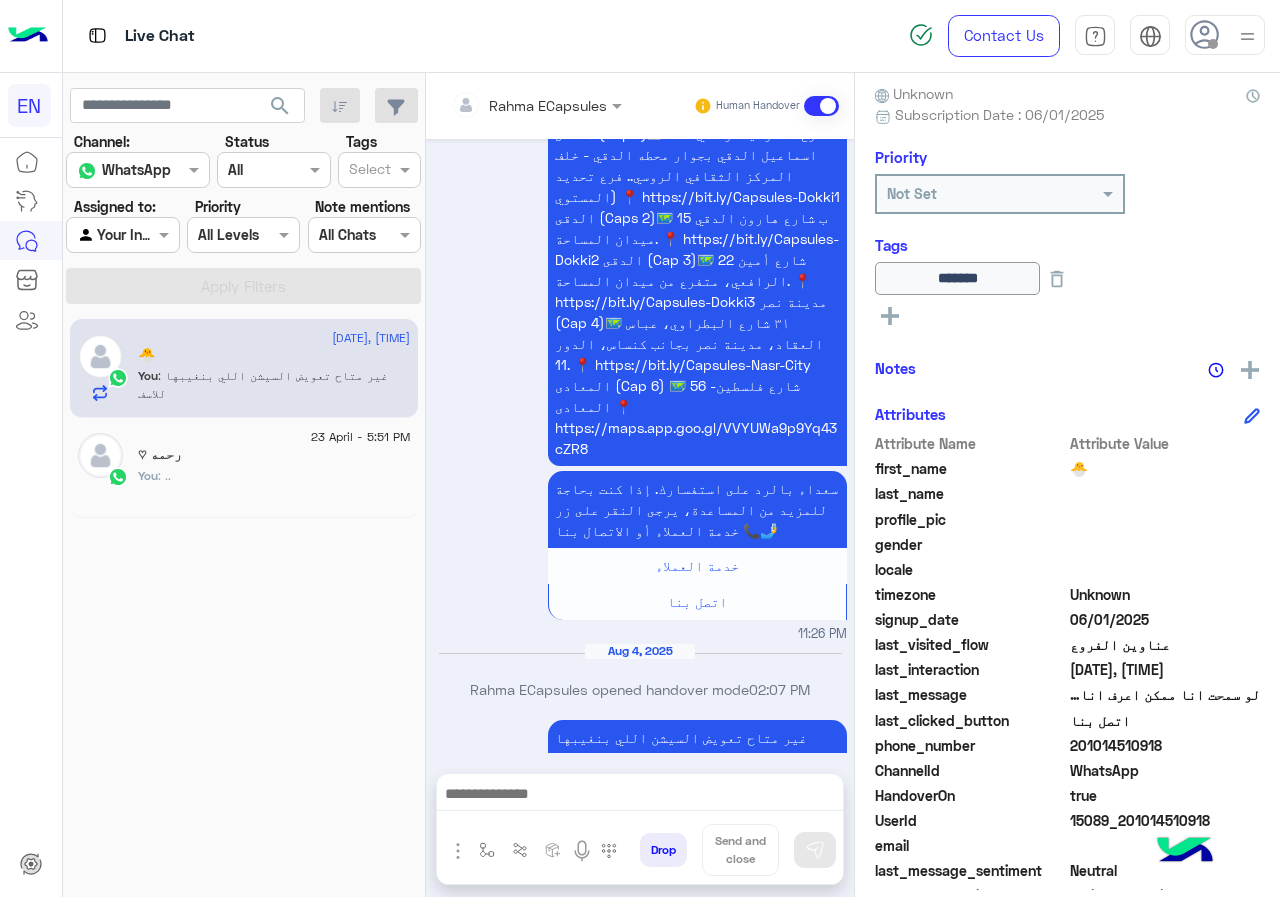 click on "Rahma ECapsules" at bounding box center [529, 105] 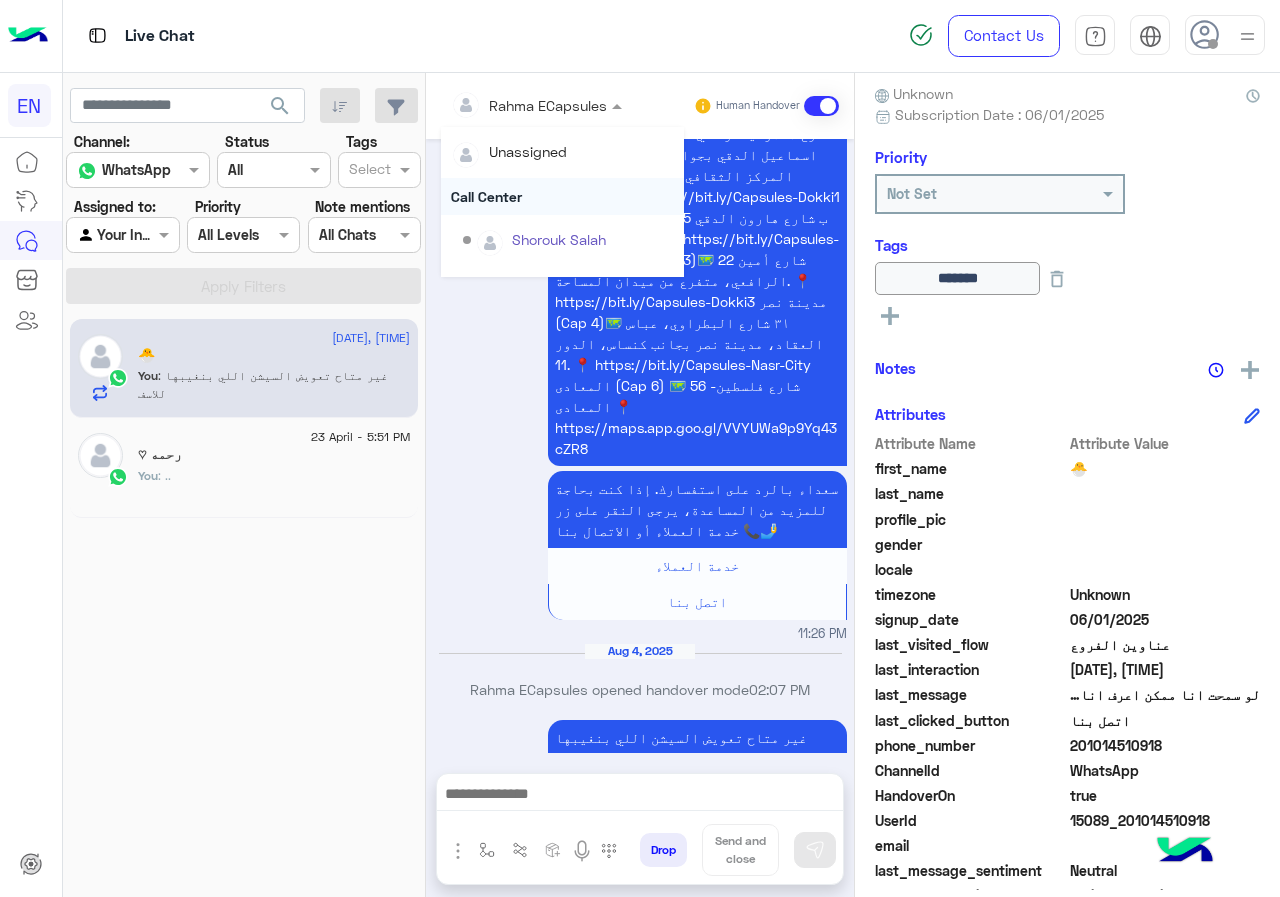 click on "Call Center" at bounding box center (562, 196) 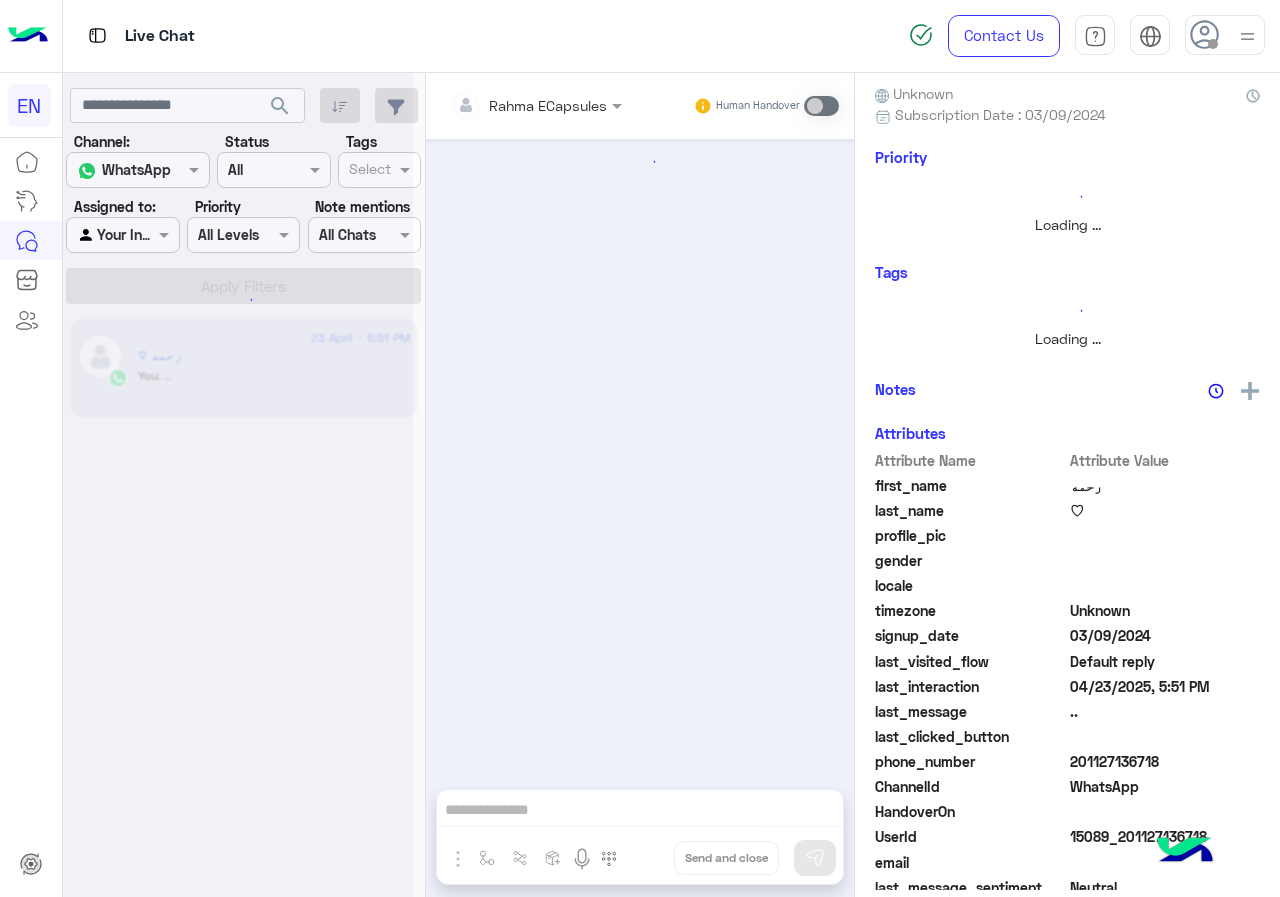 scroll, scrollTop: 0, scrollLeft: 0, axis: both 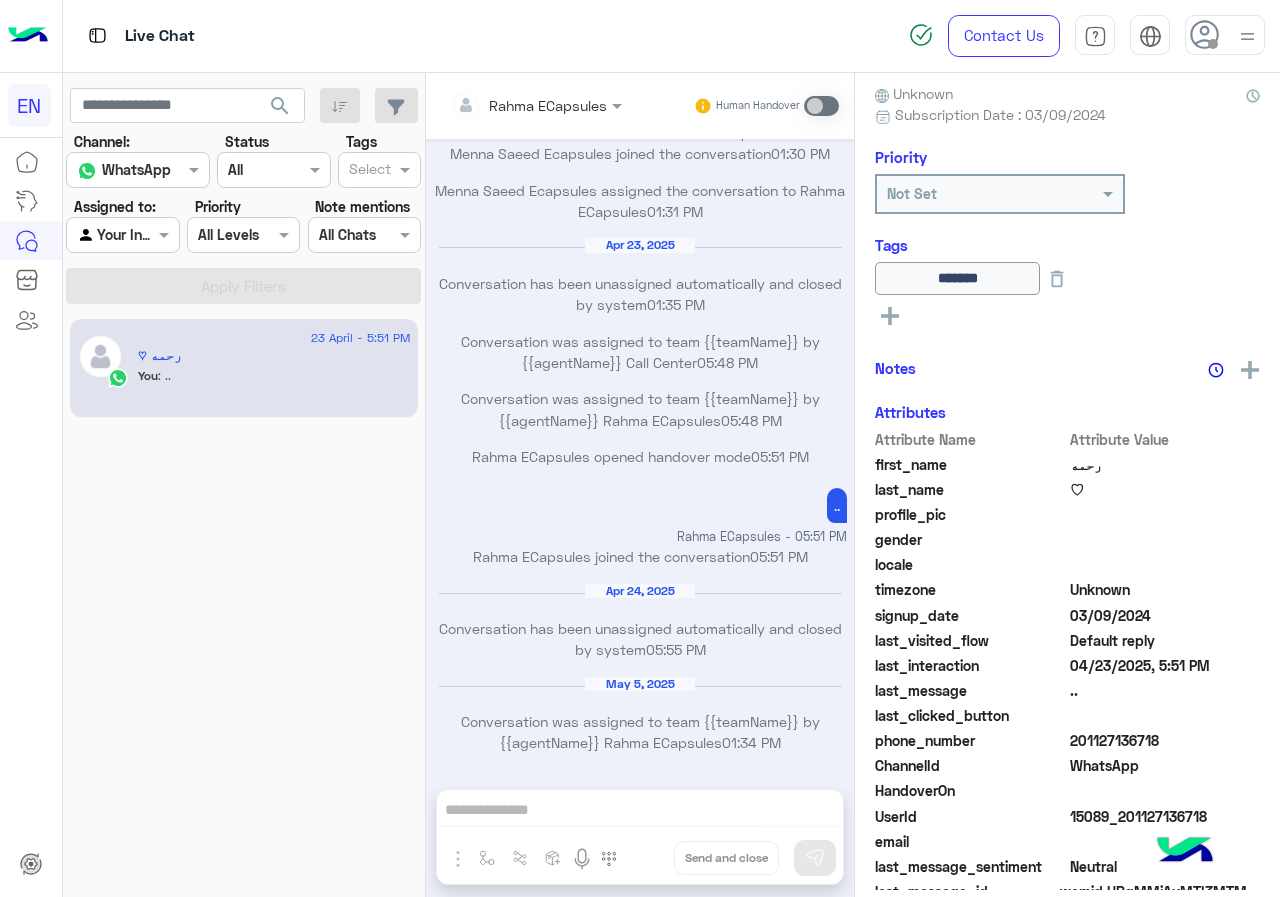 click at bounding box center (122, 234) 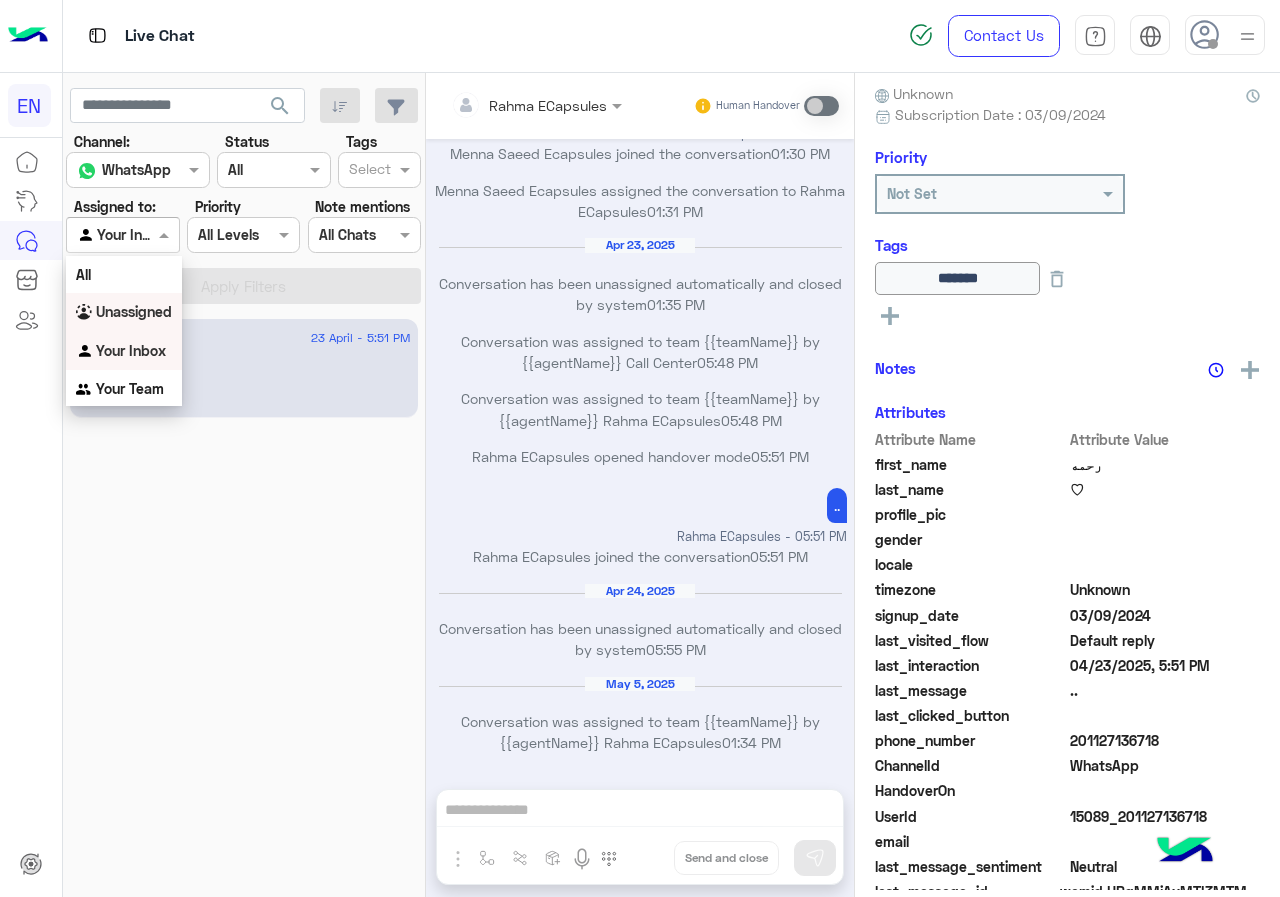click on "Unassigned" at bounding box center (134, 311) 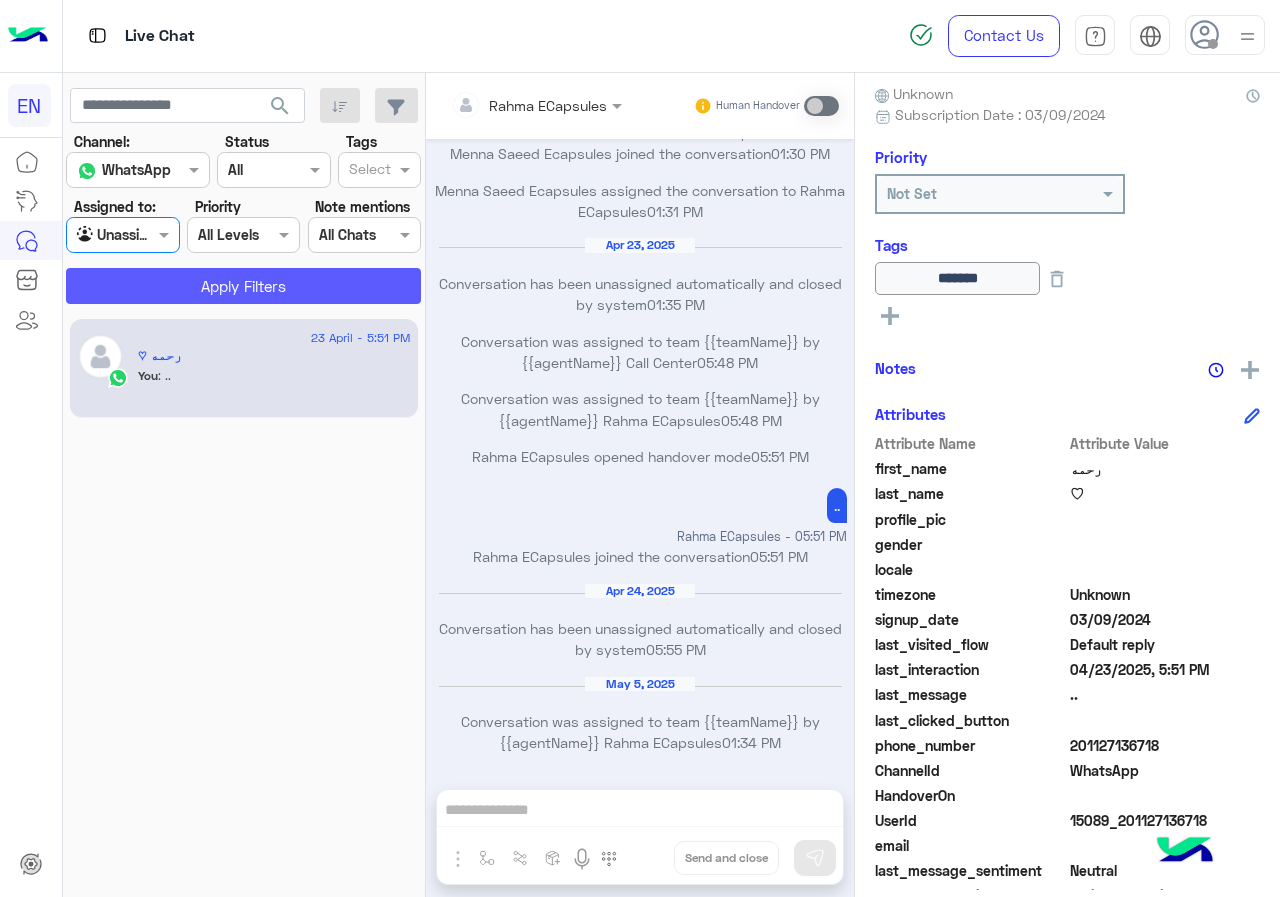 click on "Apply Filters" 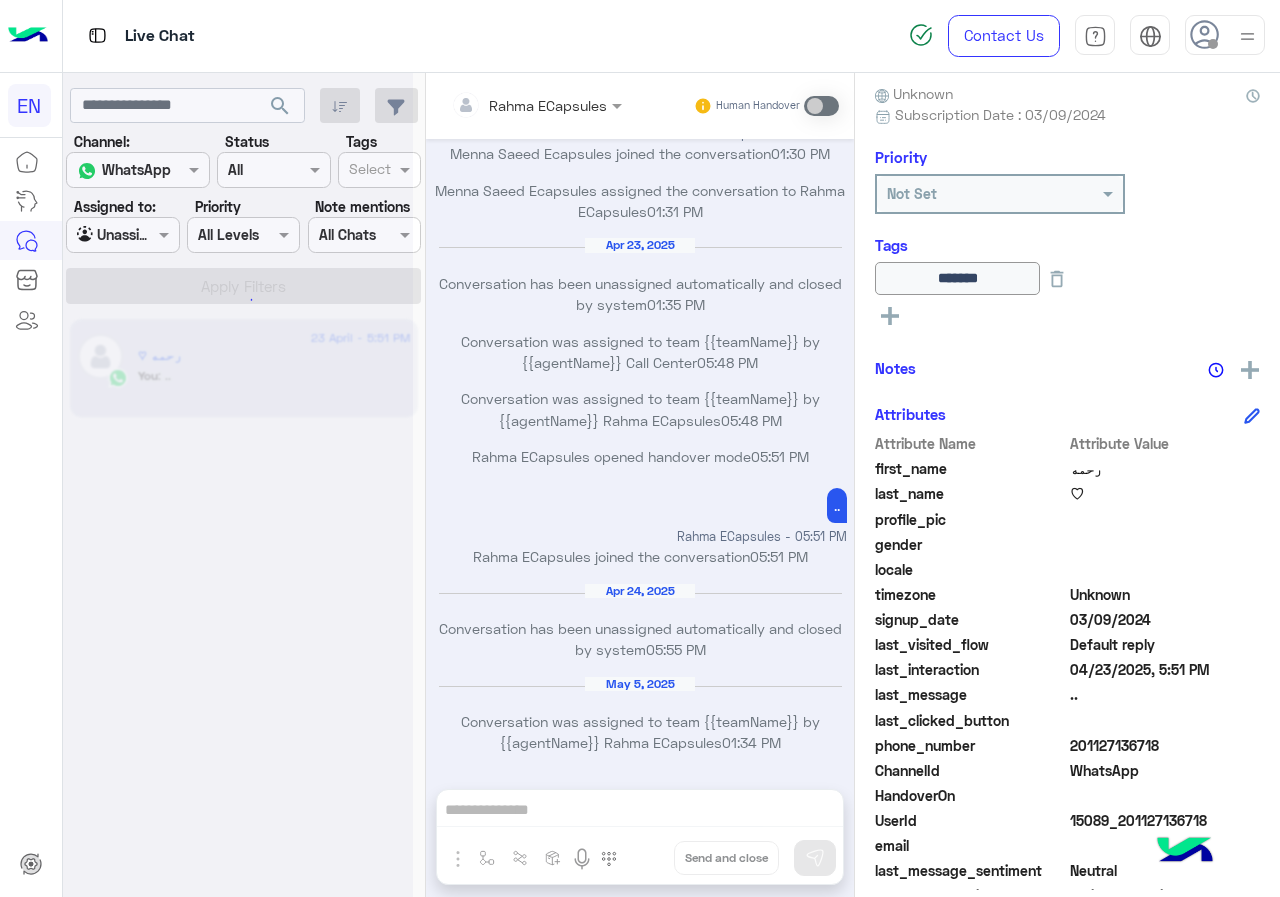 scroll, scrollTop: 0, scrollLeft: 0, axis: both 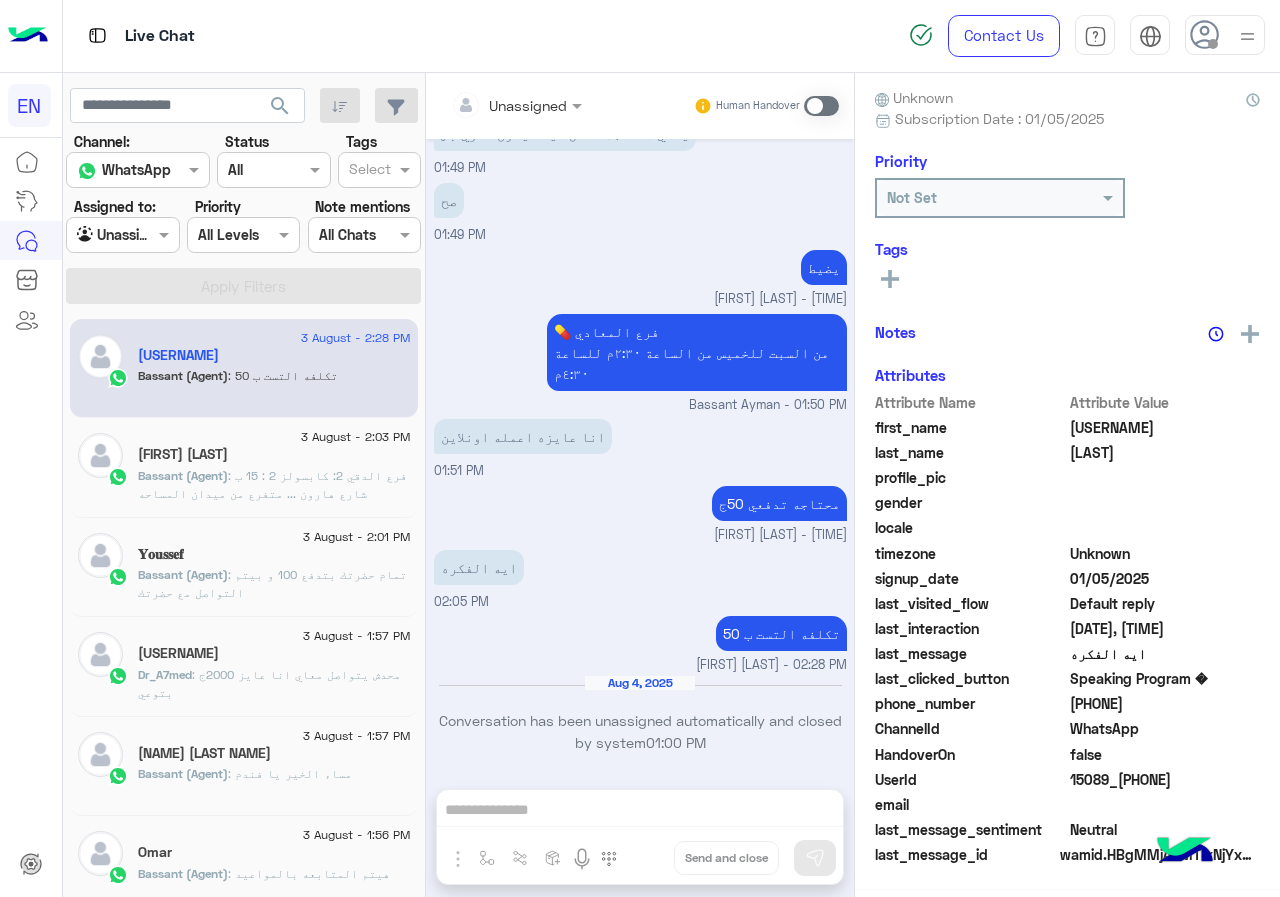 click on "Assigned to:" 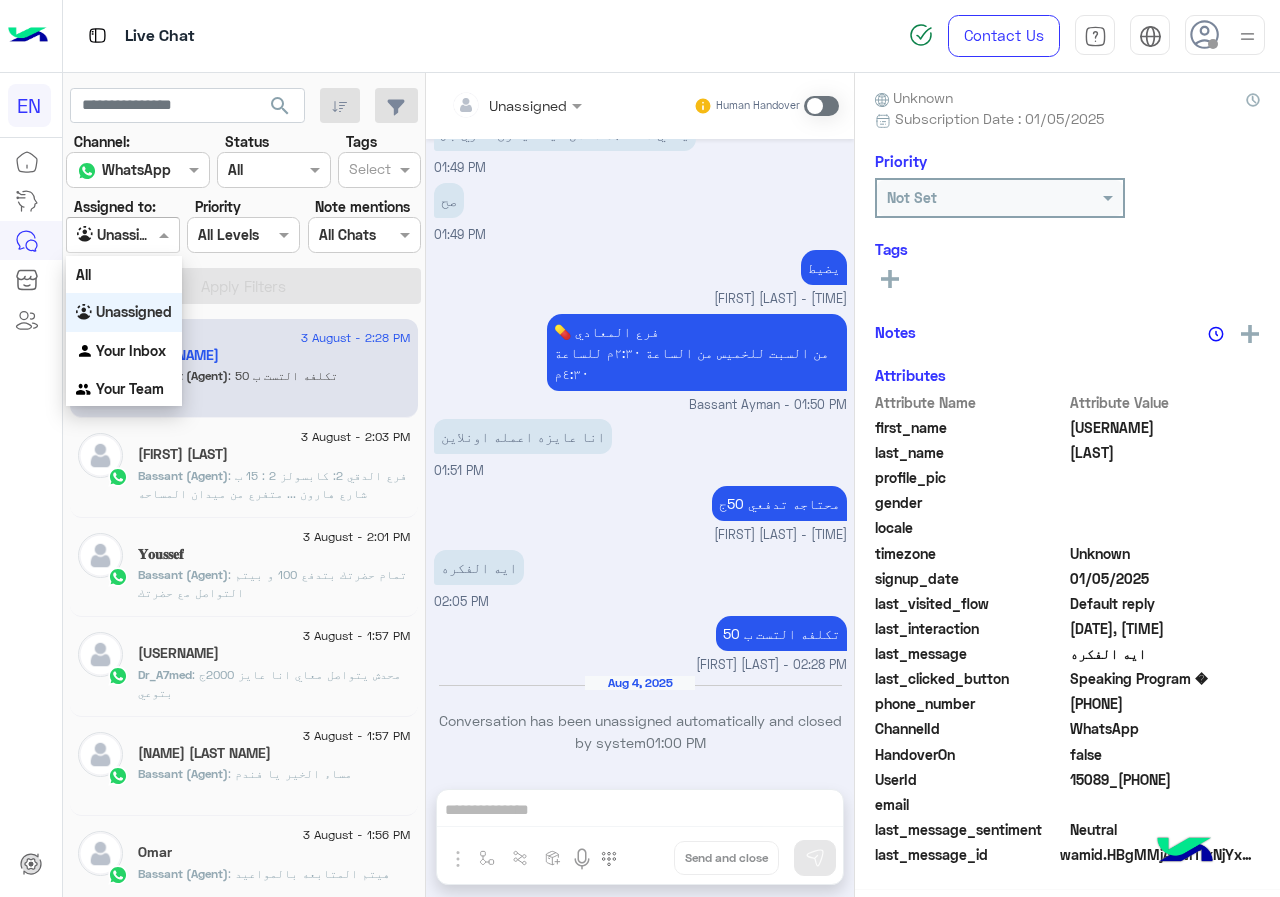 scroll, scrollTop: 180, scrollLeft: 0, axis: vertical 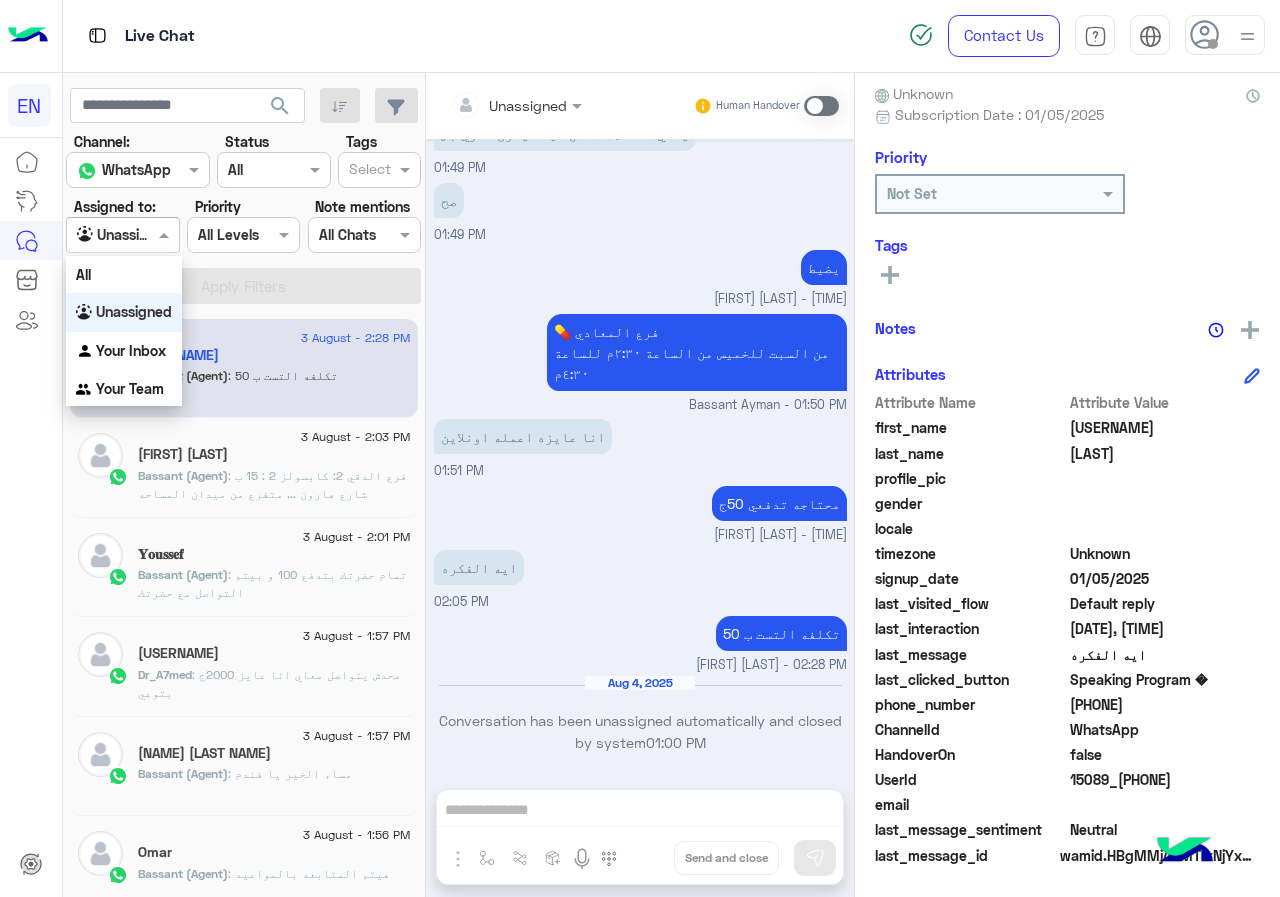 click on "Your Inbox" at bounding box center [131, 350] 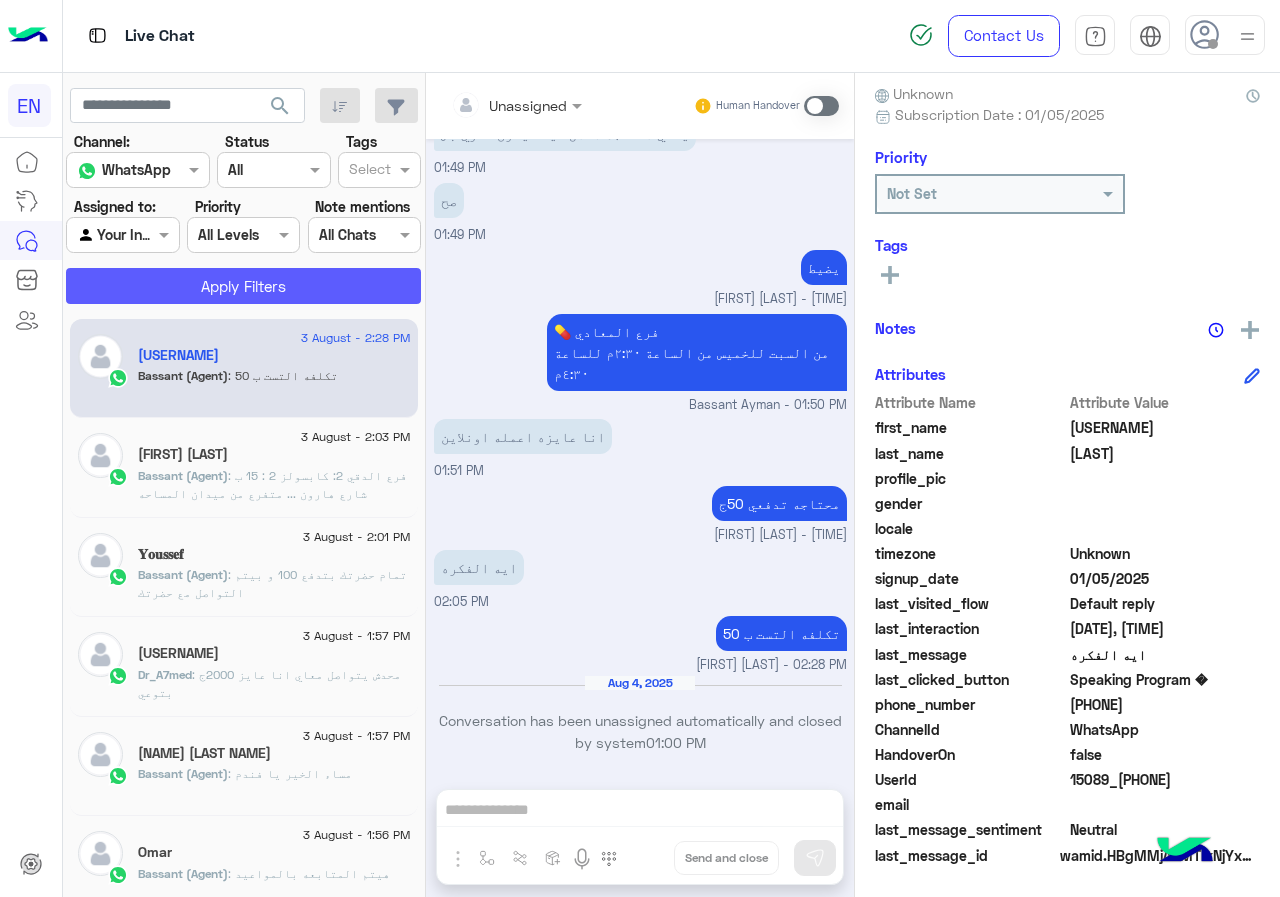 click on "Apply Filters" 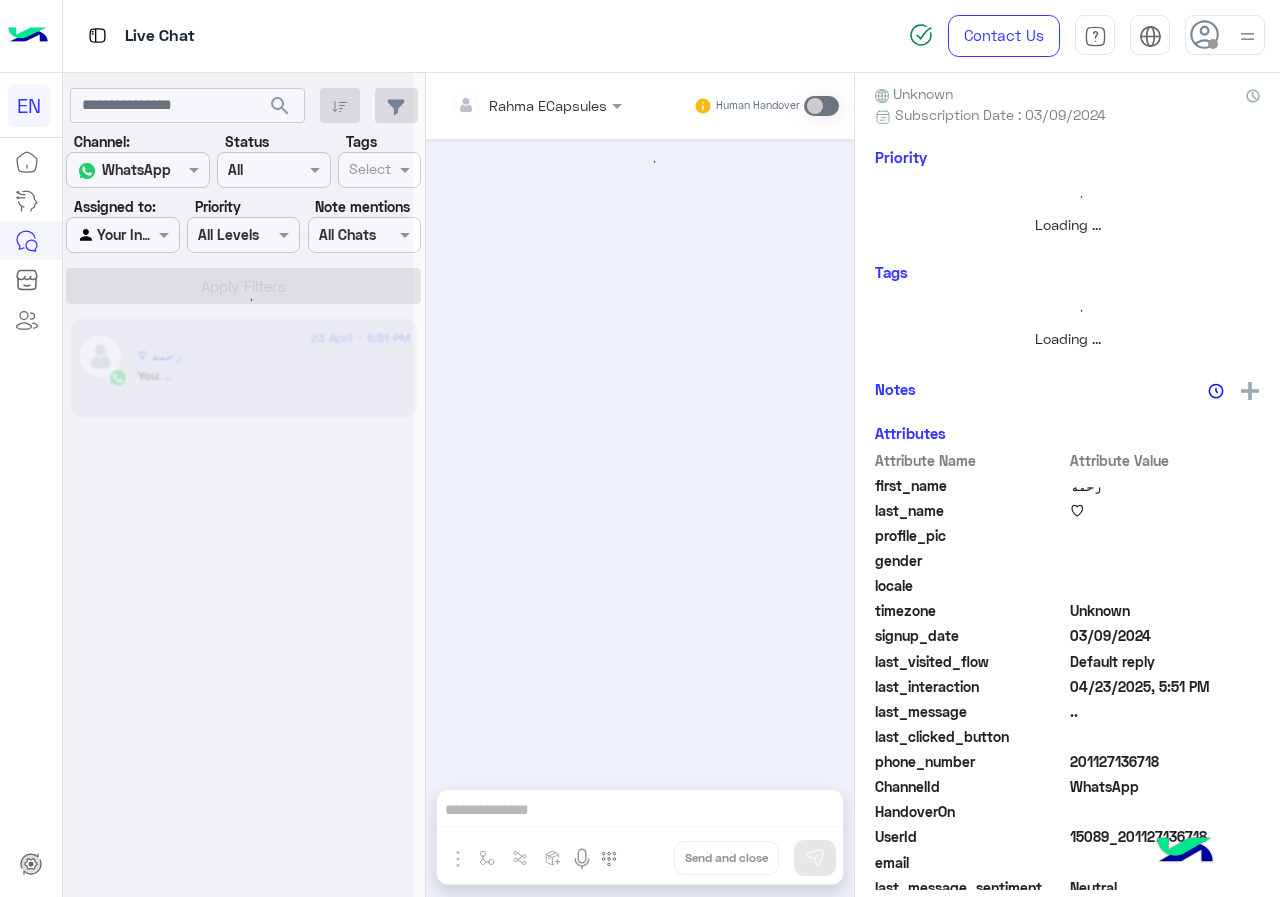 scroll 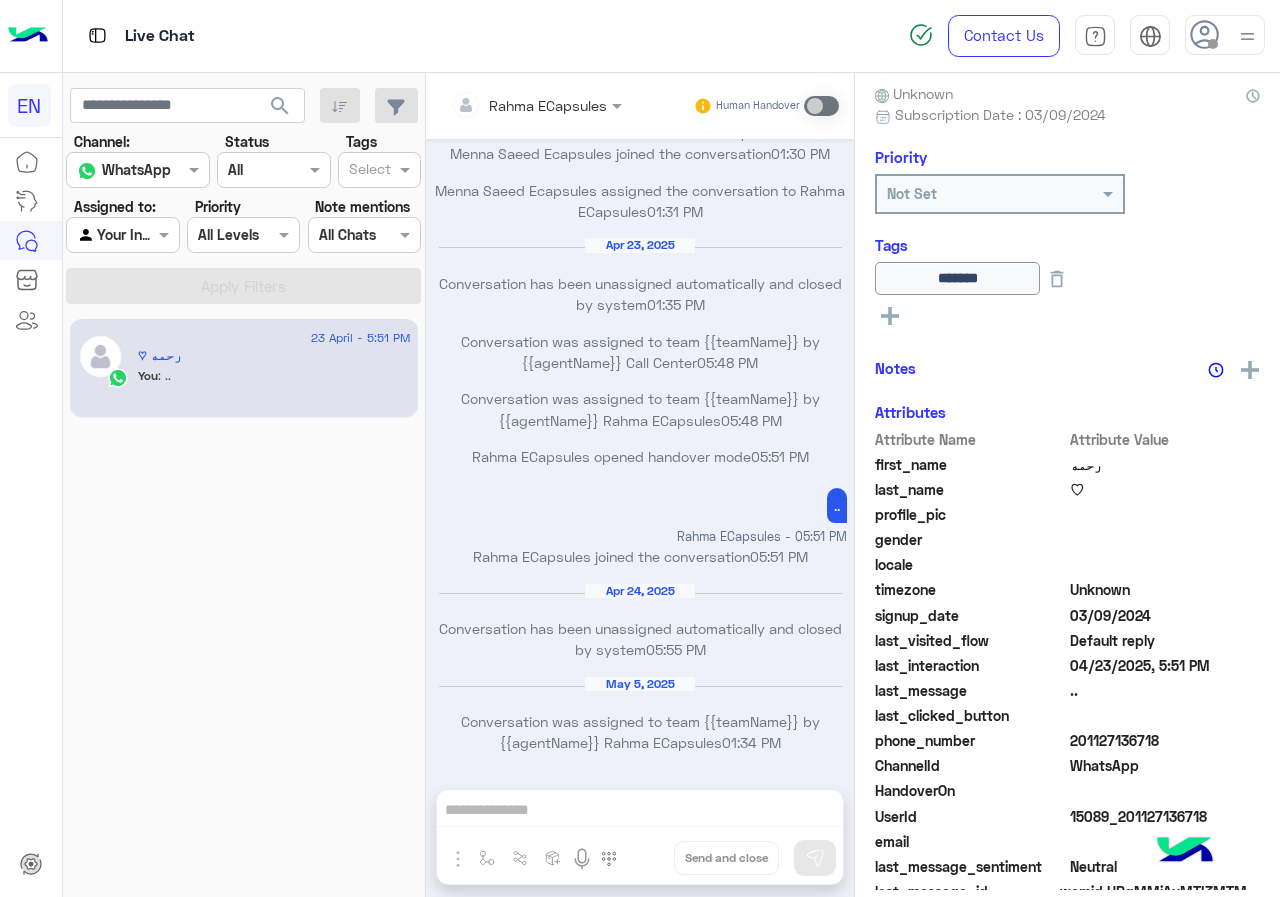 click at bounding box center (122, 234) 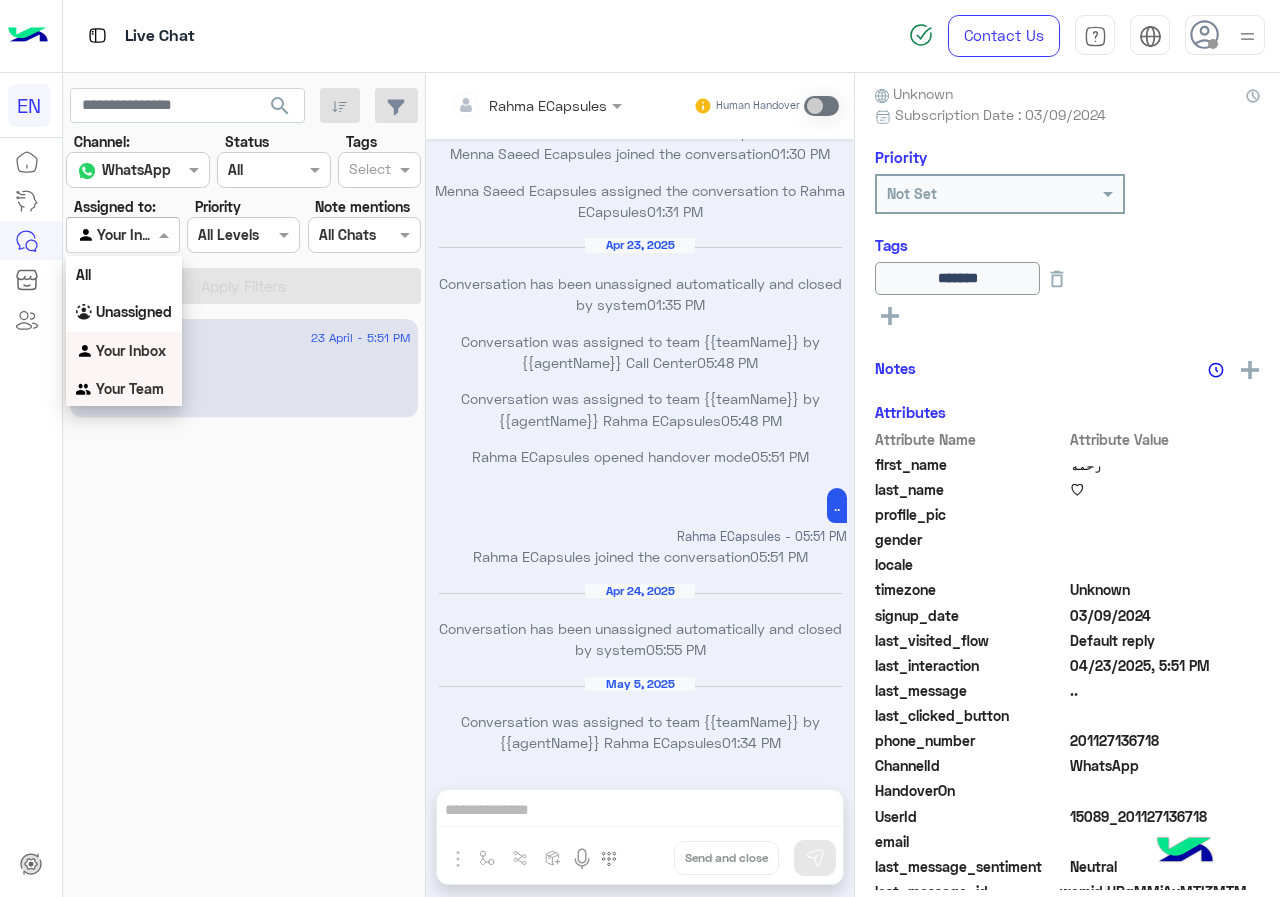 click on "Your Team" at bounding box center [124, 389] 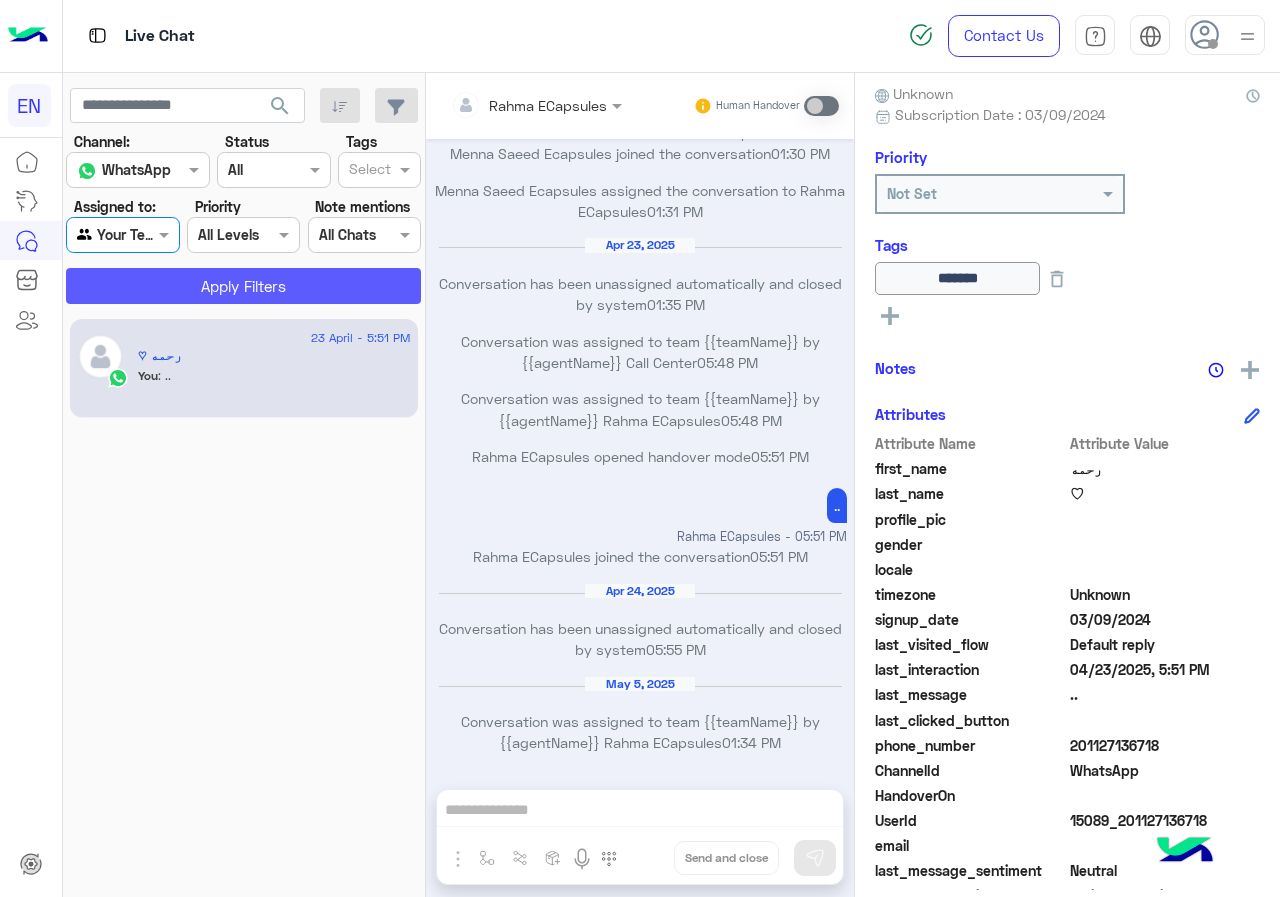 click on "Apply Filters" 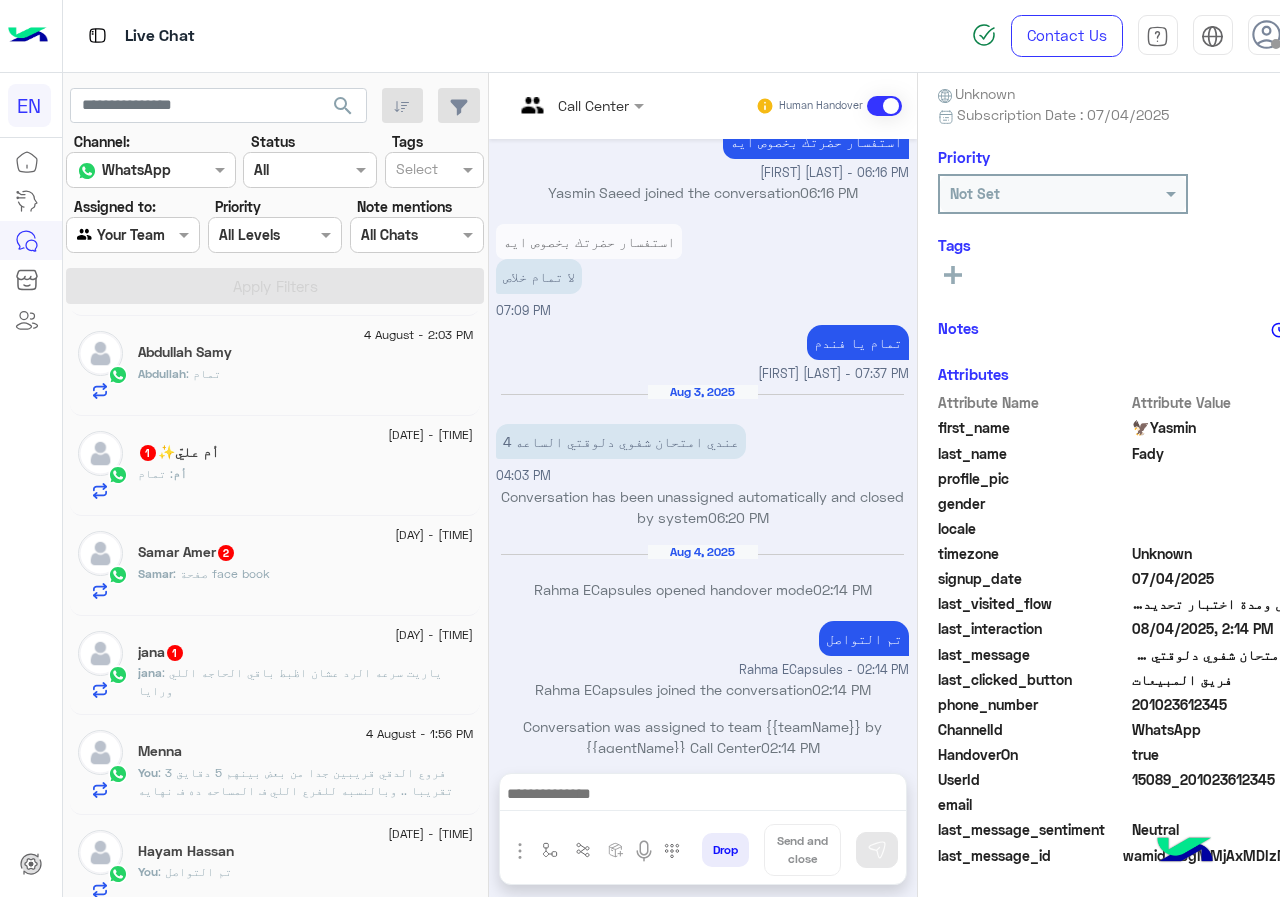 click on "4 August - 2:03 PM" 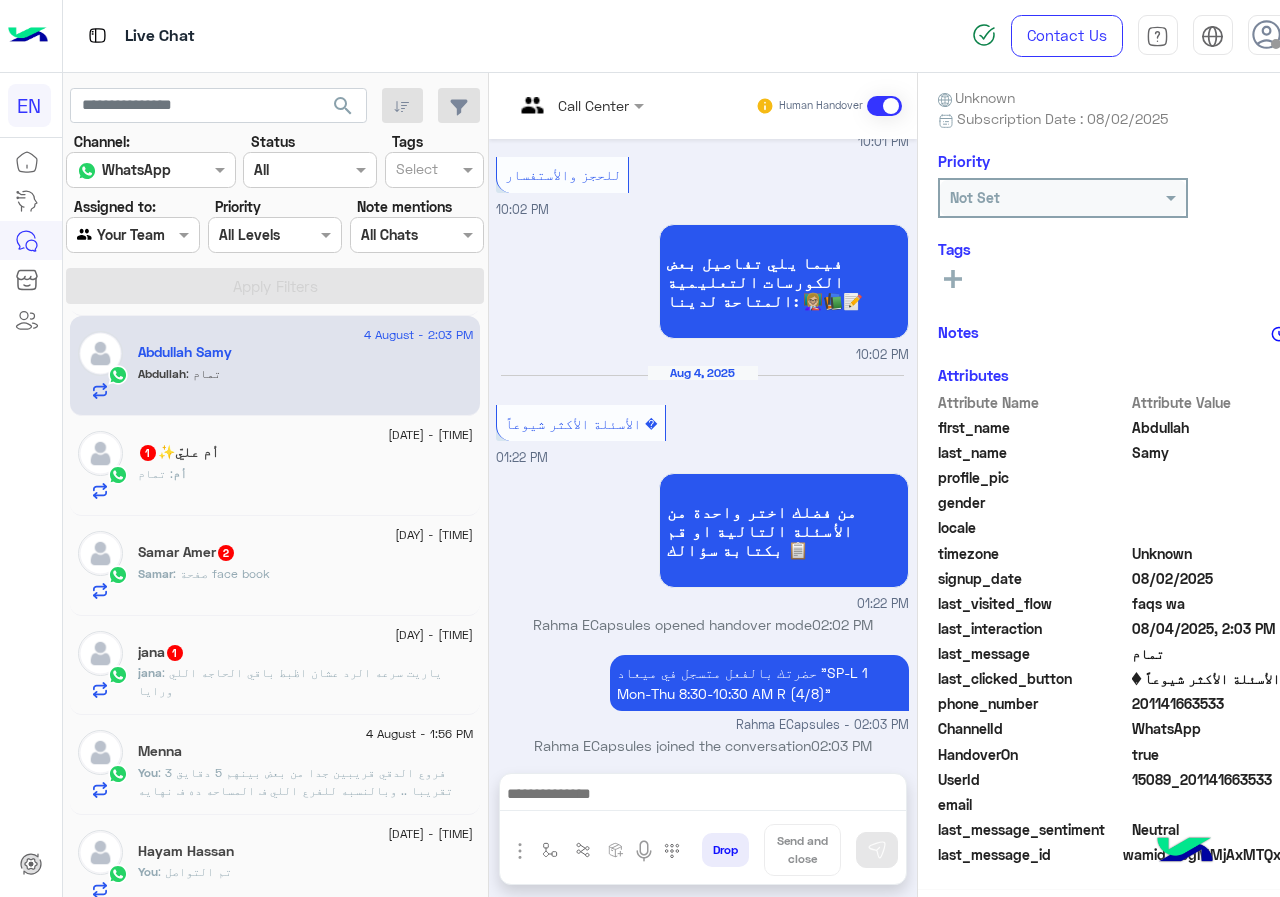 click on "أم : تمام" 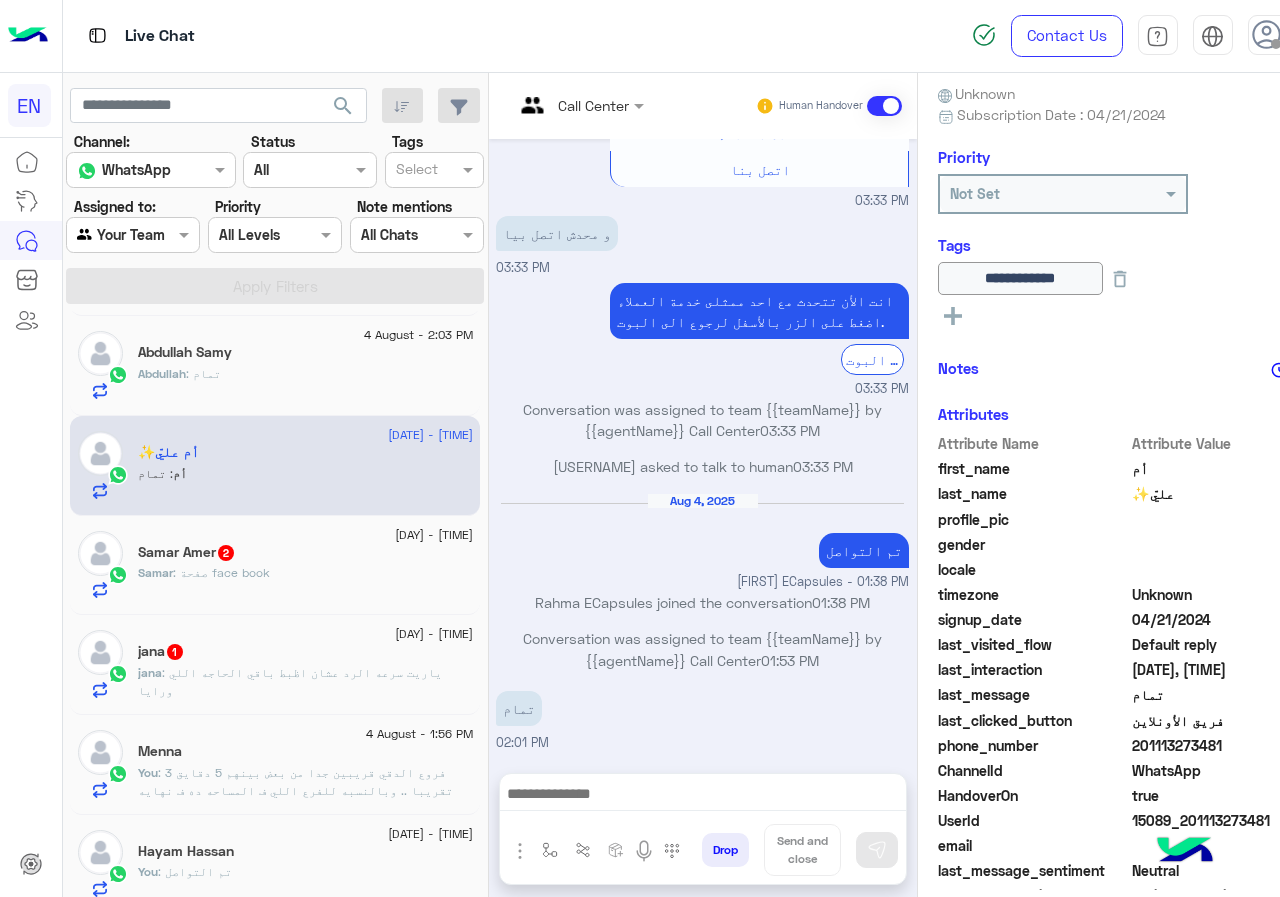 click on ": صفحة face book" 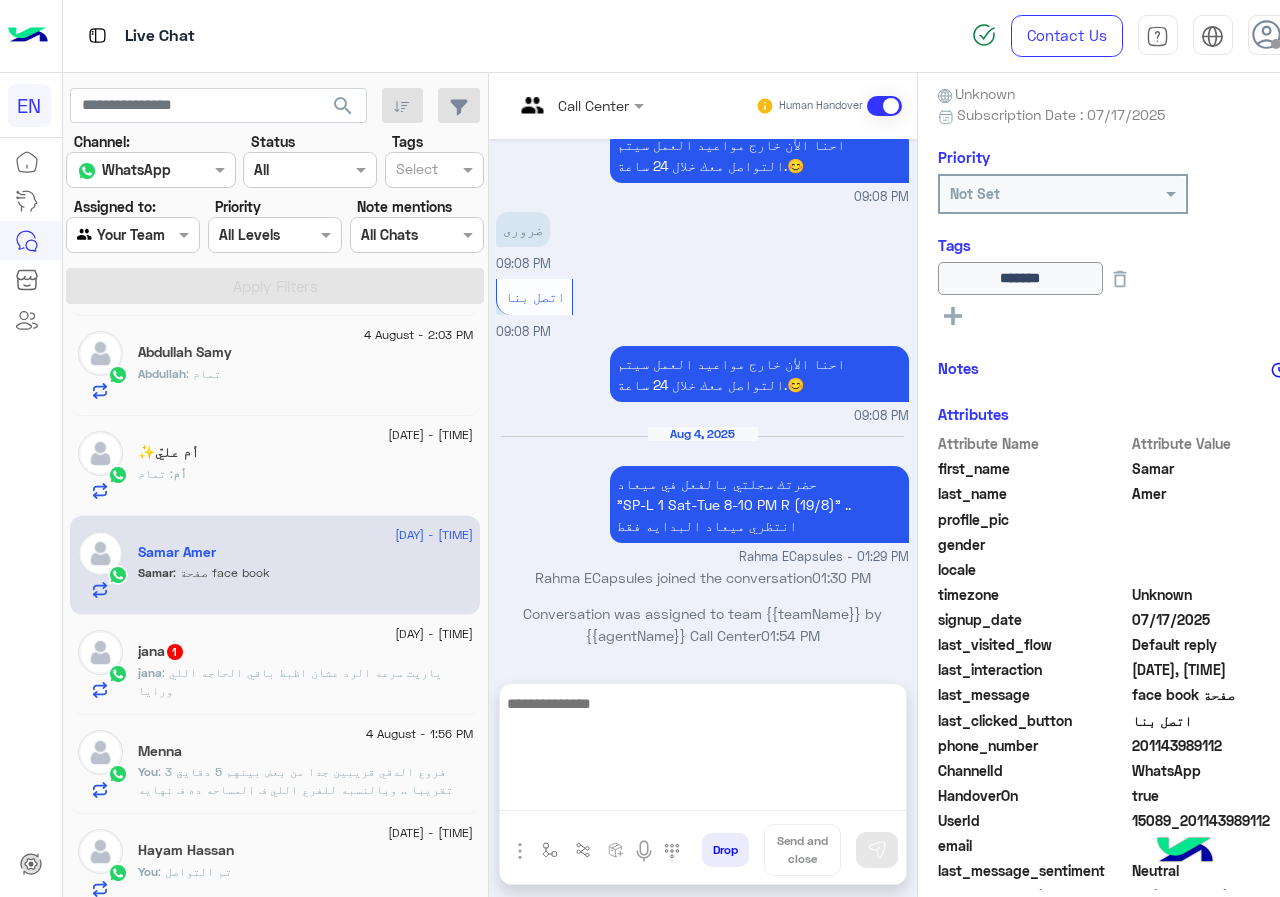 click at bounding box center [703, 751] 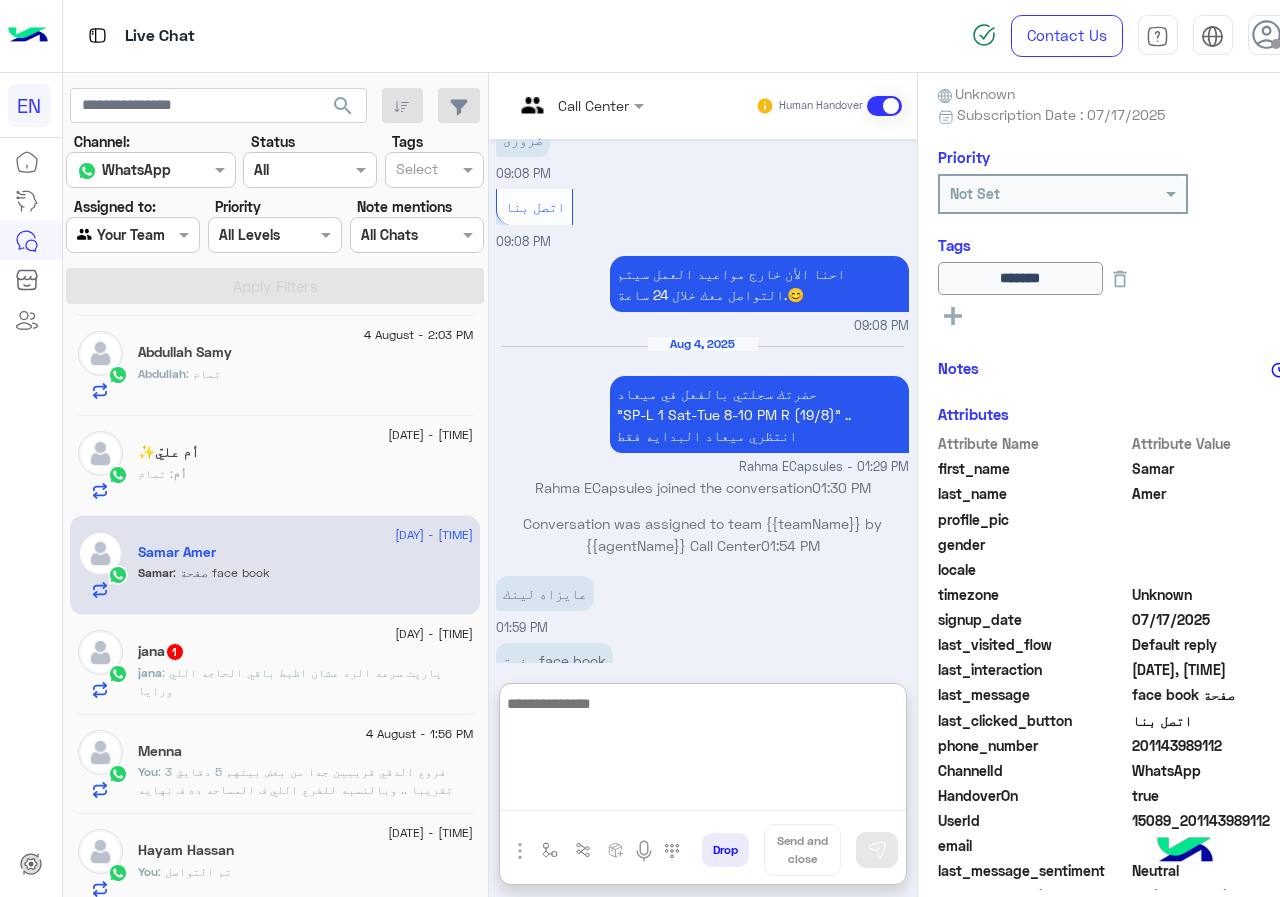 click at bounding box center [703, 751] 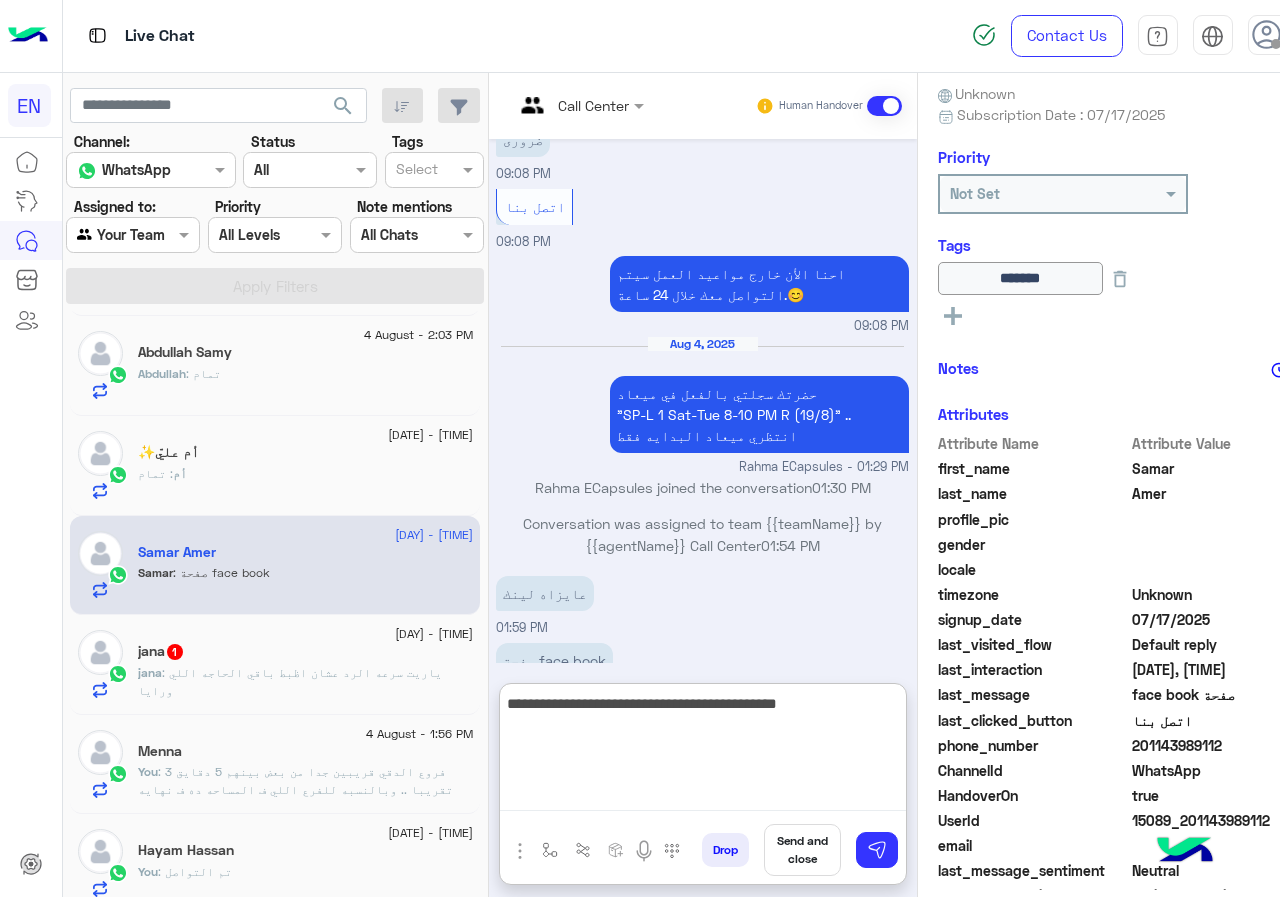 click on "**********" at bounding box center [703, 751] 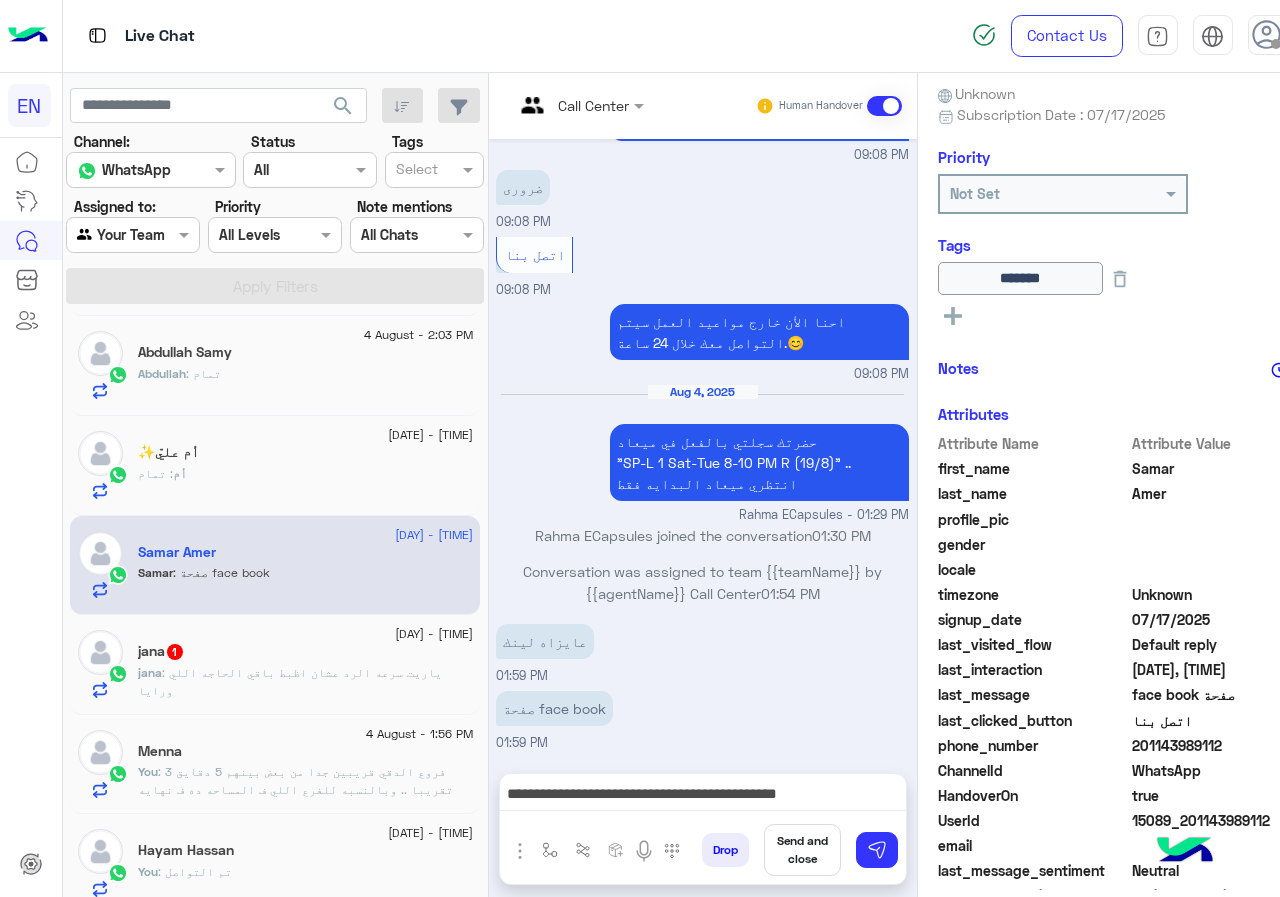 click on "**********" at bounding box center (703, 829) 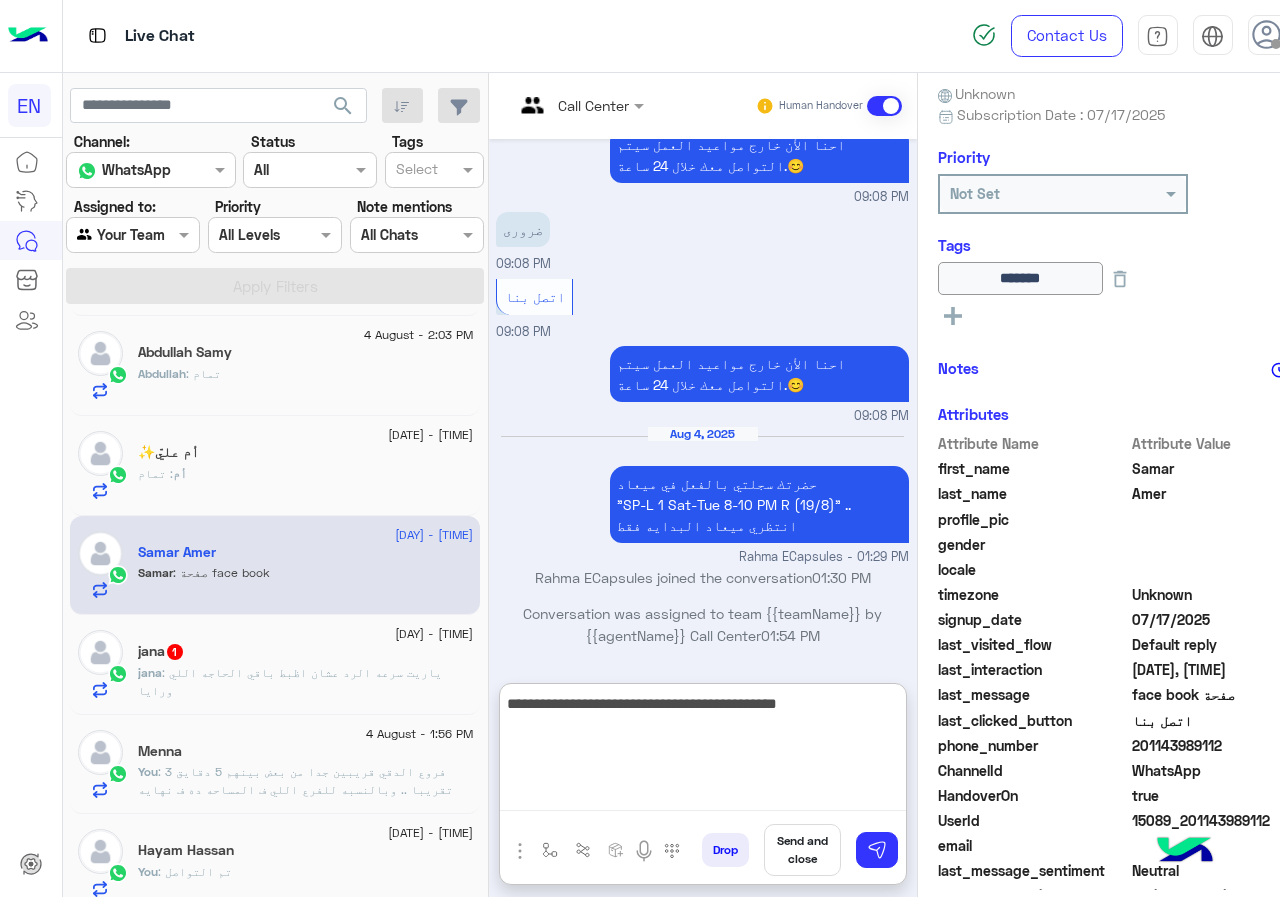 click on "**********" at bounding box center (703, 751) 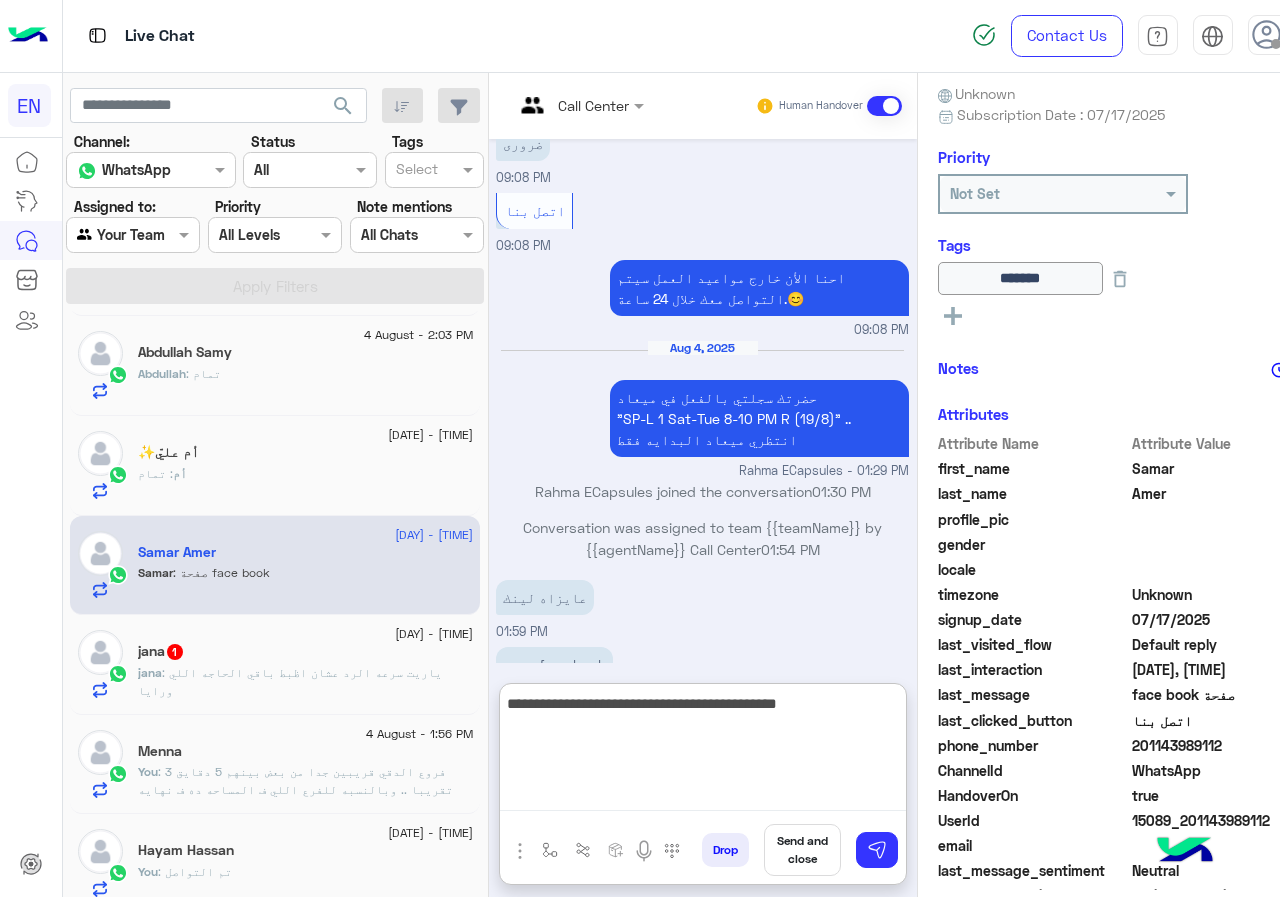 scroll, scrollTop: 2081, scrollLeft: 0, axis: vertical 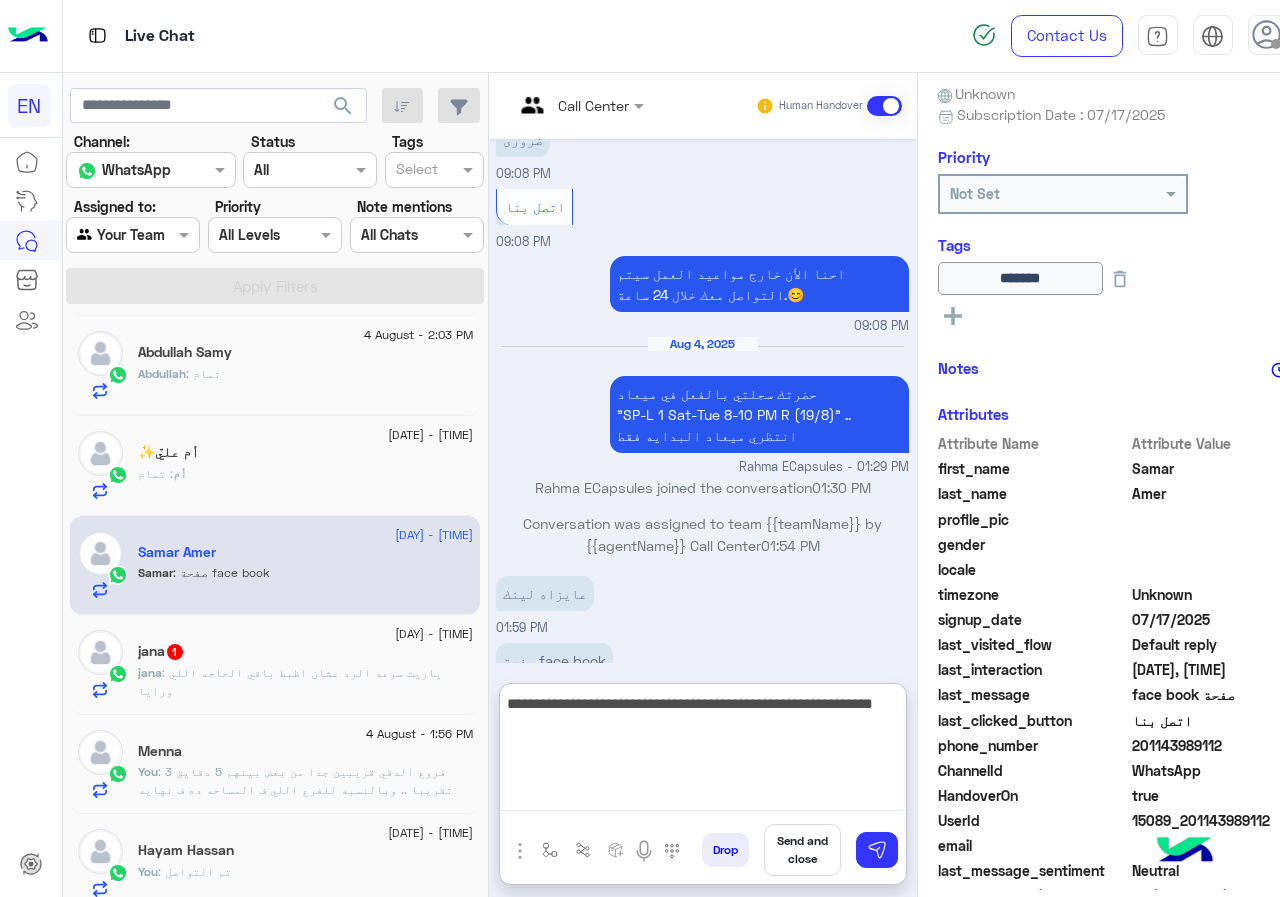 type on "**********" 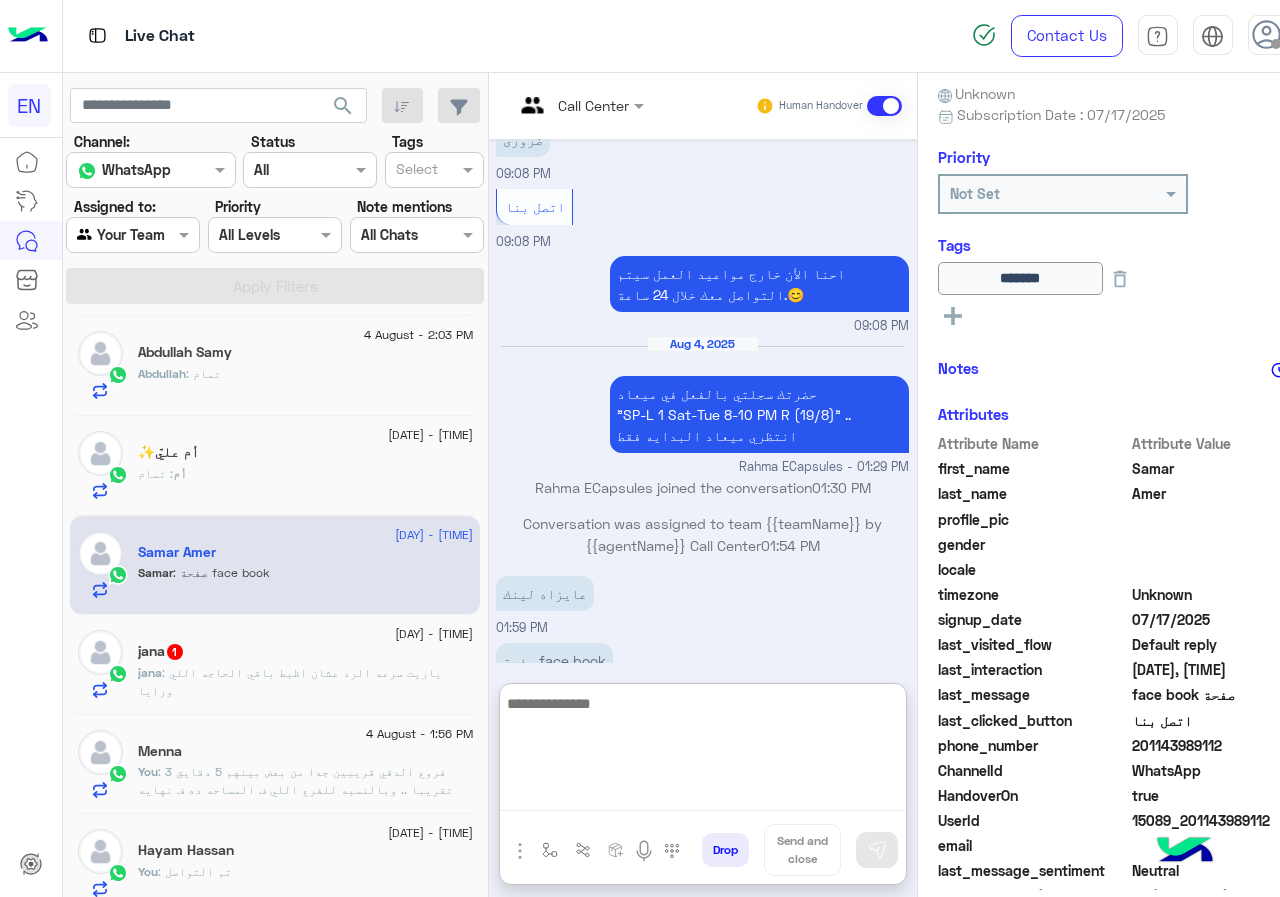 scroll, scrollTop: 2166, scrollLeft: 0, axis: vertical 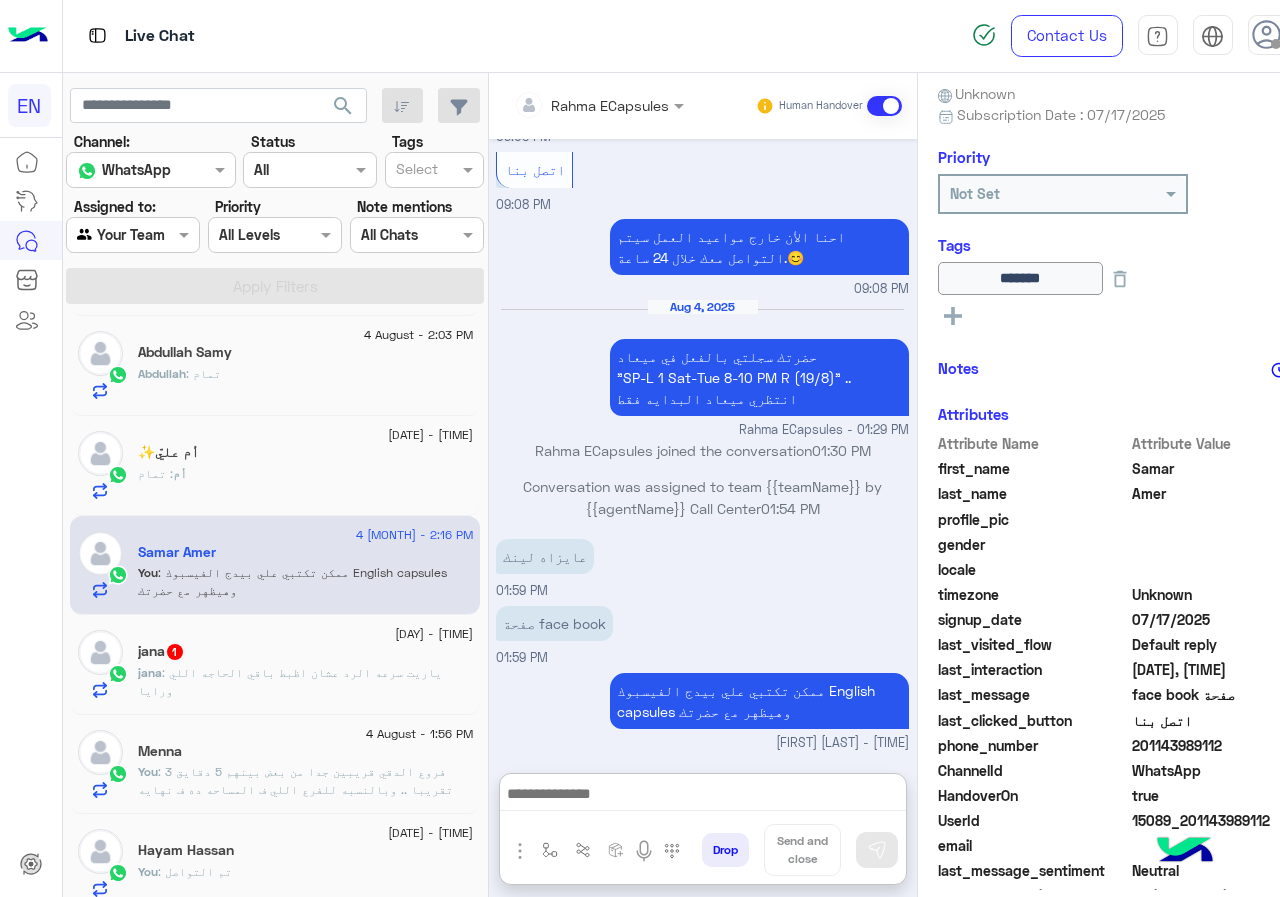 click on ": ياريت سرعه الرد عشان اظبط باقي الحاجه اللي ورايا" 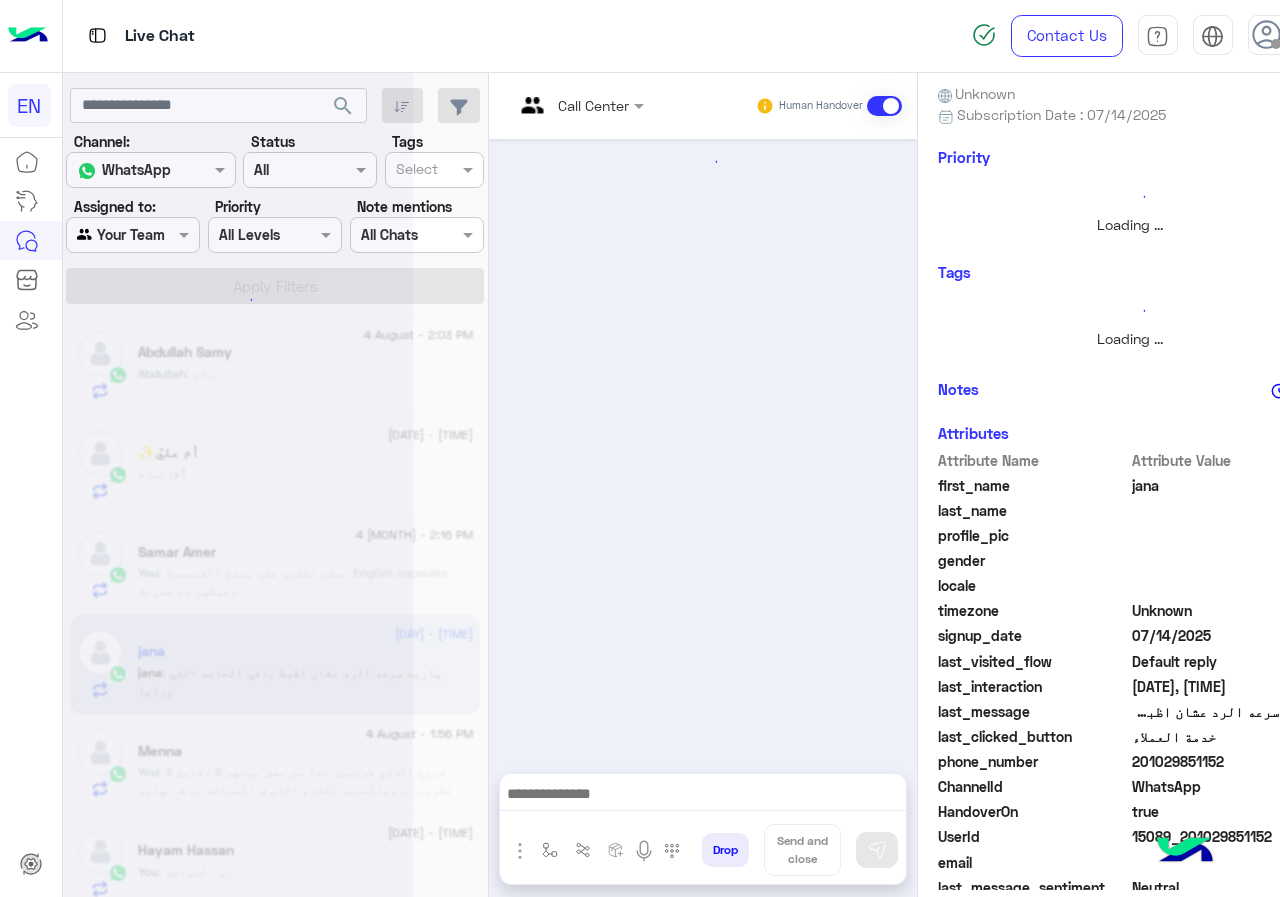 scroll, scrollTop: 0, scrollLeft: 0, axis: both 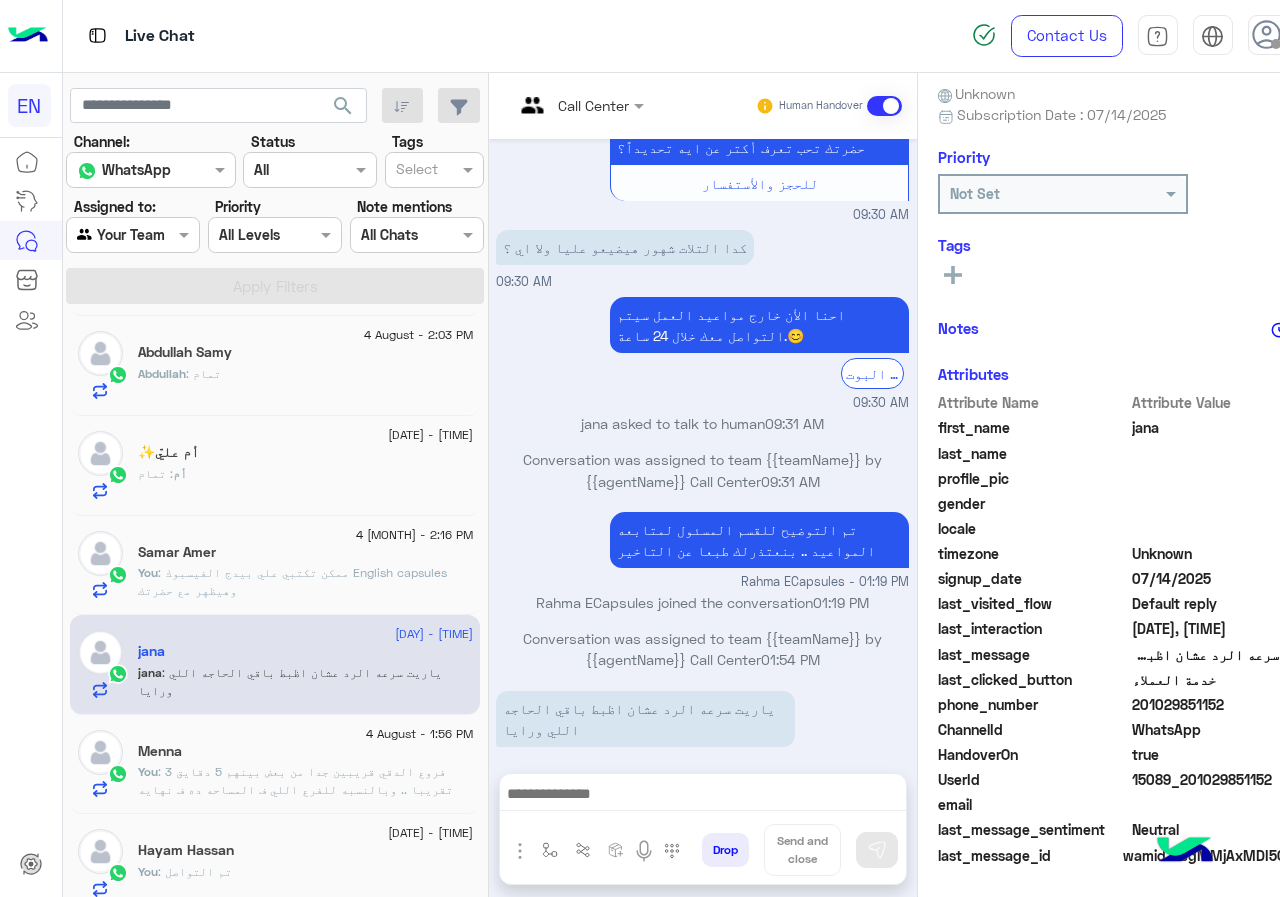 drag, startPoint x: 1134, startPoint y: 702, endPoint x: 1233, endPoint y: 702, distance: 99 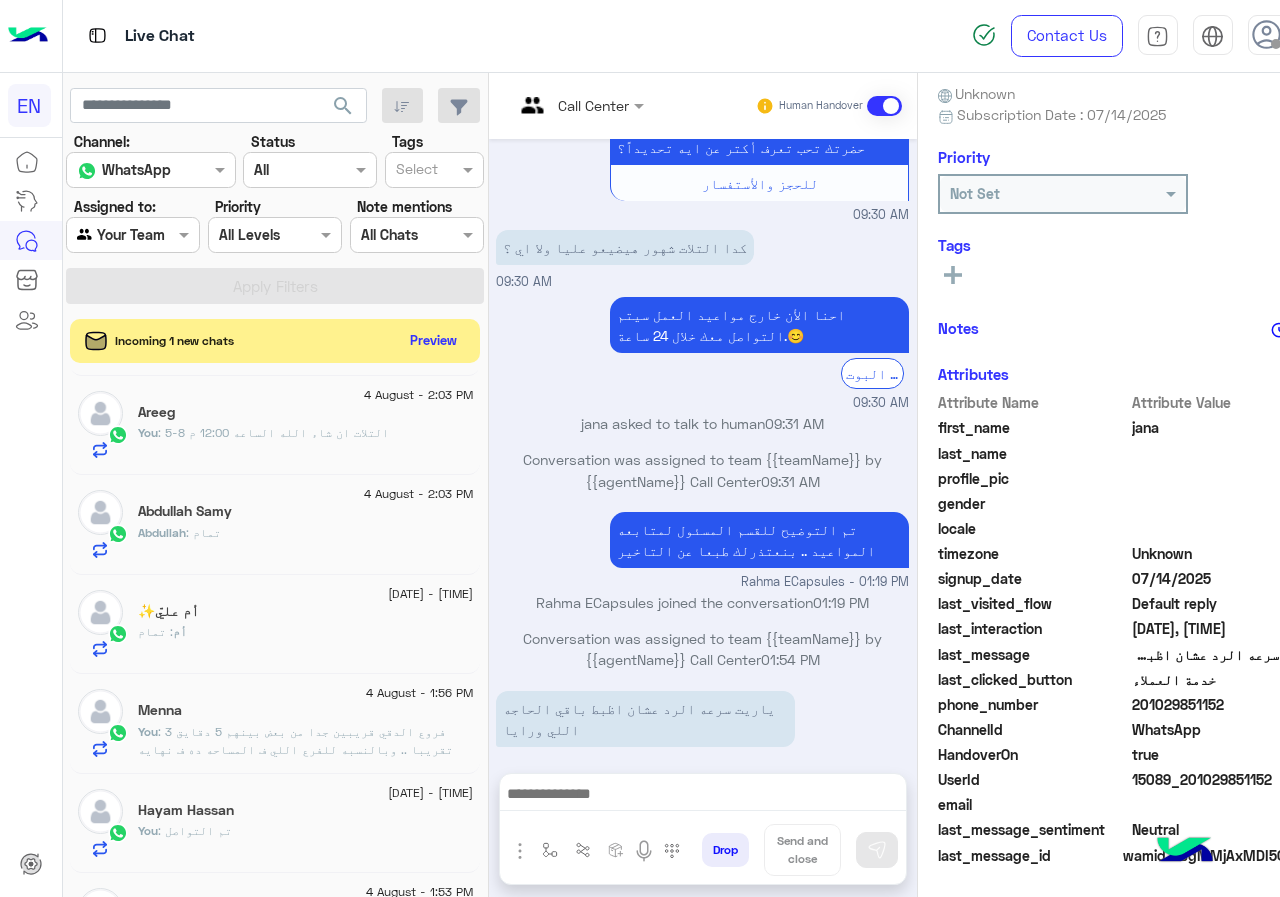 scroll, scrollTop: 1316, scrollLeft: 0, axis: vertical 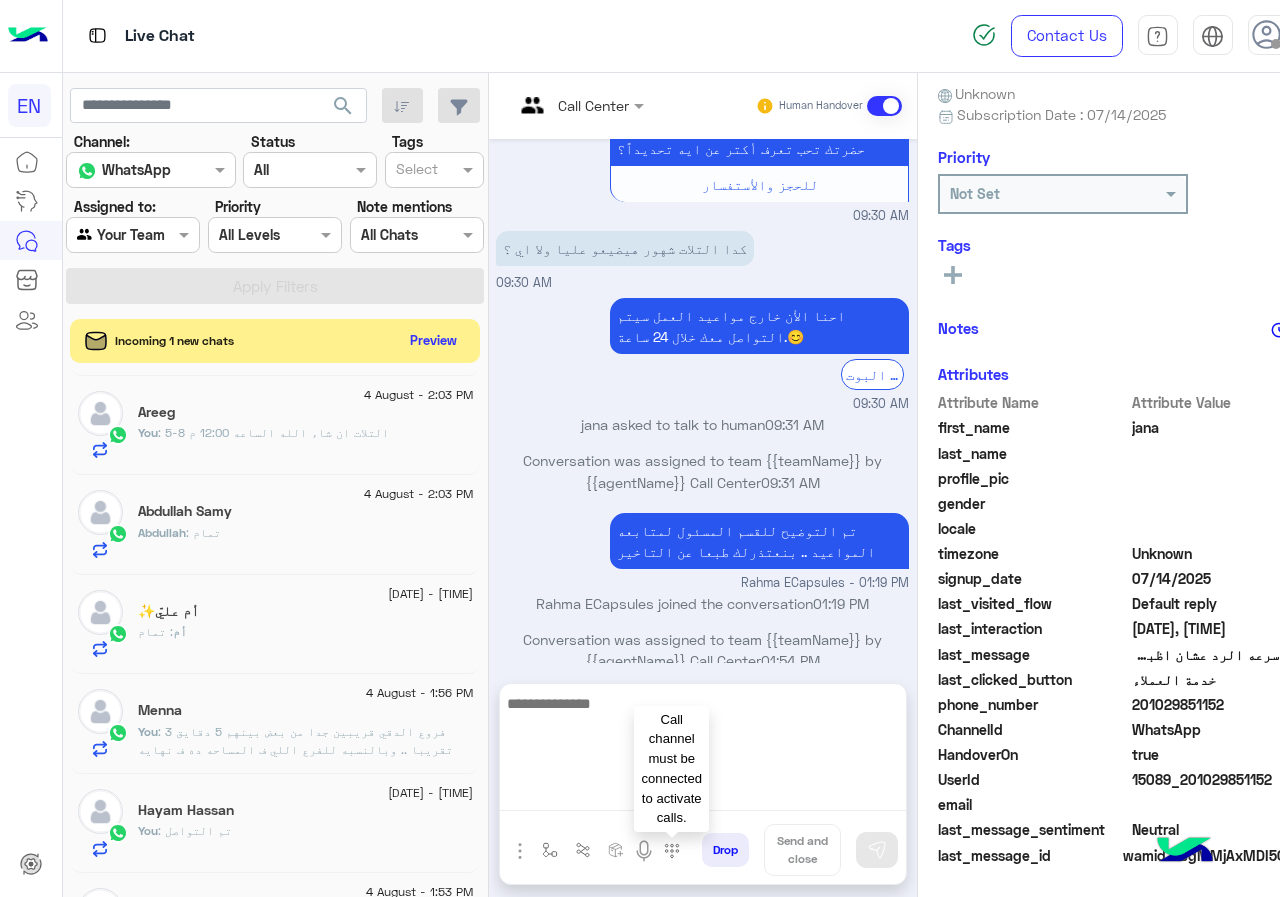 click at bounding box center (703, 751) 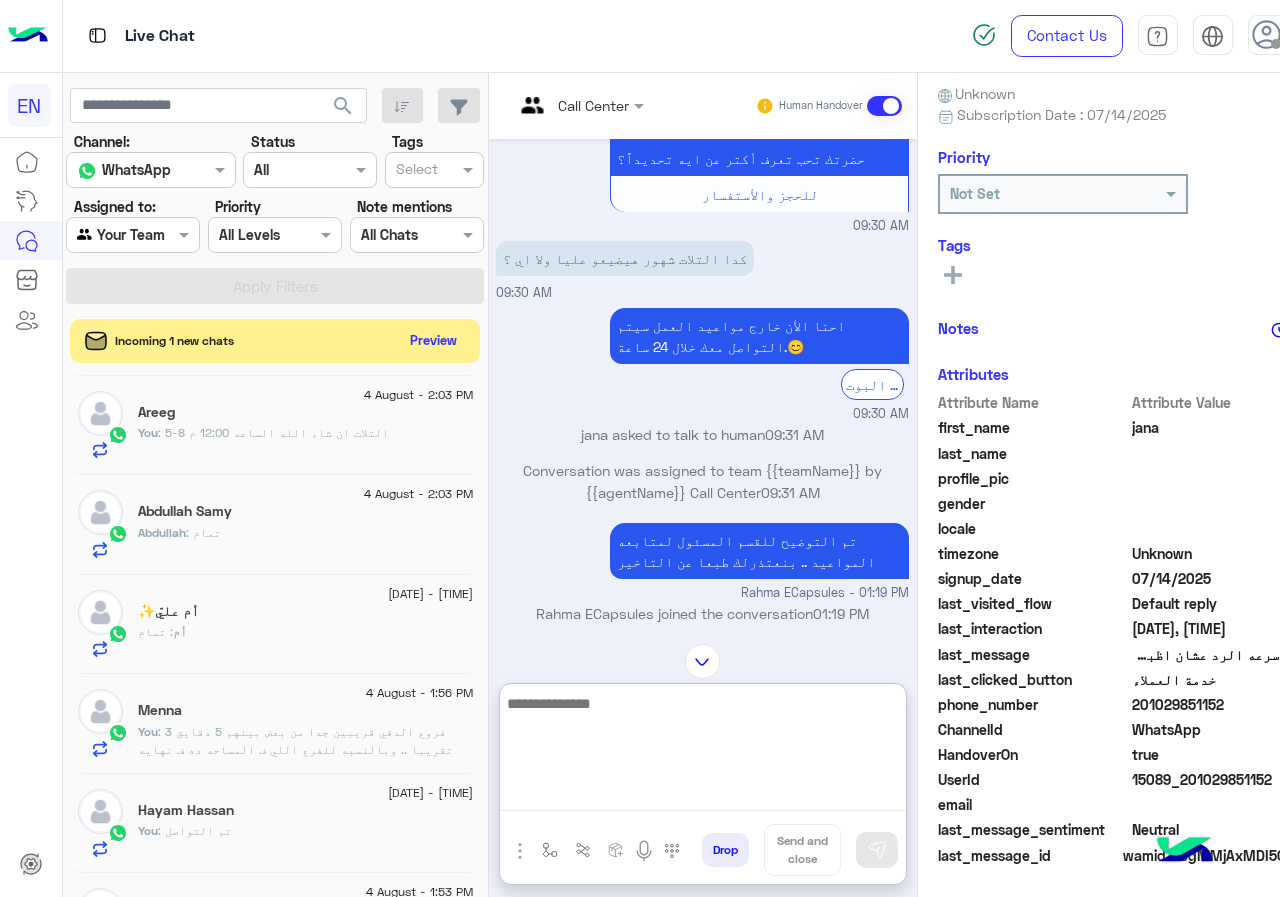 scroll, scrollTop: 1406, scrollLeft: 0, axis: vertical 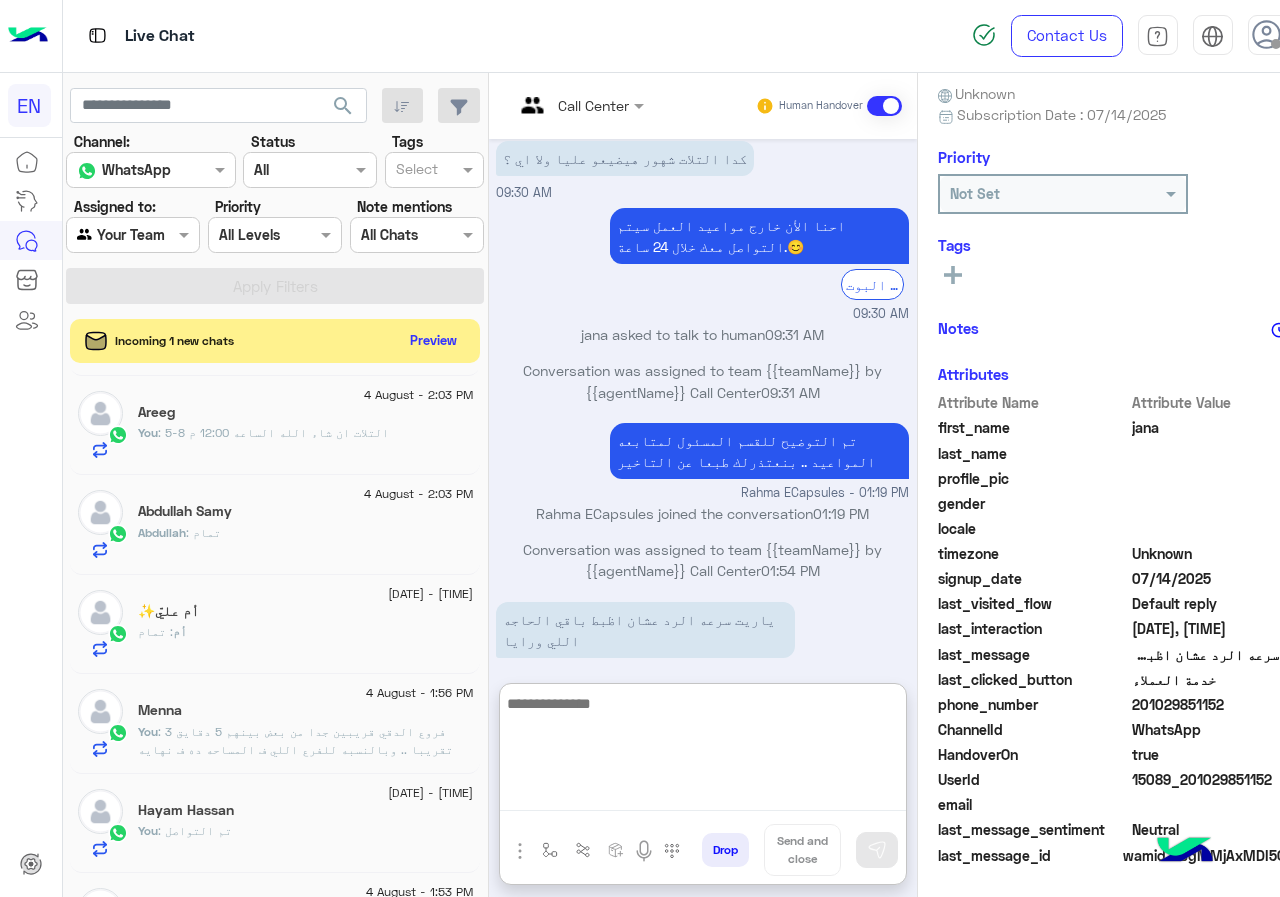 click at bounding box center (703, 751) 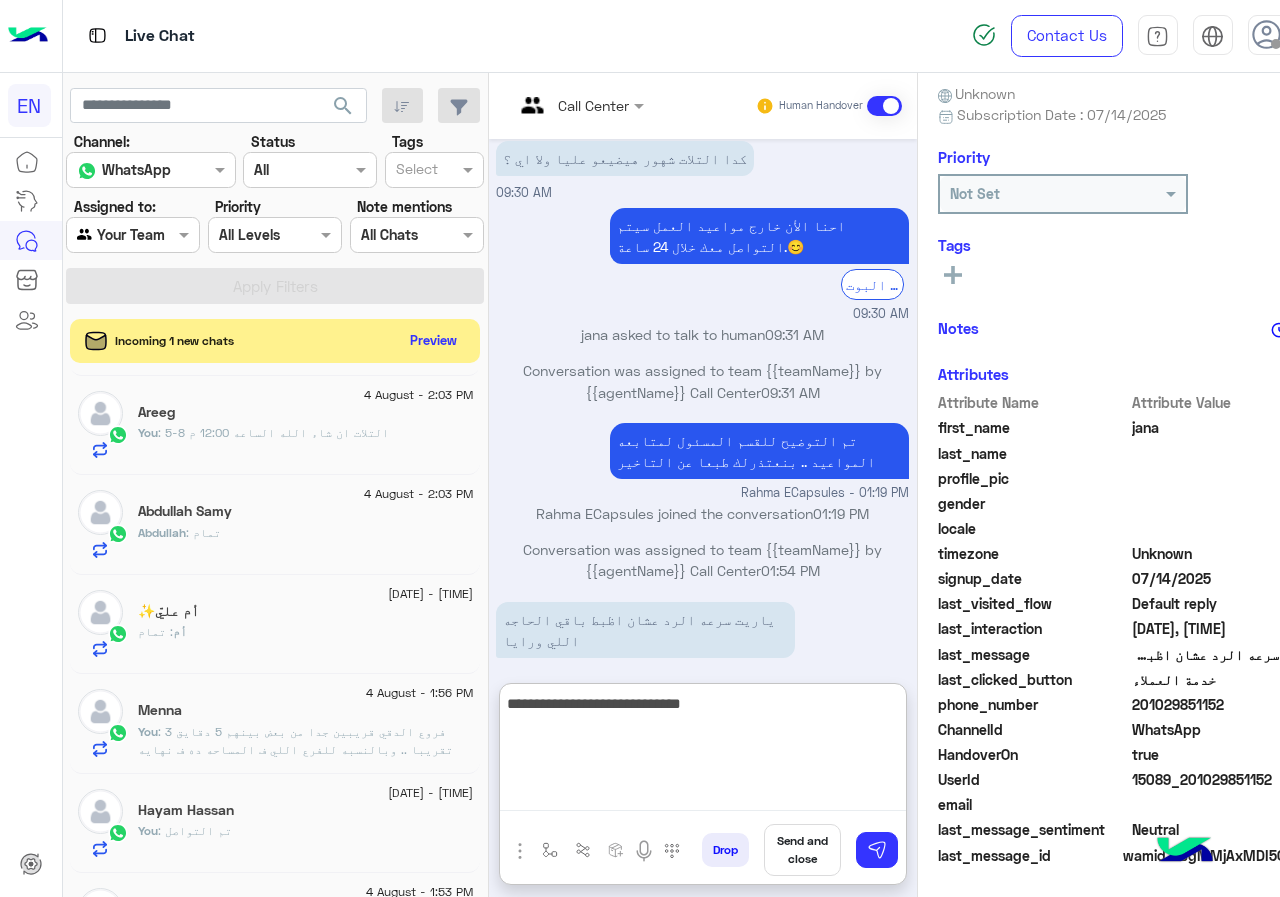 type on "**********" 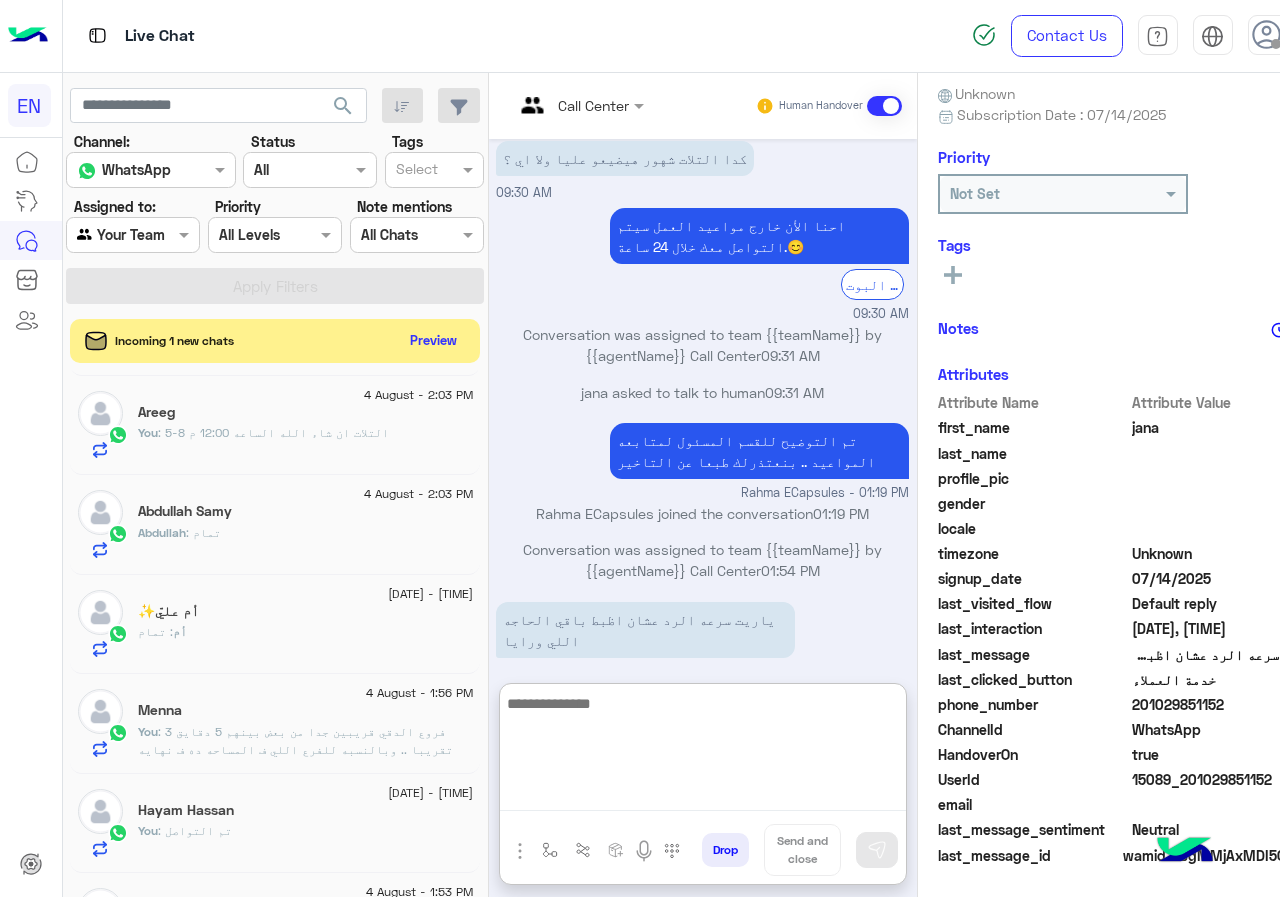 scroll, scrollTop: 1471, scrollLeft: 0, axis: vertical 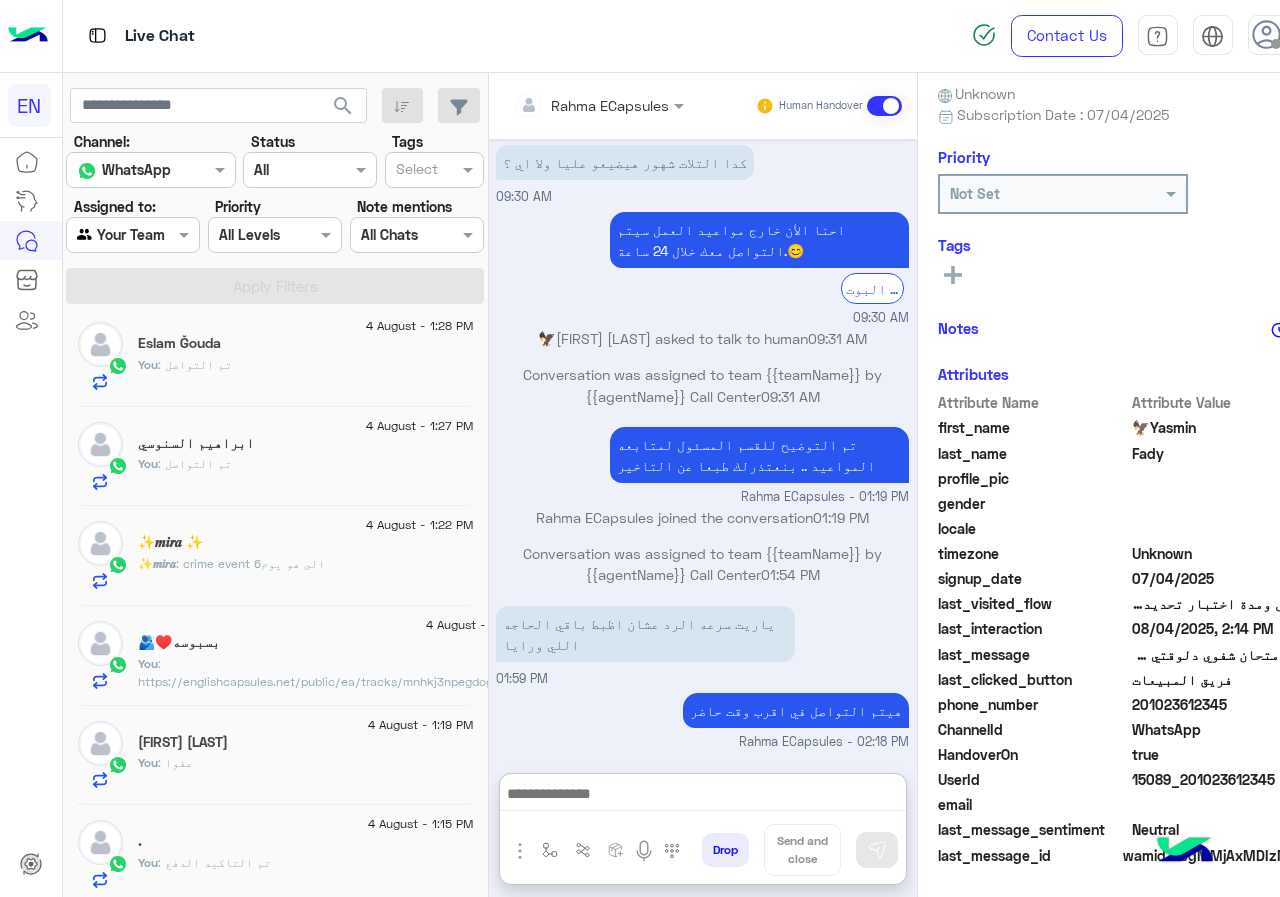 click on ": crime event
الى هو يوم6" 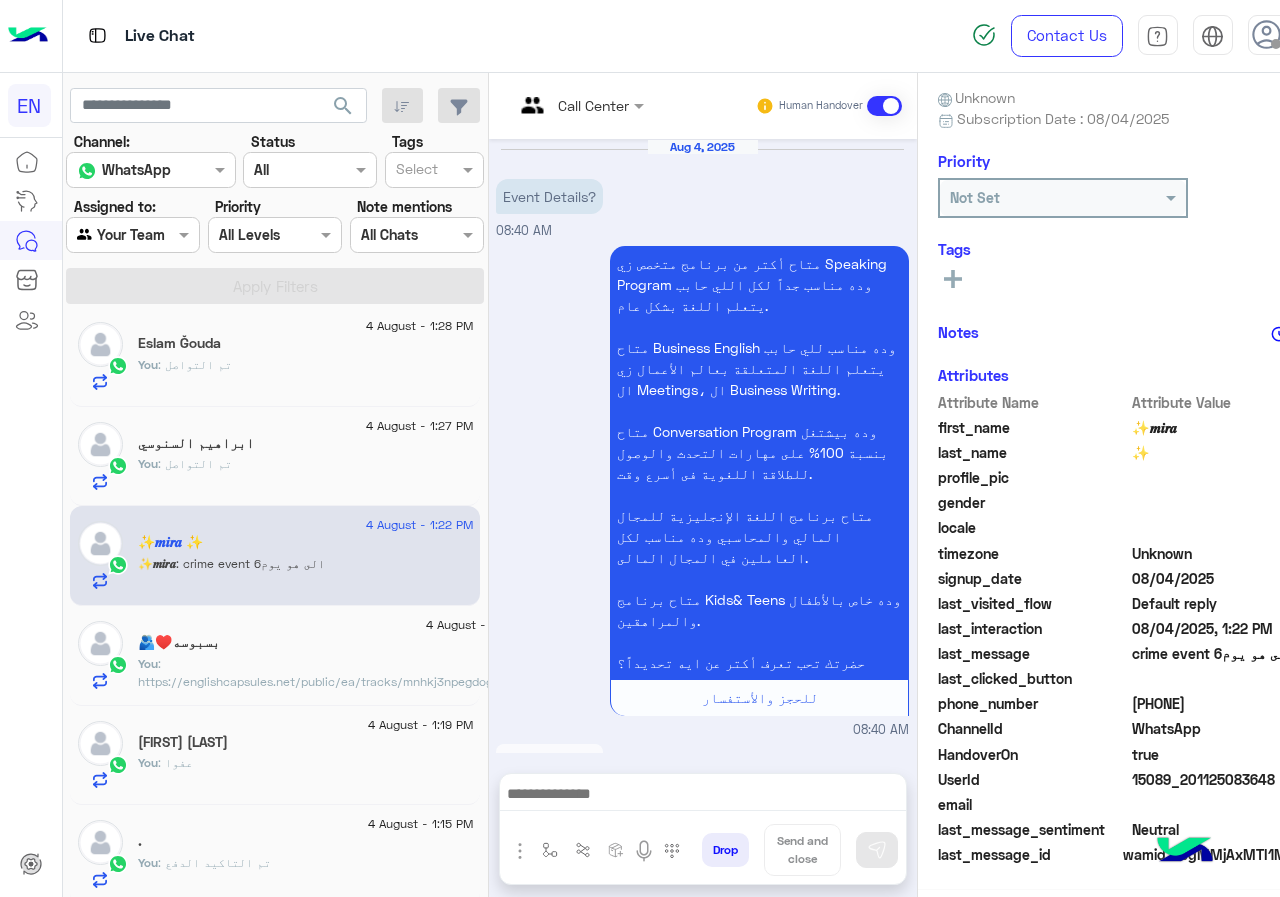 scroll, scrollTop: 176, scrollLeft: 0, axis: vertical 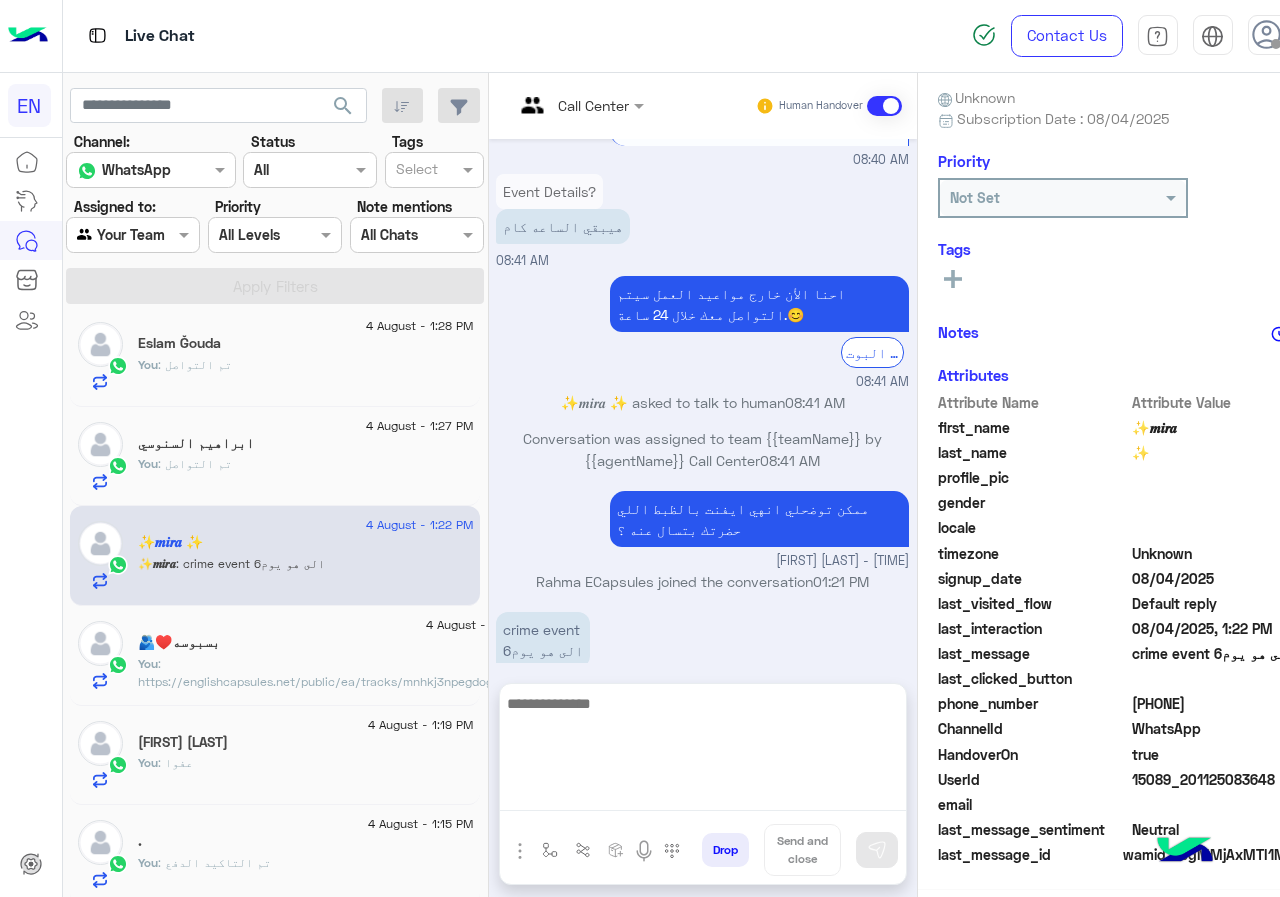 click at bounding box center [703, 751] 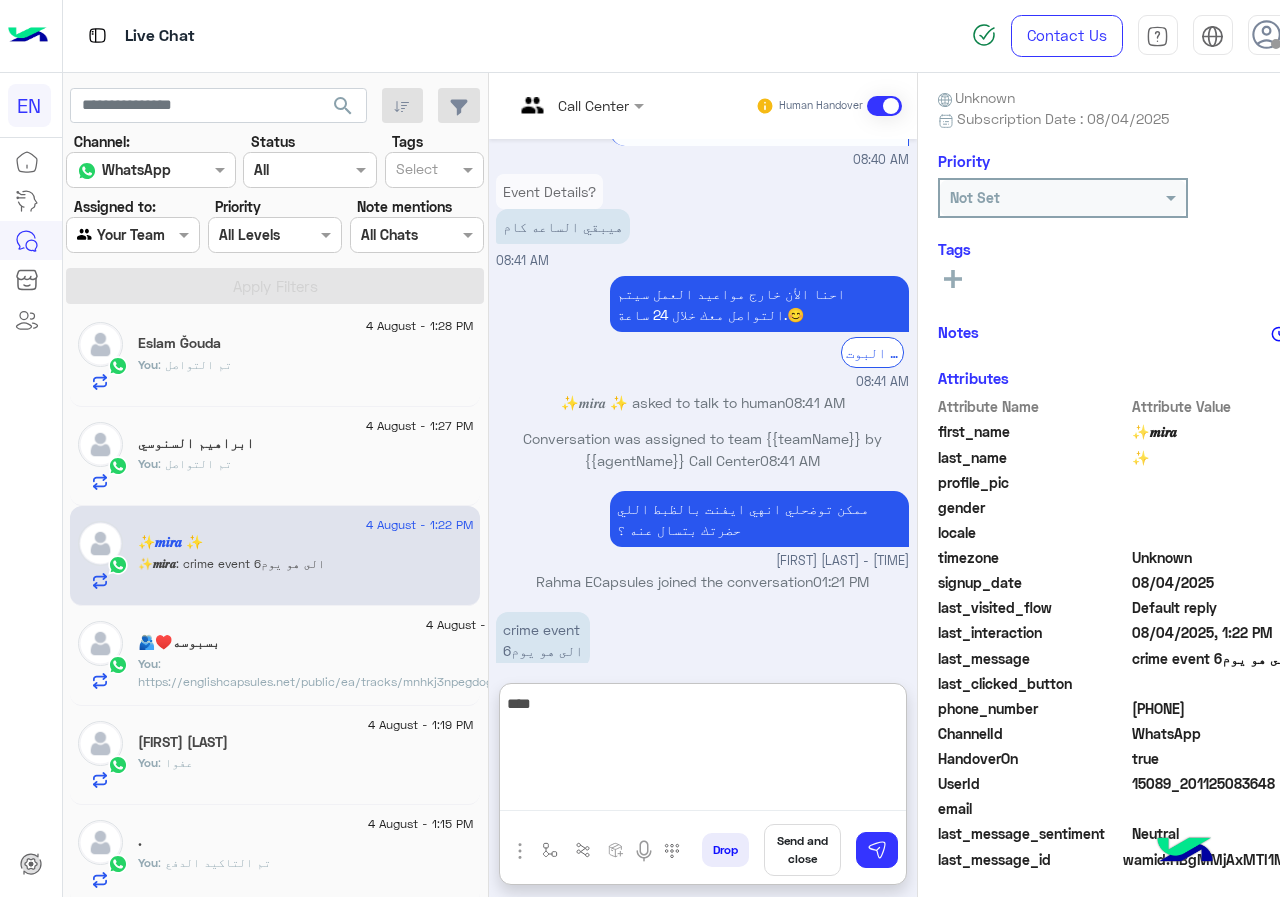 scroll, scrollTop: 180, scrollLeft: 0, axis: vertical 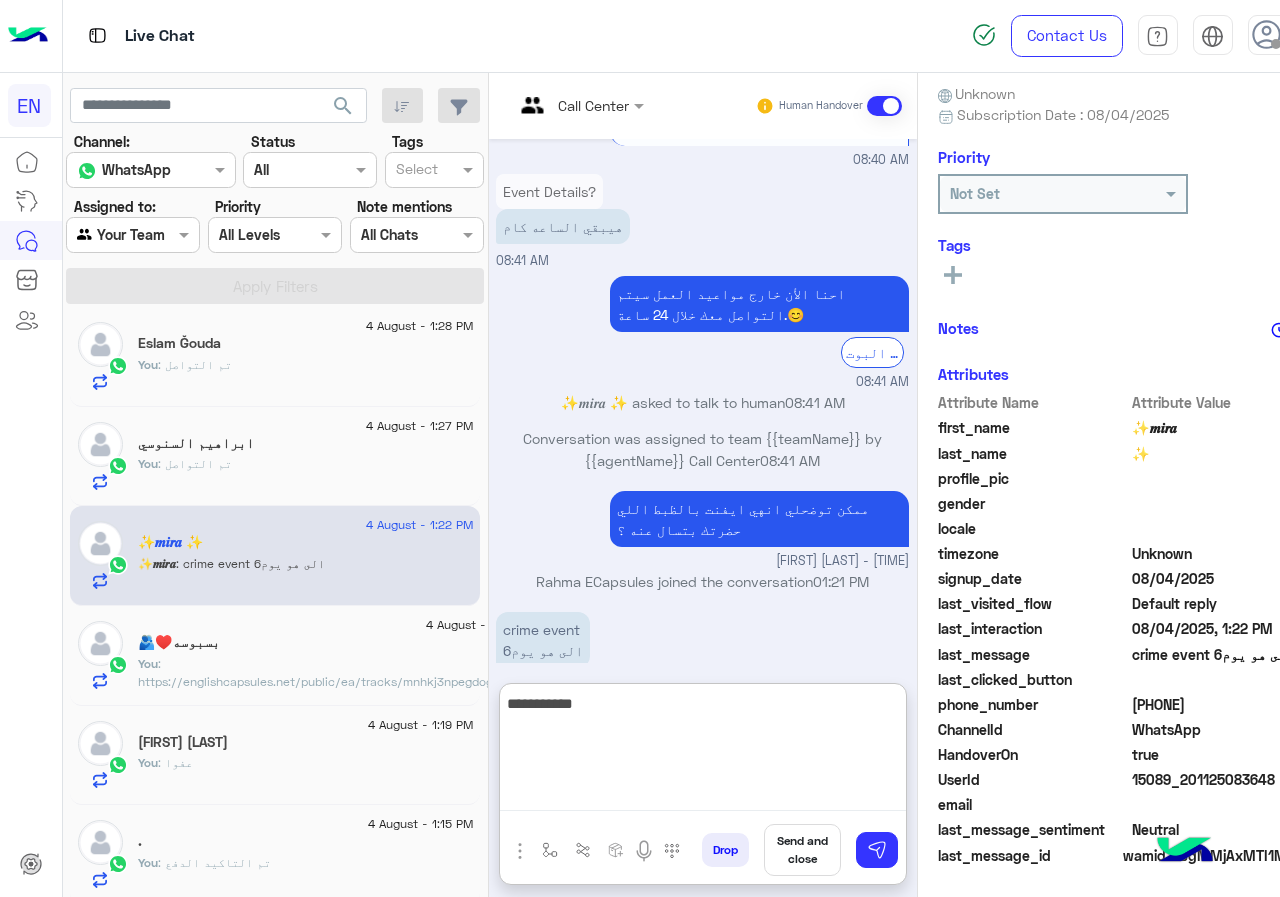 type on "**********" 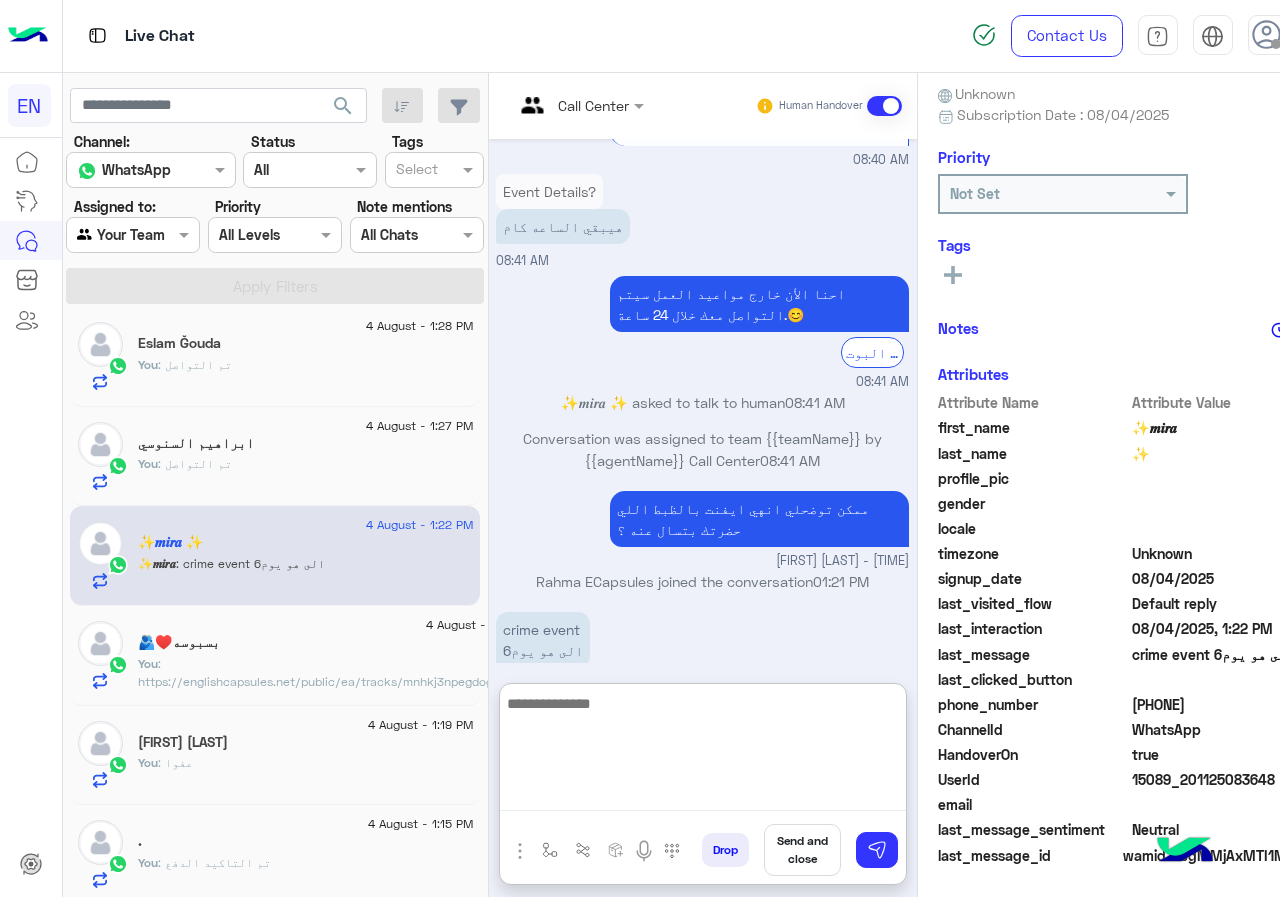 scroll, scrollTop: 724, scrollLeft: 0, axis: vertical 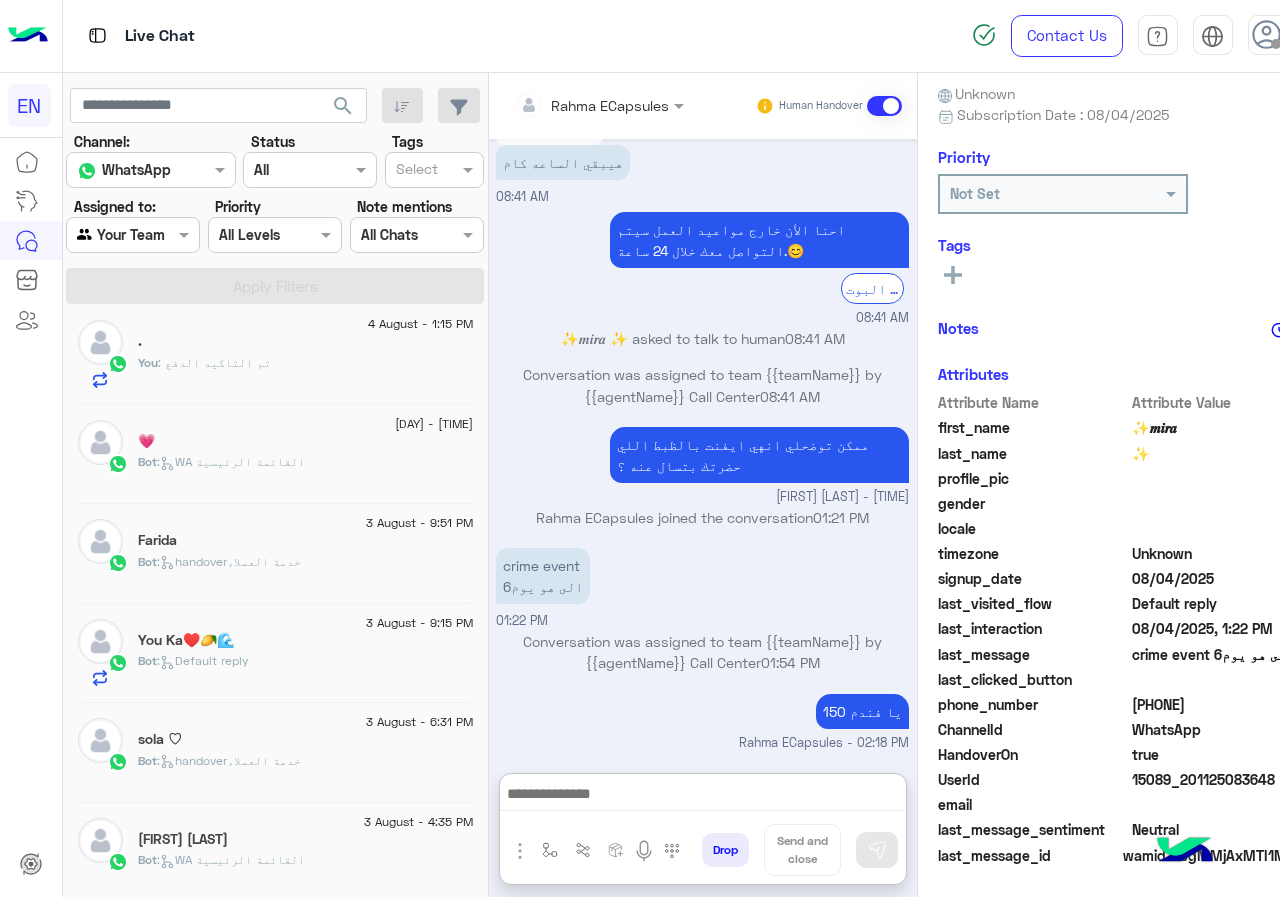 click on "Bot :   WA القائمة الرئيسية" 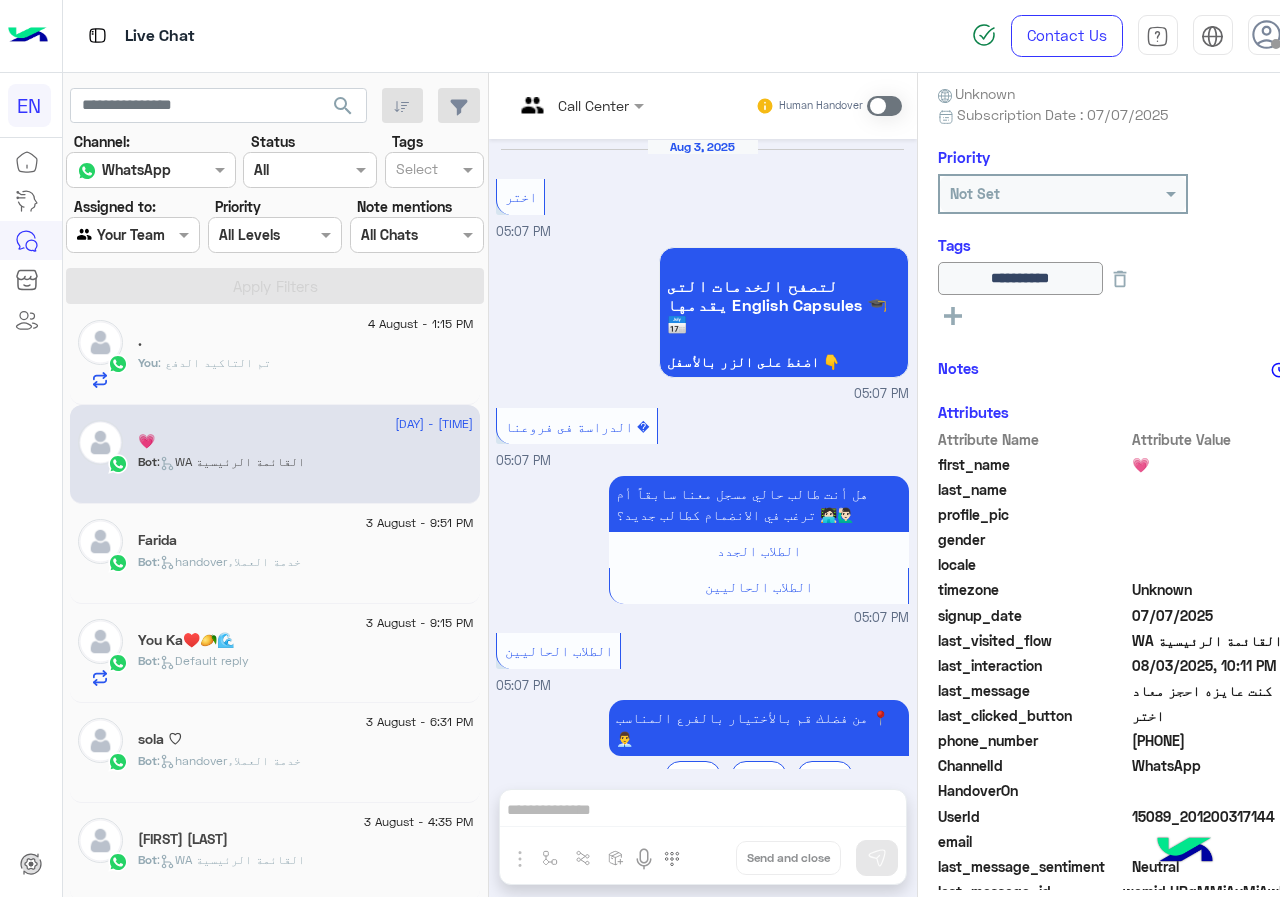 scroll, scrollTop: 1301, scrollLeft: 0, axis: vertical 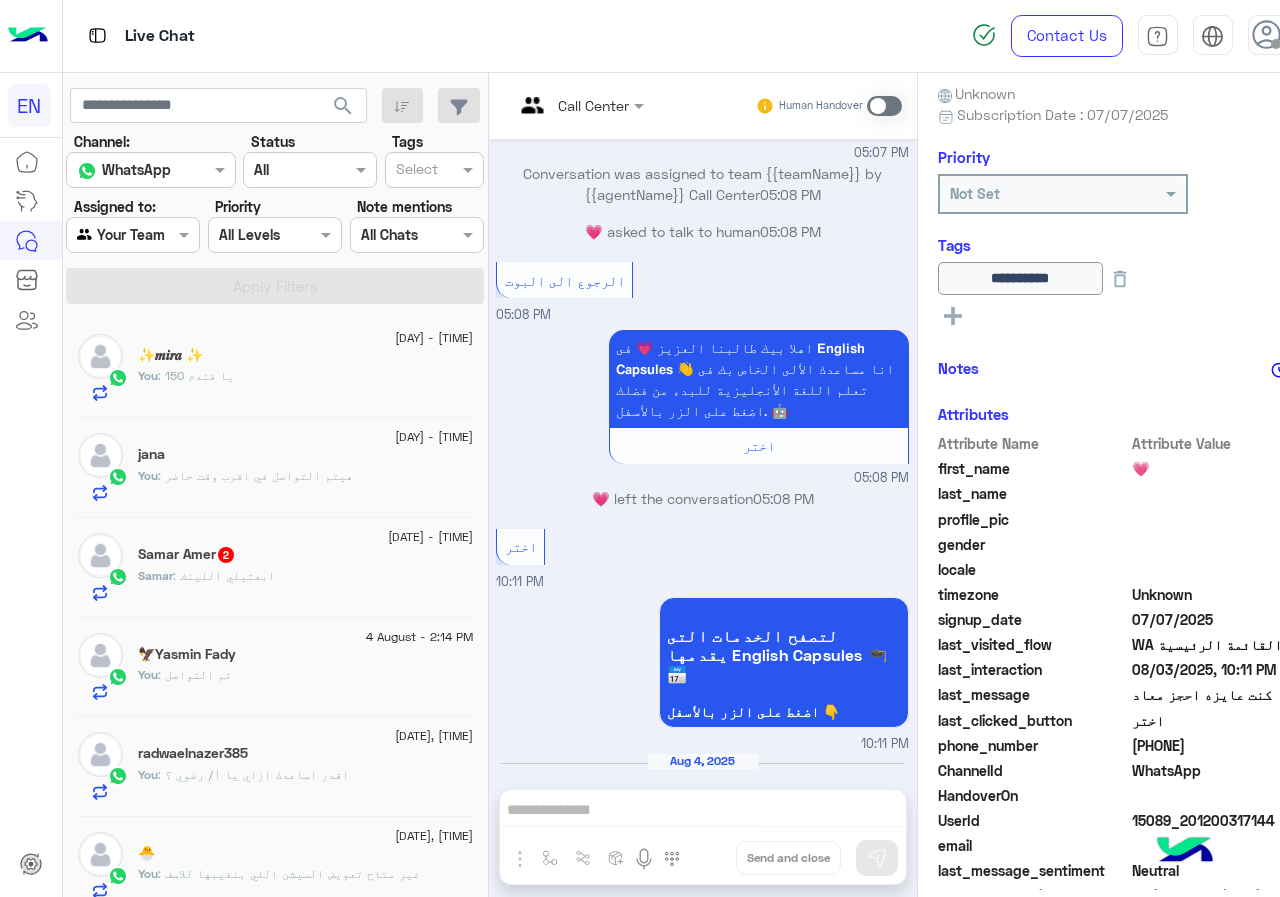 click on "4 August - 2:14 PM  🦅Yasmin Fady   You  : تم التواصل" 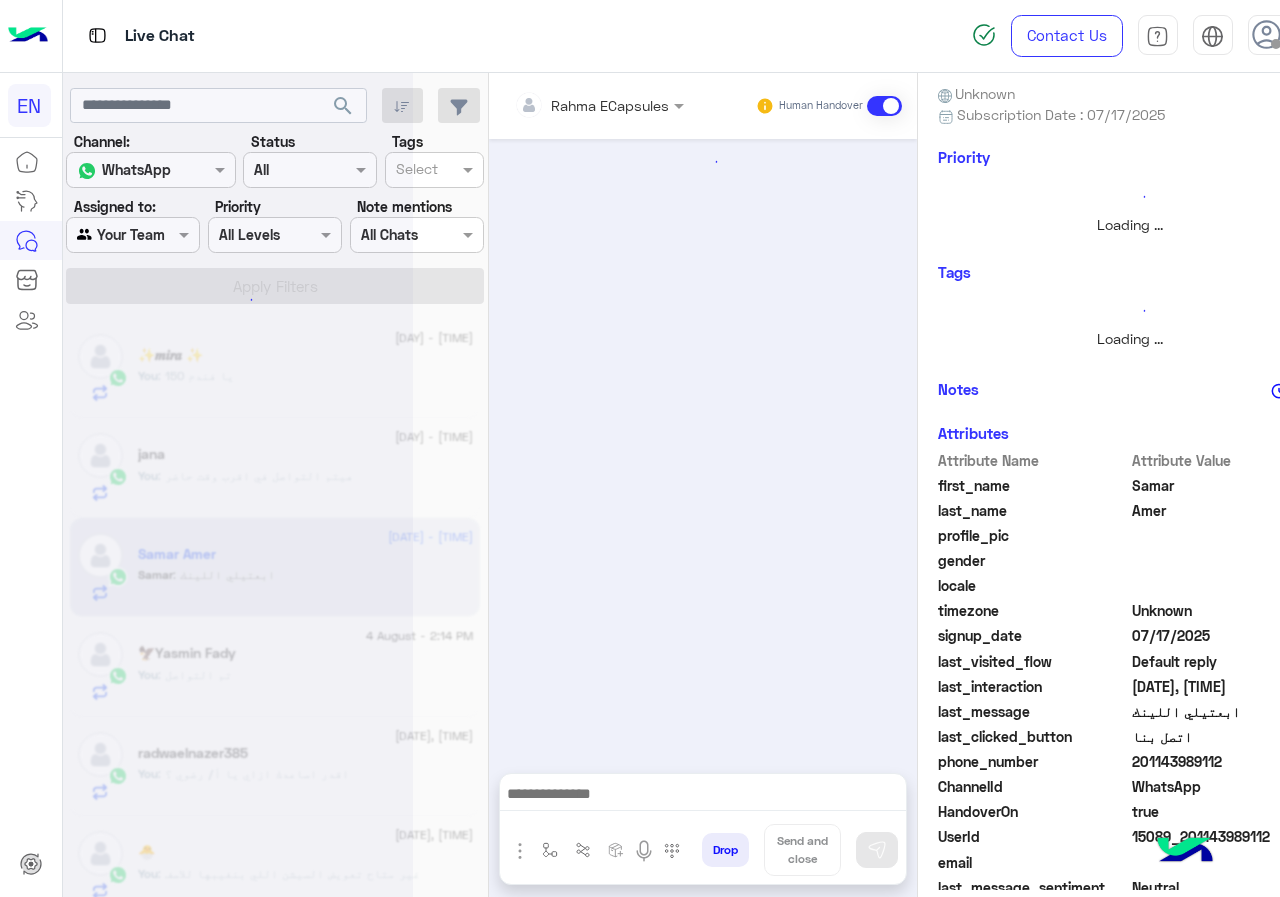 scroll, scrollTop: 1286, scrollLeft: 0, axis: vertical 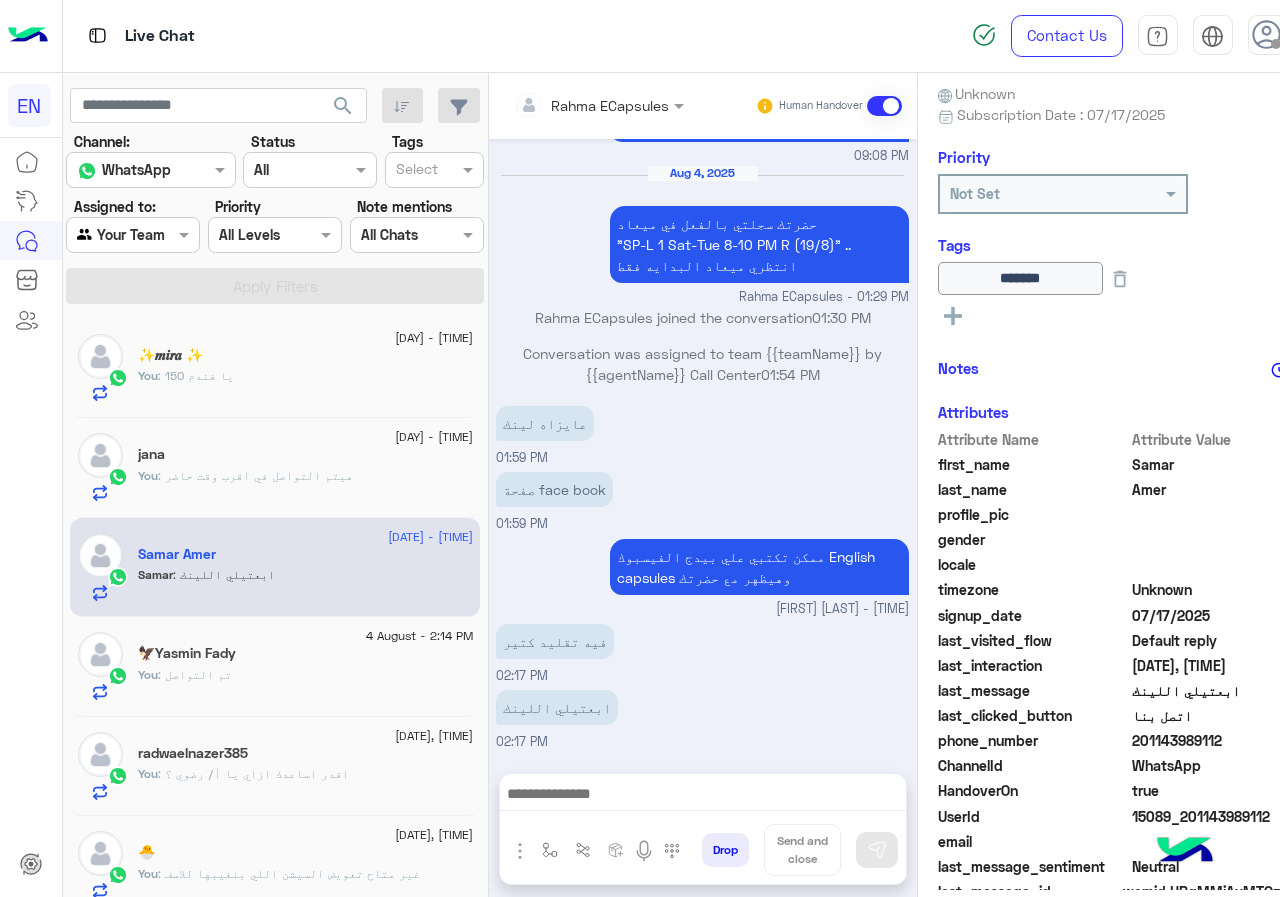 click at bounding box center [703, 799] 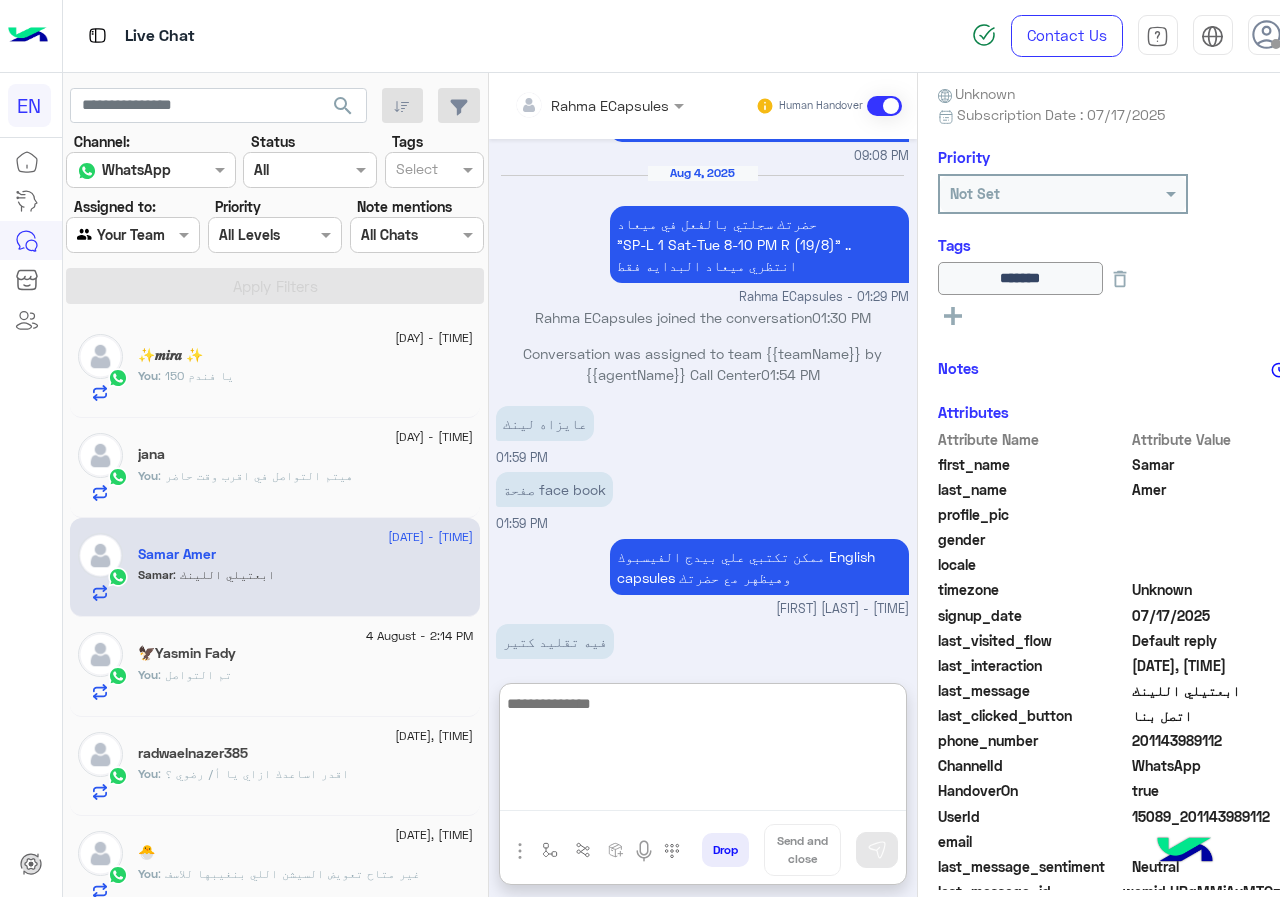 click at bounding box center (703, 751) 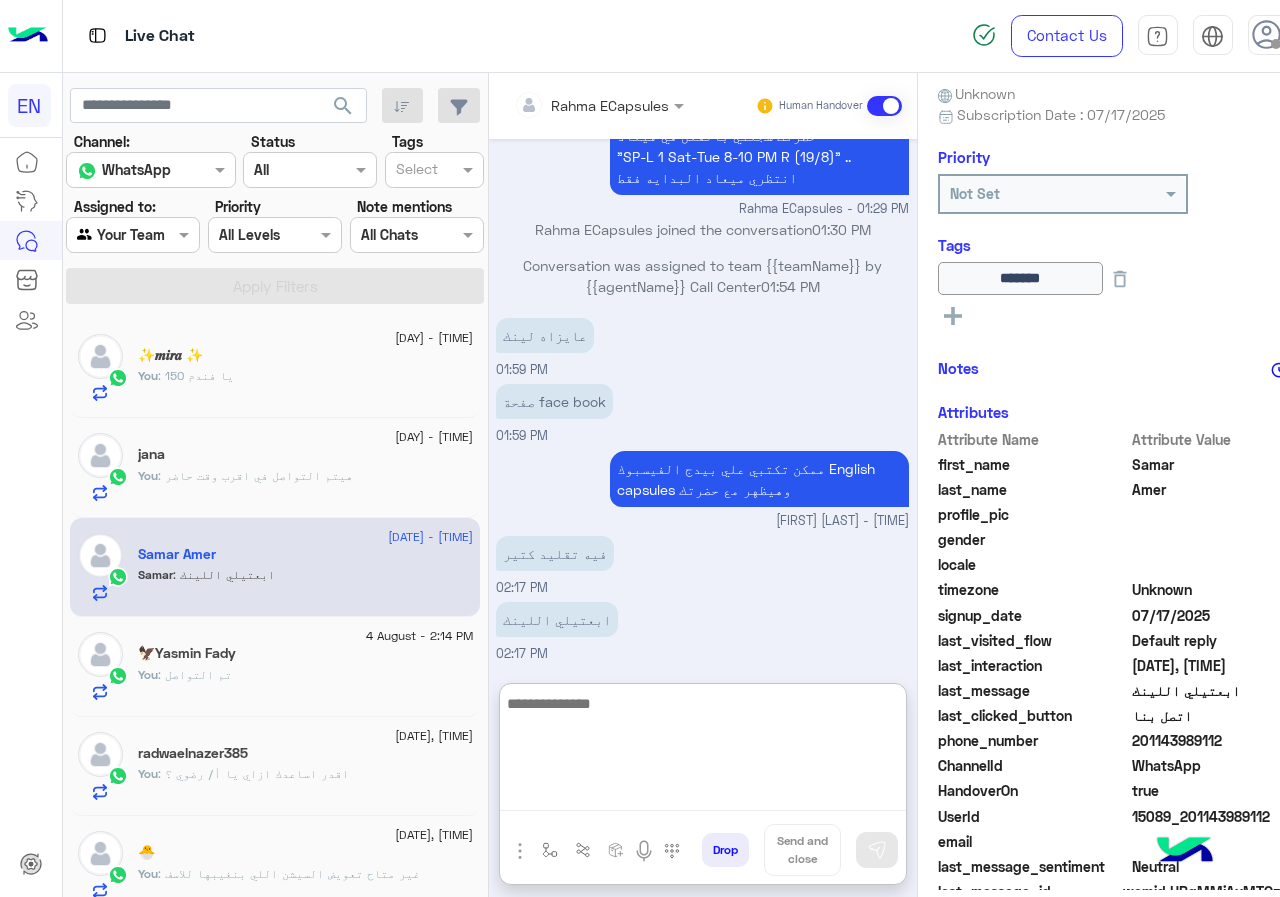 scroll, scrollTop: 1375, scrollLeft: 0, axis: vertical 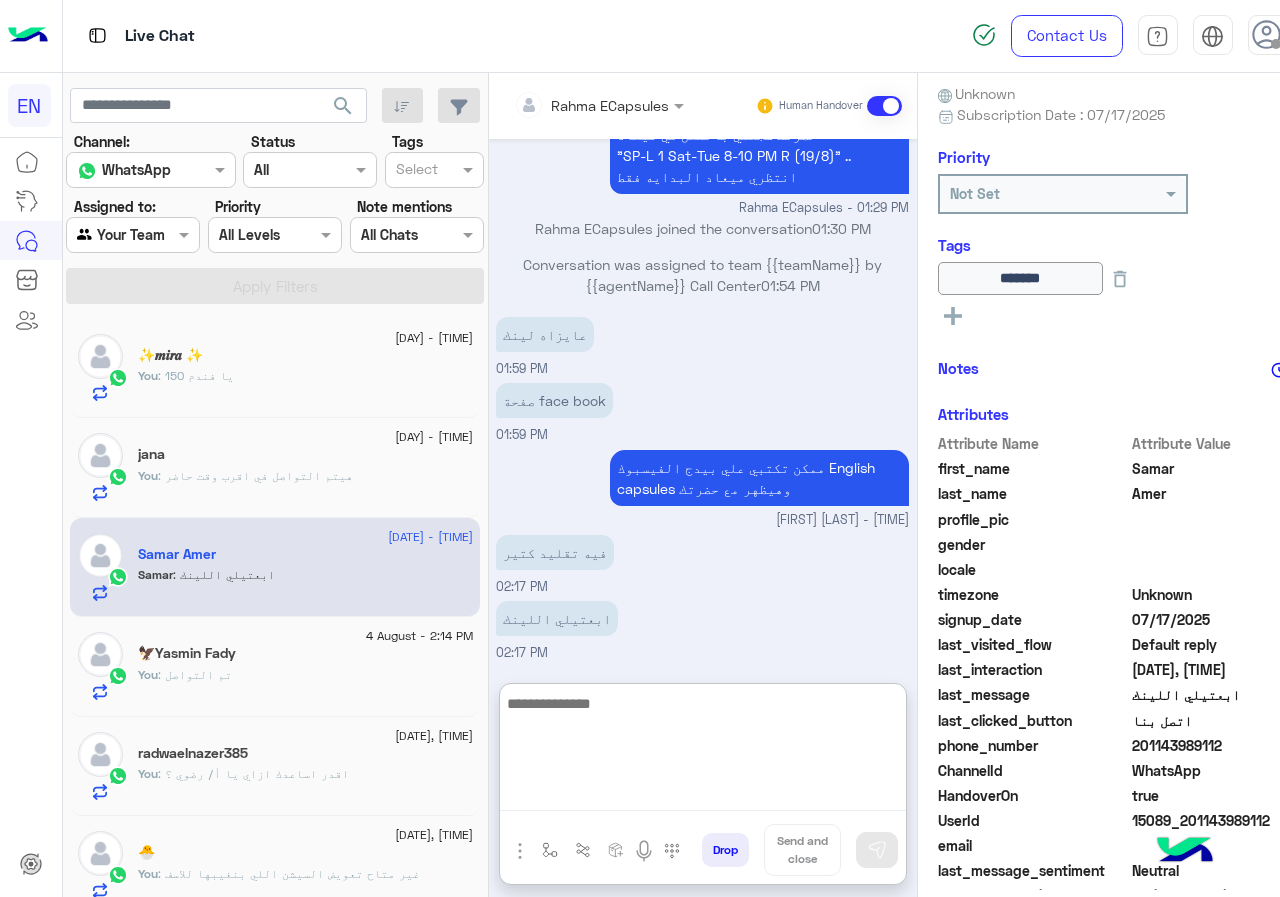 paste on "**********" 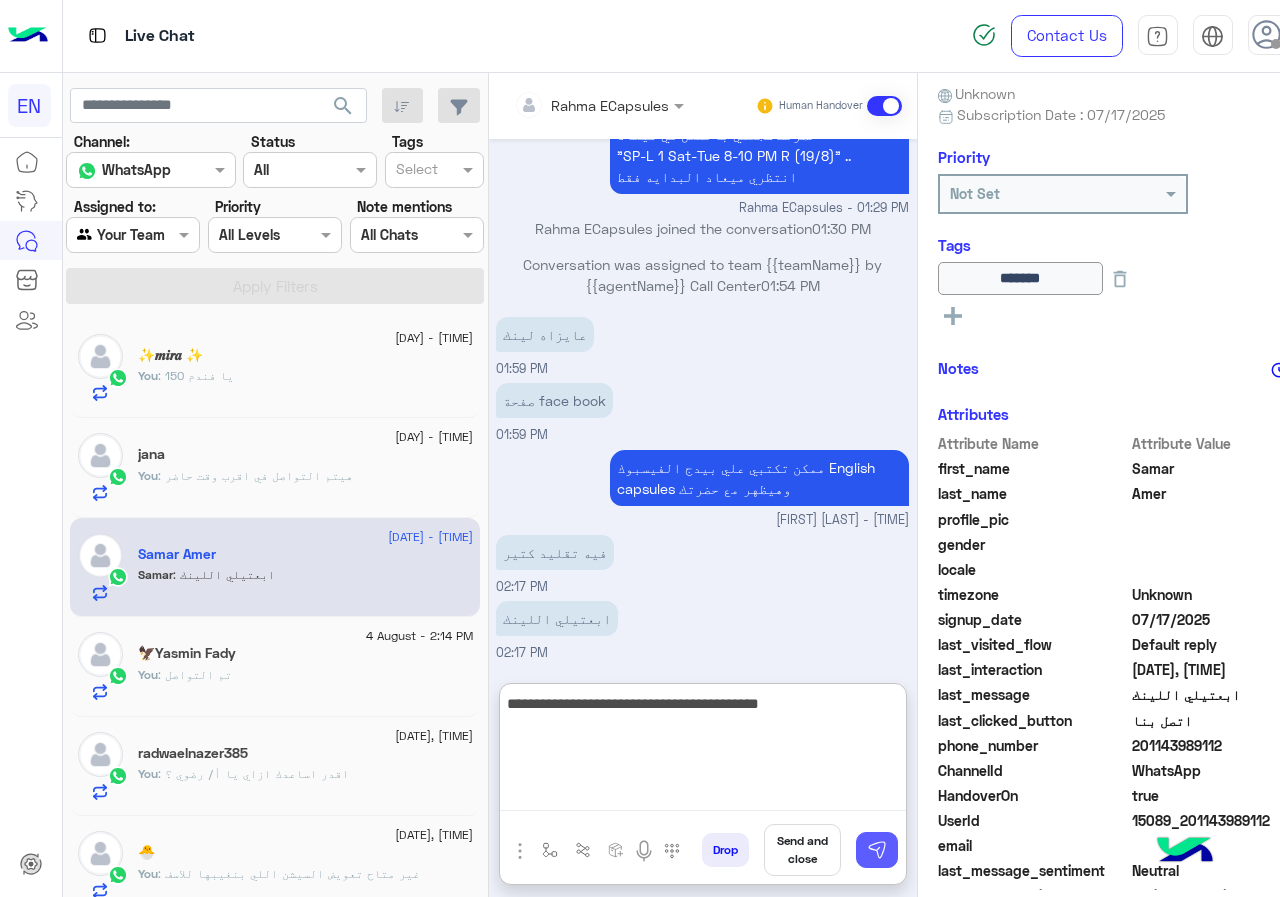 type on "**********" 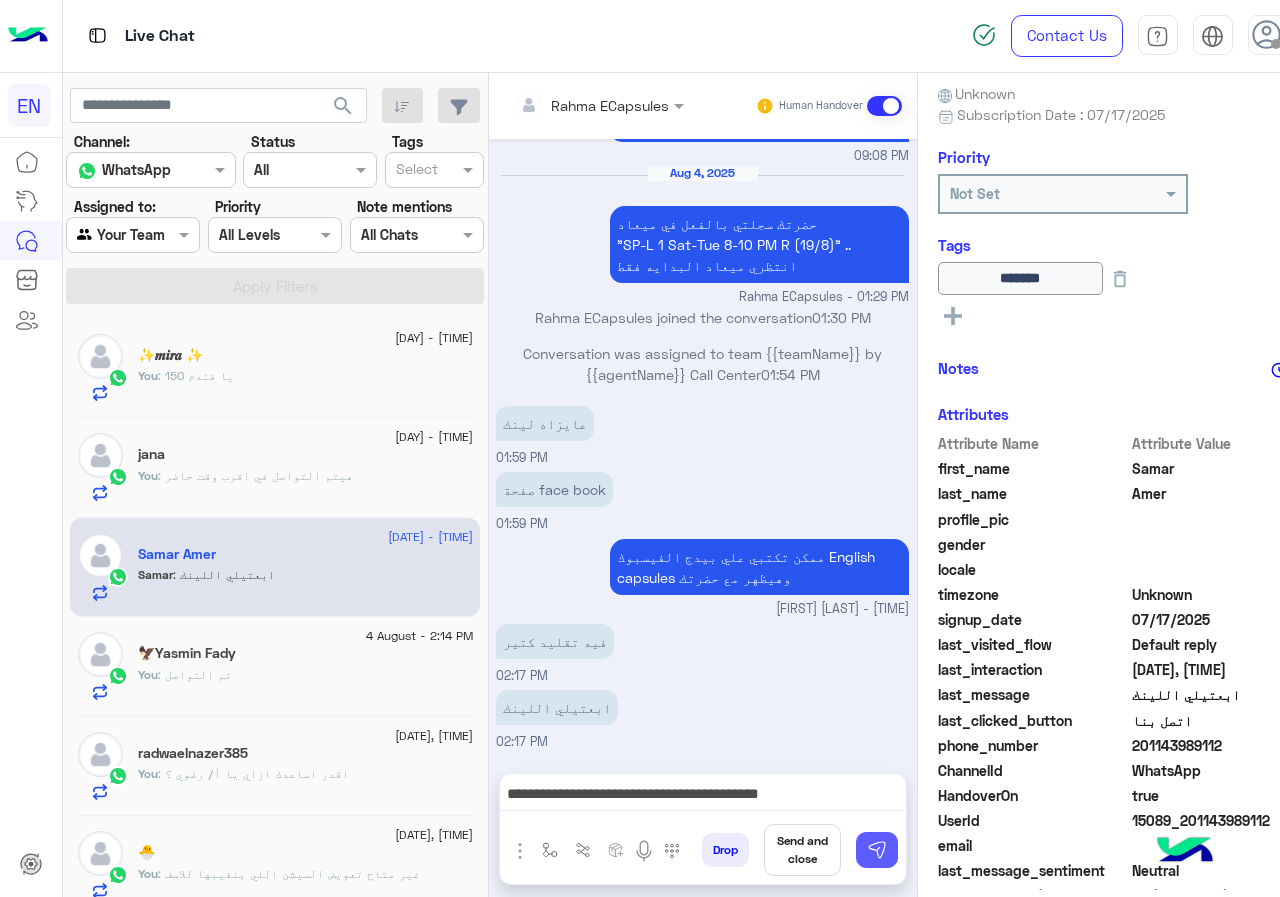 click at bounding box center [877, 850] 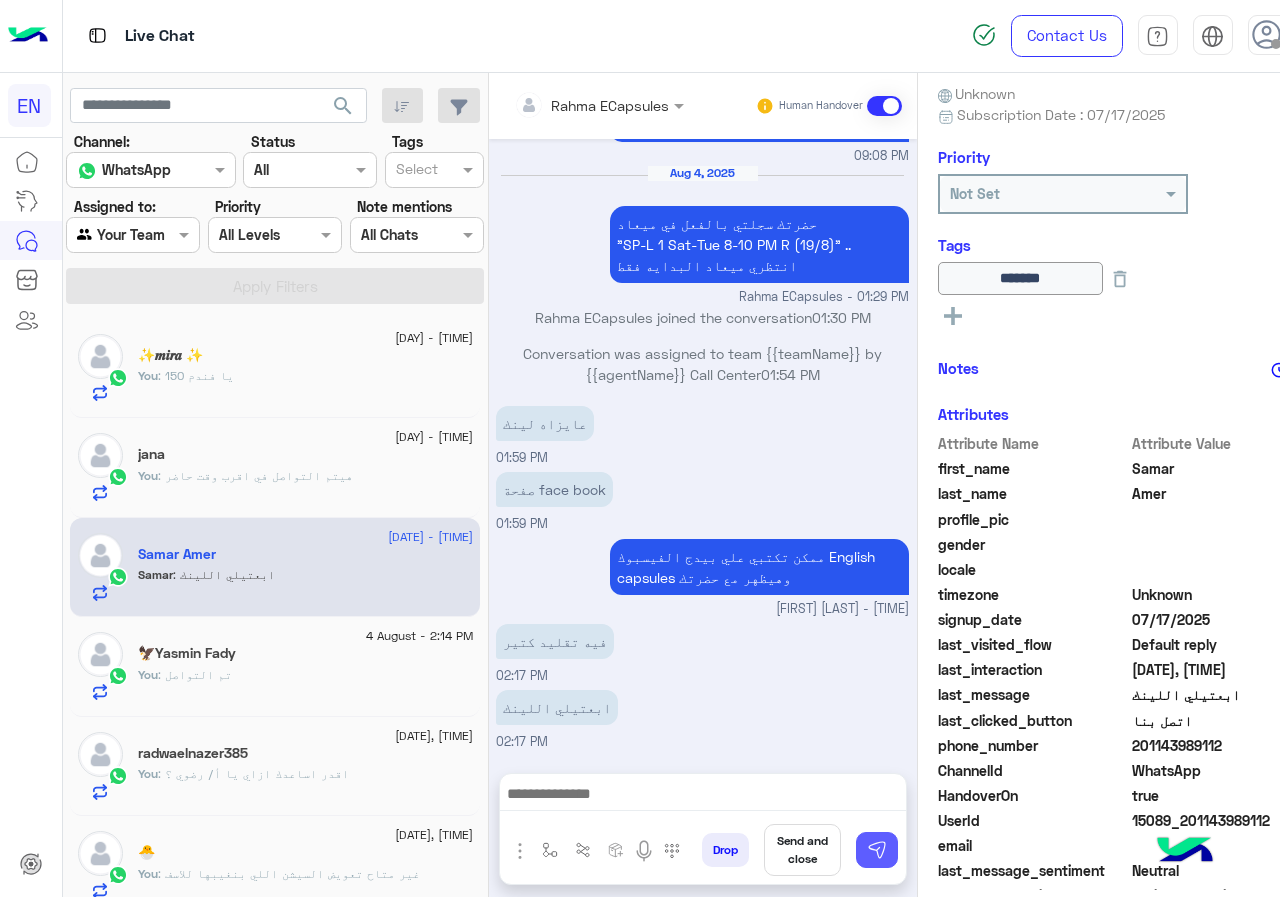scroll, scrollTop: 1370, scrollLeft: 0, axis: vertical 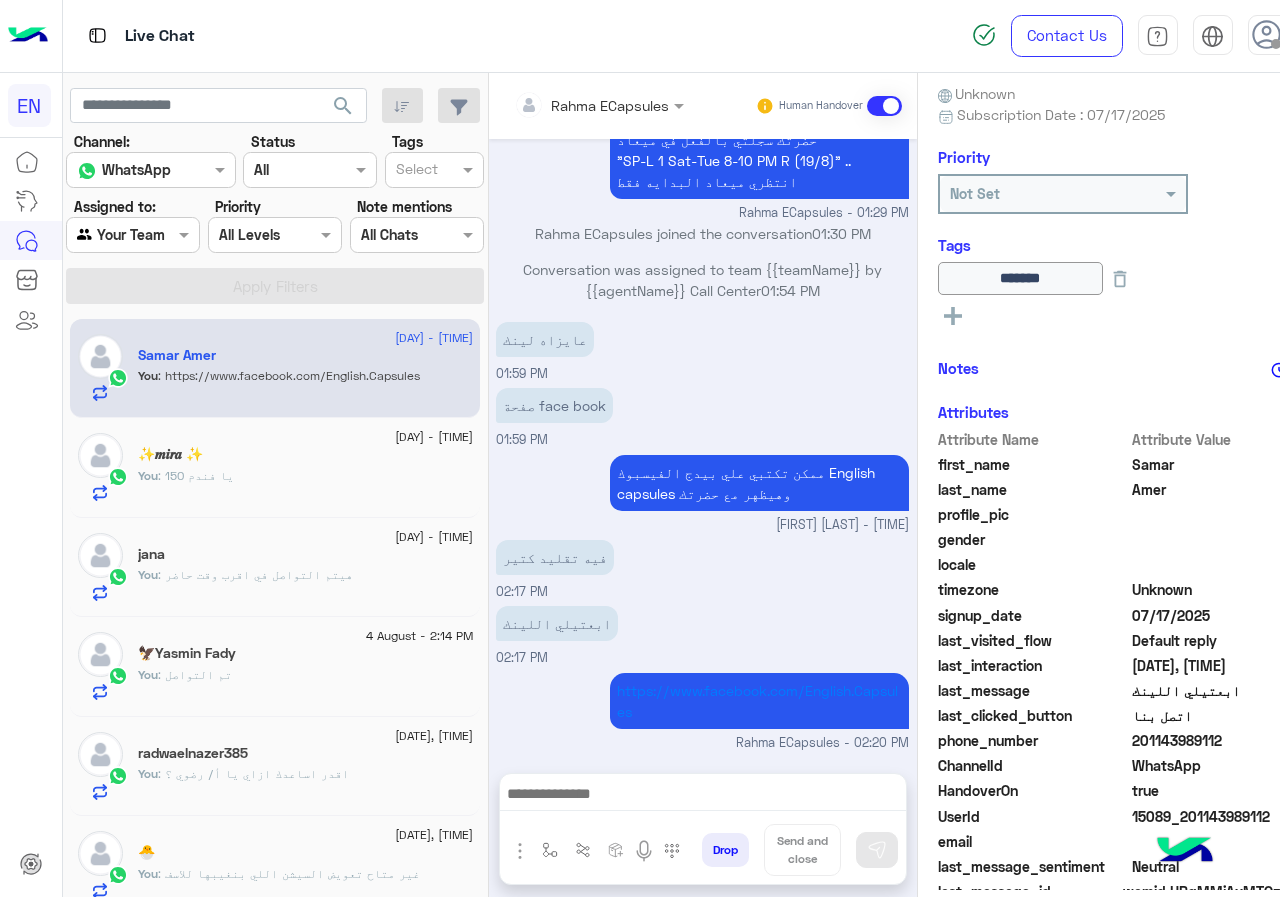 click on "Agent Filter Your Team" at bounding box center (133, 235) 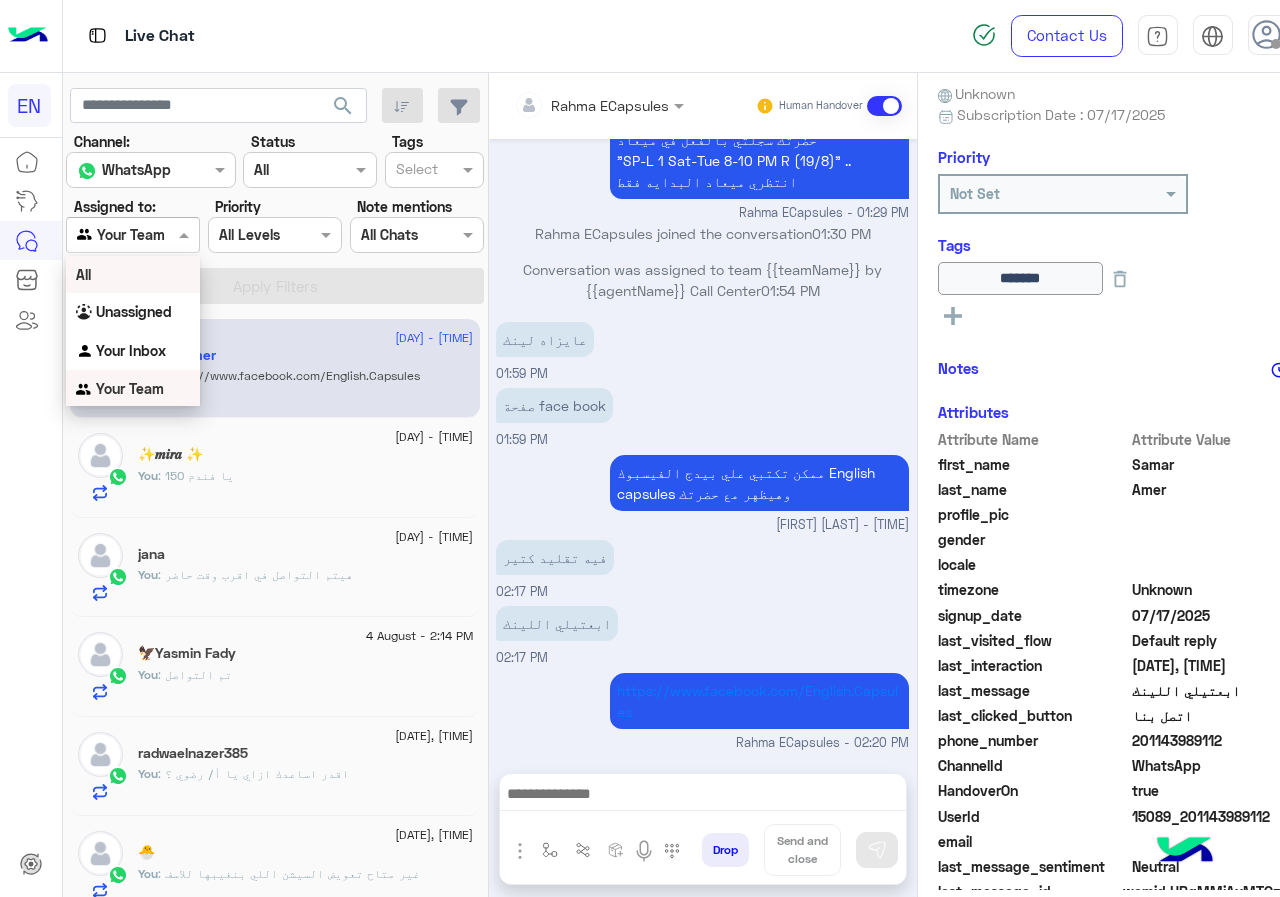 scroll, scrollTop: 1, scrollLeft: 0, axis: vertical 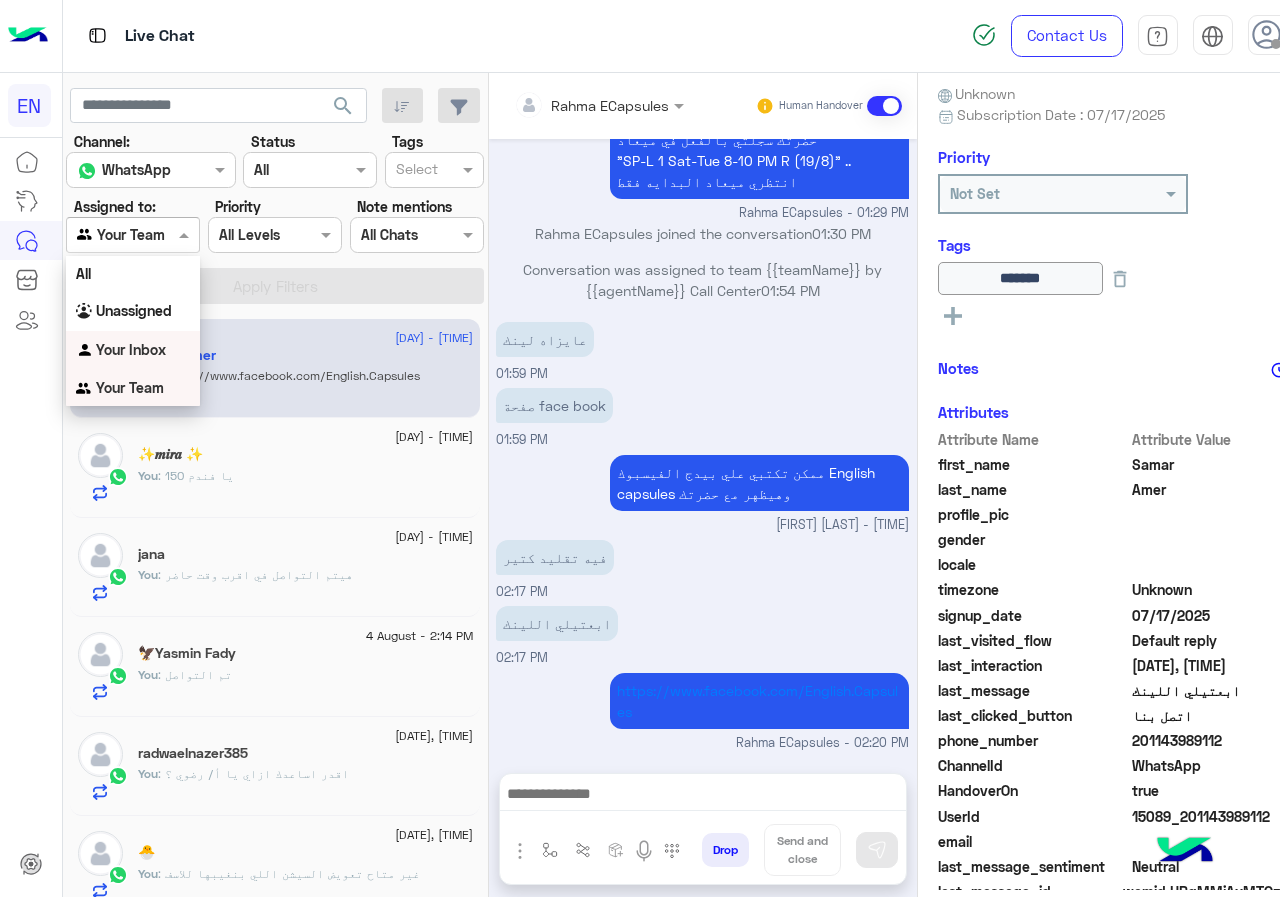 click on "Your Inbox" at bounding box center [131, 349] 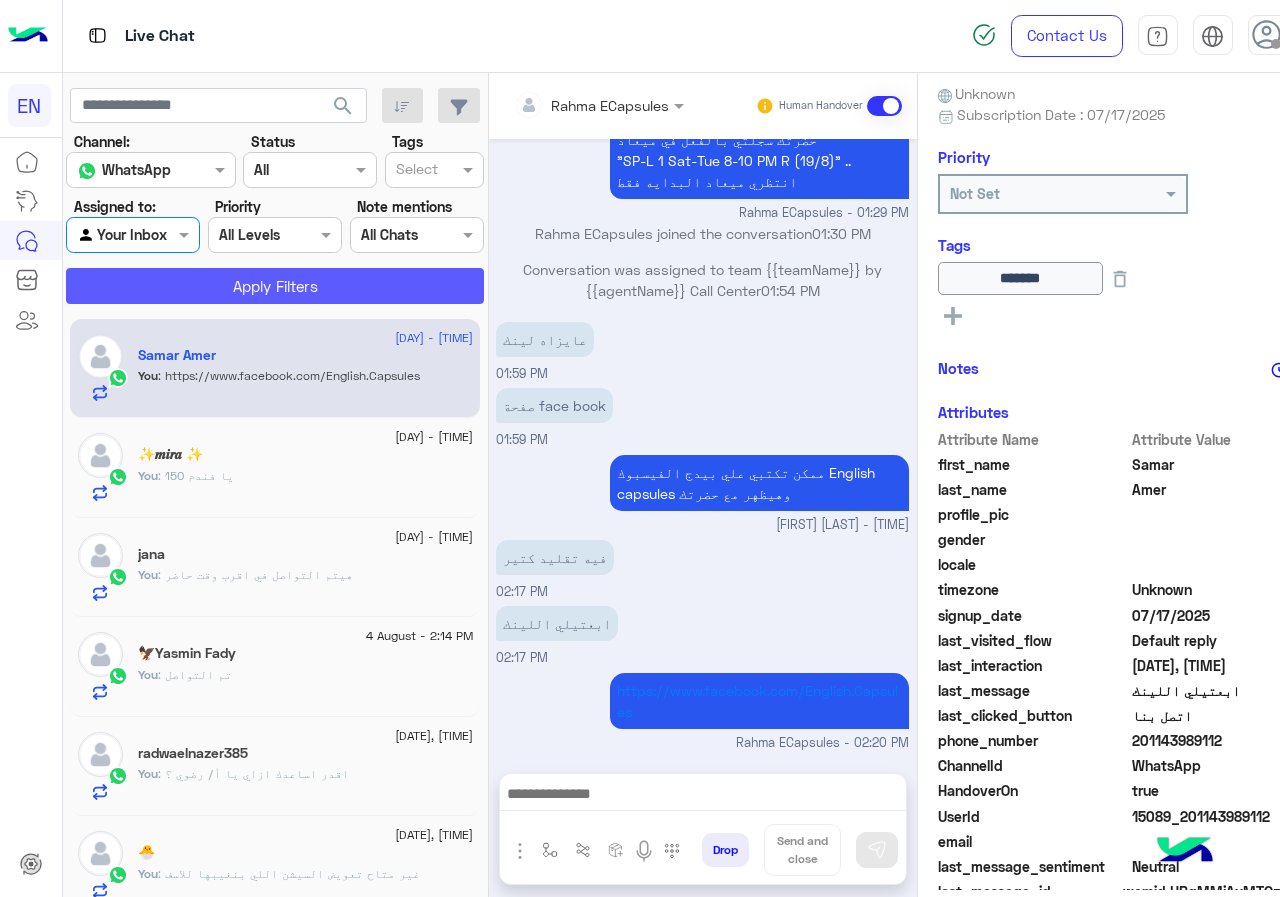 click on "Apply Filters" 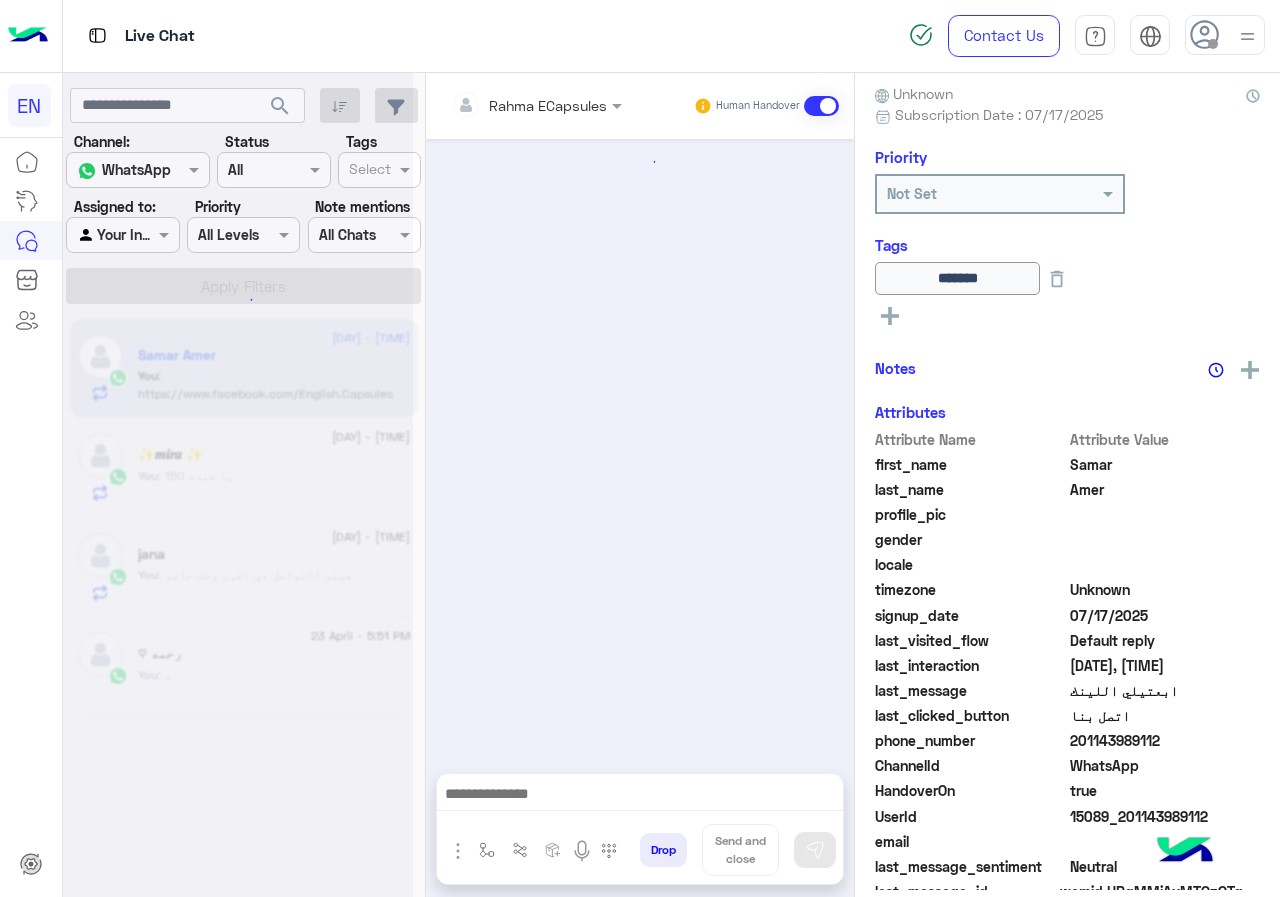 scroll, scrollTop: 1304, scrollLeft: 0, axis: vertical 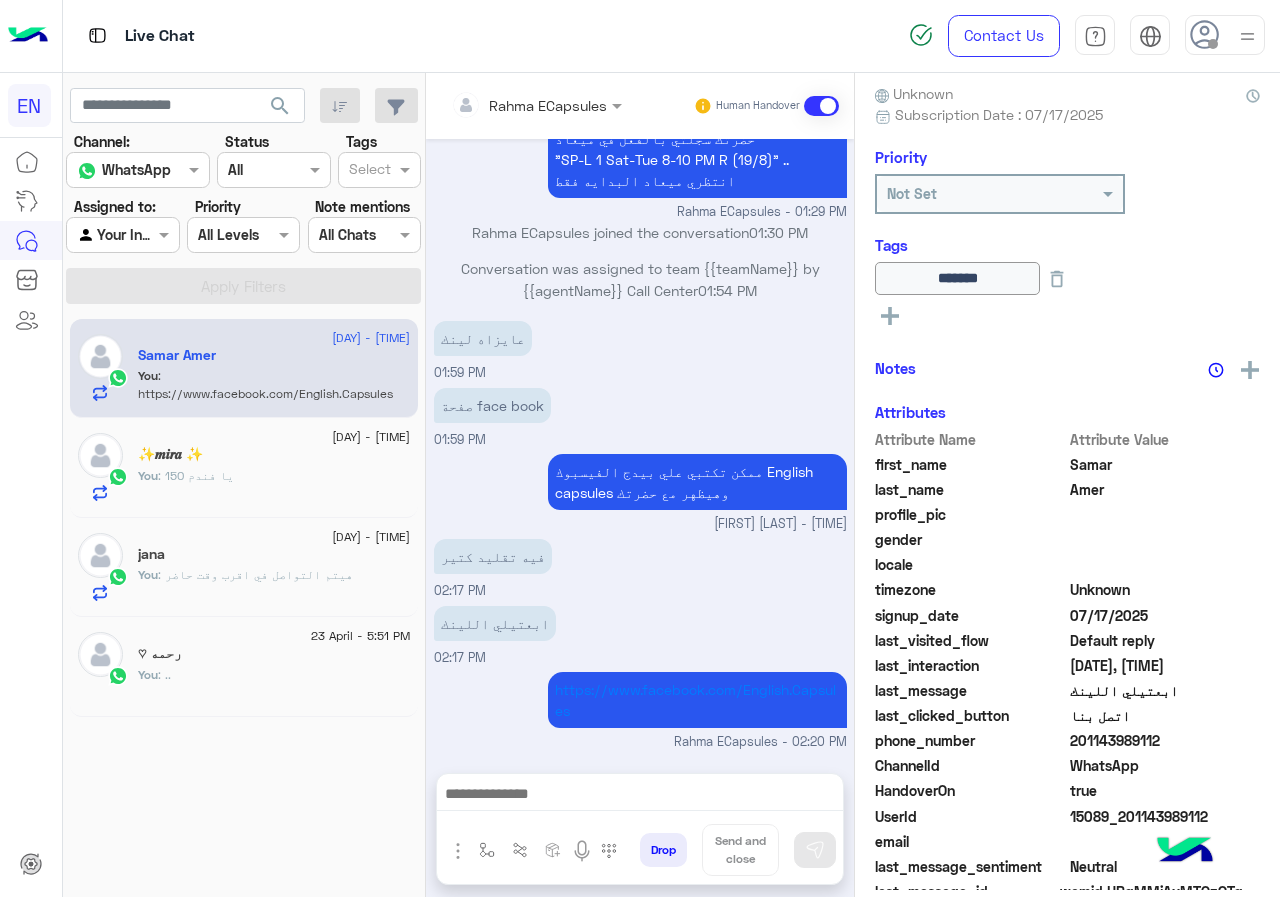 click at bounding box center [509, 105] 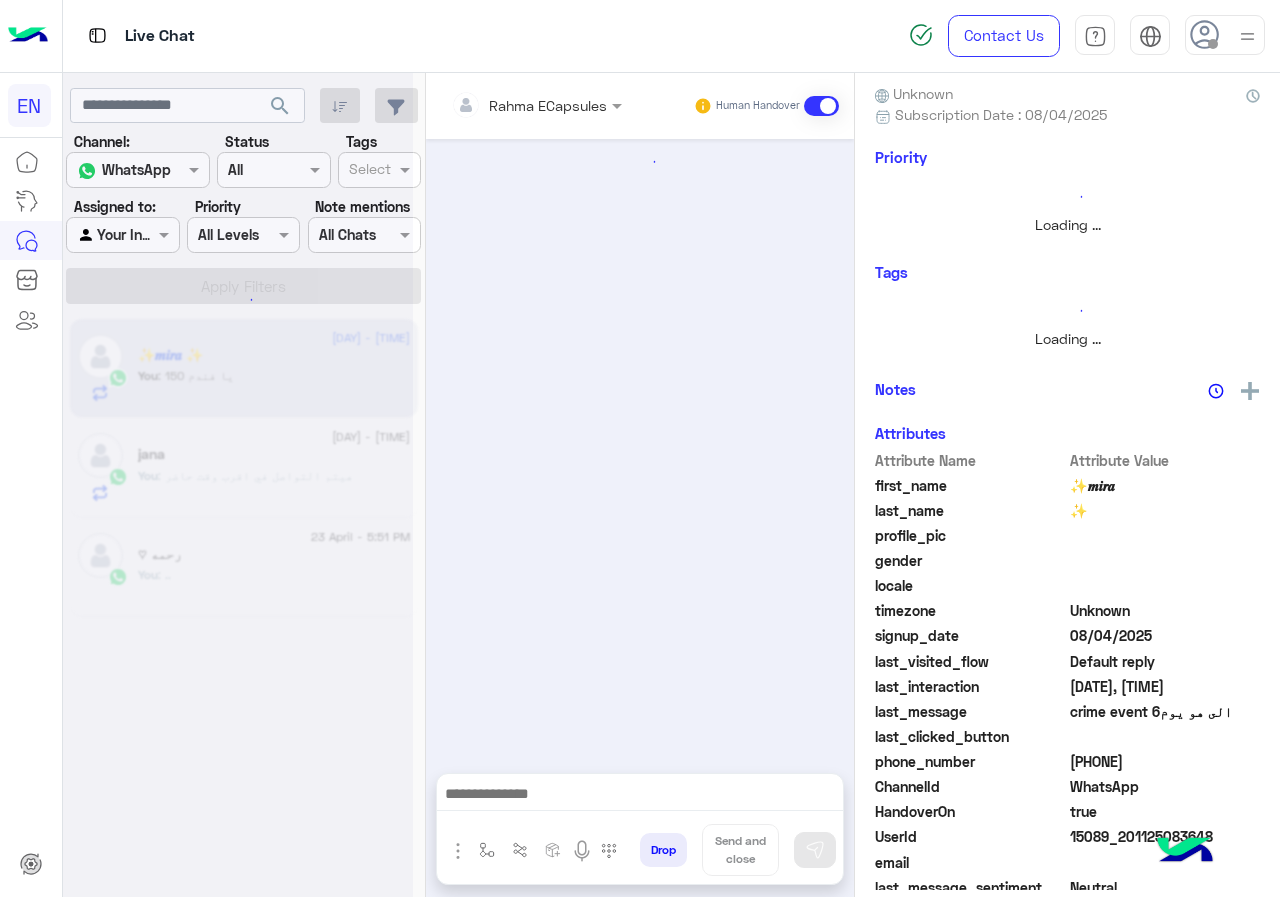 scroll, scrollTop: 0, scrollLeft: 0, axis: both 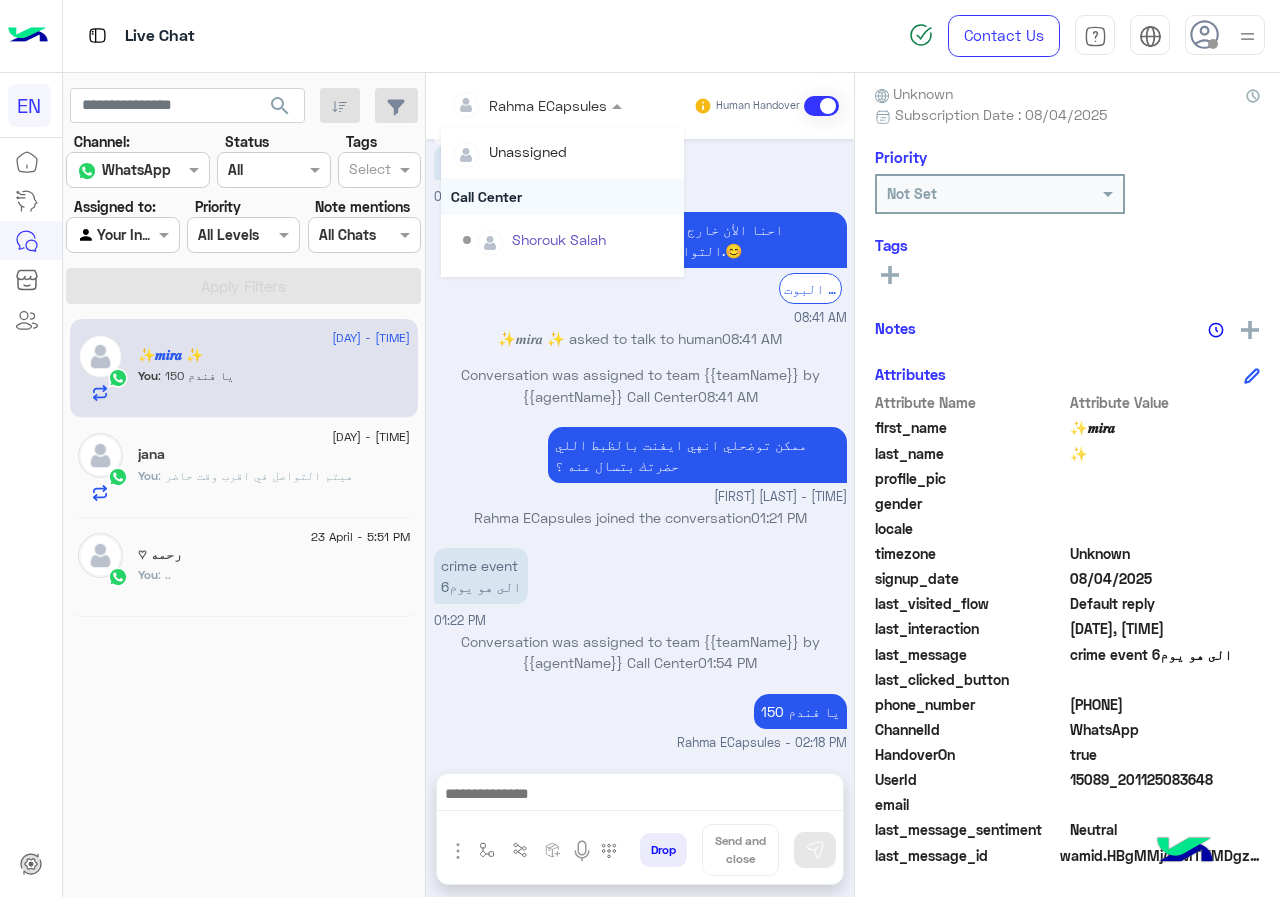click on "Call Center" at bounding box center [562, 196] 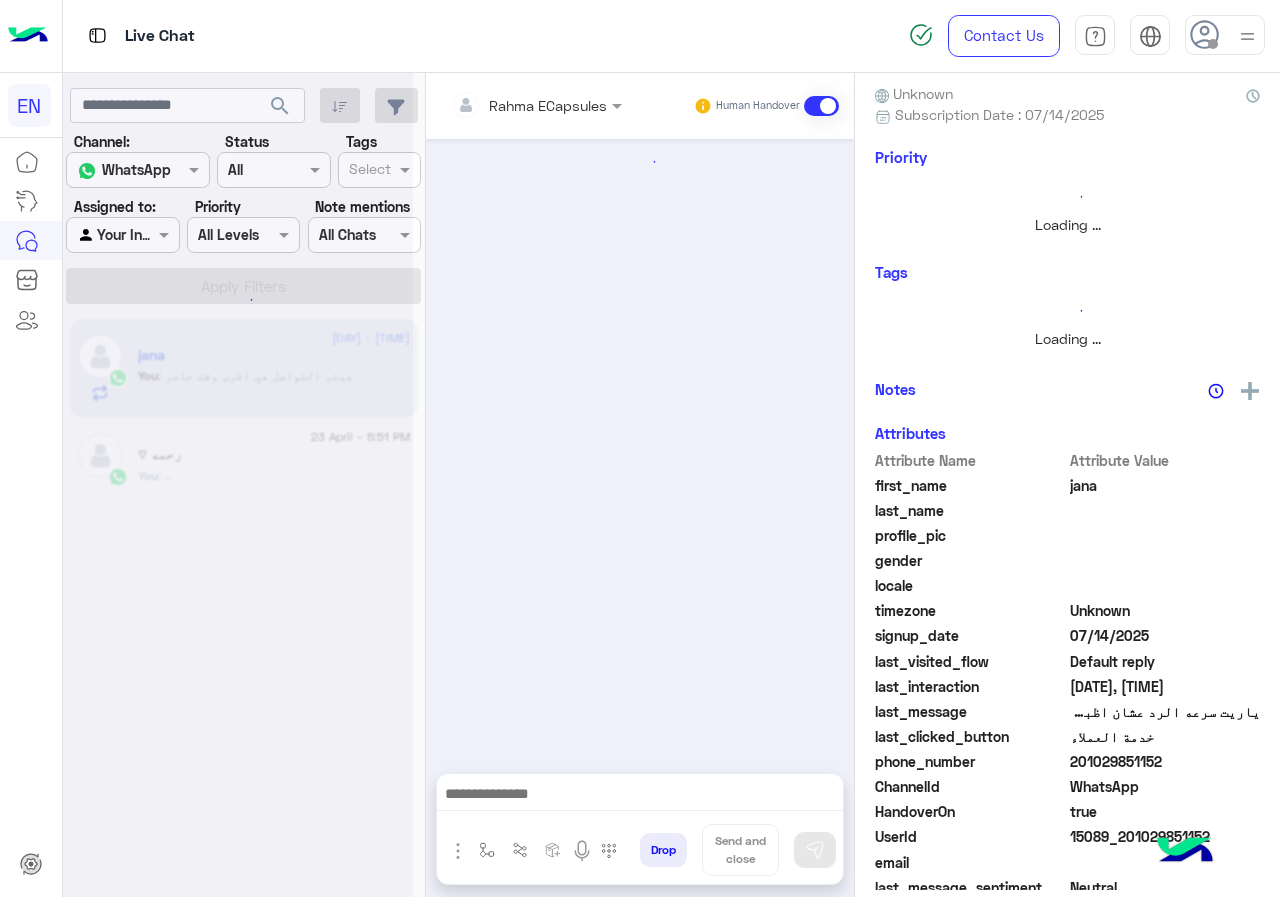 scroll, scrollTop: 0, scrollLeft: 0, axis: both 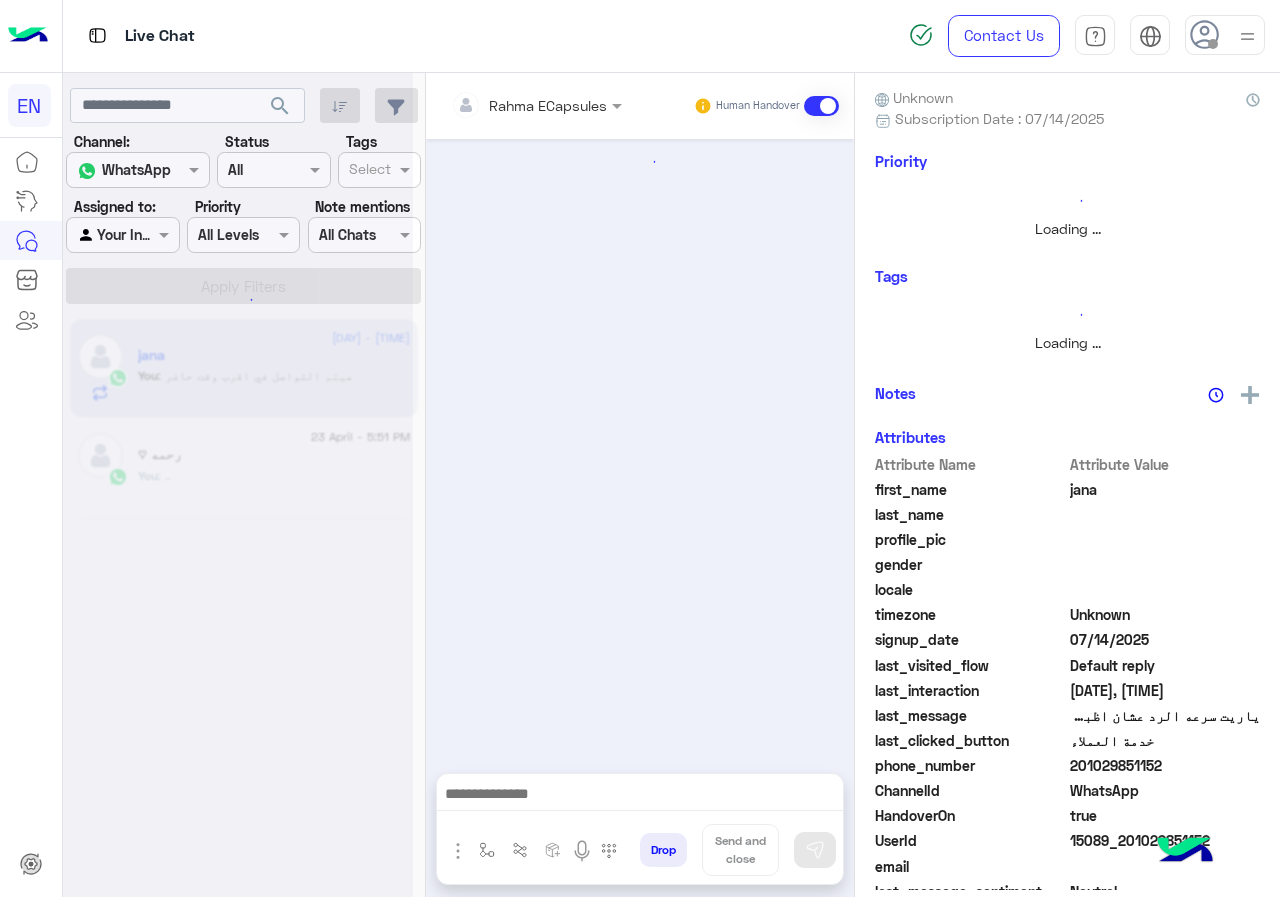 click at bounding box center (509, 105) 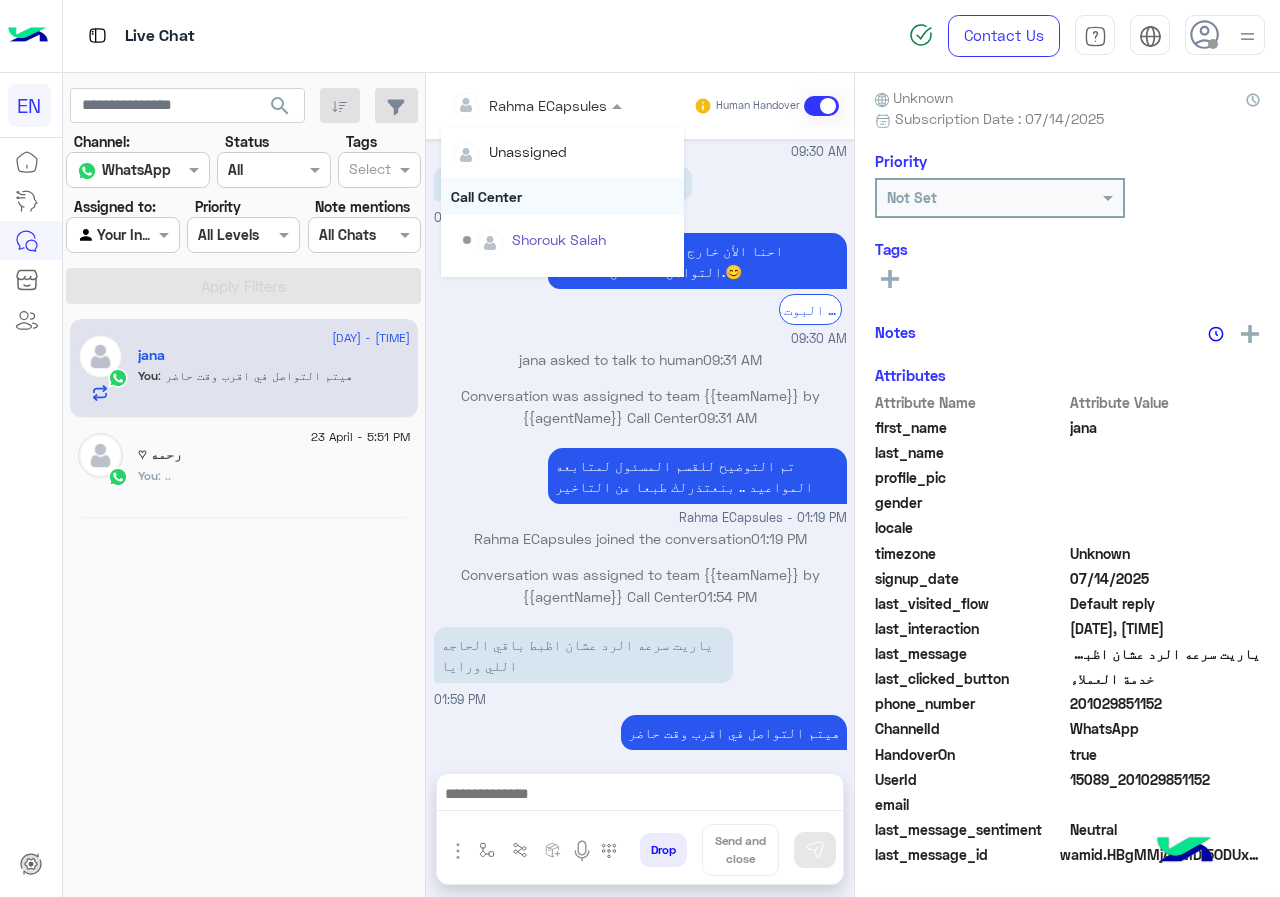 click on "Call Center" at bounding box center (562, 196) 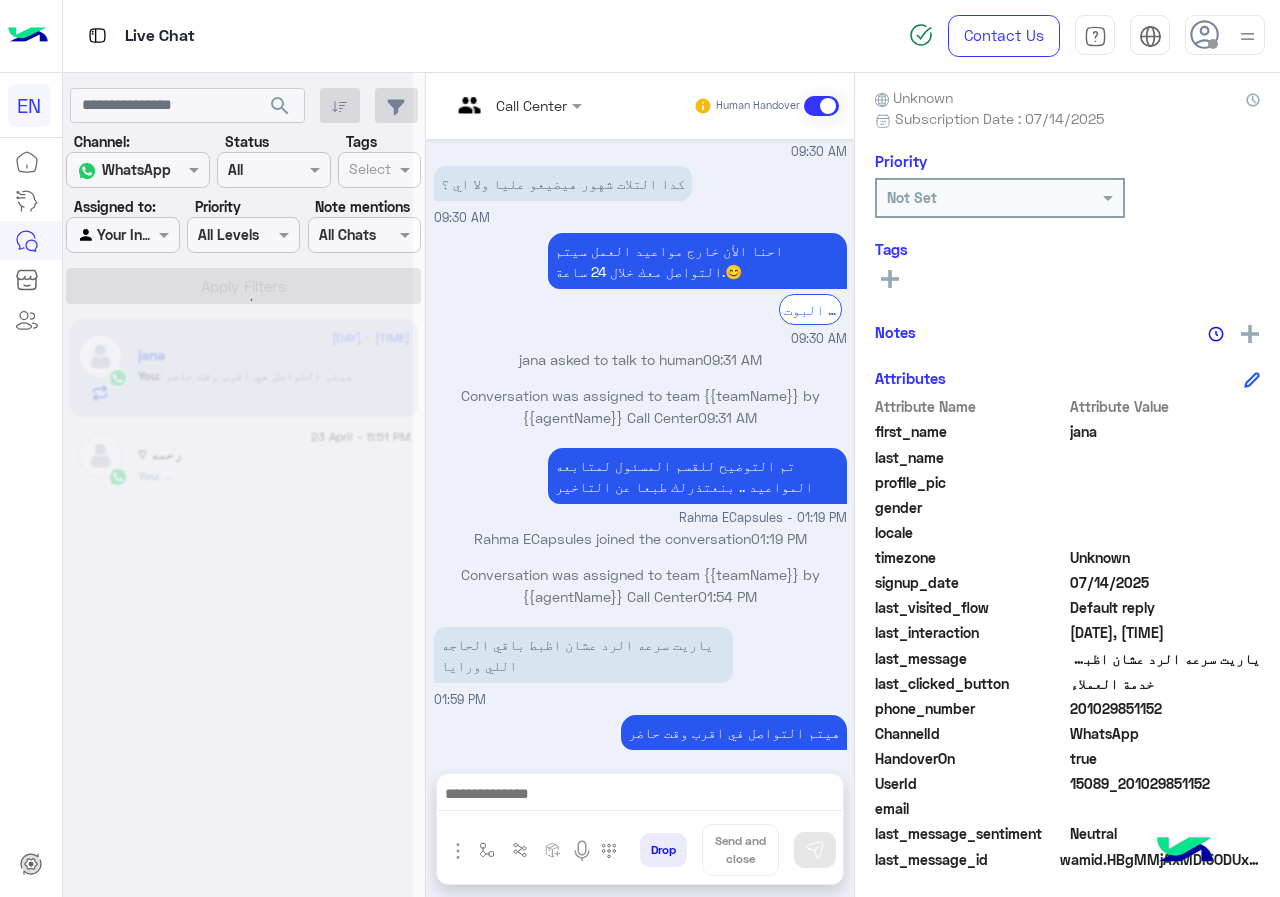 scroll, scrollTop: 180, scrollLeft: 0, axis: vertical 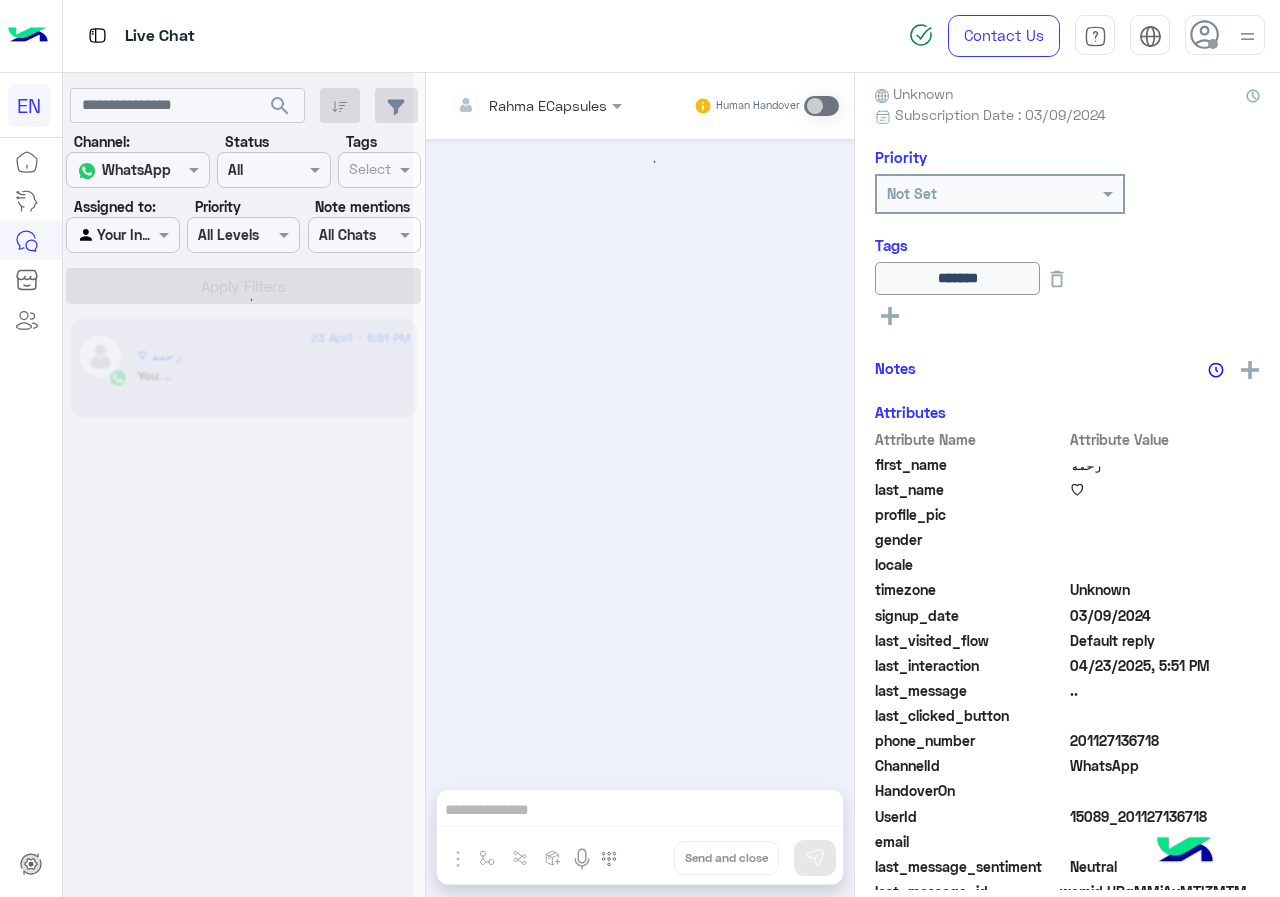 click 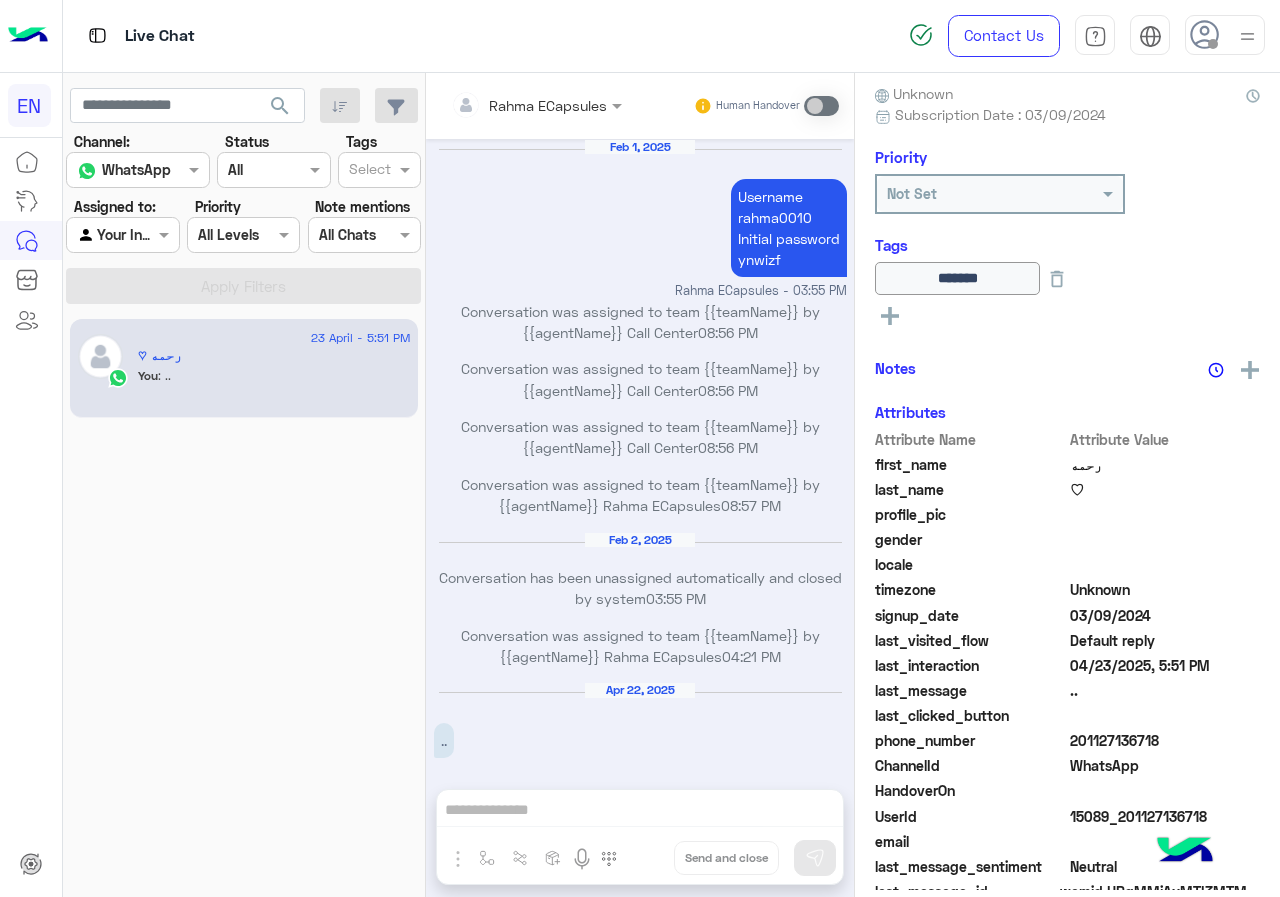 scroll, scrollTop: 826, scrollLeft: 0, axis: vertical 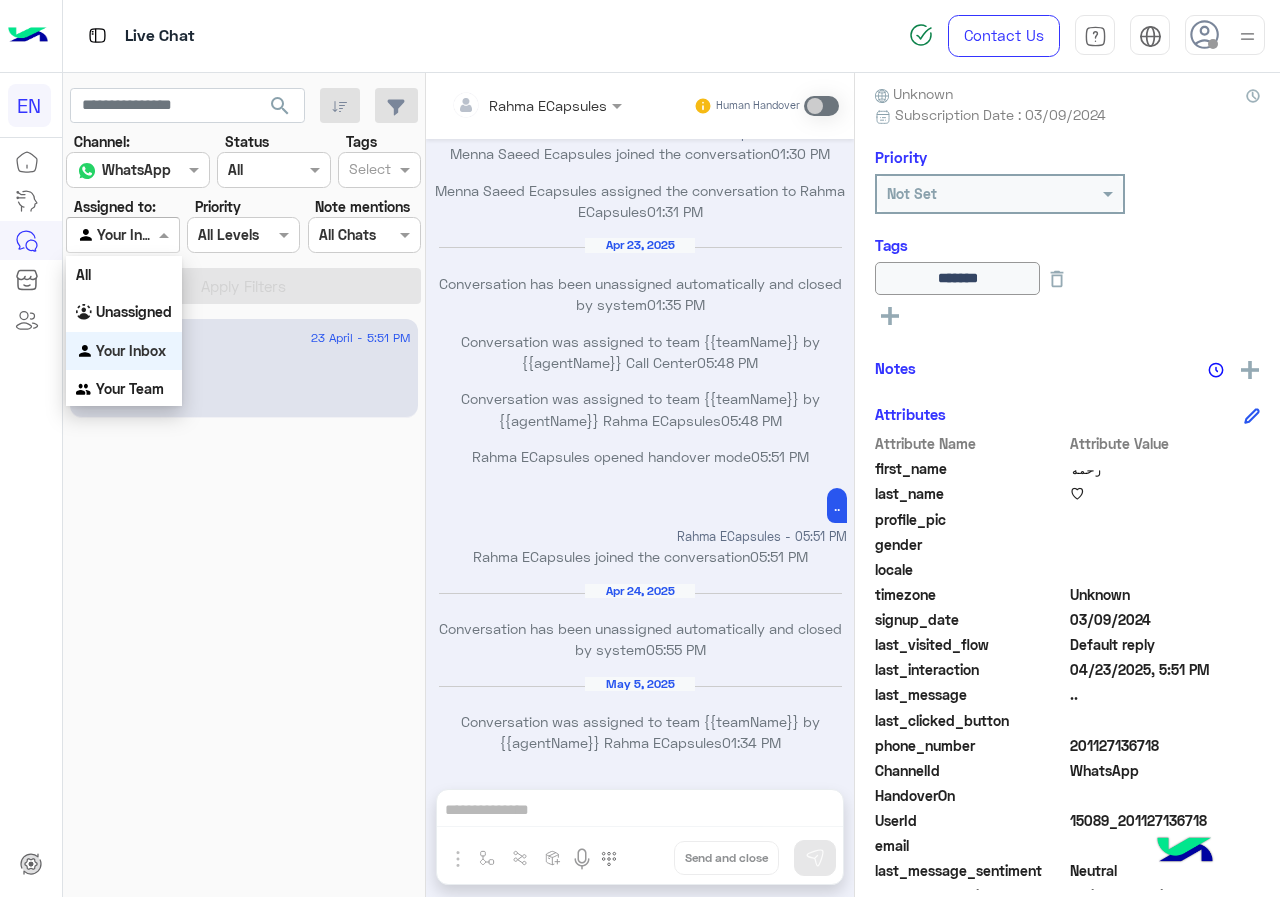 click at bounding box center (122, 234) 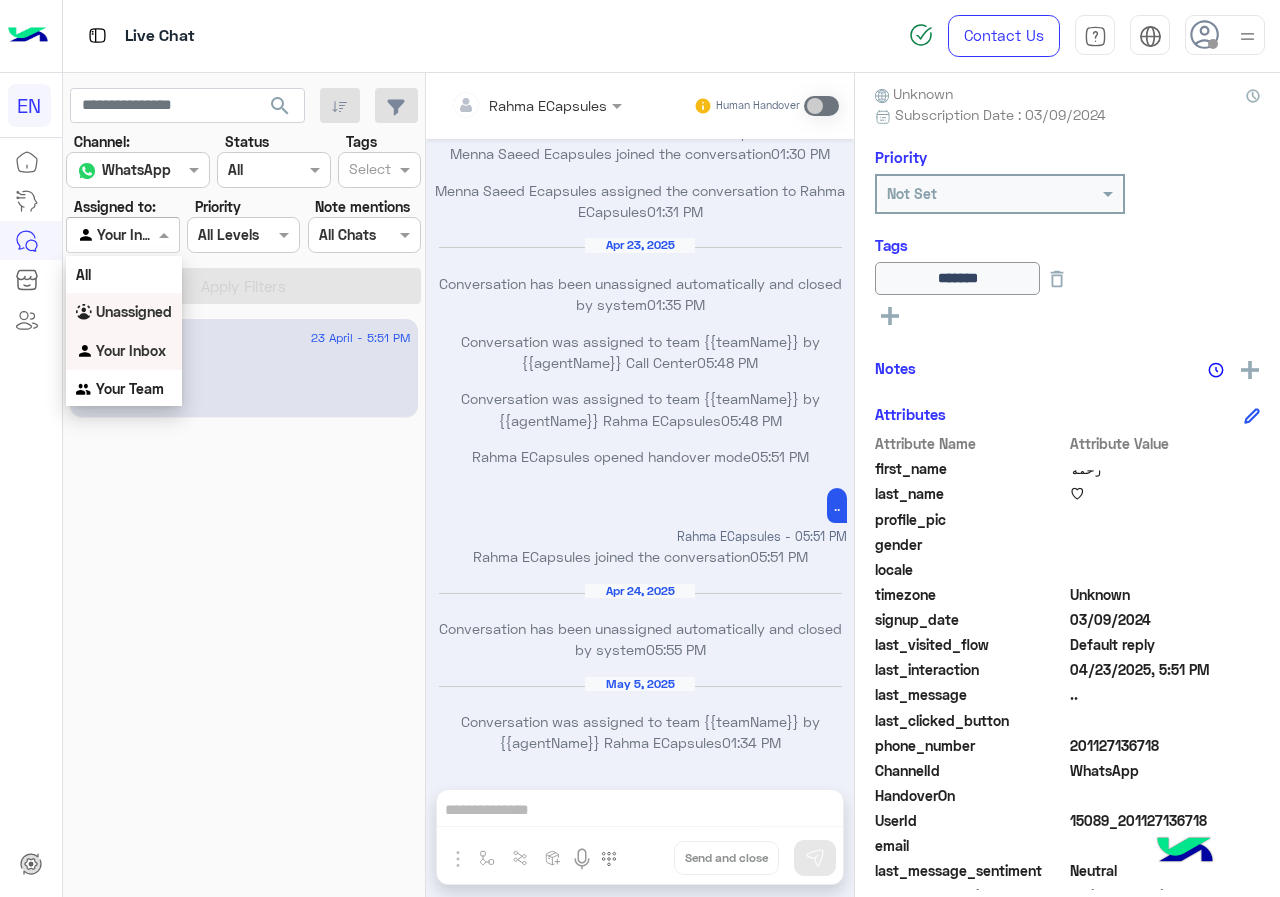 click on "Unassigned" at bounding box center [124, 312] 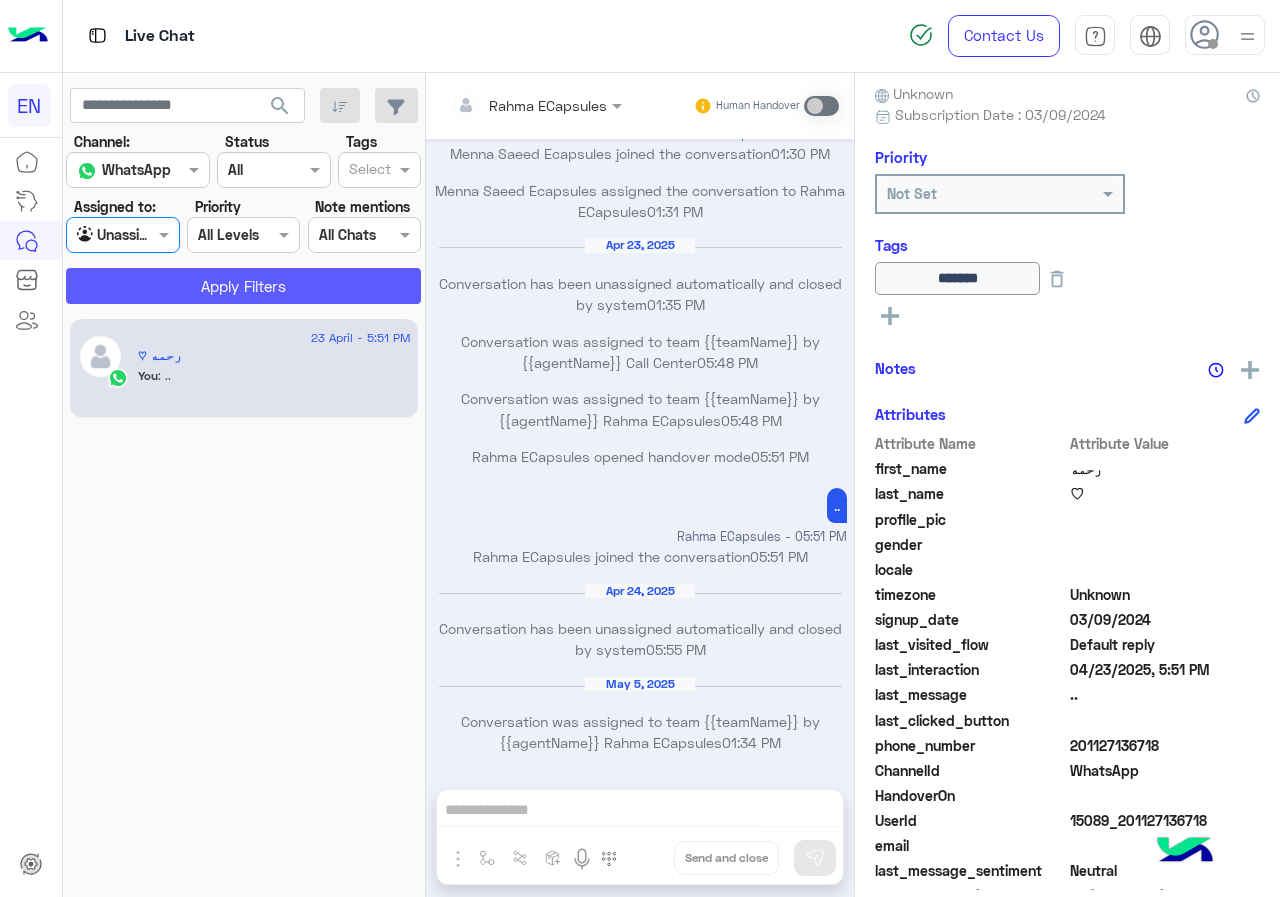 click on "Apply Filters" 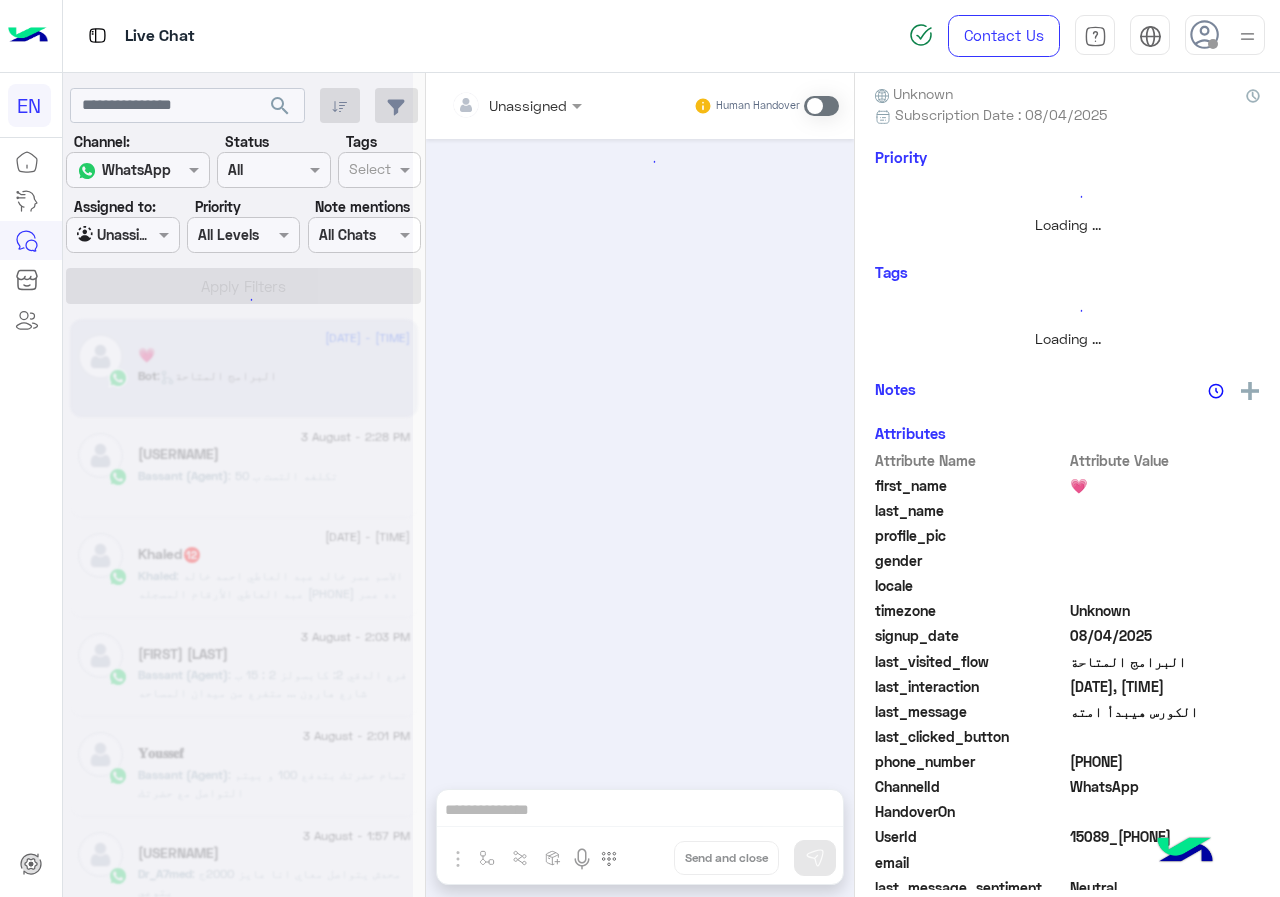 scroll, scrollTop: 0, scrollLeft: 0, axis: both 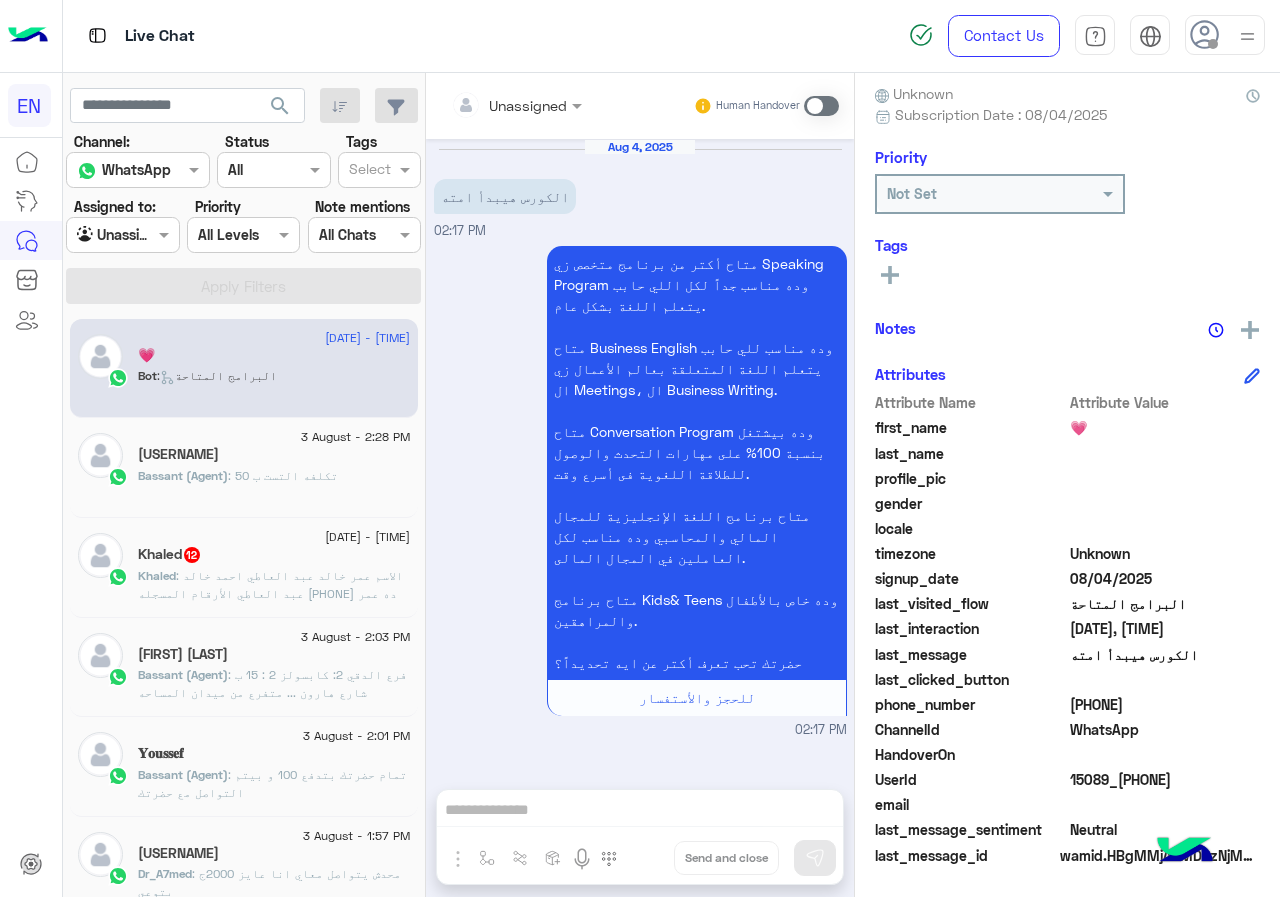 drag, startPoint x: 1166, startPoint y: 704, endPoint x: 1197, endPoint y: 704, distance: 31 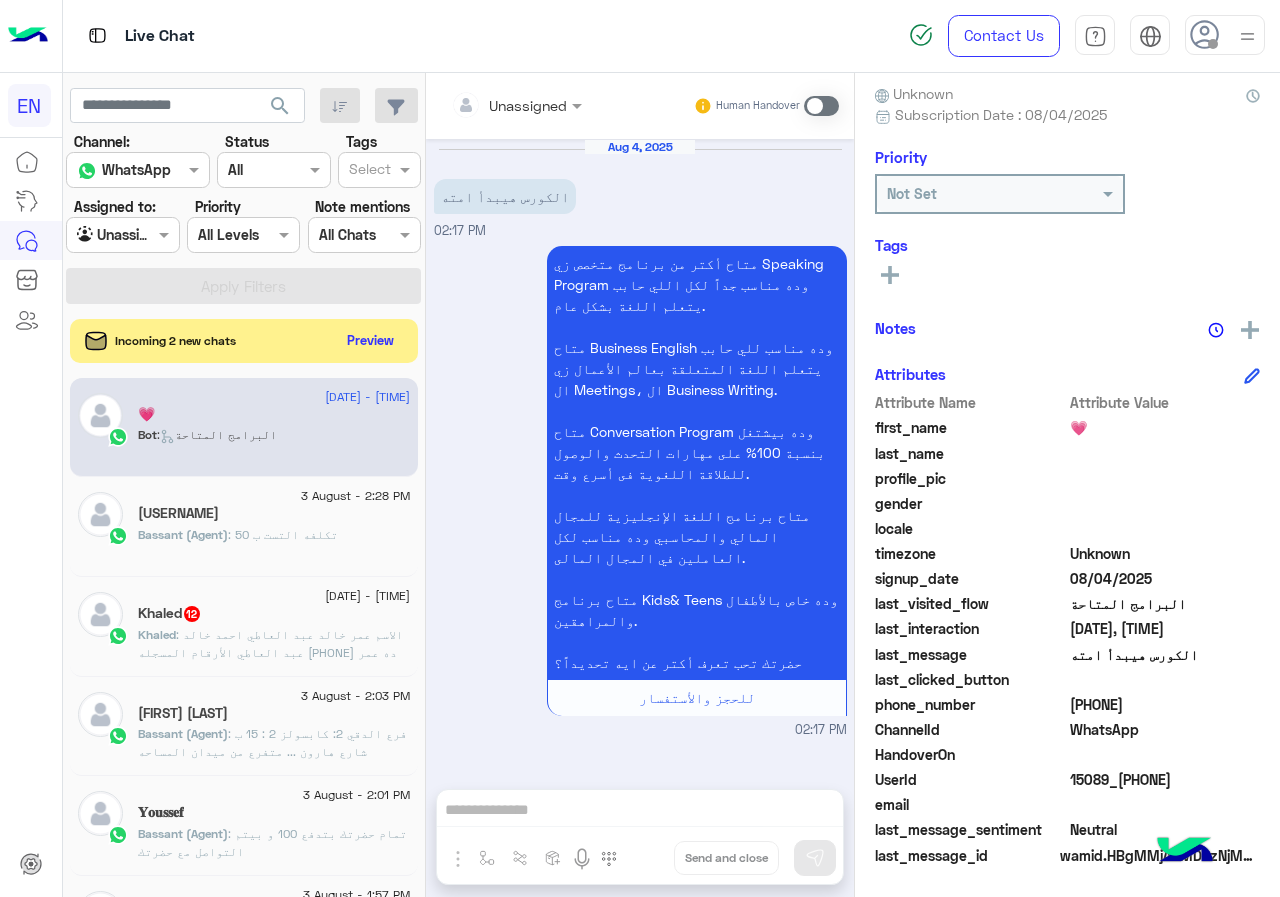 click at bounding box center (821, 106) 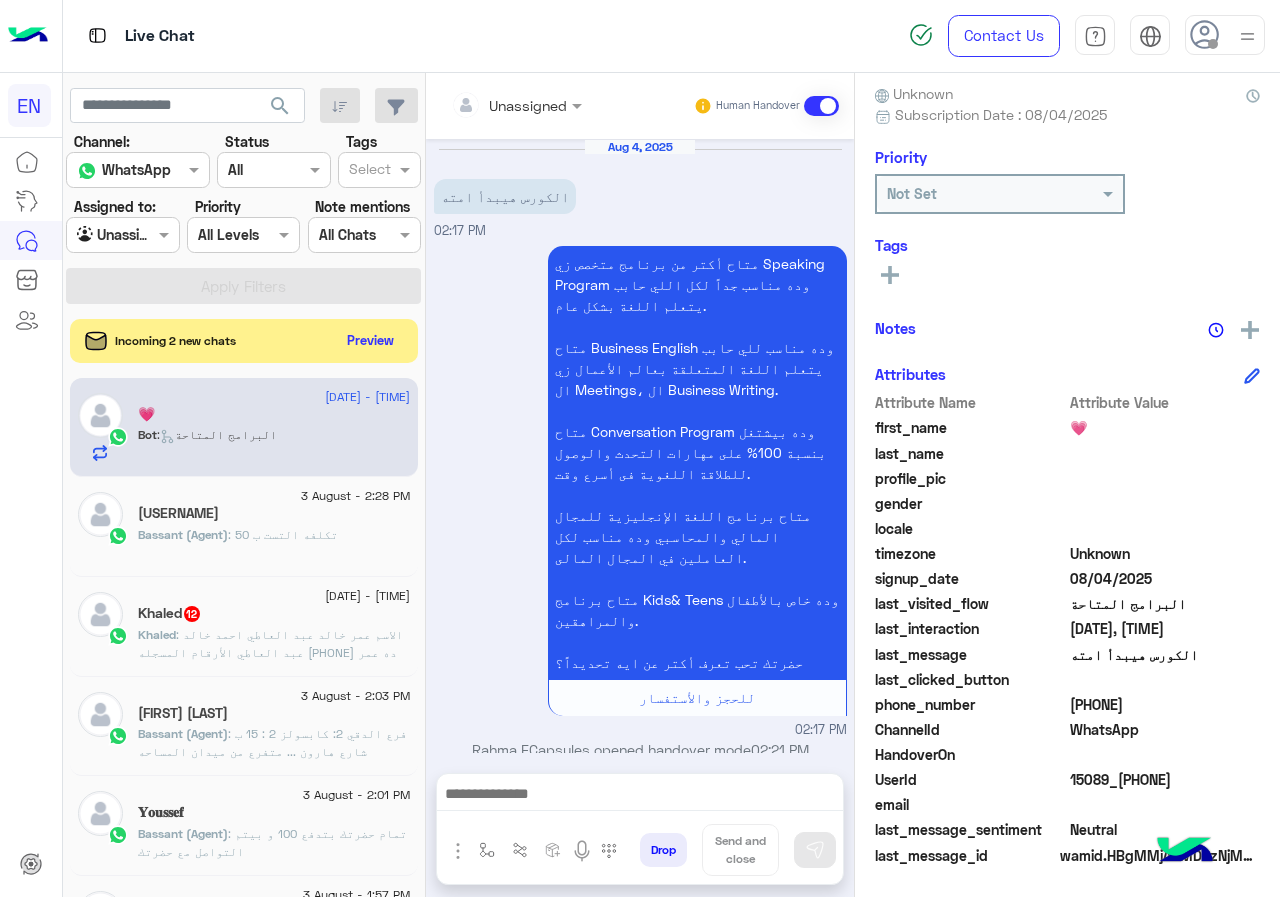scroll, scrollTop: 23, scrollLeft: 0, axis: vertical 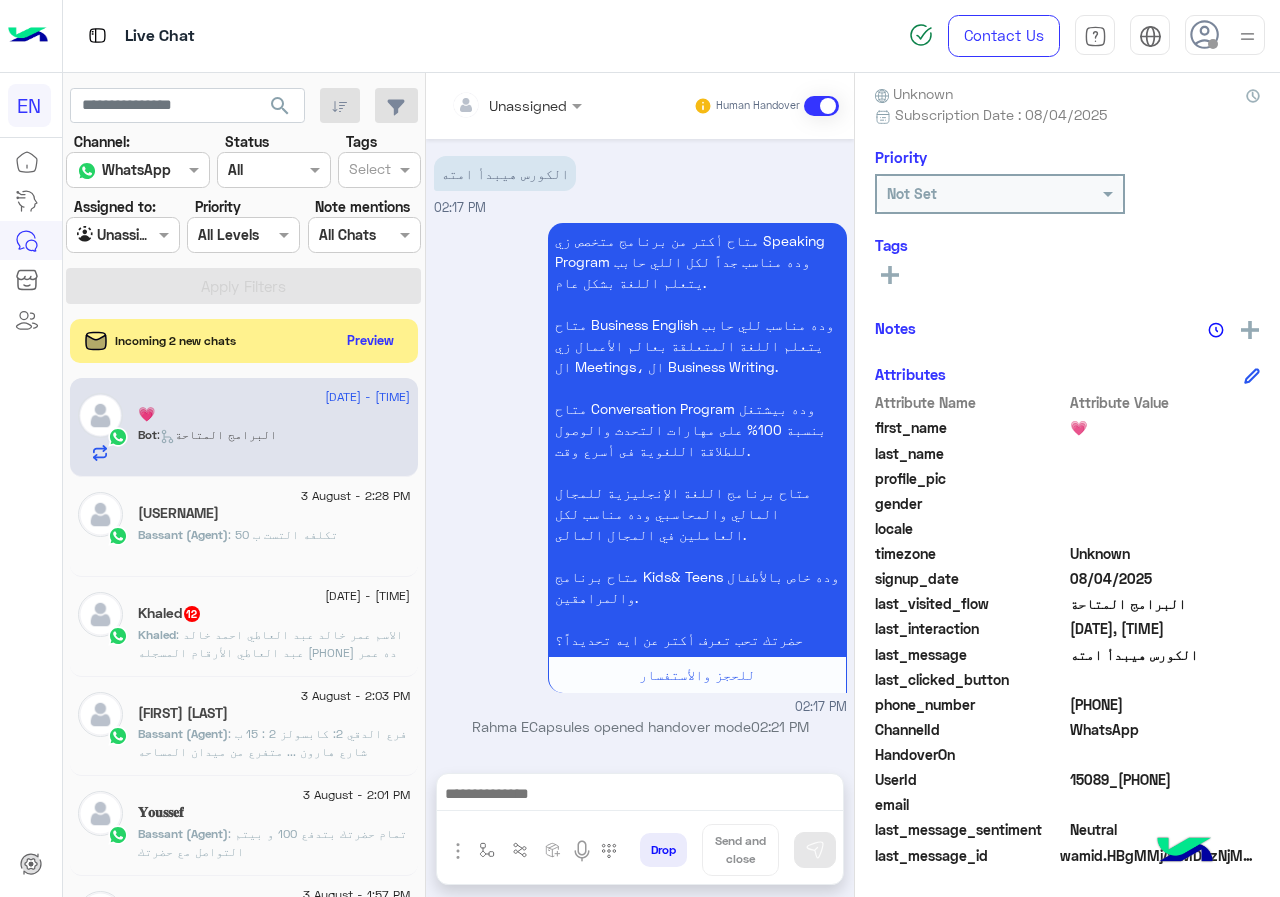 click at bounding box center [640, 799] 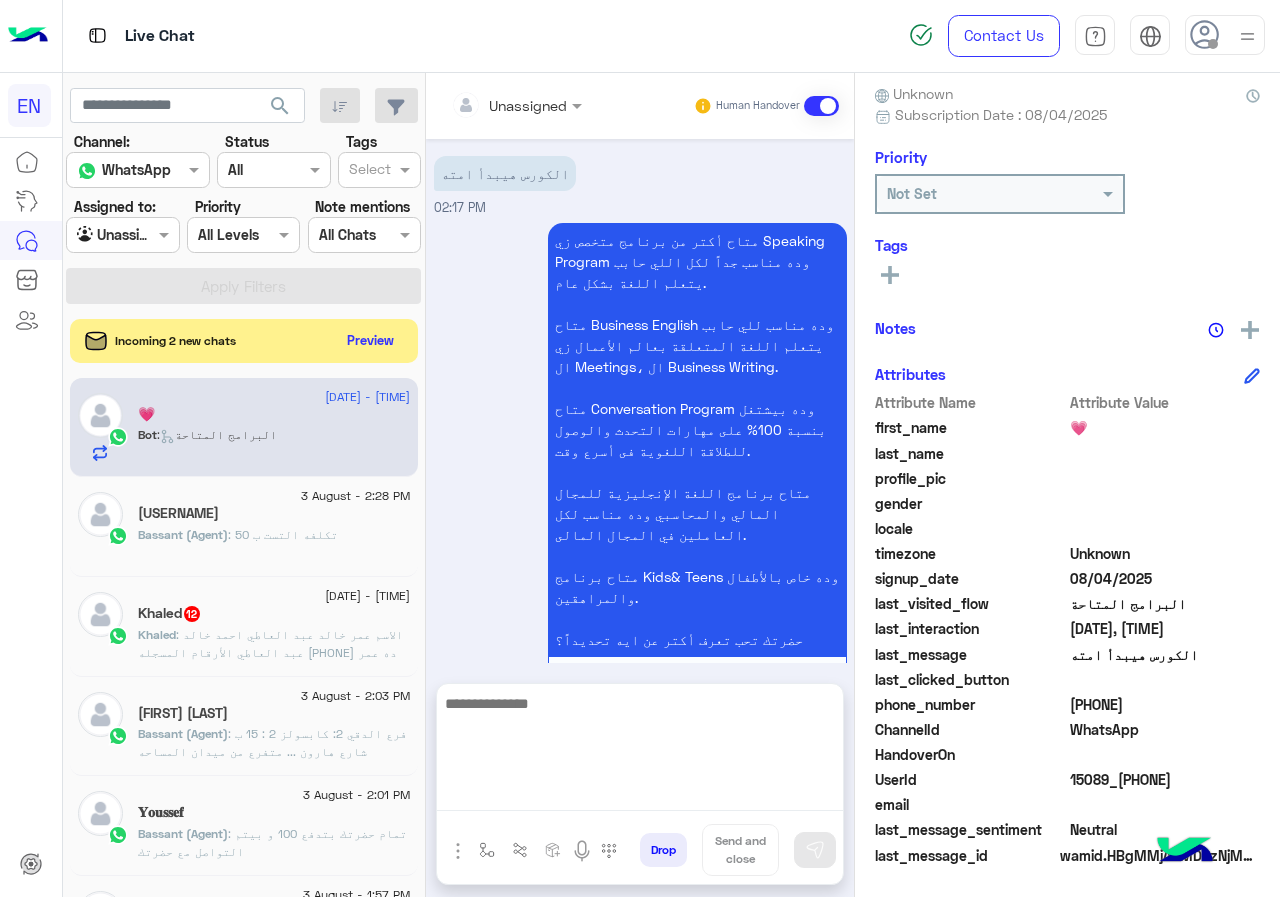 click at bounding box center (640, 751) 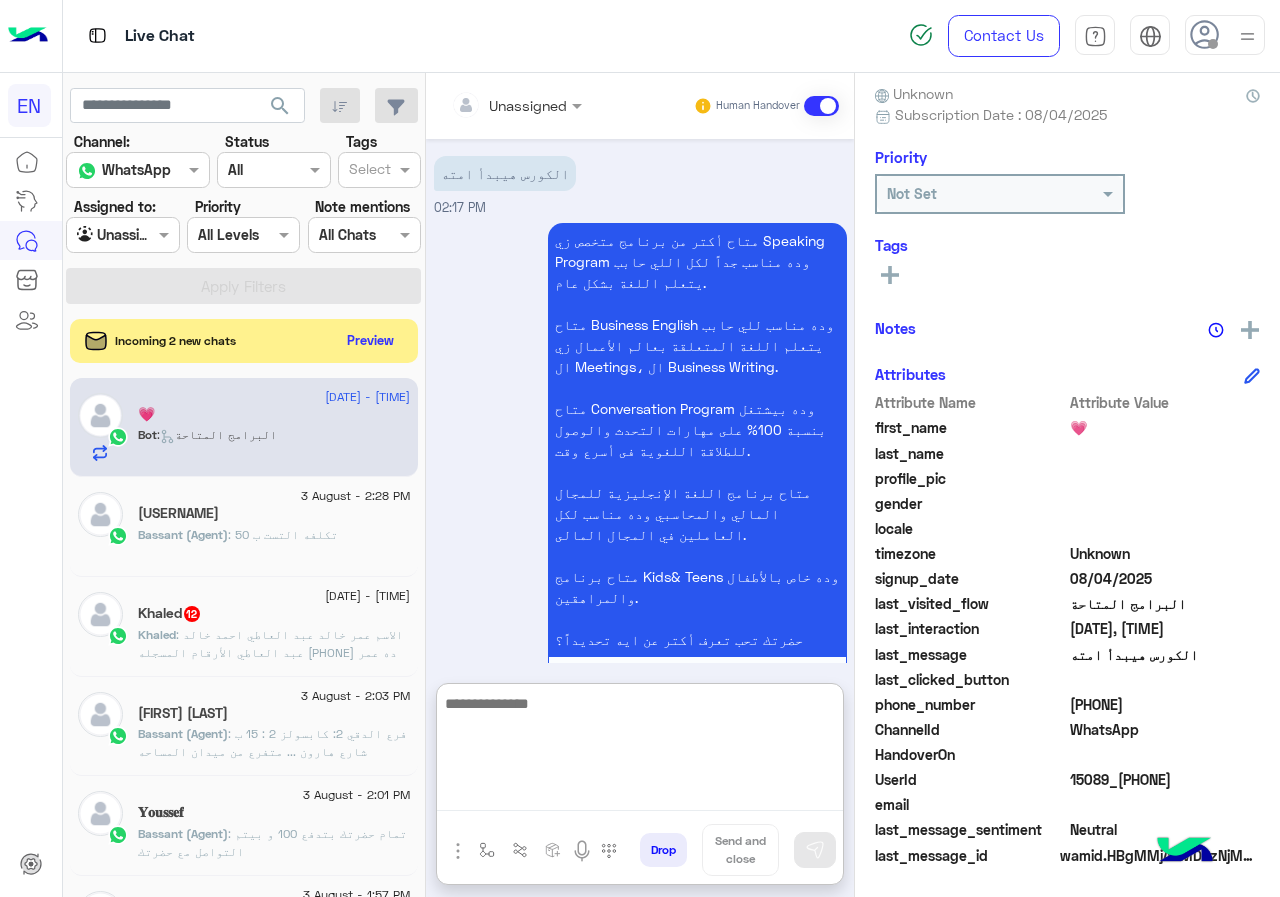 scroll, scrollTop: 0, scrollLeft: 0, axis: both 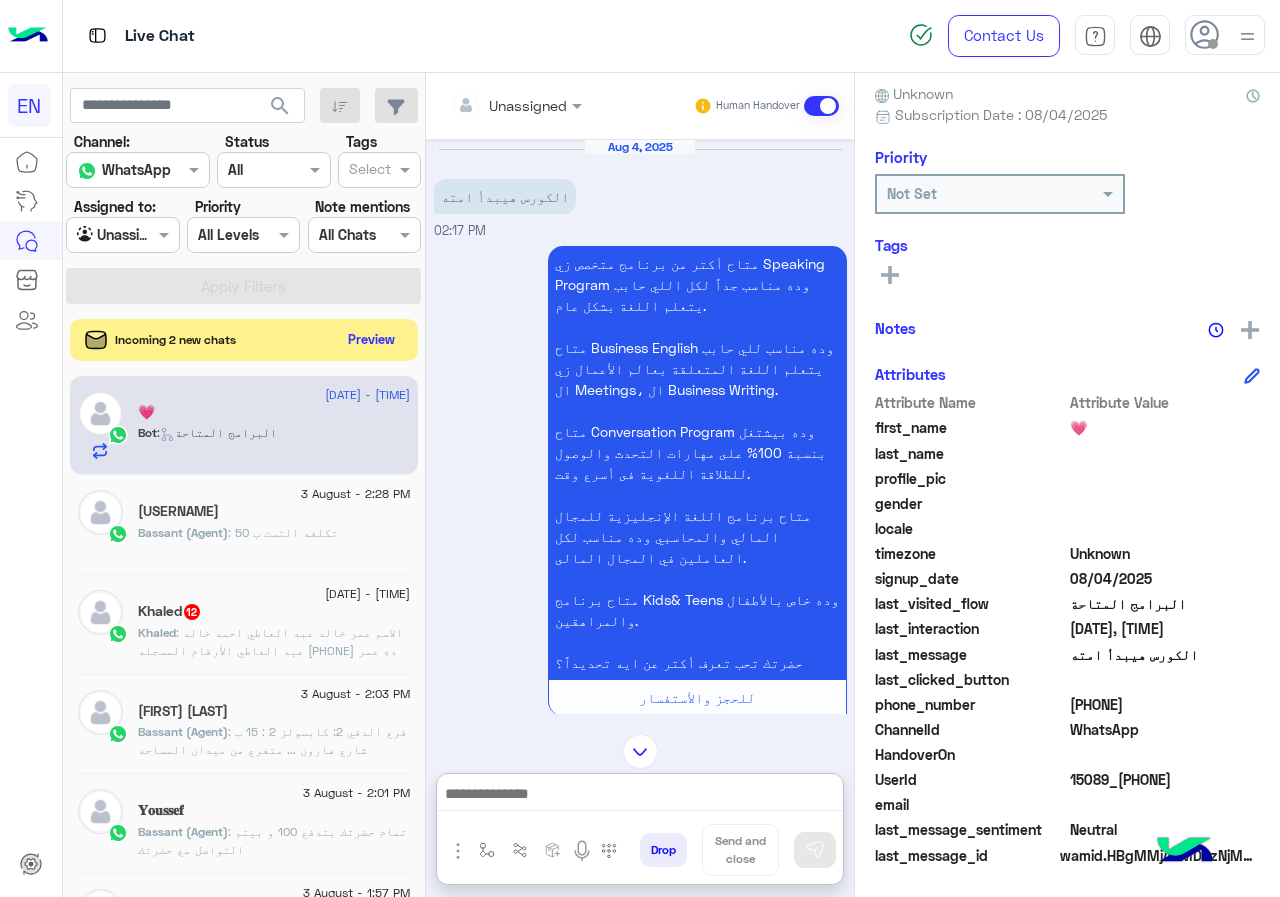 click on "Preview" 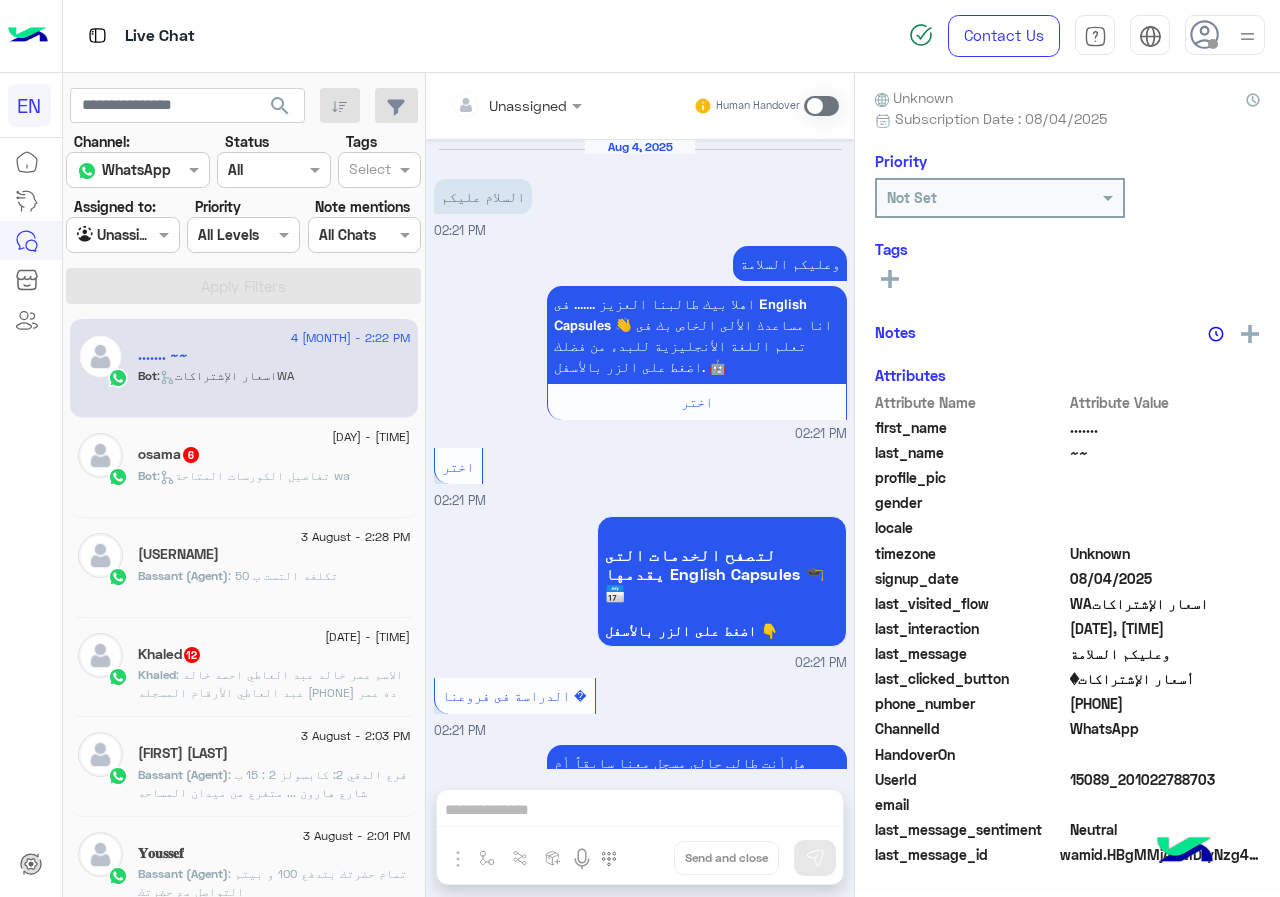 scroll, scrollTop: 662, scrollLeft: 0, axis: vertical 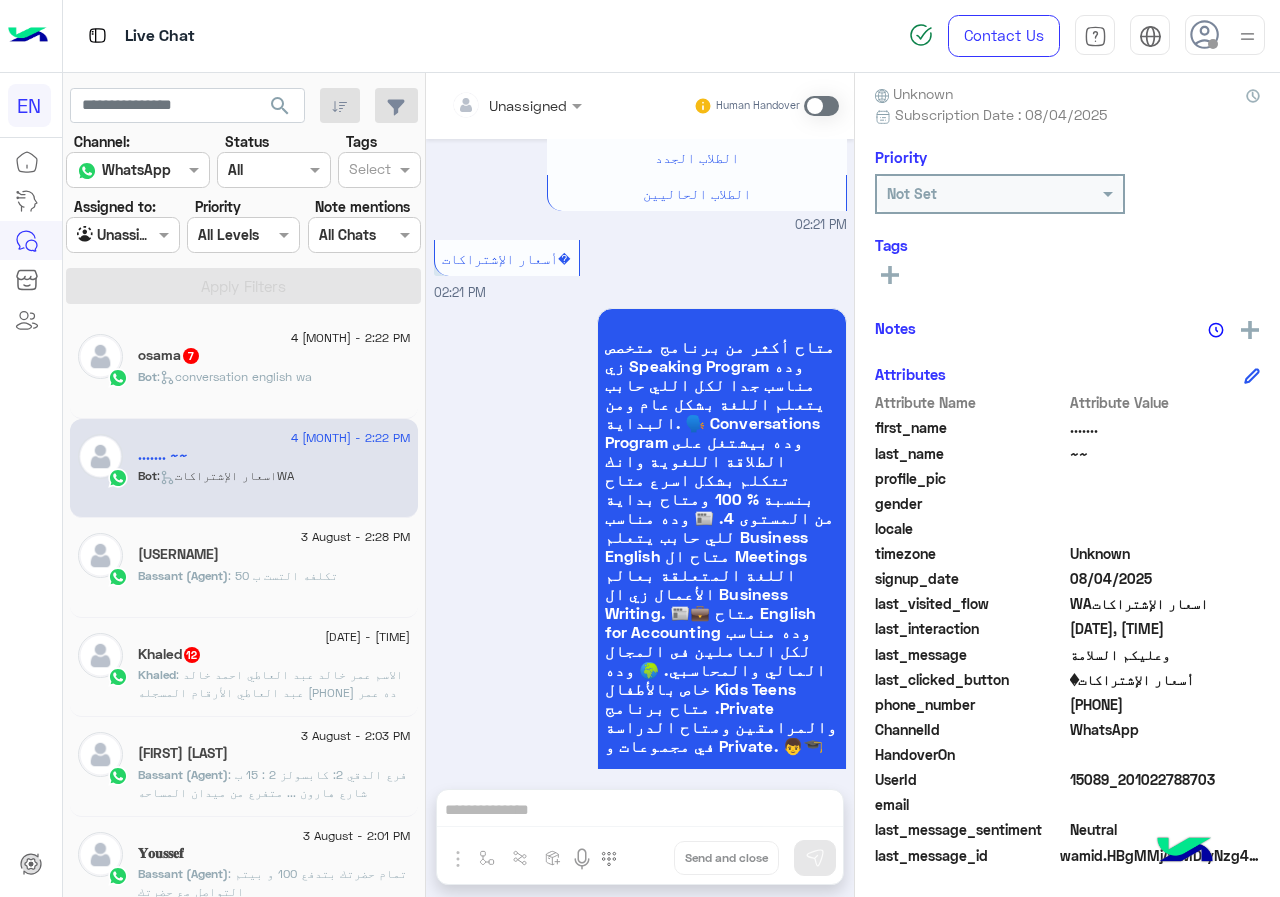 click on "Bot :   conversation english wa" 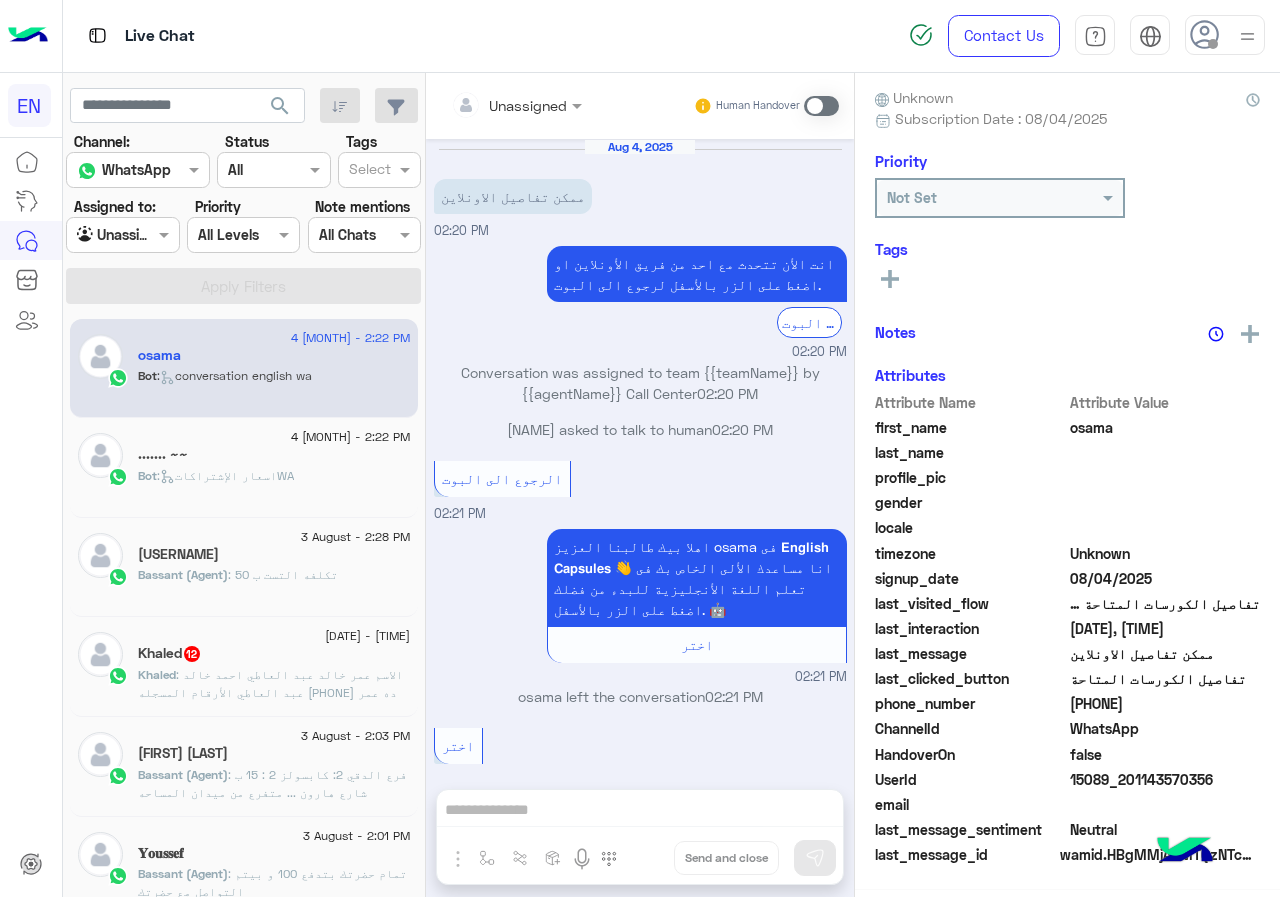 scroll, scrollTop: 176, scrollLeft: 0, axis: vertical 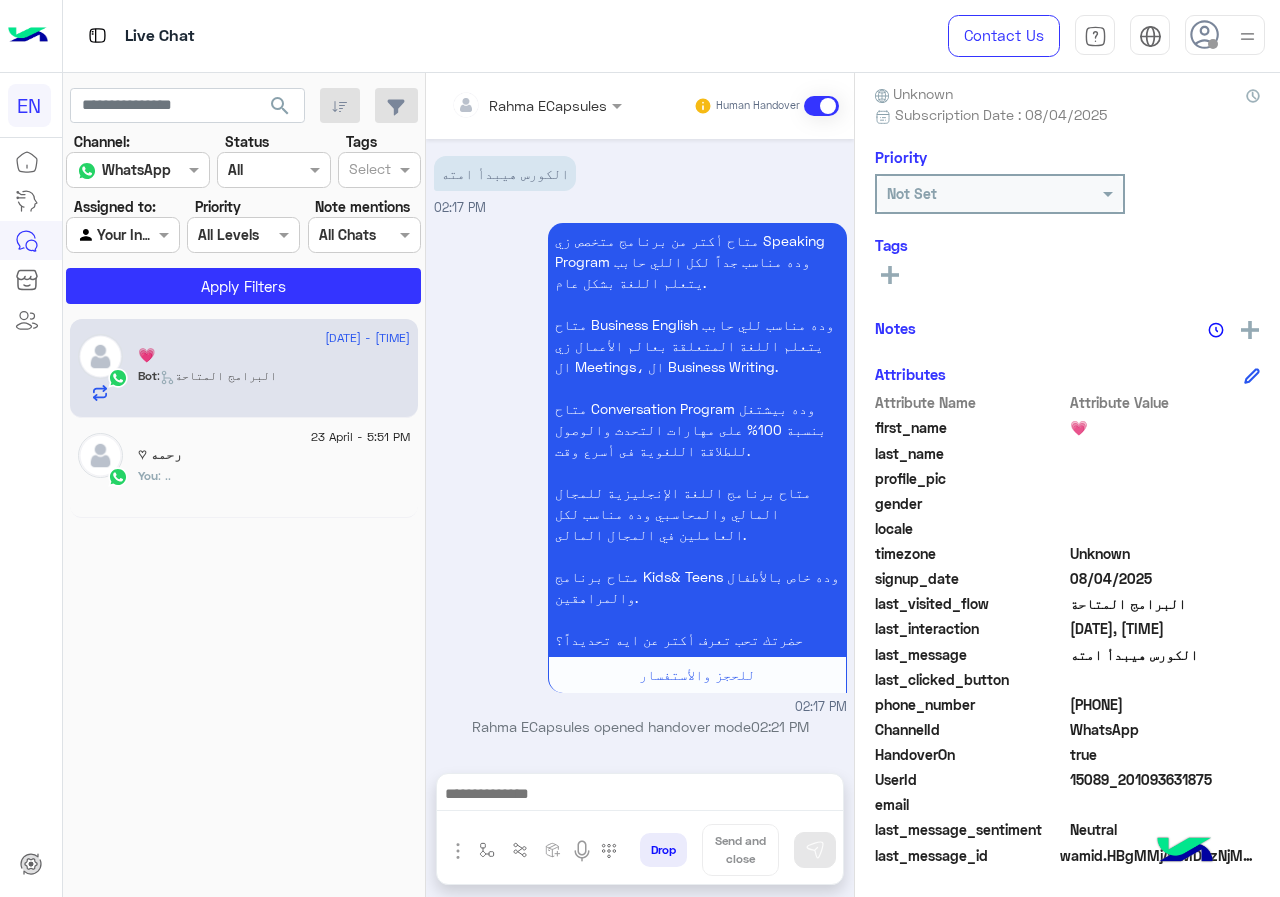 drag, startPoint x: 1074, startPoint y: 702, endPoint x: 1191, endPoint y: 705, distance: 117.03845 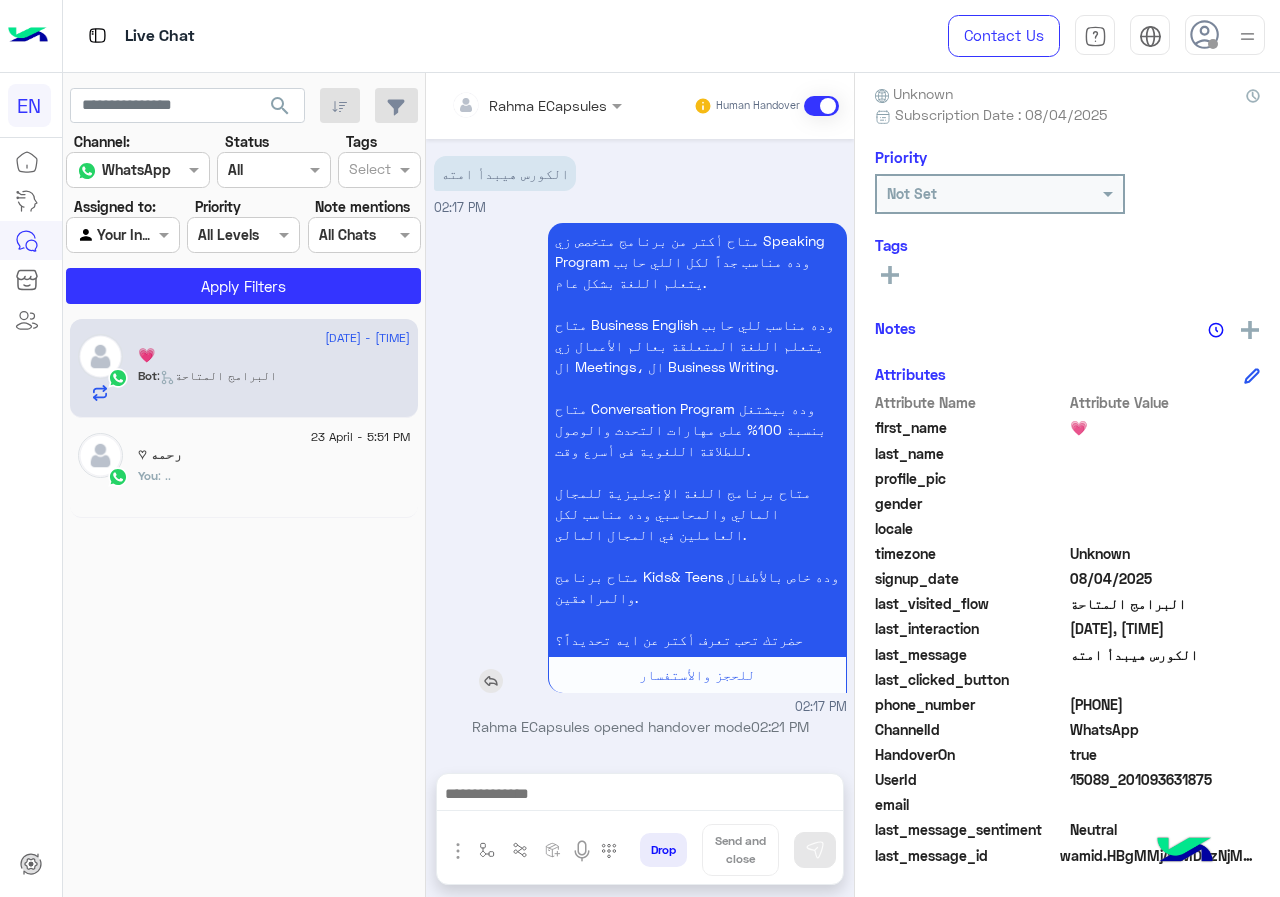 scroll, scrollTop: 0, scrollLeft: 0, axis: both 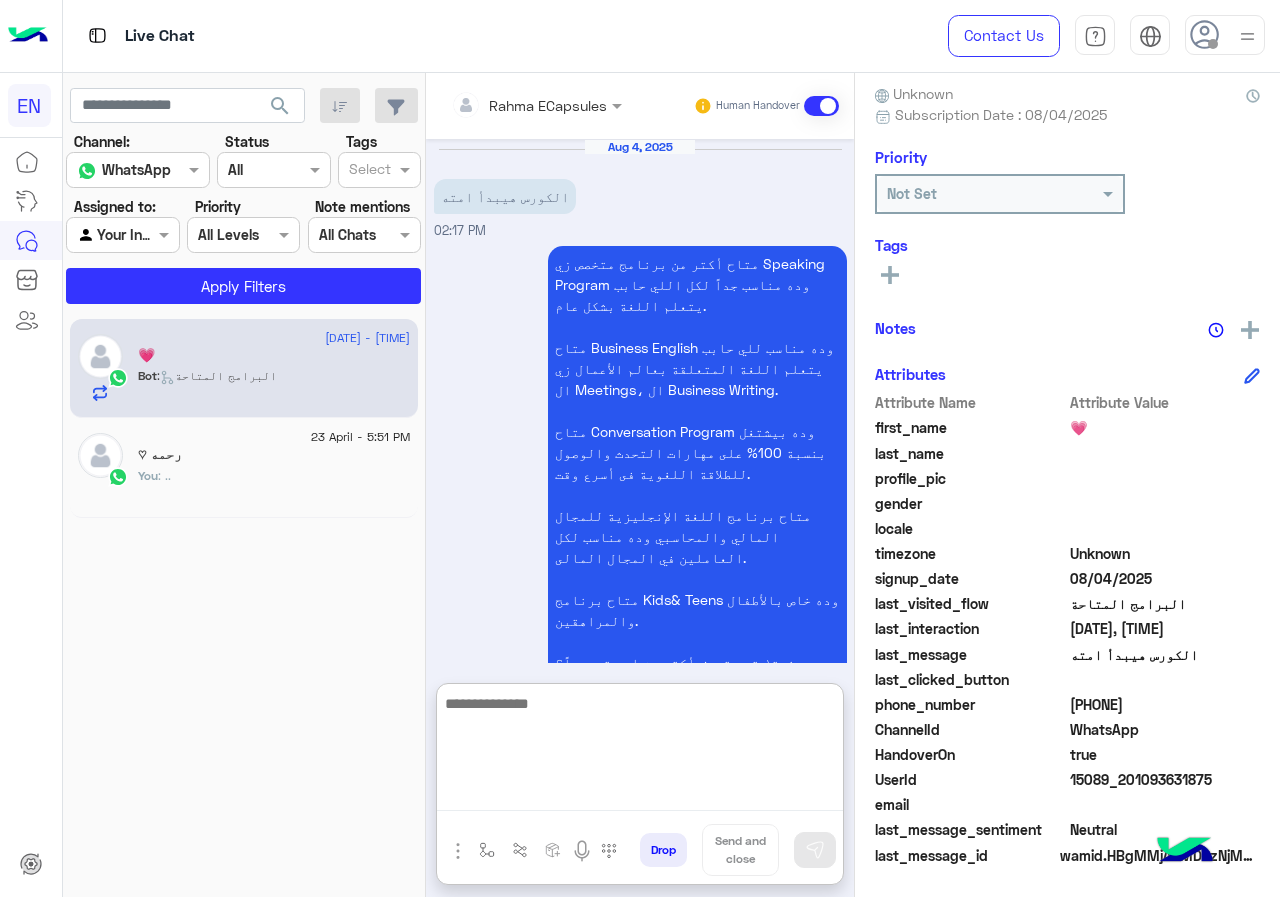 paste on "**********" 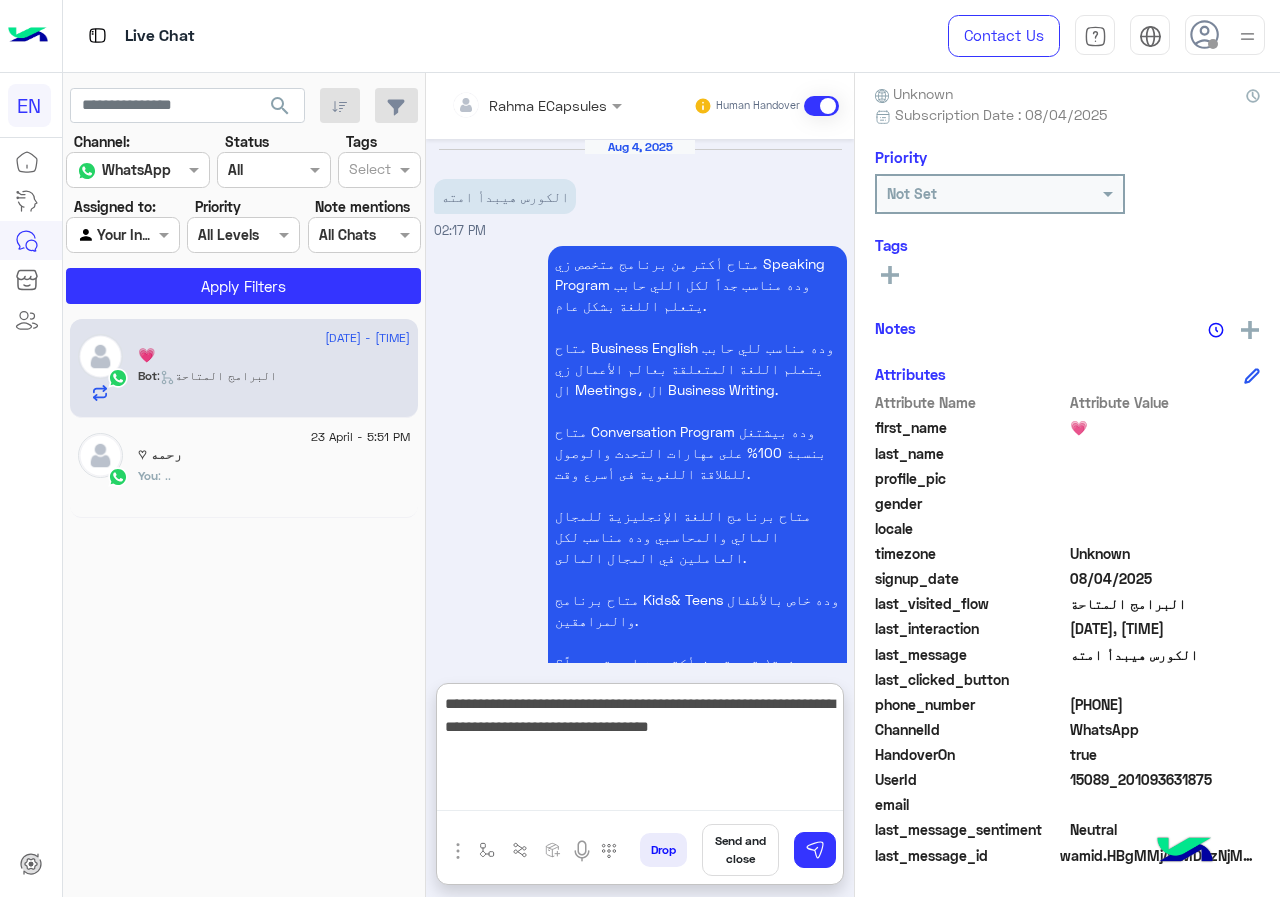 type on "**********" 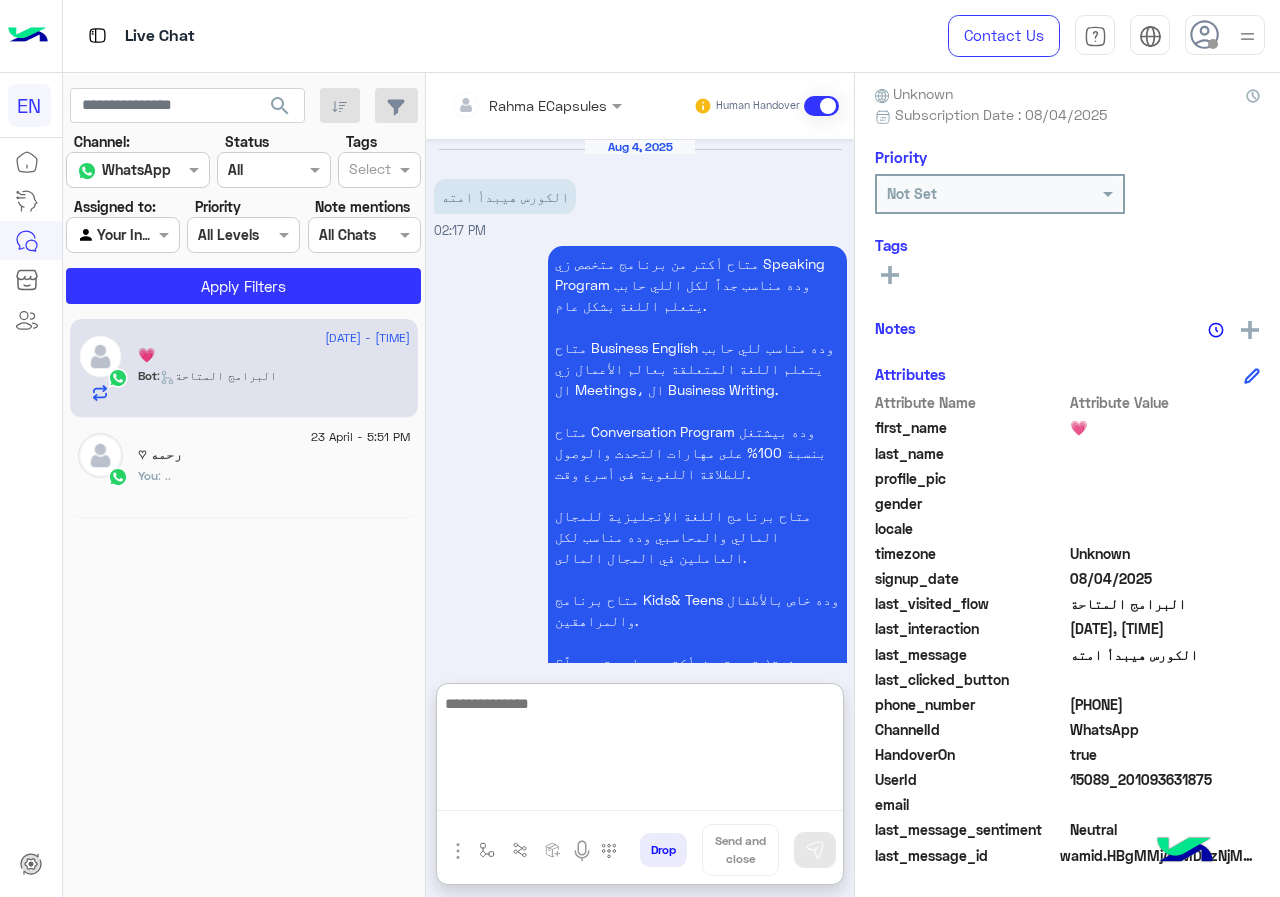scroll, scrollTop: 219, scrollLeft: 0, axis: vertical 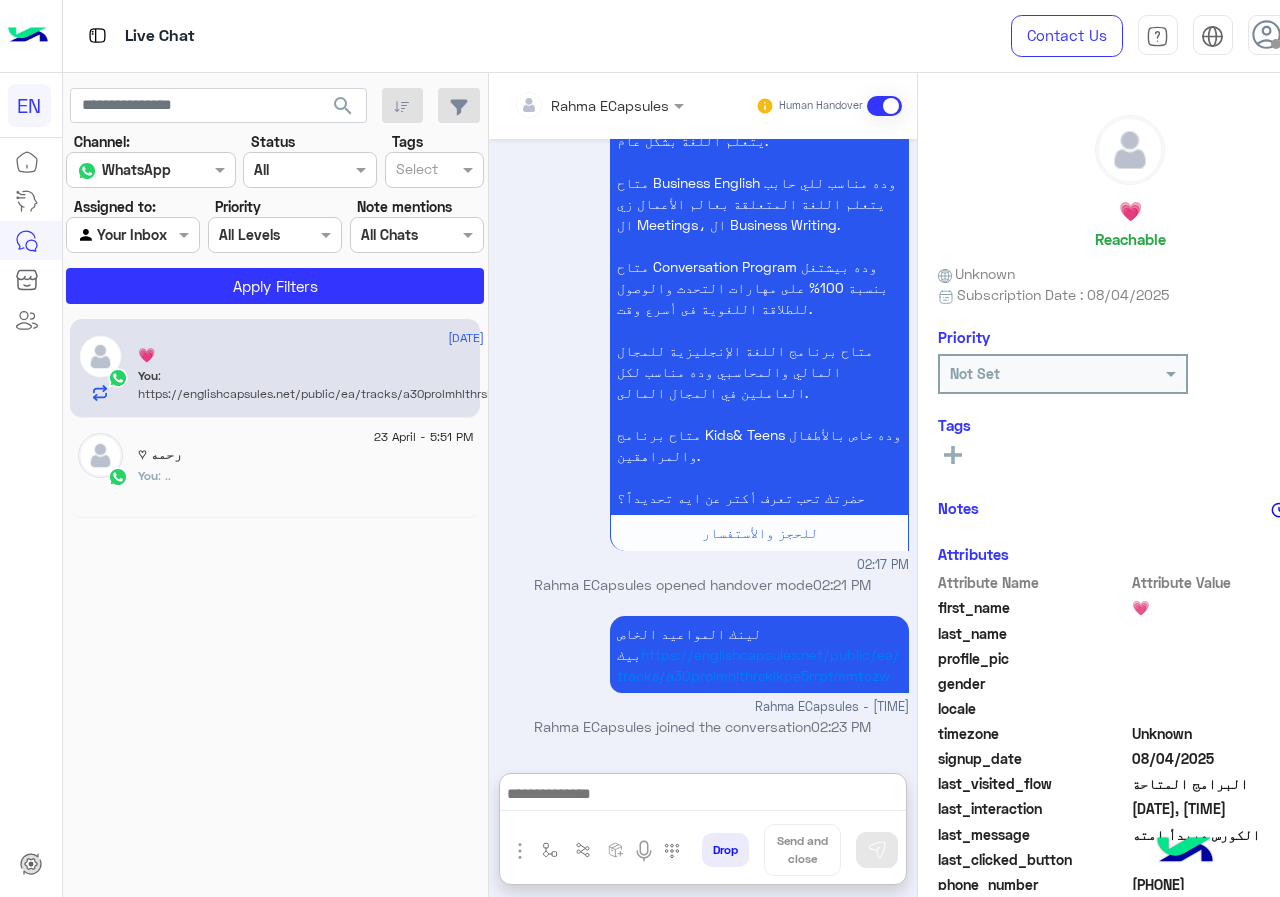 click at bounding box center (599, 104) 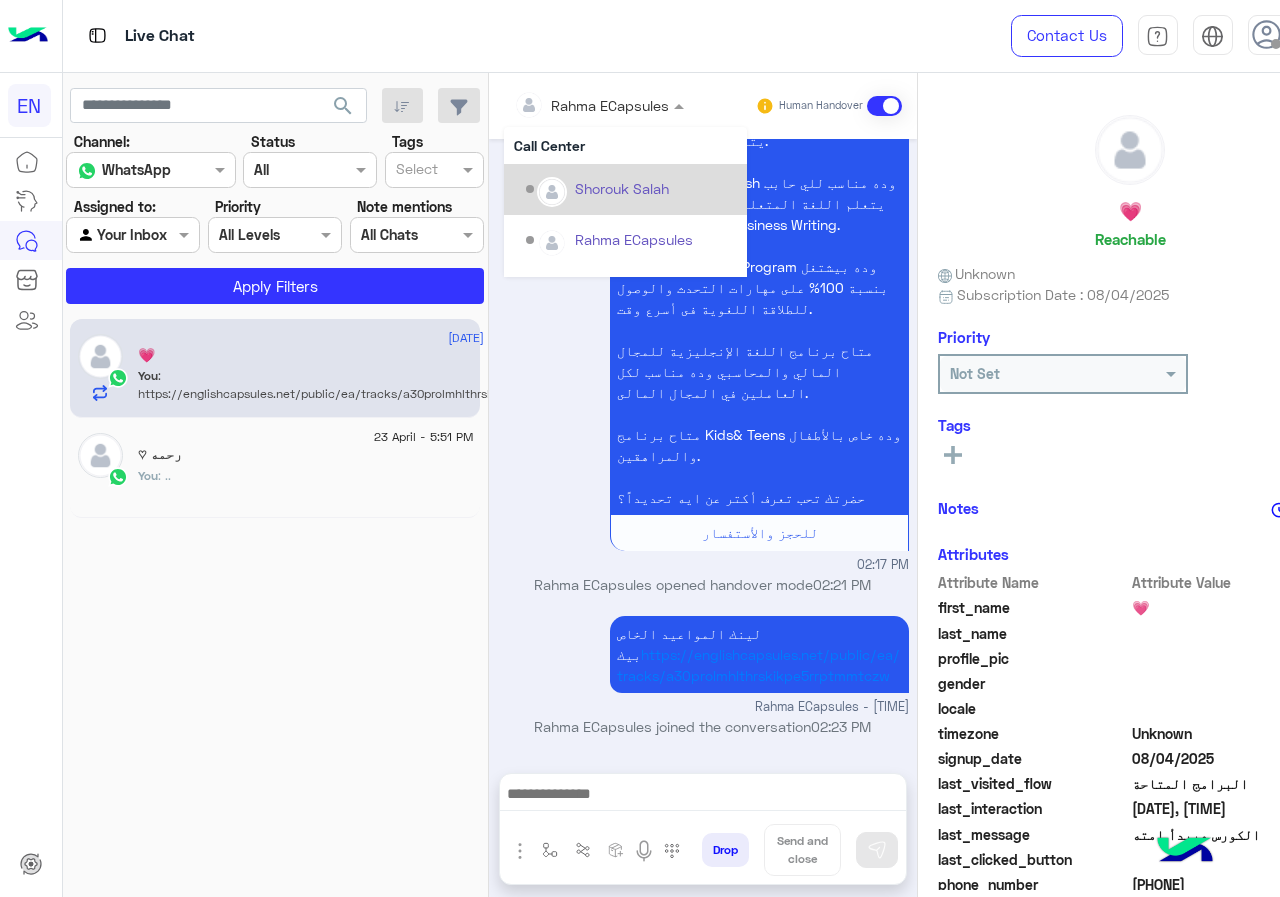 scroll, scrollTop: 165, scrollLeft: 0, axis: vertical 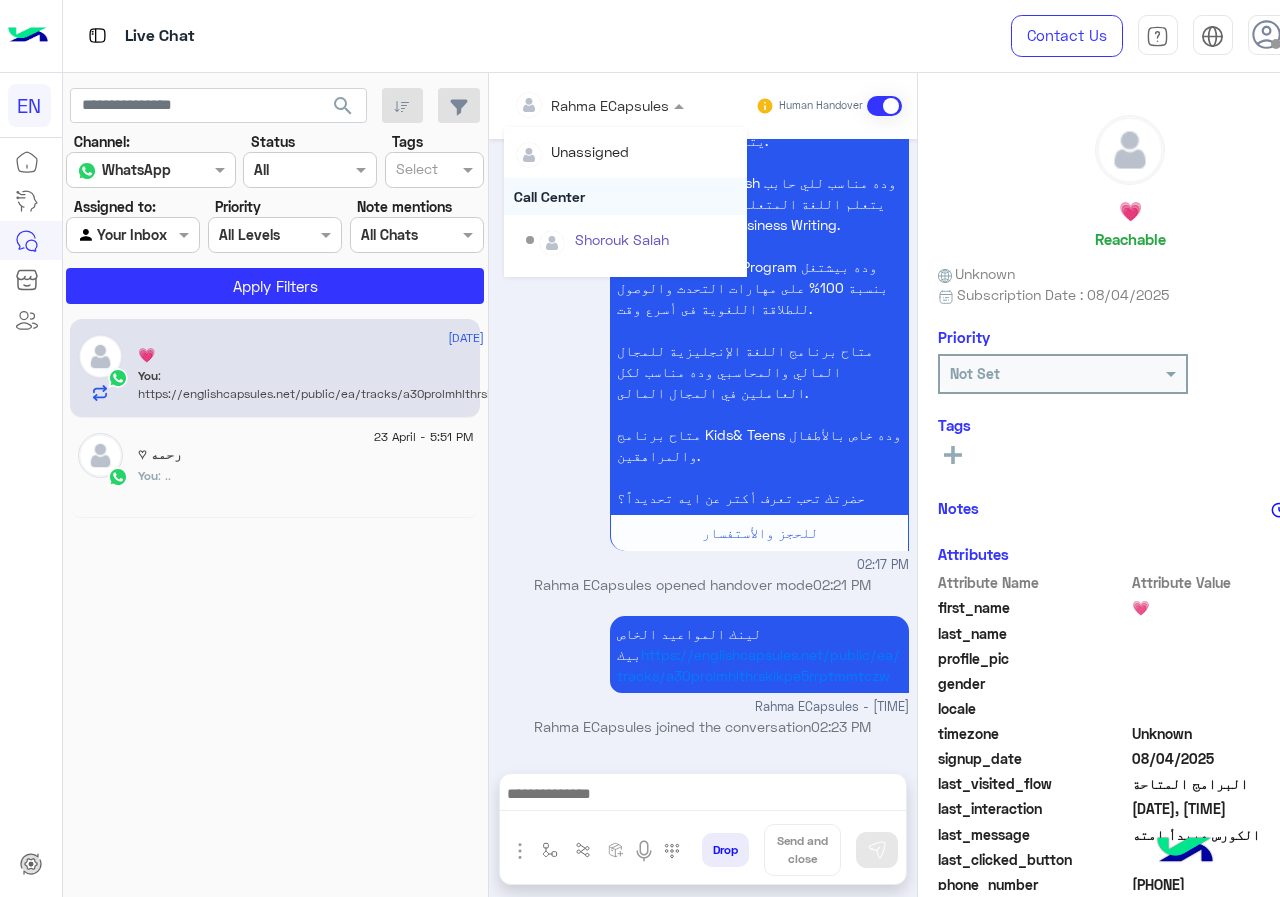 click on "Call Center" at bounding box center [625, 196] 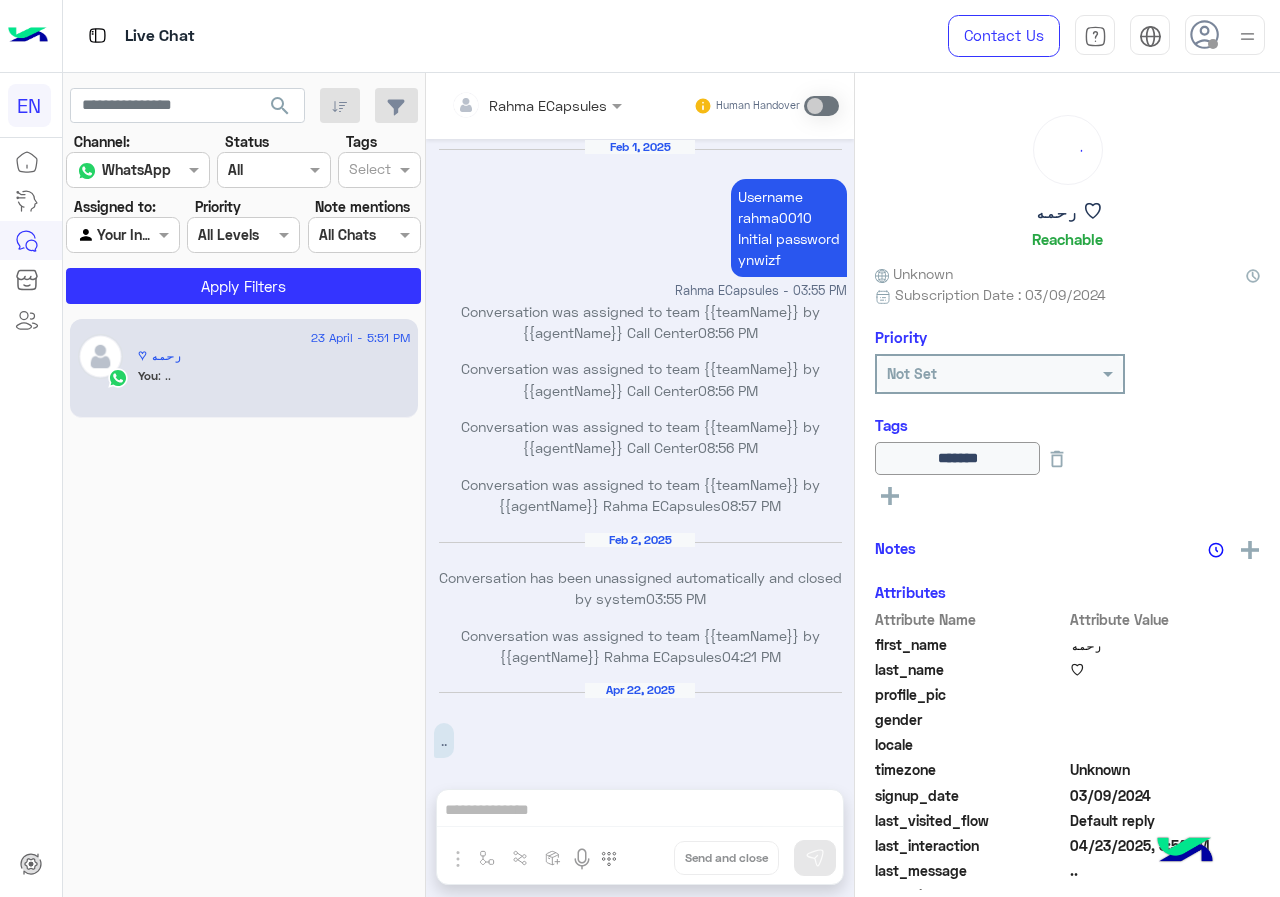 scroll, scrollTop: 826, scrollLeft: 0, axis: vertical 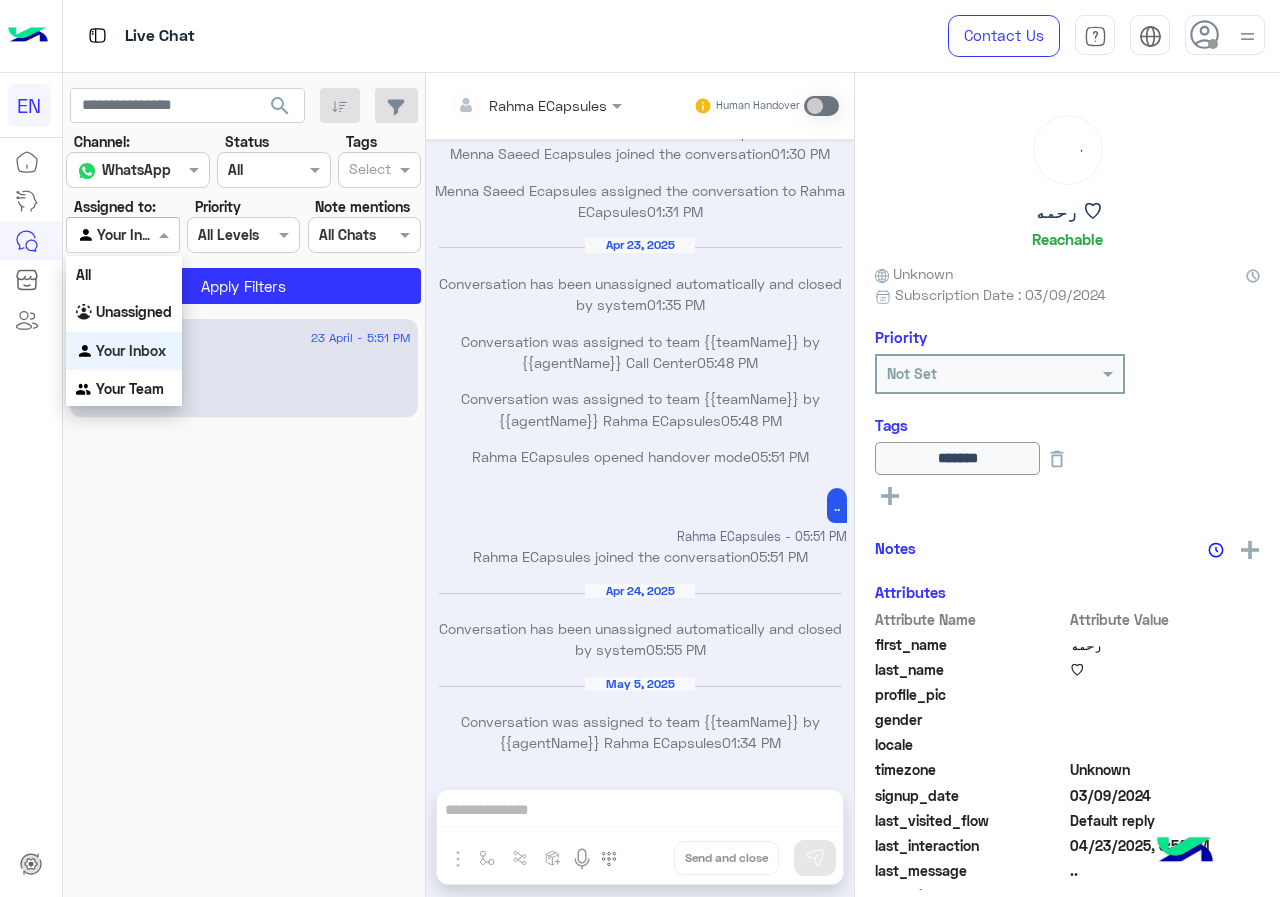 click on "Agent Filter Your Inbox" at bounding box center [122, 235] 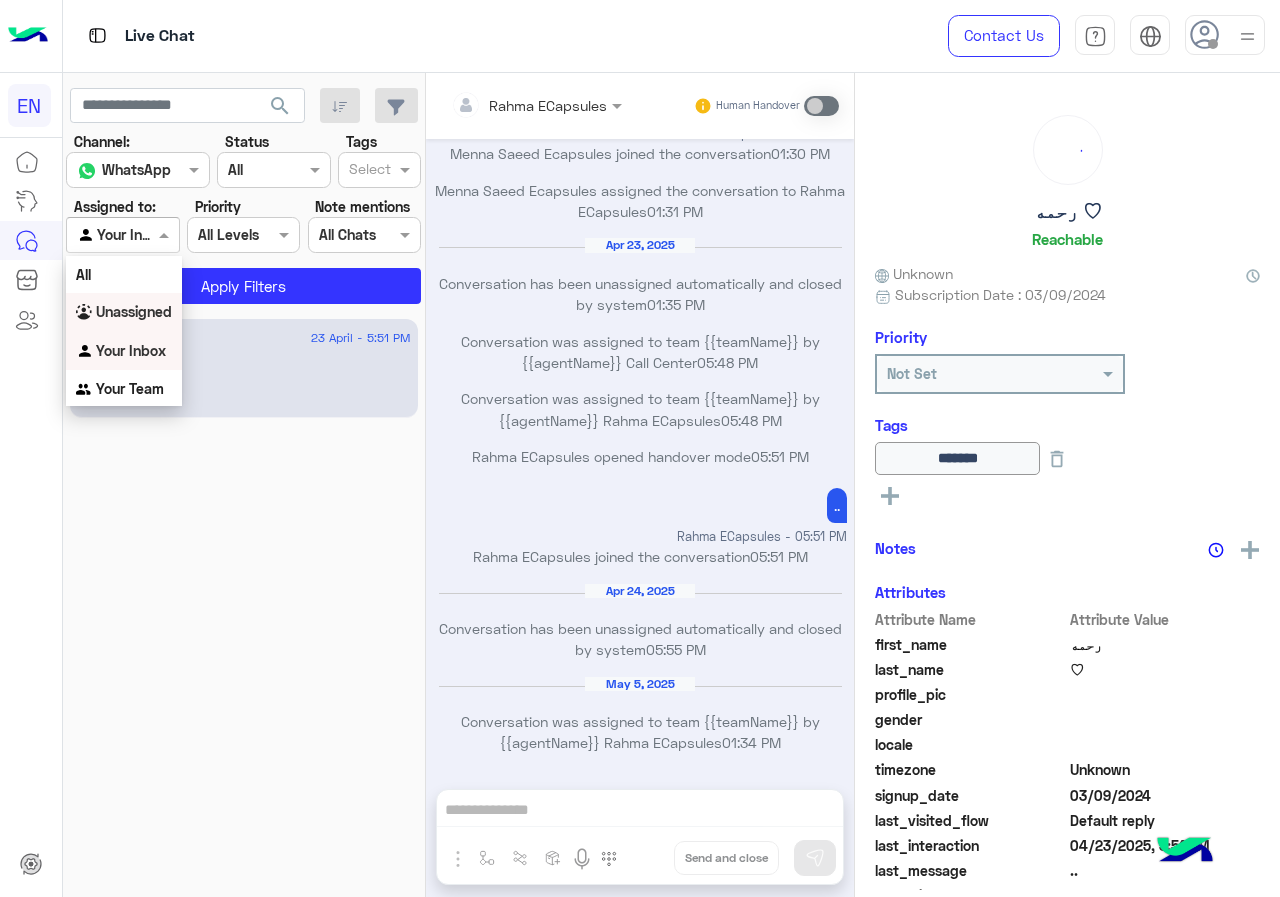click on "Your Inbox" at bounding box center [124, 351] 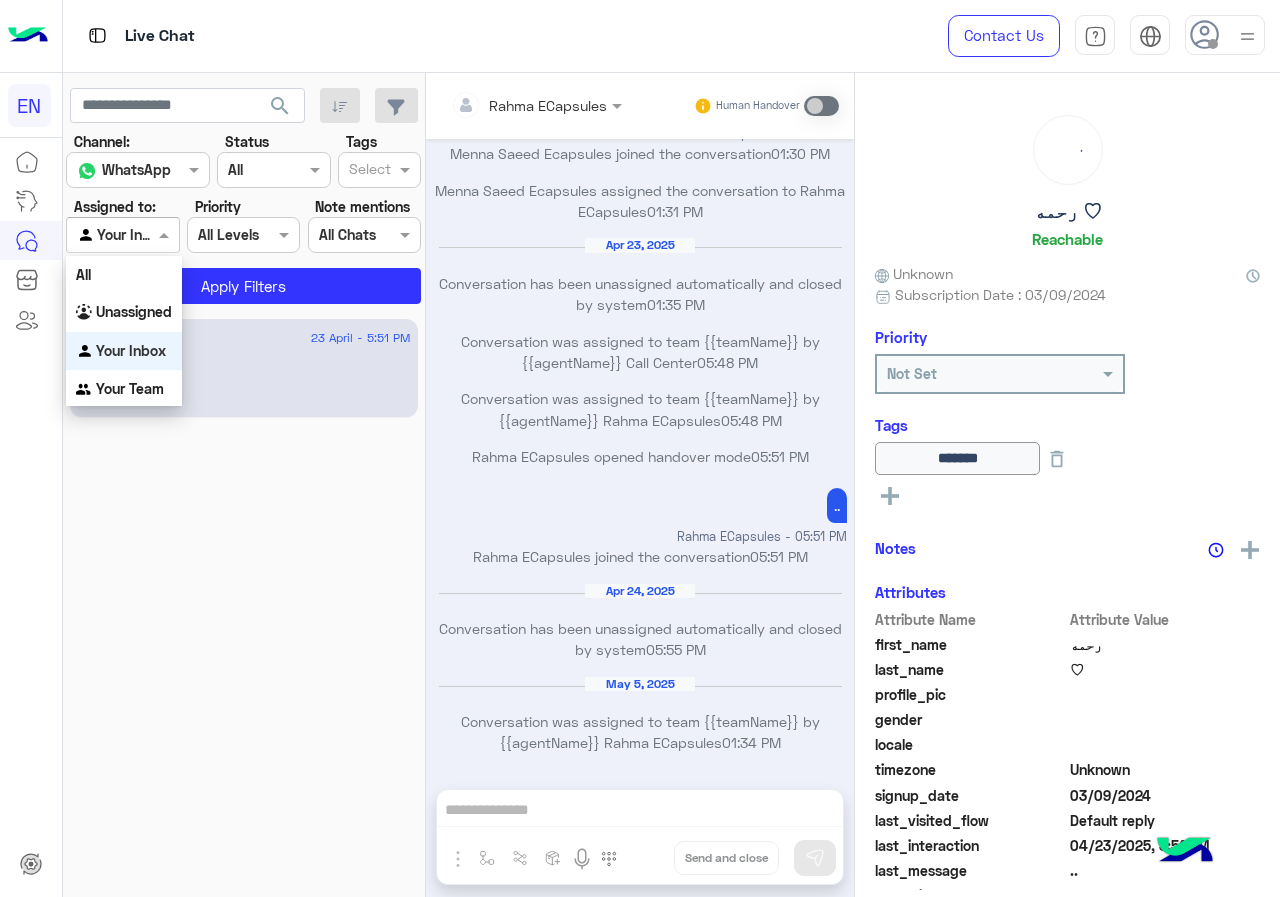 click at bounding box center (122, 234) 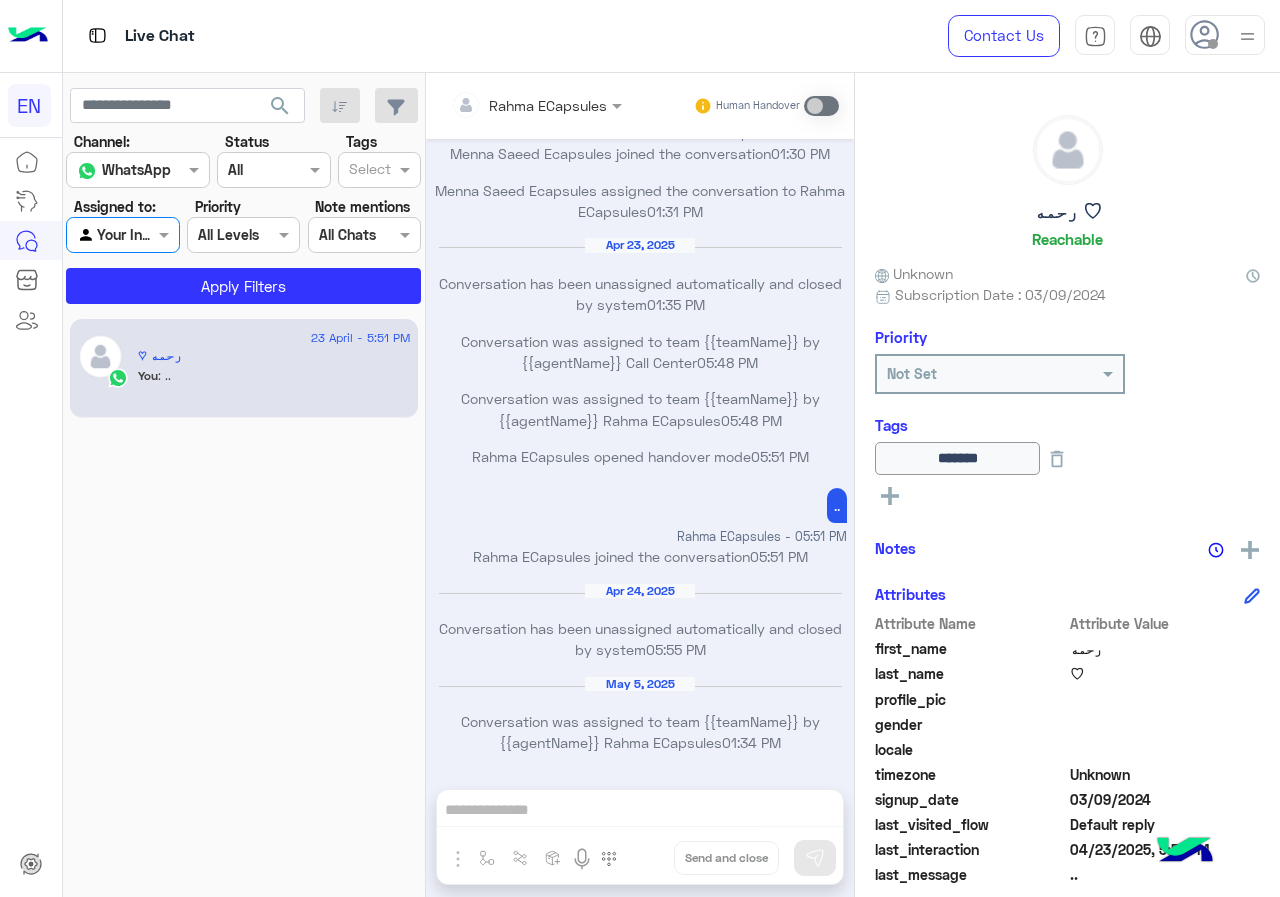 click on "Agent Filter Your Inbox" at bounding box center (122, 235) 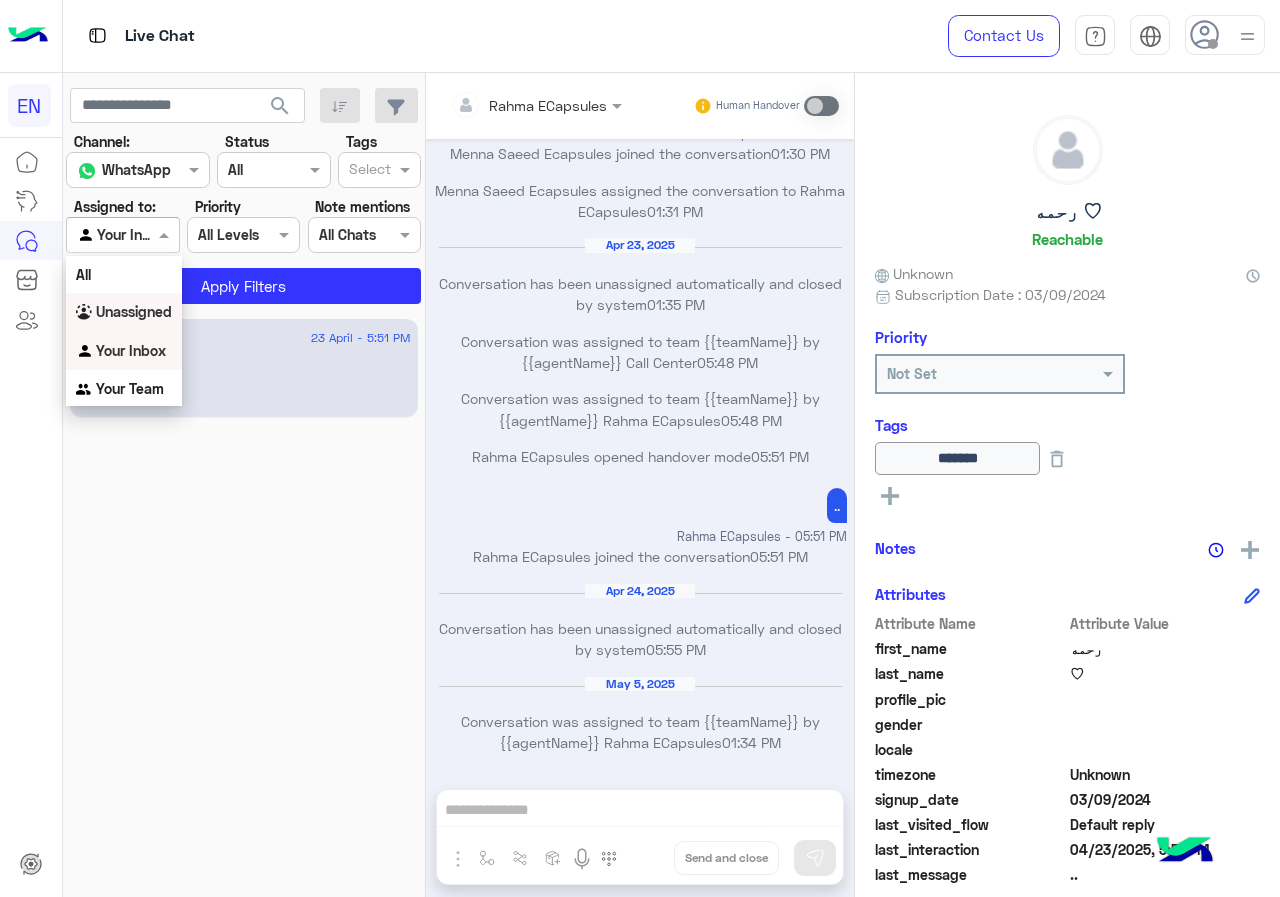 click on "Unassigned" at bounding box center [134, 311] 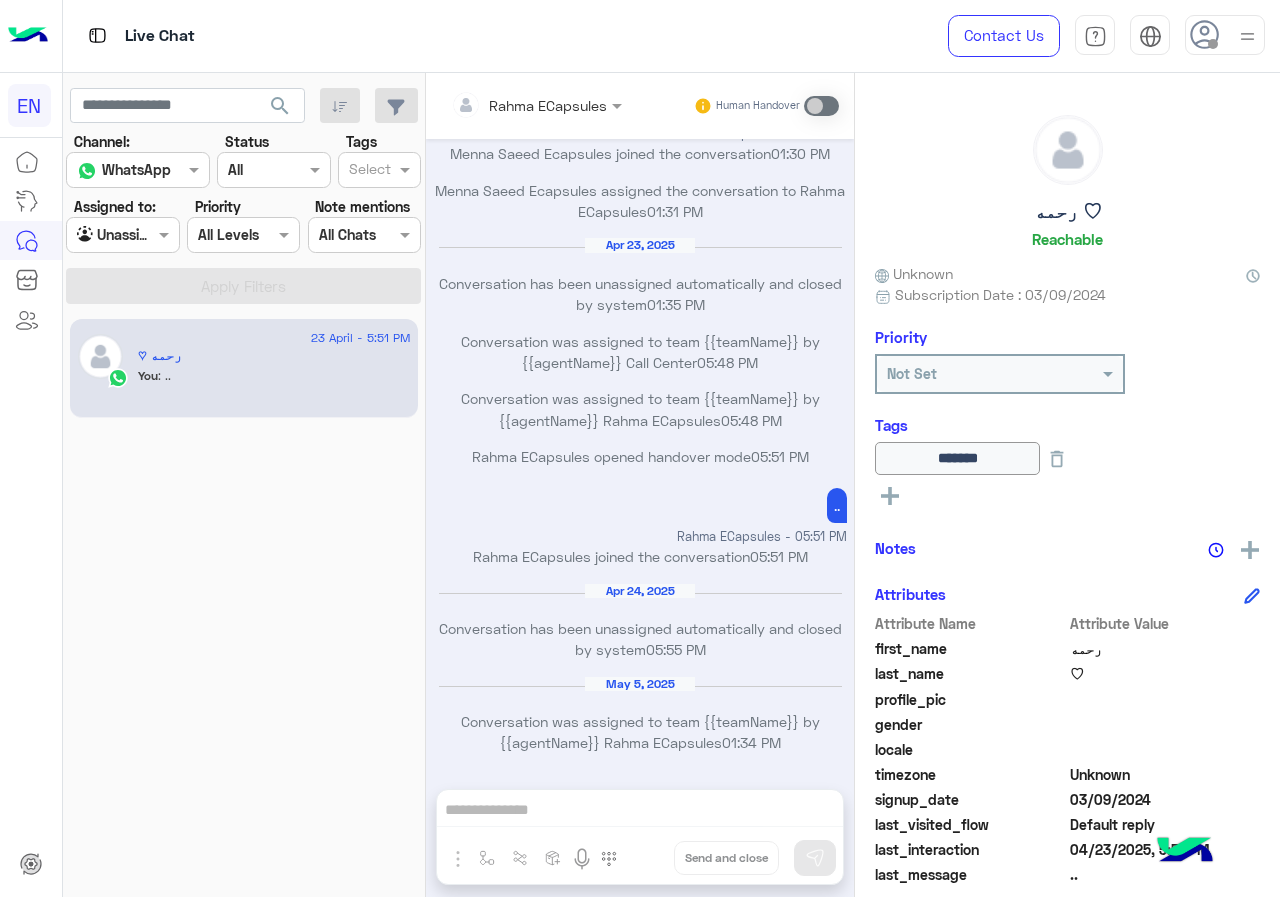 click on "search Channel: Channel WhatsApp Status Channel All Tags Select Assigned to: Agent Filter Unassigned Priority All Levels All Levels Note mentions Select All Chats Apply Filters" 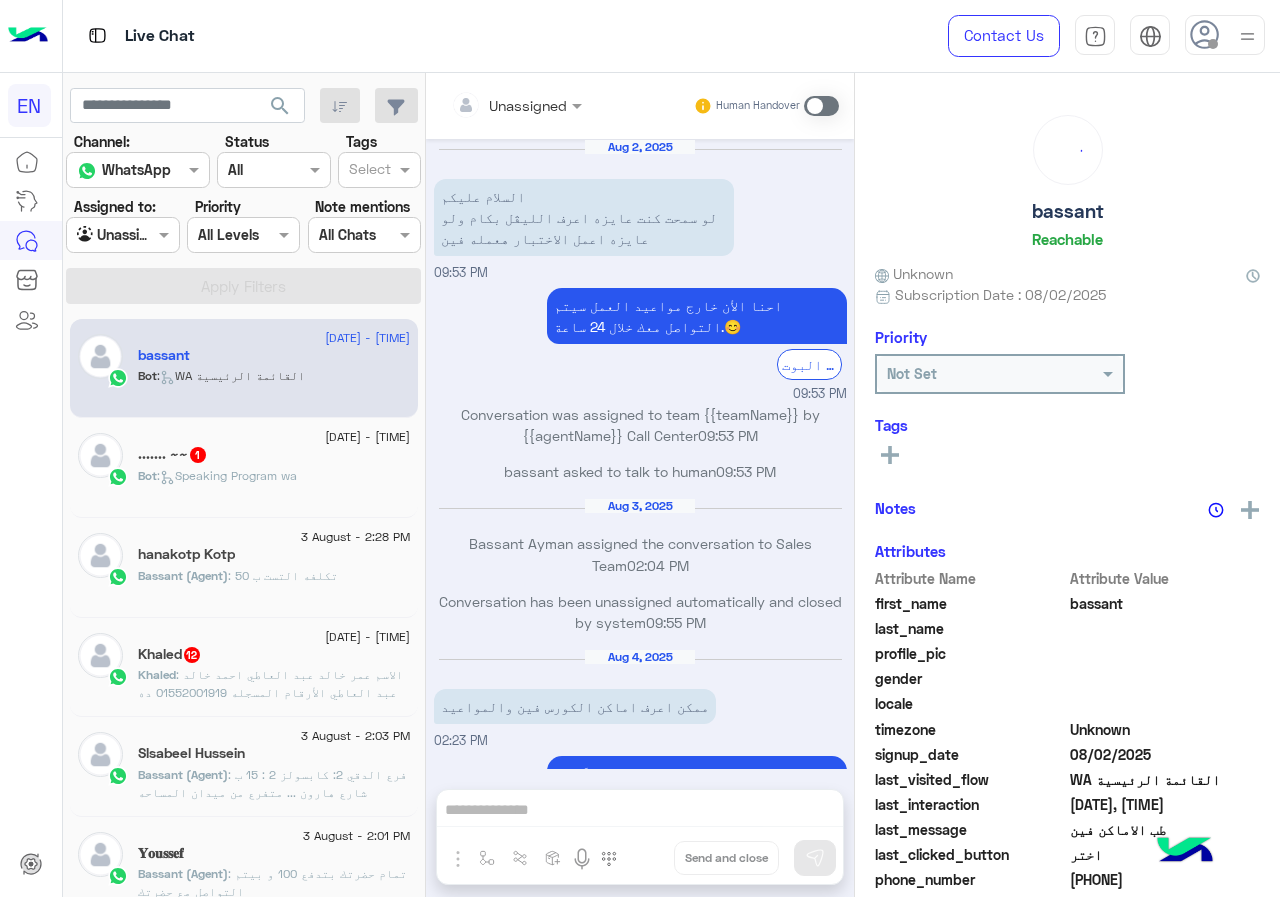 scroll, scrollTop: 919, scrollLeft: 0, axis: vertical 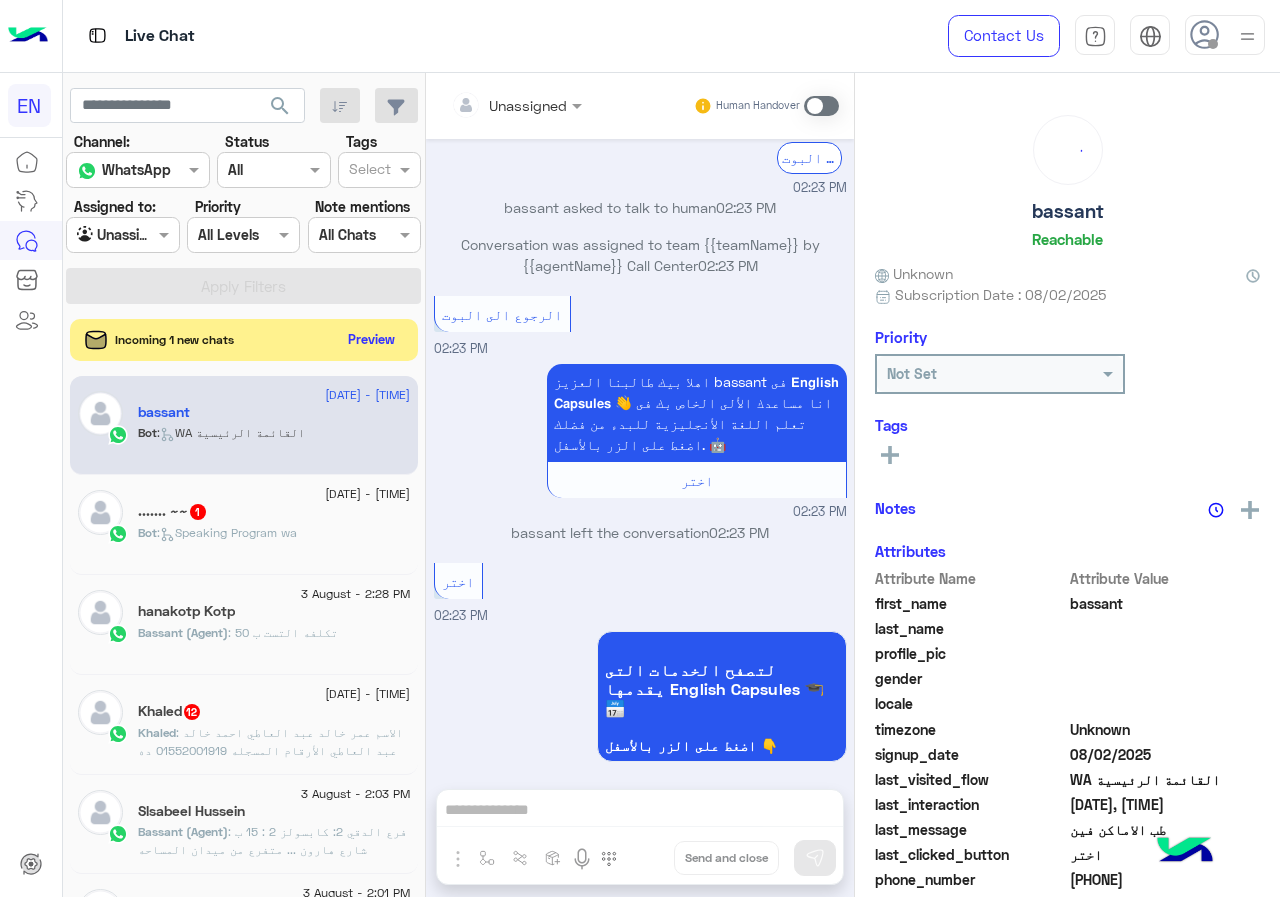 click on "Preview" 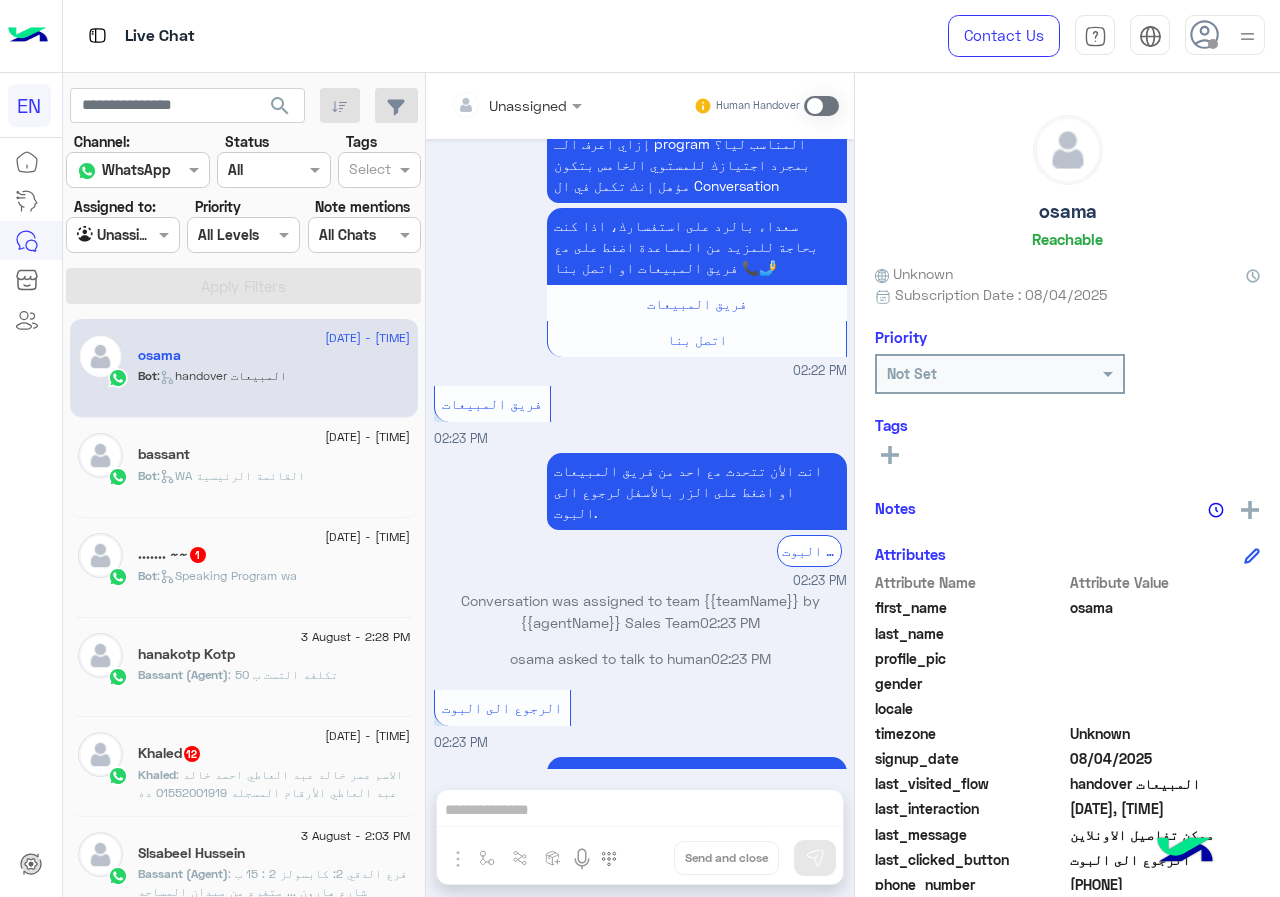 scroll, scrollTop: 2419, scrollLeft: 0, axis: vertical 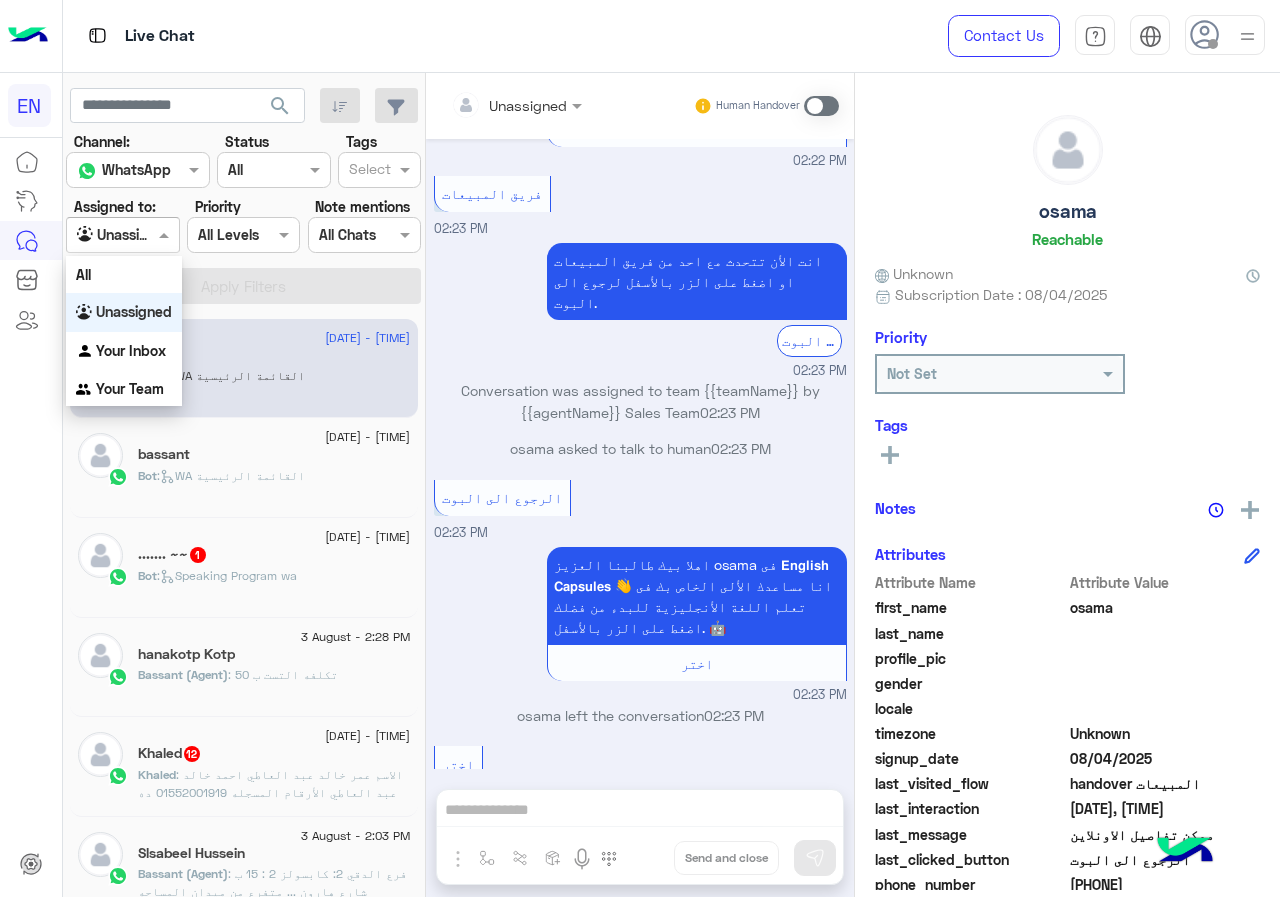 click on "Agent Filter Unassigned" at bounding box center (122, 235) 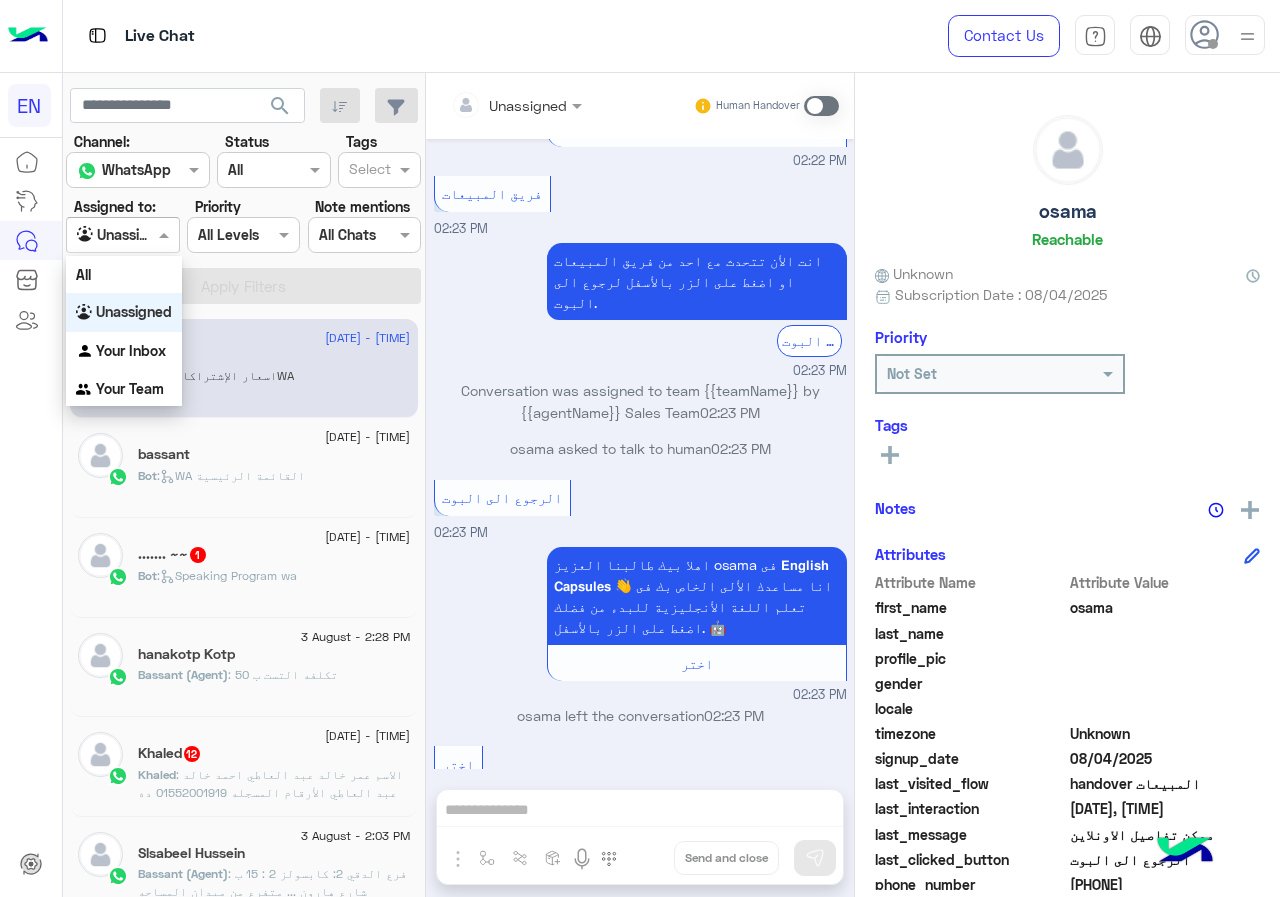 scroll, scrollTop: 2972, scrollLeft: 0, axis: vertical 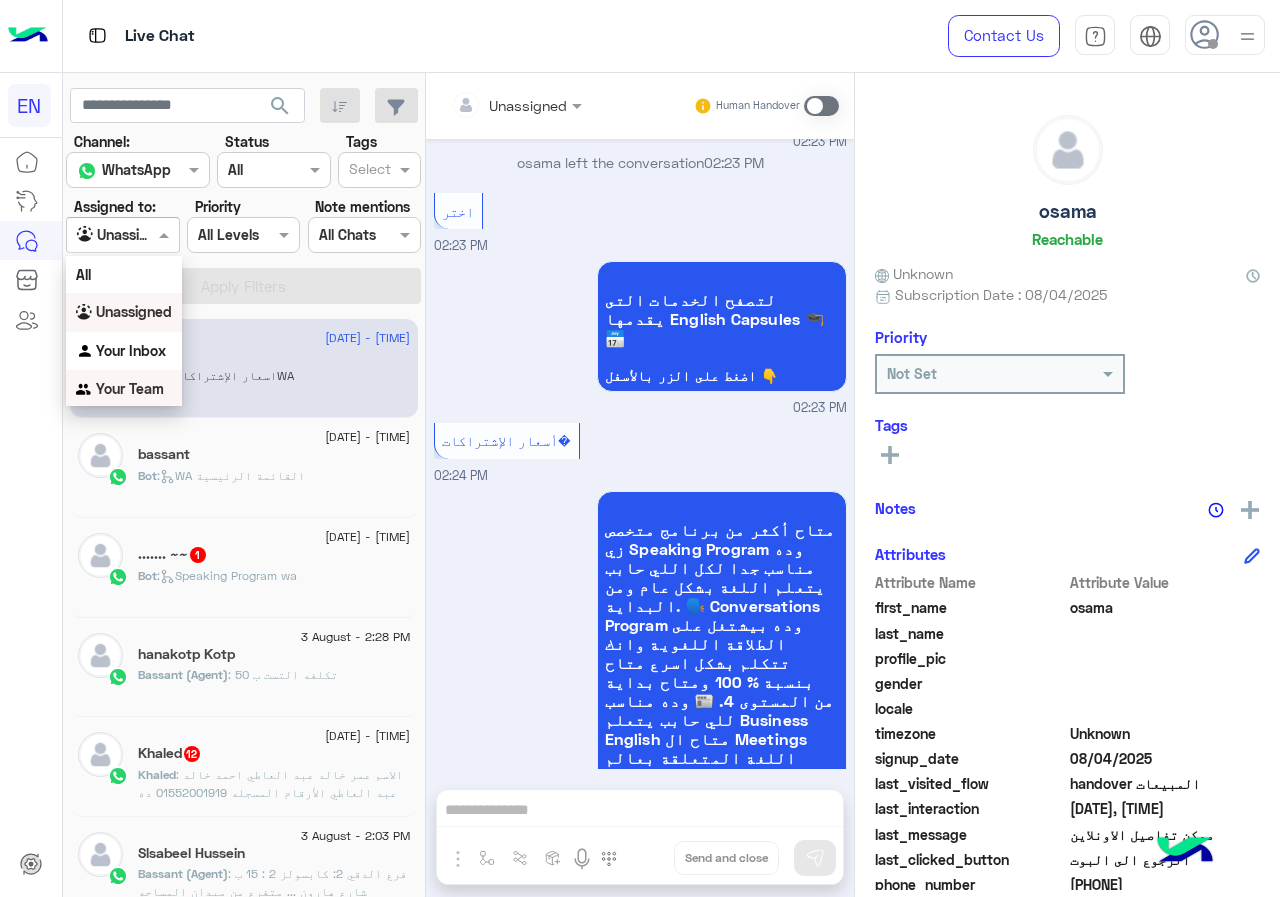 click on "Your Team" at bounding box center [130, 388] 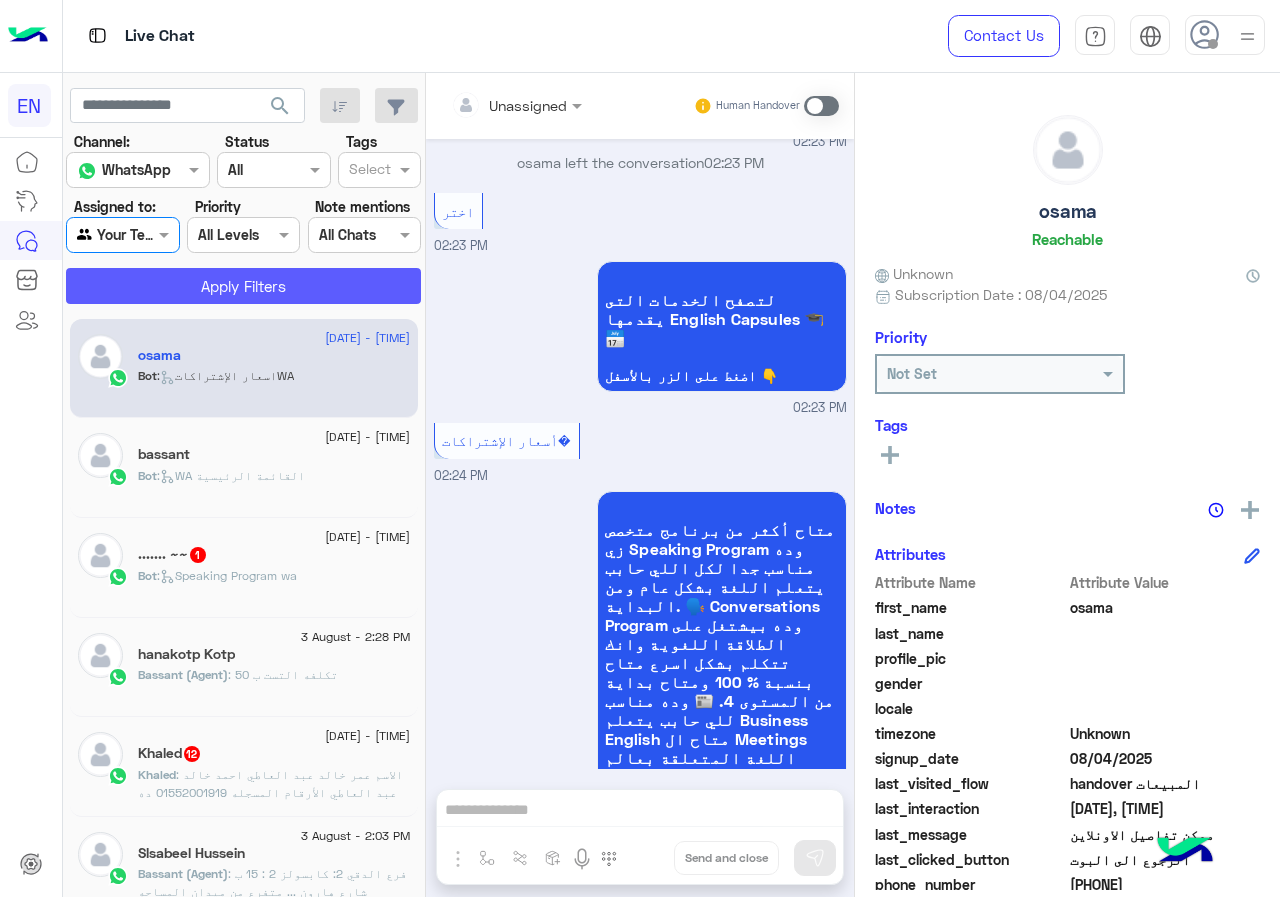 click on "Apply Filters" 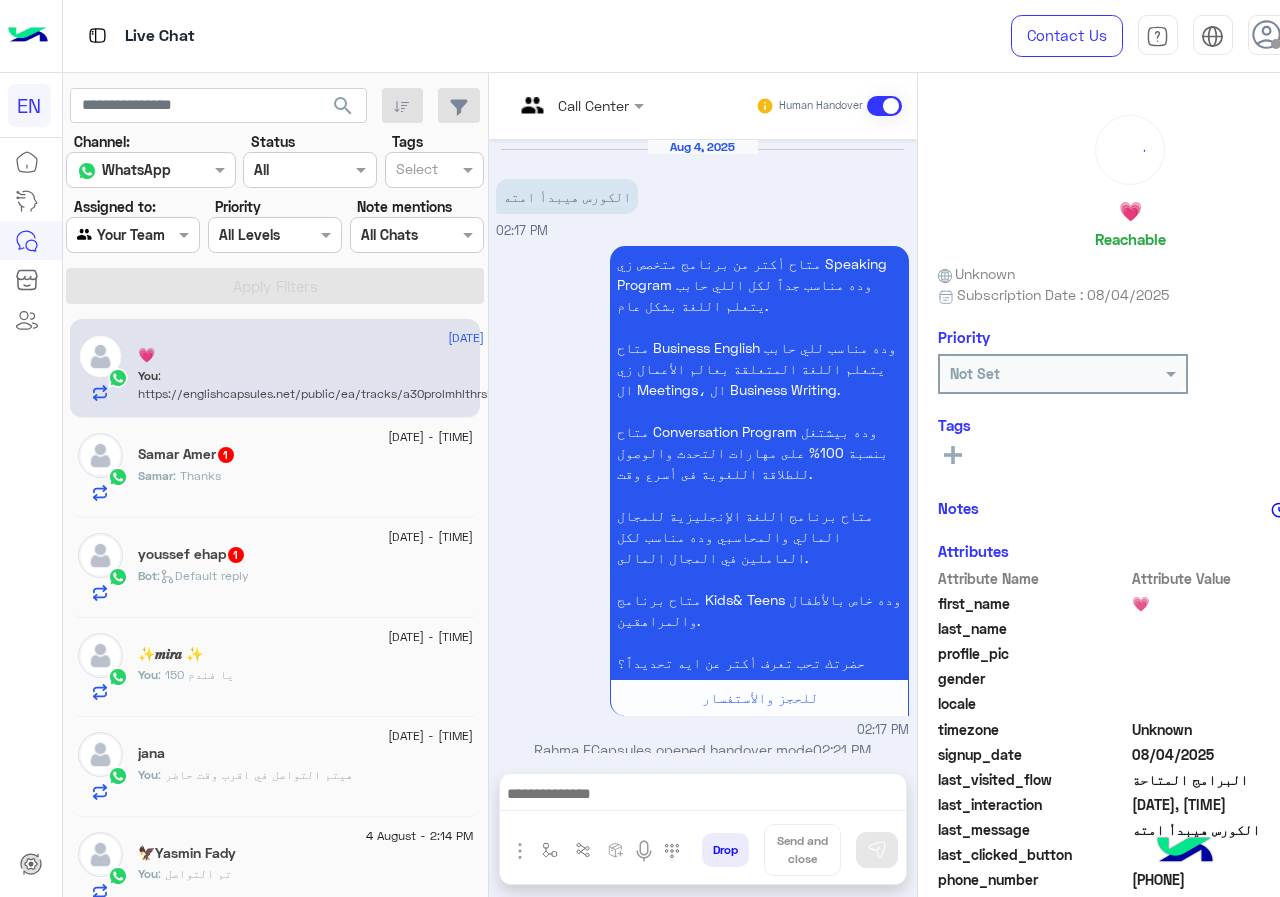 scroll, scrollTop: 223, scrollLeft: 0, axis: vertical 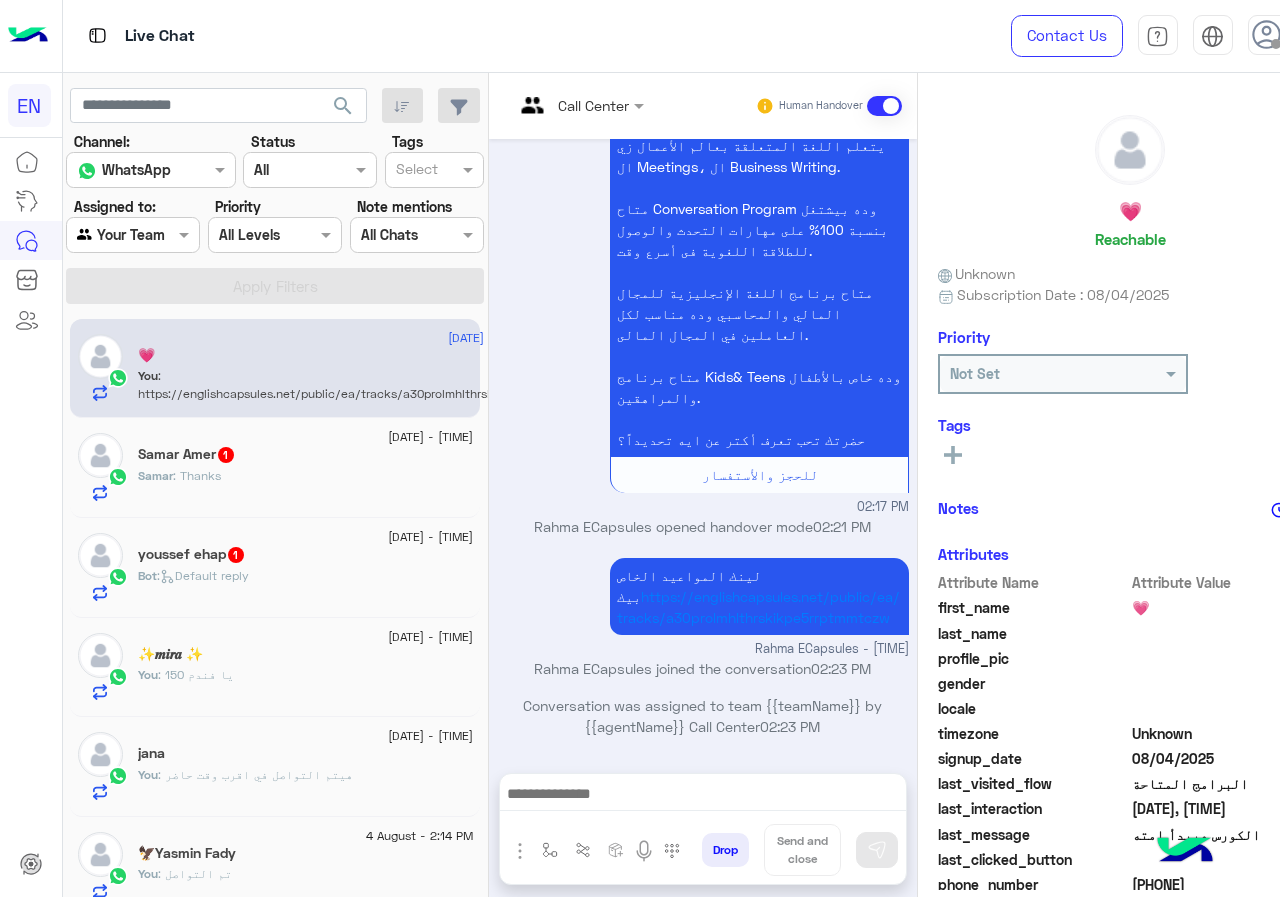 click on "Samar Amer  1" 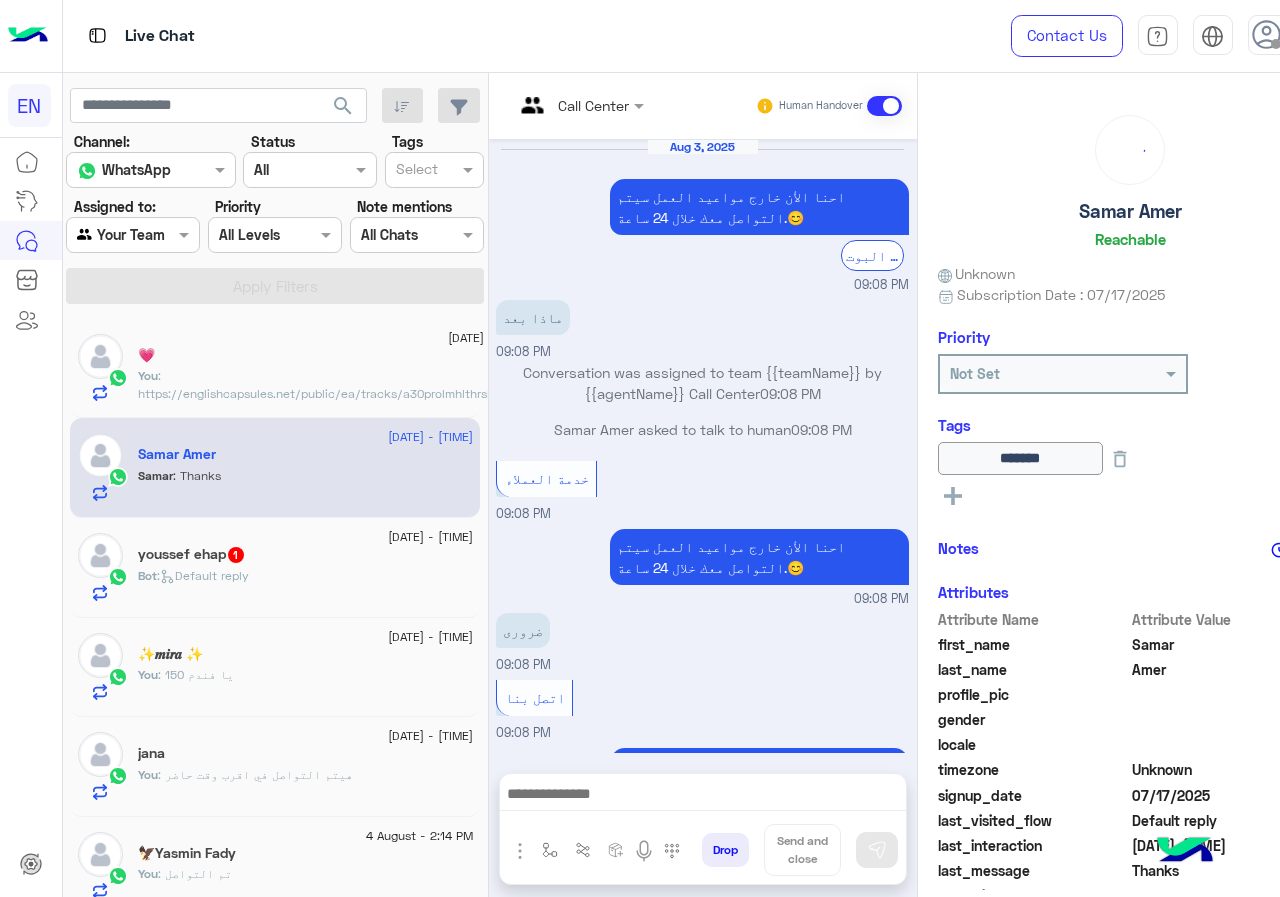 scroll, scrollTop: 871, scrollLeft: 0, axis: vertical 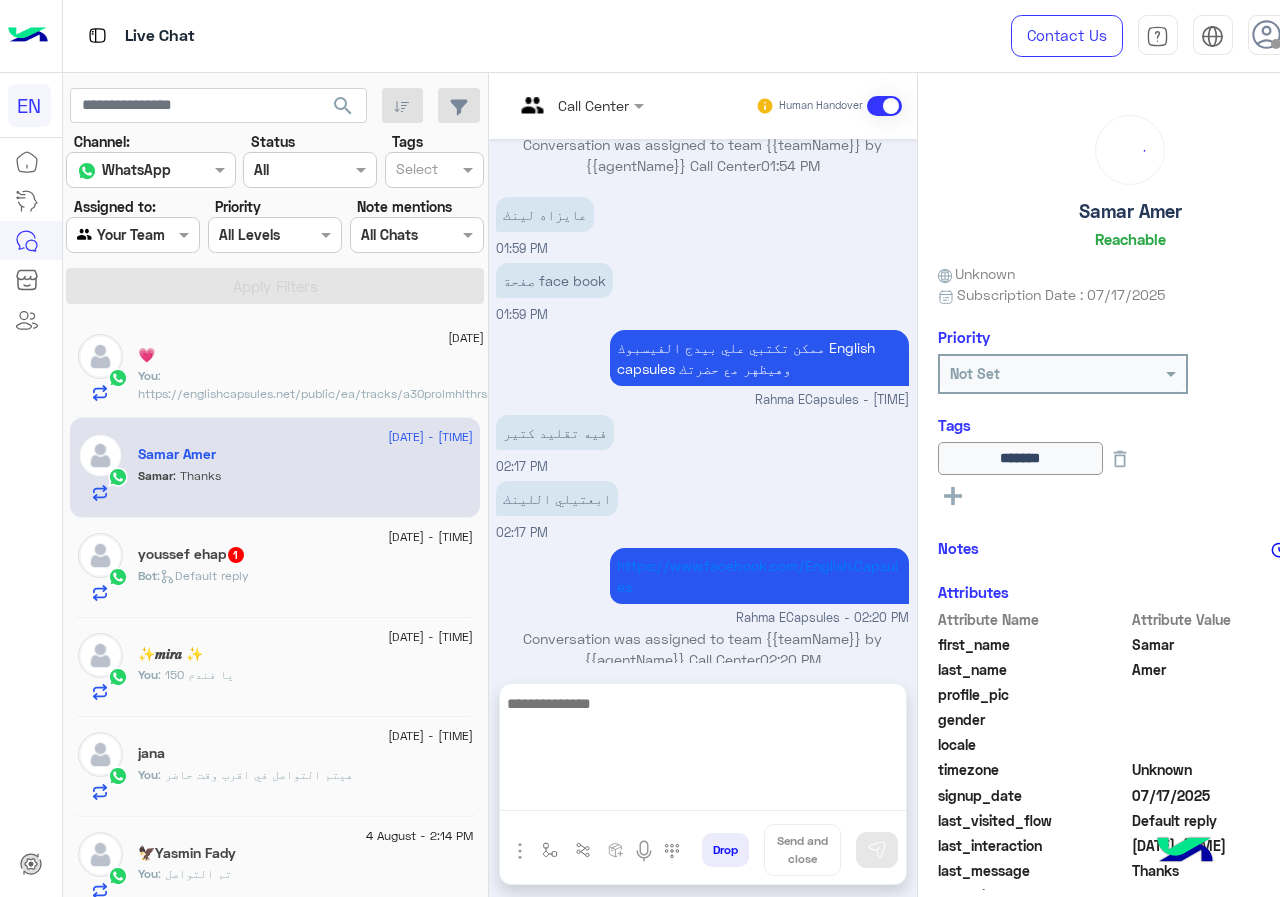 click at bounding box center (703, 751) 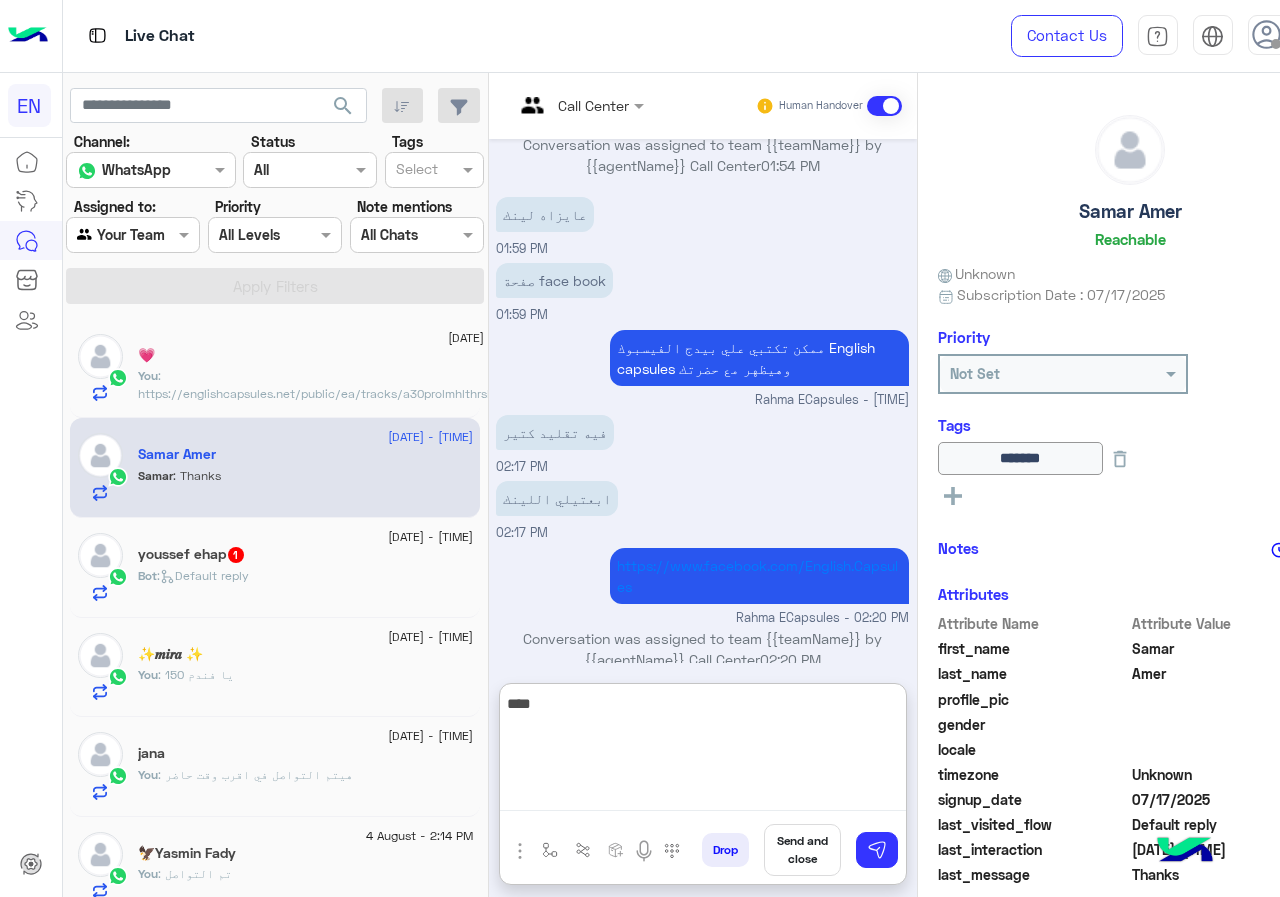 type on "****" 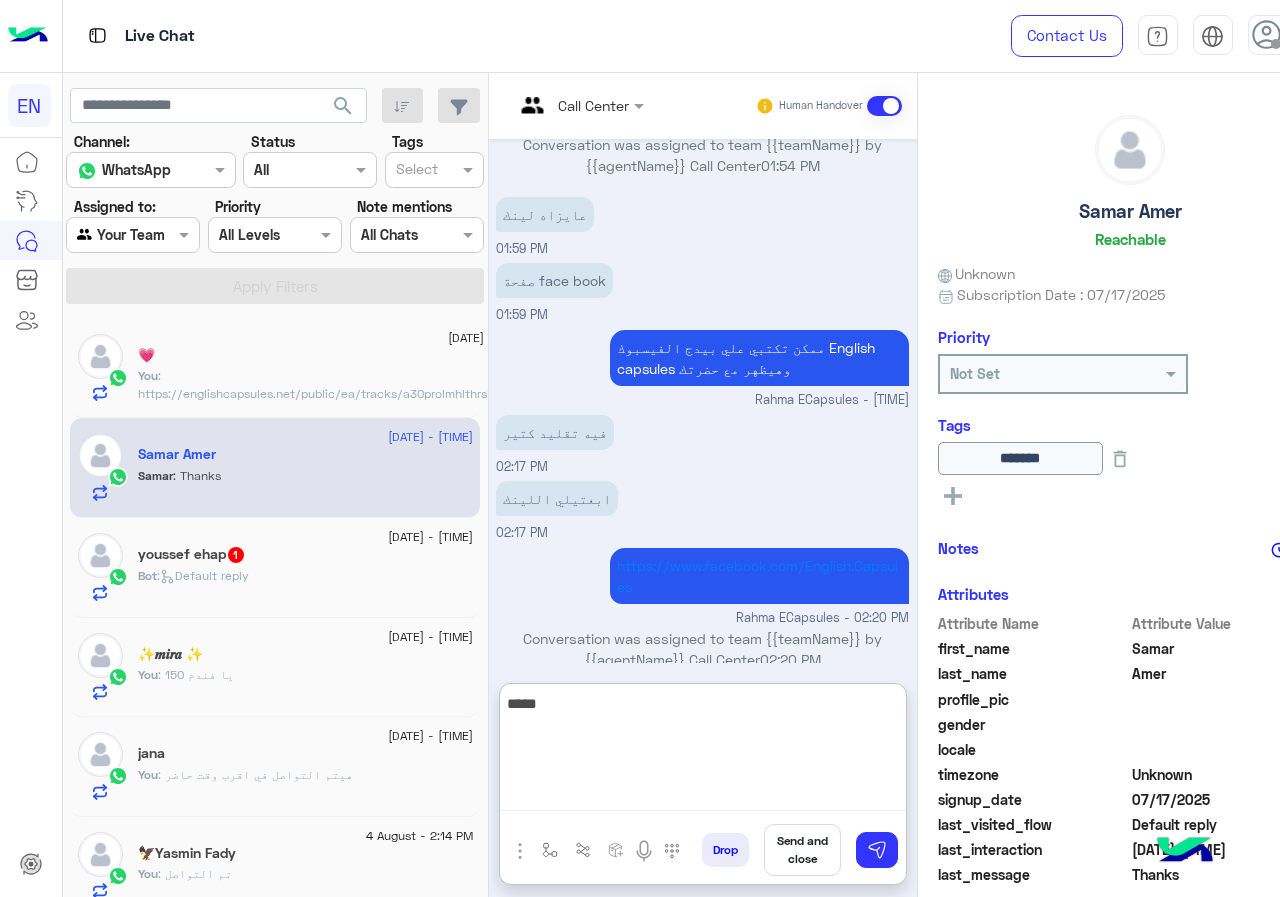 type 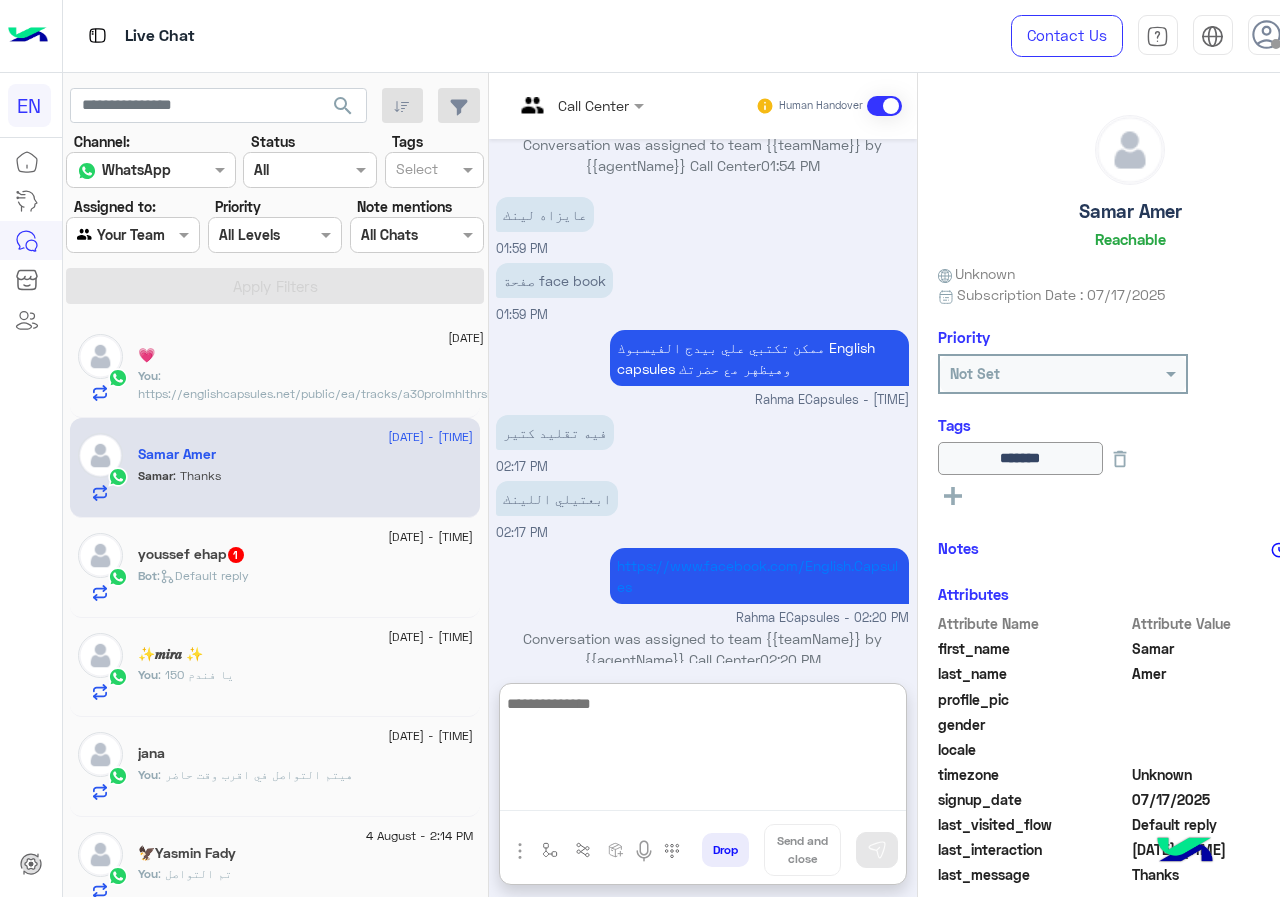 scroll, scrollTop: 1024, scrollLeft: 0, axis: vertical 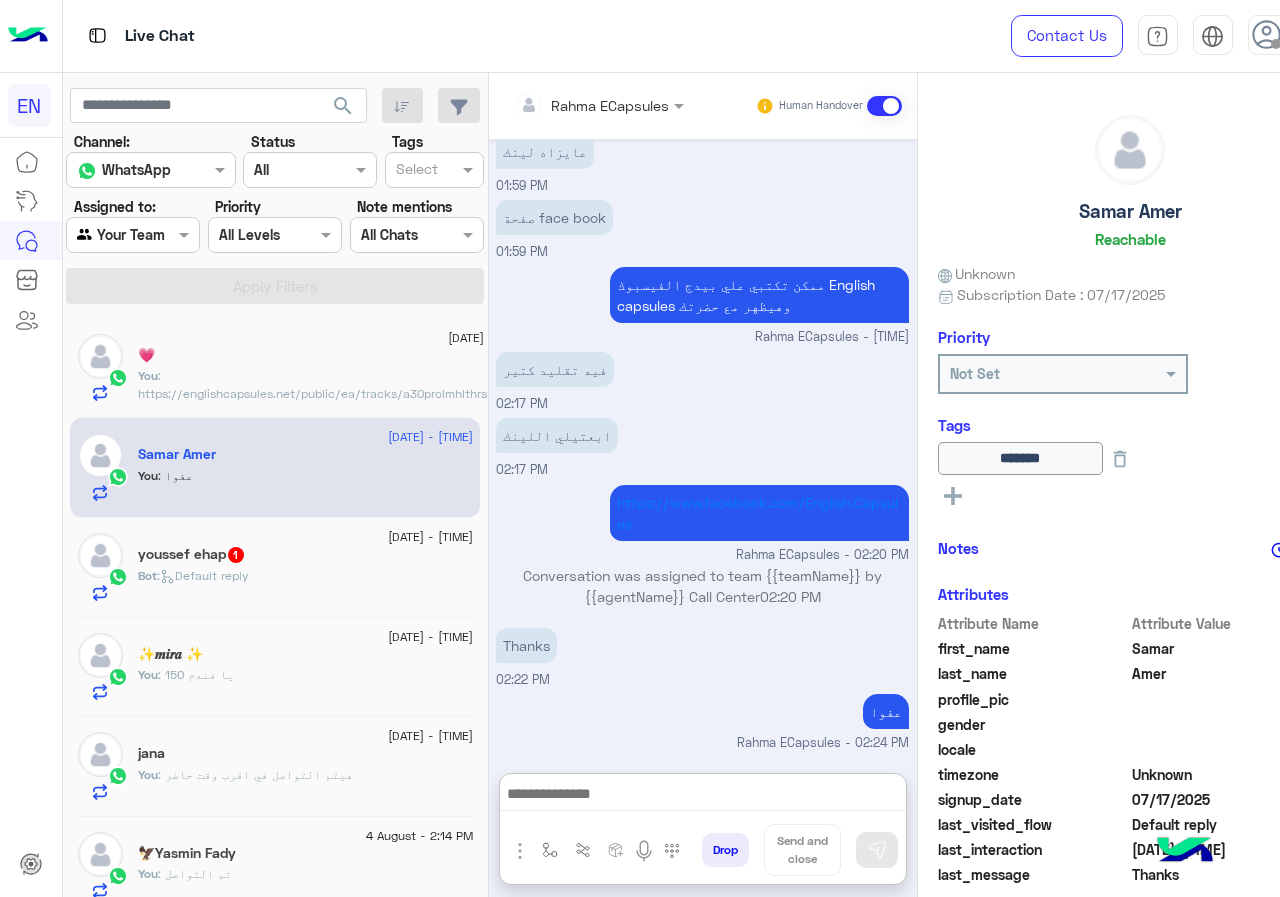 click on "Bot :   Default reply" 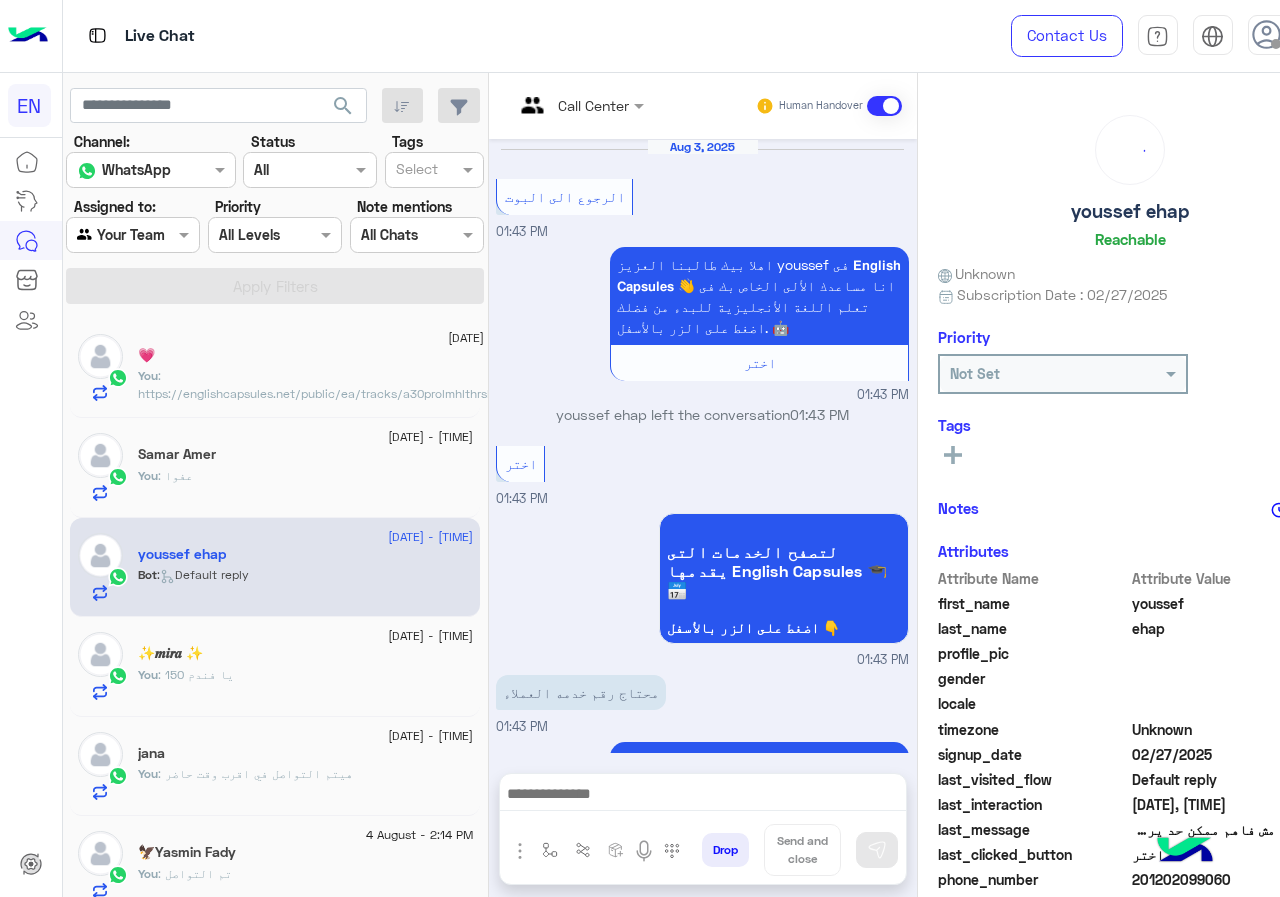 scroll, scrollTop: 979, scrollLeft: 0, axis: vertical 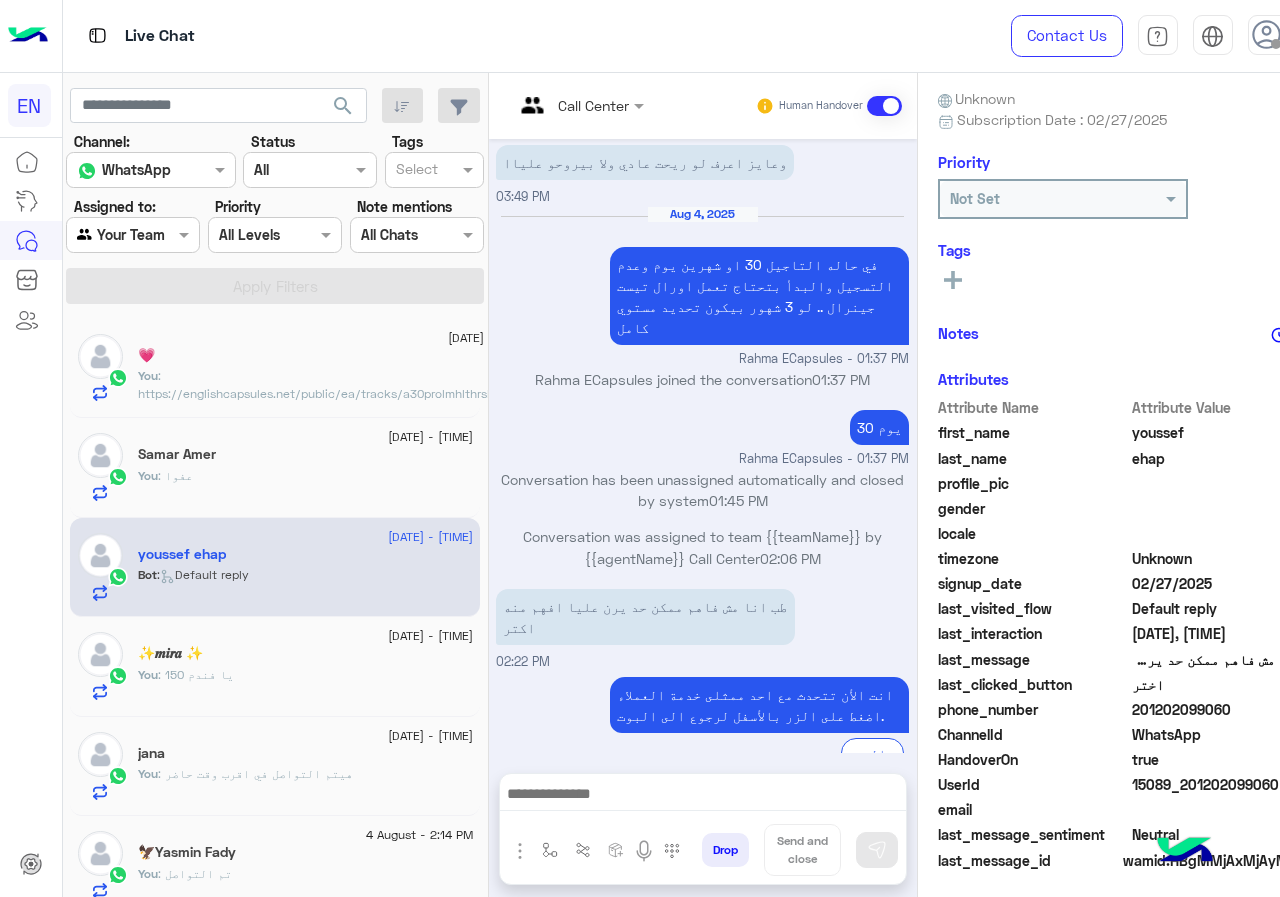 drag, startPoint x: 1139, startPoint y: 709, endPoint x: 1279, endPoint y: 706, distance: 140.03214 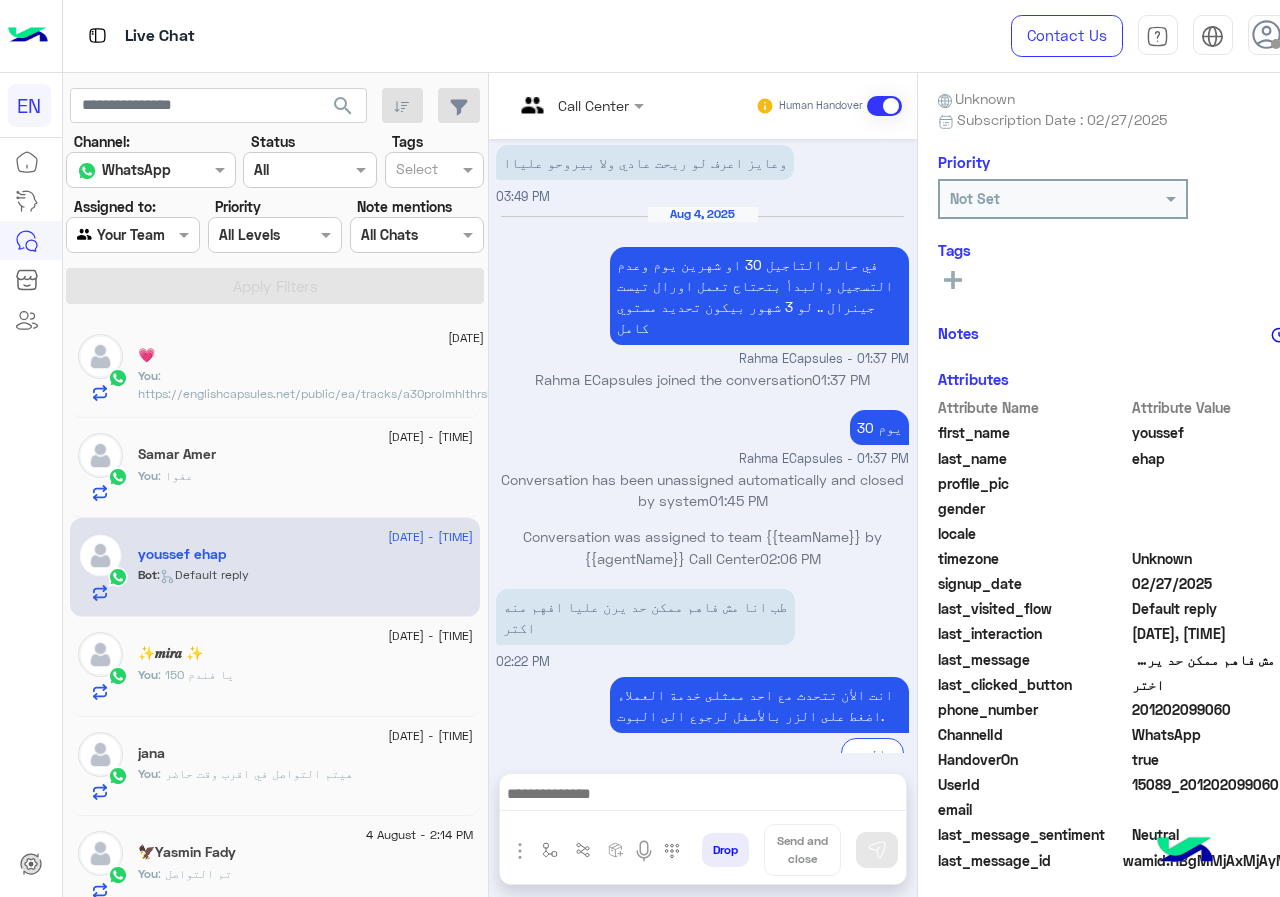 copy on "[PHONE]" 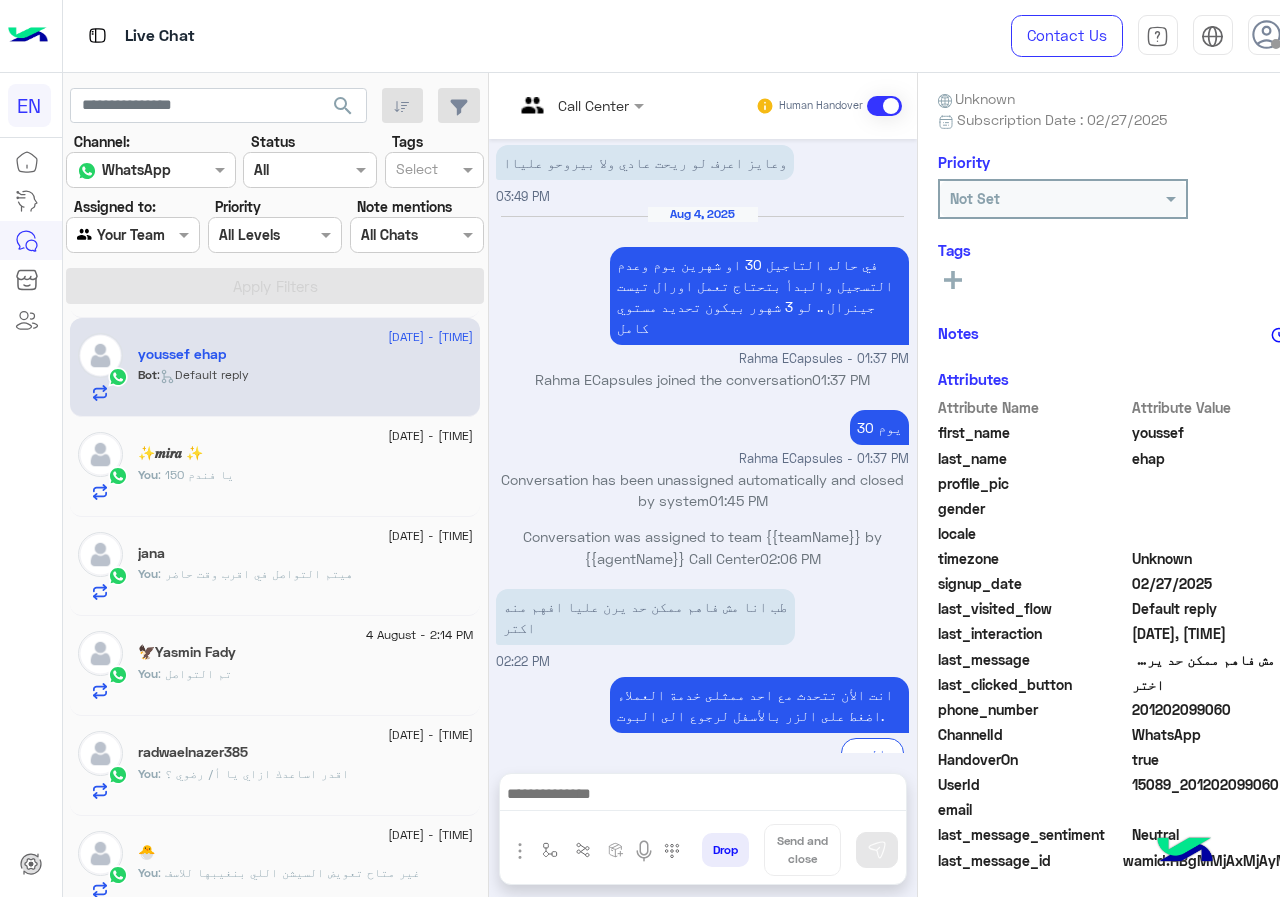 scroll, scrollTop: 0, scrollLeft: 0, axis: both 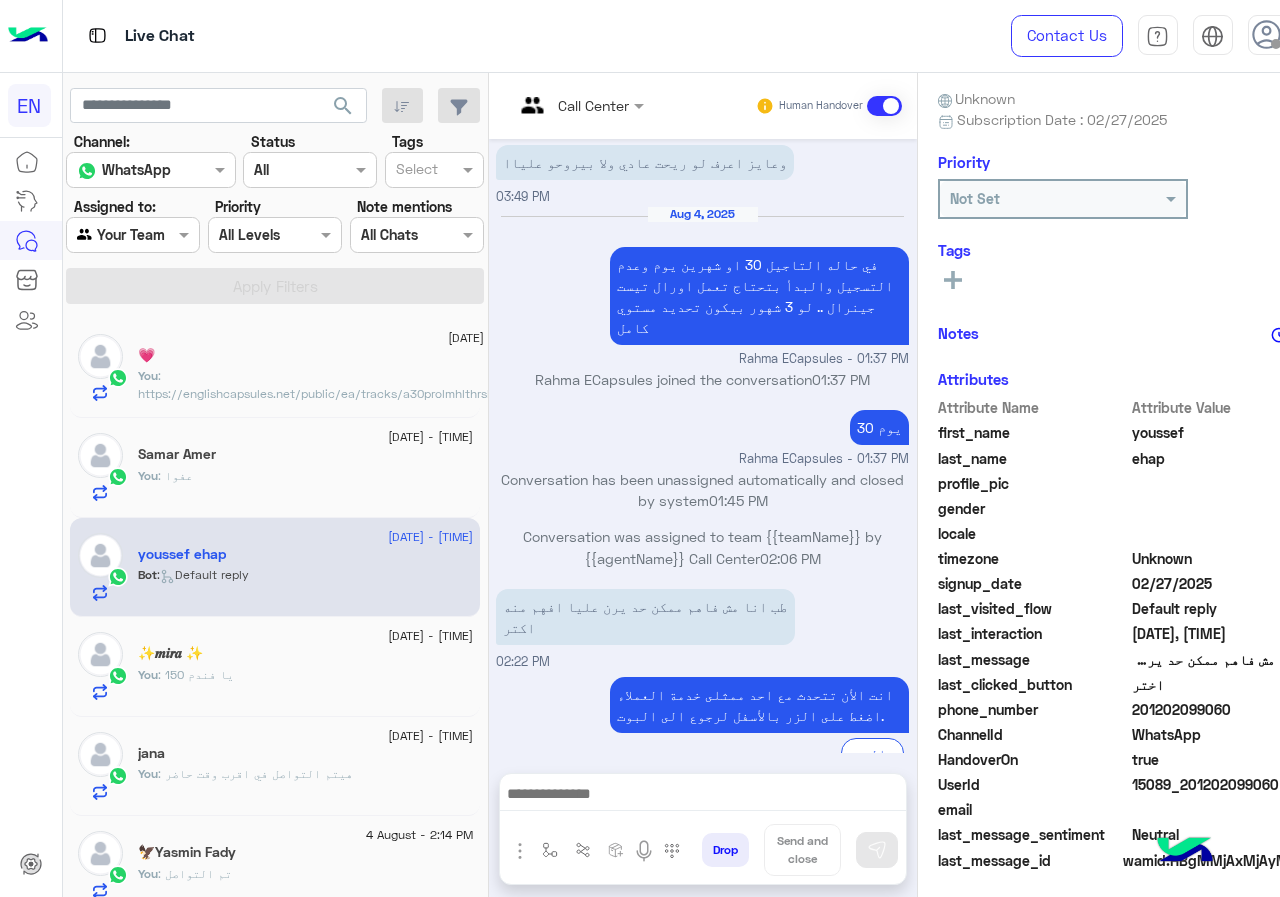 click at bounding box center (109, 235) 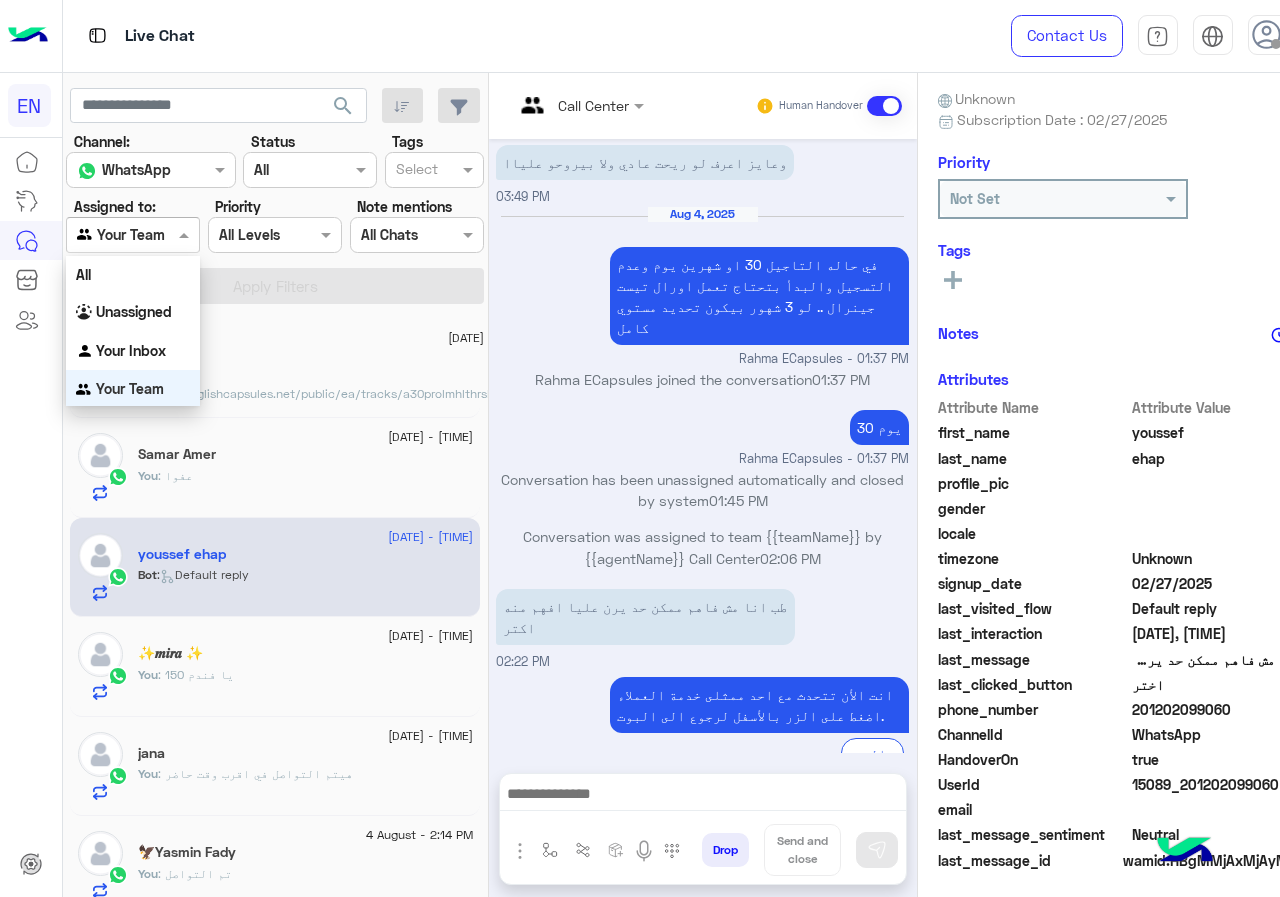 scroll, scrollTop: 1, scrollLeft: 0, axis: vertical 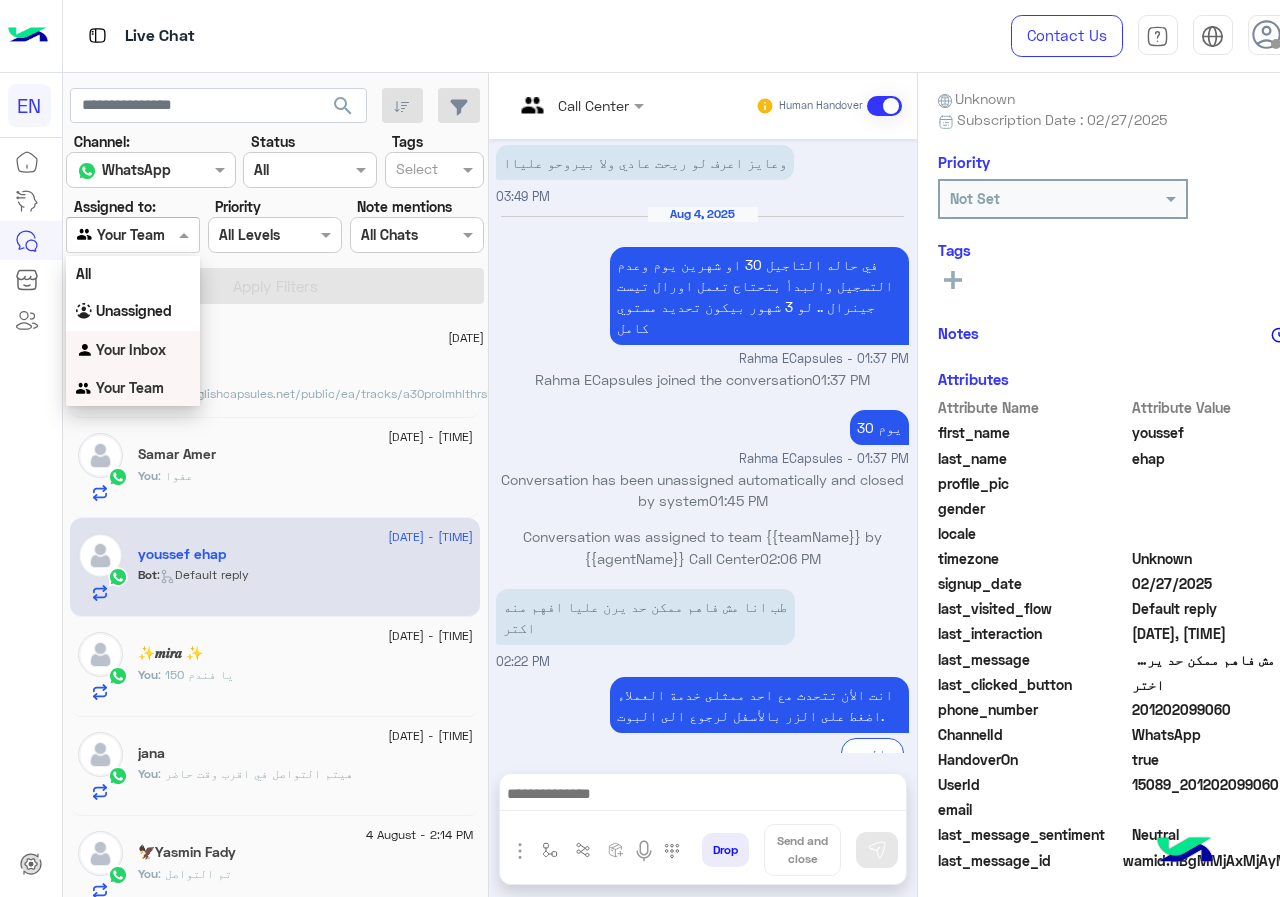 click on "Your Inbox" at bounding box center (131, 349) 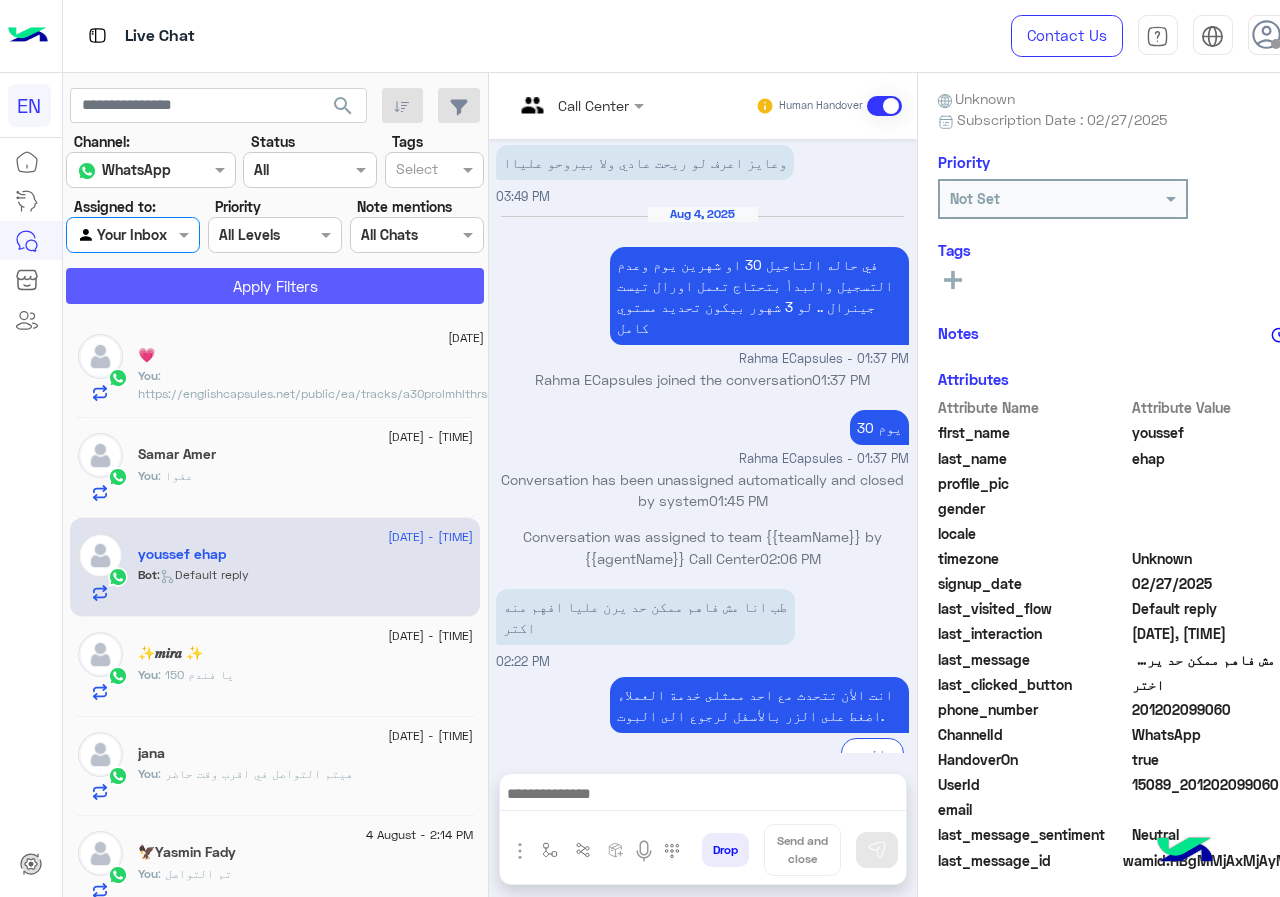 click on "Apply Filters" 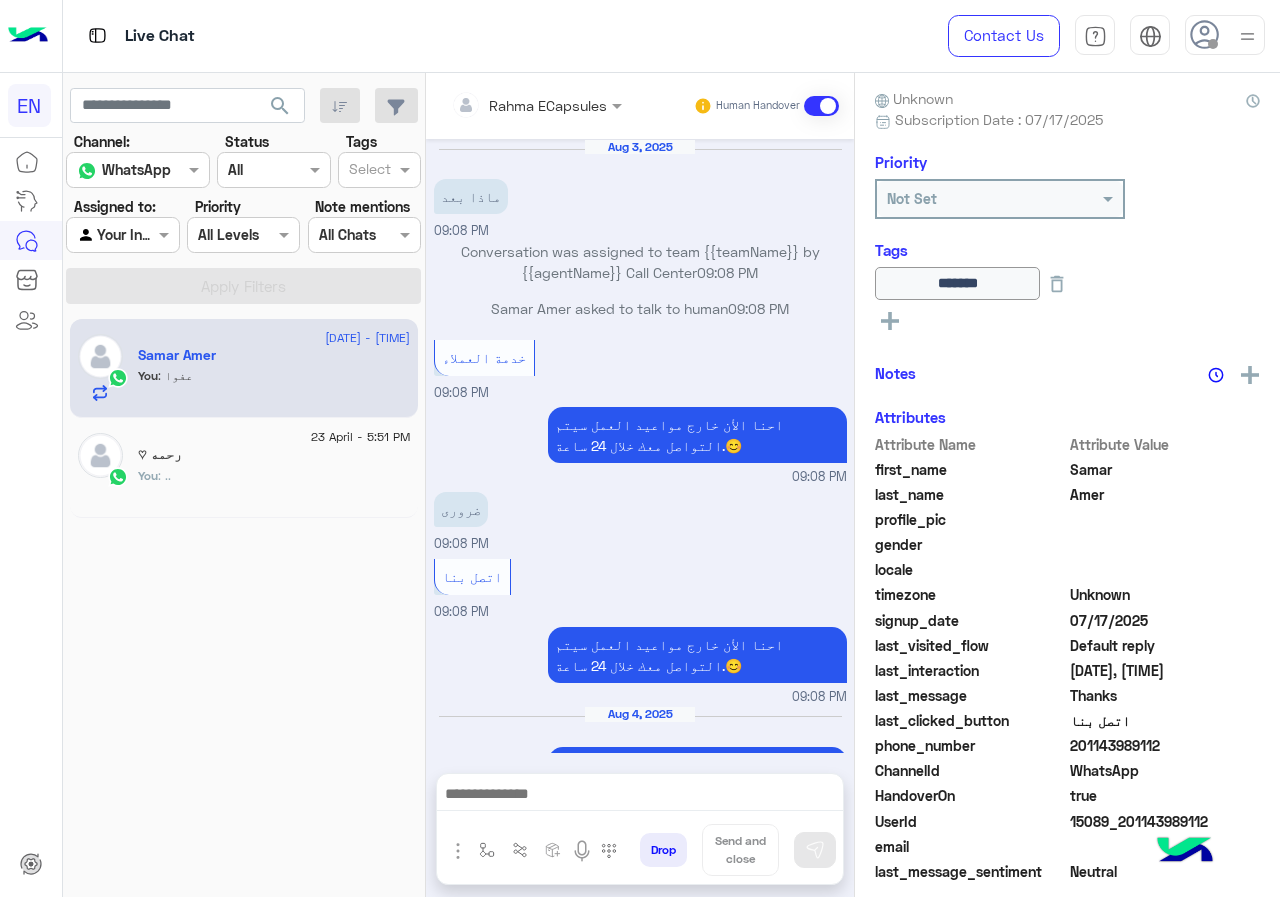 scroll, scrollTop: 813, scrollLeft: 0, axis: vertical 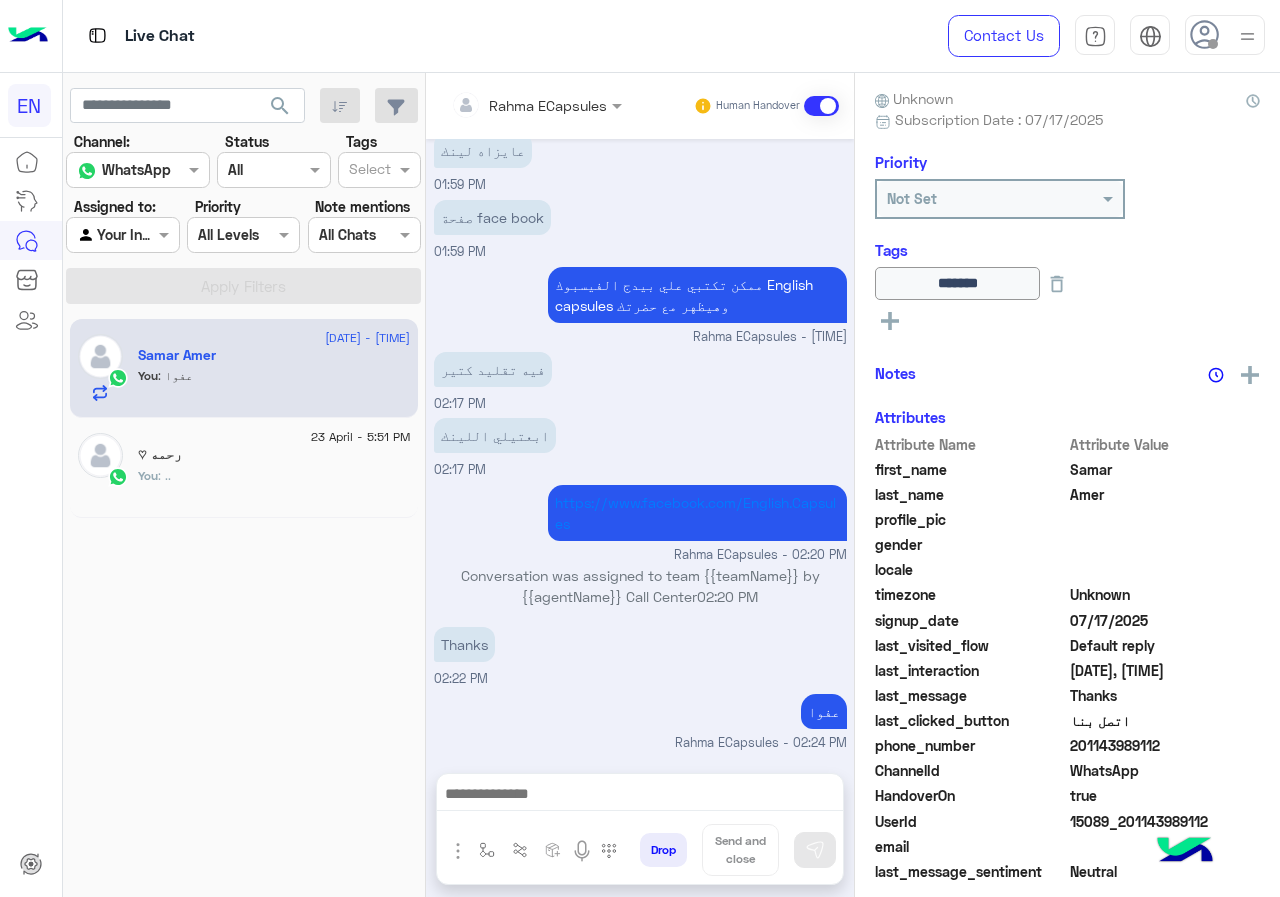 click on "Rahma ECapsules" at bounding box center (529, 105) 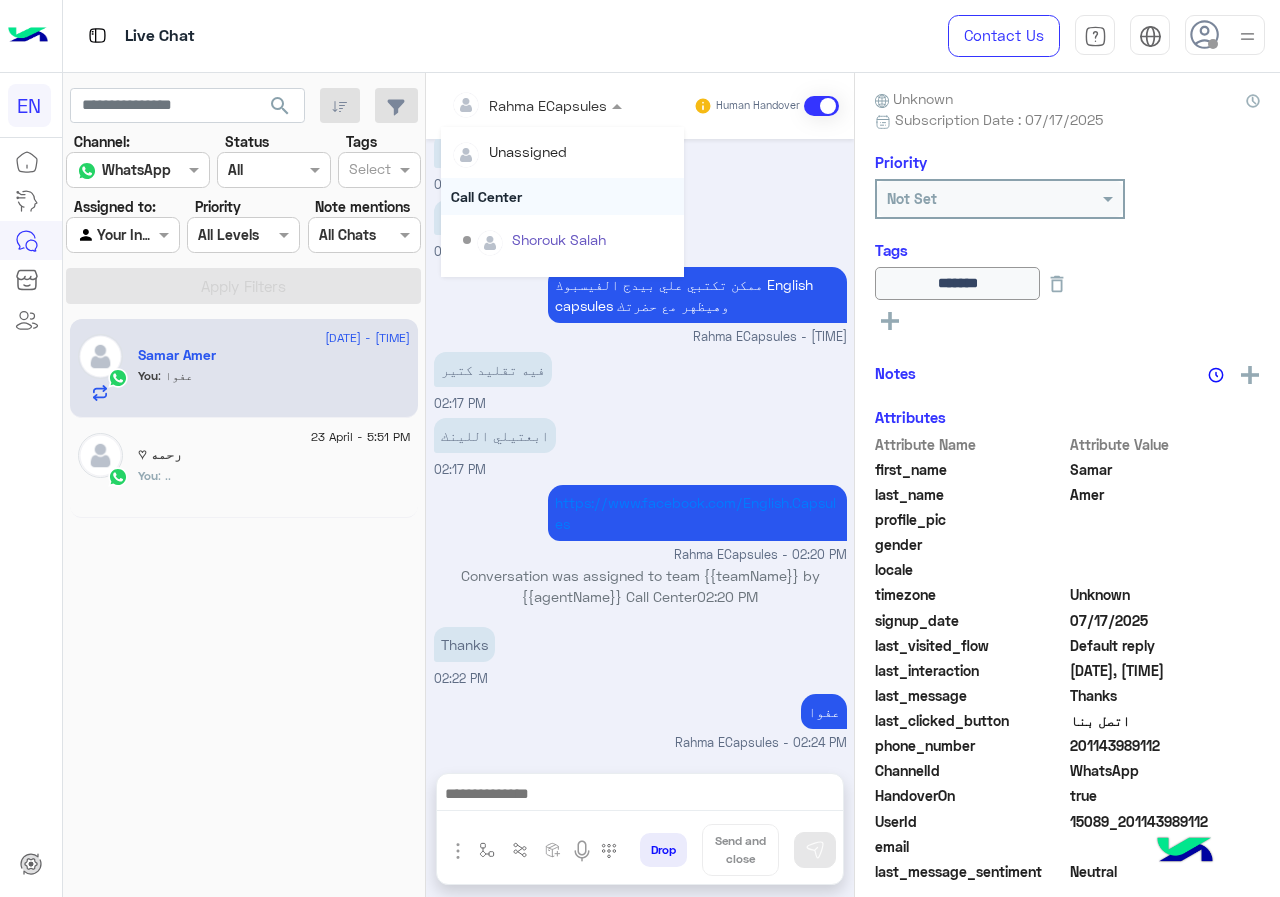 click on "Call Center" at bounding box center [562, 196] 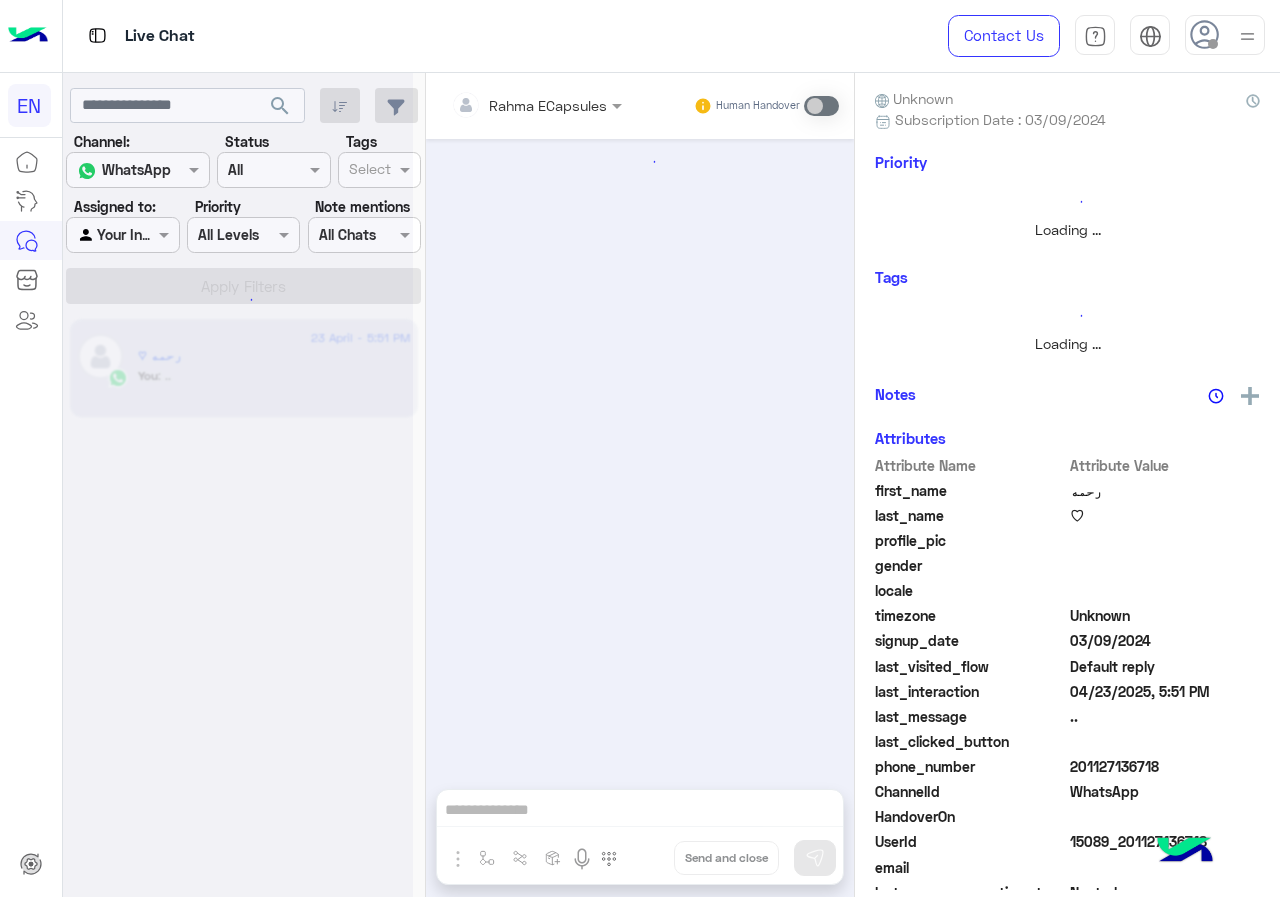 scroll 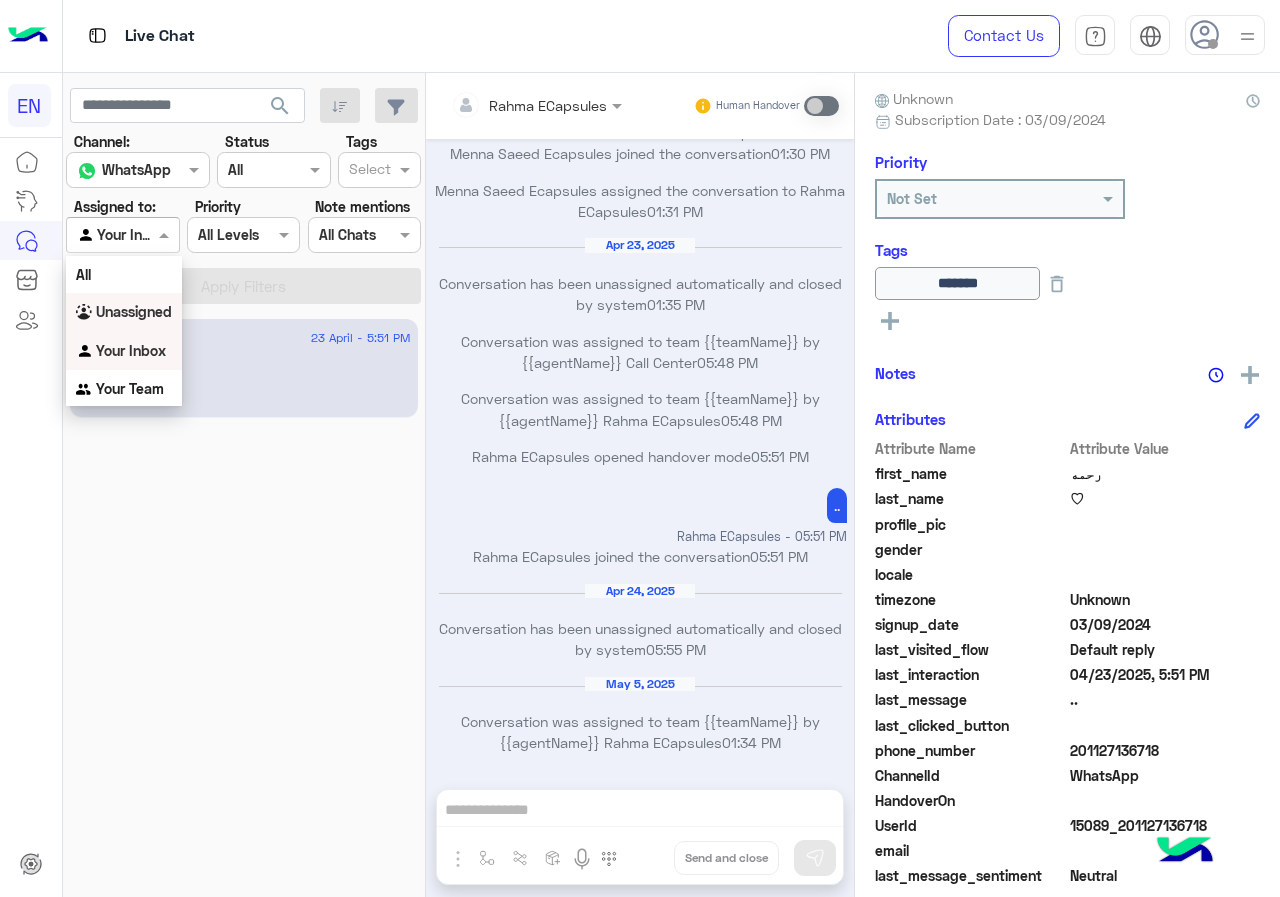 click on "Unassigned" at bounding box center [134, 311] 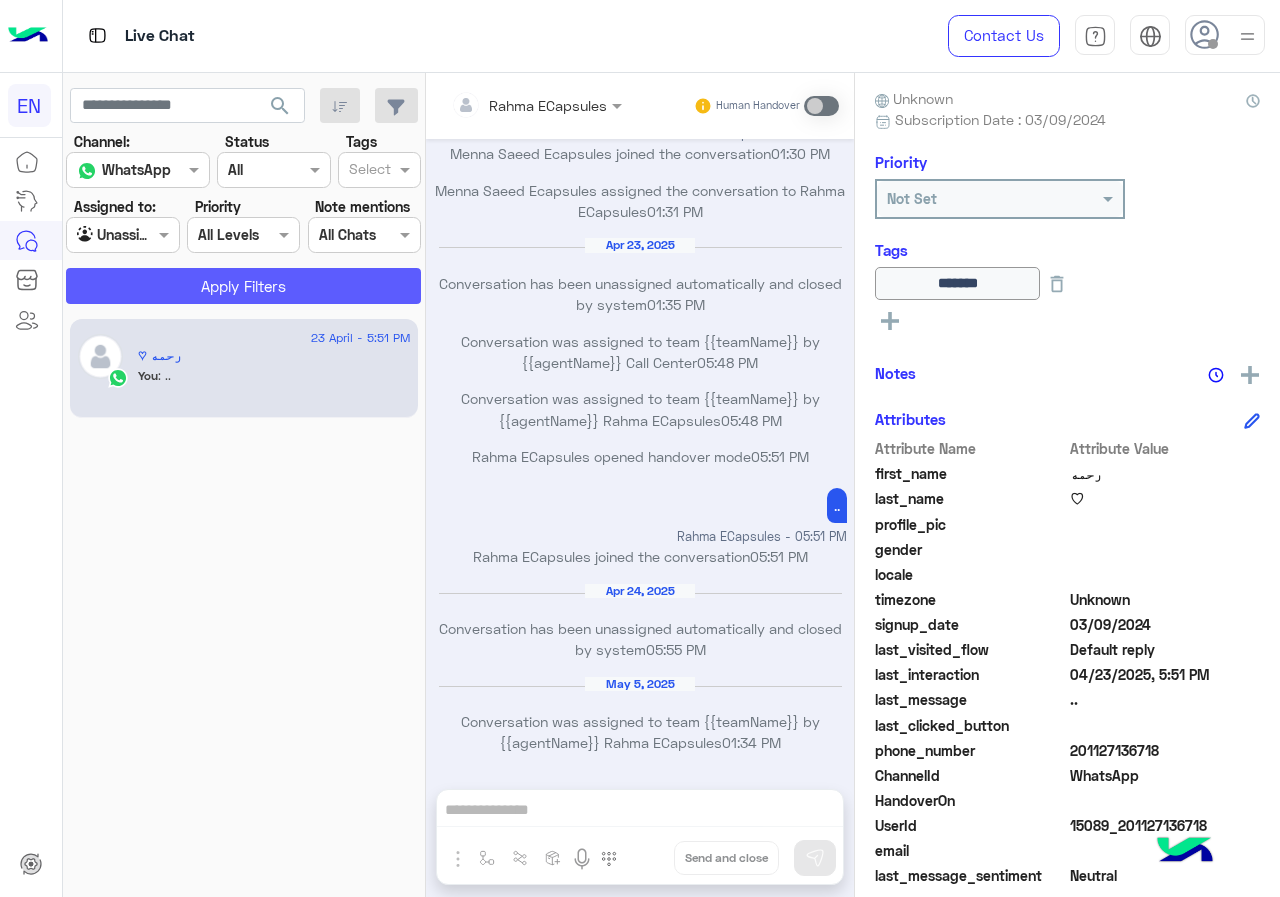 click on "Apply Filters" 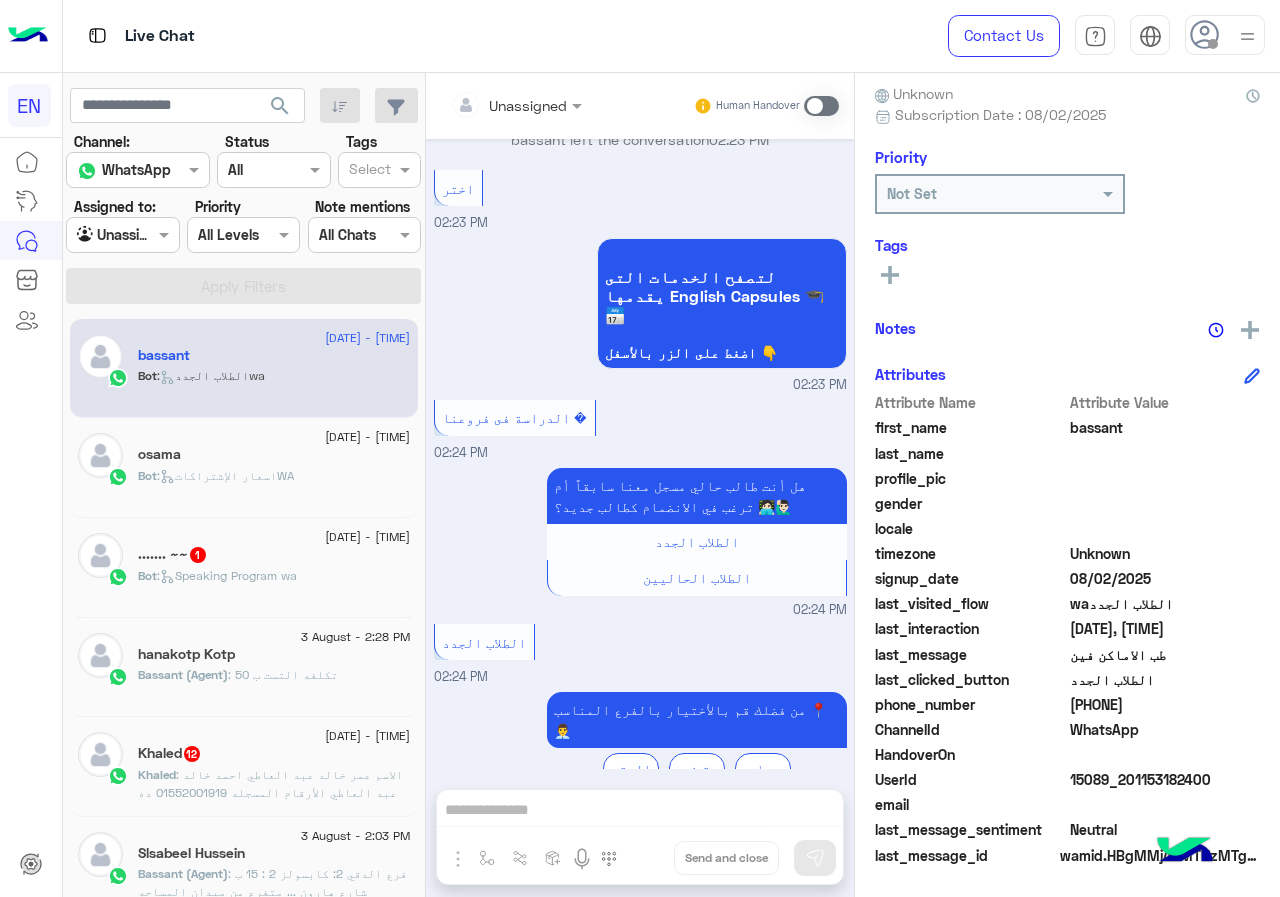 drag, startPoint x: 1071, startPoint y: 703, endPoint x: 1190, endPoint y: 708, distance: 119.104996 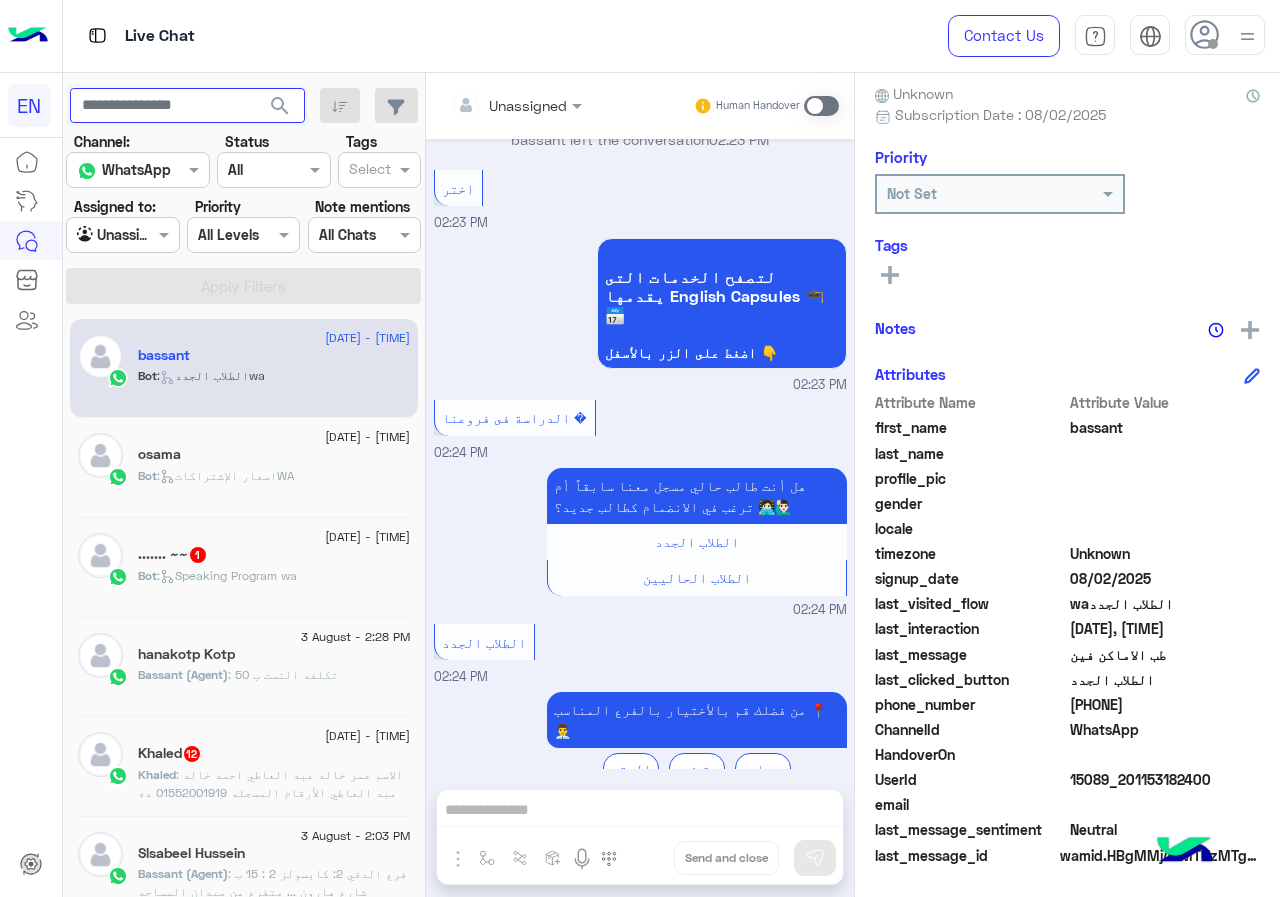 click at bounding box center [187, 106] 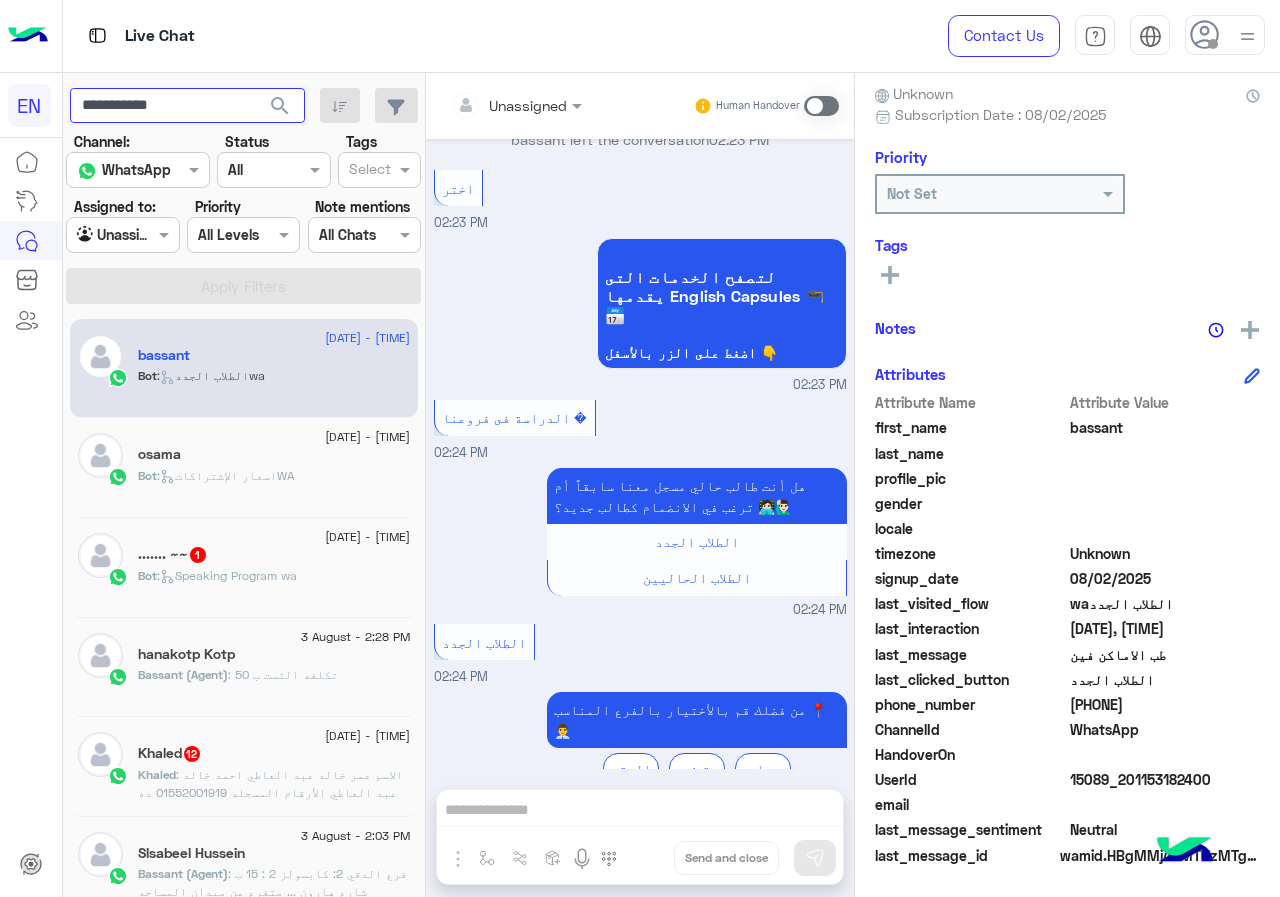 type on "**********" 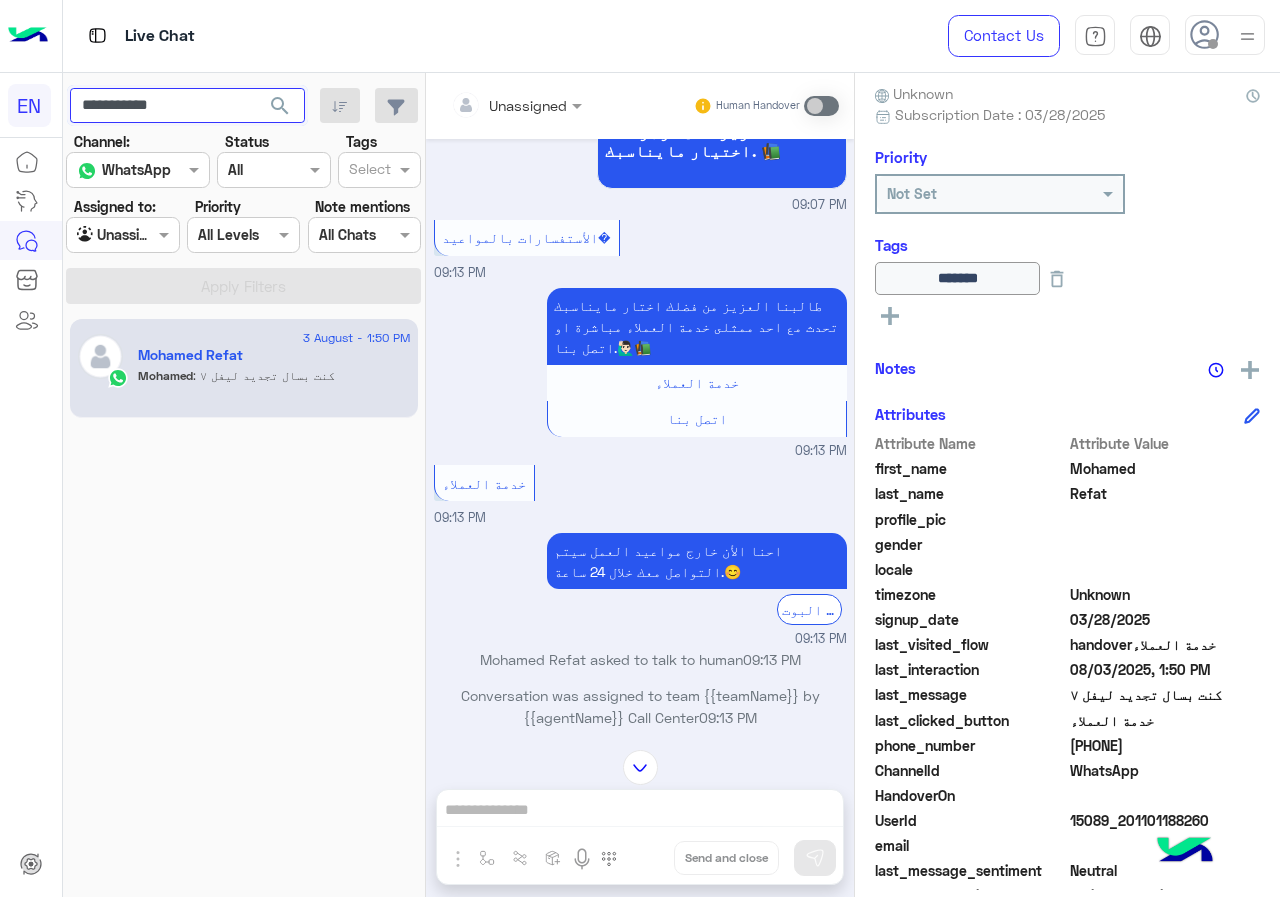 scroll, scrollTop: 1115, scrollLeft: 0, axis: vertical 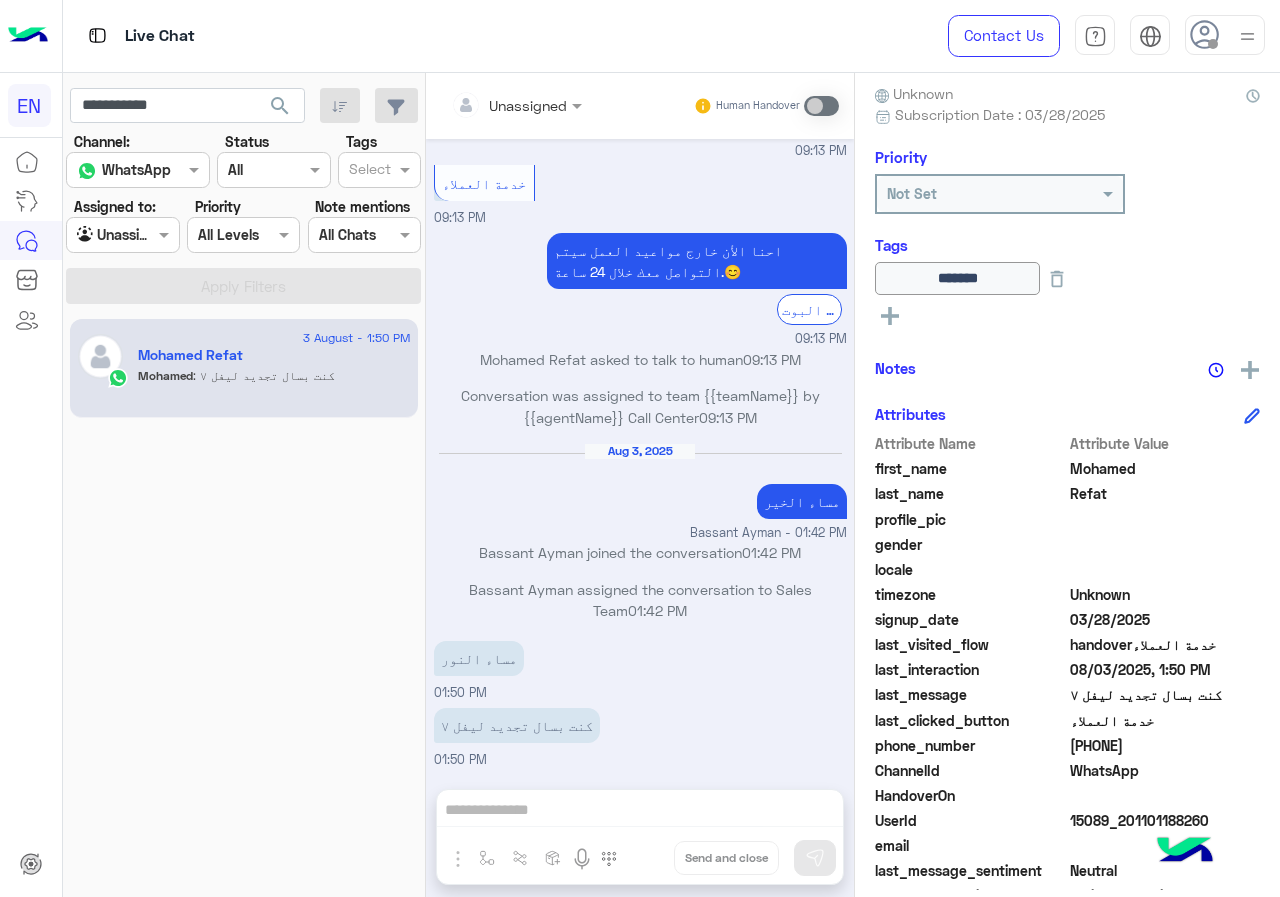 click on "**********" 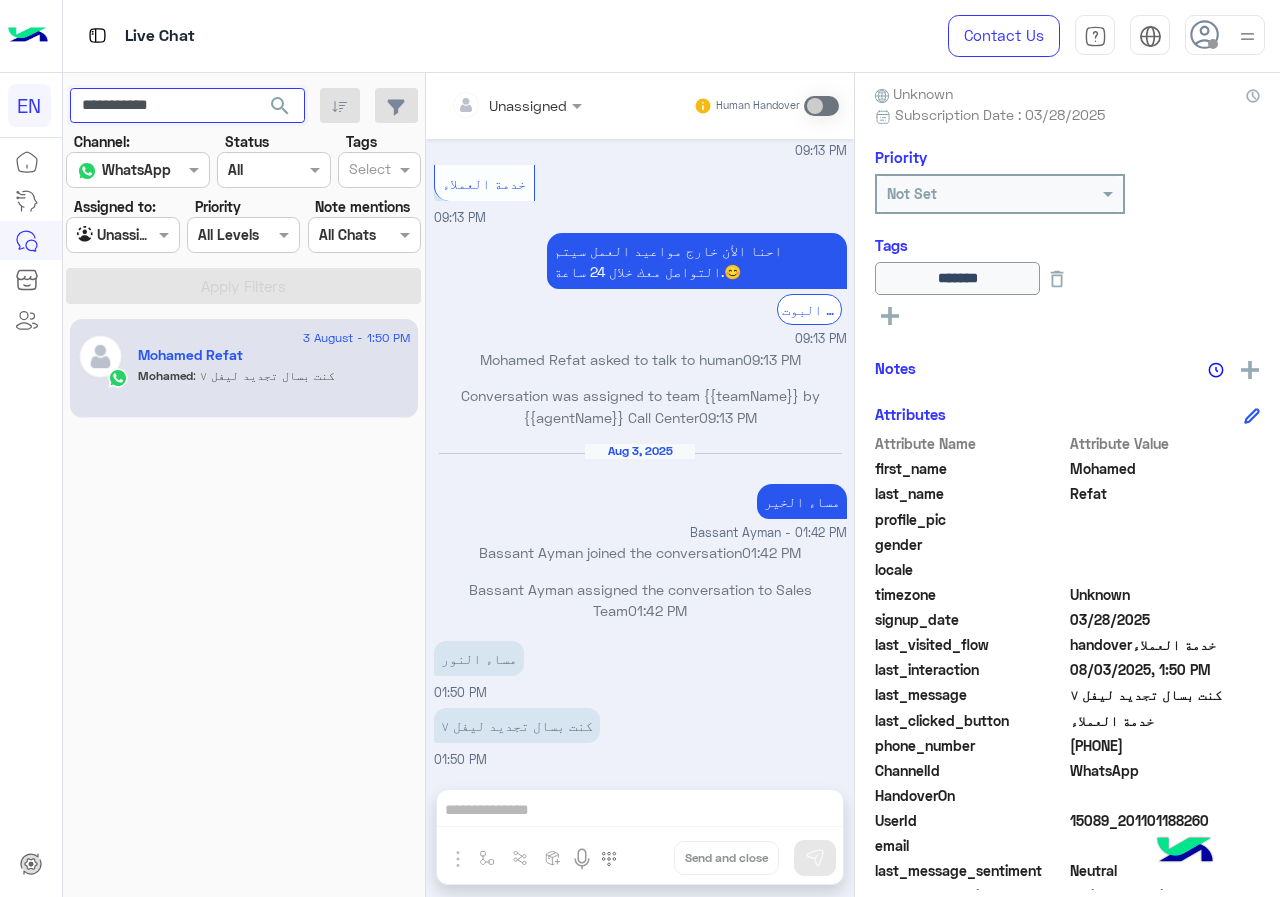 click on "**********" at bounding box center (187, 106) 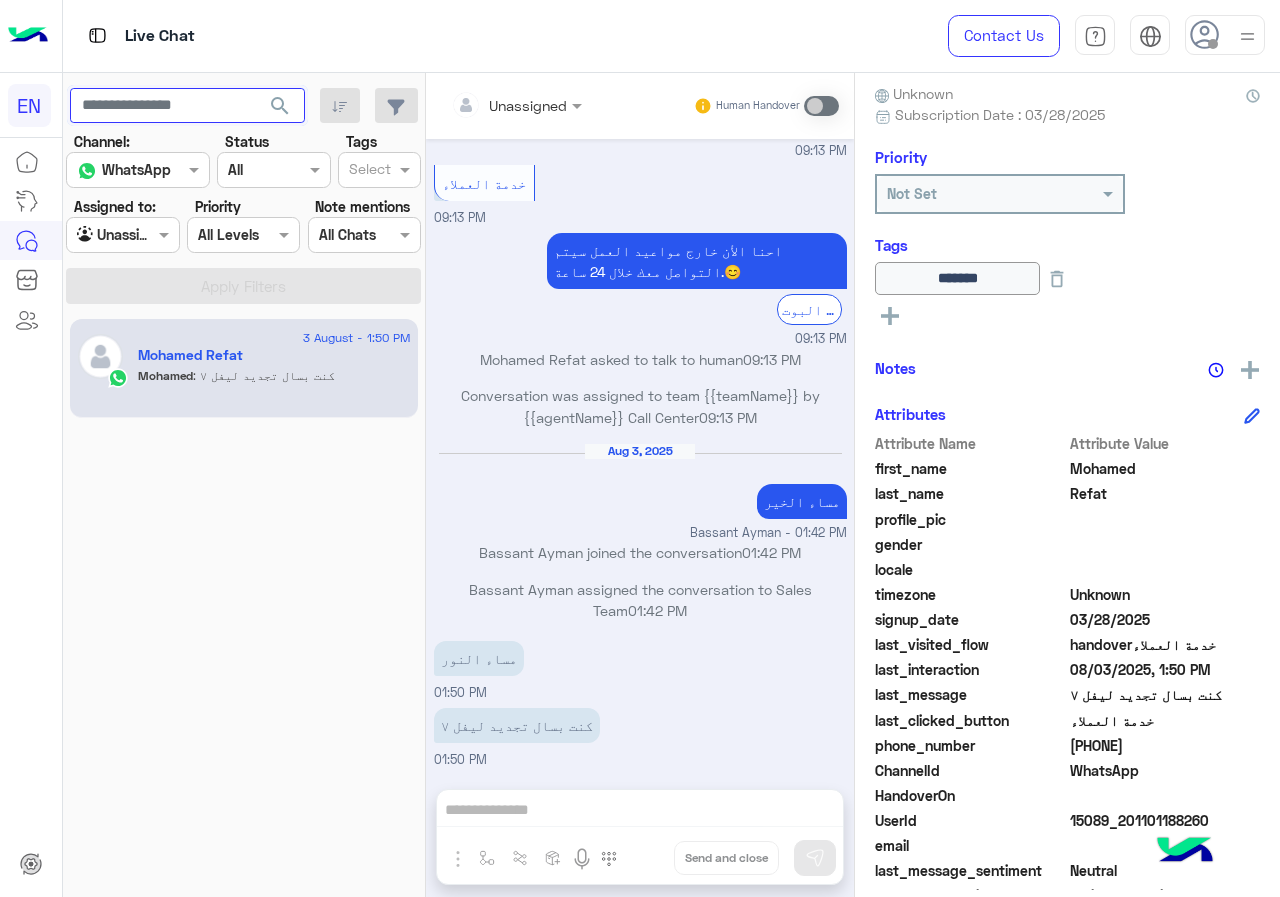 type 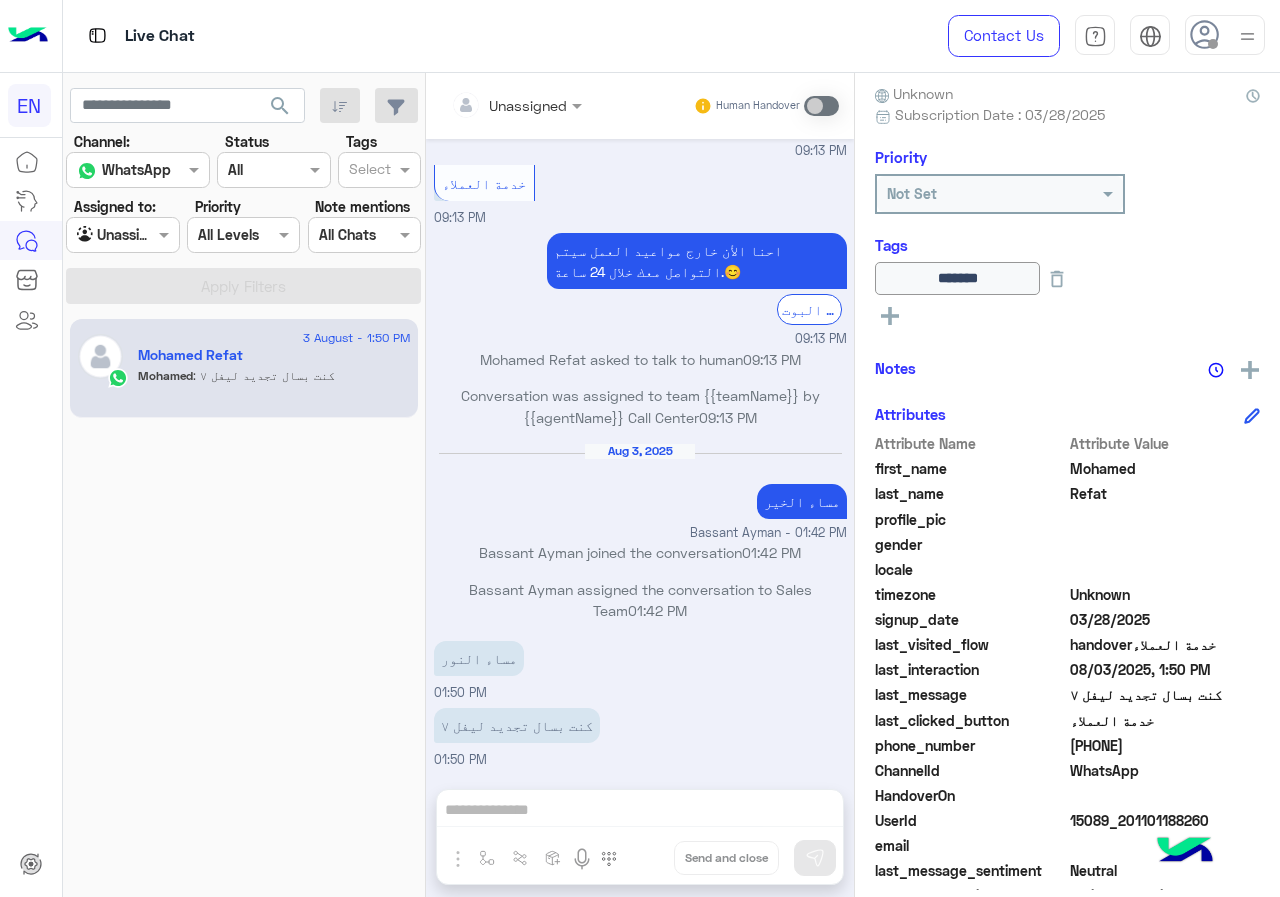 click on "search" 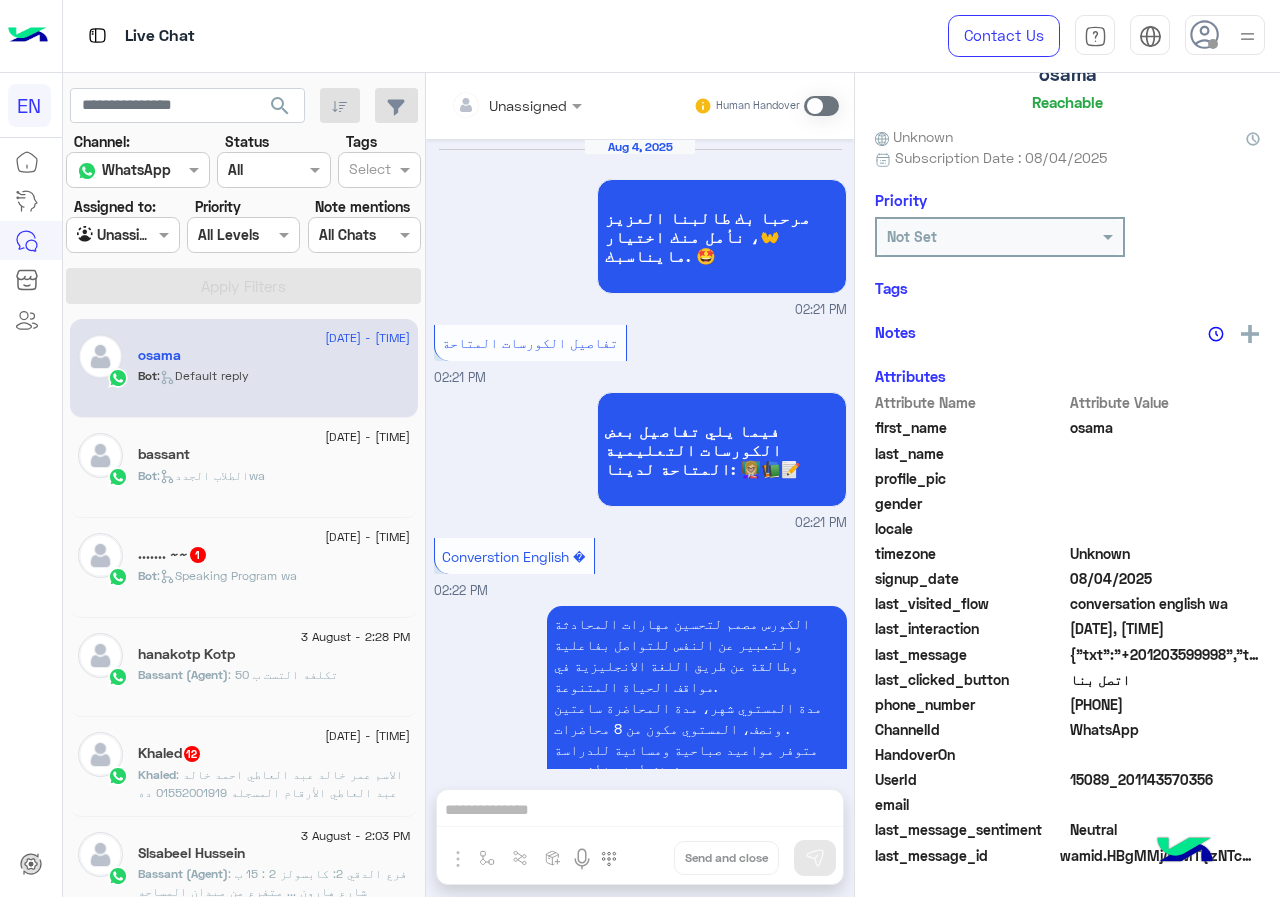 scroll, scrollTop: 3497, scrollLeft: 0, axis: vertical 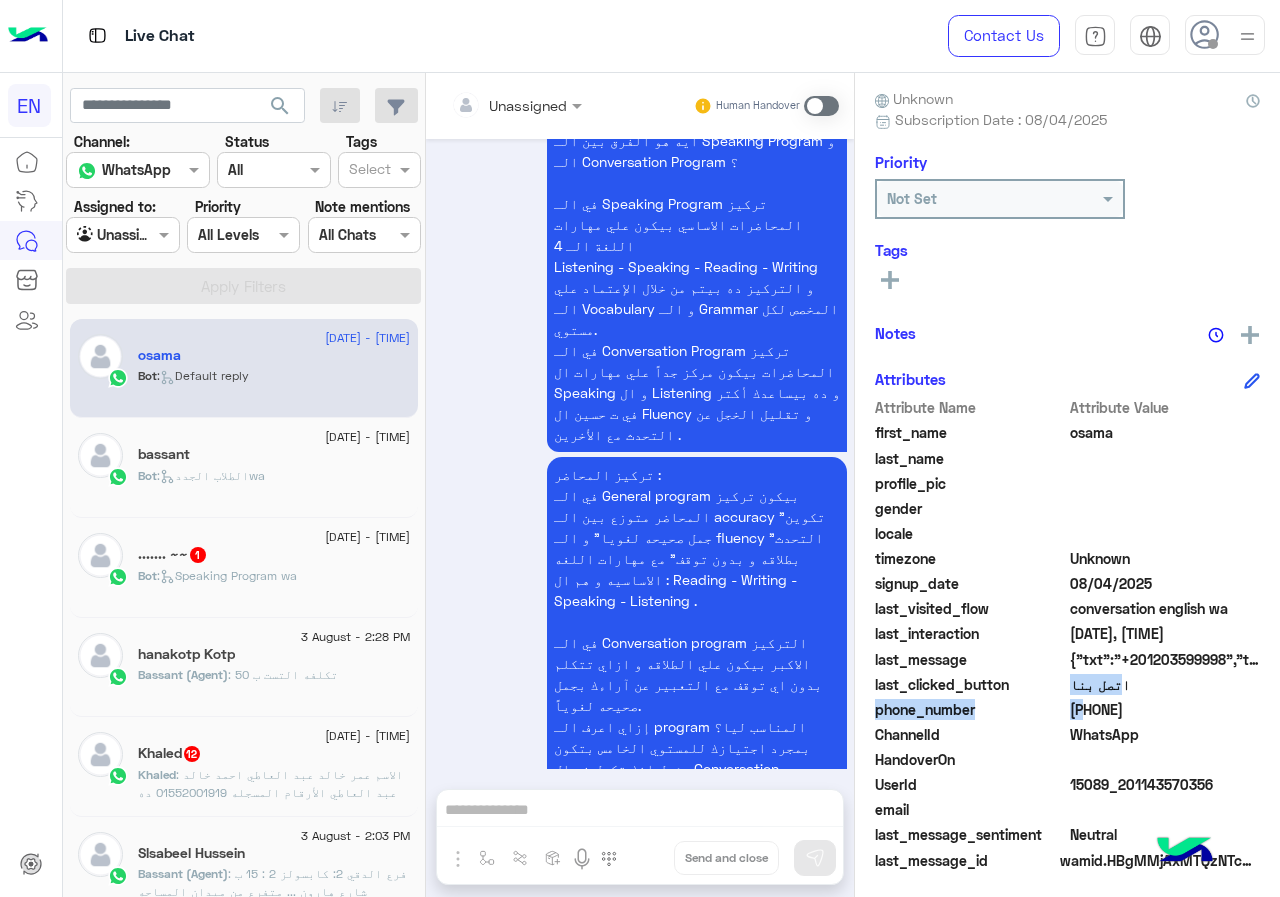drag, startPoint x: 1076, startPoint y: 700, endPoint x: 1207, endPoint y: 694, distance: 131.13733 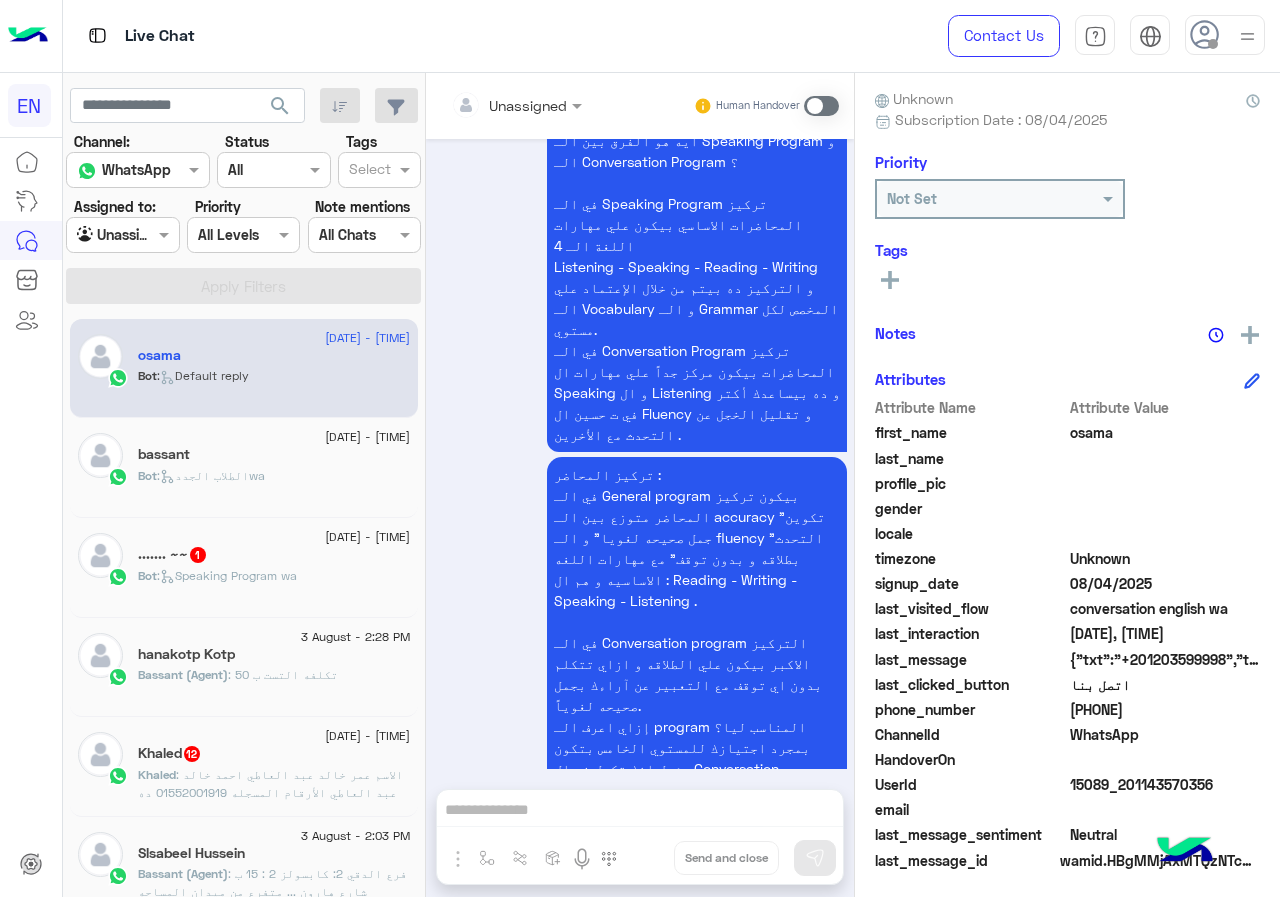 click on "[PHONE]" 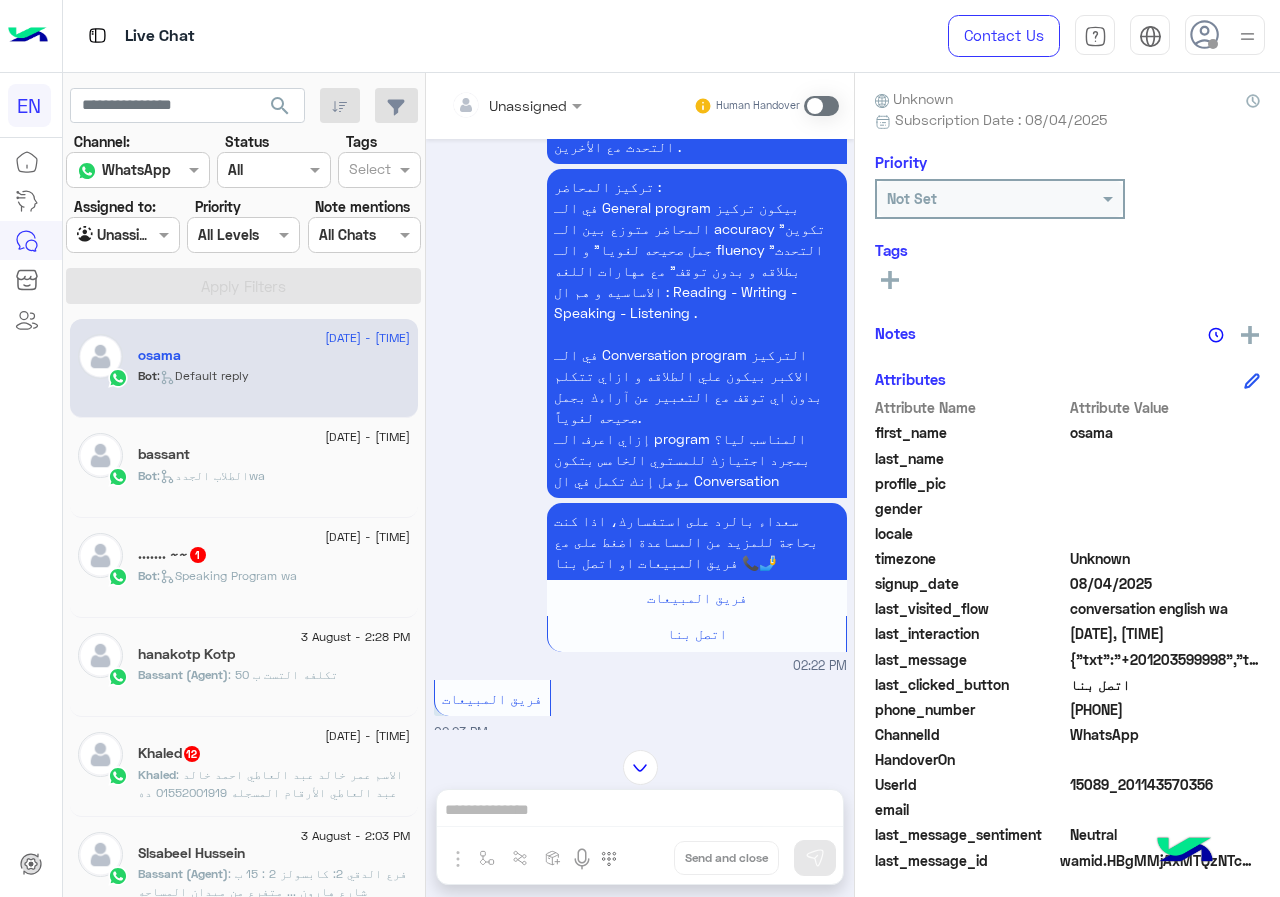 scroll, scrollTop: 1097, scrollLeft: 0, axis: vertical 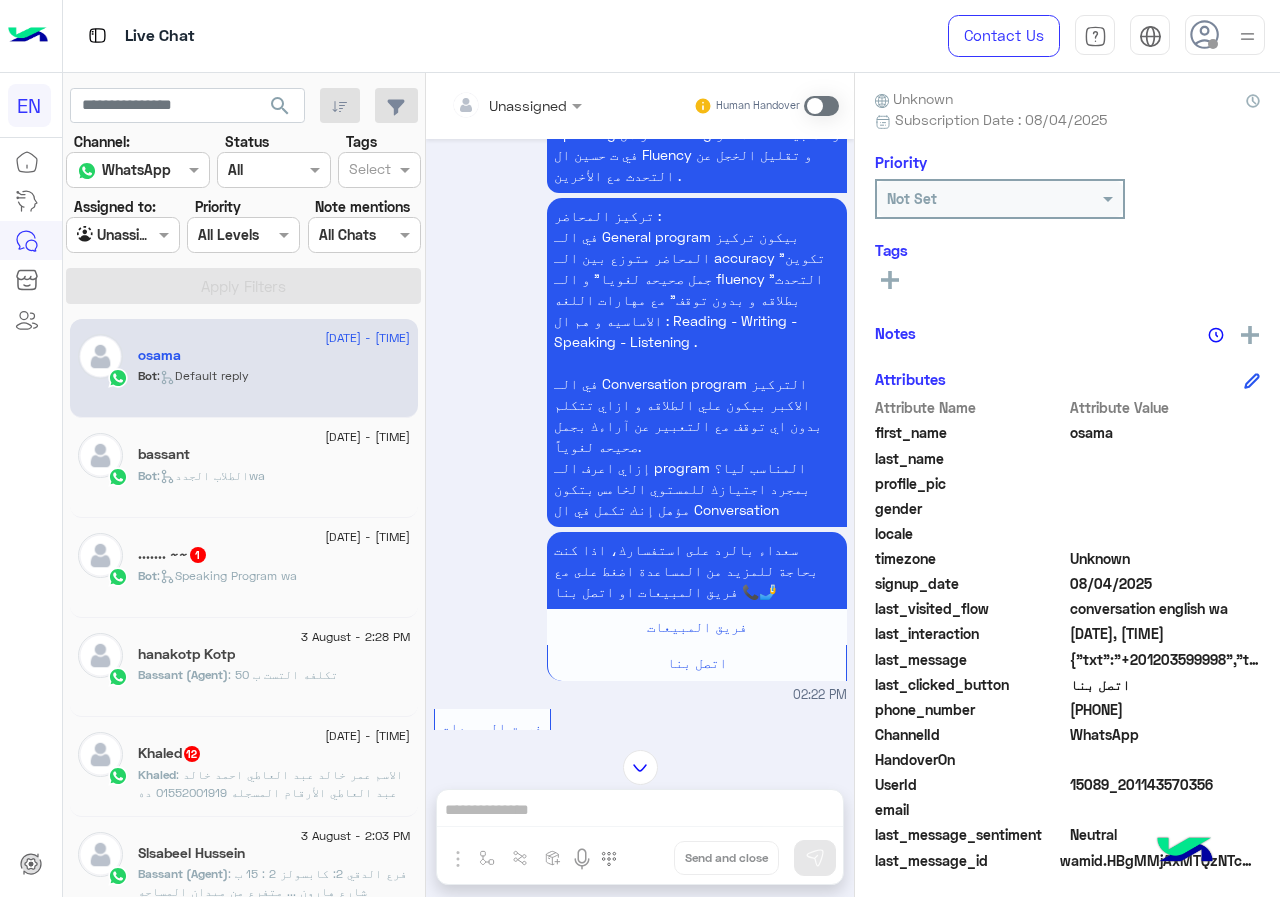 click at bounding box center (516, 104) 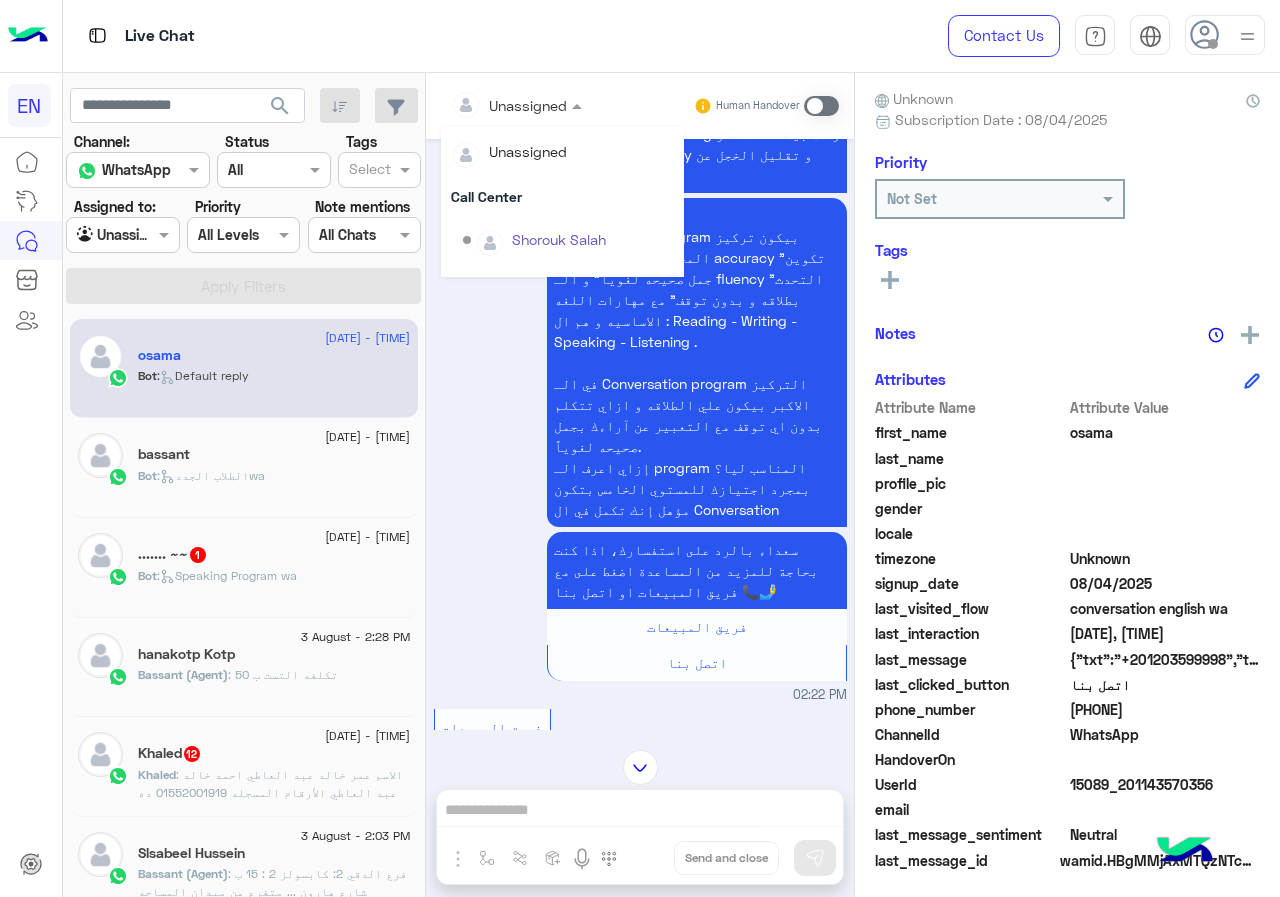 scroll, scrollTop: 332, scrollLeft: 0, axis: vertical 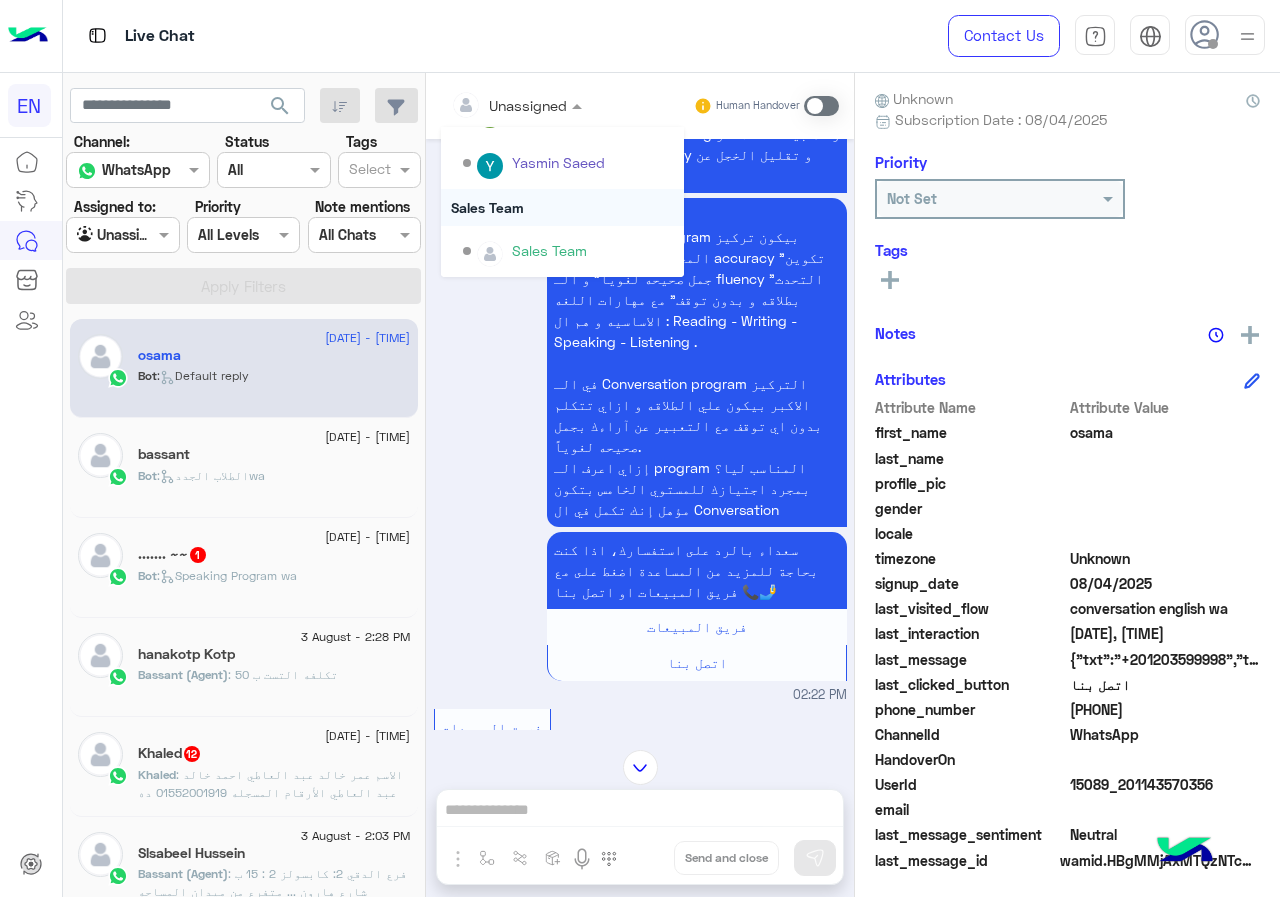 click on "Sales Team" at bounding box center [562, 207] 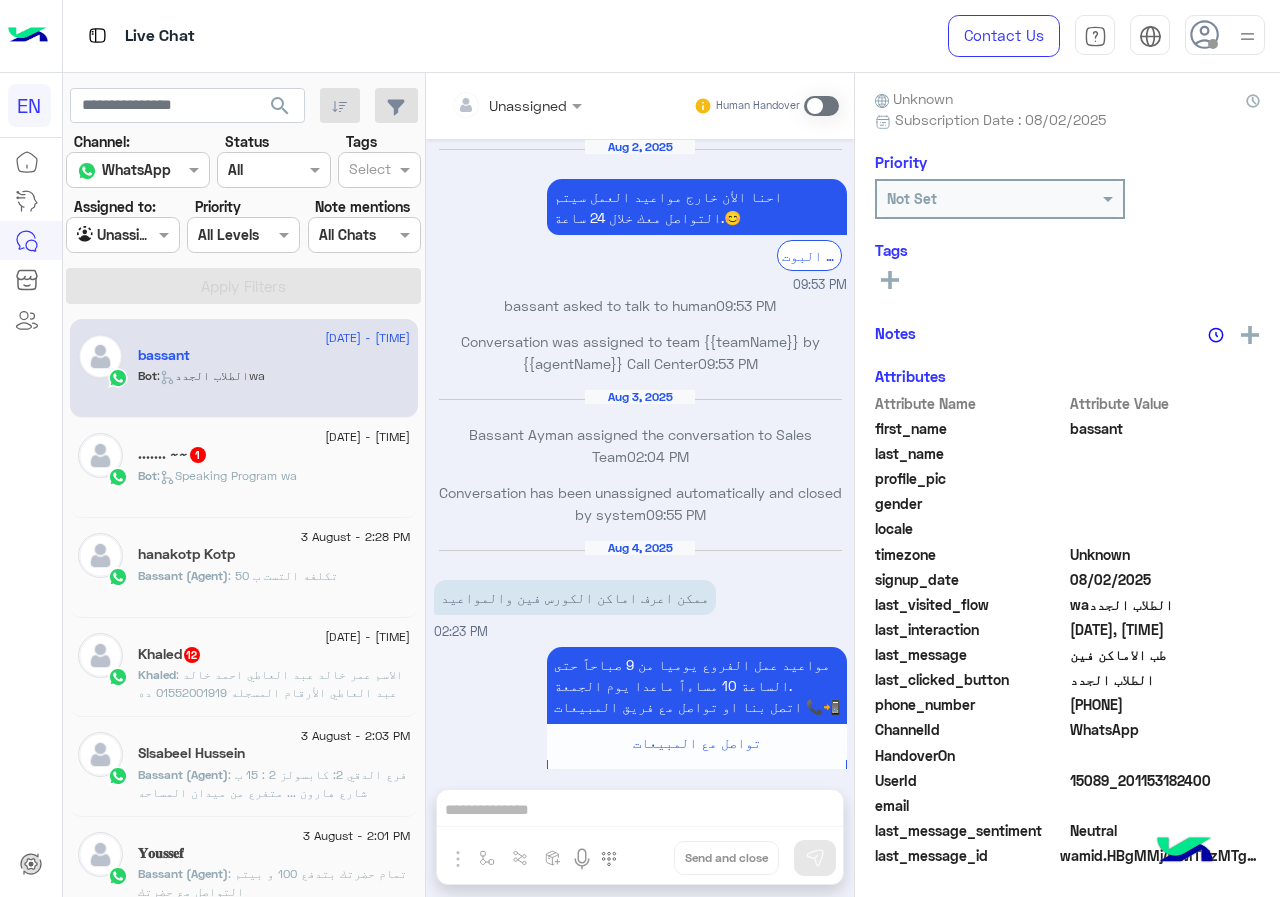 scroll, scrollTop: 1203, scrollLeft: 0, axis: vertical 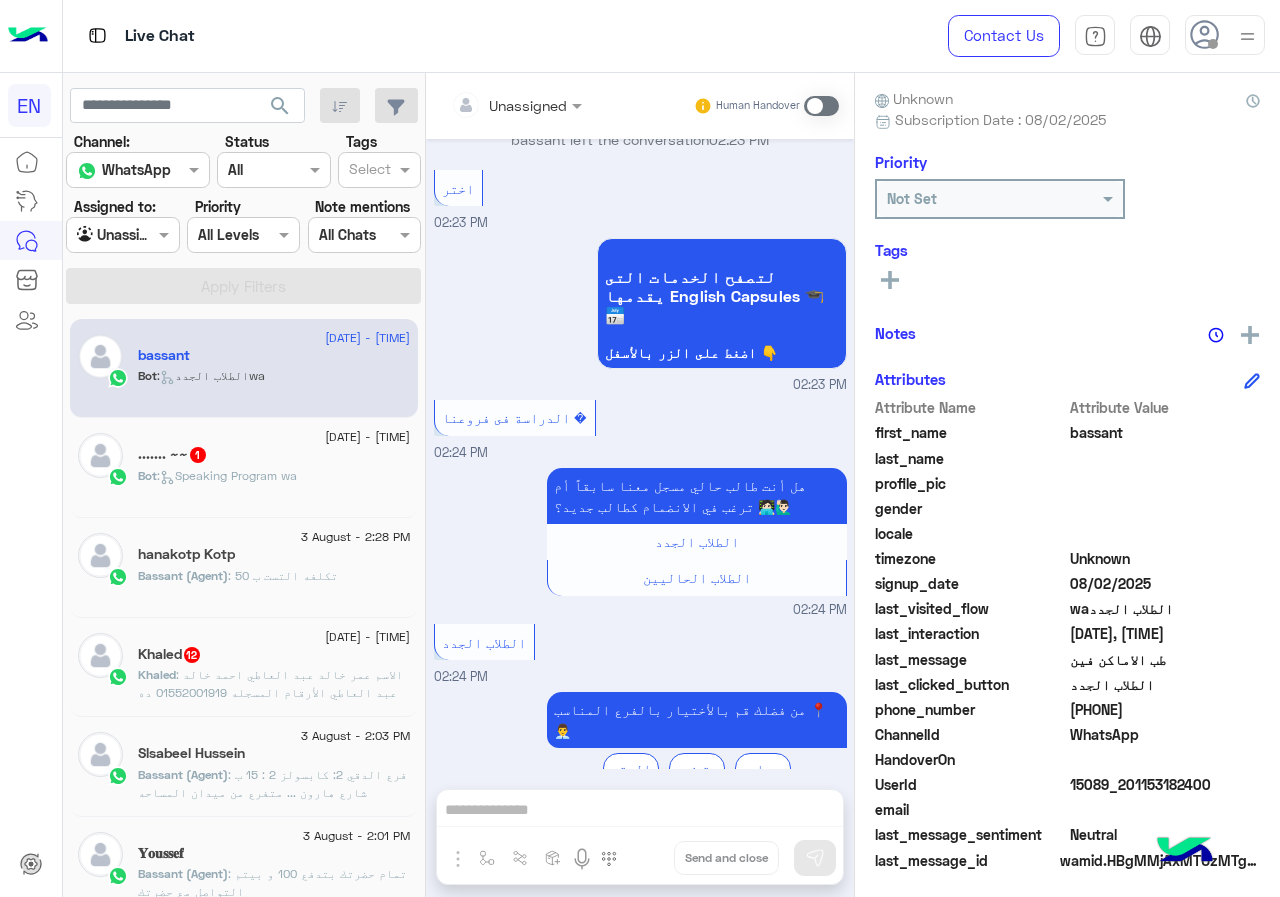 drag, startPoint x: 1072, startPoint y: 705, endPoint x: 1166, endPoint y: 710, distance: 94.13288 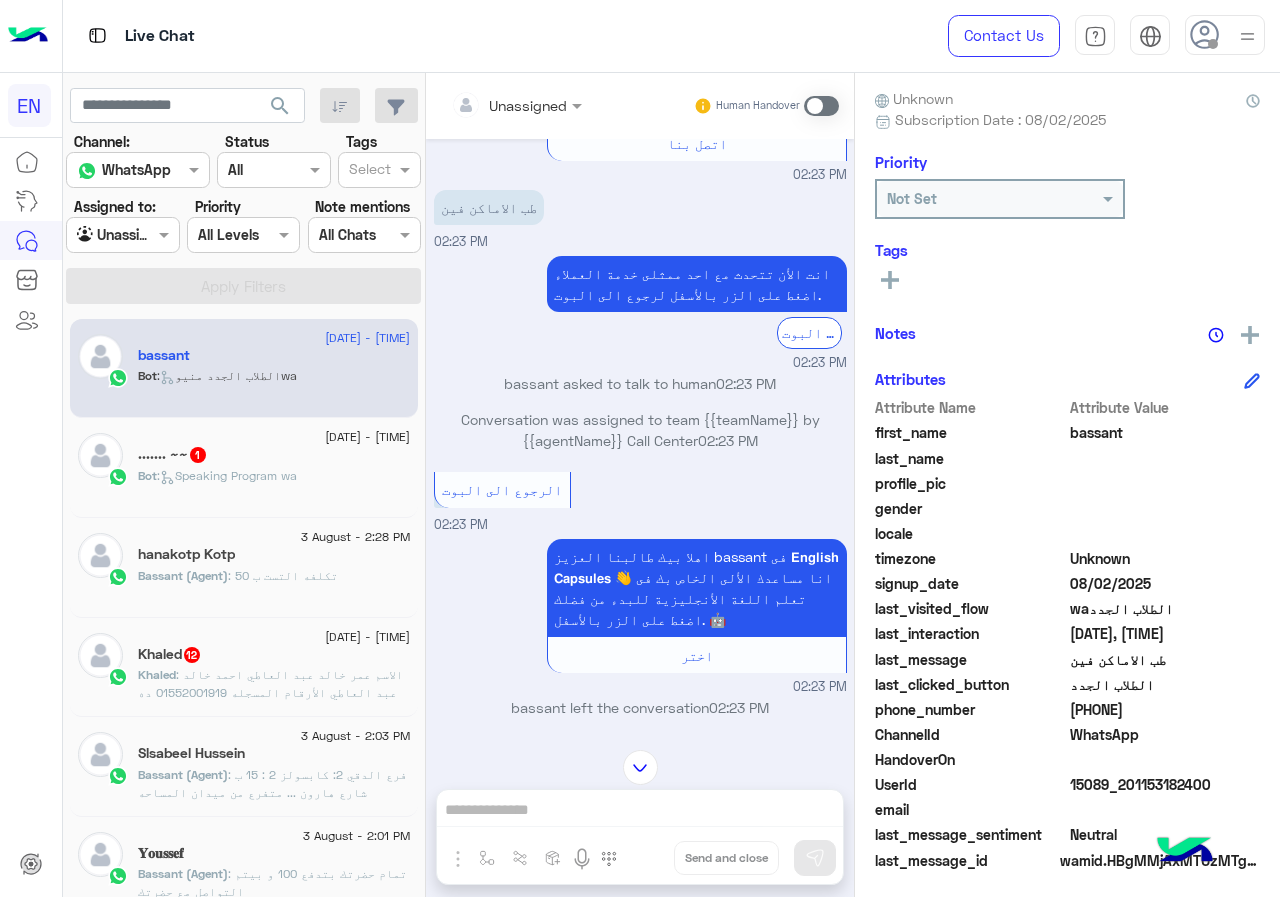 scroll, scrollTop: 597, scrollLeft: 0, axis: vertical 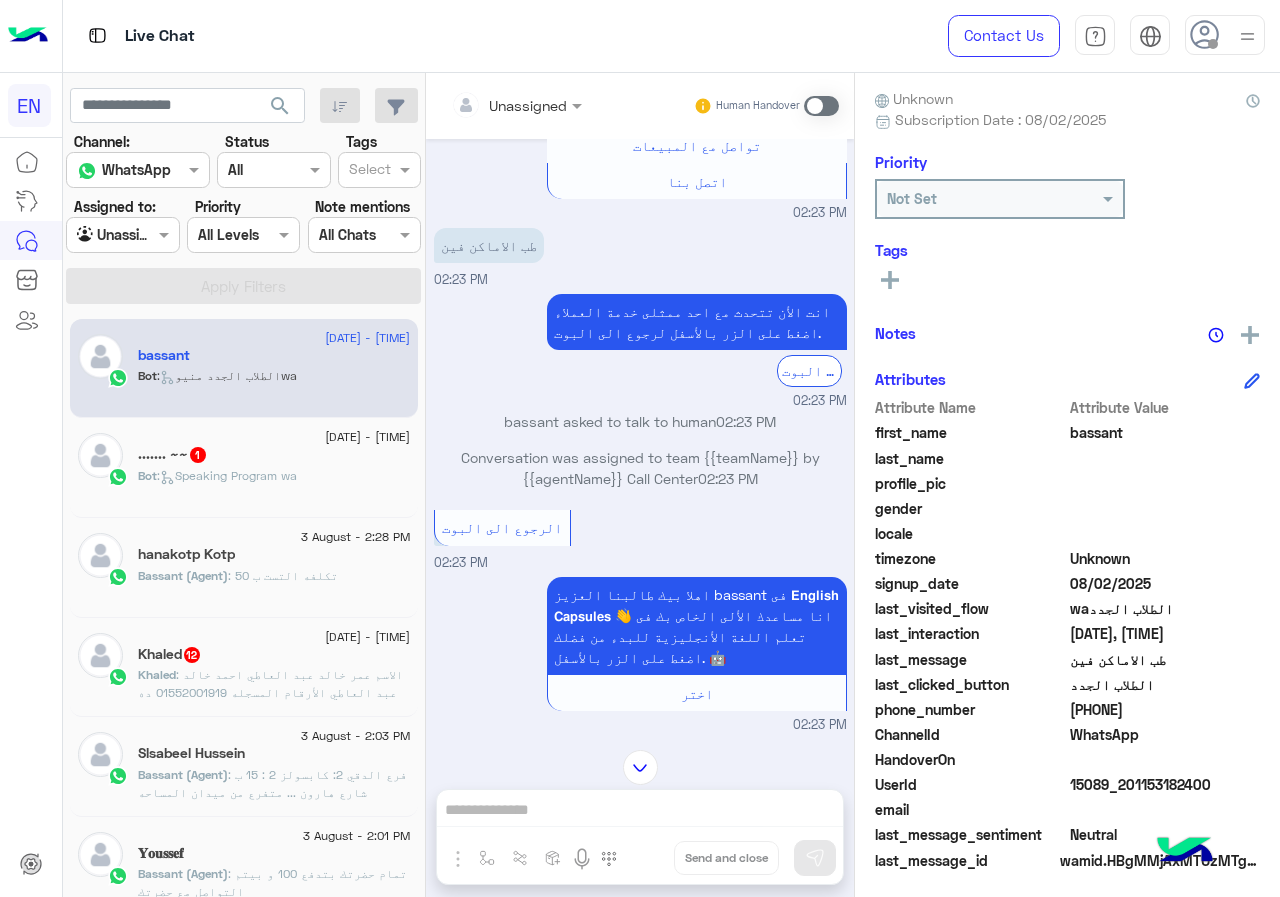 click on "Unassigned" at bounding box center [509, 105] 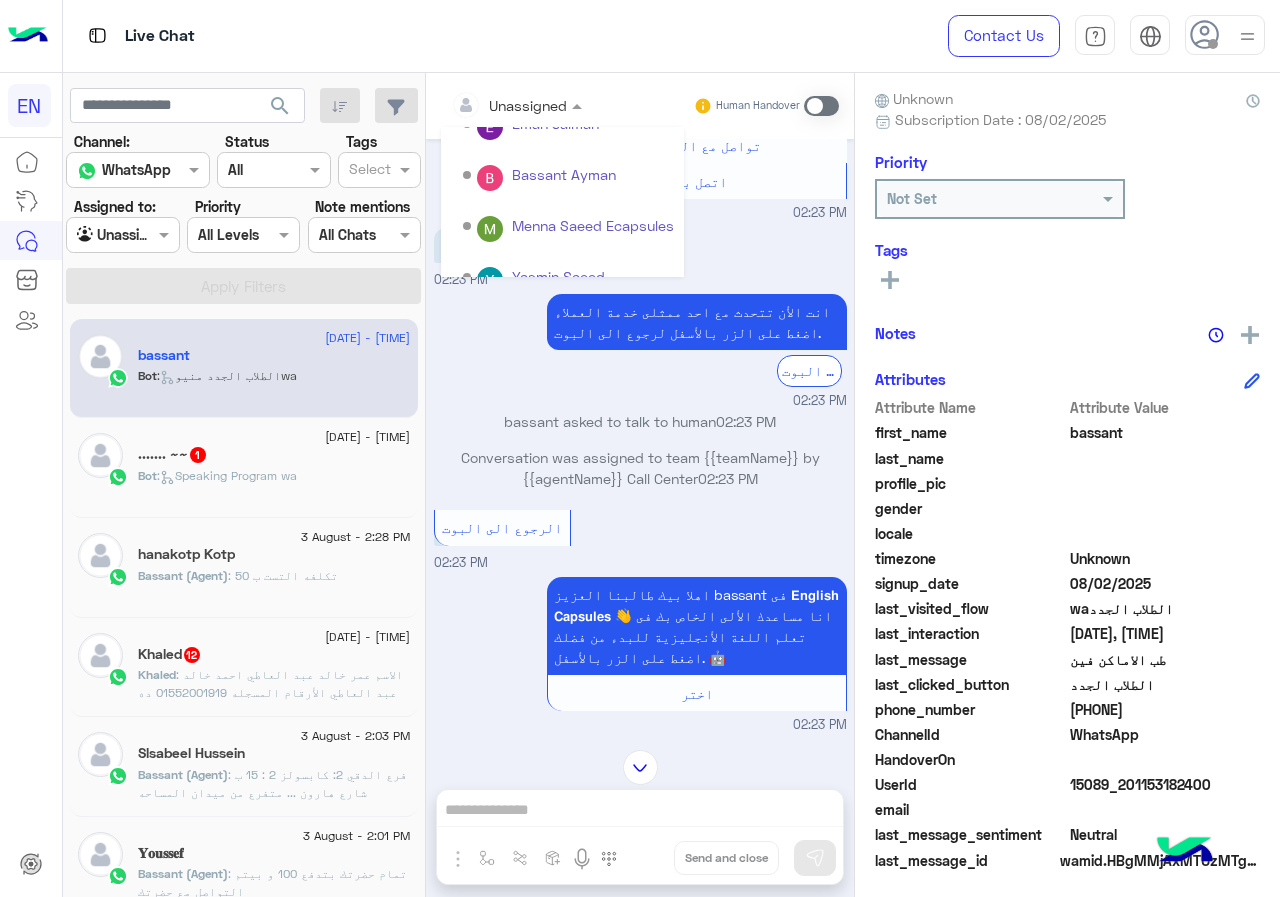 scroll, scrollTop: 332, scrollLeft: 0, axis: vertical 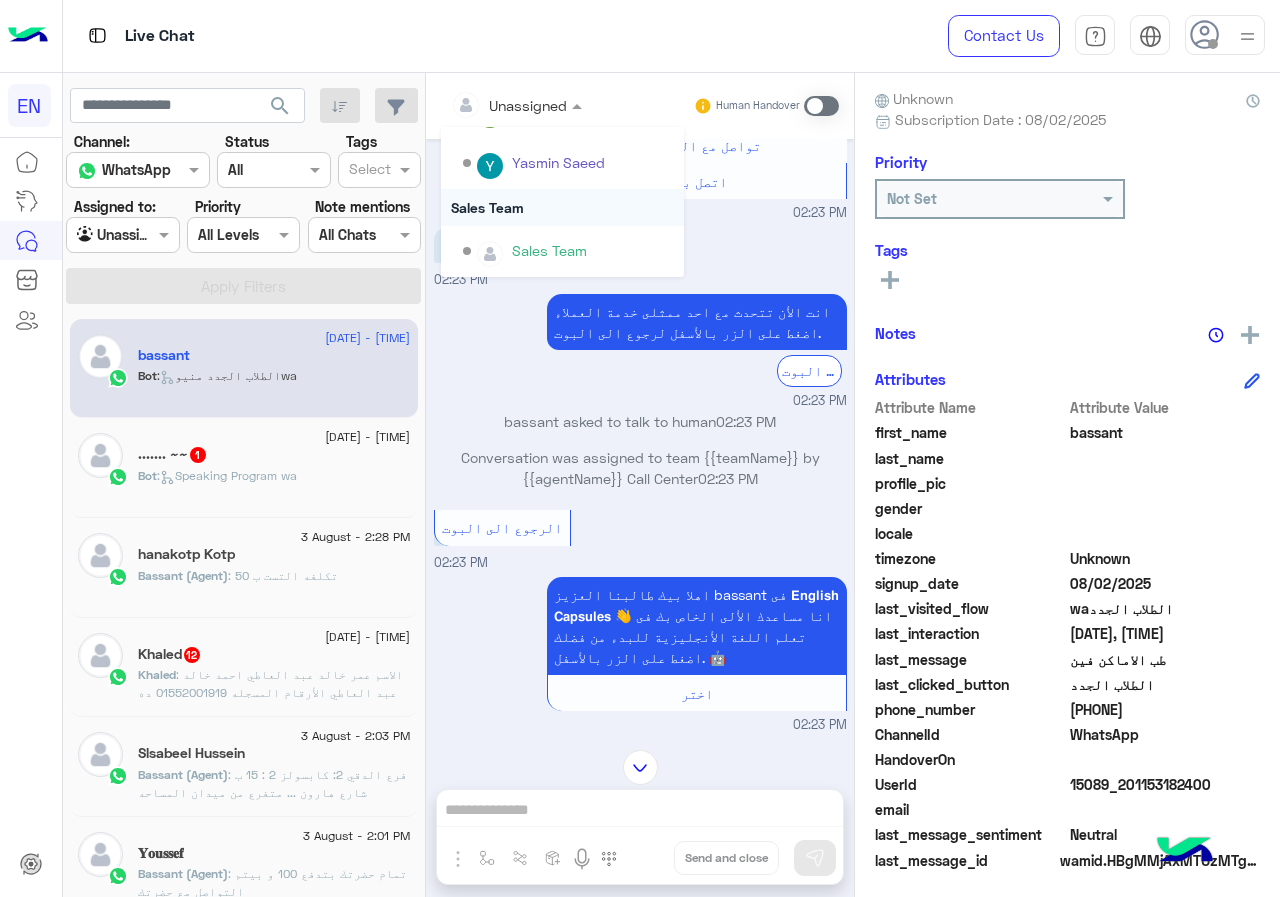 click on "Sales Team" at bounding box center [562, 207] 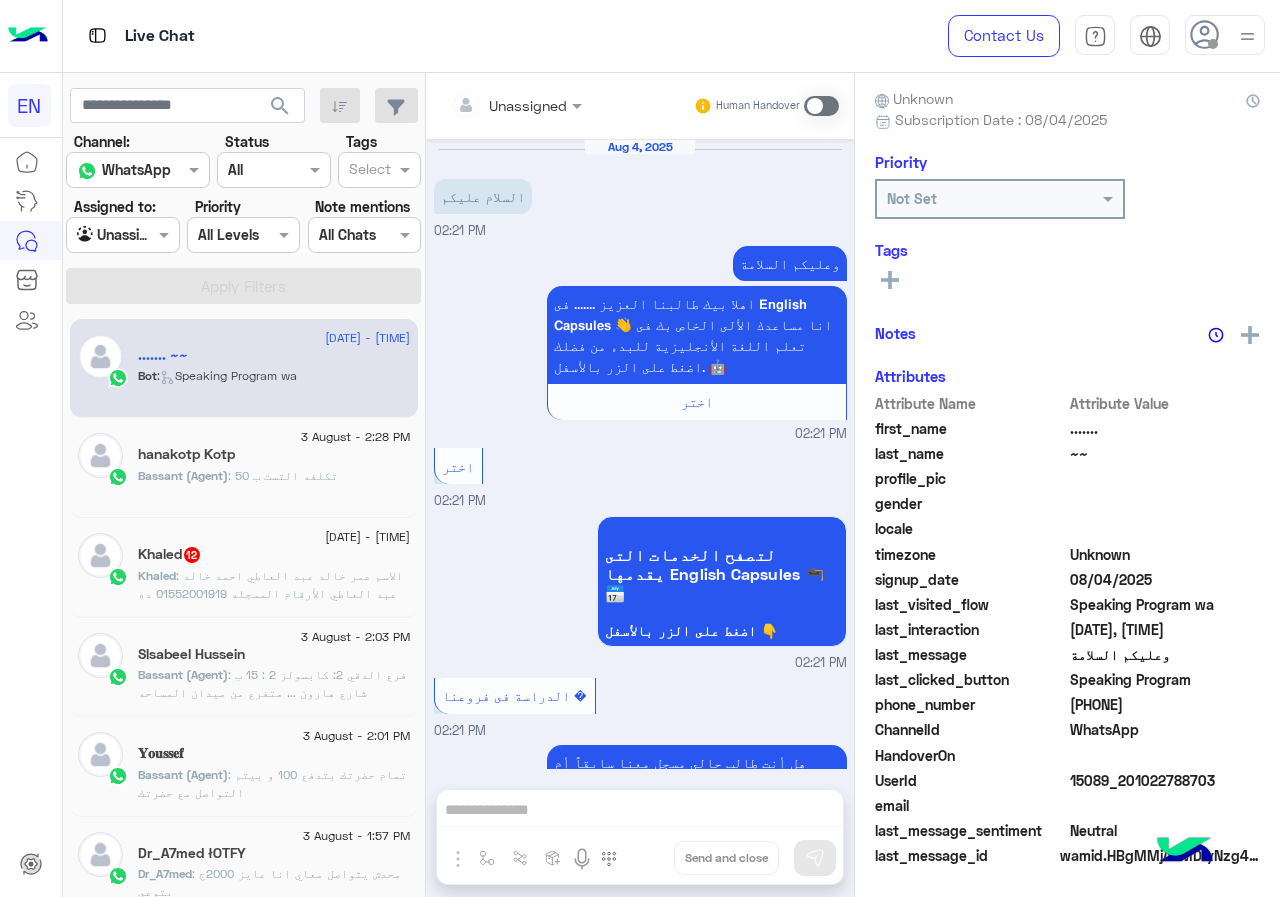 scroll, scrollTop: 1619, scrollLeft: 0, axis: vertical 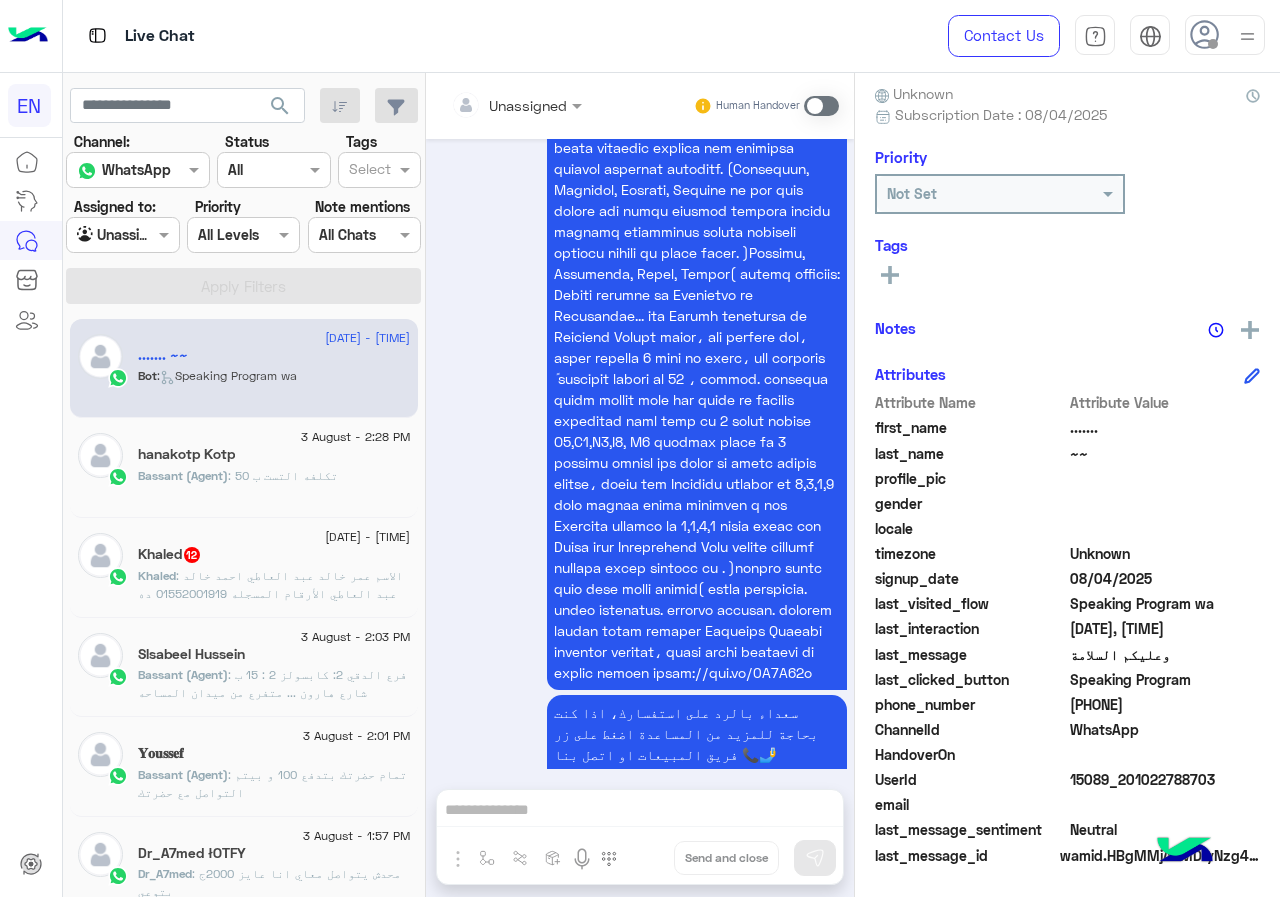 drag, startPoint x: 1075, startPoint y: 714, endPoint x: 1186, endPoint y: 699, distance: 112.00893 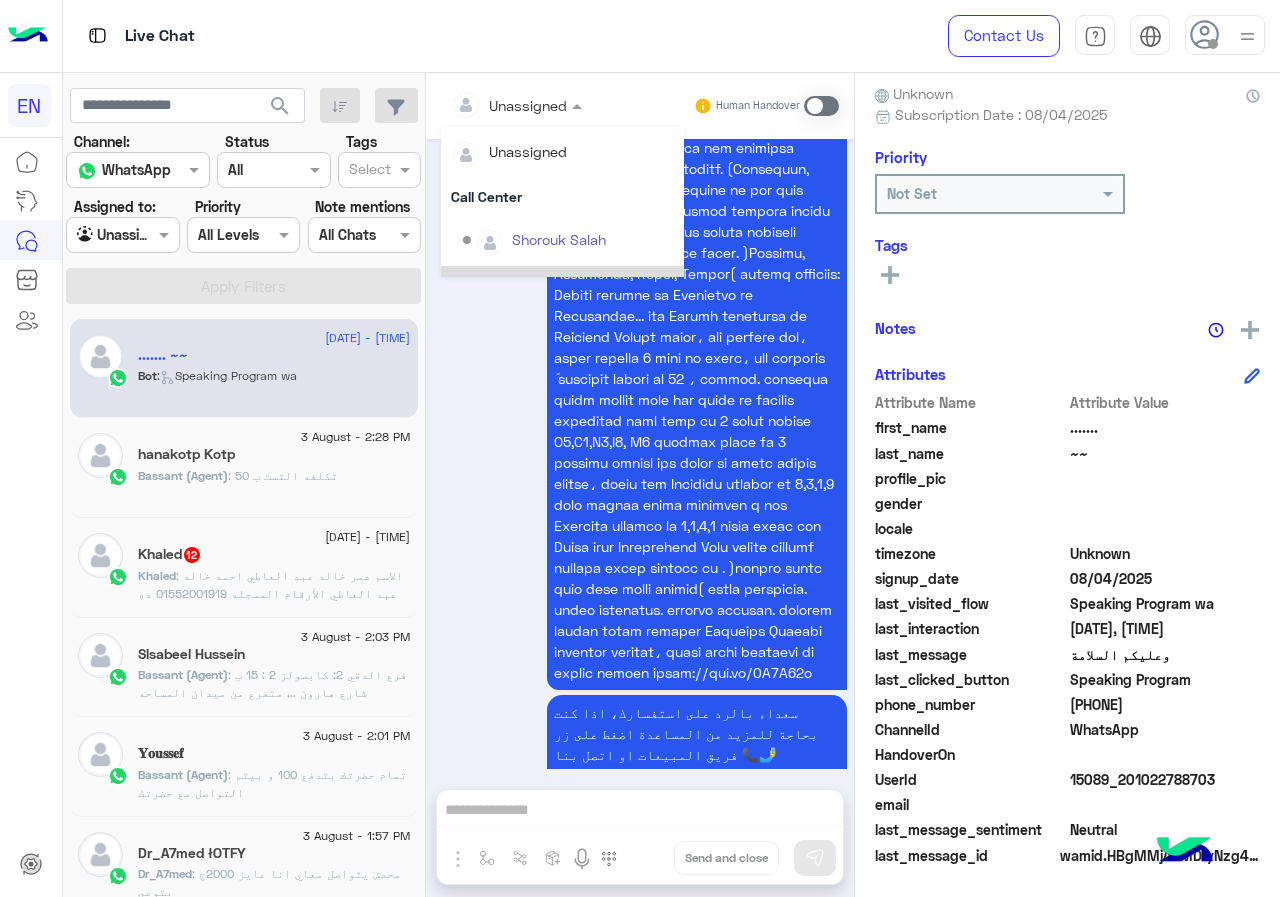 scroll, scrollTop: 332, scrollLeft: 0, axis: vertical 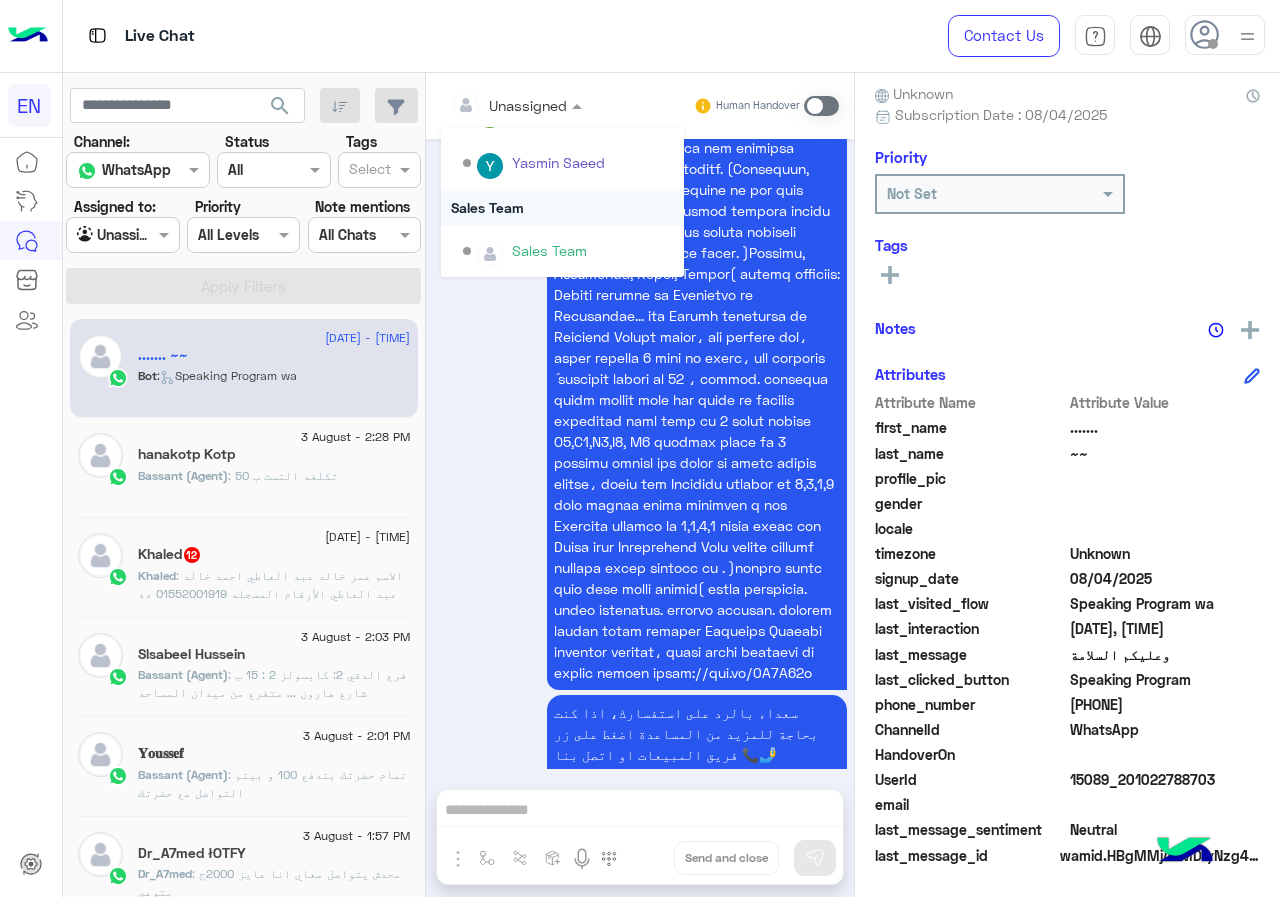click on "Sales Team" at bounding box center [562, 207] 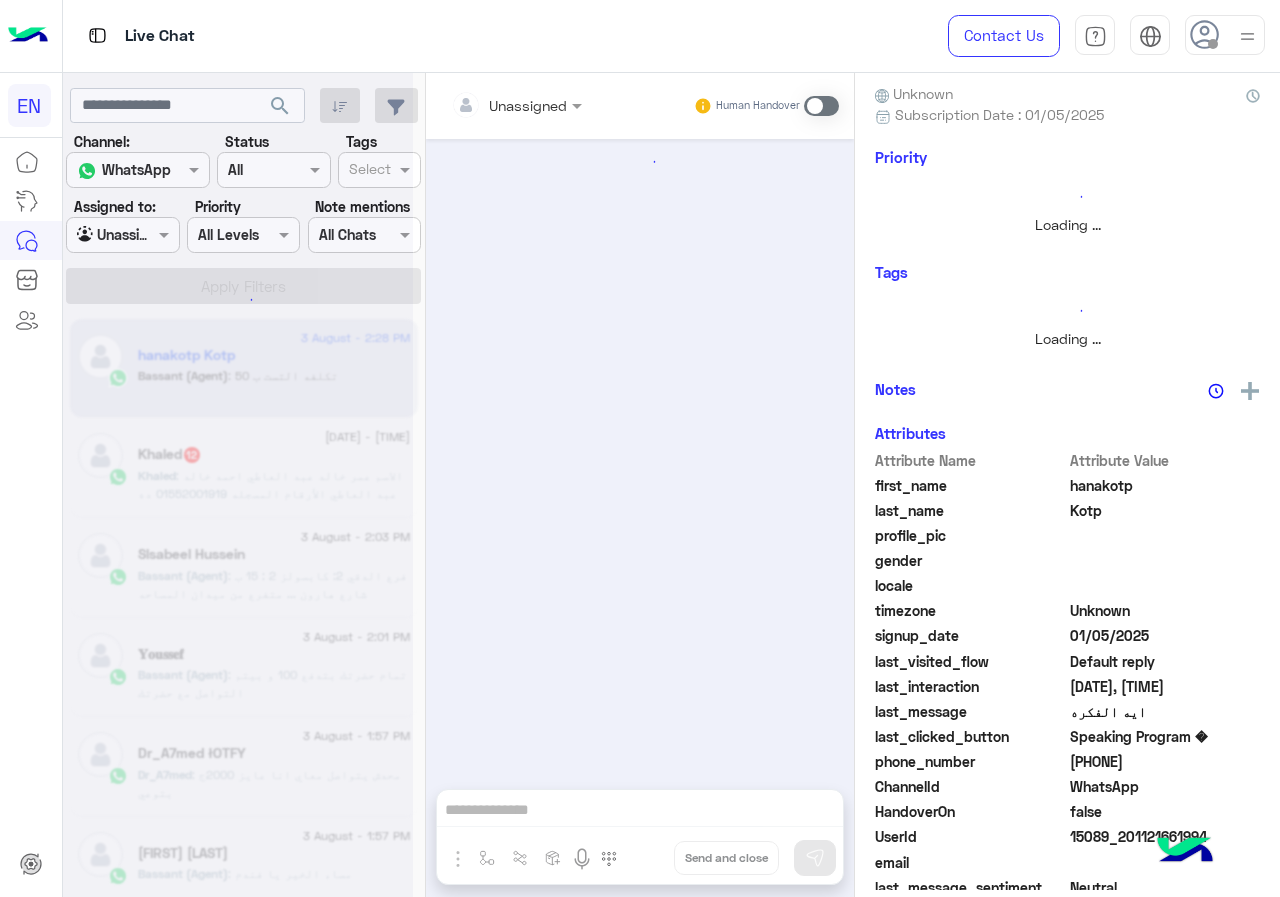 scroll, scrollTop: 0, scrollLeft: 0, axis: both 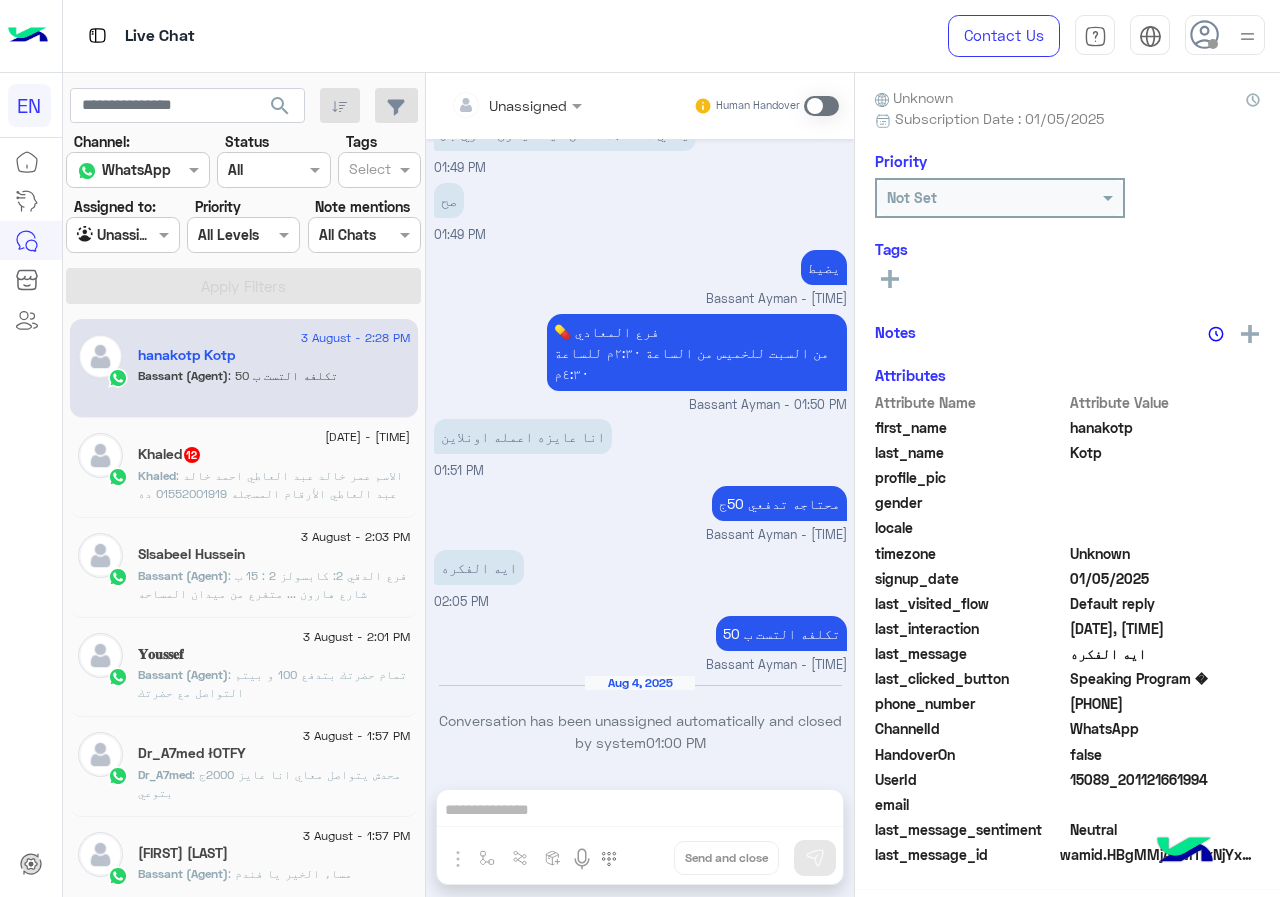 click on "[DATE] - [TIME]  Khaled   12 Khaled : الاسم عمر خالد عبد العاطي
احمد خالد عبد العاطي
الأرقام المسجله
01552001919 ده عمر
واحمد 01006807803" 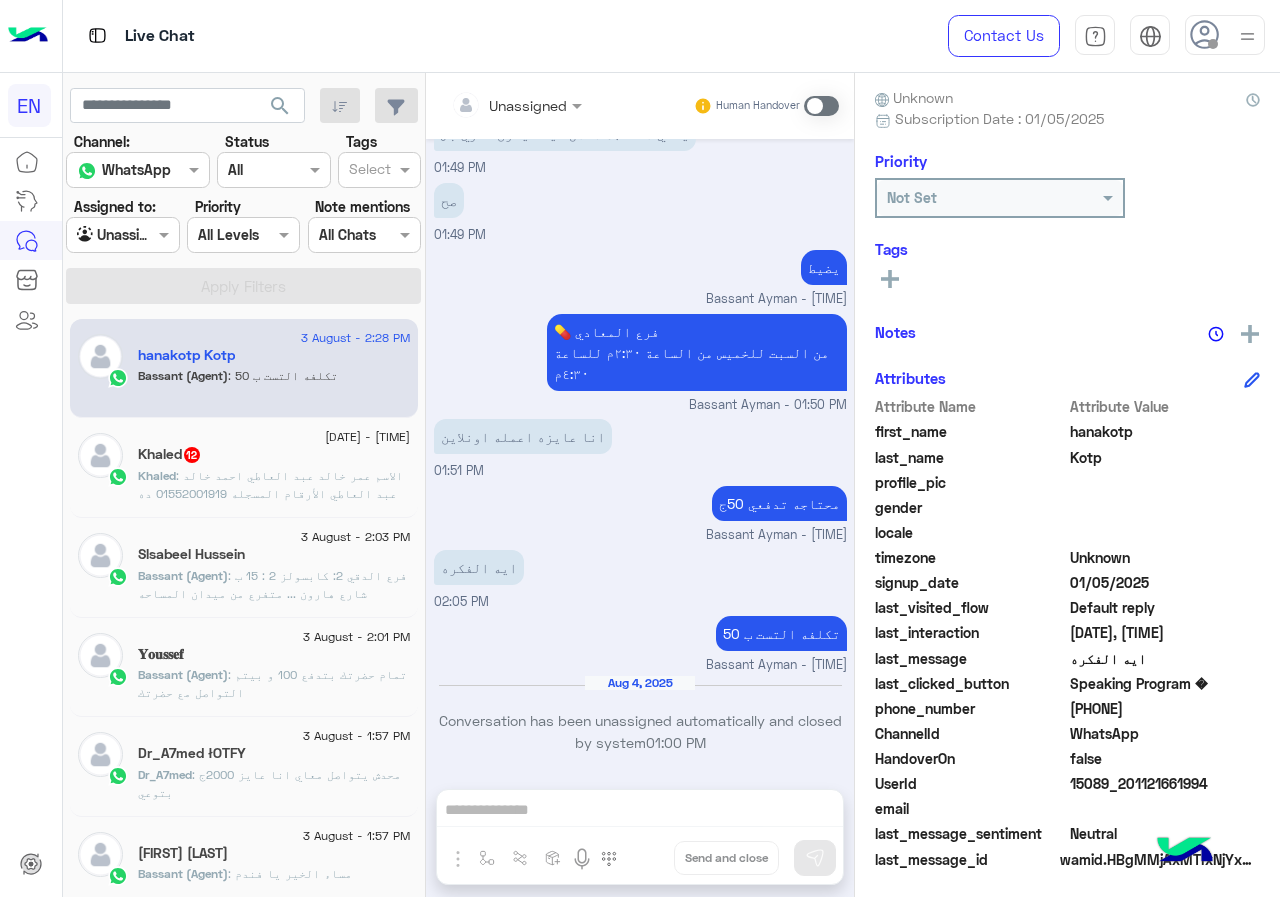scroll, scrollTop: 180, scrollLeft: 0, axis: vertical 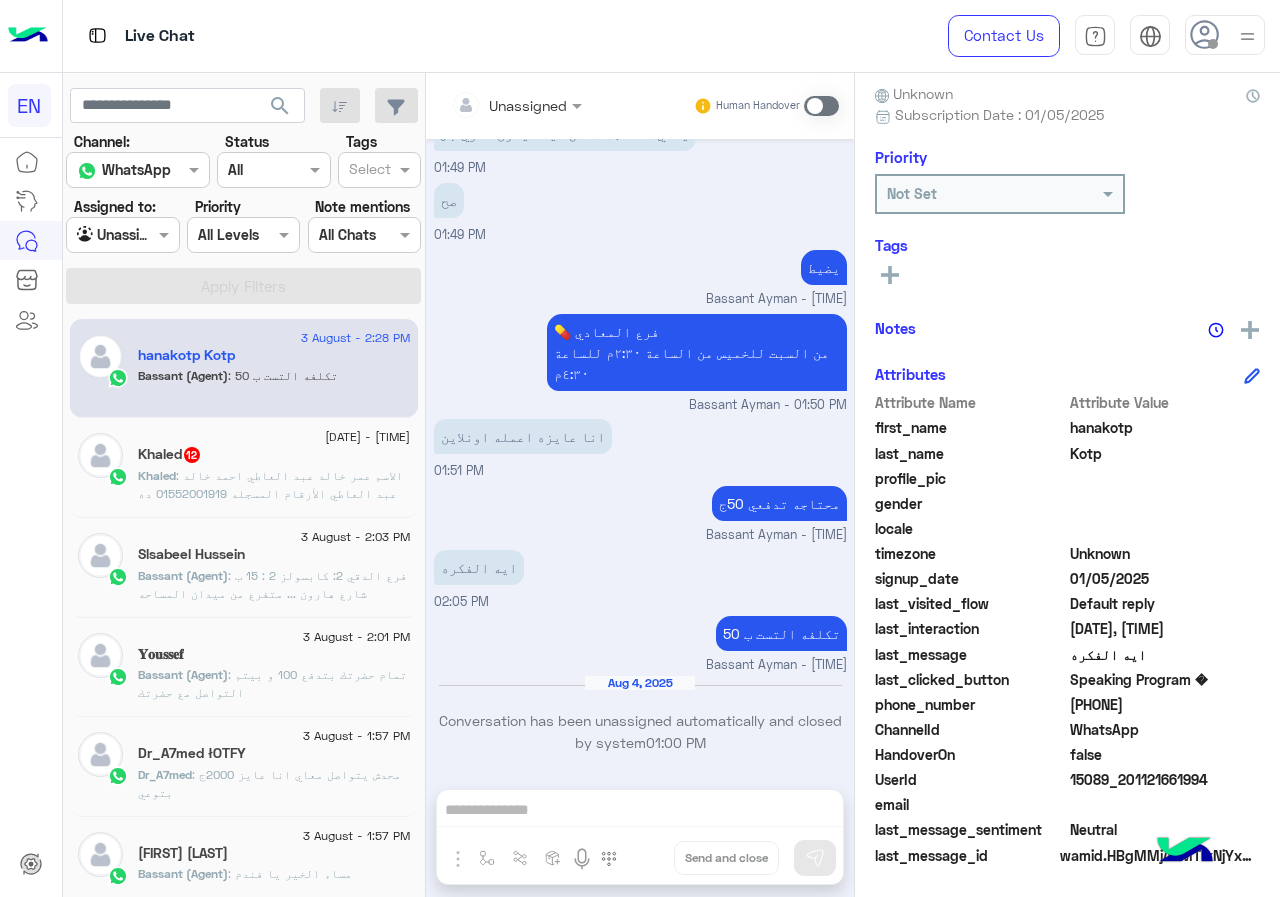click on ": الاسم عمر خالد عبد العاطي
احمد خالد عبد العاطي
الأرقام المسجله
01552001919 ده عمر
واحمد [PHONE]" 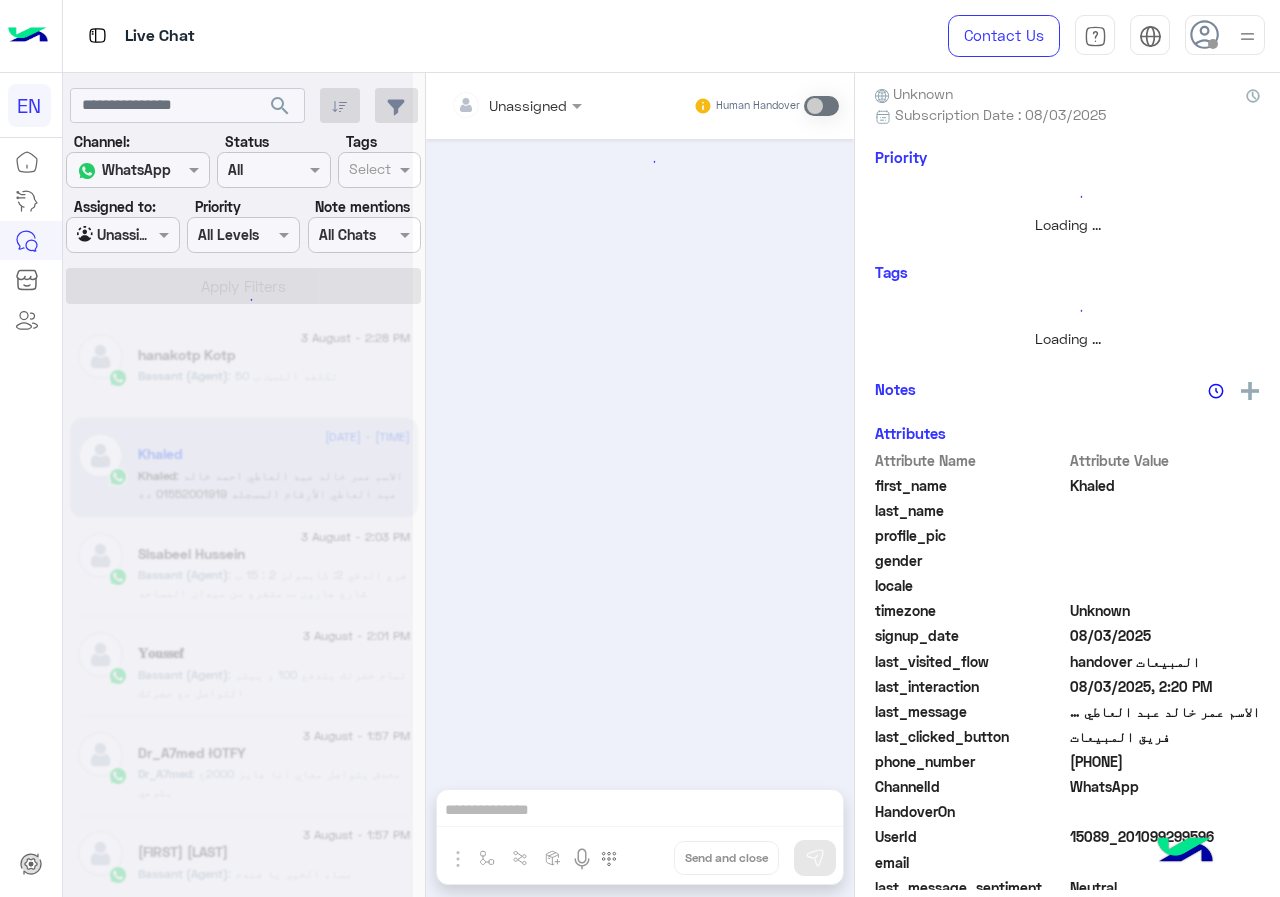 scroll, scrollTop: 0, scrollLeft: 0, axis: both 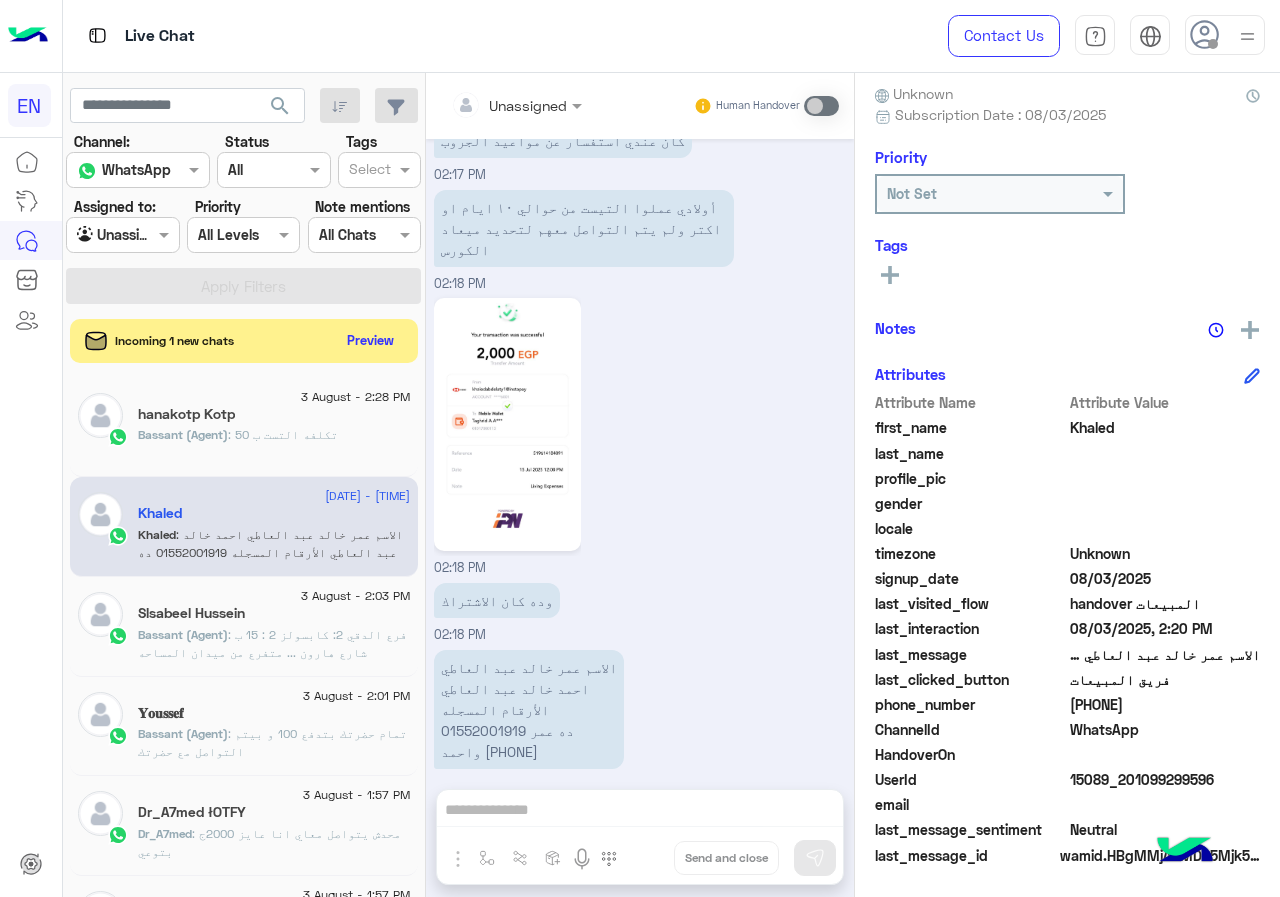 drag, startPoint x: 1075, startPoint y: 703, endPoint x: 1173, endPoint y: 703, distance: 98 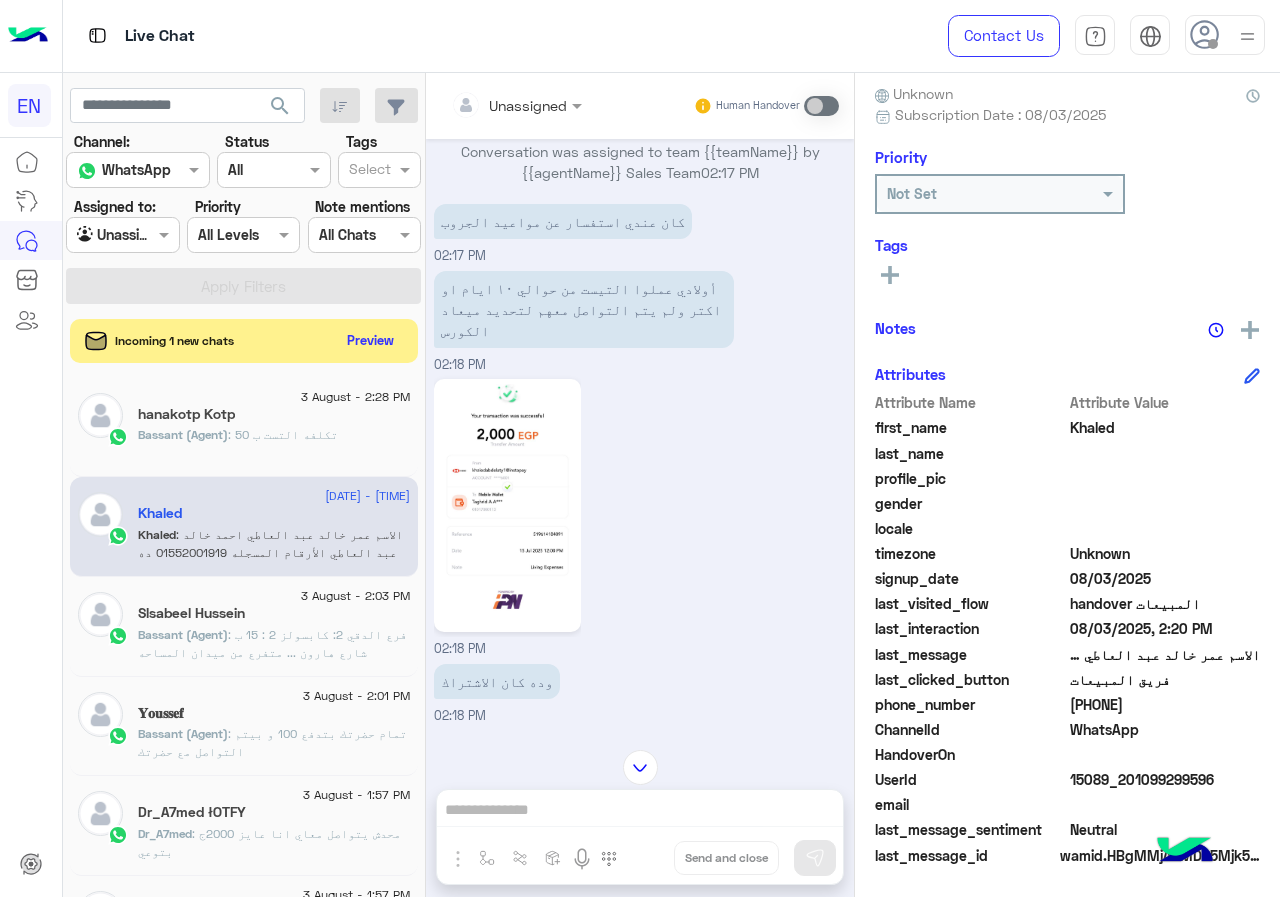 scroll, scrollTop: 1987, scrollLeft: 0, axis: vertical 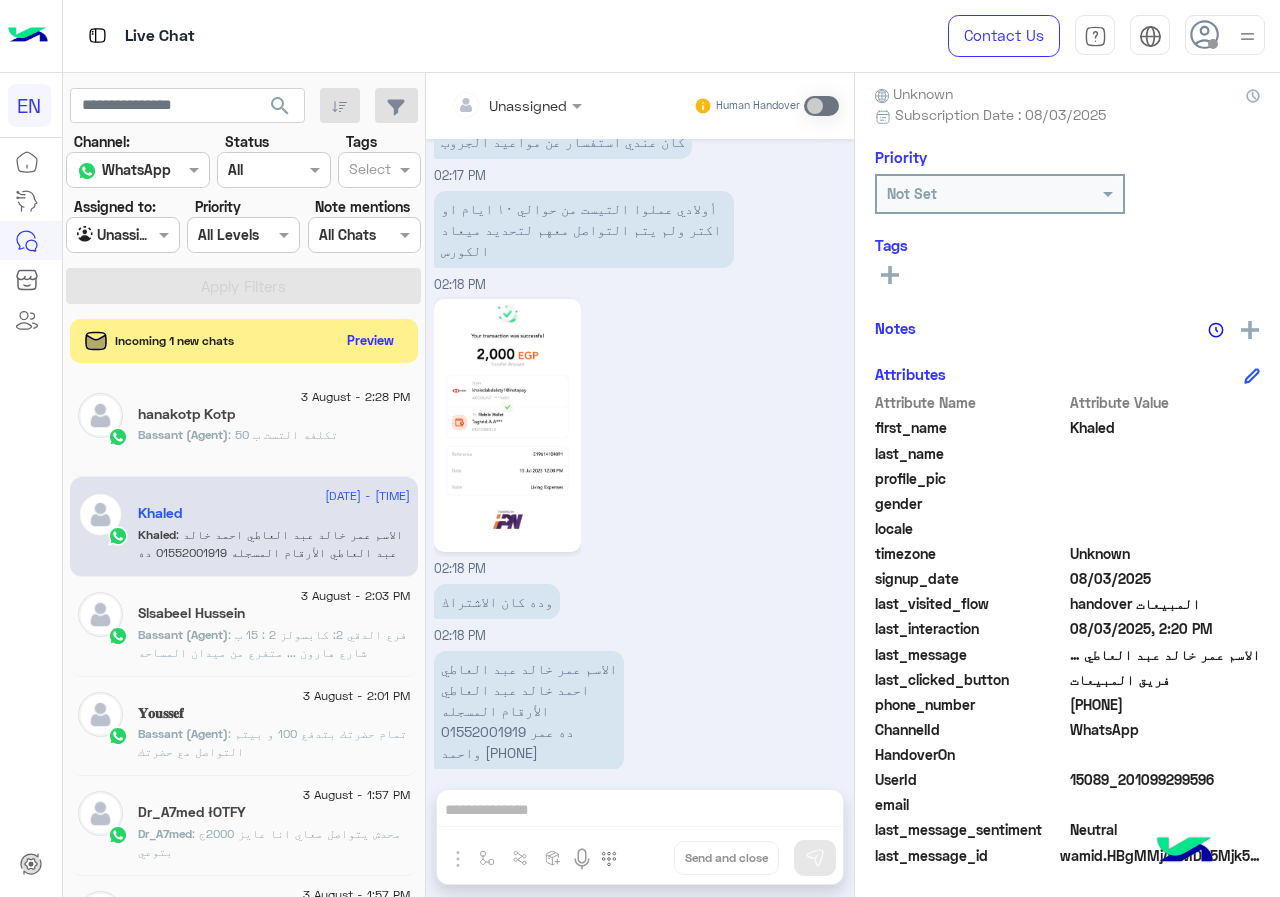 click on "الاسم عمر خالد عبد العاطي  احمد خالد عبد العاطي  الأرقام المسجله  01552001919 ده عمر  واحمد [PHONE]" at bounding box center [529, 710] 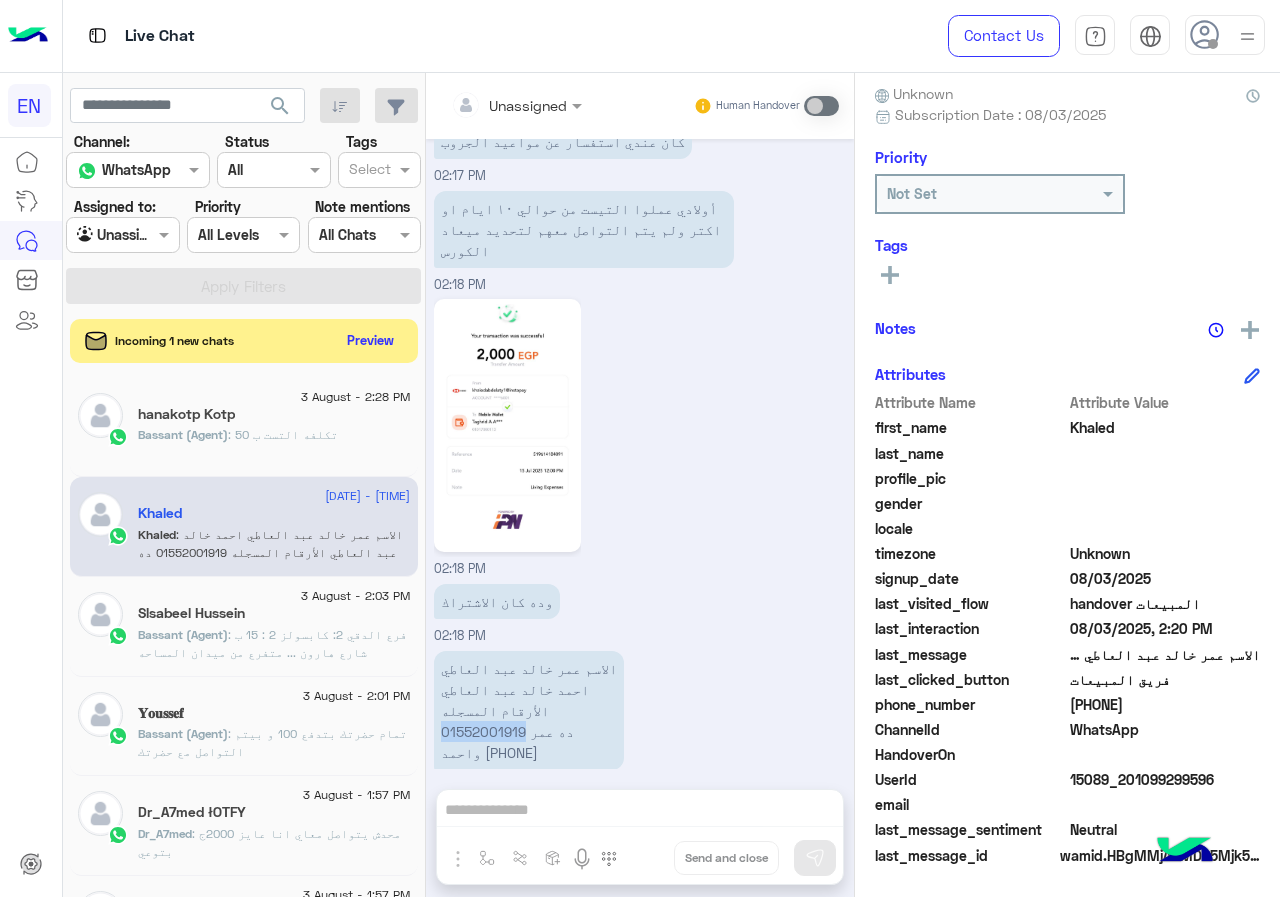 drag, startPoint x: 521, startPoint y: 614, endPoint x: 442, endPoint y: 603, distance: 79.762146 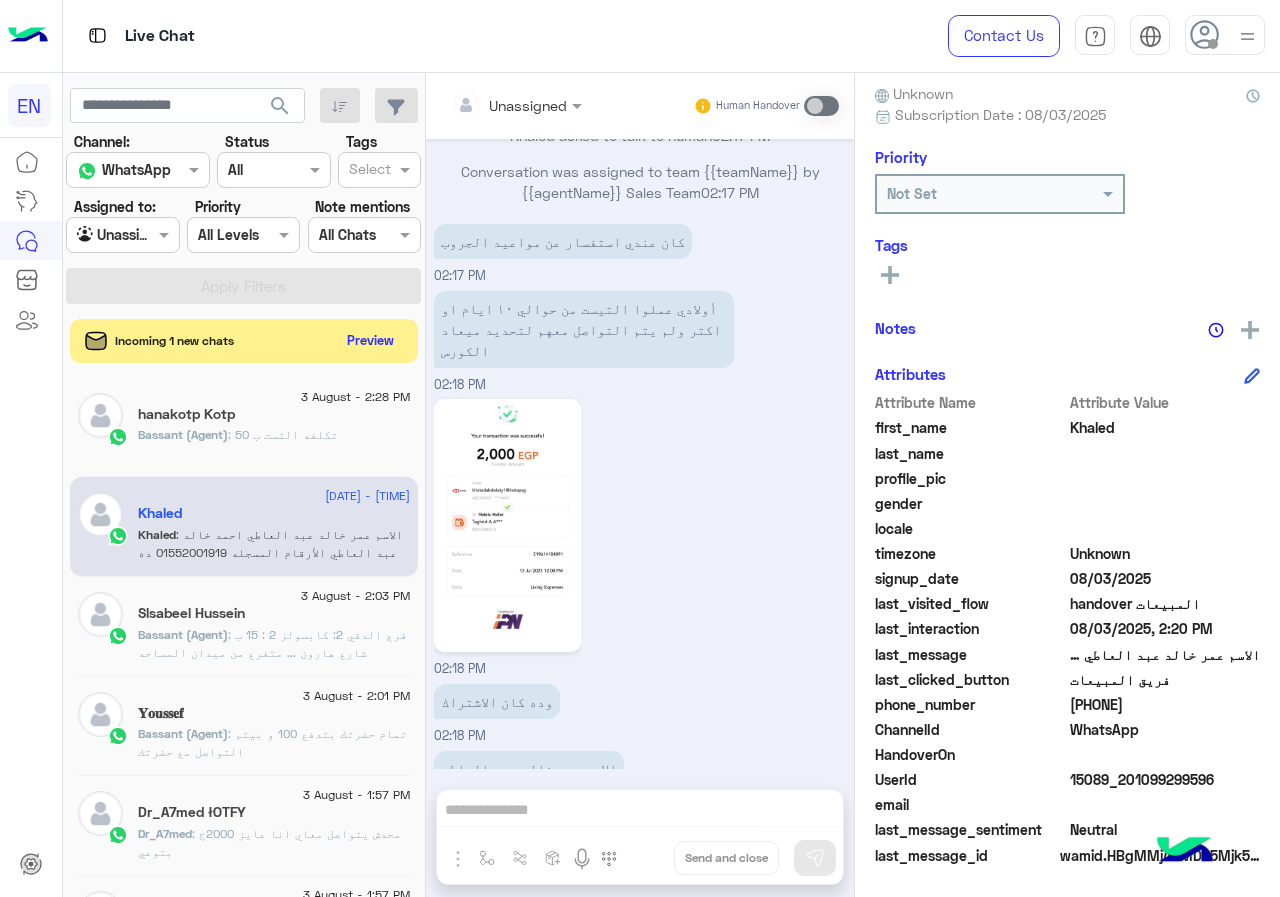 scroll, scrollTop: 1987, scrollLeft: 0, axis: vertical 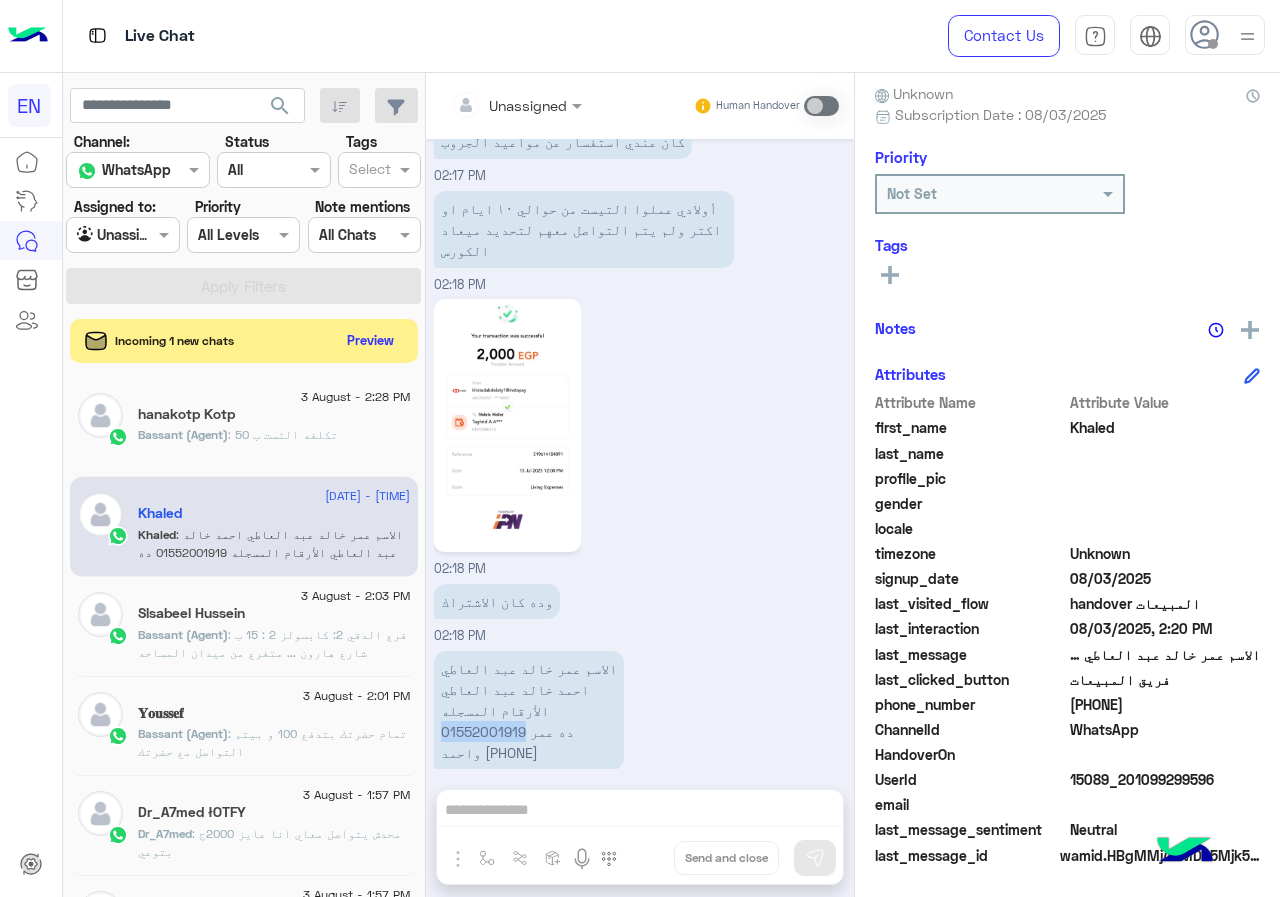 click 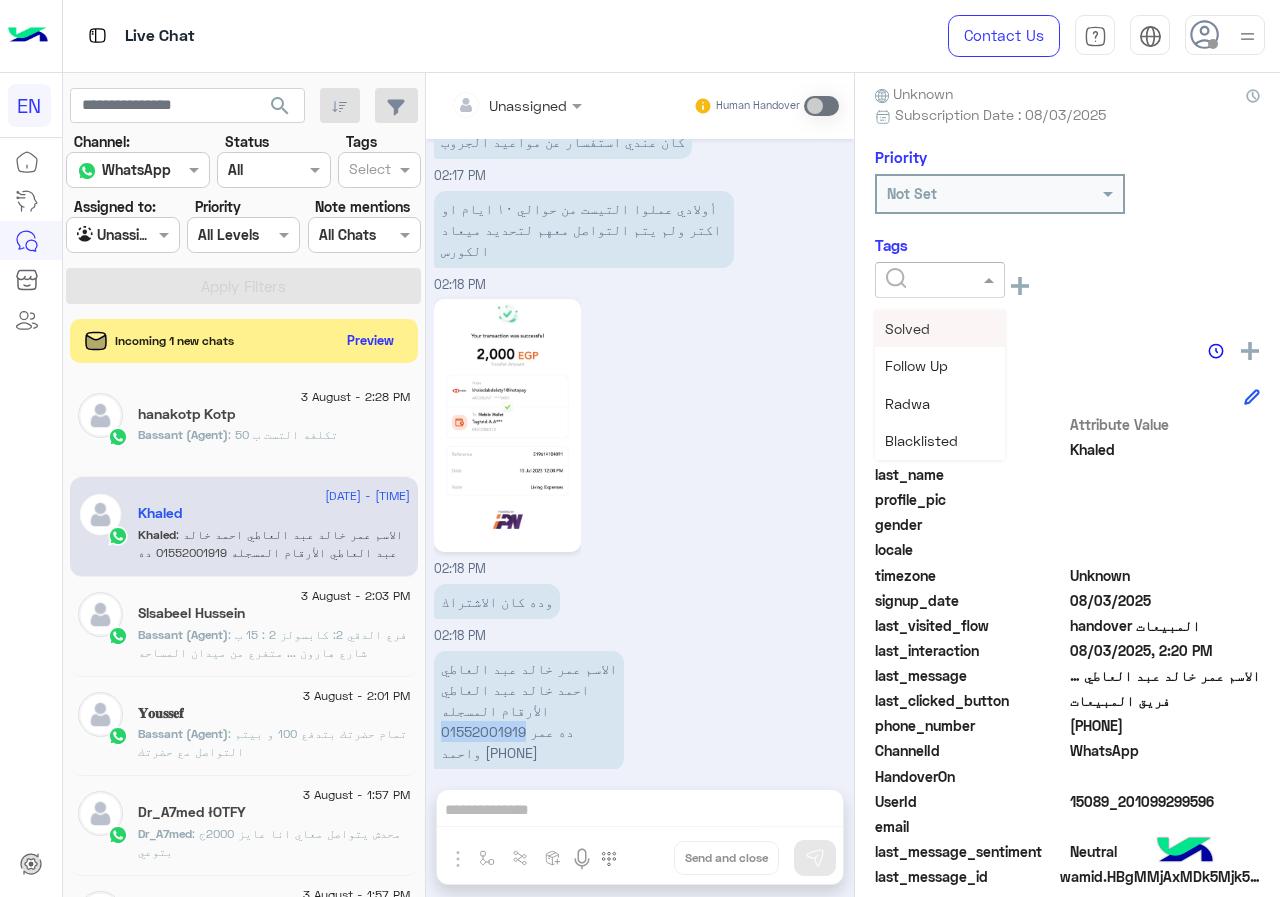 click 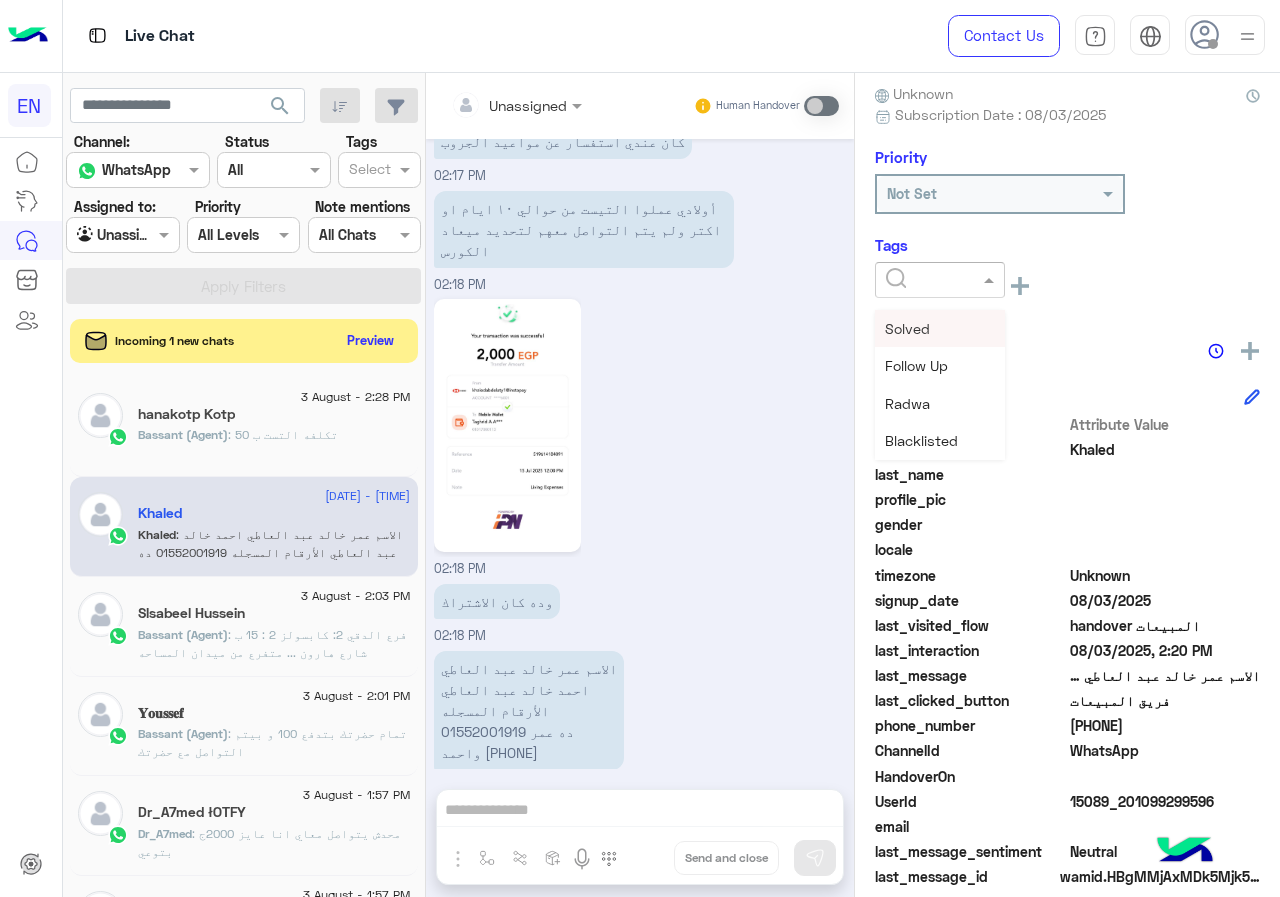 click on "Solved" at bounding box center (907, 328) 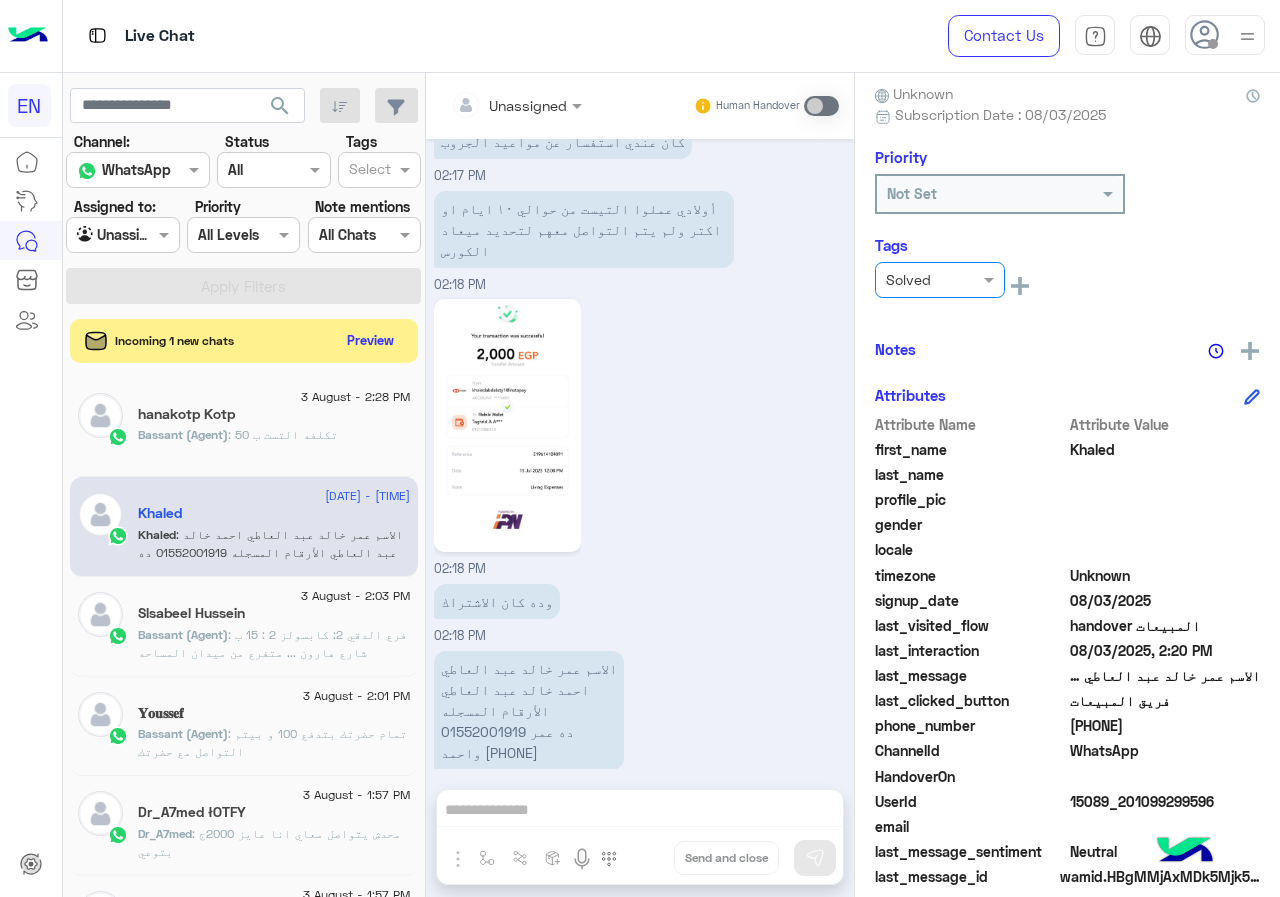 click on "Notes" 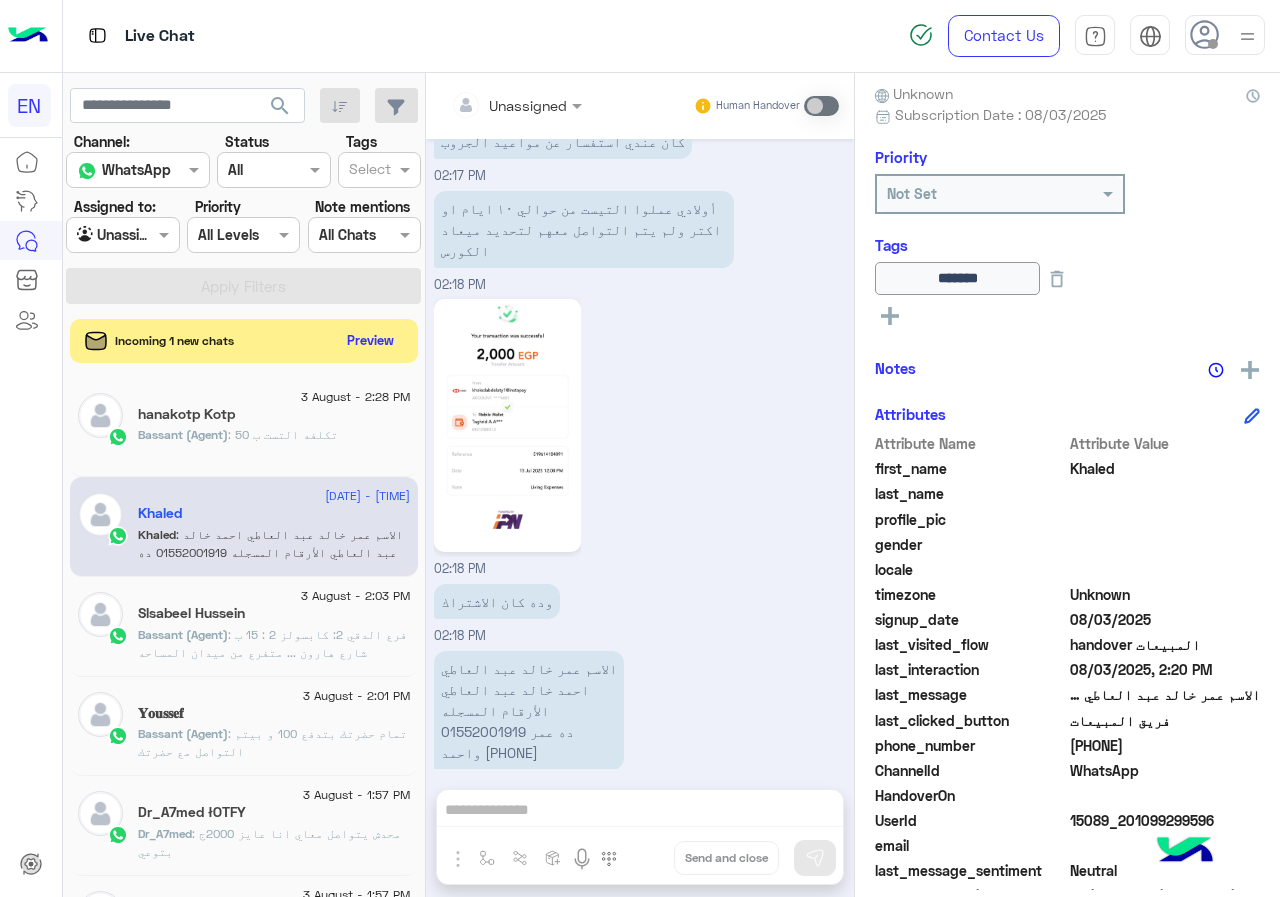 click on "Unassigned Human Handover" at bounding box center [640, 106] 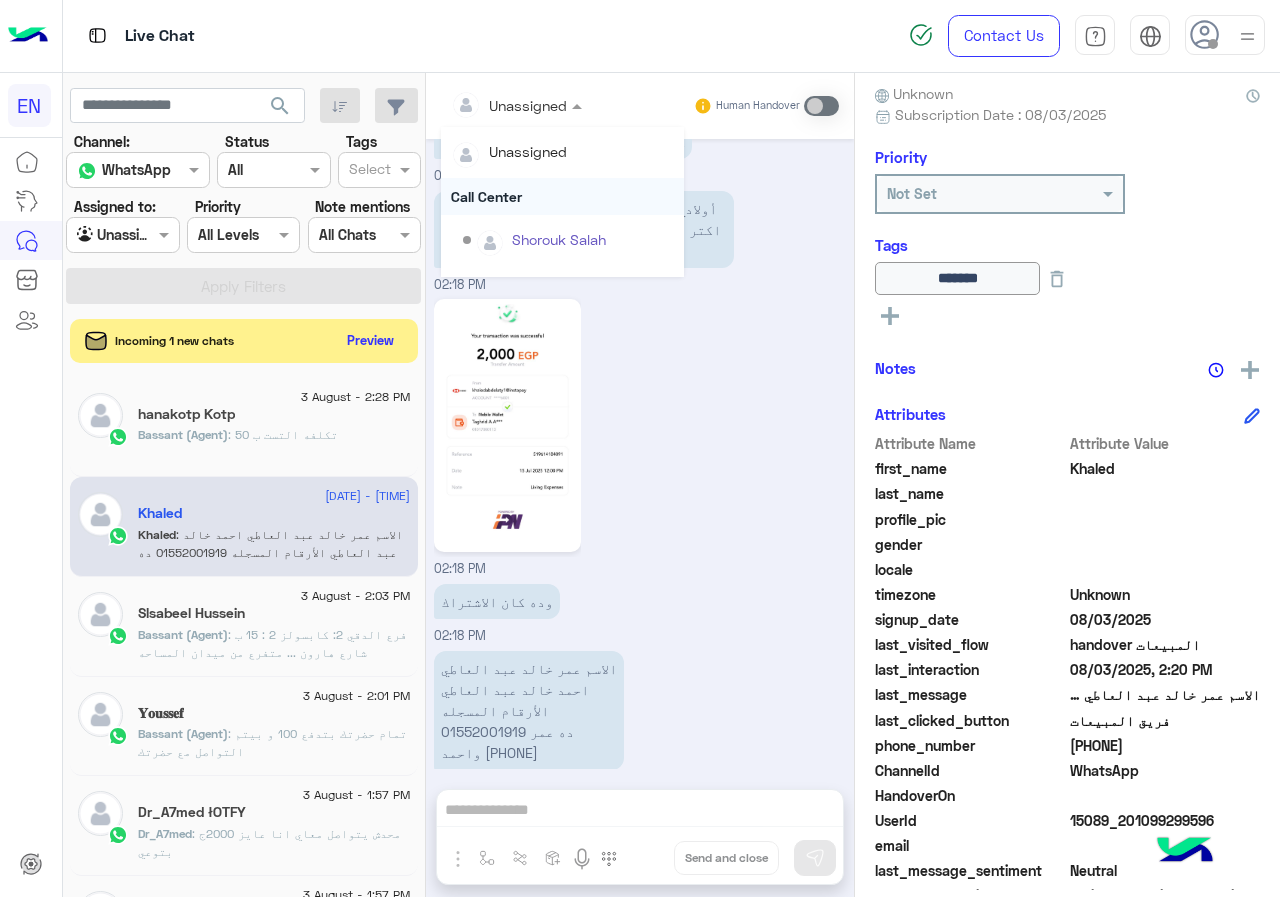 click on "Call Center" at bounding box center [562, 196] 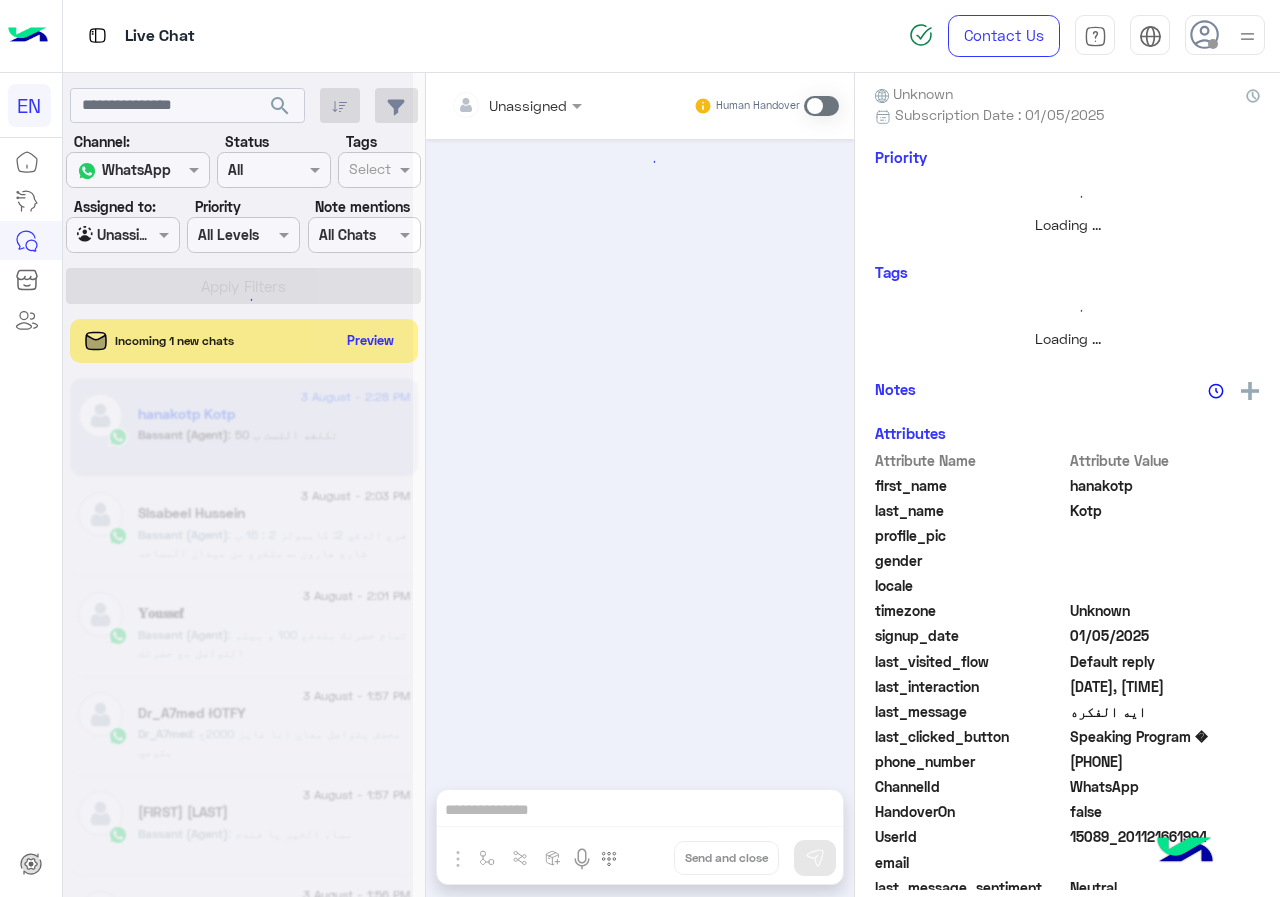 scroll, scrollTop: 0, scrollLeft: 0, axis: both 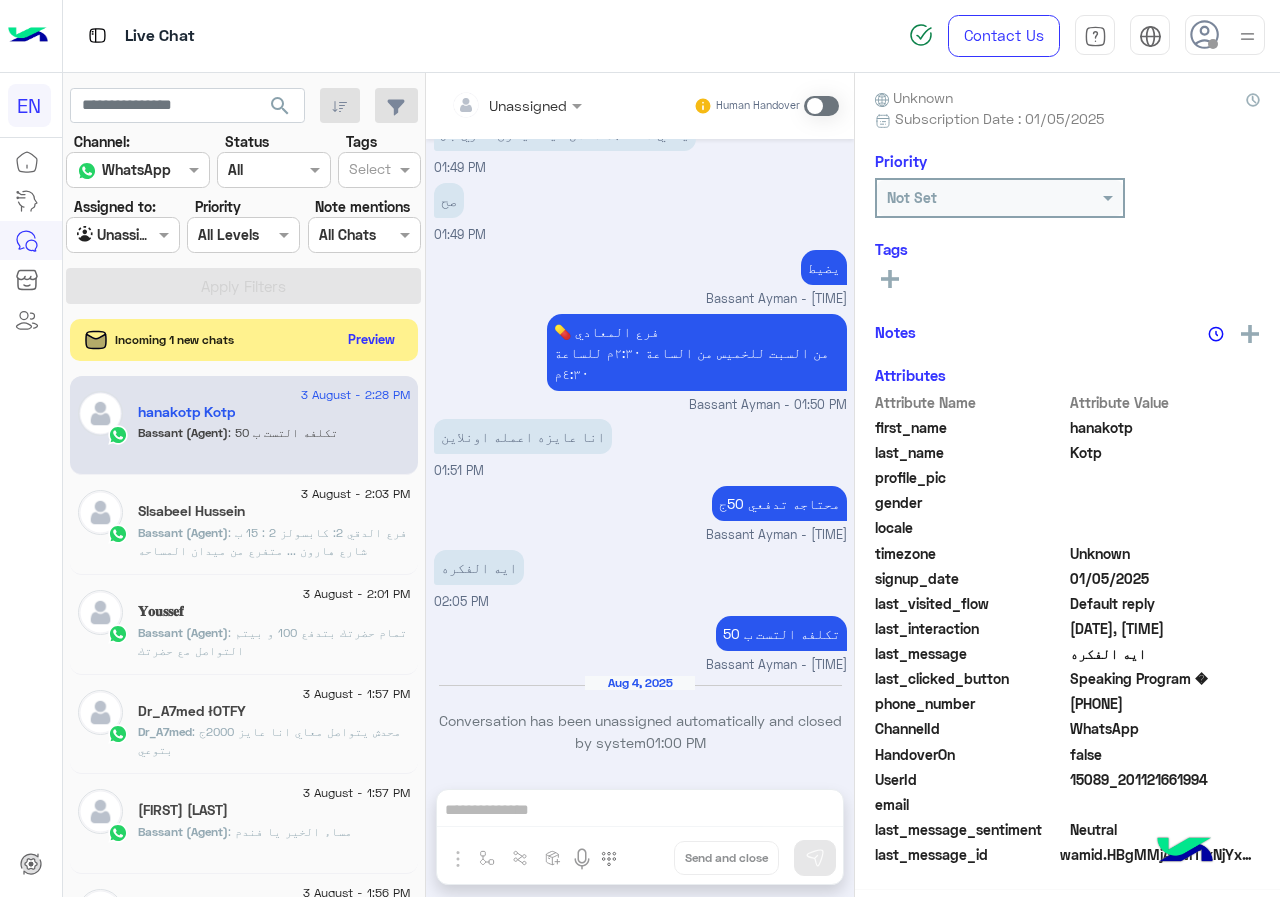 click on "Preview" 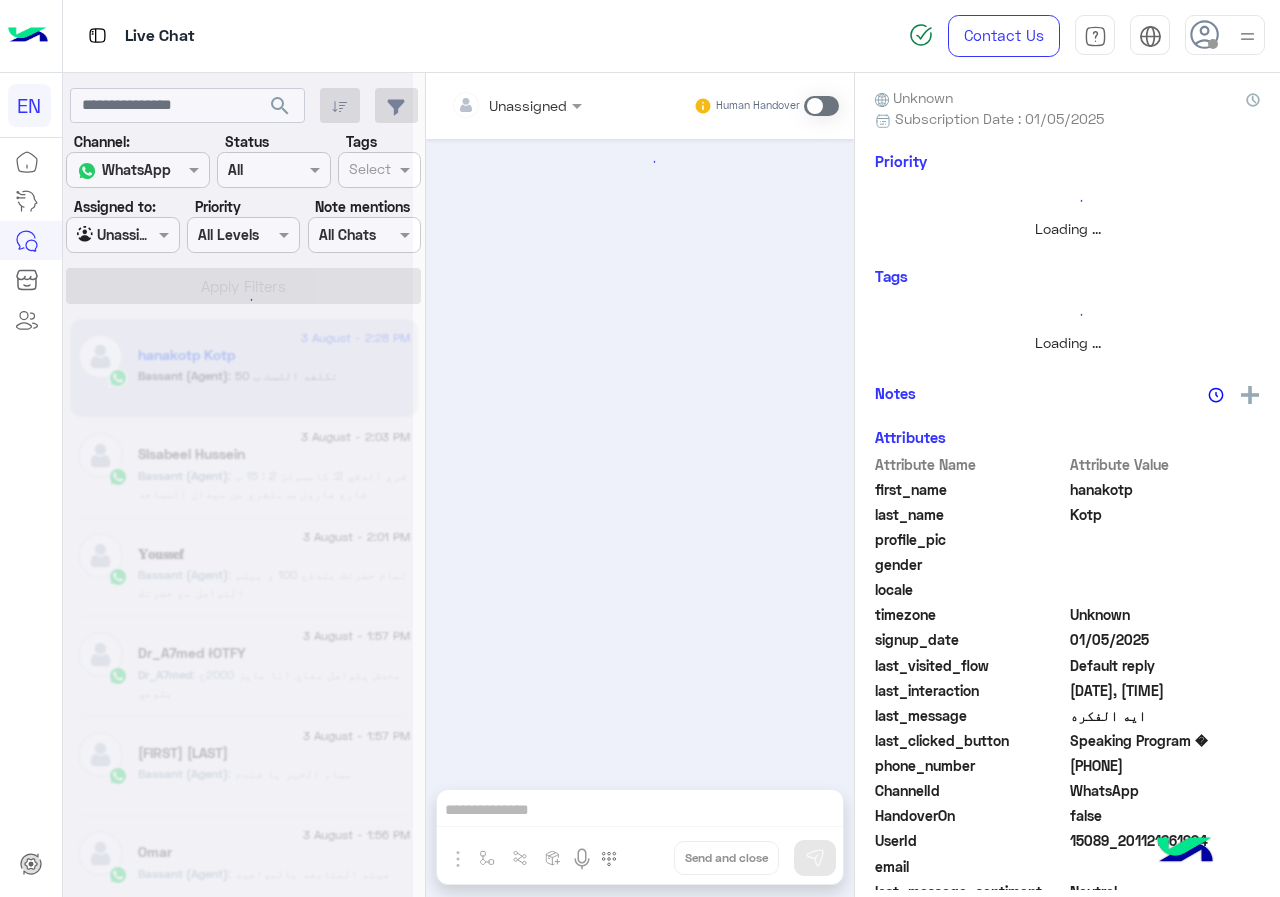scroll, scrollTop: 176, scrollLeft: 0, axis: vertical 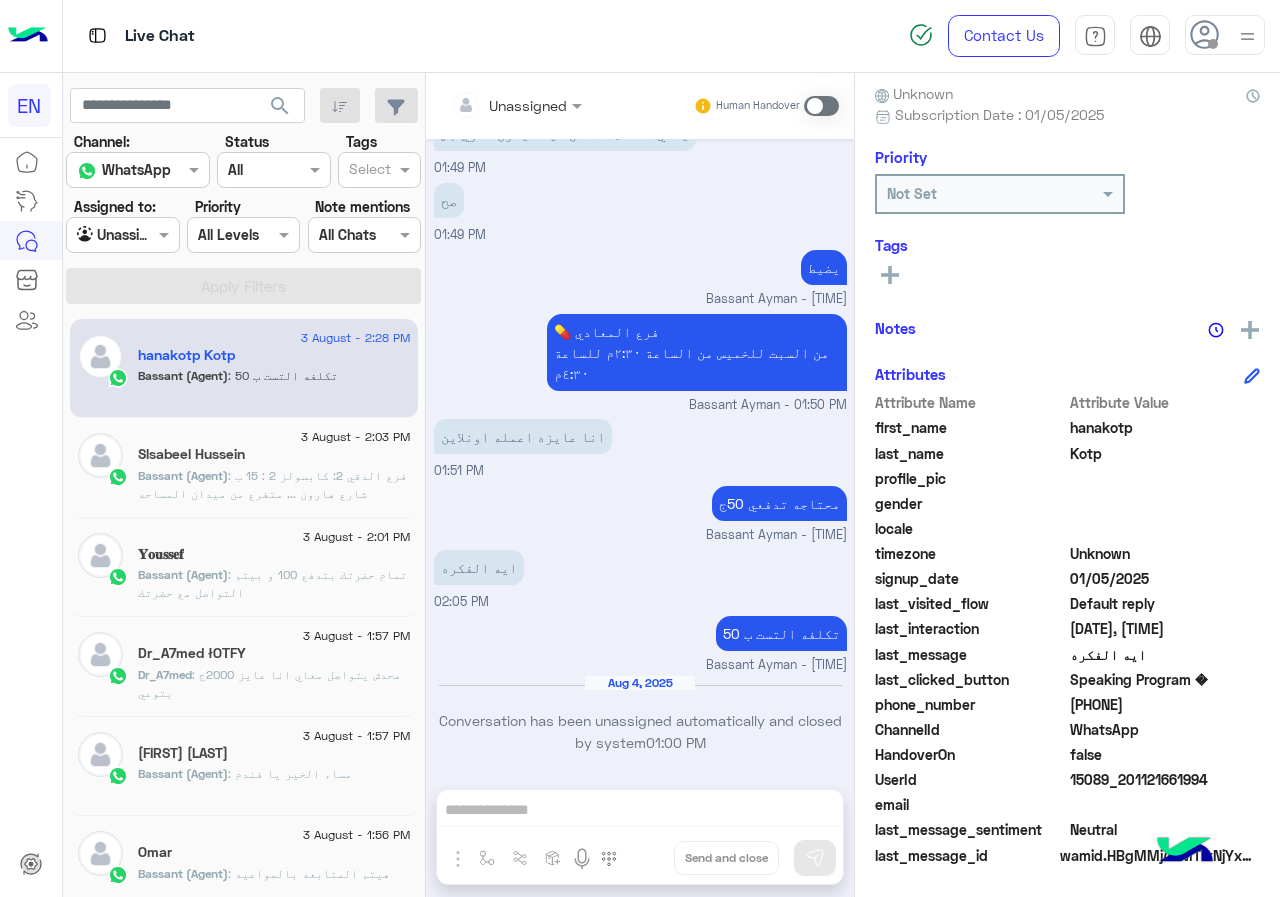 click at bounding box center [100, 235] 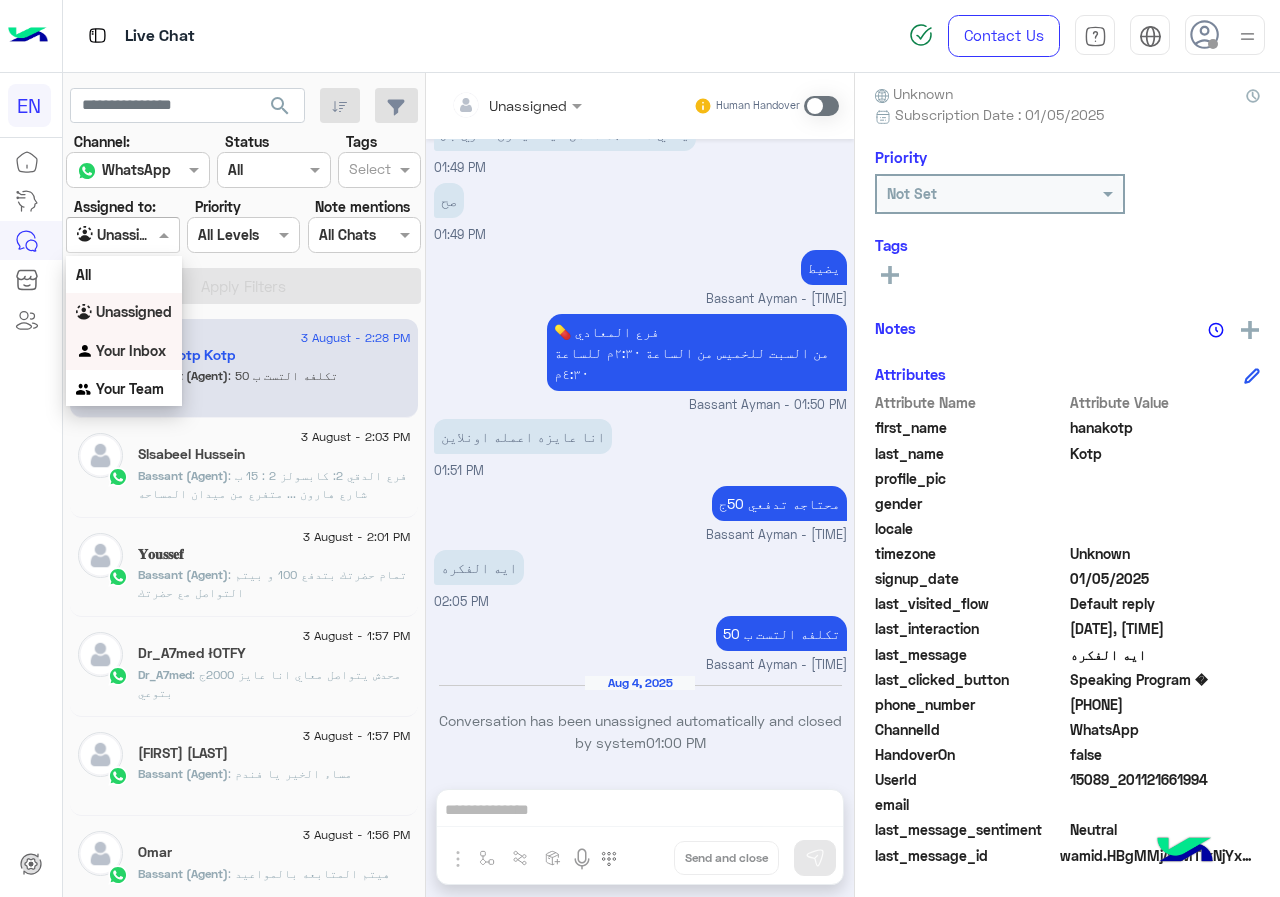 click on "Your Inbox" at bounding box center [131, 350] 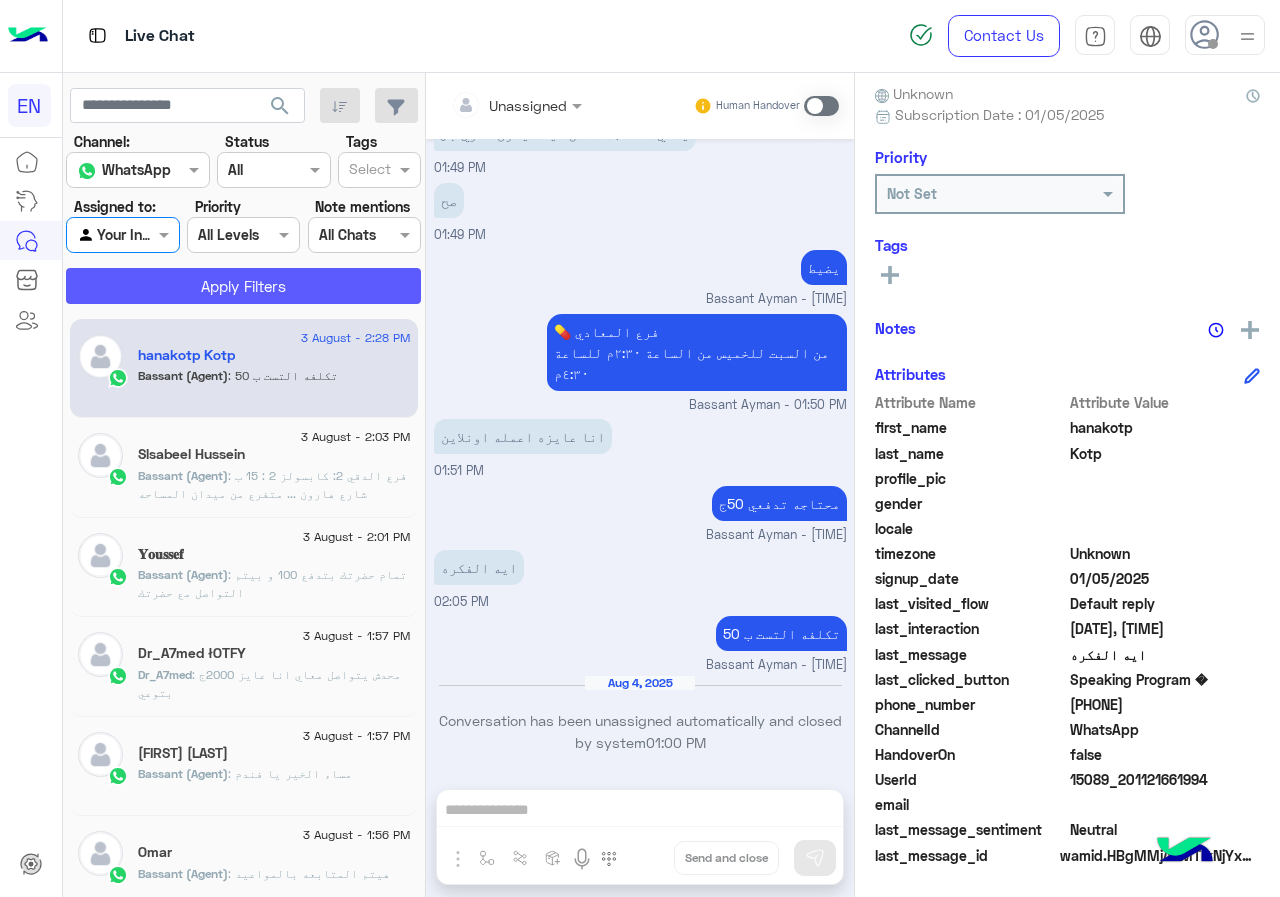 click on "Apply Filters" 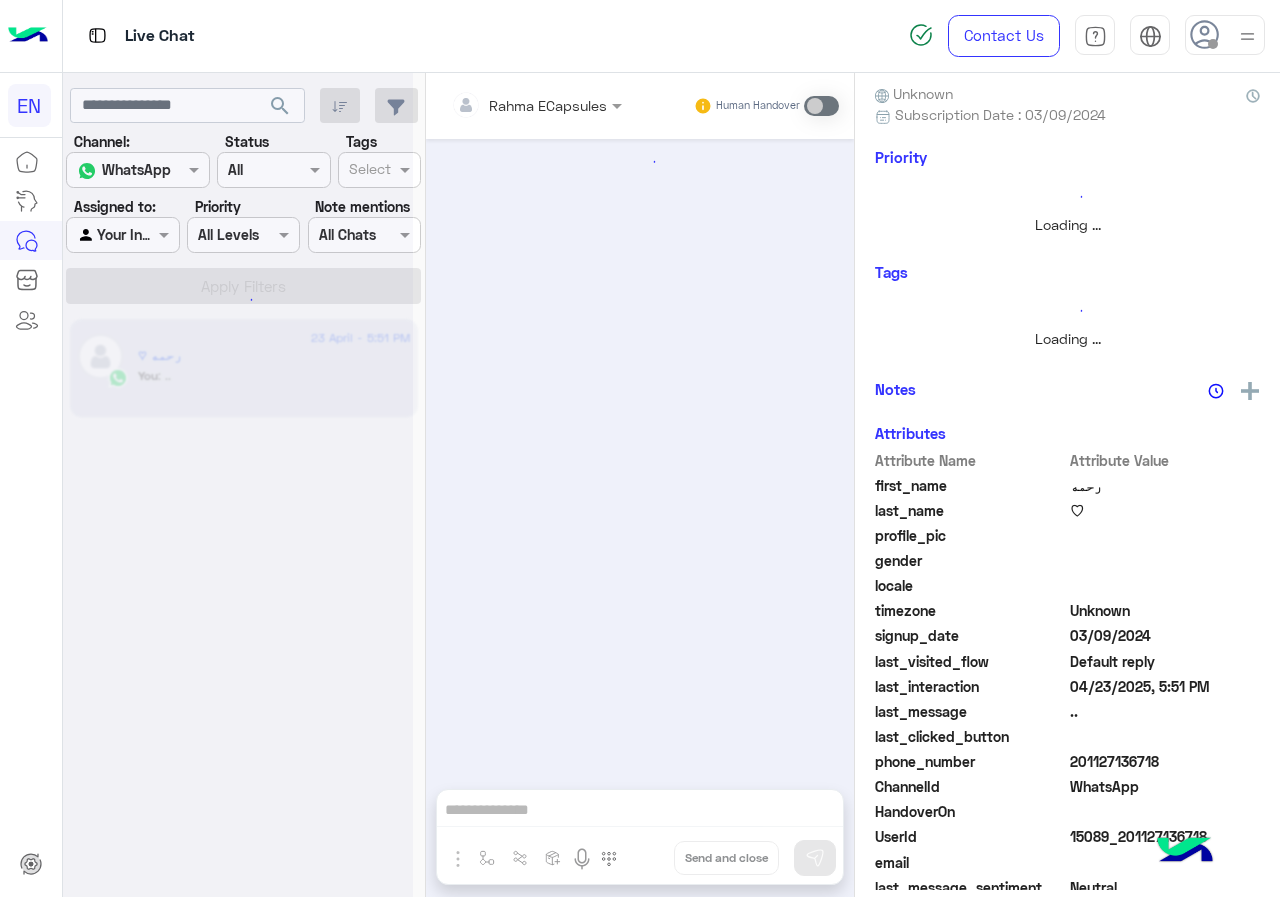 scroll, scrollTop: 0, scrollLeft: 0, axis: both 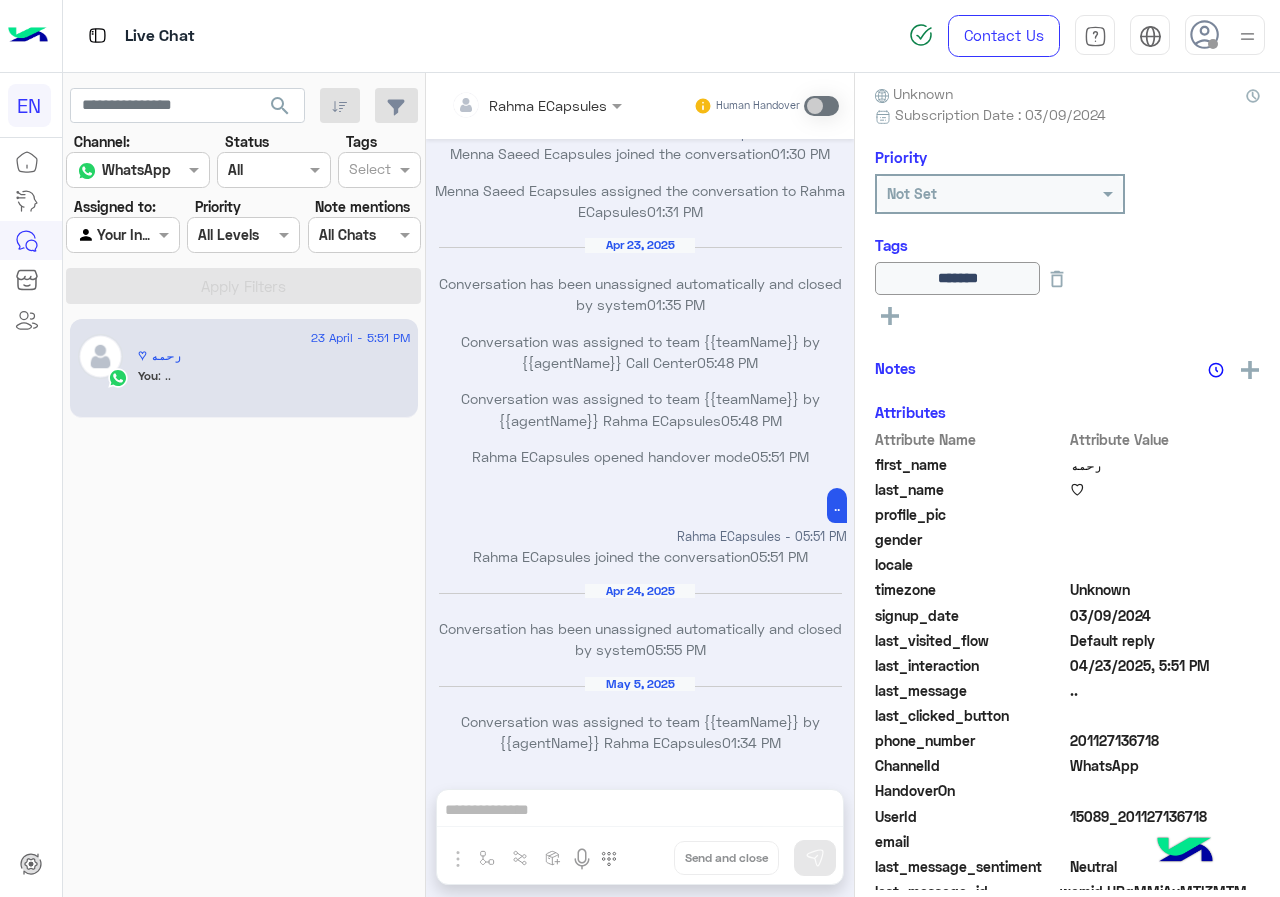 click on "Agent Filter Your Inbox" at bounding box center [122, 235] 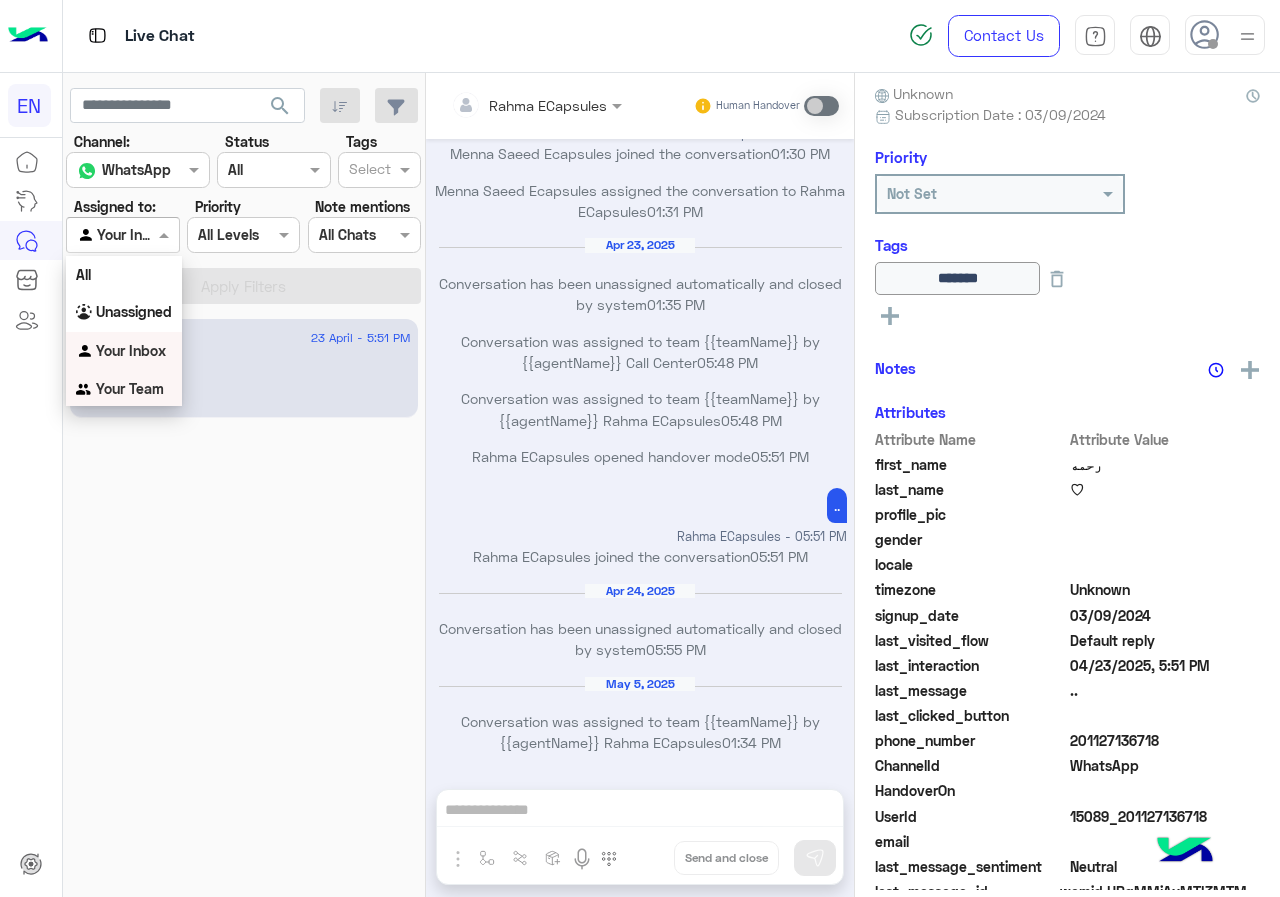 click on "Your Team" at bounding box center [130, 388] 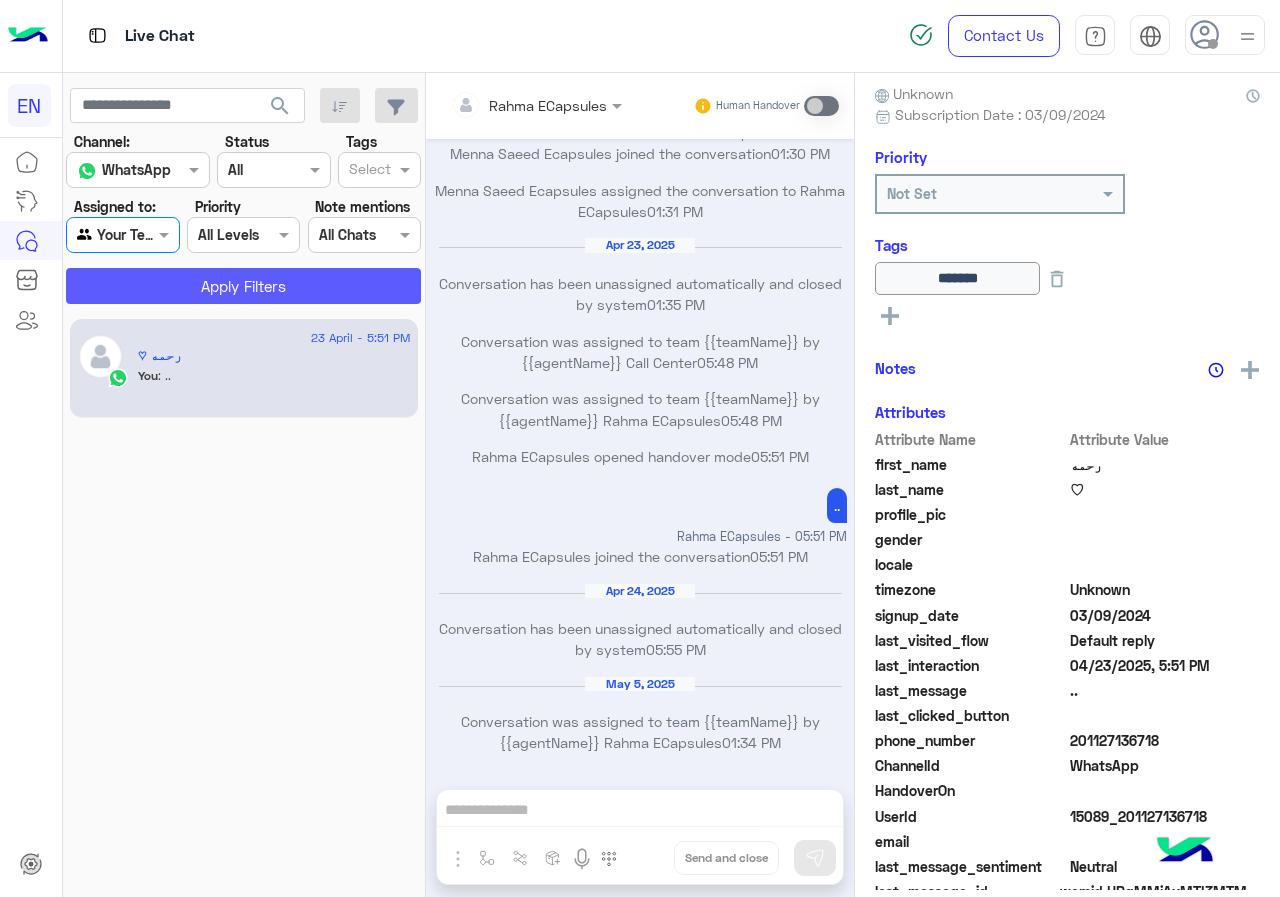 click on "Apply Filters" 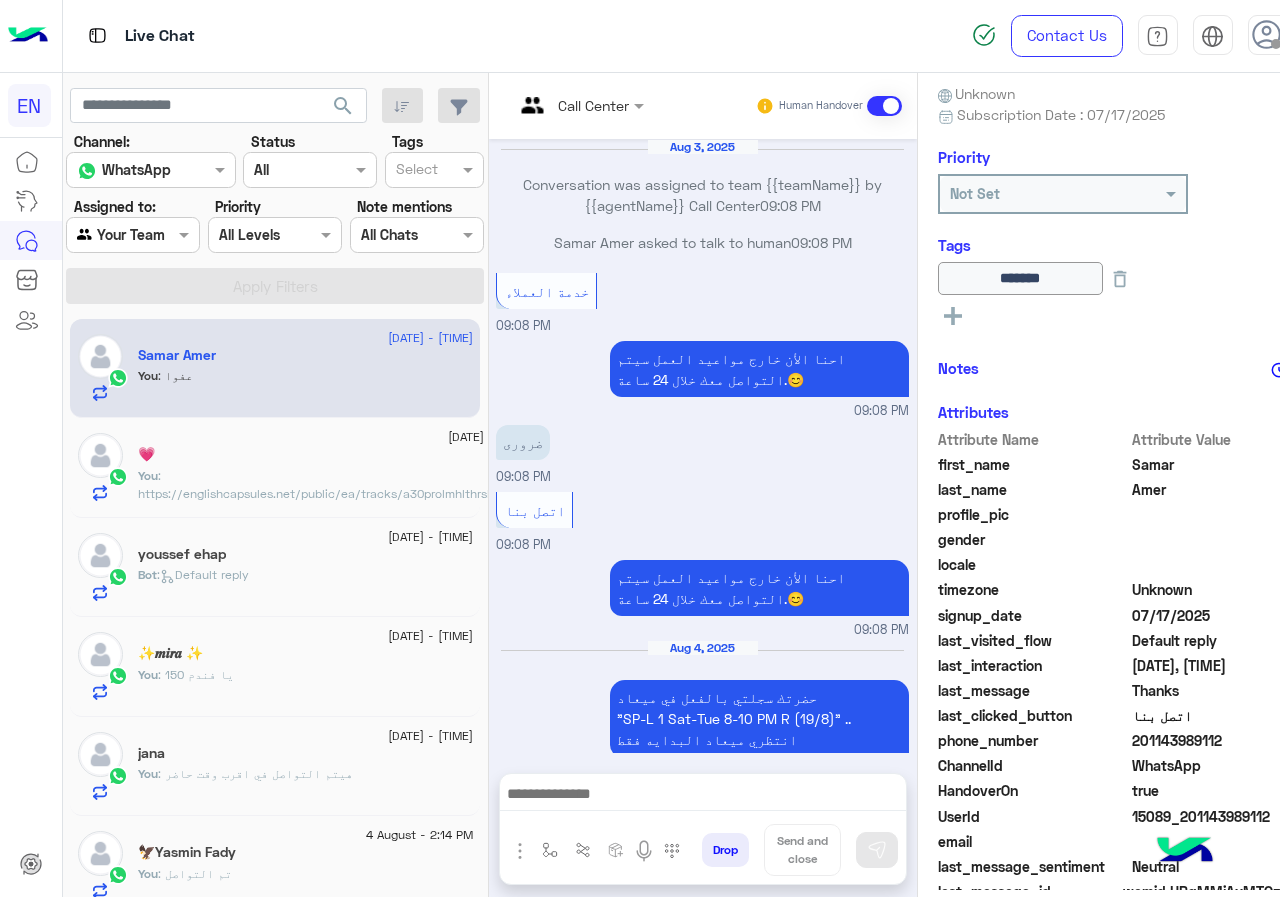 scroll, scrollTop: 804, scrollLeft: 0, axis: vertical 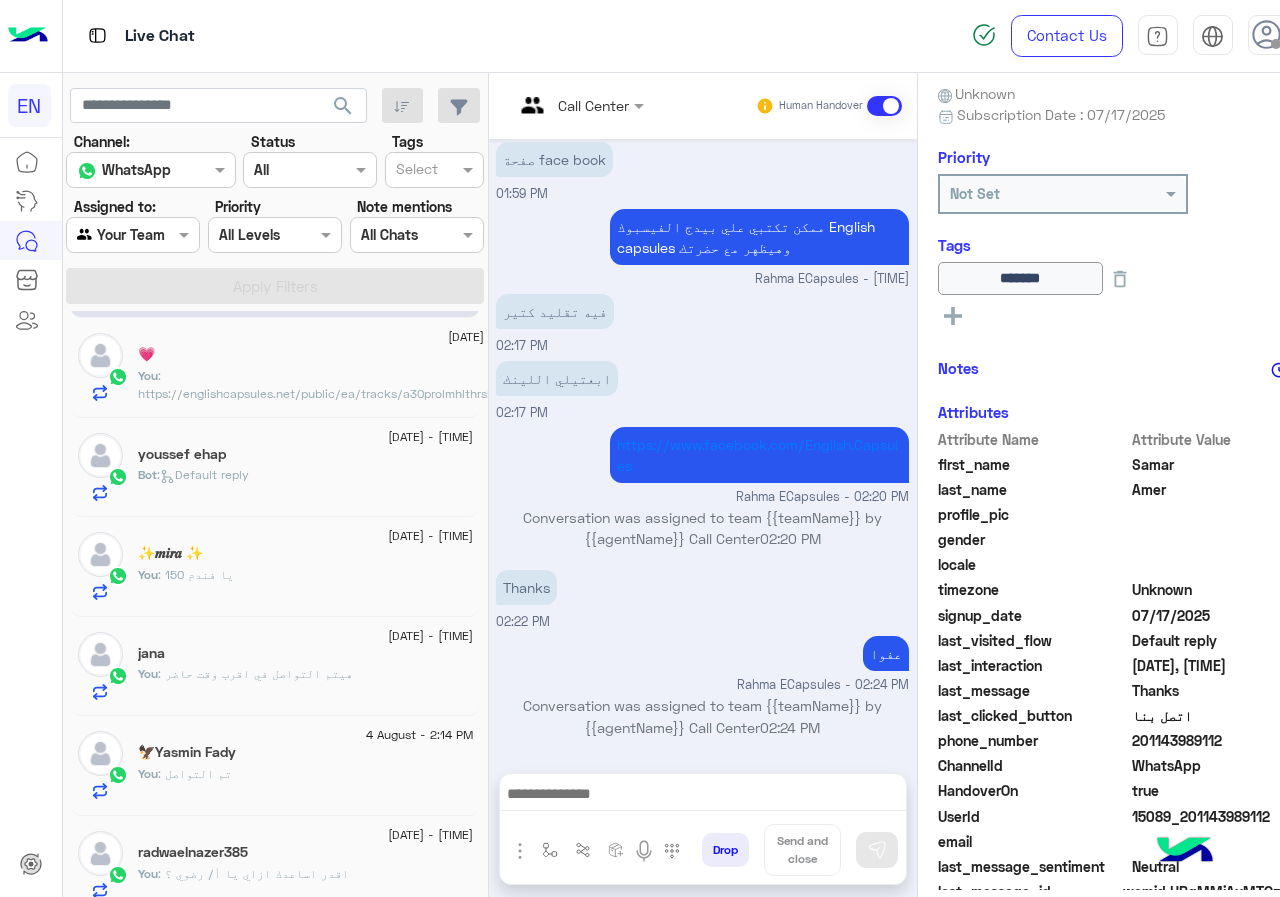 click on "youssef ehap" 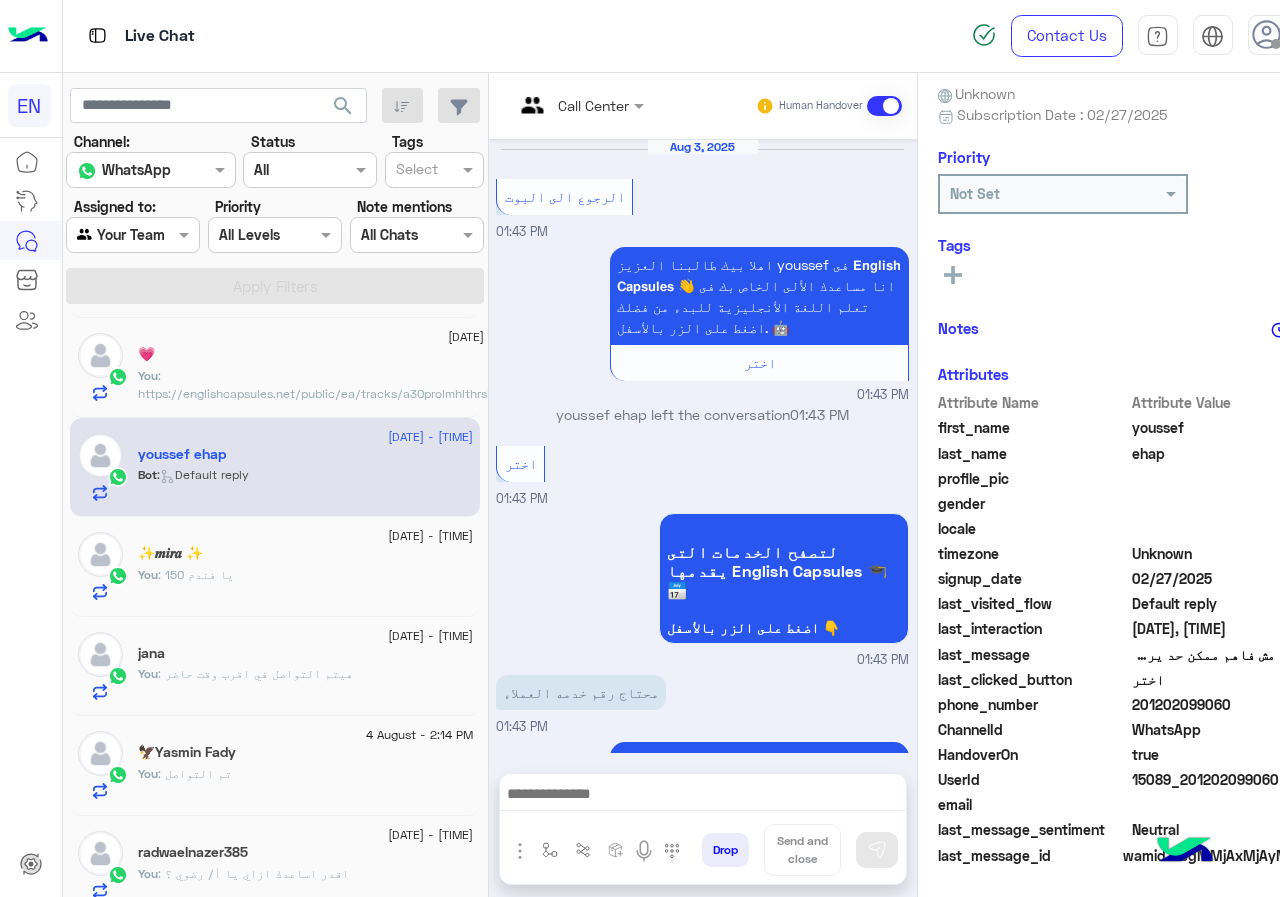 scroll, scrollTop: 979, scrollLeft: 0, axis: vertical 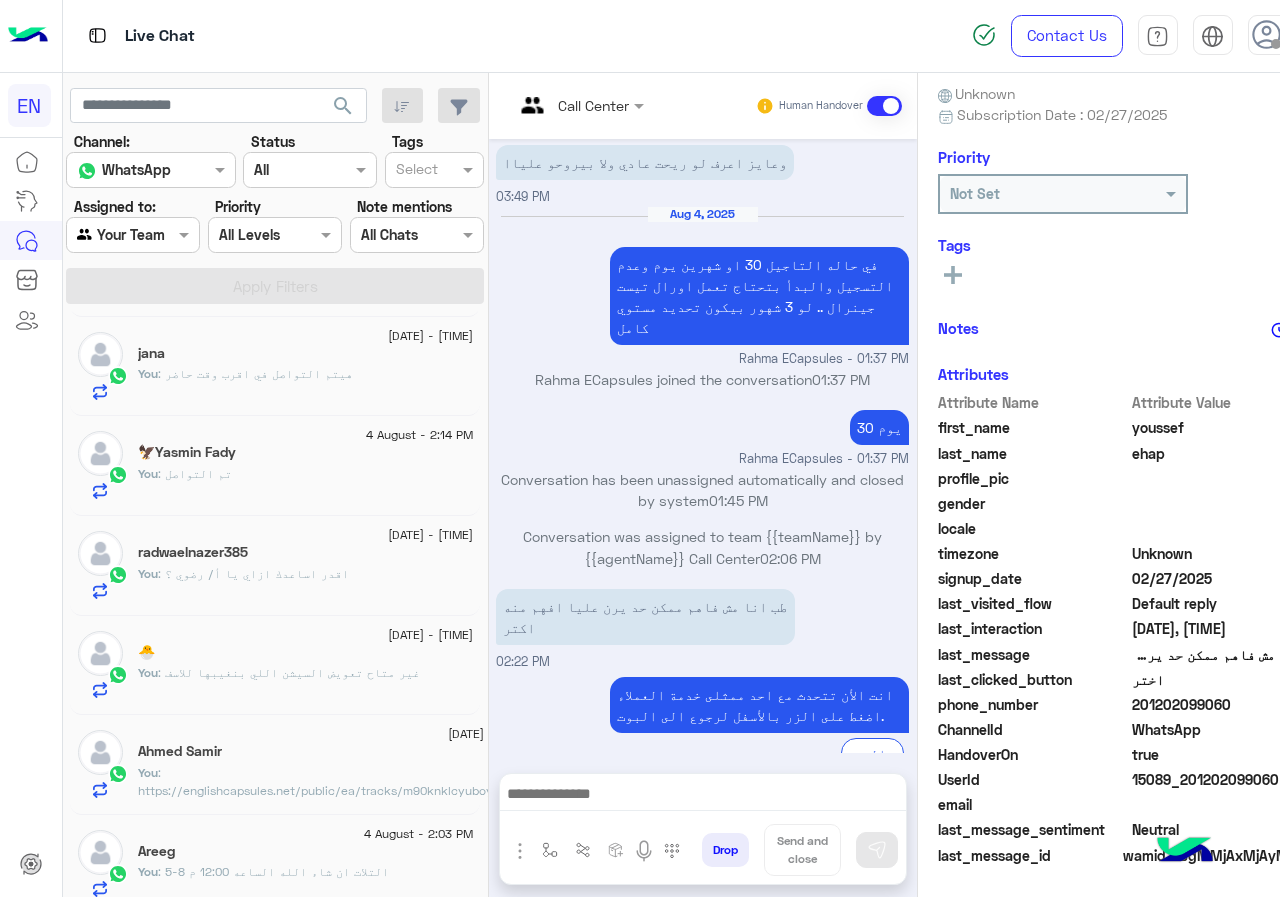 drag, startPoint x: 1138, startPoint y: 710, endPoint x: 1239, endPoint y: 701, distance: 101.4002 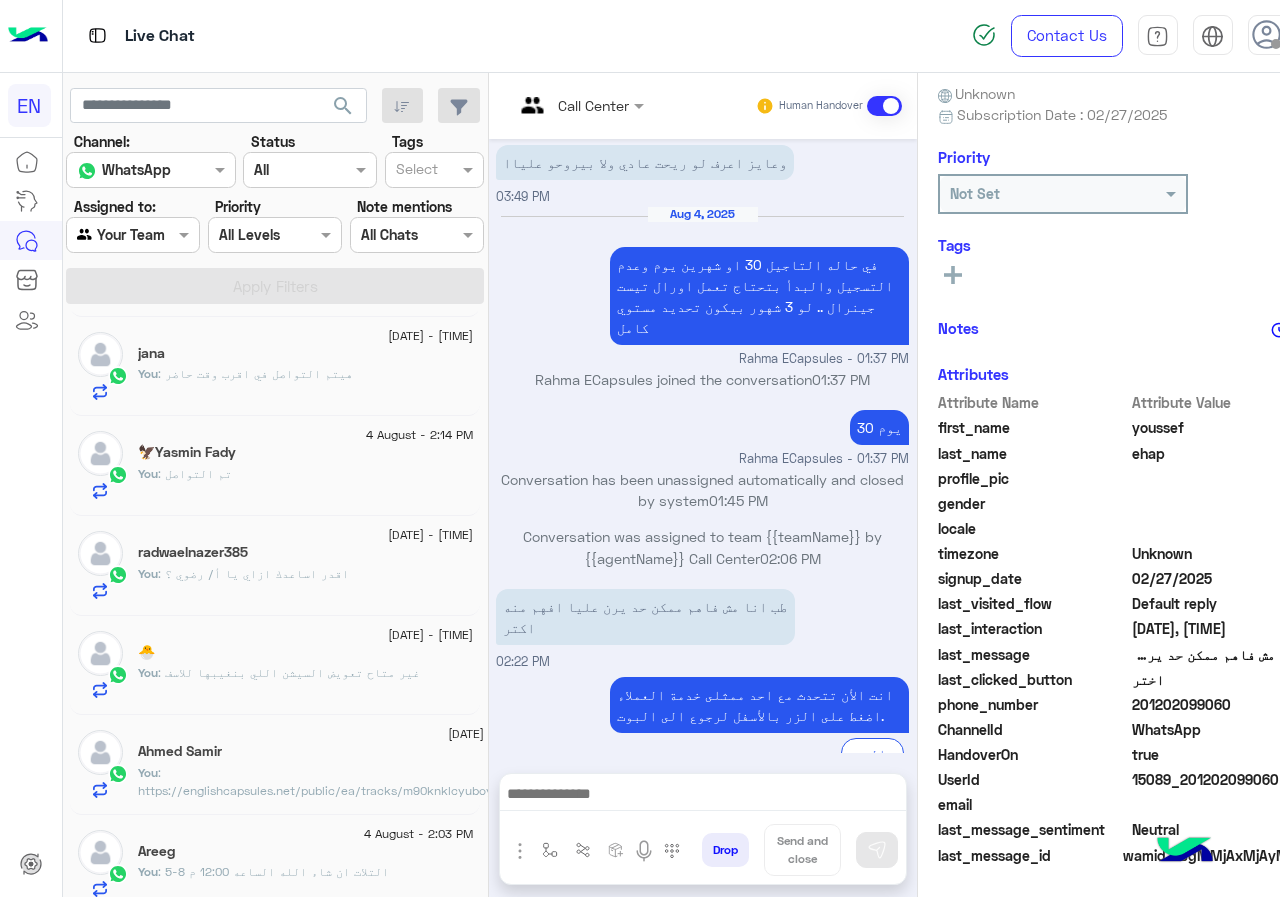 copy on "[PHONE]" 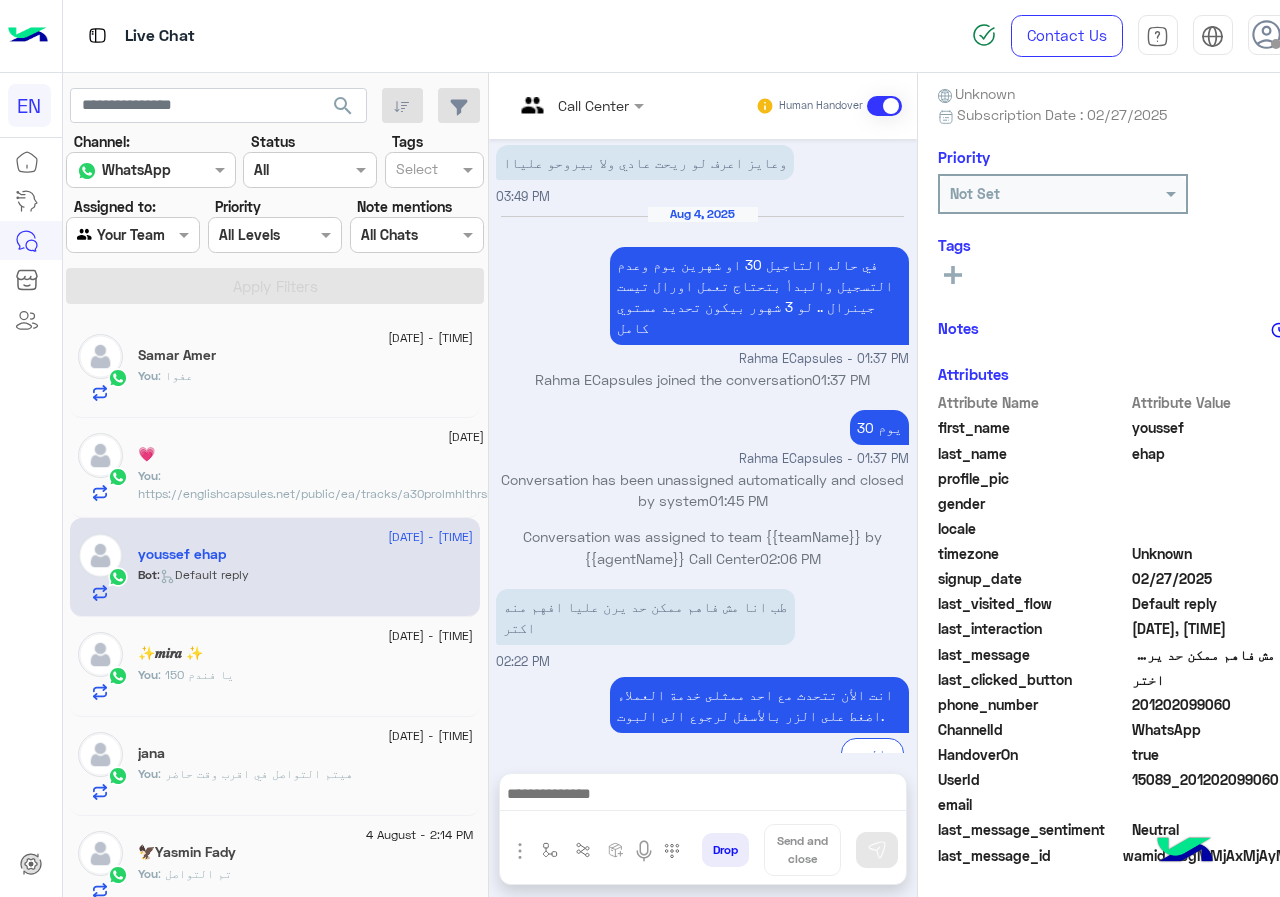 scroll, scrollTop: 200, scrollLeft: 0, axis: vertical 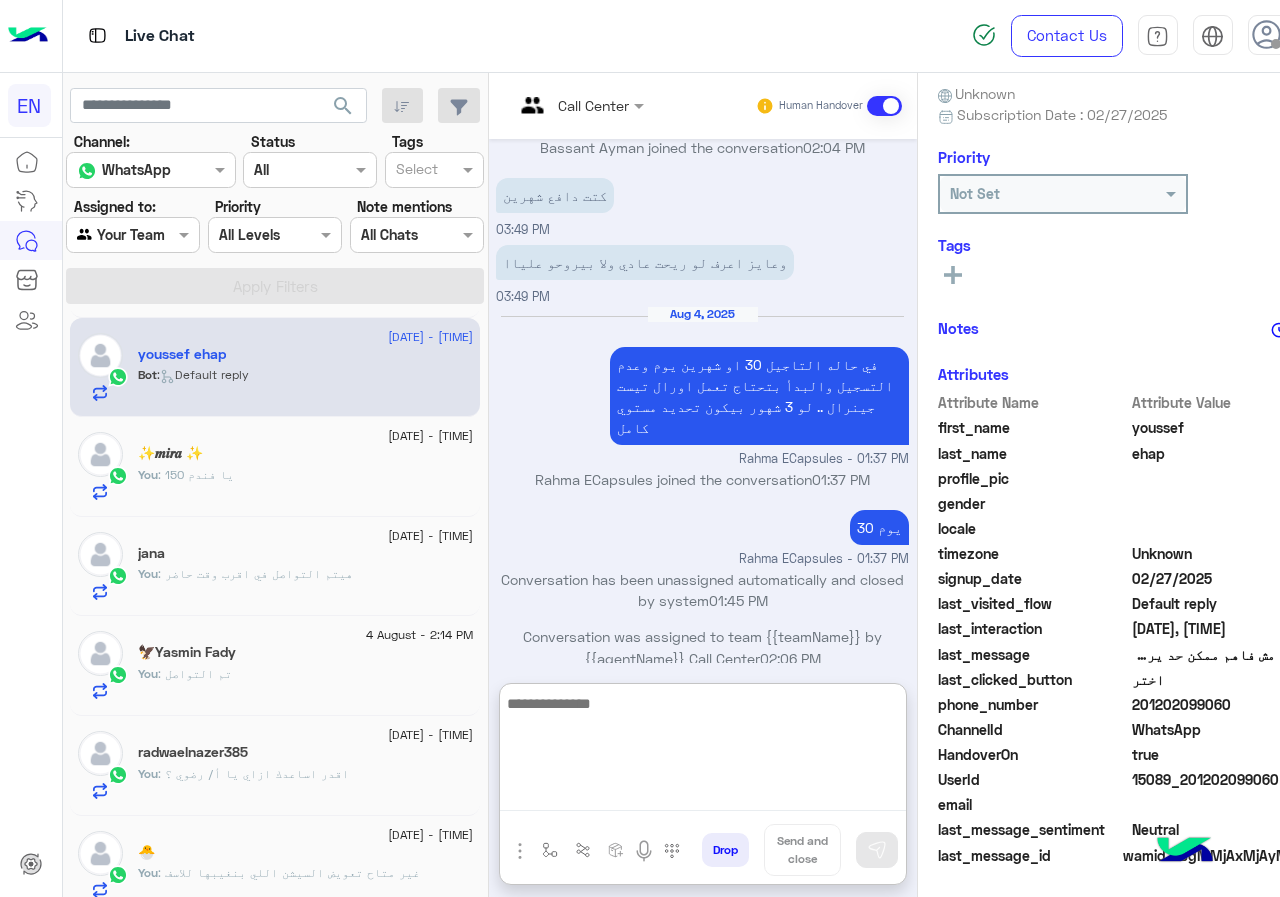 click at bounding box center (703, 751) 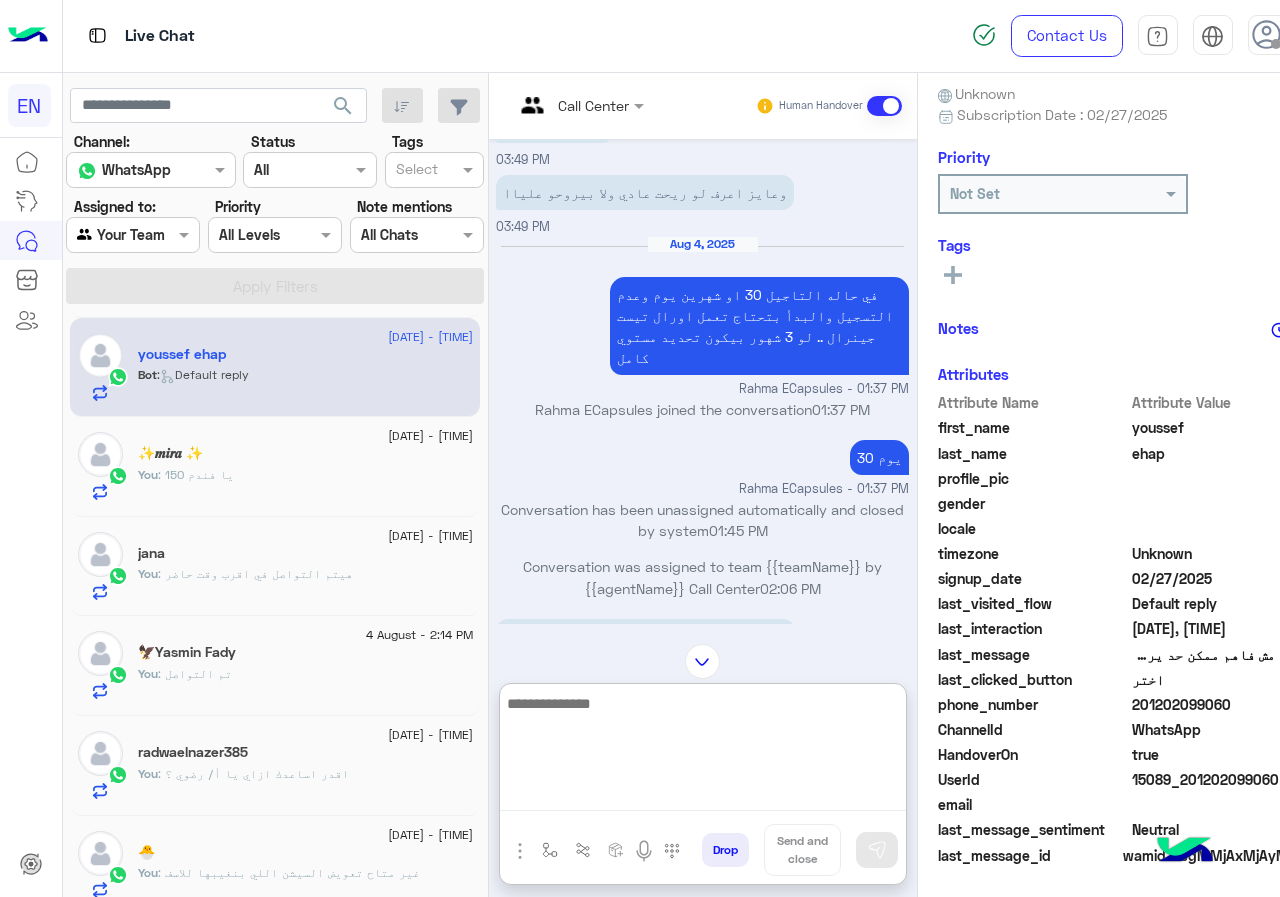 scroll, scrollTop: 1069, scrollLeft: 0, axis: vertical 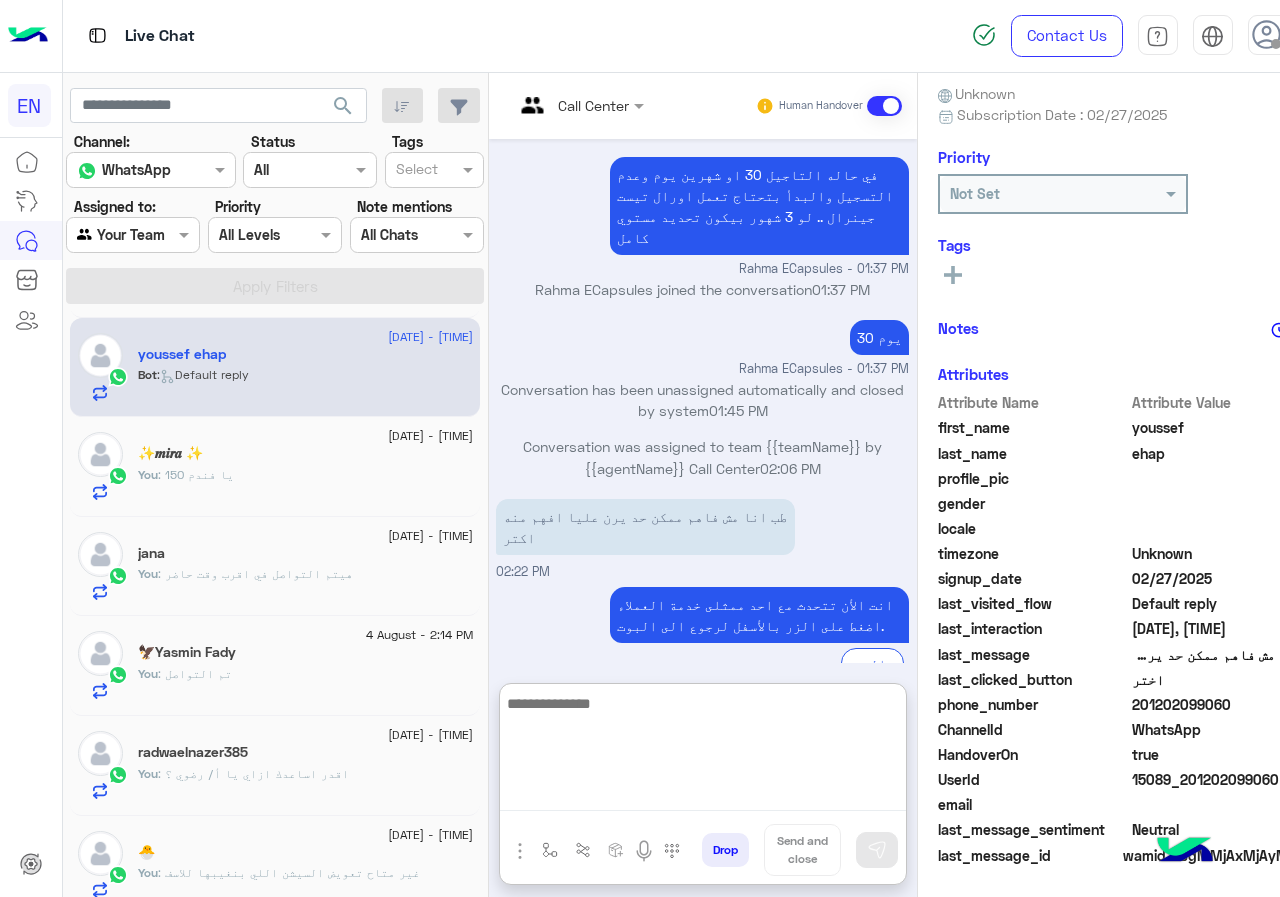 click at bounding box center (703, 751) 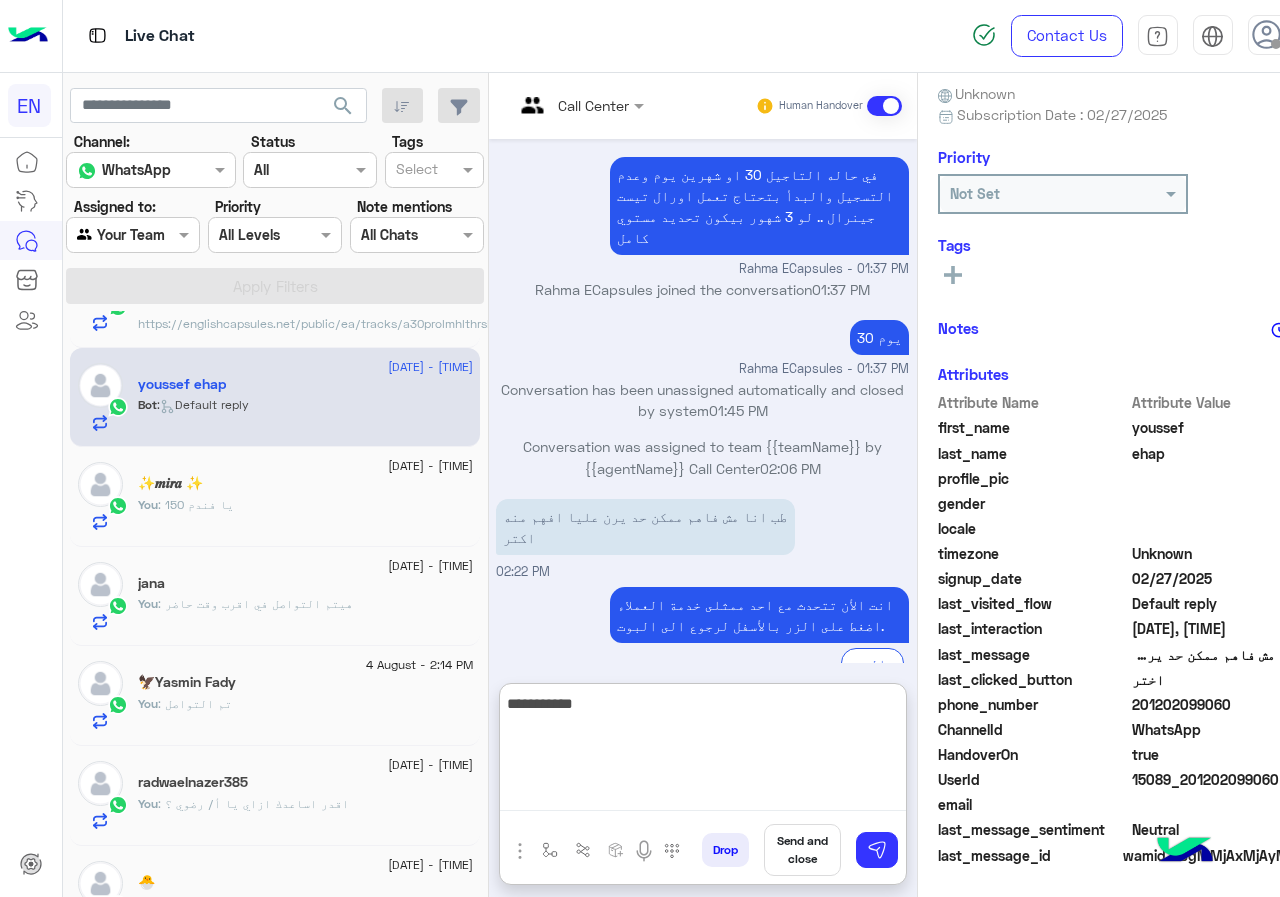 scroll, scrollTop: 0, scrollLeft: 0, axis: both 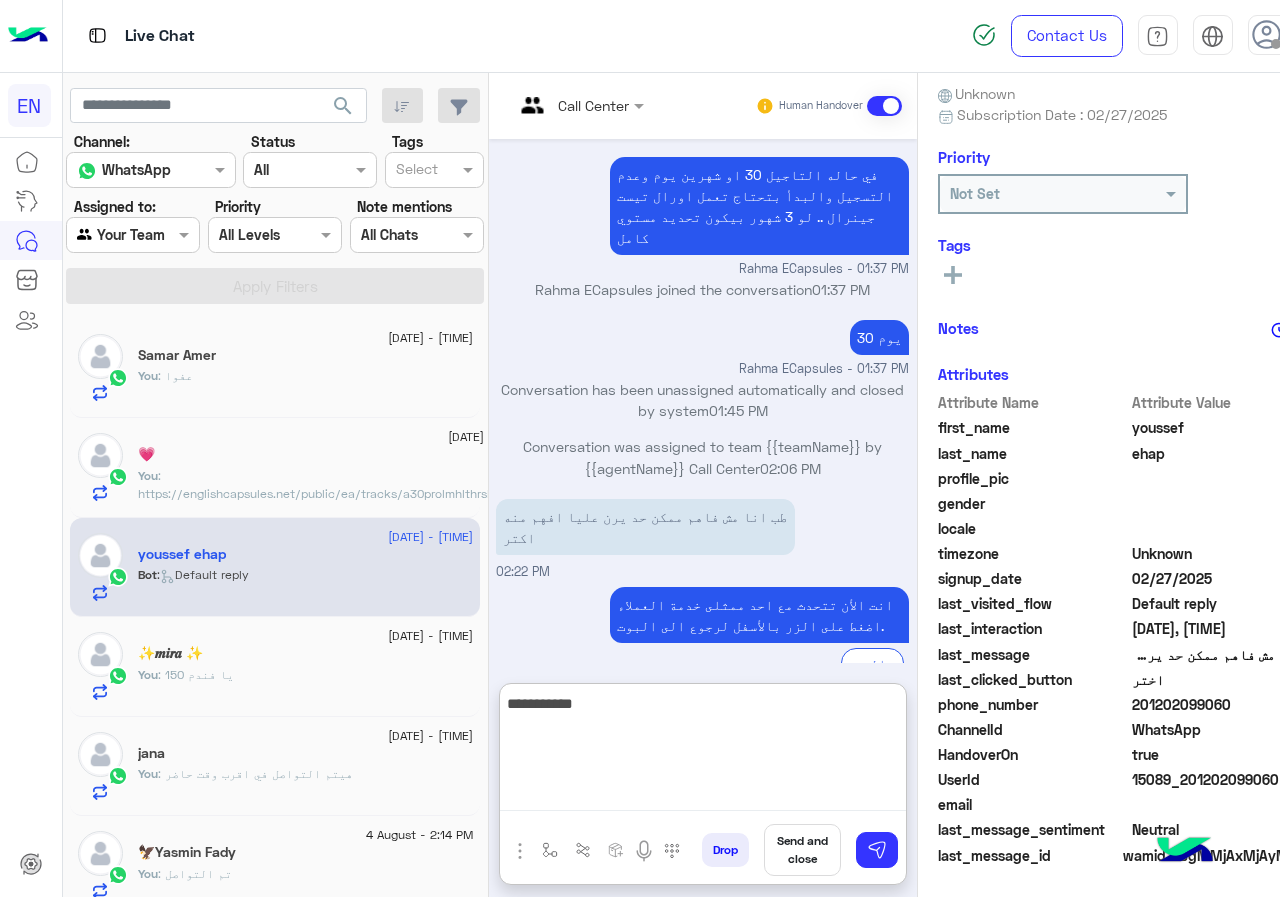 type on "**********" 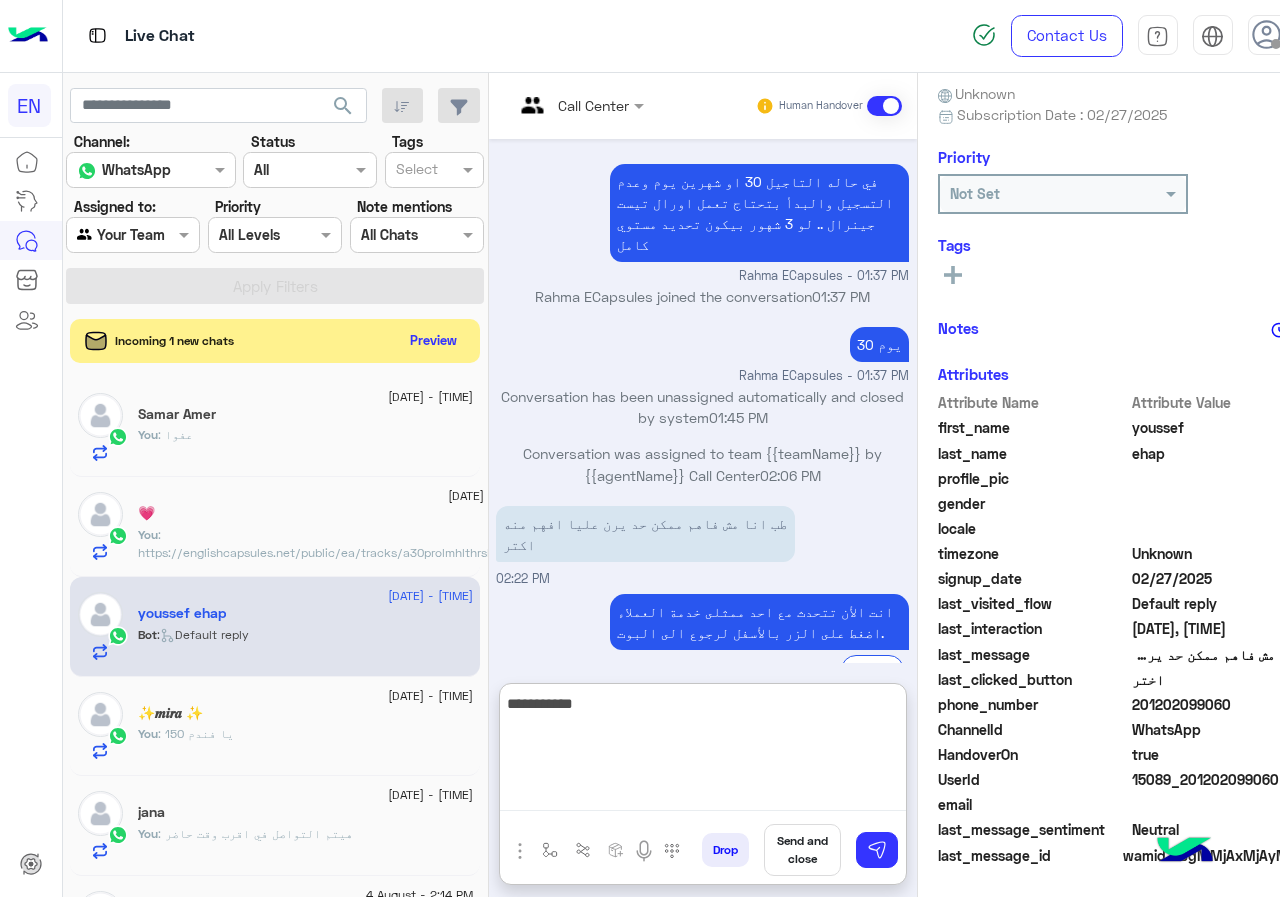 scroll, scrollTop: 1069, scrollLeft: 0, axis: vertical 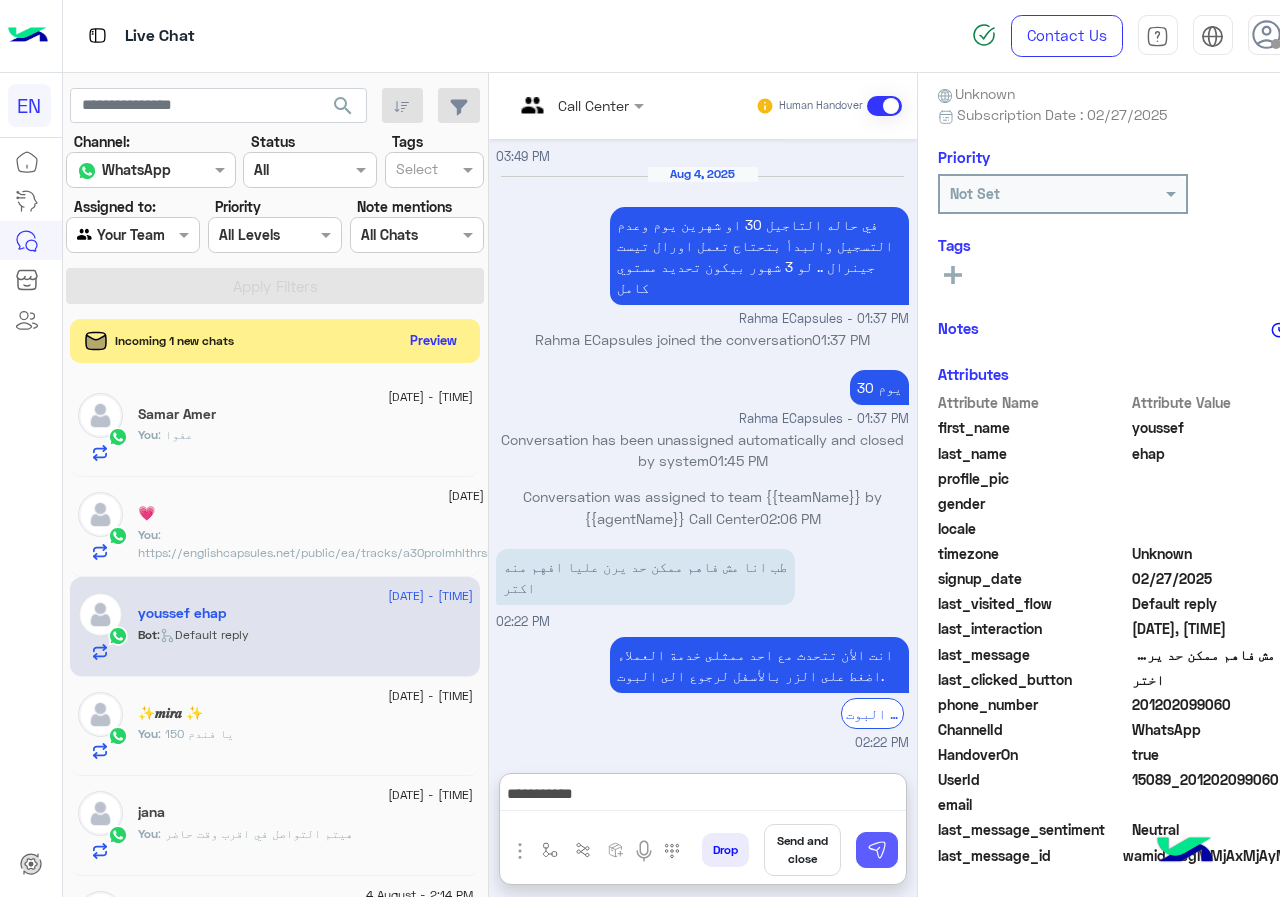 click at bounding box center (877, 850) 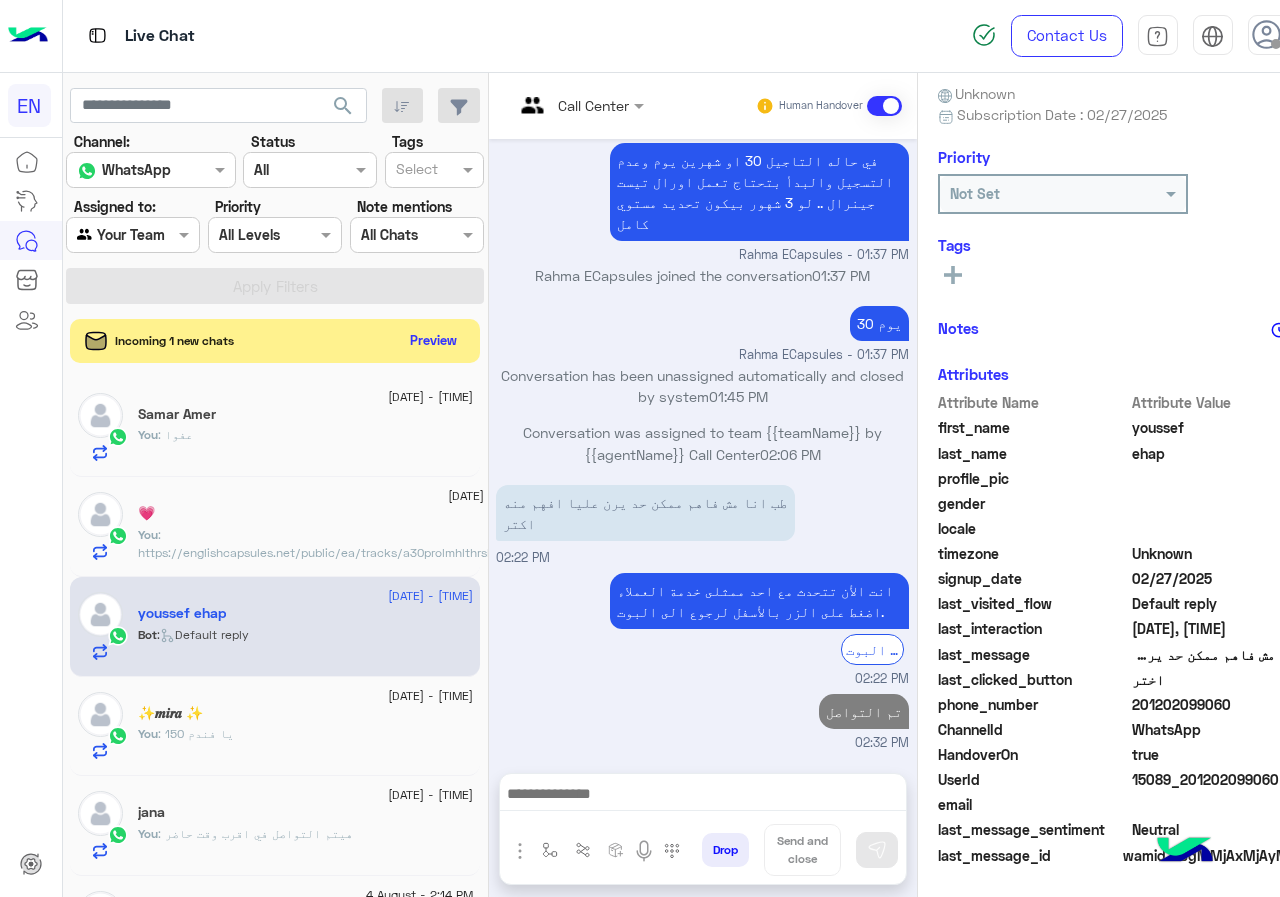scroll, scrollTop: 1043, scrollLeft: 0, axis: vertical 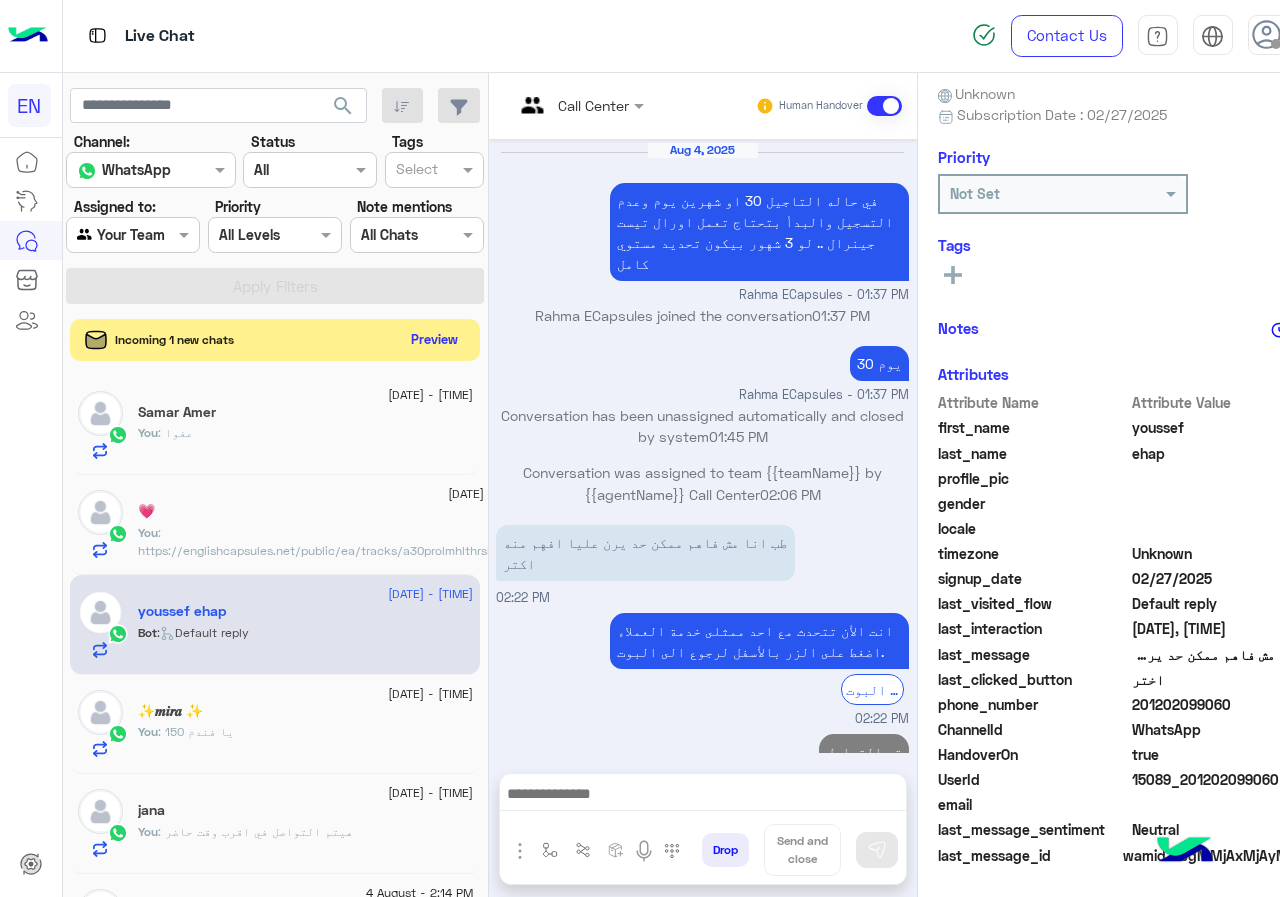 click on "Preview" 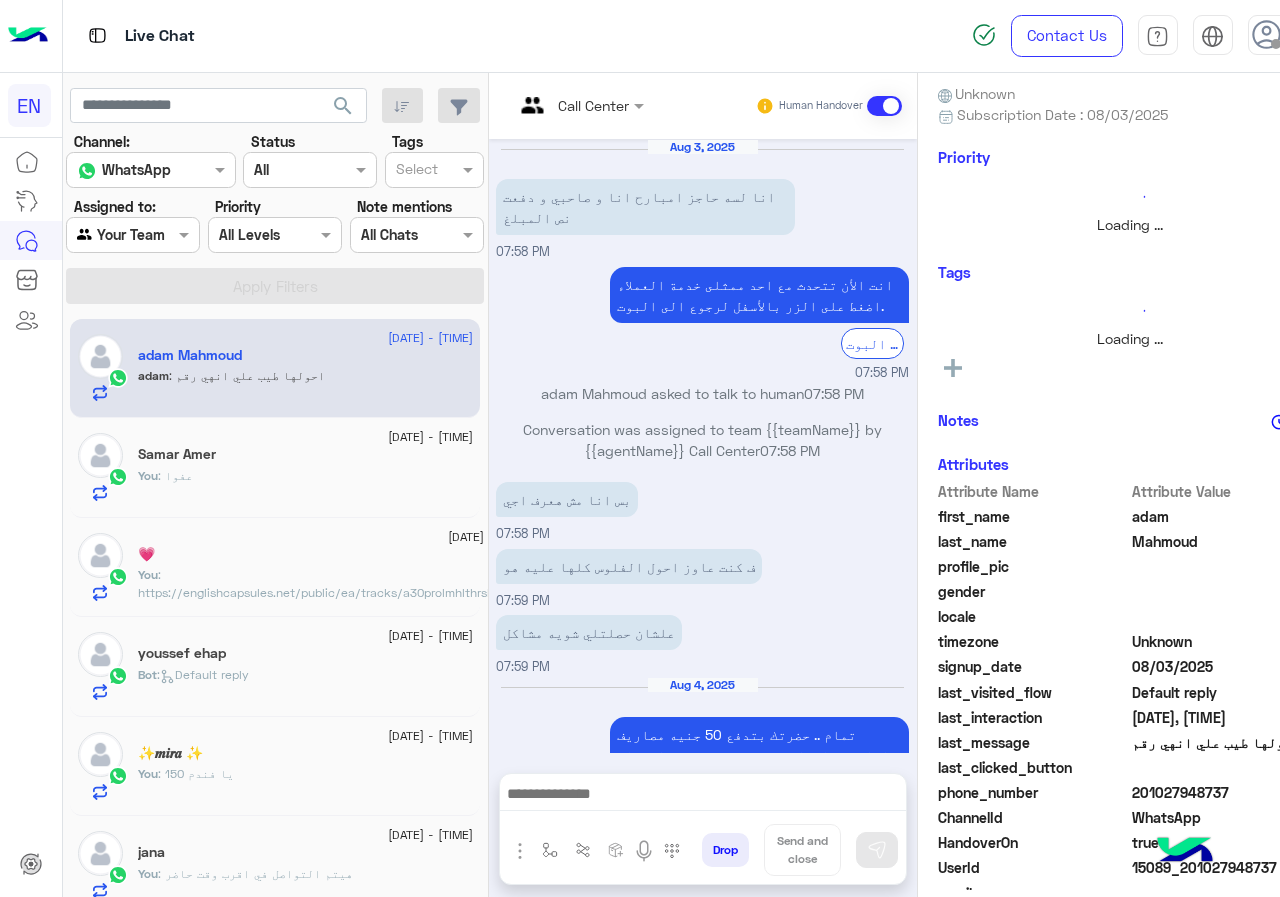 scroll, scrollTop: 226, scrollLeft: 0, axis: vertical 